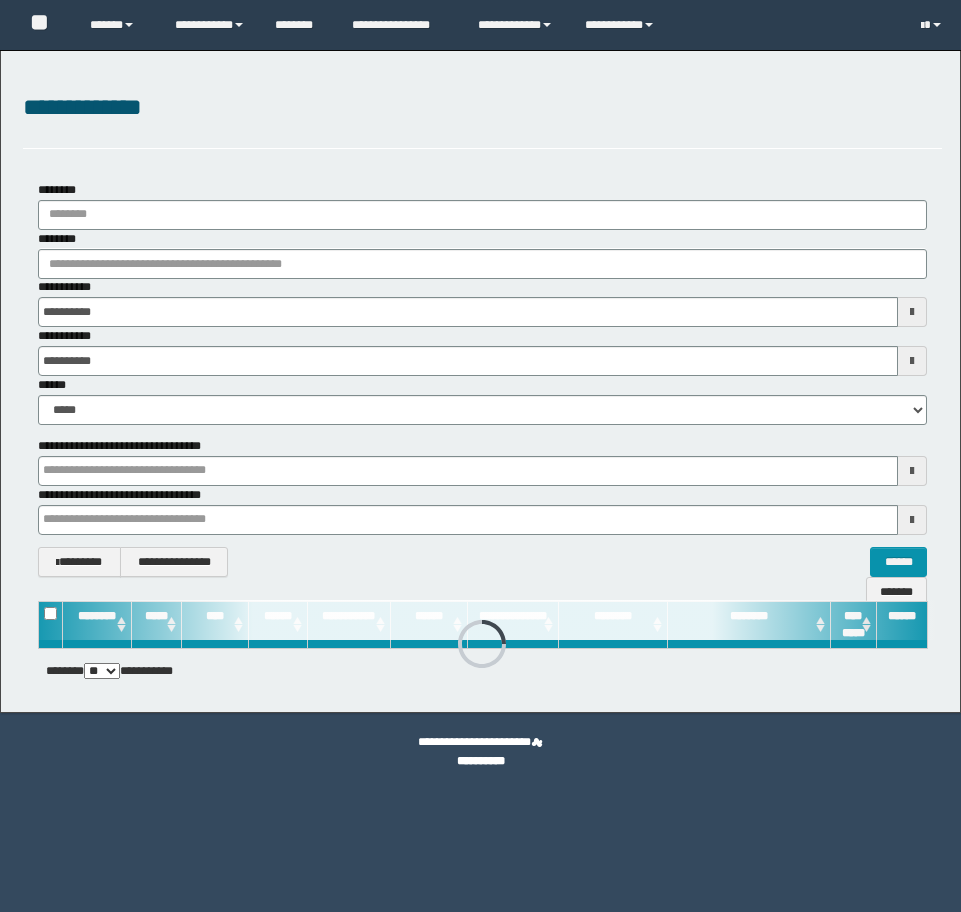 scroll, scrollTop: 0, scrollLeft: 0, axis: both 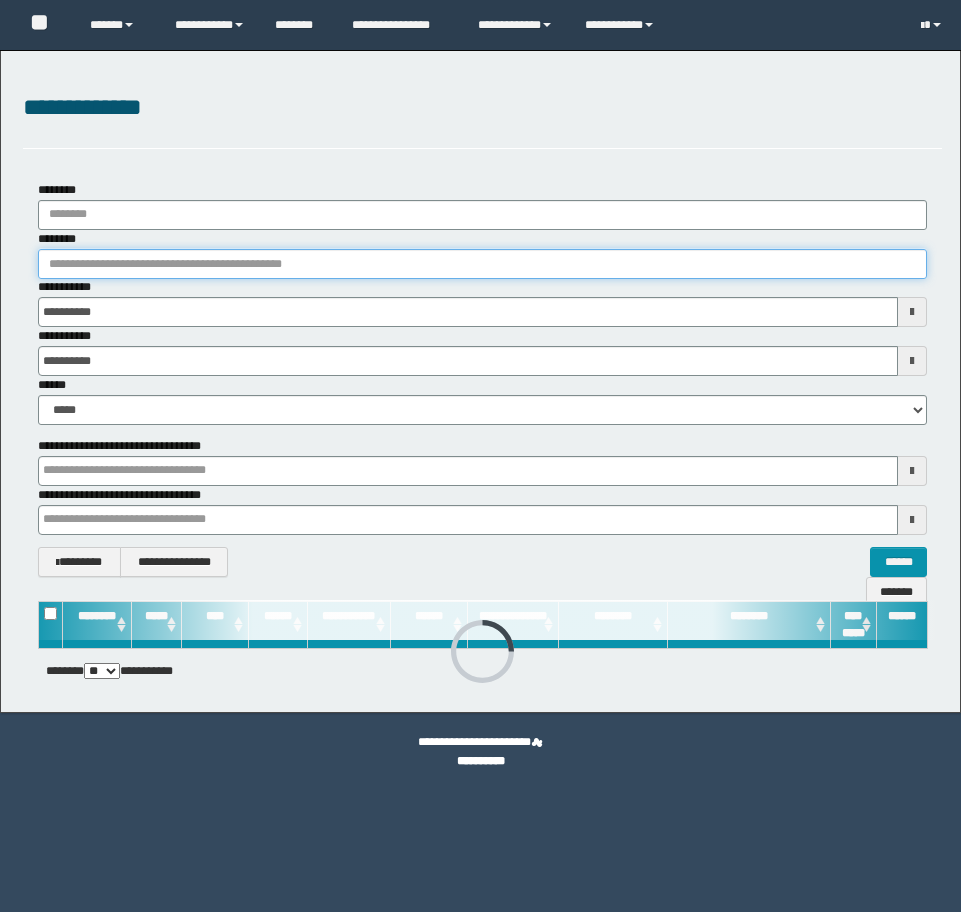 click on "********" at bounding box center [482, 264] 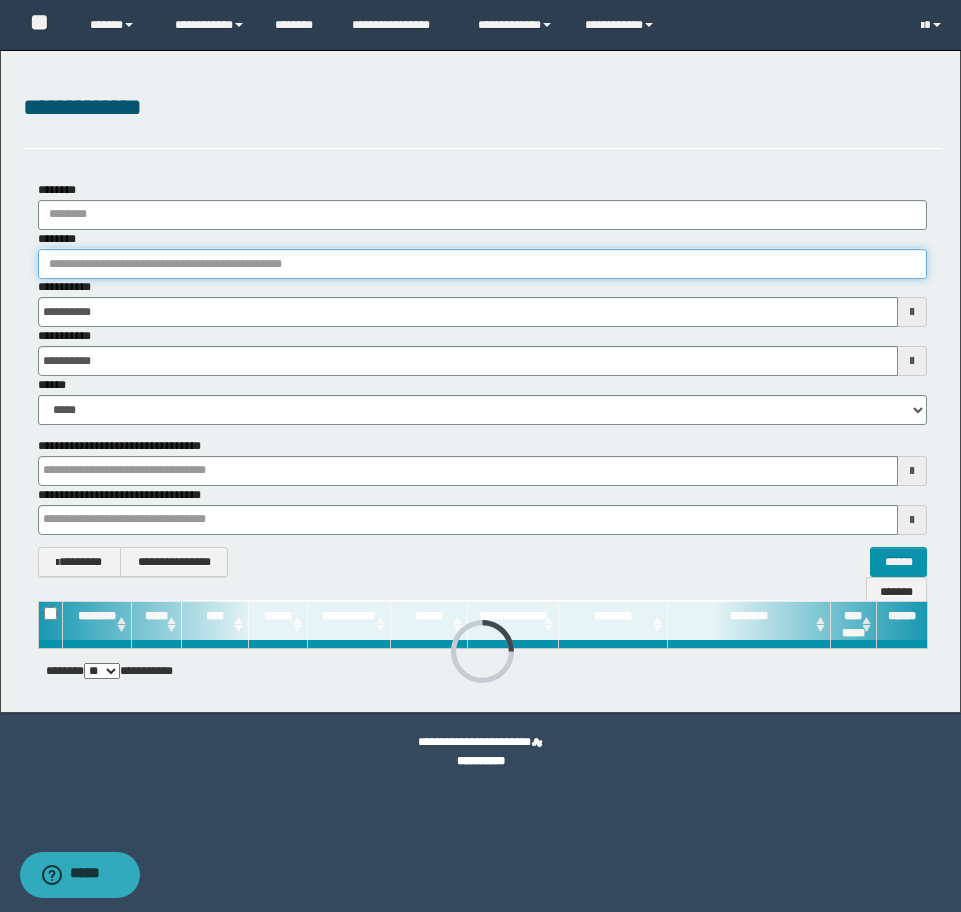 paste on "**********" 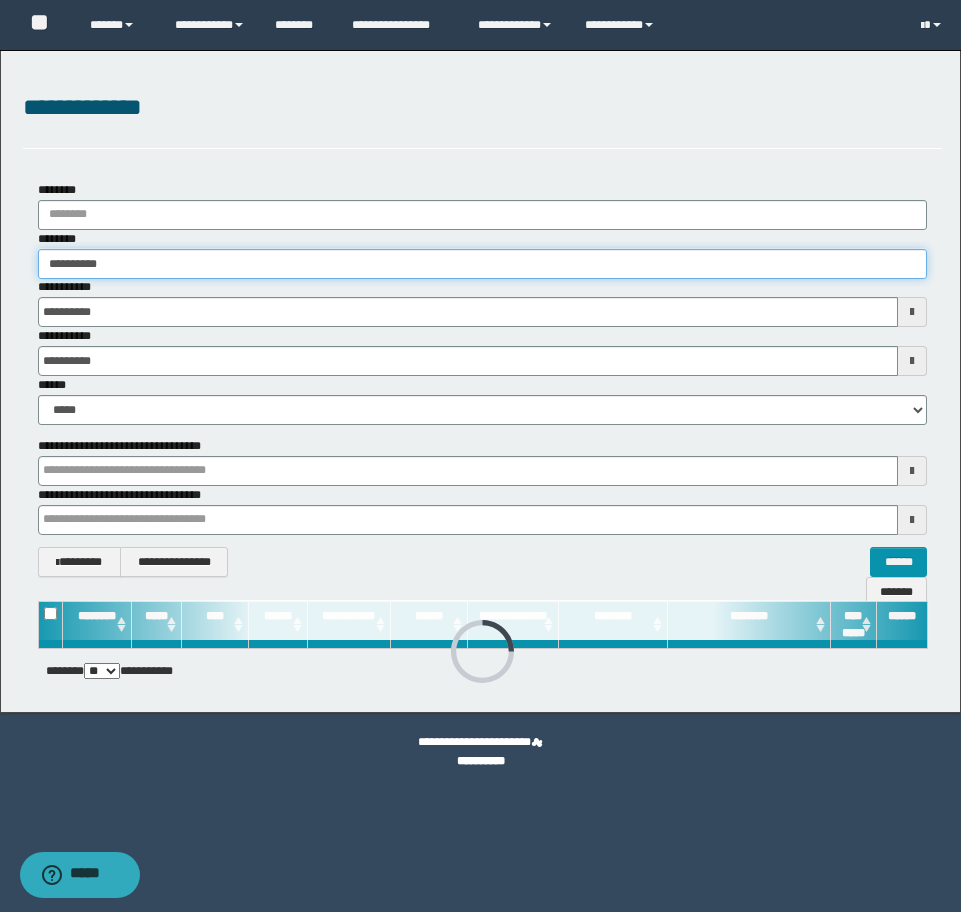 type on "**********" 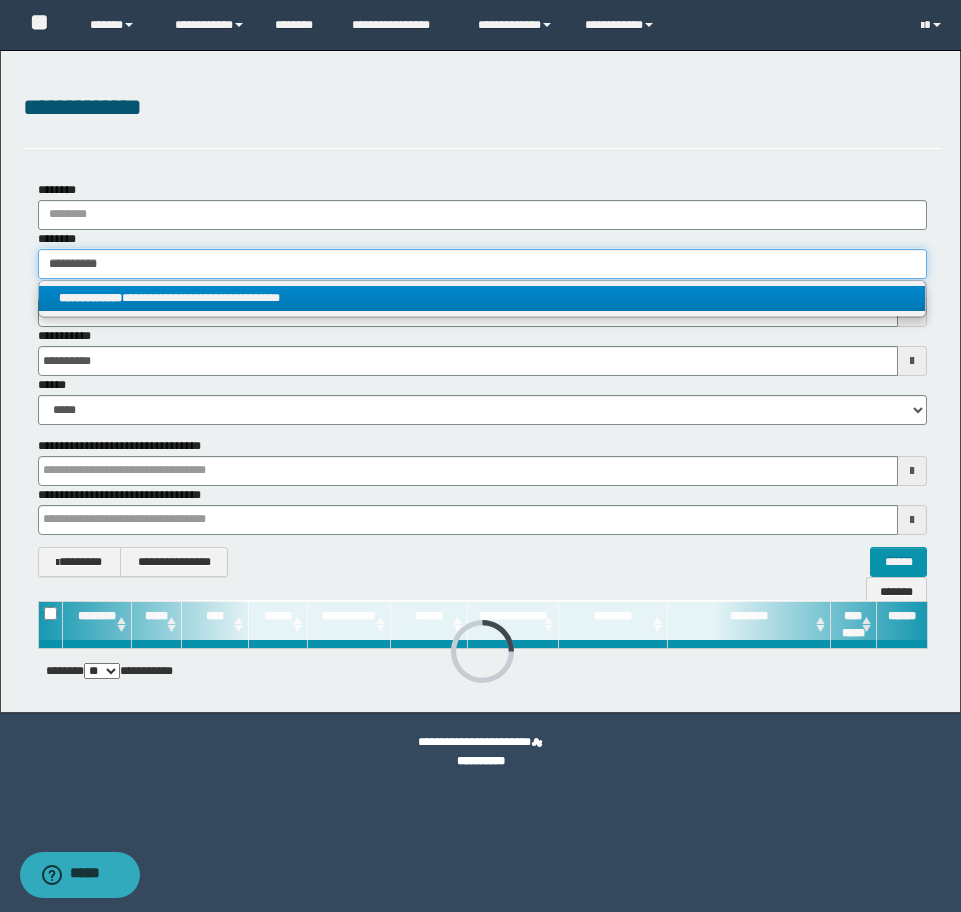type on "**********" 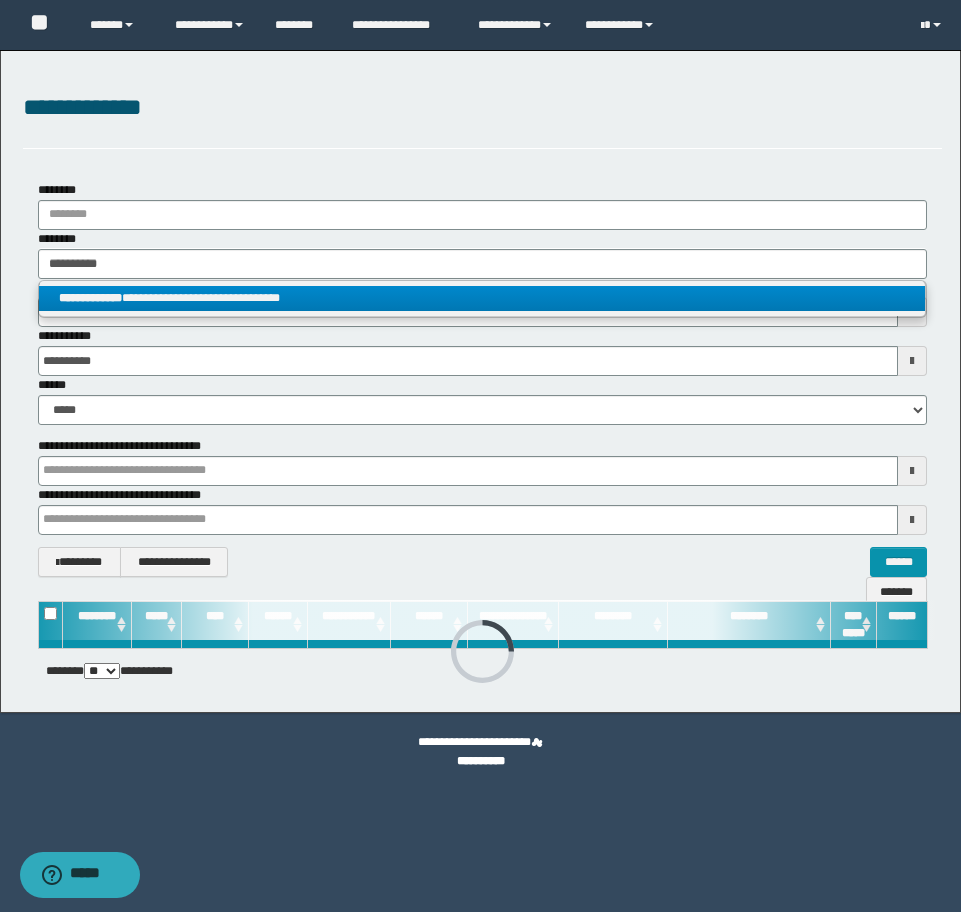 click on "**********" at bounding box center [482, 298] 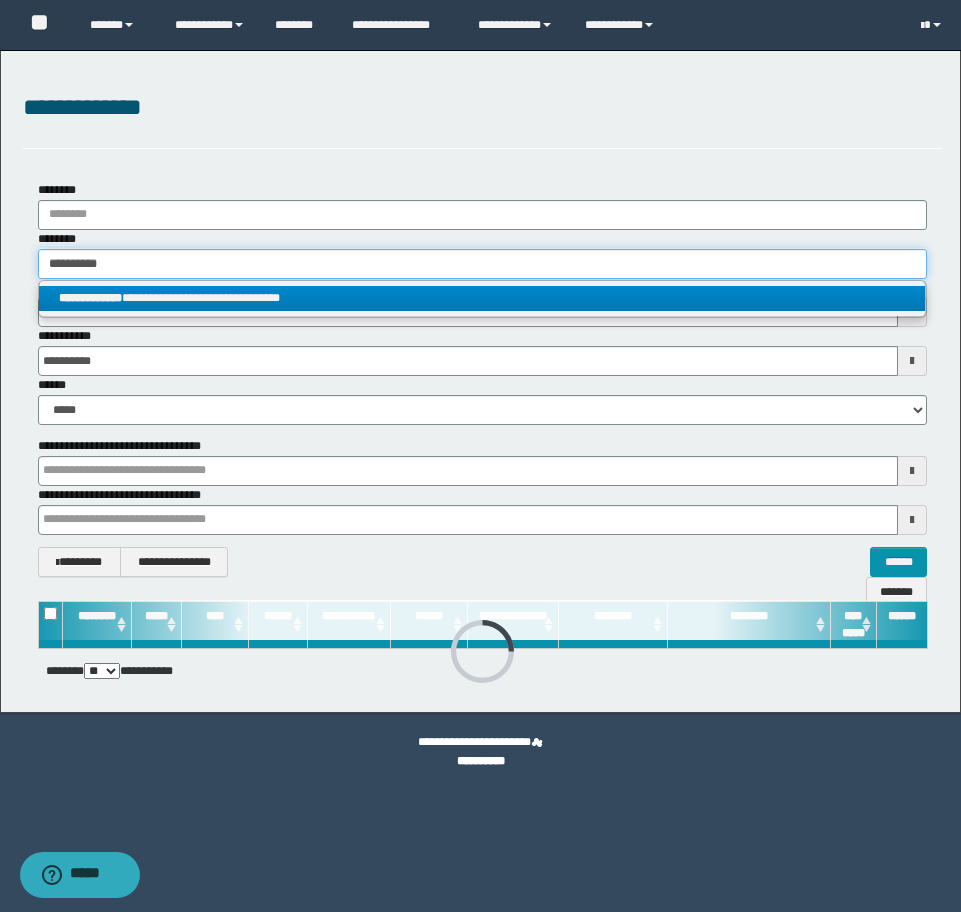 type 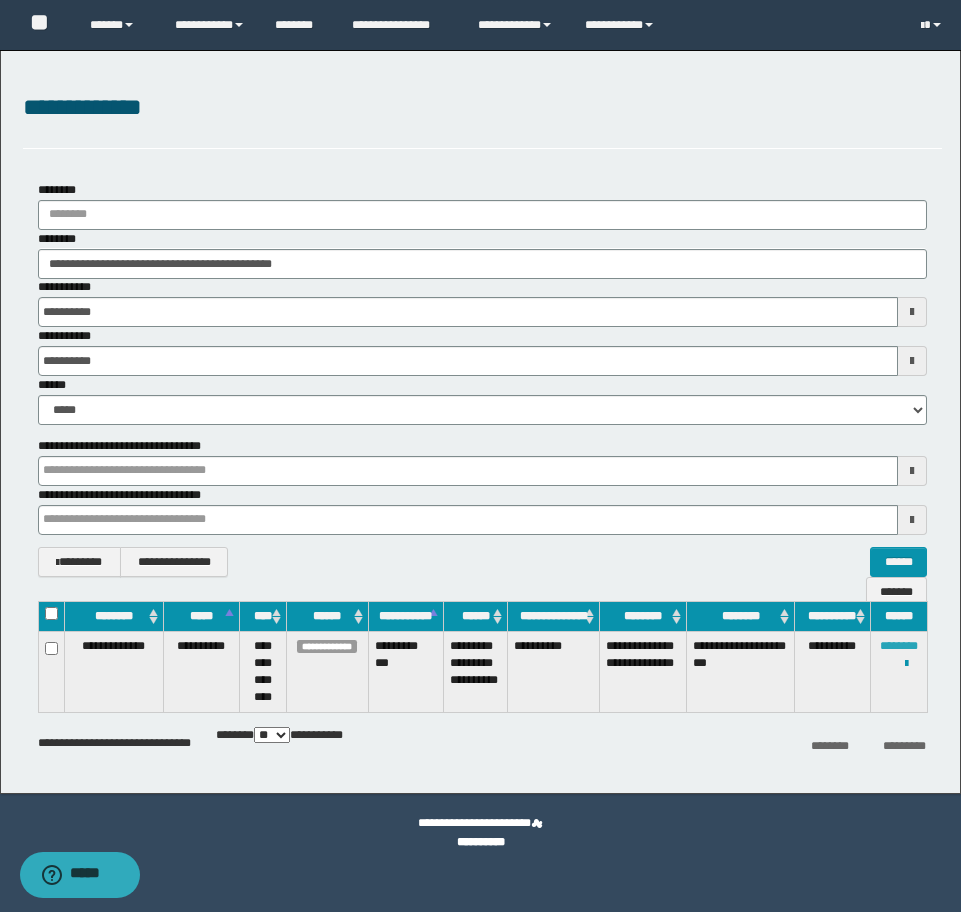 click on "********" at bounding box center (899, 646) 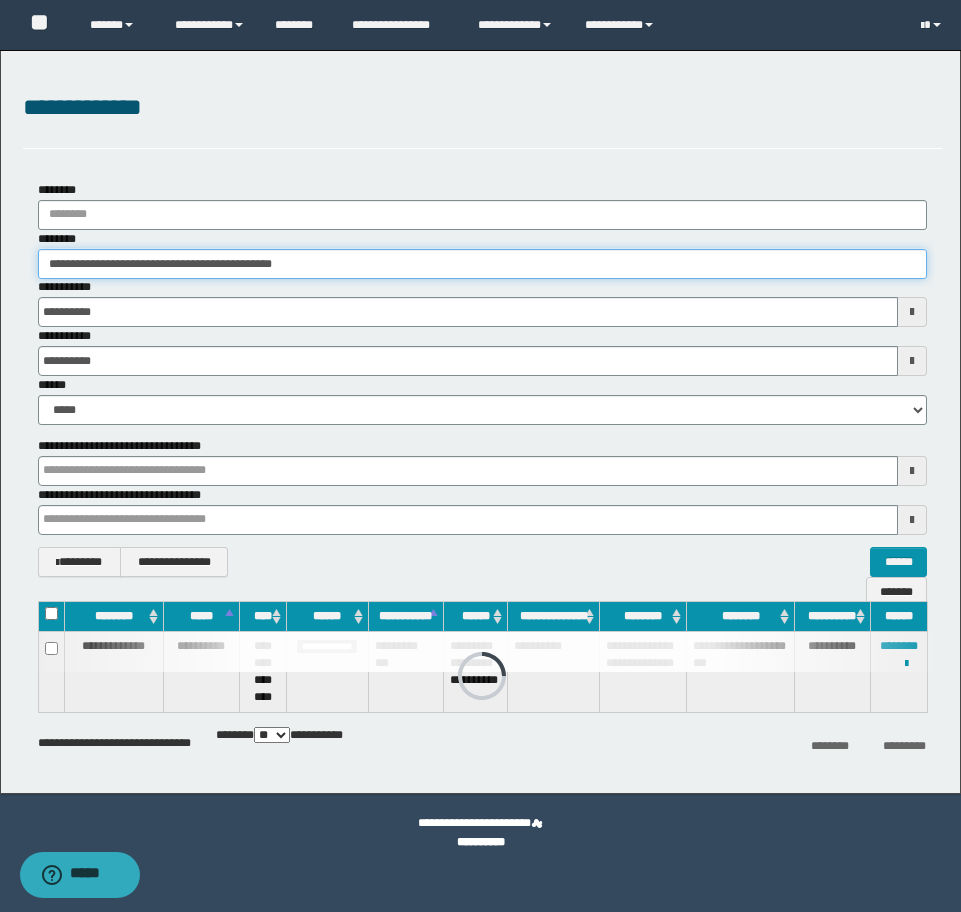 drag, startPoint x: 392, startPoint y: 265, endPoint x: -16, endPoint y: 226, distance: 409.85974 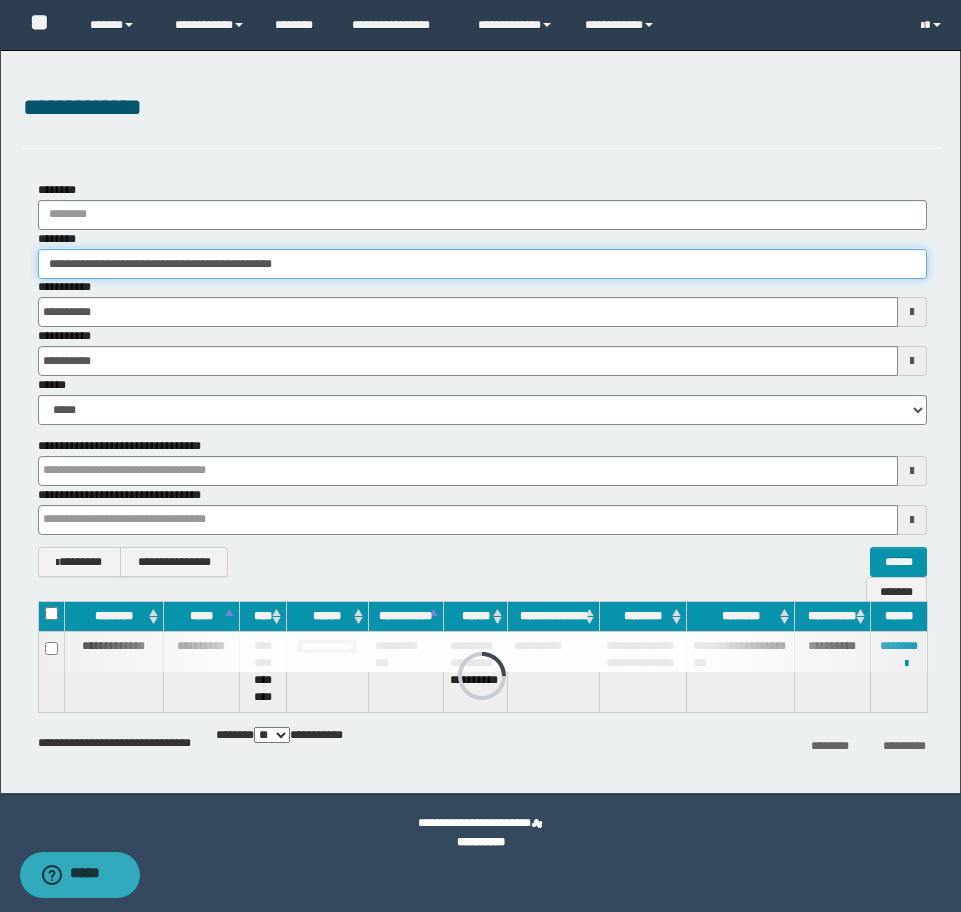 click on "**********" at bounding box center [480, 456] 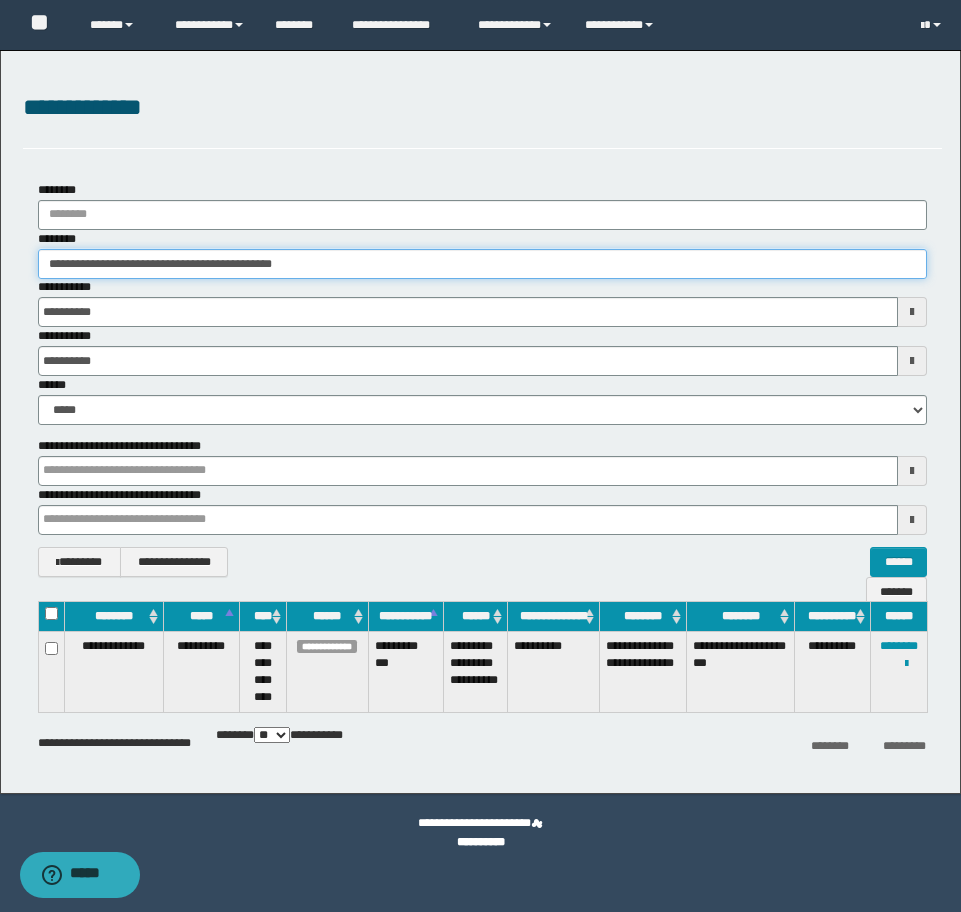 paste 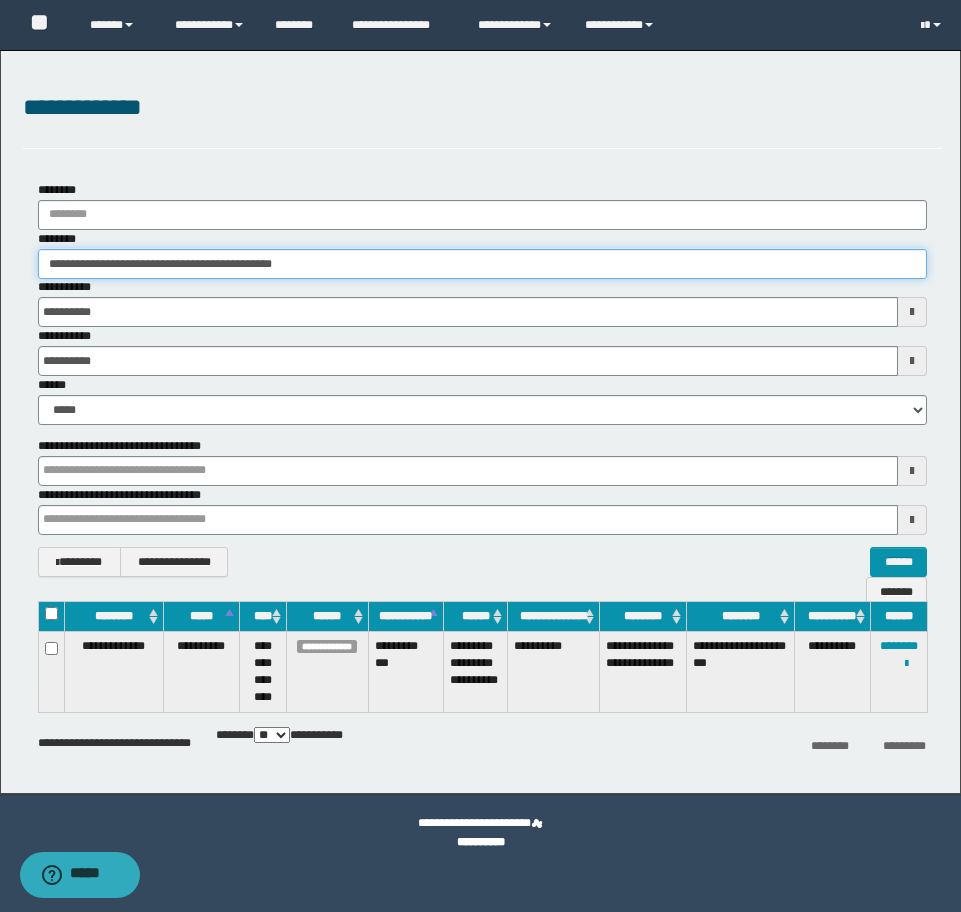 type on "********" 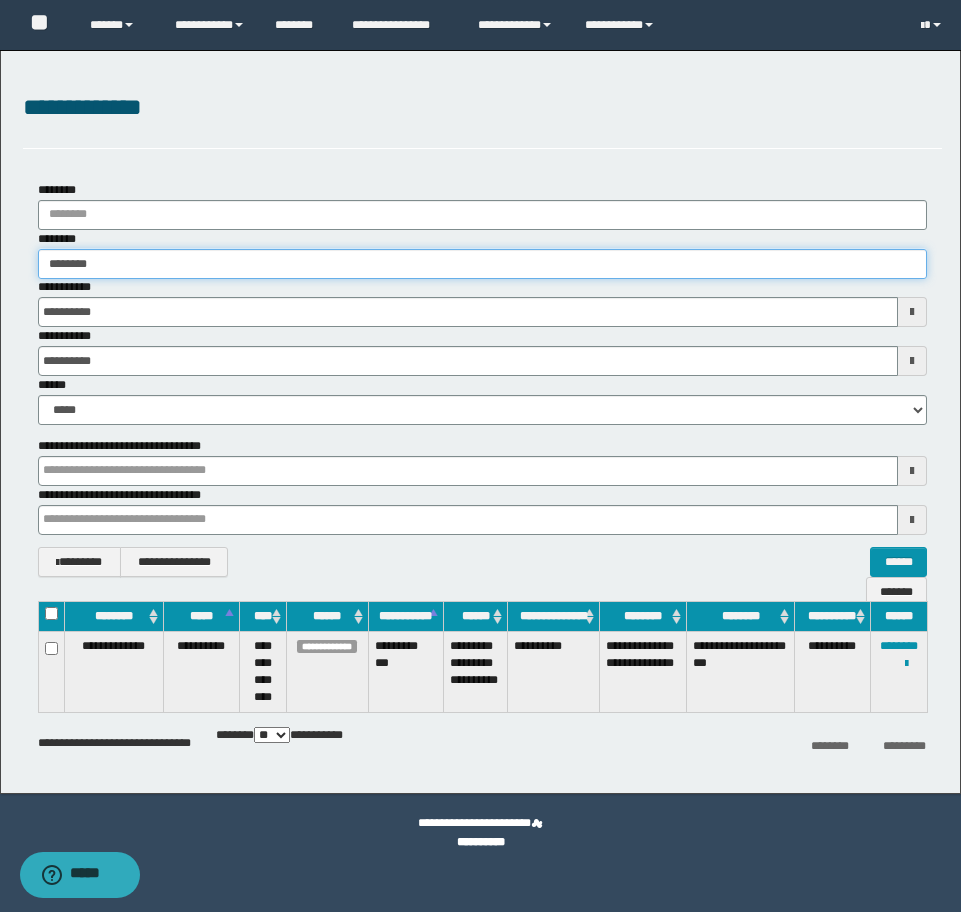 type on "********" 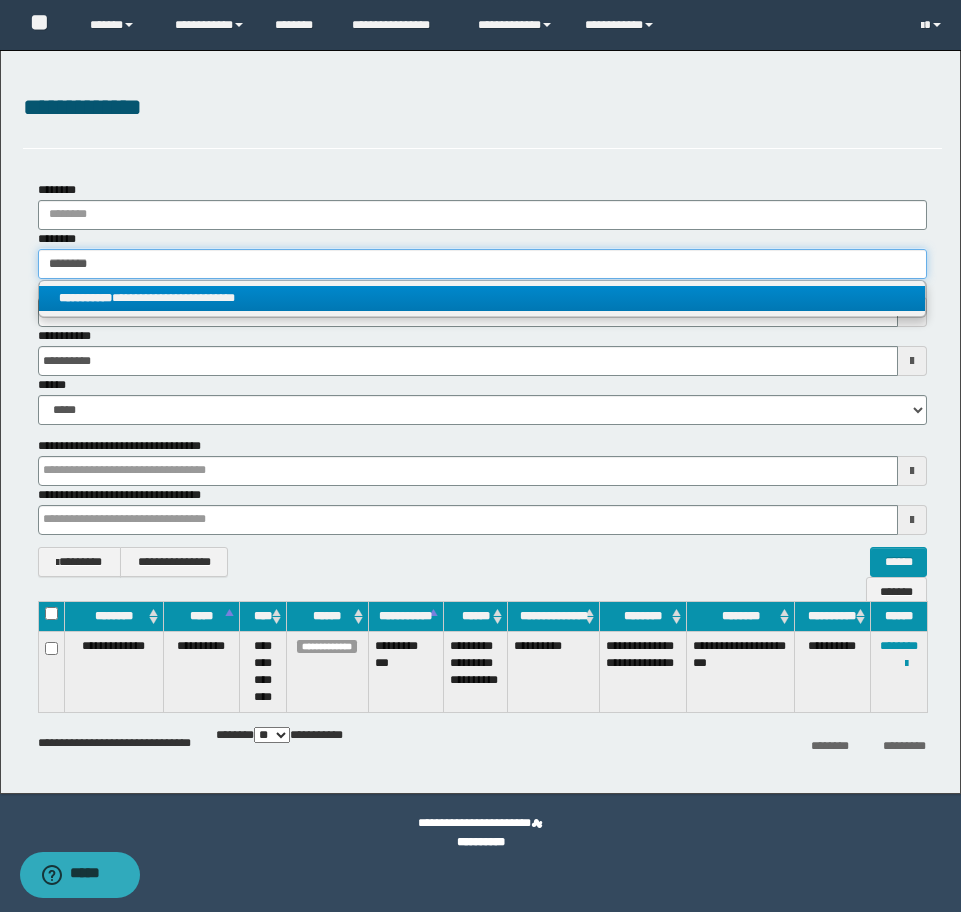 type on "********" 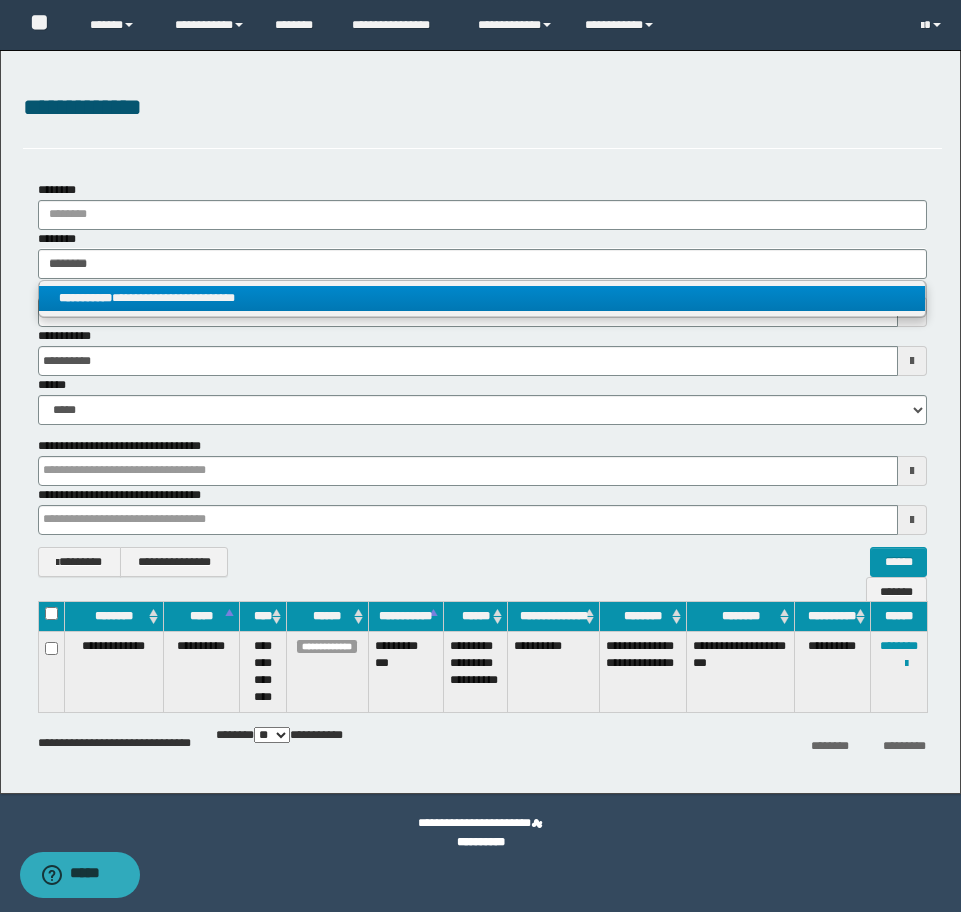 click on "**********" at bounding box center [482, 298] 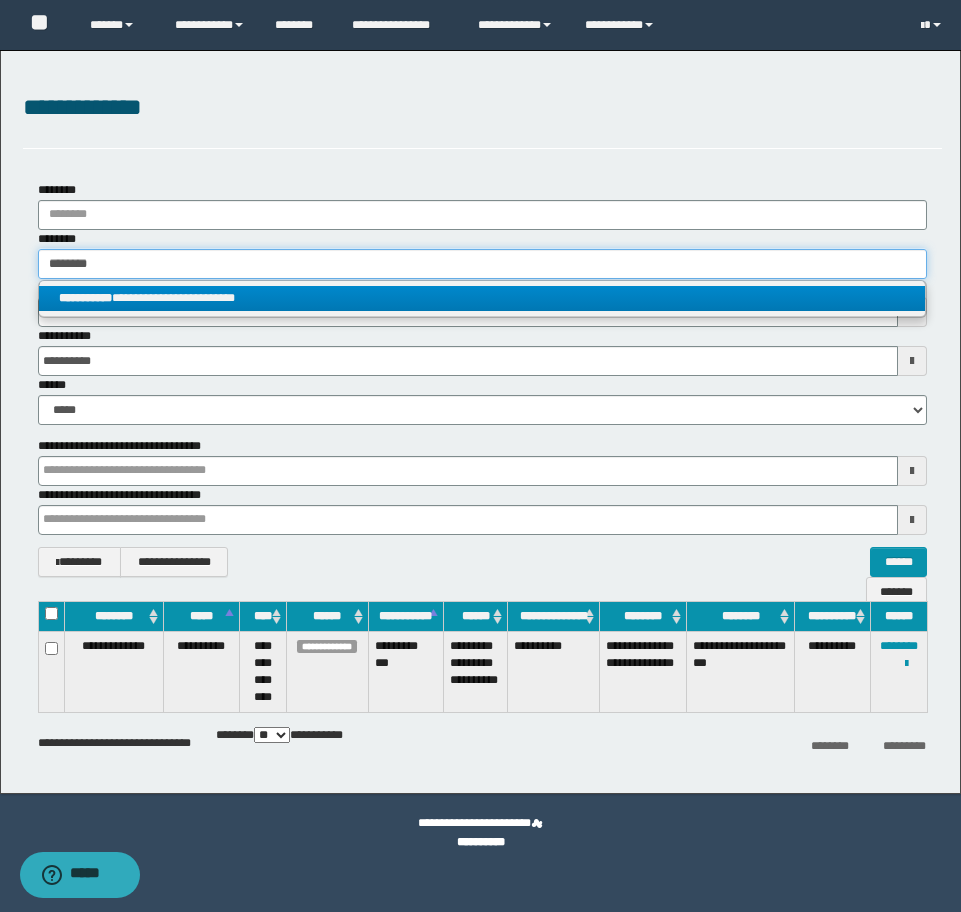 type 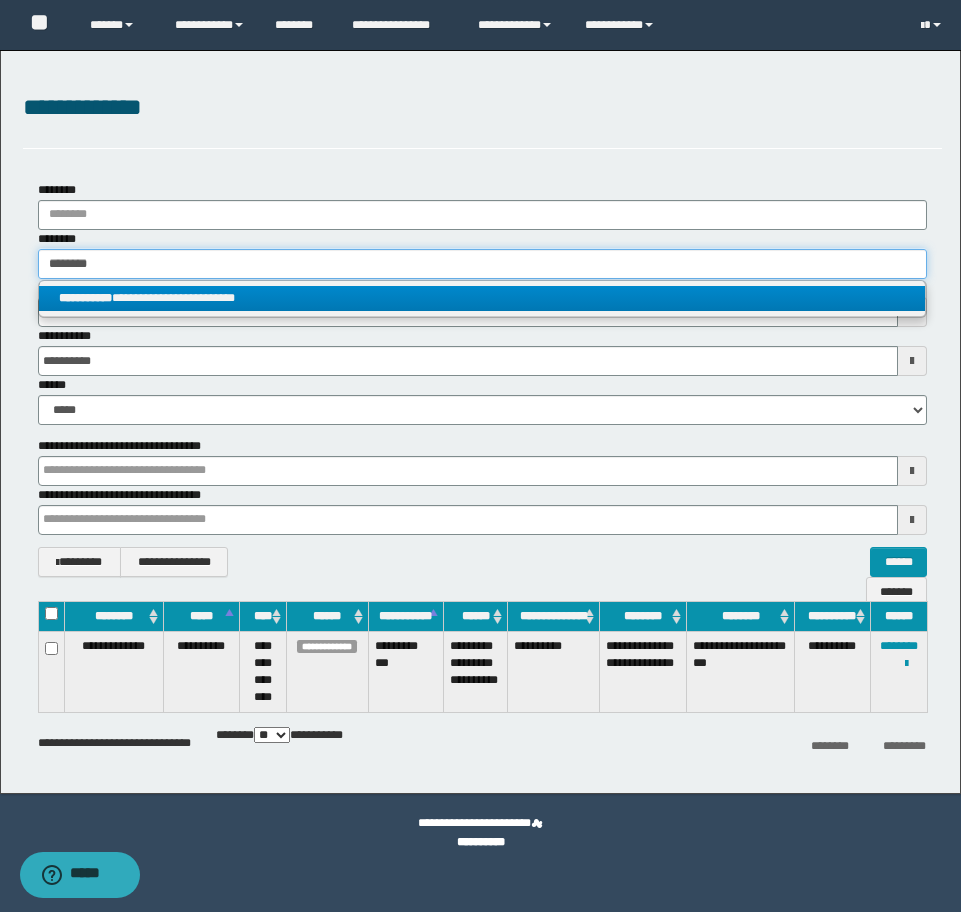 type on "**********" 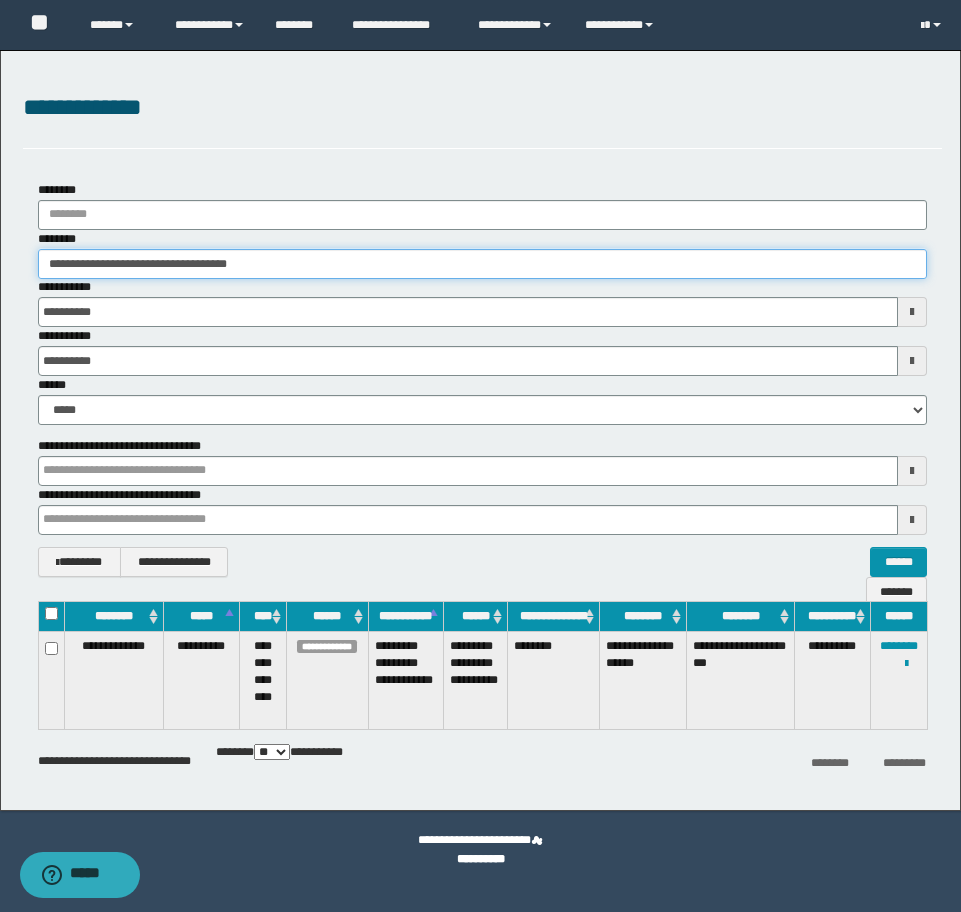 drag, startPoint x: 333, startPoint y: 268, endPoint x: -7, endPoint y: 274, distance: 340.05295 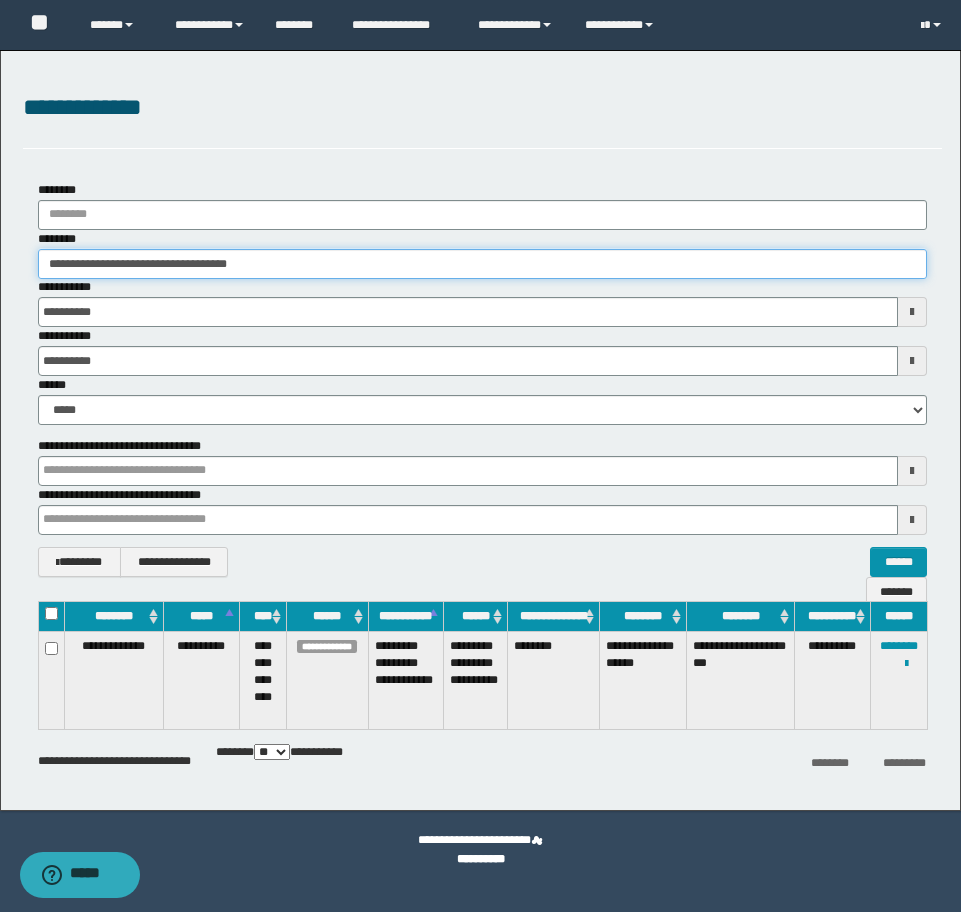 click on "**********" at bounding box center (480, 456) 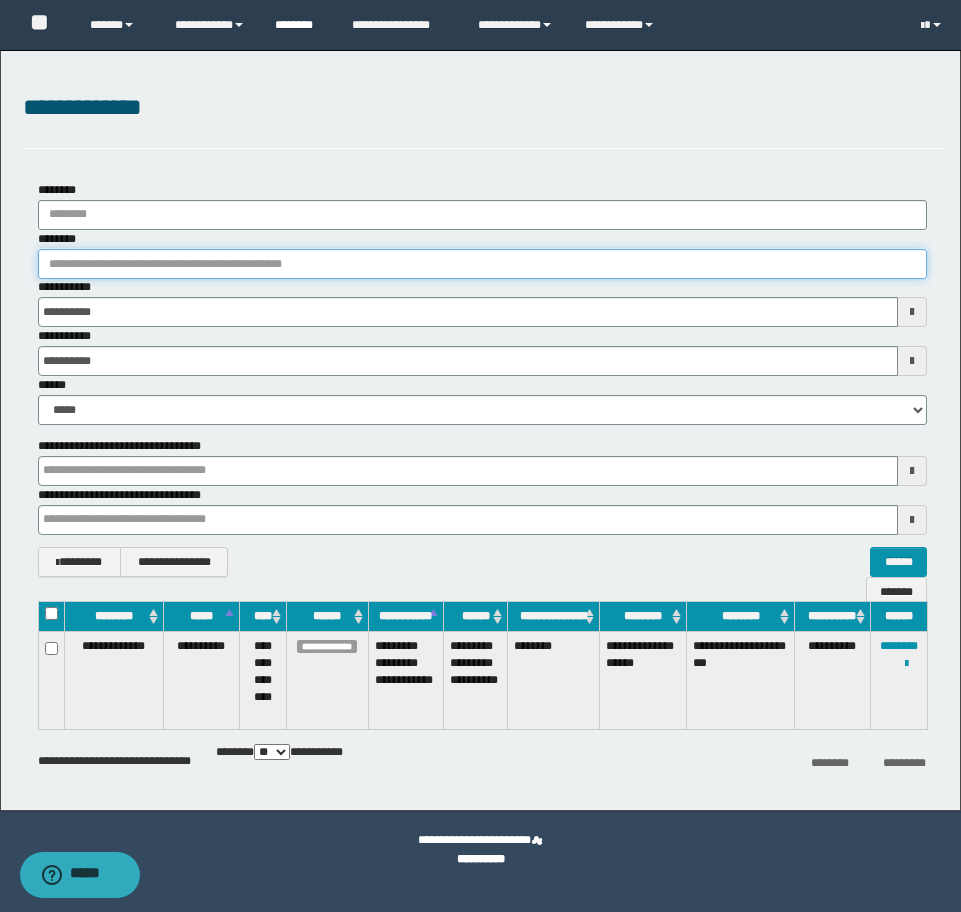 type 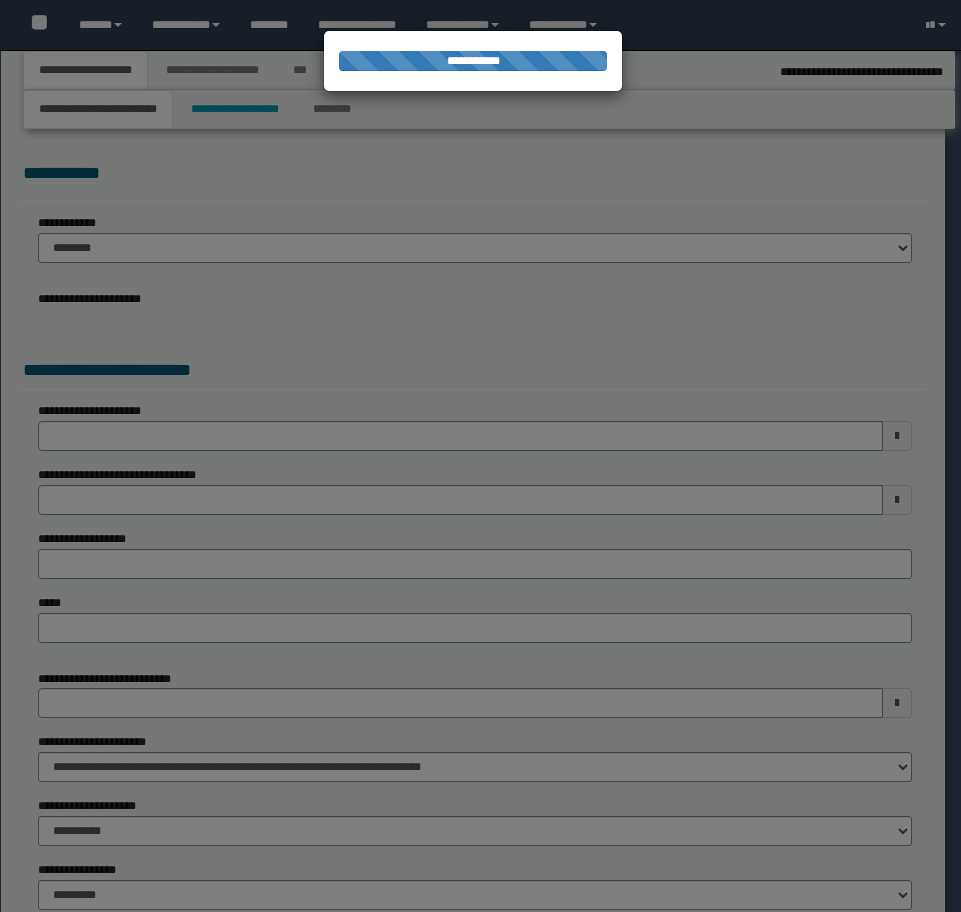scroll, scrollTop: 0, scrollLeft: 0, axis: both 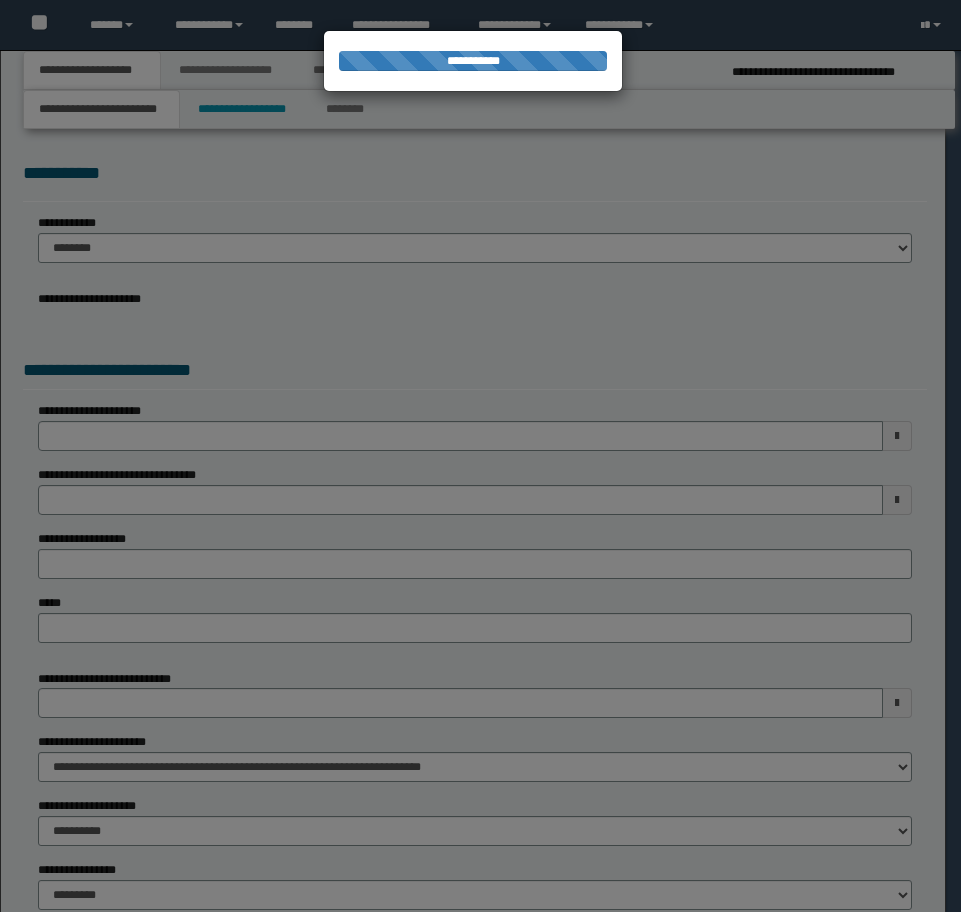 select on "*" 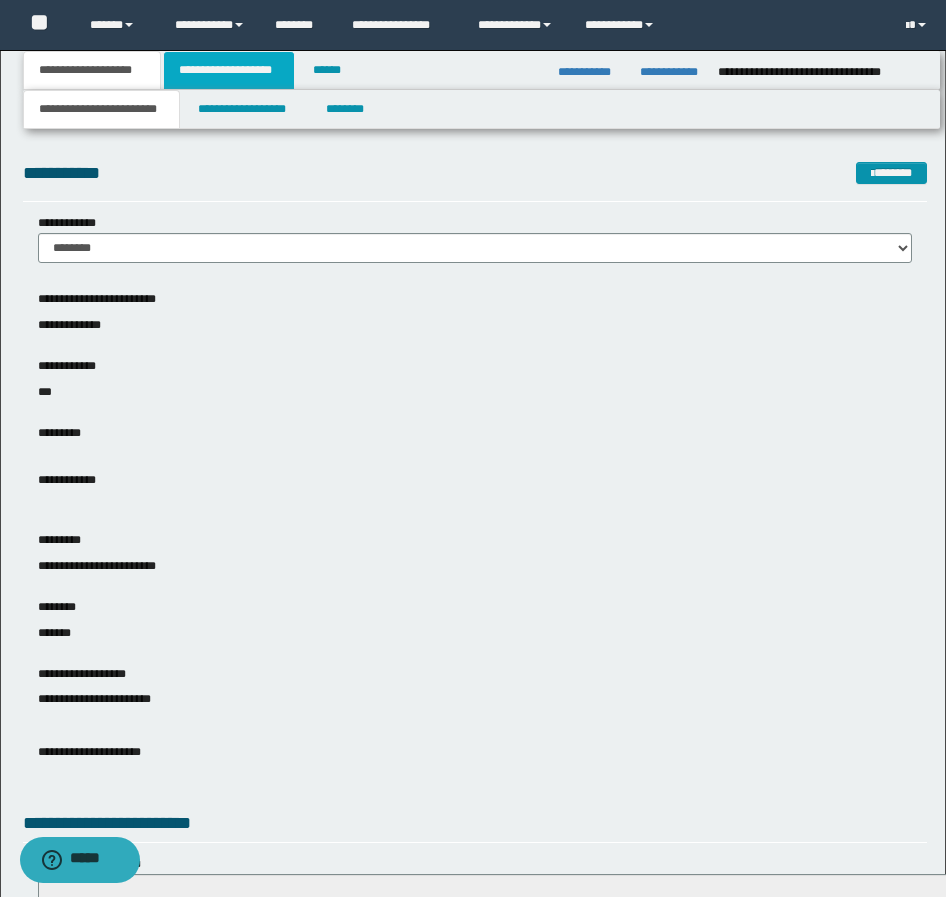 click on "**********" at bounding box center [229, 70] 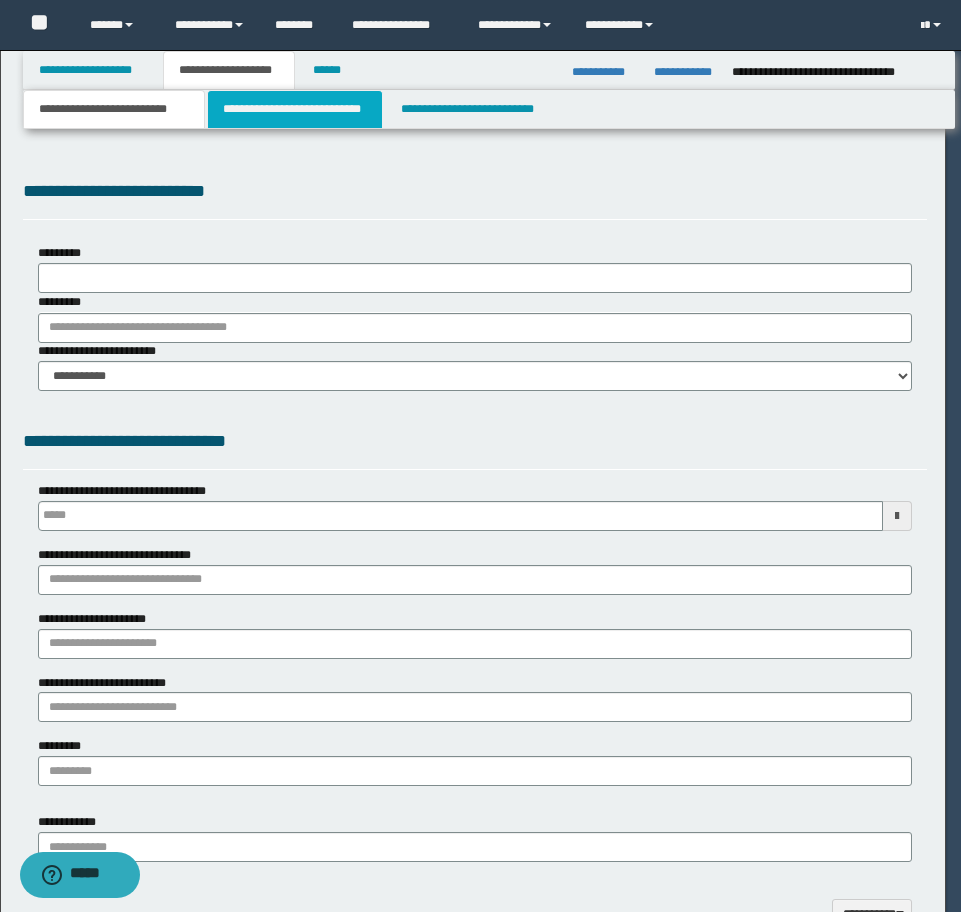 select on "*" 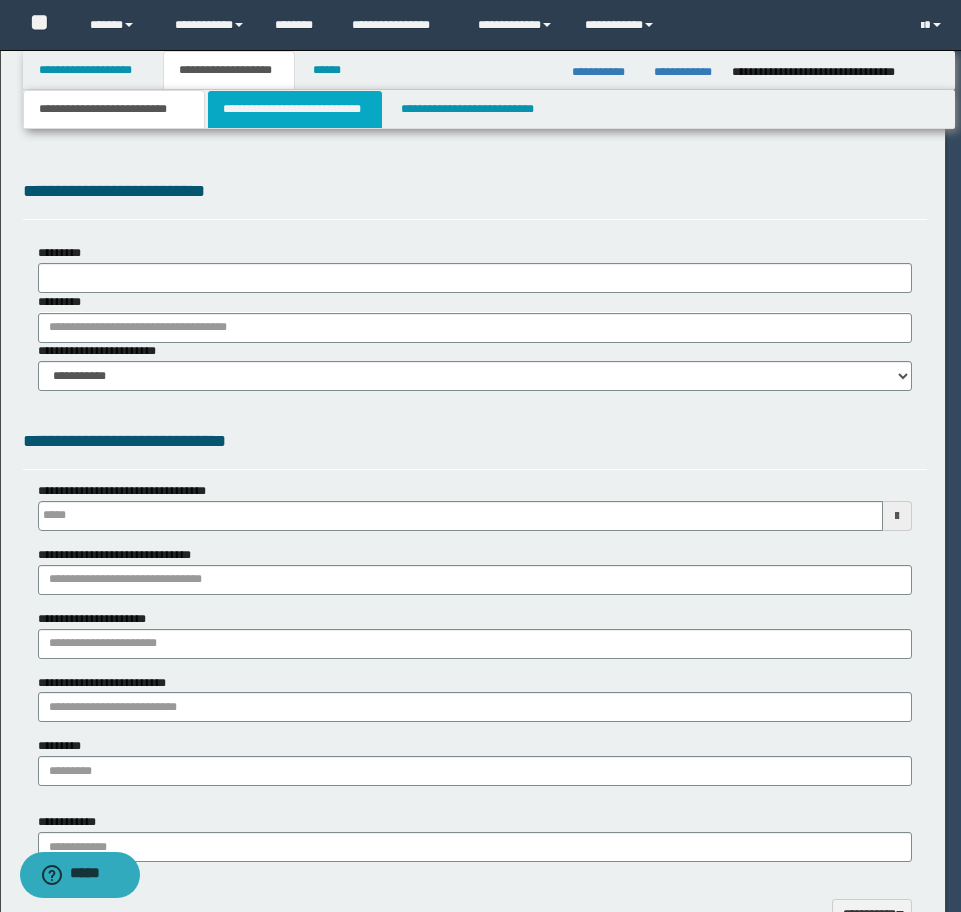 type 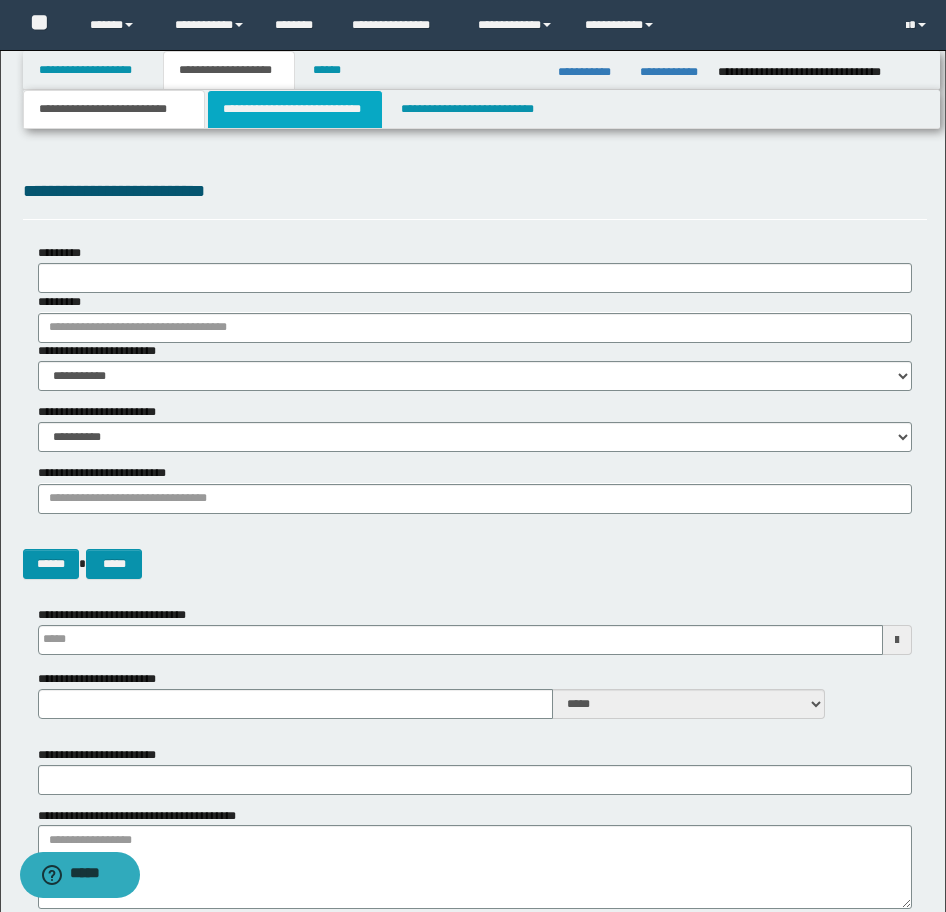 click on "**********" at bounding box center [295, 109] 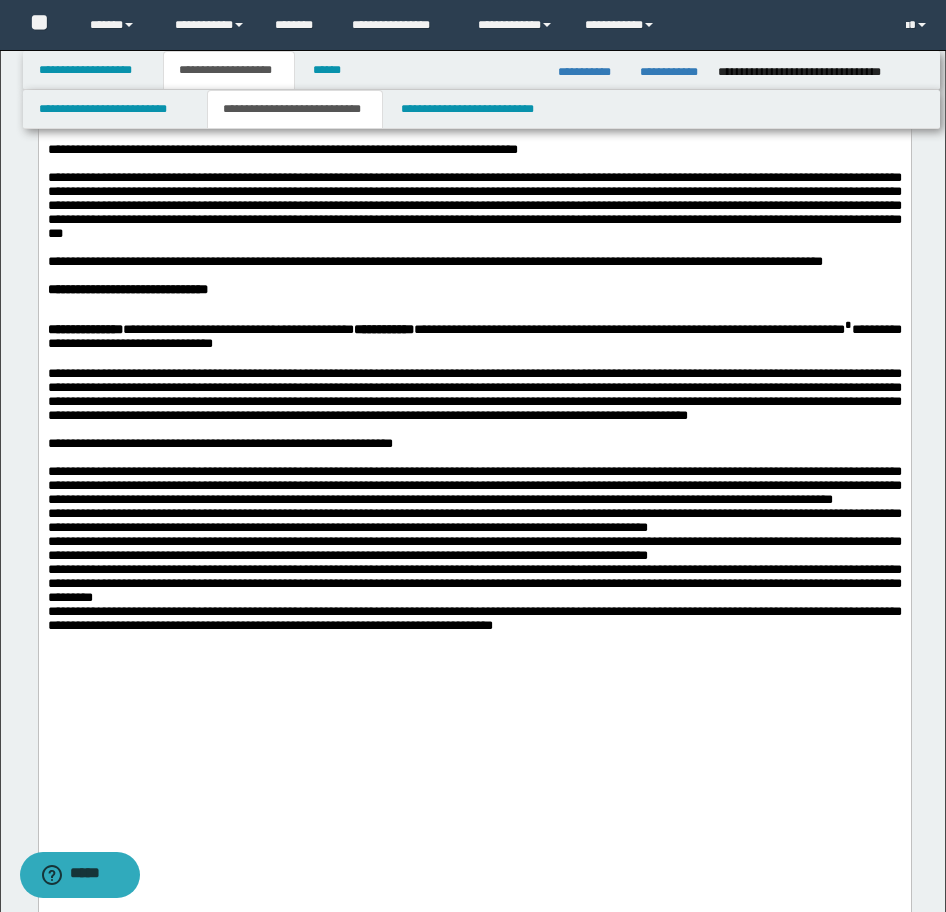 scroll, scrollTop: 1200, scrollLeft: 0, axis: vertical 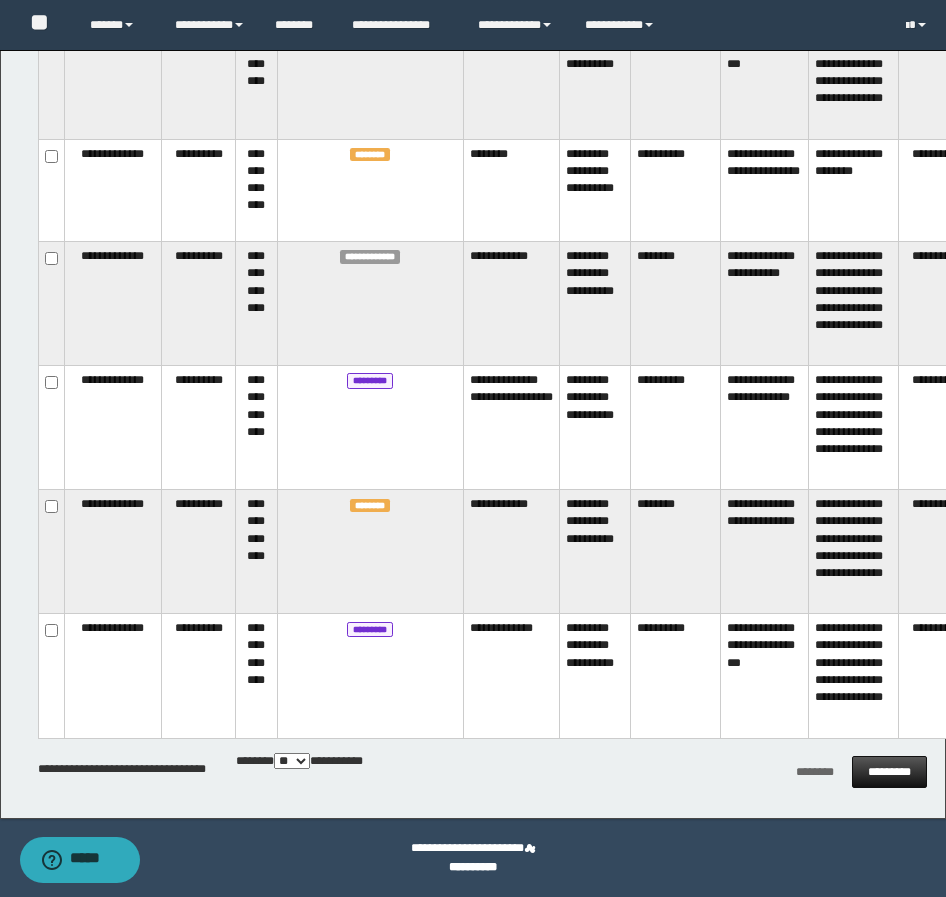 click on "*********" at bounding box center (889, 772) 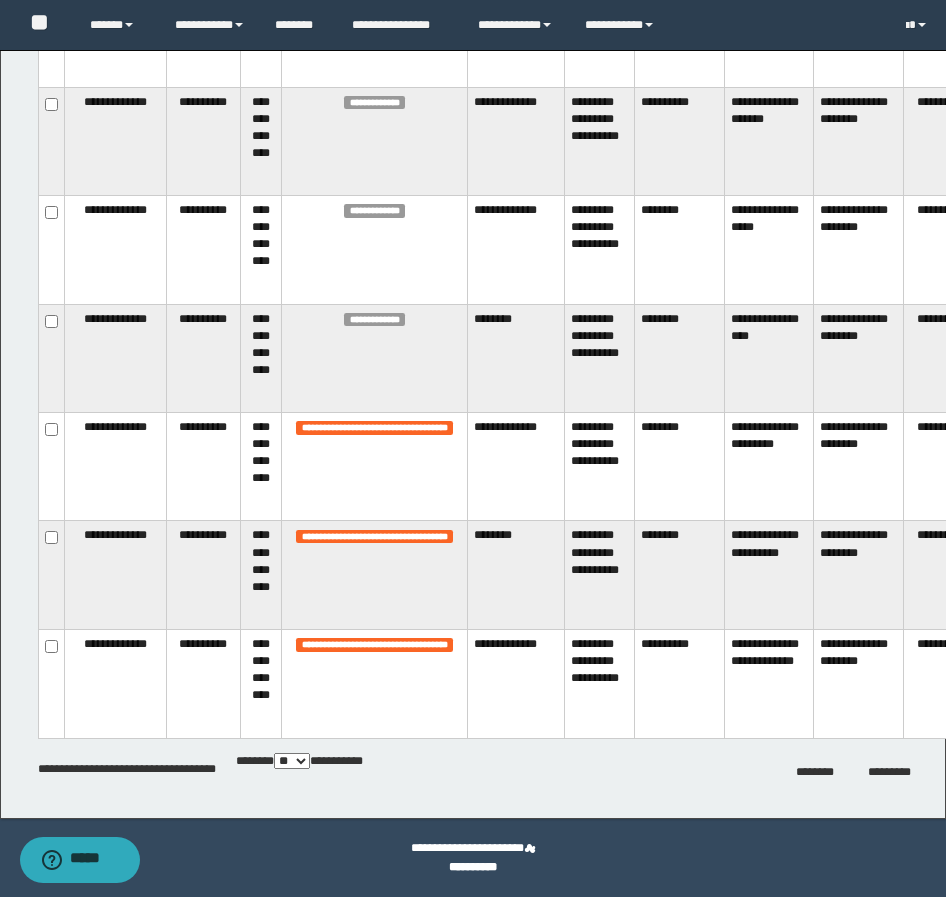 scroll, scrollTop: 5000, scrollLeft: 0, axis: vertical 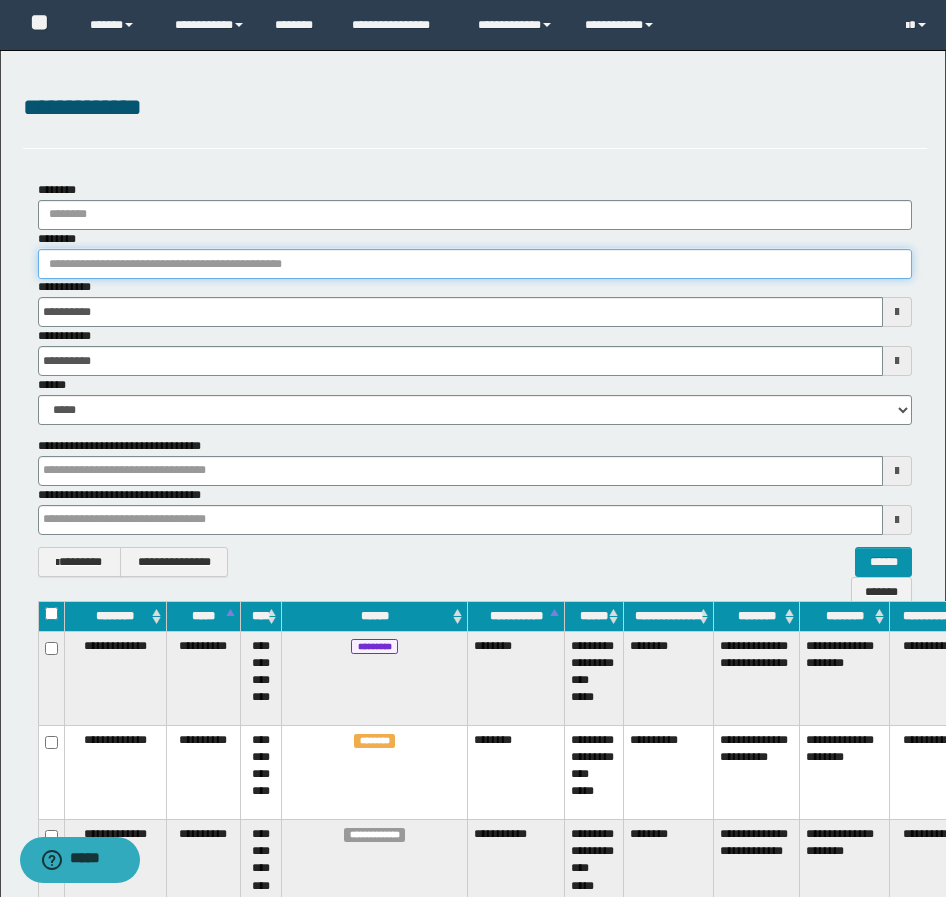 click on "********" at bounding box center [475, 264] 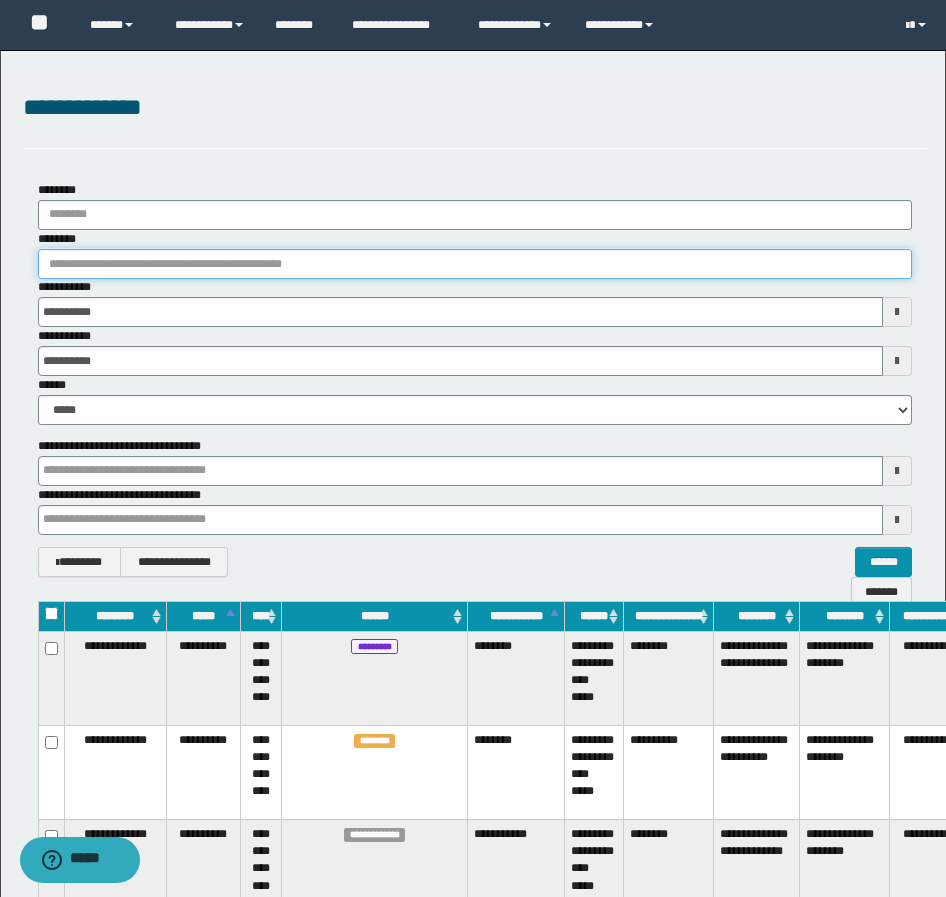 paste on "********" 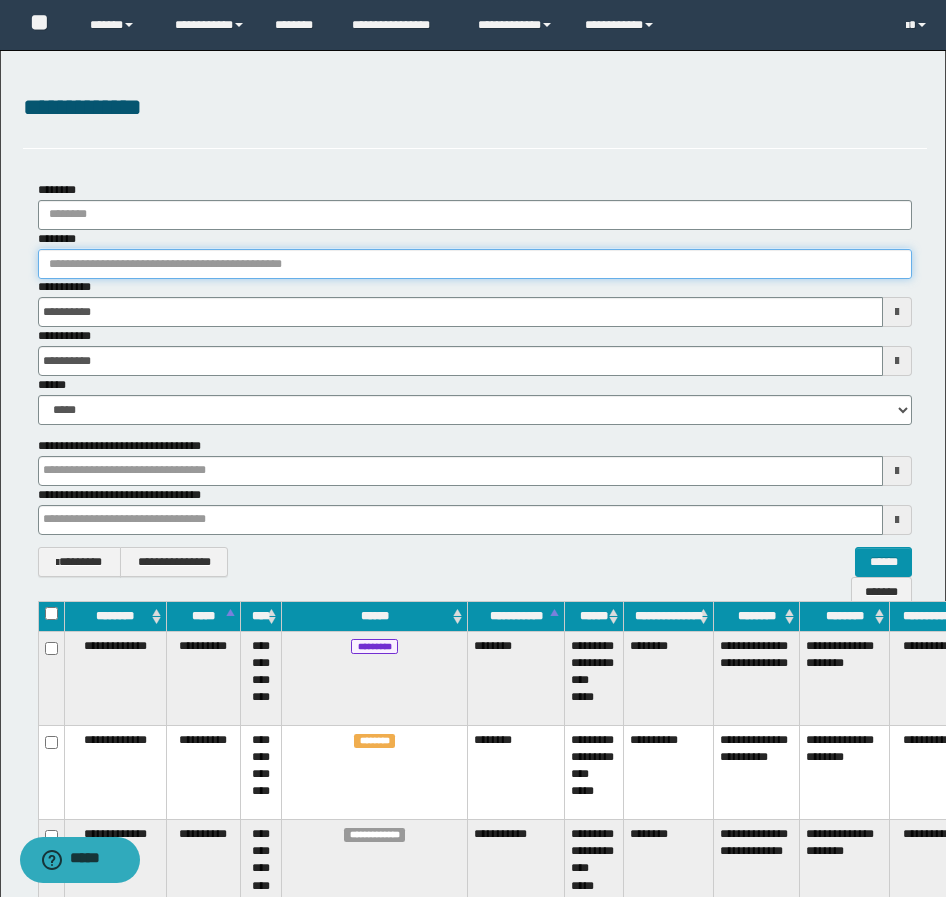 type on "********" 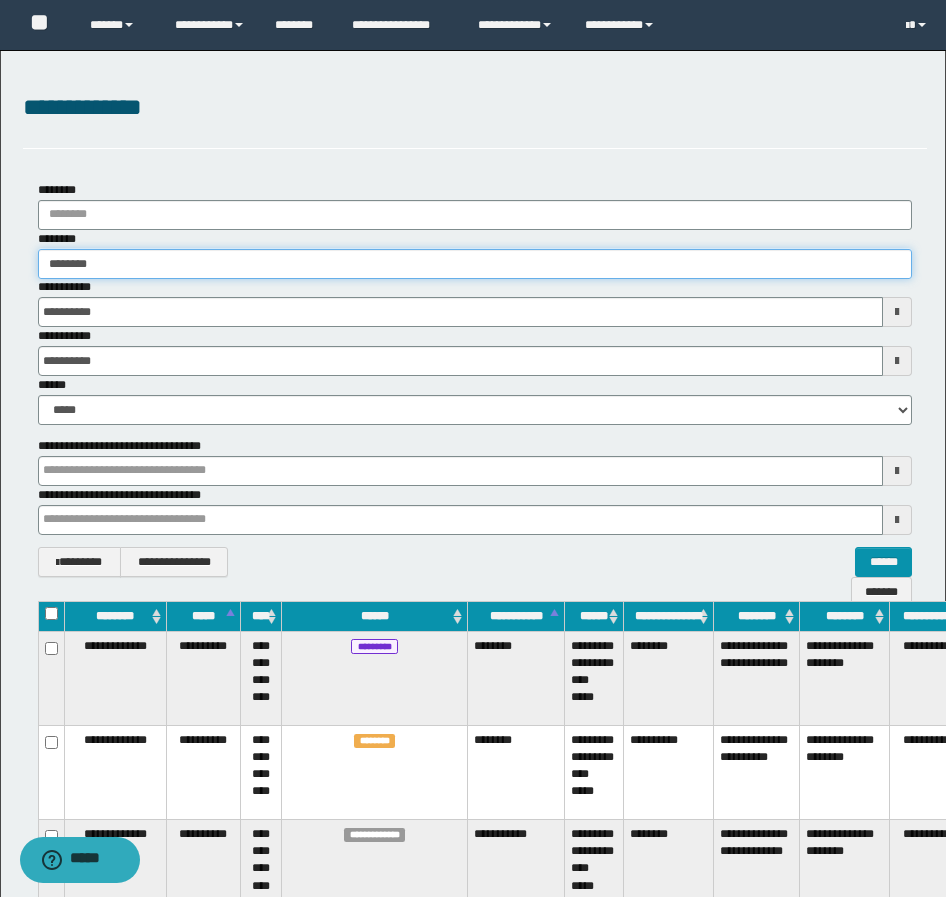 type on "********" 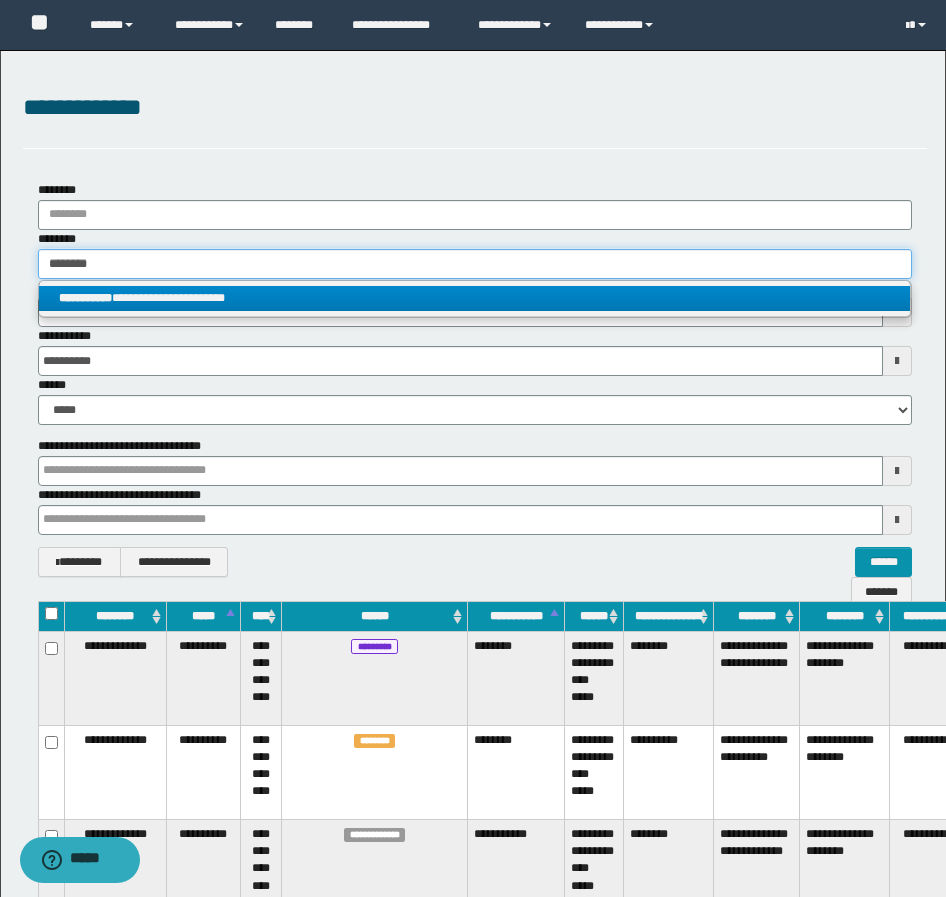 type on "********" 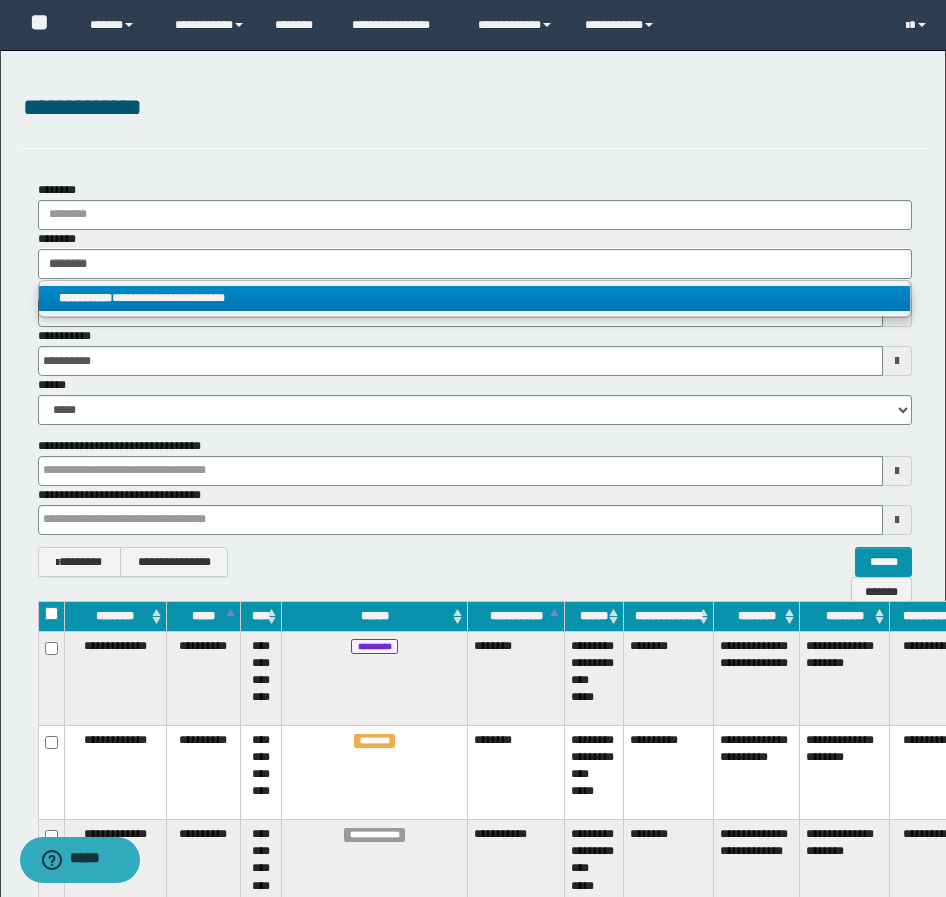 click on "**********" at bounding box center [474, 298] 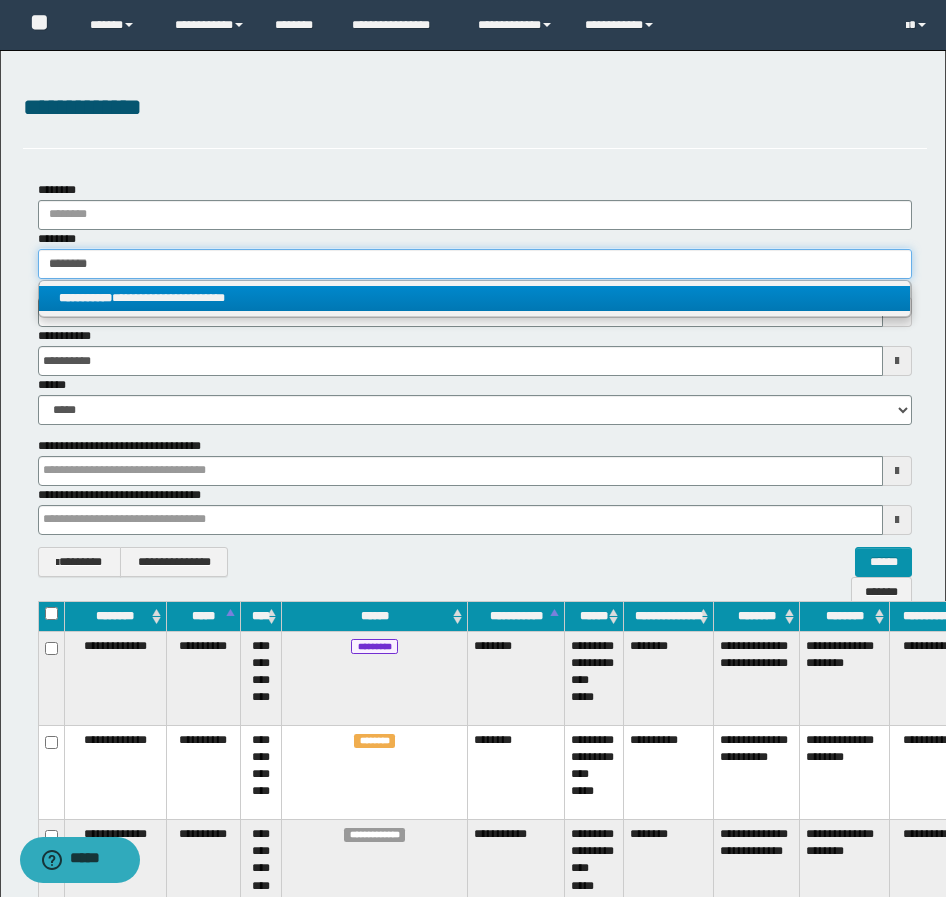 type 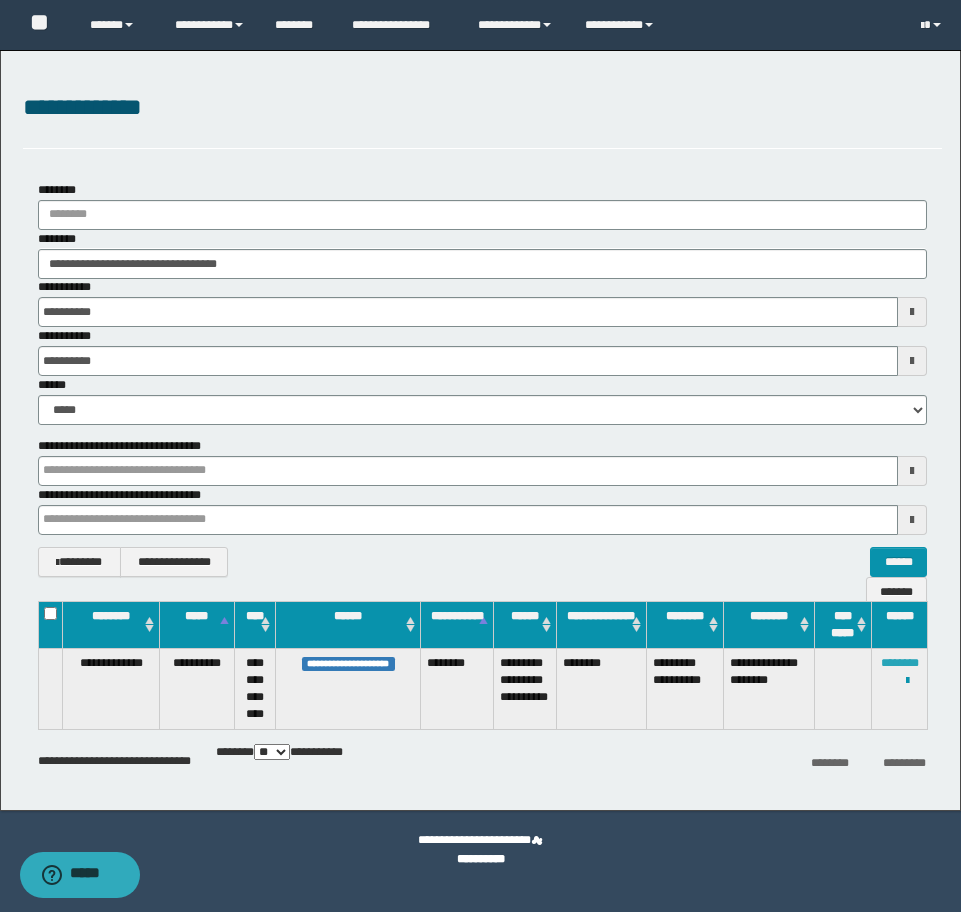 click on "********" at bounding box center (900, 663) 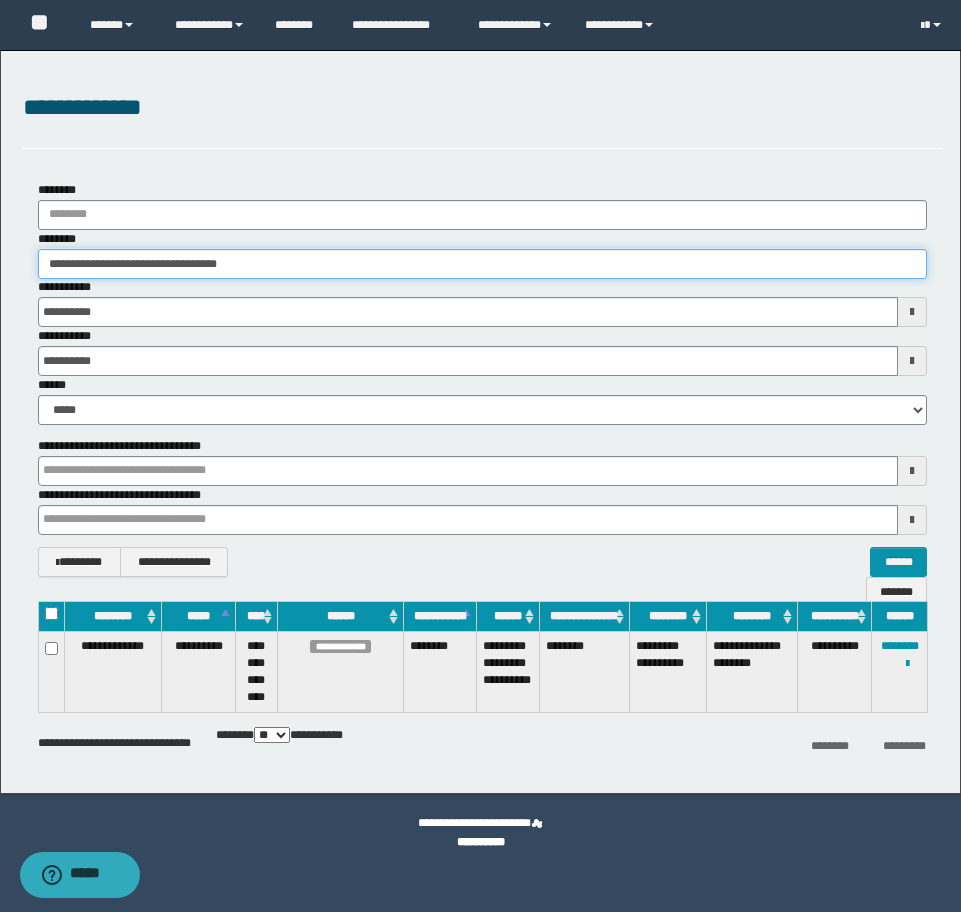 drag, startPoint x: 304, startPoint y: 261, endPoint x: -16, endPoint y: 236, distance: 320.97507 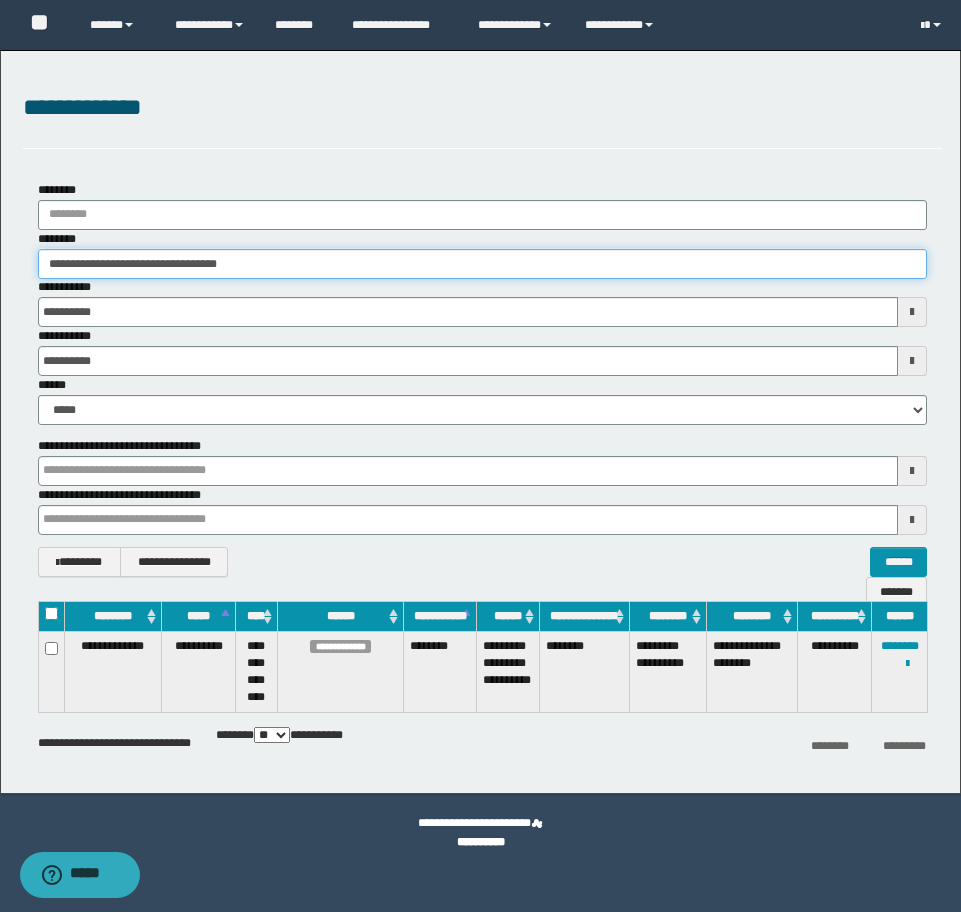 click on "**********" at bounding box center [480, 456] 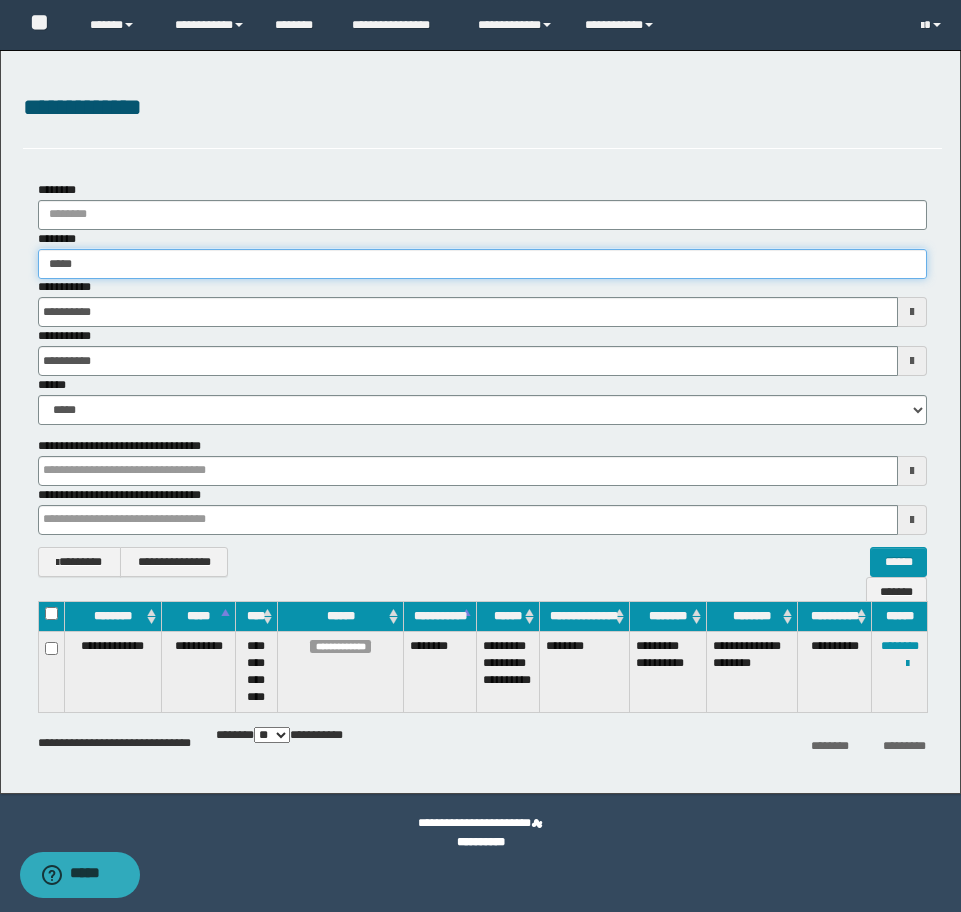 type on "****" 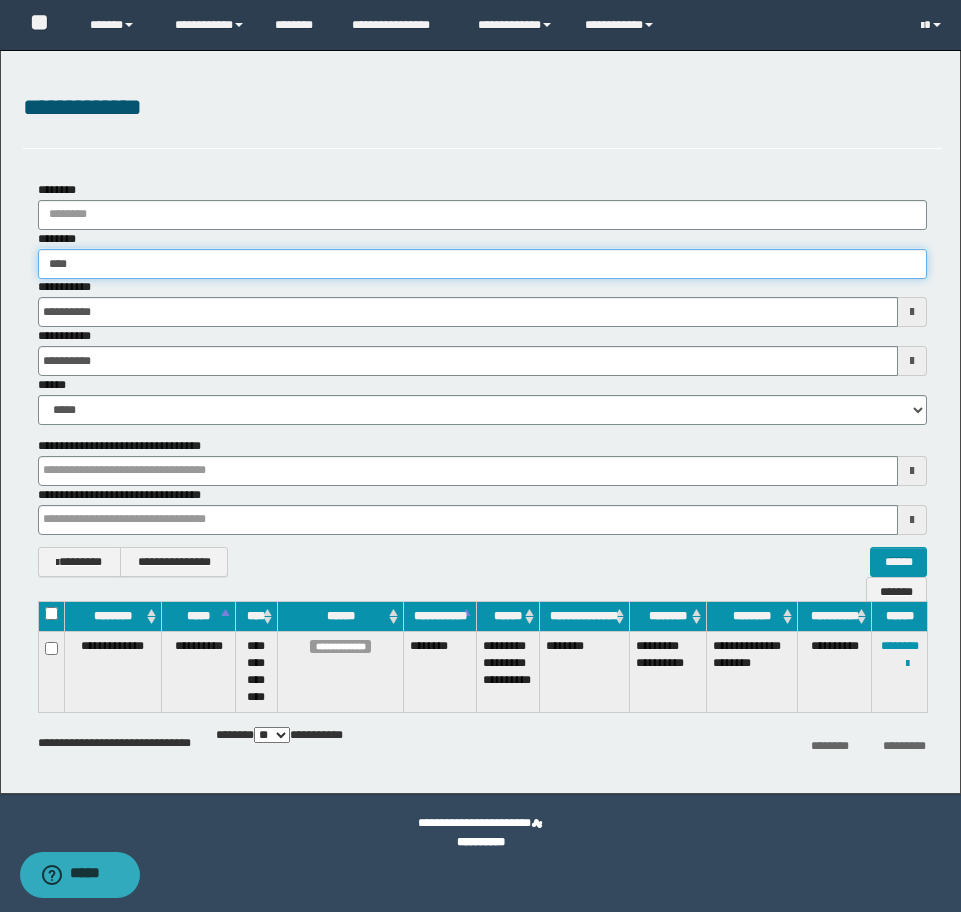 type on "****" 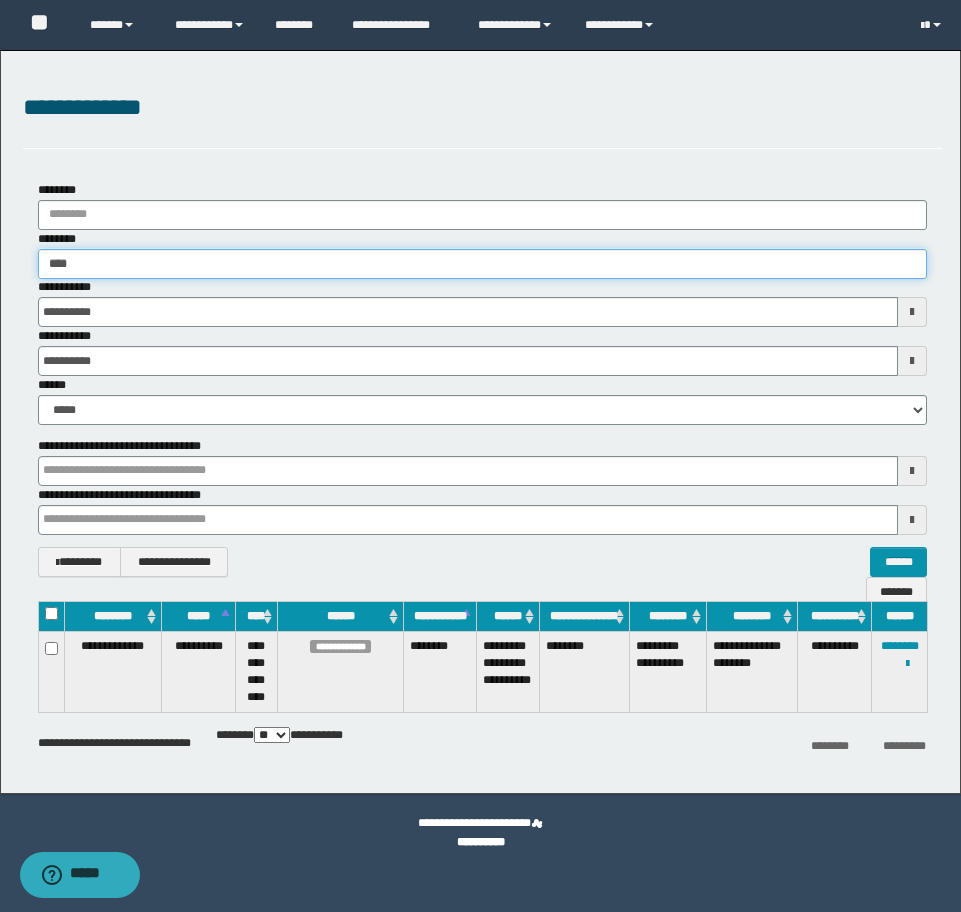 type 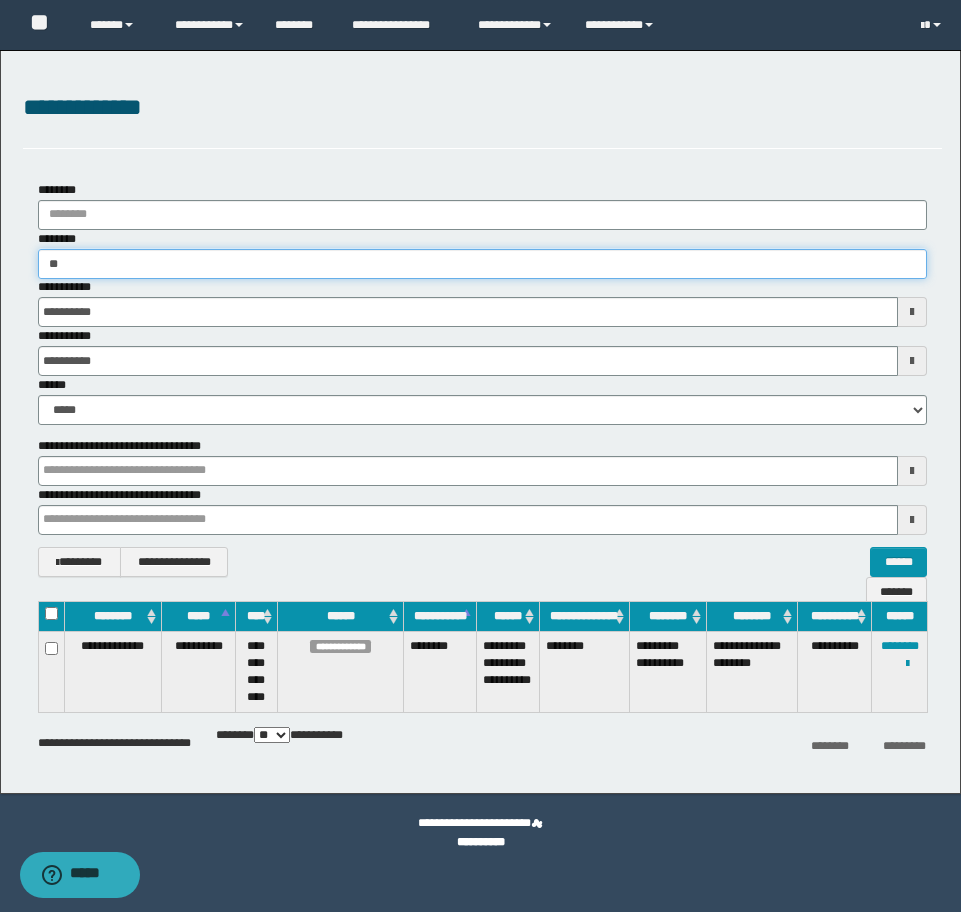 type on "*" 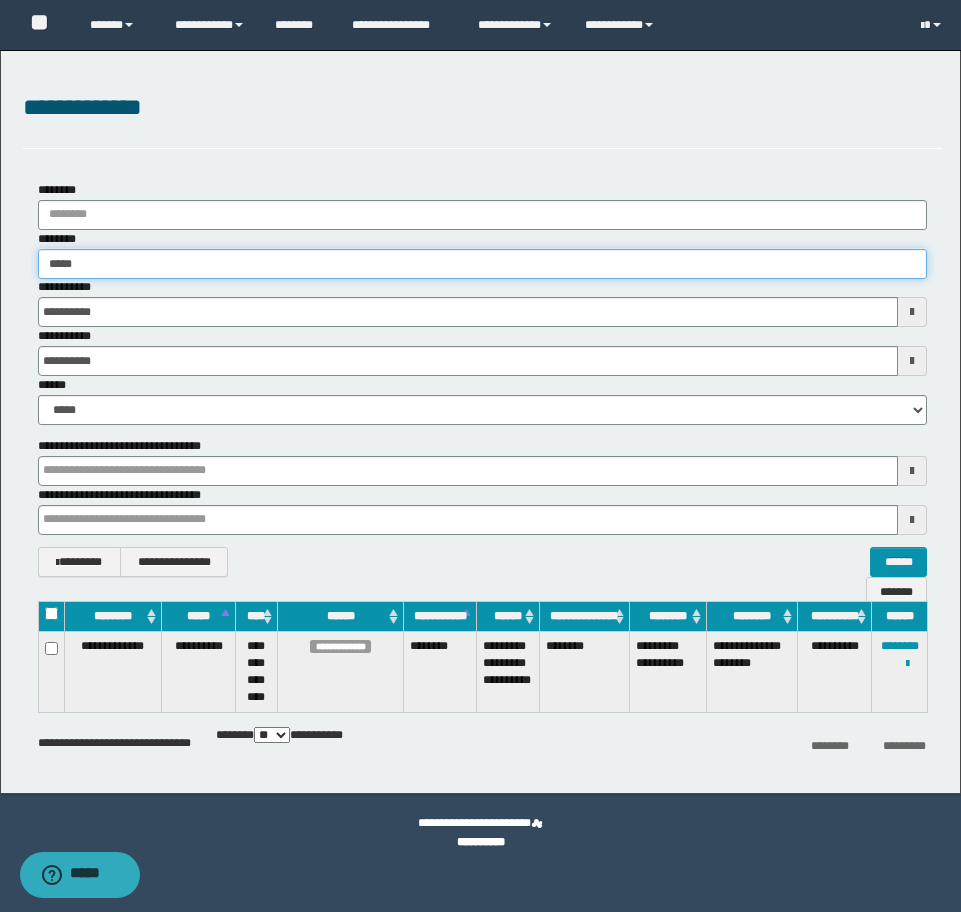 type on "****" 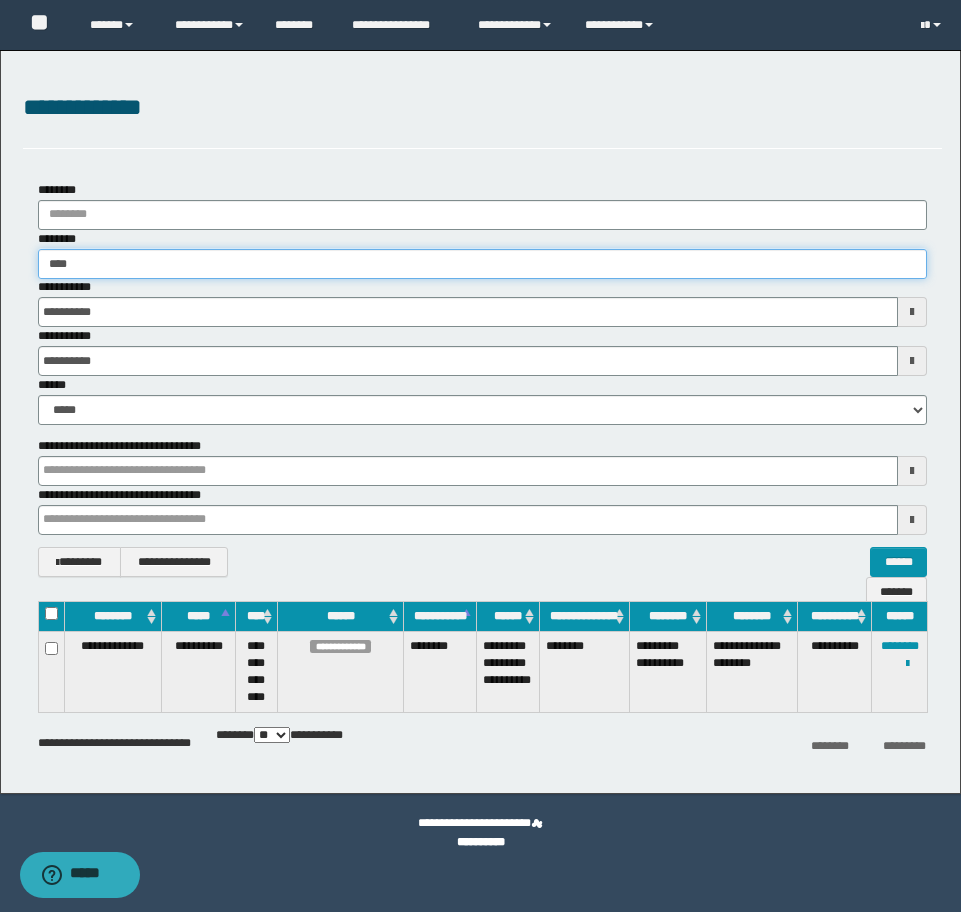 drag, startPoint x: 197, startPoint y: 259, endPoint x: -16, endPoint y: 259, distance: 213 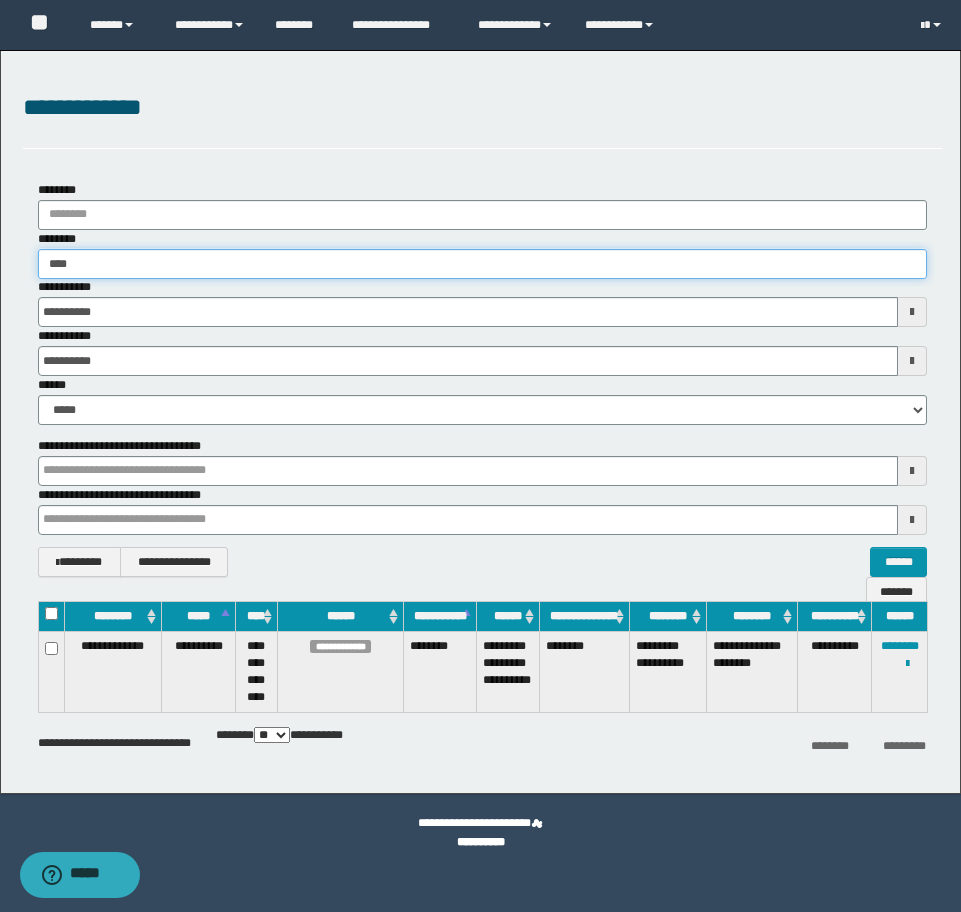 click on "**********" at bounding box center [480, 456] 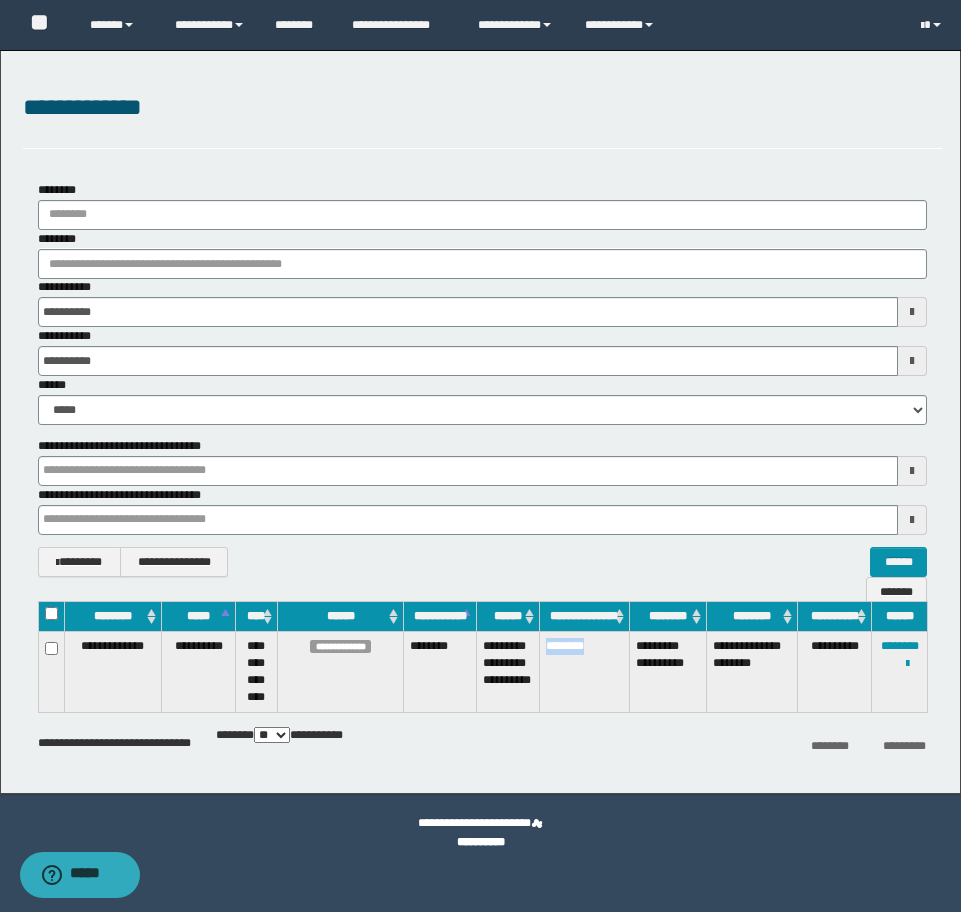 drag, startPoint x: 610, startPoint y: 648, endPoint x: 546, endPoint y: 645, distance: 64.070274 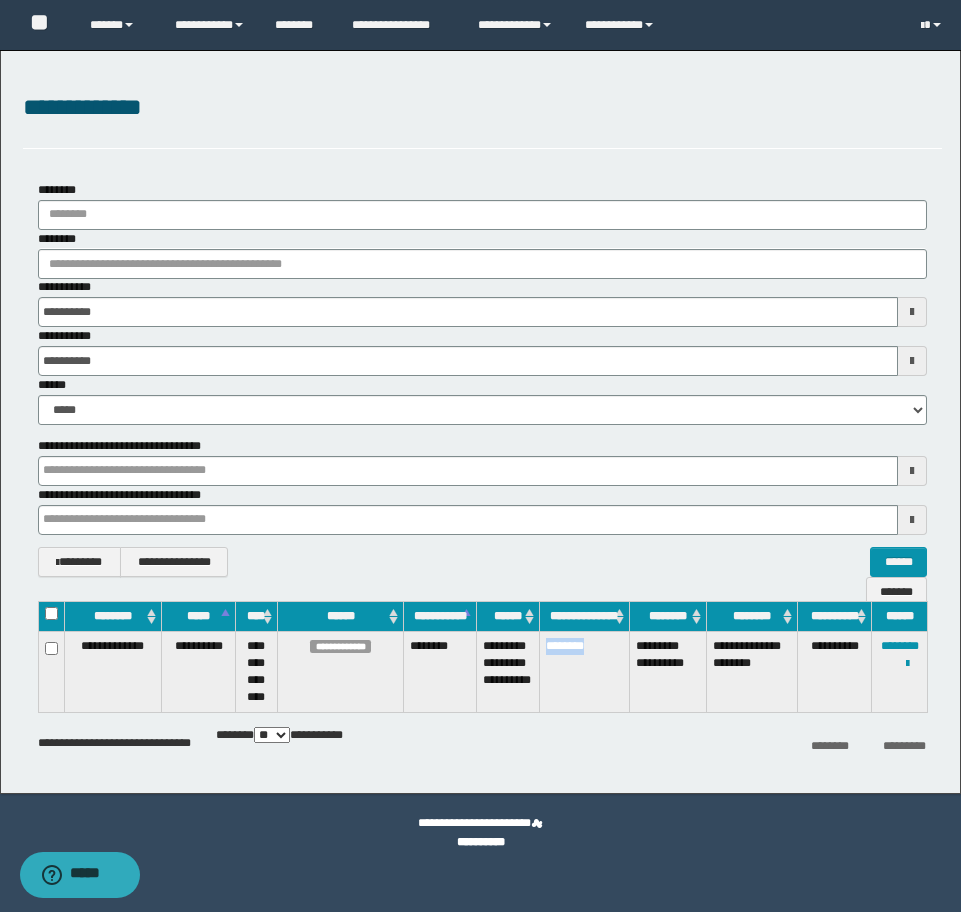 click on "********" at bounding box center [584, 672] 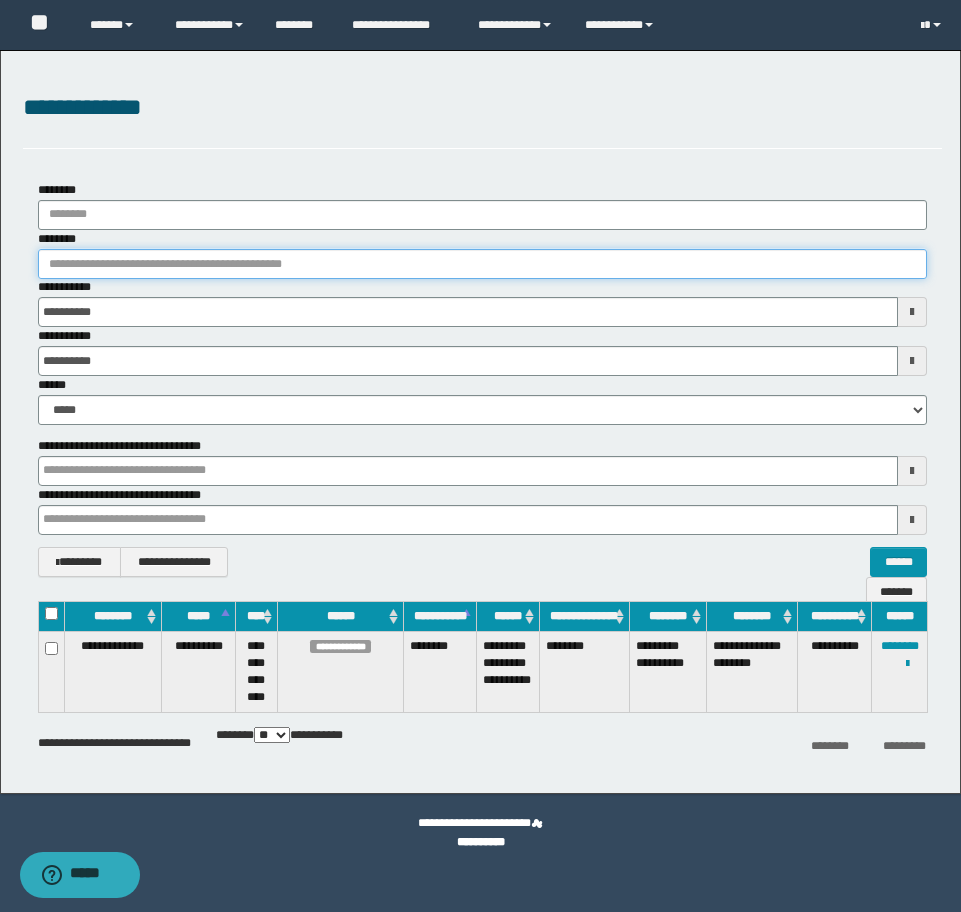 click on "********" at bounding box center [482, 264] 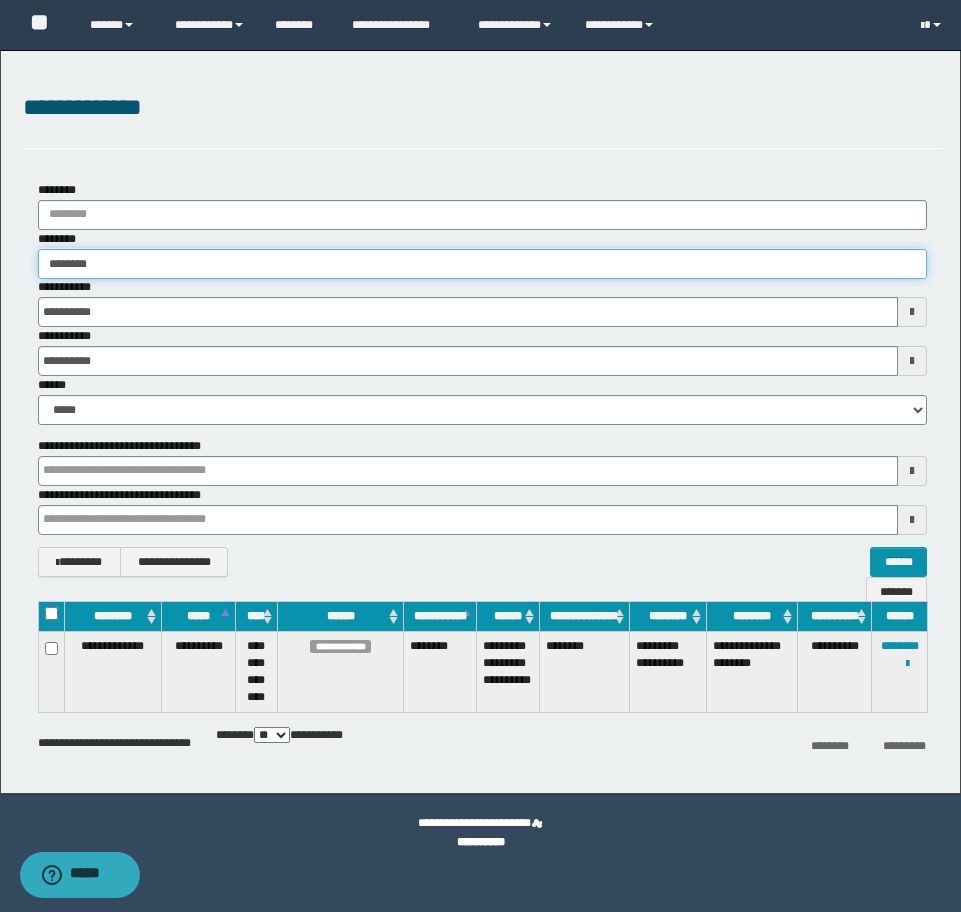 type on "********" 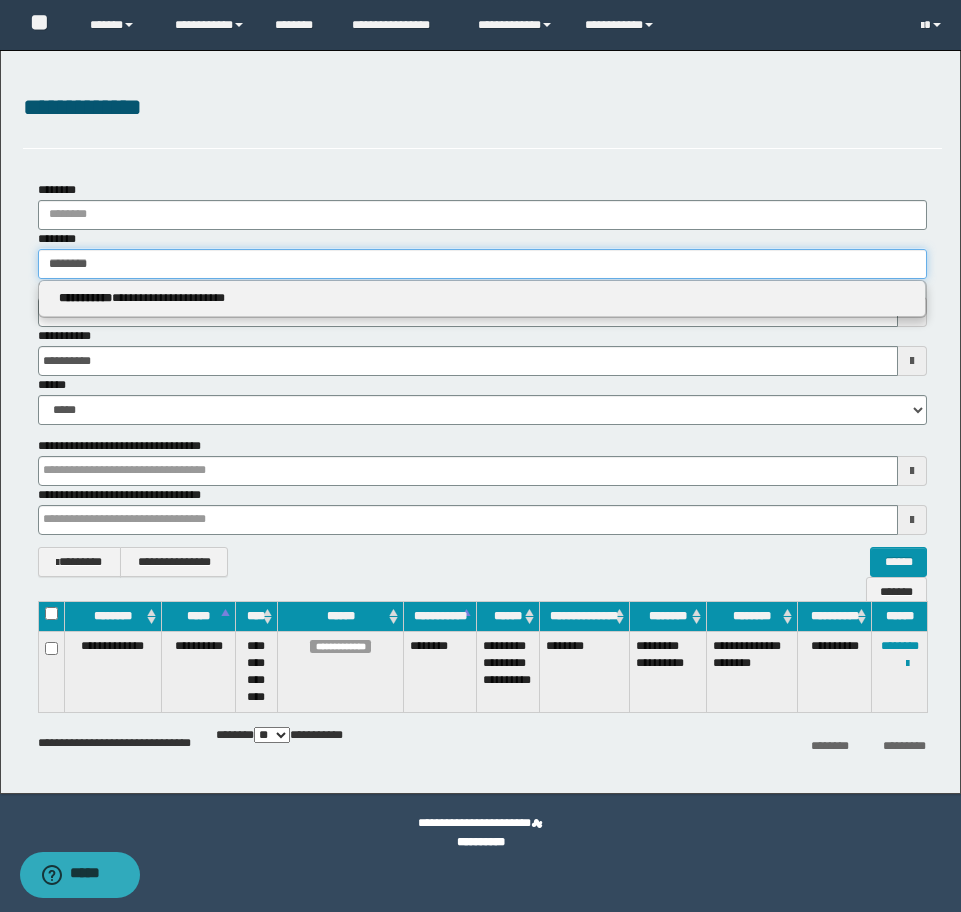 type 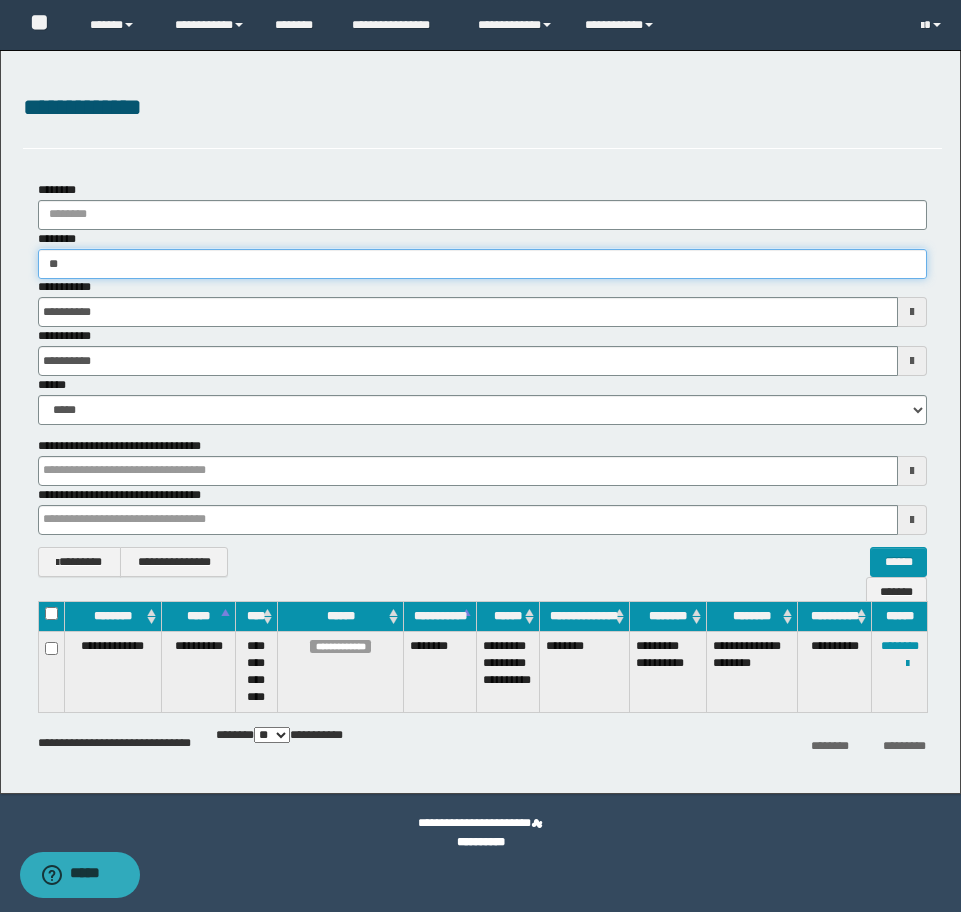 type on "*" 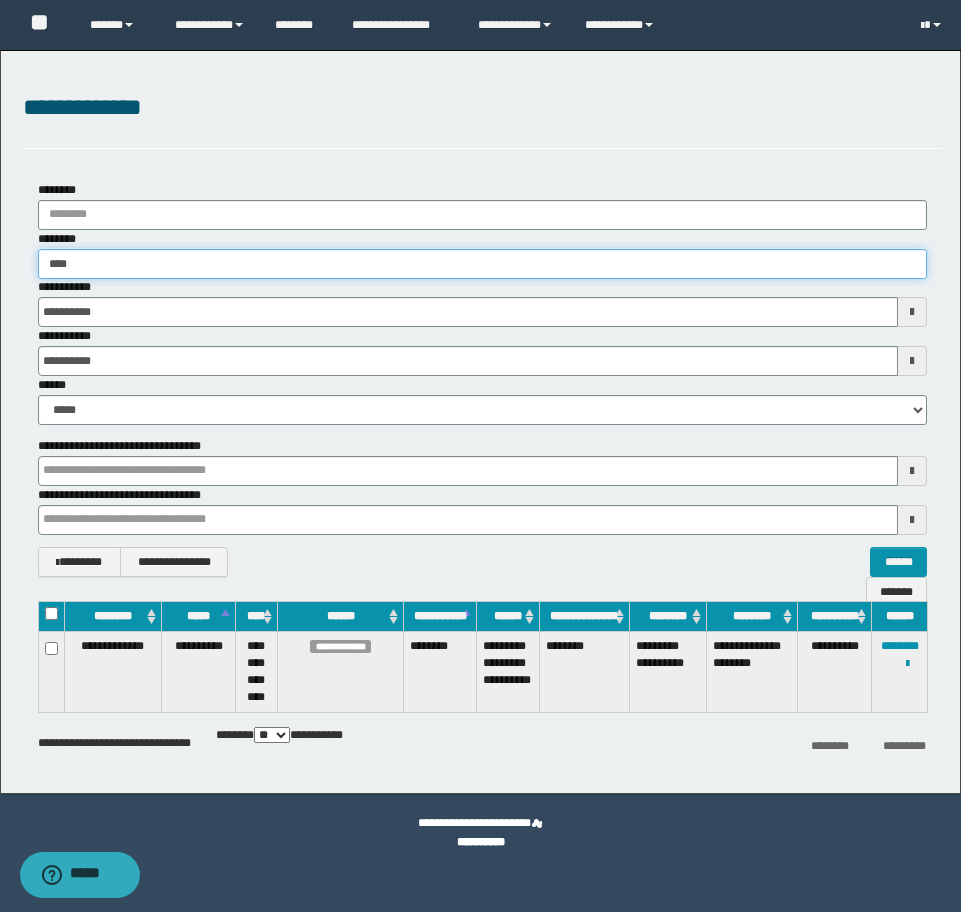 type on "*****" 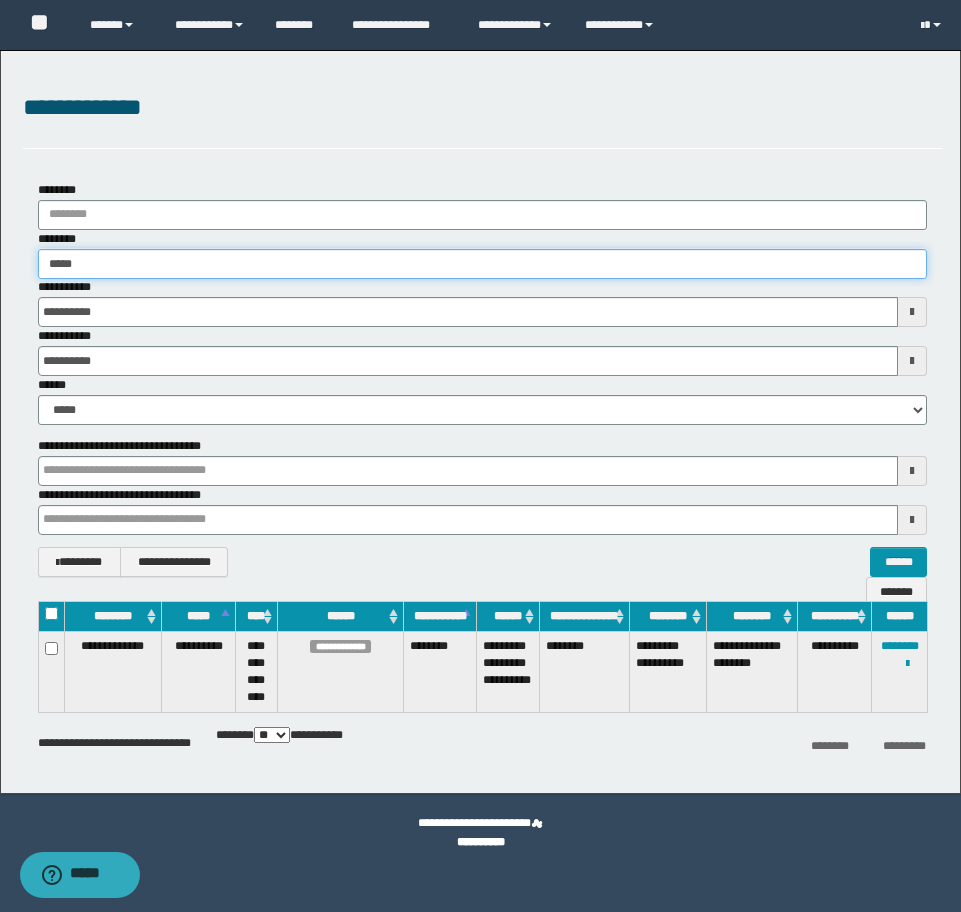 type on "*****" 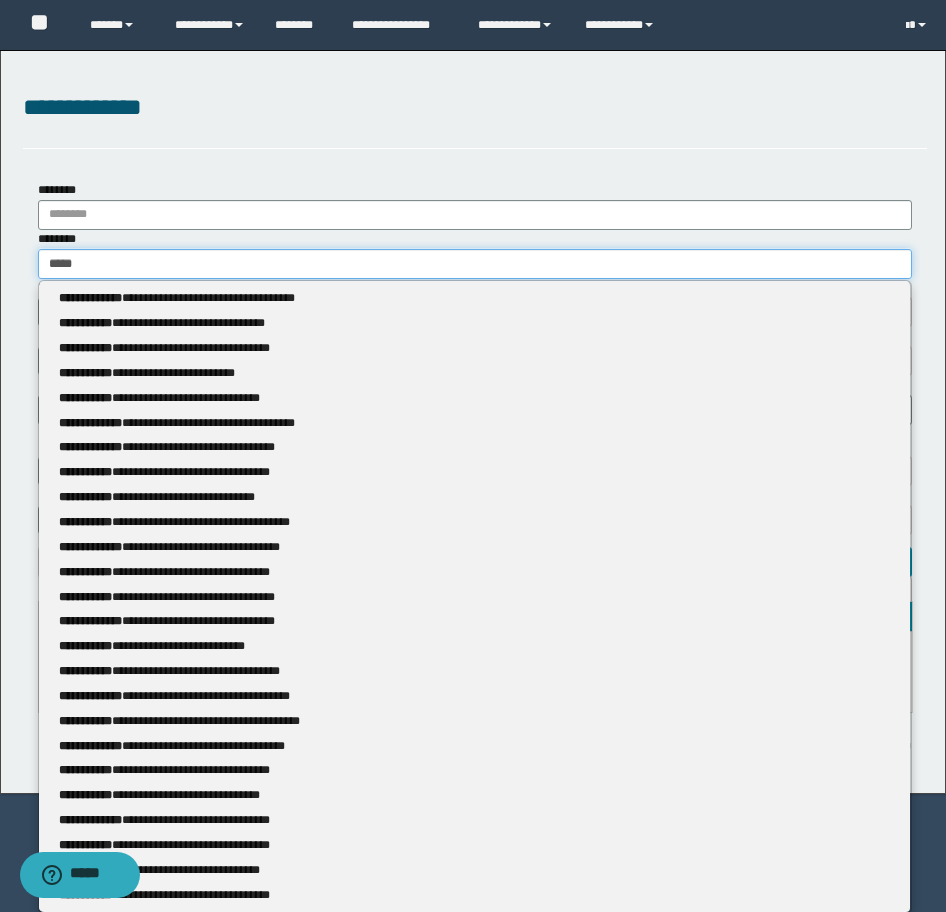 type 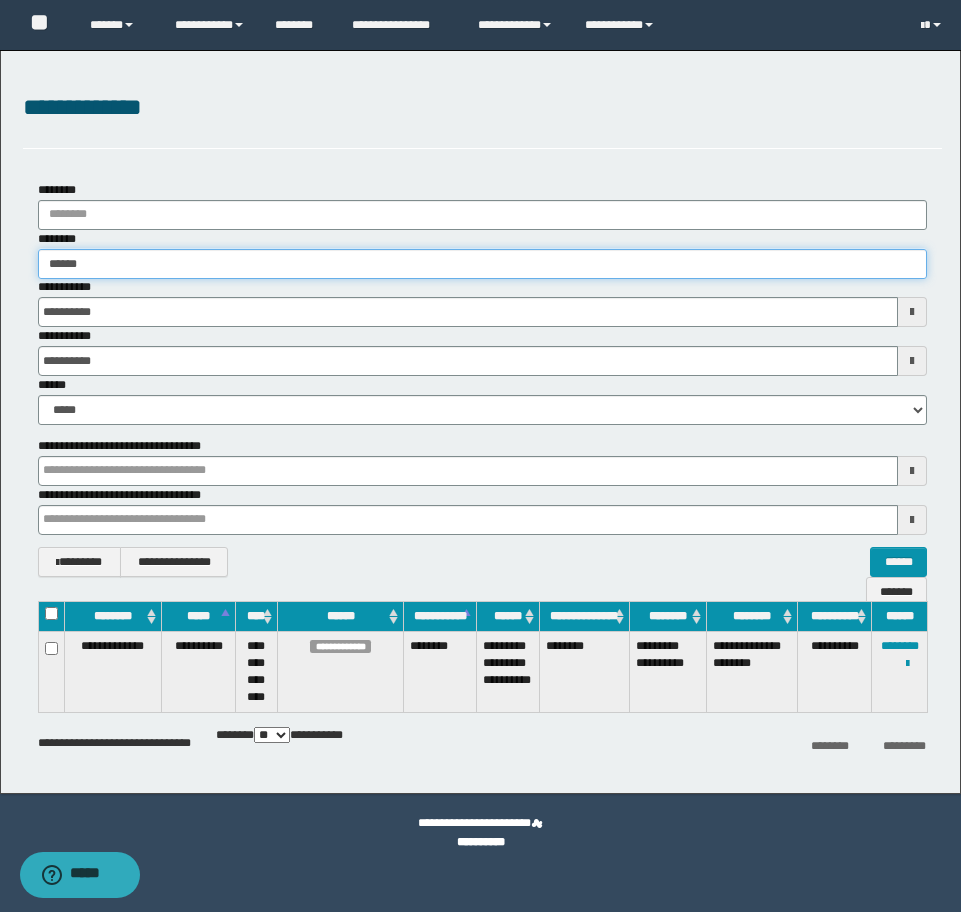 type on "*****" 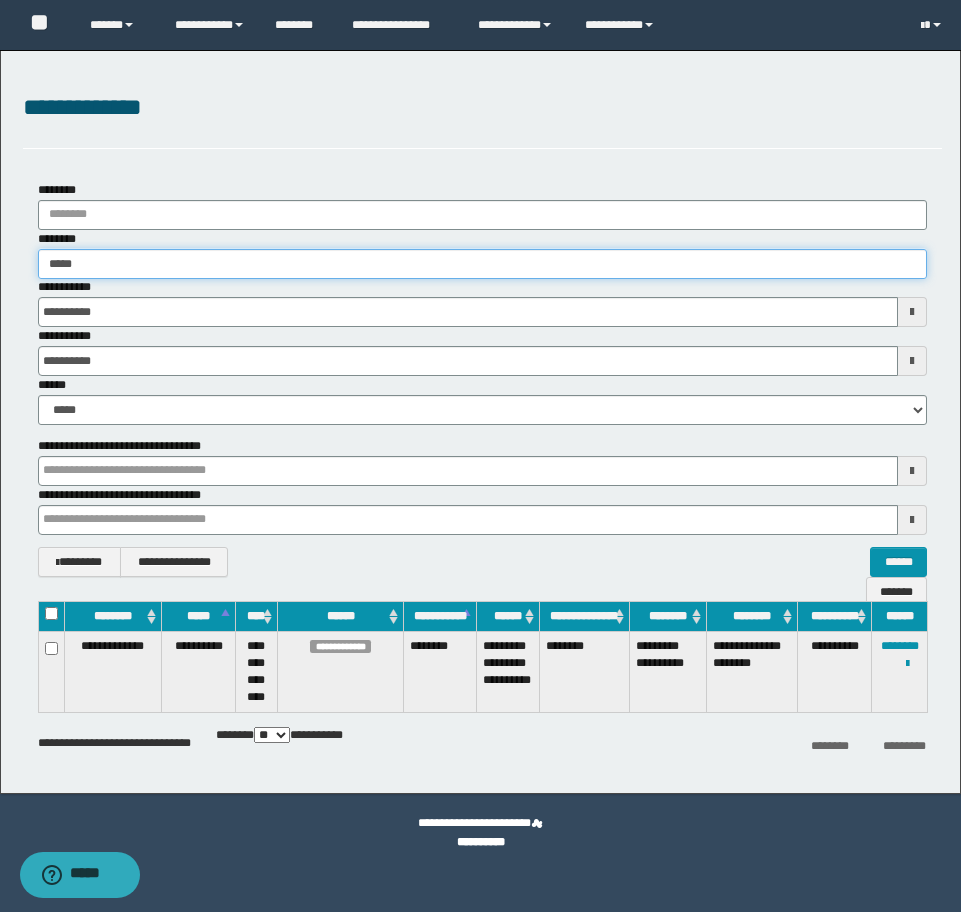 type on "*****" 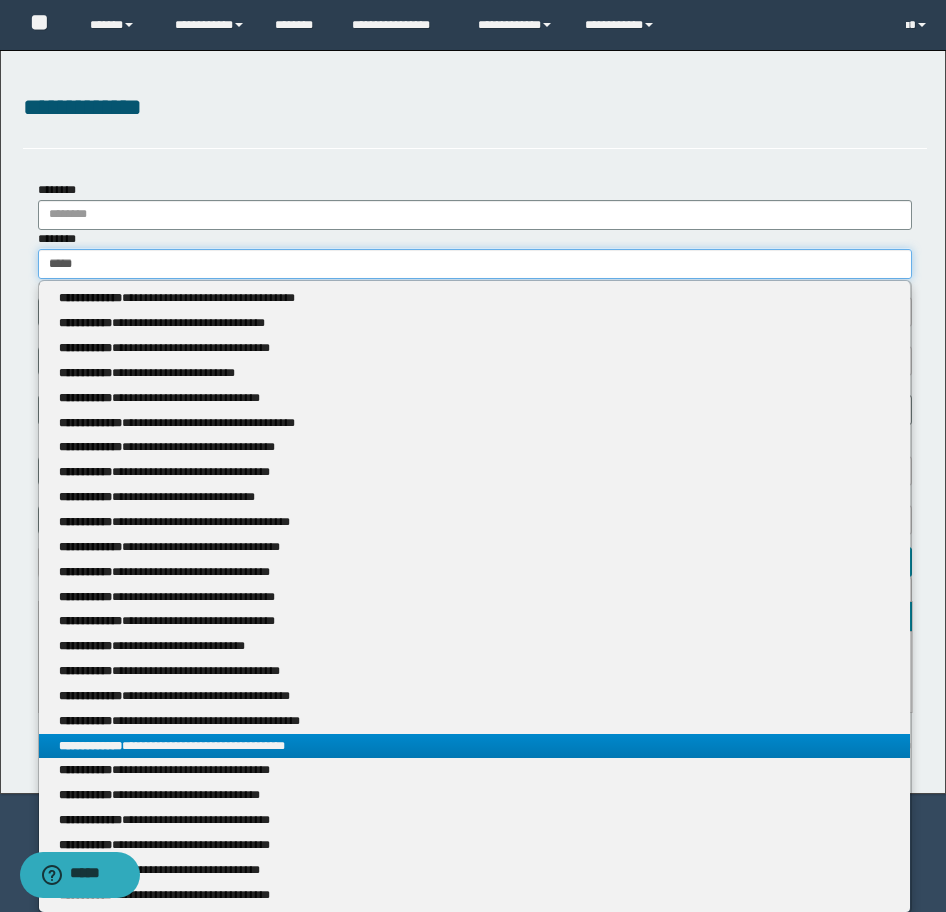 type on "*****" 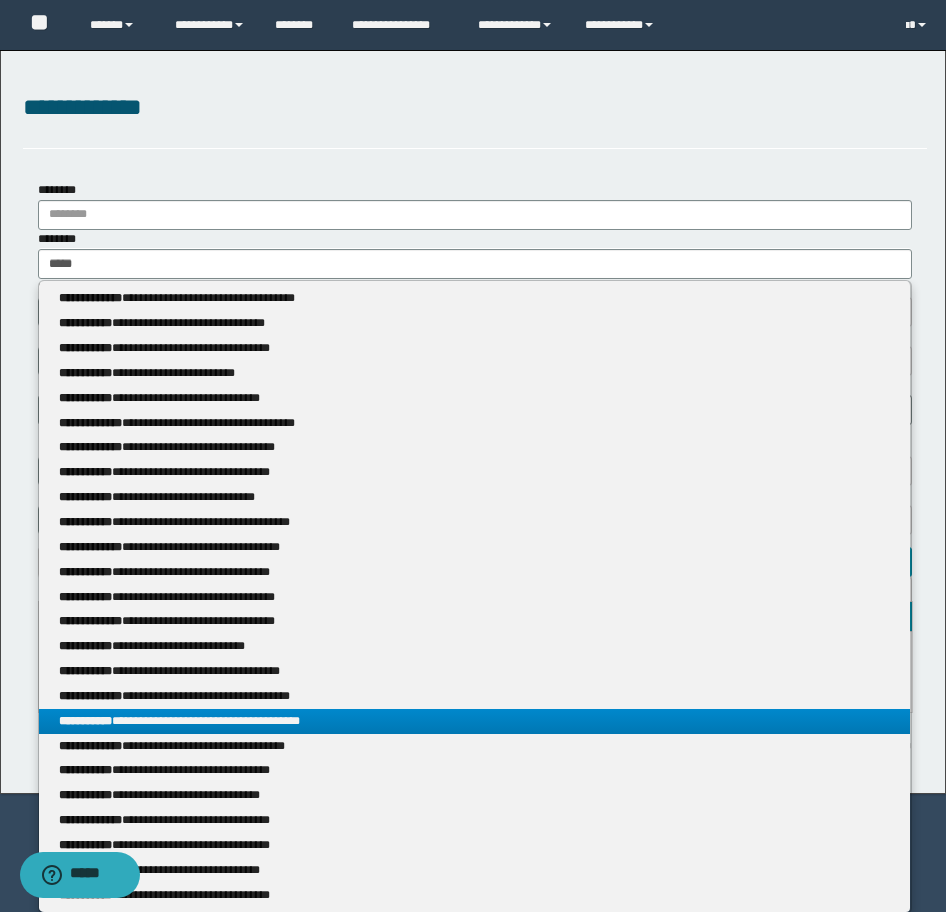 click on "**********" at bounding box center [474, 721] 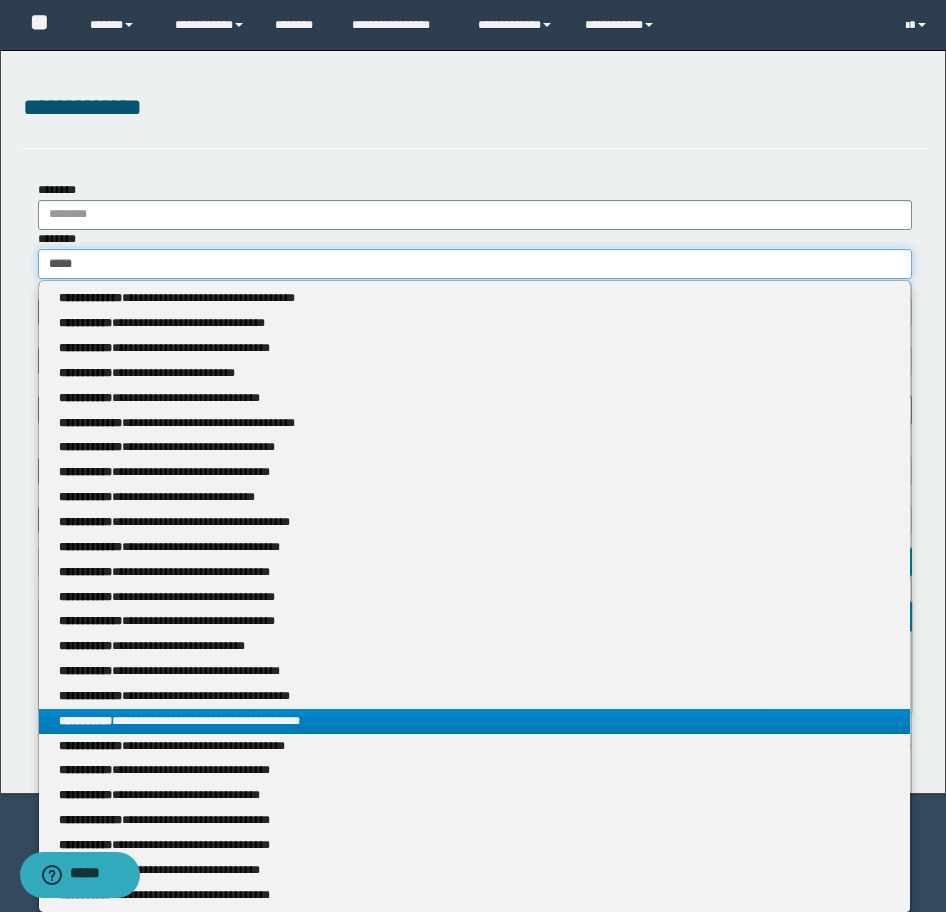 type 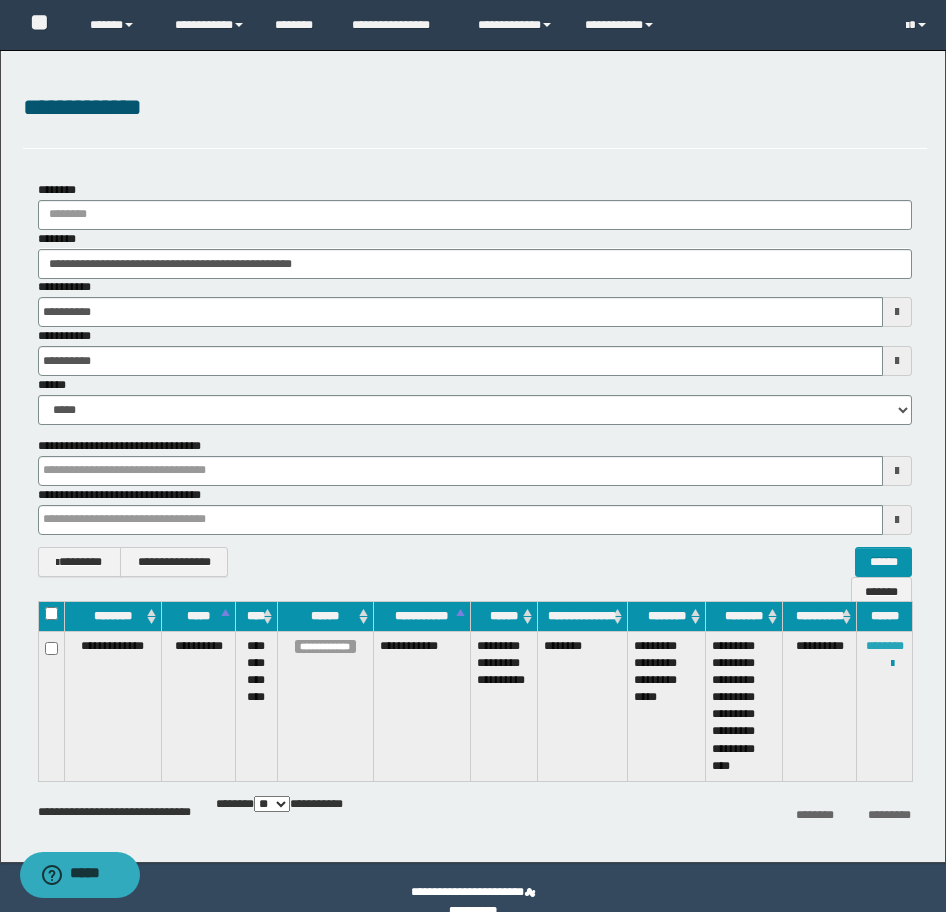 click on "********" at bounding box center [885, 646] 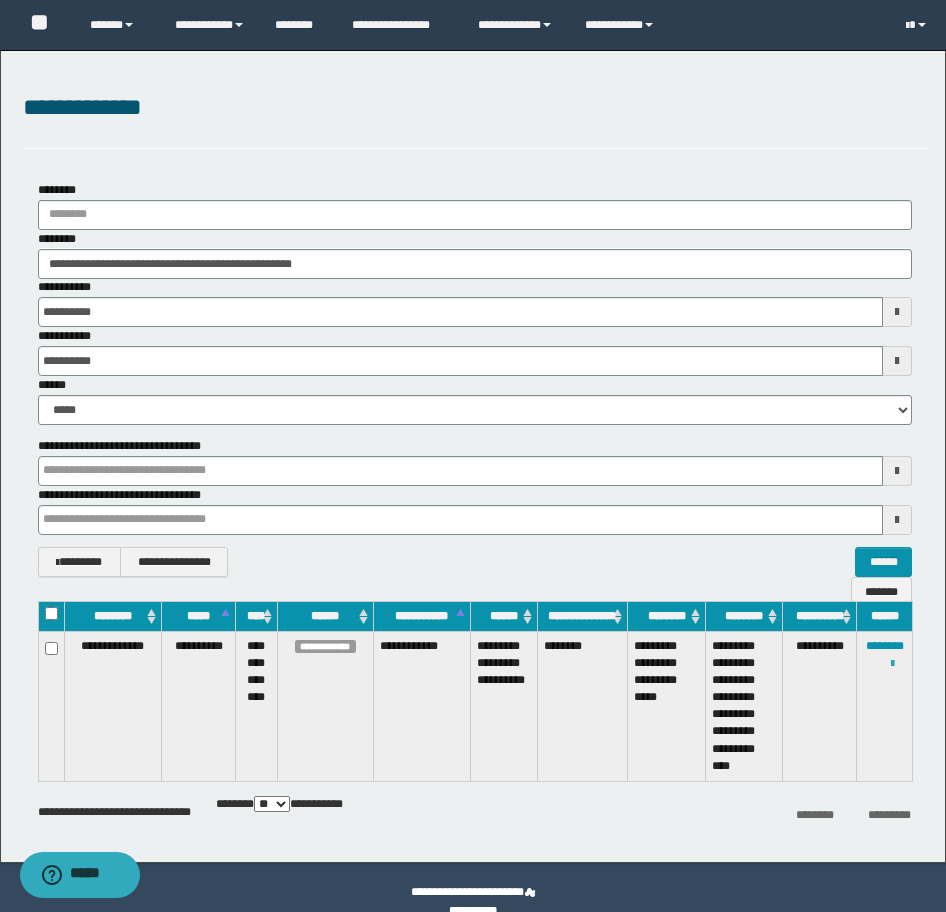 click at bounding box center (892, 664) 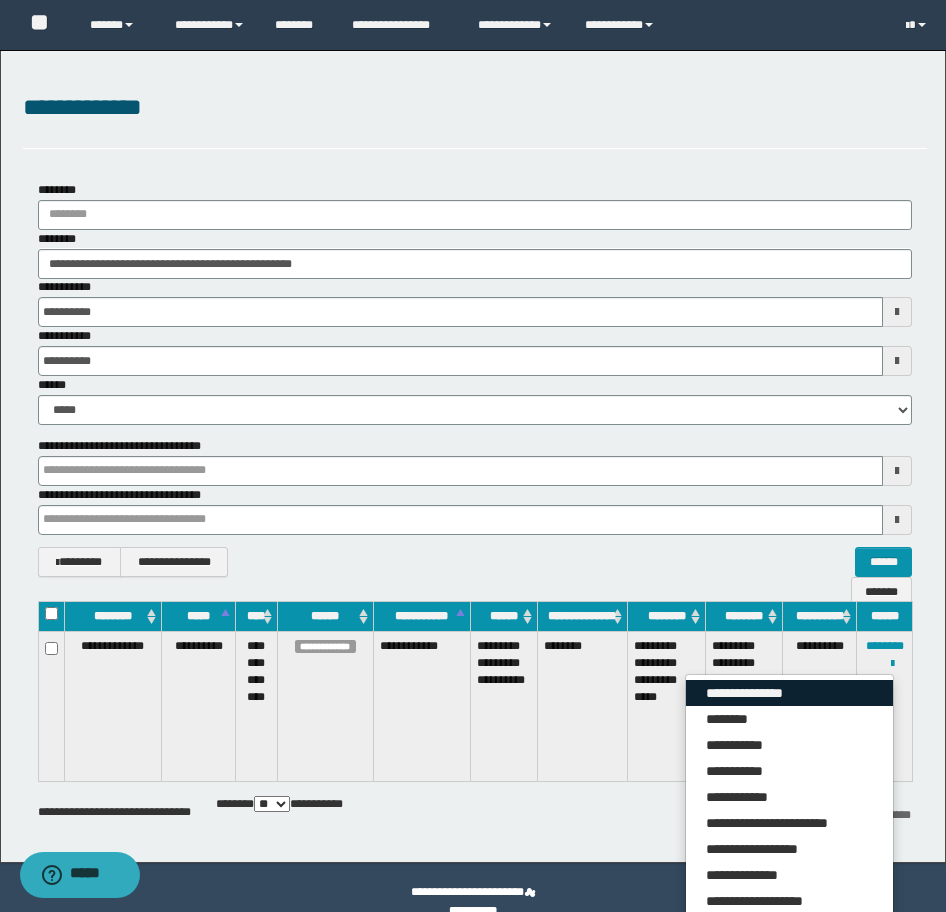 click on "**********" at bounding box center (789, 693) 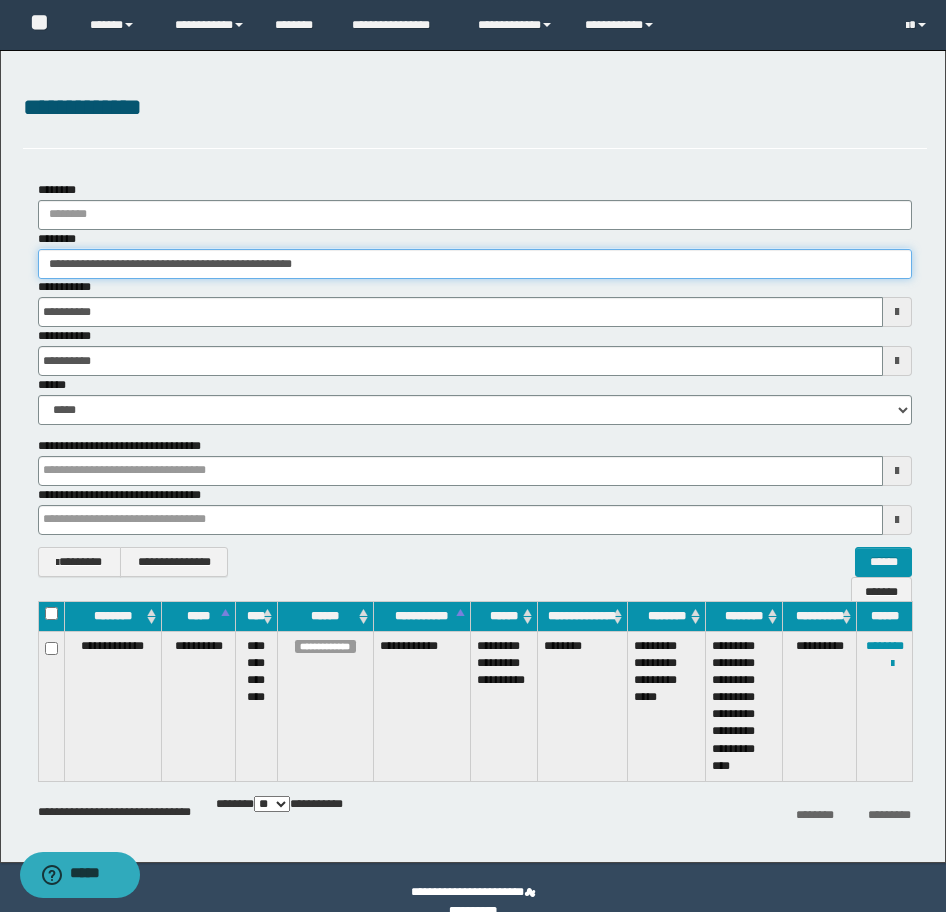drag, startPoint x: 117, startPoint y: 261, endPoint x: 66, endPoint y: 267, distance: 51.351727 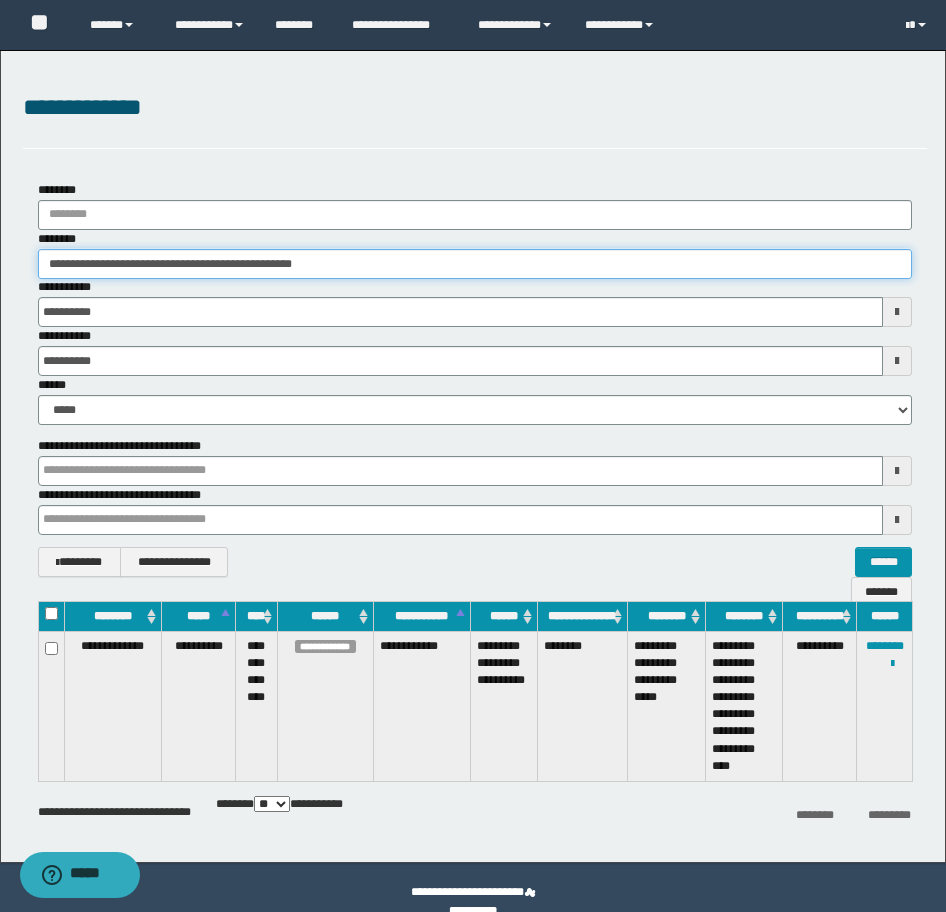 click on "**********" at bounding box center (475, 264) 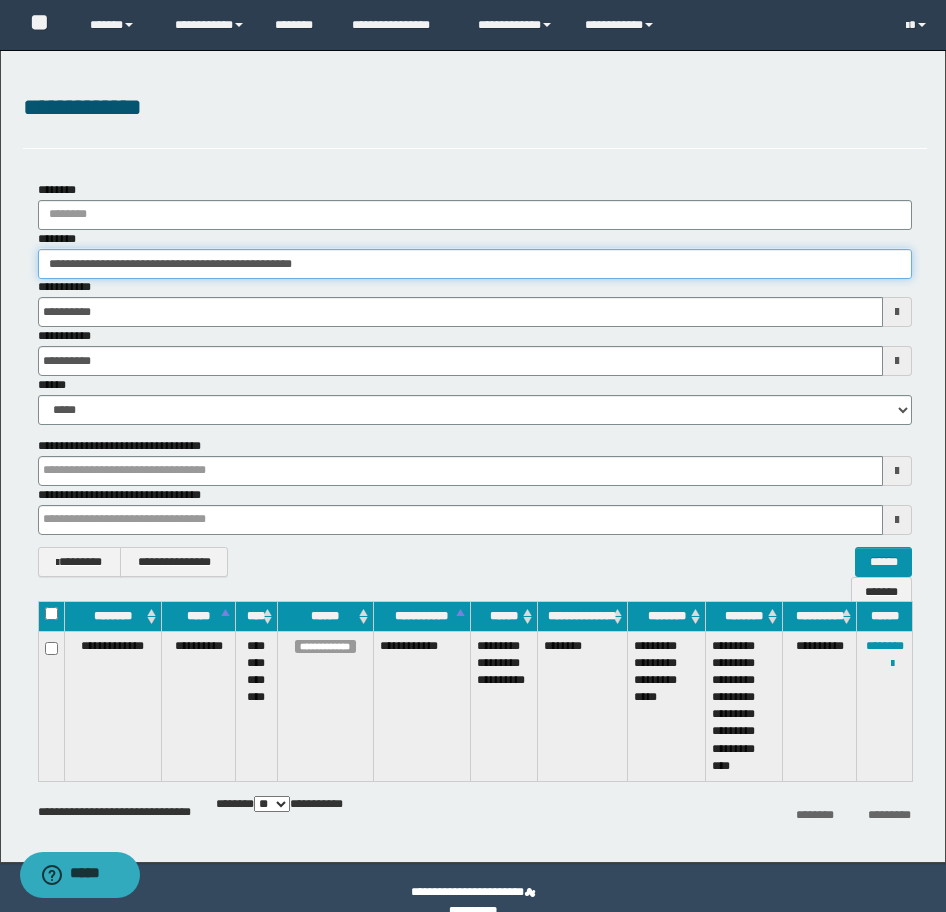 drag, startPoint x: 417, startPoint y: 266, endPoint x: -16, endPoint y: 266, distance: 433 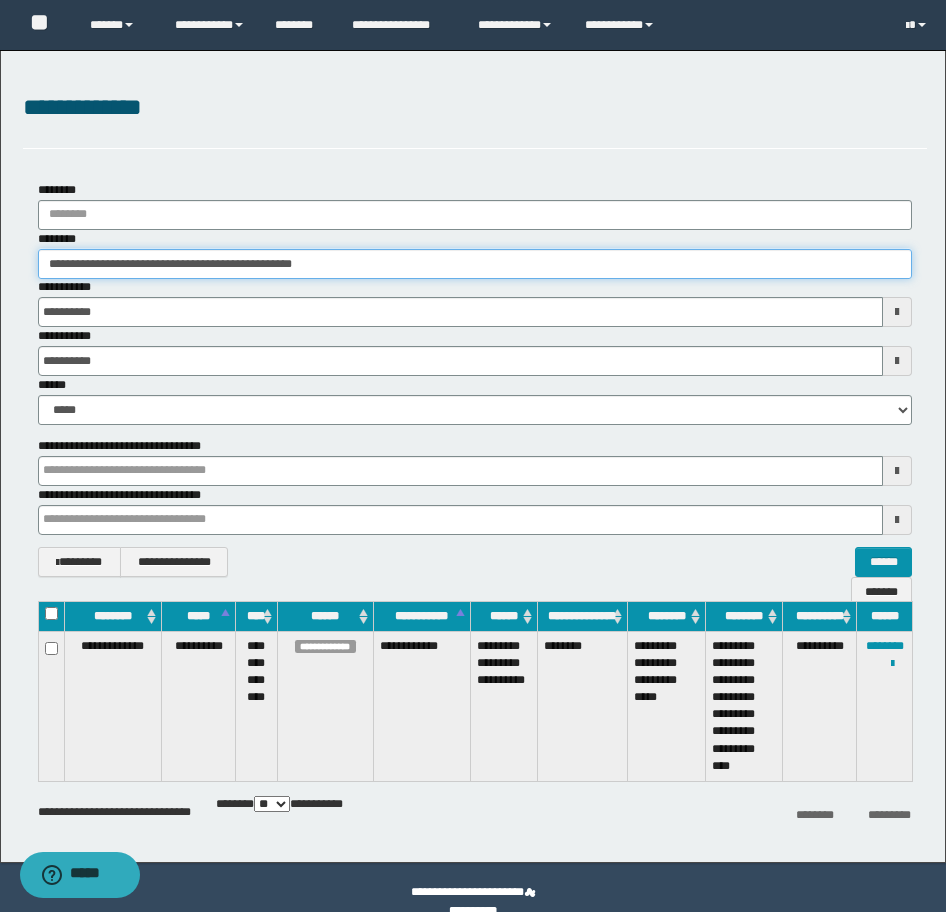 click on "**********" at bounding box center (473, 456) 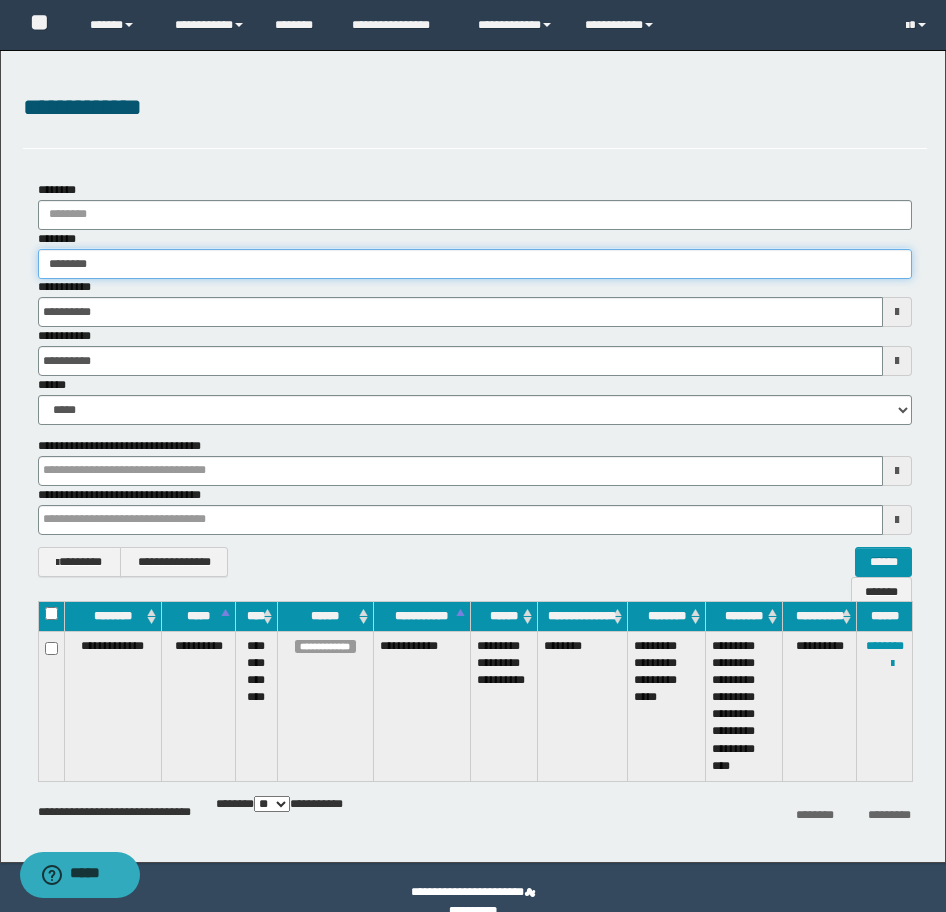 type on "********" 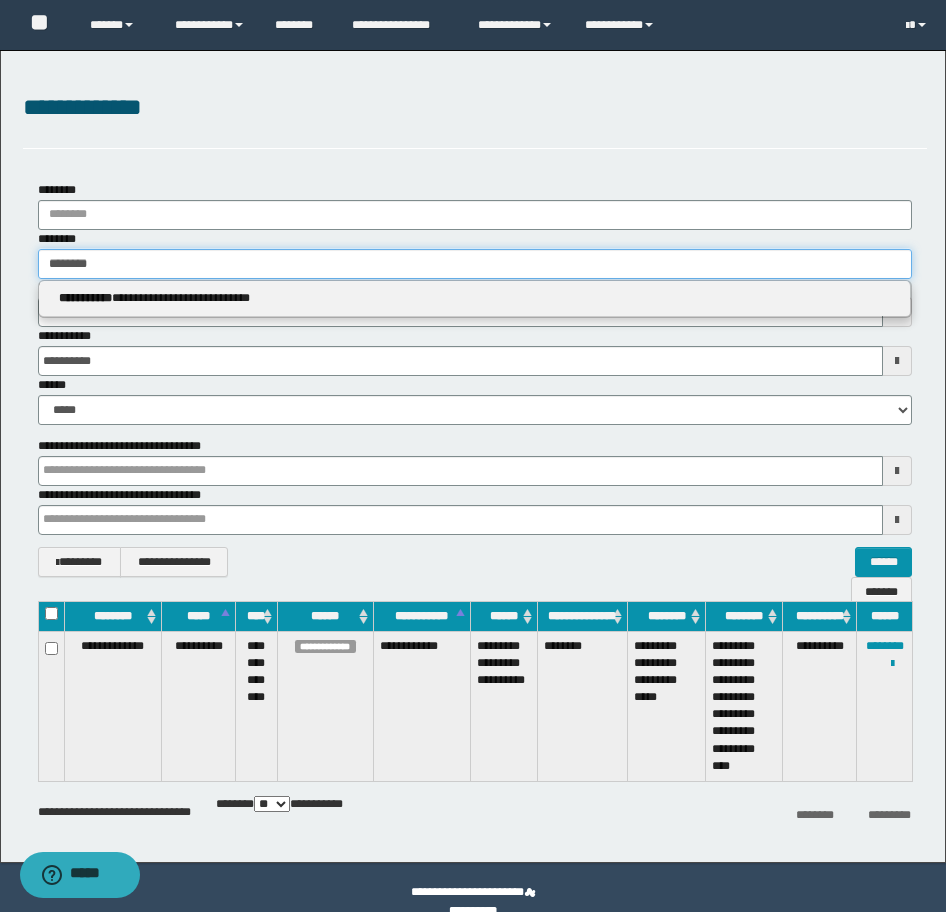 type on "********" 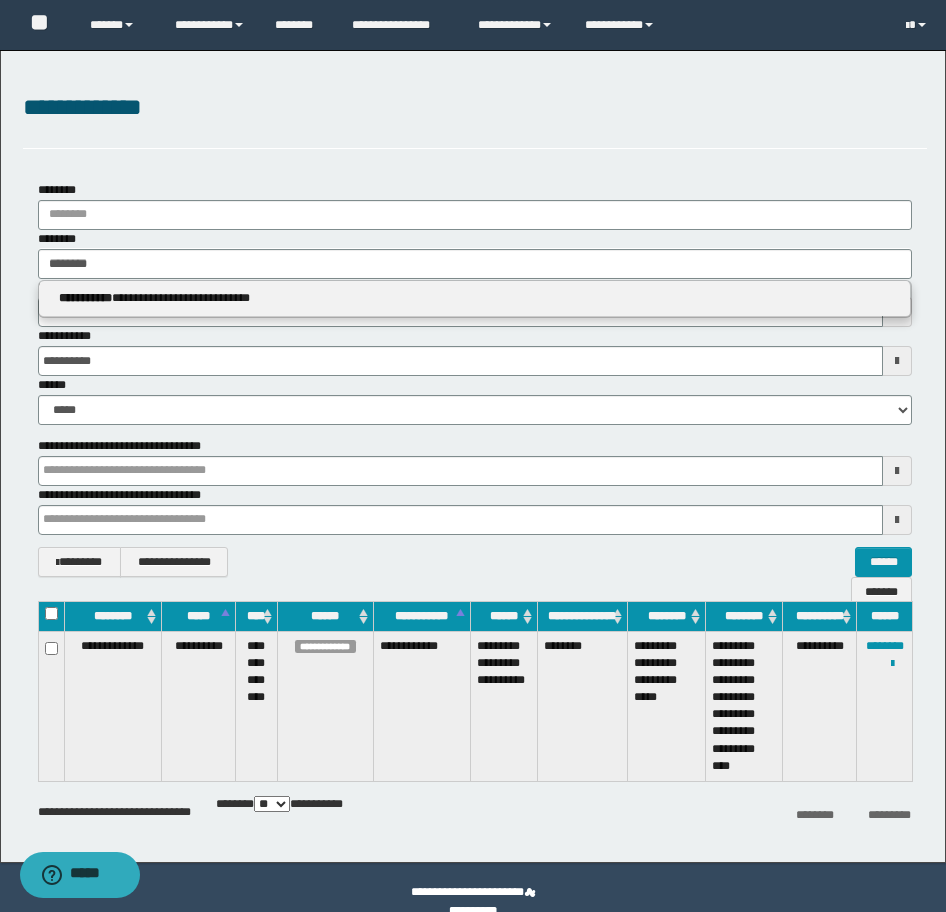 click on "**********" at bounding box center [474, 298] 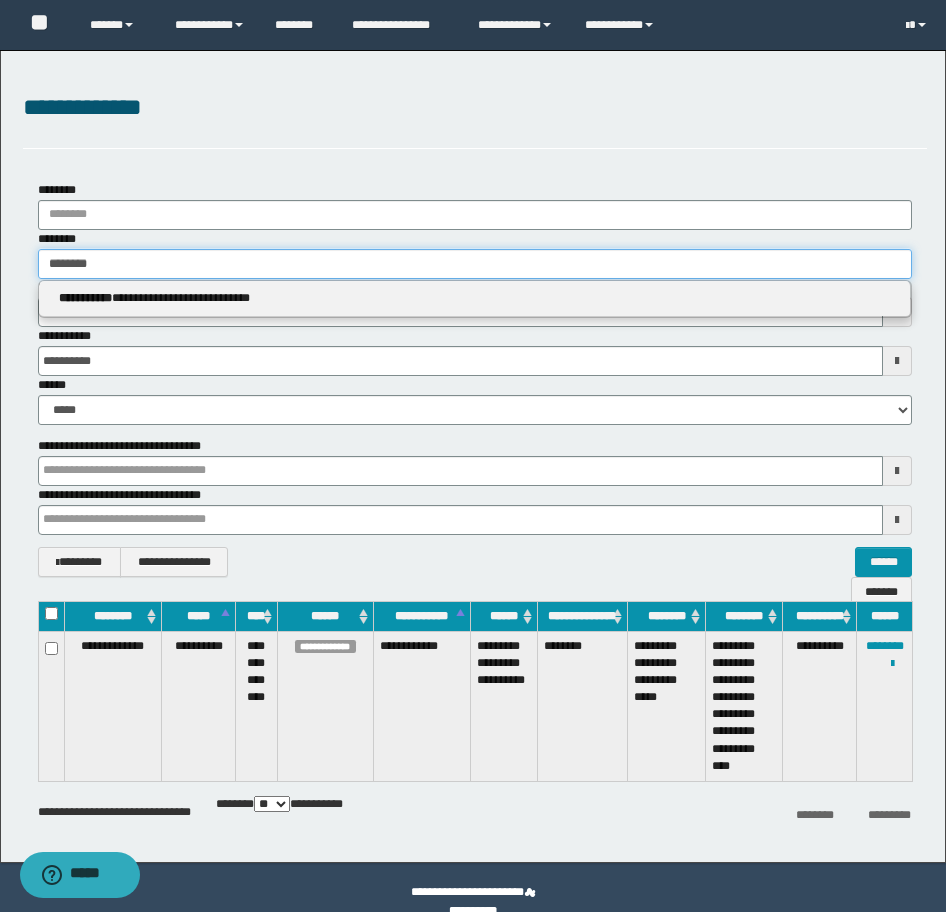 type 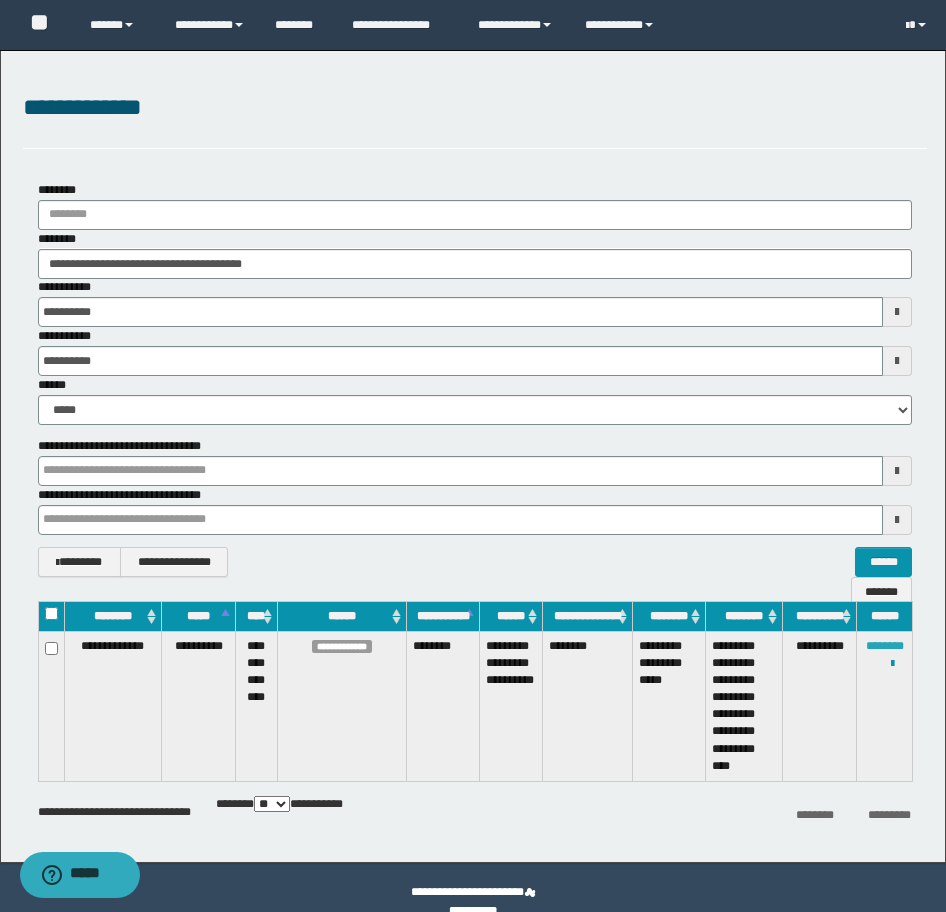 click on "********" at bounding box center [885, 646] 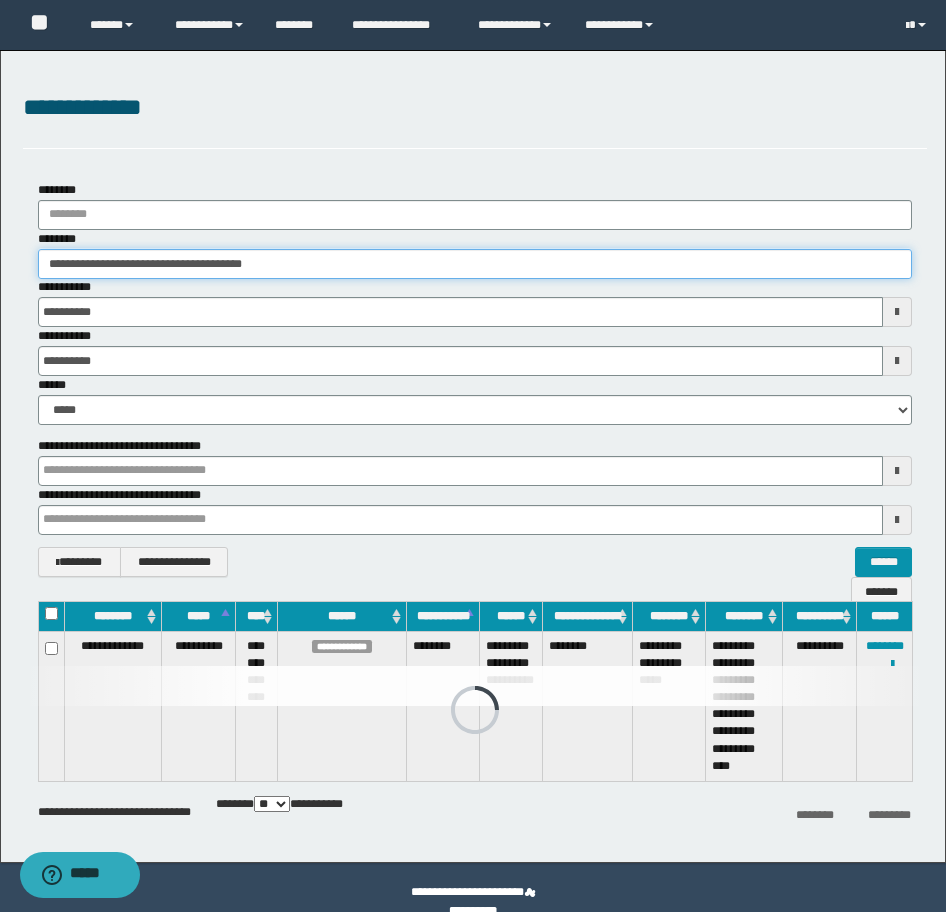 drag, startPoint x: 379, startPoint y: 258, endPoint x: -16, endPoint y: 266, distance: 395.081 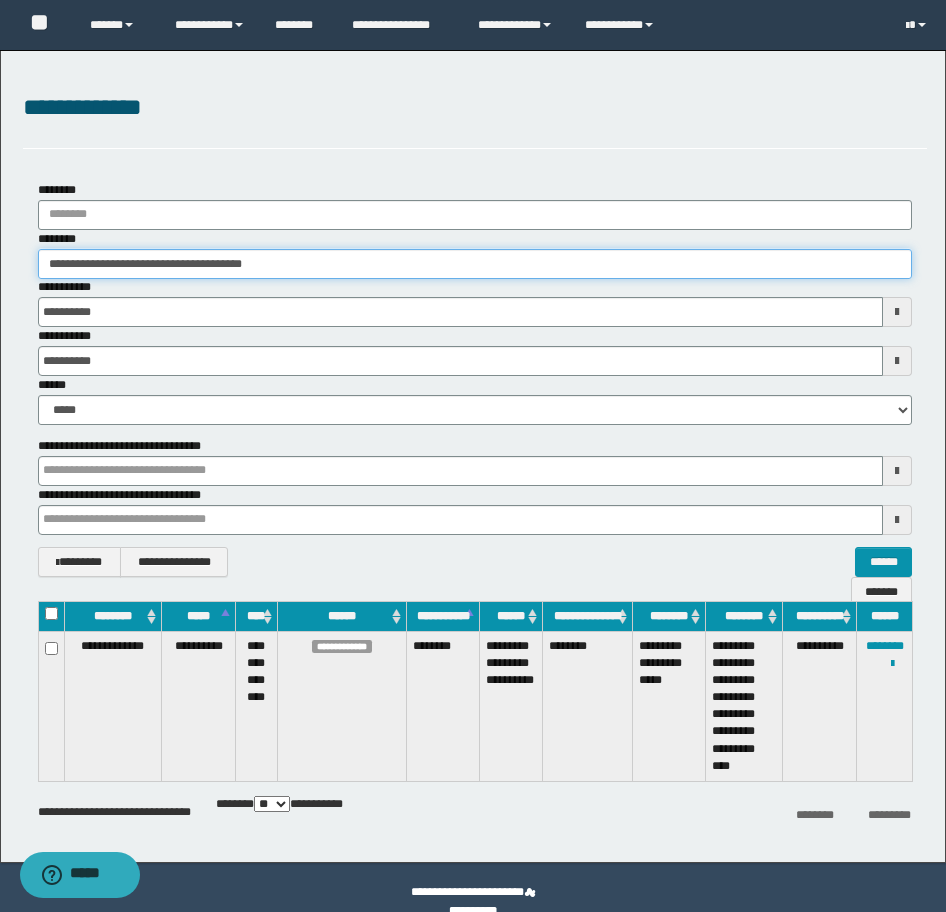 paste 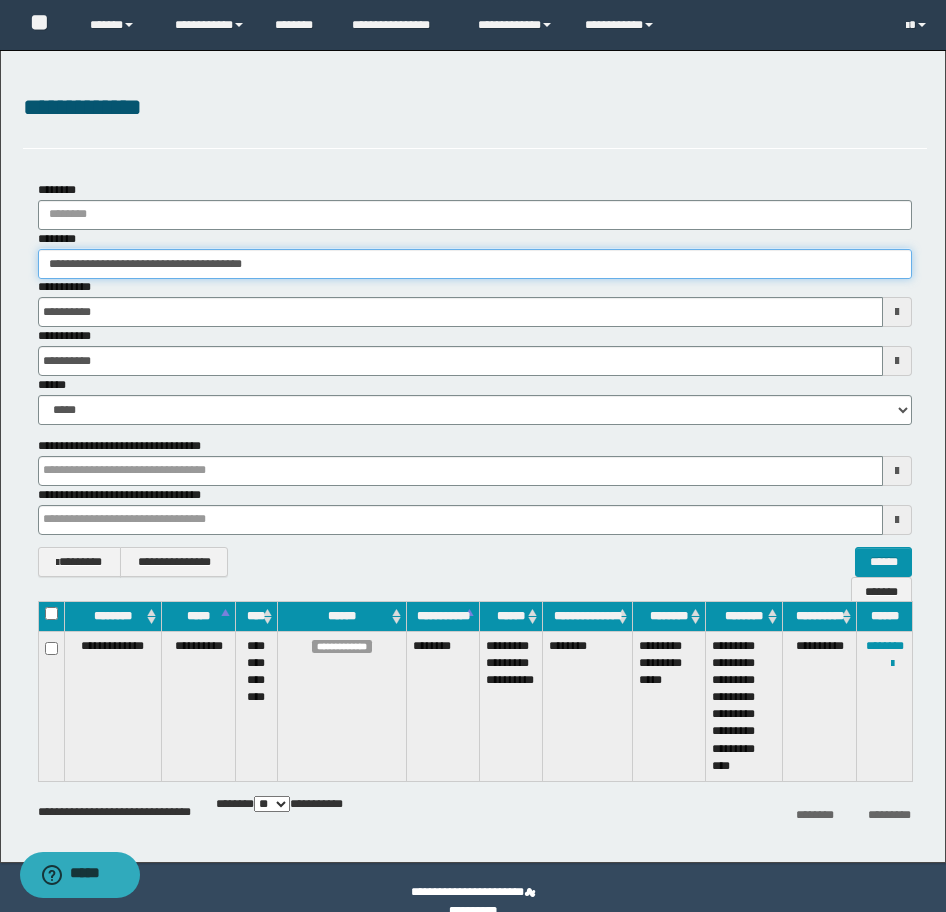 type on "**********" 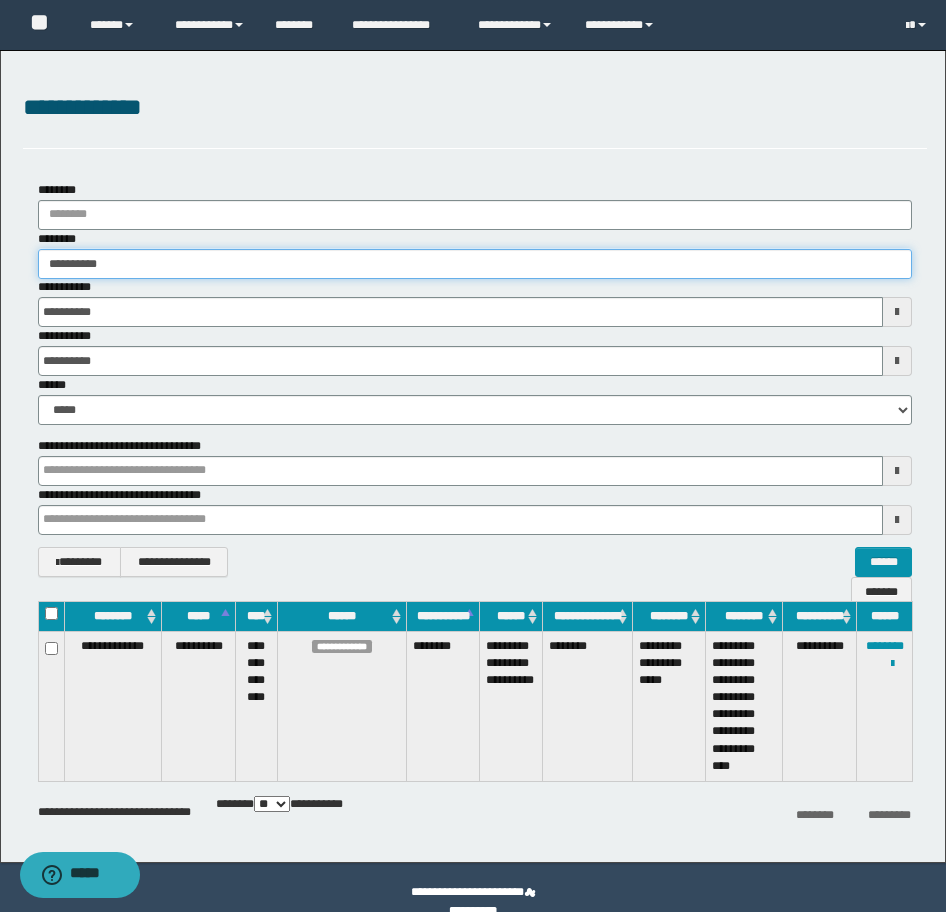 type on "**********" 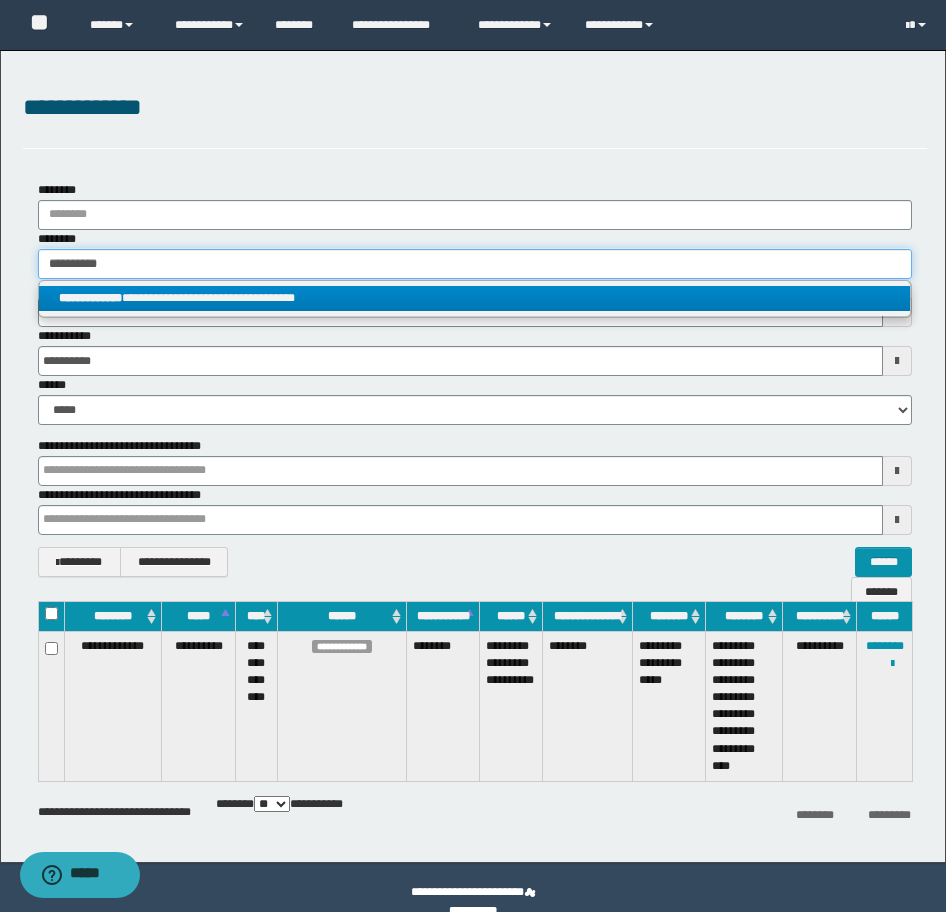 type on "**********" 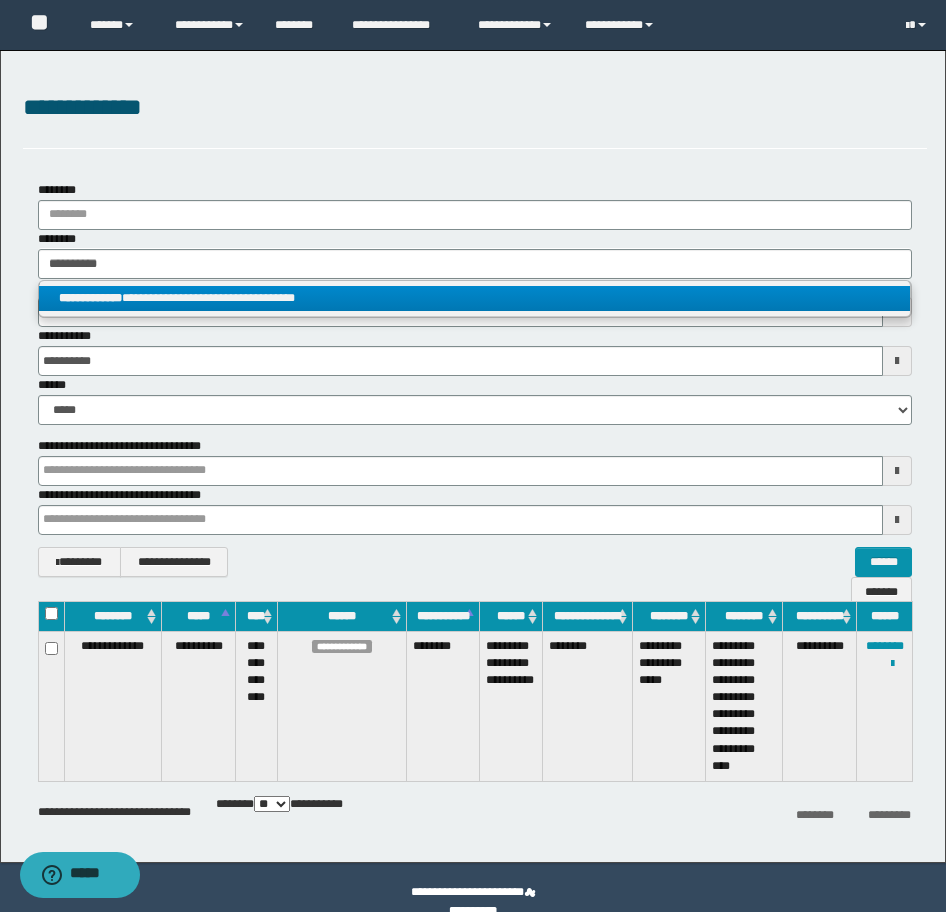 click on "**********" at bounding box center [90, 298] 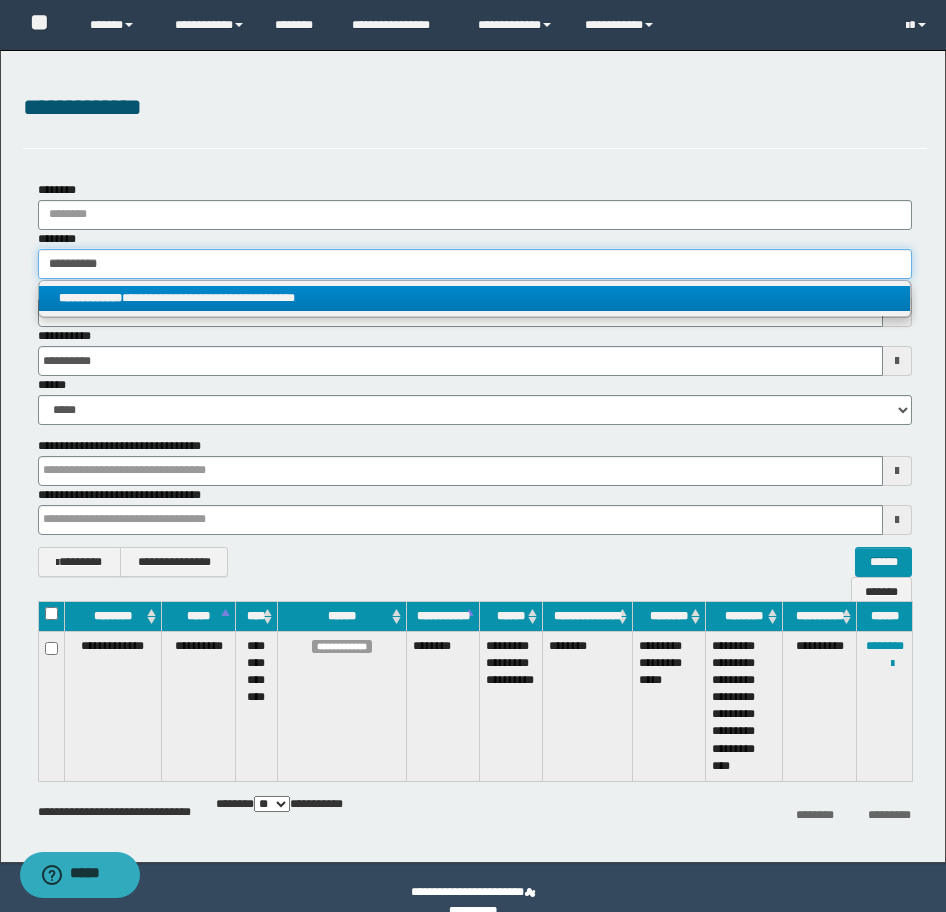 type 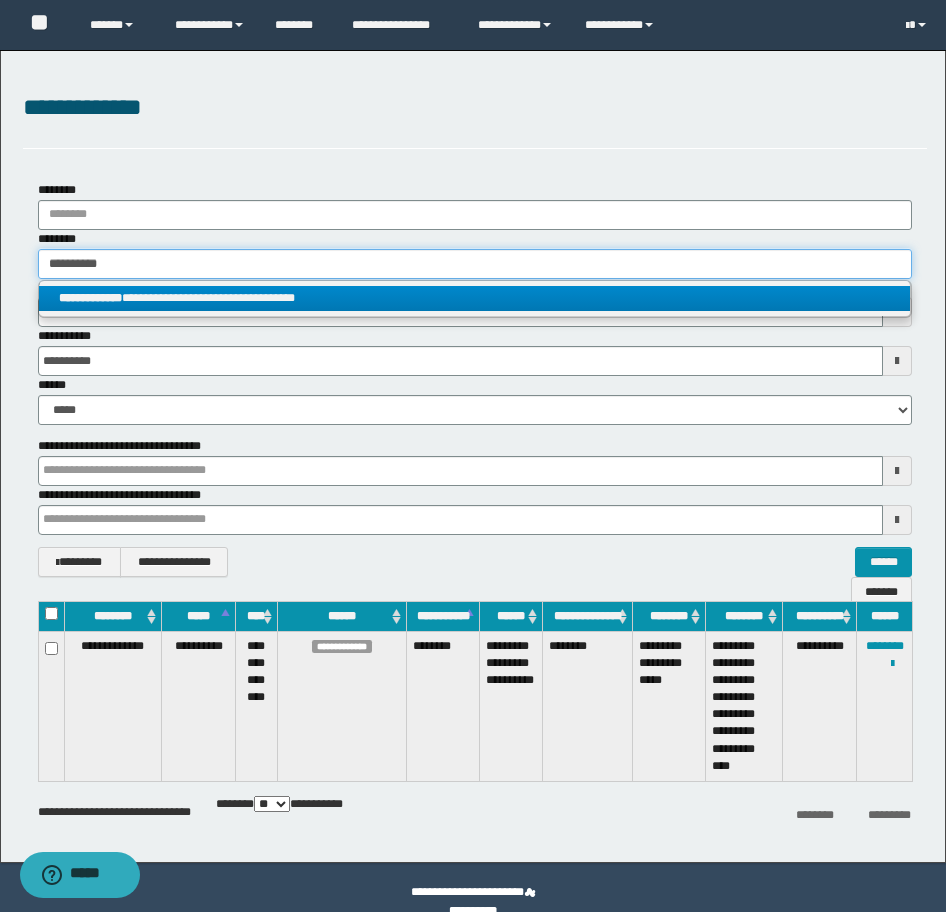 type on "**********" 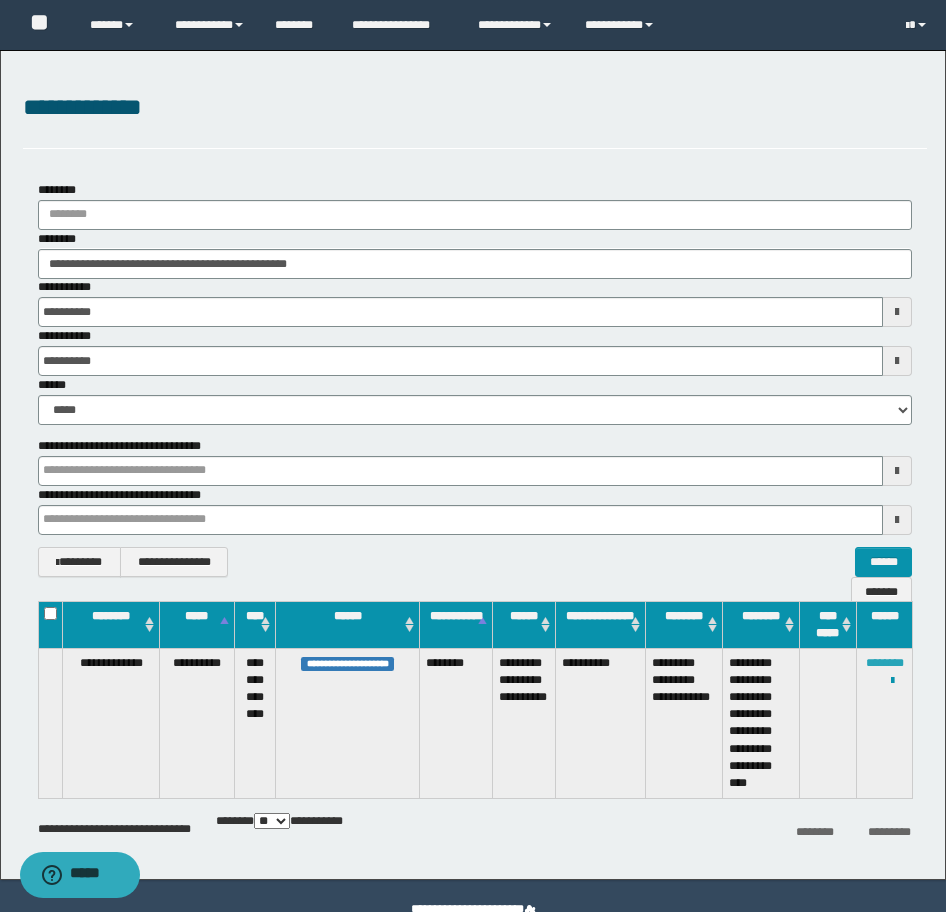click on "********" at bounding box center [885, 663] 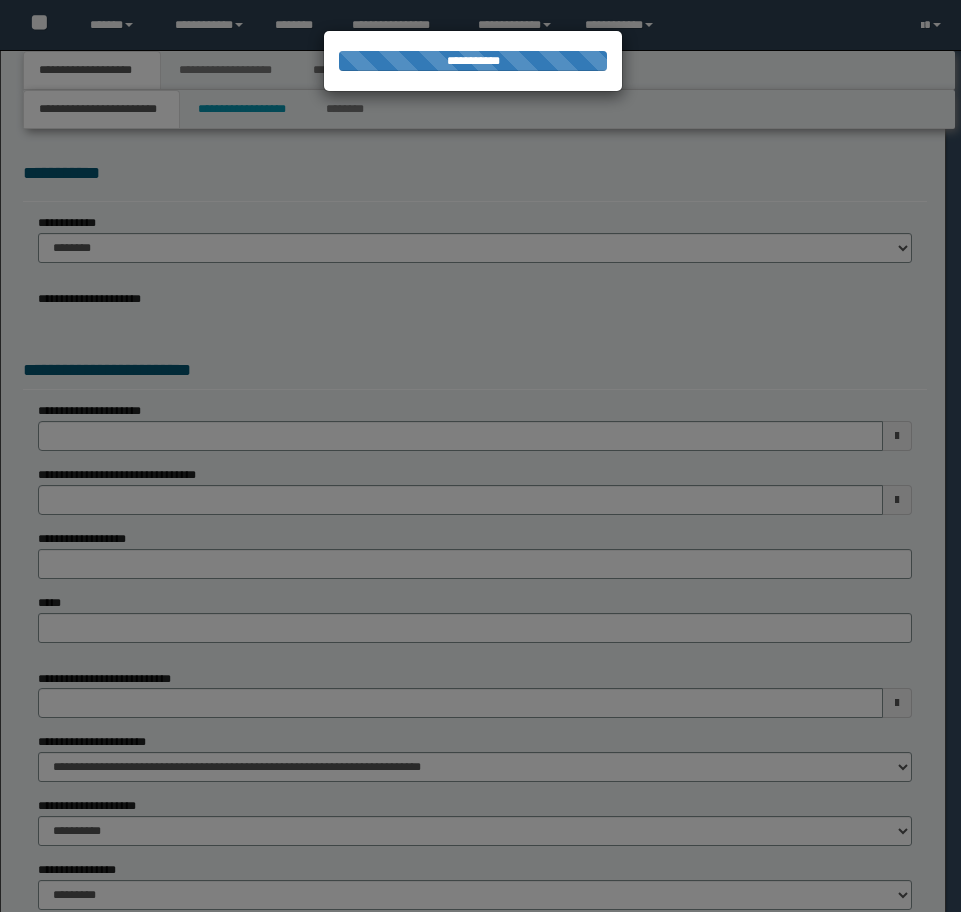 scroll, scrollTop: 0, scrollLeft: 0, axis: both 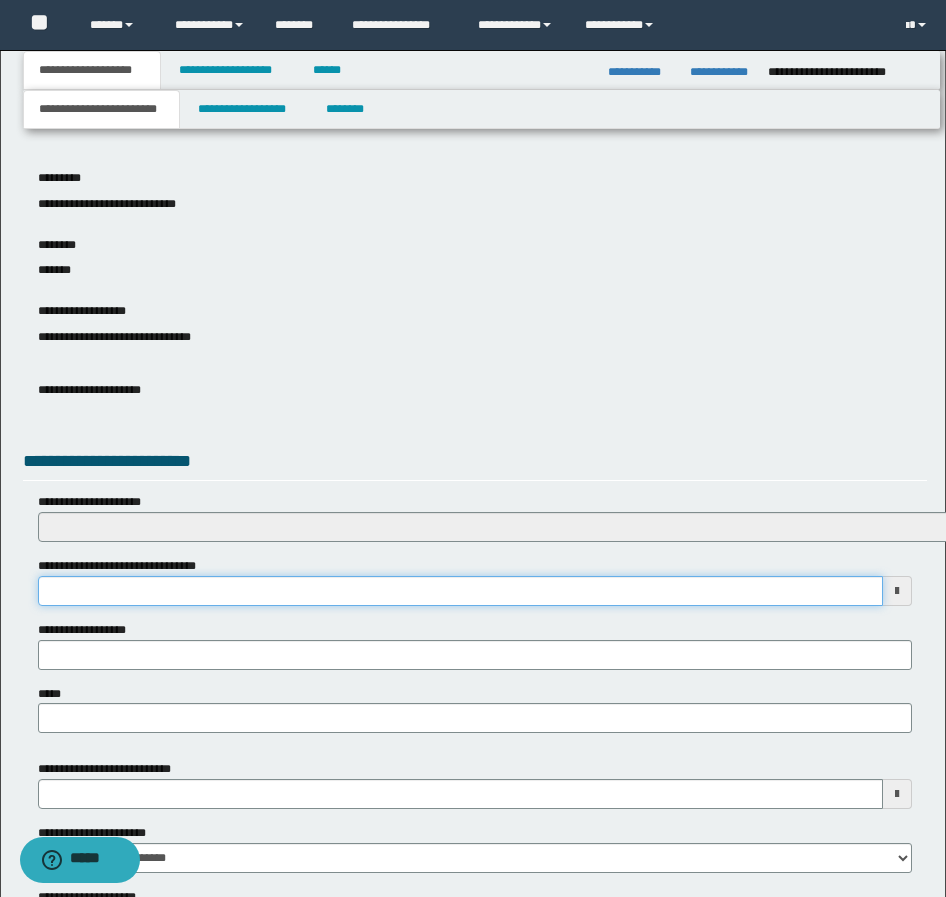 click on "**********" at bounding box center (460, 591) 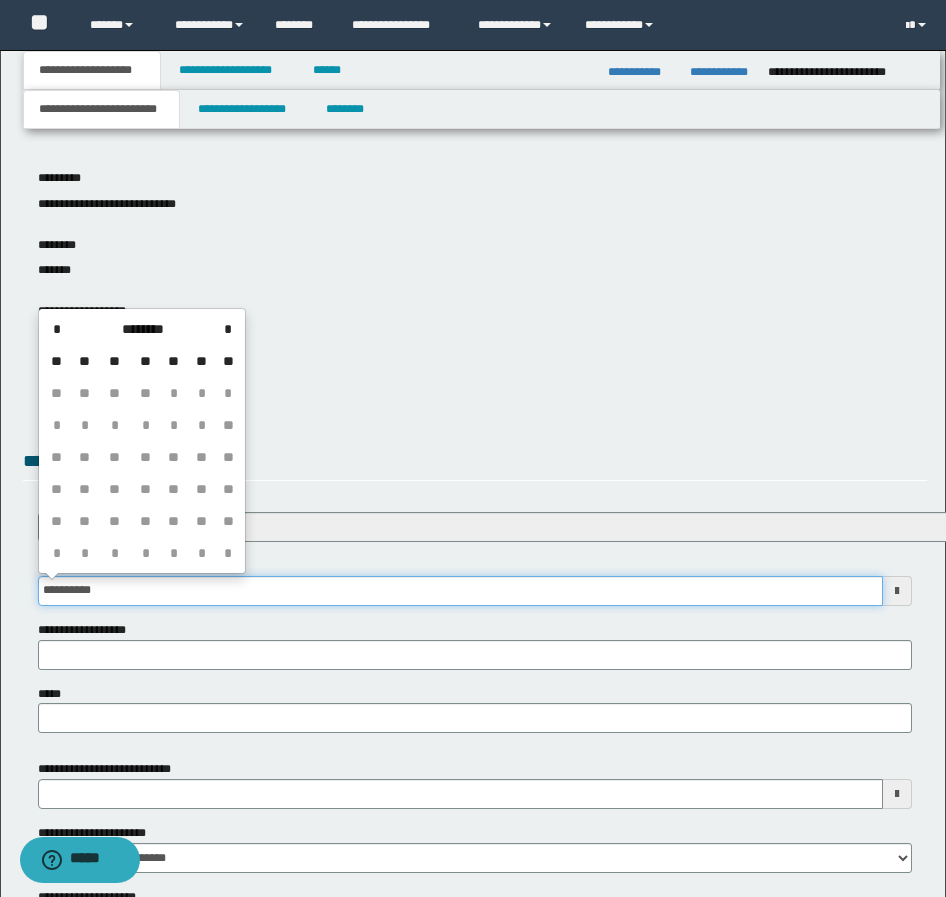 type on "**********" 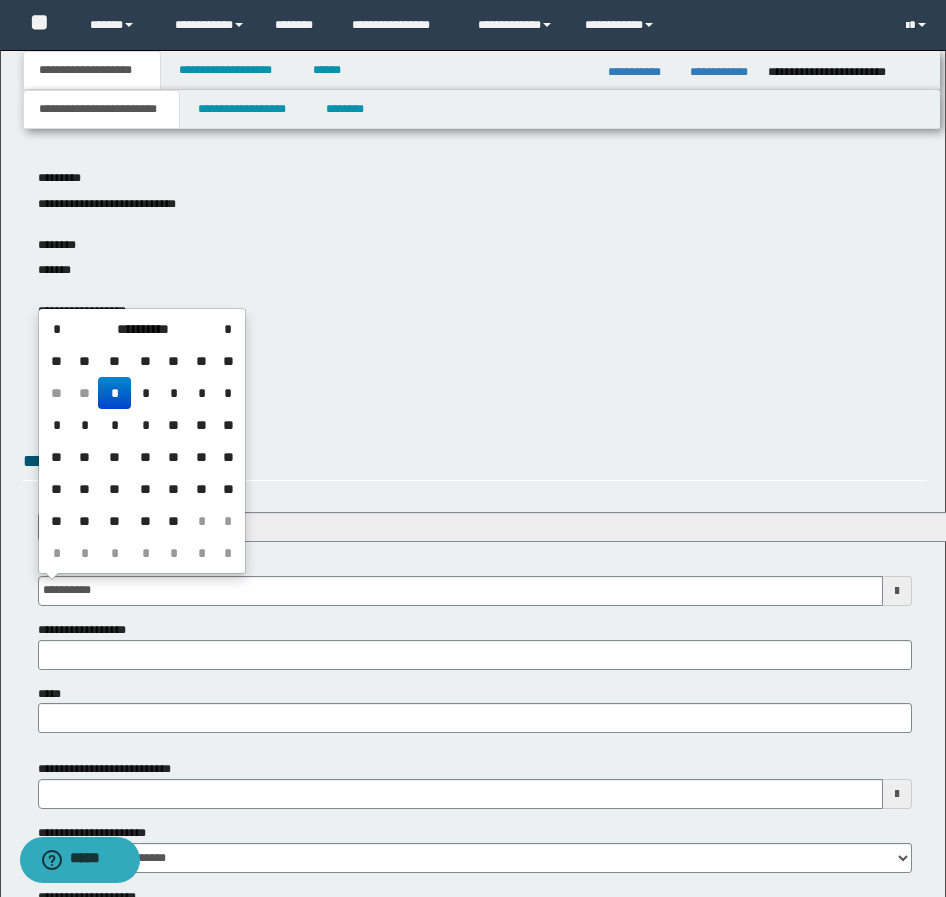 click on "*" at bounding box center [114, 393] 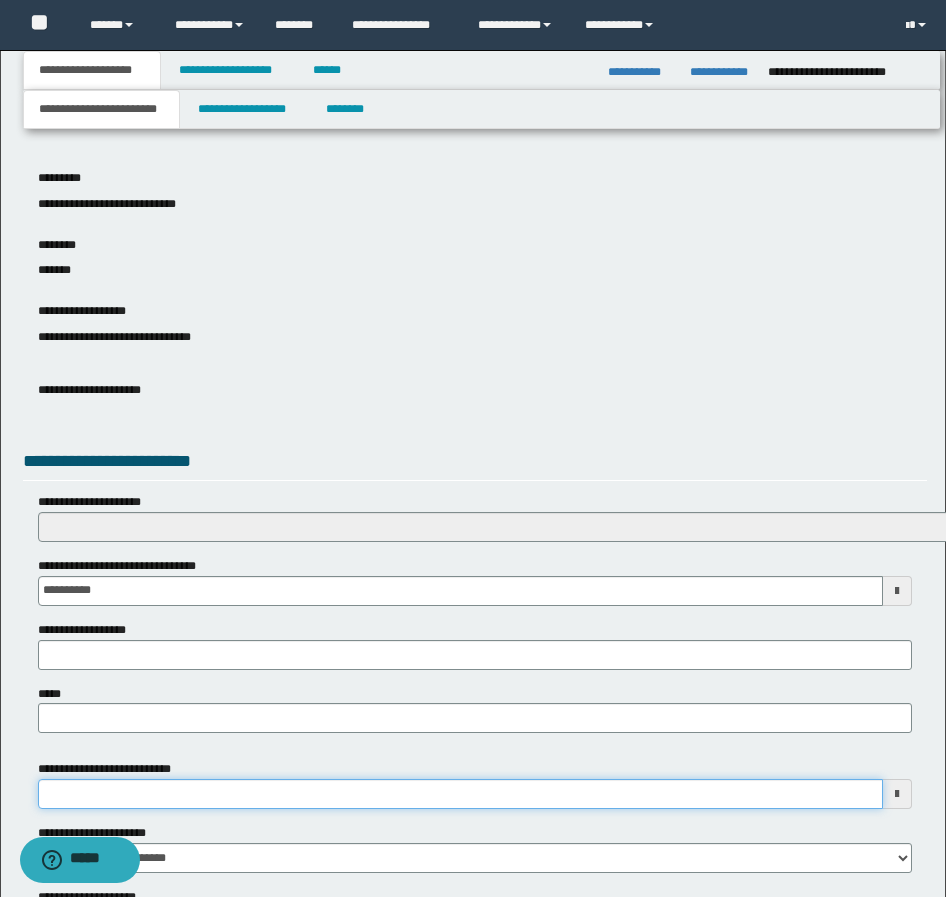 click on "**********" at bounding box center [460, 794] 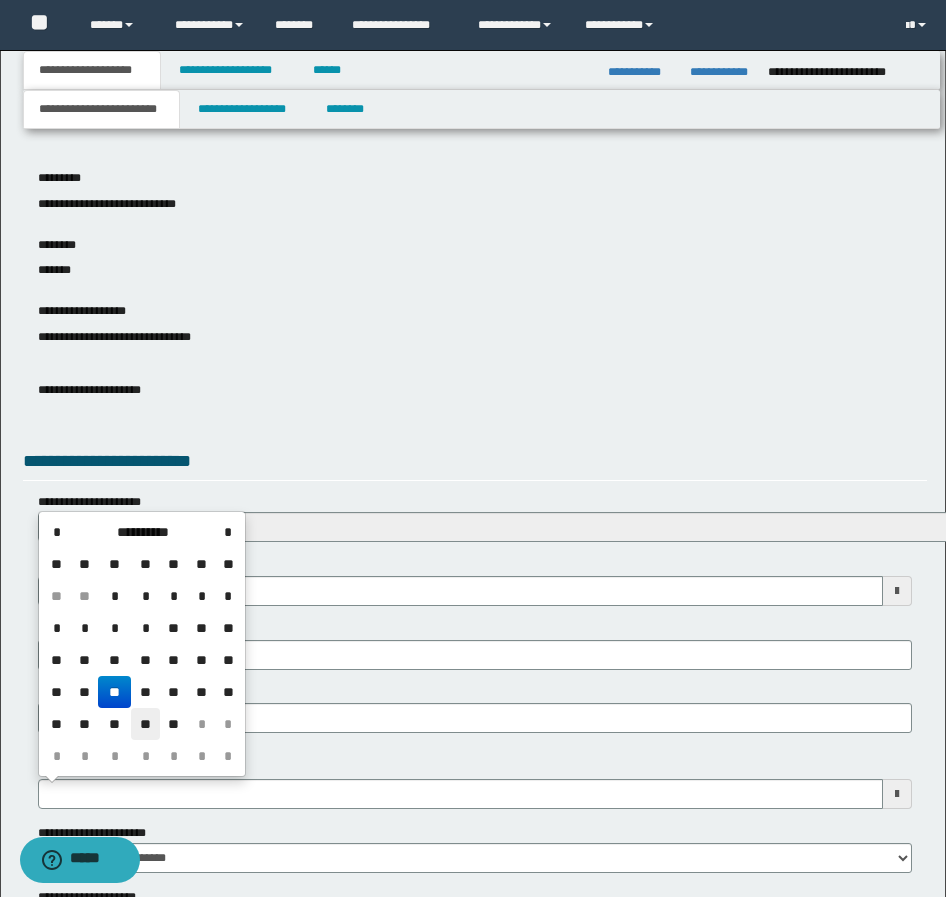 click on "**" at bounding box center [145, 724] 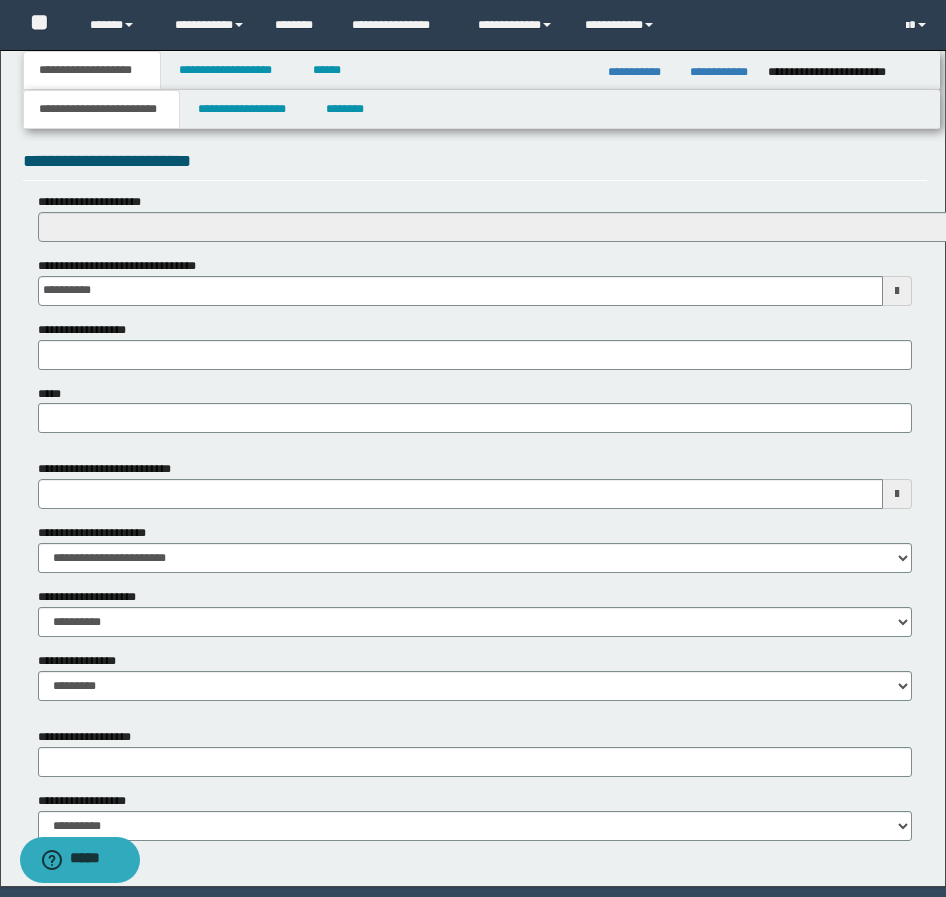 scroll, scrollTop: 767, scrollLeft: 0, axis: vertical 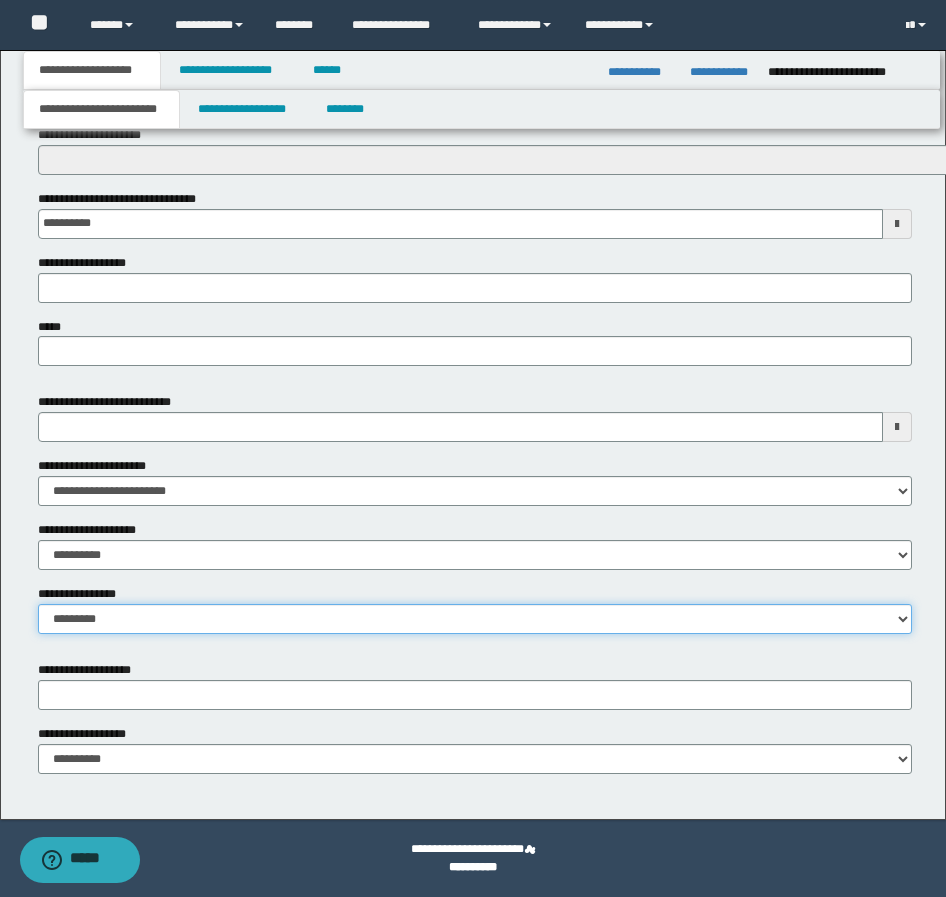 click on "**********" at bounding box center (475, 619) 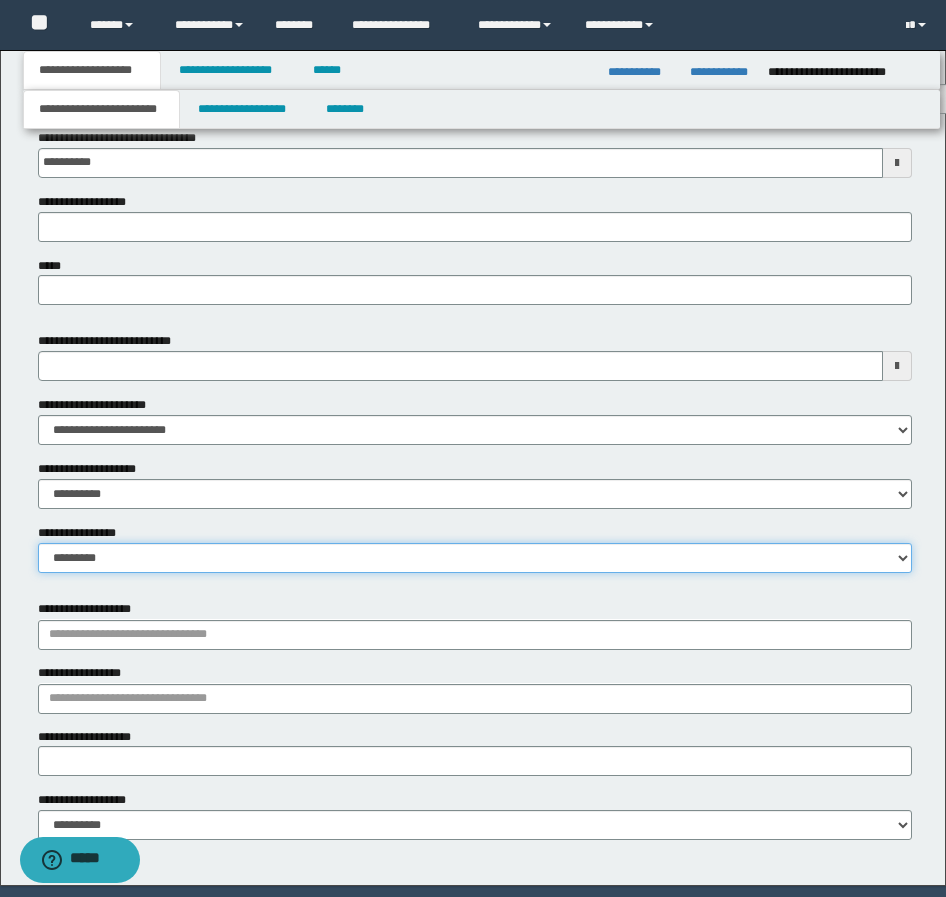 scroll, scrollTop: 895, scrollLeft: 0, axis: vertical 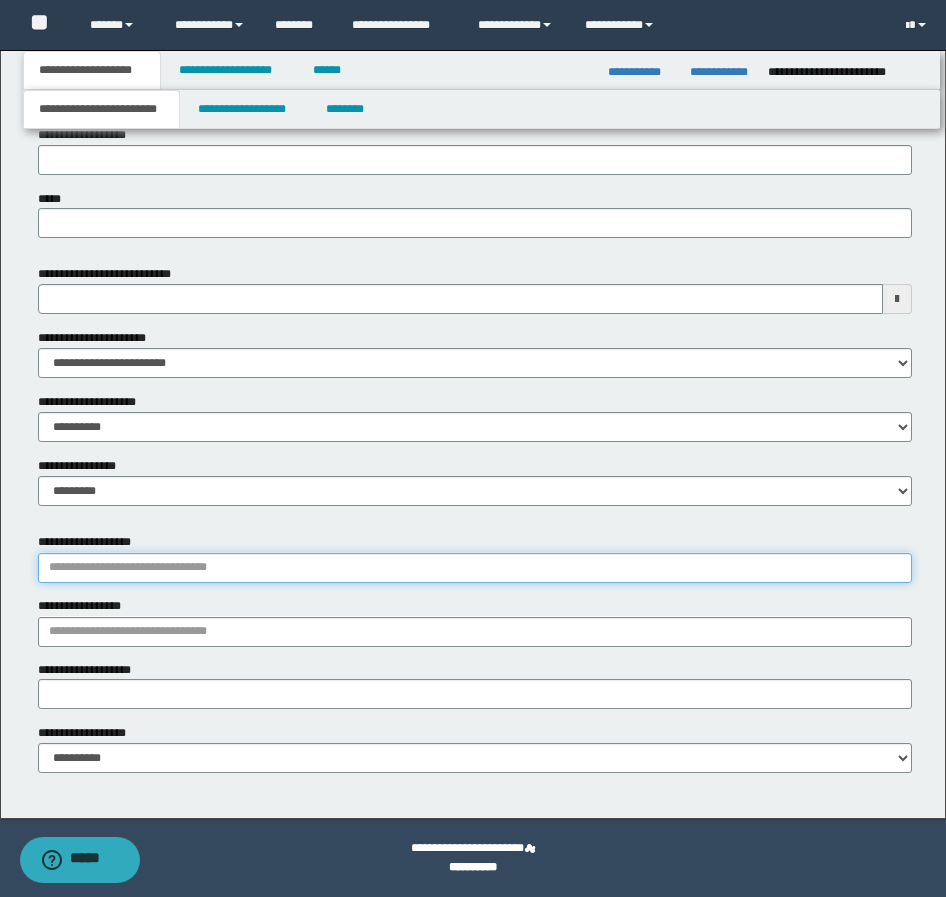 click on "**********" at bounding box center [475, 568] 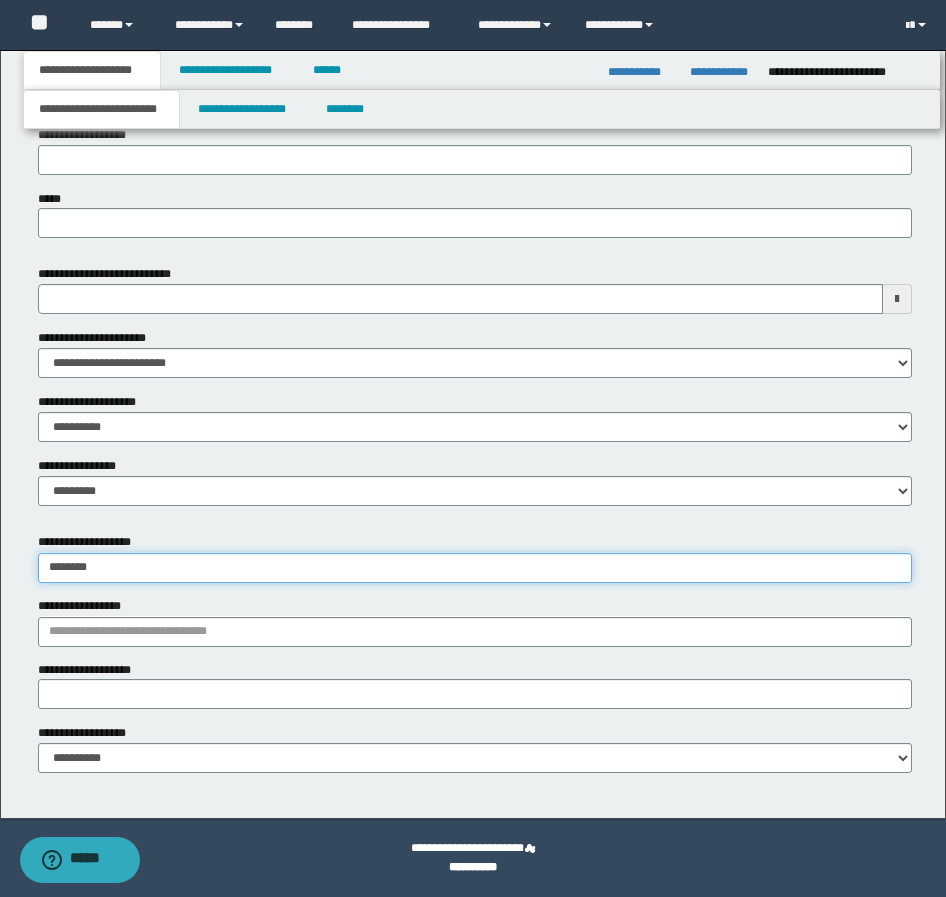 type on "*********" 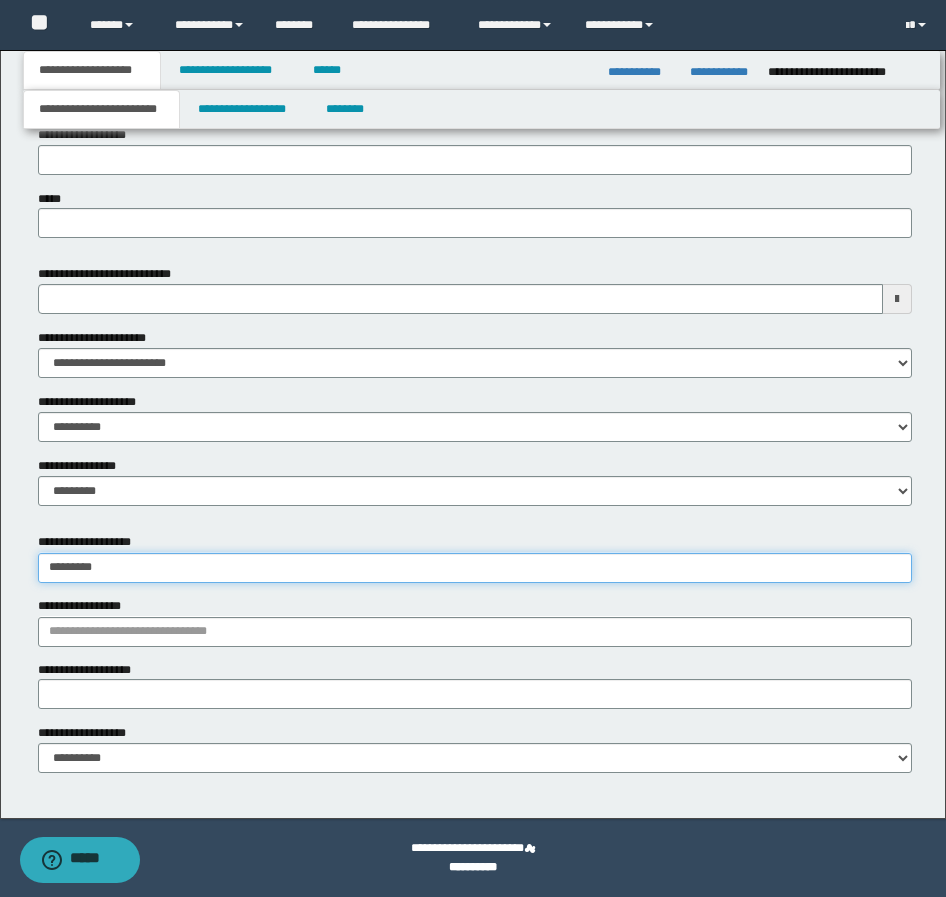 type on "*********" 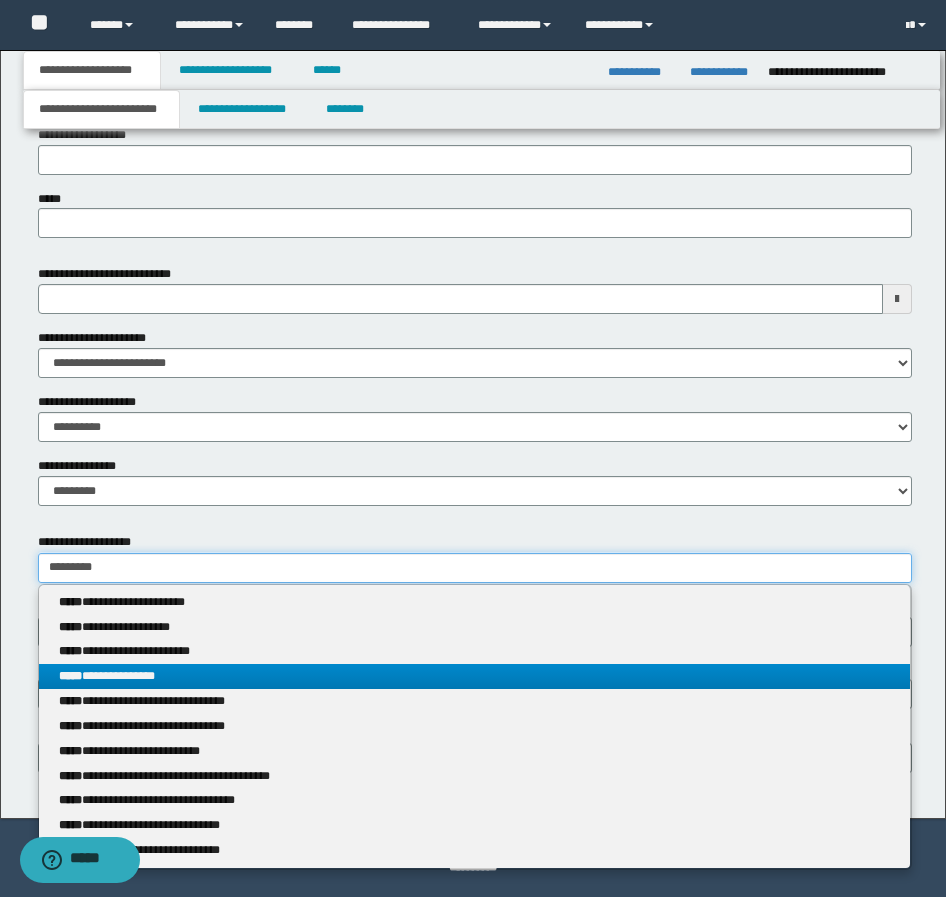 type on "*********" 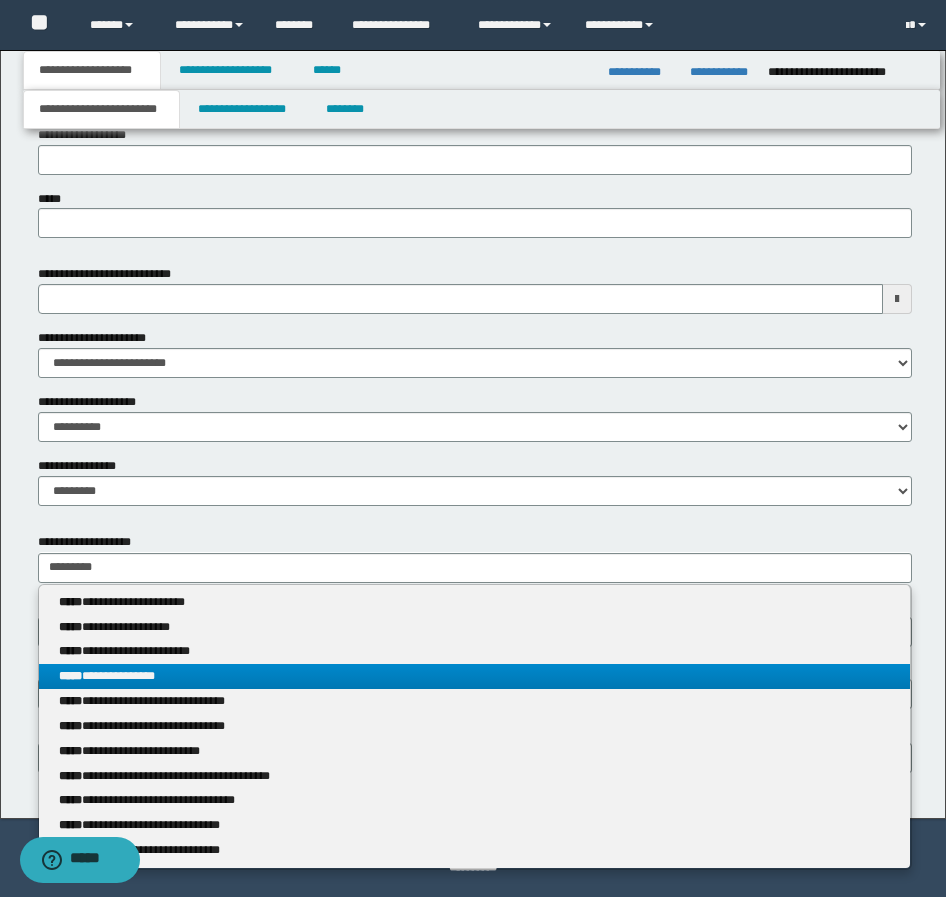 click on "**********" at bounding box center (474, 676) 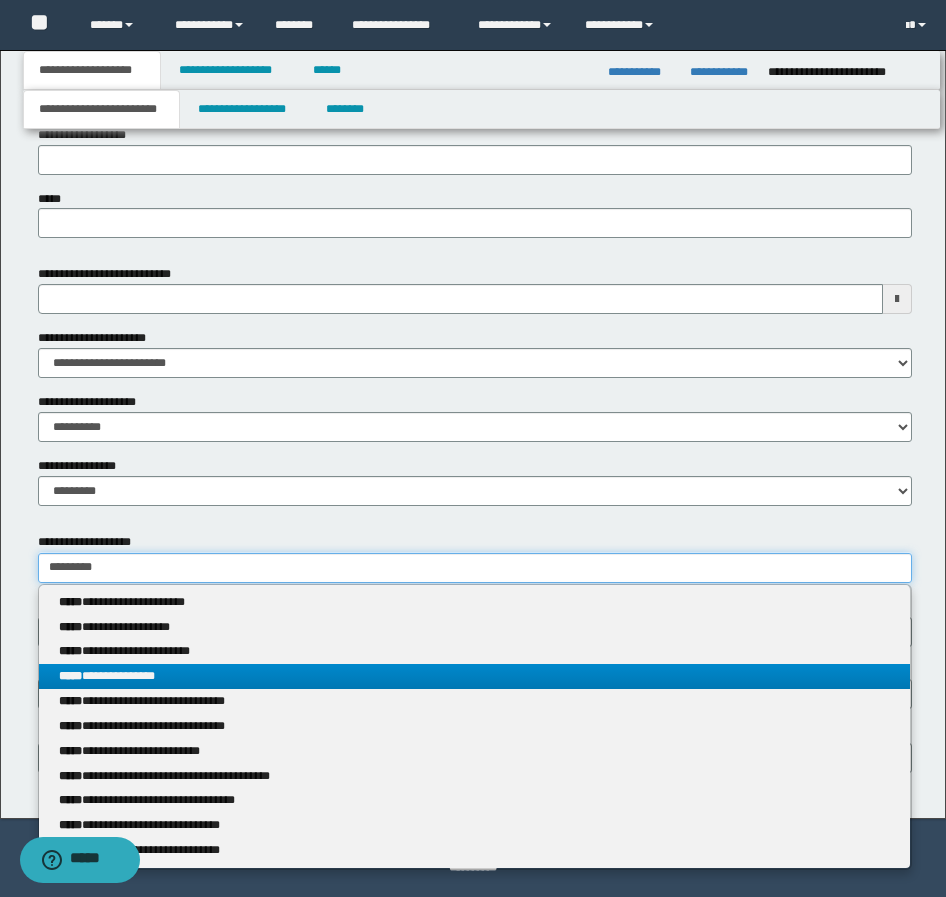 type 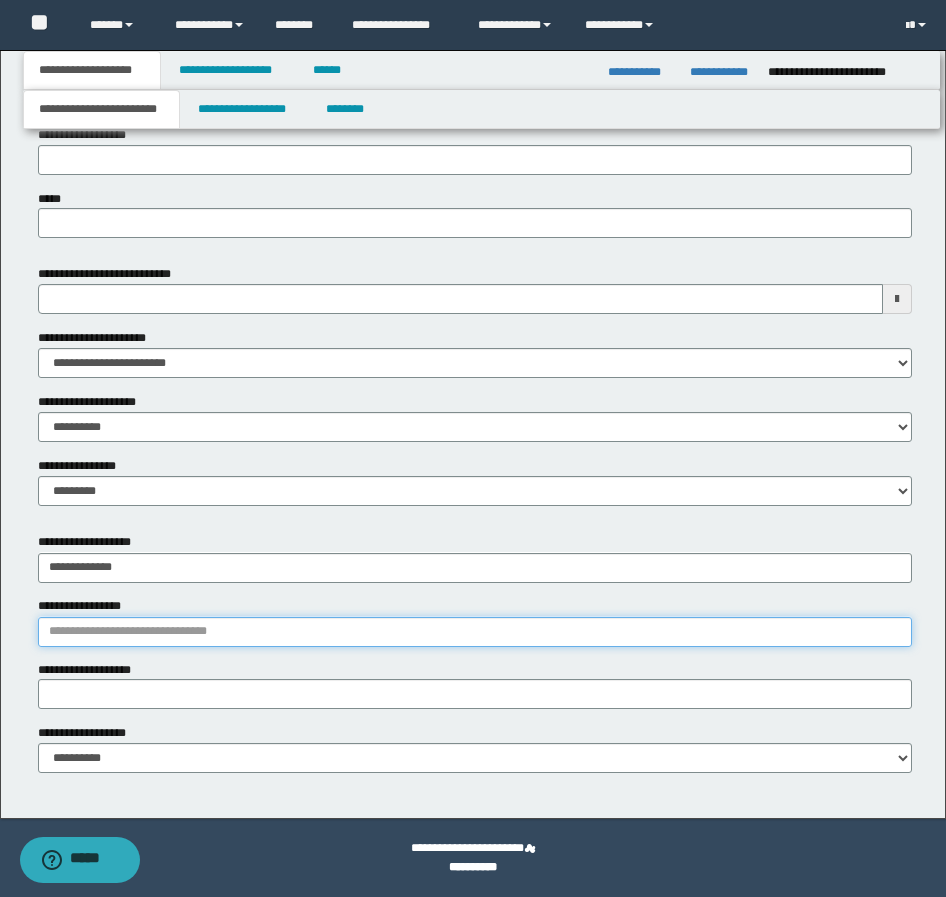 click on "**********" at bounding box center [475, 632] 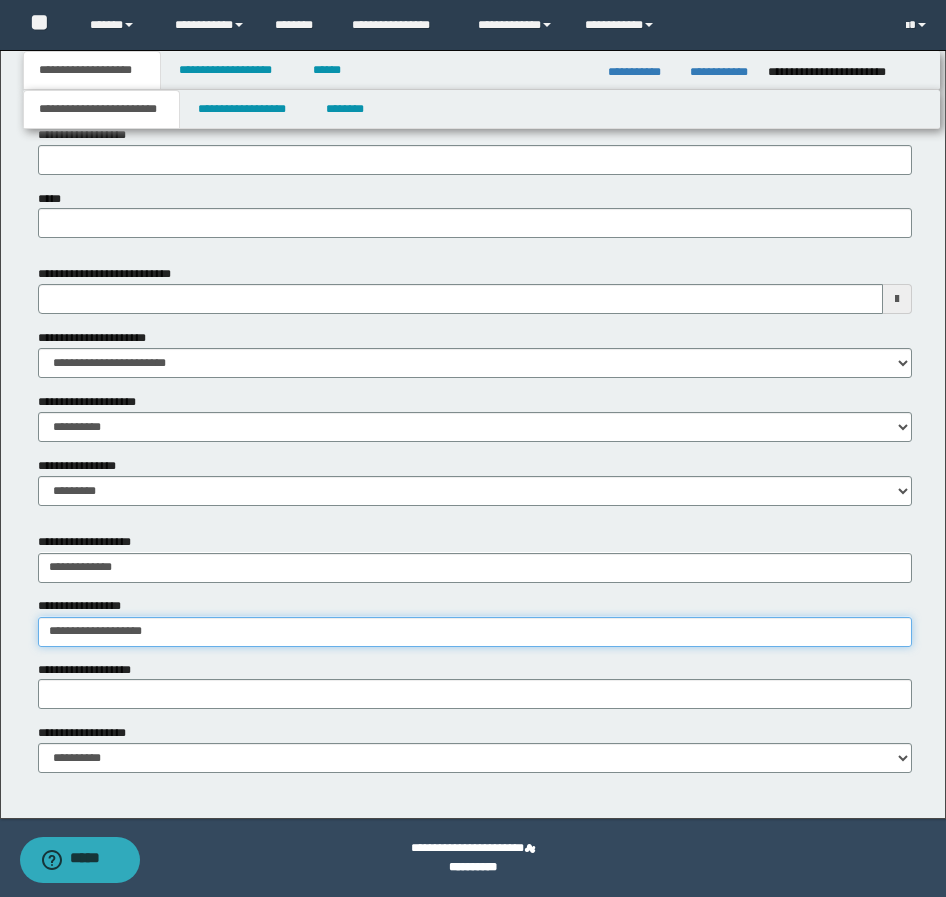 type on "**********" 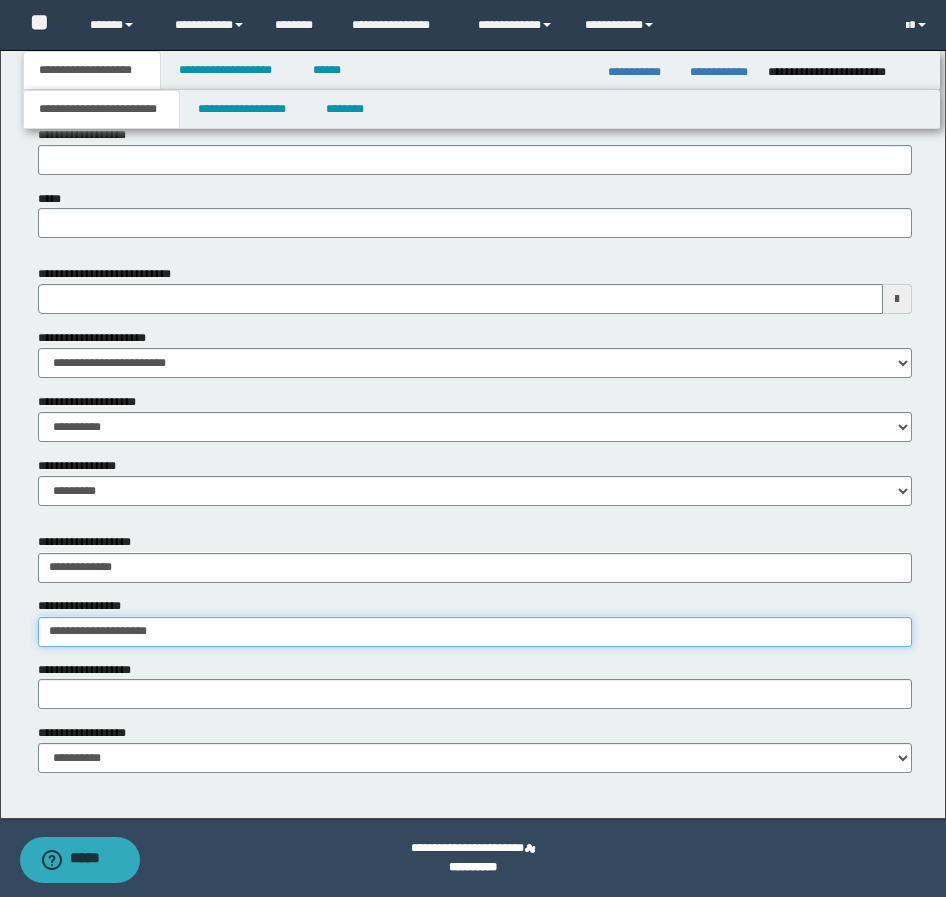 type on "**********" 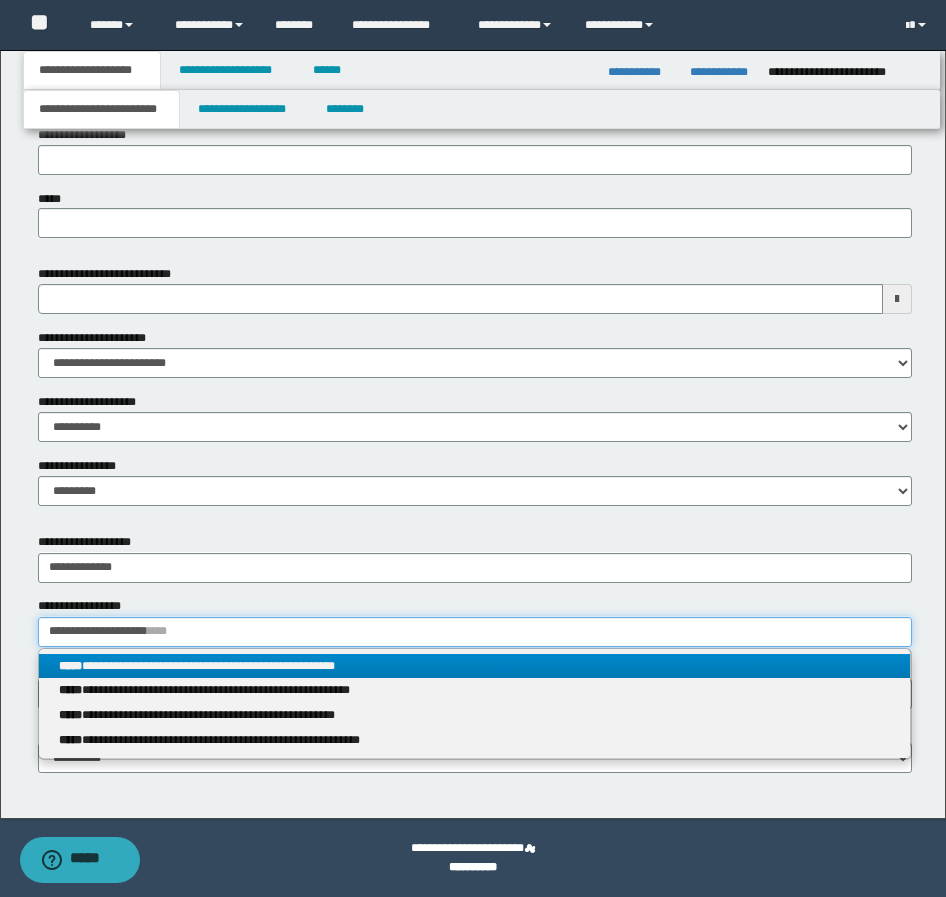 type on "**********" 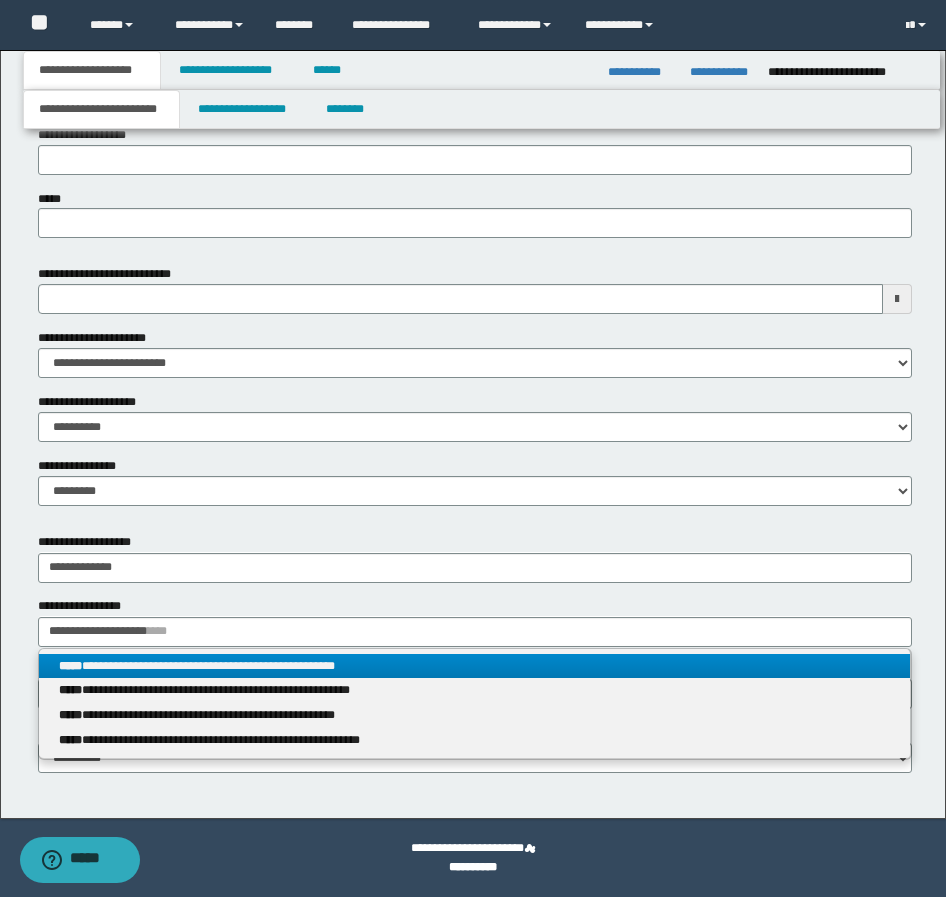 click on "**********" at bounding box center (474, 666) 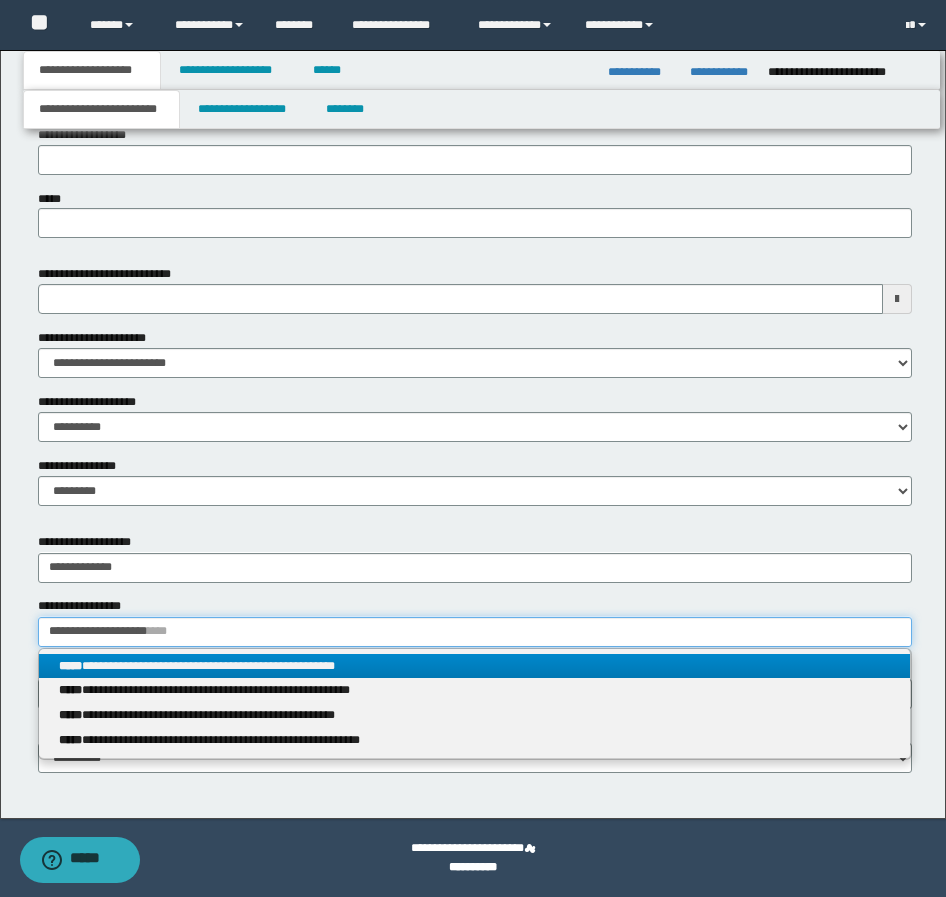 type 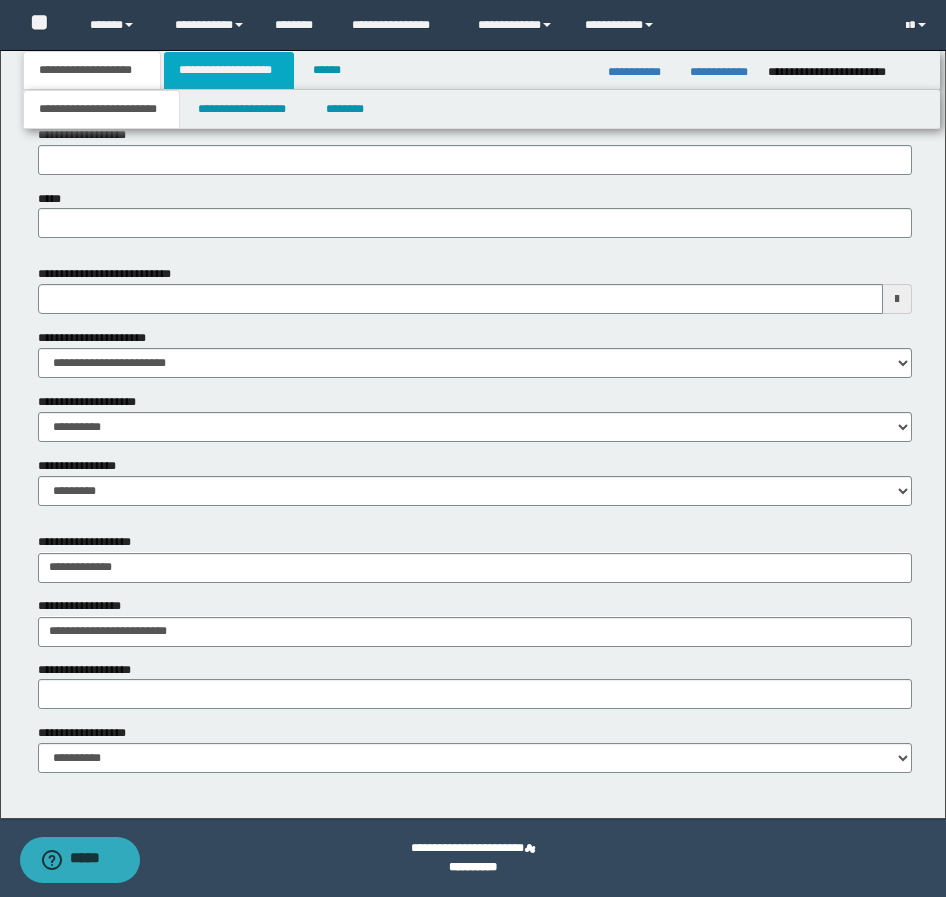 click on "**********" at bounding box center [229, 70] 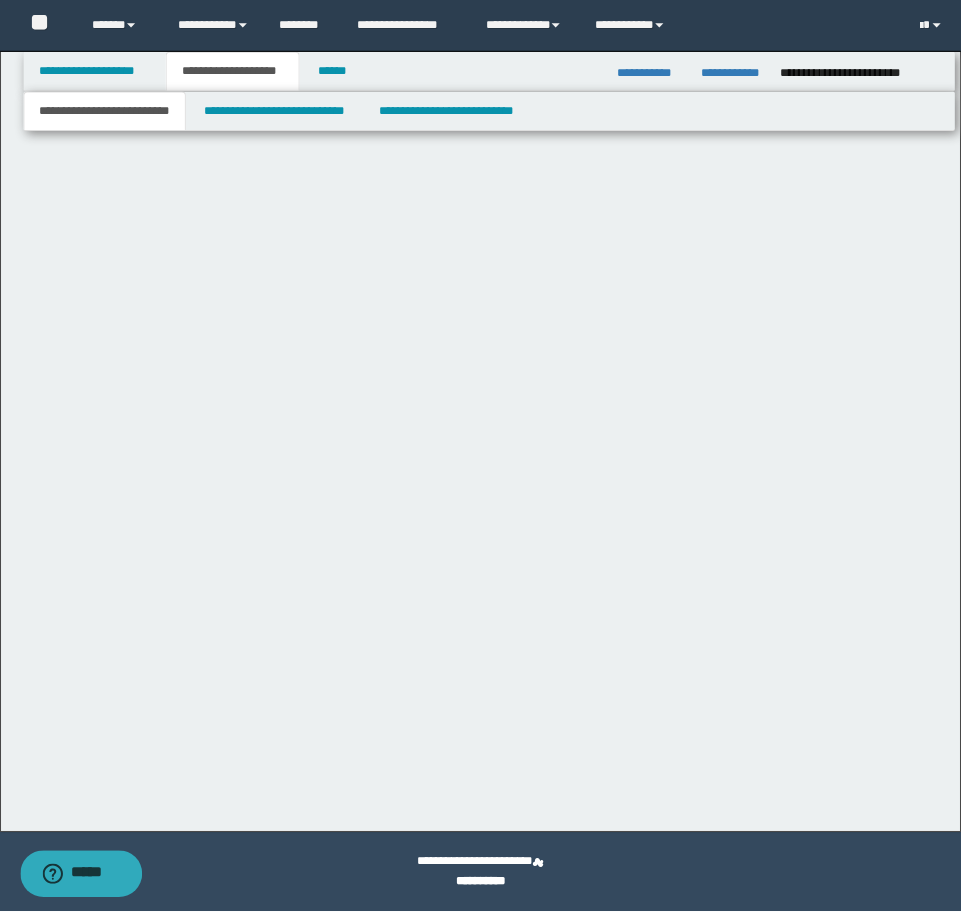 scroll, scrollTop: 0, scrollLeft: 0, axis: both 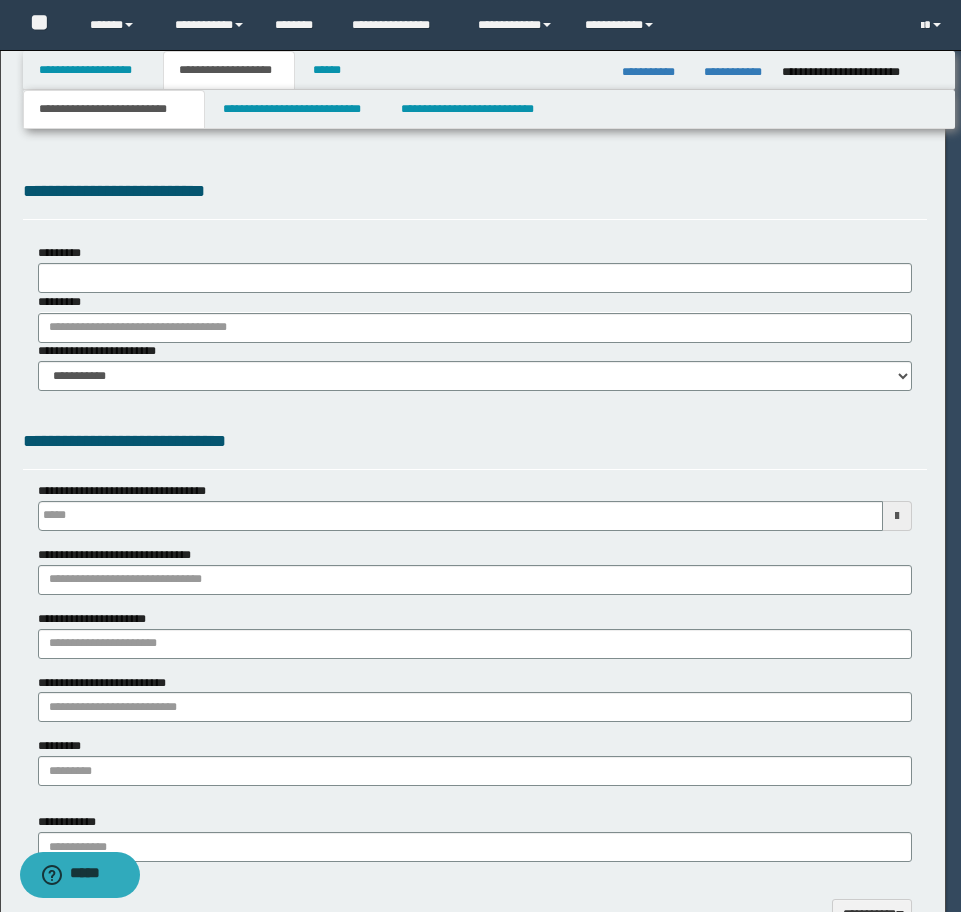 type 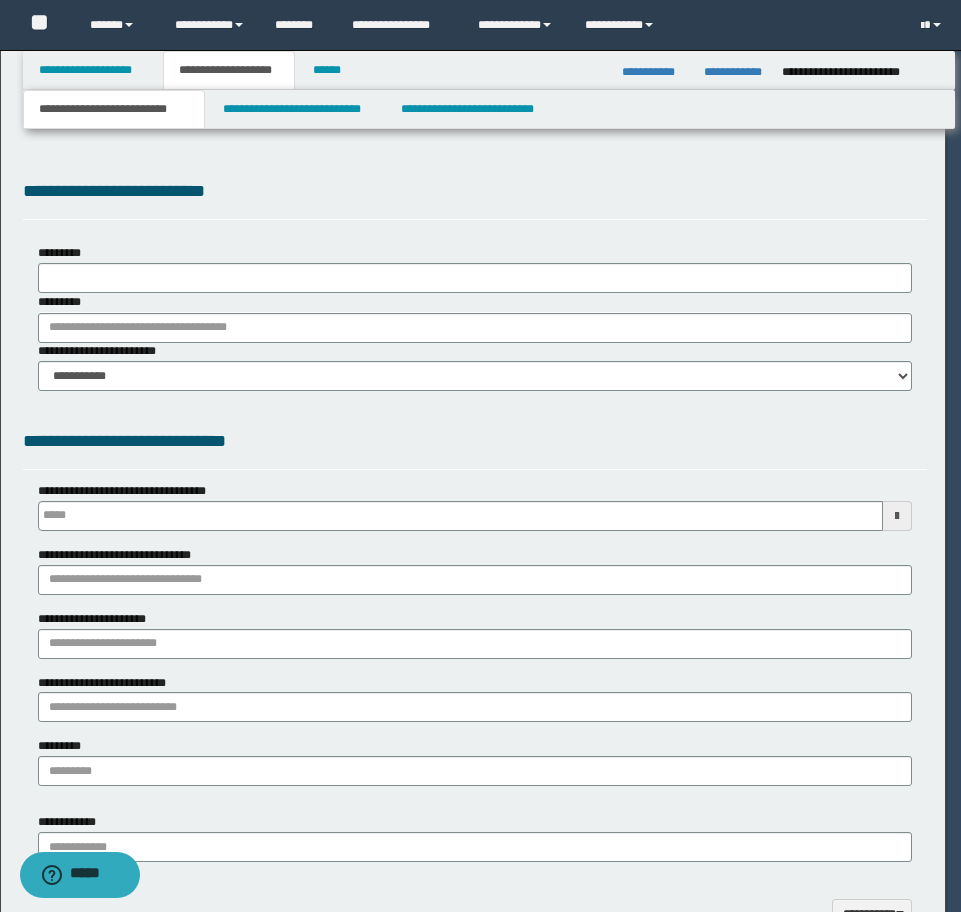 scroll, scrollTop: 0, scrollLeft: 0, axis: both 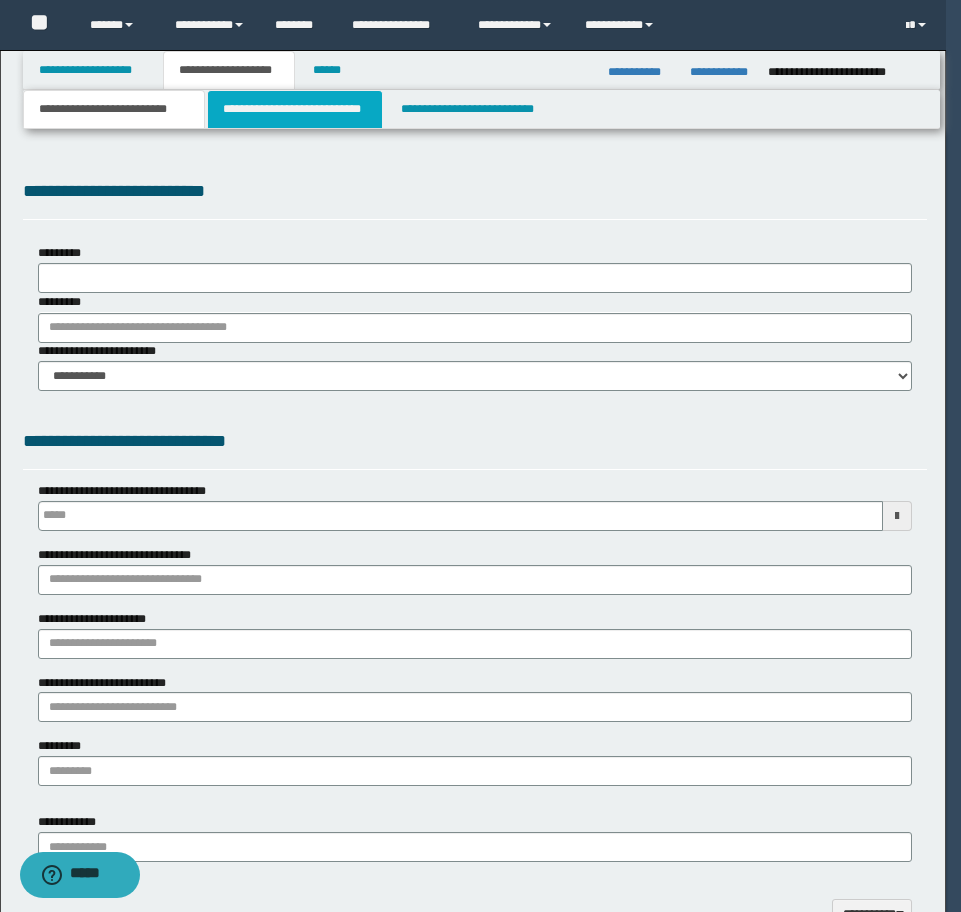 select on "*" 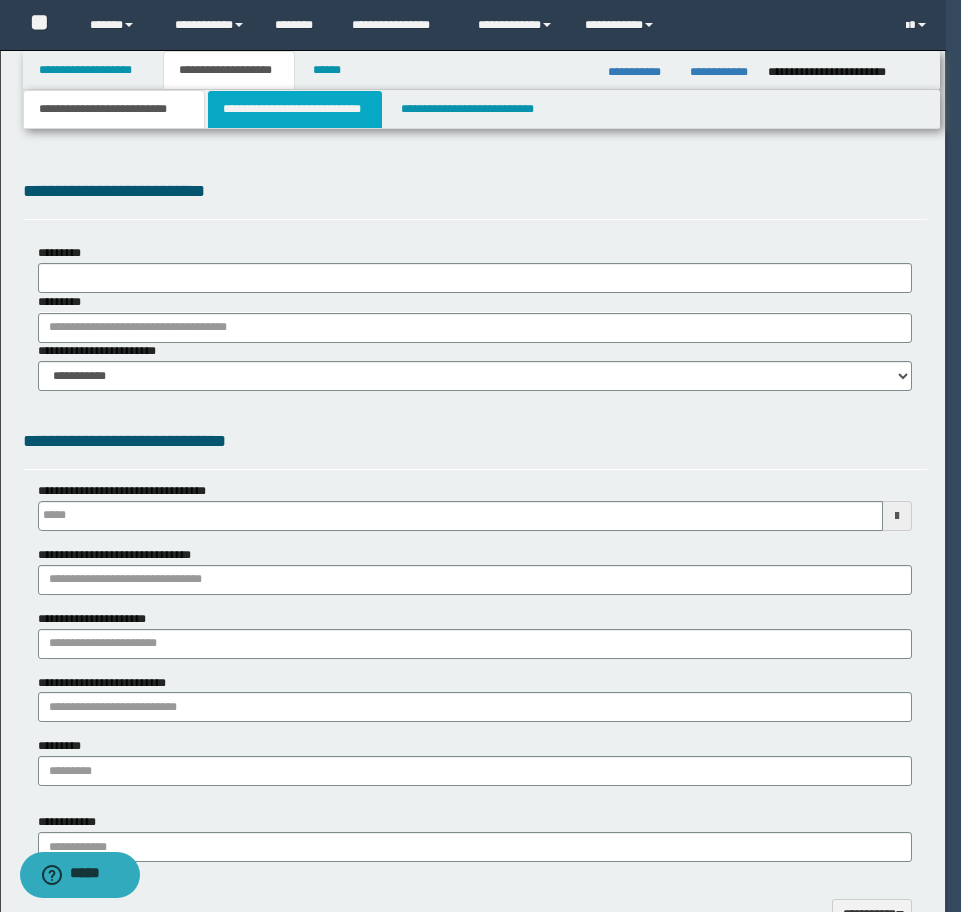 type 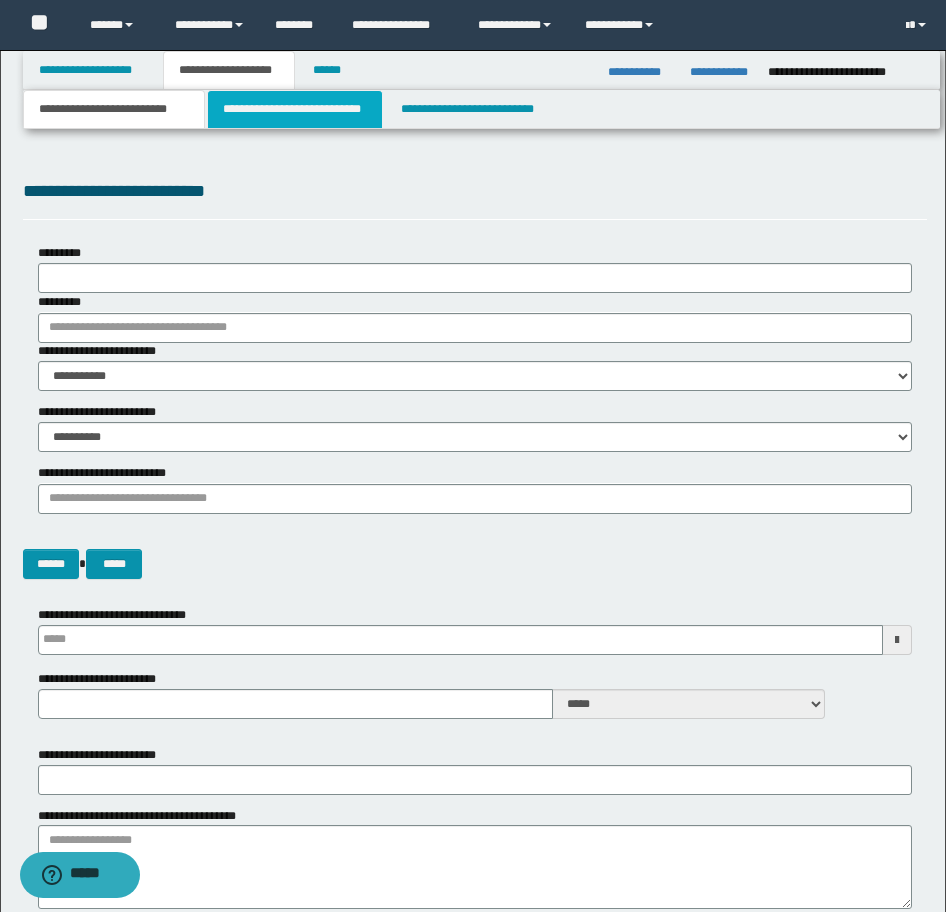 click on "**********" at bounding box center (295, 109) 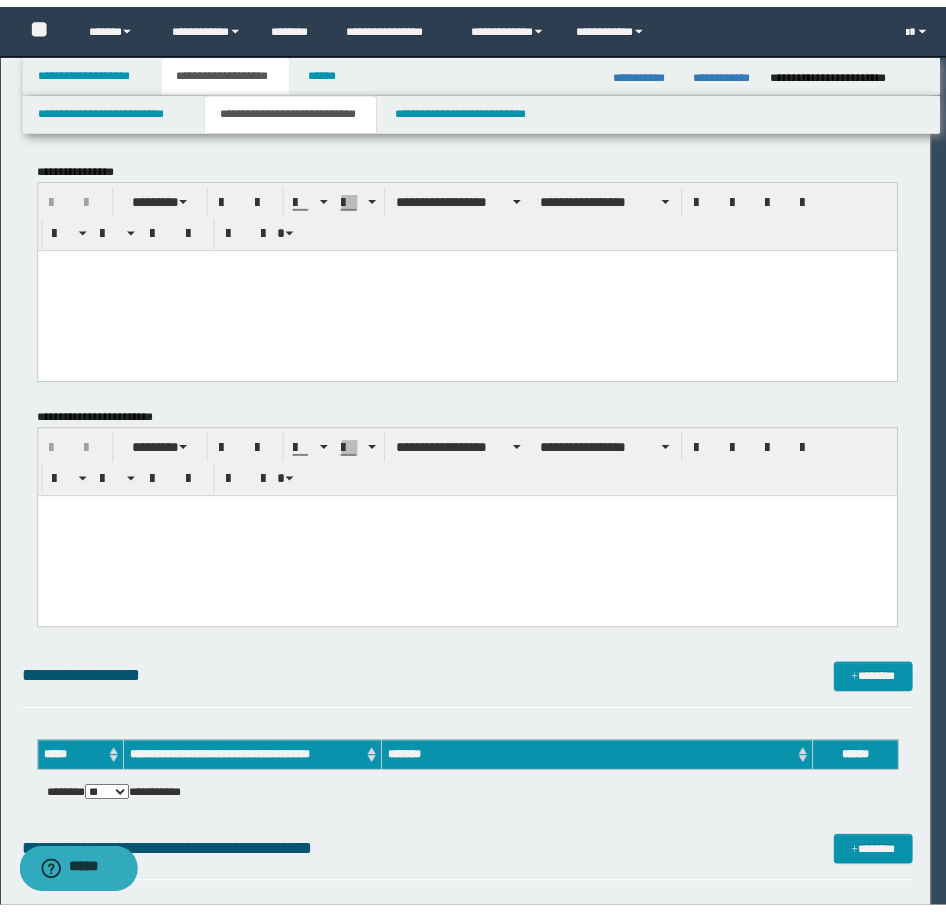 scroll, scrollTop: 0, scrollLeft: 0, axis: both 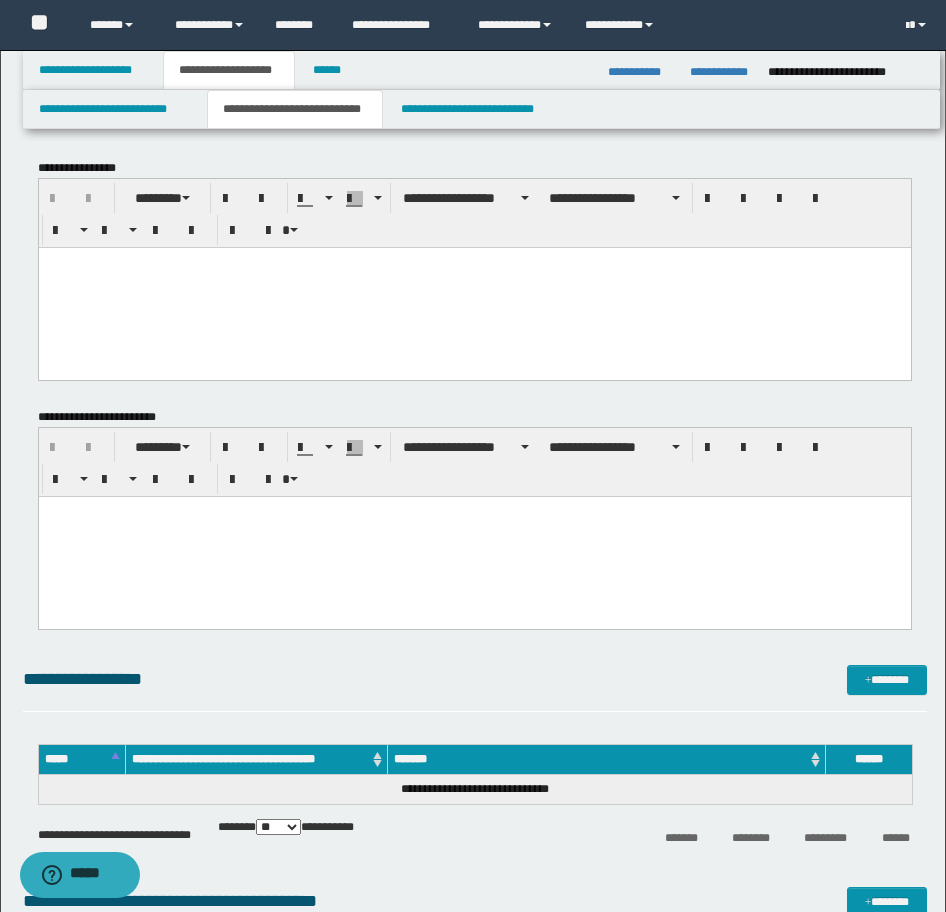 click at bounding box center [474, 287] 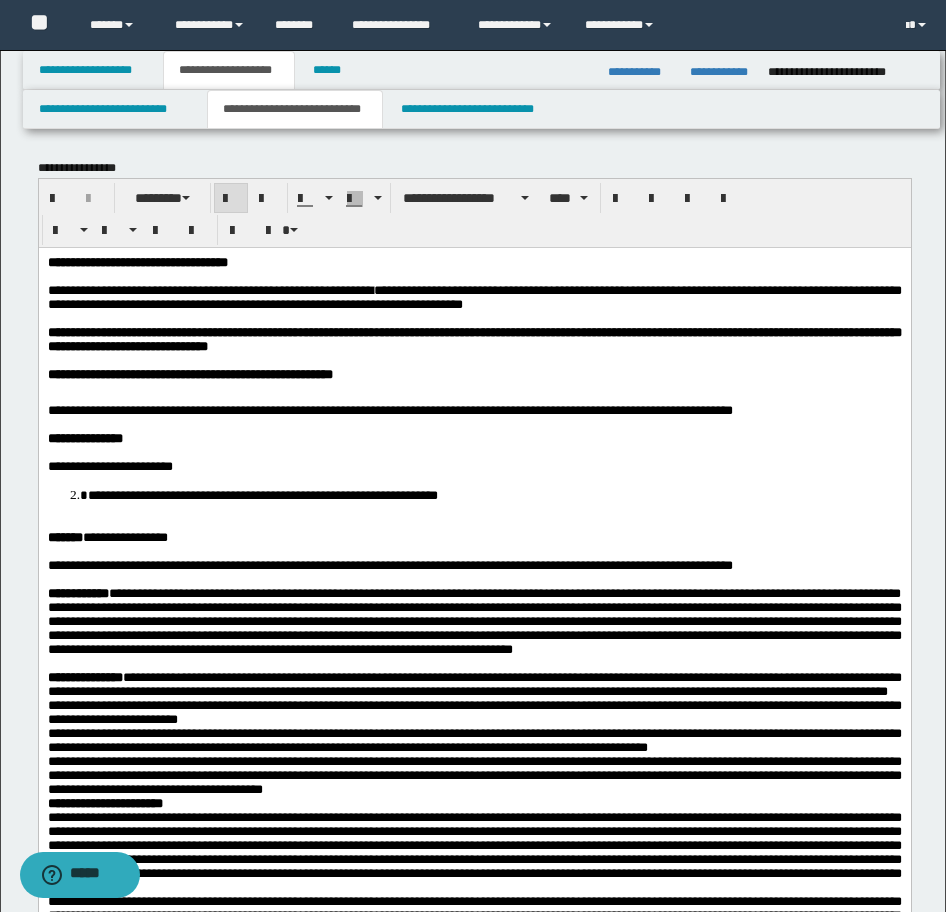 click on "**********" at bounding box center [474, 1322] 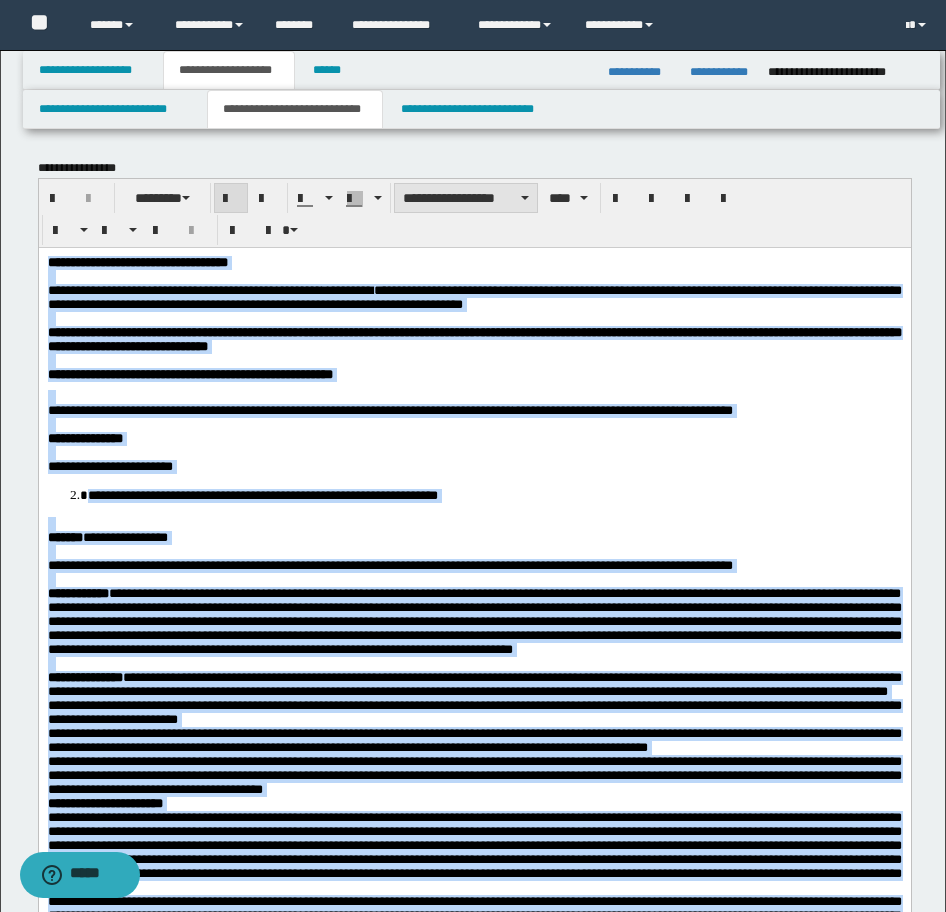 click on "**********" at bounding box center [466, 198] 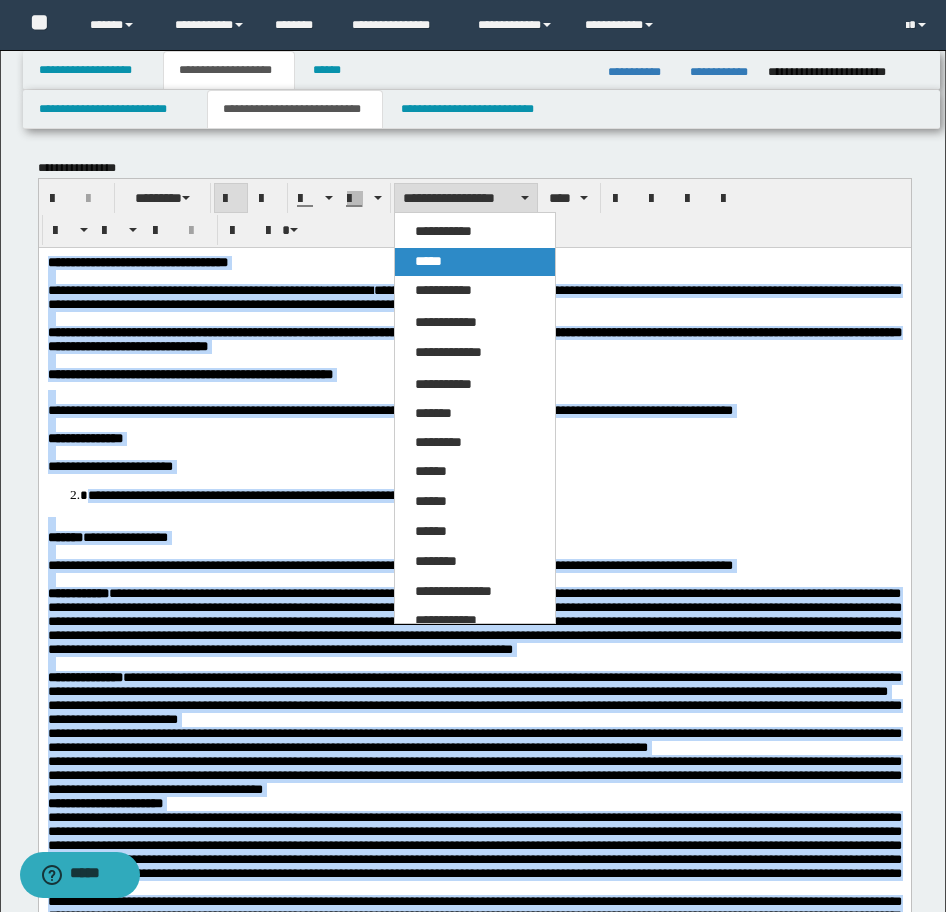 click on "*****" at bounding box center [475, 262] 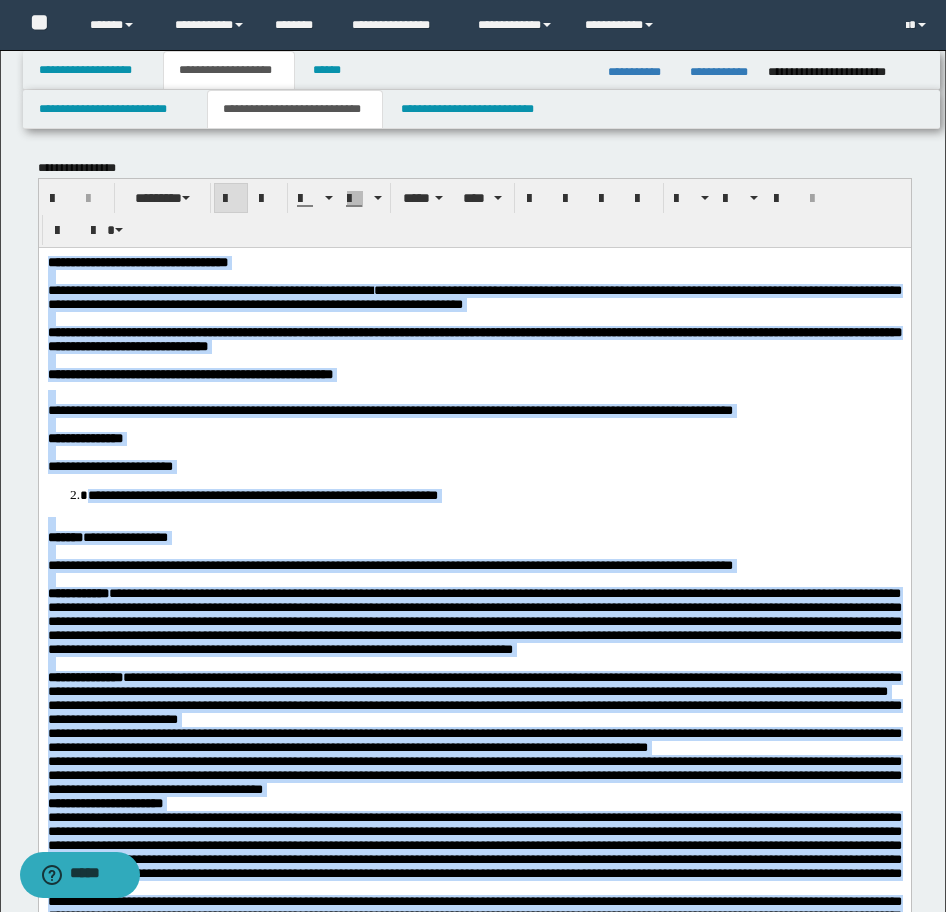 click on "**********" at bounding box center [494, 494] 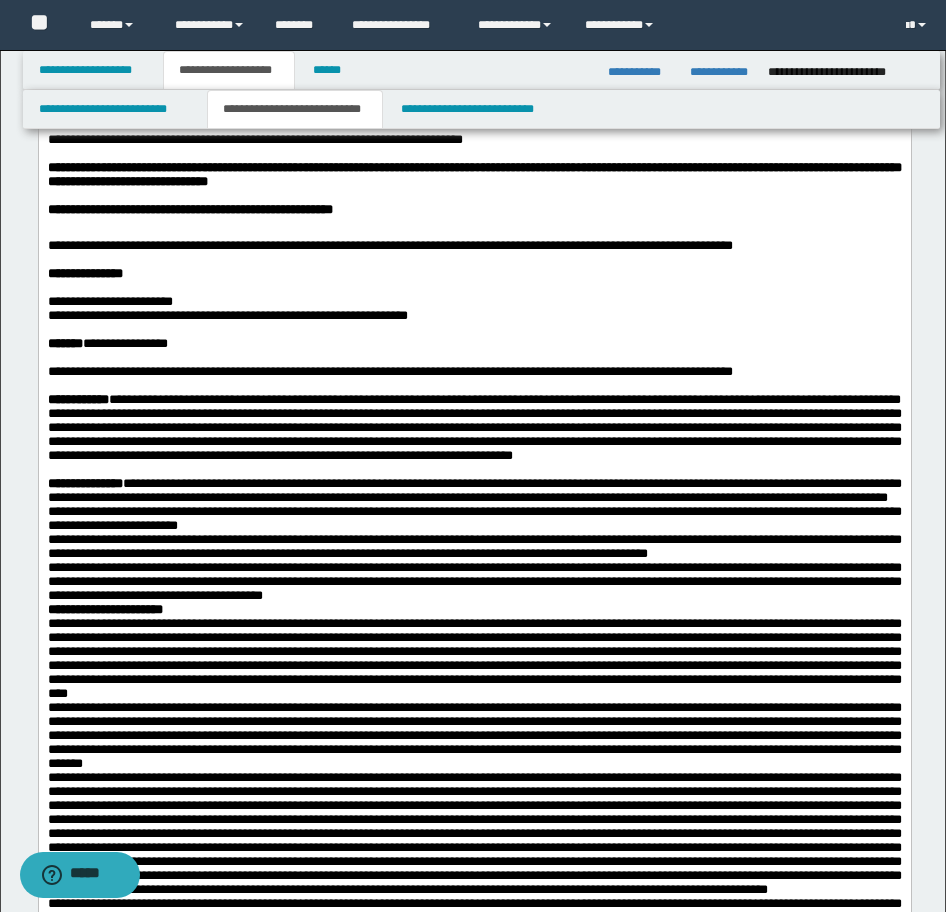 scroll, scrollTop: 400, scrollLeft: 0, axis: vertical 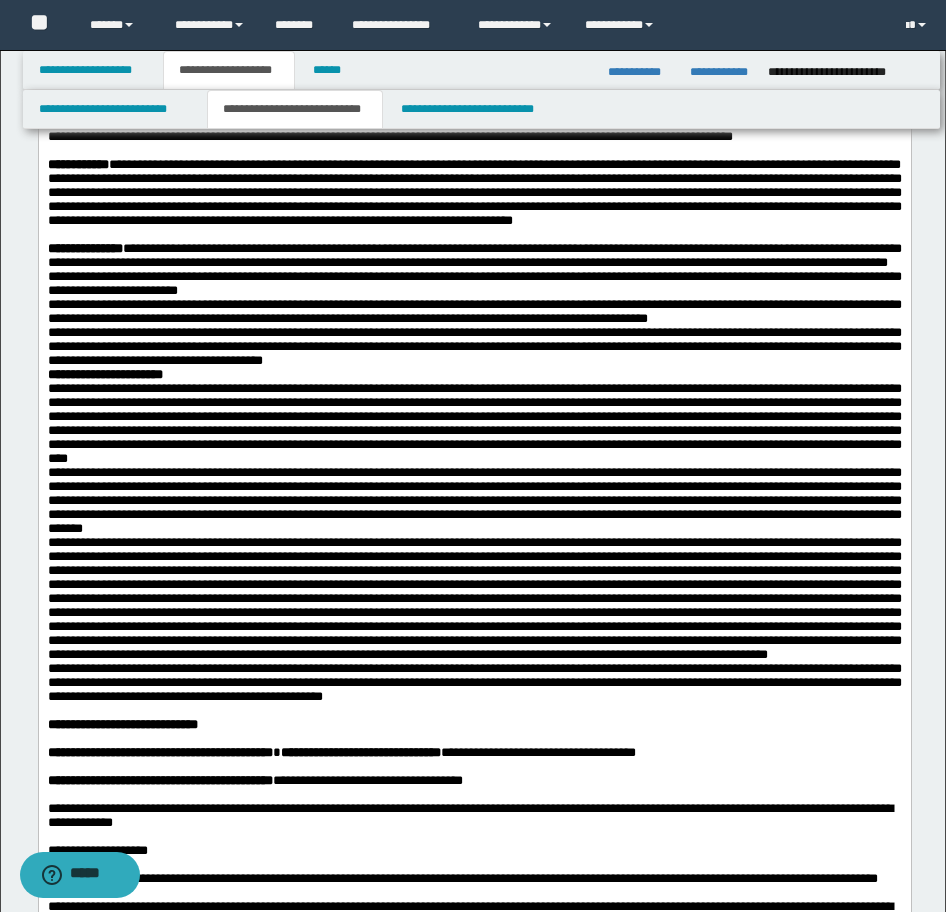 click on "**********" at bounding box center [474, 347] 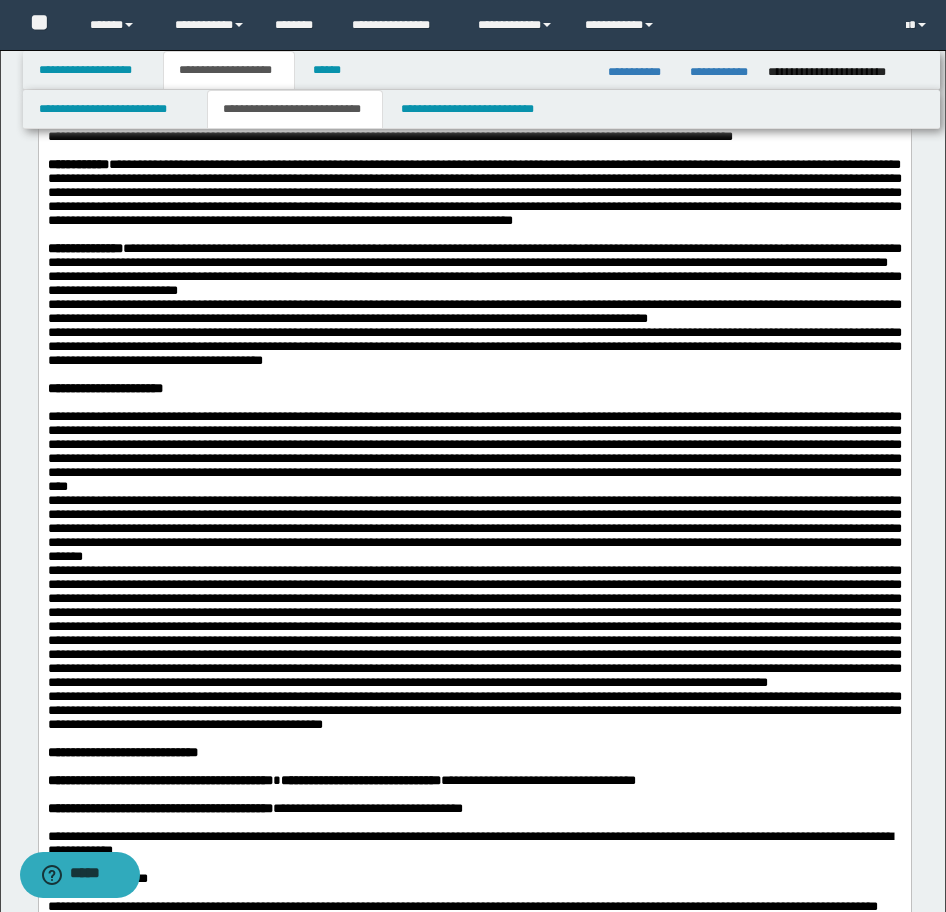 click on "**********" at bounding box center (474, 451) 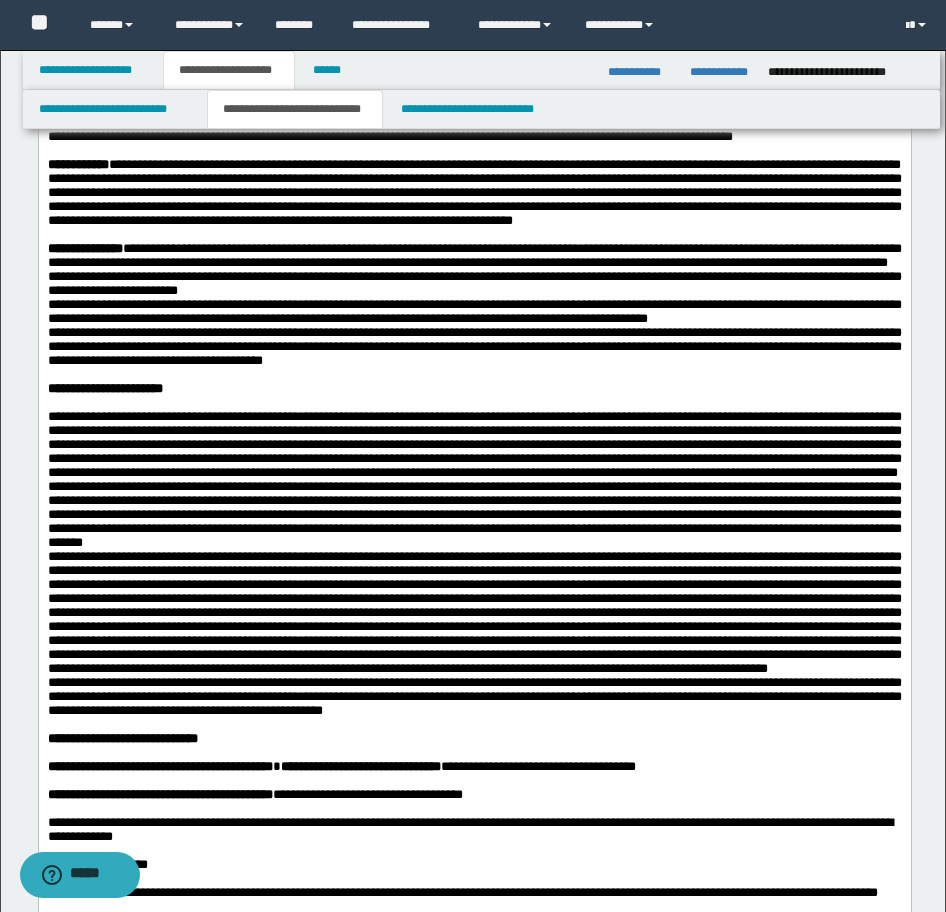 click on "**********" at bounding box center (474, 445) 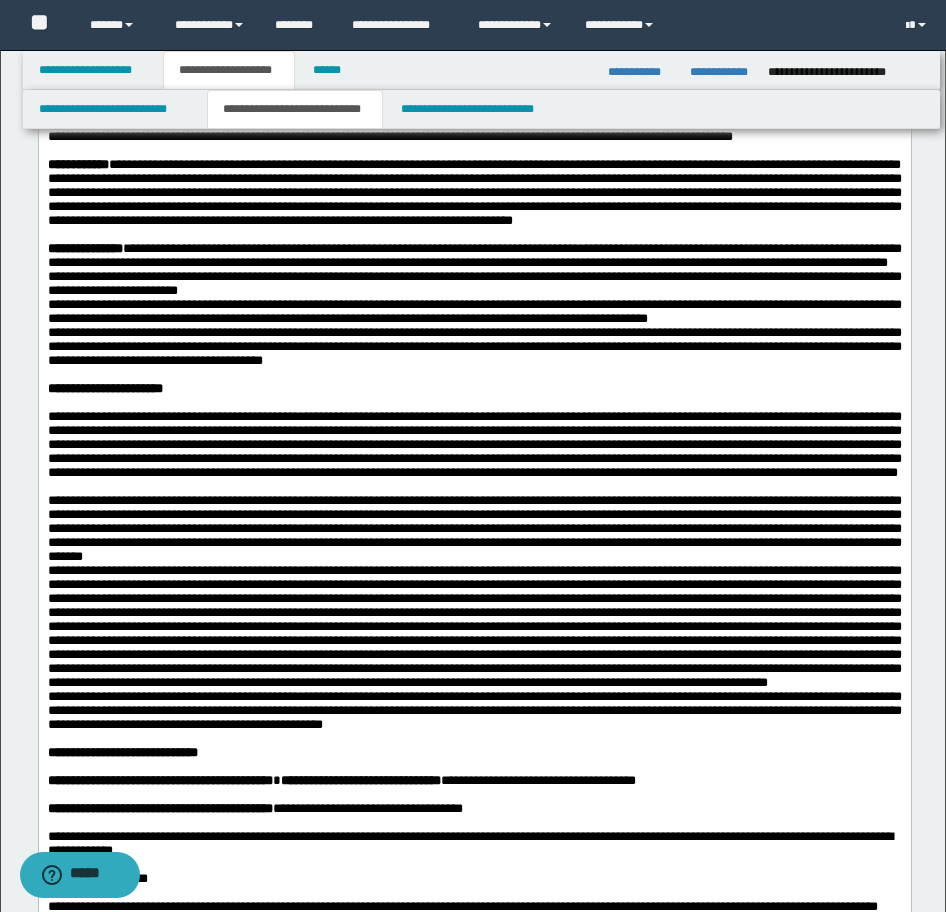 click on "**********" at bounding box center (474, 529) 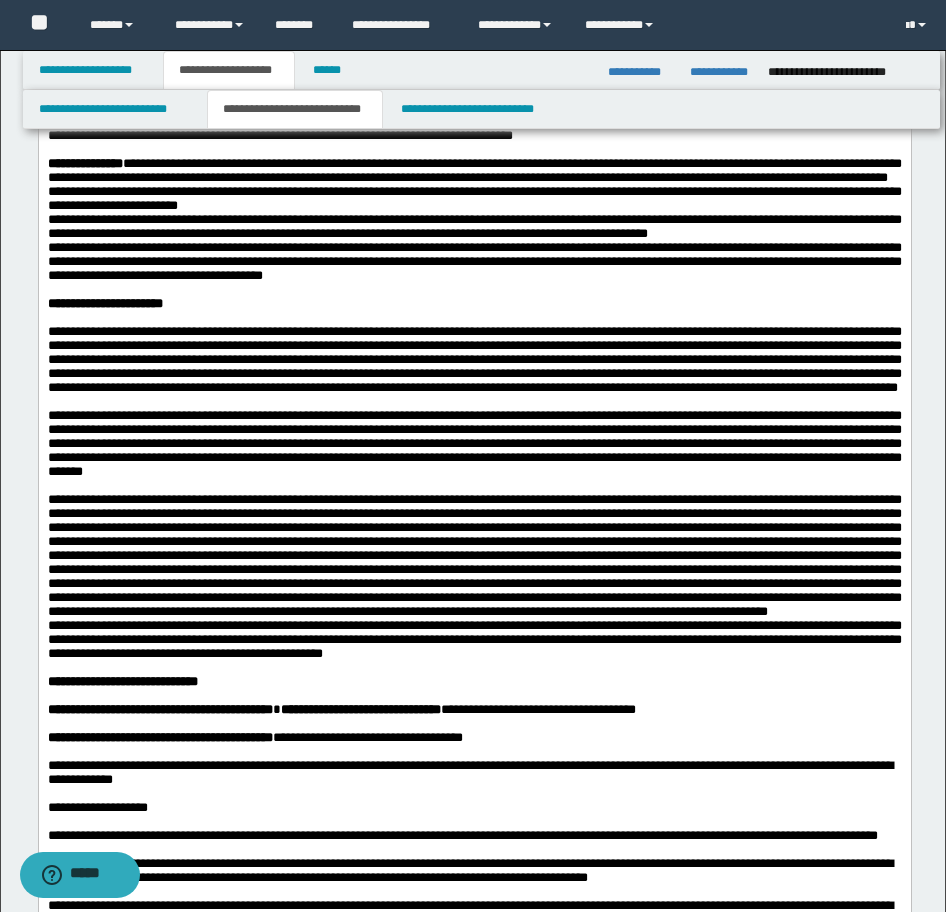 scroll, scrollTop: 0, scrollLeft: 0, axis: both 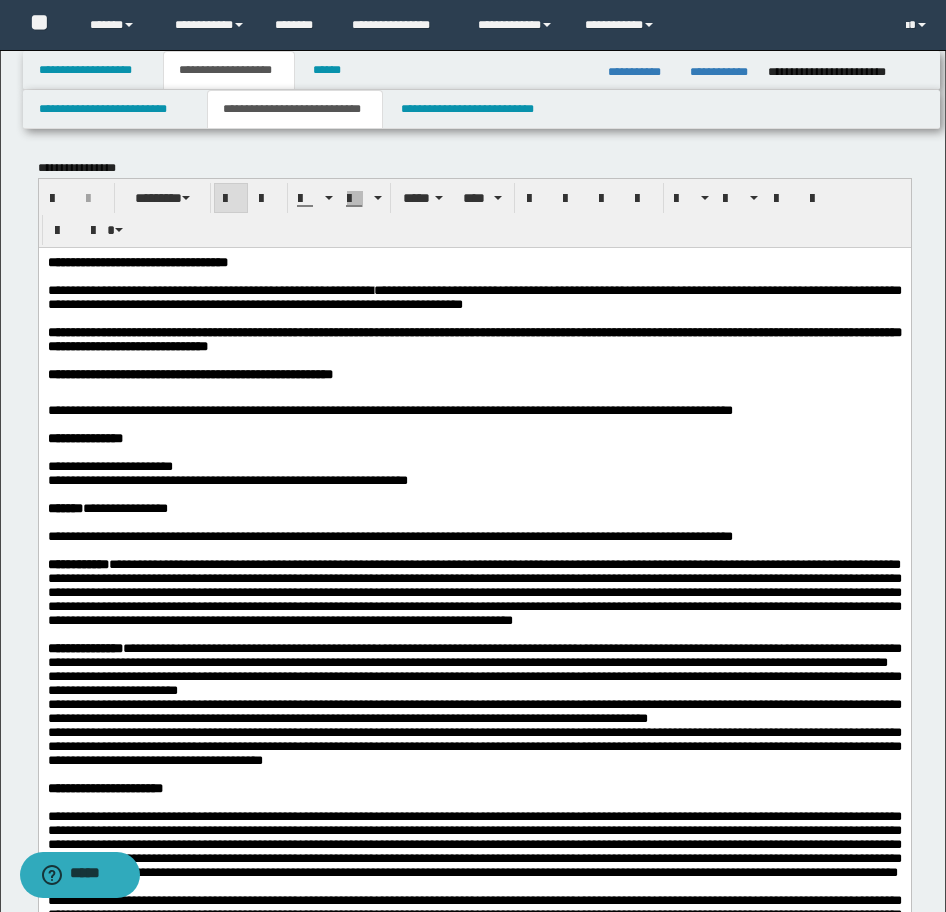 click on "**********" at bounding box center [474, 1329] 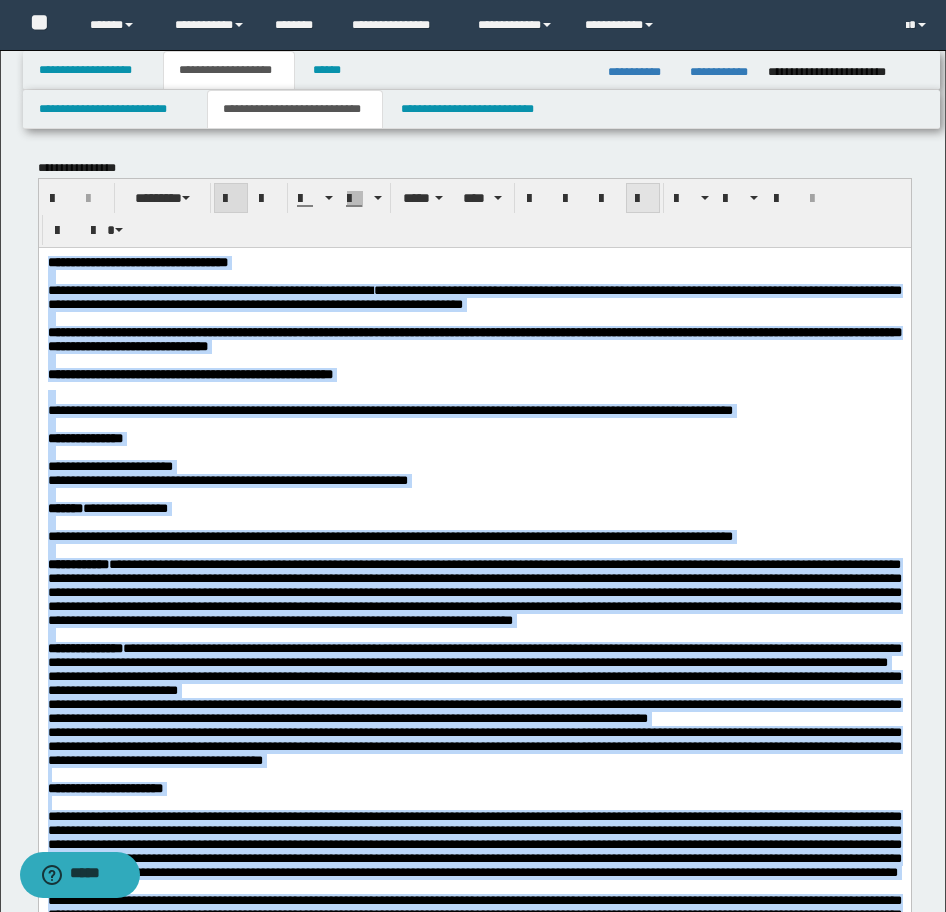 click at bounding box center [643, 199] 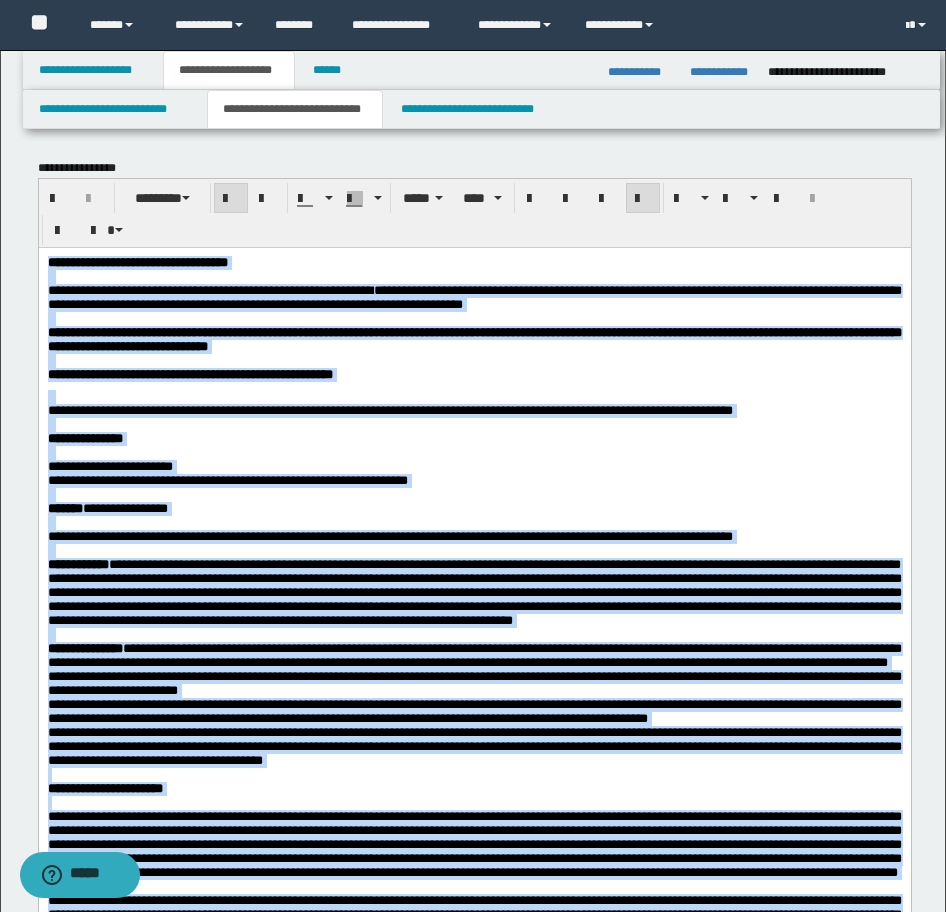 click at bounding box center [643, 199] 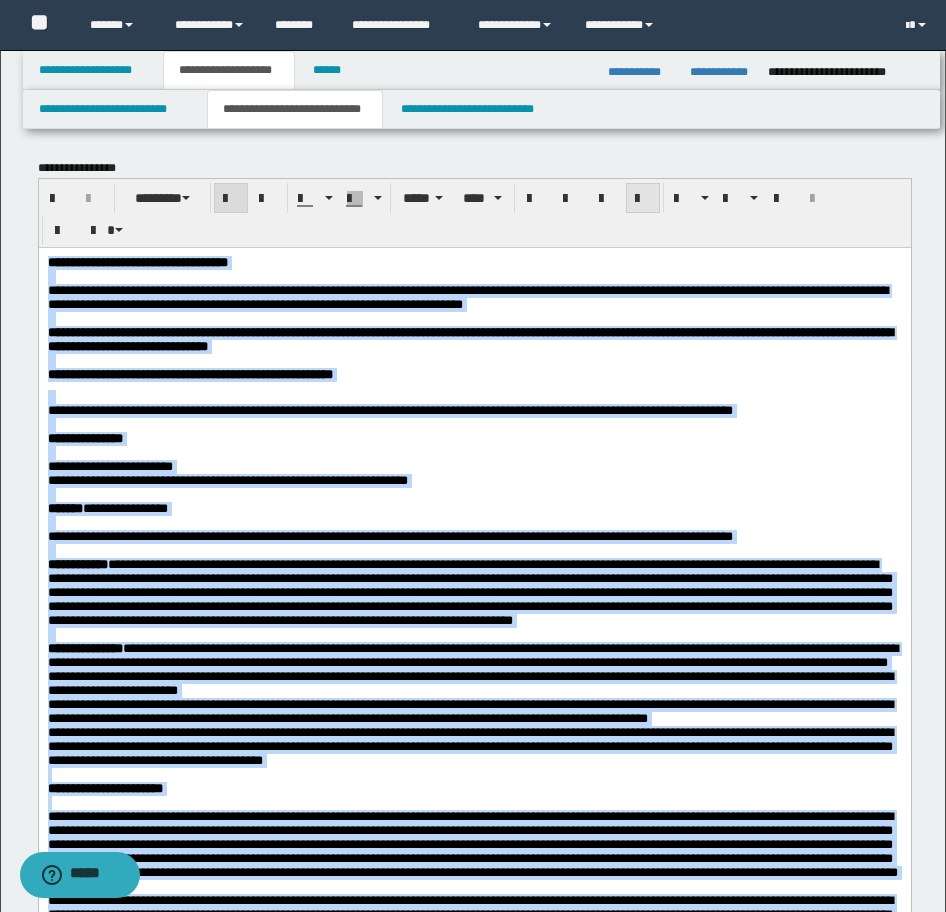 click at bounding box center [643, 199] 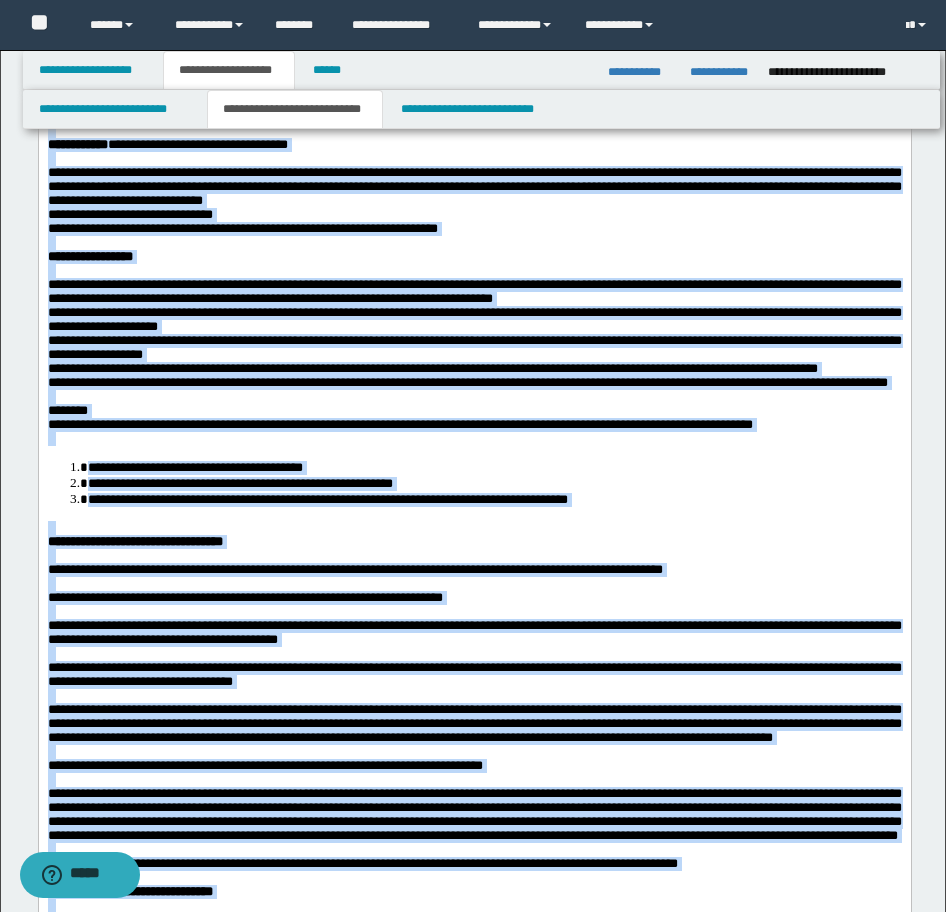 scroll, scrollTop: 1800, scrollLeft: 0, axis: vertical 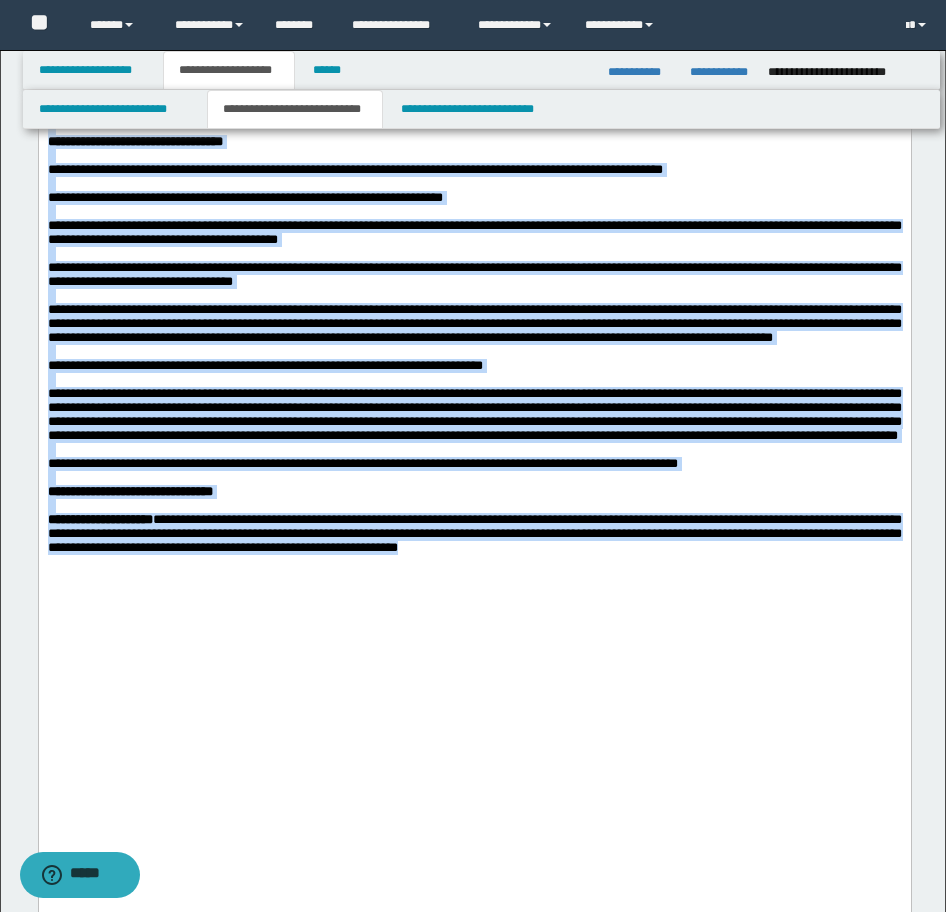 click on "**********" at bounding box center [474, -470] 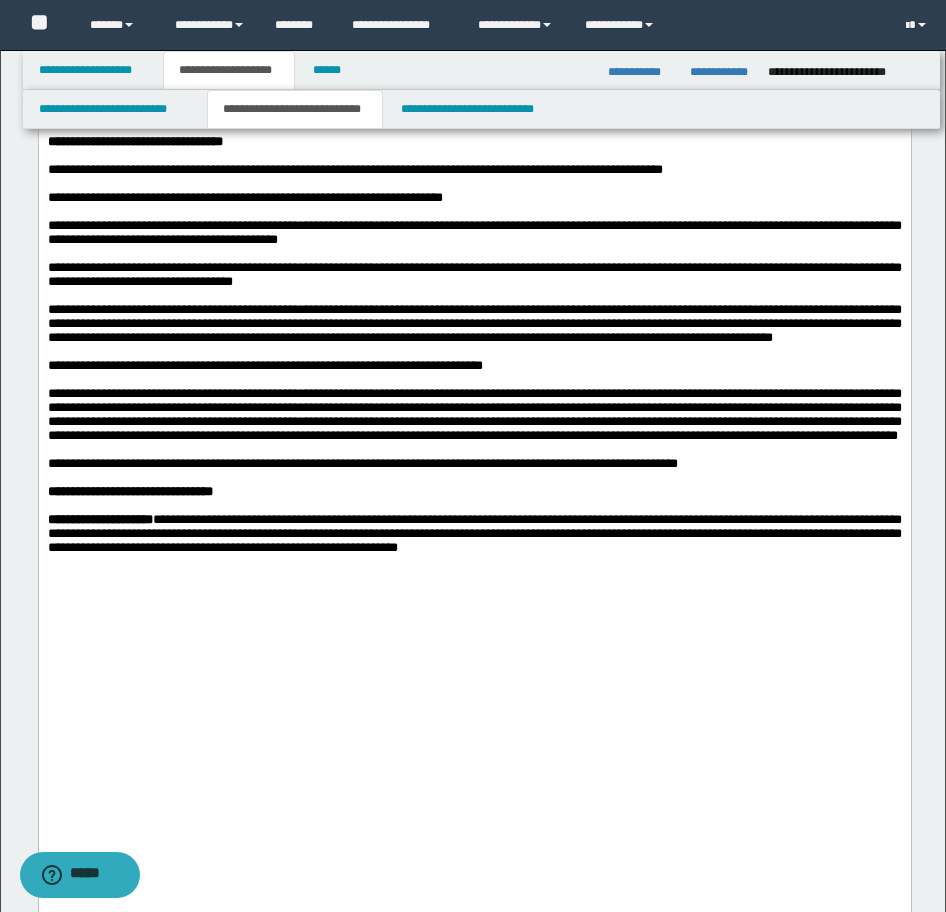 click on "**********" at bounding box center [399, 24] 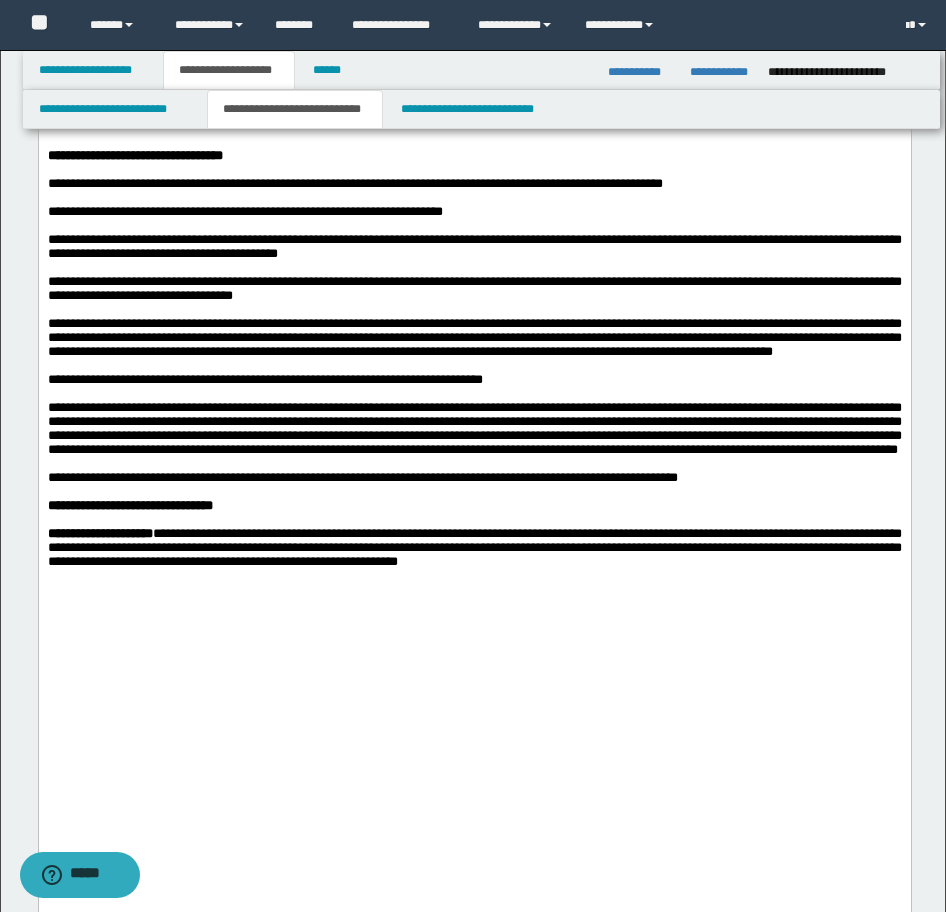 drag, startPoint x: 82, startPoint y: 532, endPoint x: 268, endPoint y: 571, distance: 190.04474 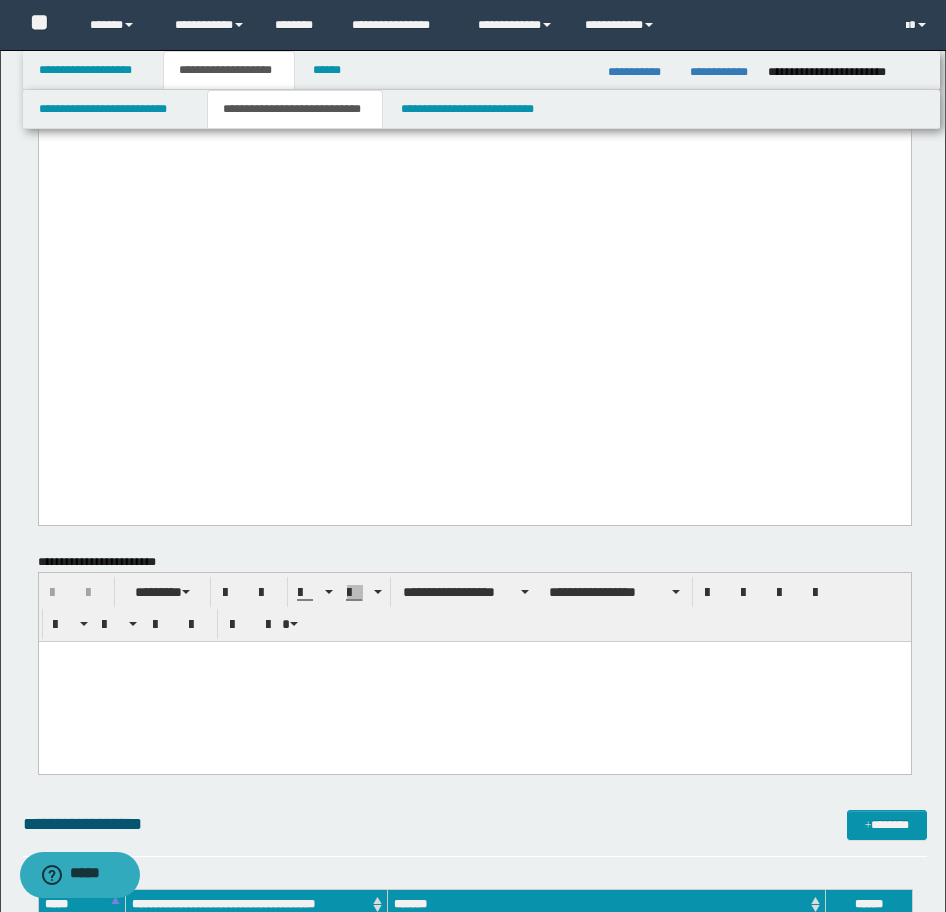 scroll, scrollTop: 2500, scrollLeft: 0, axis: vertical 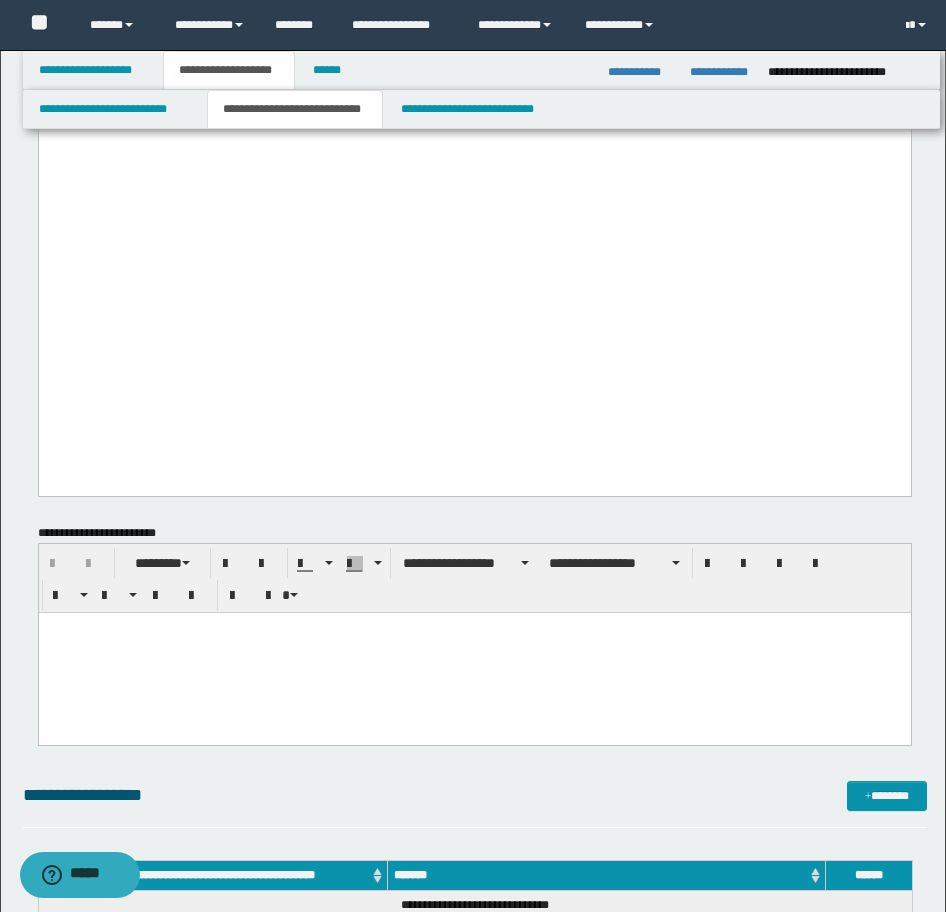 click at bounding box center [474, 652] 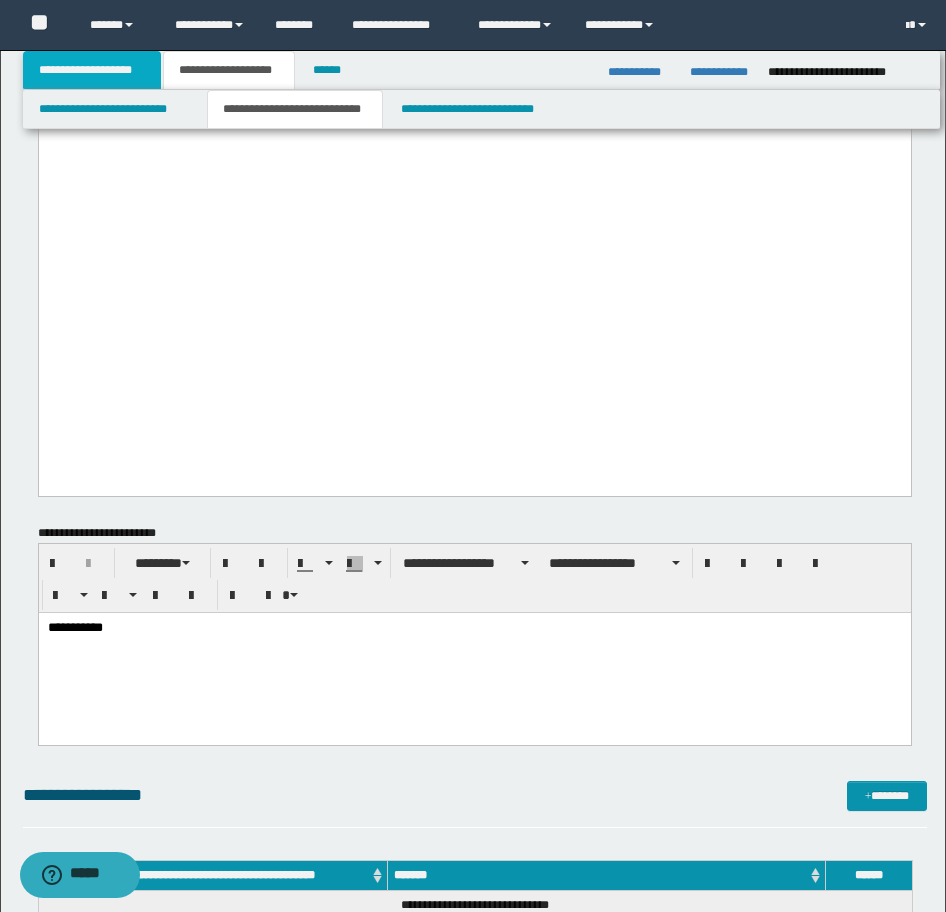 drag, startPoint x: 70, startPoint y: 84, endPoint x: 178, endPoint y: 115, distance: 112.36102 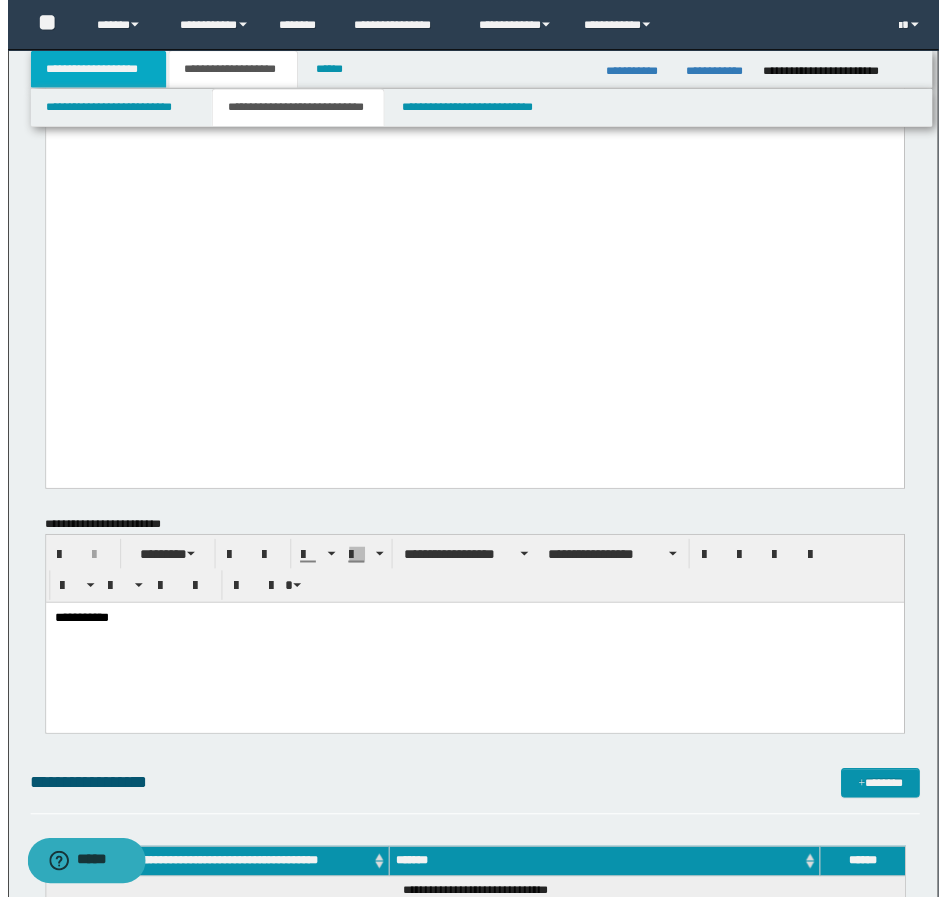 scroll, scrollTop: 895, scrollLeft: 0, axis: vertical 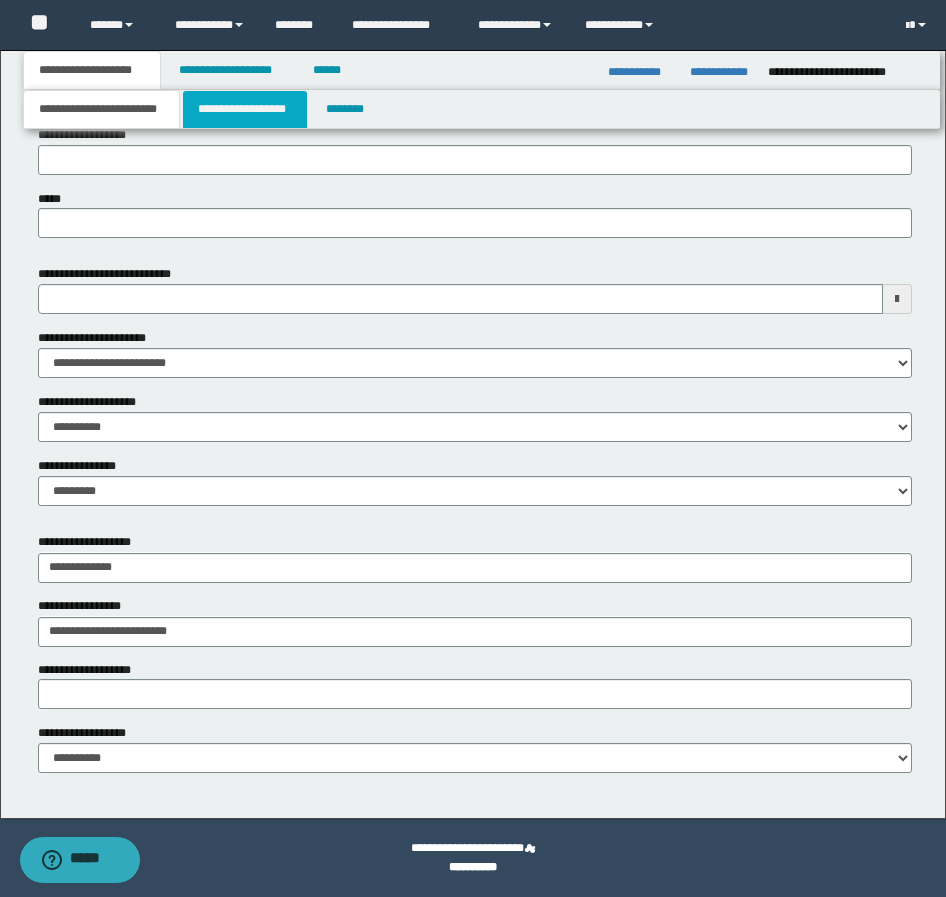 click on "**********" at bounding box center (245, 109) 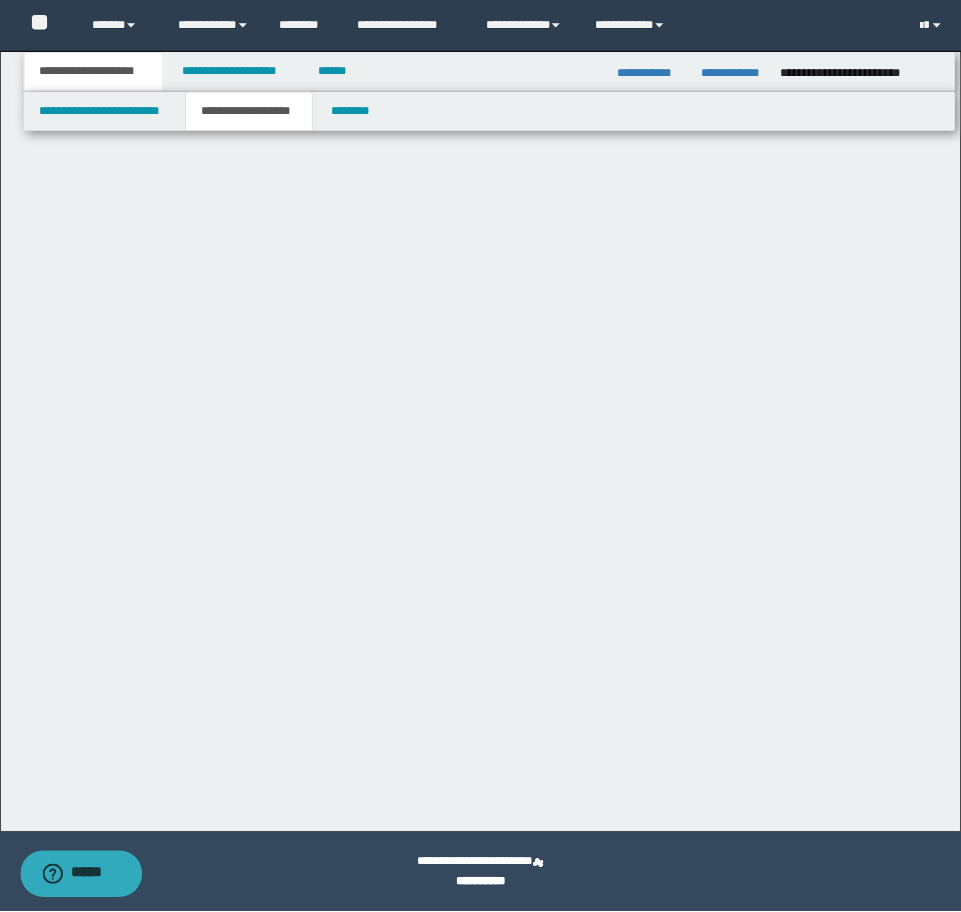 scroll, scrollTop: 0, scrollLeft: 0, axis: both 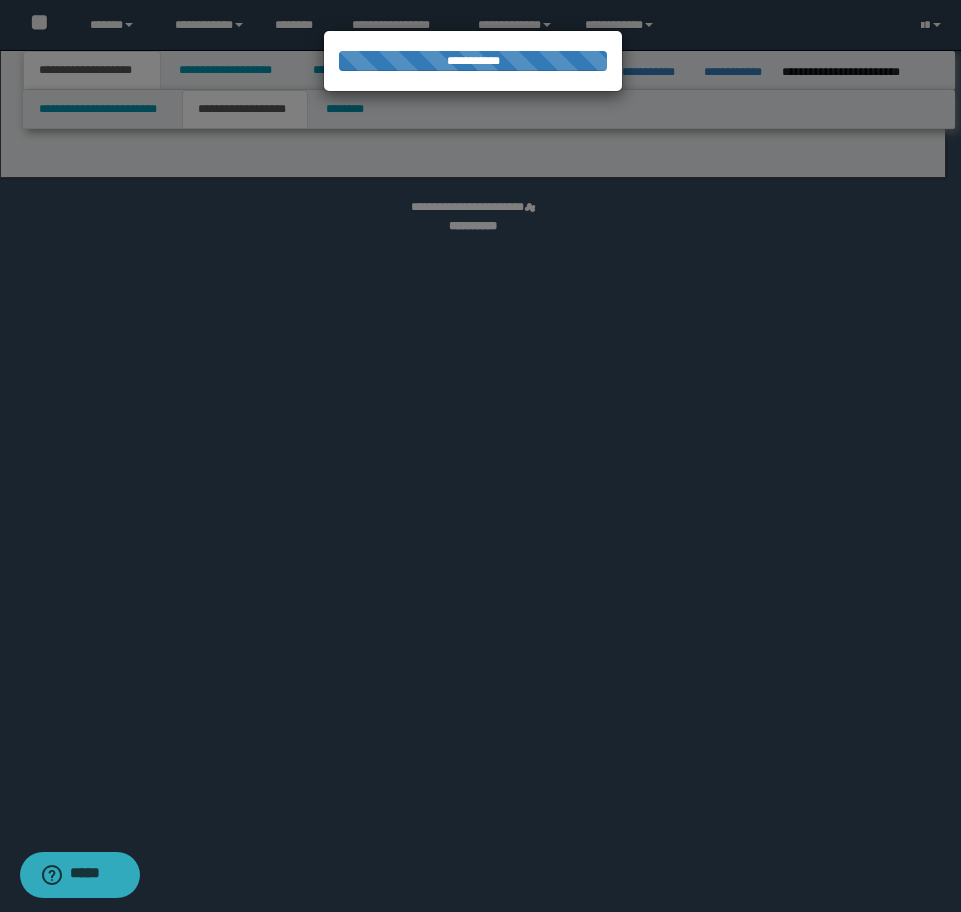 select on "*" 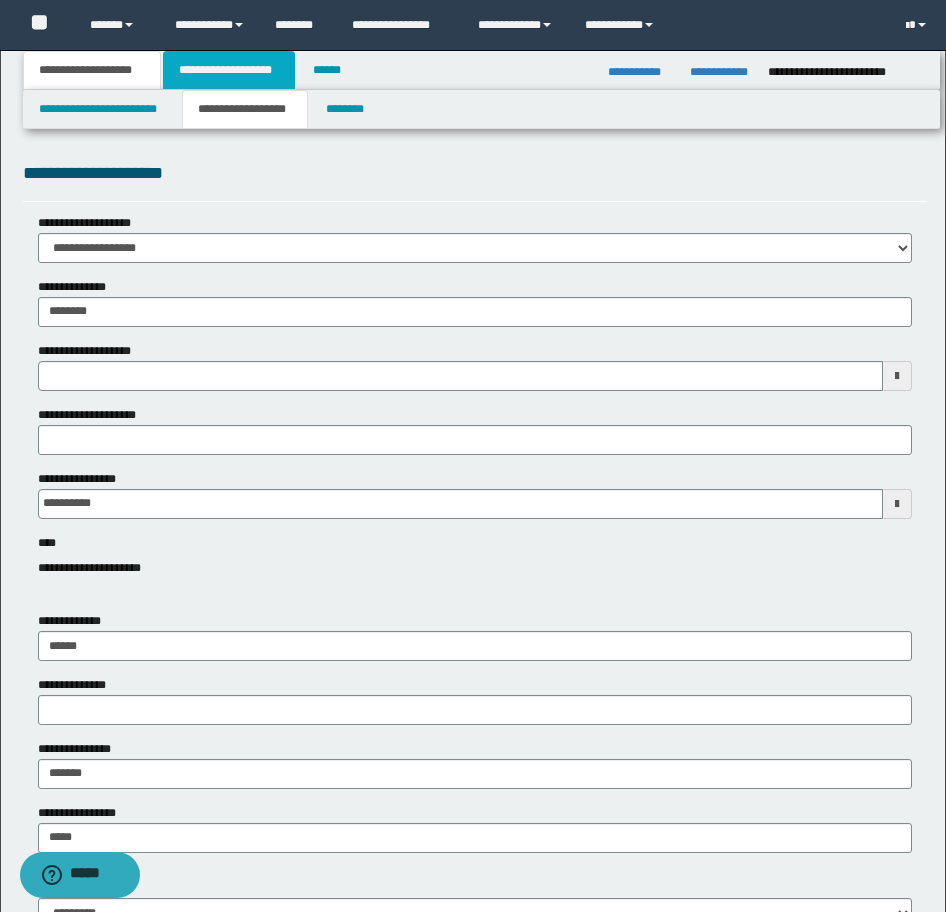 click on "**********" at bounding box center (229, 70) 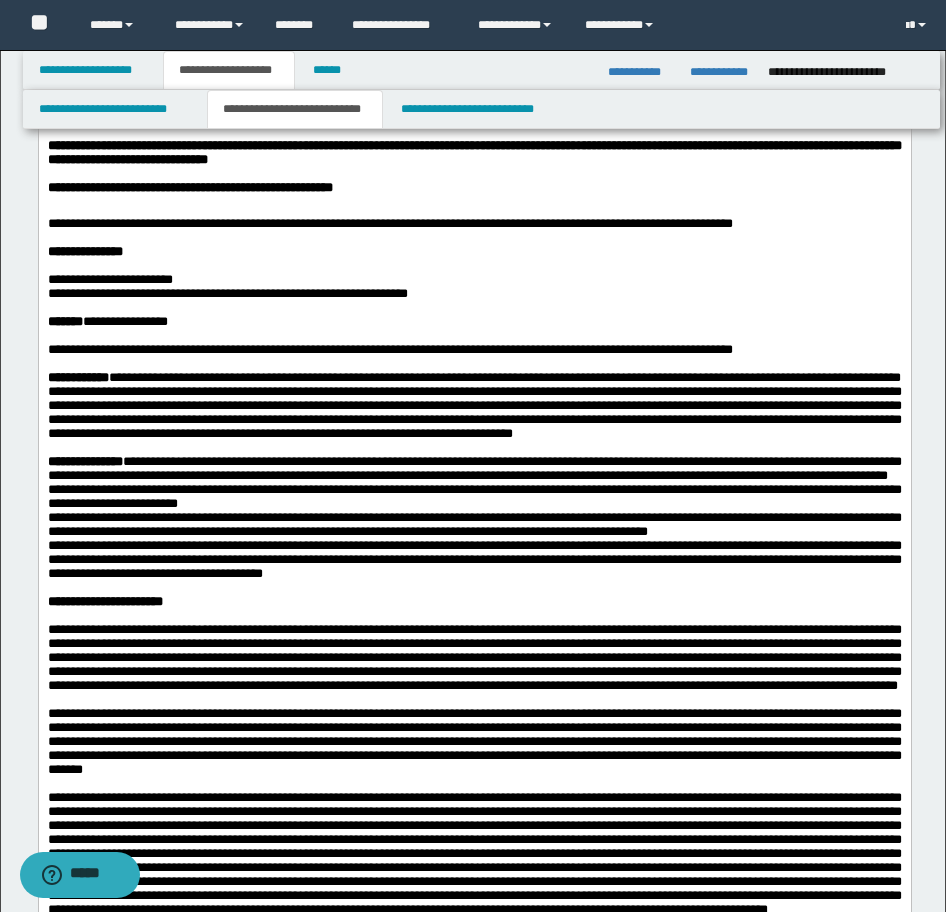 scroll, scrollTop: 200, scrollLeft: 0, axis: vertical 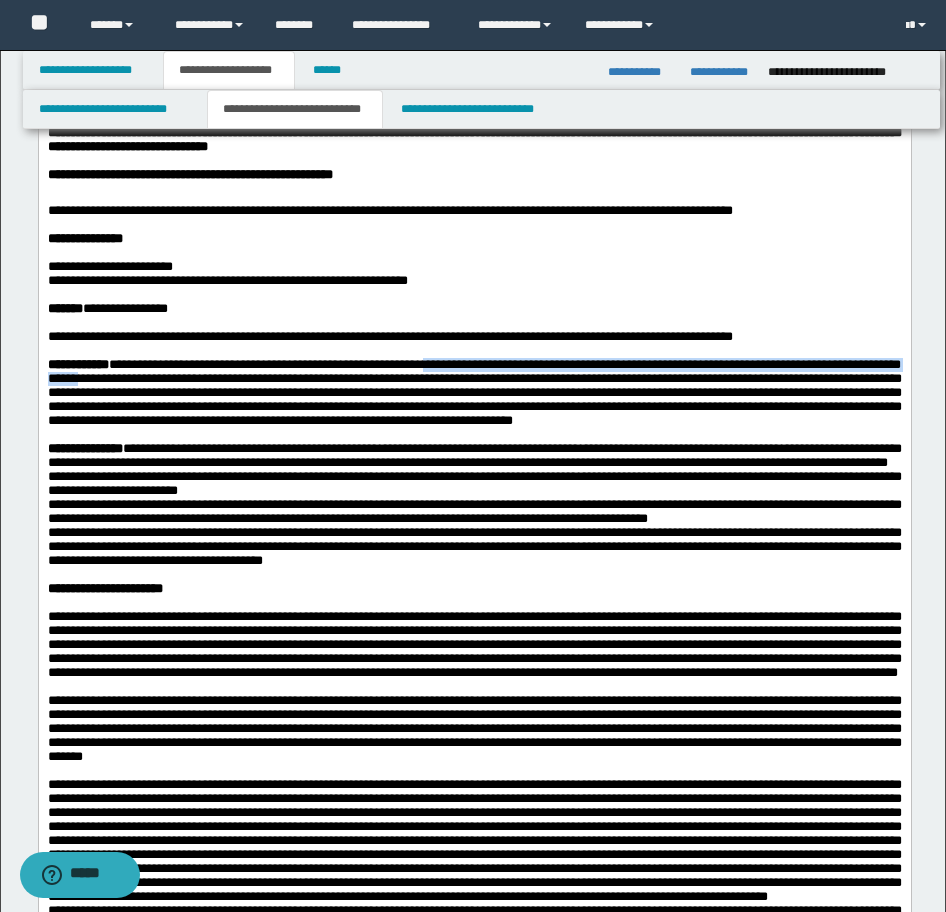 drag, startPoint x: 242, startPoint y: 440, endPoint x: 482, endPoint y: 420, distance: 240.8319 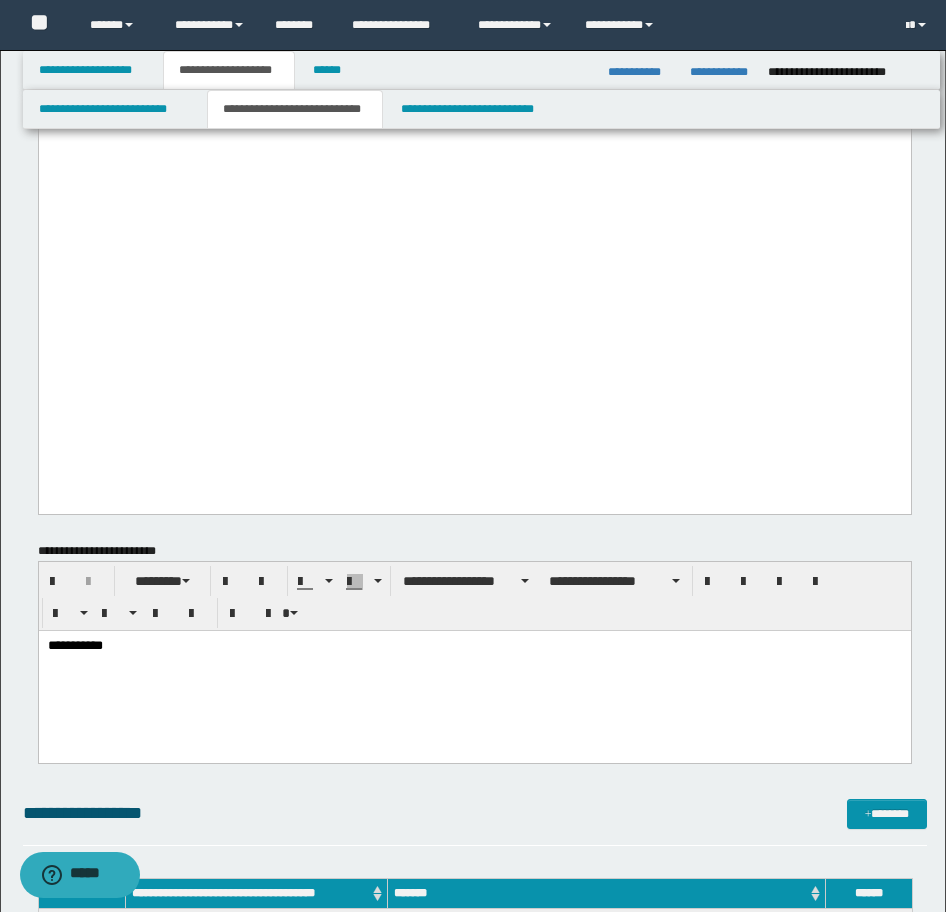 scroll, scrollTop: 2500, scrollLeft: 0, axis: vertical 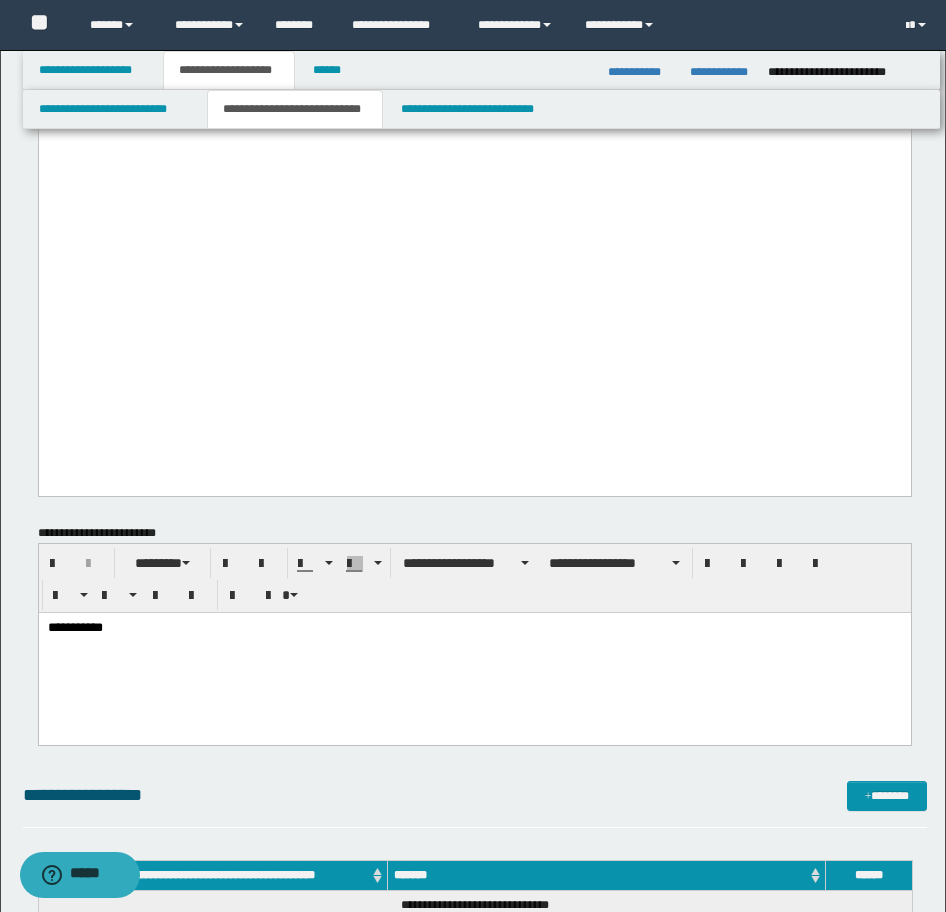 click on "**********" at bounding box center (474, 653) 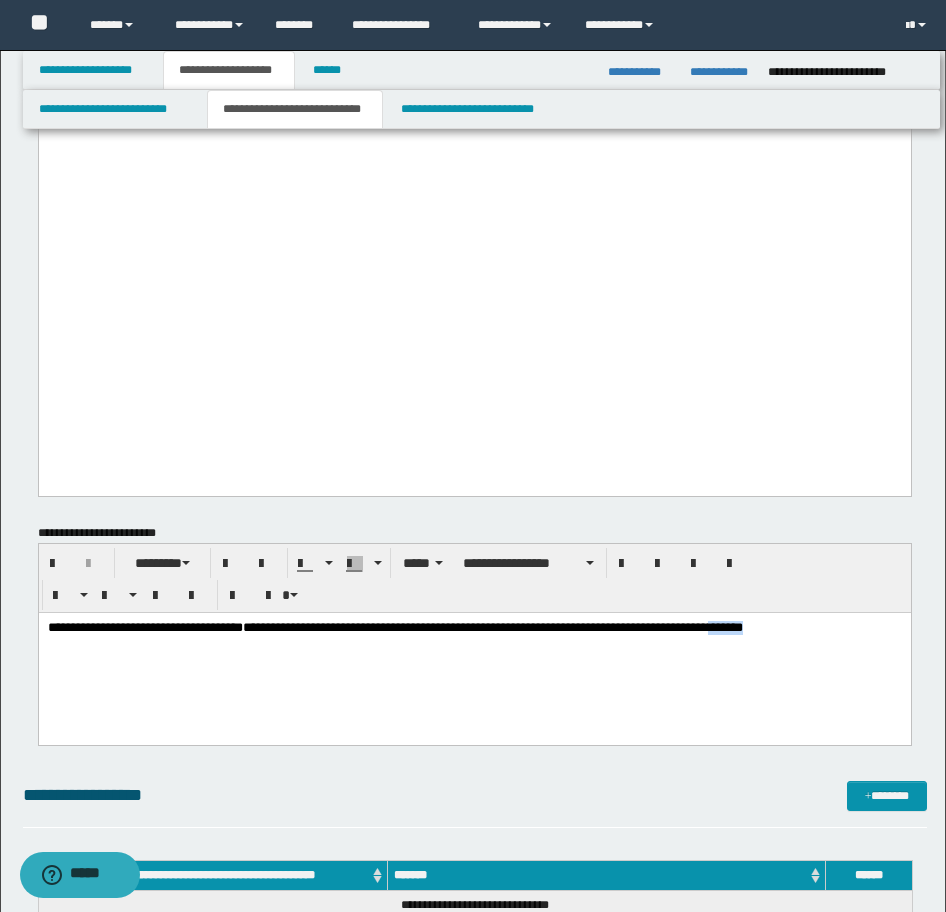 drag, startPoint x: 875, startPoint y: 626, endPoint x: 831, endPoint y: 621, distance: 44.28318 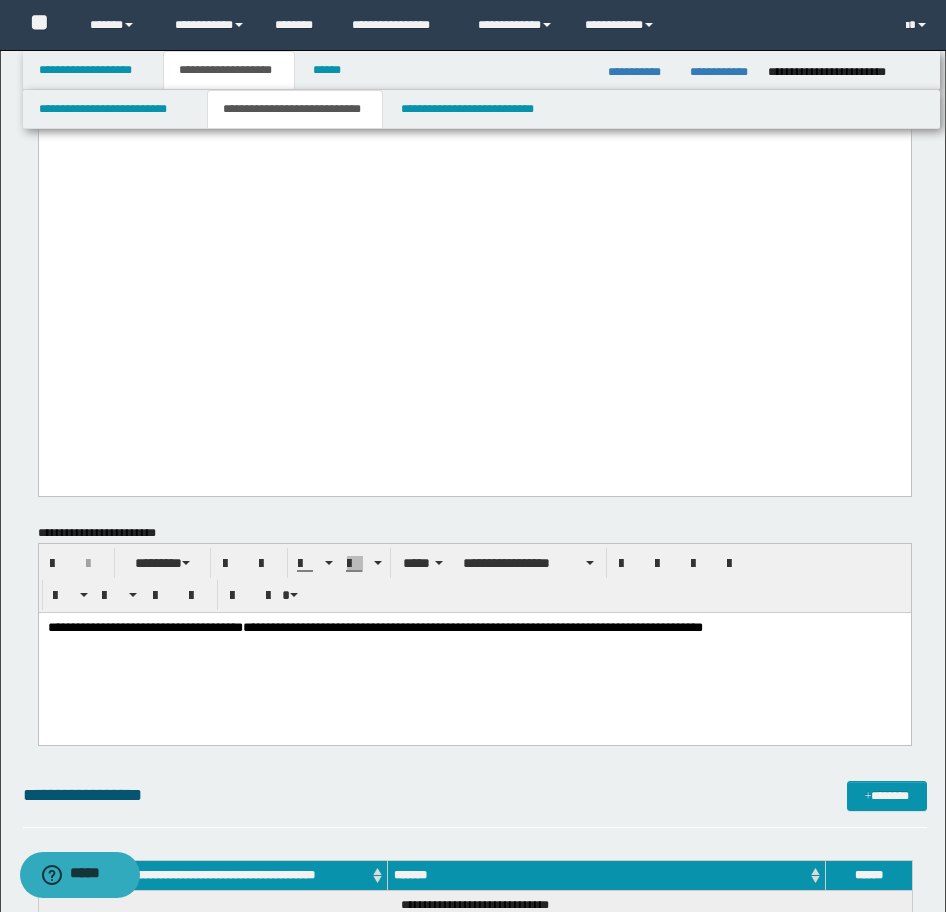 click on "**********" at bounding box center [474, 628] 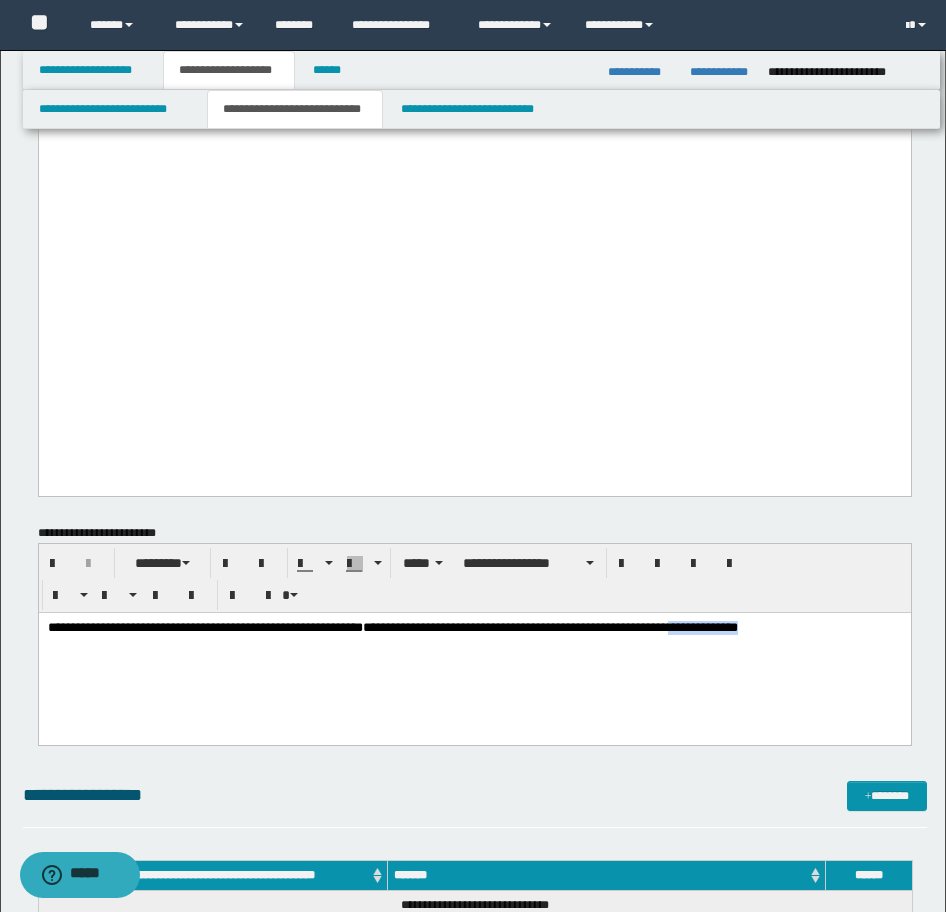 drag, startPoint x: 777, startPoint y: 628, endPoint x: 870, endPoint y: 661, distance: 98.681305 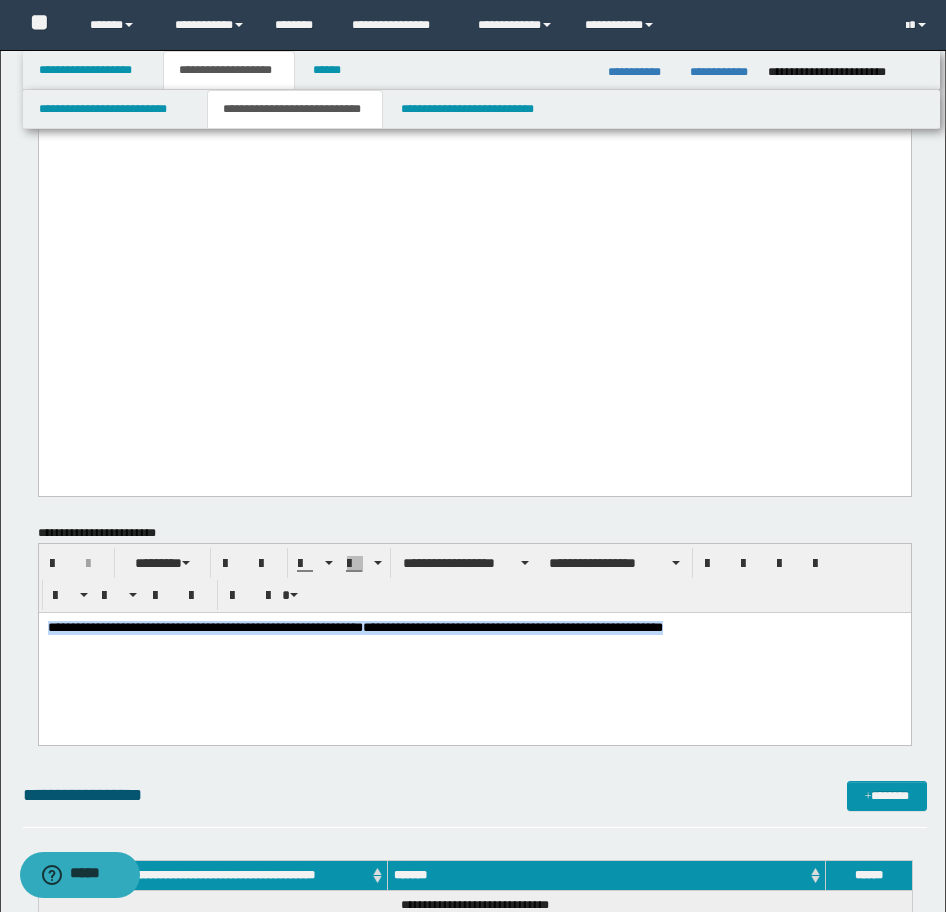drag, startPoint x: 700, startPoint y: 634, endPoint x: -17, endPoint y: 629, distance: 717.01746 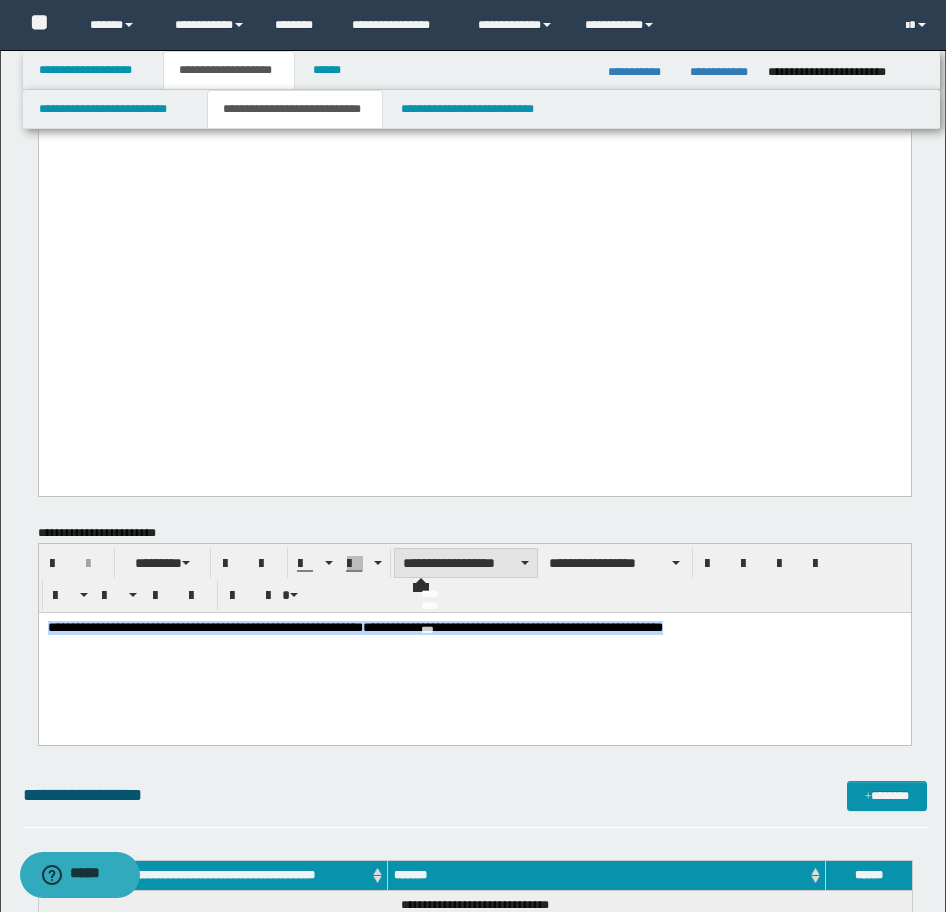 click on "**********" at bounding box center (466, 563) 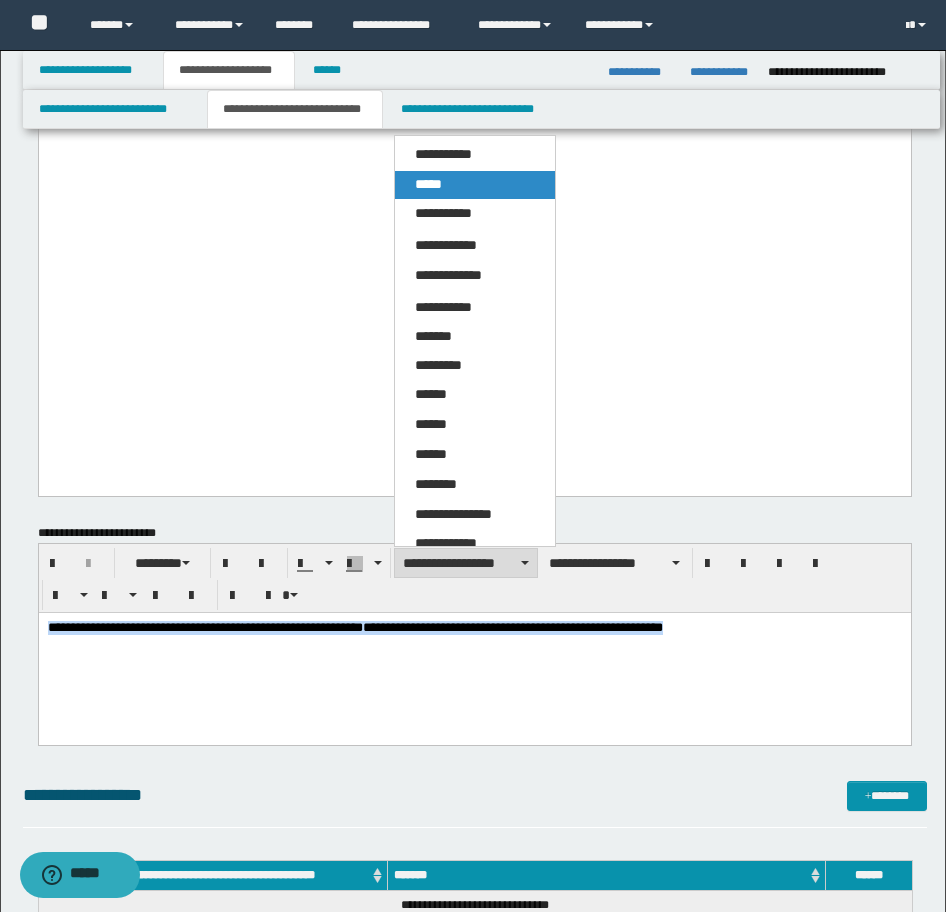 click on "*****" at bounding box center [475, 185] 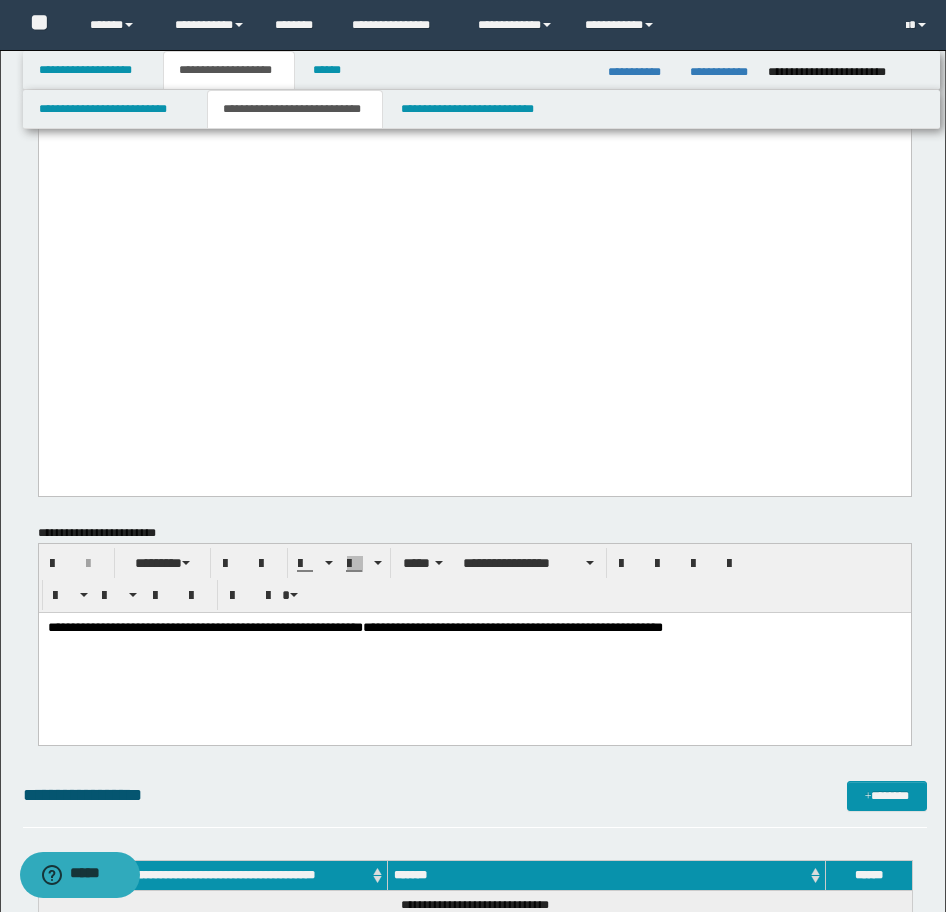 click on "**********" at bounding box center [474, 653] 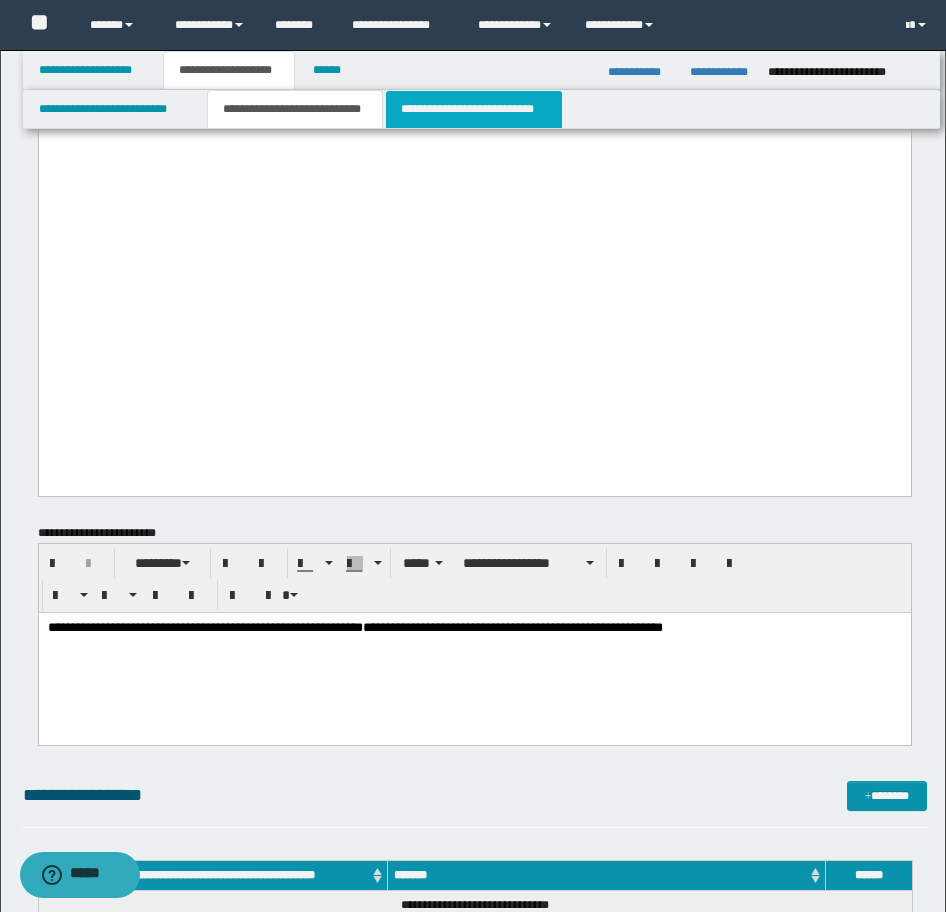 click on "**********" at bounding box center [474, 109] 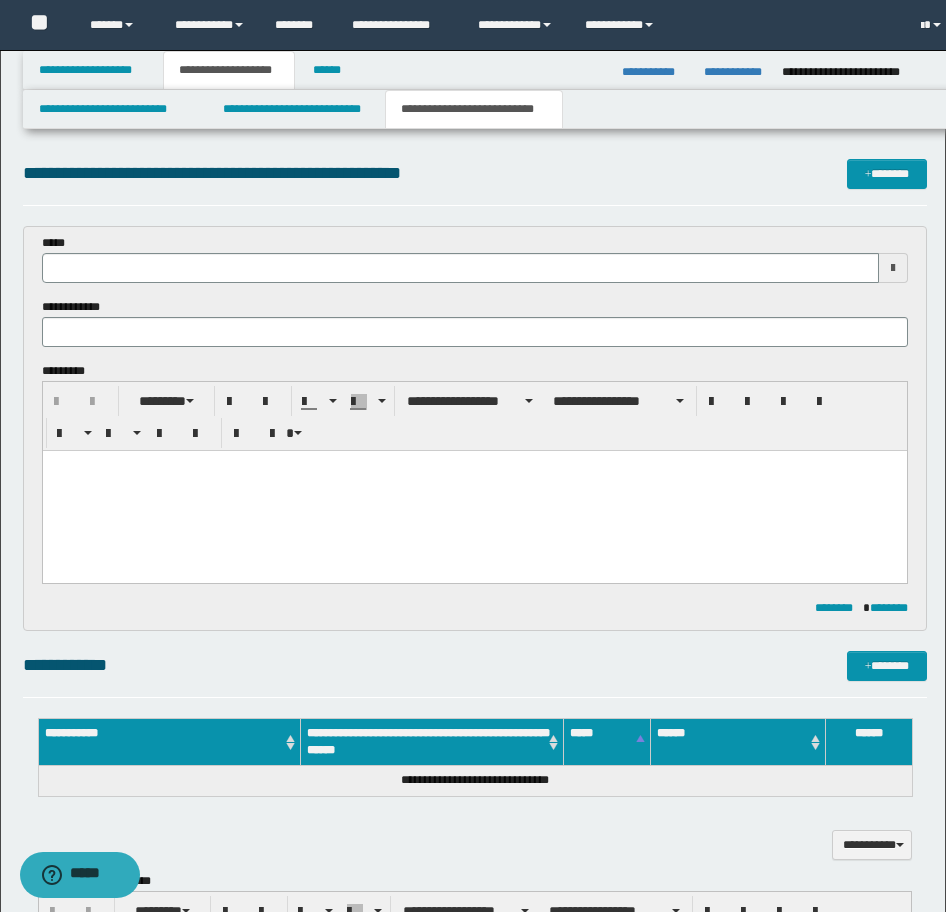 scroll, scrollTop: 0, scrollLeft: 0, axis: both 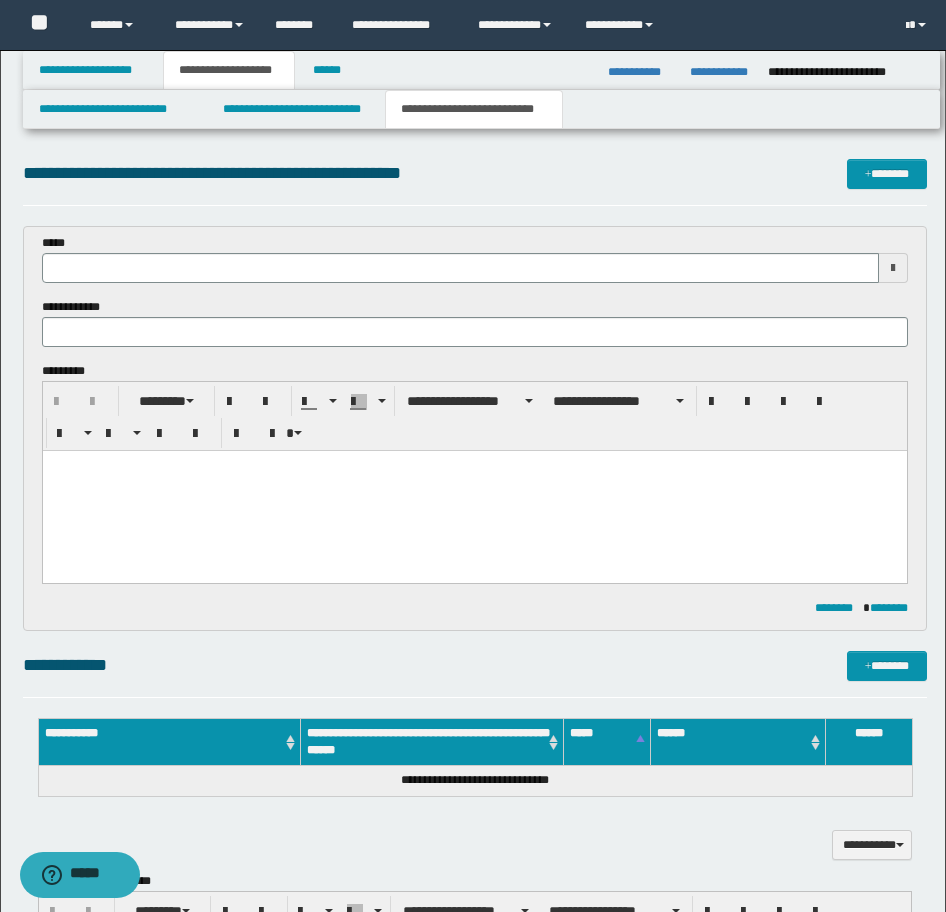 click at bounding box center [474, 491] 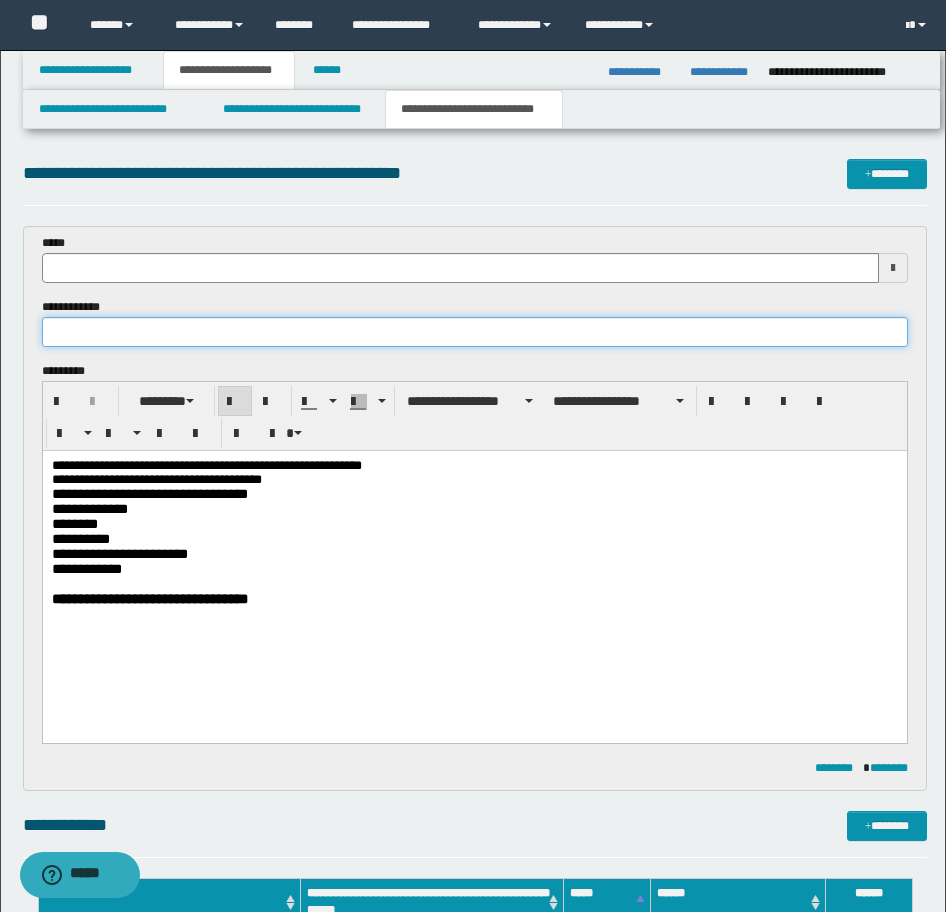click at bounding box center (475, 332) 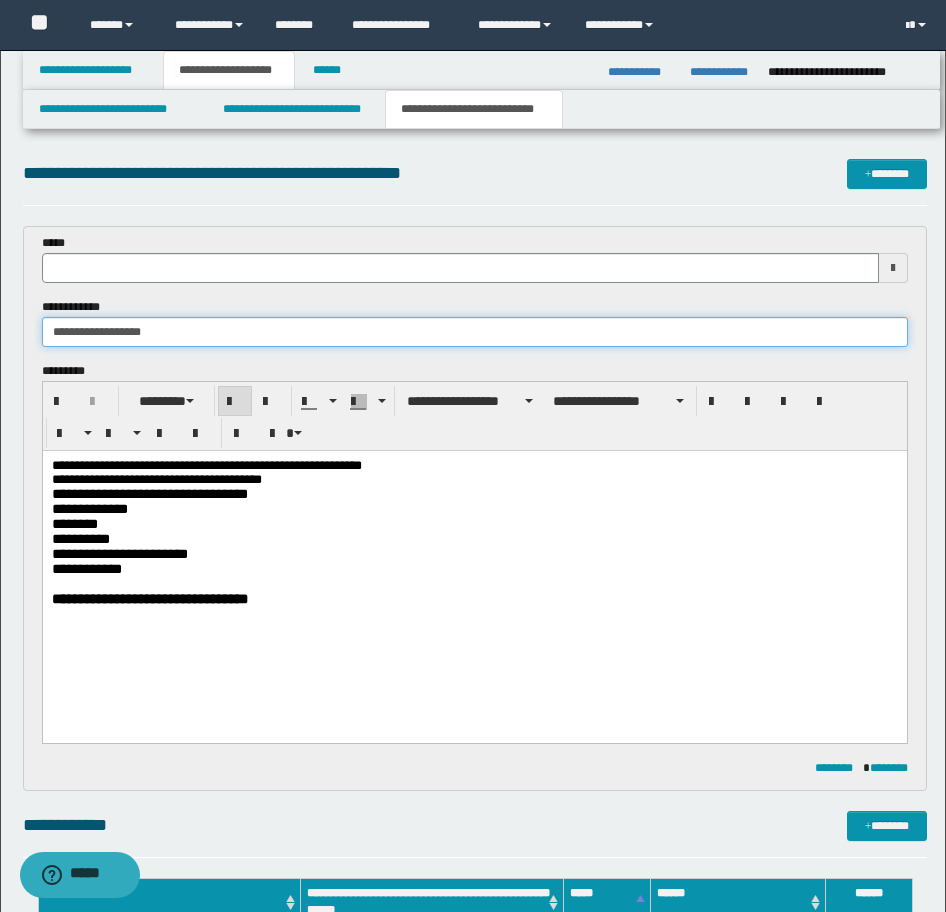 type on "**********" 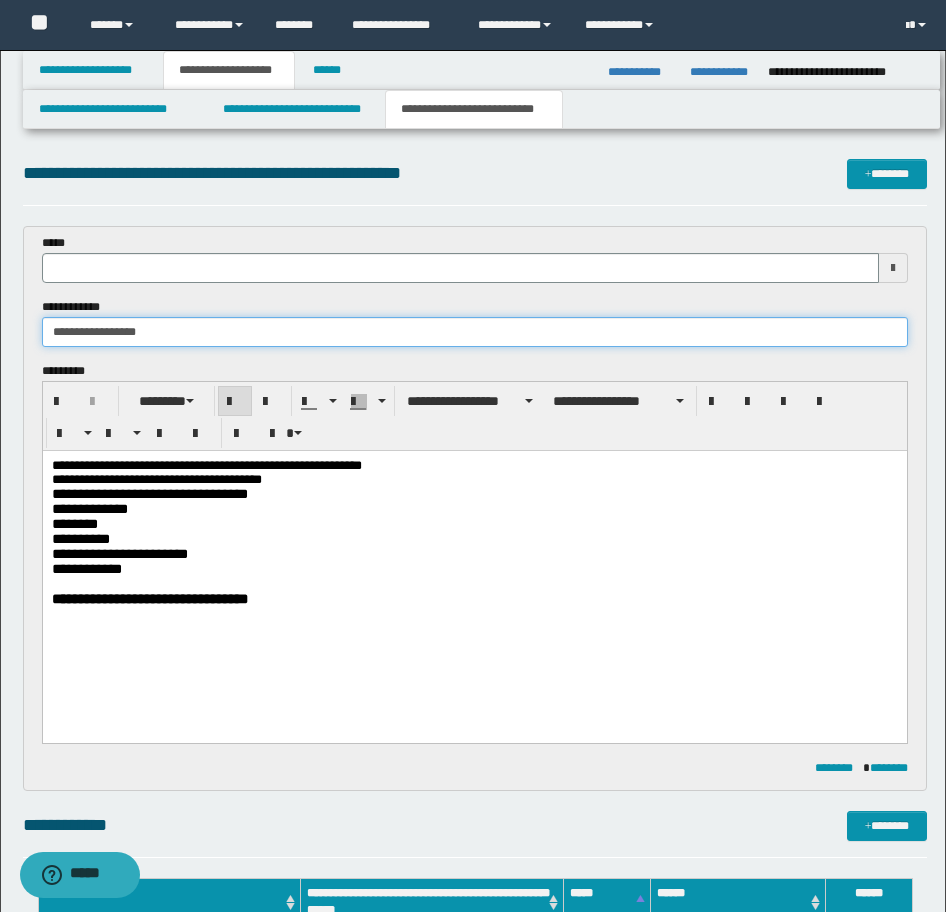 type 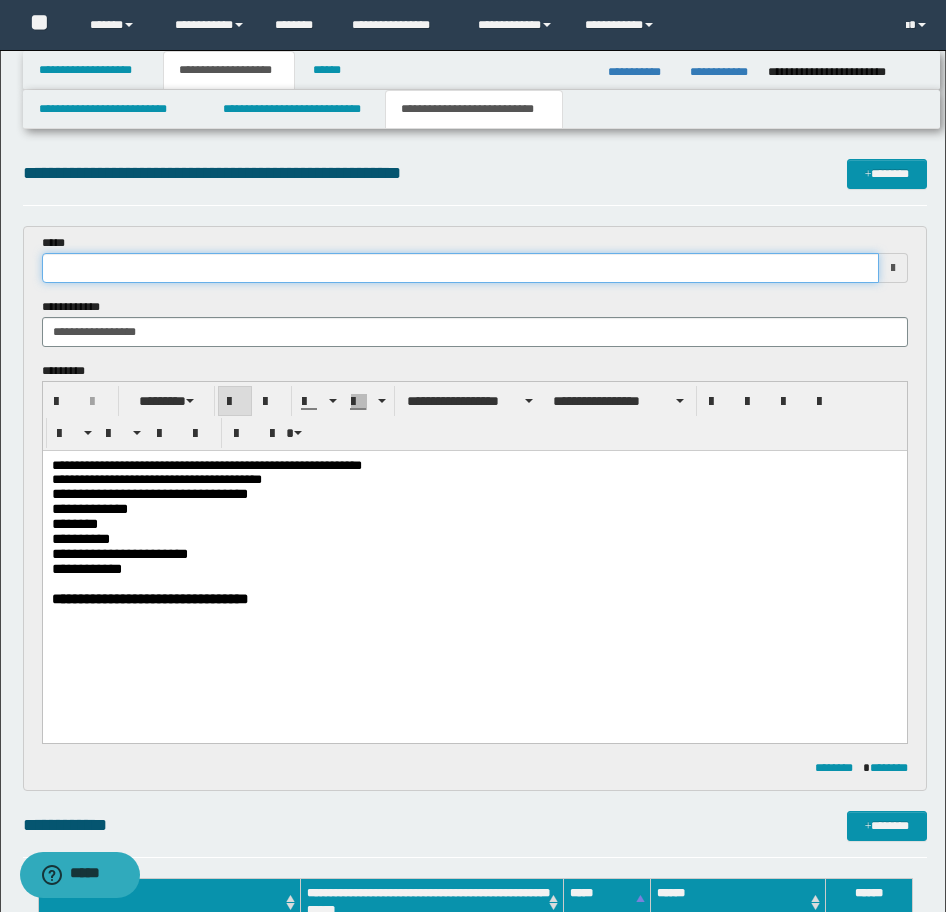 click at bounding box center [460, 268] 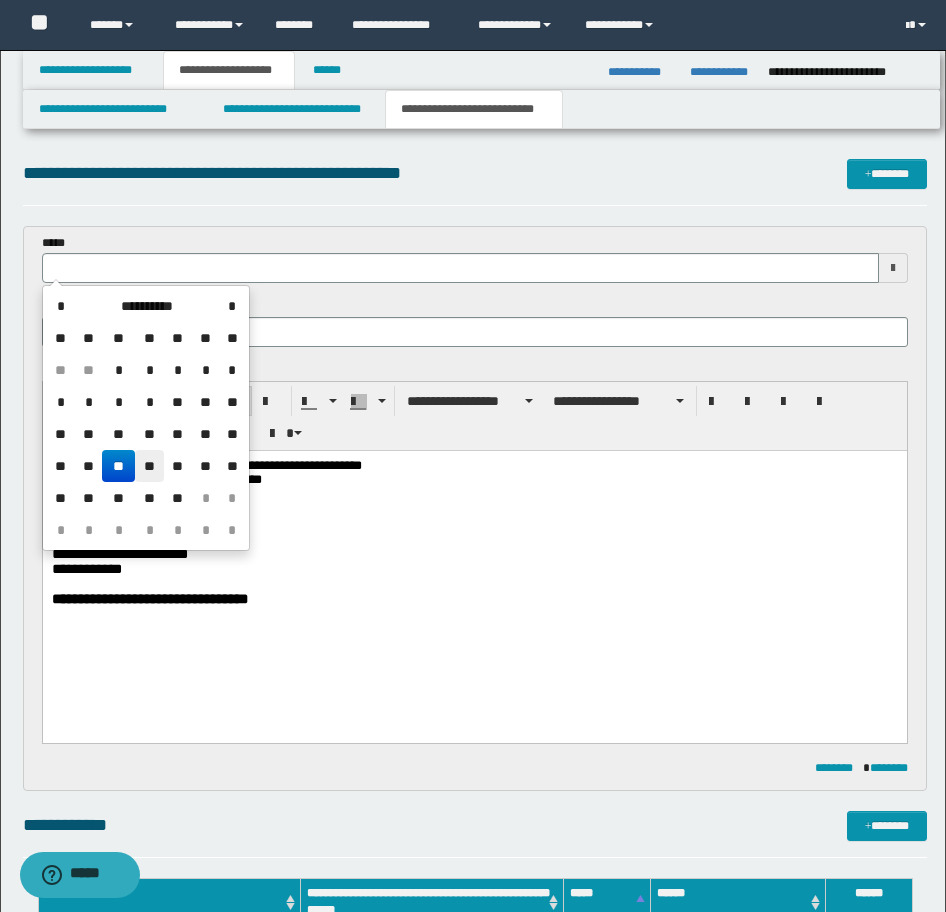 click on "**" at bounding box center [149, 466] 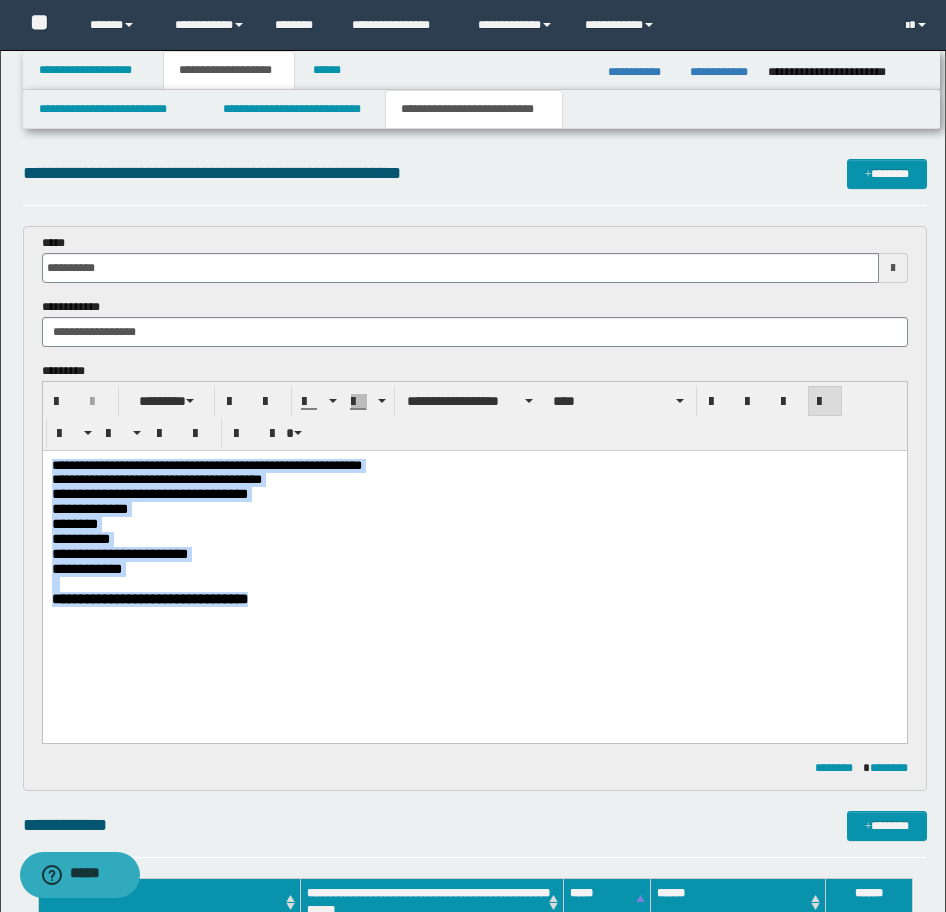 drag, startPoint x: 319, startPoint y: 631, endPoint x: 60, endPoint y: 898, distance: 371.98117 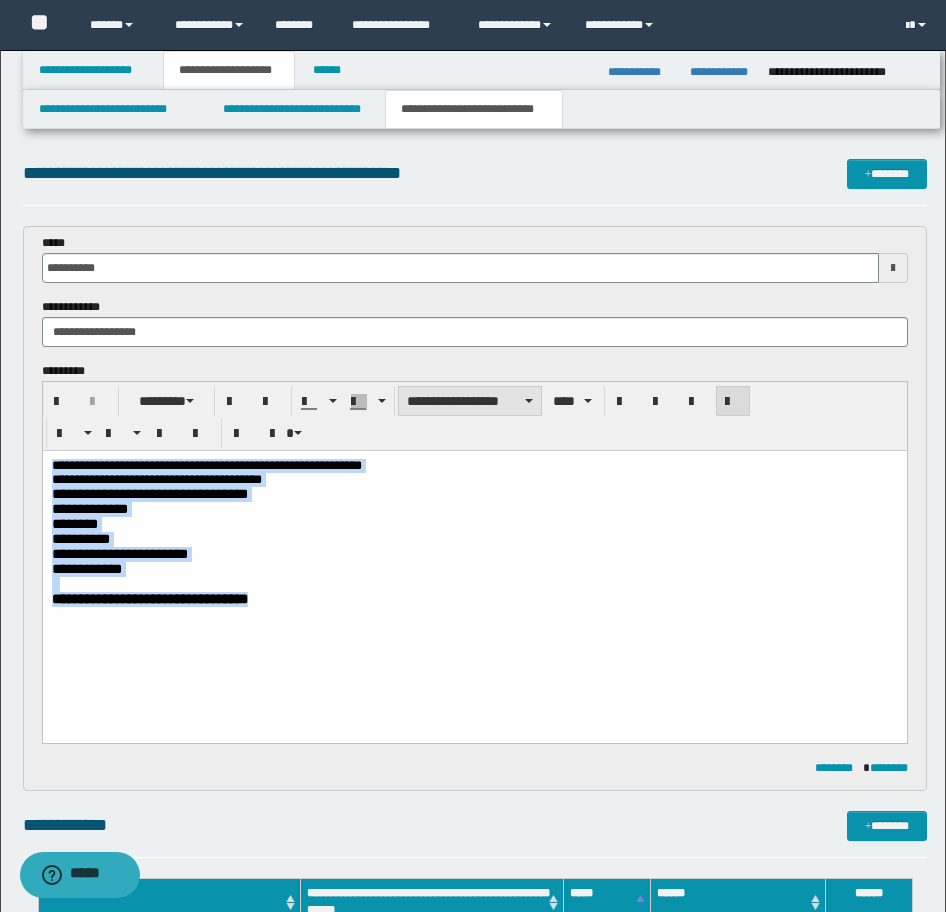 click on "**********" at bounding box center [470, 401] 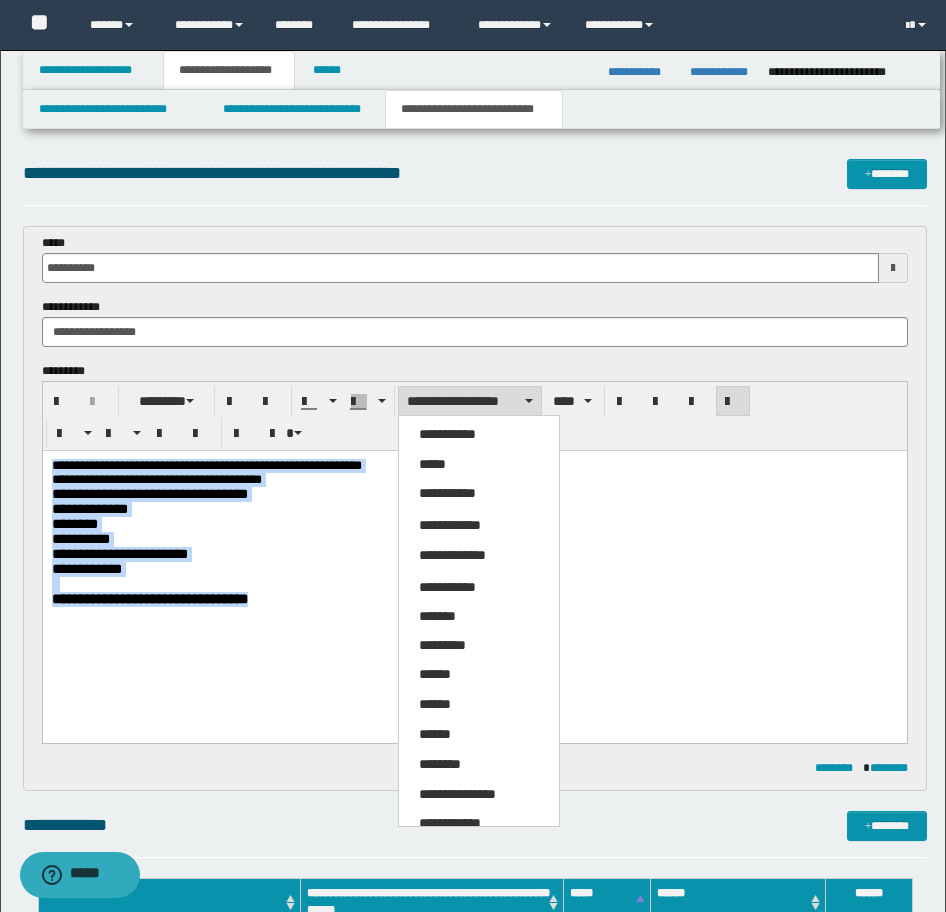 click on "*****" at bounding box center (479, 465) 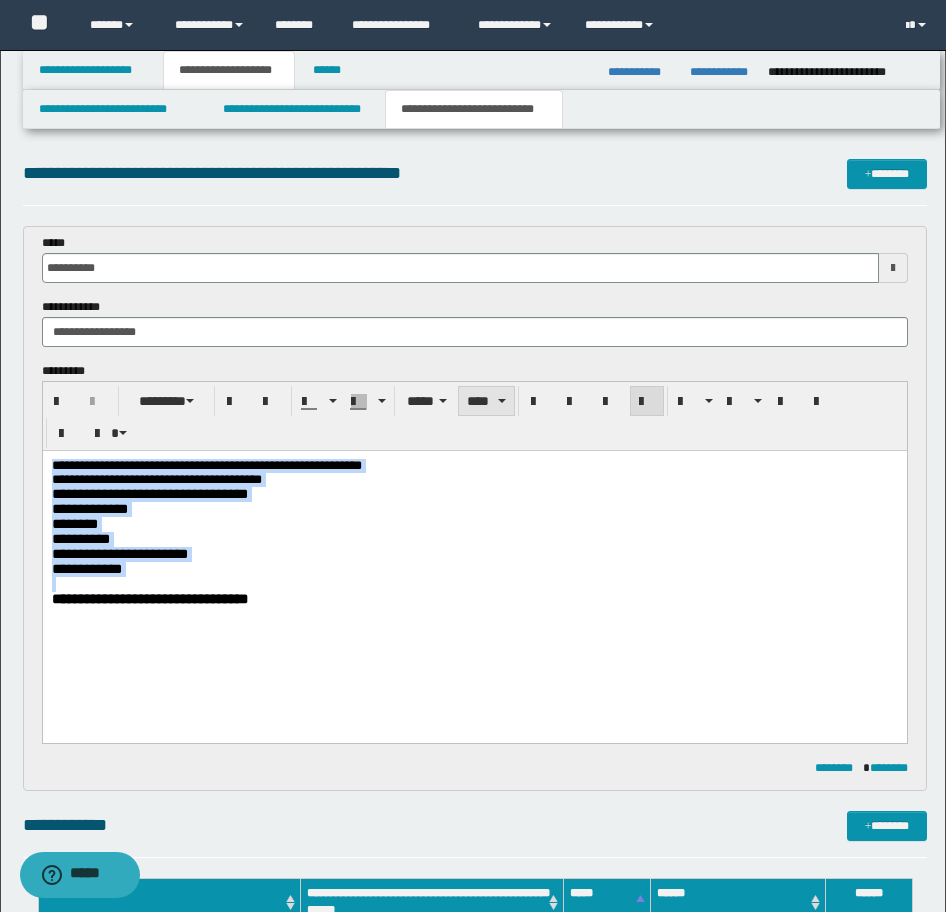 click on "****" at bounding box center (486, 401) 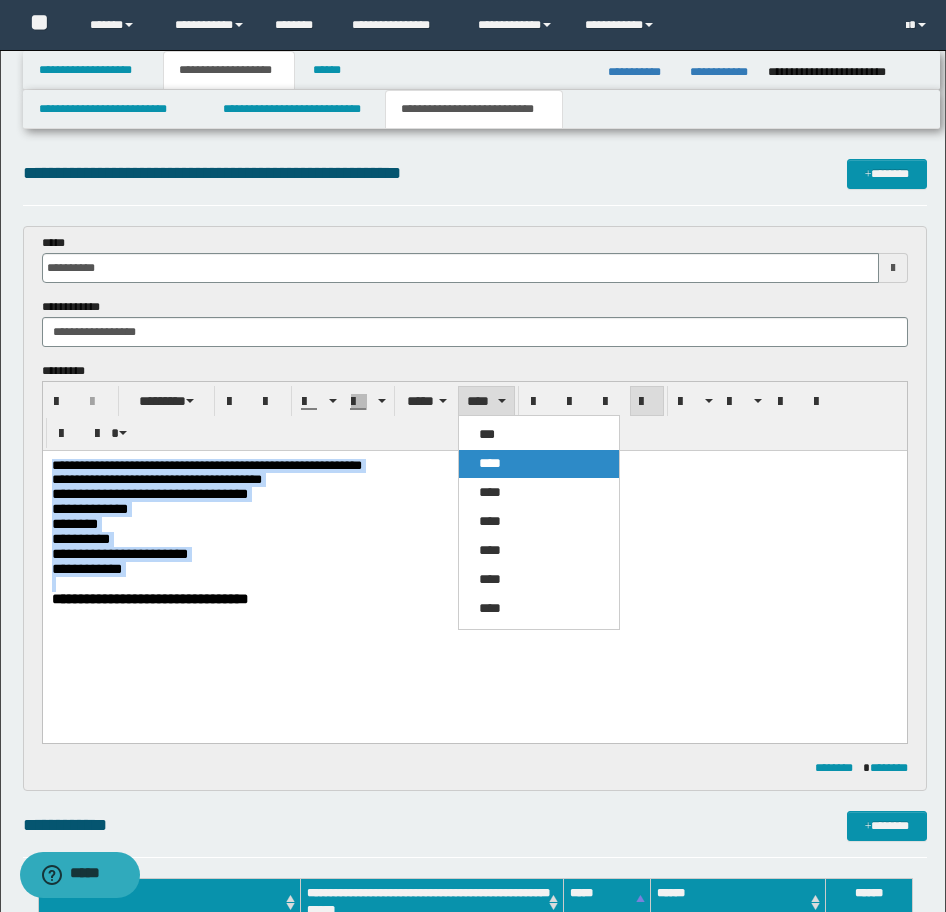 click on "****" at bounding box center (490, 463) 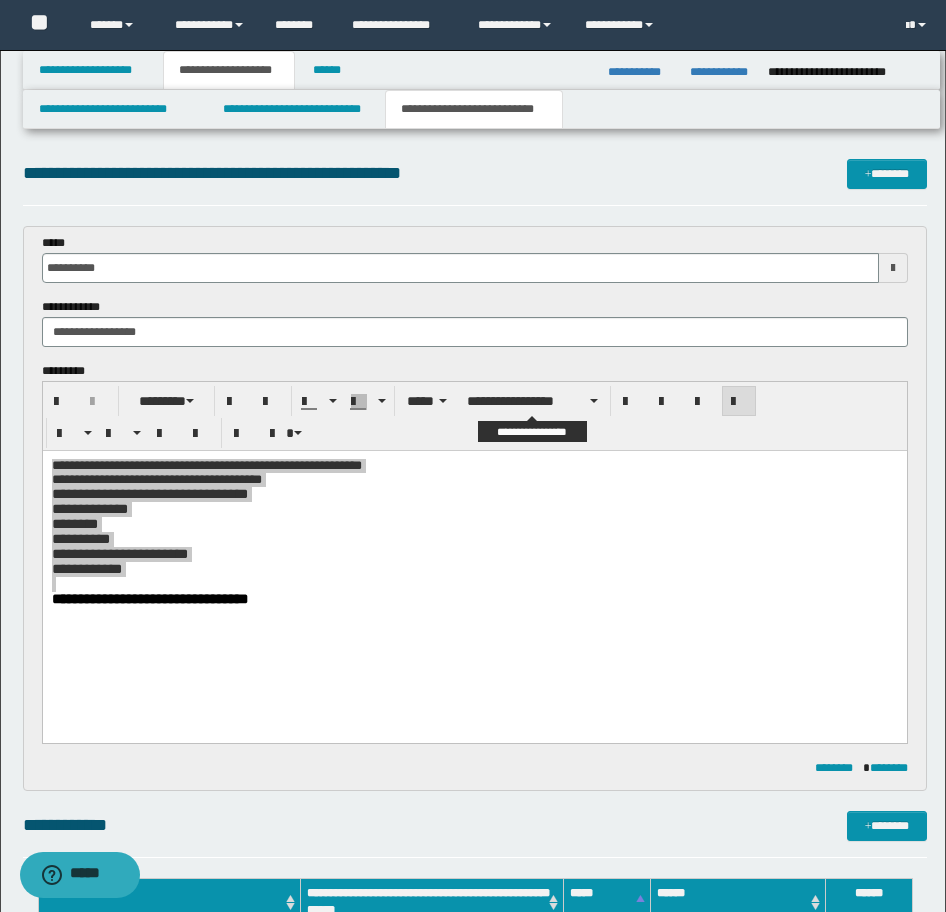 click on "**********" at bounding box center [475, 416] 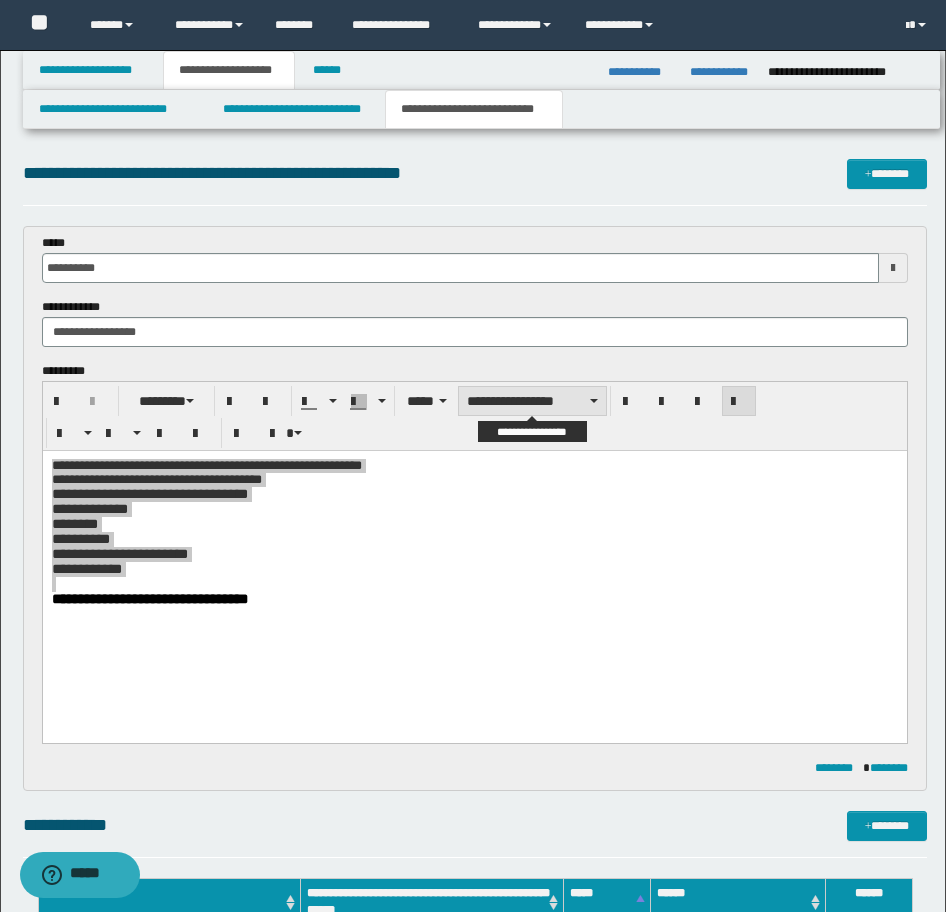 click on "**********" at bounding box center (532, 401) 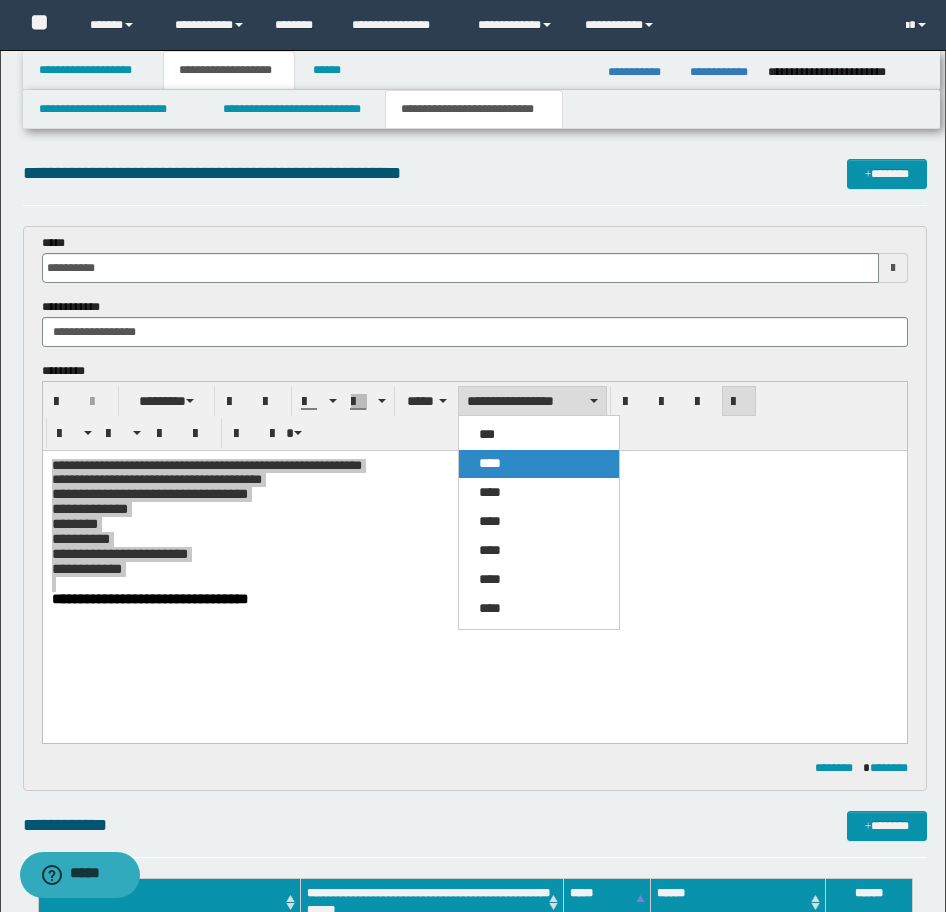 click on "****" at bounding box center (490, 463) 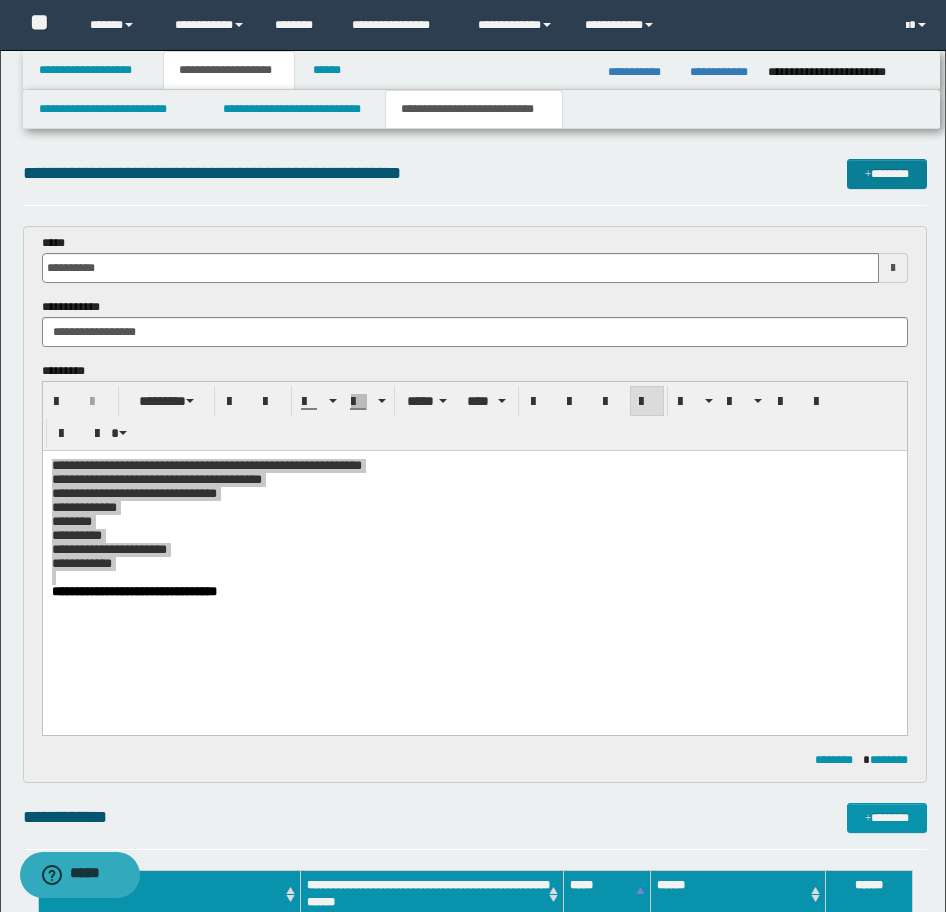 drag, startPoint x: 871, startPoint y: 151, endPoint x: 873, endPoint y: 165, distance: 14.142136 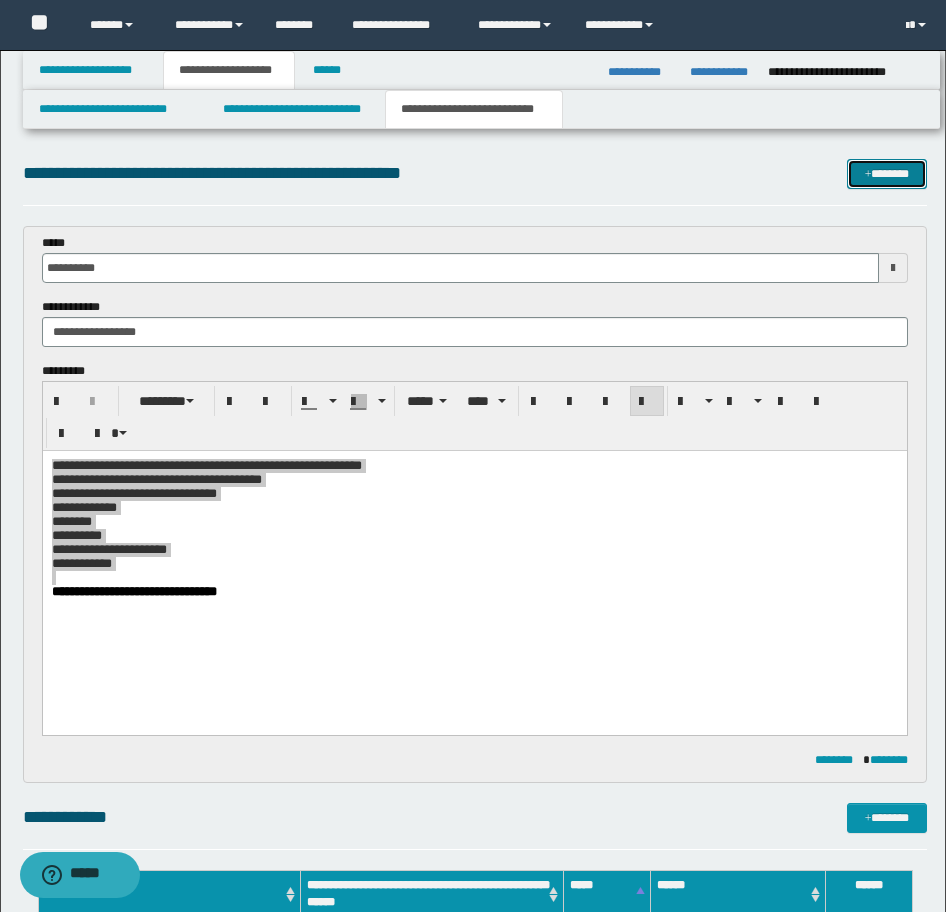 click on "*******" at bounding box center (887, 174) 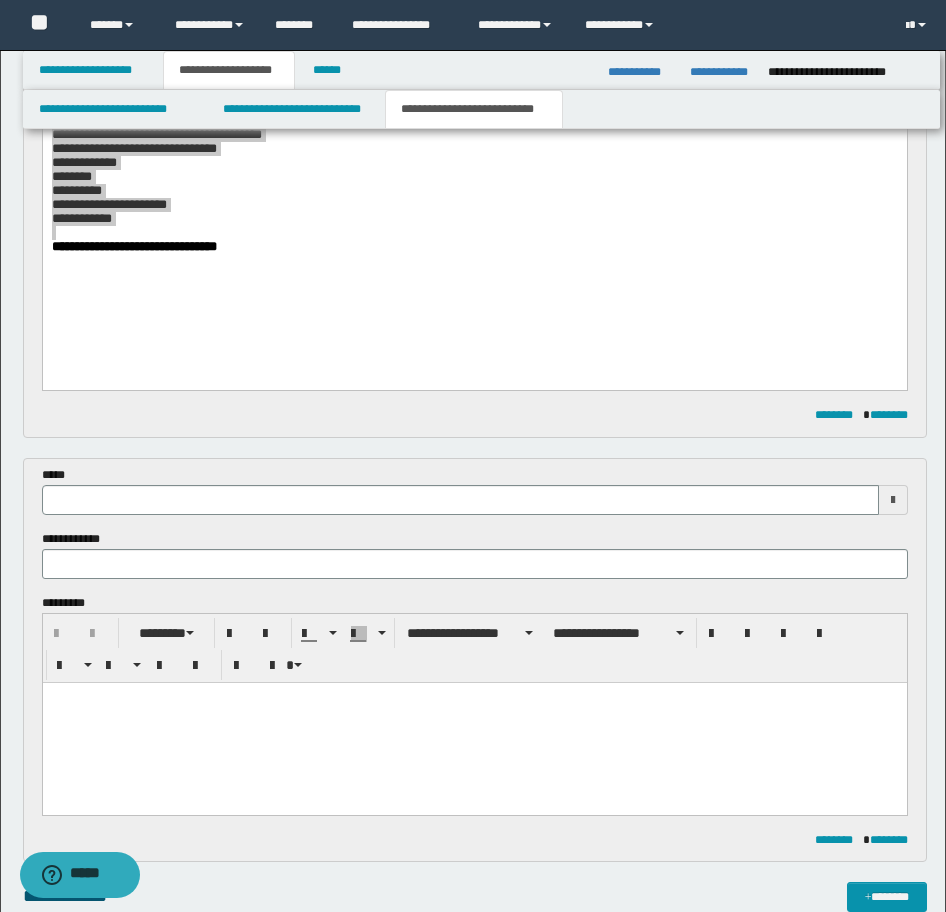 scroll, scrollTop: 330, scrollLeft: 0, axis: vertical 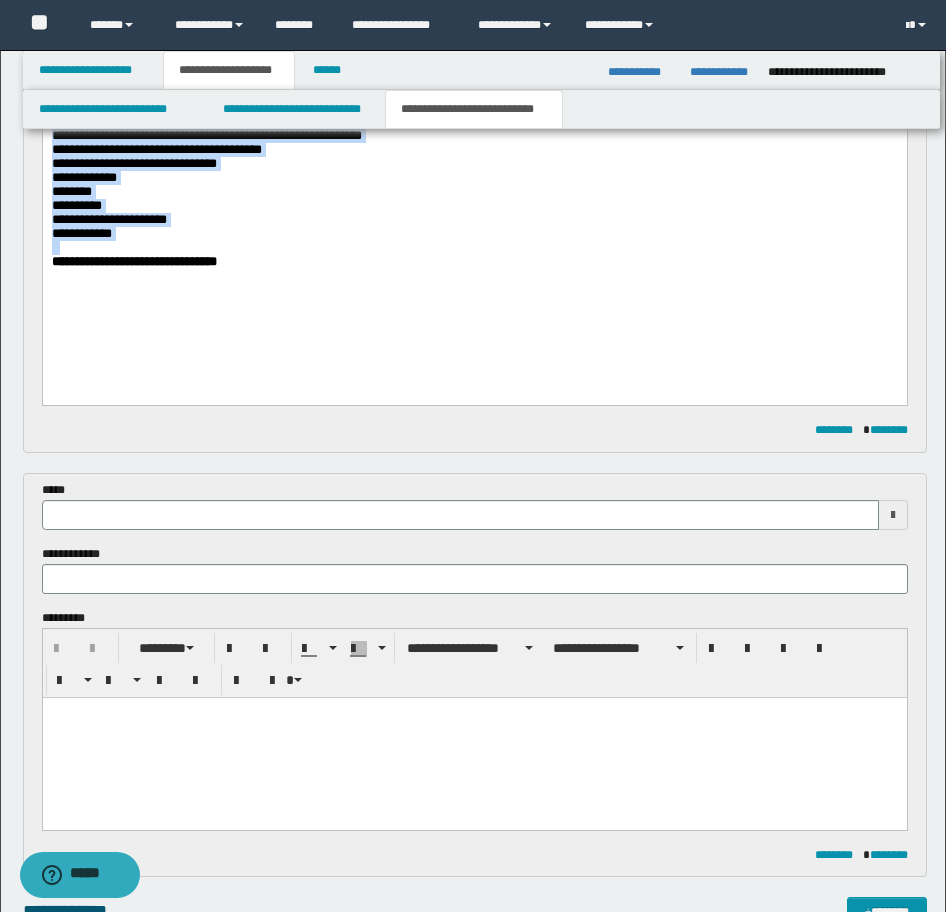 click on "**********" at bounding box center (474, 228) 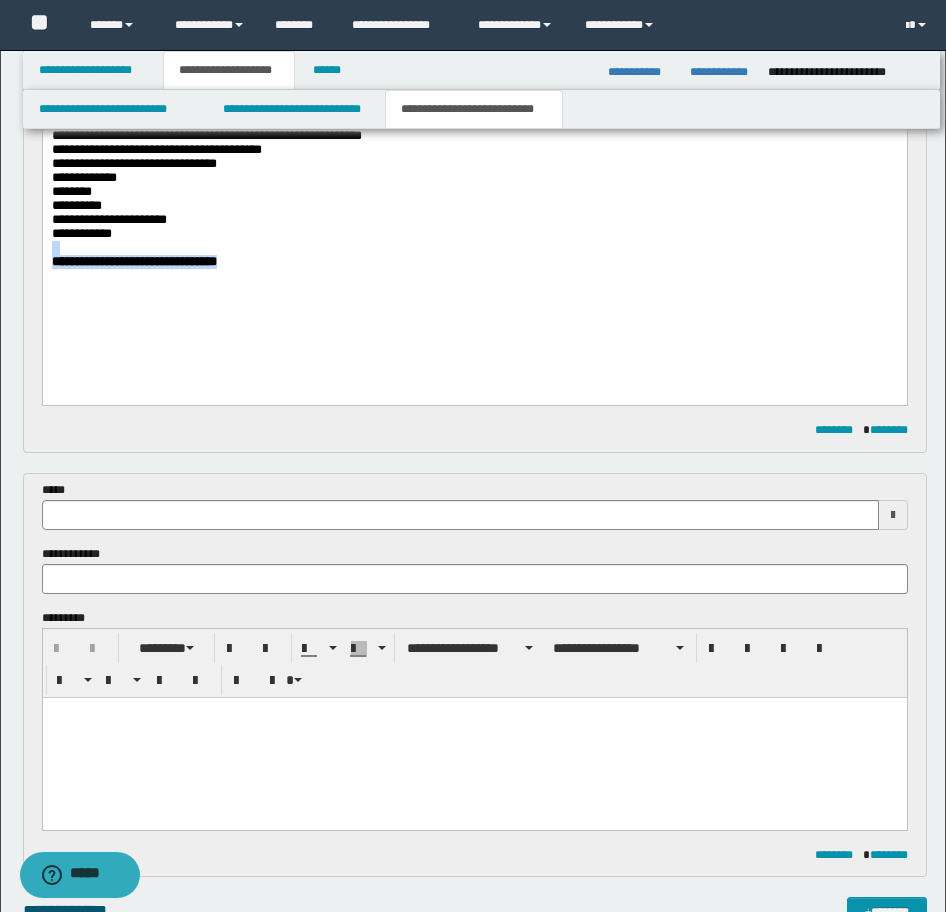 drag, startPoint x: 294, startPoint y: 286, endPoint x: -17, endPoint y: 265, distance: 311.7082 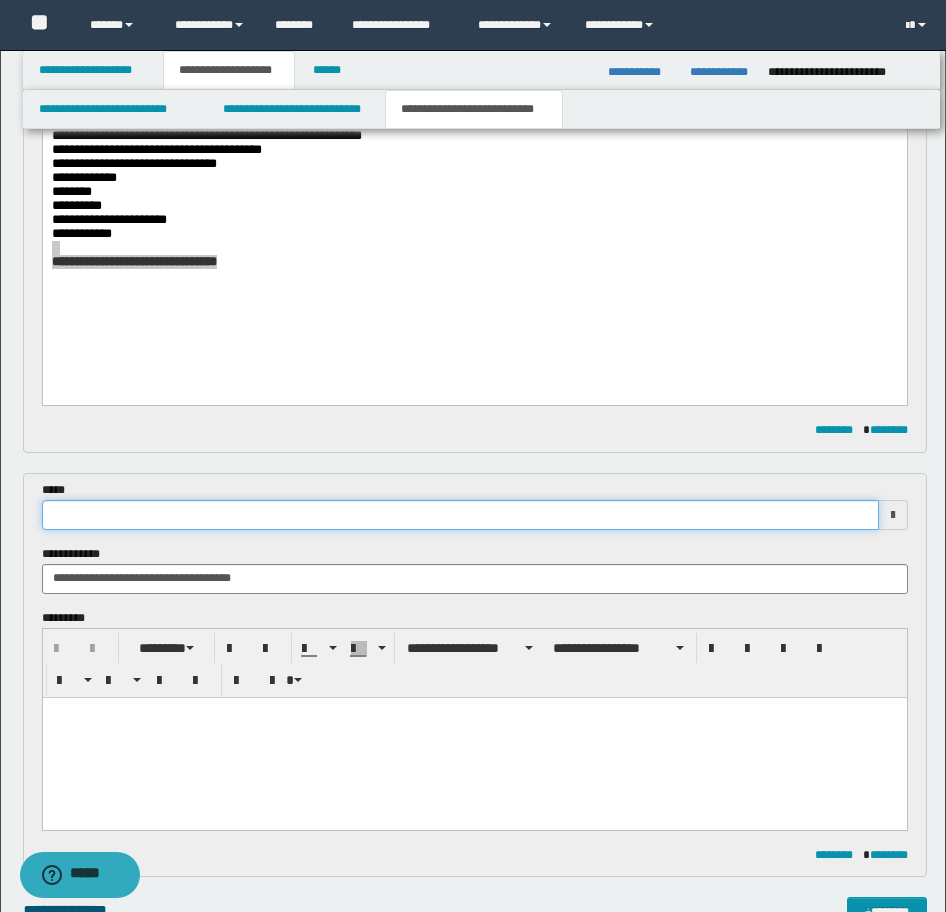 click at bounding box center [460, 515] 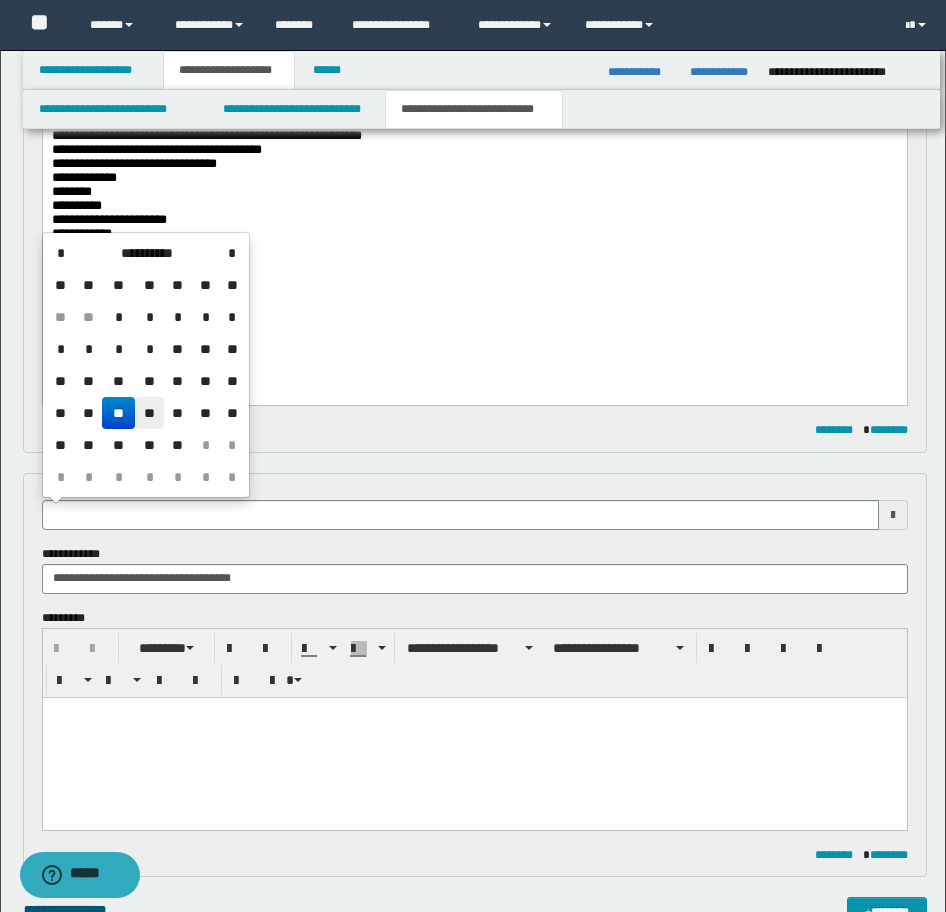 click on "**" at bounding box center (149, 413) 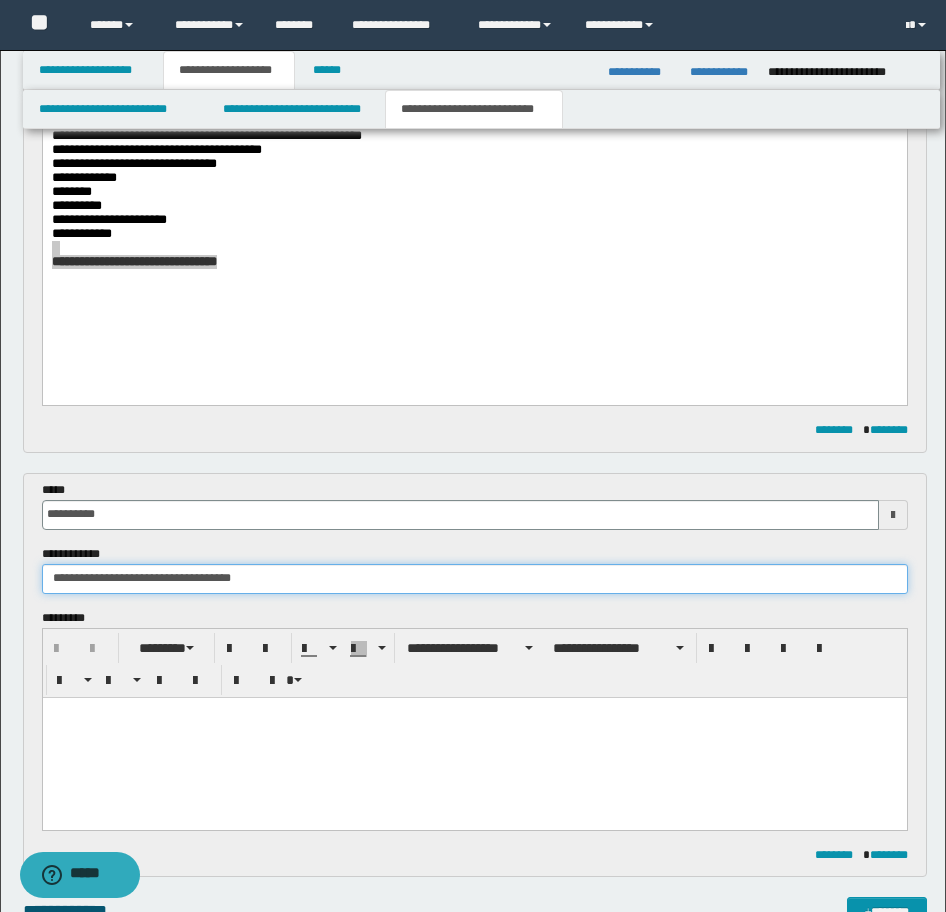 click on "**********" at bounding box center (475, 579) 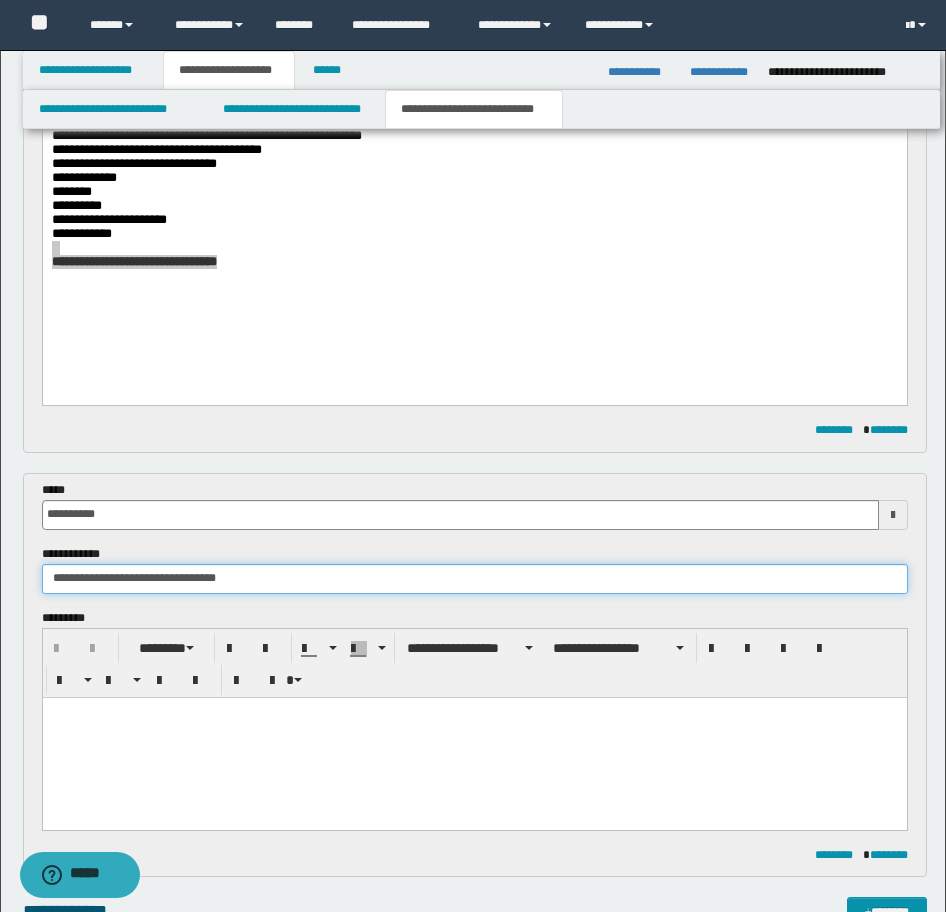 type on "**********" 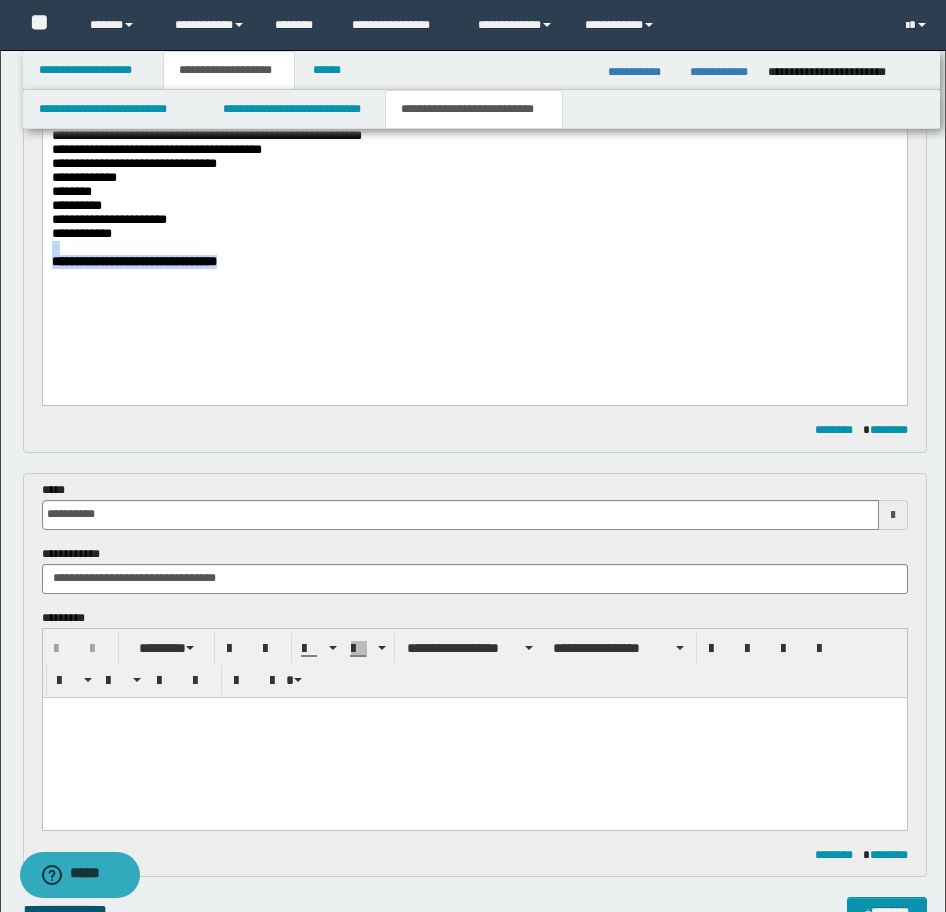 click on "**********" at bounding box center [474, 262] 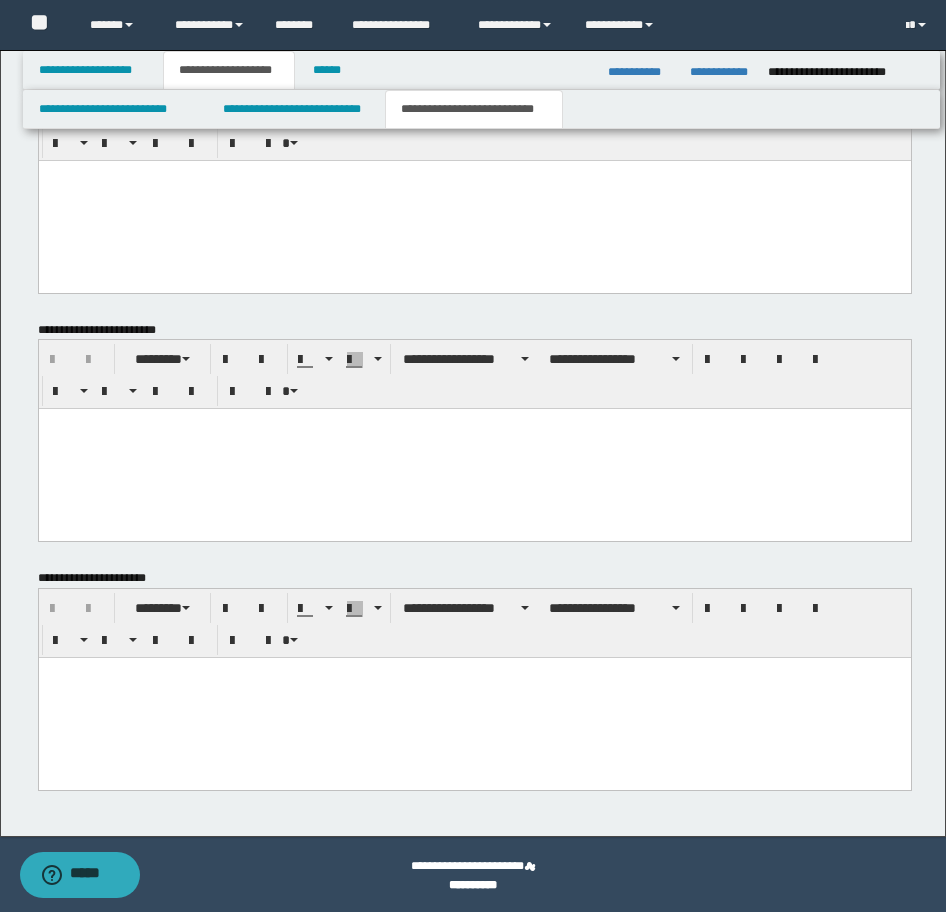 scroll, scrollTop: 1340, scrollLeft: 0, axis: vertical 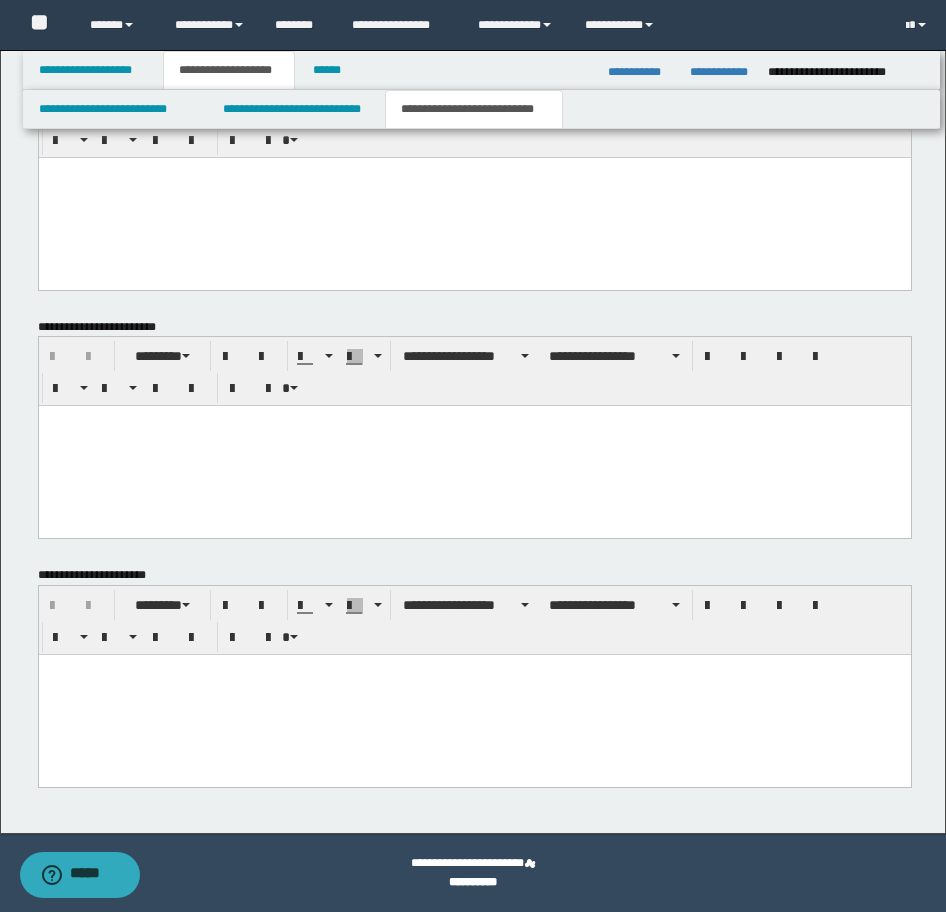 click at bounding box center [474, 695] 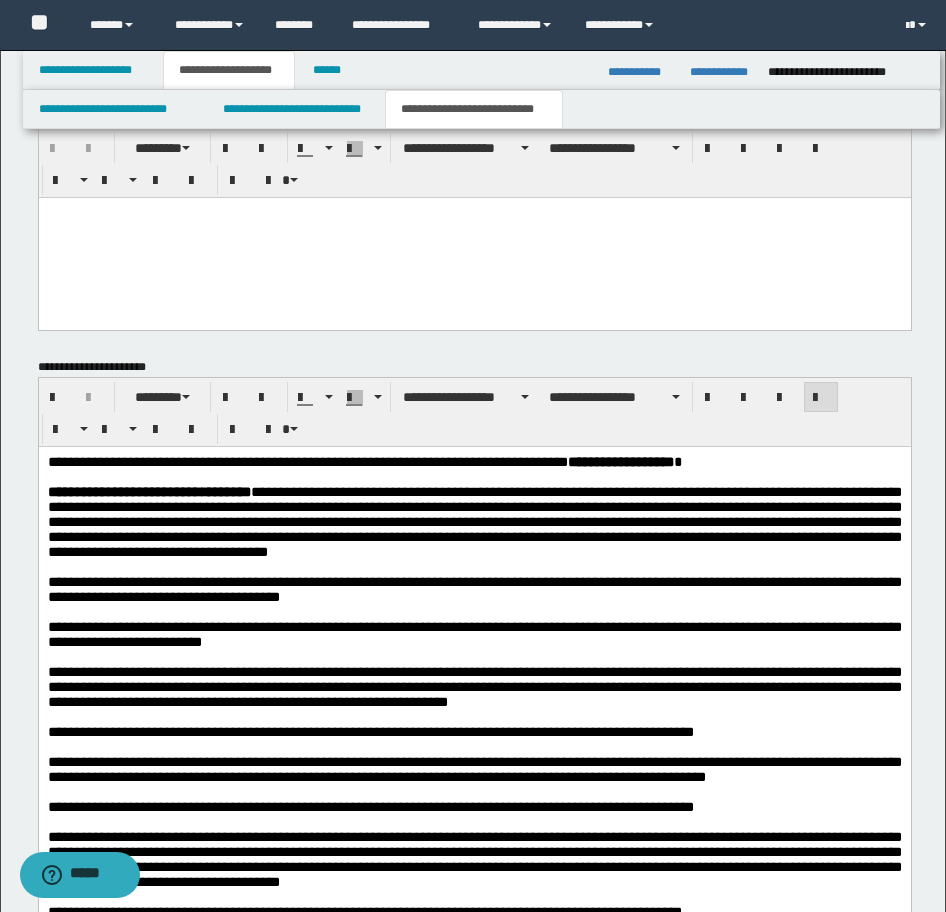 scroll, scrollTop: 1740, scrollLeft: 0, axis: vertical 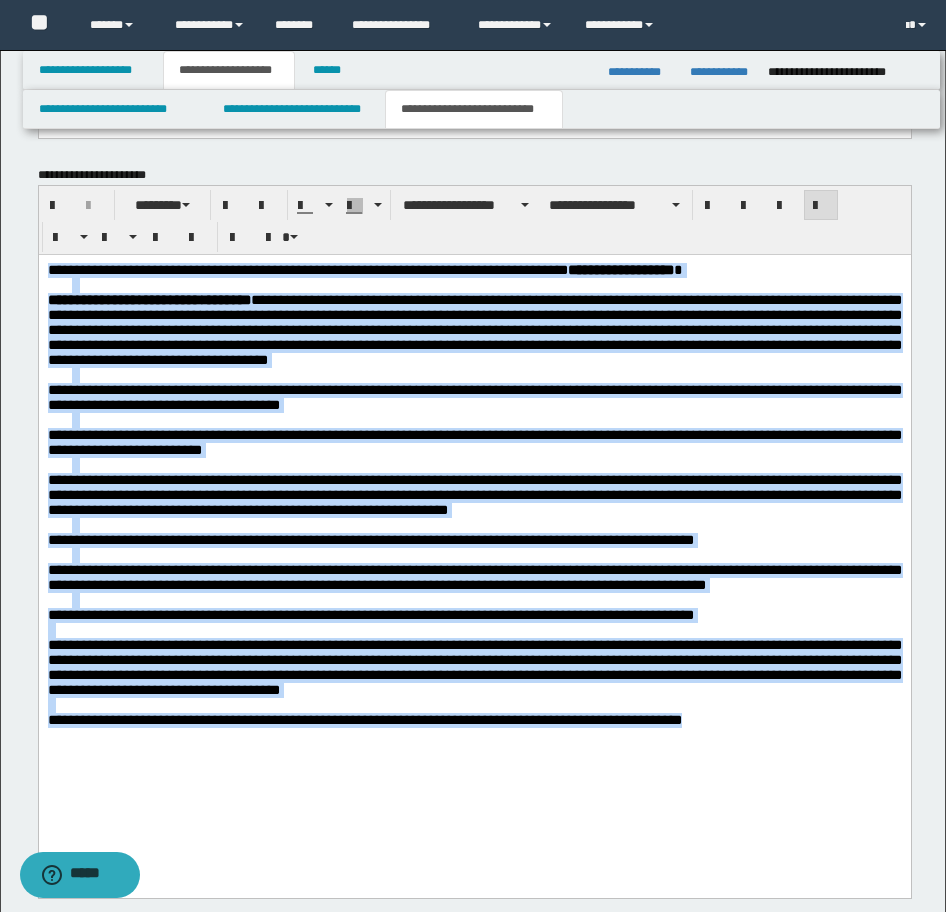 drag, startPoint x: 712, startPoint y: 791, endPoint x: -17, endPoint y: 268, distance: 897.20123 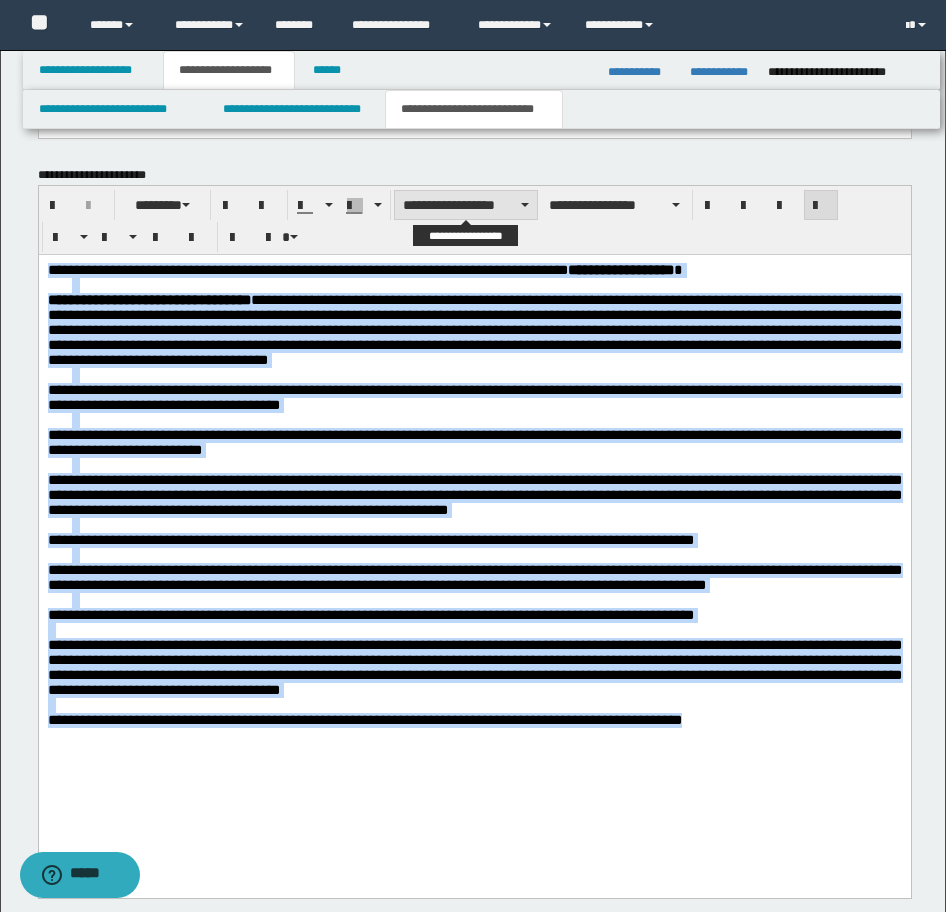 click on "**********" at bounding box center (466, 205) 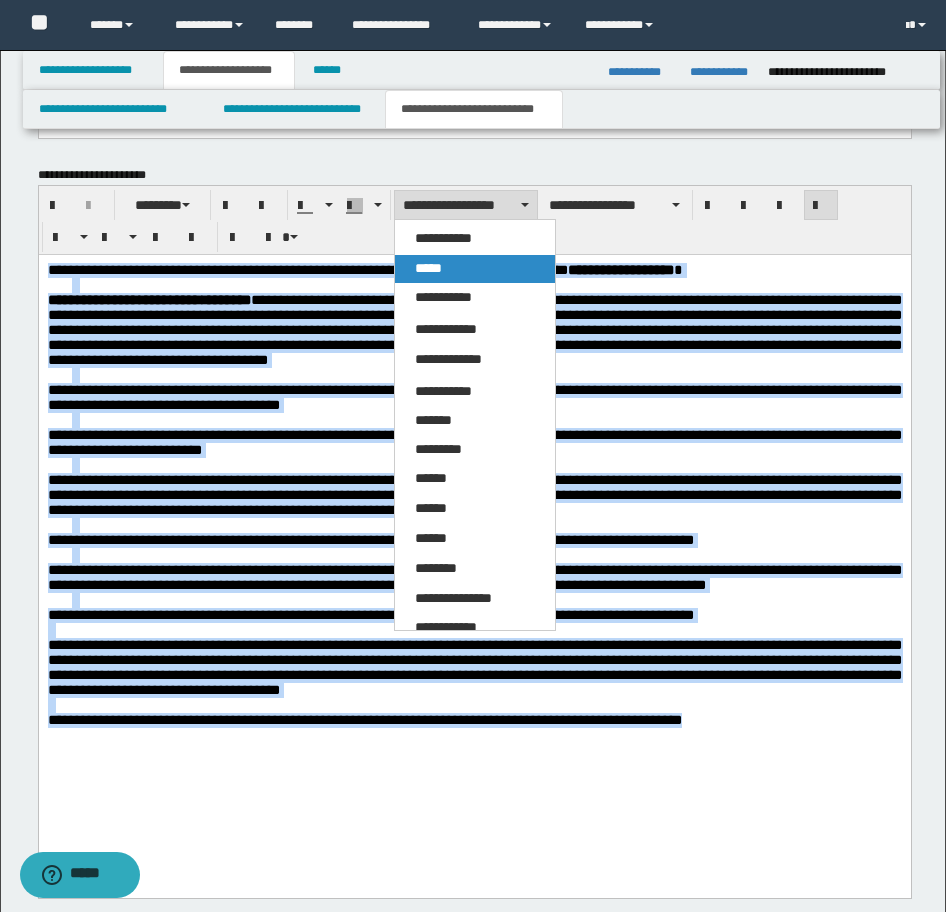 click on "*****" at bounding box center (475, 269) 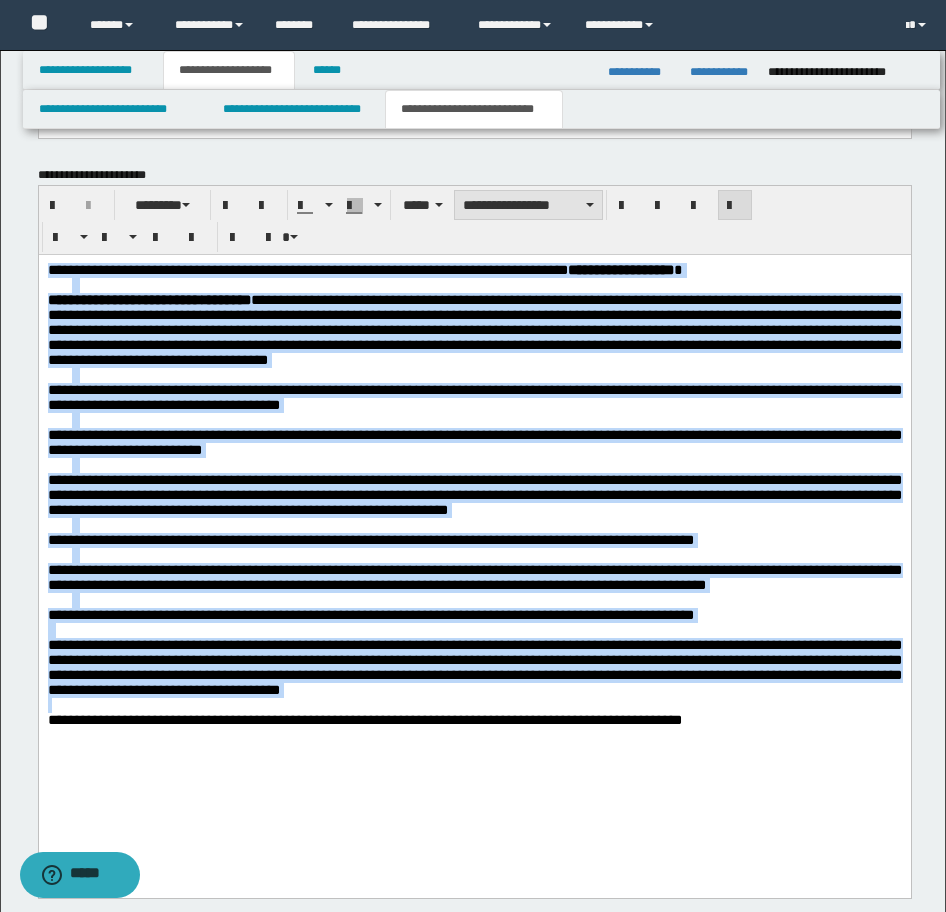 click on "**********" at bounding box center [528, 205] 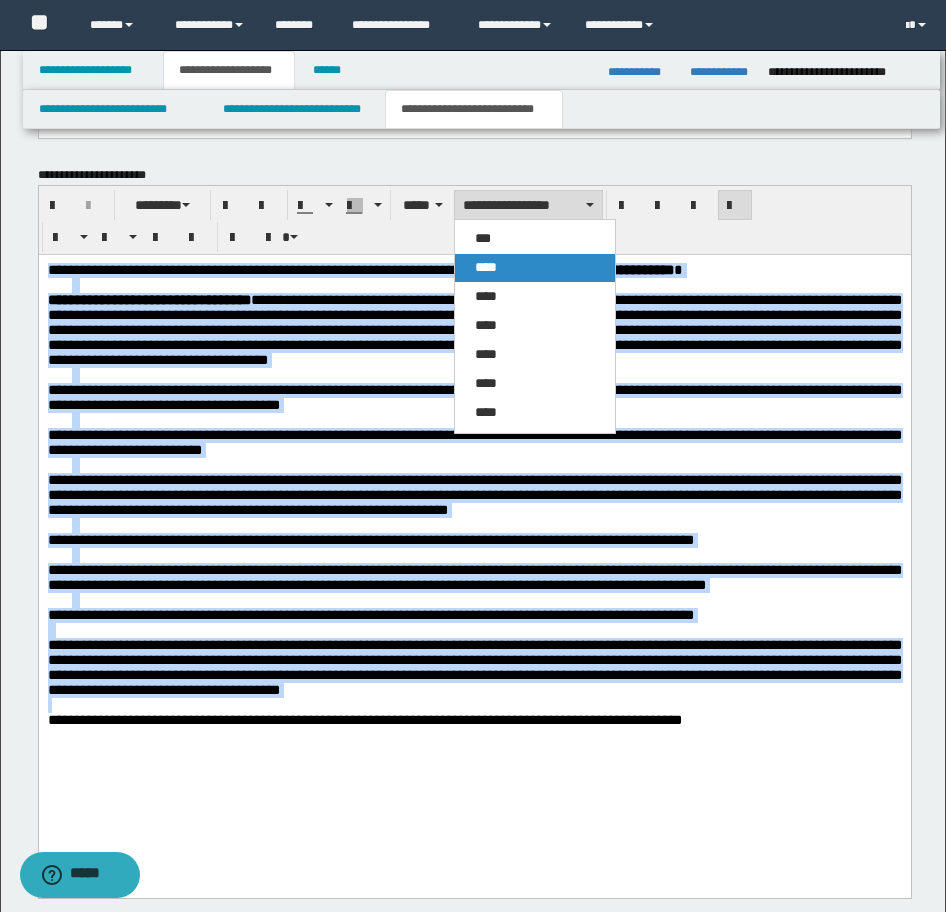 click on "****" at bounding box center (486, 267) 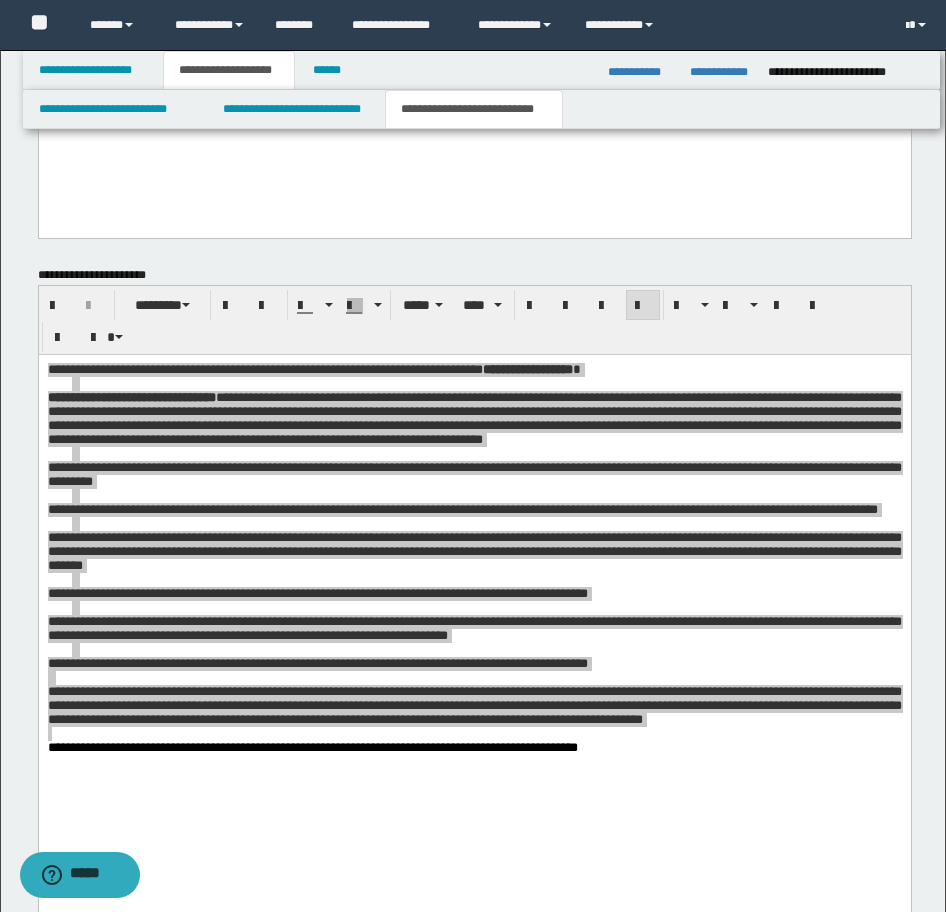 scroll, scrollTop: 1340, scrollLeft: 0, axis: vertical 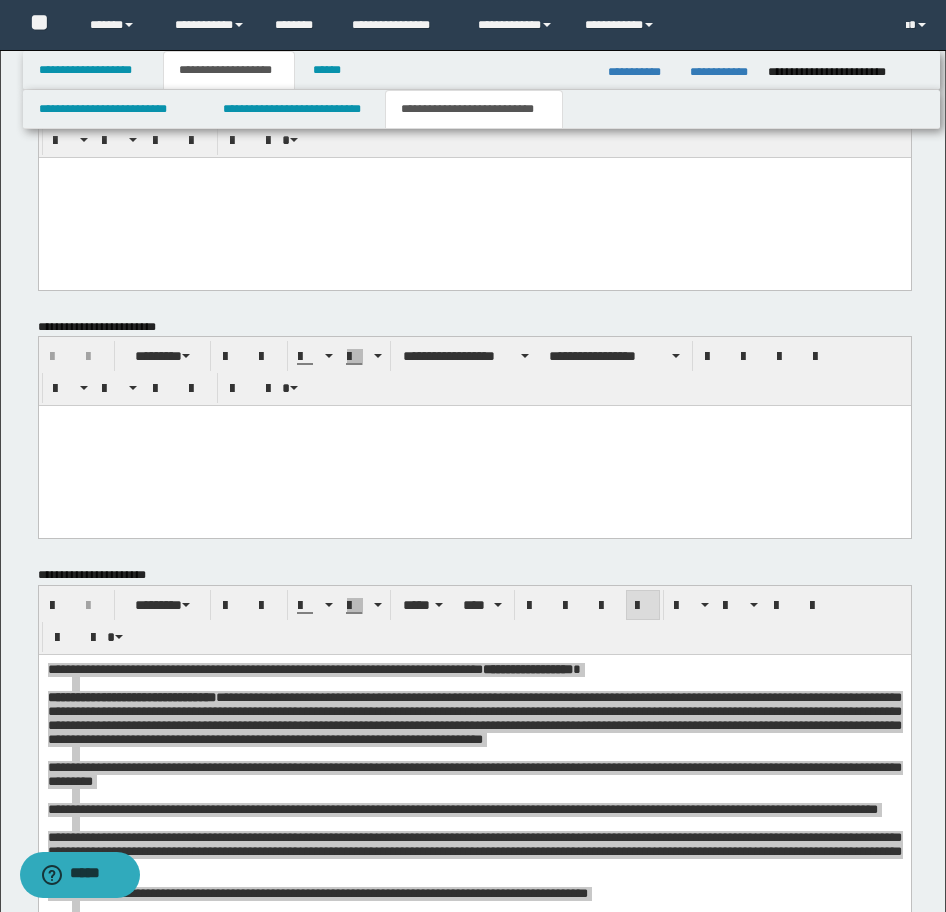 click at bounding box center (474, 197) 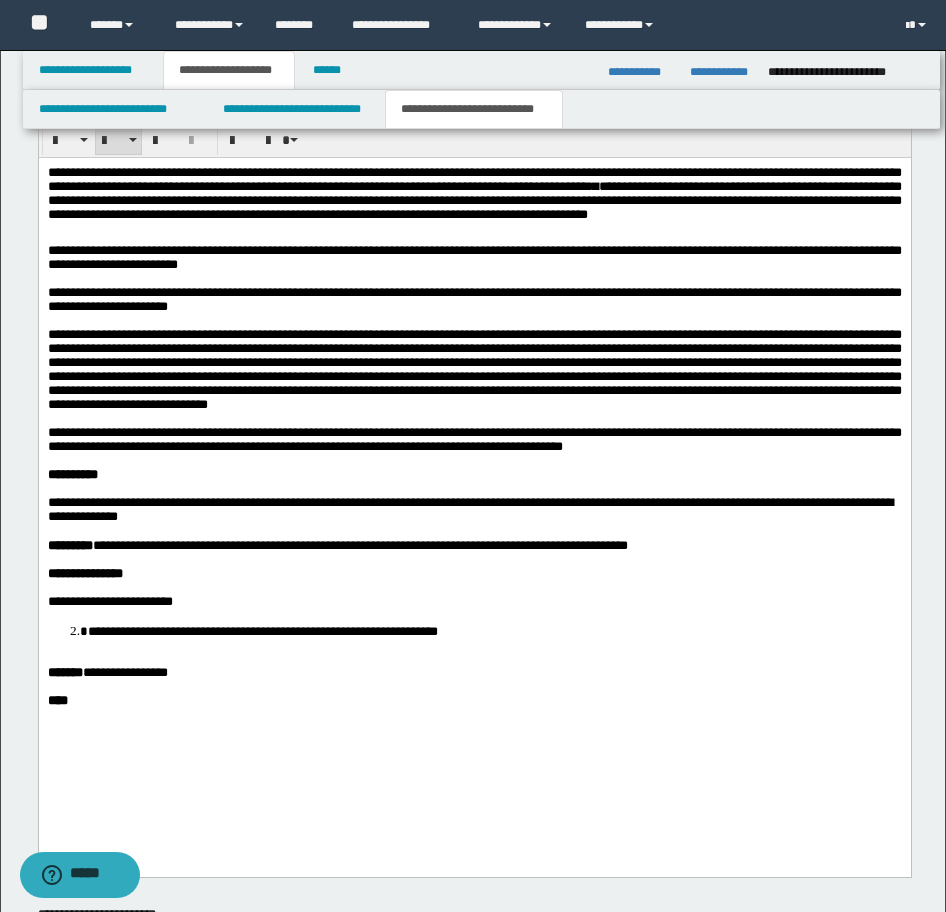drag, startPoint x: 82, startPoint y: 680, endPoint x: 164, endPoint y: 717, distance: 89.961105 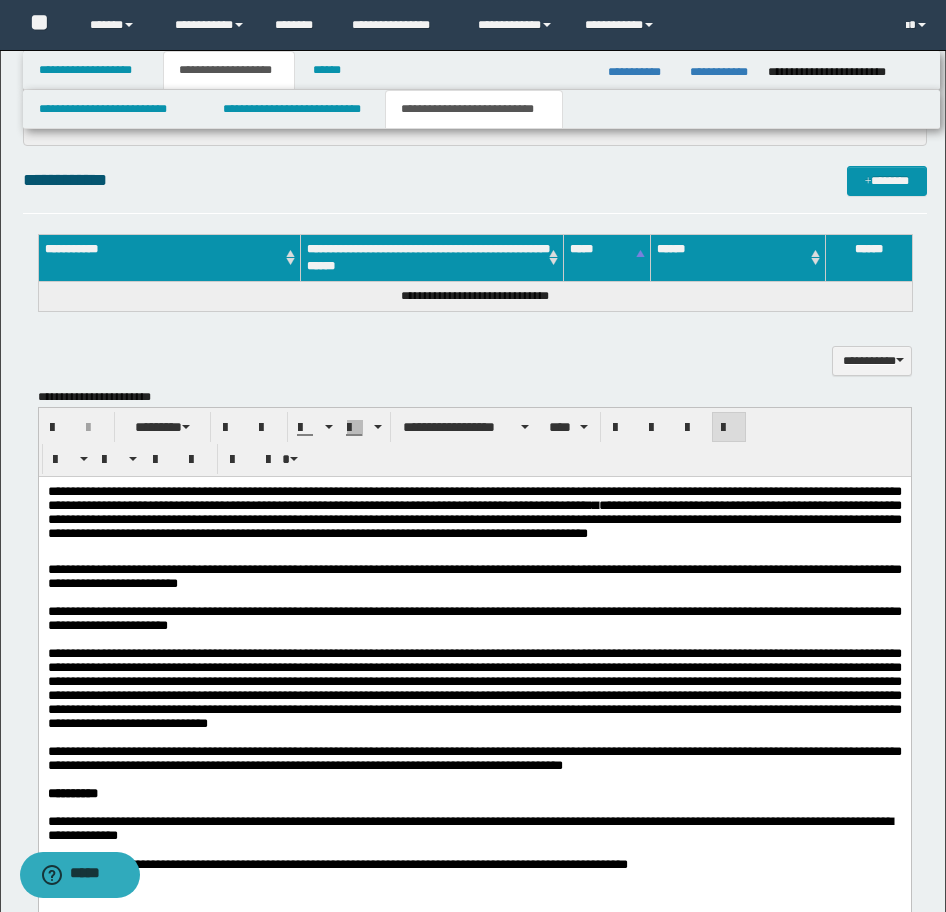 scroll, scrollTop: 940, scrollLeft: 0, axis: vertical 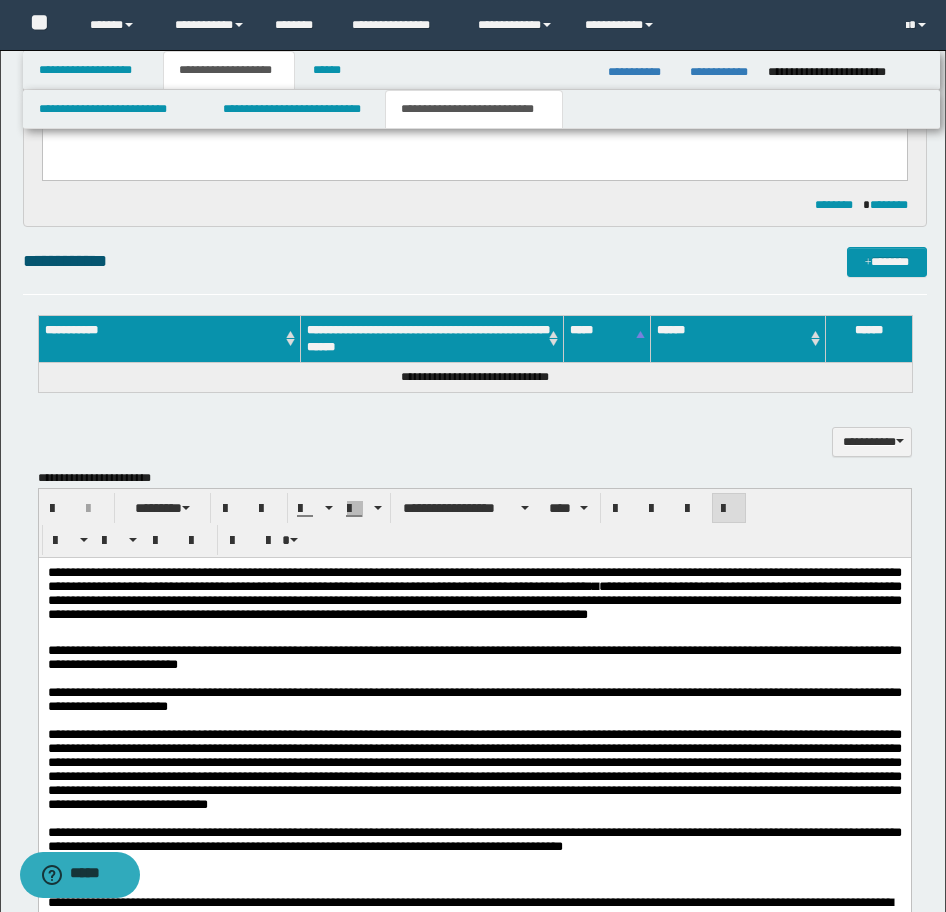 click on "**********" at bounding box center [474, 578] 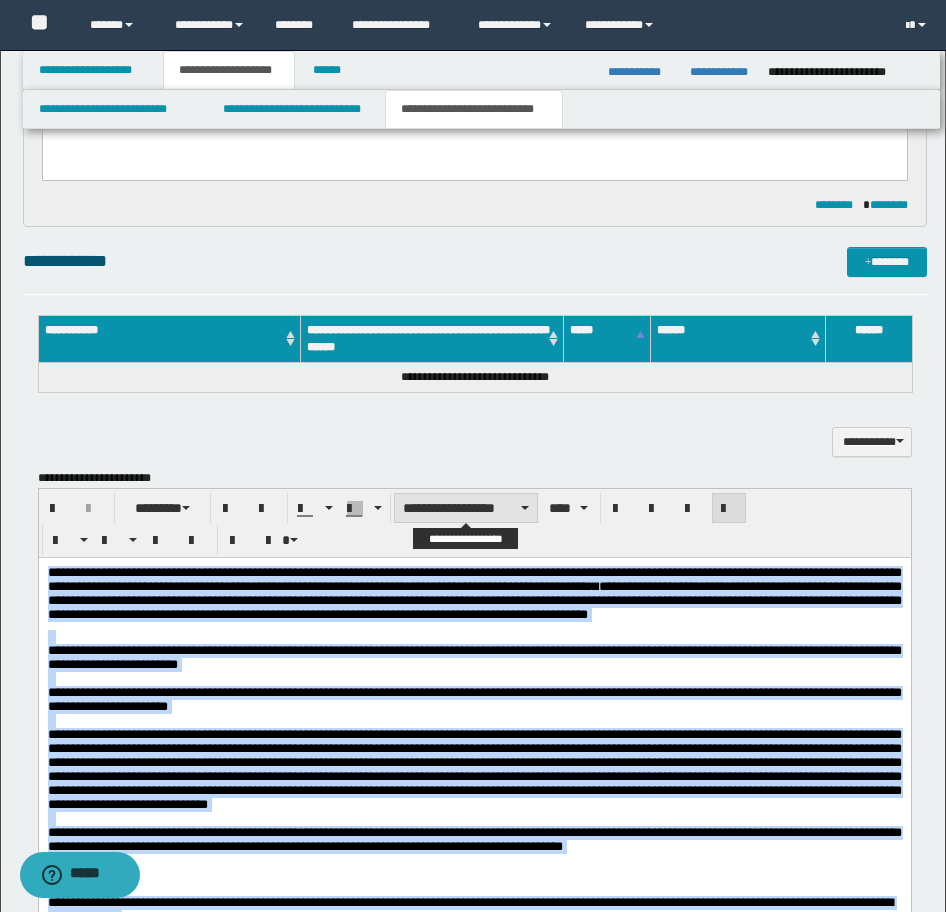 click on "**********" at bounding box center [466, 508] 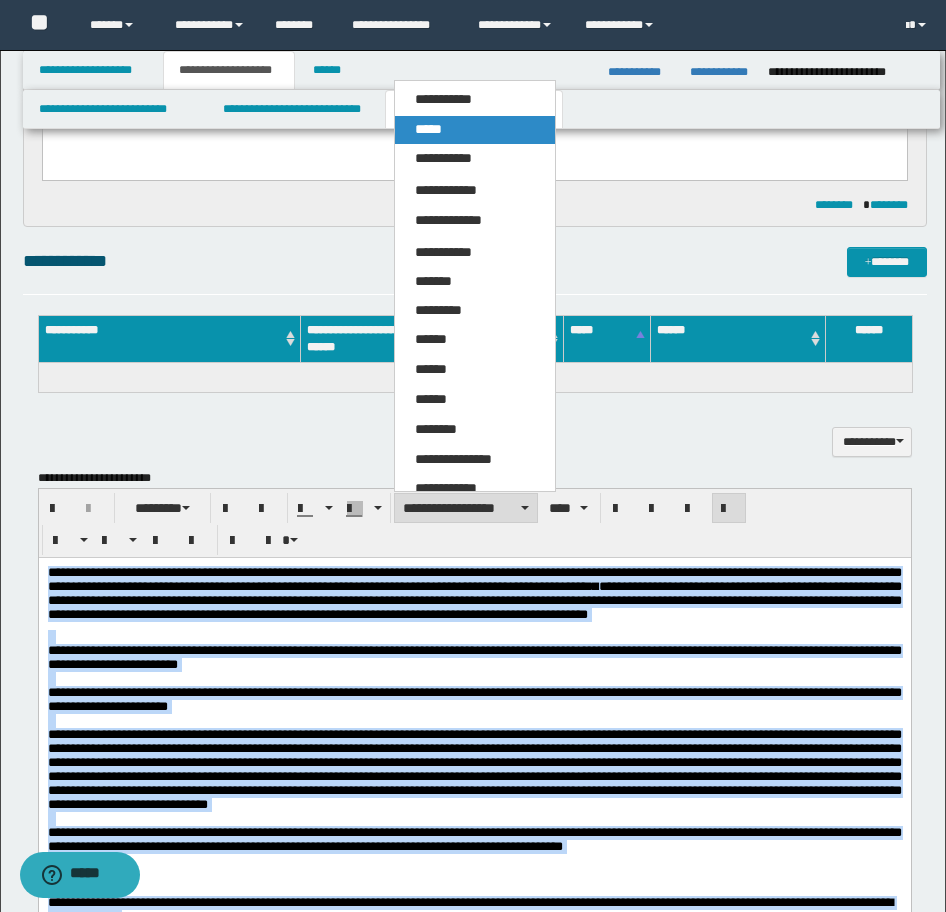 click on "*****" at bounding box center (475, 130) 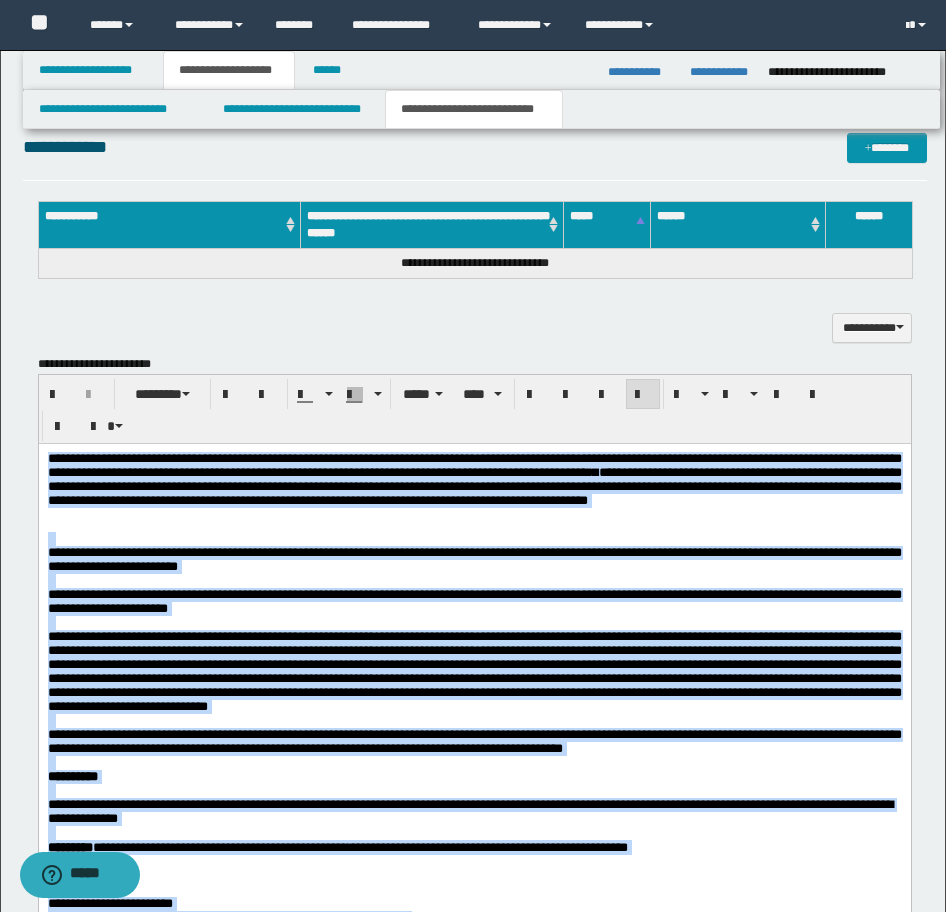 scroll, scrollTop: 1140, scrollLeft: 0, axis: vertical 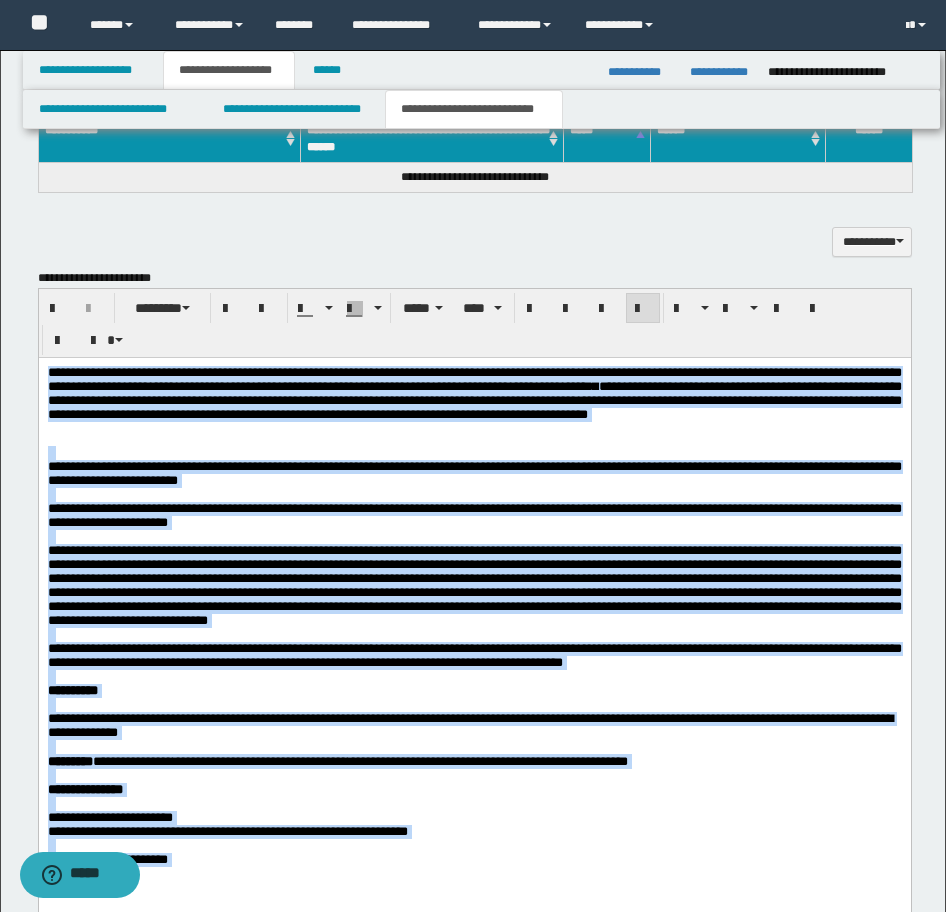 click at bounding box center [643, 308] 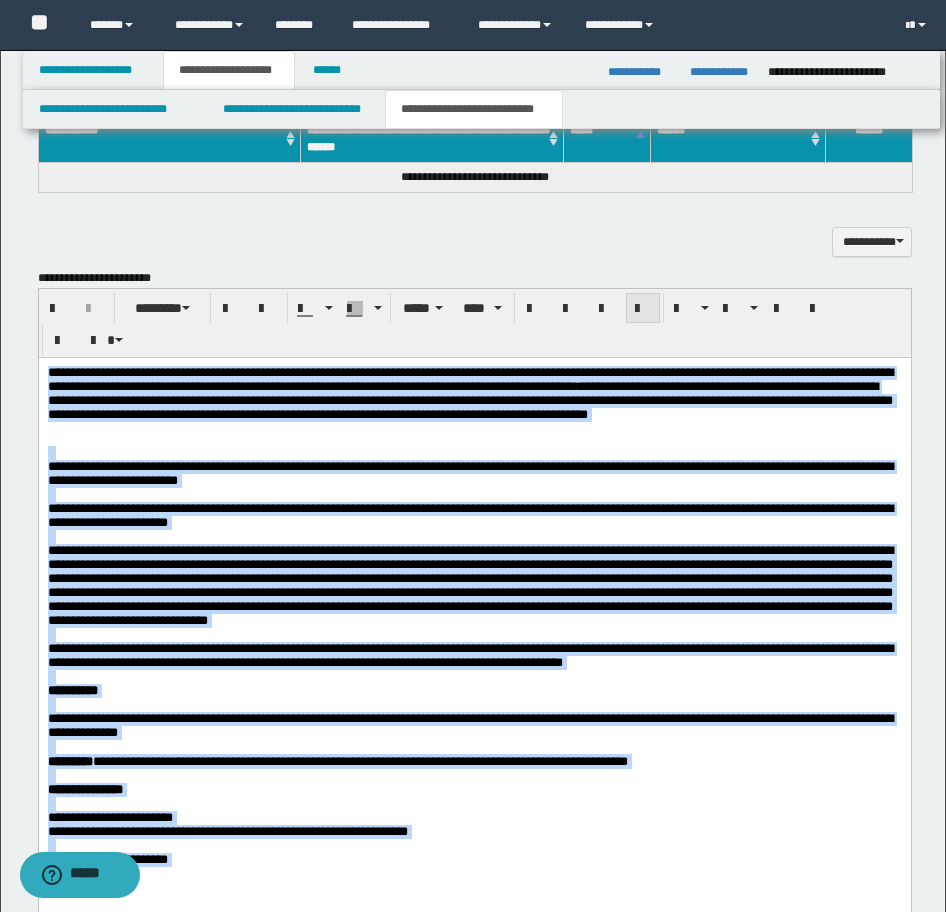 click at bounding box center [643, 308] 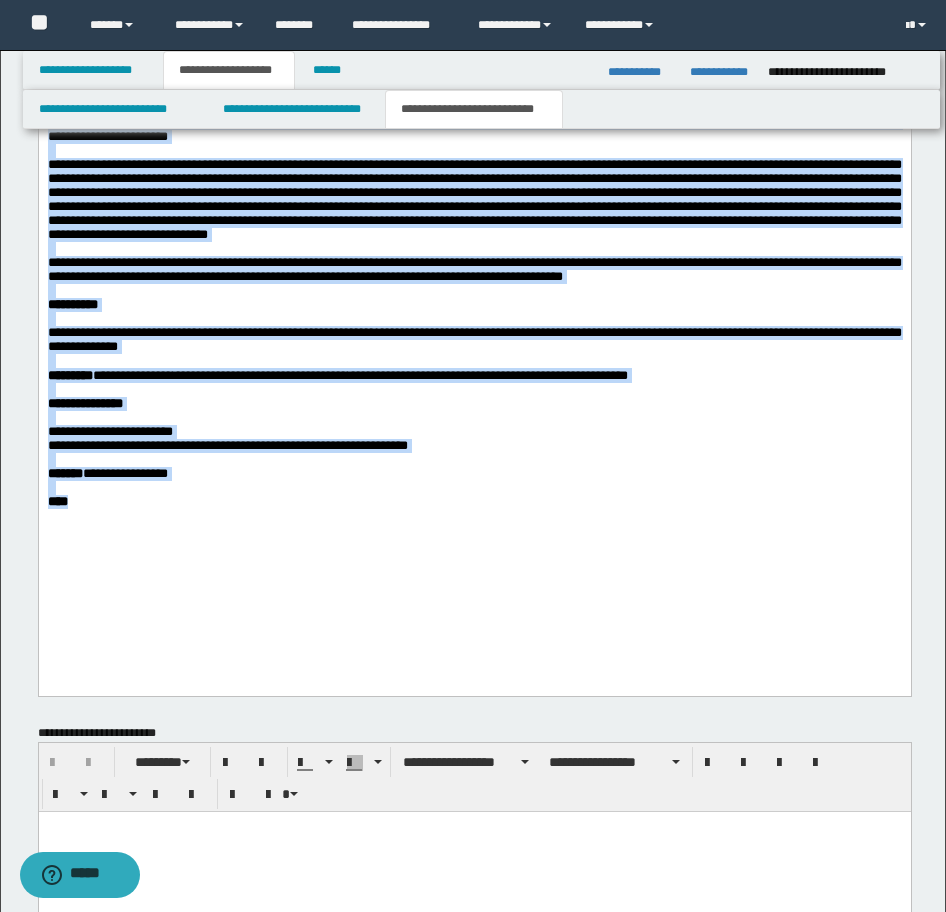 scroll, scrollTop: 1540, scrollLeft: 0, axis: vertical 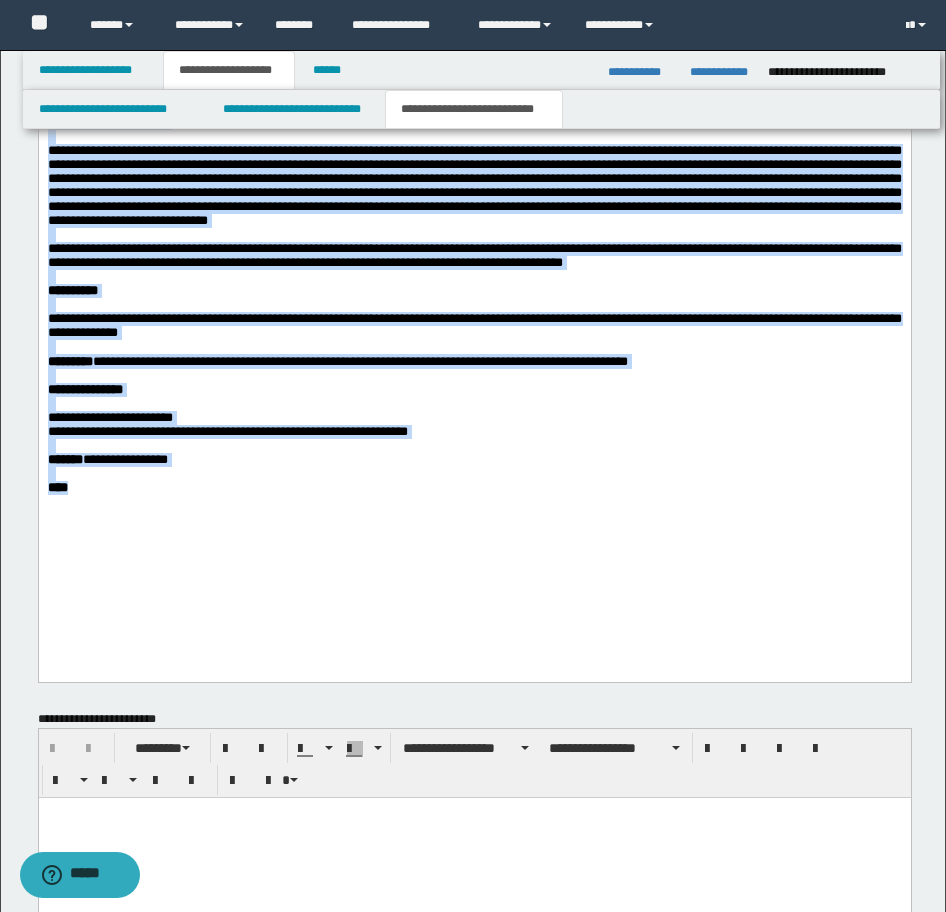 click on "****" at bounding box center [474, 488] 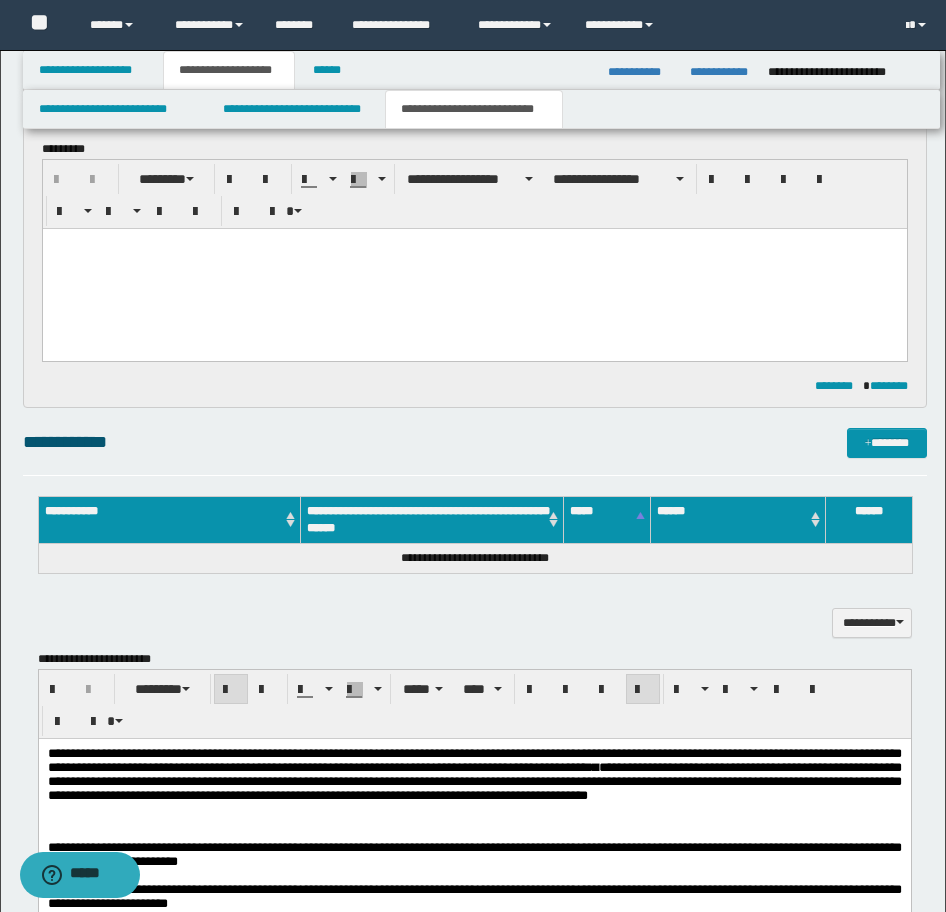 scroll, scrollTop: 740, scrollLeft: 0, axis: vertical 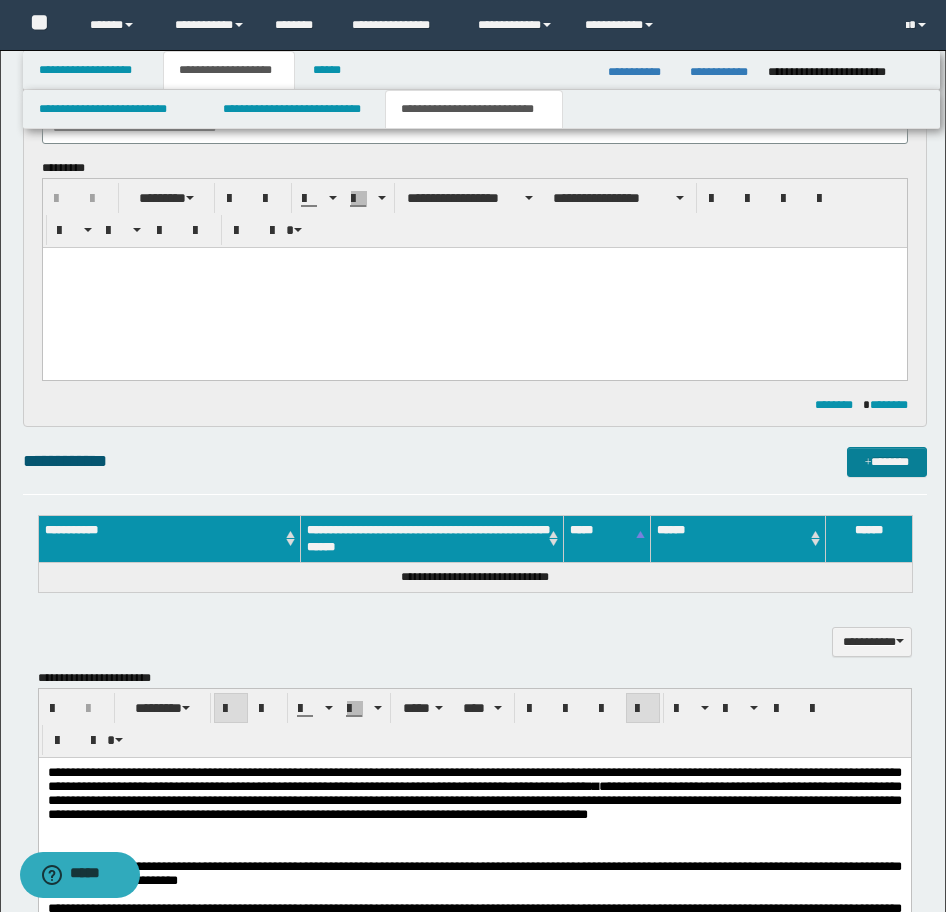 click on "*******" at bounding box center [887, 462] 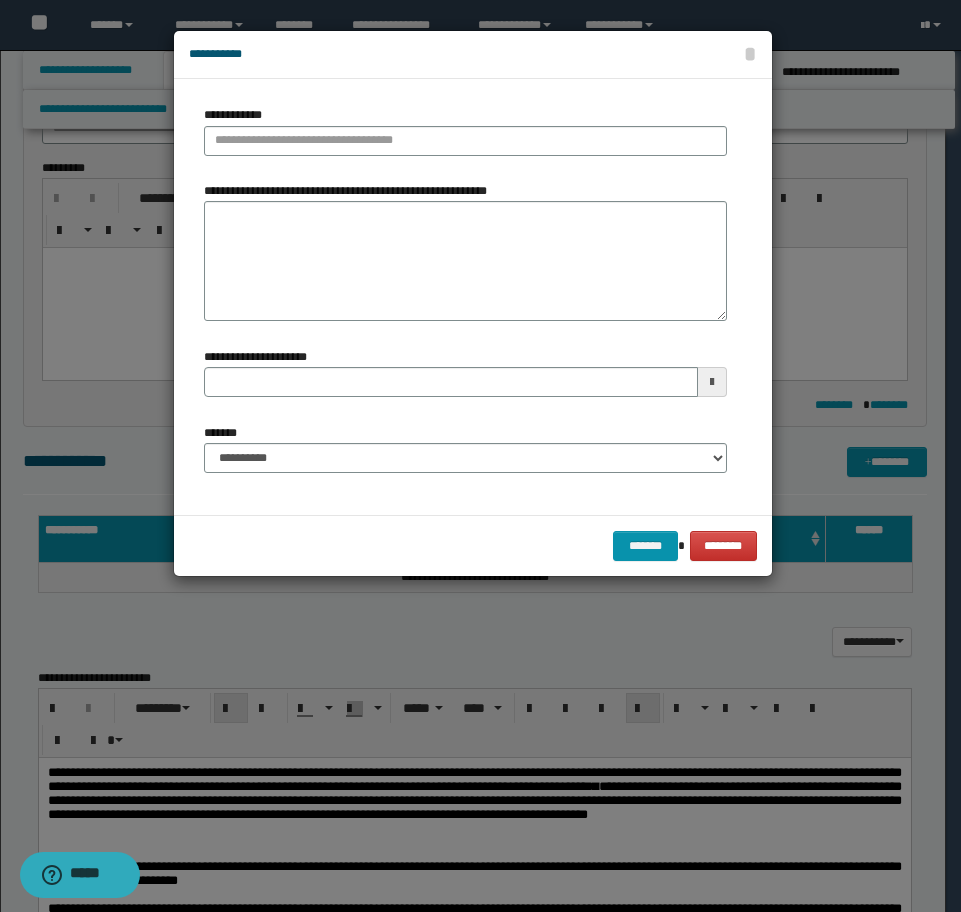 type 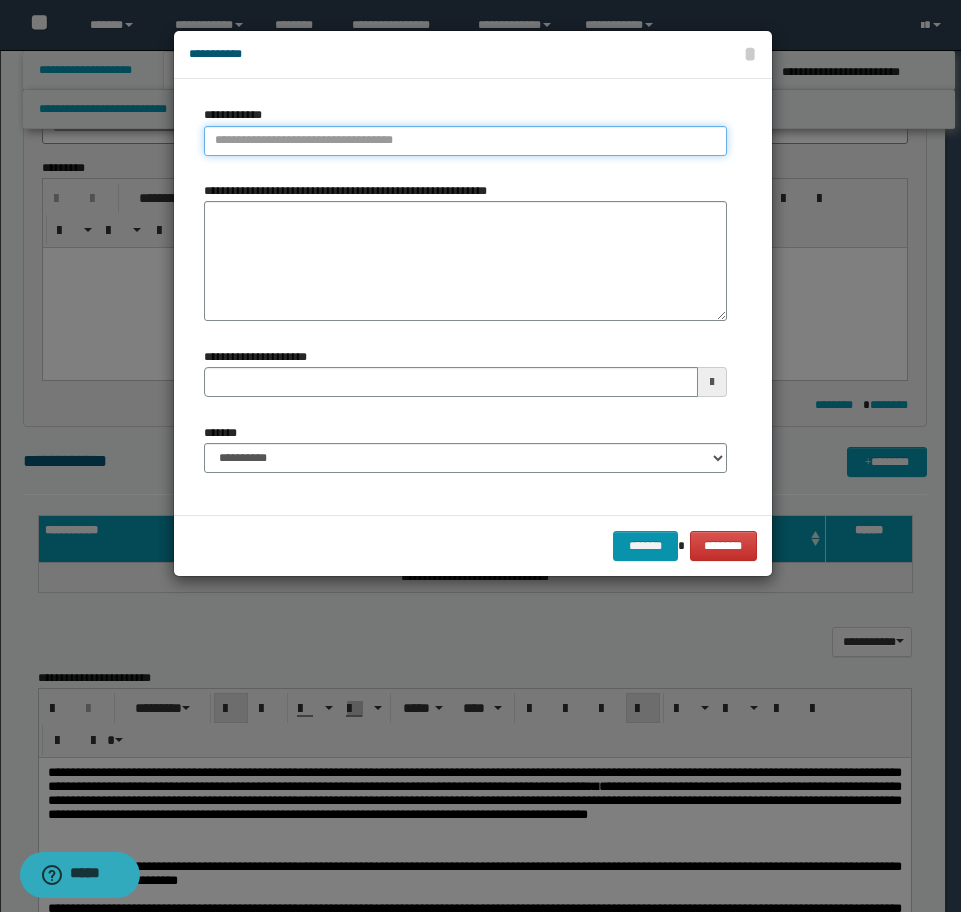 click on "**********" at bounding box center (465, 141) 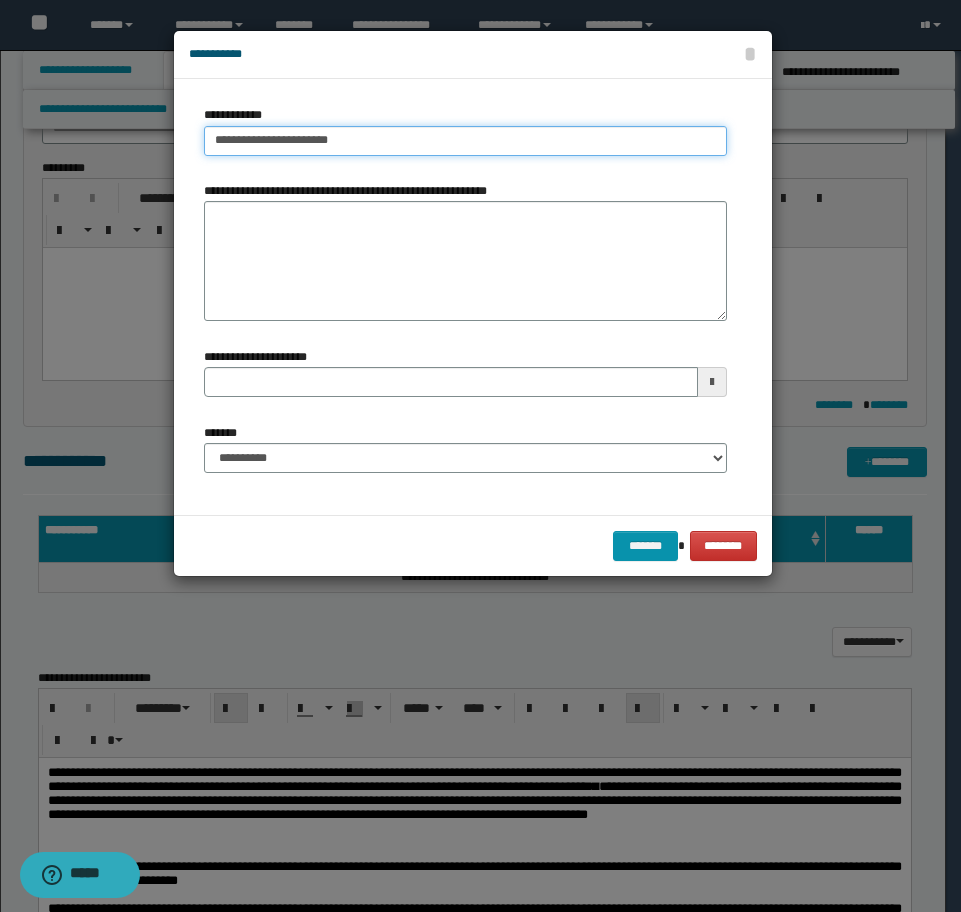 type on "**********" 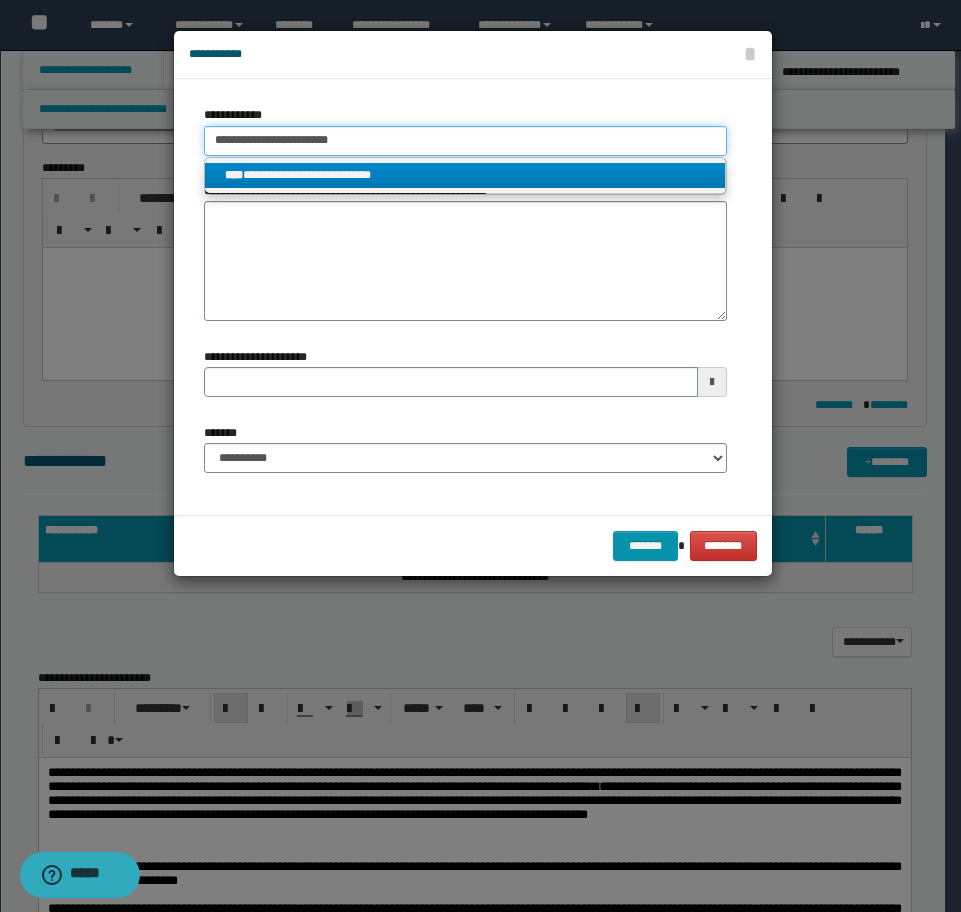 type on "**********" 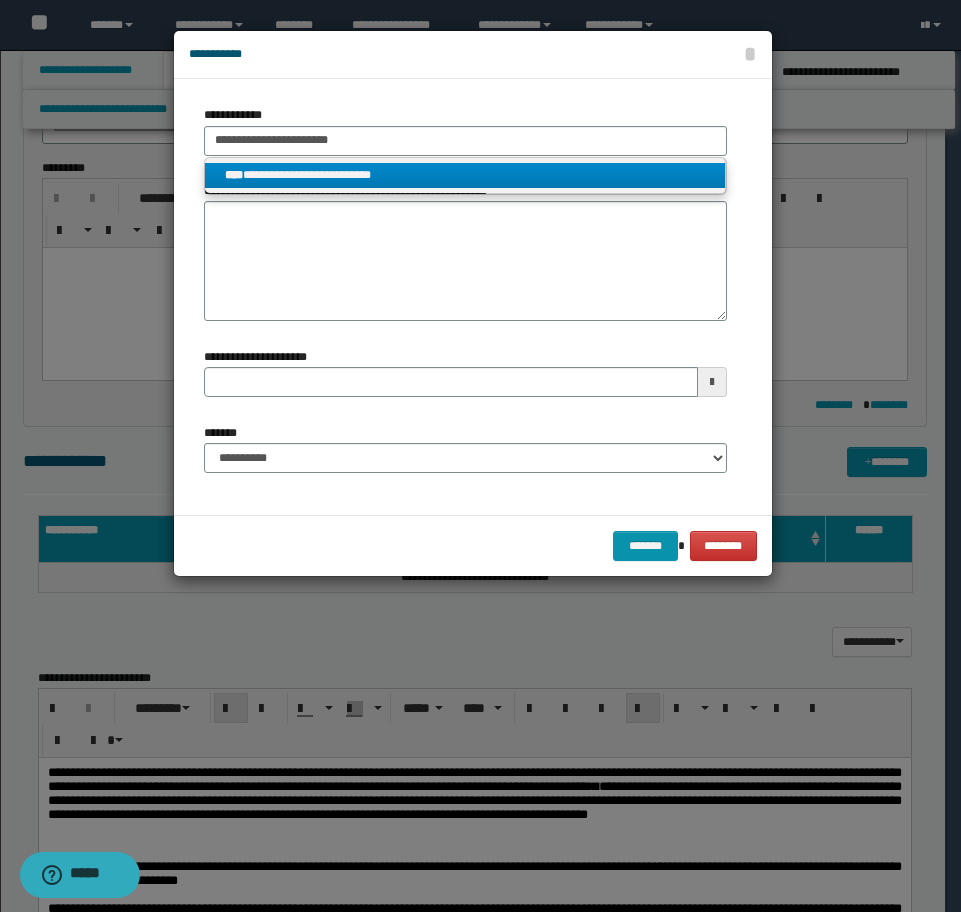 click on "**********" at bounding box center [465, 175] 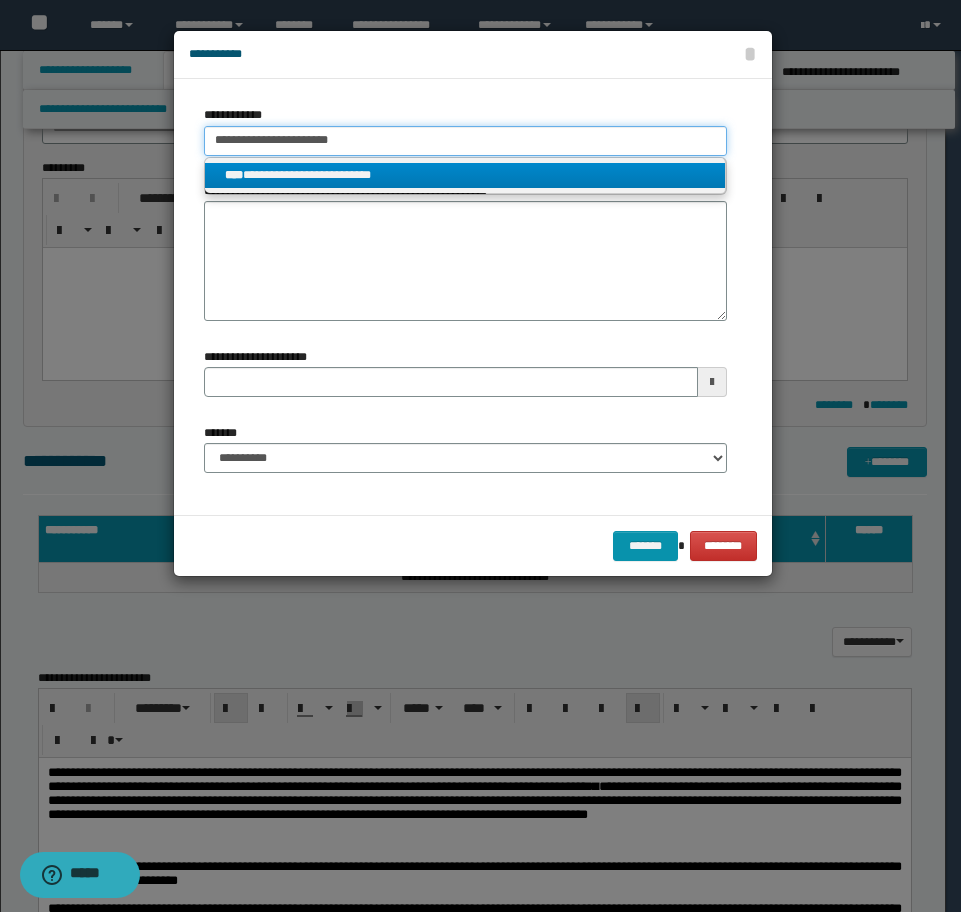 type 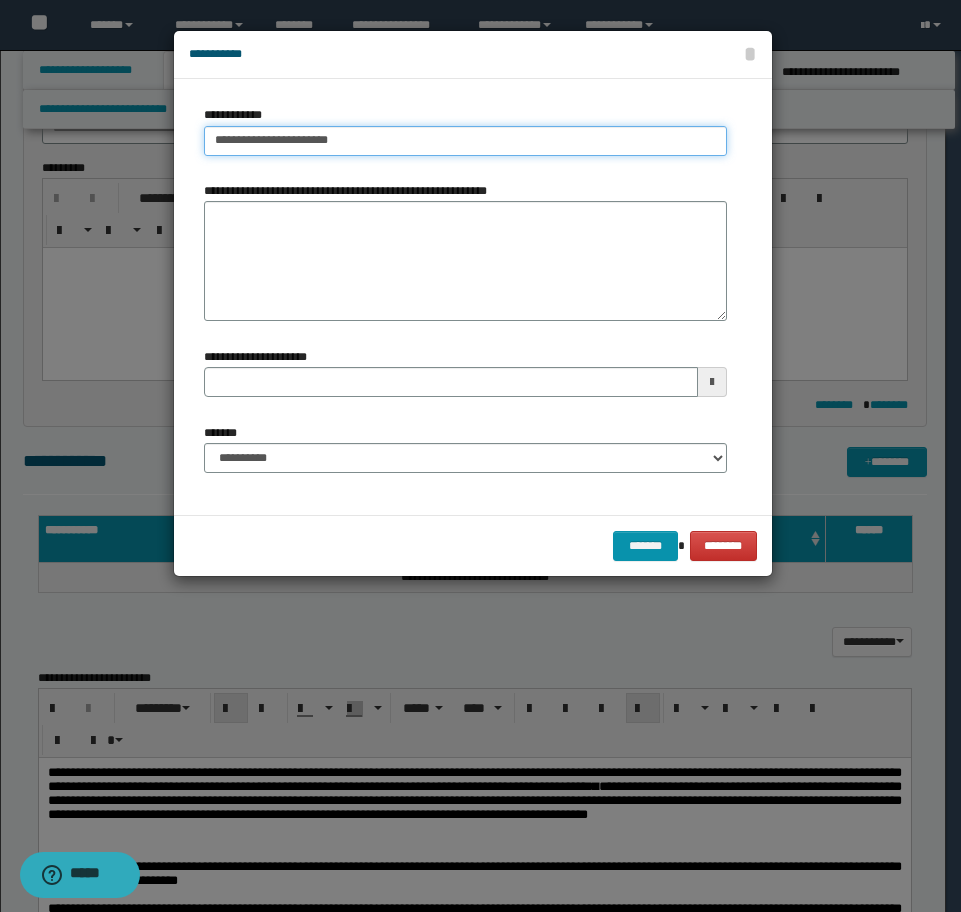 type 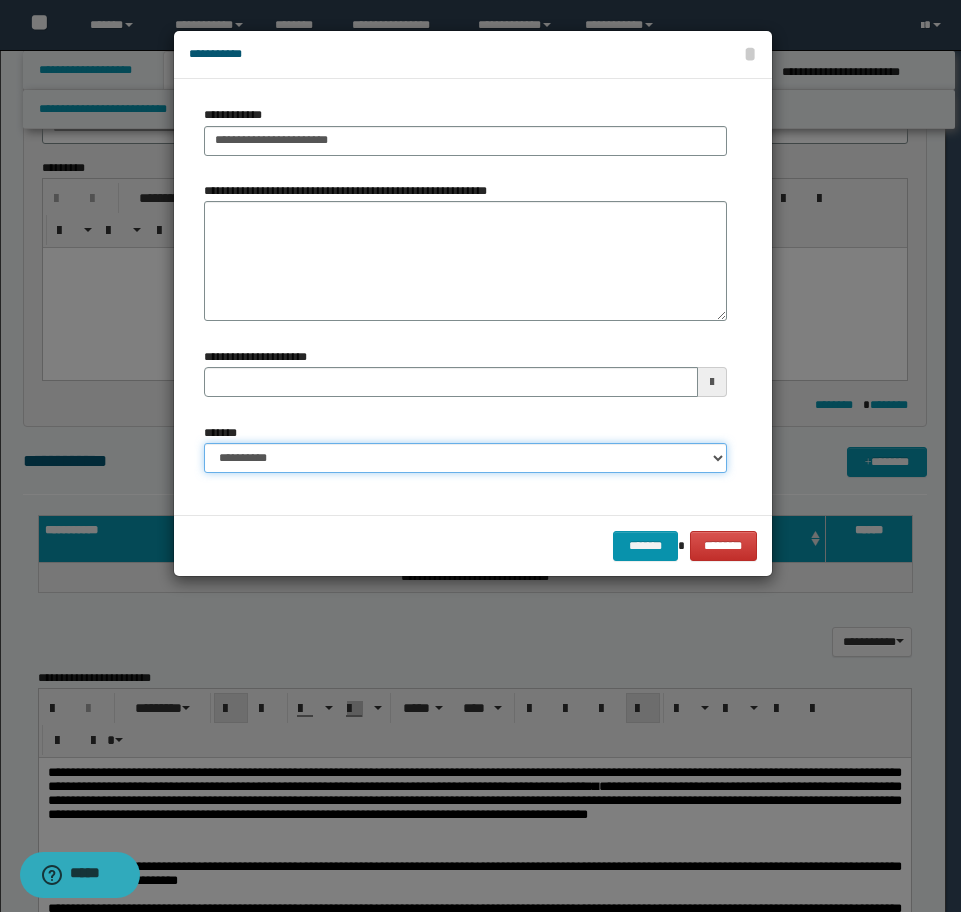 click on "**********" at bounding box center [465, 458] 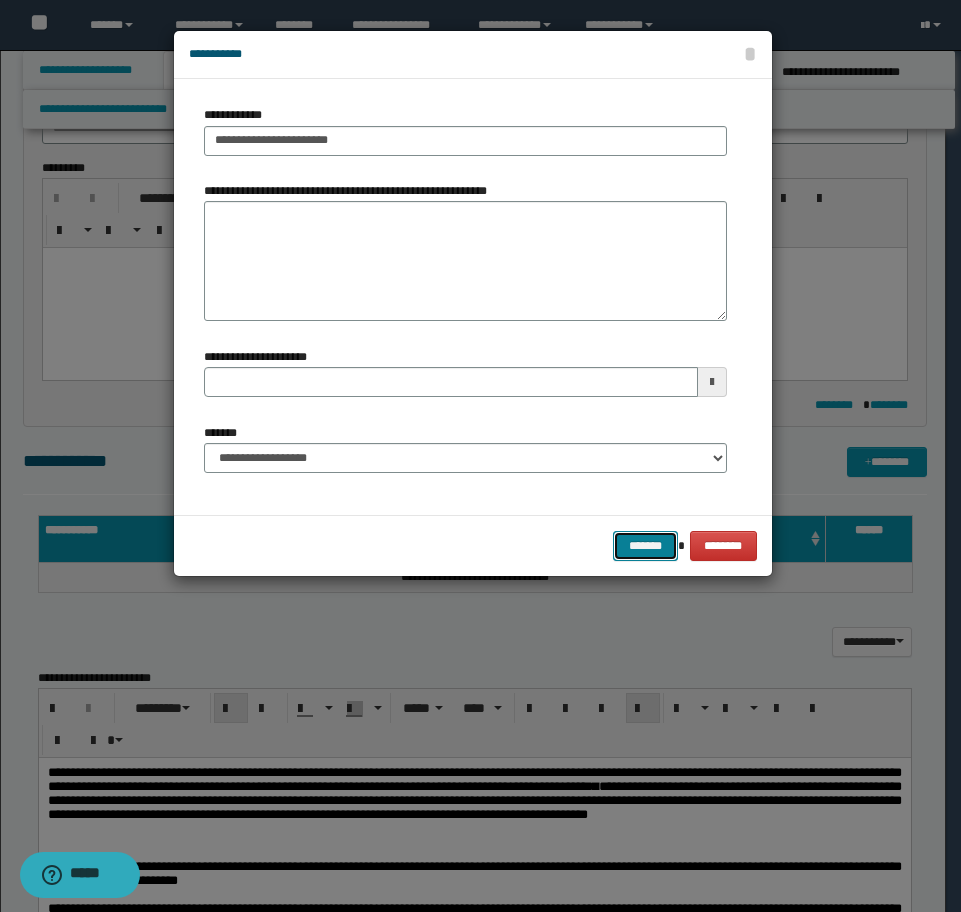 click on "*******" at bounding box center [645, 546] 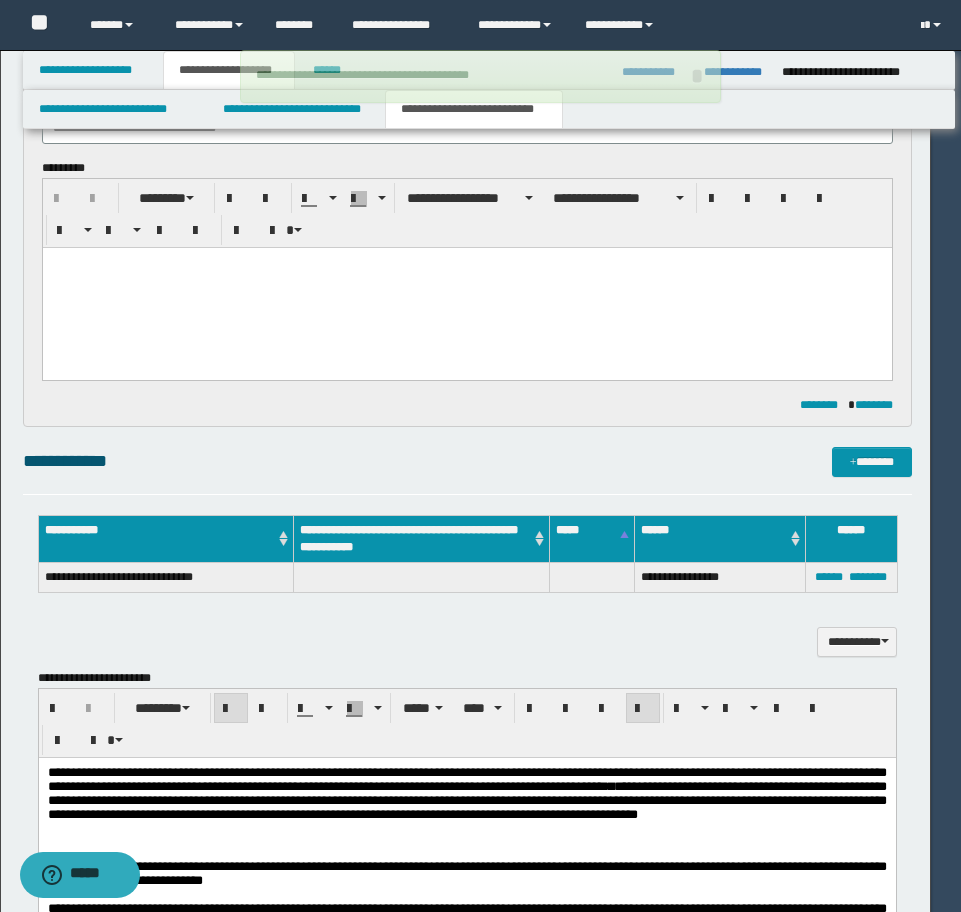 type 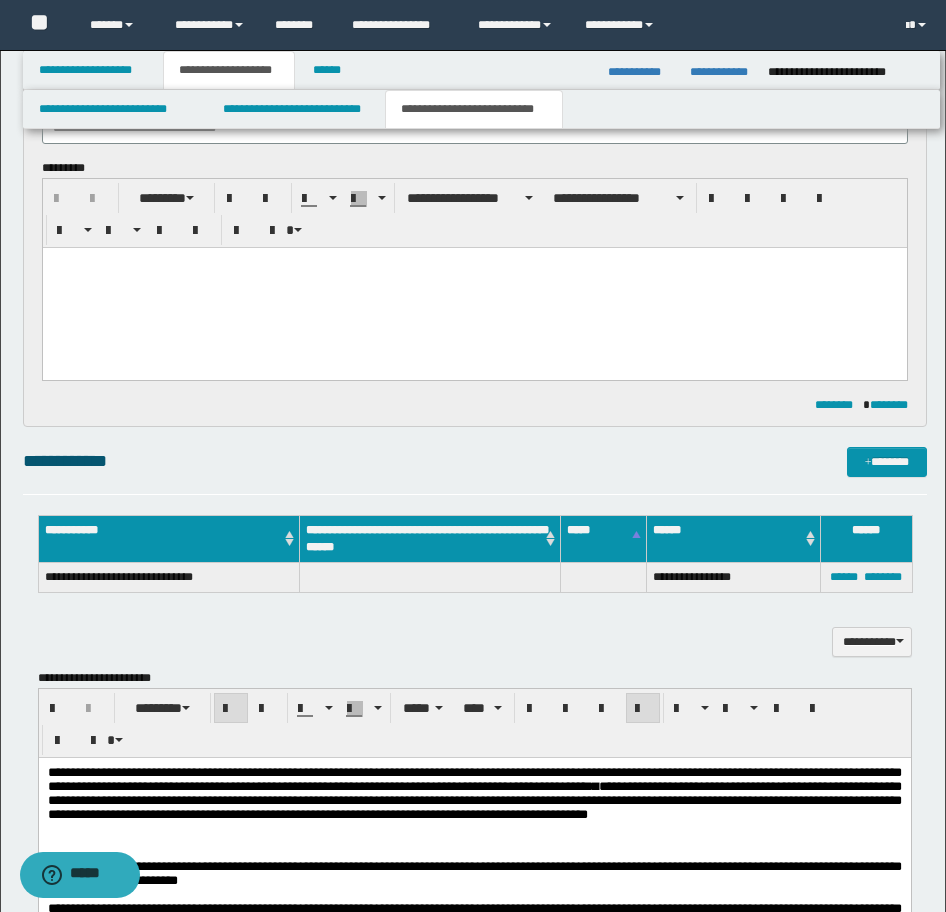 drag, startPoint x: 663, startPoint y: 433, endPoint x: 743, endPoint y: 465, distance: 86.162636 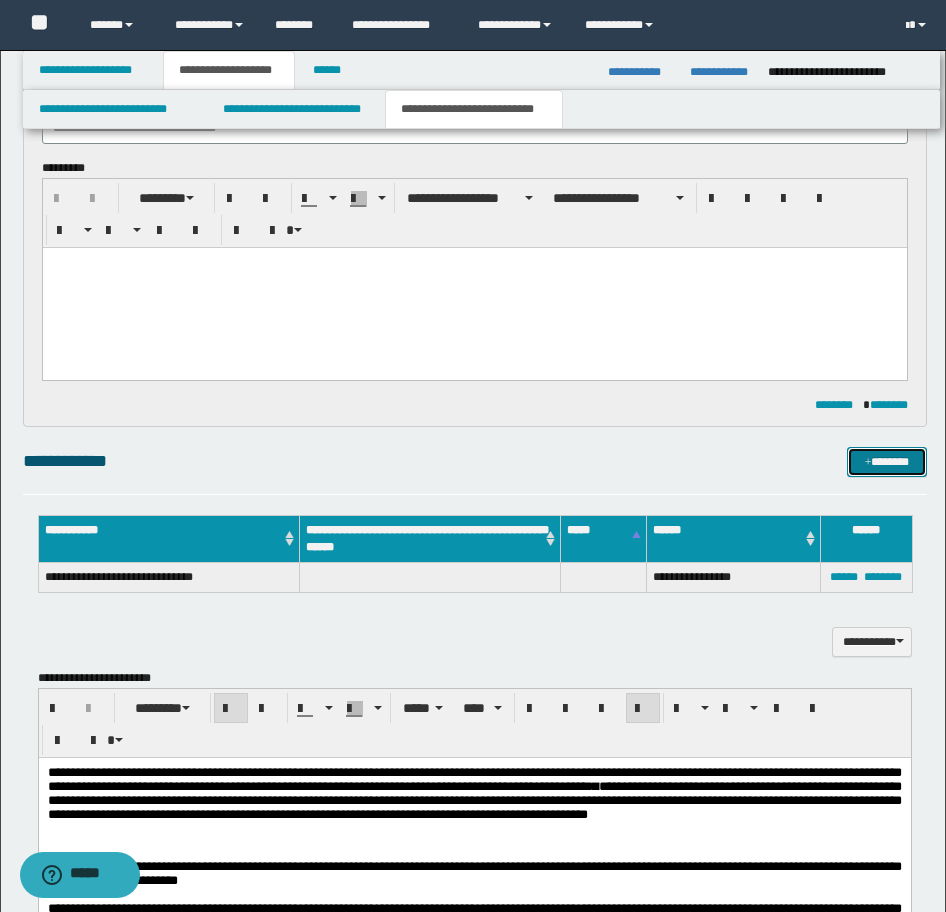 click on "*******" at bounding box center (887, 462) 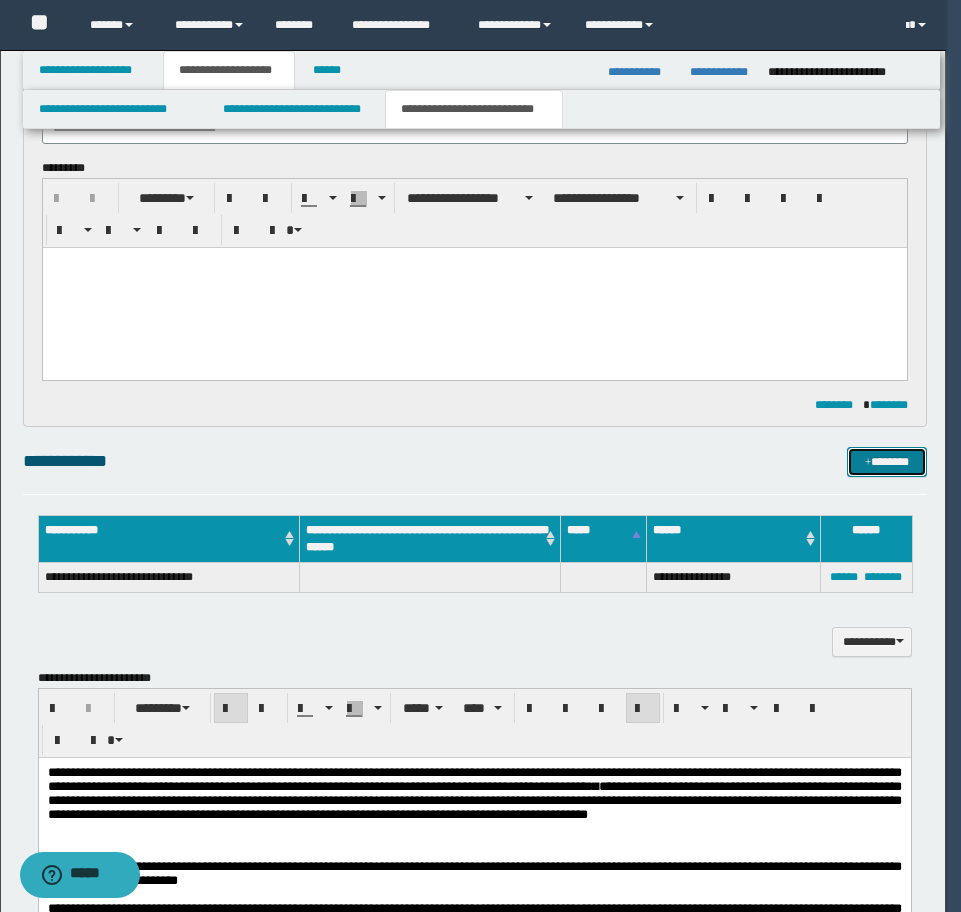 type 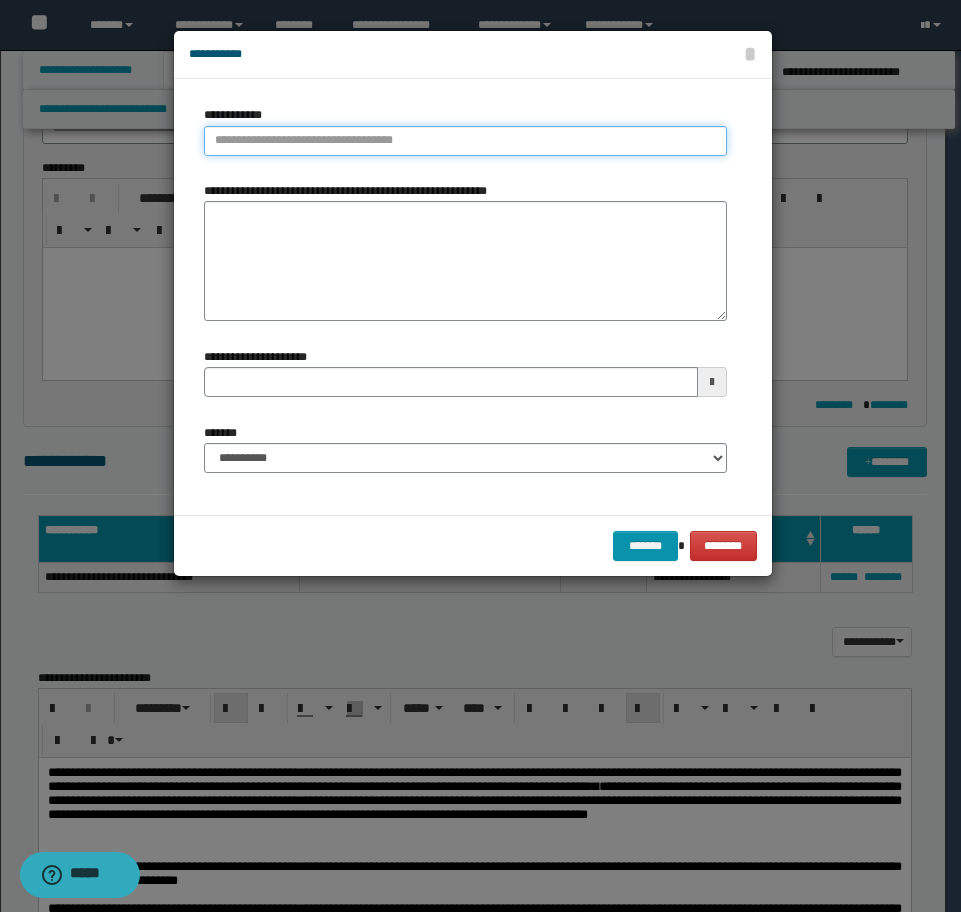 type on "**********" 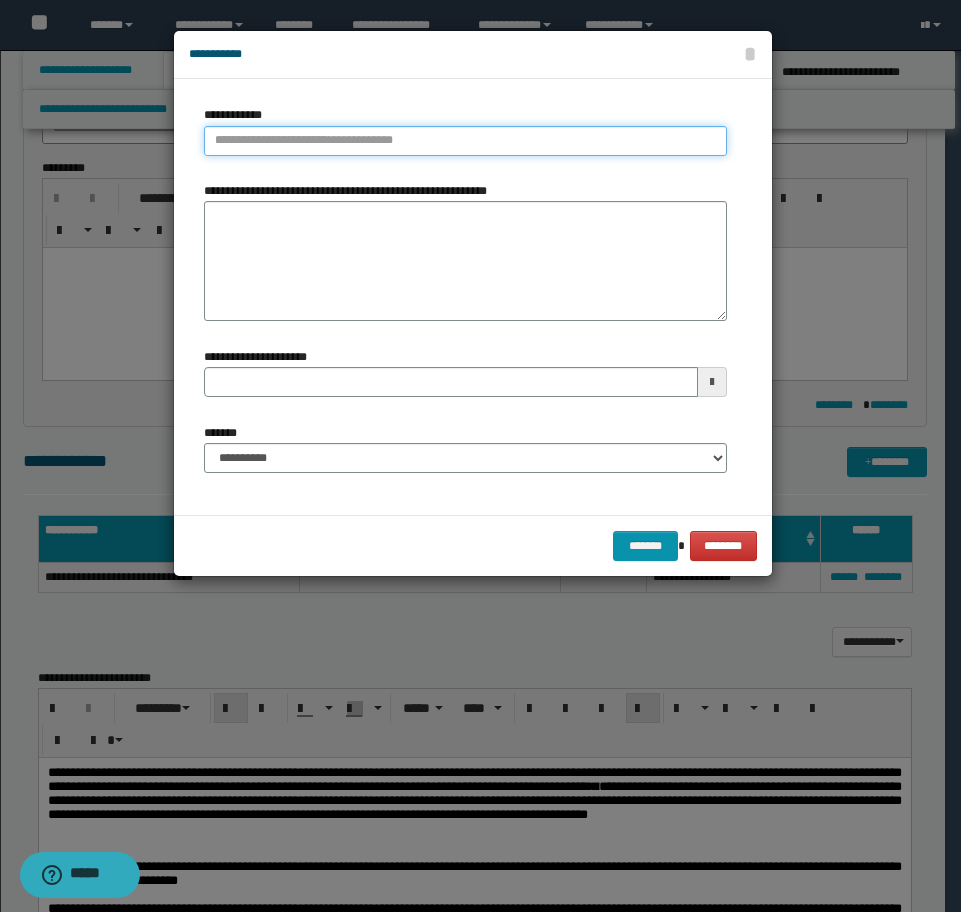 click on "**********" at bounding box center [465, 141] 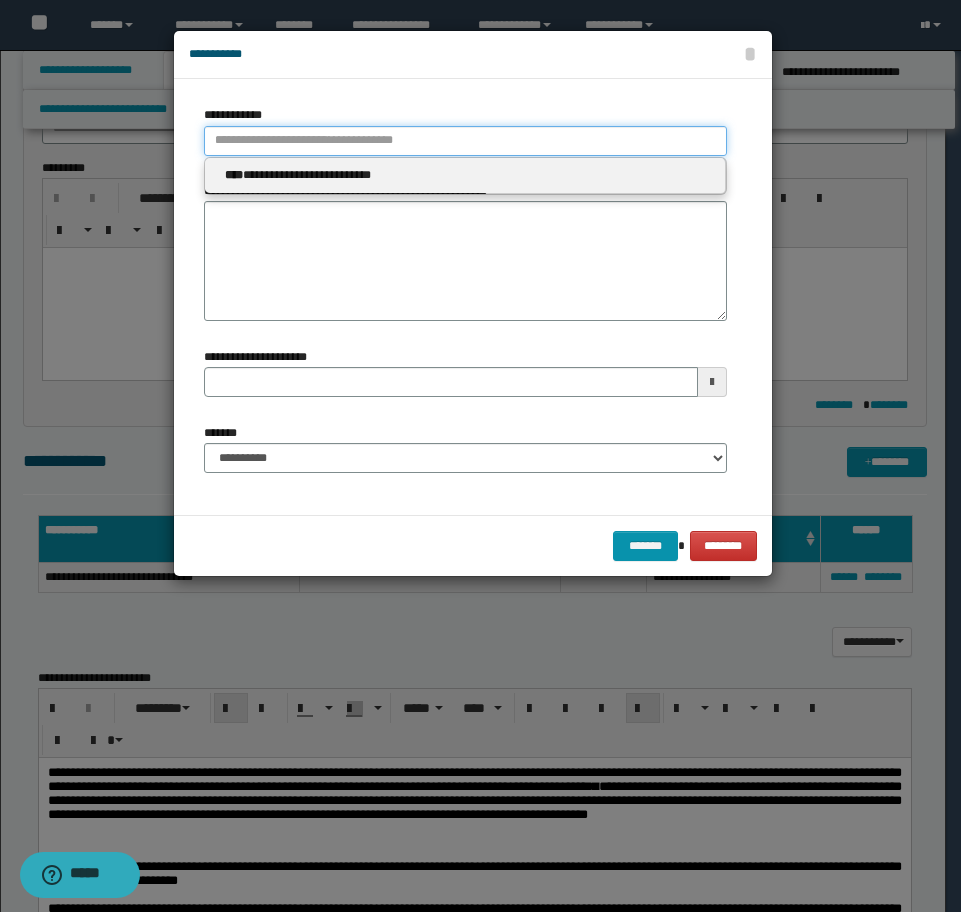 paste on "**********" 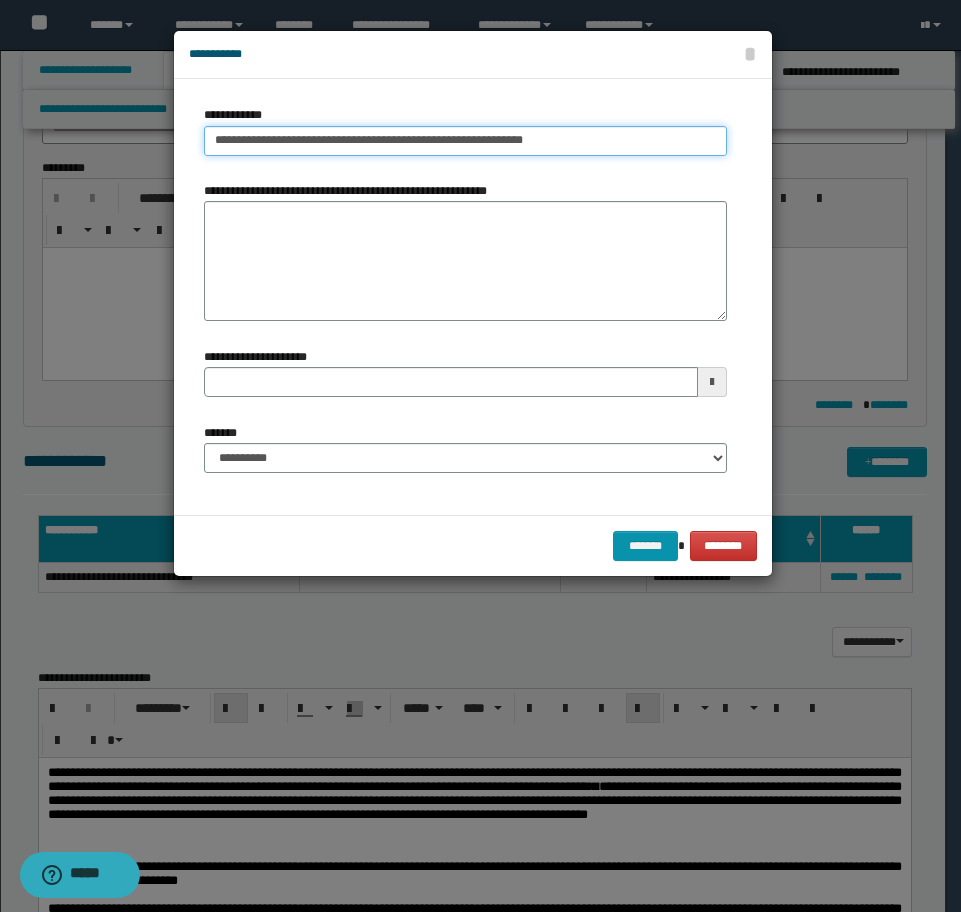 type on "**********" 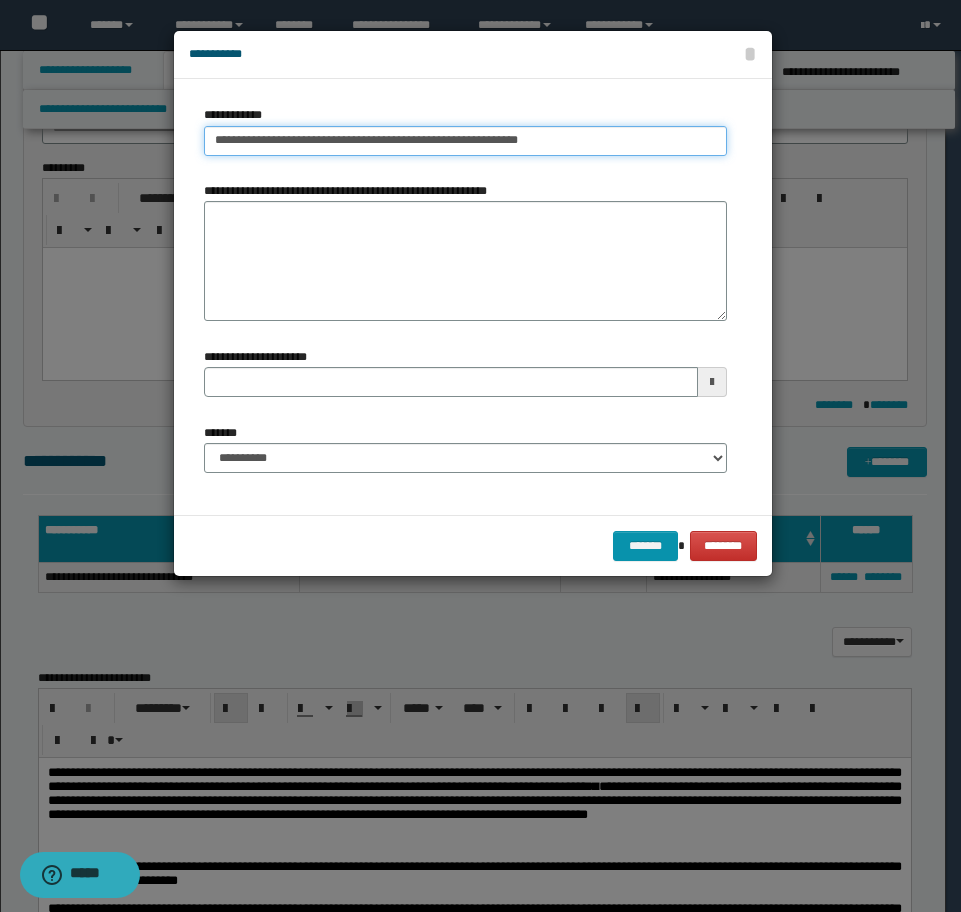 type on "**********" 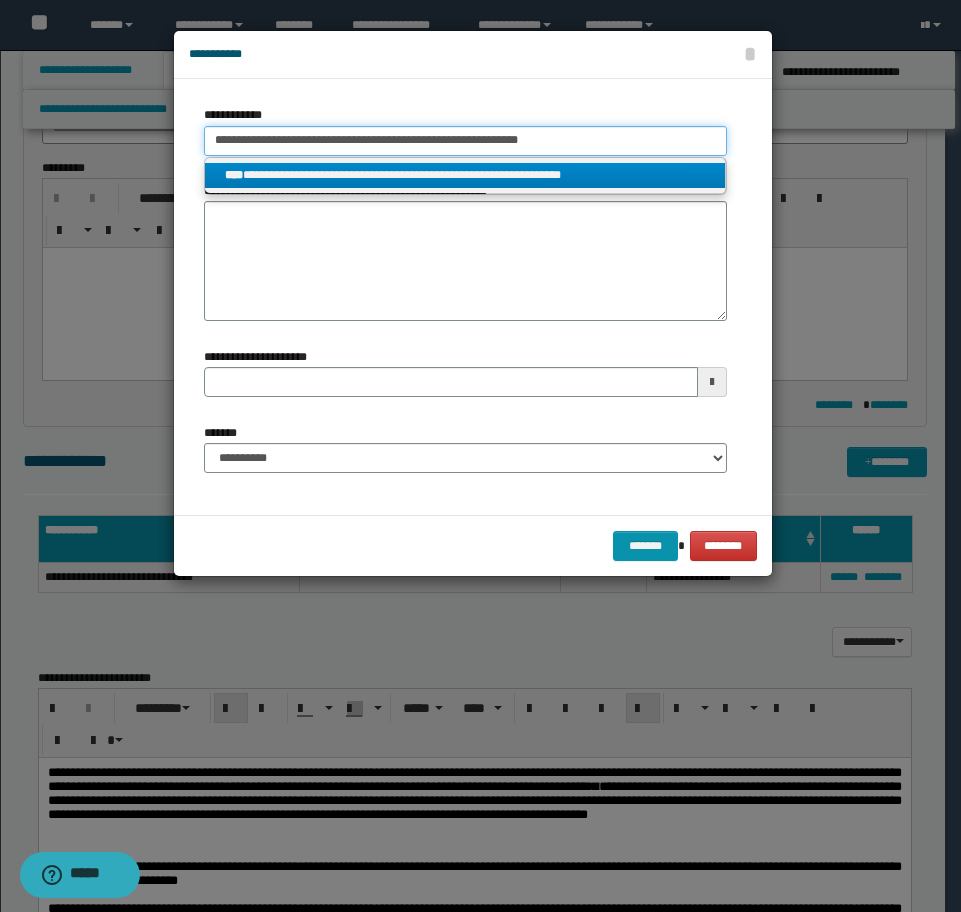 type on "**********" 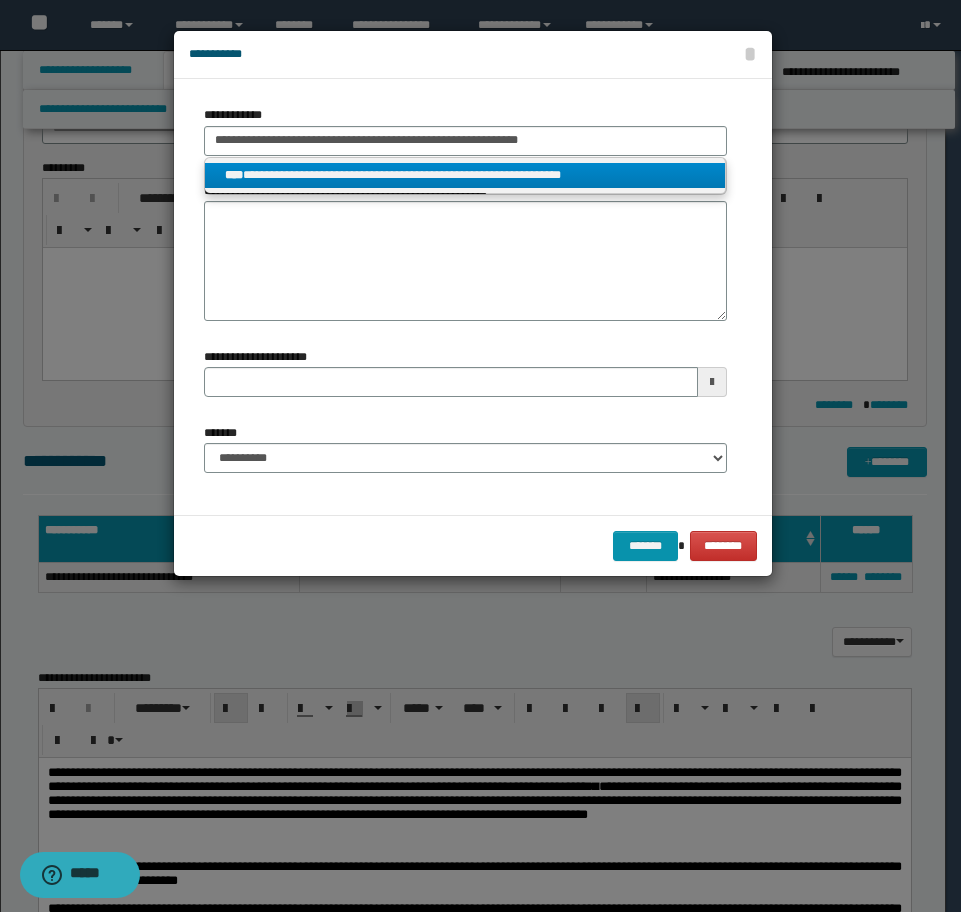 click on "**********" at bounding box center [465, 175] 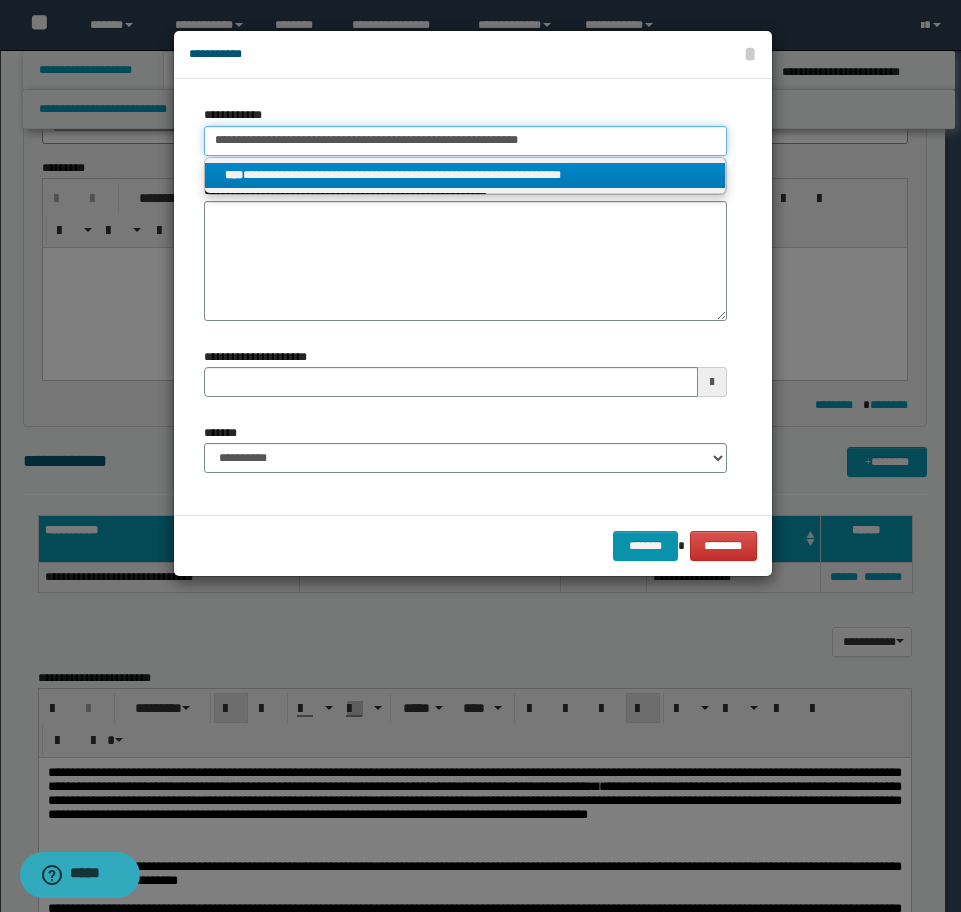 type 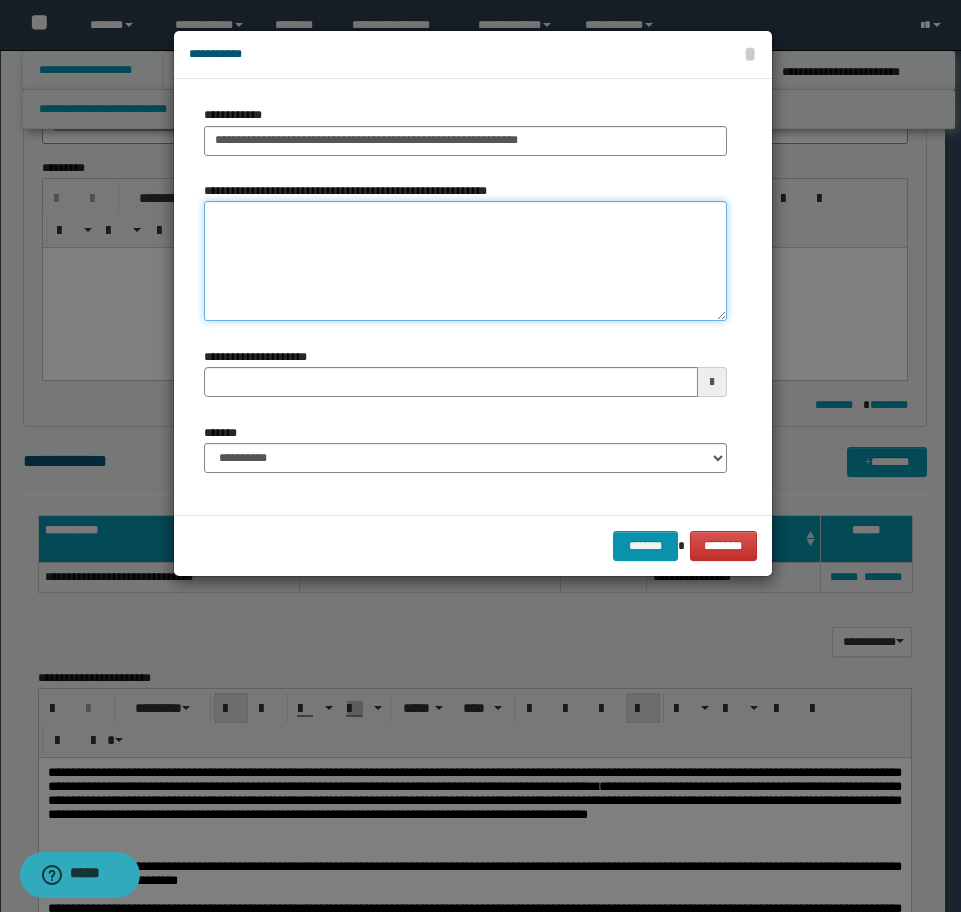click on "**********" at bounding box center (465, 261) 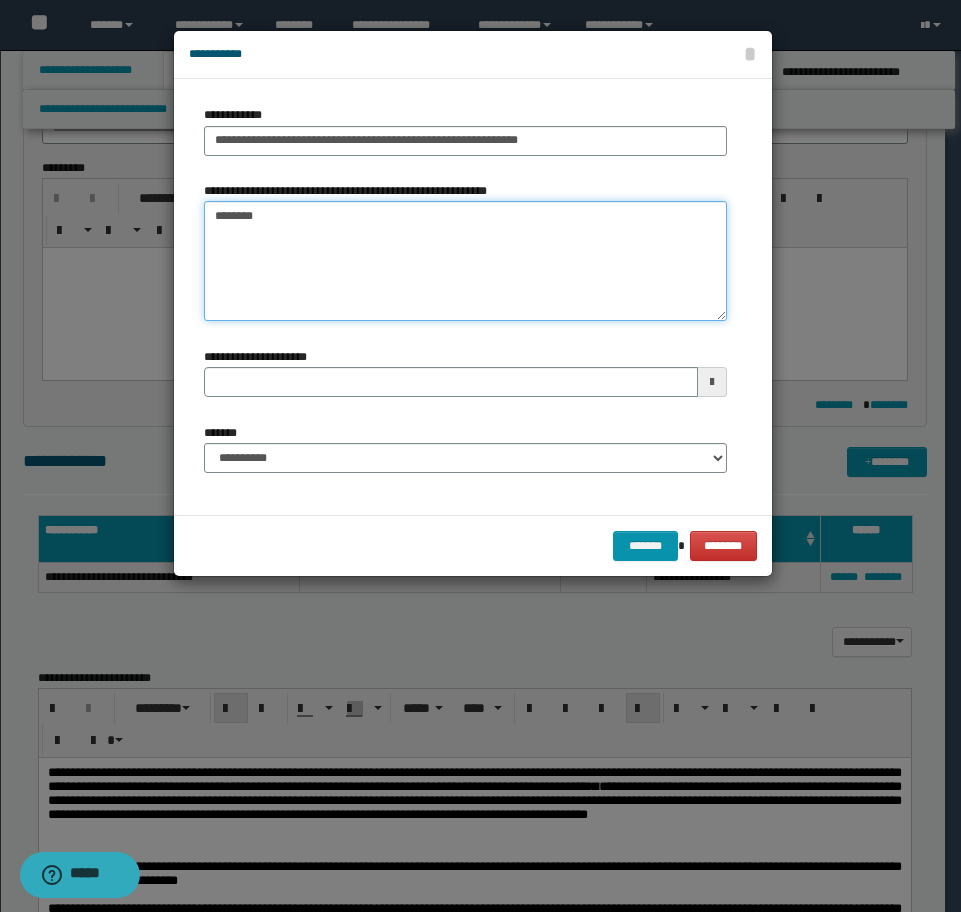 type on "********" 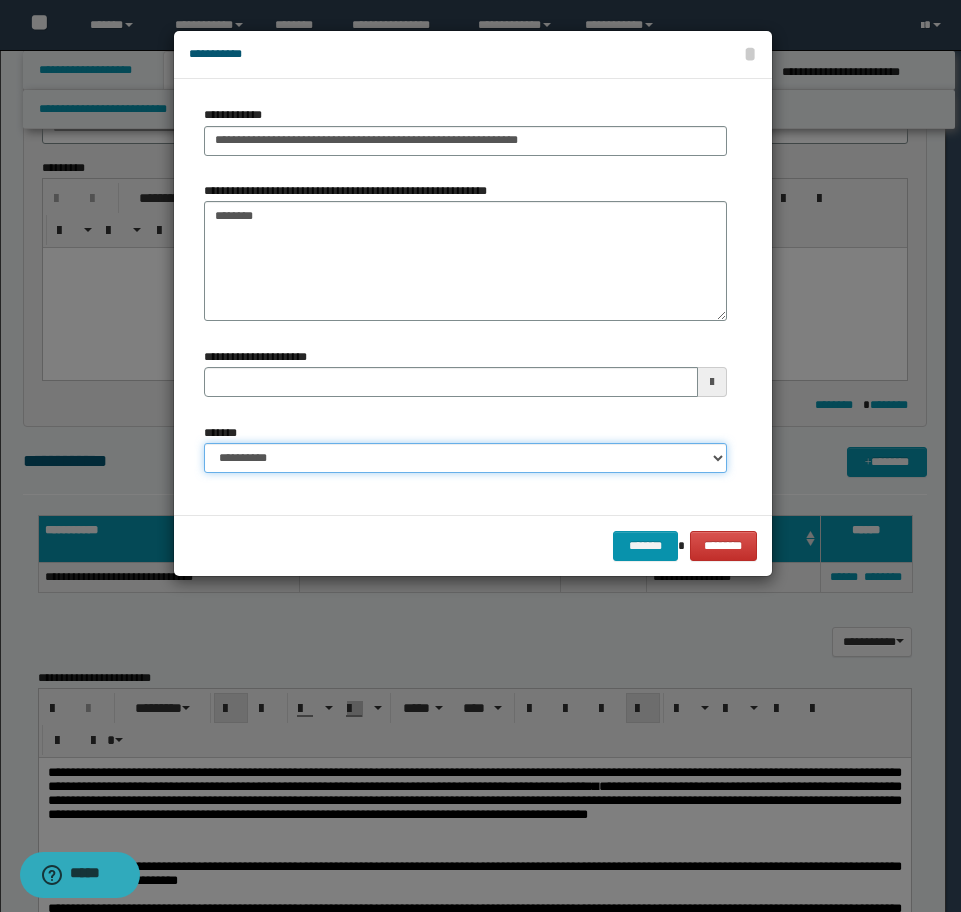 click on "**********" at bounding box center [465, 458] 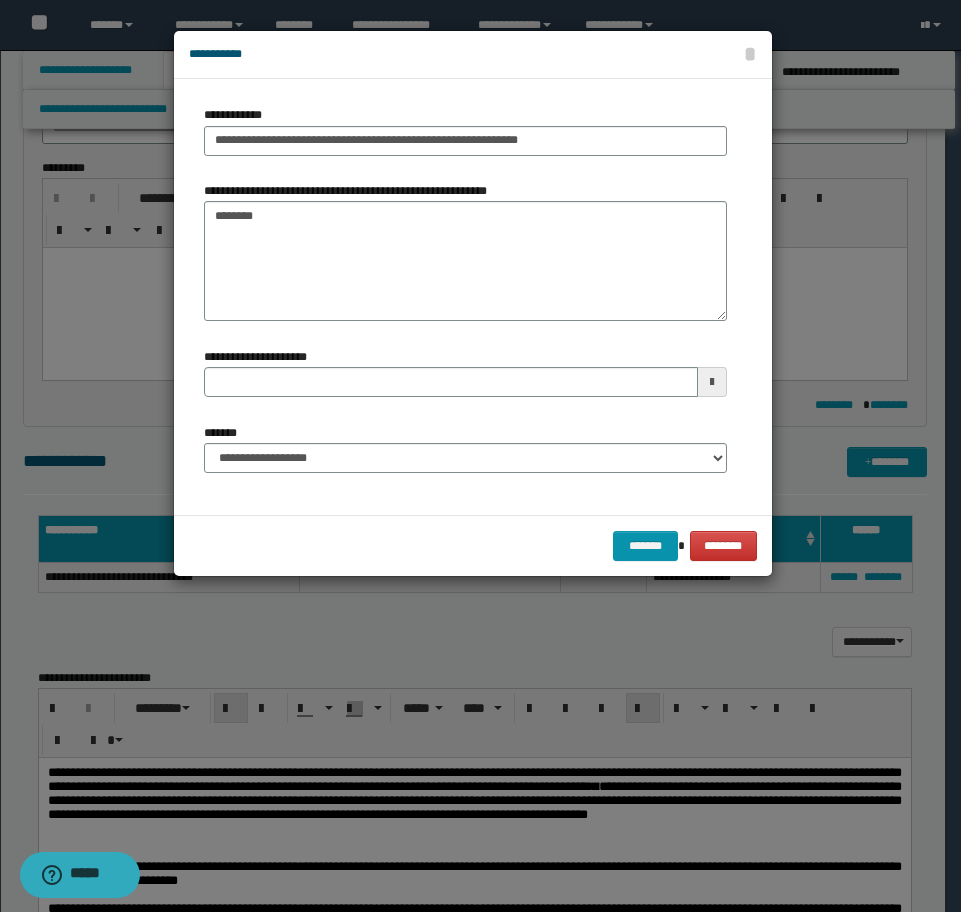 click on "*******
********" at bounding box center (473, 545) 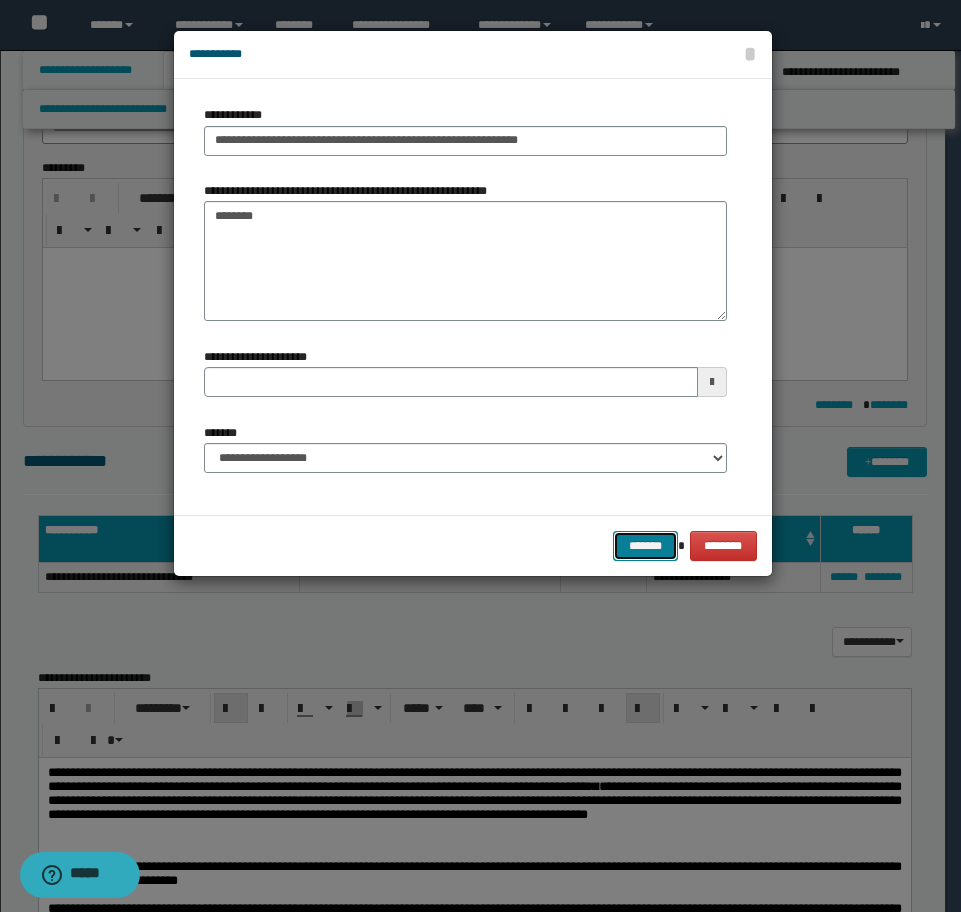 click on "*******" at bounding box center [645, 546] 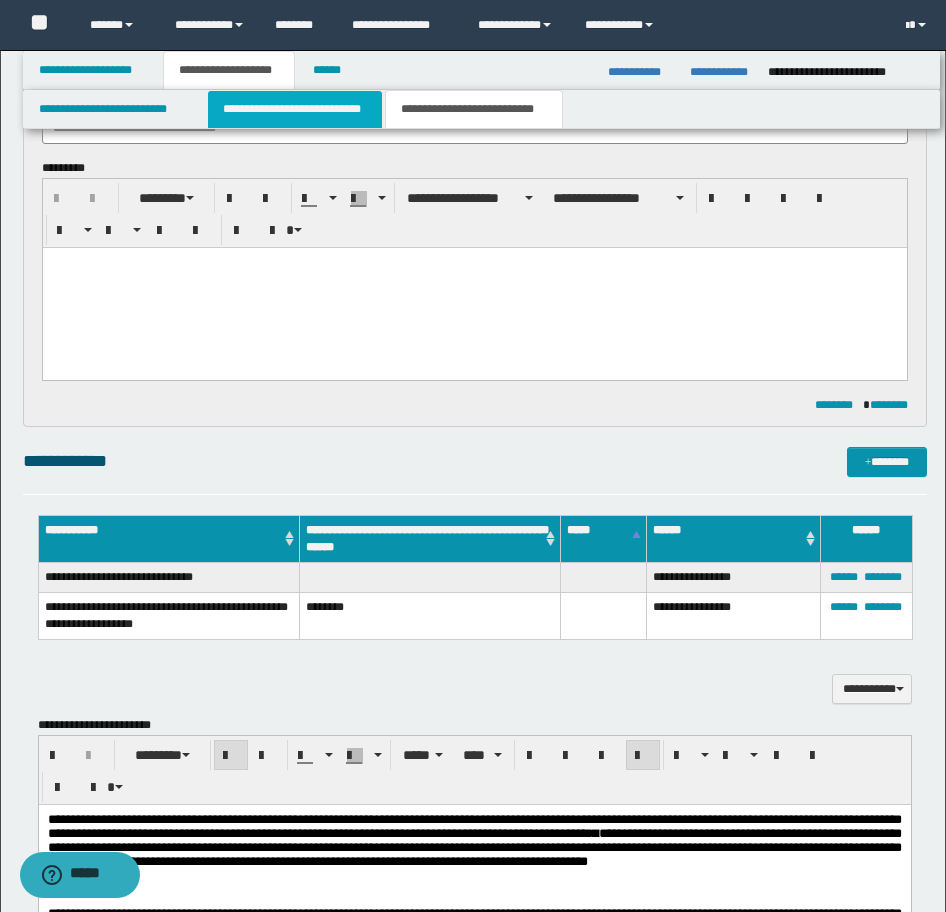 click on "**********" at bounding box center [295, 109] 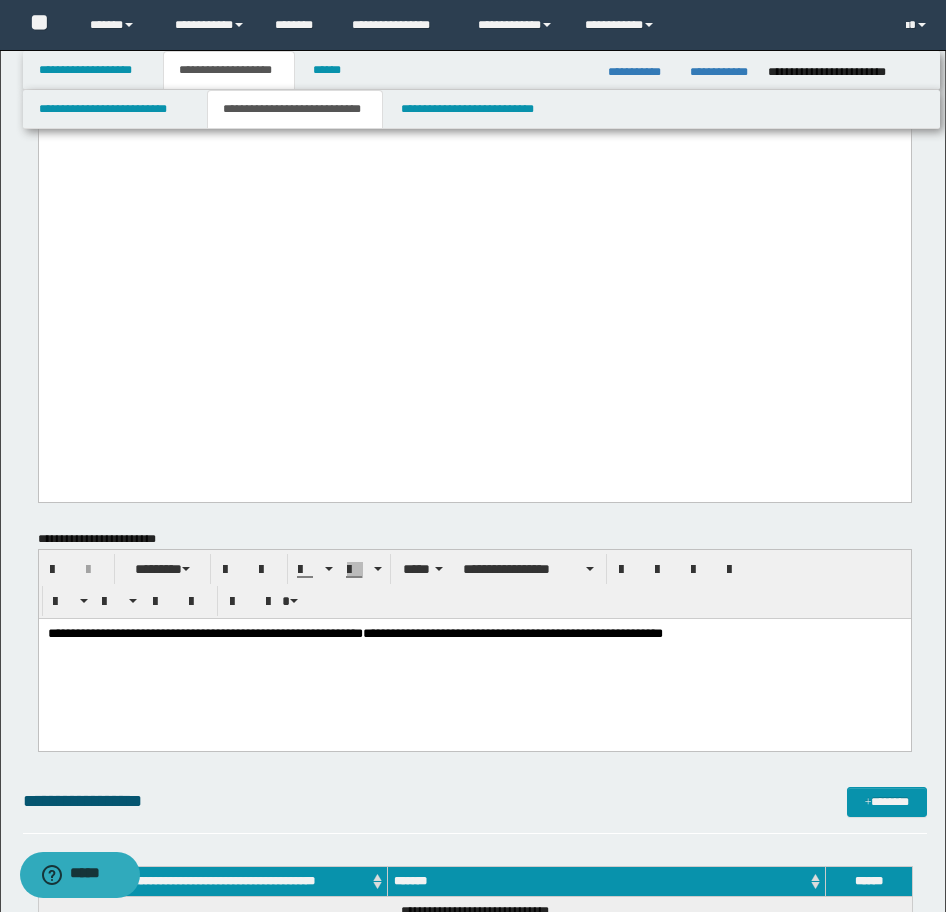 scroll, scrollTop: 2540, scrollLeft: 0, axis: vertical 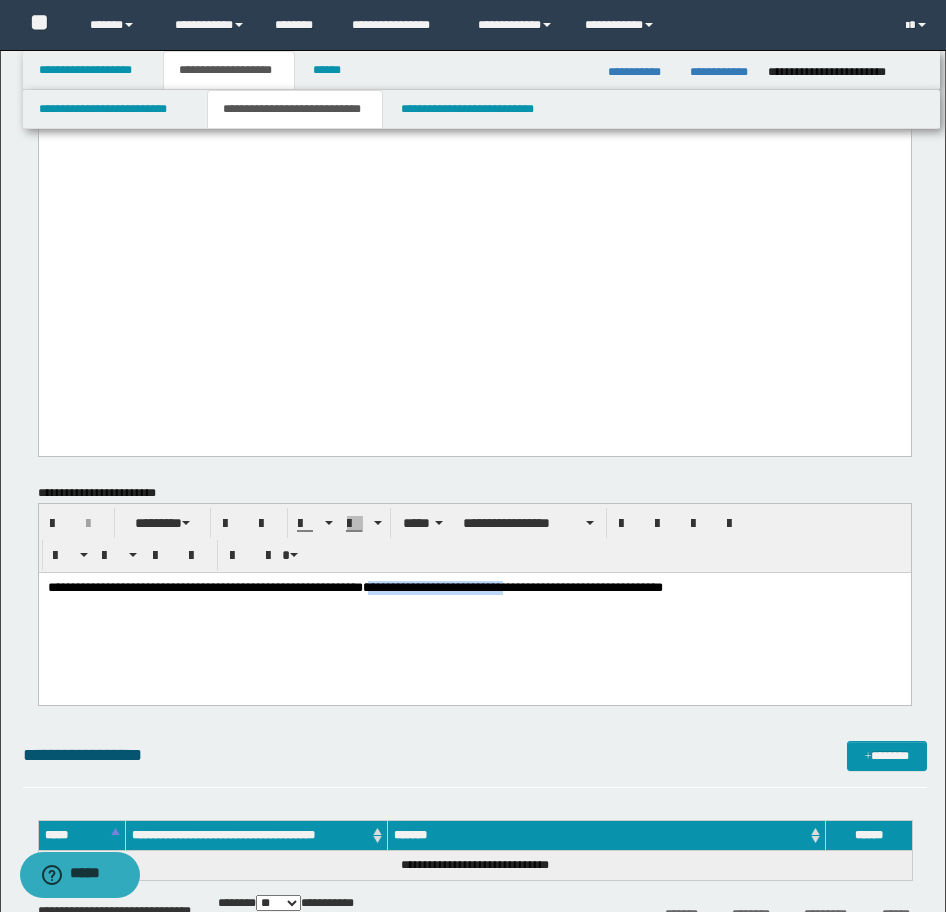 drag, startPoint x: 463, startPoint y: 586, endPoint x: 634, endPoint y: 588, distance: 171.01169 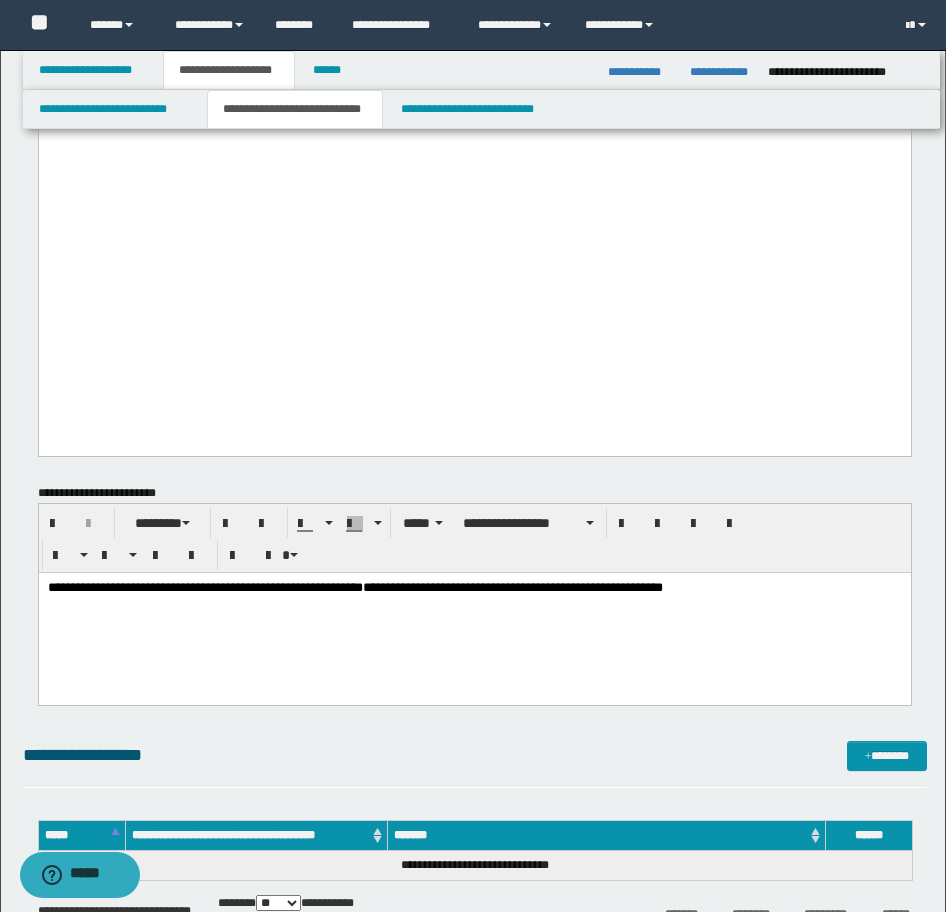 drag, startPoint x: 456, startPoint y: 586, endPoint x: 632, endPoint y: 590, distance: 176.04546 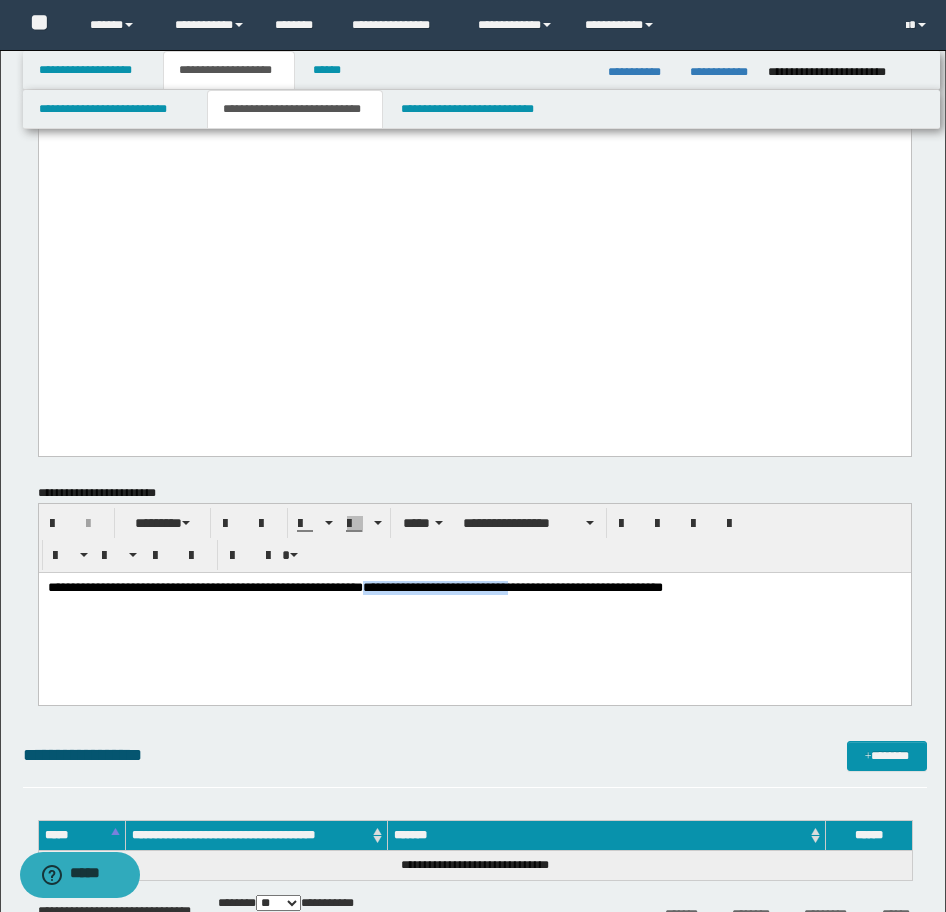 drag, startPoint x: 458, startPoint y: 586, endPoint x: 635, endPoint y: 586, distance: 177 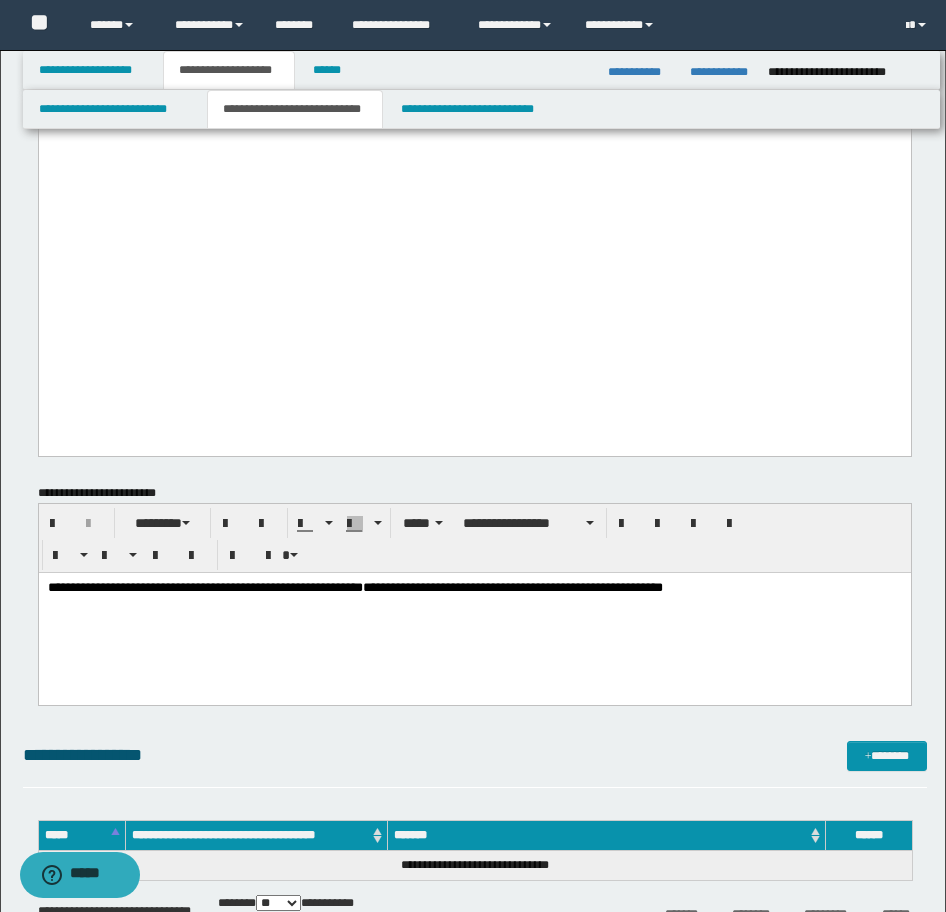 click on "**********" at bounding box center [354, 586] 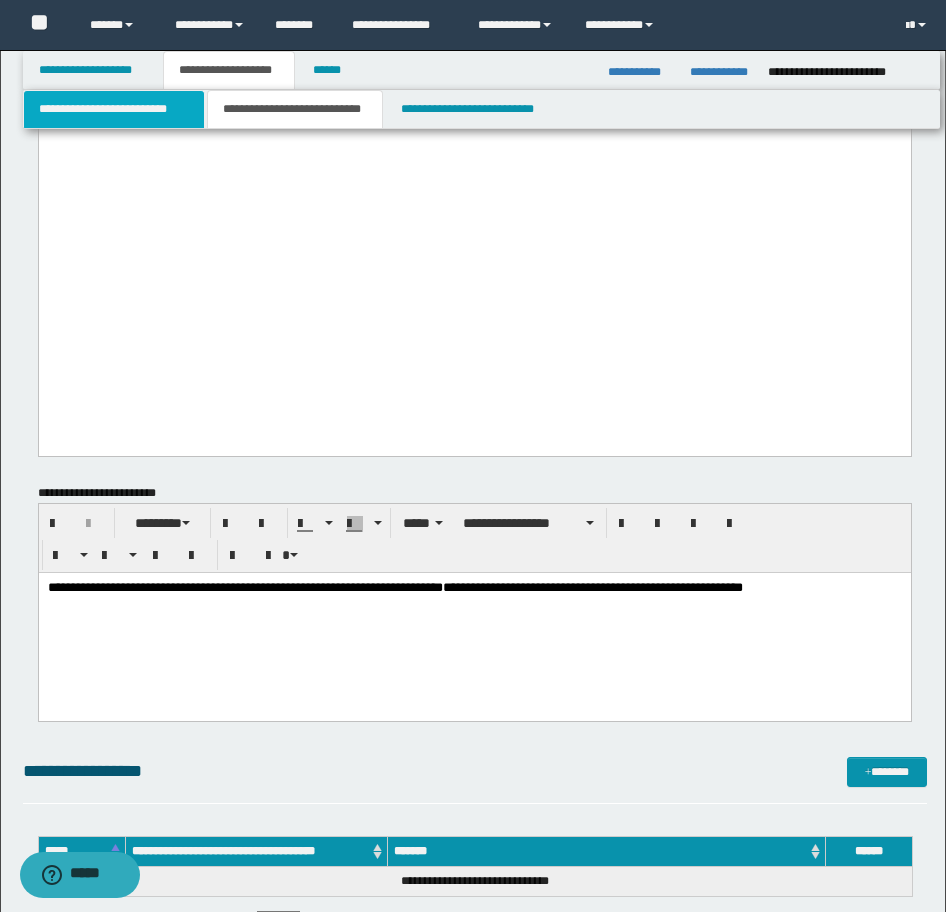 click on "**********" at bounding box center [114, 109] 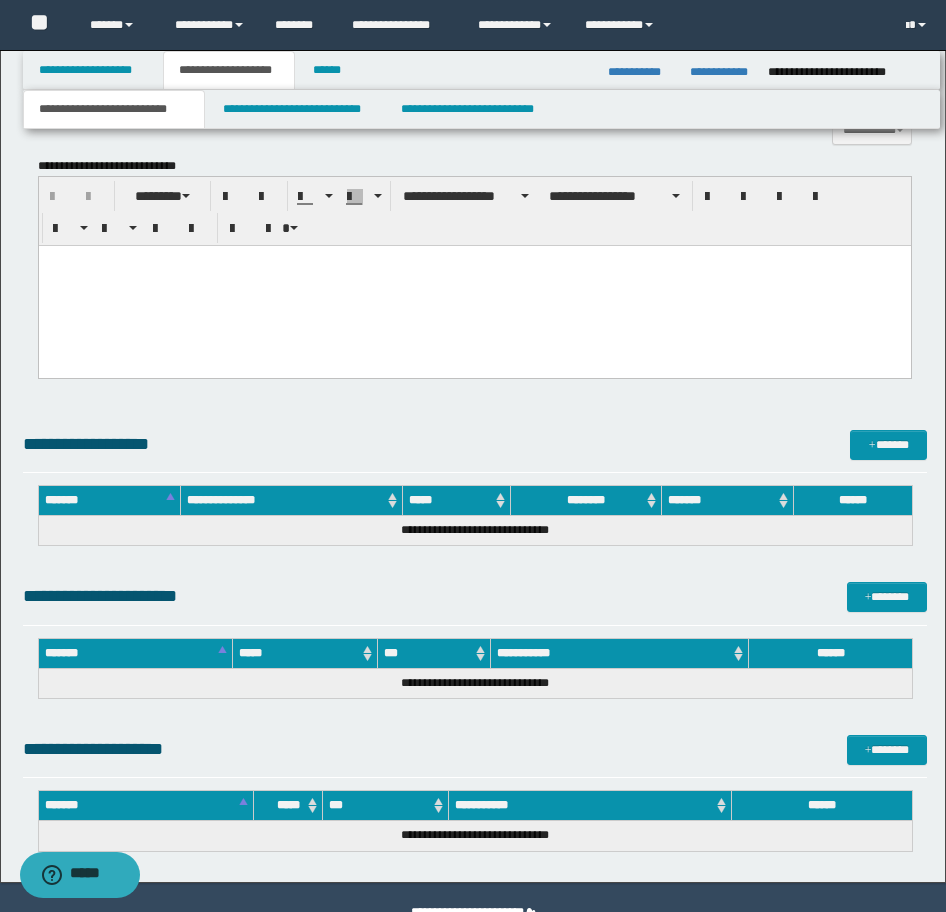 click at bounding box center (474, 285) 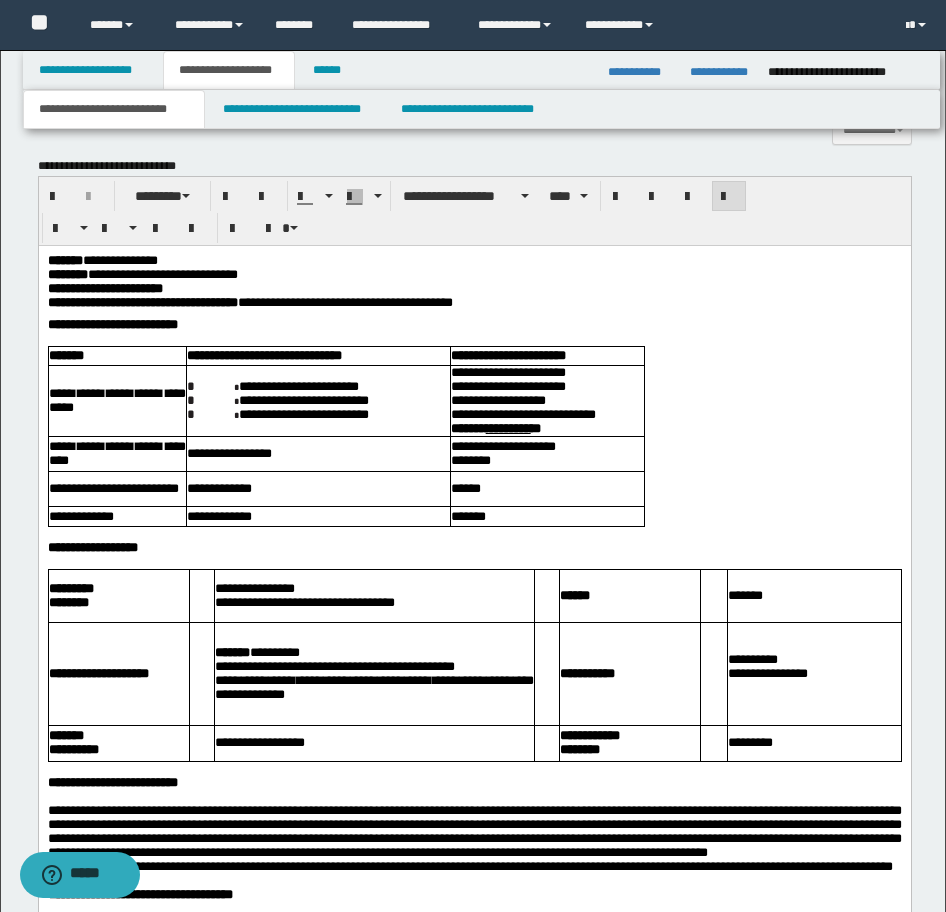 click on "******" at bounding box center [64, 259] 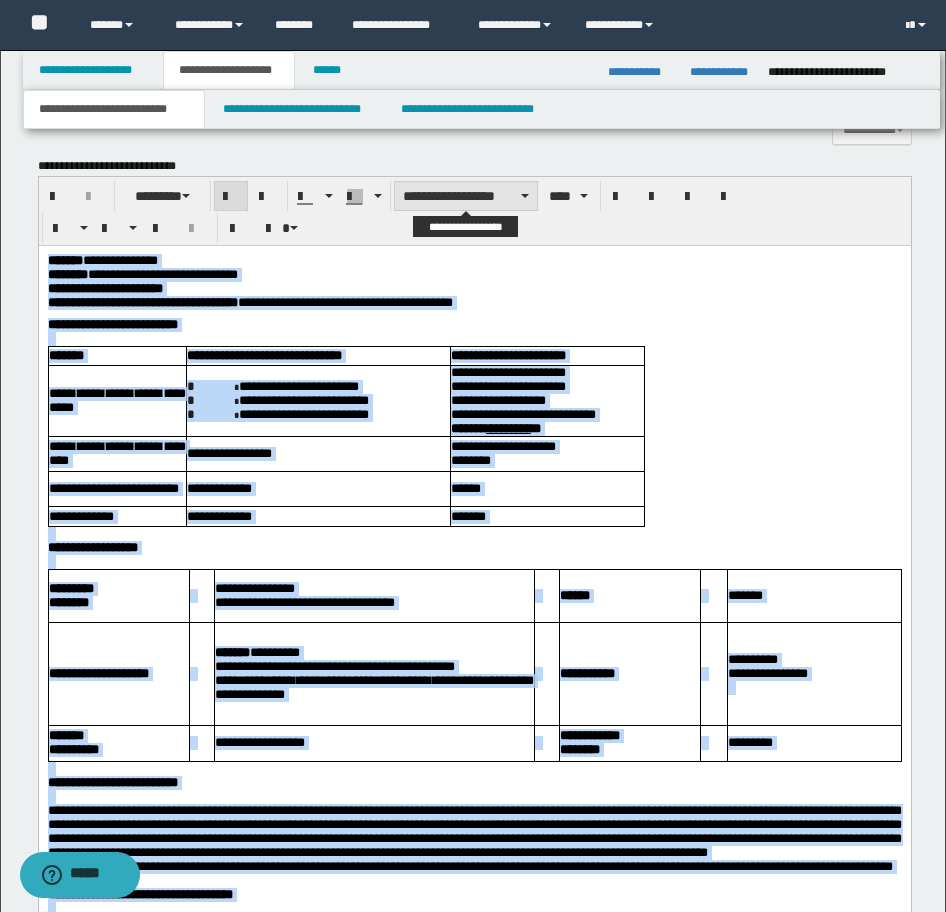 click on "**********" at bounding box center [466, 196] 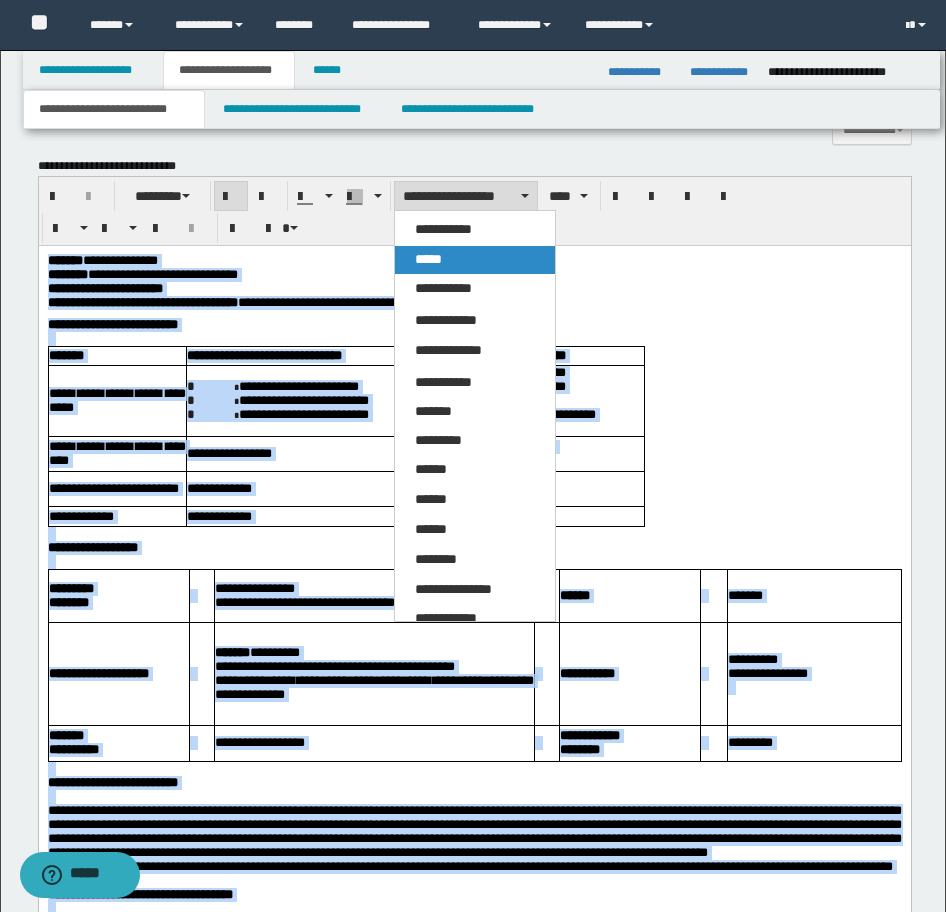 drag, startPoint x: 478, startPoint y: 249, endPoint x: 439, endPoint y: 4, distance: 248.08466 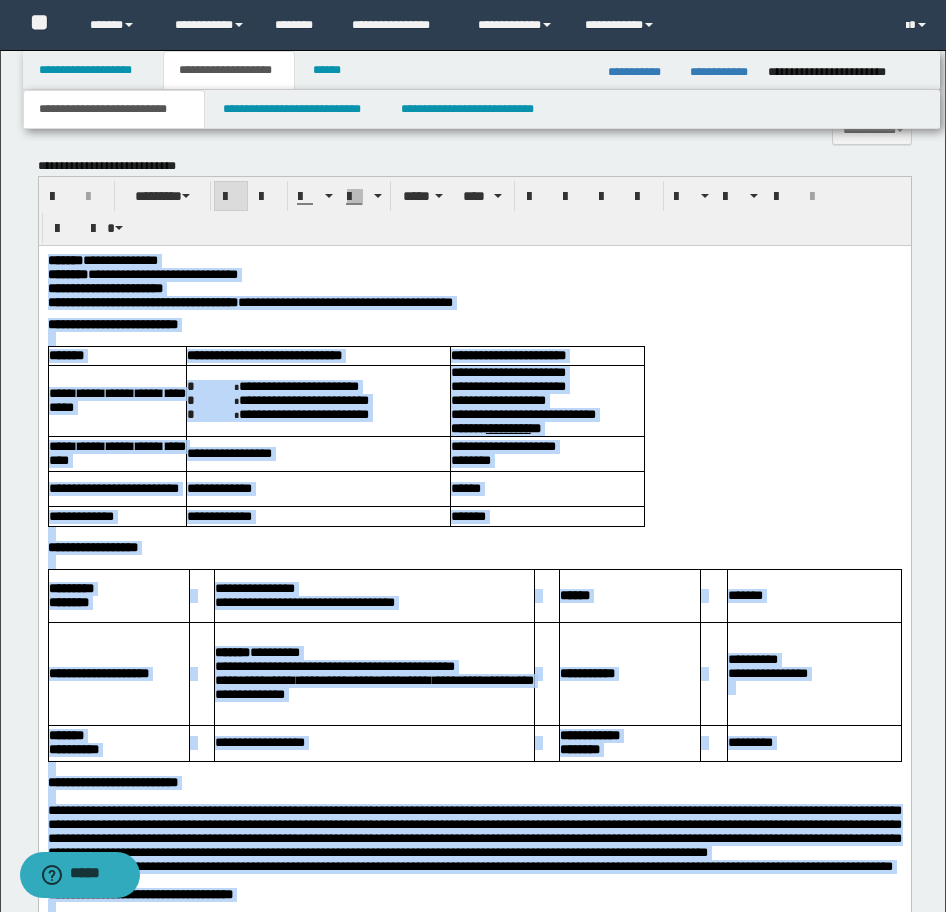click on "**********" at bounding box center (474, 324) 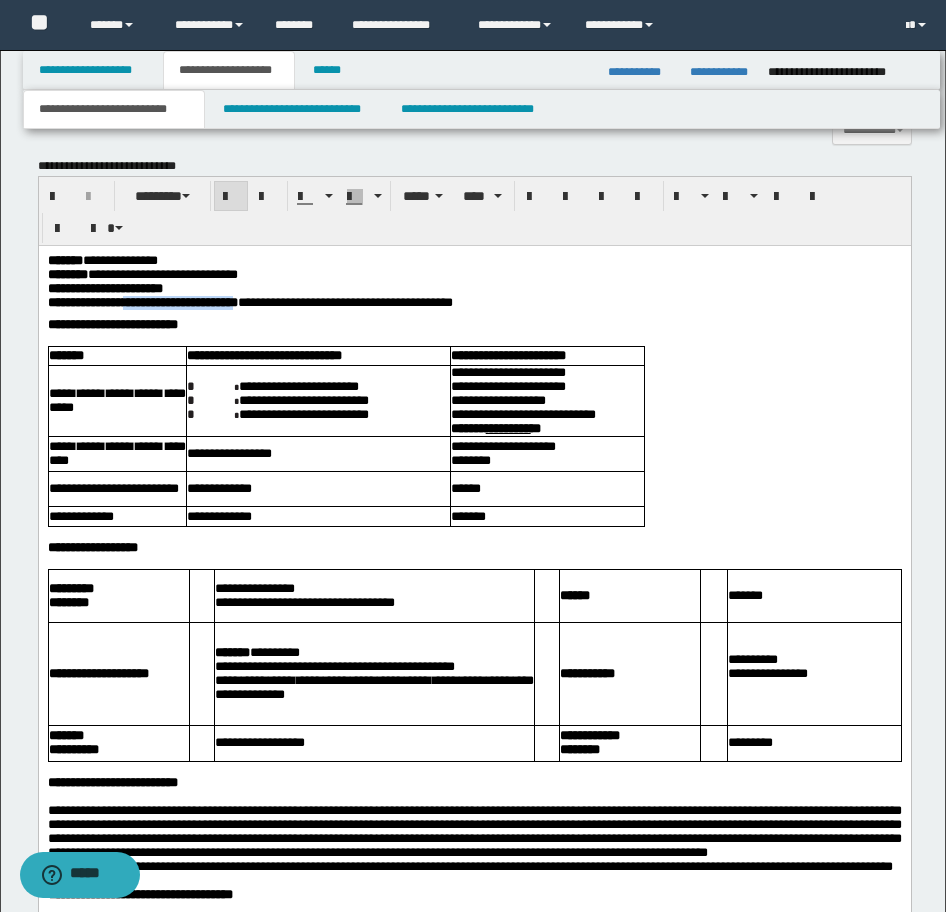 drag, startPoint x: 144, startPoint y: 307, endPoint x: 296, endPoint y: 307, distance: 152 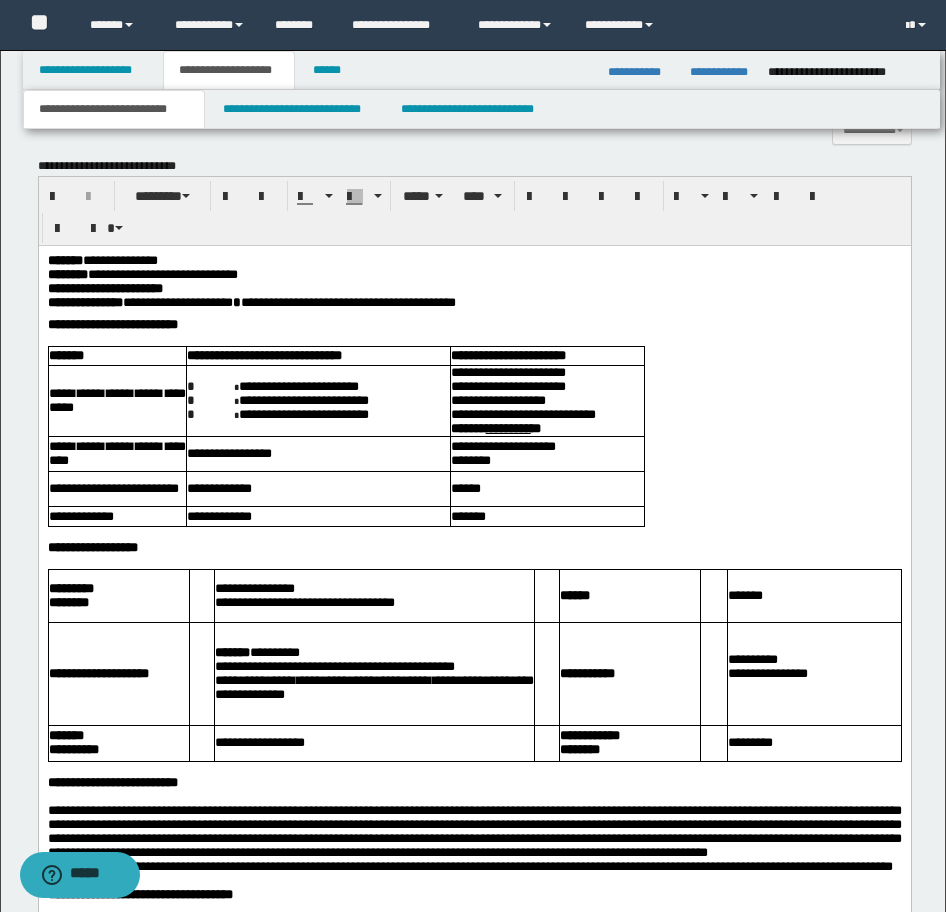 click on "**********" at bounding box center (474, 1205) 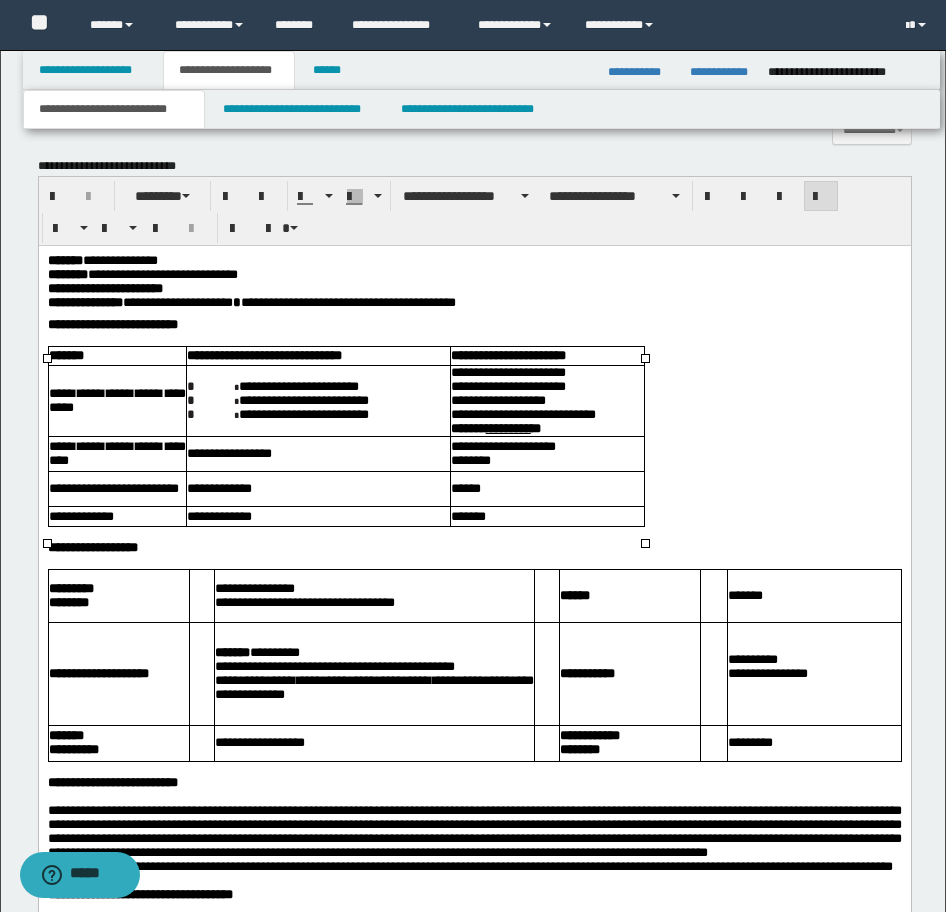 click on "**********" at bounding box center [502, 445] 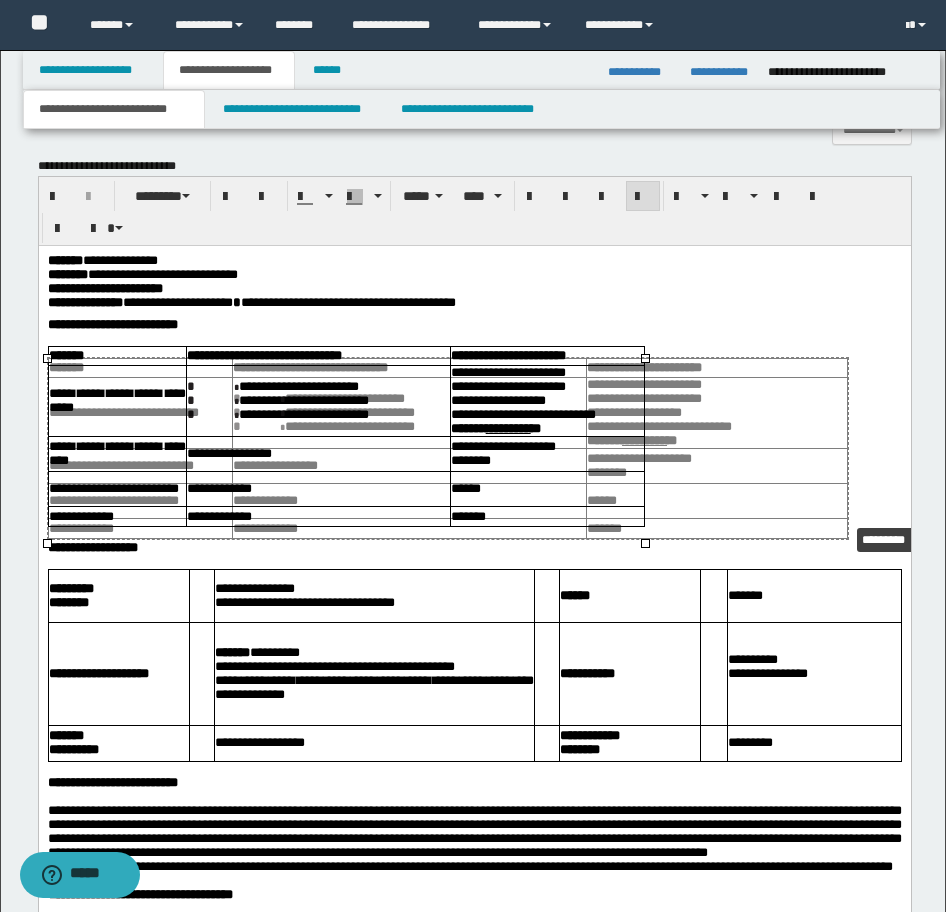 drag, startPoint x: 645, startPoint y: 542, endPoint x: 847, endPoint y: 521, distance: 203.08865 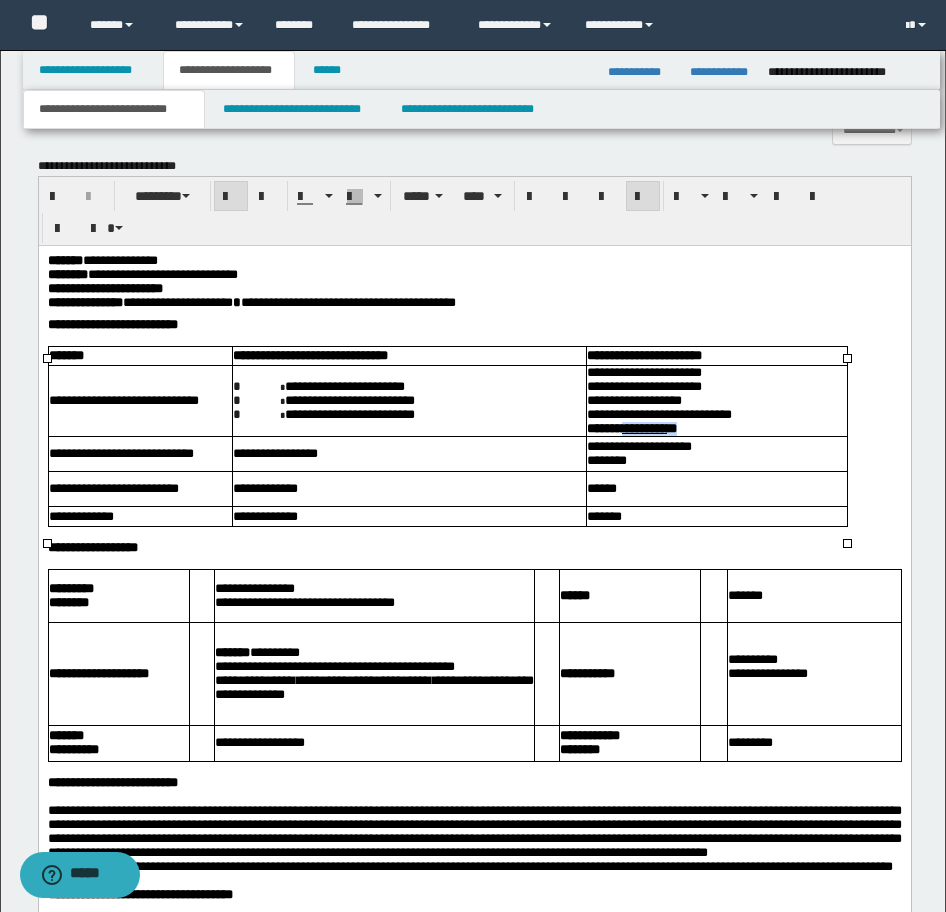 drag, startPoint x: 721, startPoint y: 448, endPoint x: 635, endPoint y: 446, distance: 86.023254 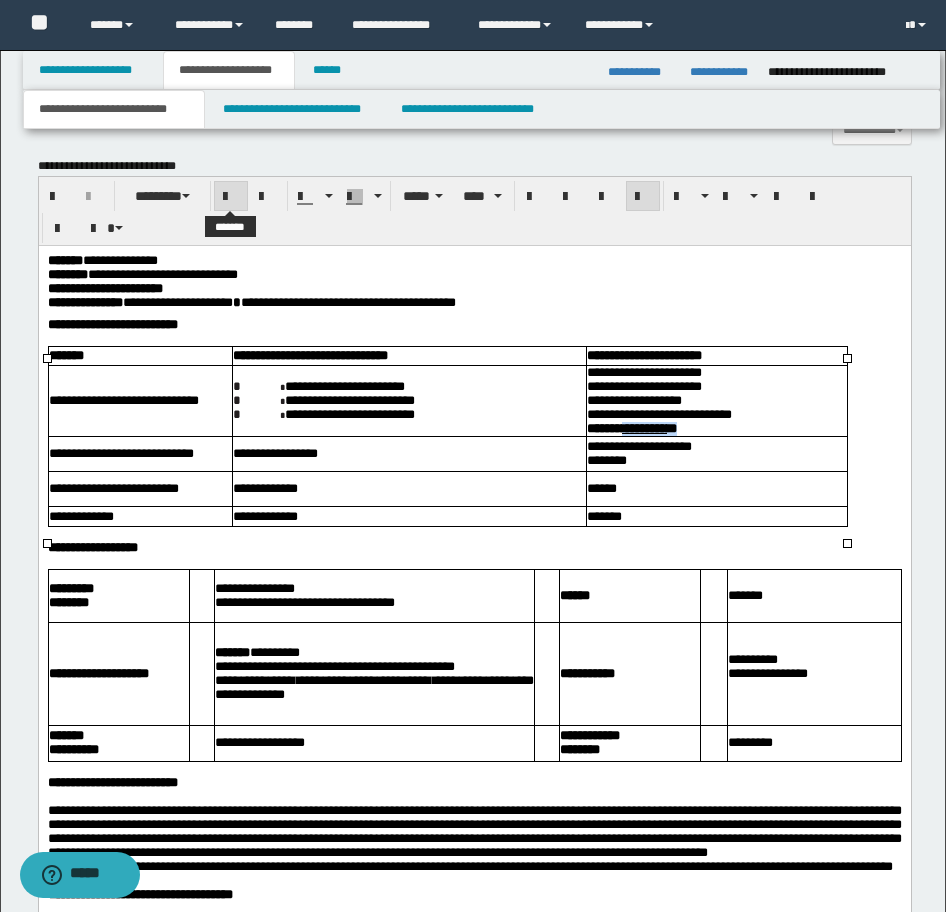 click at bounding box center (231, 197) 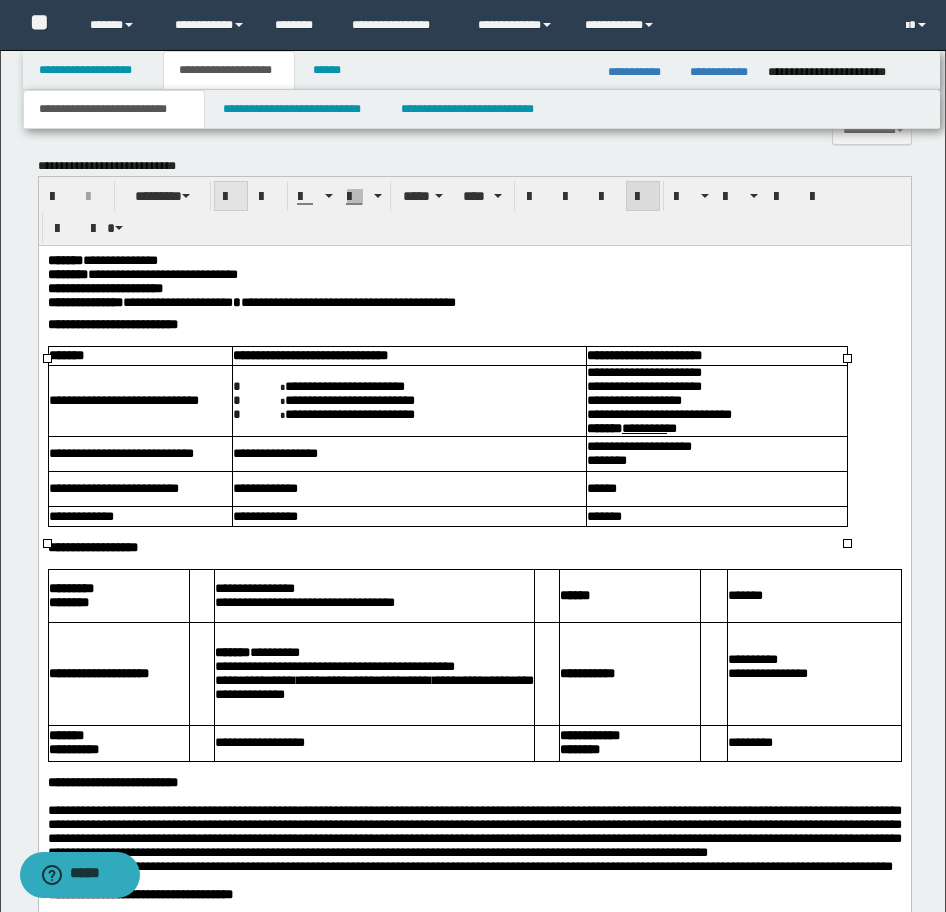 click at bounding box center [231, 197] 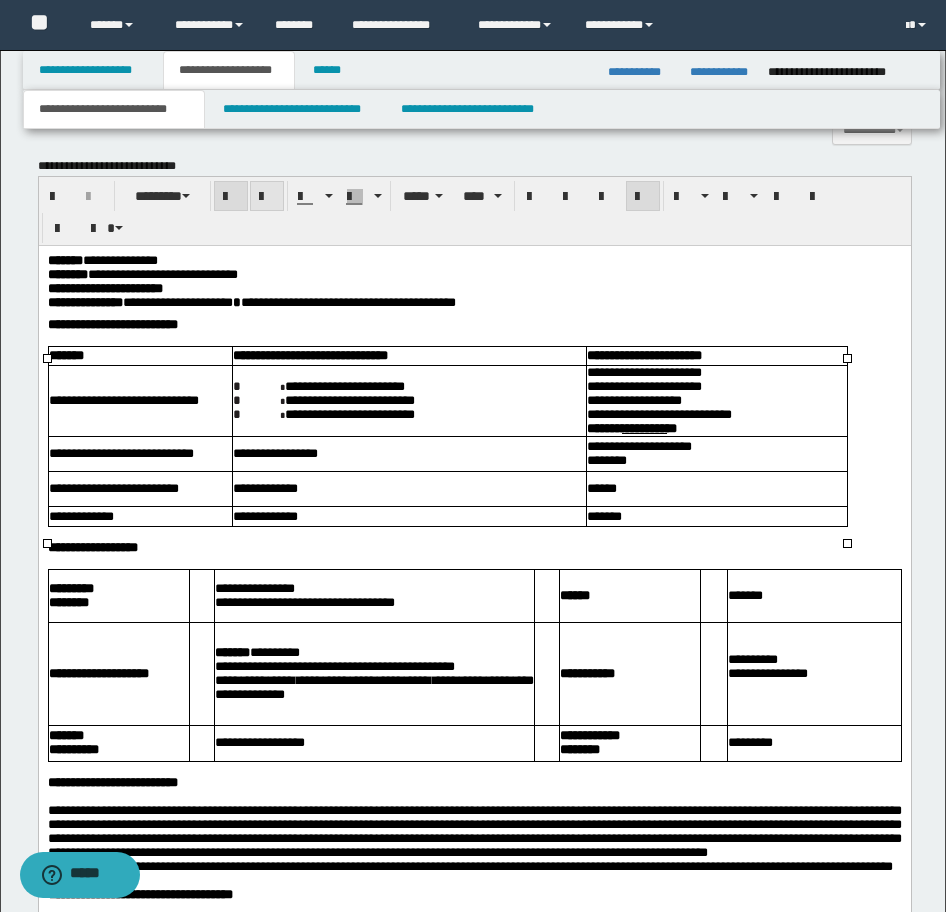 click at bounding box center [267, 196] 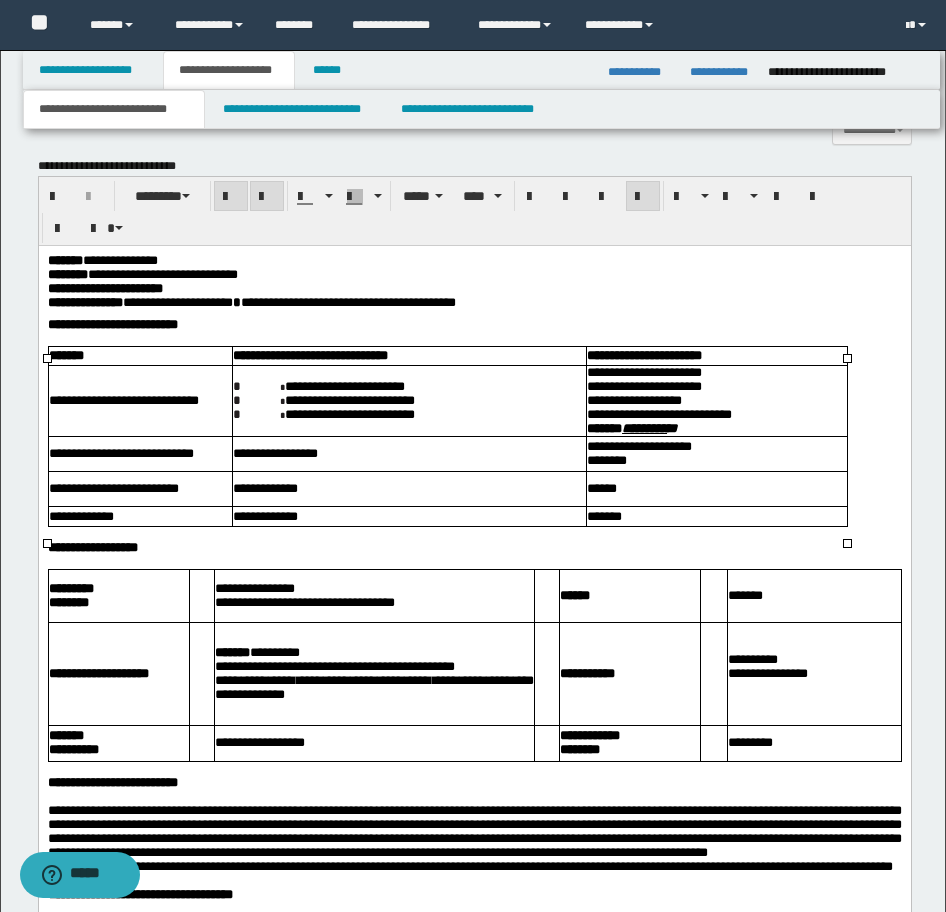 click at bounding box center (267, 196) 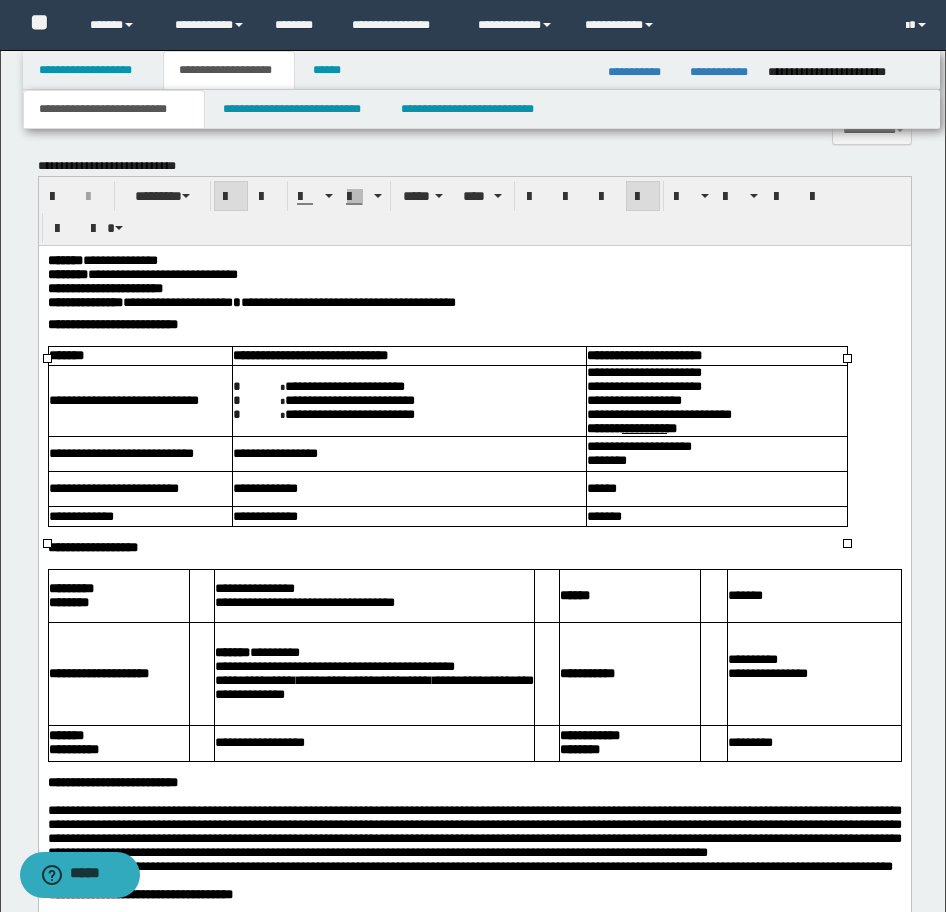 click on "********" at bounding box center [716, 460] 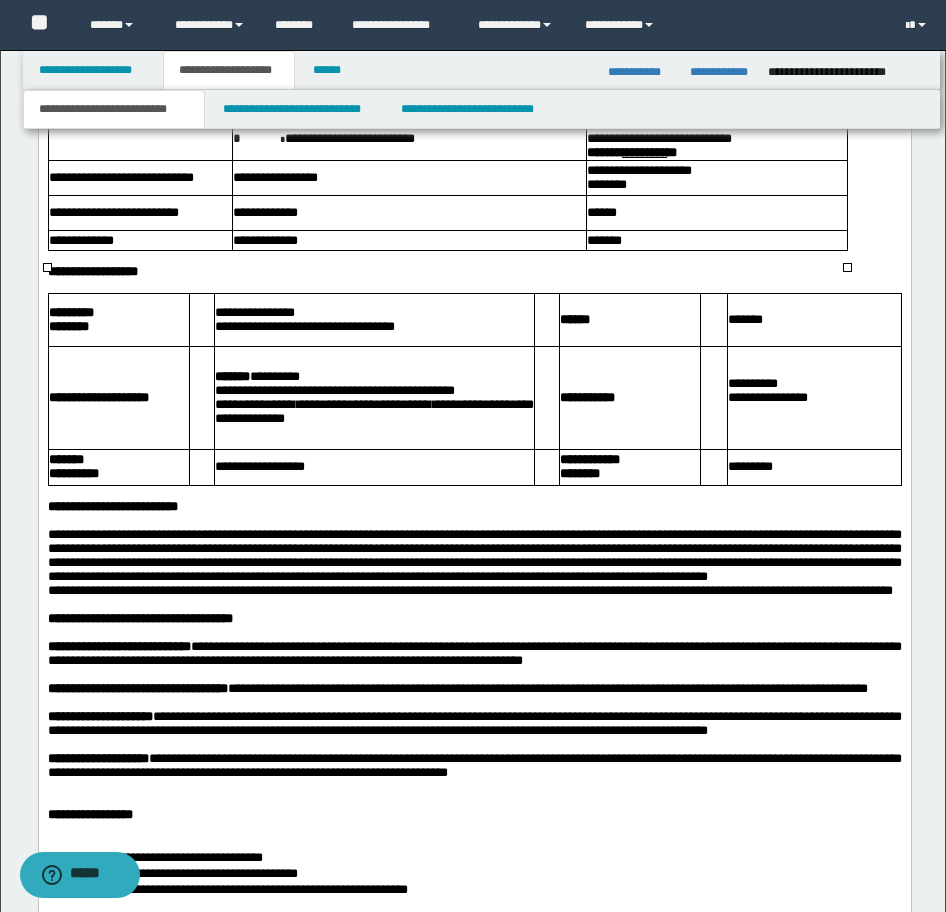 scroll, scrollTop: 1752, scrollLeft: 0, axis: vertical 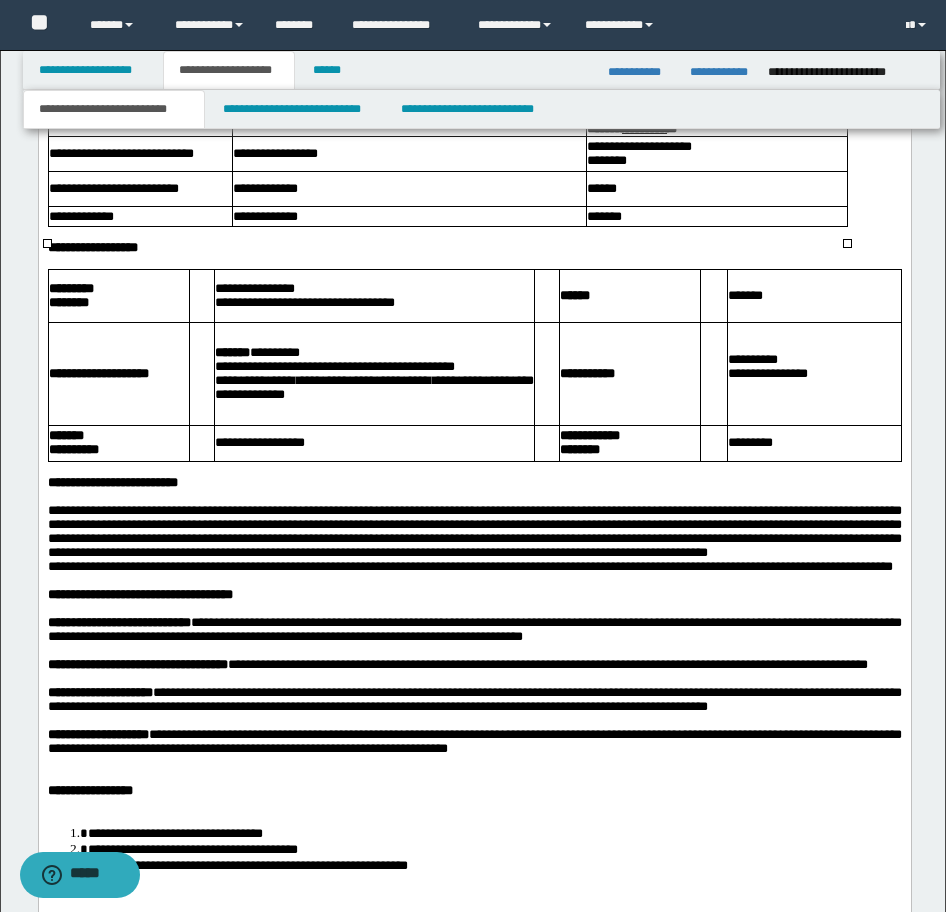 click at bounding box center [813, 388] 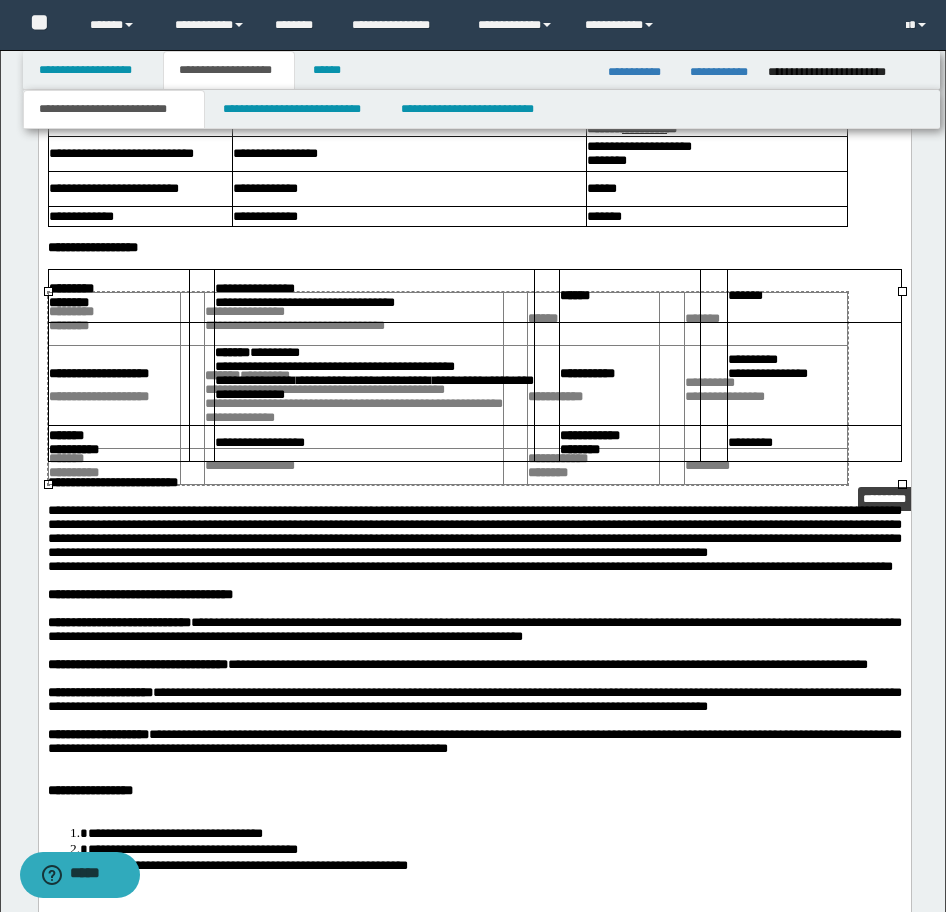 drag, startPoint x: 902, startPoint y: 482, endPoint x: 848, endPoint y: 479, distance: 54.08327 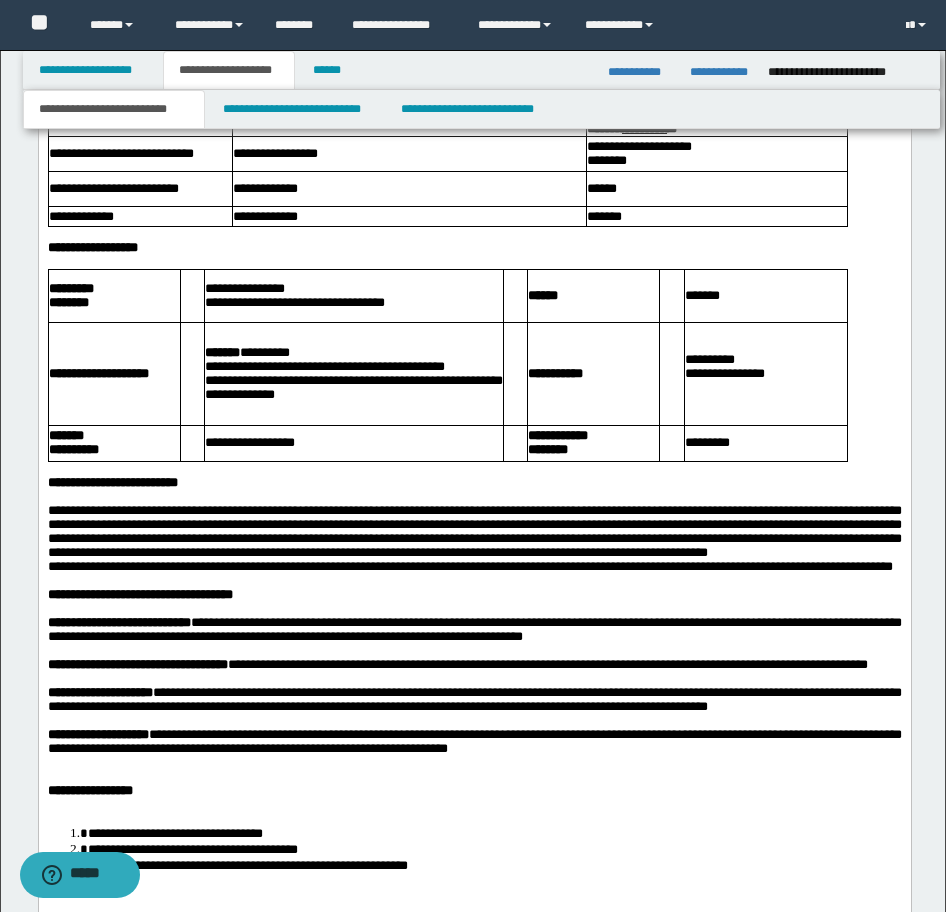 drag, startPoint x: 191, startPoint y: 581, endPoint x: 195, endPoint y: 591, distance: 10.770329 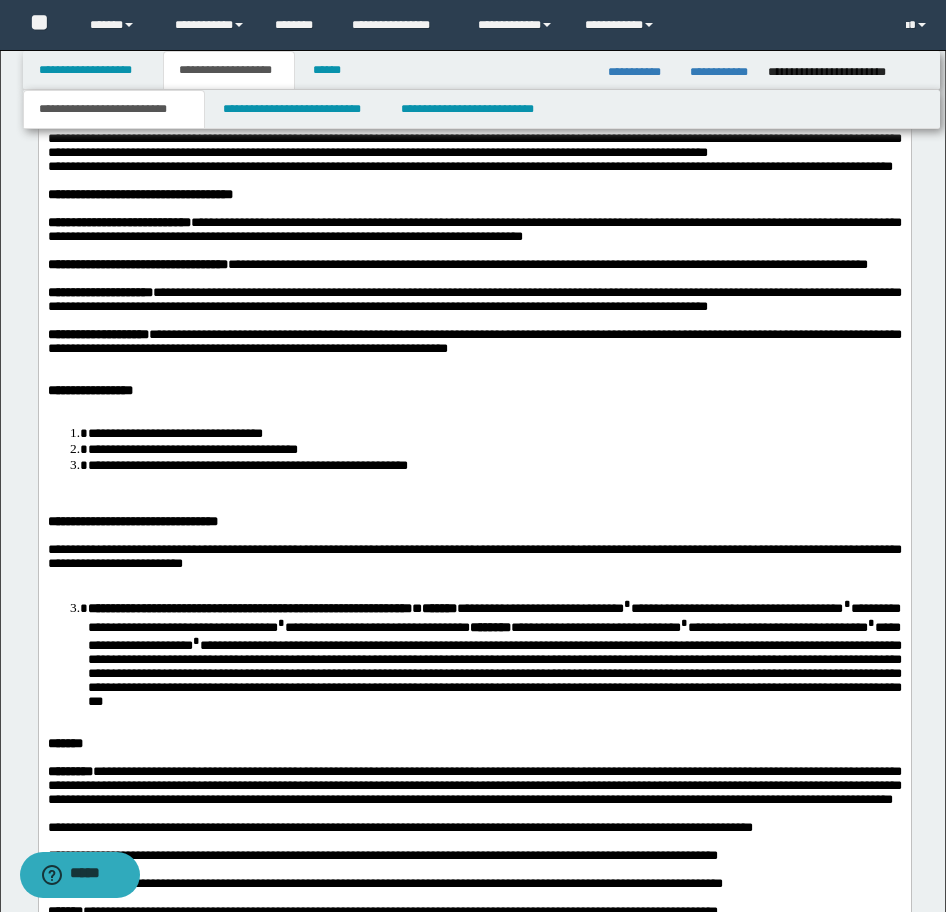 click on "**********" at bounding box center [174, 433] 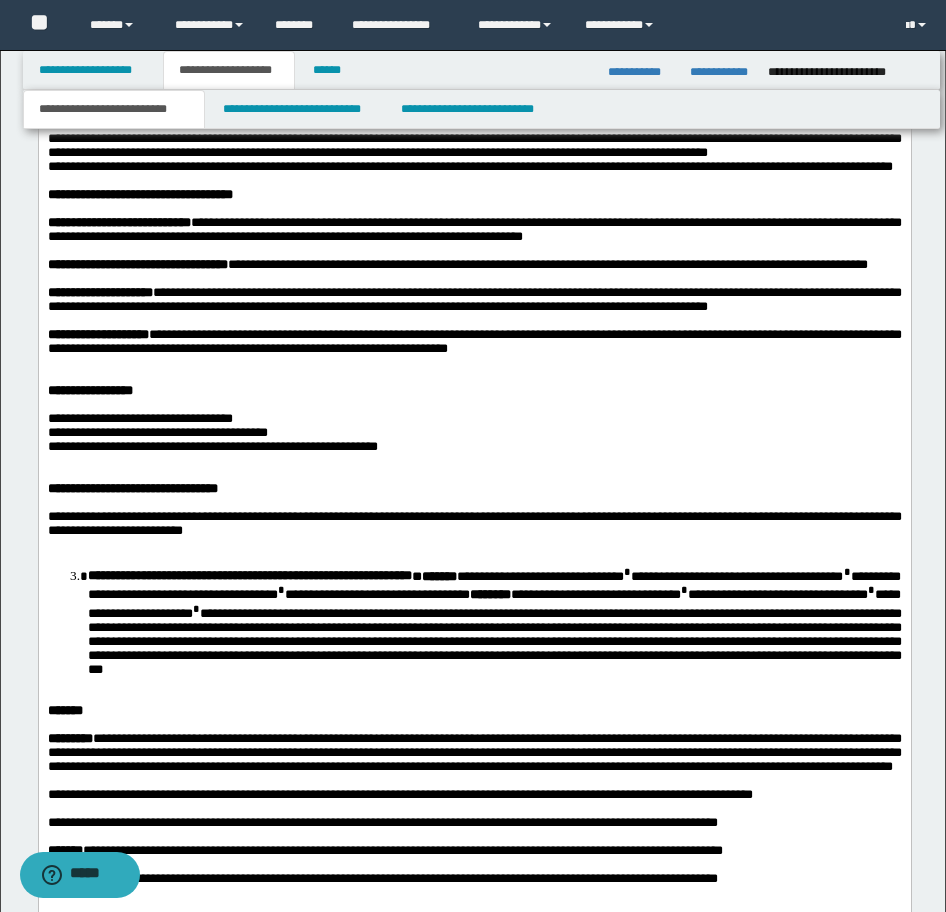 click on "**********" at bounding box center [99, 292] 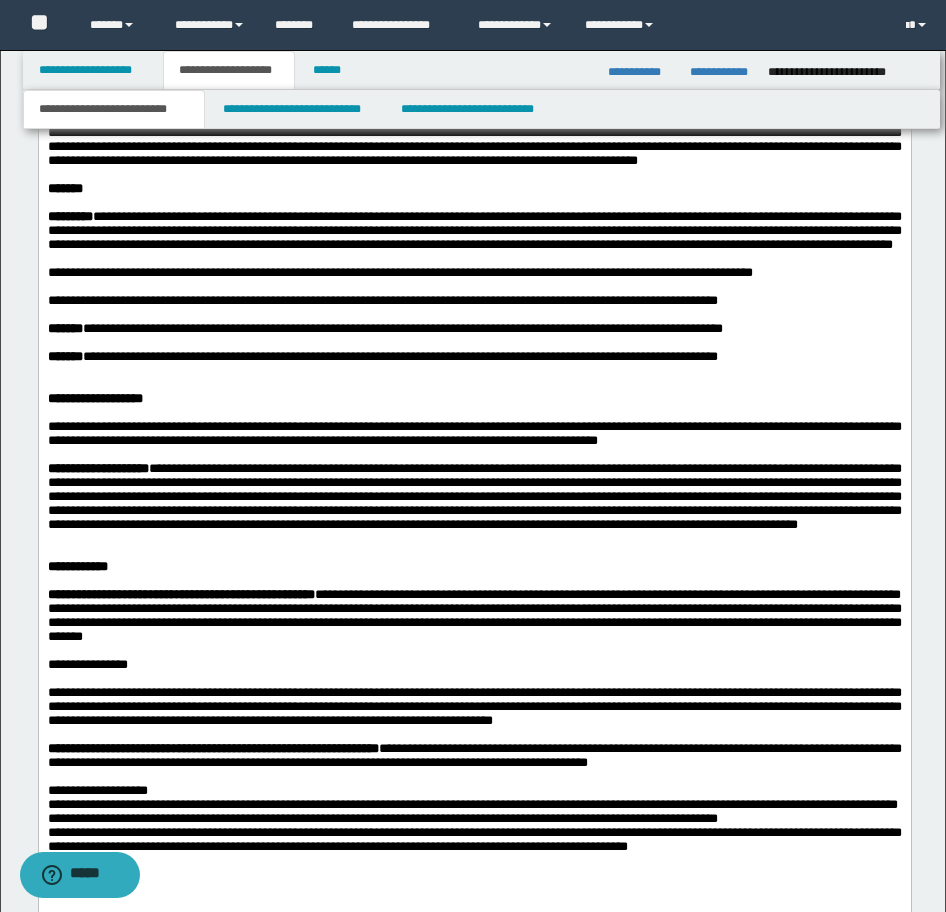 scroll, scrollTop: 2652, scrollLeft: 0, axis: vertical 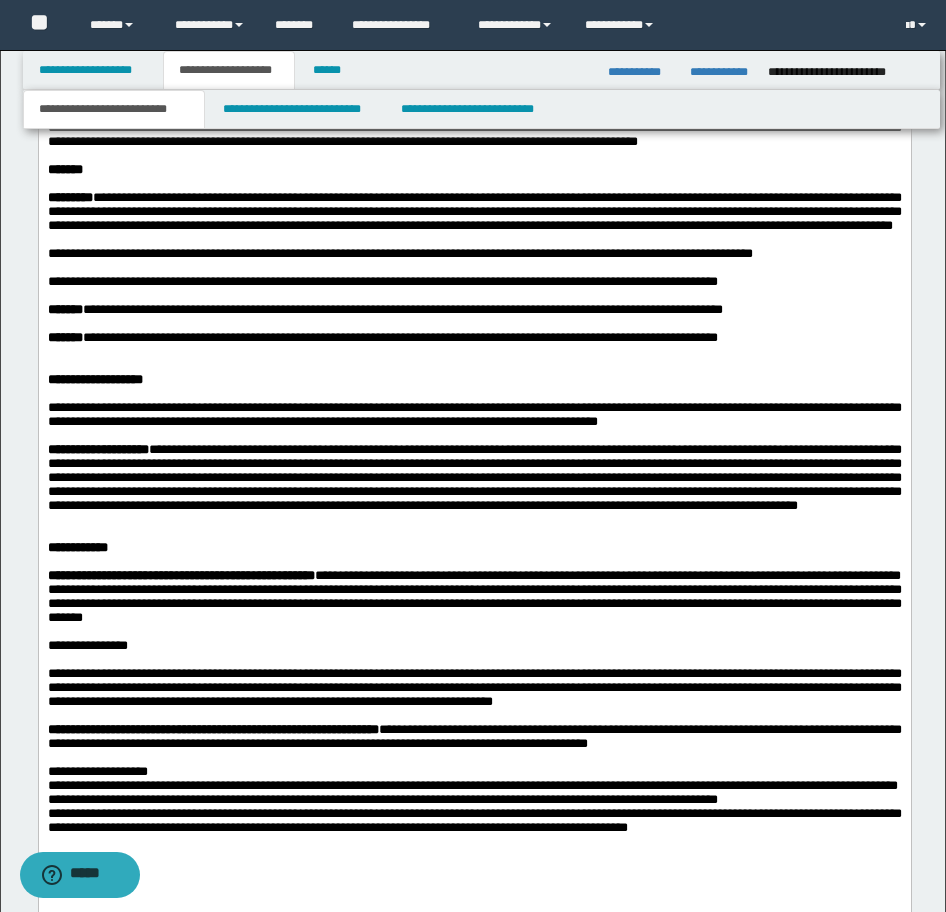 click on "**********" at bounding box center [474, 211] 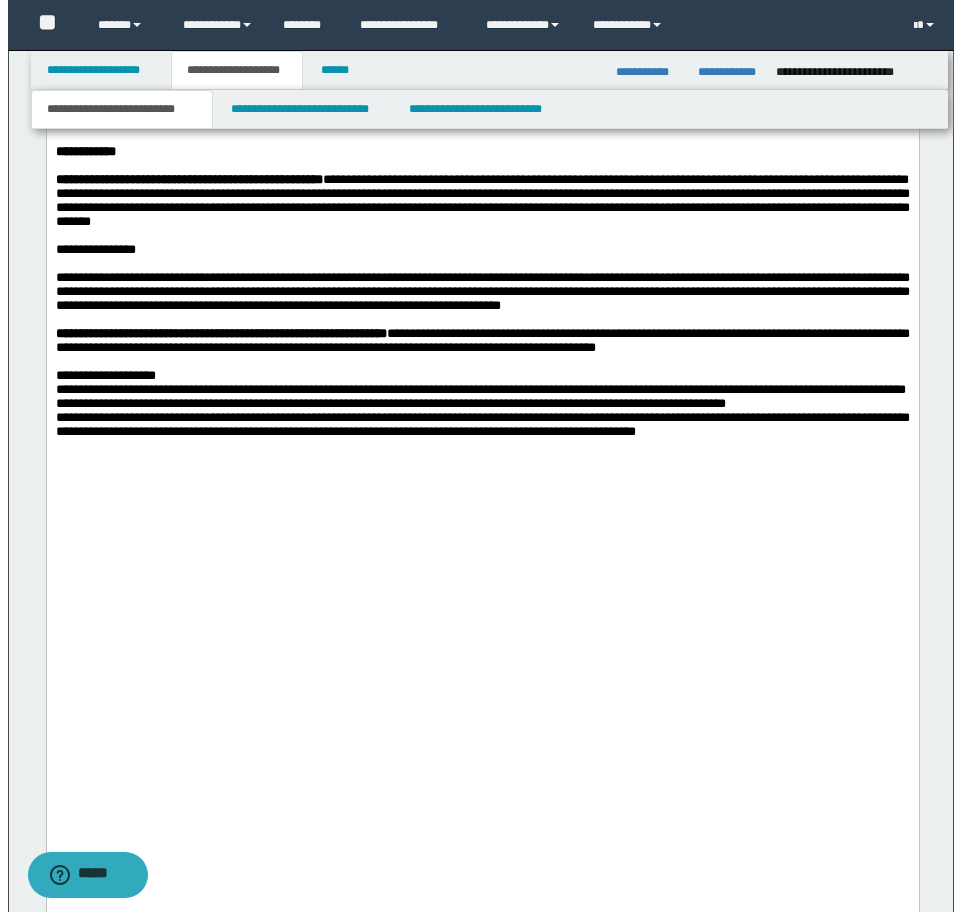 scroll, scrollTop: 3052, scrollLeft: 0, axis: vertical 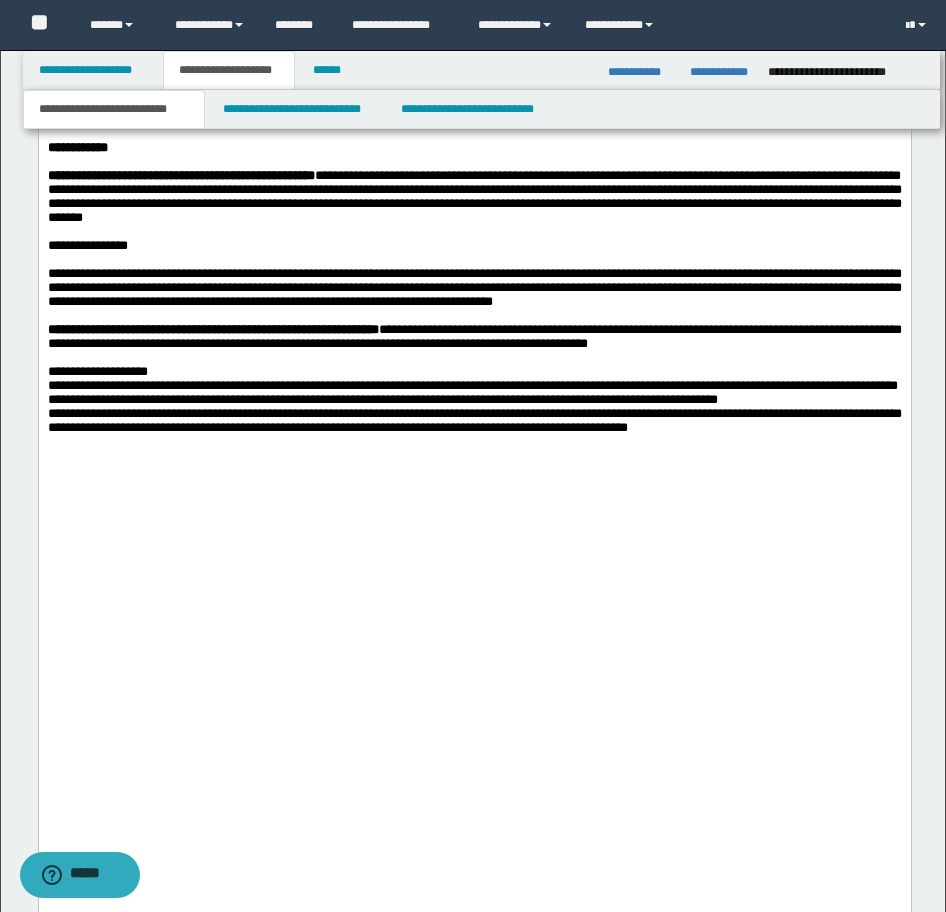 click at bounding box center (474, 134) 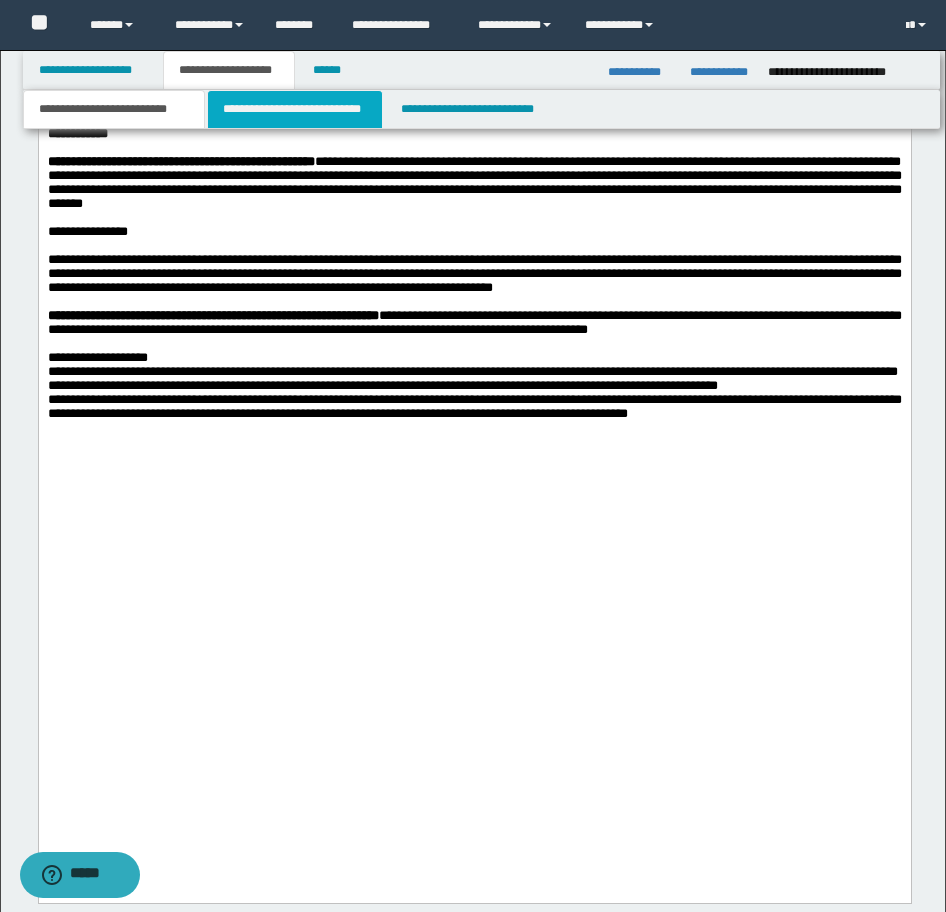 click on "**********" at bounding box center [295, 109] 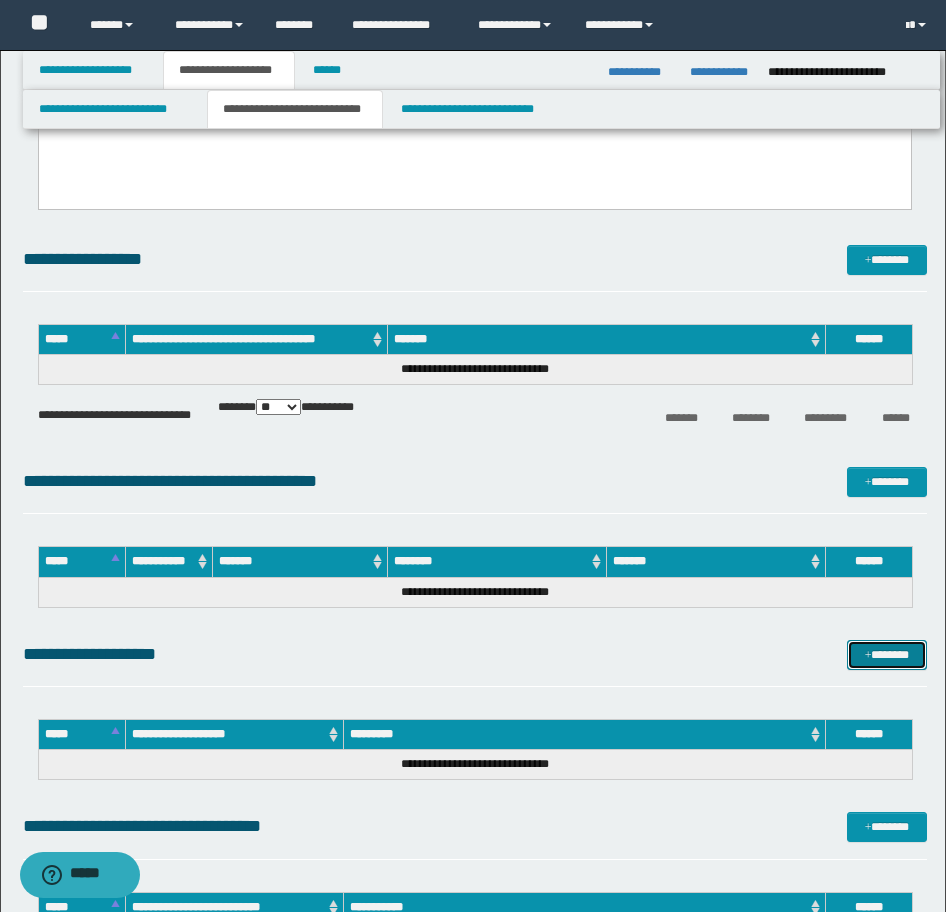 click on "*******" at bounding box center (887, 655) 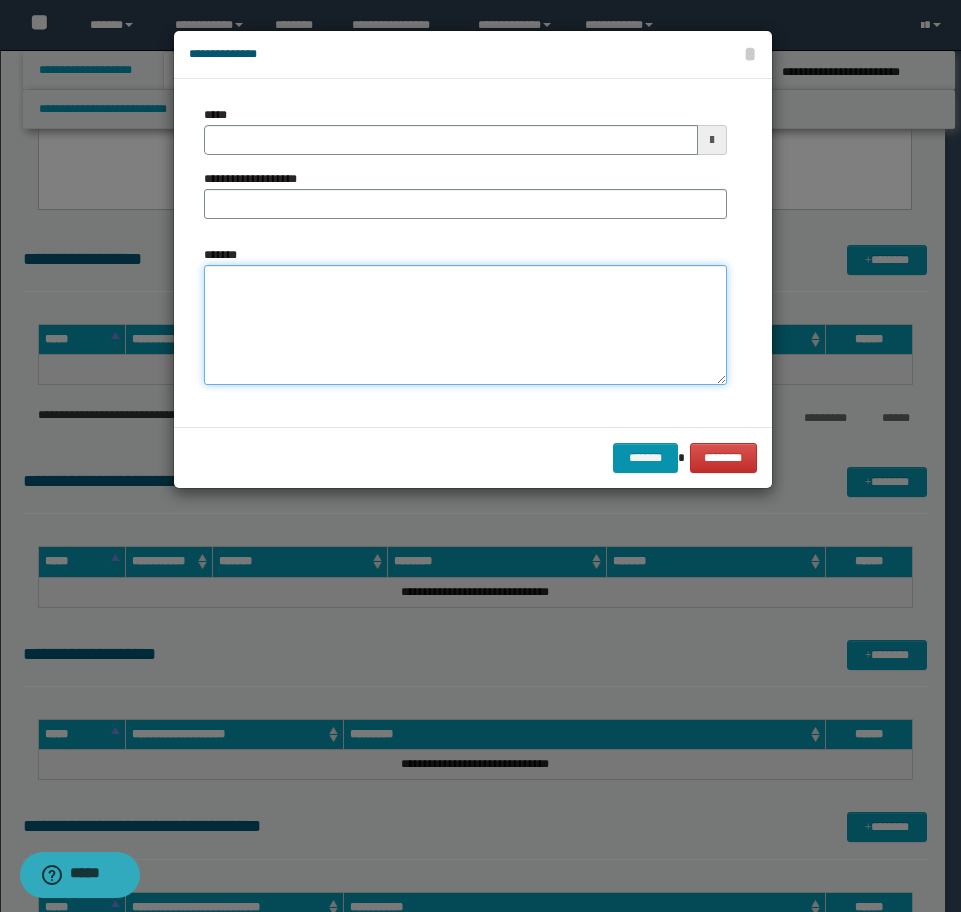 click on "*******" at bounding box center [465, 325] 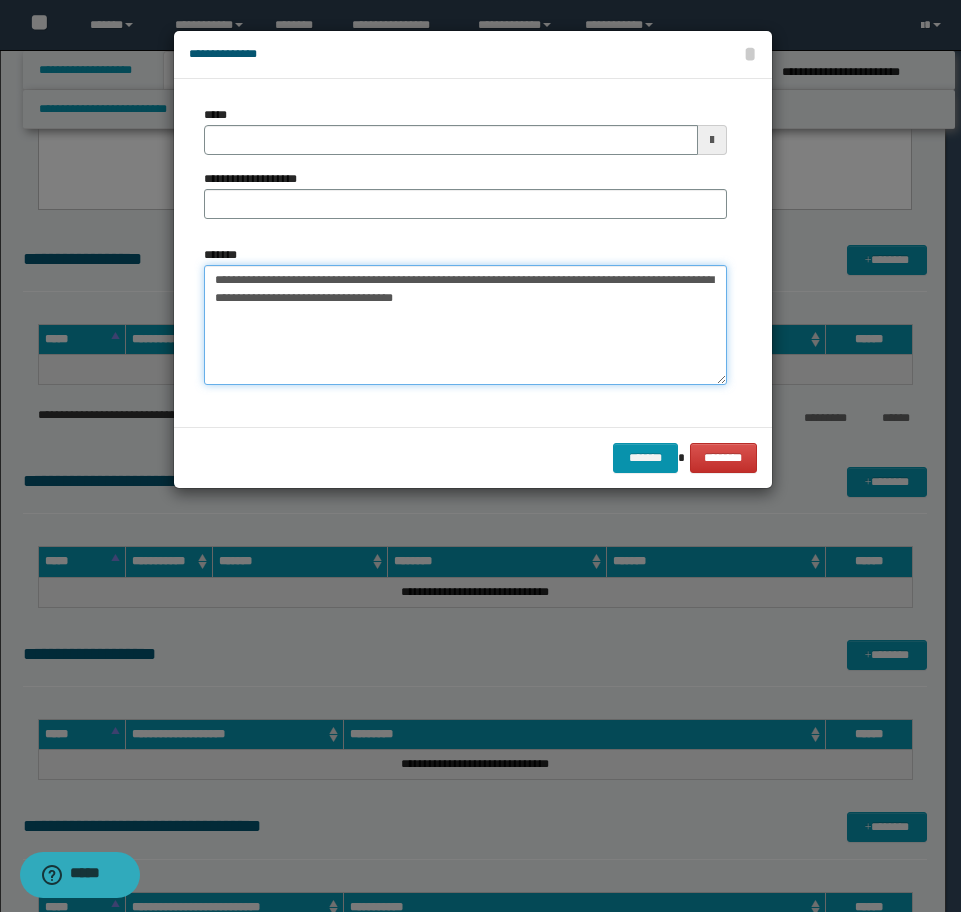 drag, startPoint x: 333, startPoint y: 282, endPoint x: 104, endPoint y: 280, distance: 229.00873 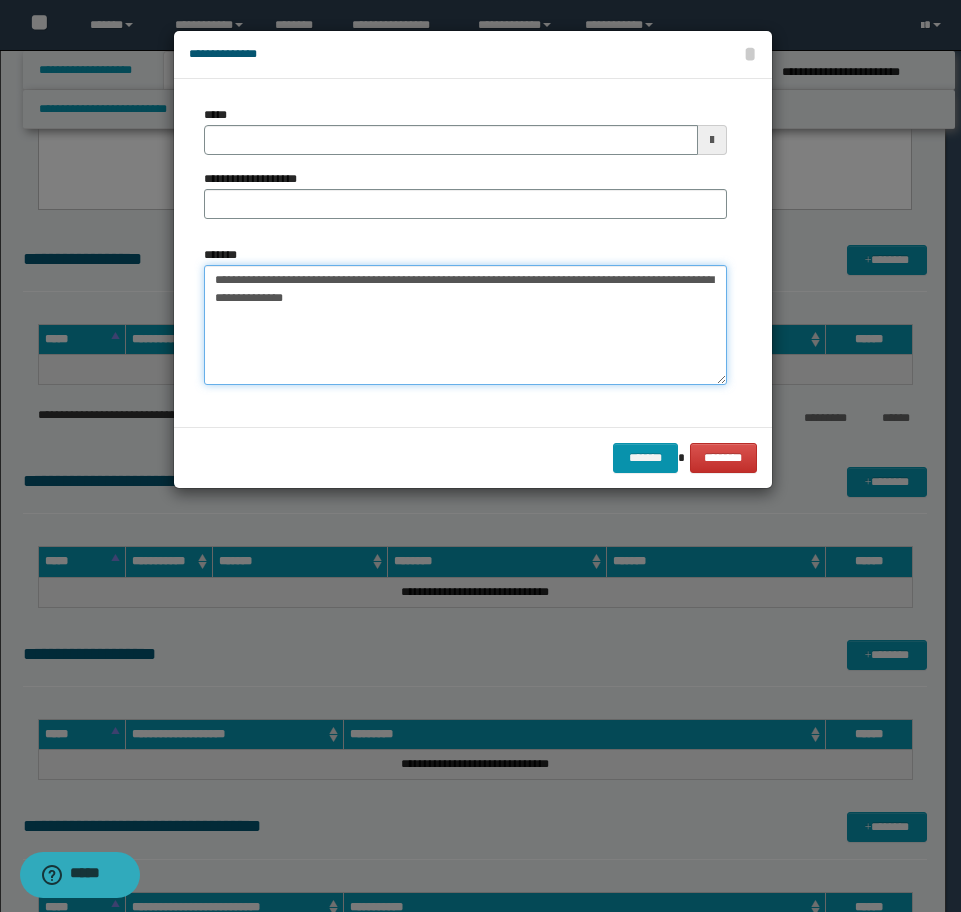 type on "**********" 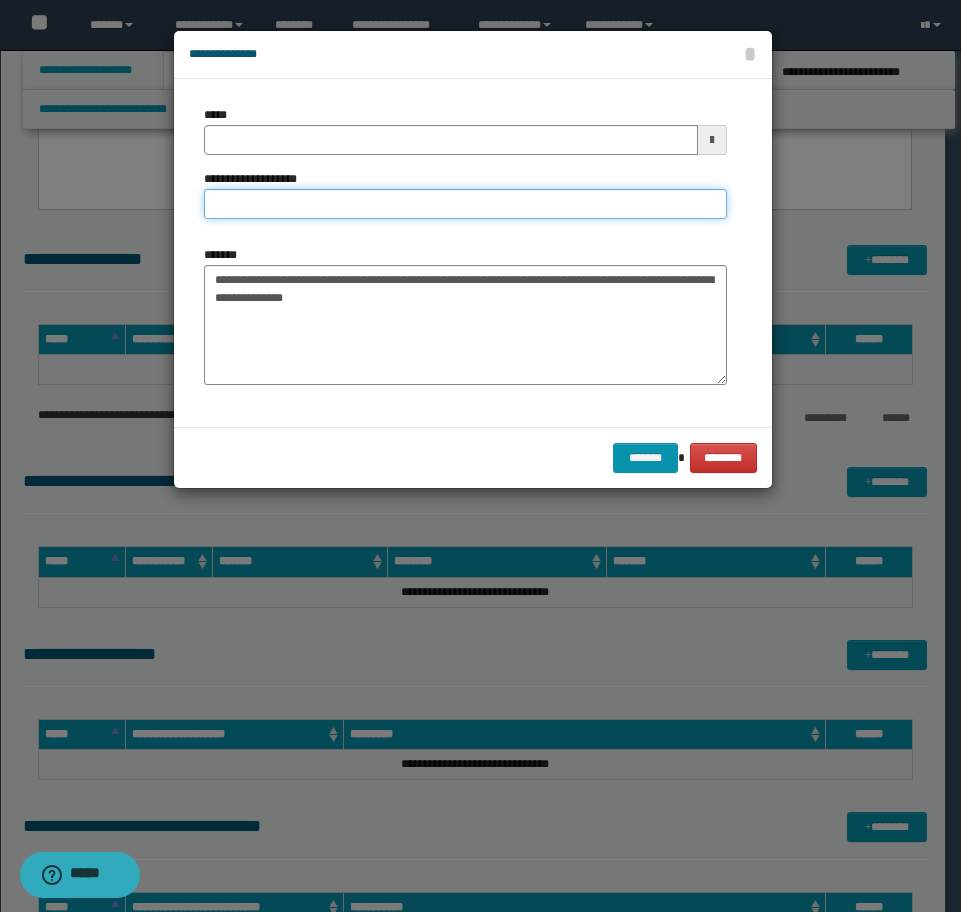 click on "**********" at bounding box center [465, 204] 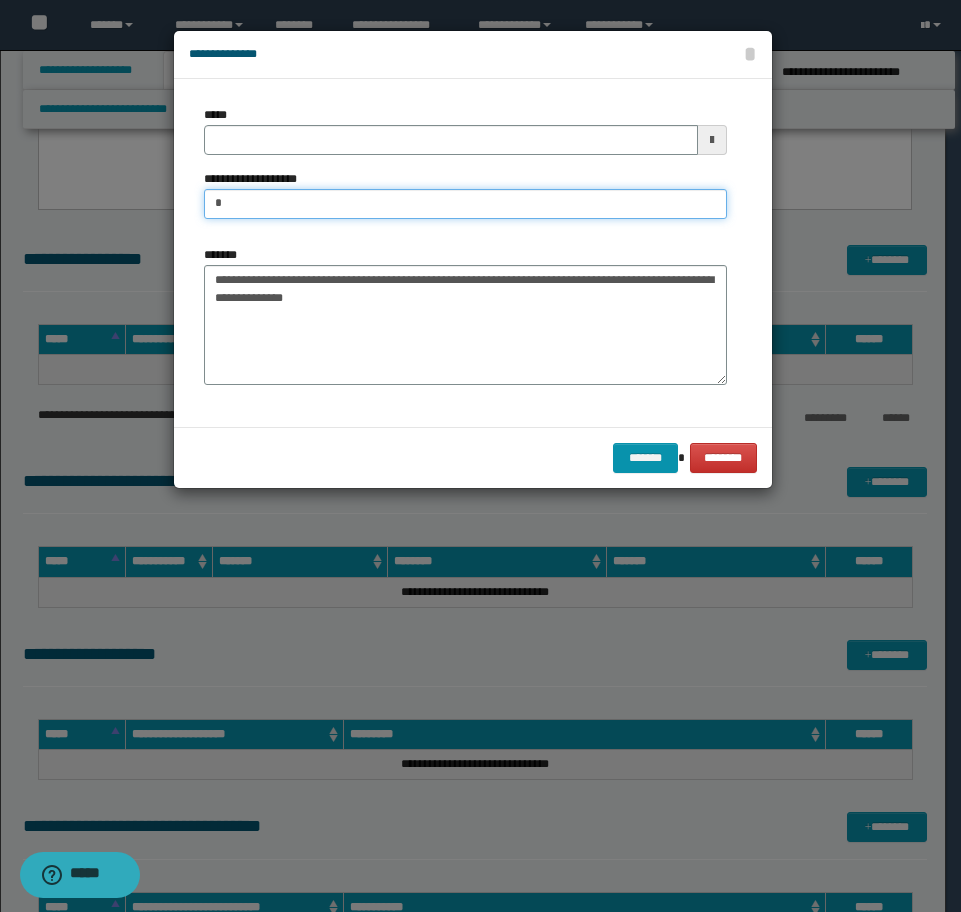 type on "**********" 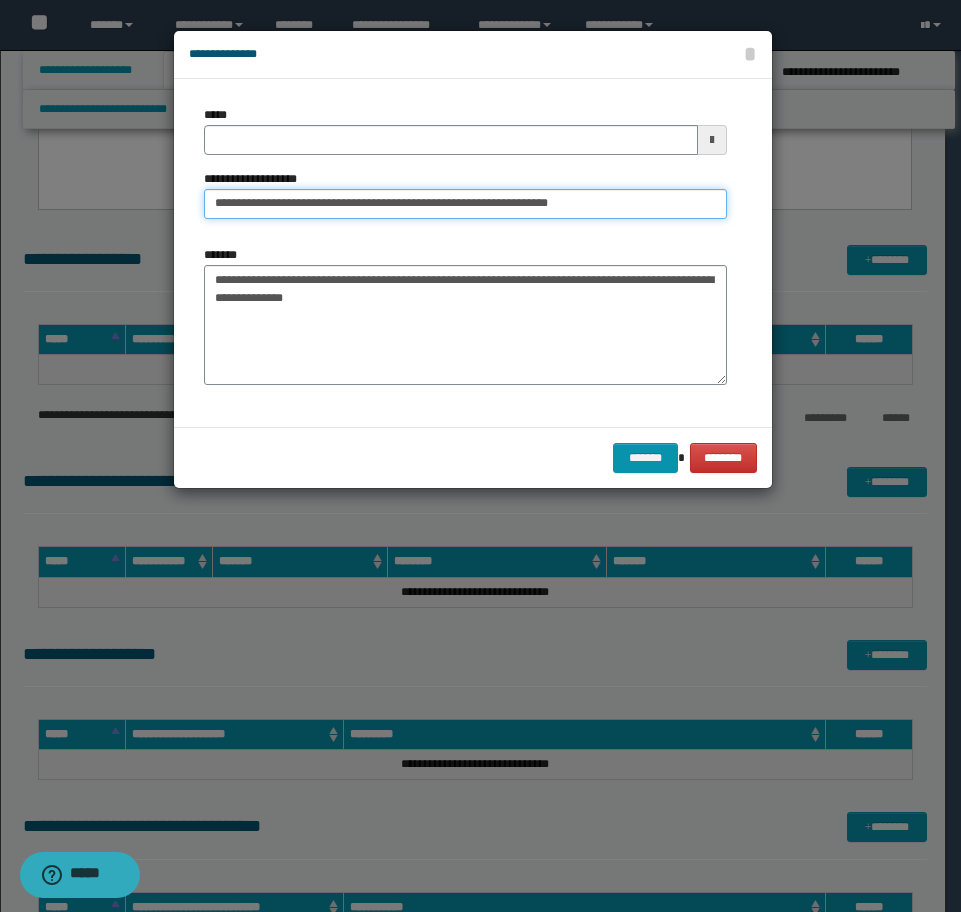 type 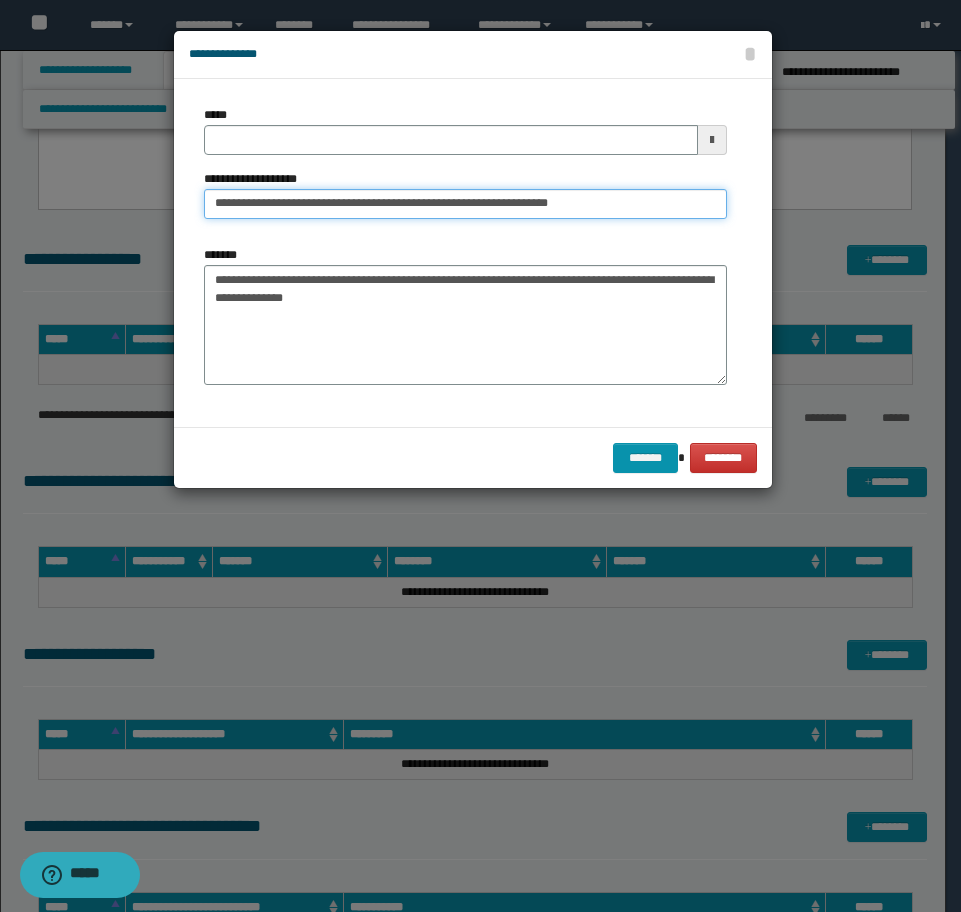 drag, startPoint x: 623, startPoint y: 205, endPoint x: 473, endPoint y: 208, distance: 150.03 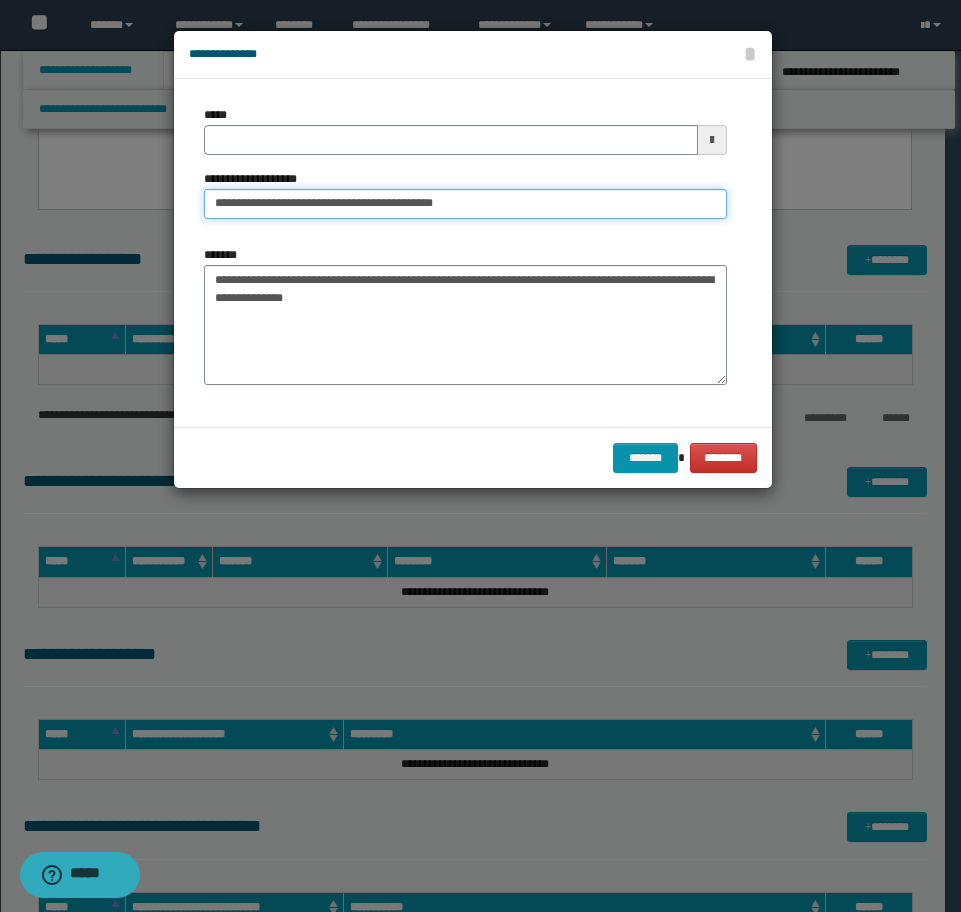type 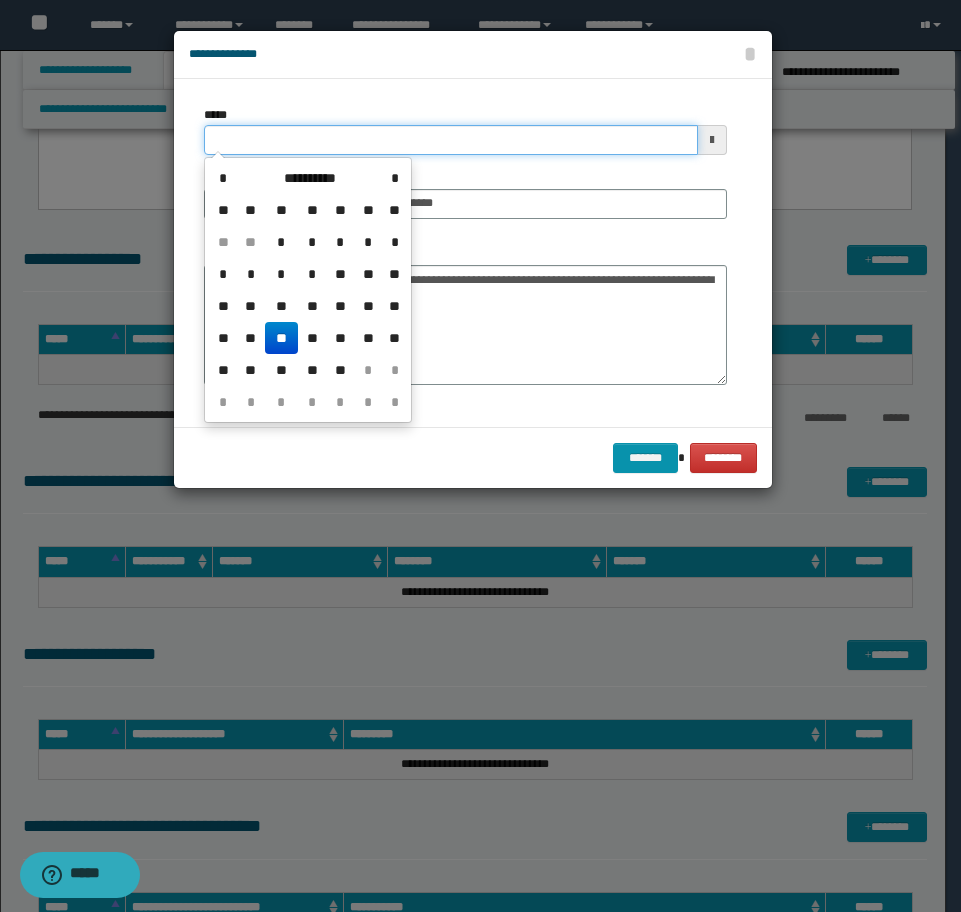 drag, startPoint x: 328, startPoint y: 142, endPoint x: 16, endPoint y: 135, distance: 312.07852 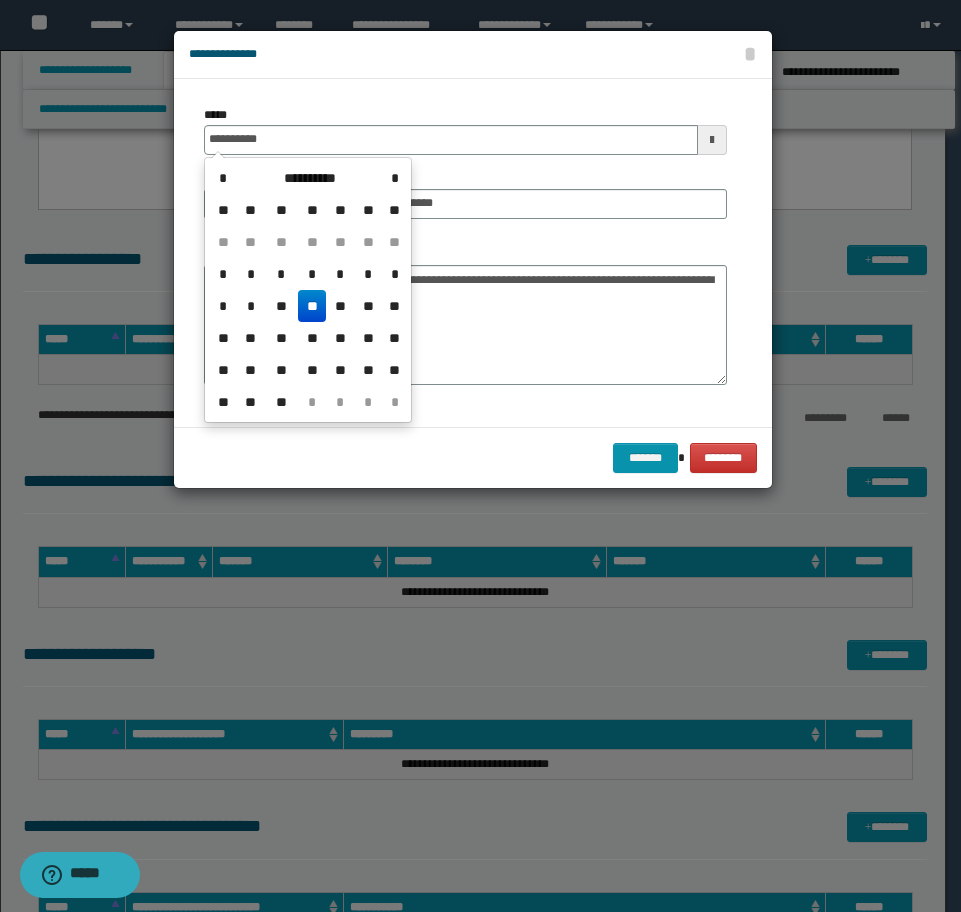 click on "**" at bounding box center [312, 306] 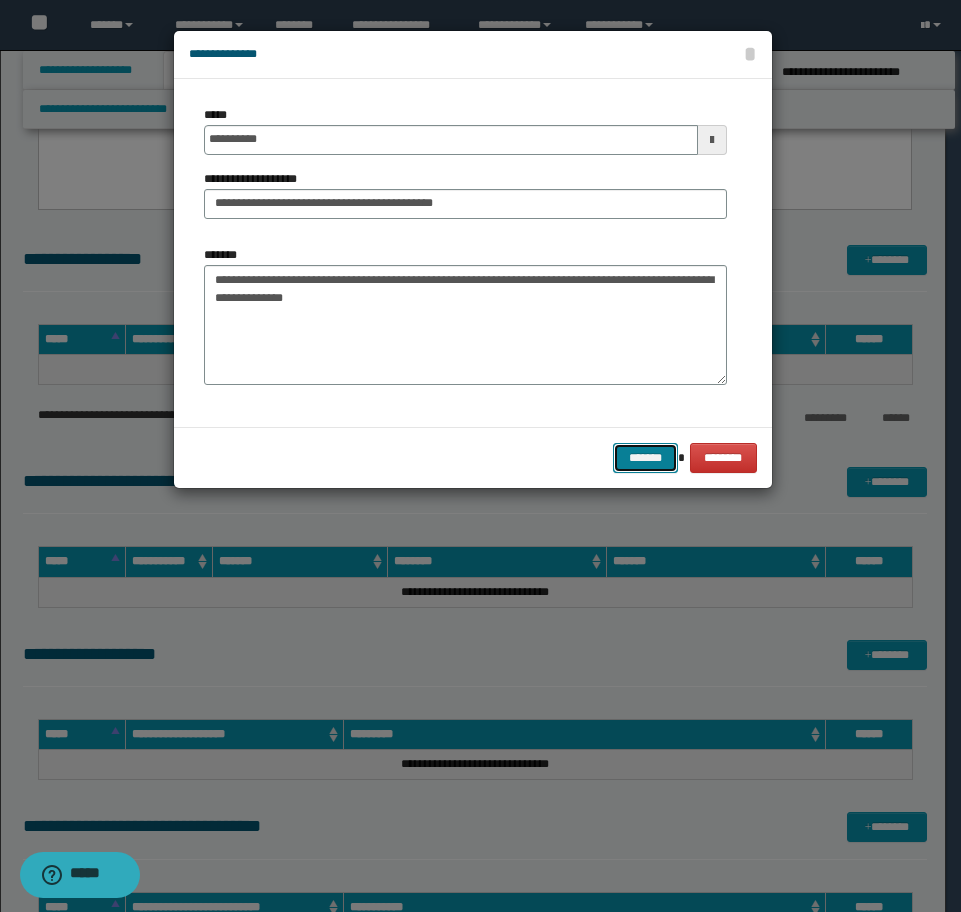click on "*******" at bounding box center [645, 458] 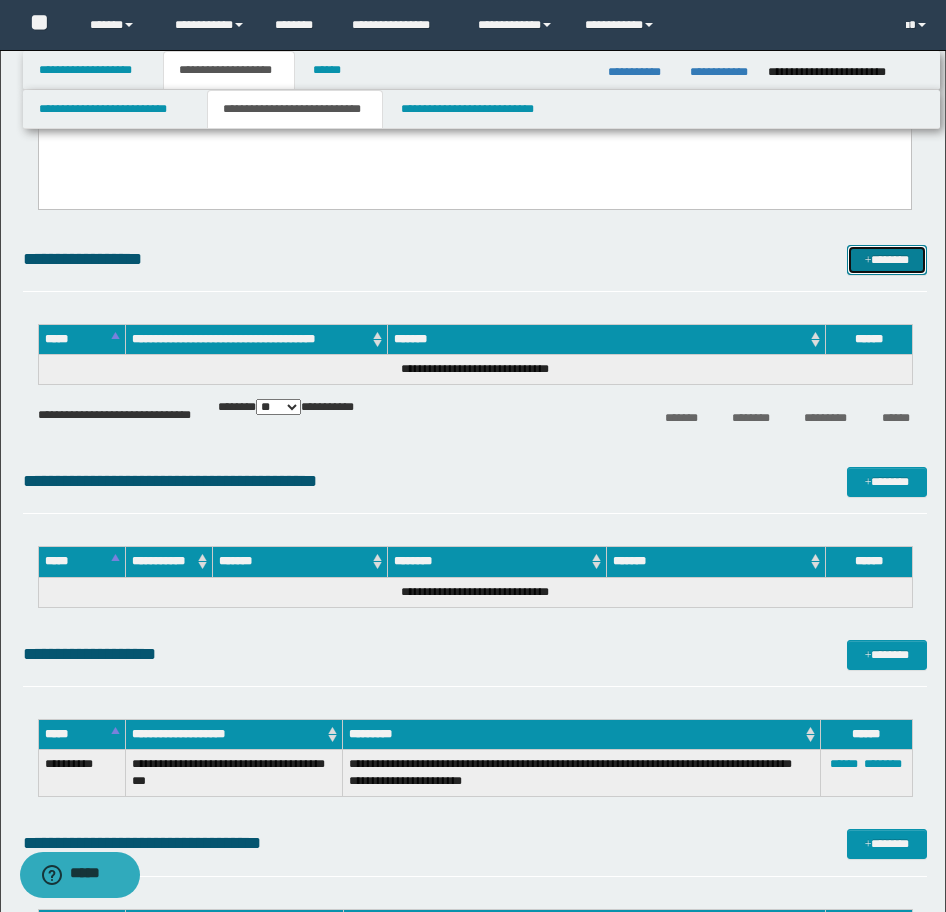 drag, startPoint x: 880, startPoint y: 263, endPoint x: 865, endPoint y: 268, distance: 15.811388 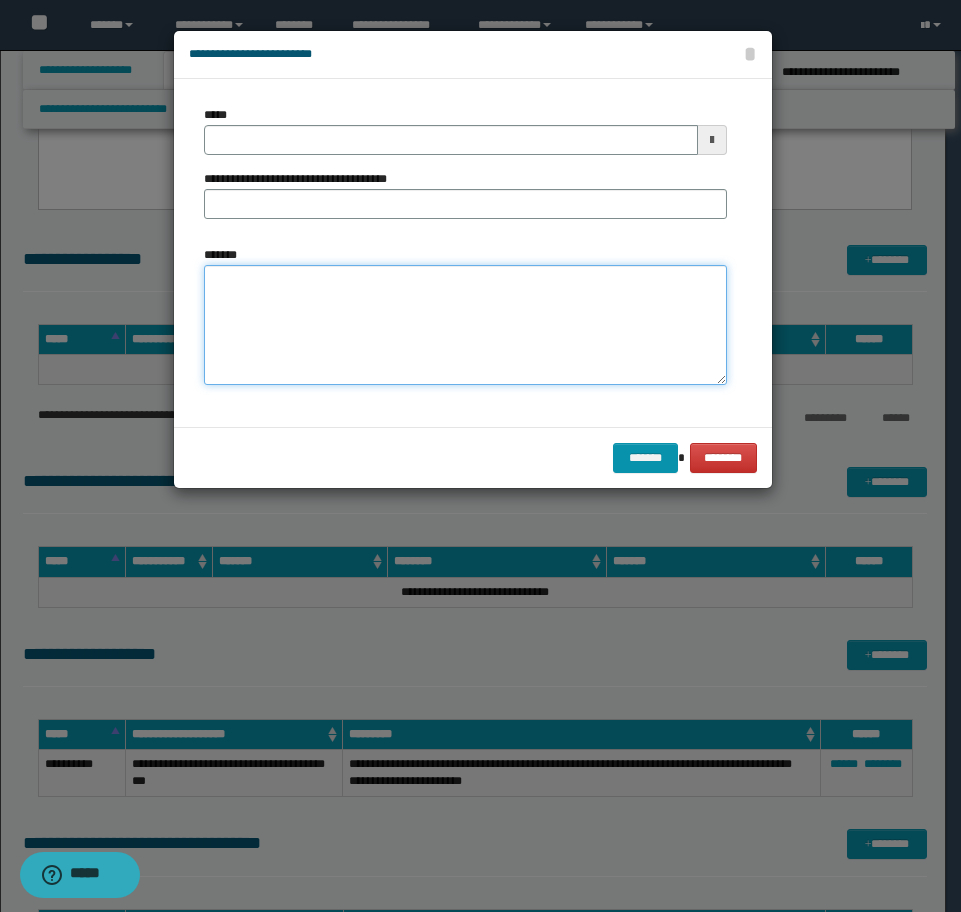 click on "*******" at bounding box center [465, 325] 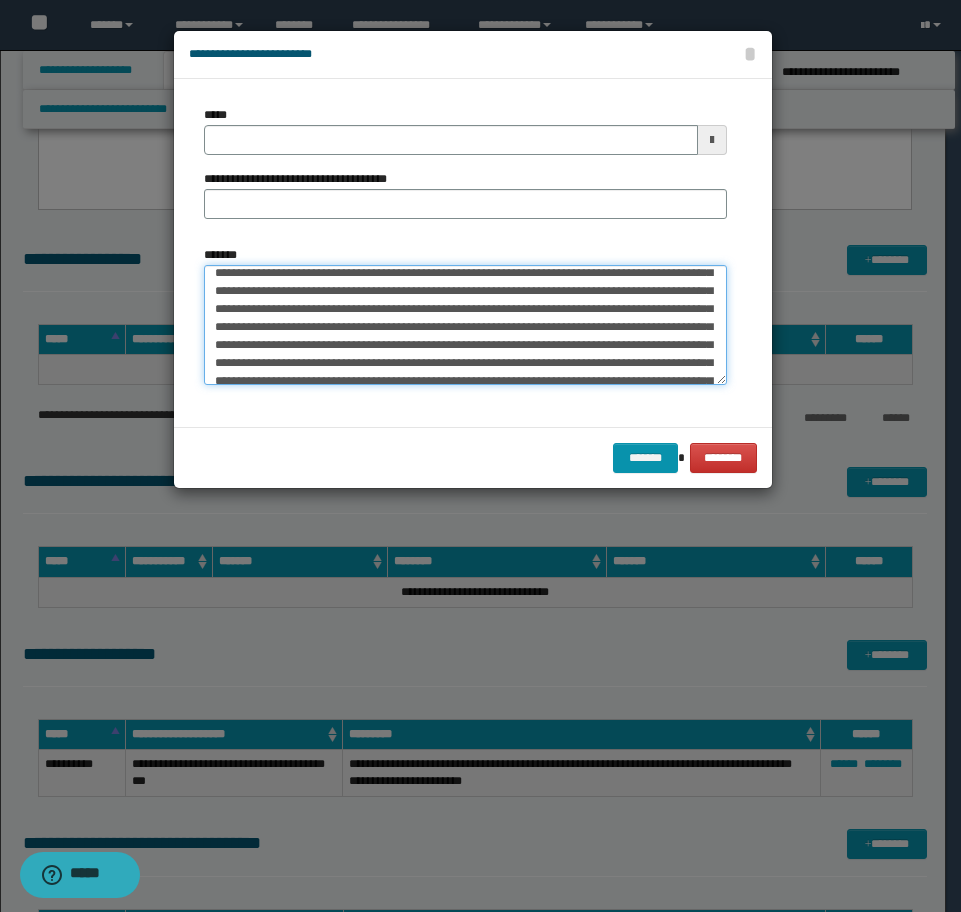 scroll, scrollTop: 0, scrollLeft: 0, axis: both 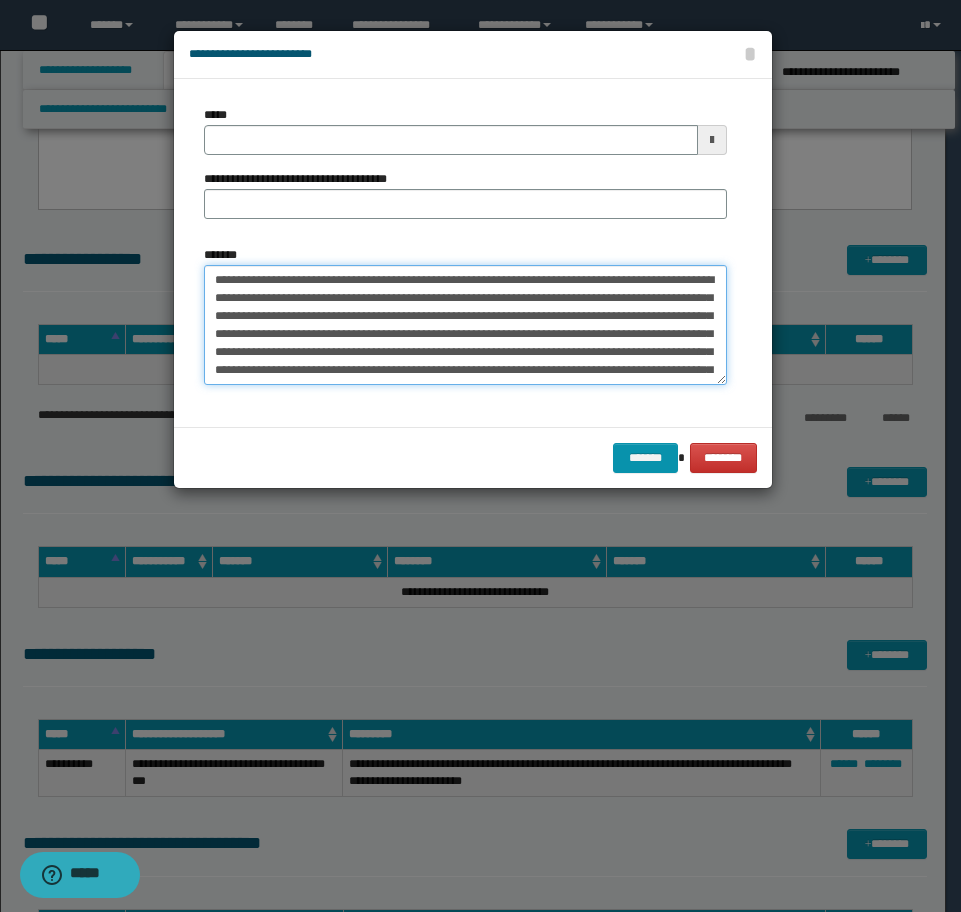 drag, startPoint x: 450, startPoint y: 277, endPoint x: 49, endPoint y: 223, distance: 404.61957 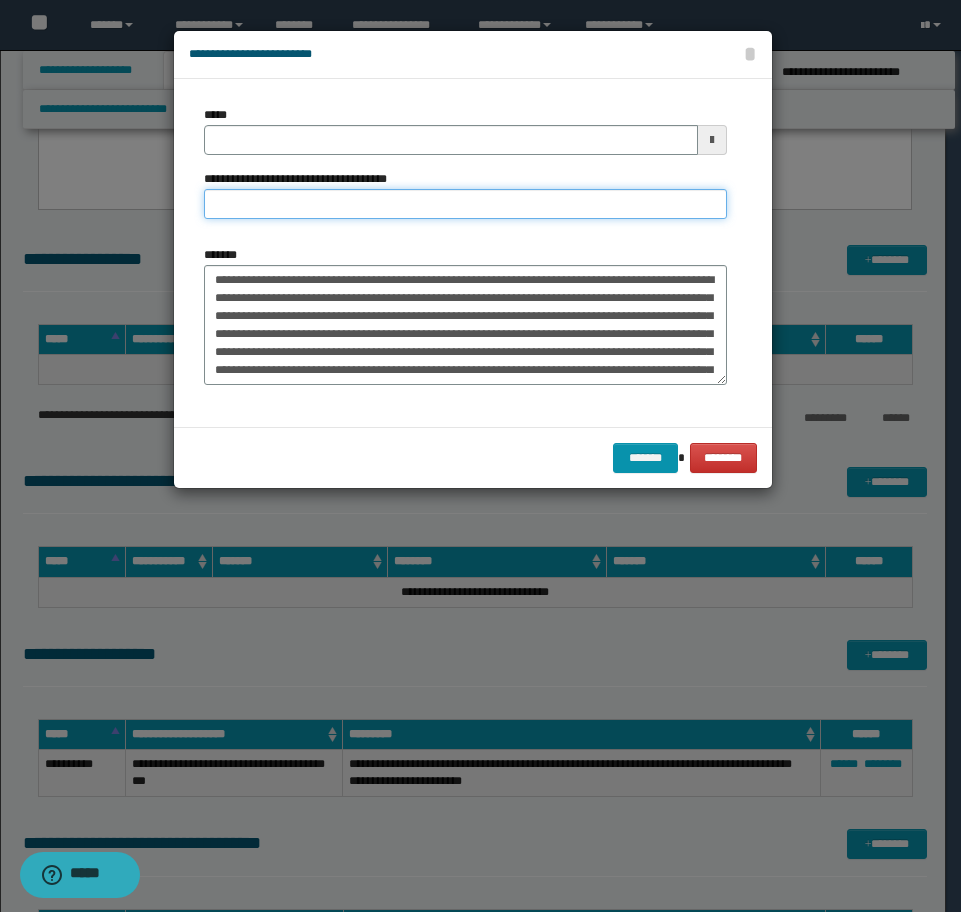 click on "**********" at bounding box center (465, 204) 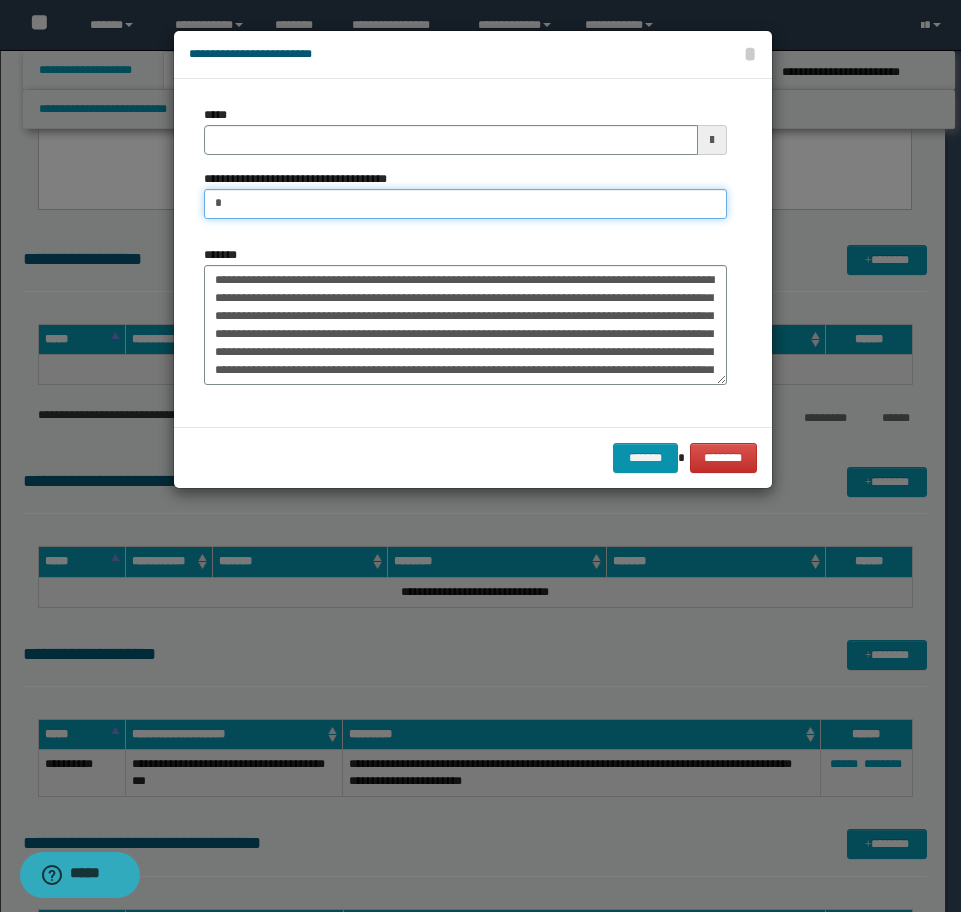 type on "**********" 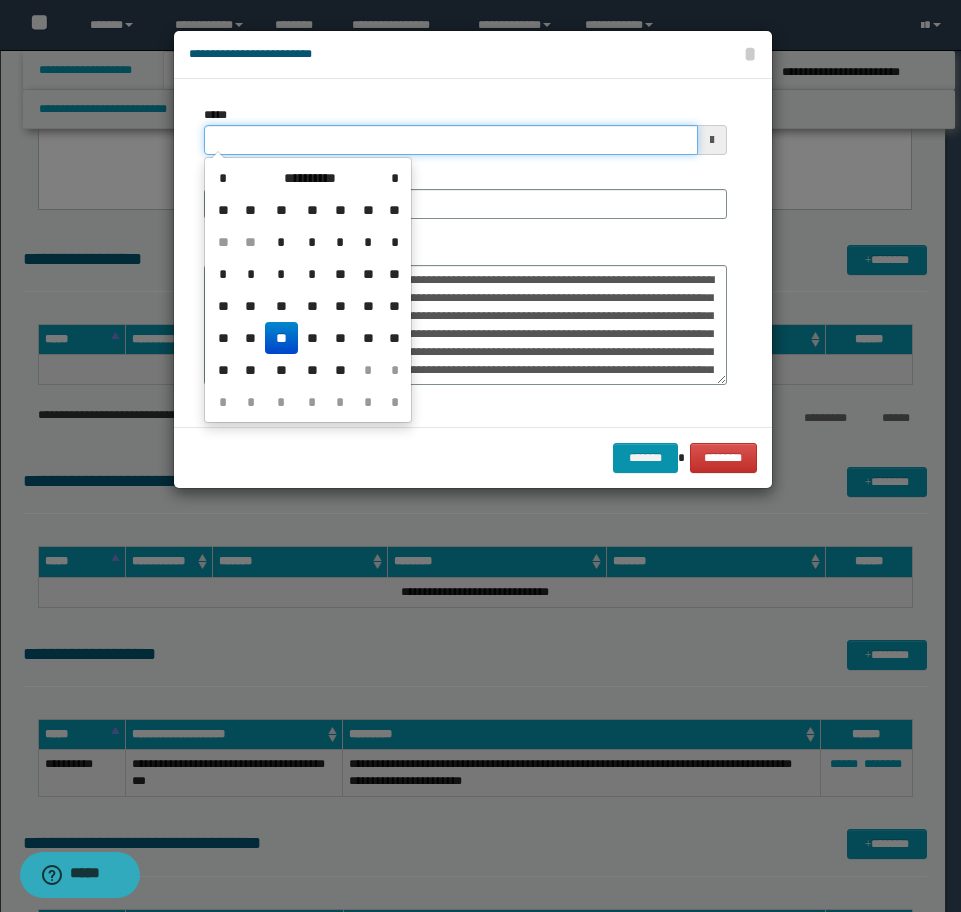 drag, startPoint x: 369, startPoint y: 132, endPoint x: 73, endPoint y: 132, distance: 296 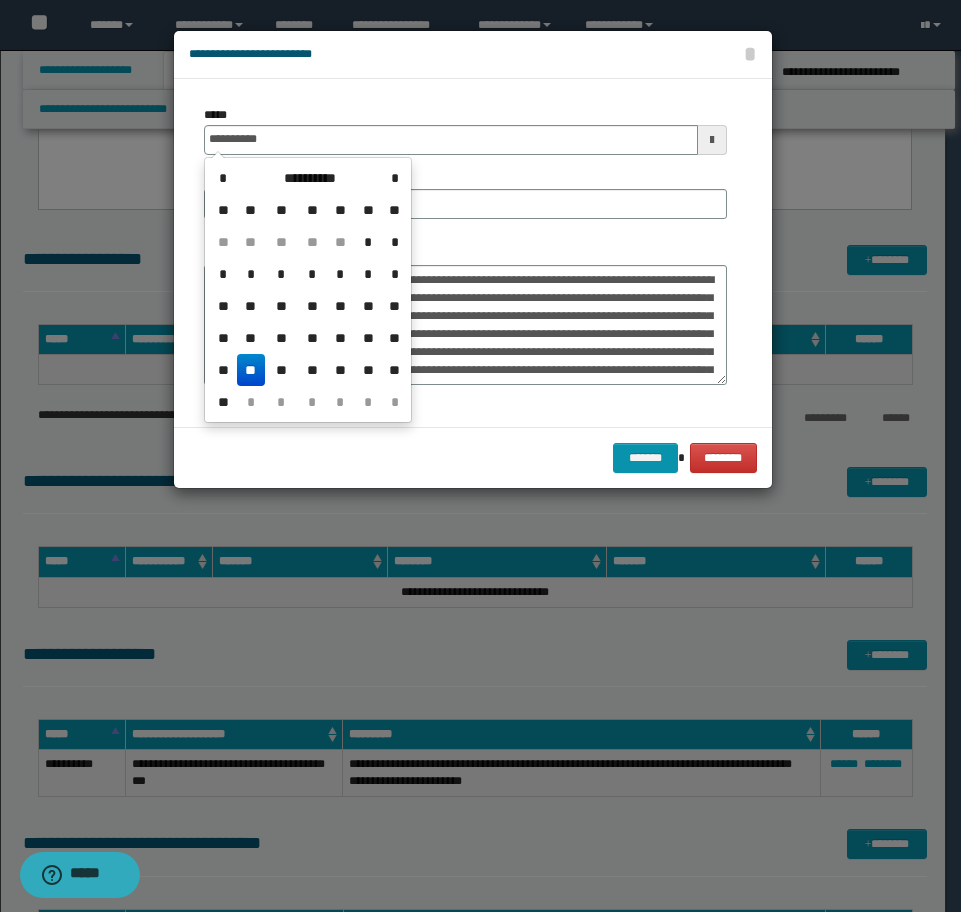 click on "**" at bounding box center [251, 370] 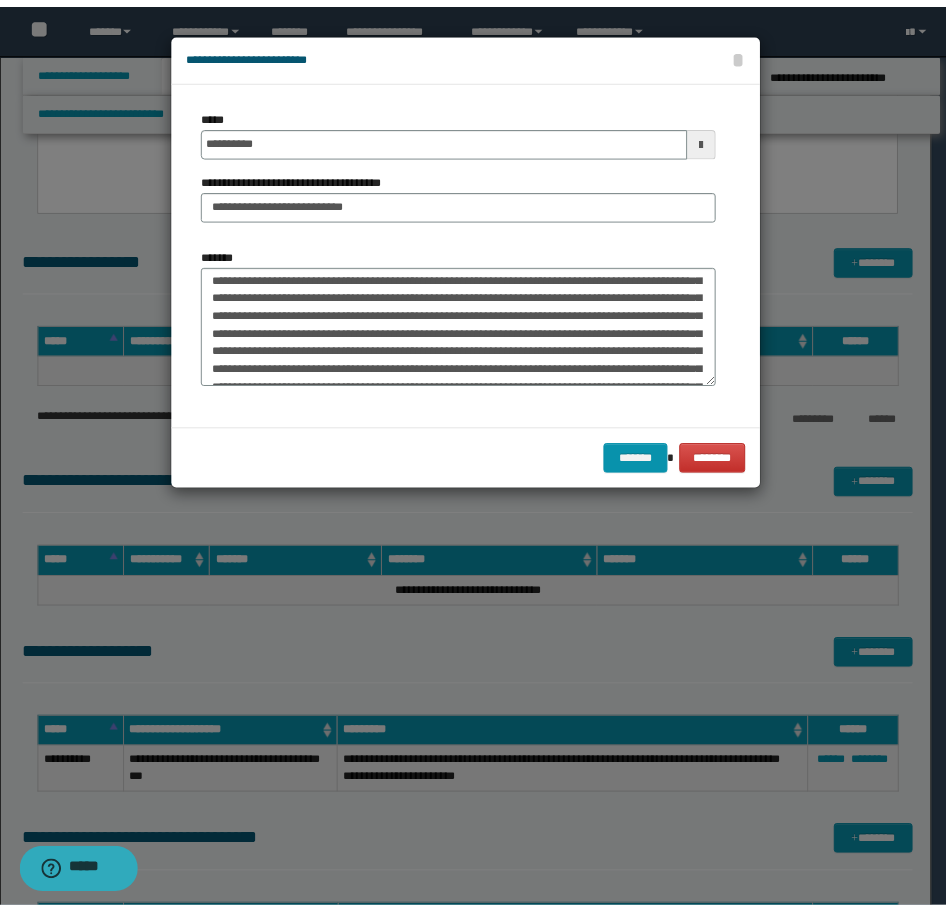 scroll, scrollTop: 162, scrollLeft: 0, axis: vertical 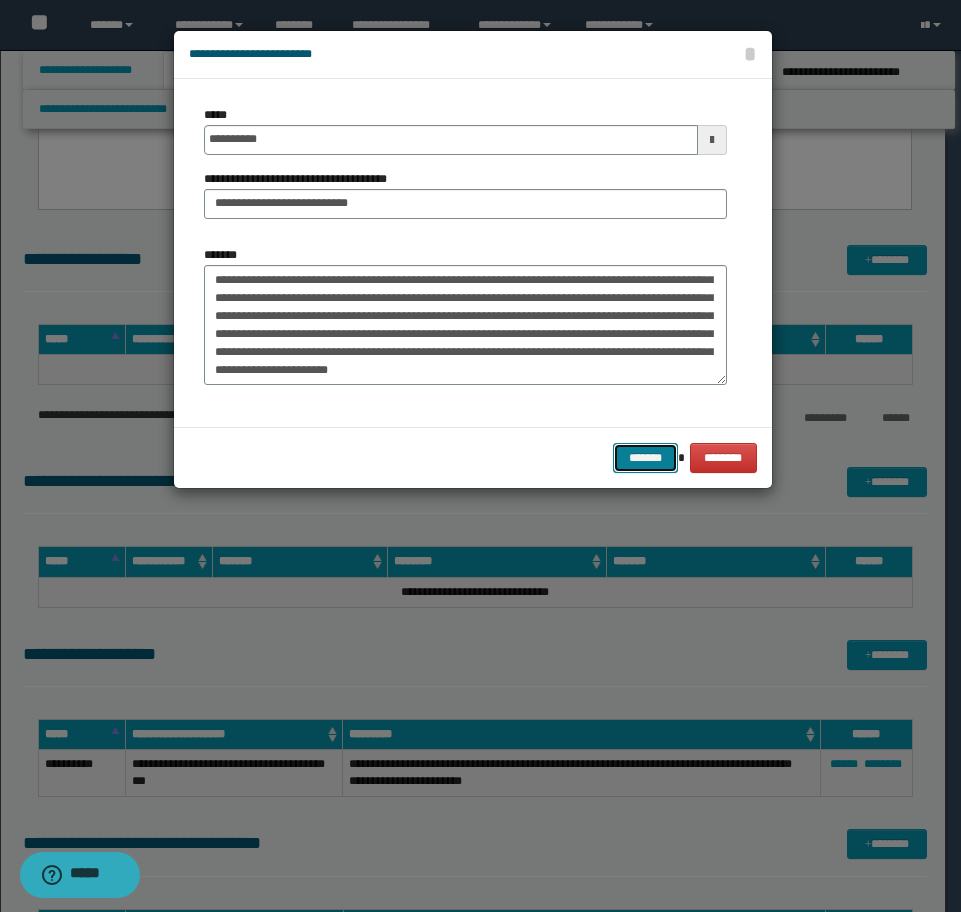 click on "*******" at bounding box center [645, 458] 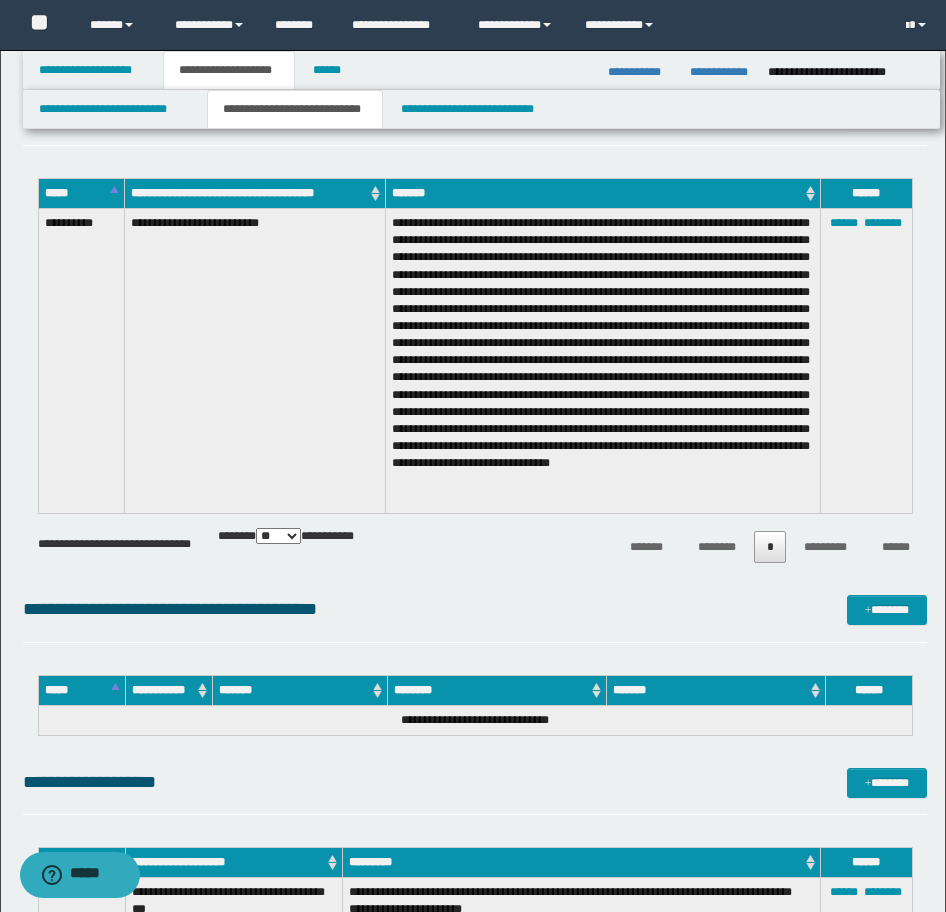 scroll, scrollTop: 3452, scrollLeft: 0, axis: vertical 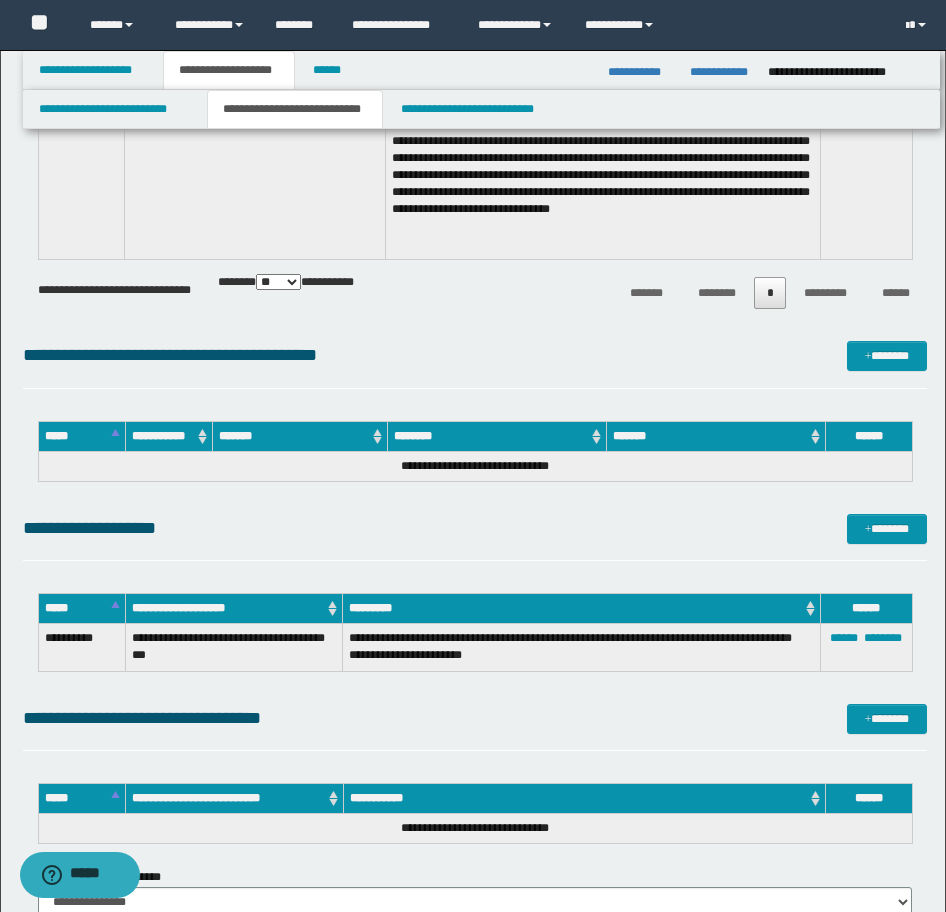 click on "**********" at bounding box center [475, 537] 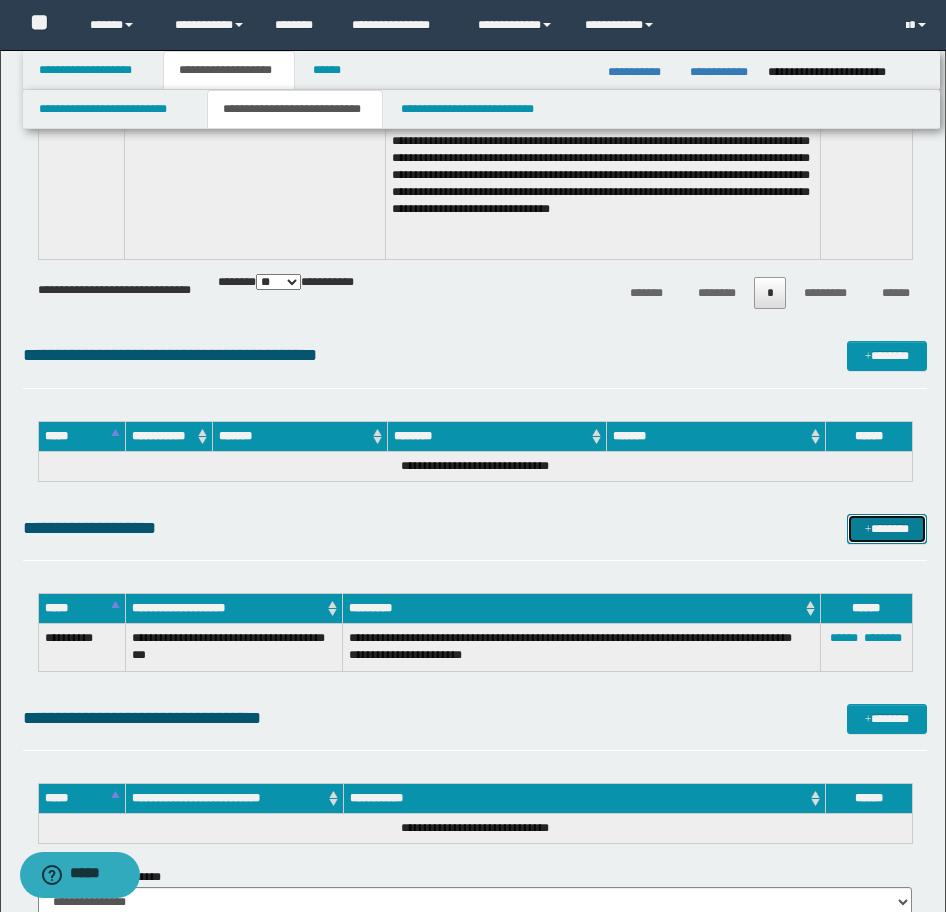 click on "*******" at bounding box center (887, 529) 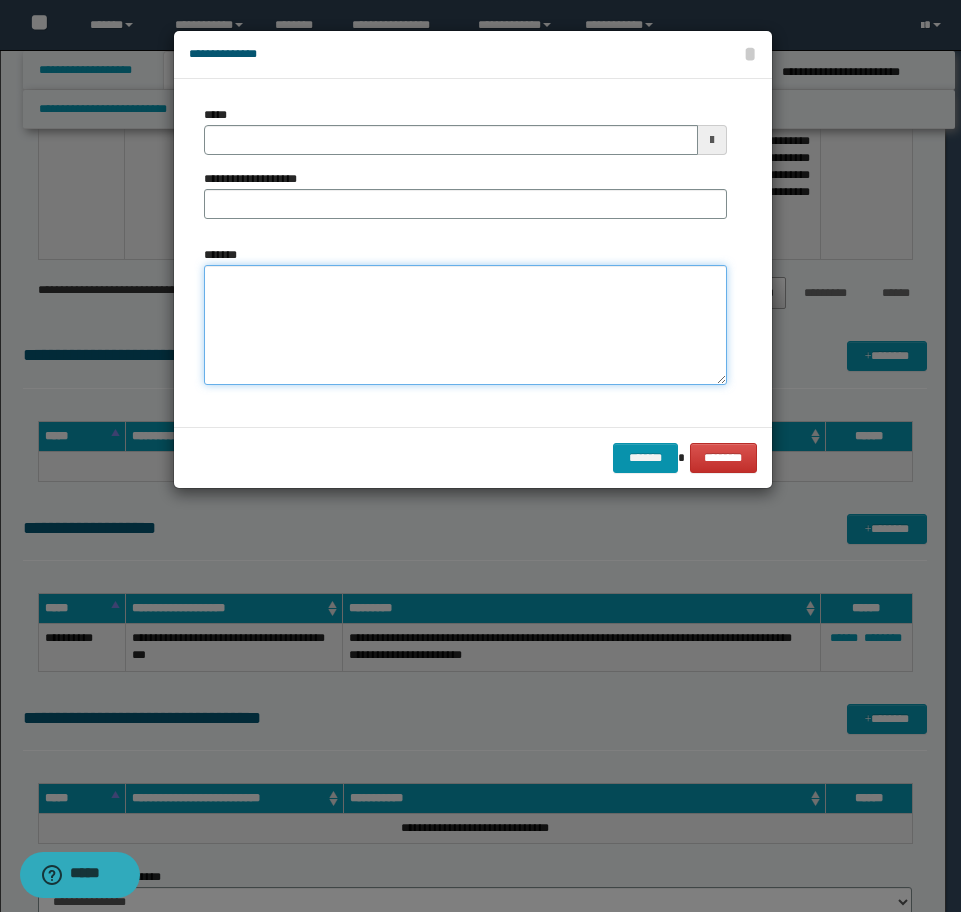 click on "*******" at bounding box center (465, 325) 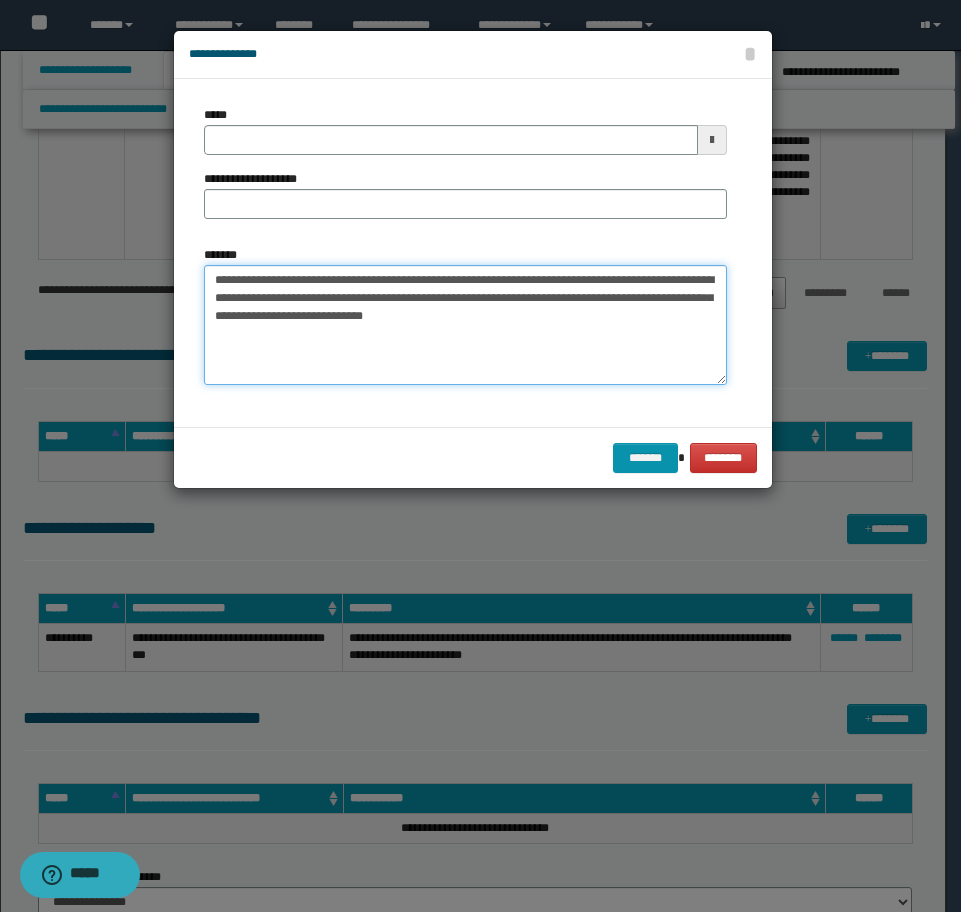 drag, startPoint x: 336, startPoint y: 283, endPoint x: 41, endPoint y: 282, distance: 295.0017 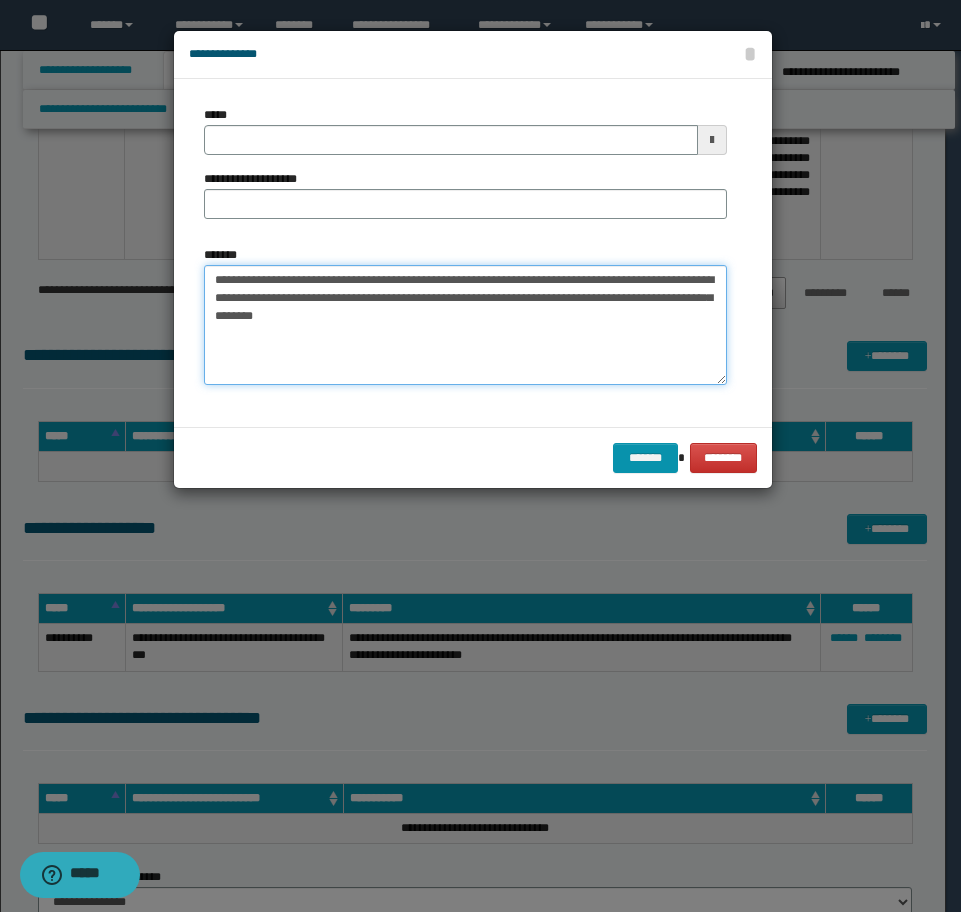type on "**********" 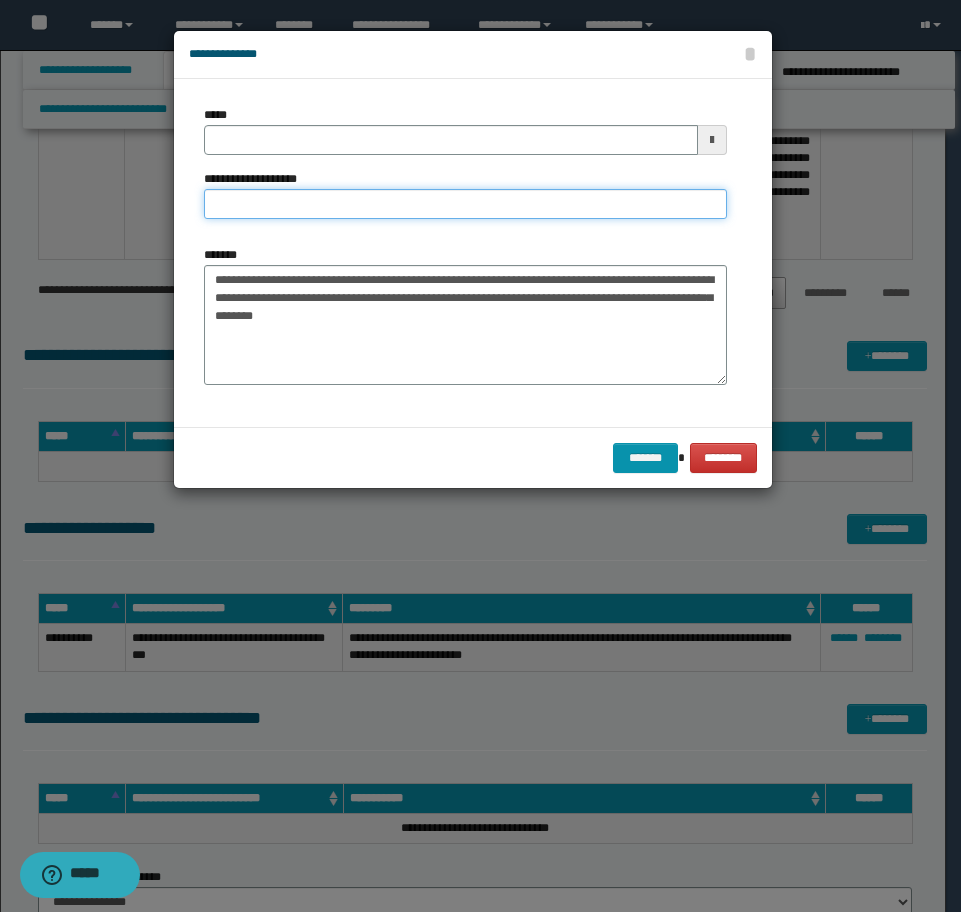 click on "**********" at bounding box center [465, 204] 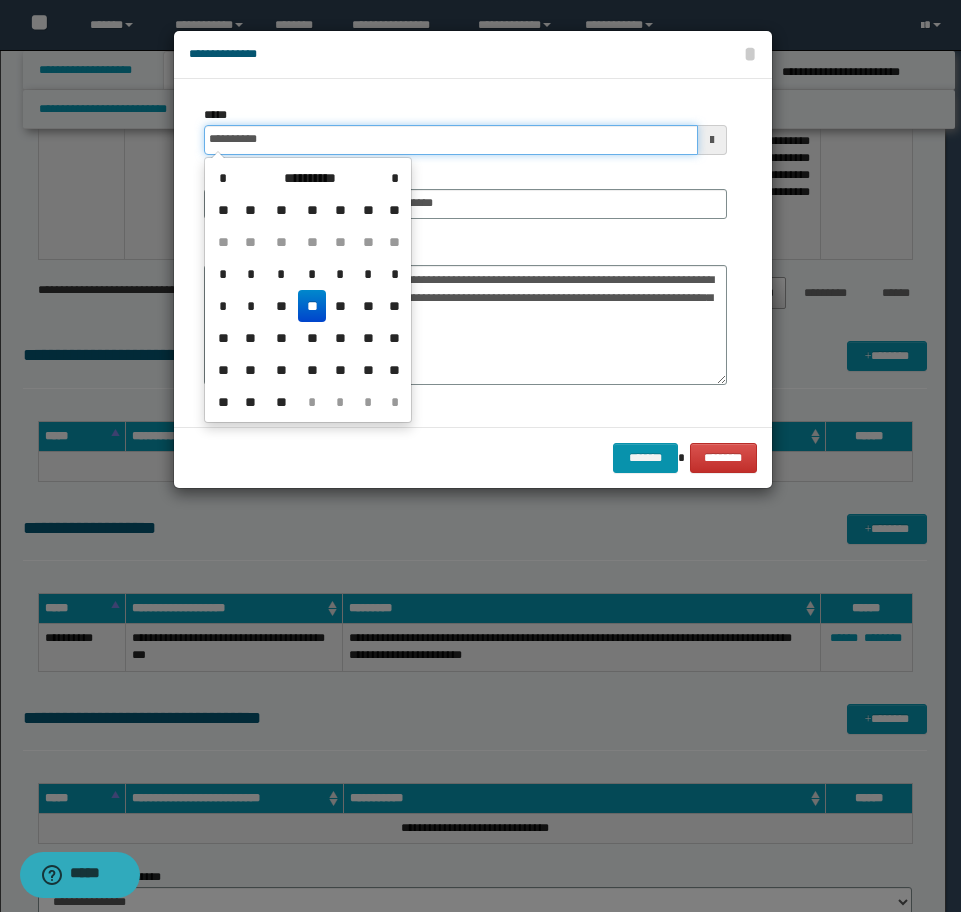 drag, startPoint x: 325, startPoint y: 137, endPoint x: -16, endPoint y: 127, distance: 341.1466 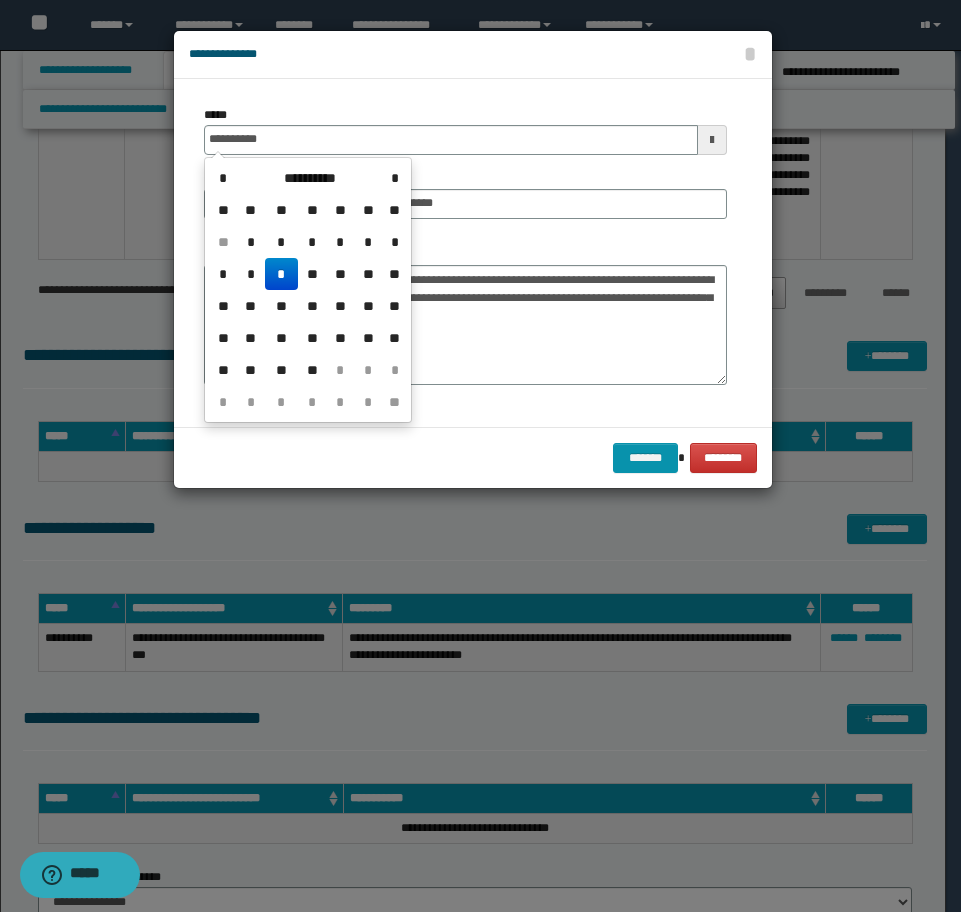 click on "*" at bounding box center [281, 274] 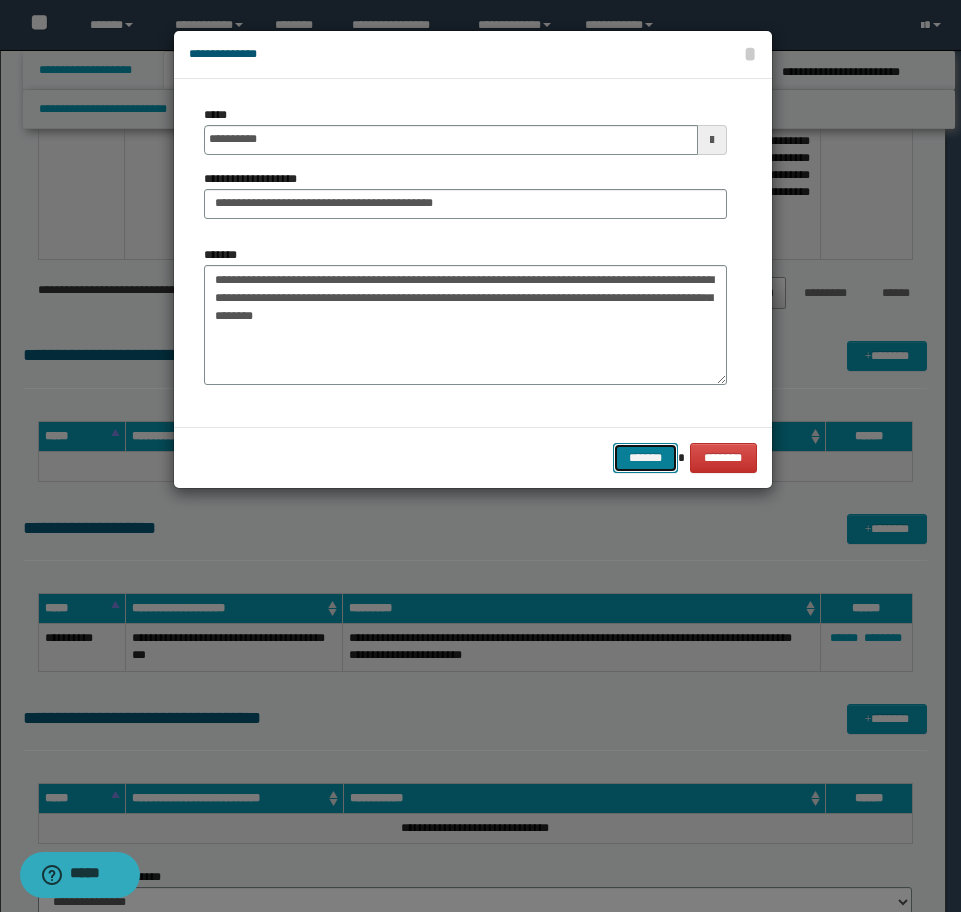 click on "*******" at bounding box center (645, 458) 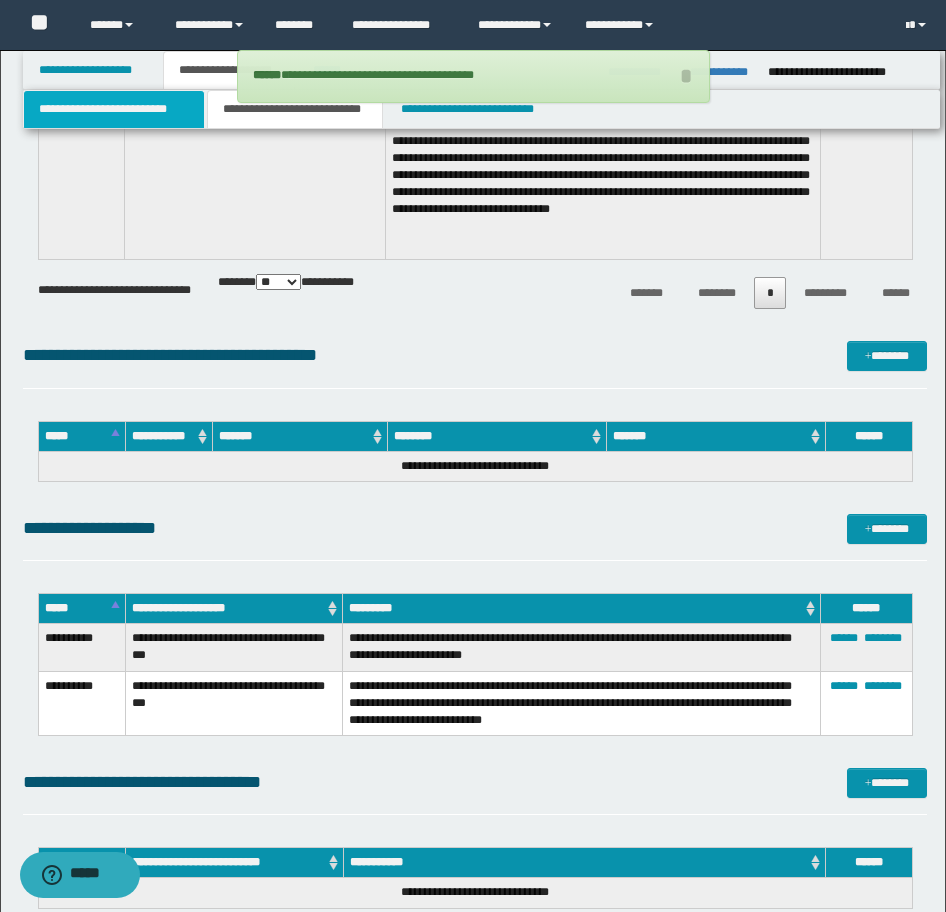 click on "**********" at bounding box center (114, 109) 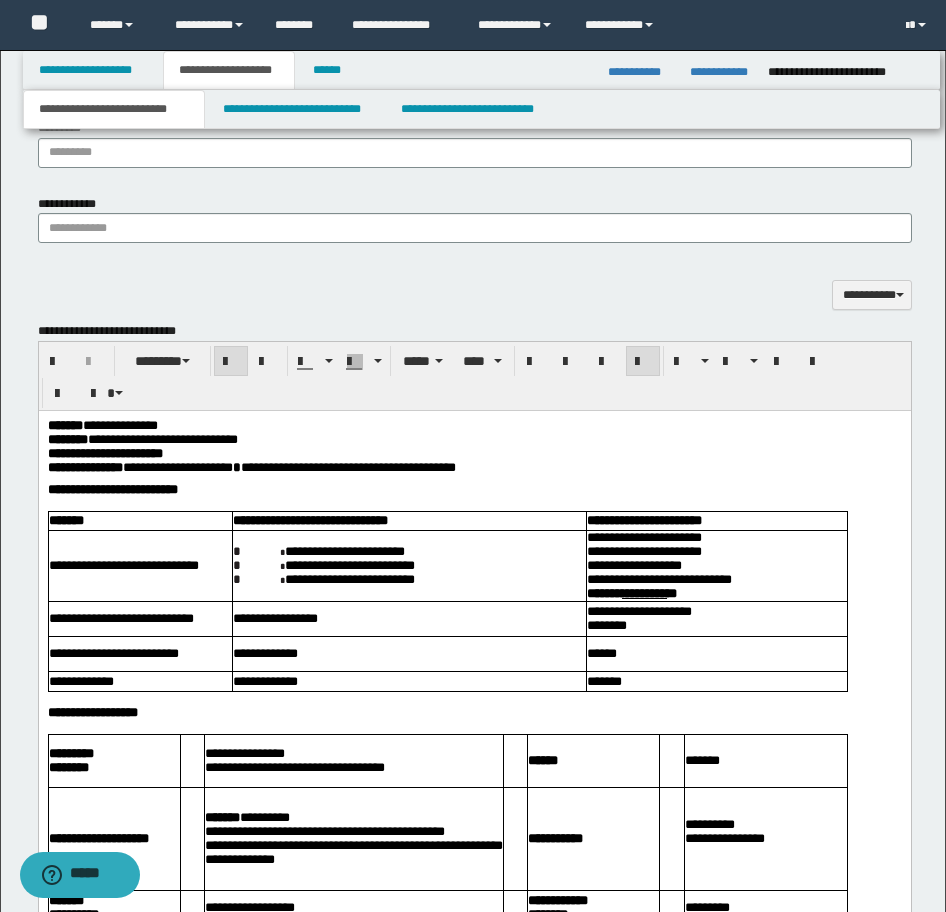 scroll, scrollTop: 1252, scrollLeft: 0, axis: vertical 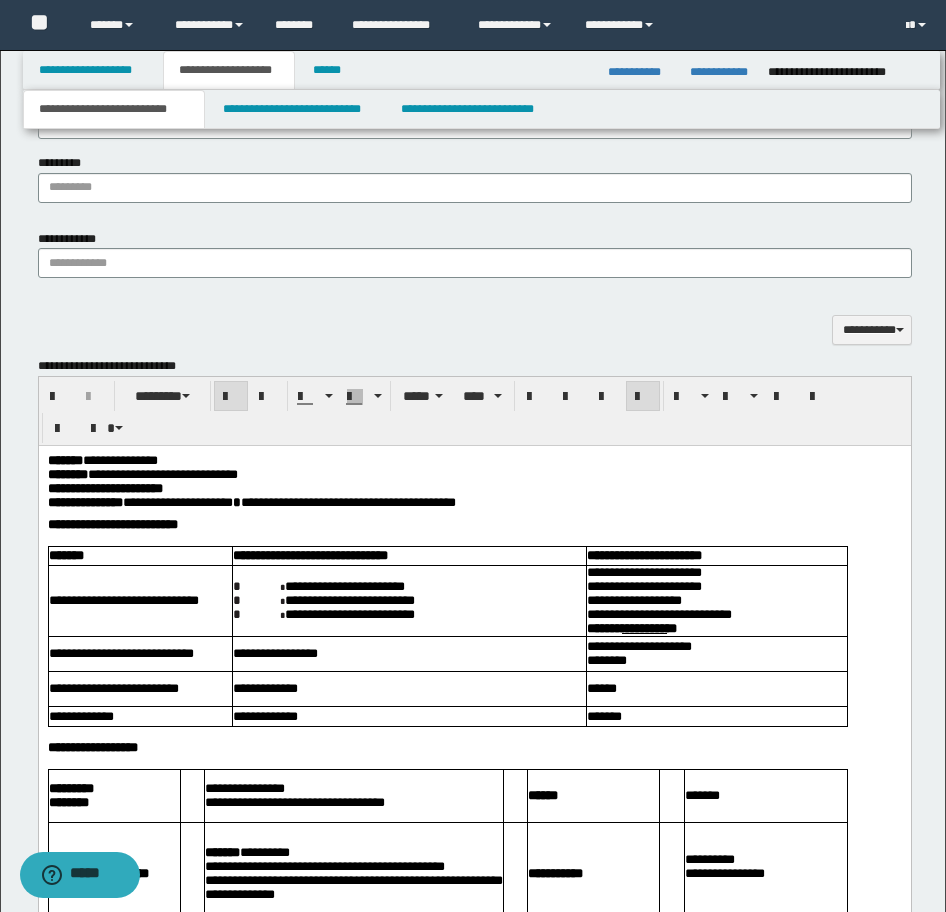 click on "******" at bounding box center (64, 459) 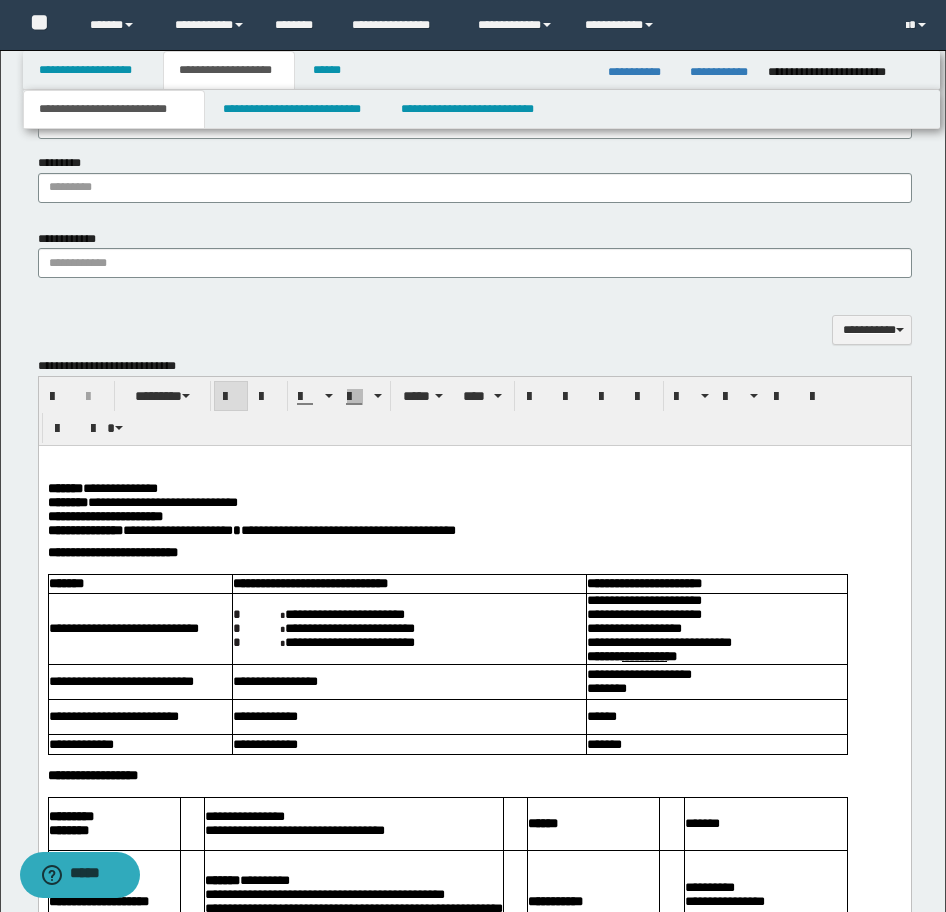click at bounding box center [474, 460] 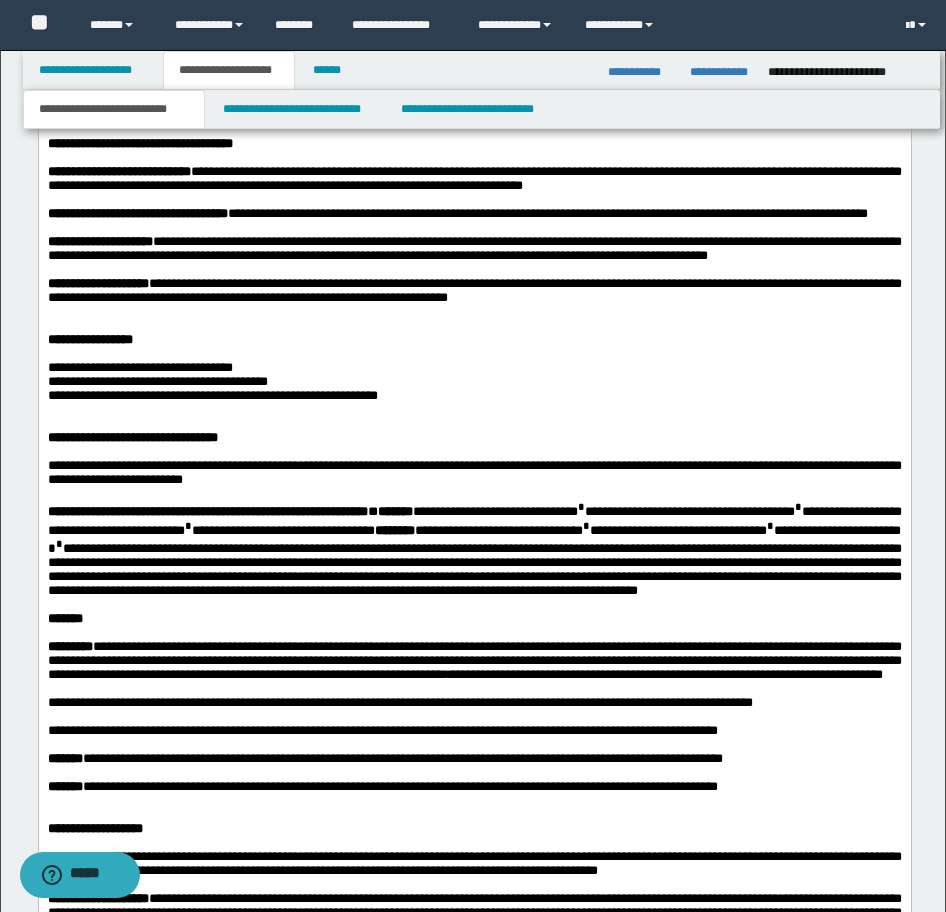 scroll, scrollTop: 2352, scrollLeft: 0, axis: vertical 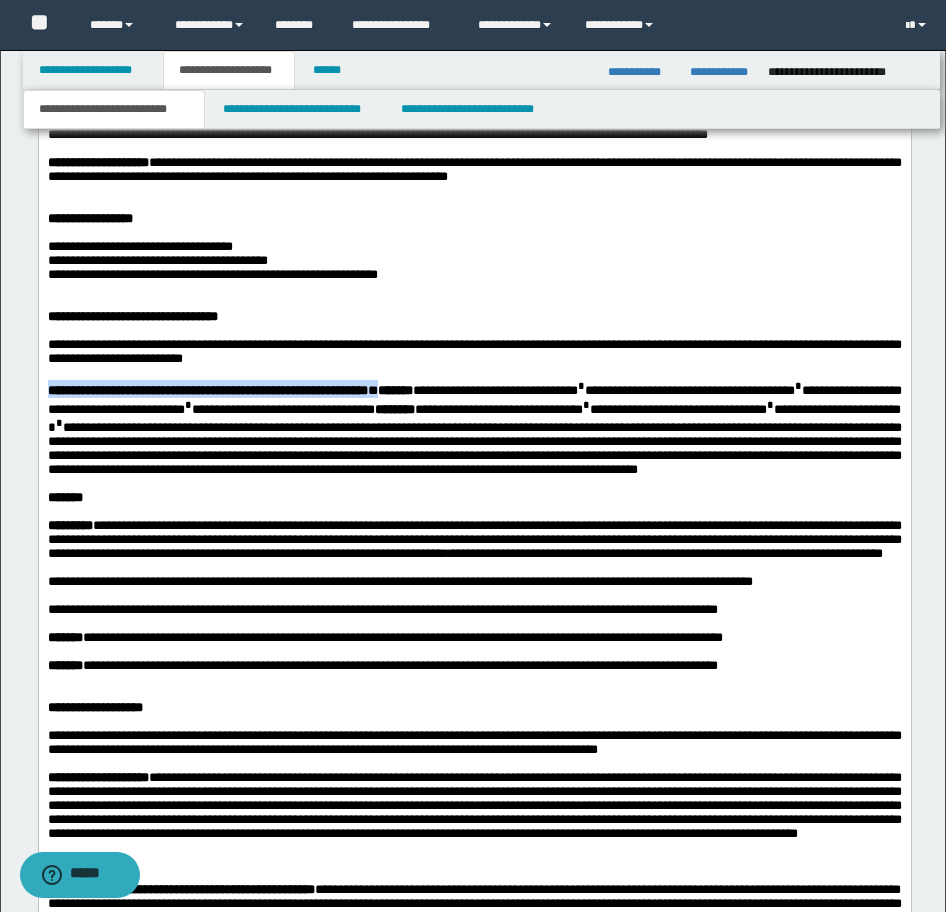 drag, startPoint x: 46, startPoint y: 546, endPoint x: 491, endPoint y: 550, distance: 445.01797 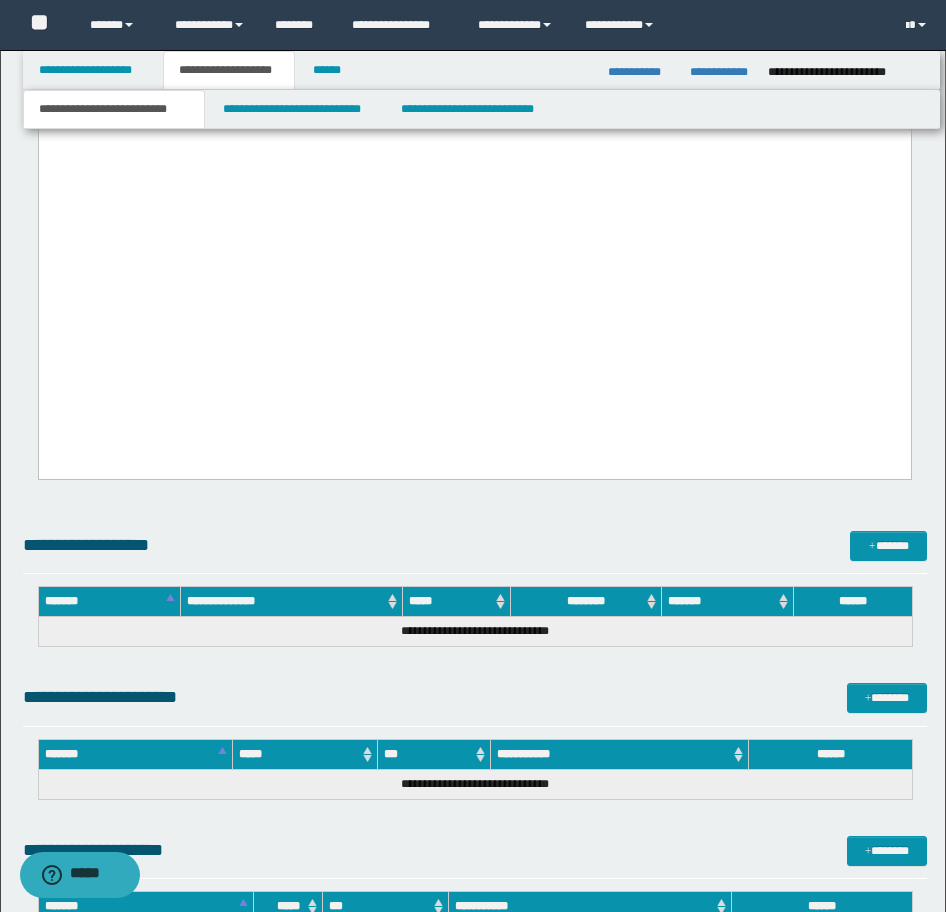 scroll, scrollTop: 3654, scrollLeft: 0, axis: vertical 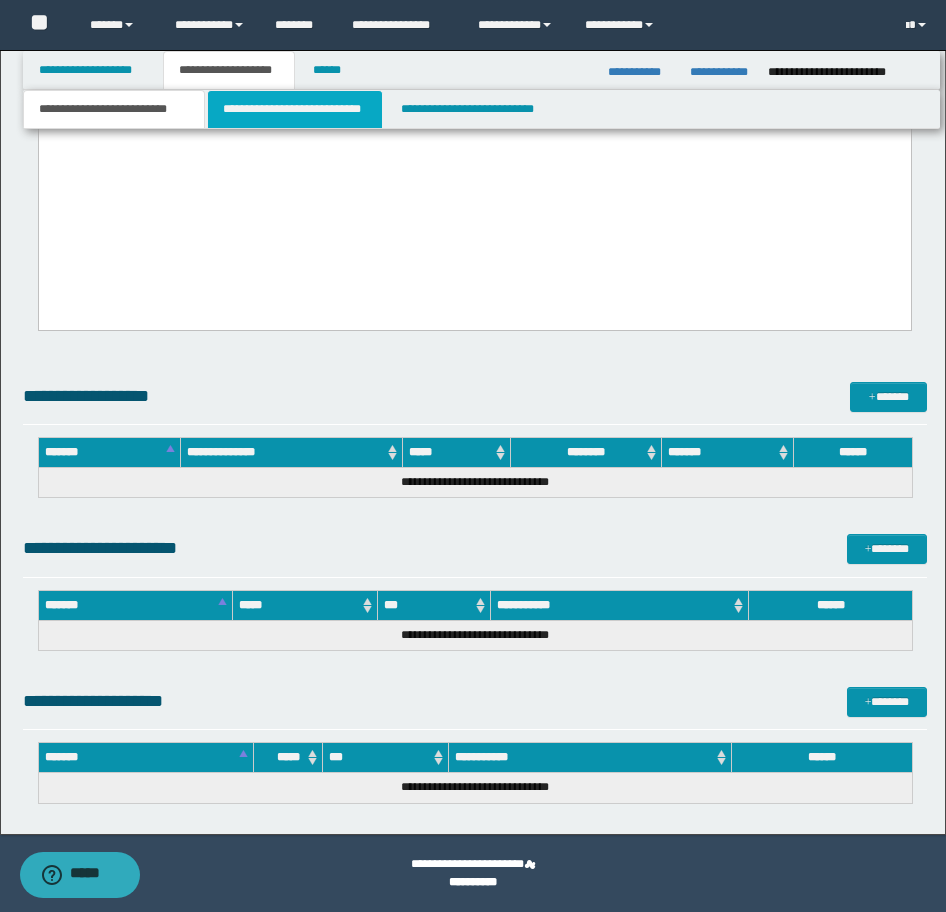 click on "**********" at bounding box center [295, 109] 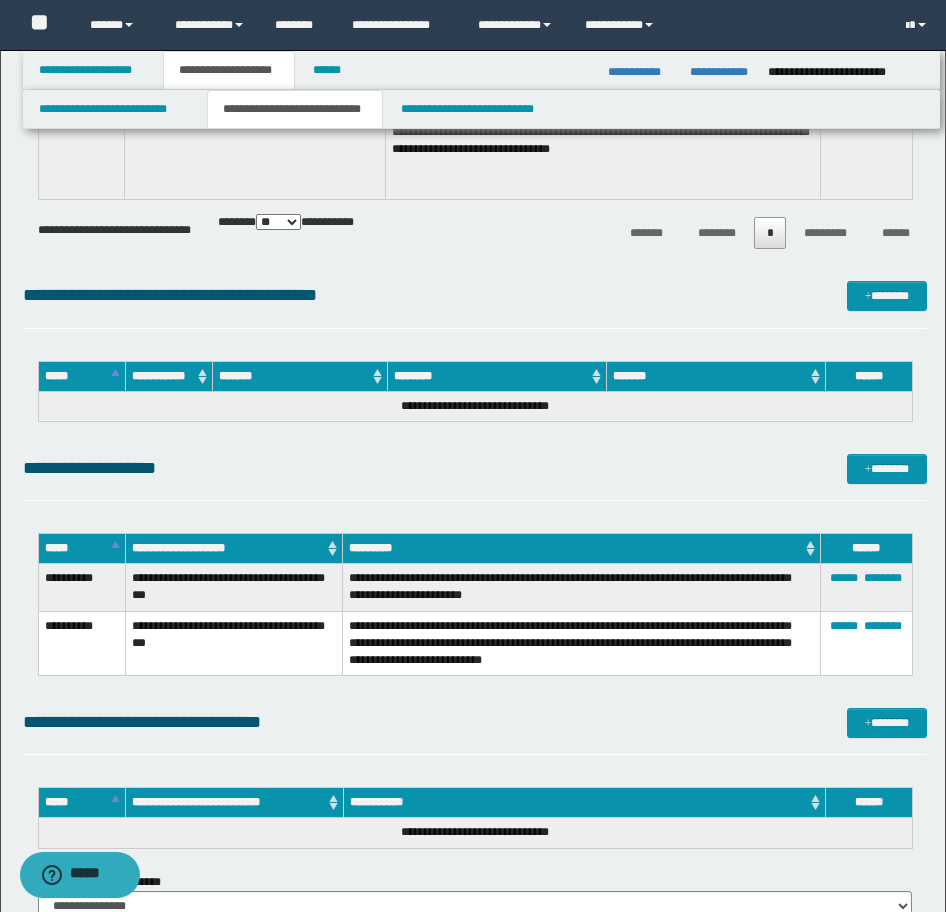 scroll, scrollTop: 3354, scrollLeft: 0, axis: vertical 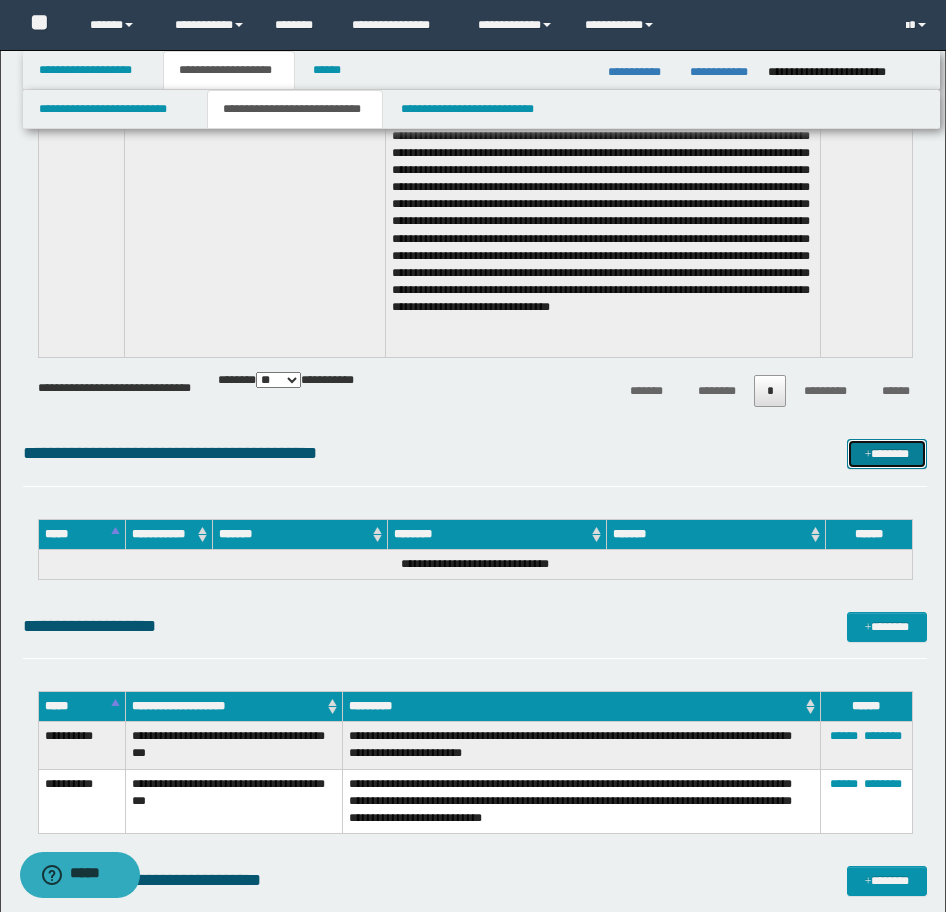 click on "*******" at bounding box center (887, 454) 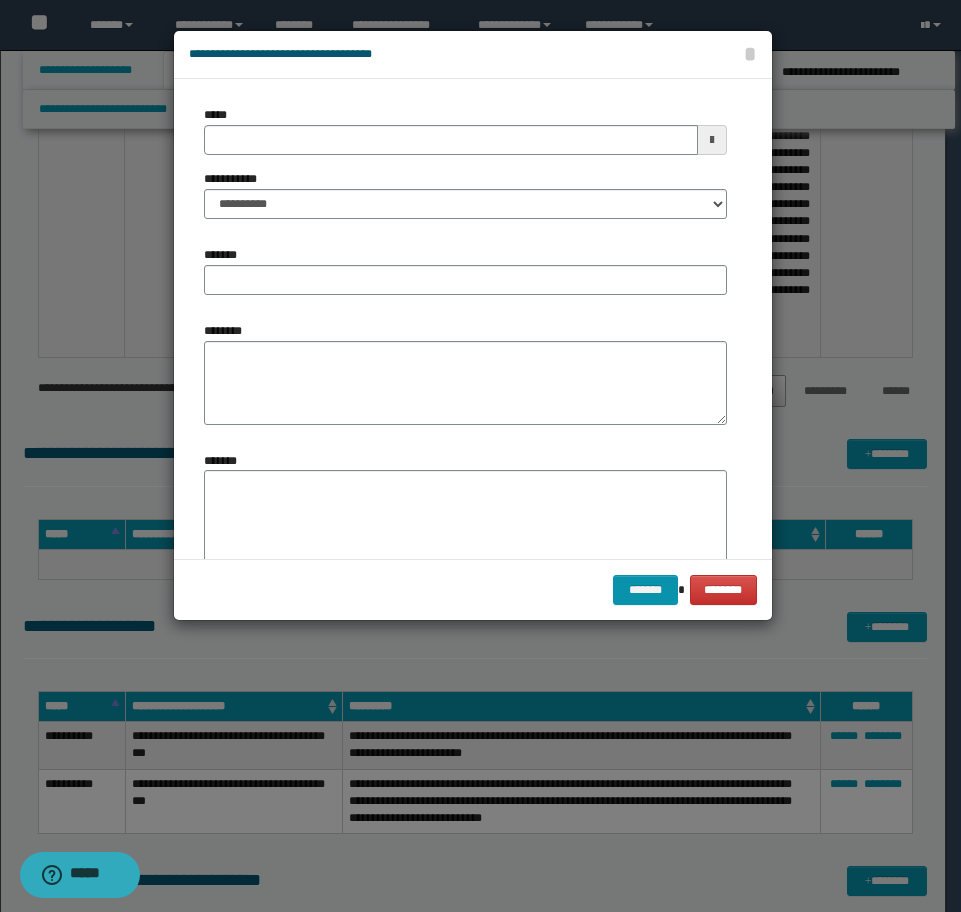 click on "**********" at bounding box center [465, 170] 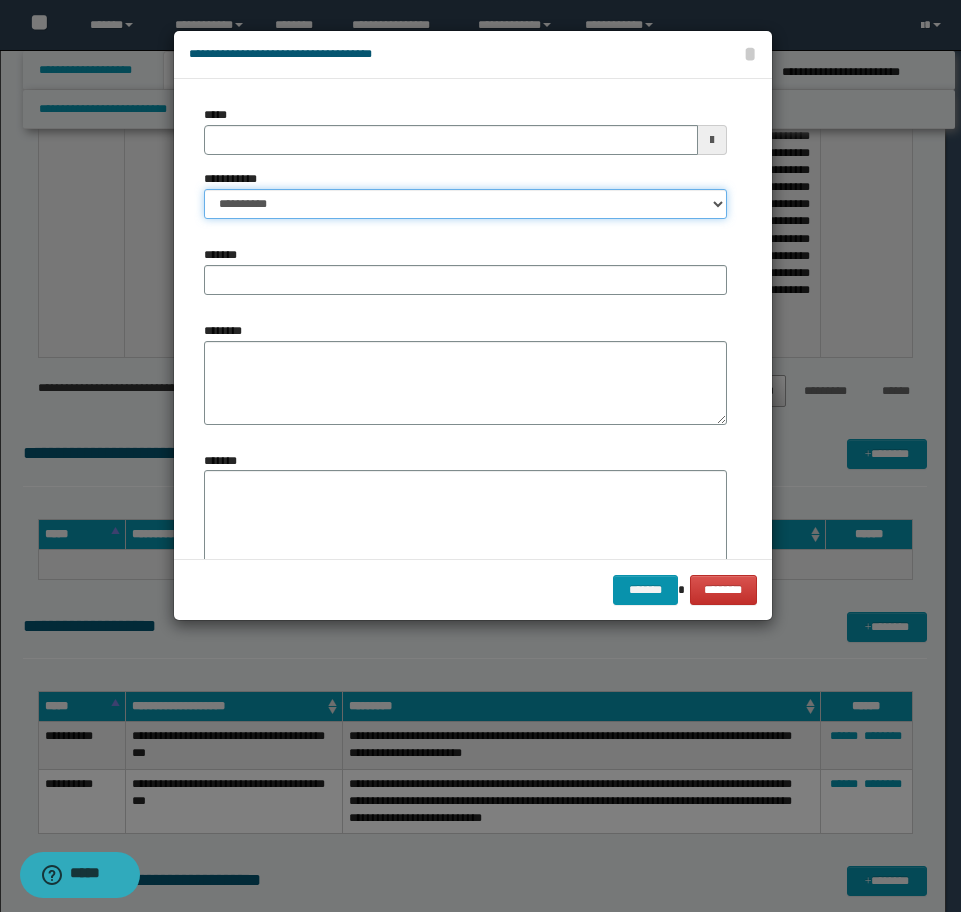 click on "**********" at bounding box center [465, 204] 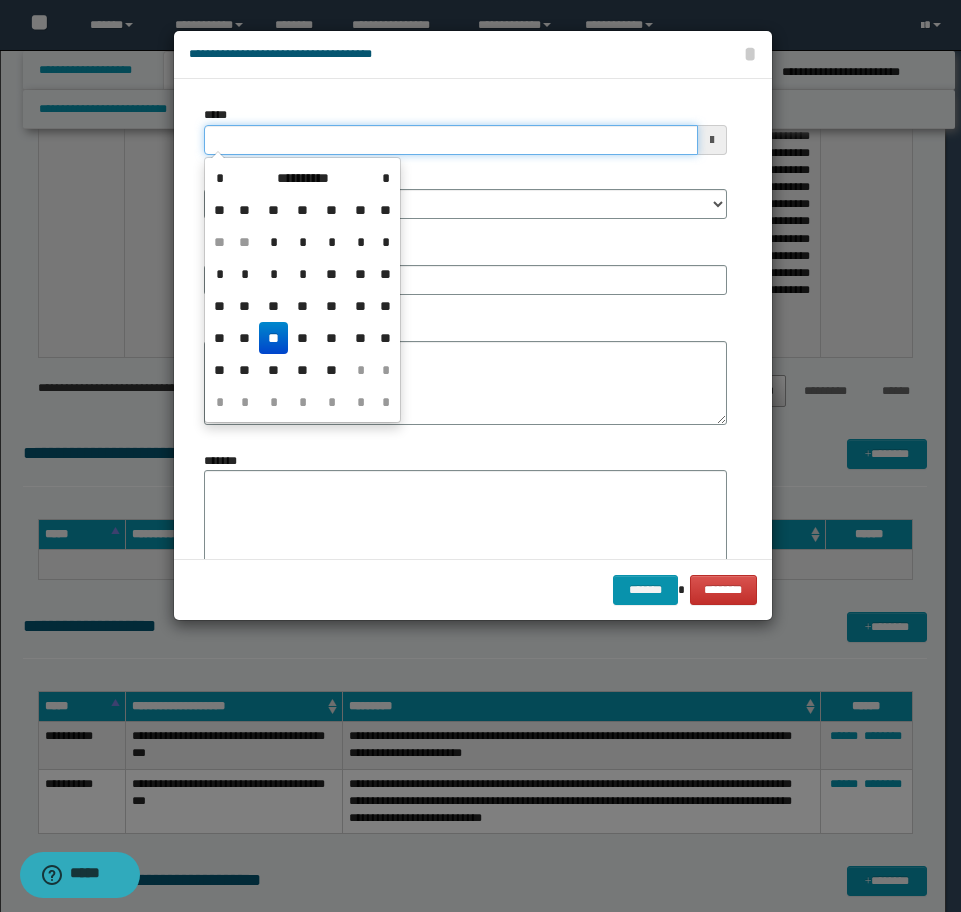 click on "*****" at bounding box center [451, 140] 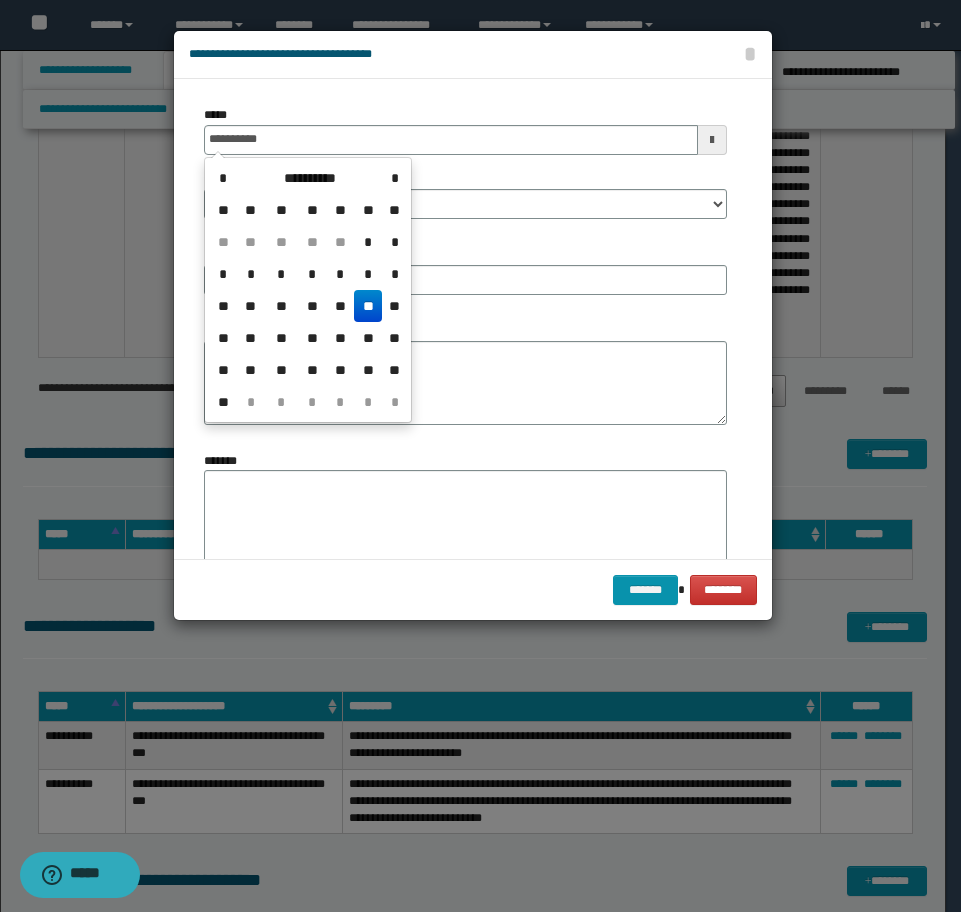 click on "**" at bounding box center (368, 306) 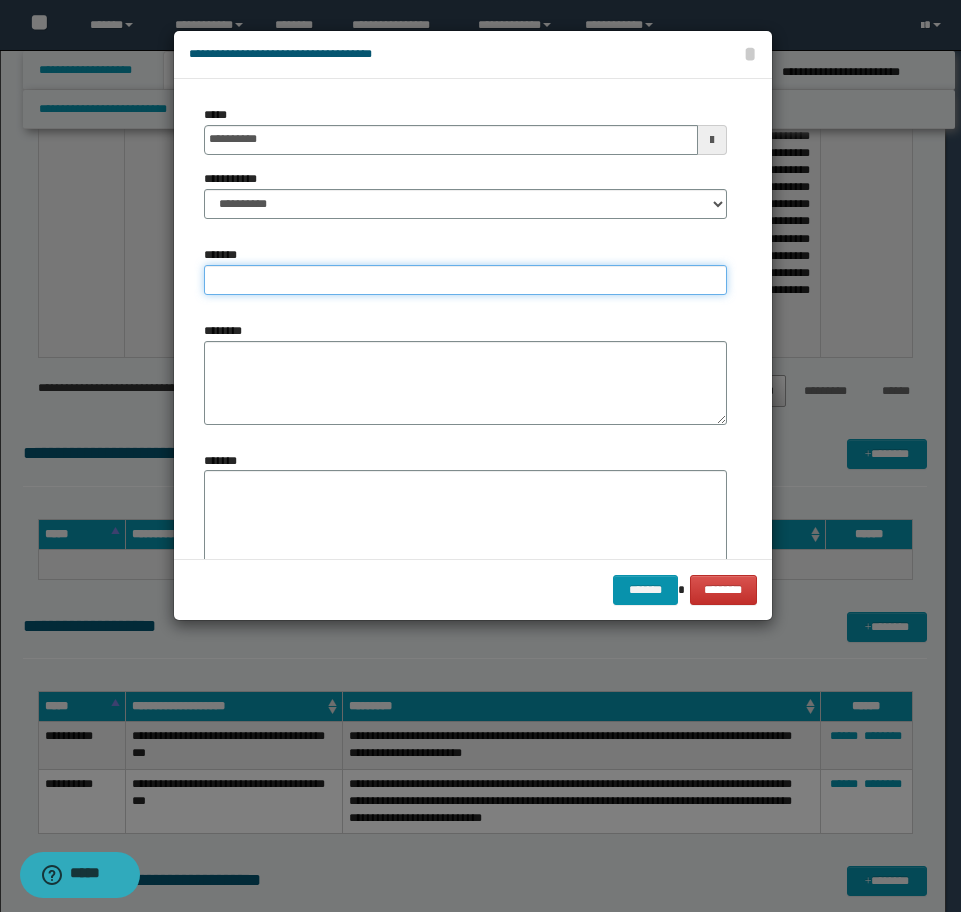 click on "*******" at bounding box center [465, 280] 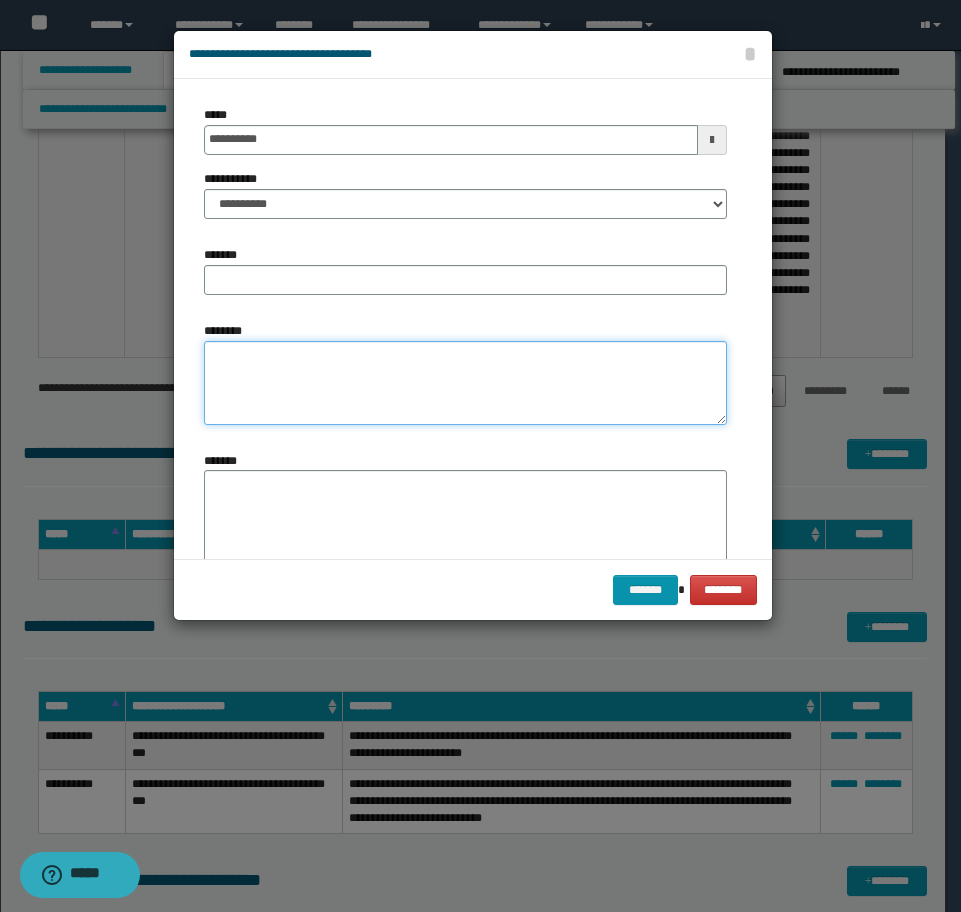 click on "********" at bounding box center (465, 383) 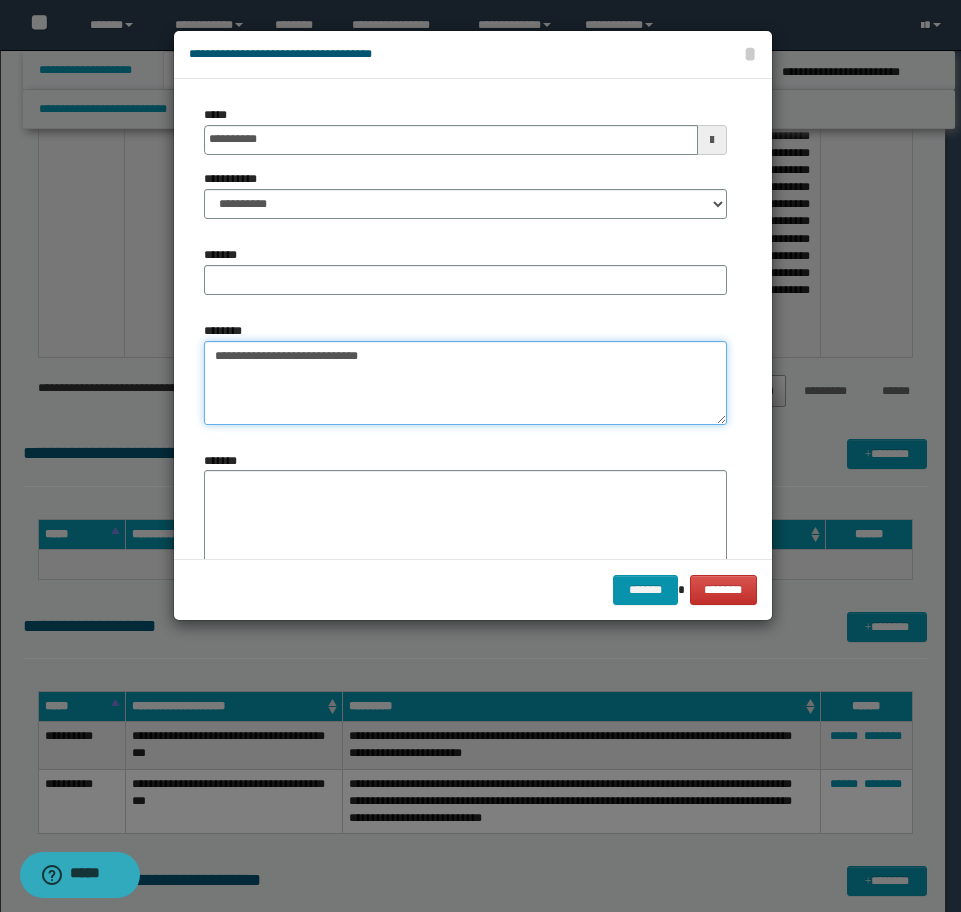 type on "**********" 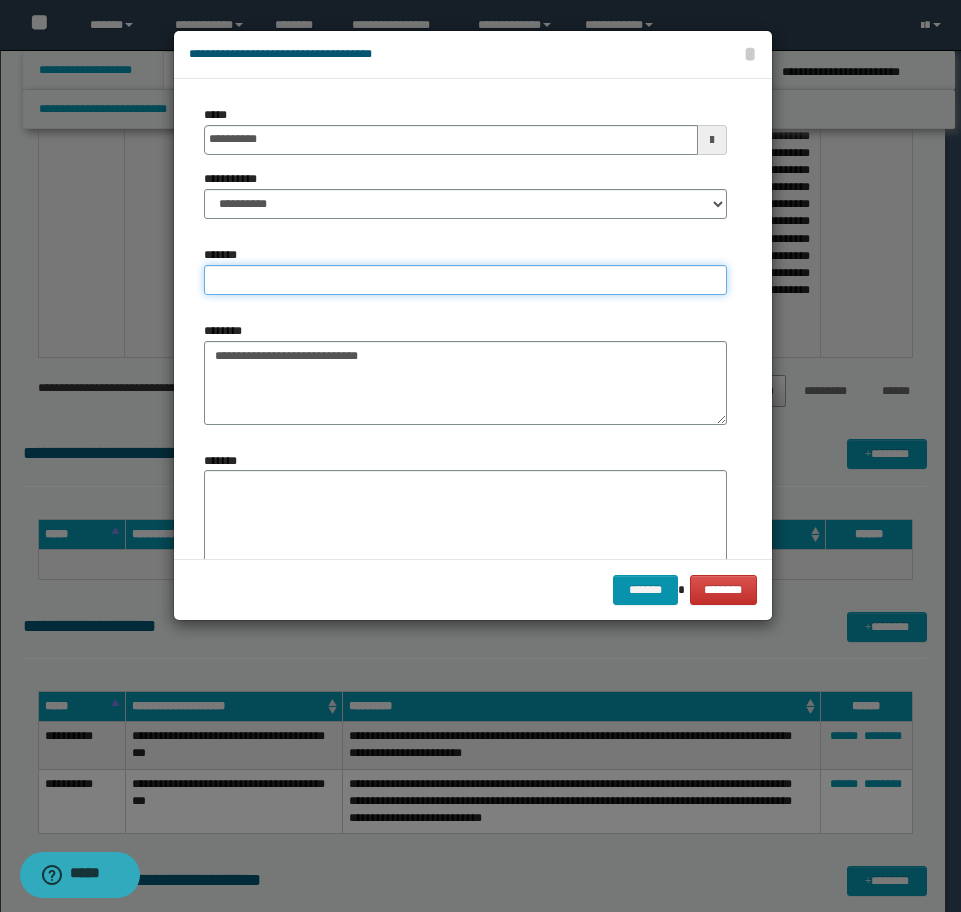 click on "*******" at bounding box center [465, 280] 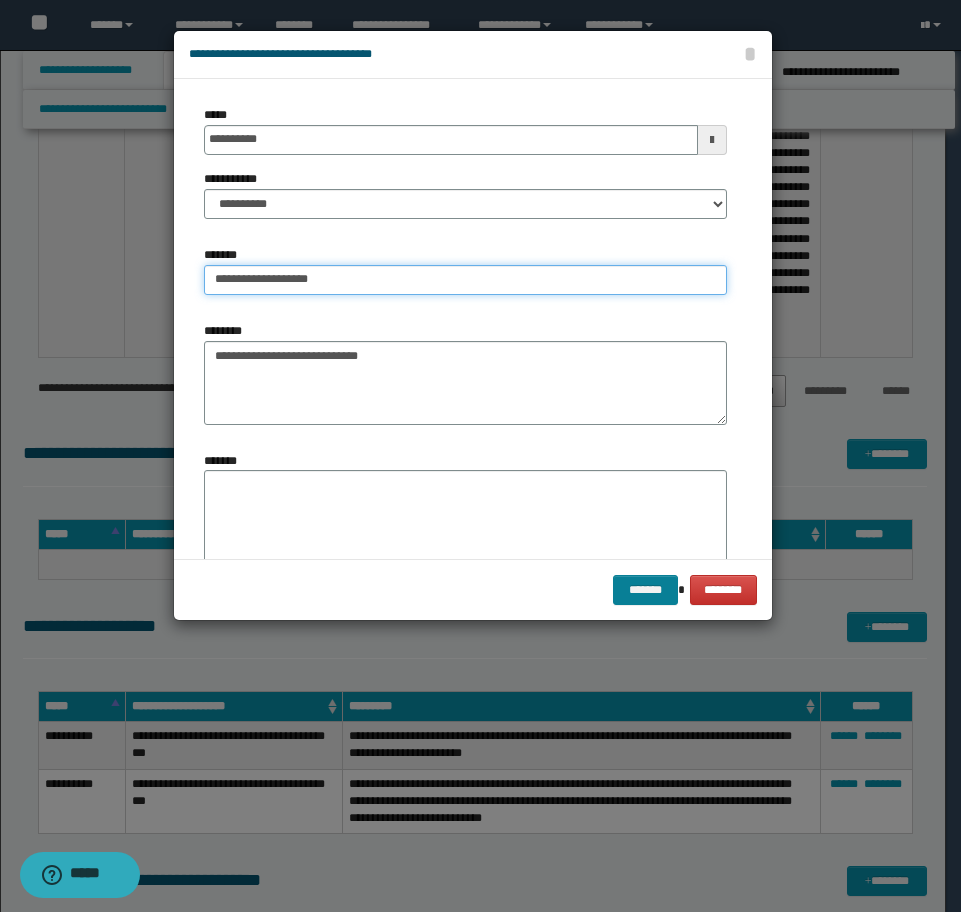 type on "**********" 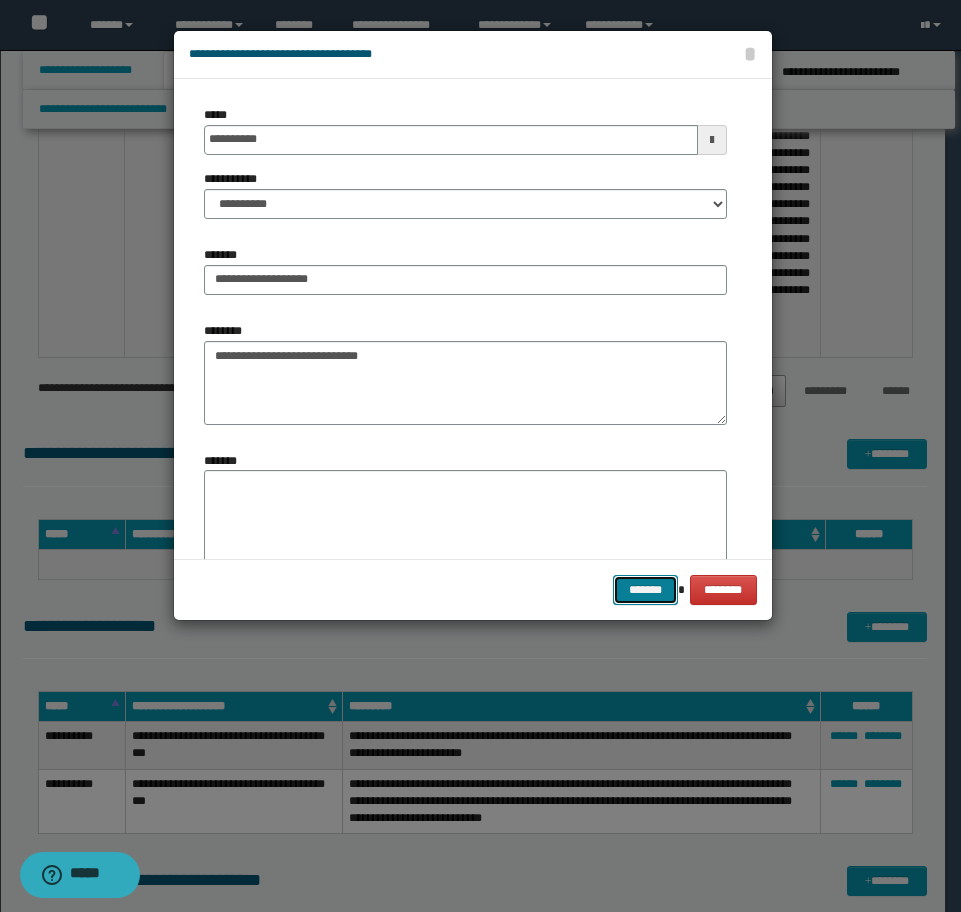 click on "*******" at bounding box center [645, 590] 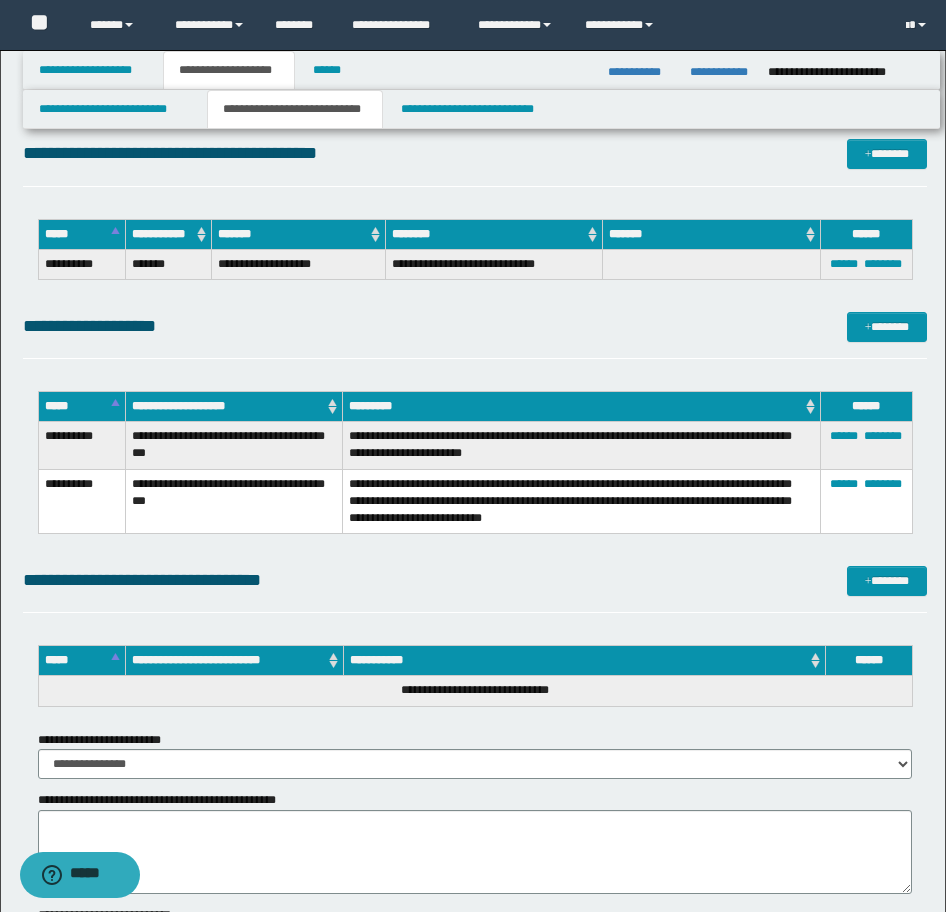 scroll, scrollTop: 3254, scrollLeft: 0, axis: vertical 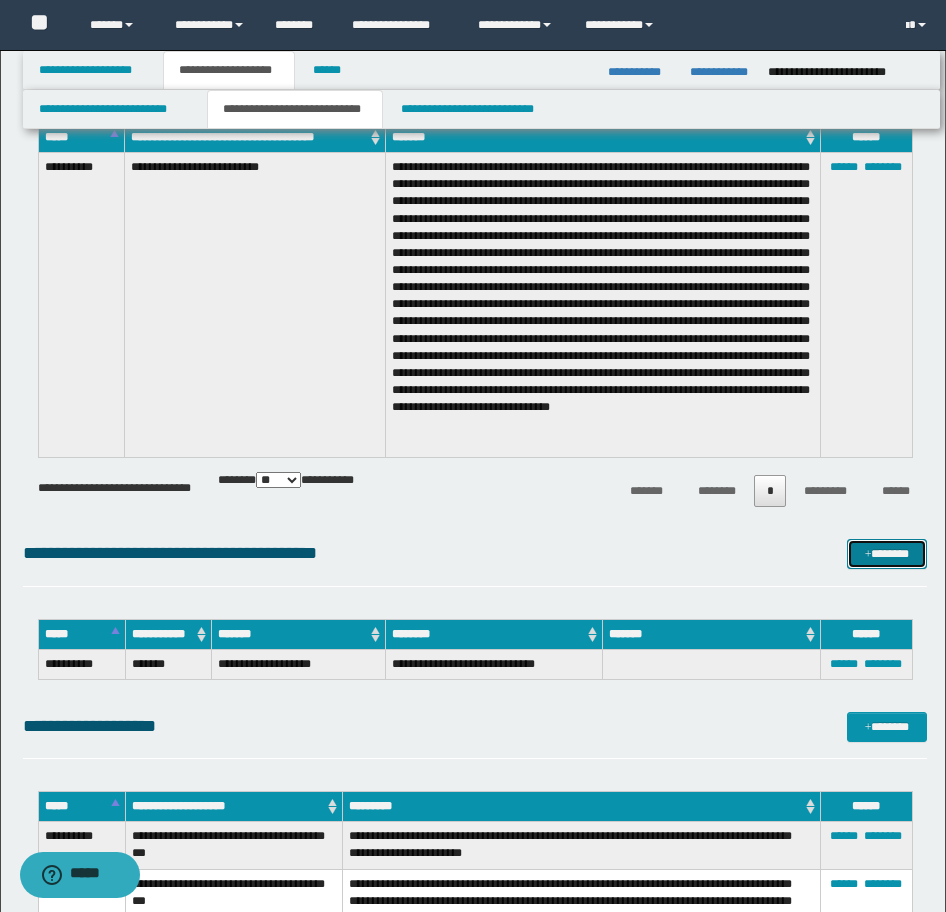 click on "*******" at bounding box center (887, 554) 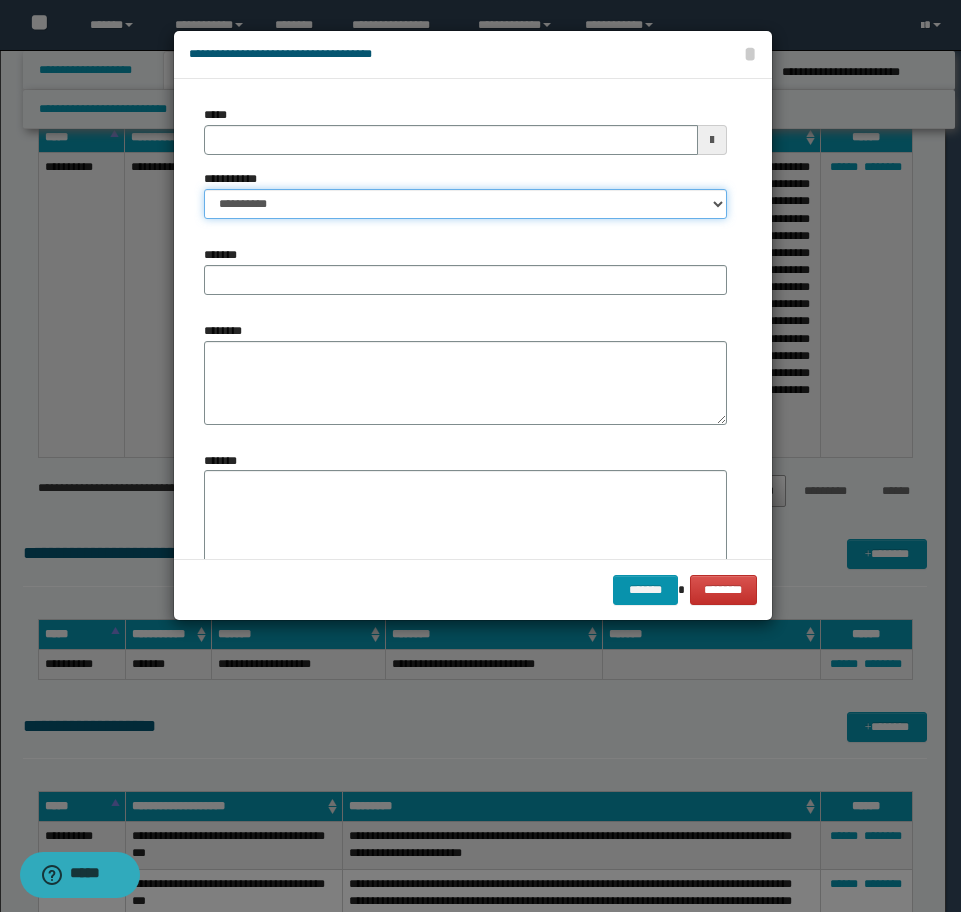 click on "**********" at bounding box center [465, 204] 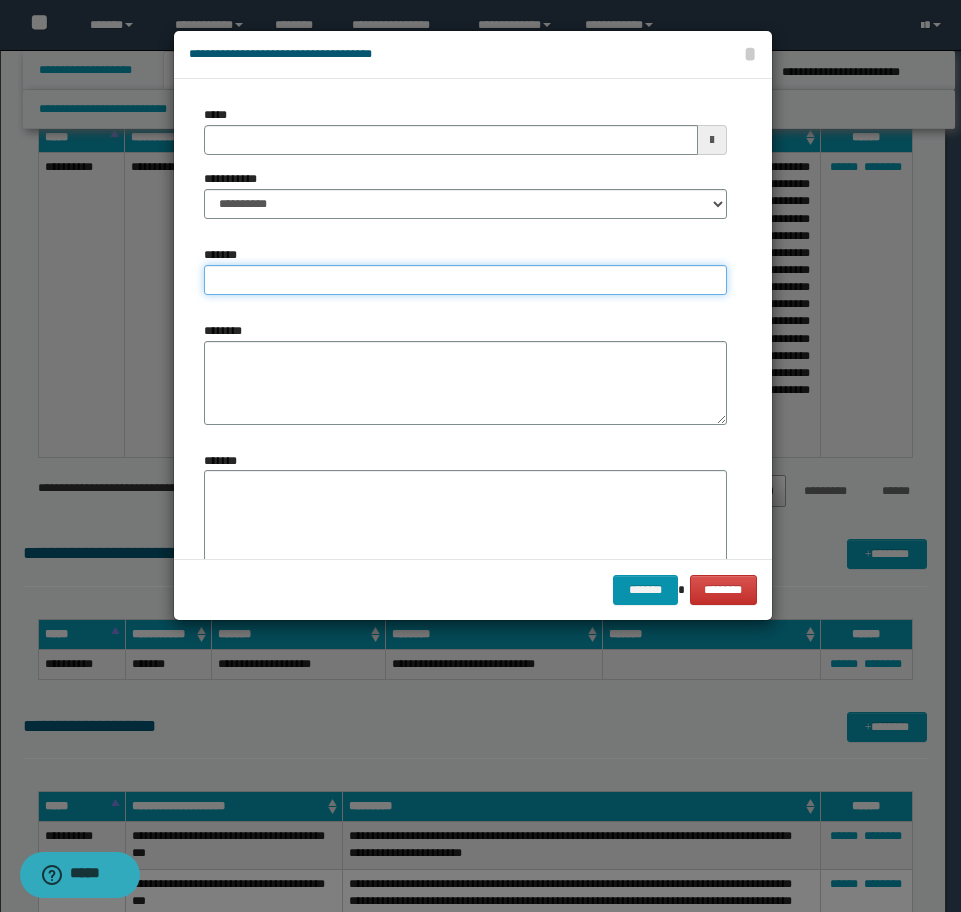click on "*******" at bounding box center [465, 280] 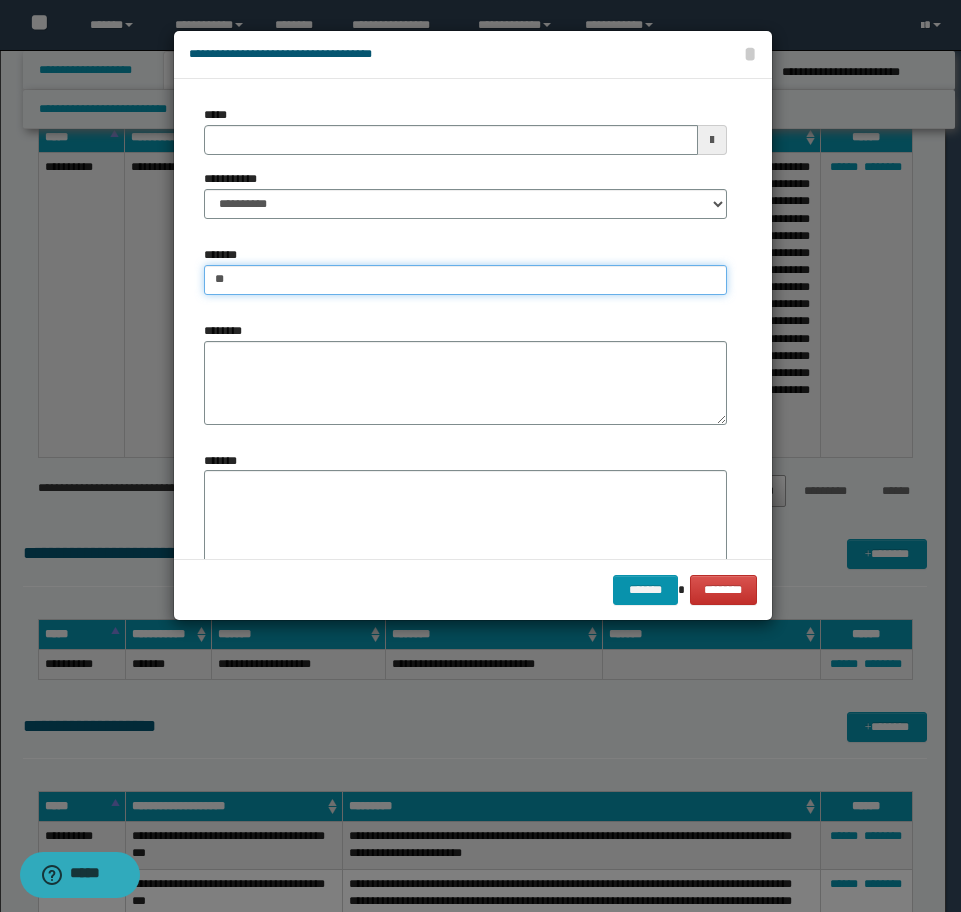 type on "*" 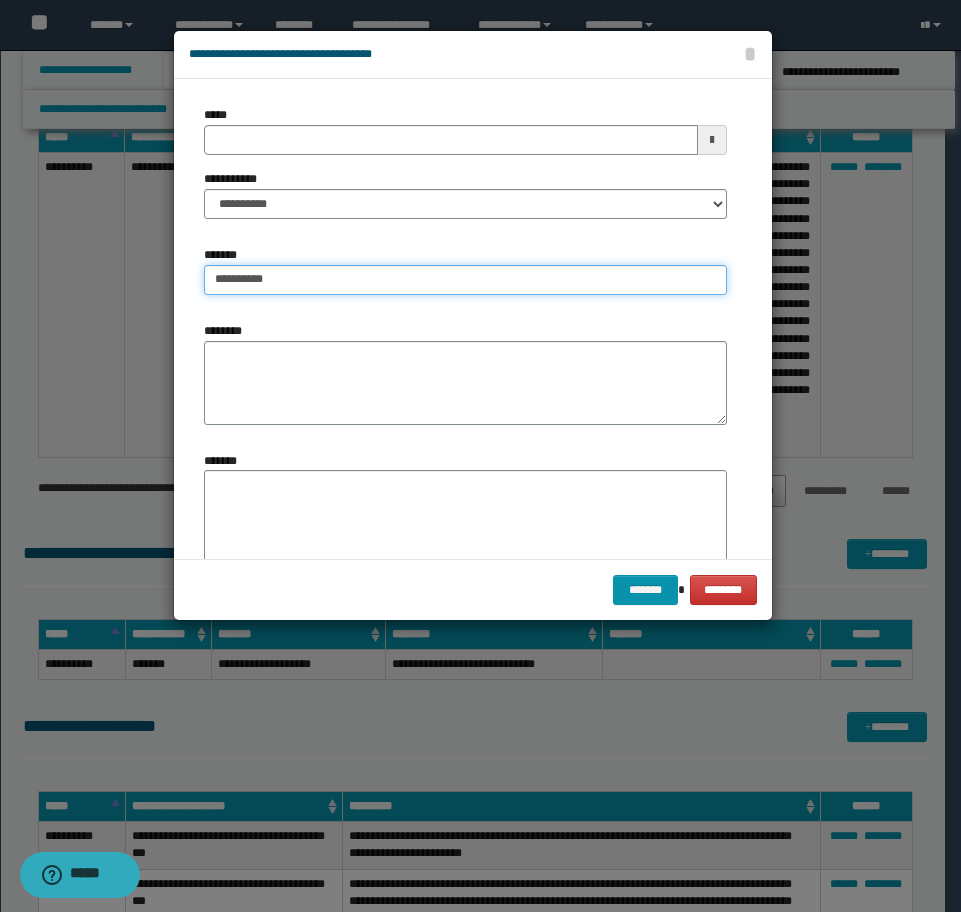 type on "**********" 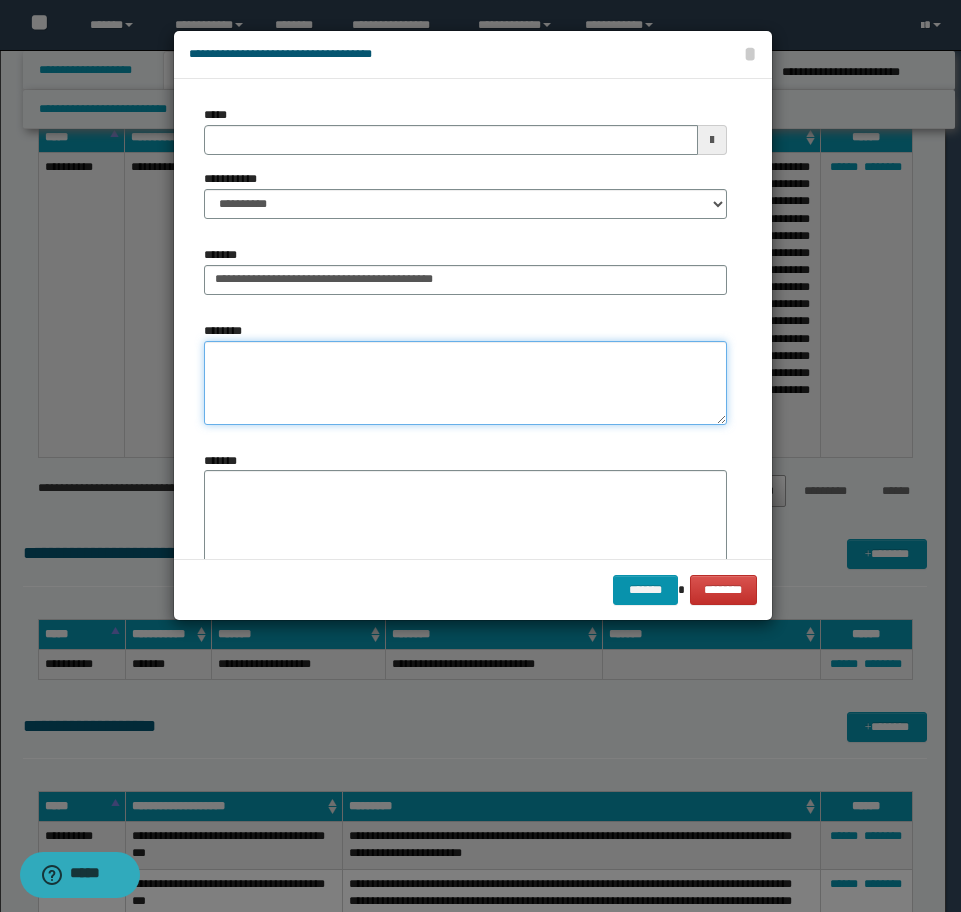 click on "********" at bounding box center (465, 383) 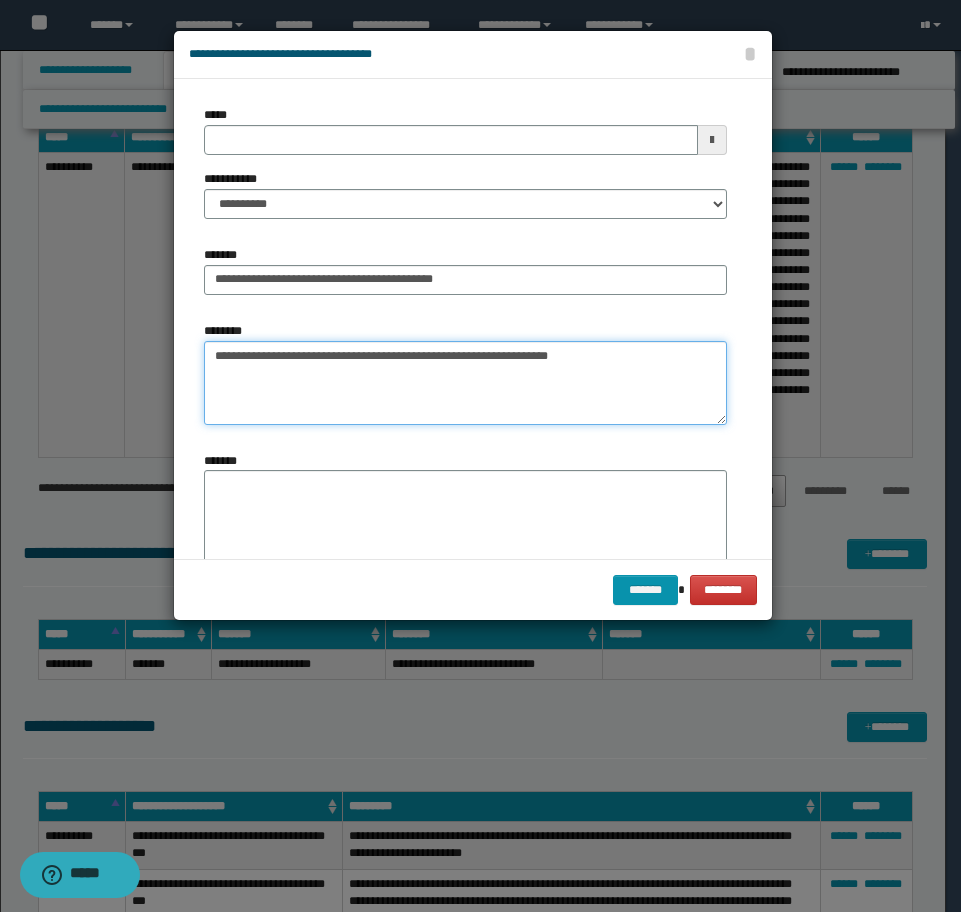 click on "**********" at bounding box center [465, 383] 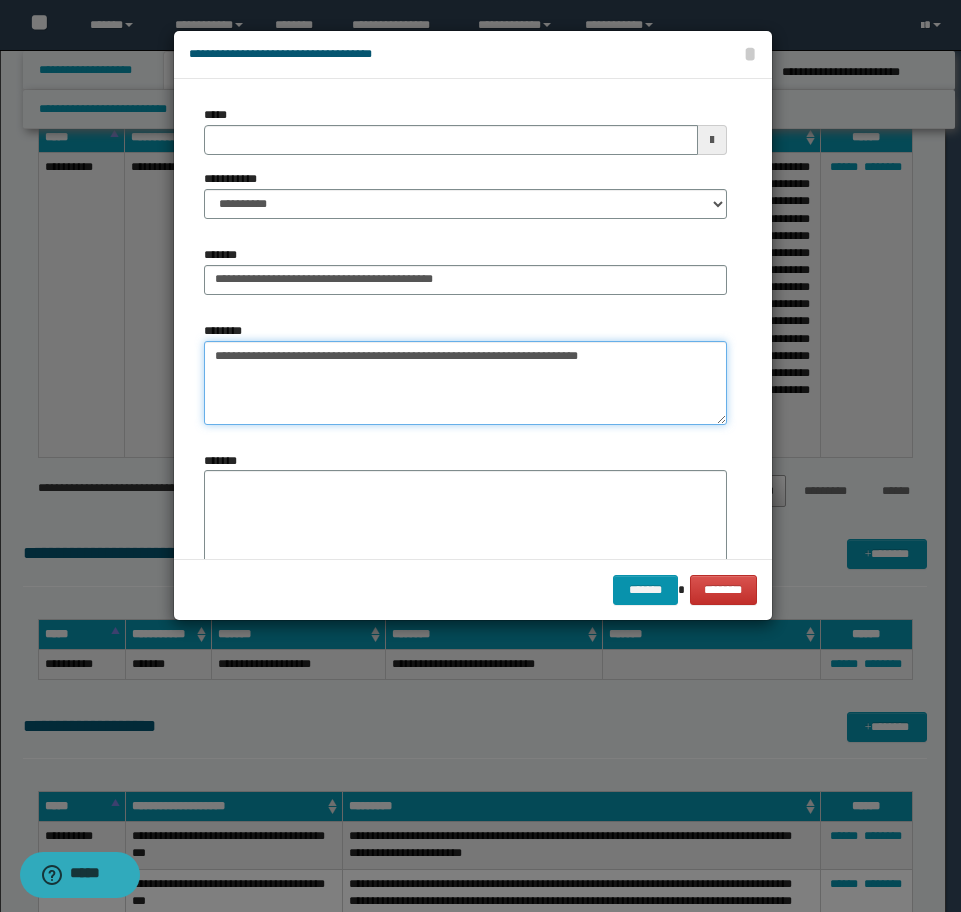 type on "**********" 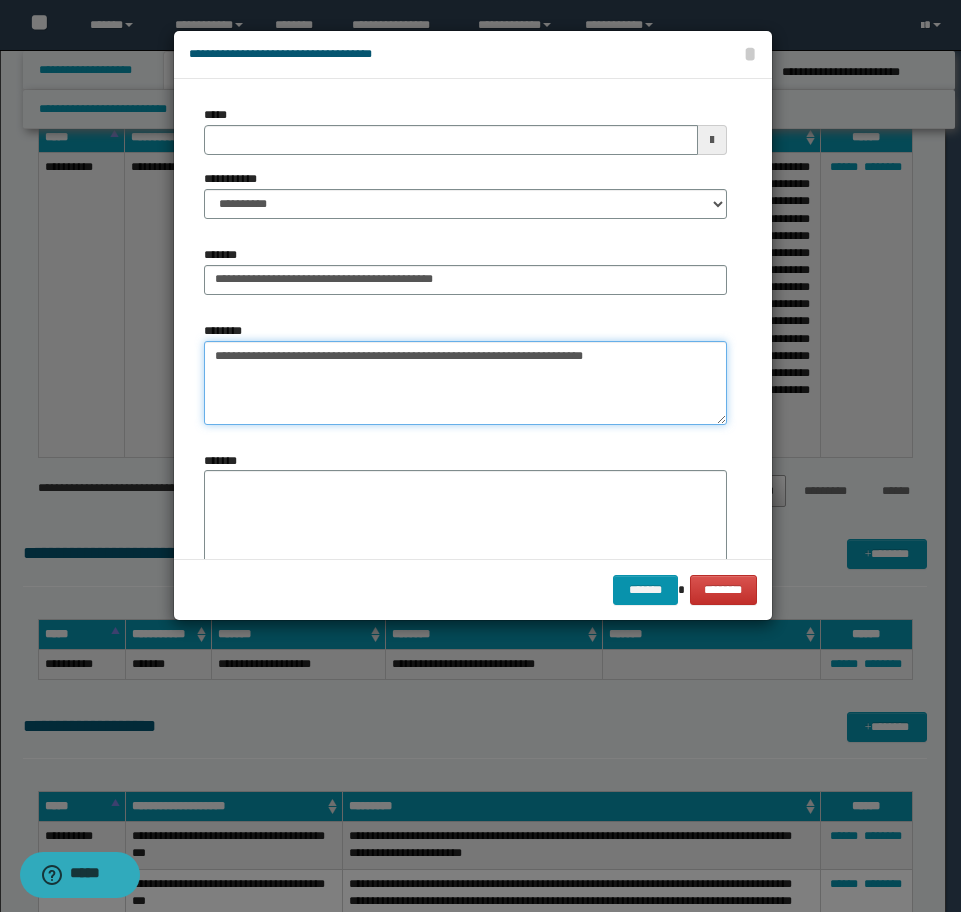 type 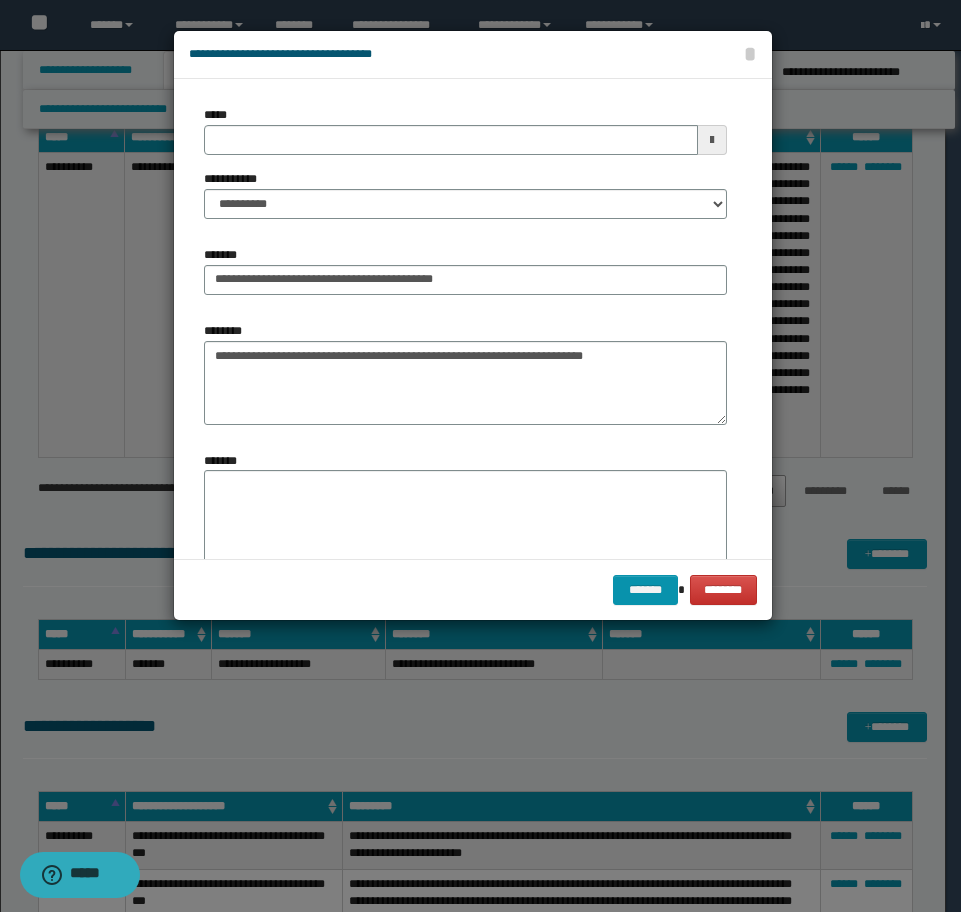 drag, startPoint x: 269, startPoint y: 108, endPoint x: 268, endPoint y: 133, distance: 25.019993 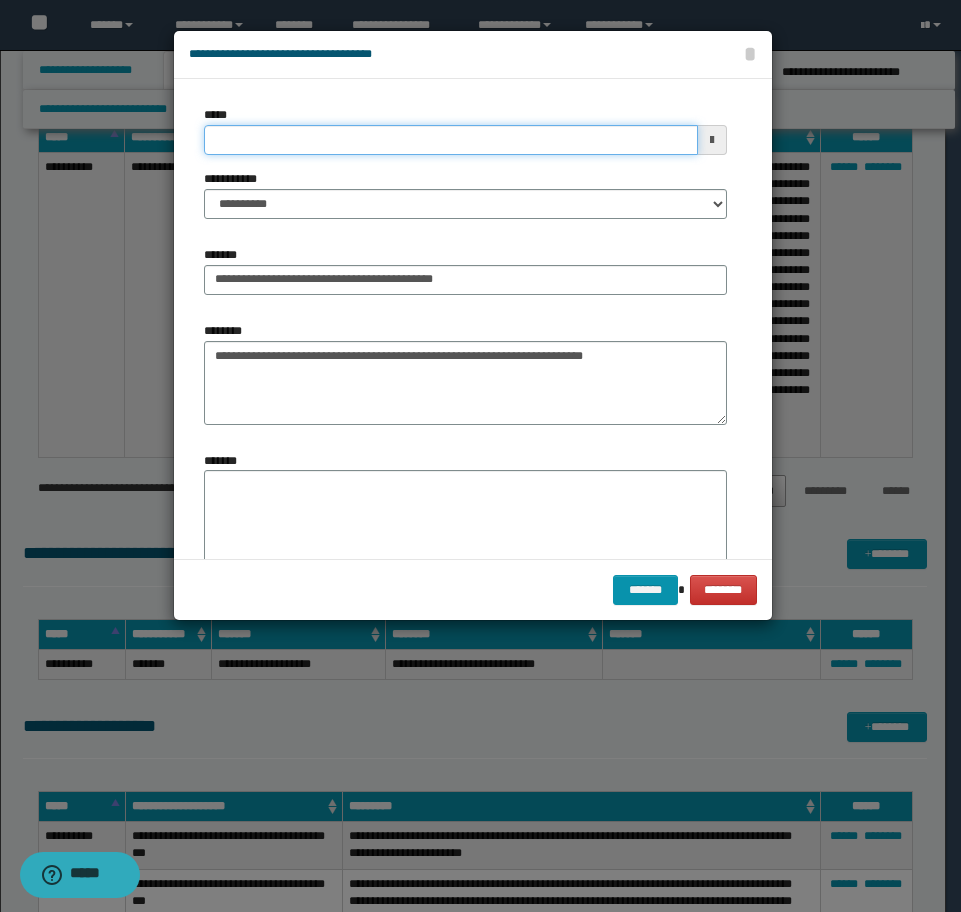 click on "*****" at bounding box center [451, 140] 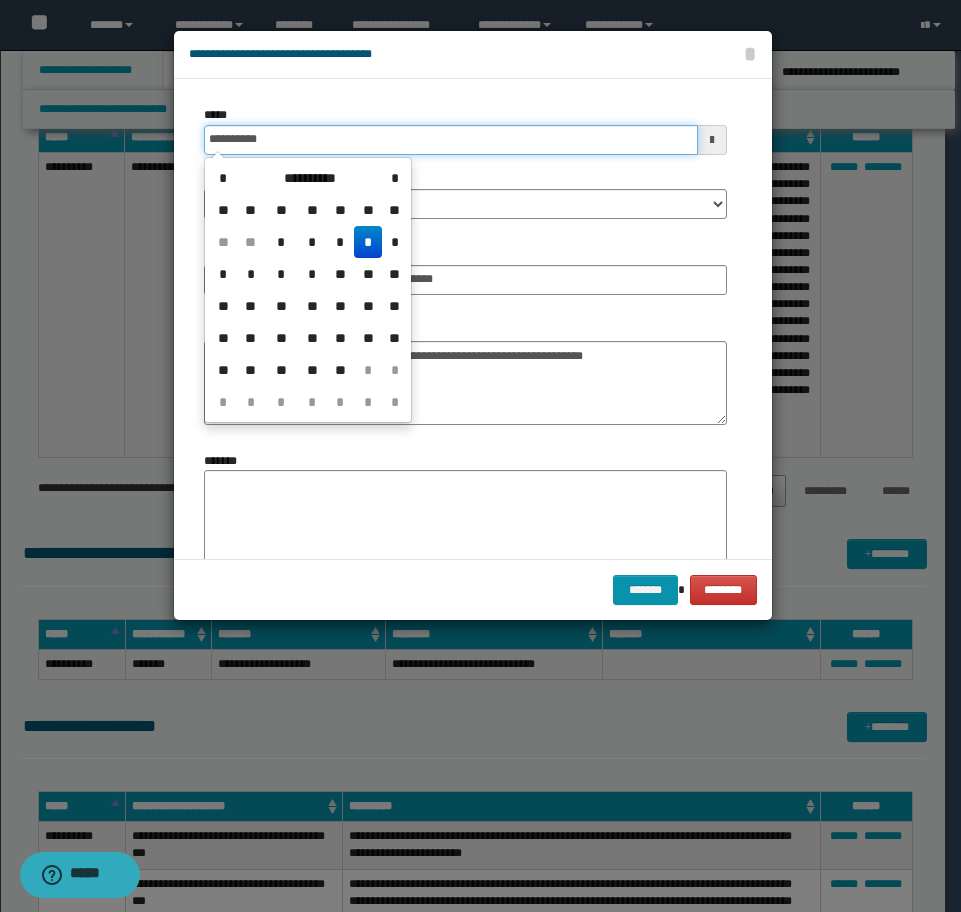 type on "**********" 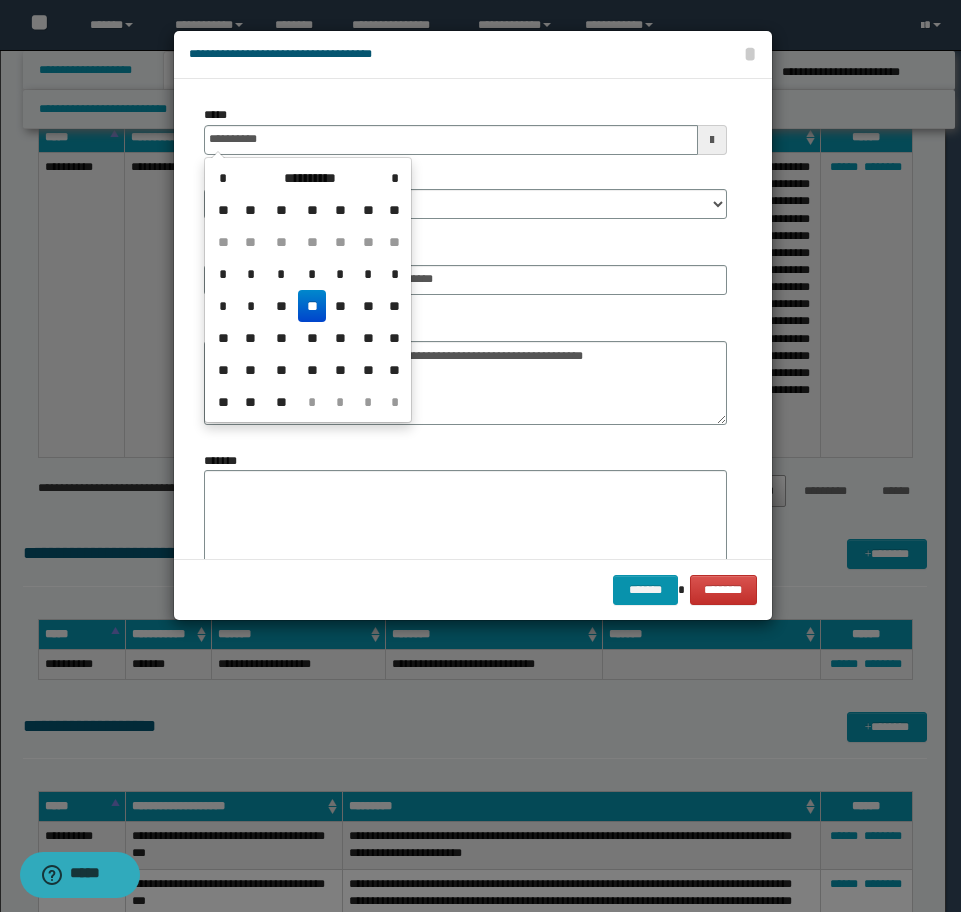 click on "**" at bounding box center (312, 306) 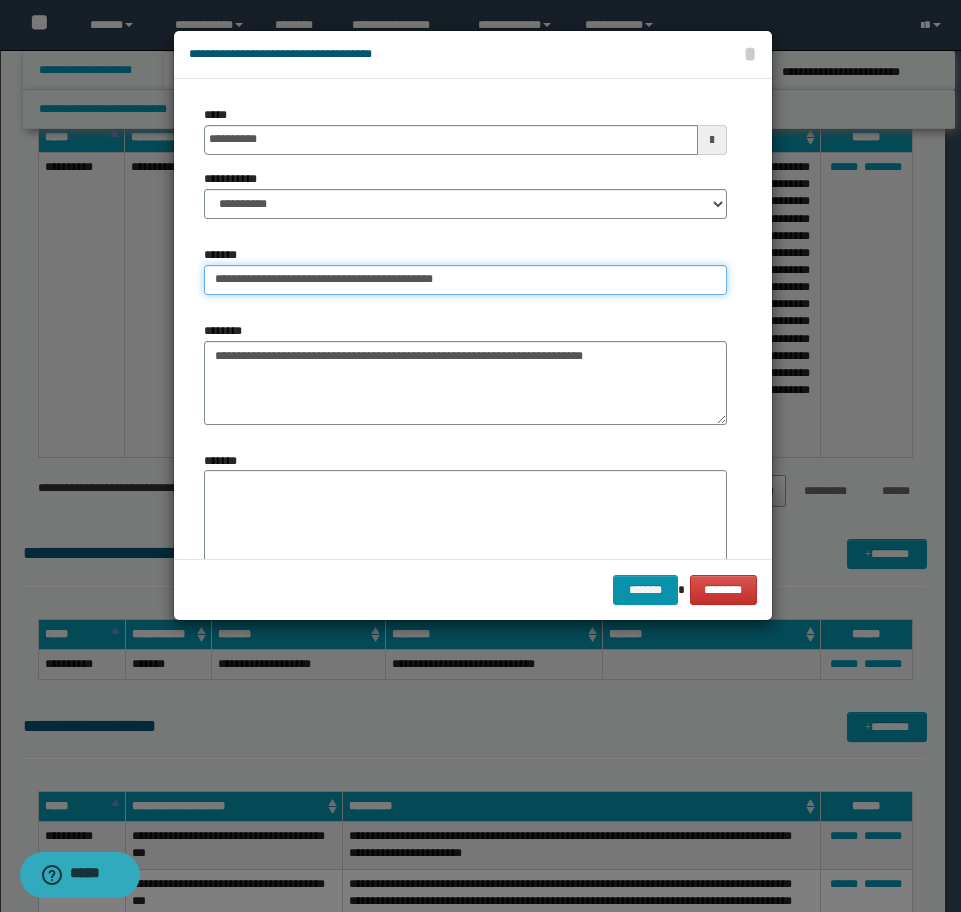 drag, startPoint x: 435, startPoint y: 278, endPoint x: 334, endPoint y: 279, distance: 101.00495 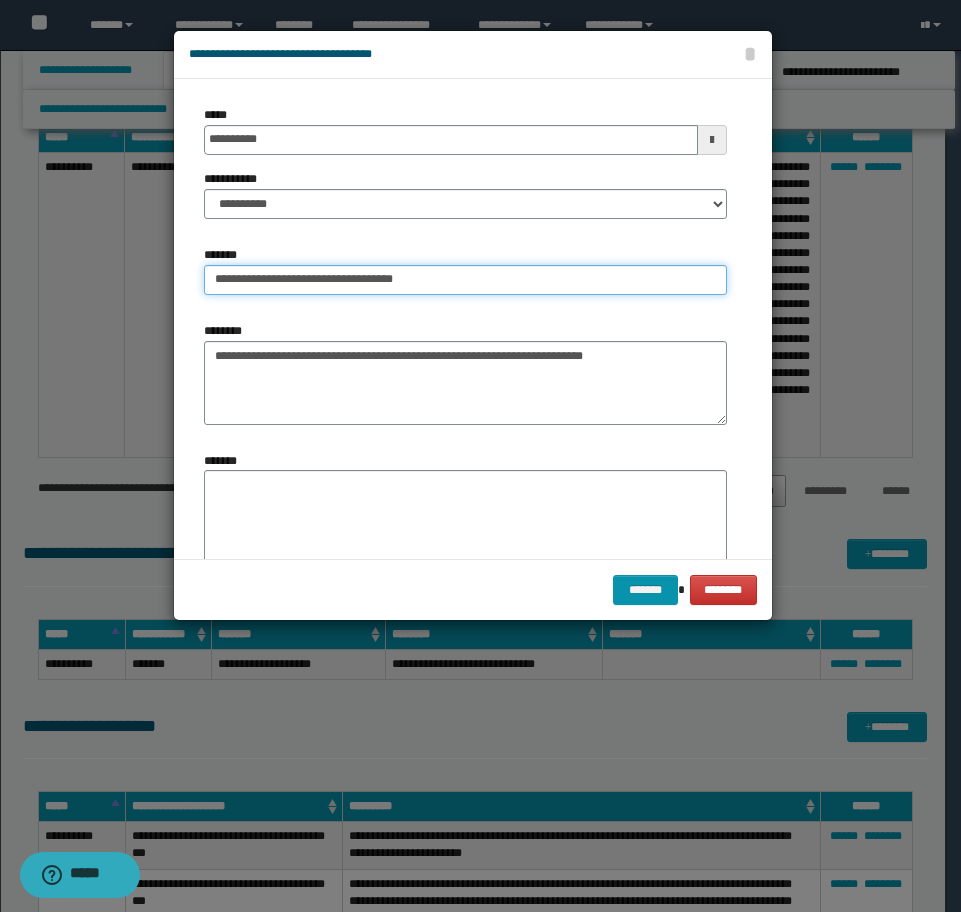 drag, startPoint x: 254, startPoint y: 283, endPoint x: 233, endPoint y: 279, distance: 21.377558 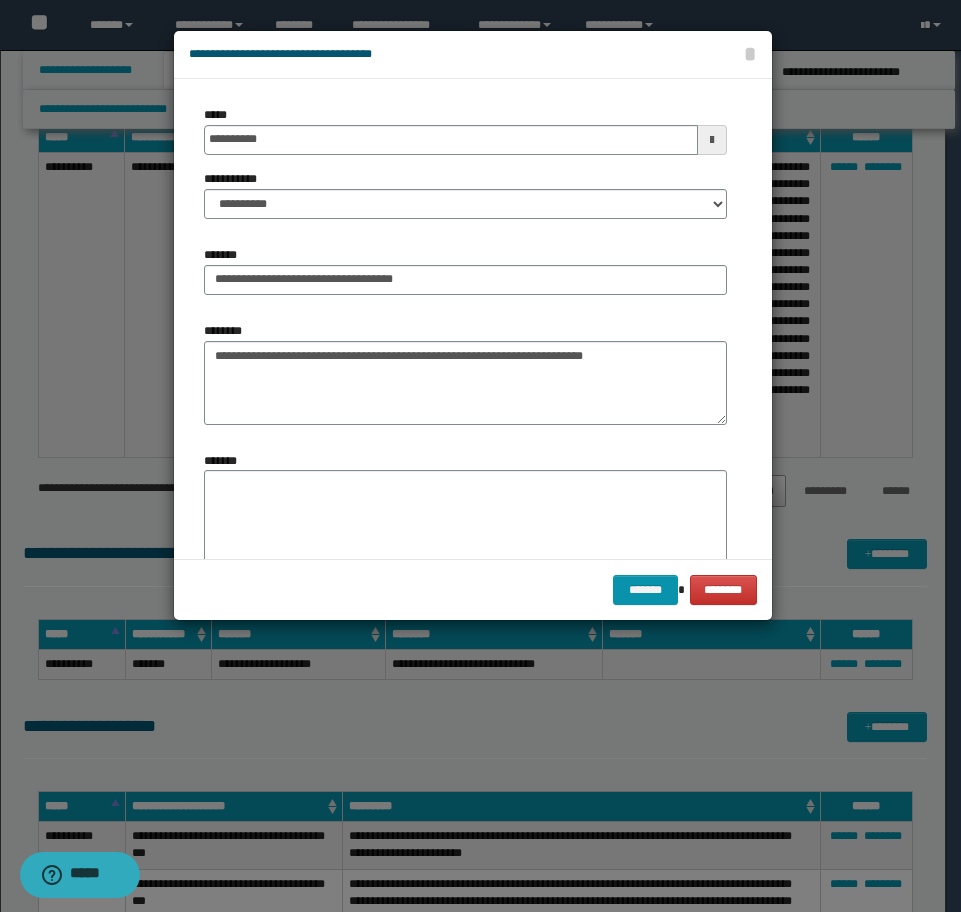 click on "*******
********" at bounding box center (473, 589) 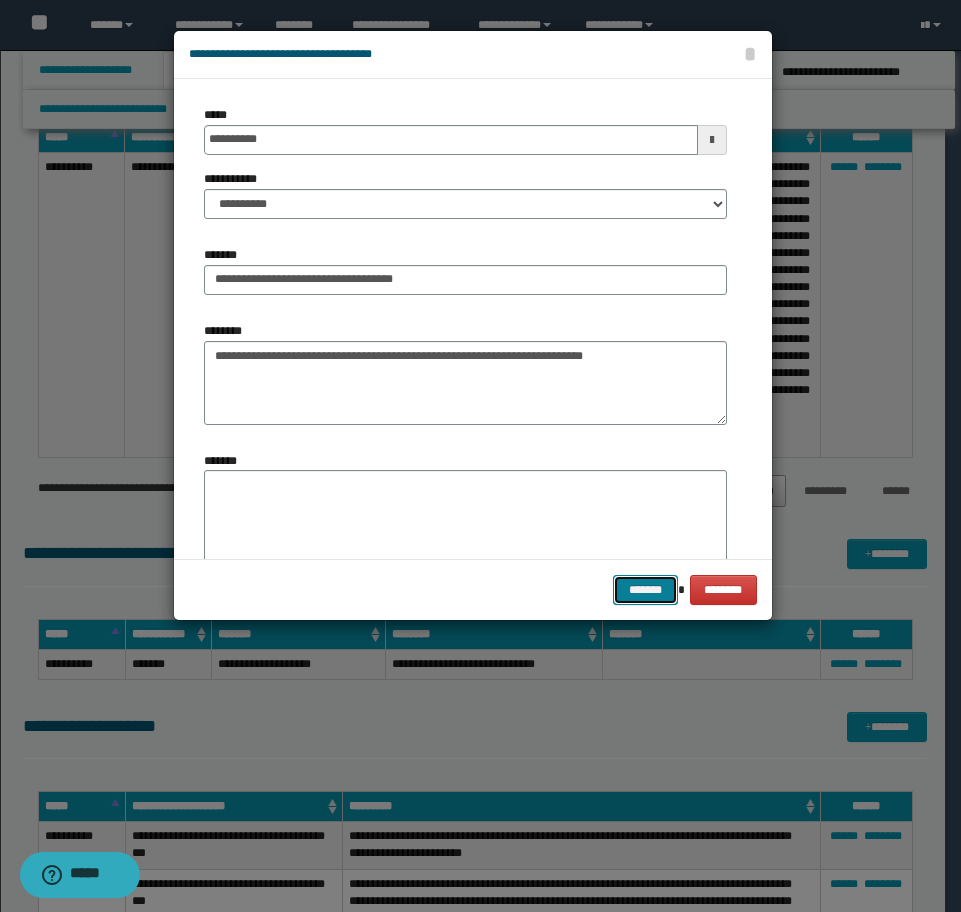 click on "*******" at bounding box center (645, 590) 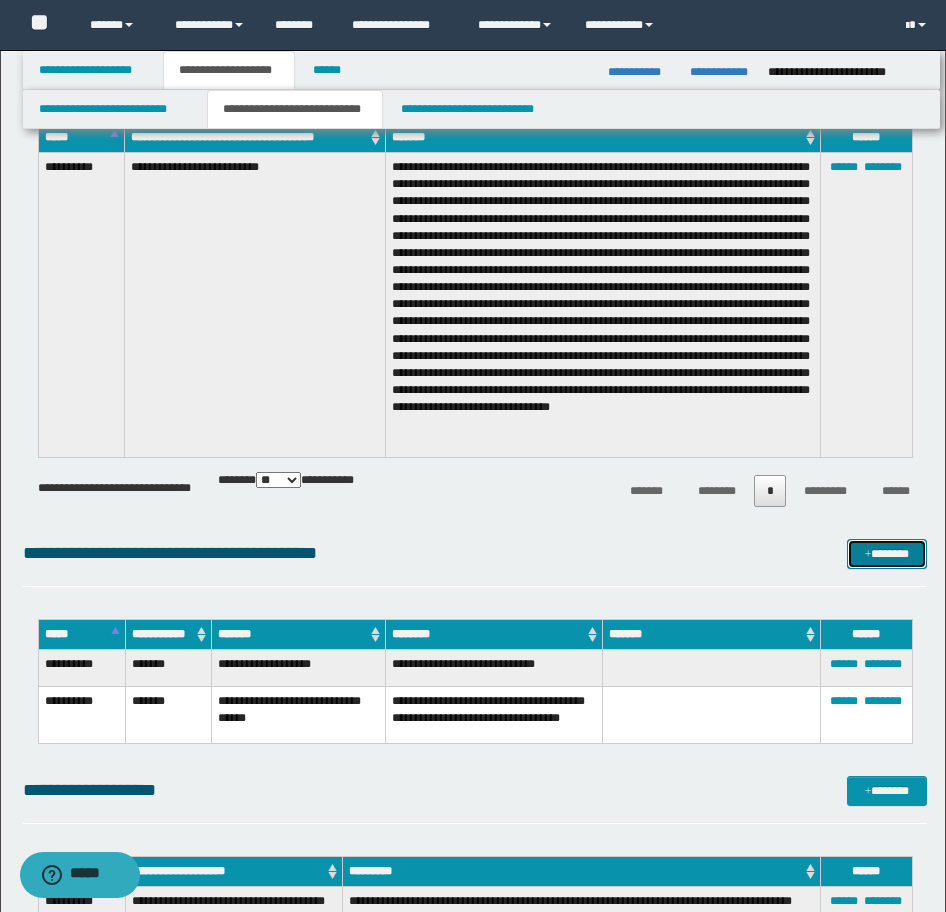 click at bounding box center (868, 555) 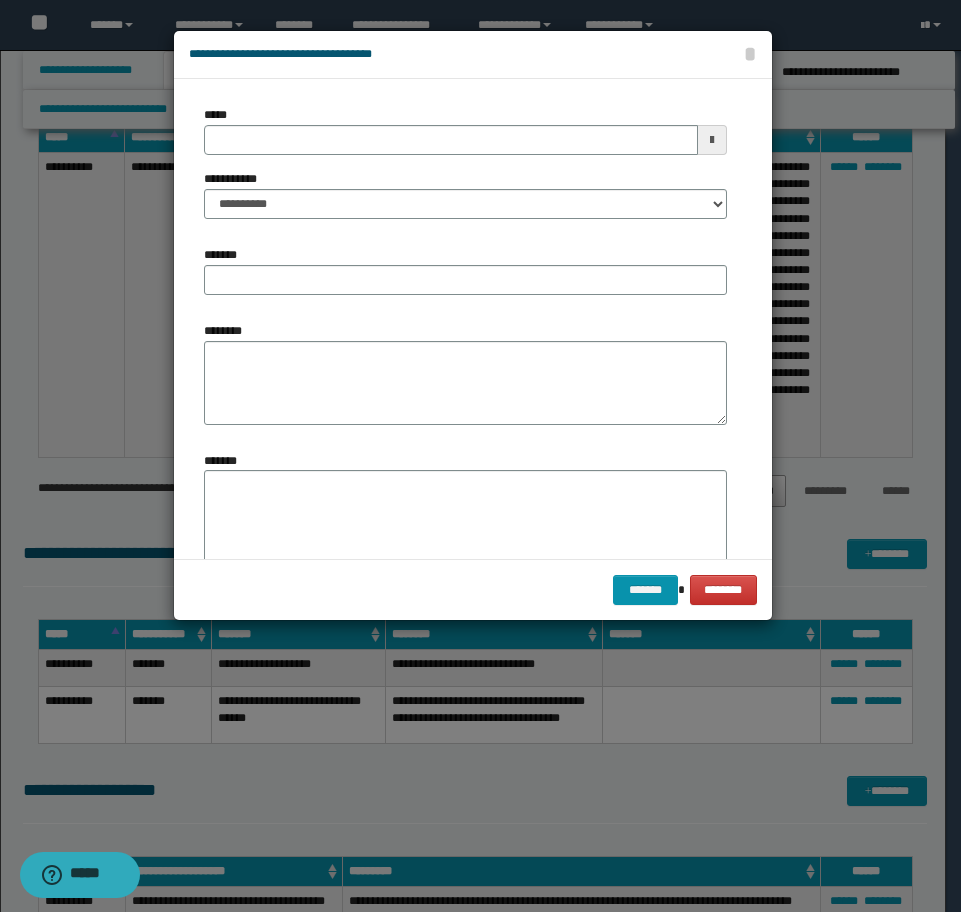 click on "**********" at bounding box center [465, 170] 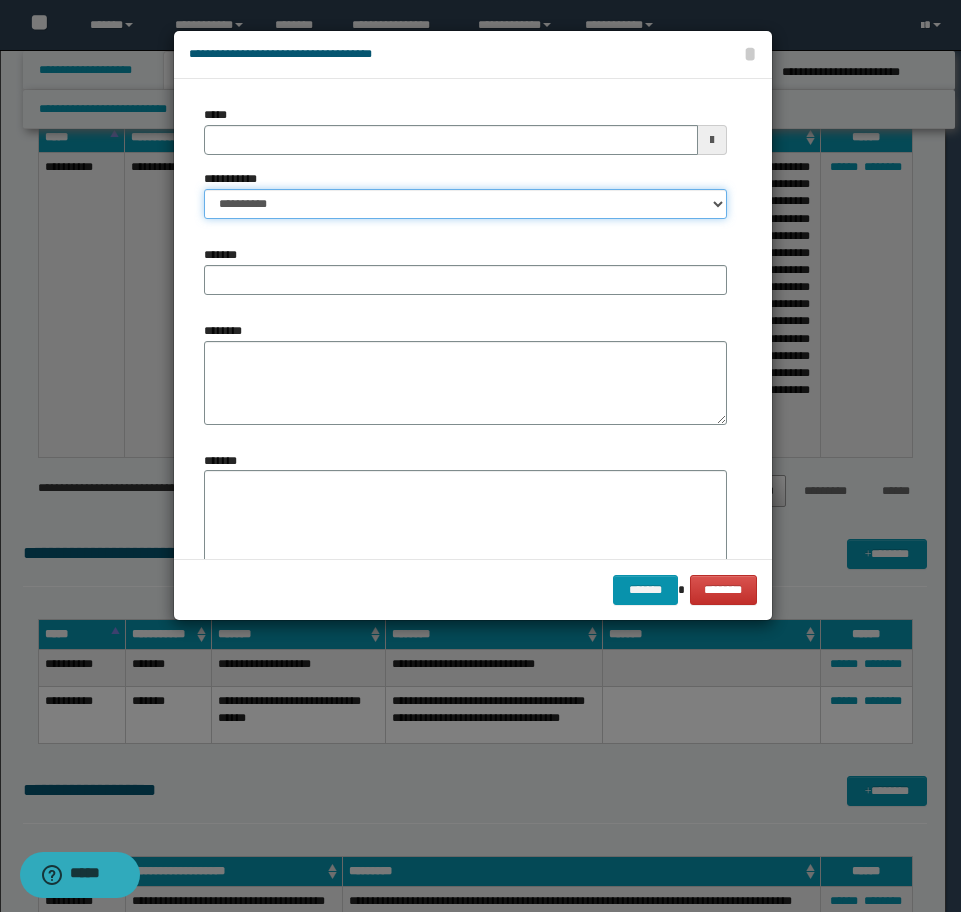 click on "**********" at bounding box center (465, 204) 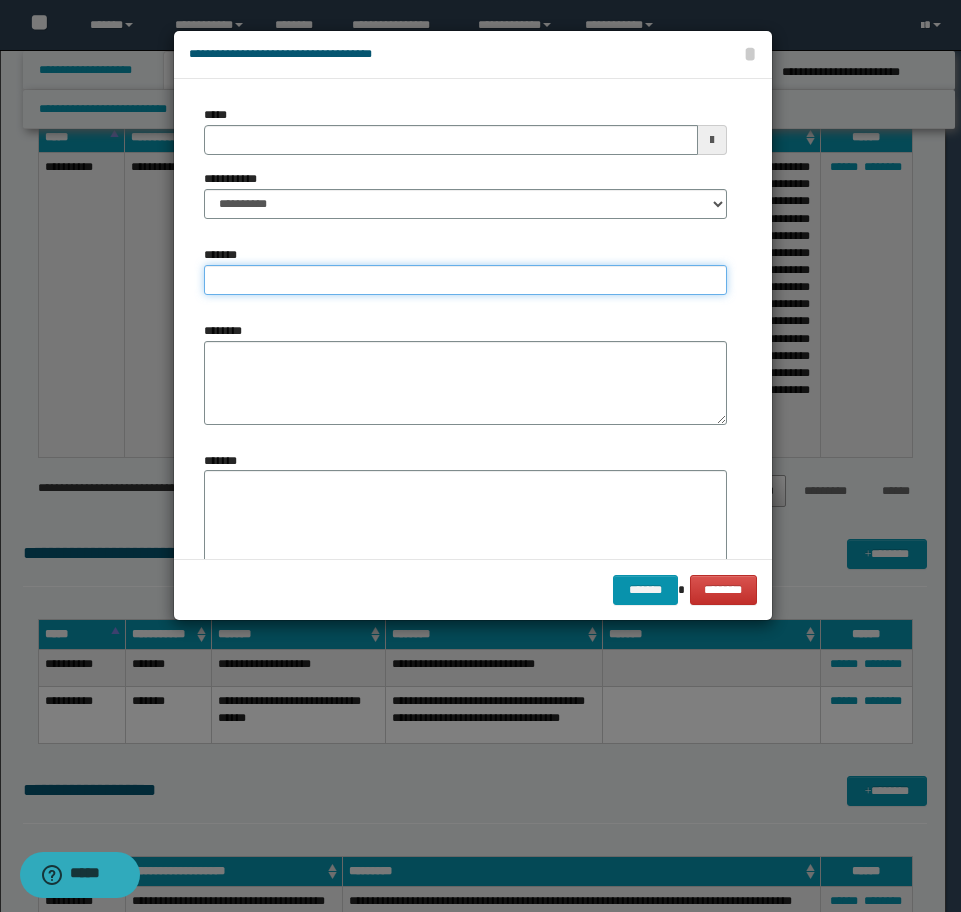 click on "*******" at bounding box center [465, 280] 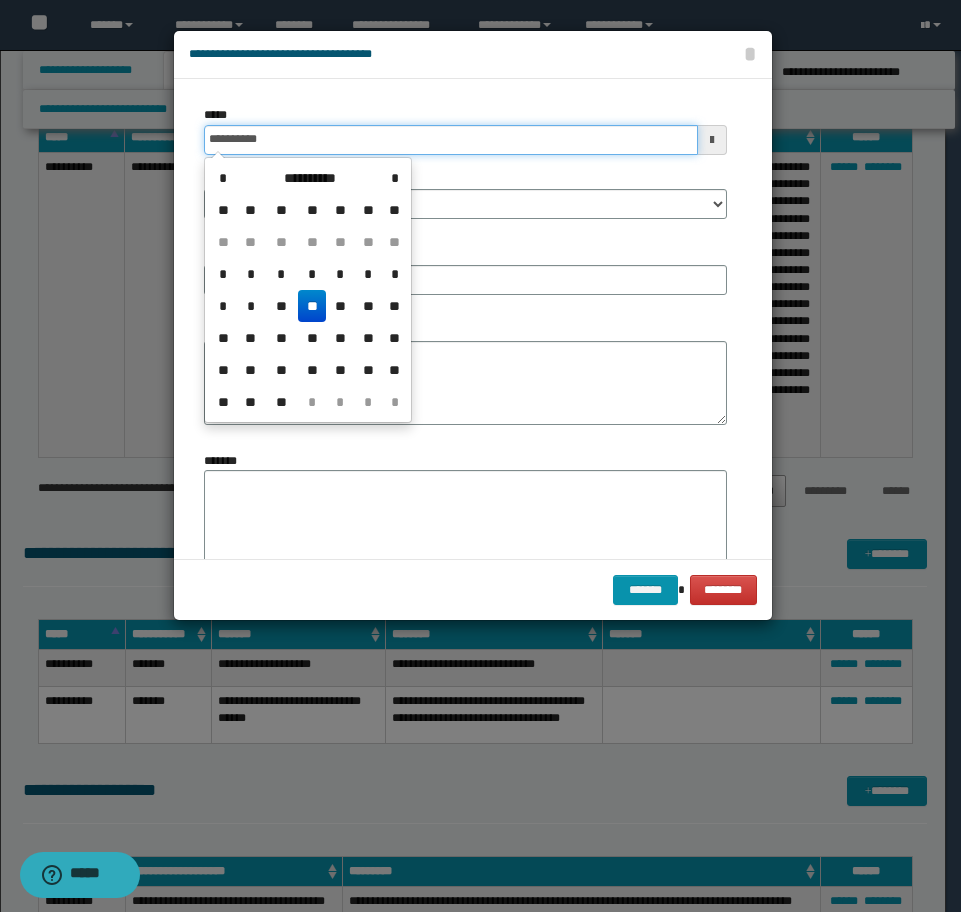 drag, startPoint x: 300, startPoint y: 130, endPoint x: 60, endPoint y: 127, distance: 240.01875 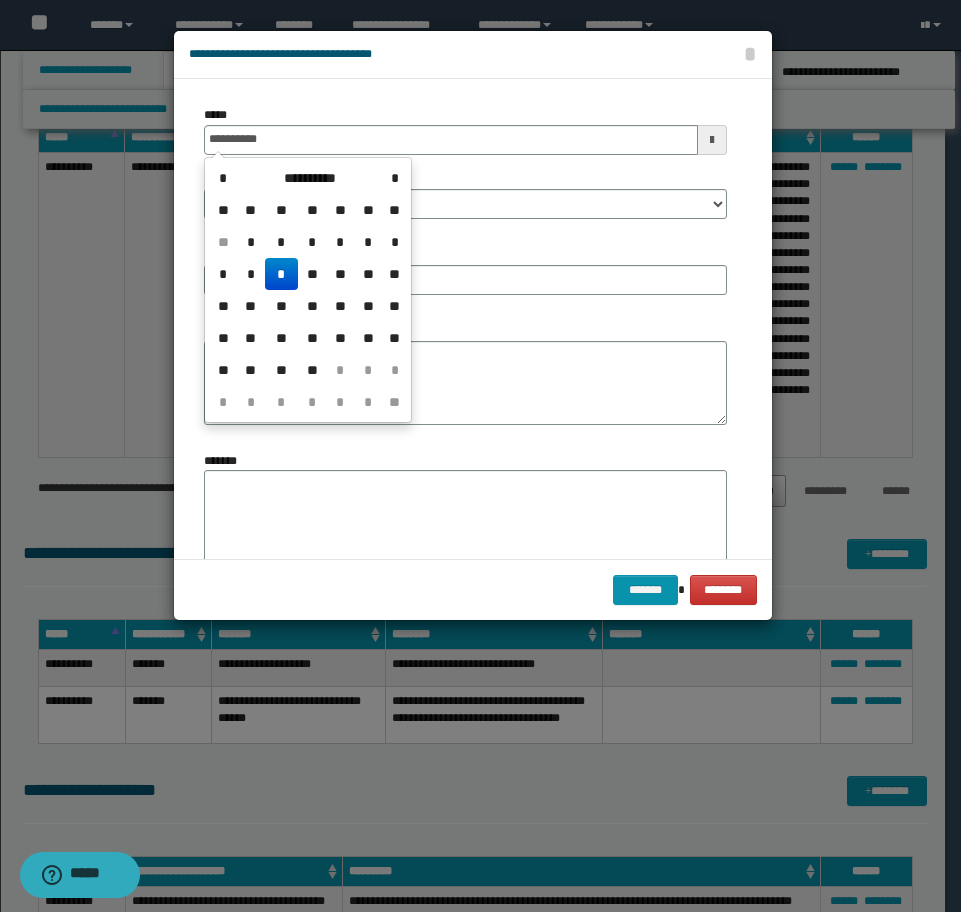 click on "*" at bounding box center [281, 274] 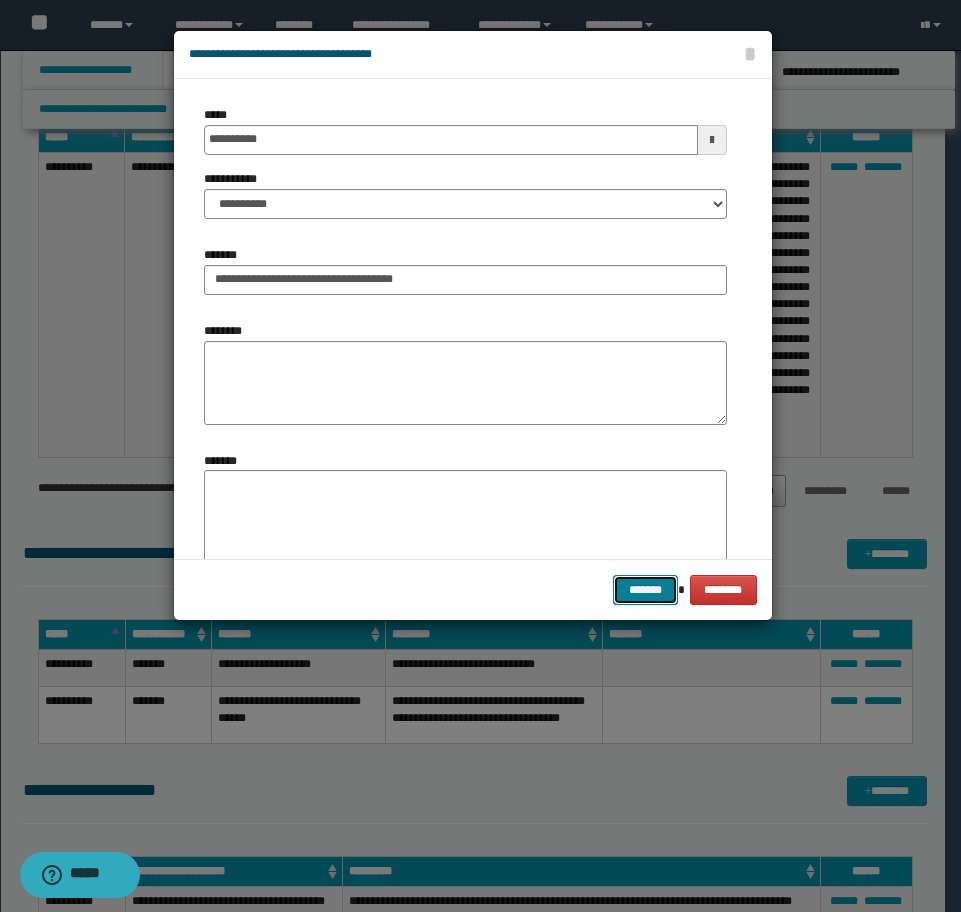 click on "*******" at bounding box center [645, 590] 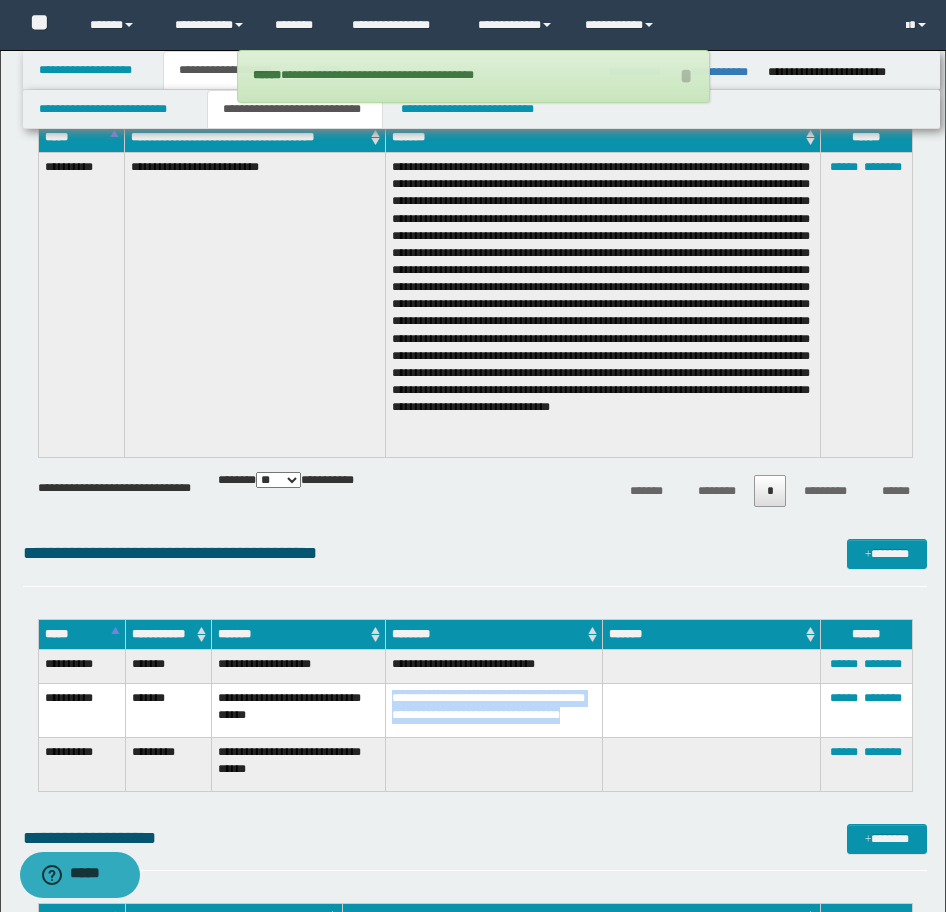 drag, startPoint x: 392, startPoint y: 695, endPoint x: 436, endPoint y: 730, distance: 56.22277 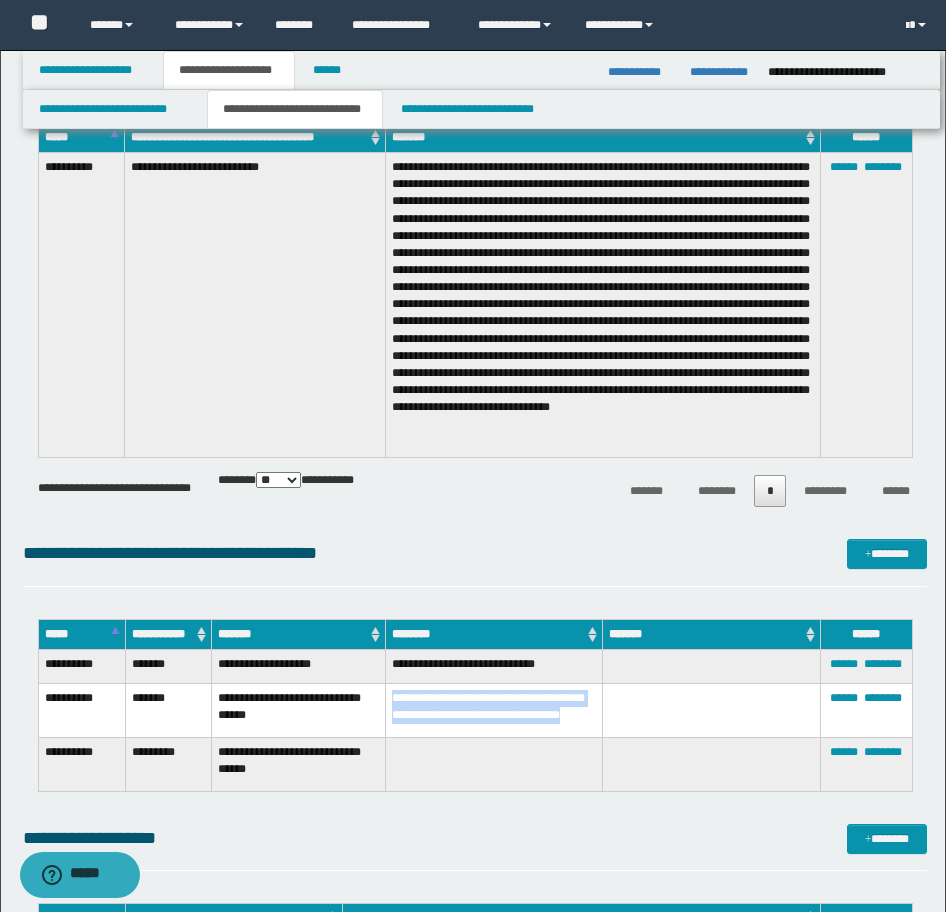 copy on "**********" 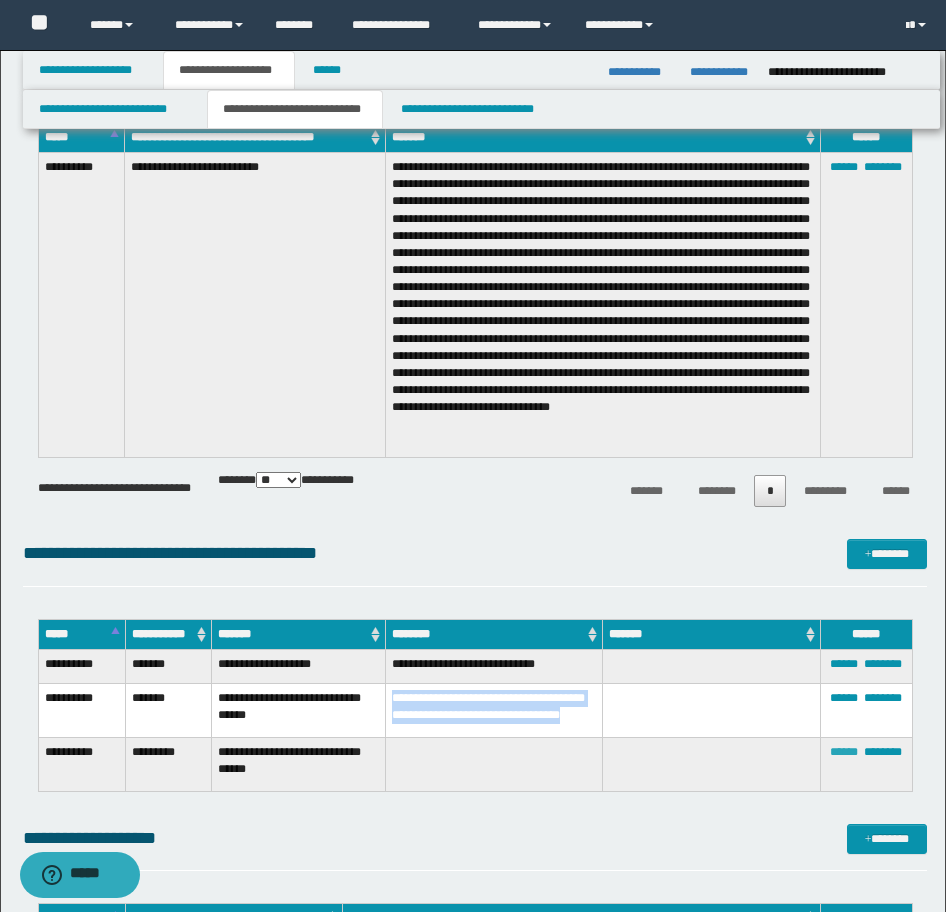 click on "******" at bounding box center (844, 752) 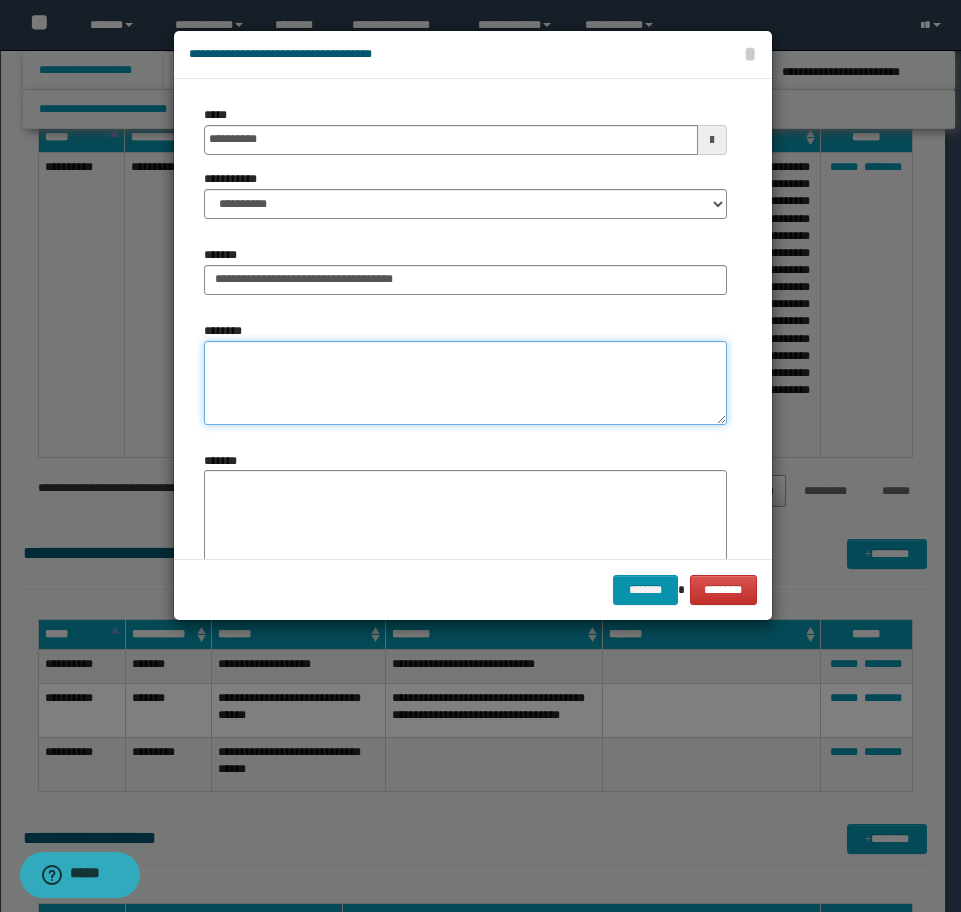 click on "********" at bounding box center (465, 383) 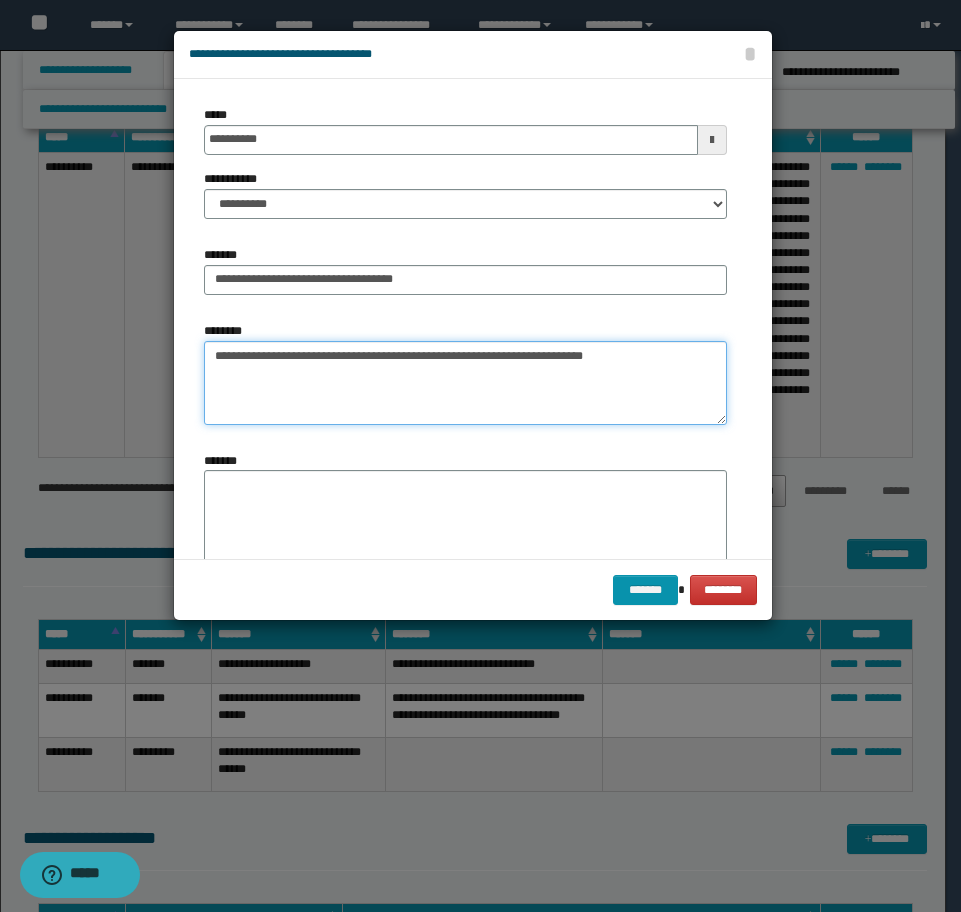 type on "**********" 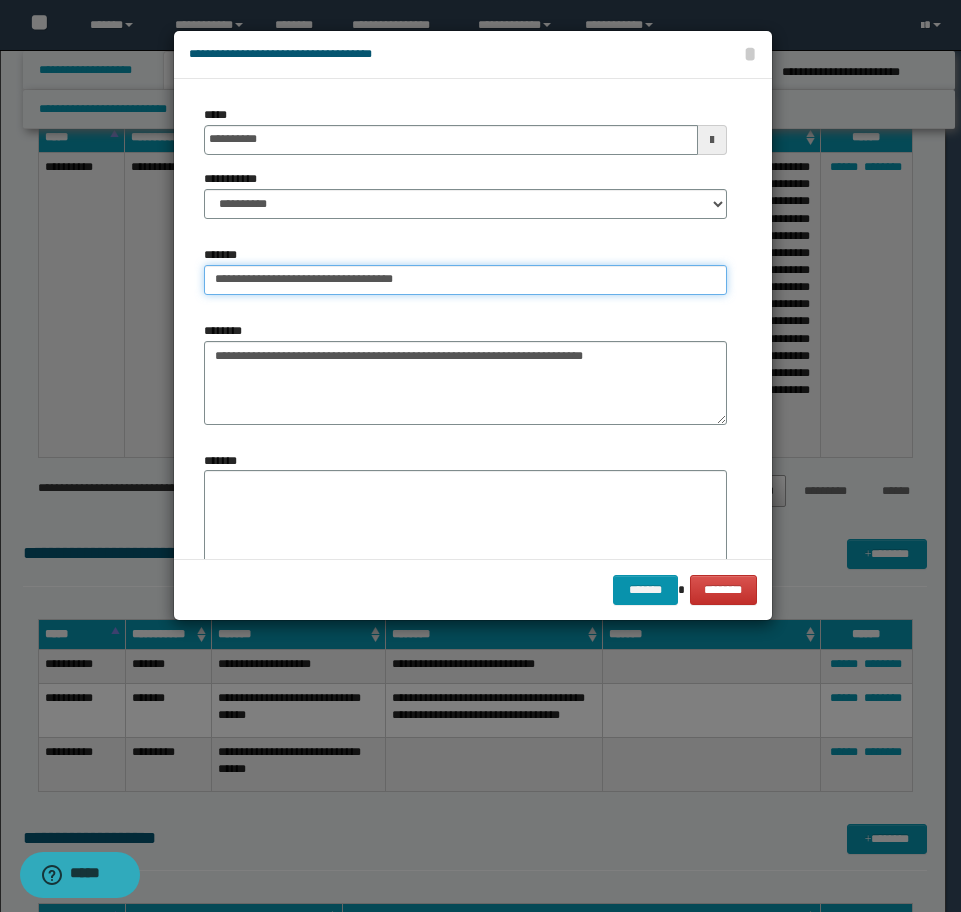 drag, startPoint x: 430, startPoint y: 284, endPoint x: 334, endPoint y: 290, distance: 96.18732 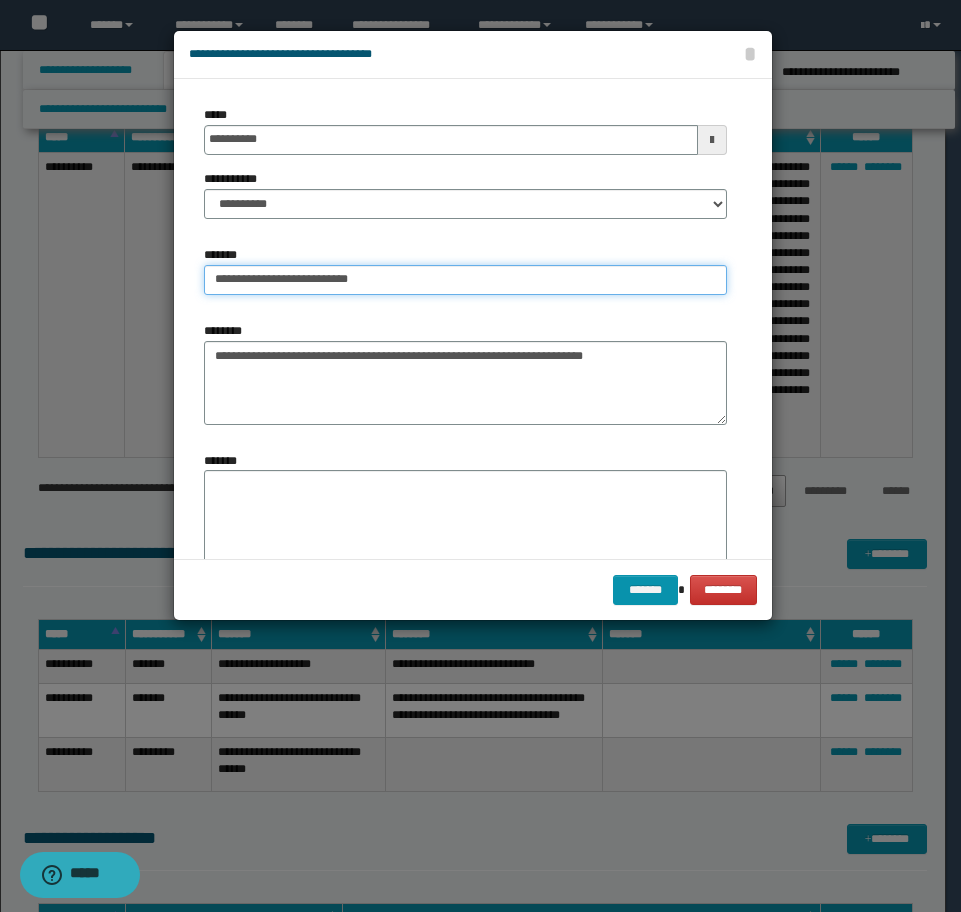 type on "**********" 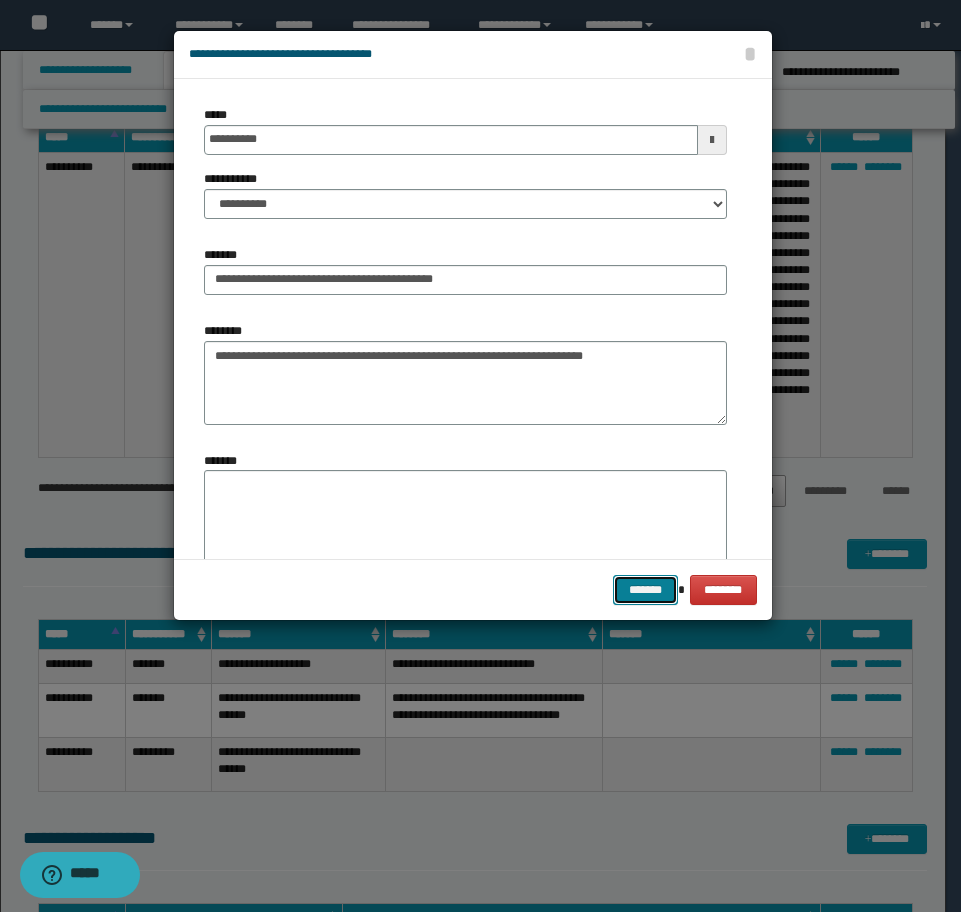 click on "*******" at bounding box center [645, 590] 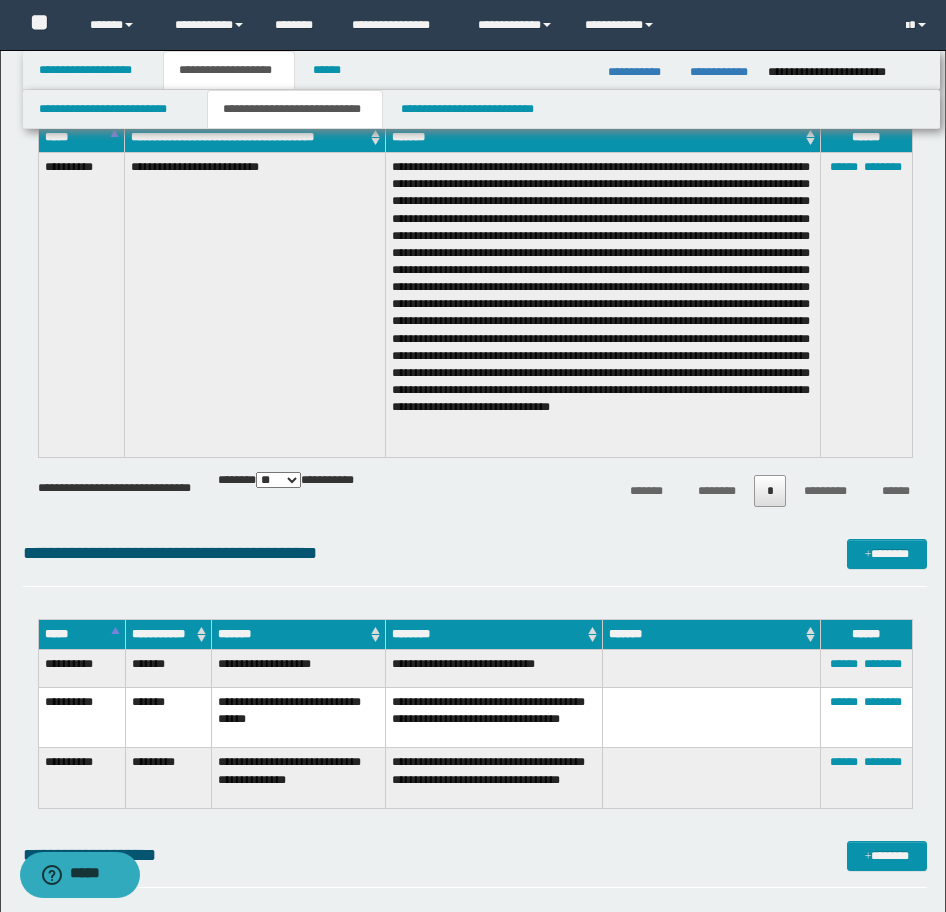 click on "**********" at bounding box center (475, -734) 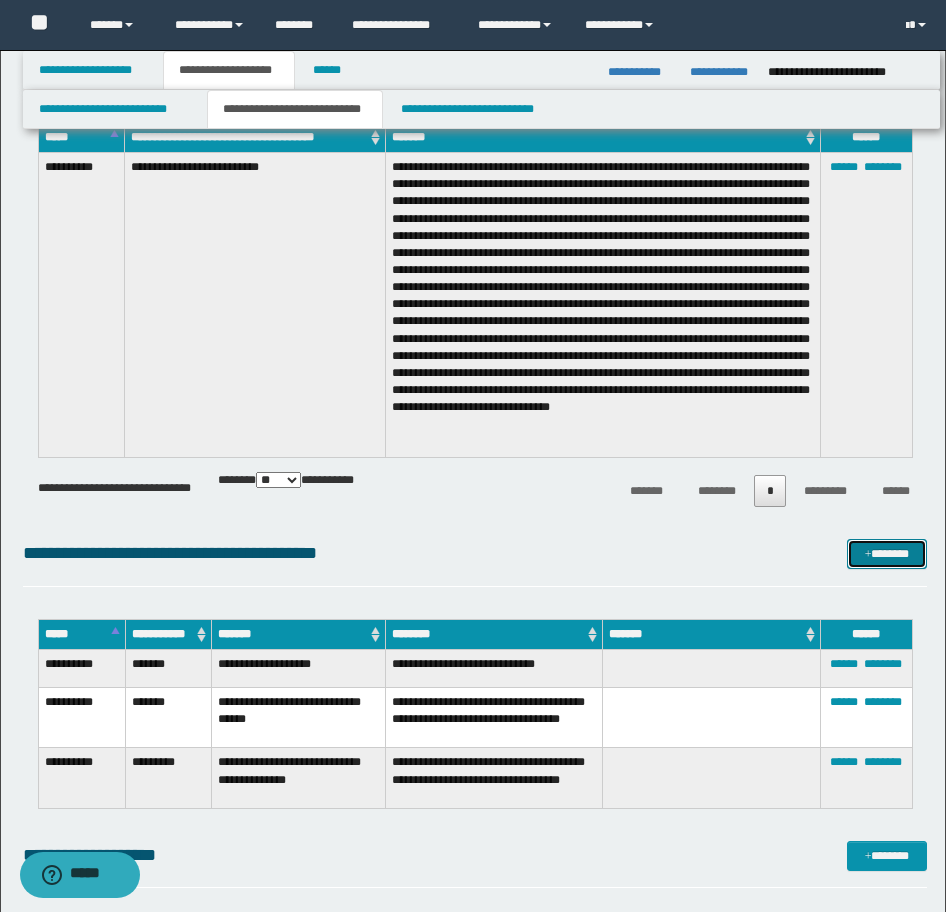 click on "*******" at bounding box center [887, 554] 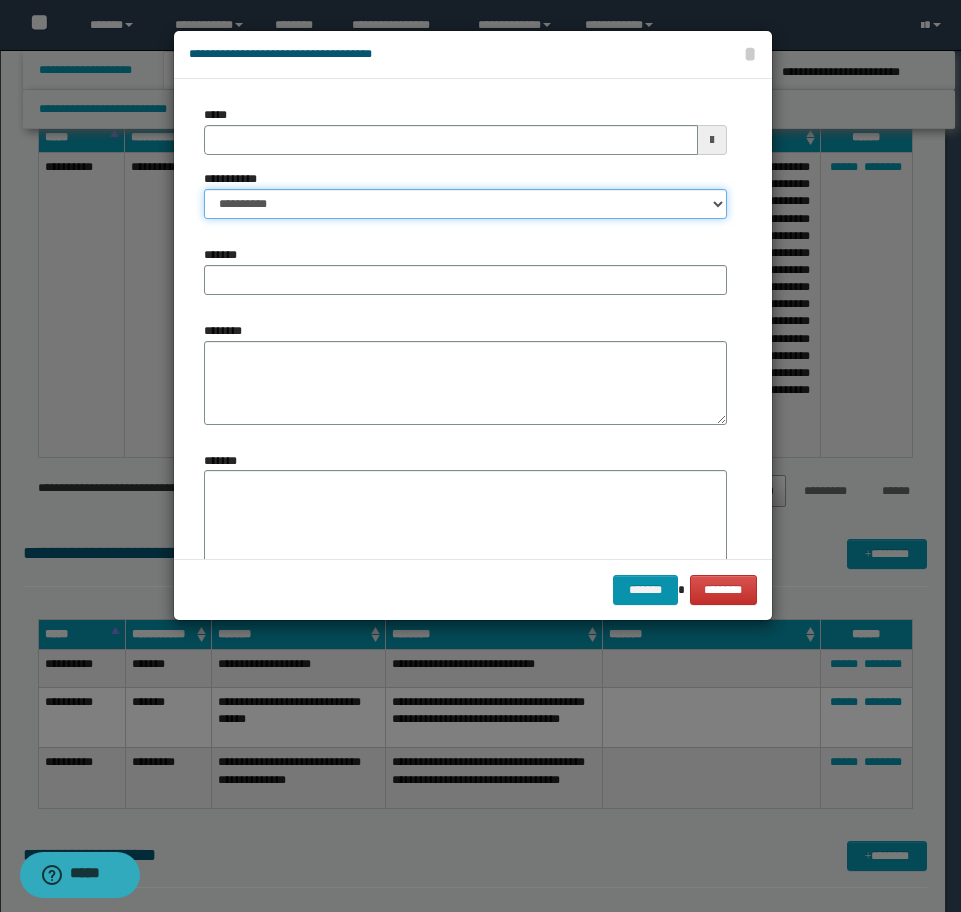click on "**********" at bounding box center (465, 204) 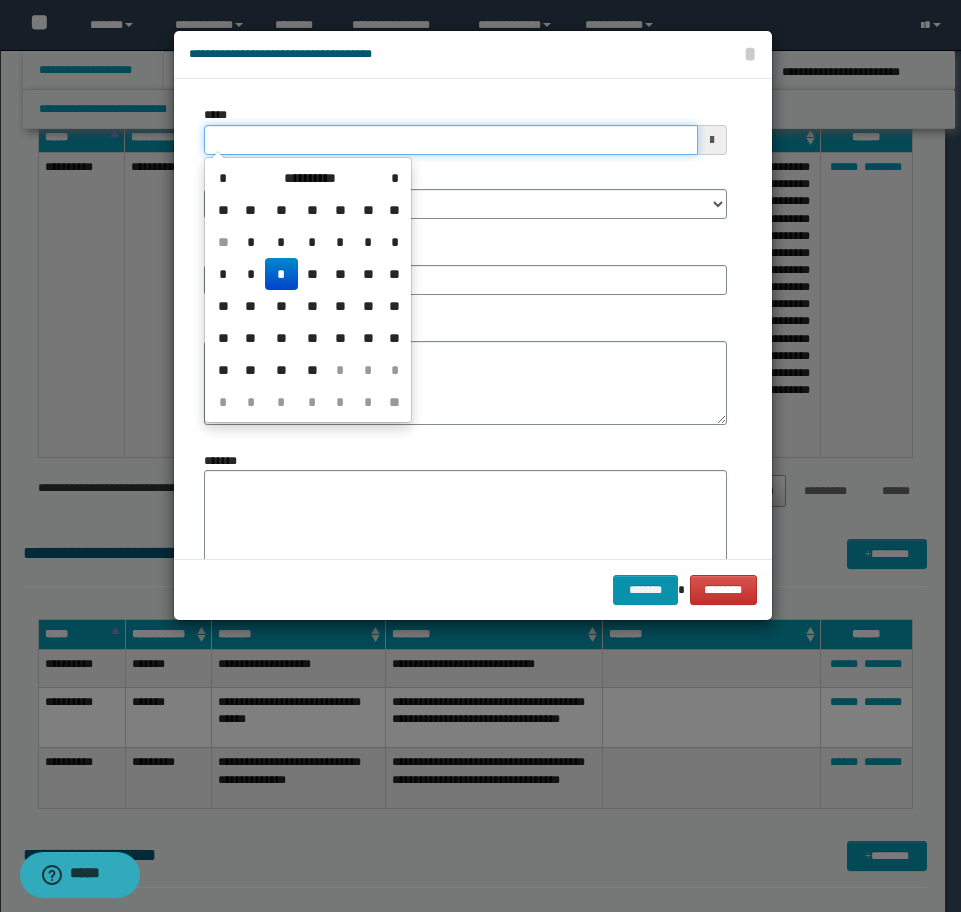 drag, startPoint x: 314, startPoint y: 143, endPoint x: 70, endPoint y: 129, distance: 244.4013 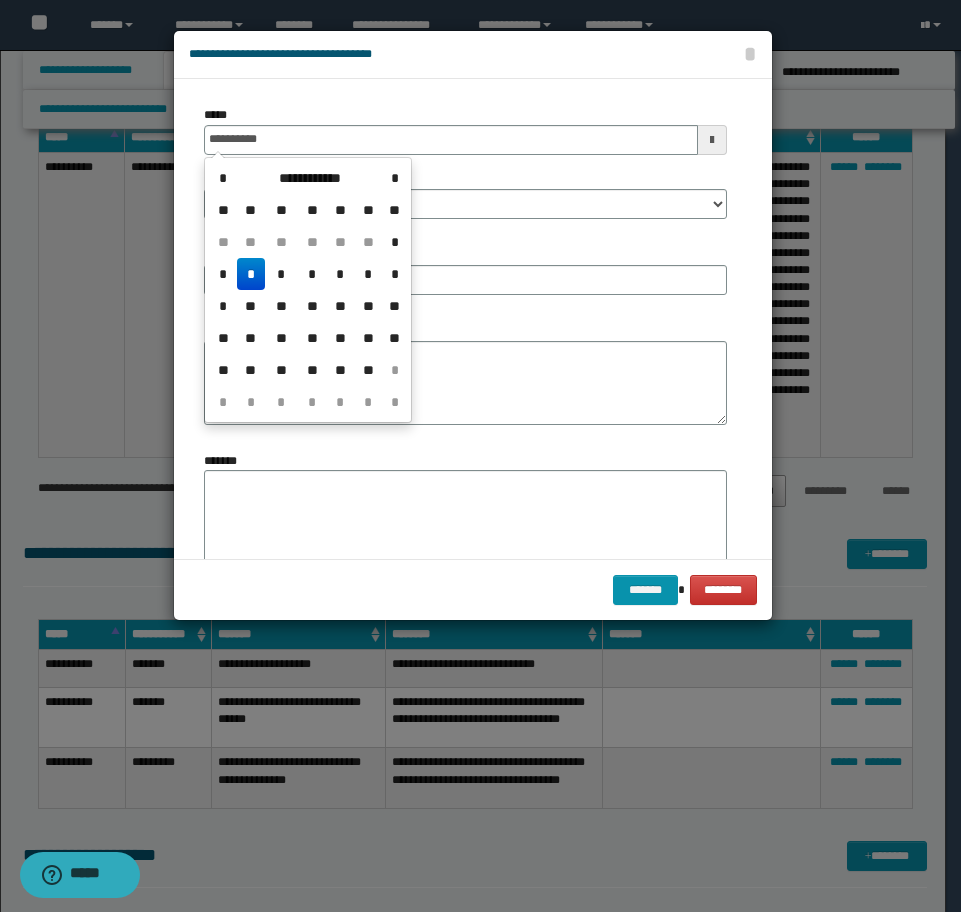 click on "*" at bounding box center [251, 274] 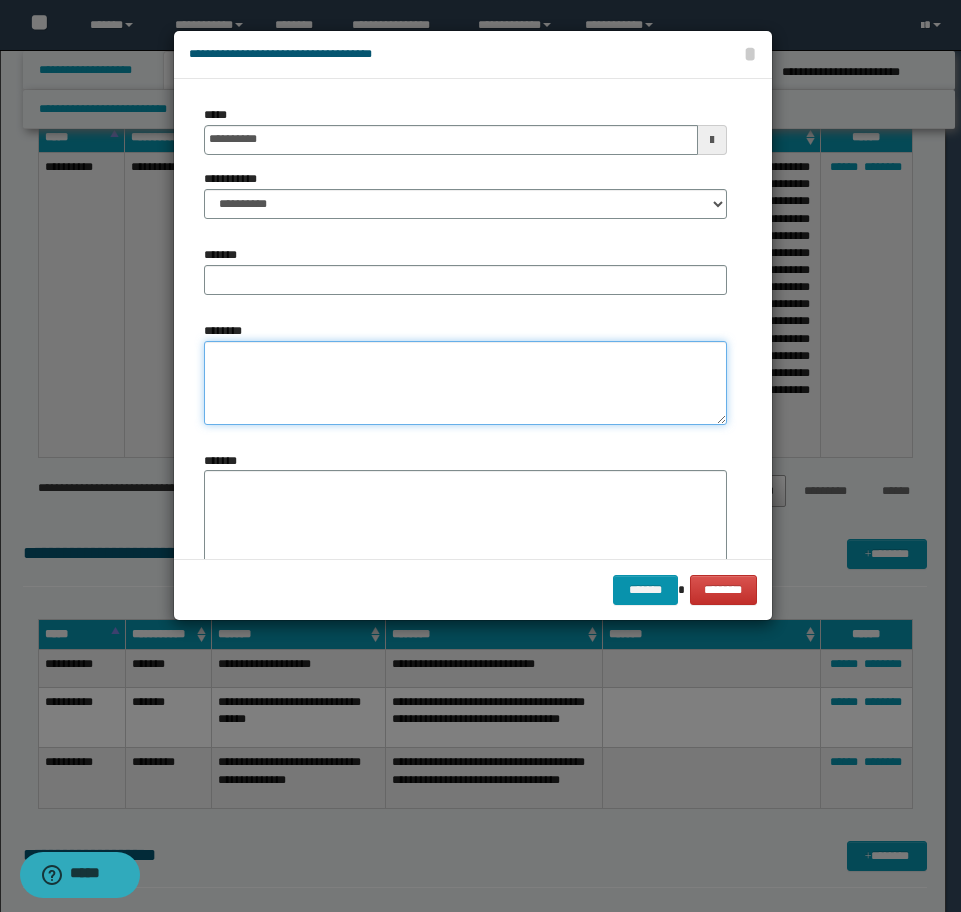 click on "********" at bounding box center (465, 383) 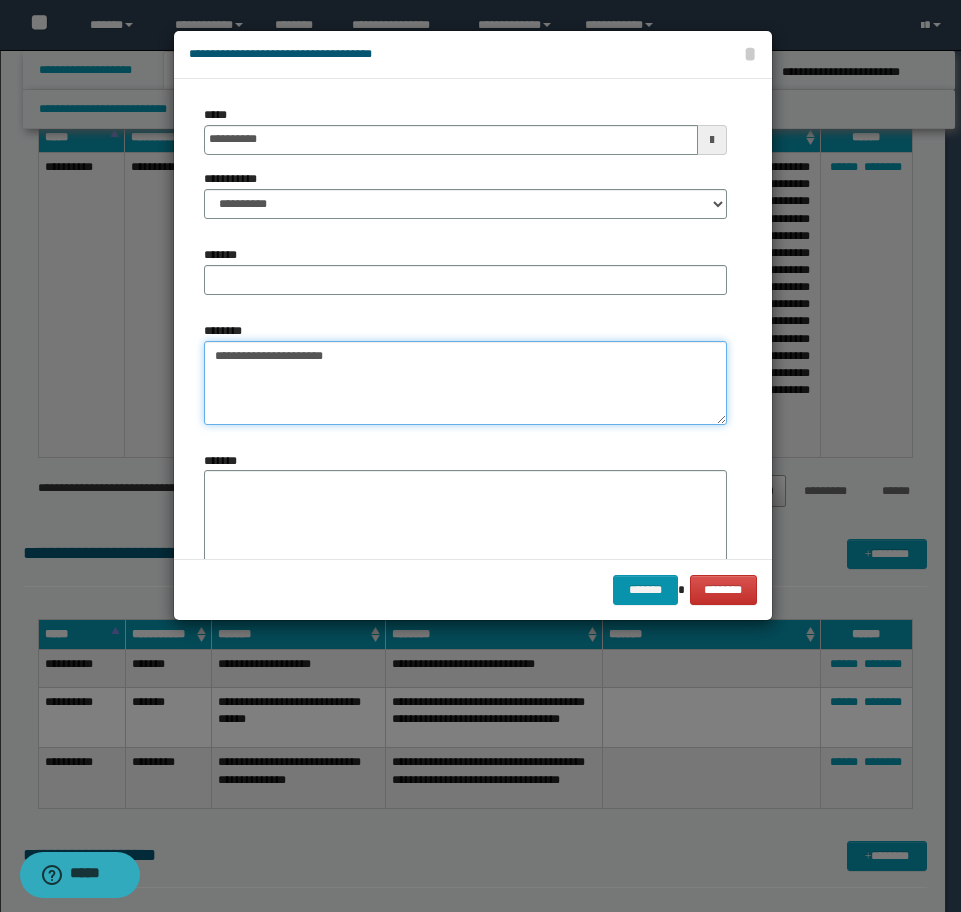 type on "**********" 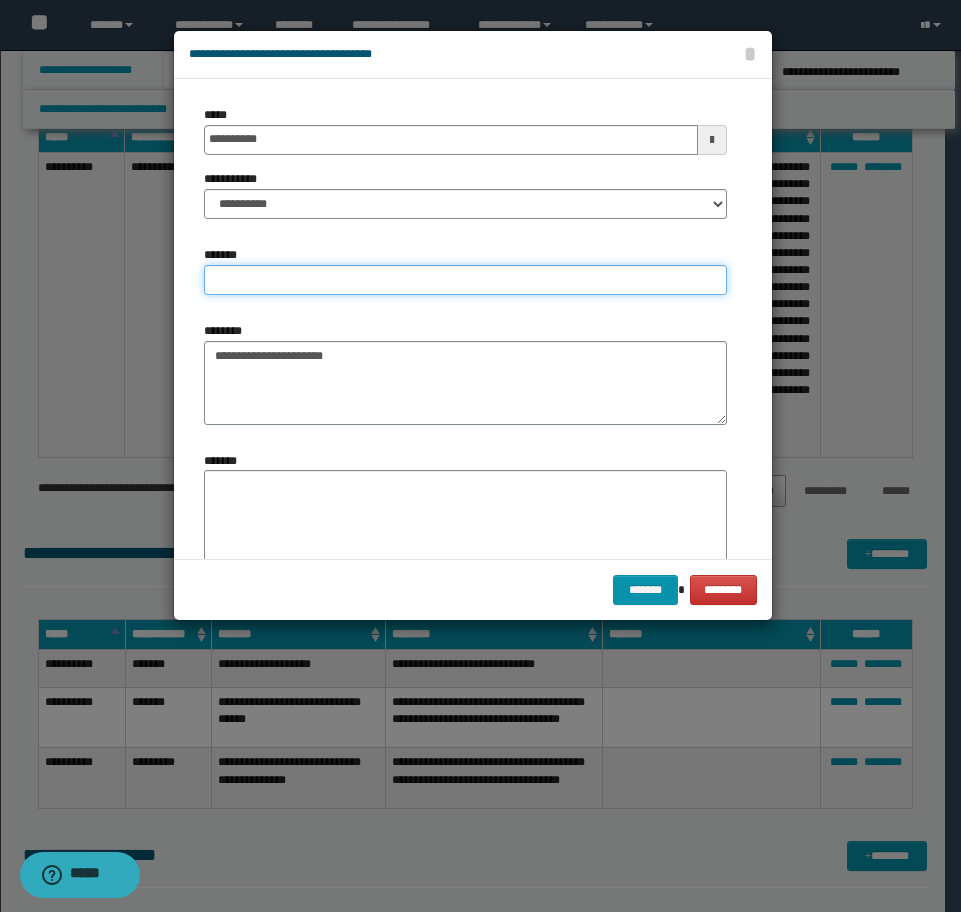 click on "*******" at bounding box center (465, 280) 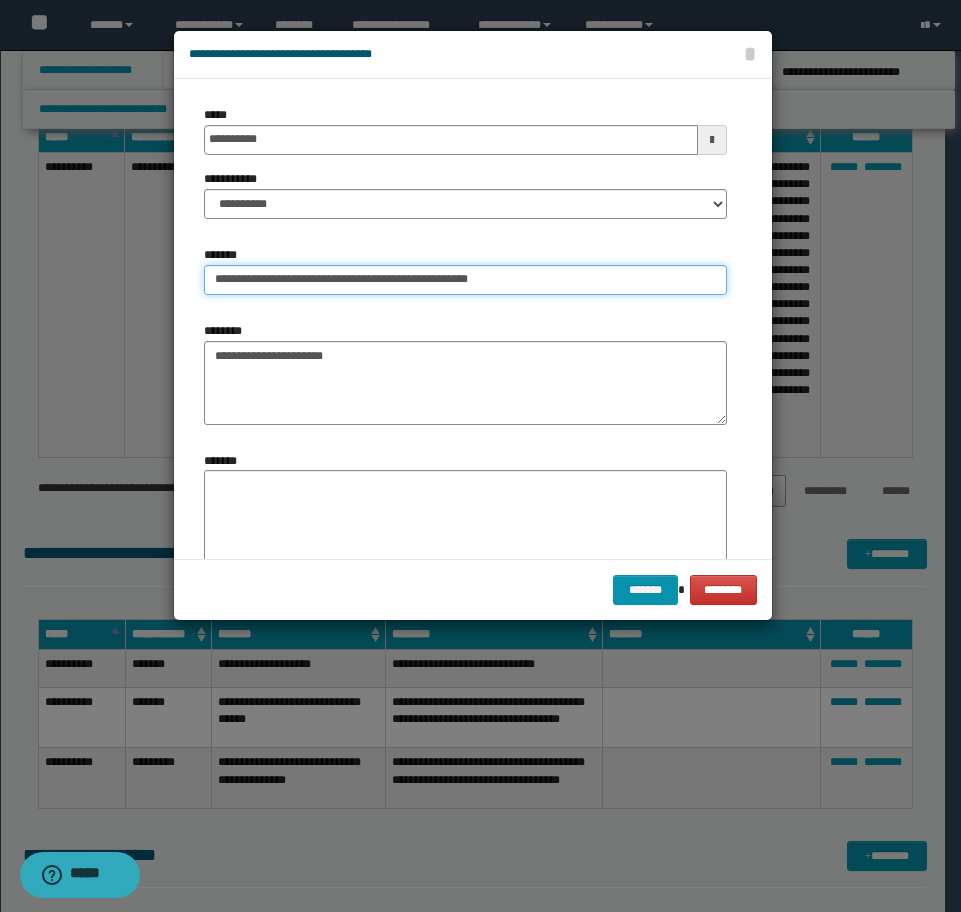 click on "**********" at bounding box center [465, 280] 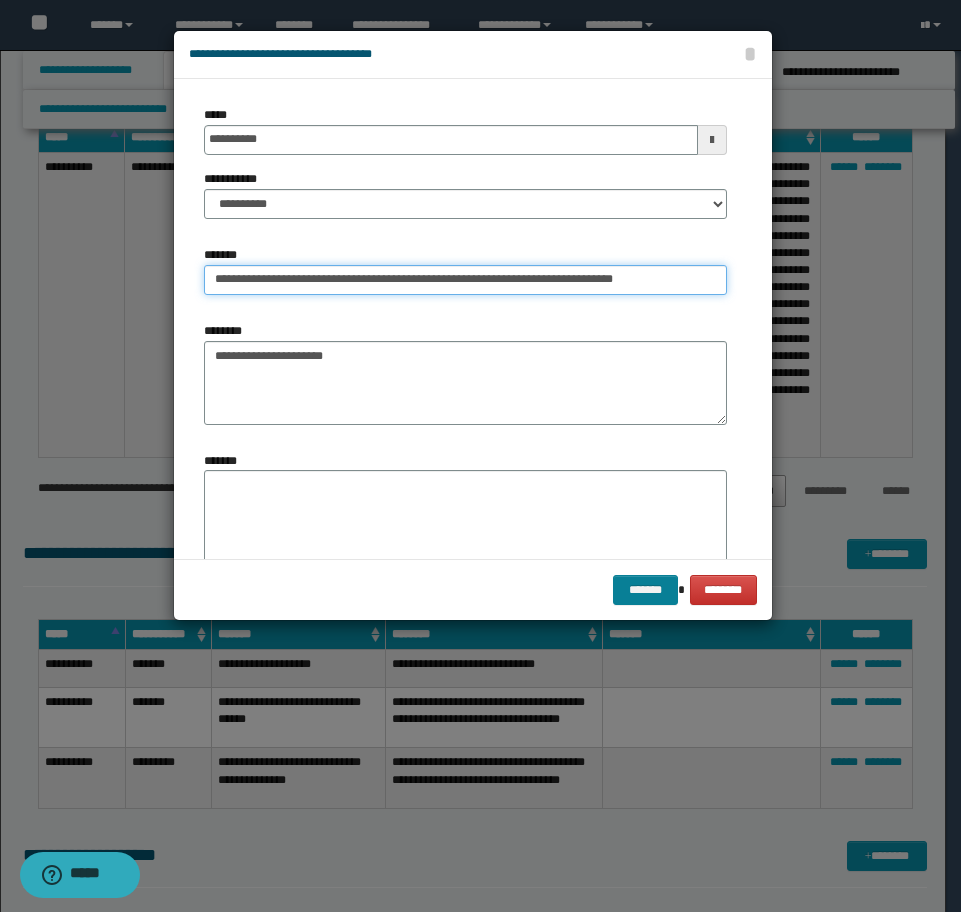 type on "**********" 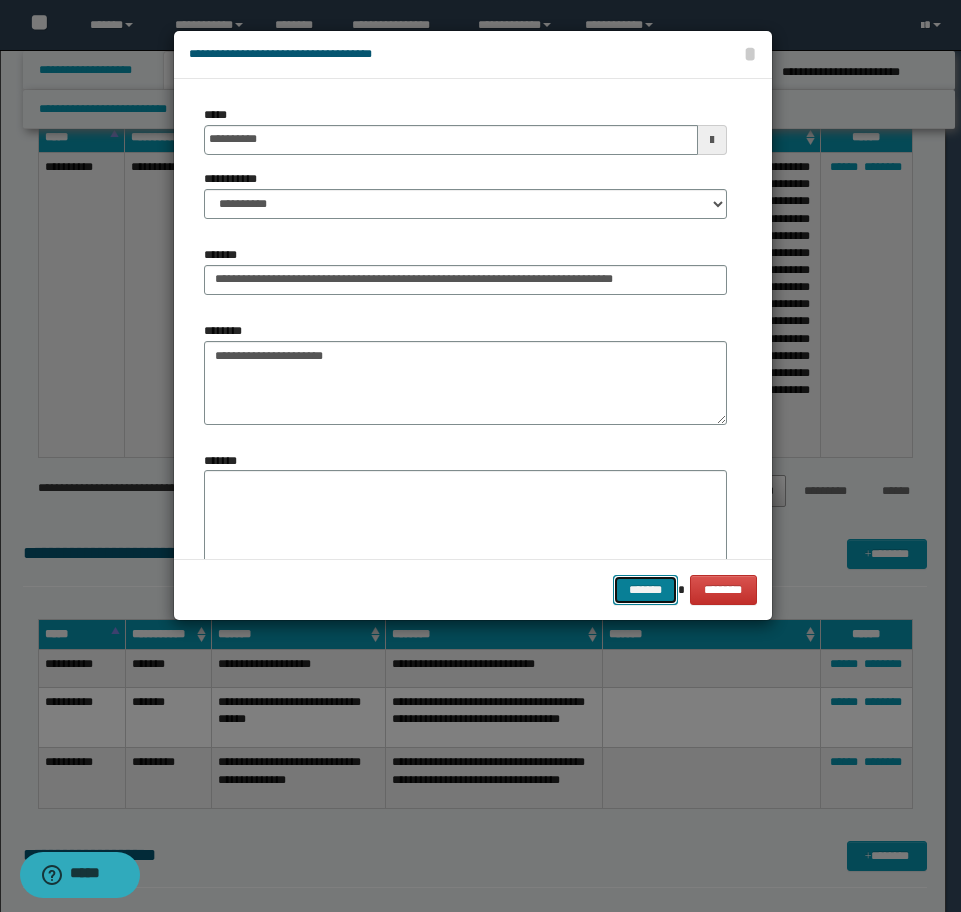 click on "*******" at bounding box center [645, 590] 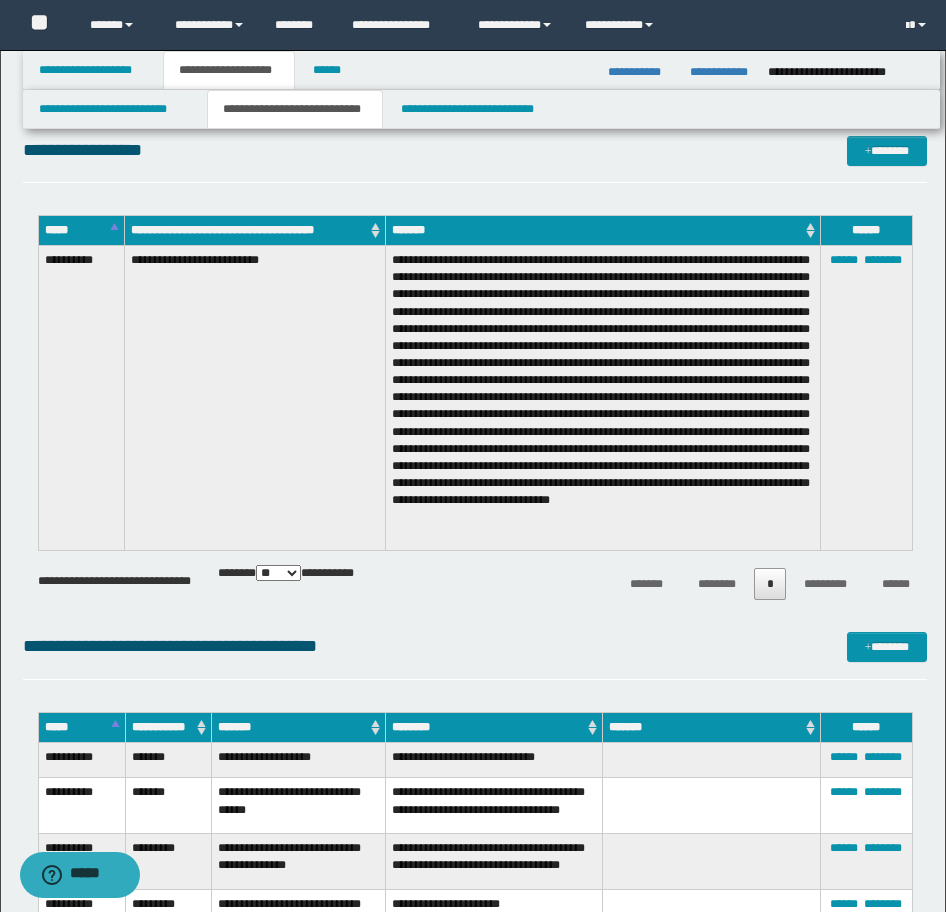scroll, scrollTop: 3054, scrollLeft: 0, axis: vertical 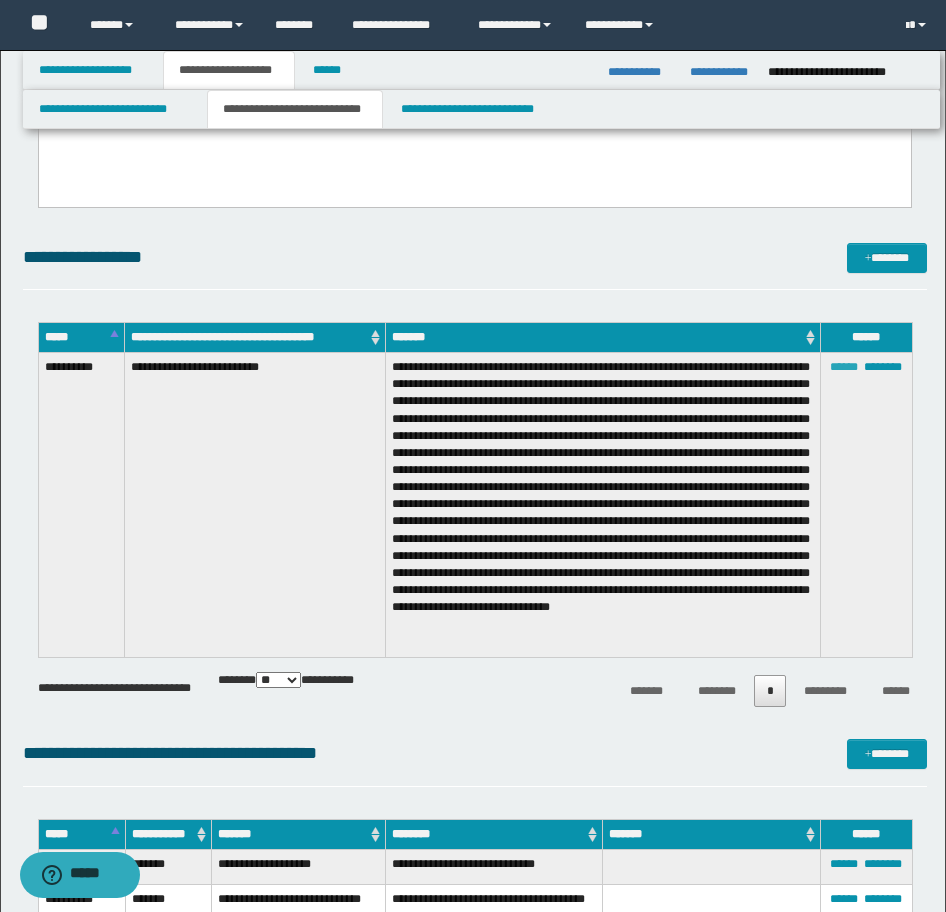 click on "******" at bounding box center [844, 367] 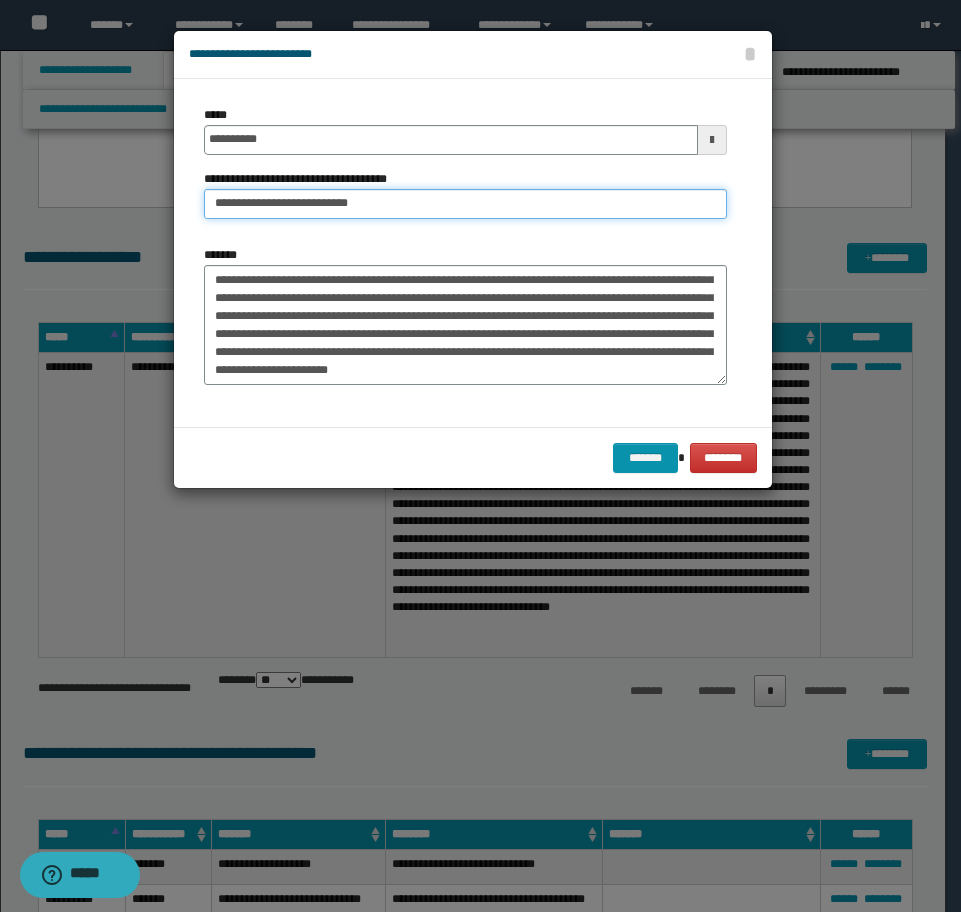 click on "**********" at bounding box center (465, 204) 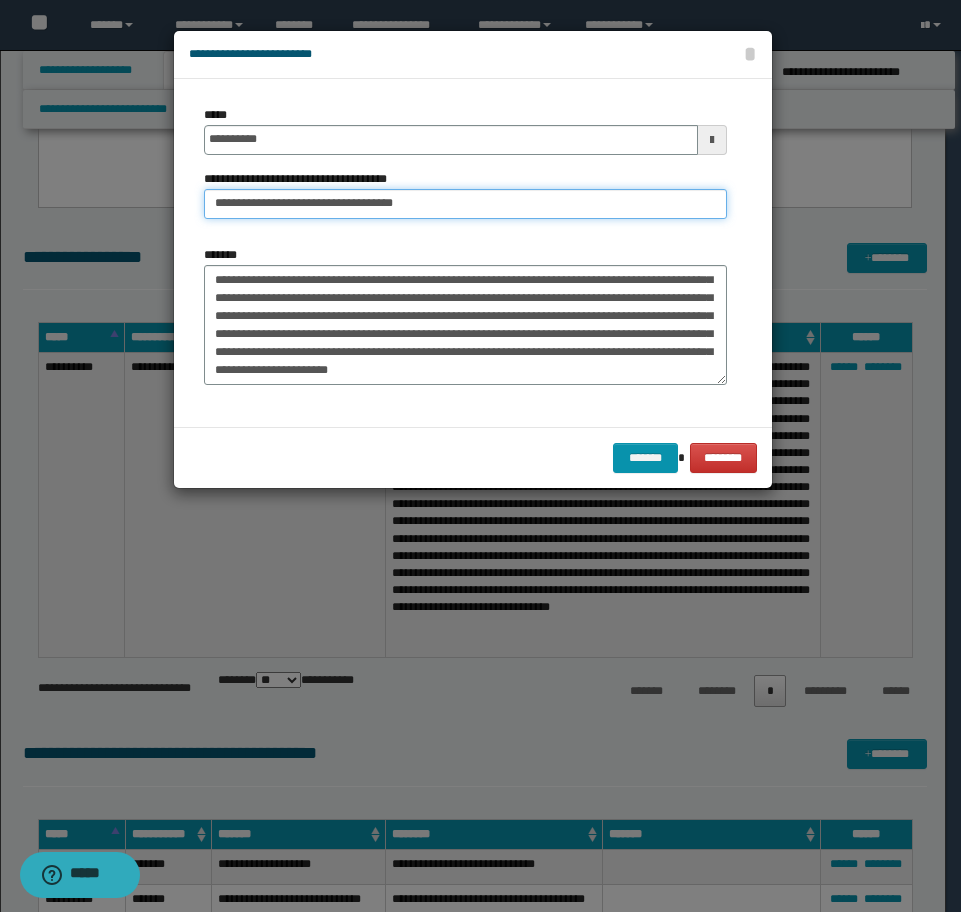 type on "**********" 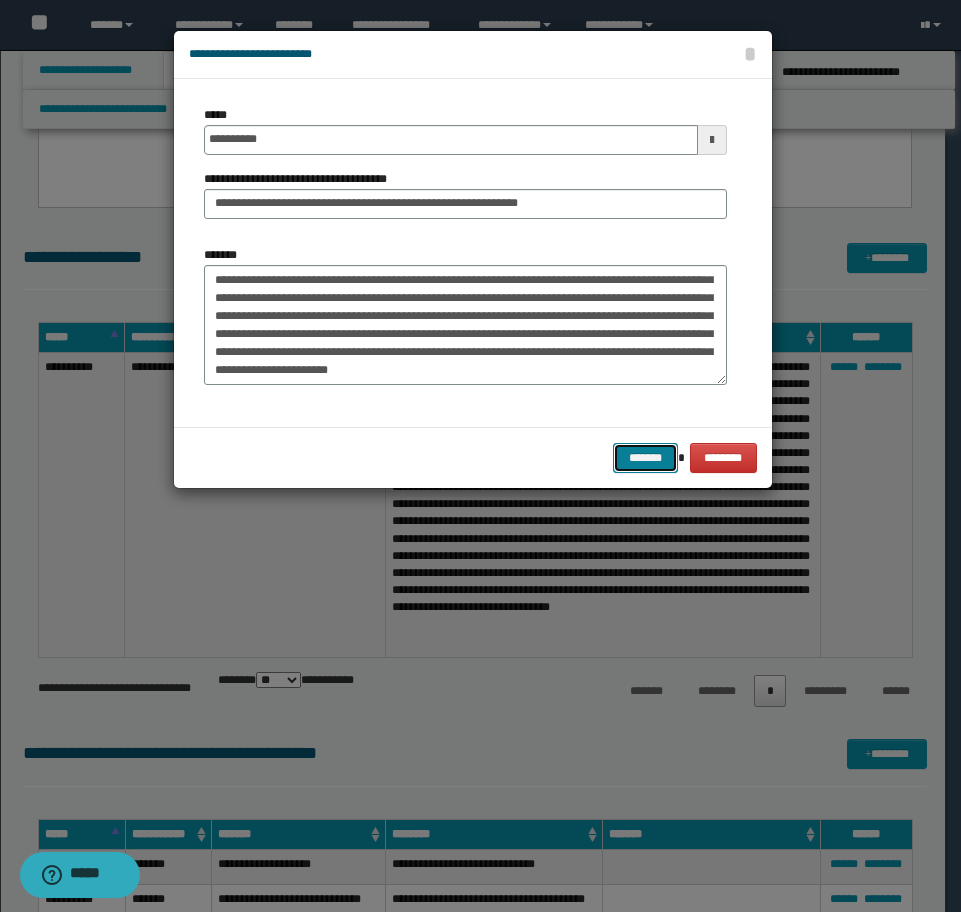 click on "*******" at bounding box center (645, 458) 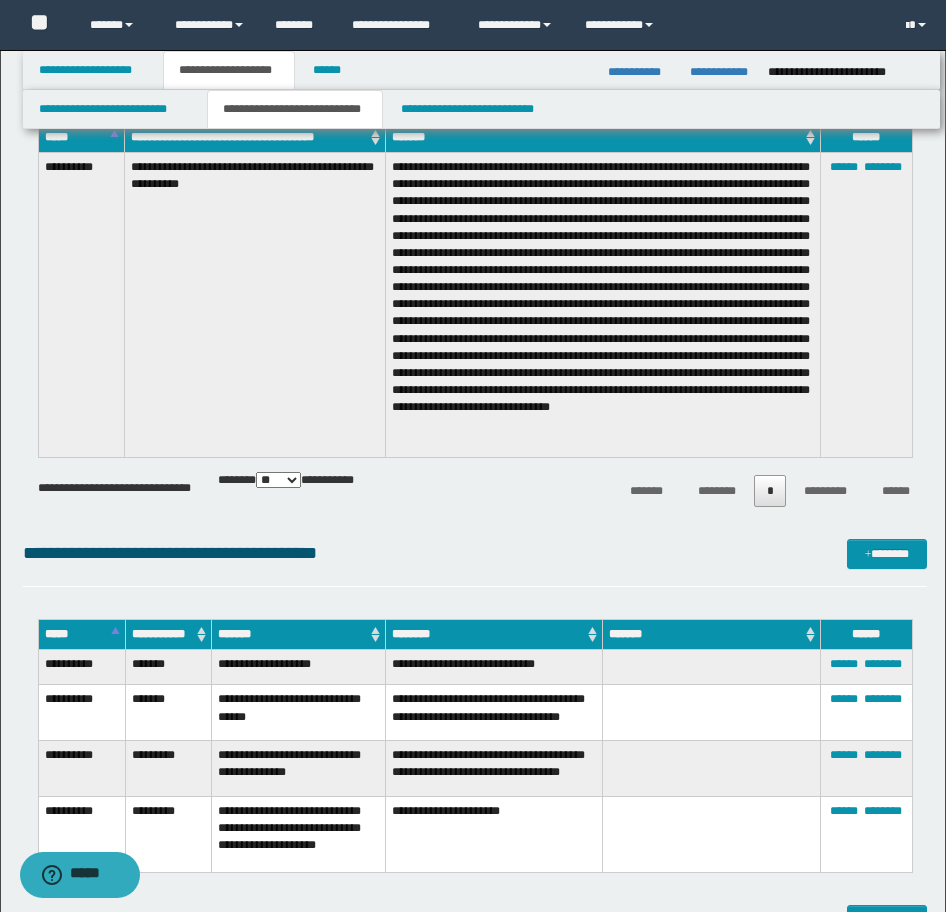 scroll, scrollTop: 3554, scrollLeft: 0, axis: vertical 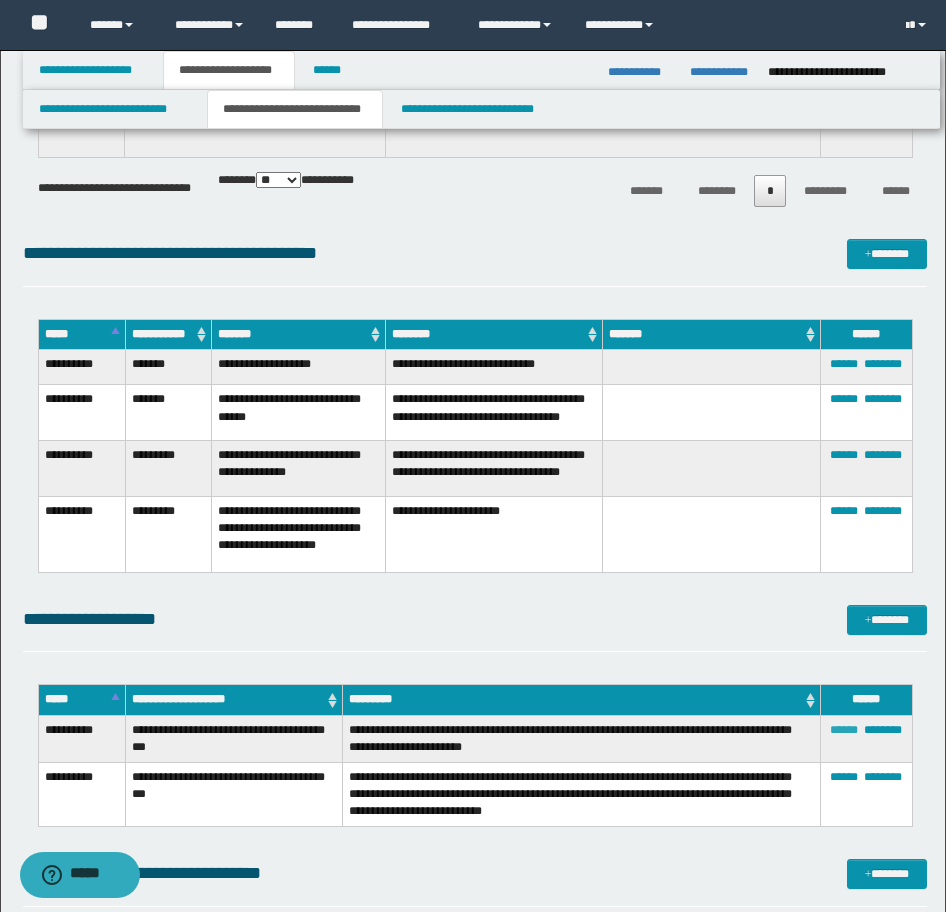 click on "******" at bounding box center (844, 730) 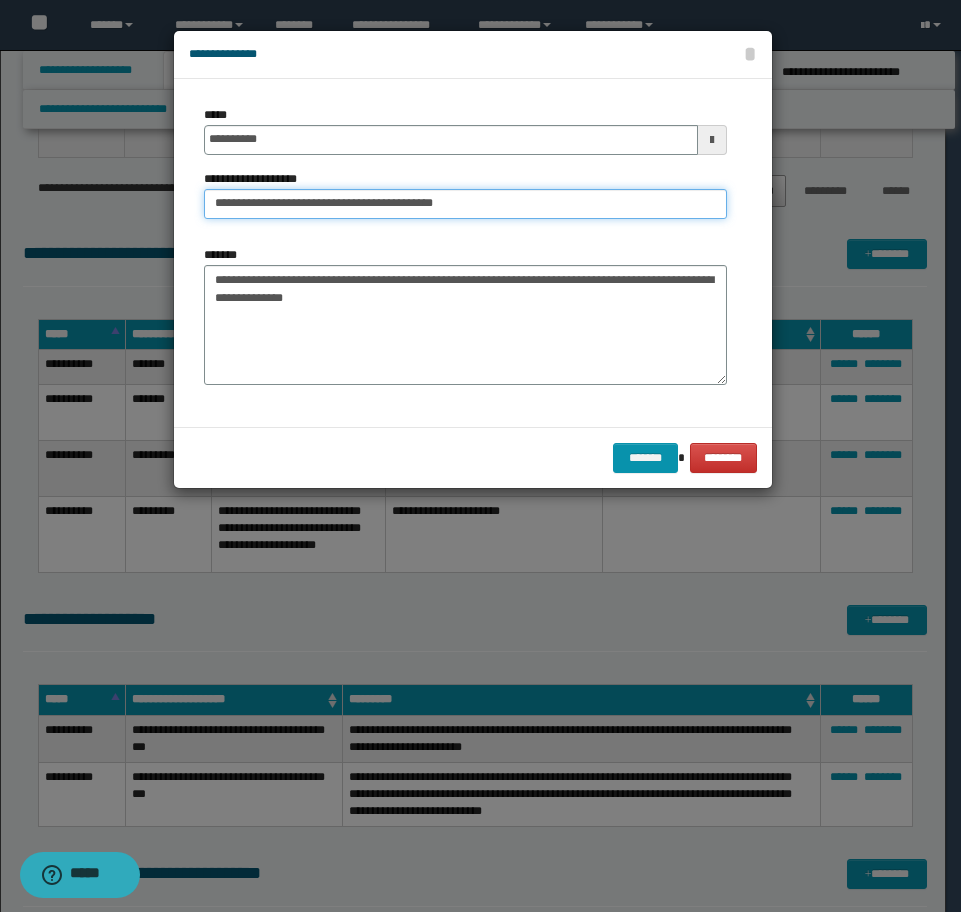 click on "**********" at bounding box center (465, 204) 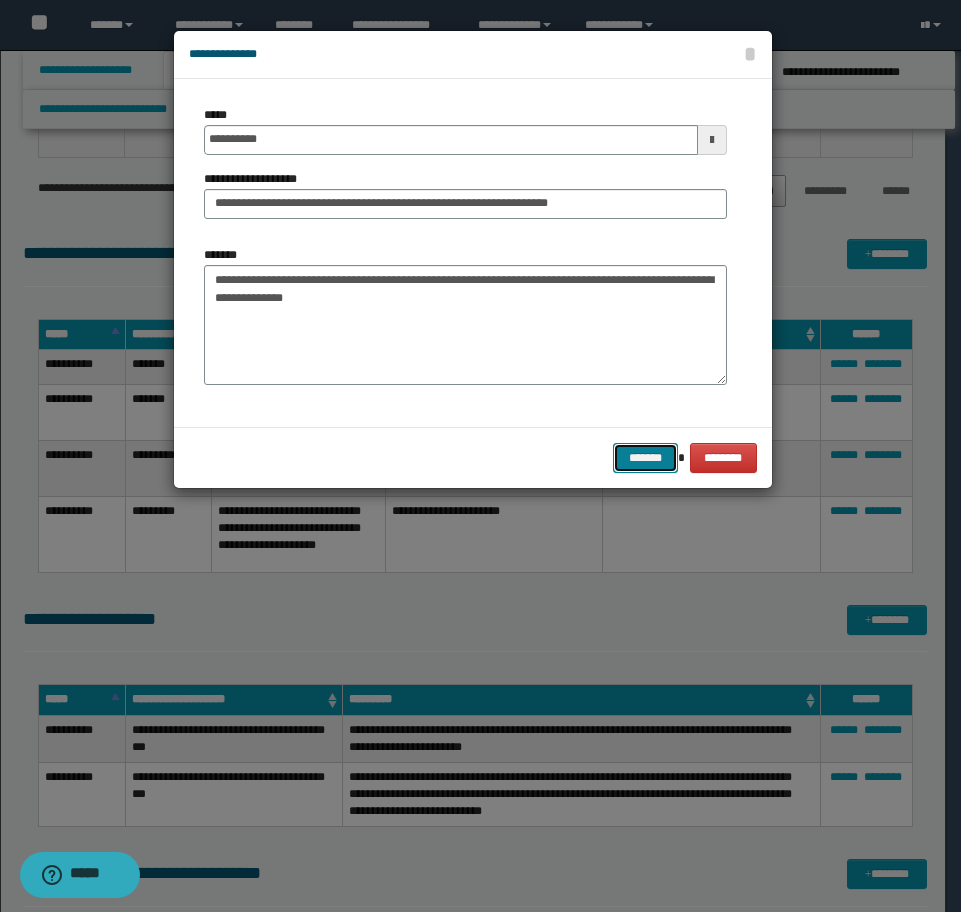 click on "*******" at bounding box center [645, 458] 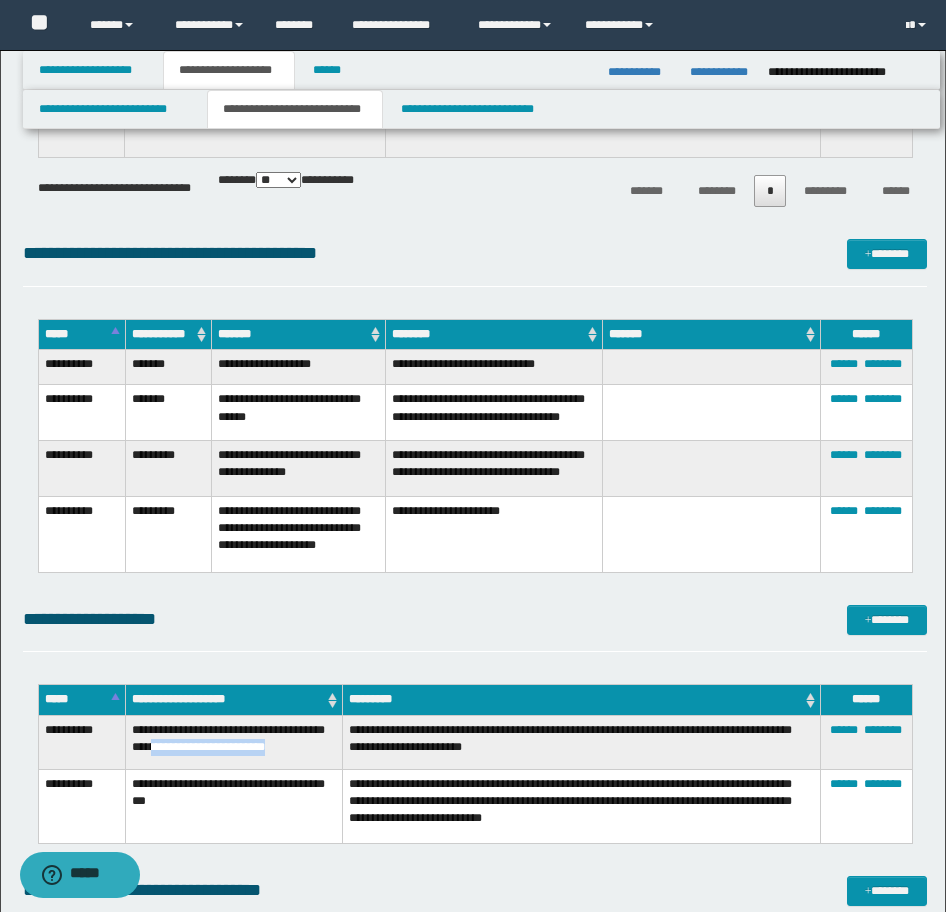 drag, startPoint x: 201, startPoint y: 747, endPoint x: 283, endPoint y: 759, distance: 82.8734 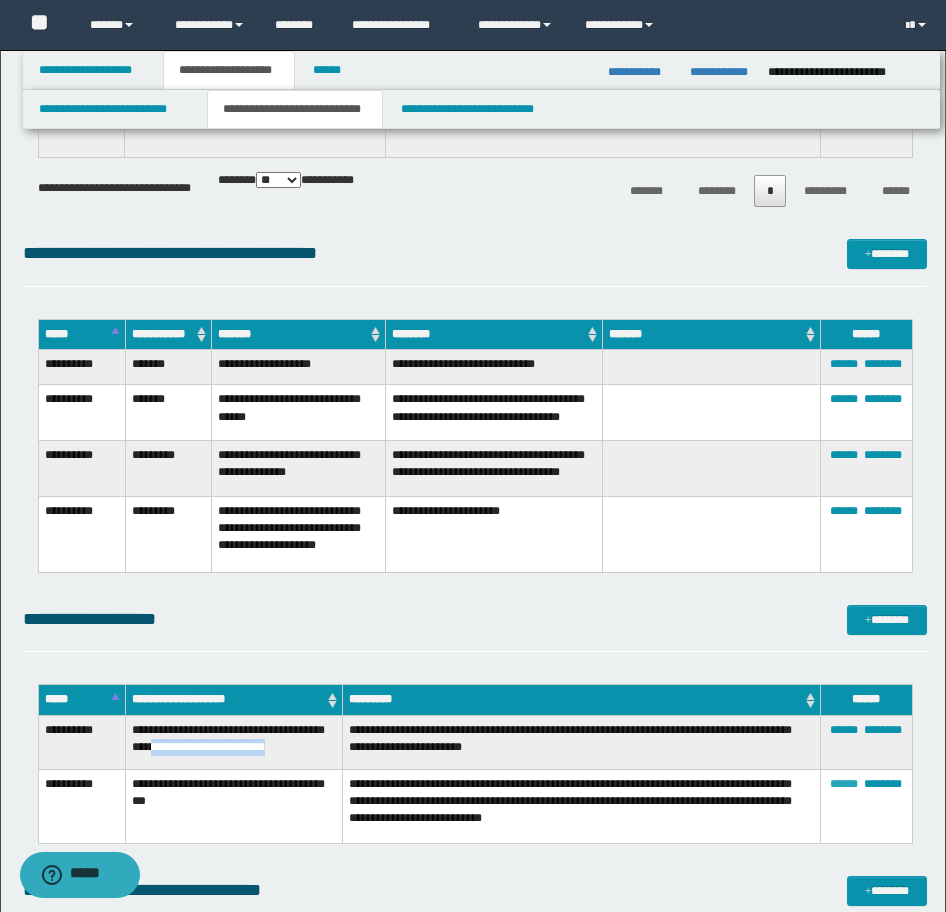 click on "******" at bounding box center (844, 784) 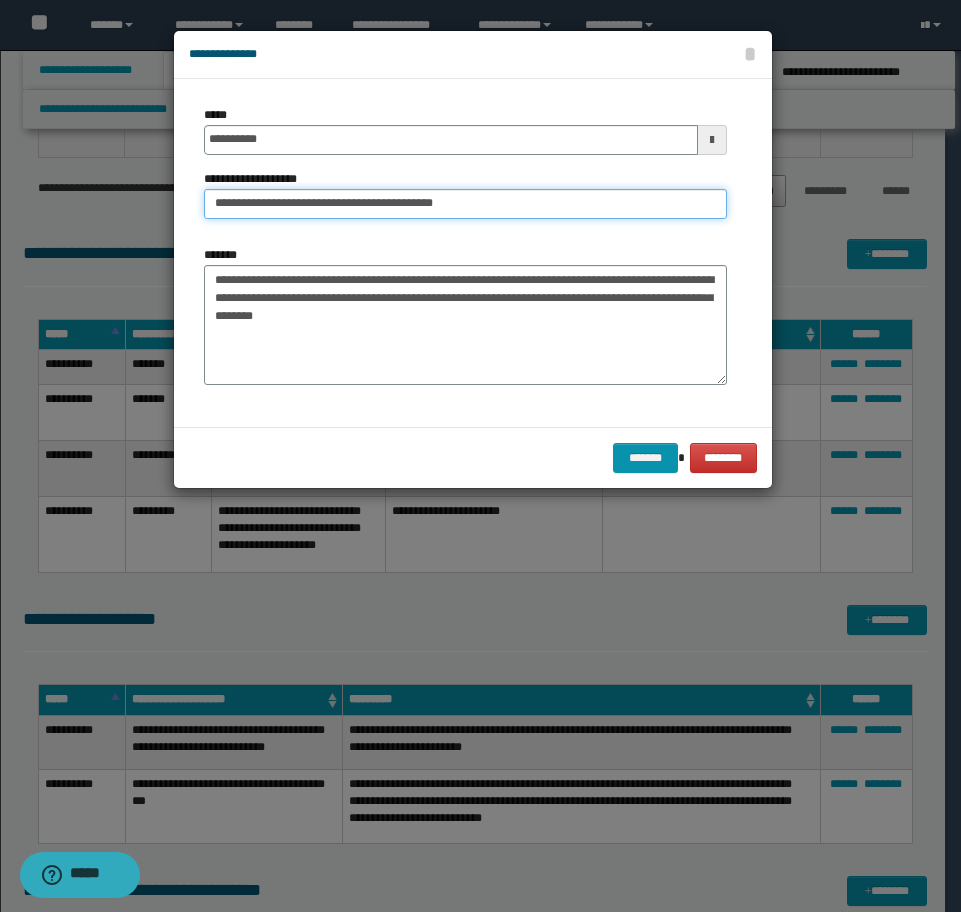 click on "**********" at bounding box center (465, 204) 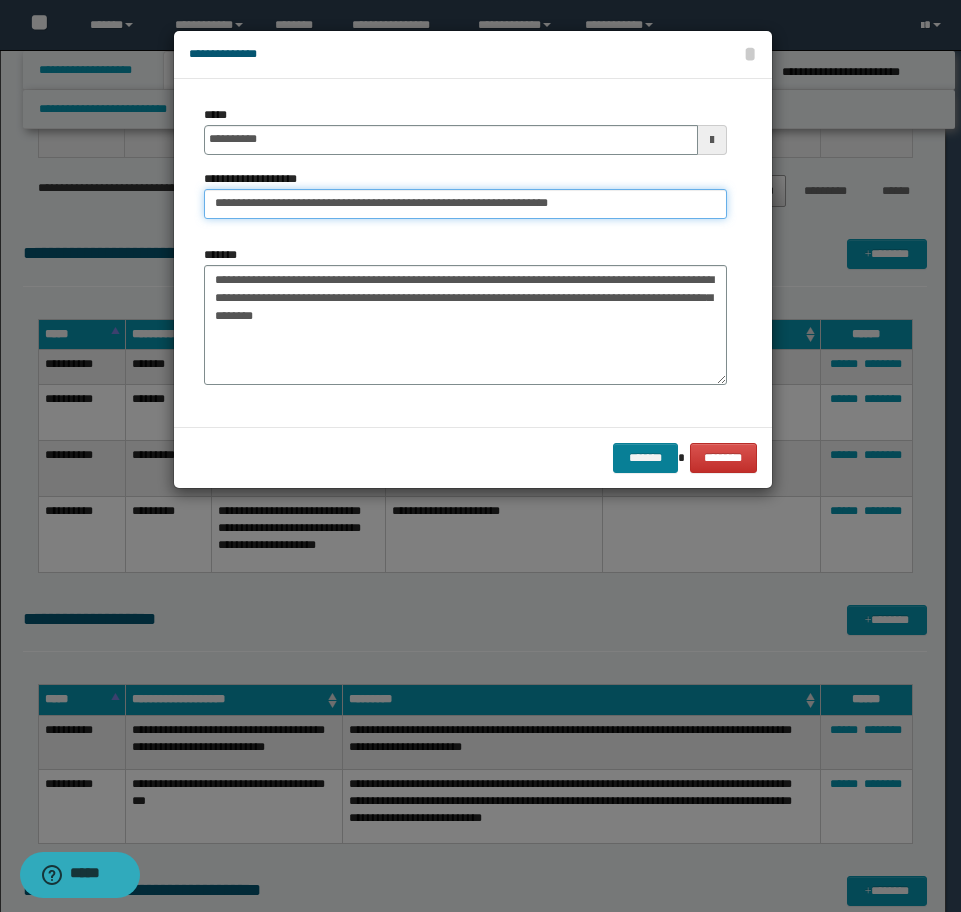 type on "**********" 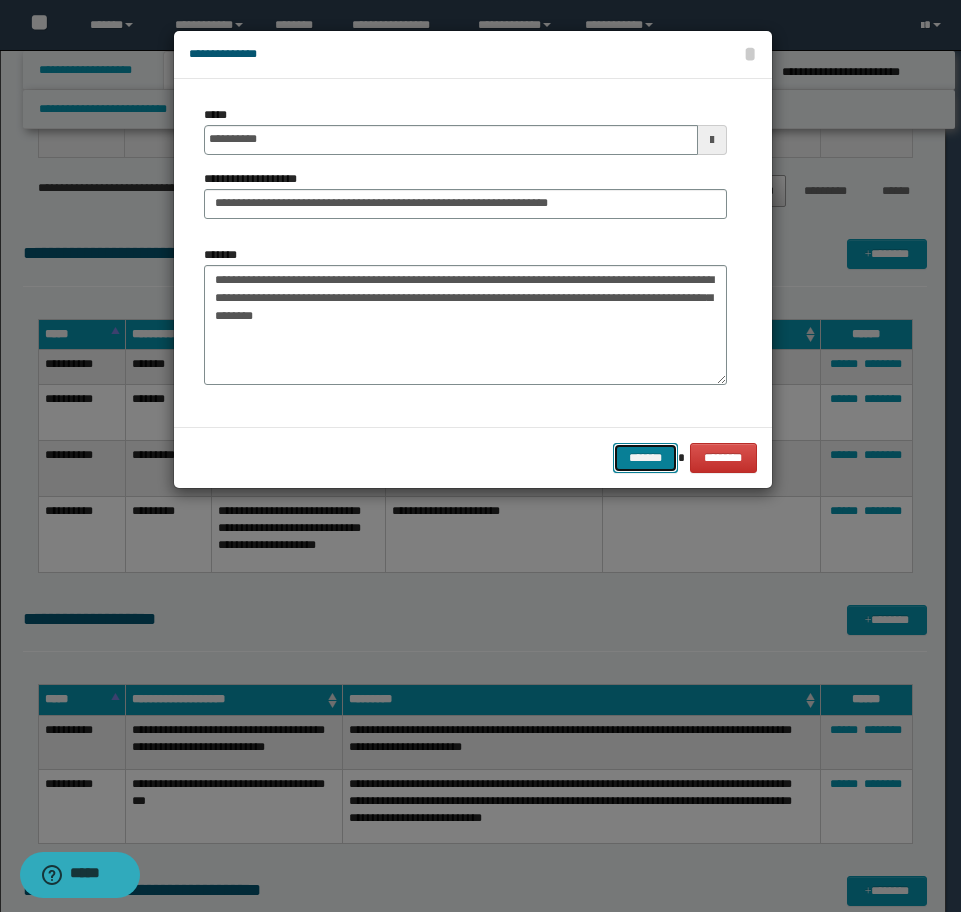 click on "*******" at bounding box center [645, 458] 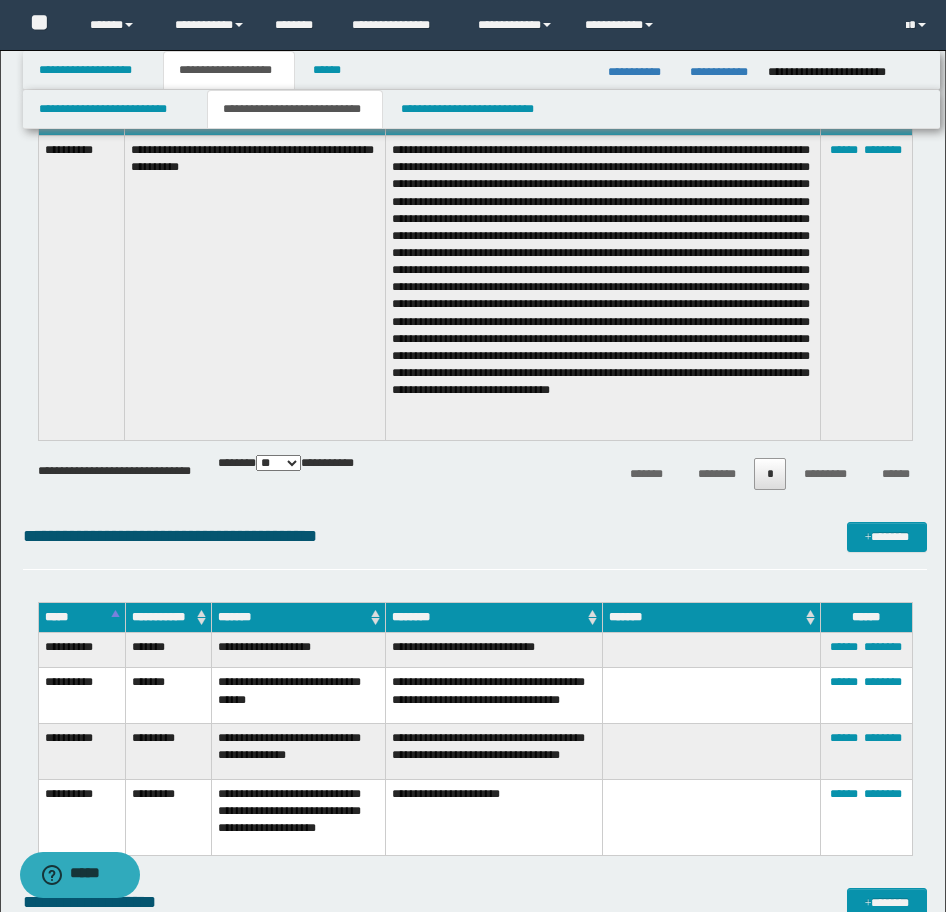 scroll, scrollTop: 3154, scrollLeft: 0, axis: vertical 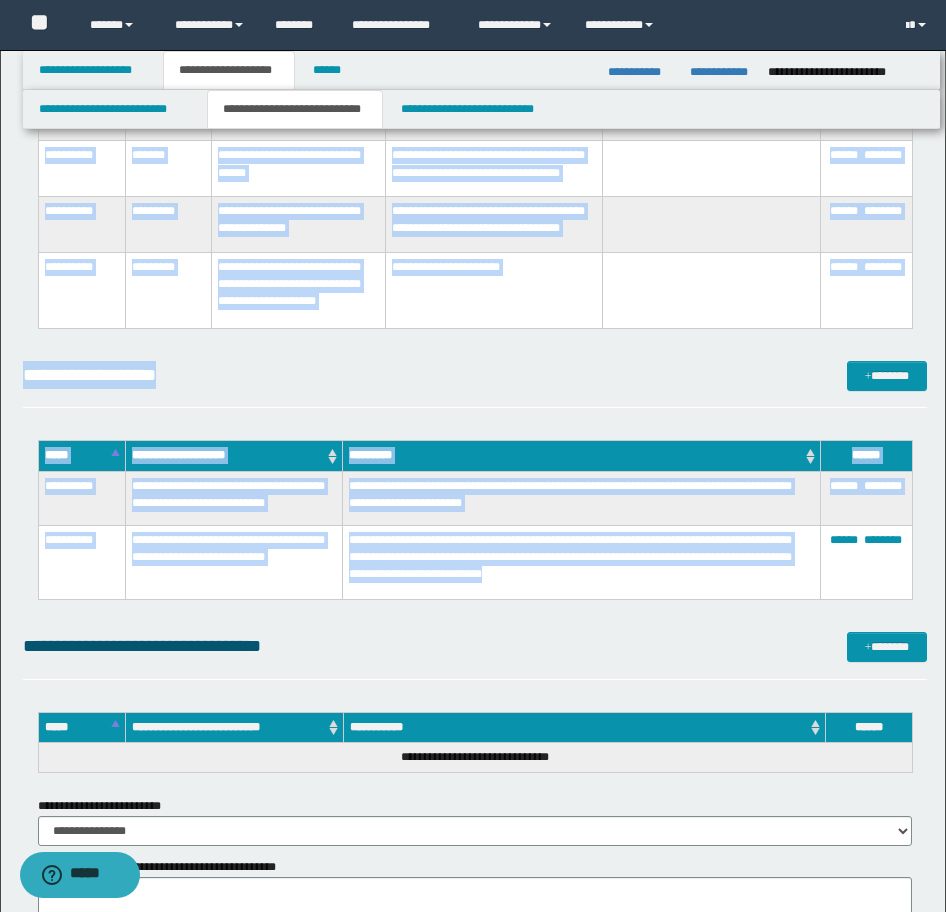 drag, startPoint x: 47, startPoint y: 266, endPoint x: 692, endPoint y: 597, distance: 724.9731 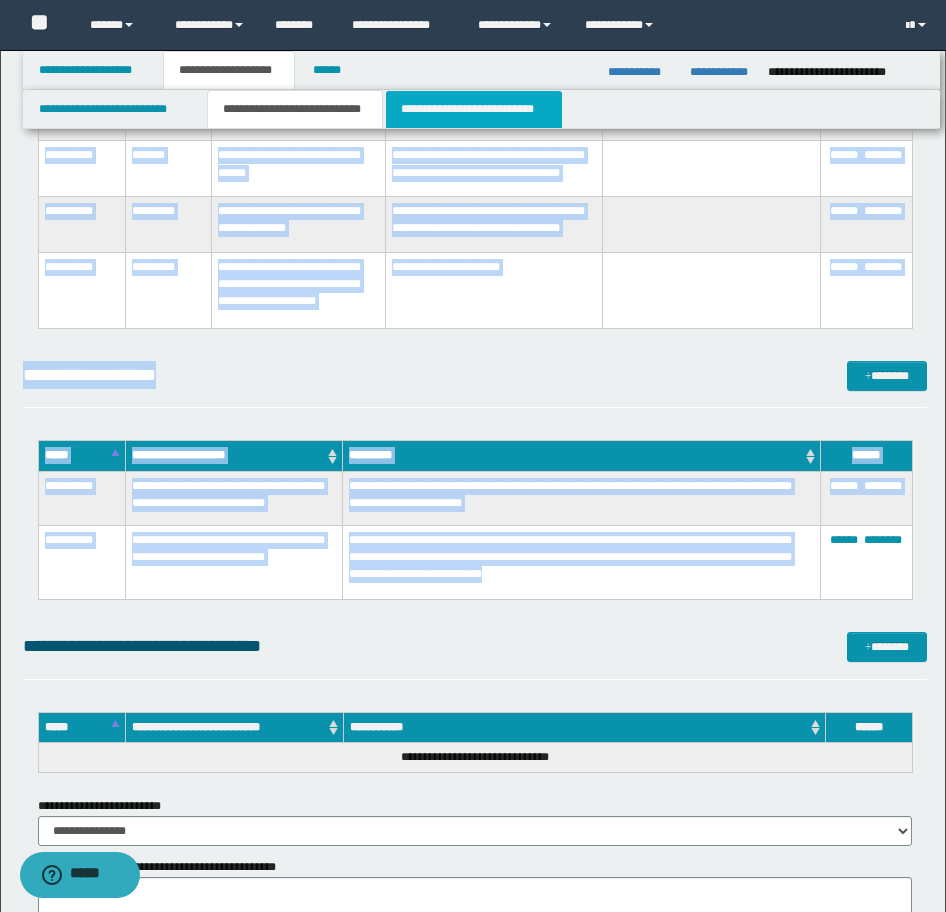 click on "**********" at bounding box center [474, 109] 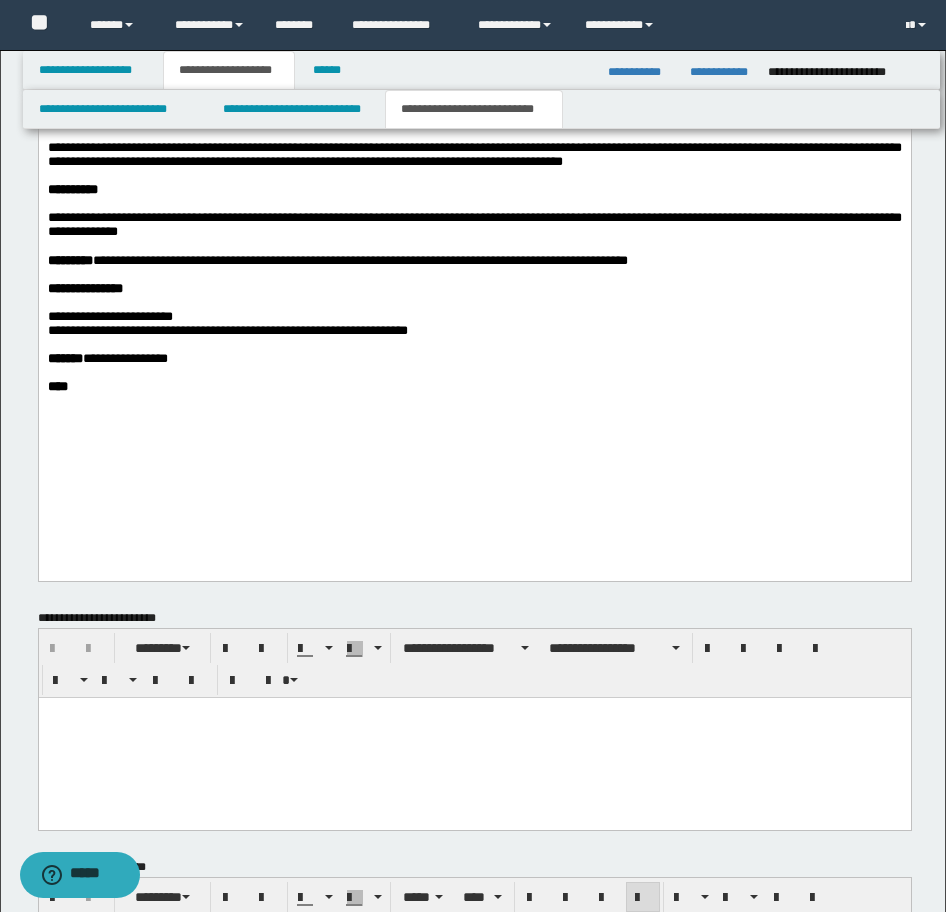 scroll, scrollTop: 1683, scrollLeft: 0, axis: vertical 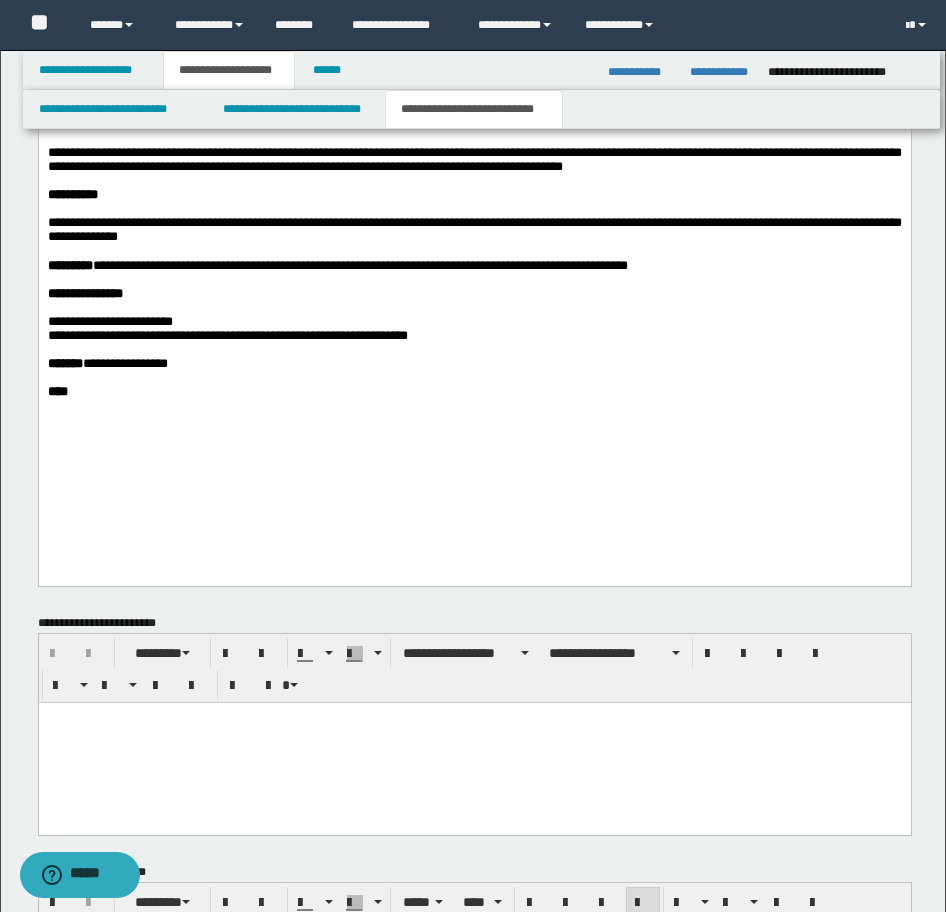 click on "**********" at bounding box center (474, 160) 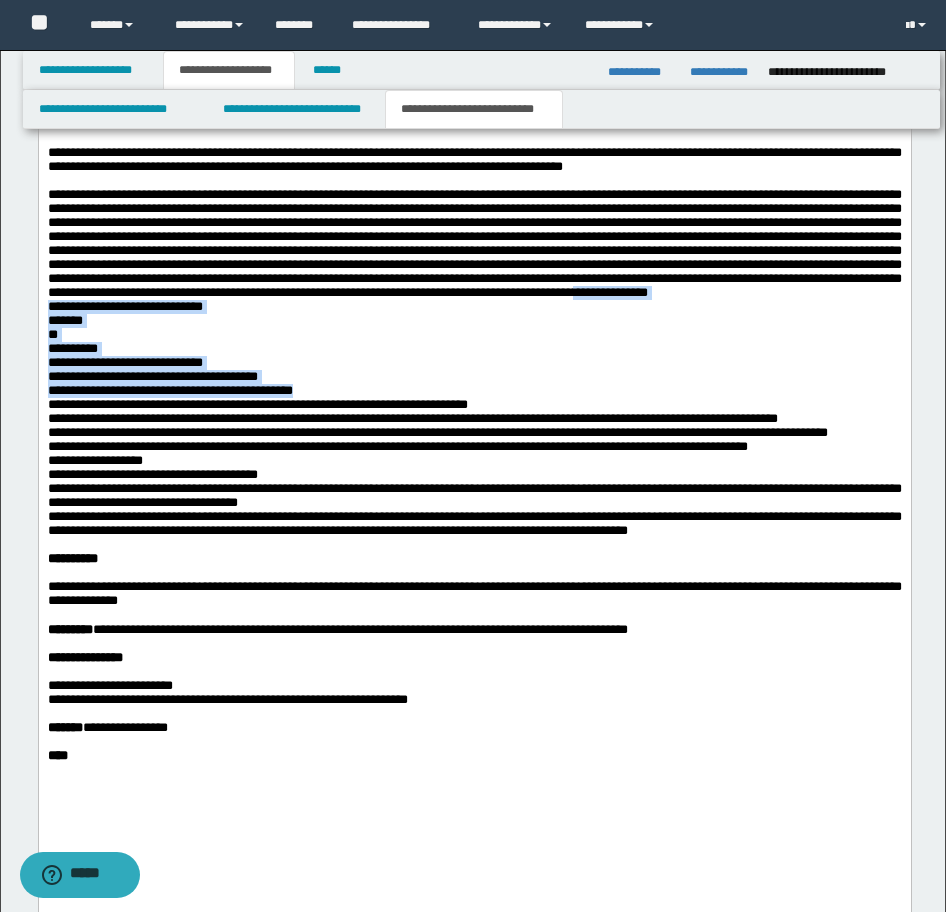 drag, startPoint x: 343, startPoint y: 391, endPoint x: 498, endPoint y: 494, distance: 186.10213 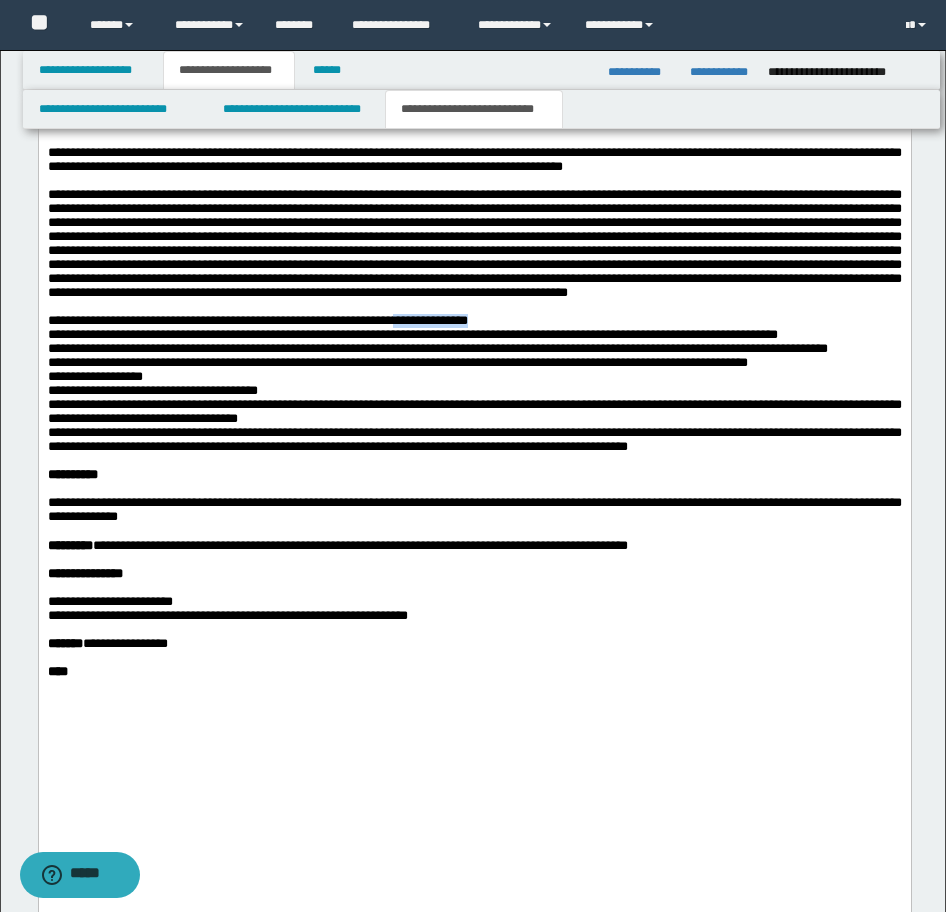 drag, startPoint x: 613, startPoint y: 426, endPoint x: 473, endPoint y: 429, distance: 140.03214 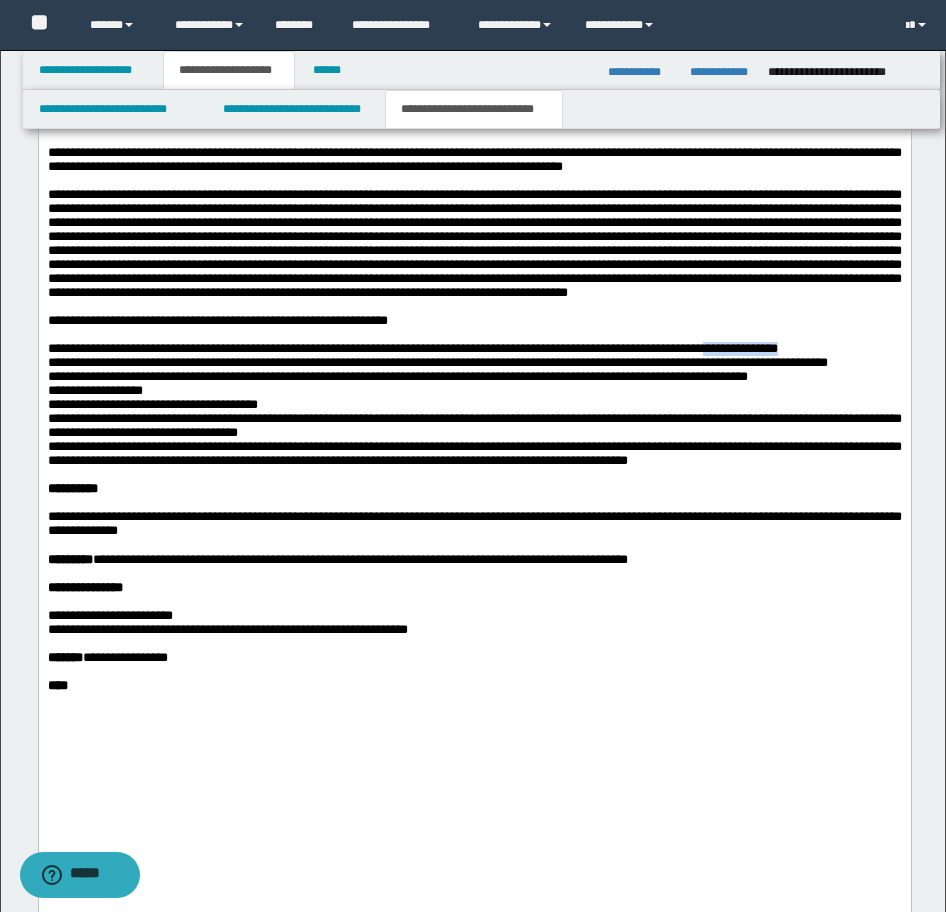 drag, startPoint x: 868, startPoint y: 452, endPoint x: 885, endPoint y: 476, distance: 29.410883 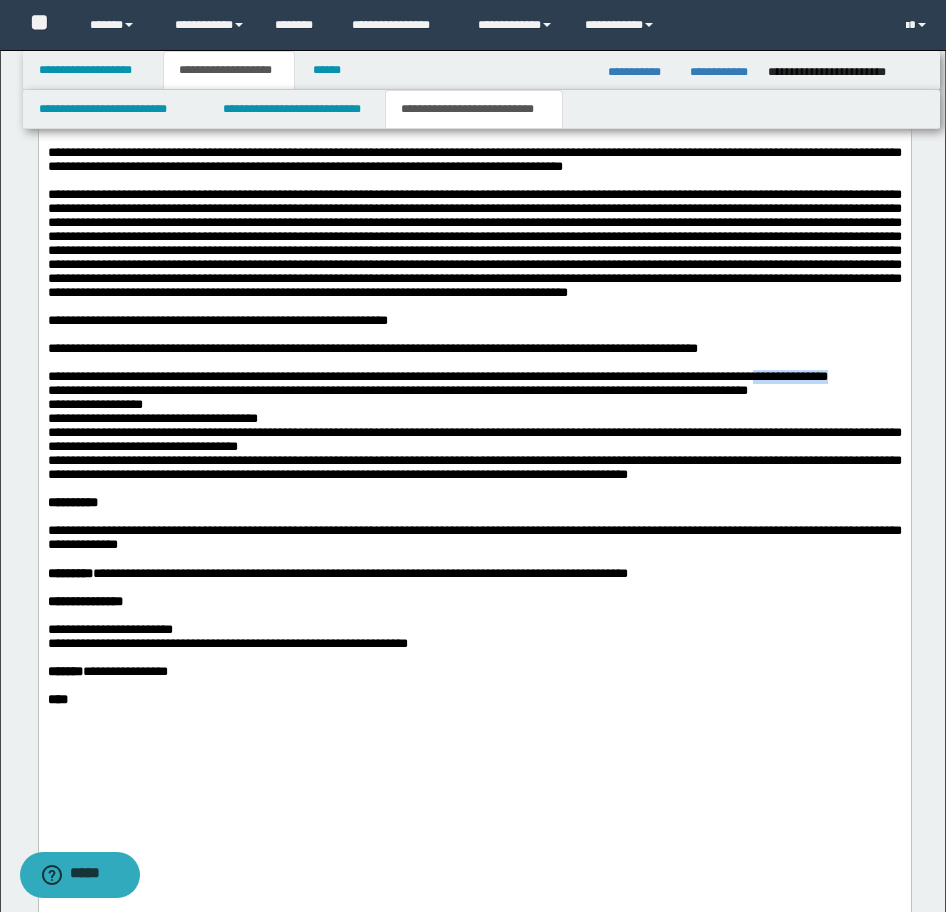 drag, startPoint x: 148, startPoint y: 496, endPoint x: 39, endPoint y: 506, distance: 109.457756 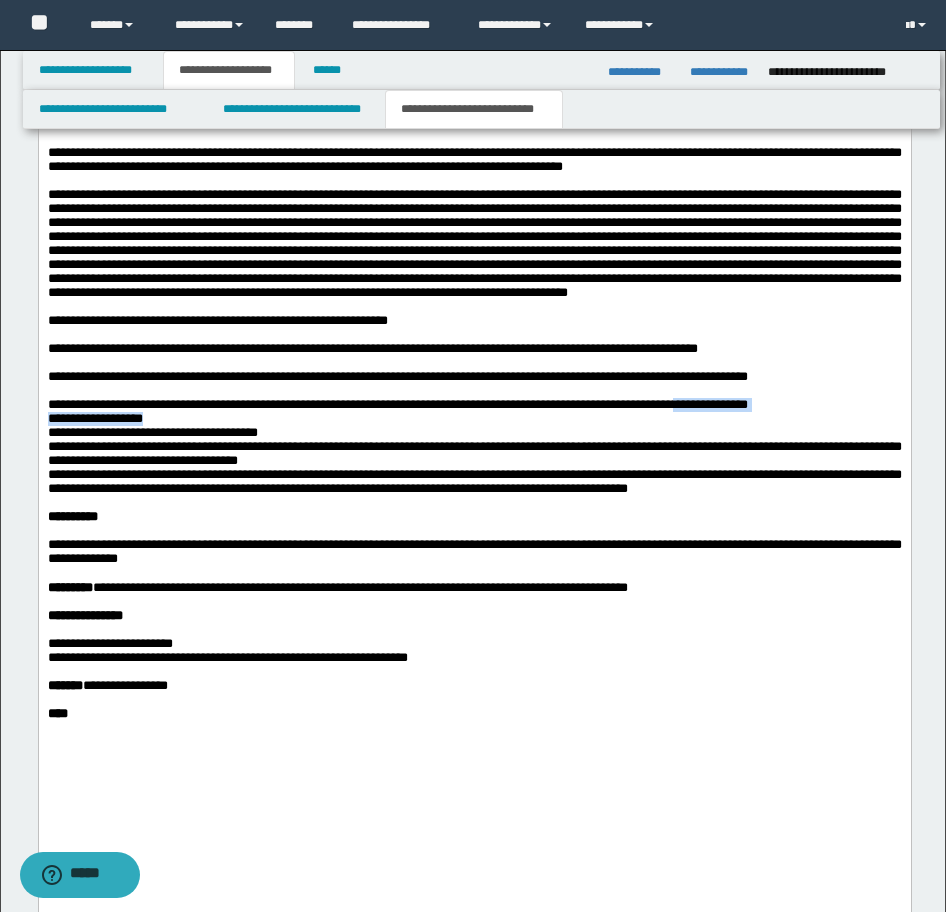 drag, startPoint x: 796, startPoint y: 518, endPoint x: 845, endPoint y: 536, distance: 52.201534 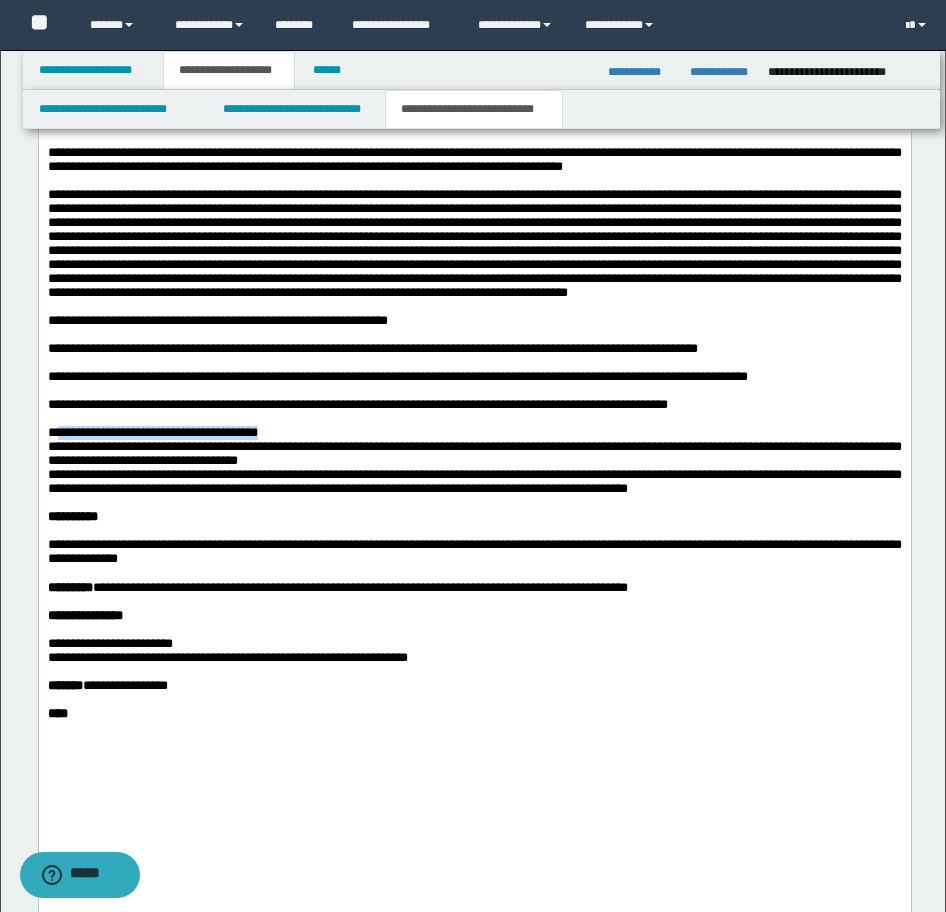 drag, startPoint x: 323, startPoint y: 546, endPoint x: 65, endPoint y: 543, distance: 258.01746 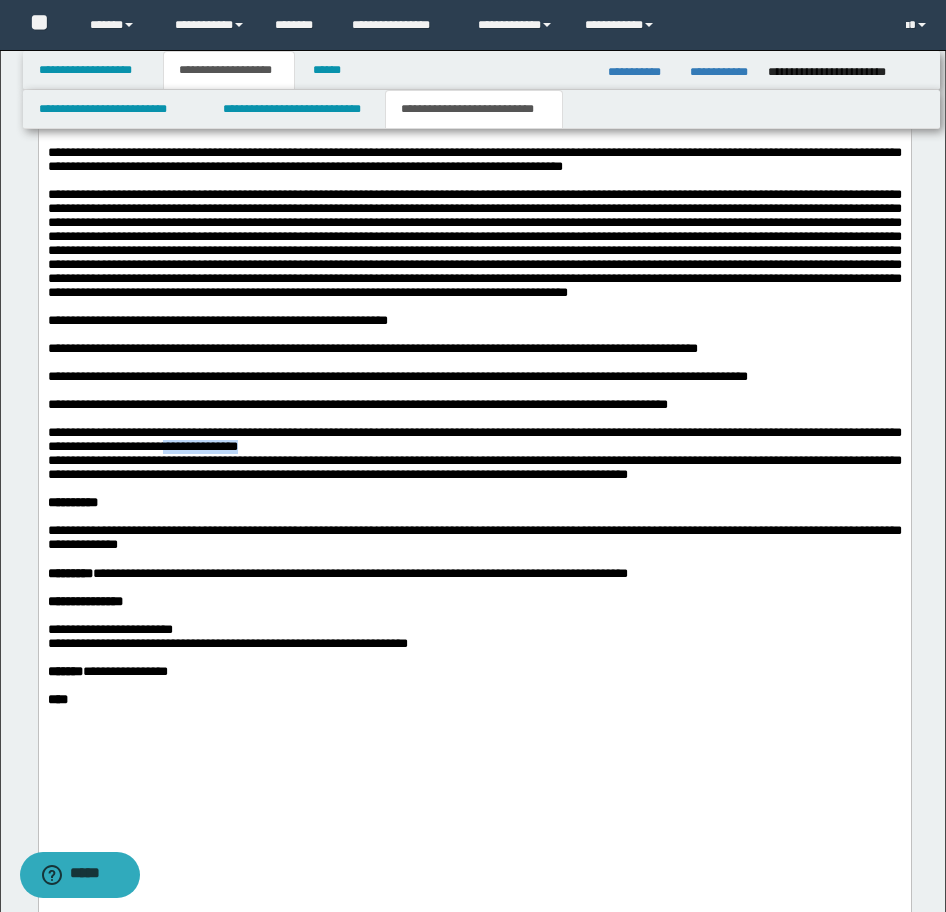 drag, startPoint x: 533, startPoint y: 567, endPoint x: 403, endPoint y: 570, distance: 130.0346 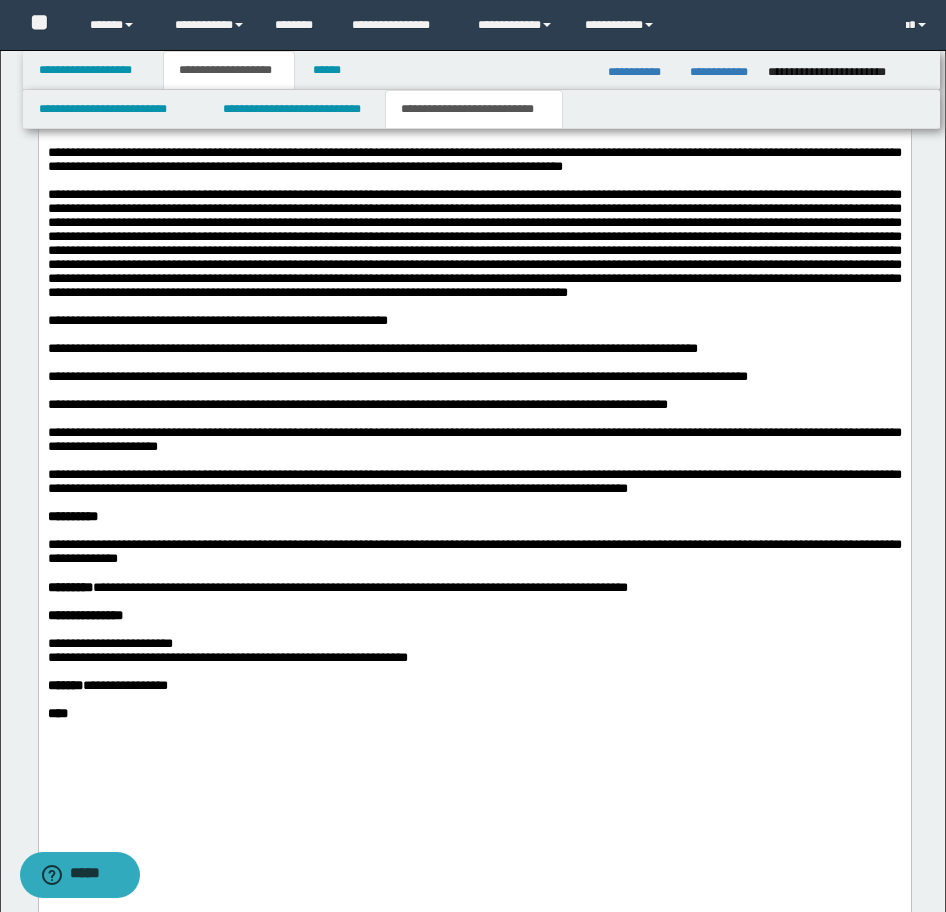click on "**********" at bounding box center [474, 475] 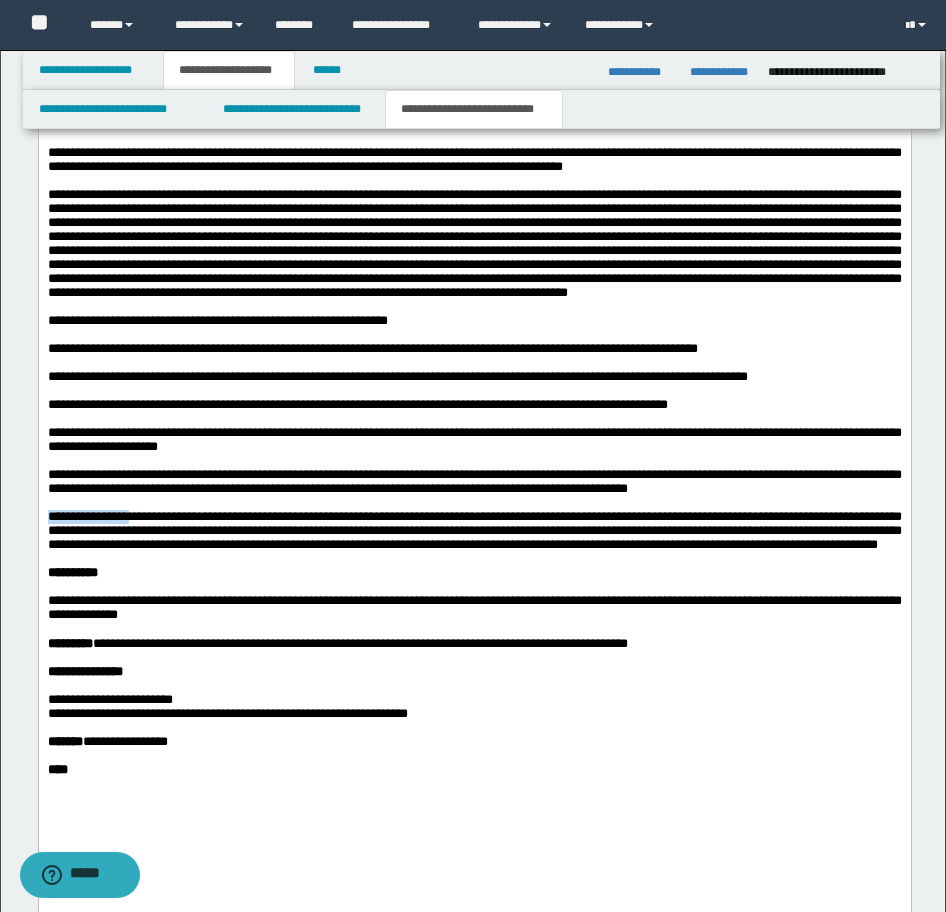 drag, startPoint x: 137, startPoint y: 659, endPoint x: 38, endPoint y: 530, distance: 162.60997 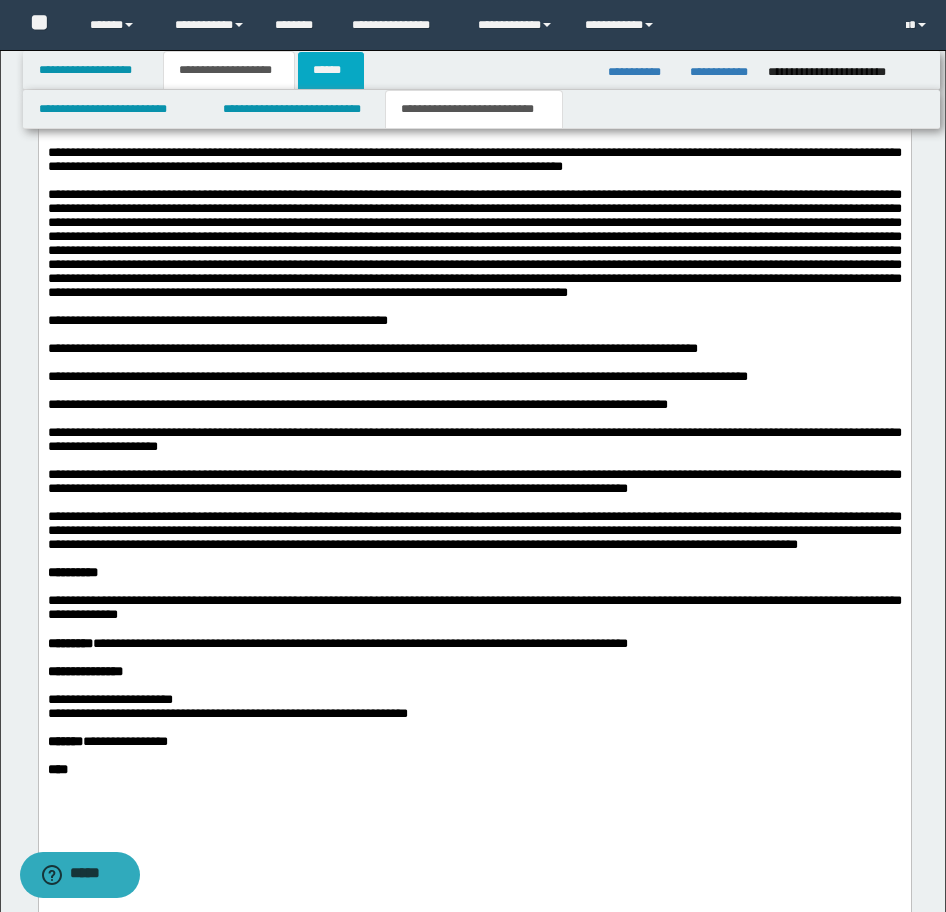 click on "******" at bounding box center [331, 70] 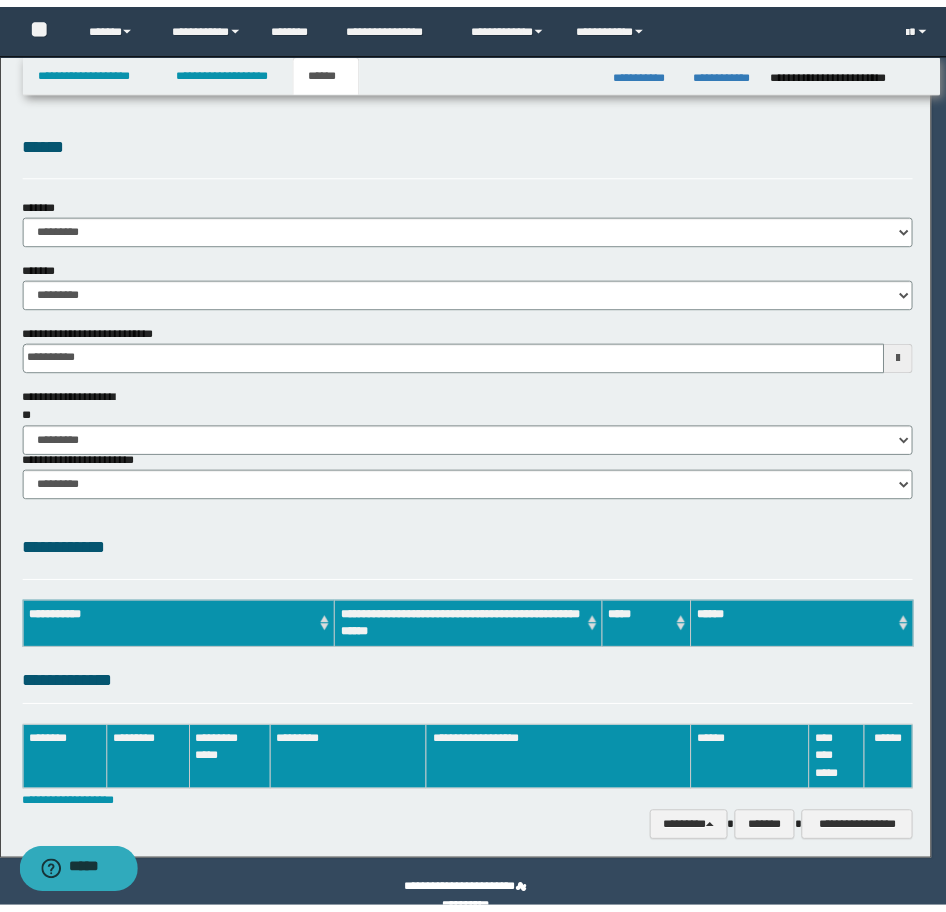 scroll, scrollTop: 0, scrollLeft: 0, axis: both 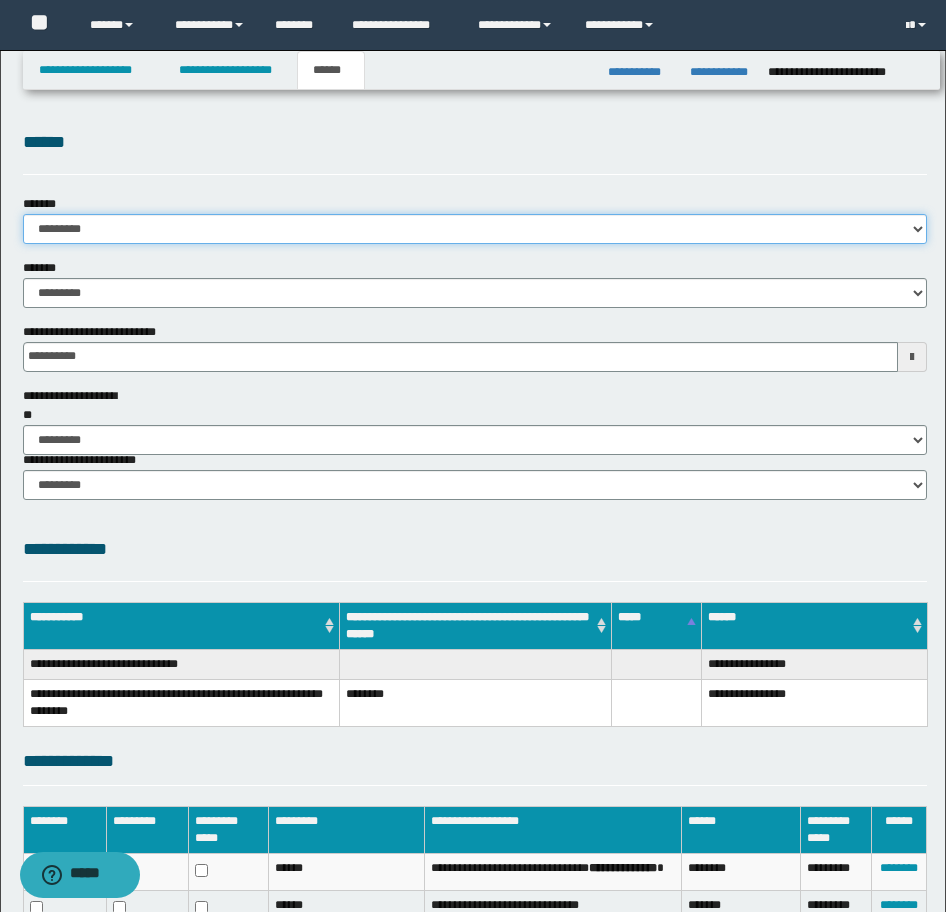 click on "**********" at bounding box center [475, 229] 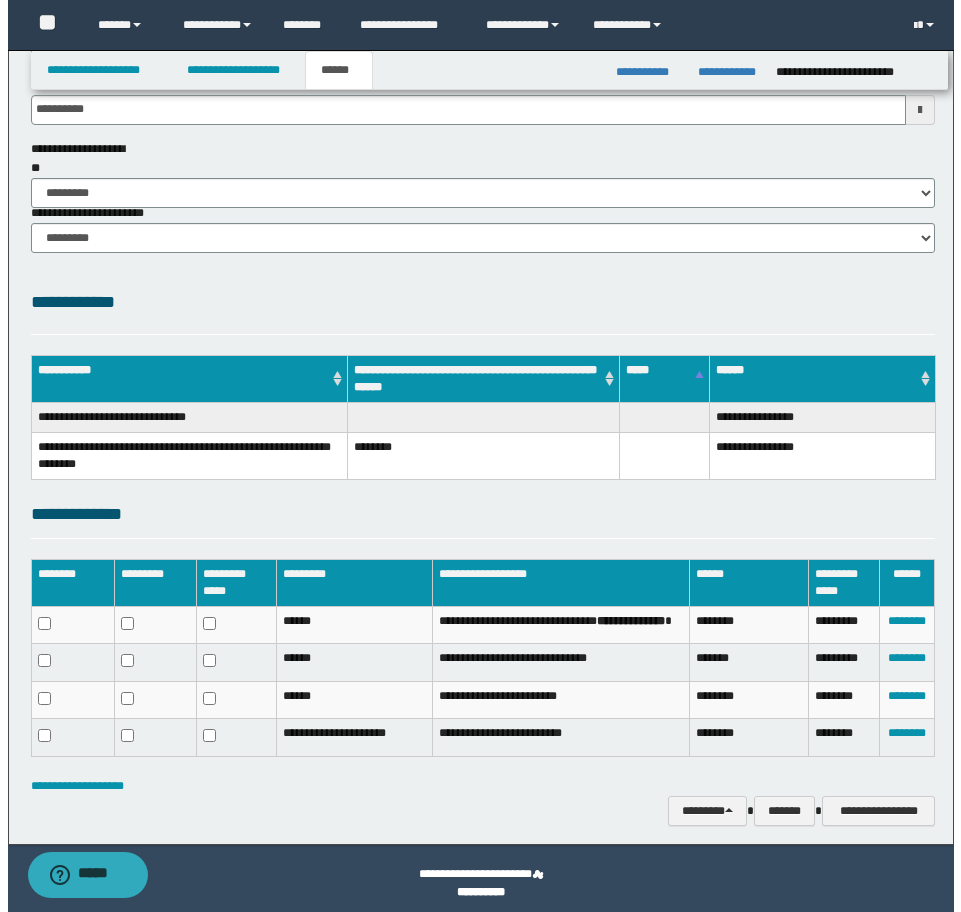 scroll, scrollTop: 257, scrollLeft: 0, axis: vertical 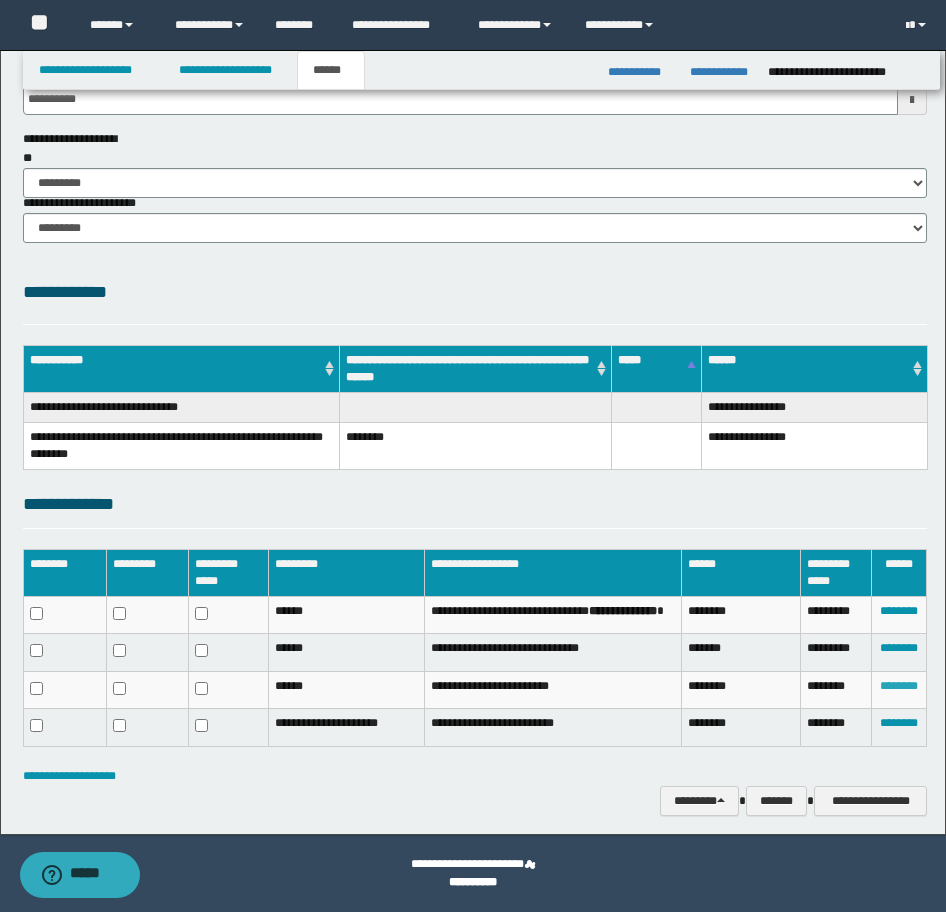 click on "********" at bounding box center (899, 686) 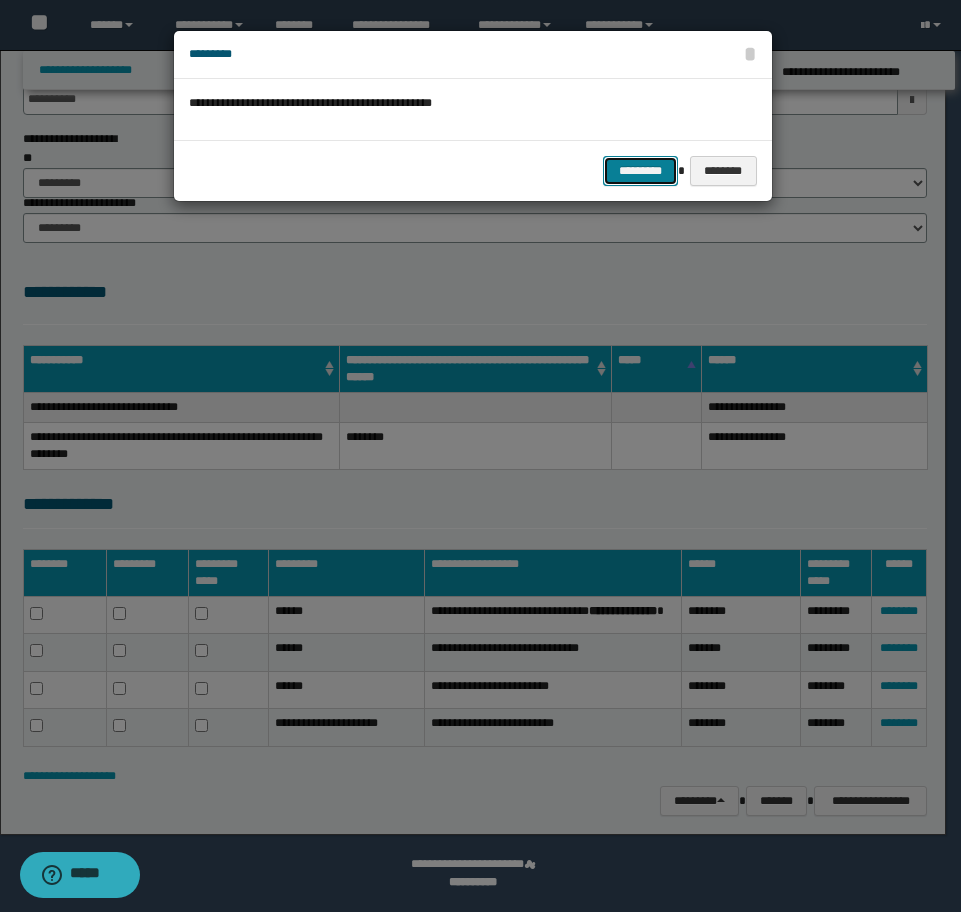 click on "*********" at bounding box center [640, 171] 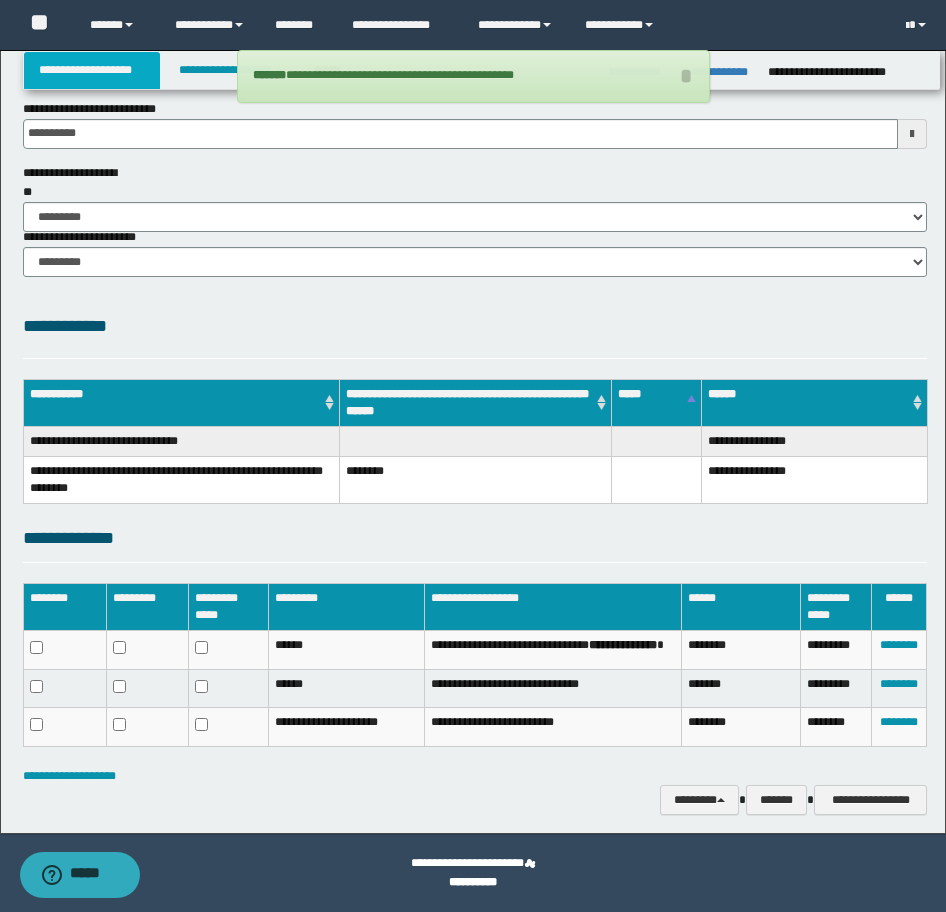 click on "**********" at bounding box center (92, 70) 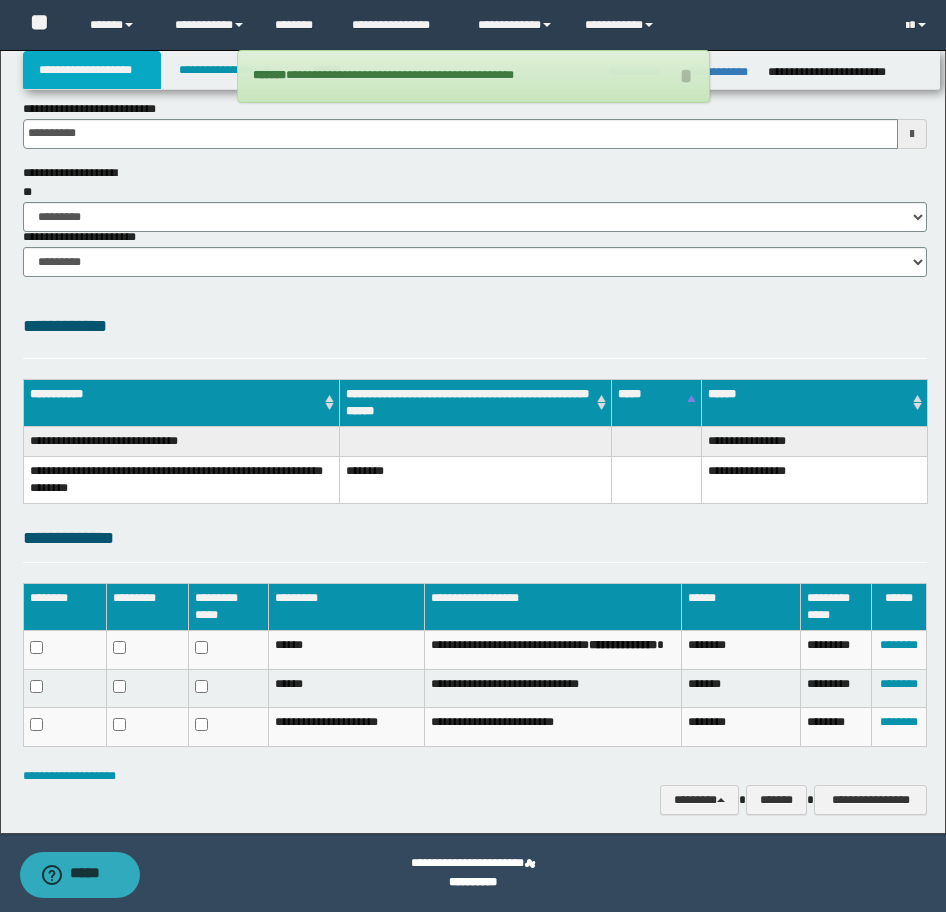 scroll, scrollTop: 254, scrollLeft: 0, axis: vertical 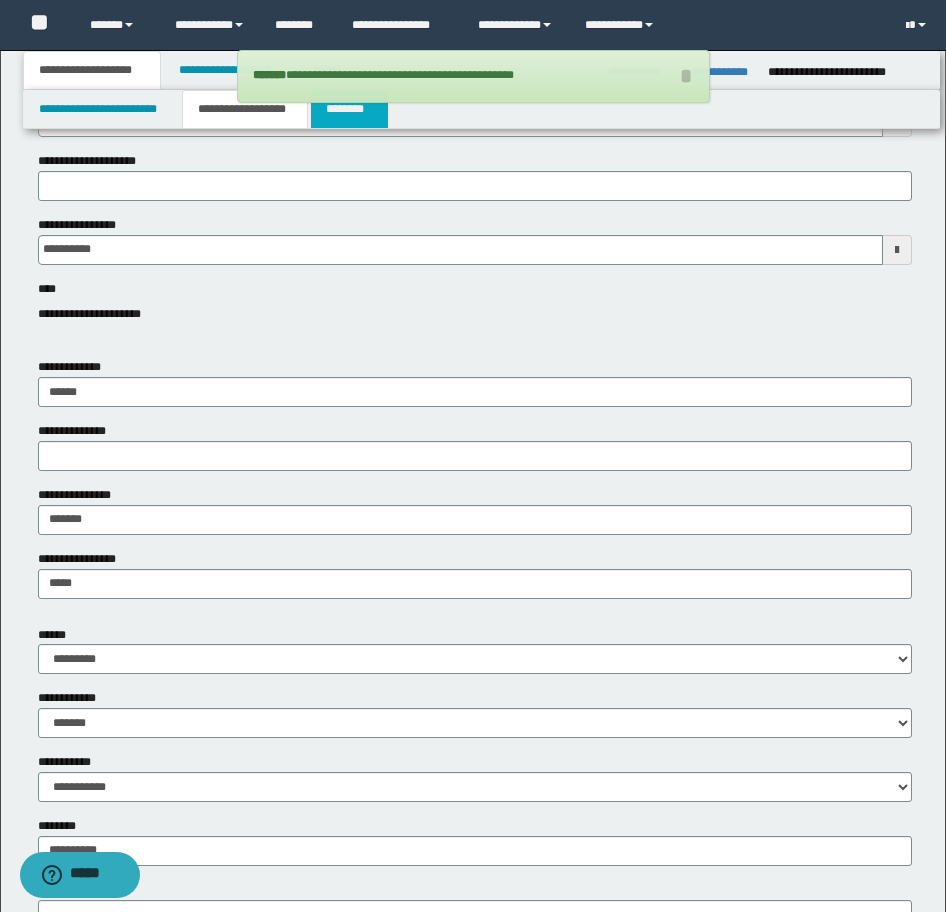 click on "********" at bounding box center [349, 109] 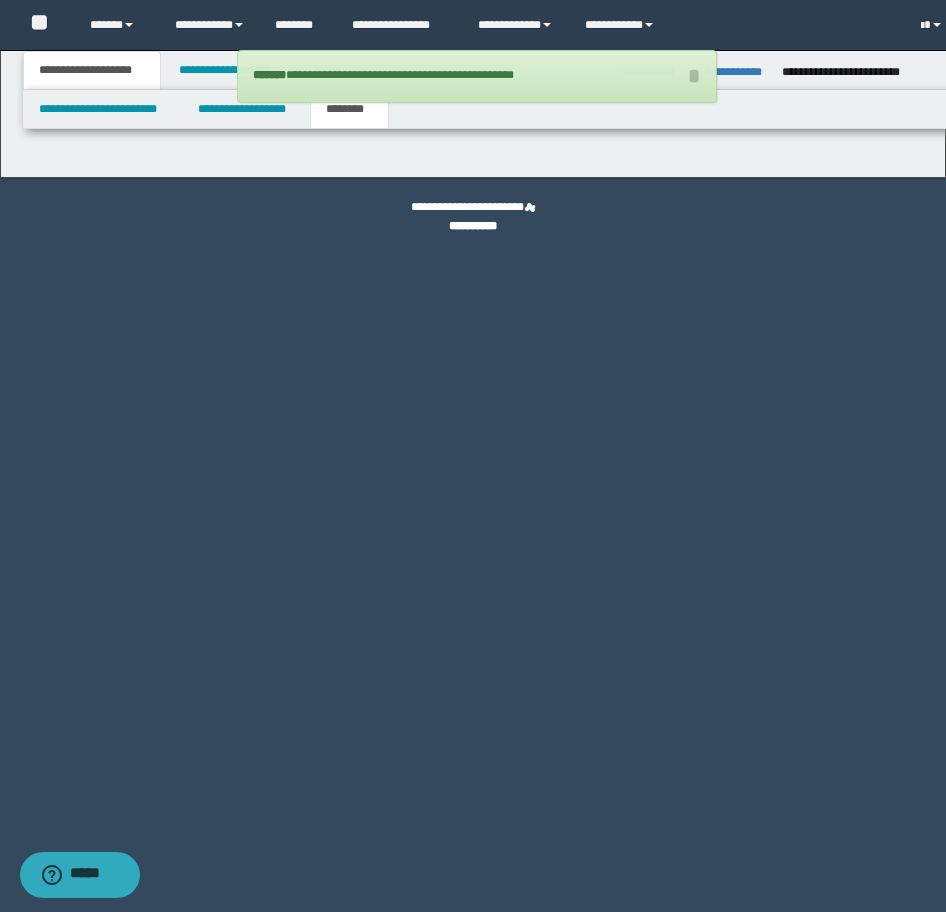 scroll, scrollTop: 0, scrollLeft: 0, axis: both 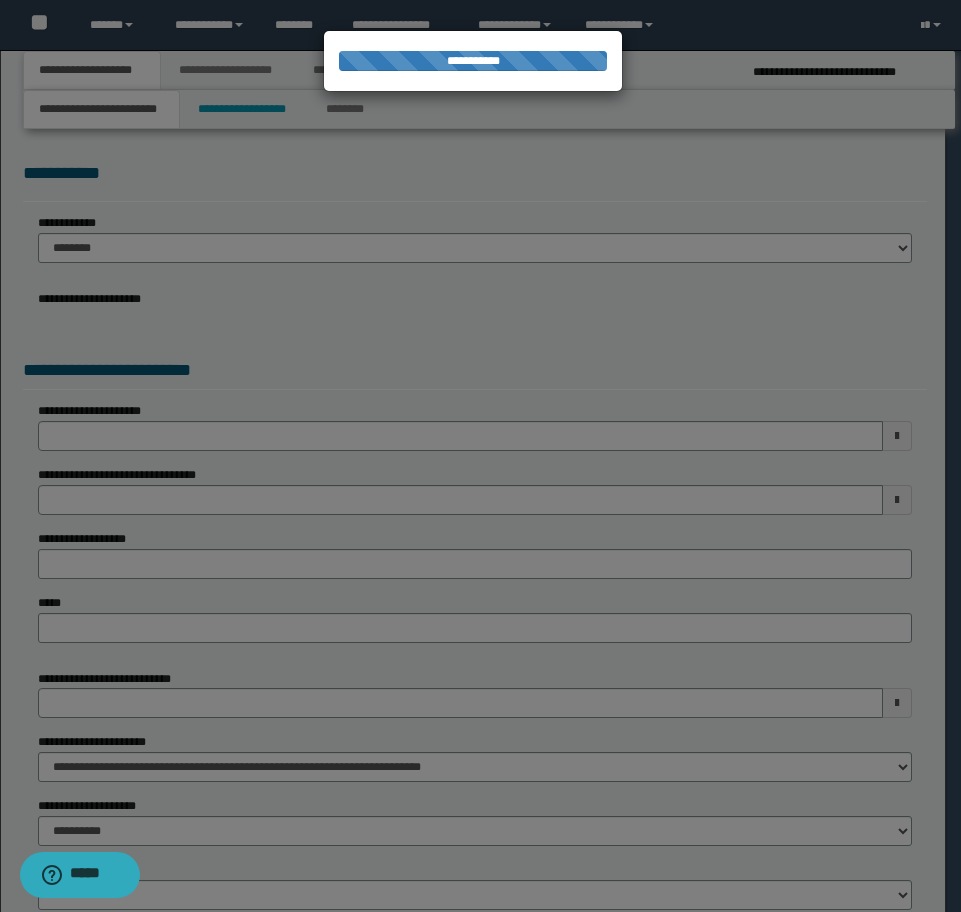 select on "*" 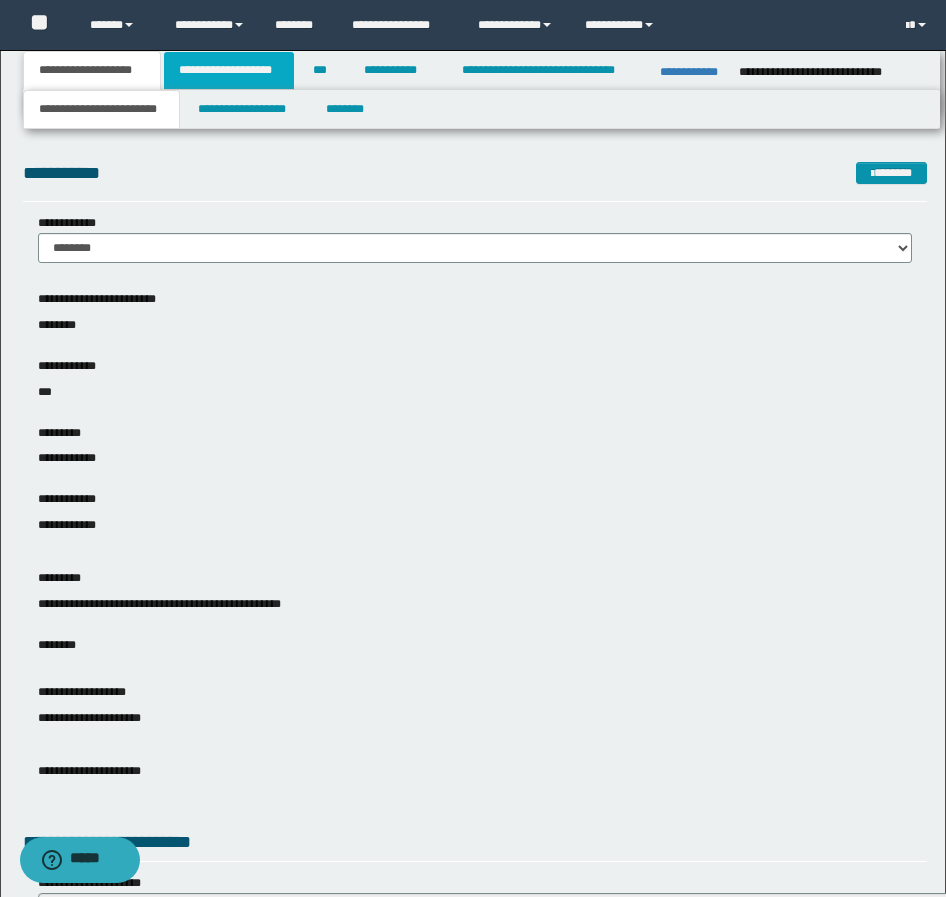 click on "**********" at bounding box center [229, 70] 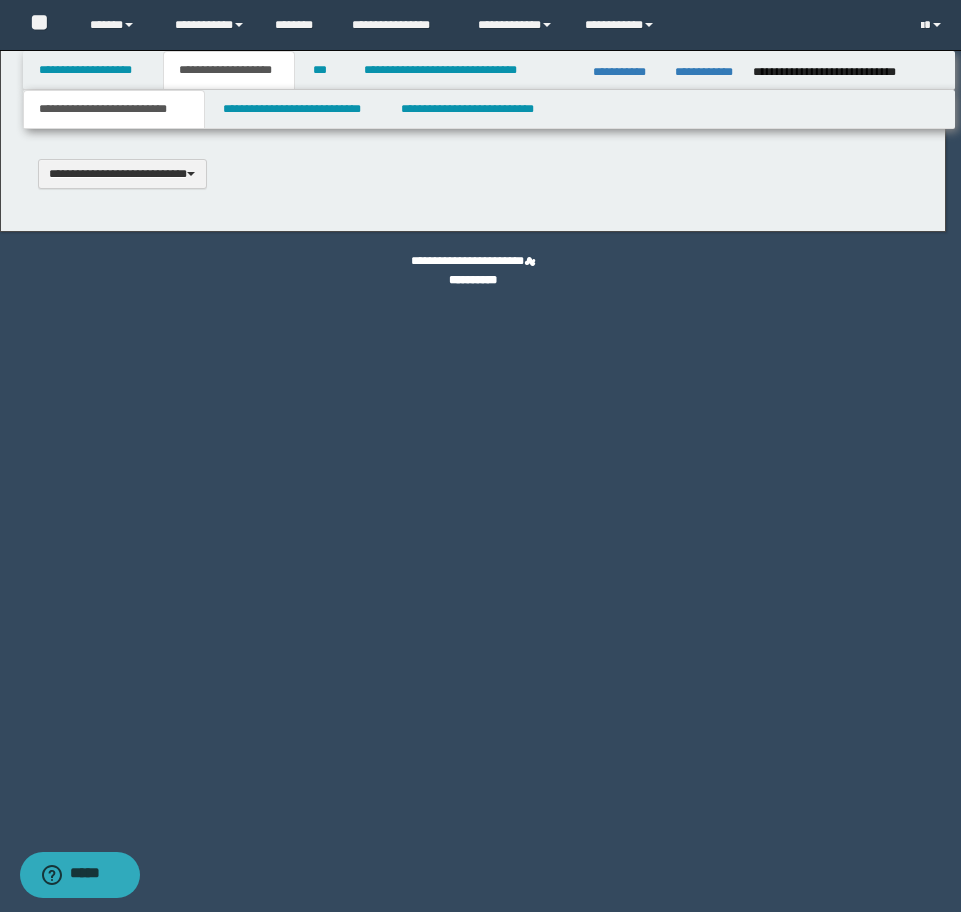 type 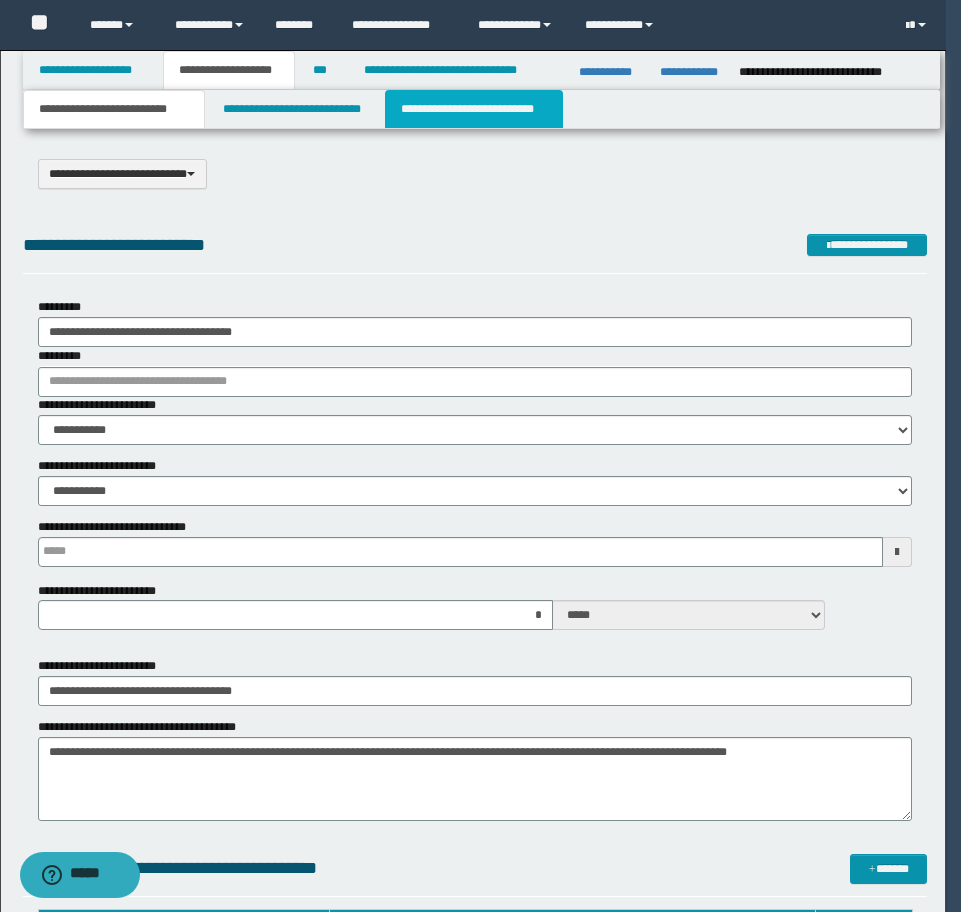 click on "**********" at bounding box center [474, 109] 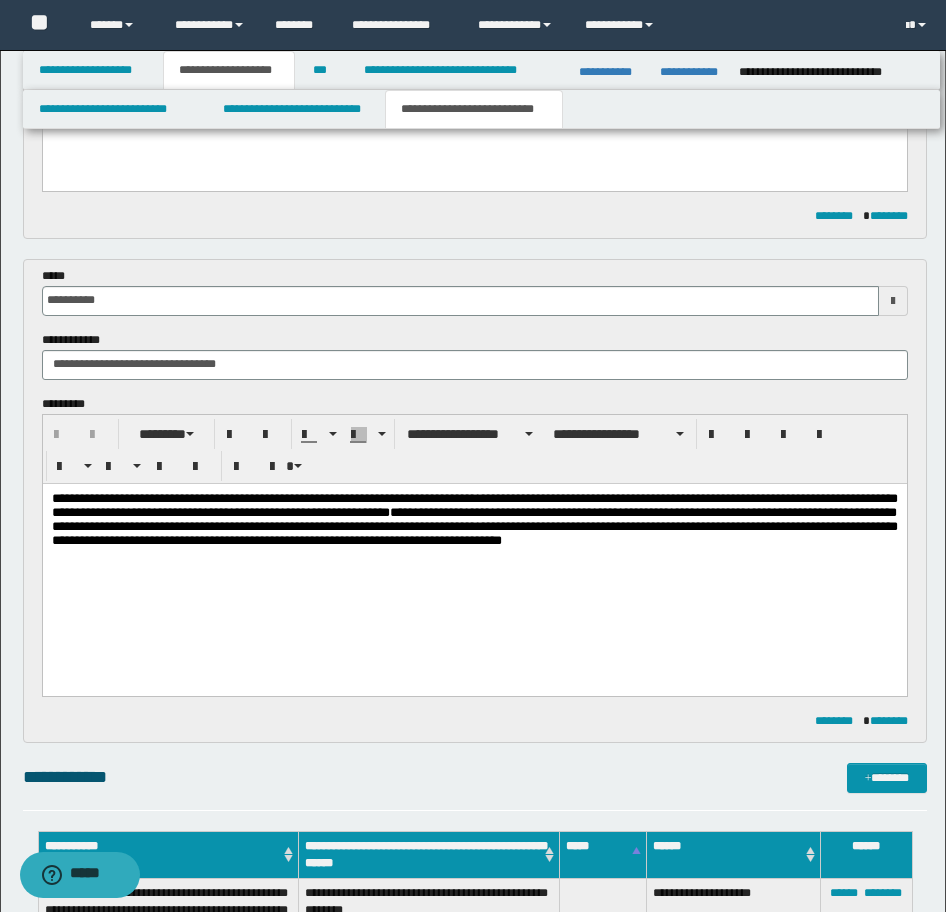 scroll, scrollTop: 700, scrollLeft: 0, axis: vertical 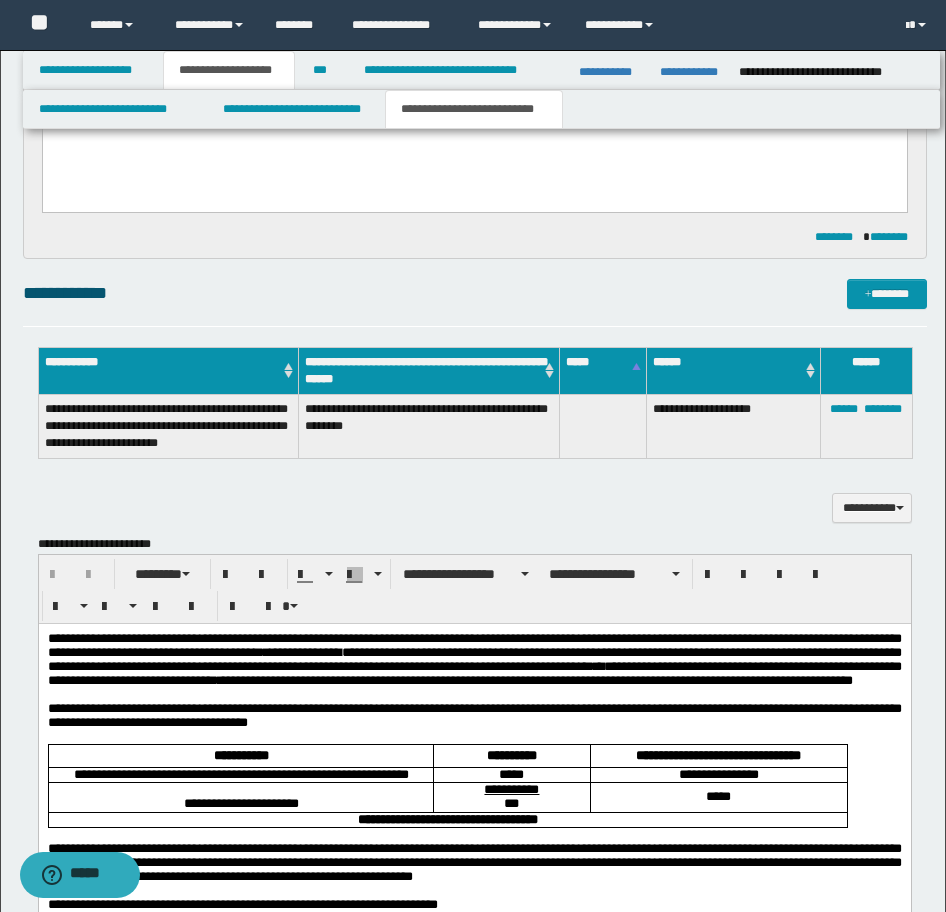 click on "**********" at bounding box center [474, 672] 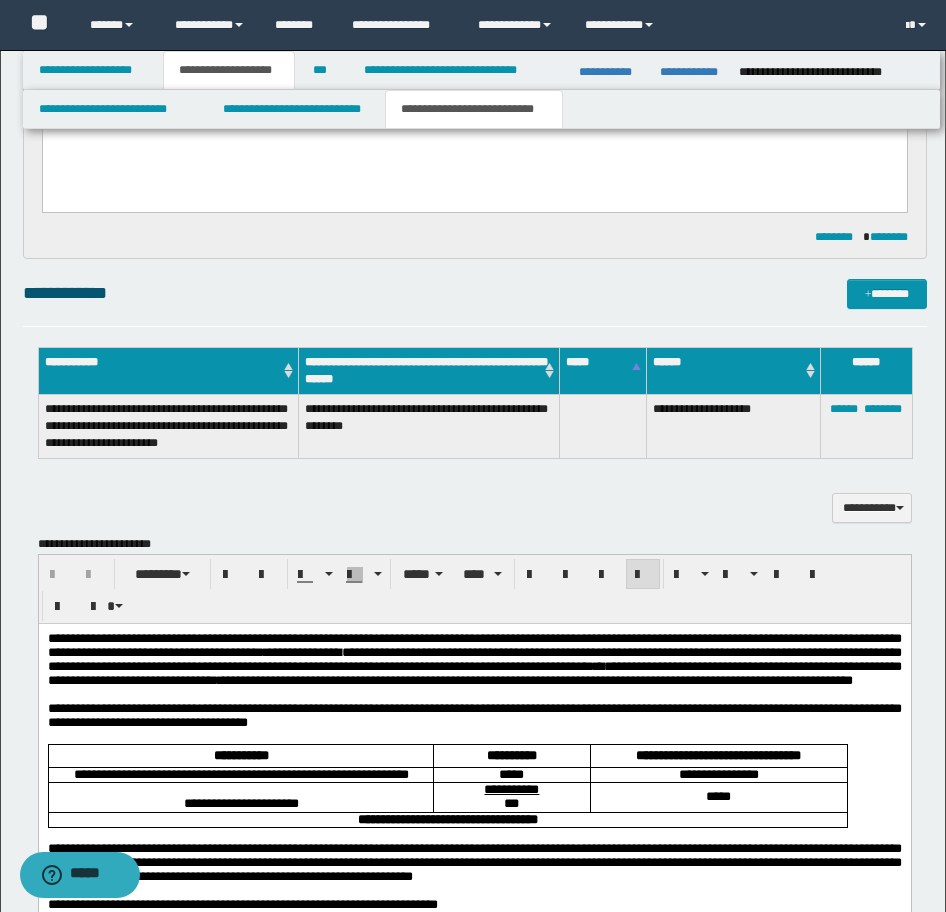type 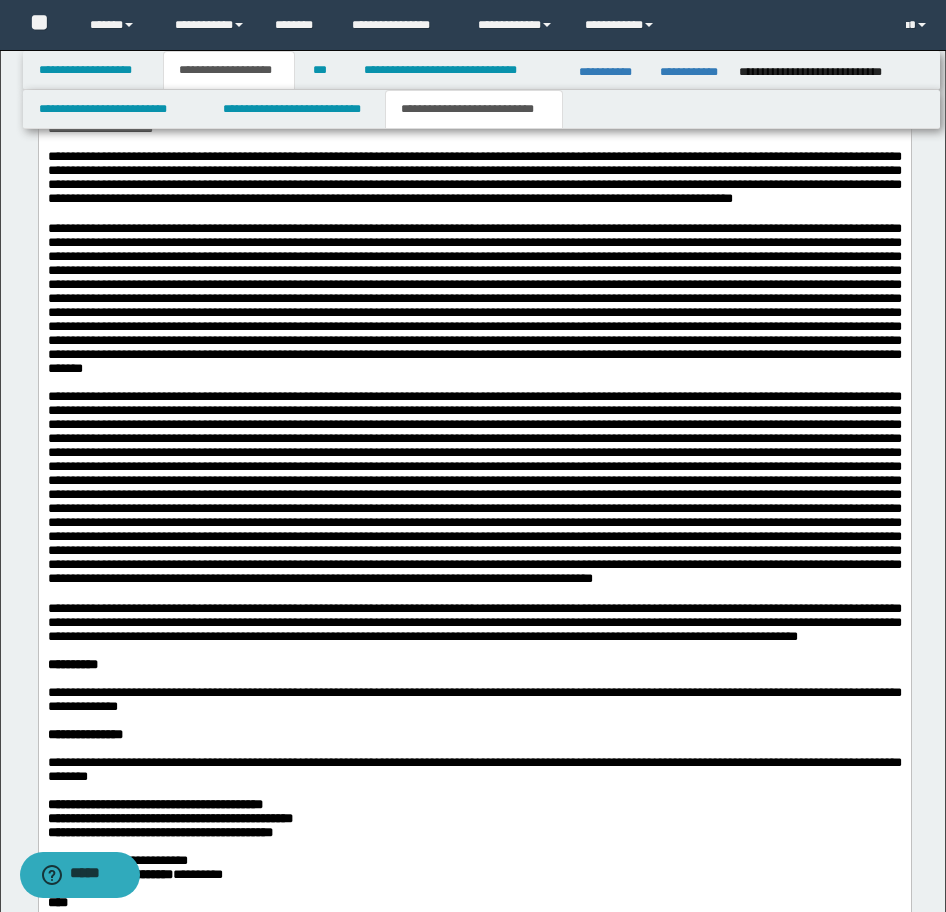 scroll, scrollTop: 2800, scrollLeft: 0, axis: vertical 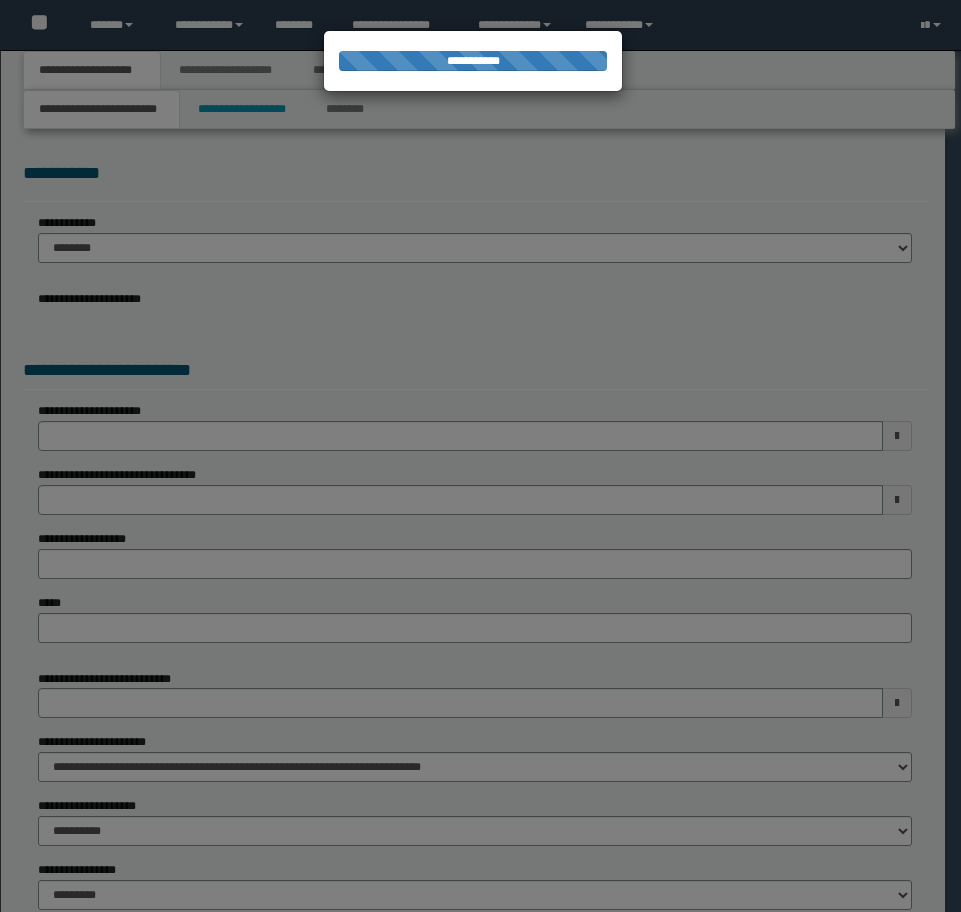 select on "*" 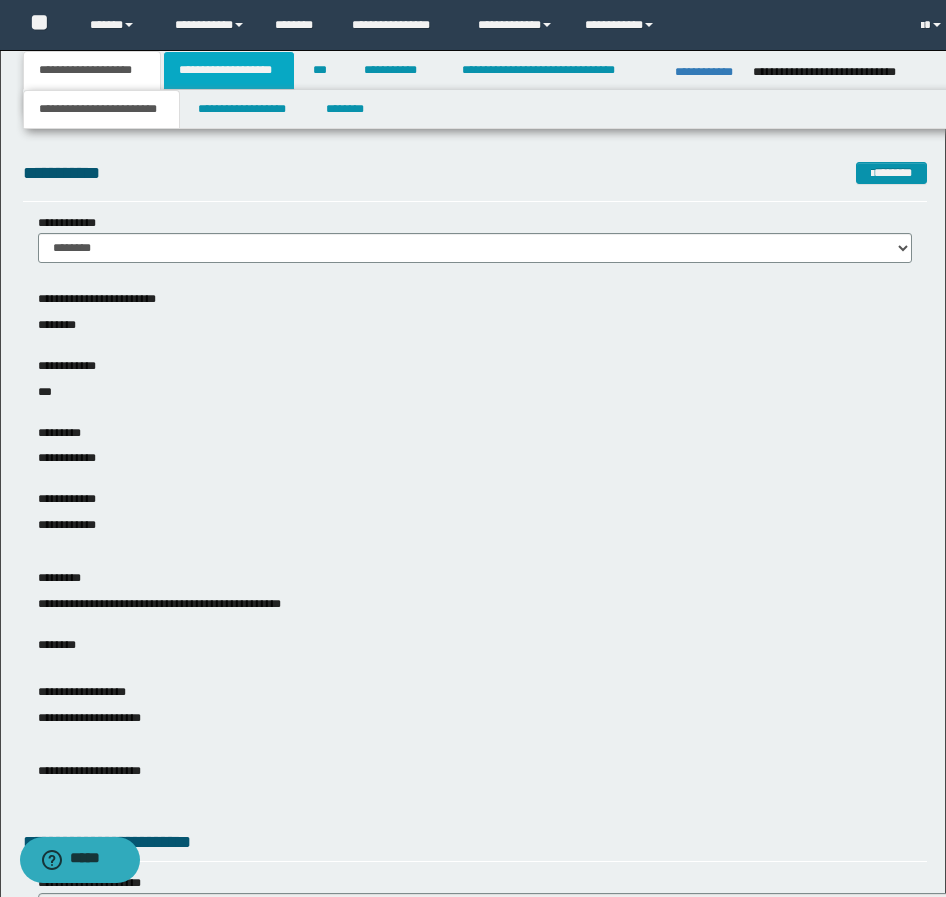 click on "**********" at bounding box center (229, 70) 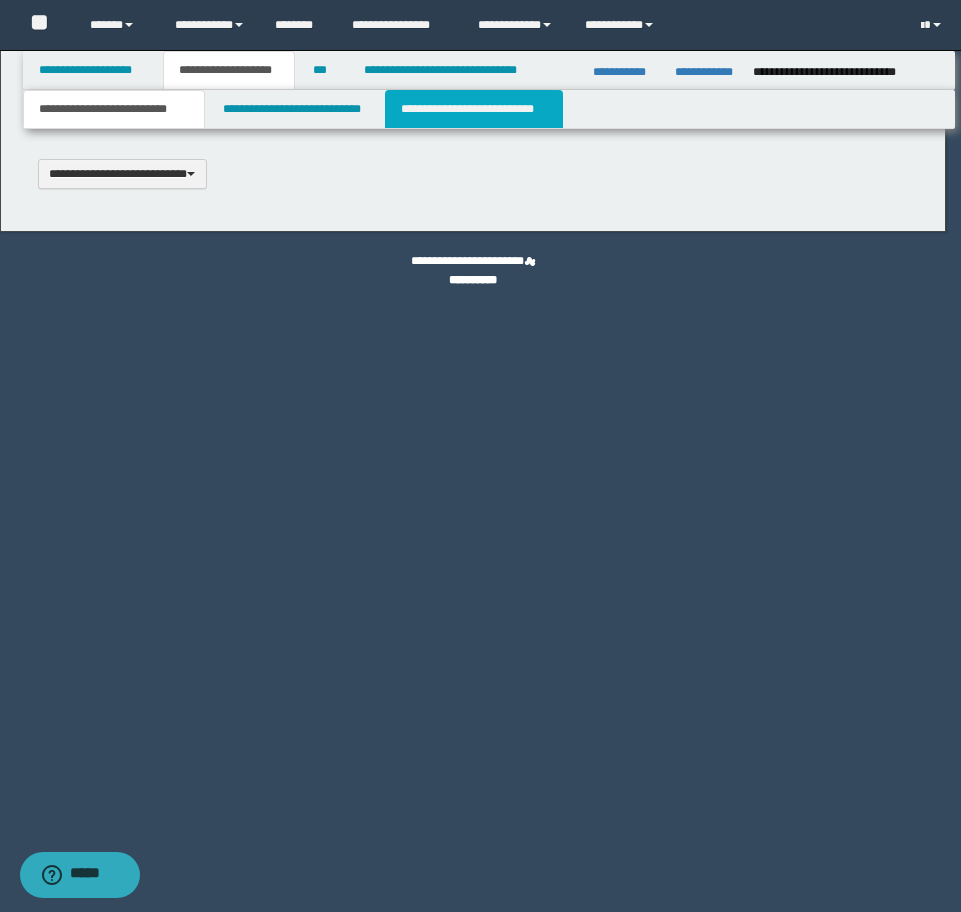type 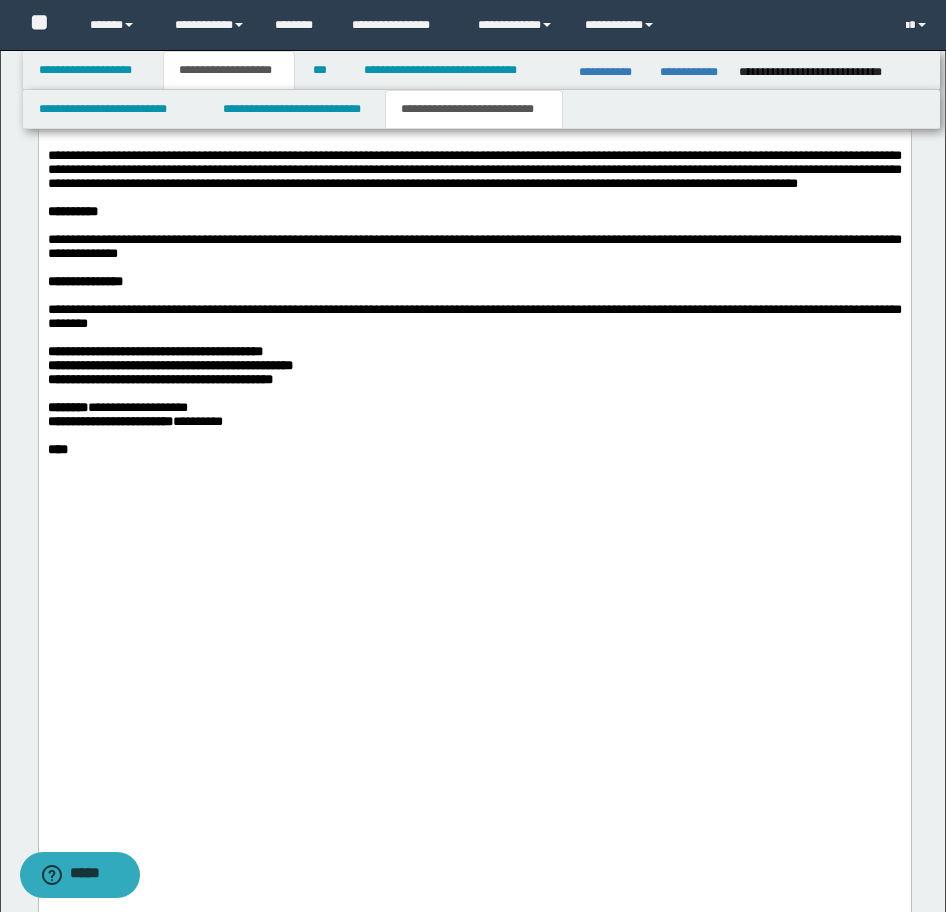 scroll, scrollTop: 2700, scrollLeft: 0, axis: vertical 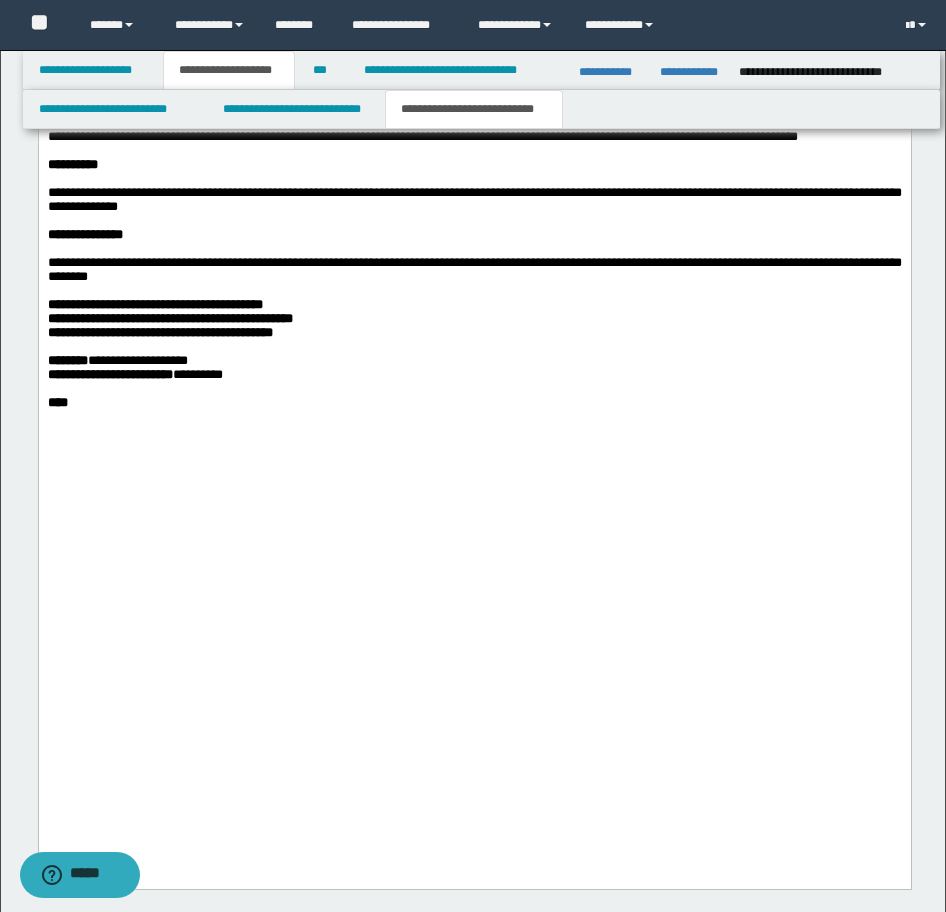 click on "**********" at bounding box center [474, 200] 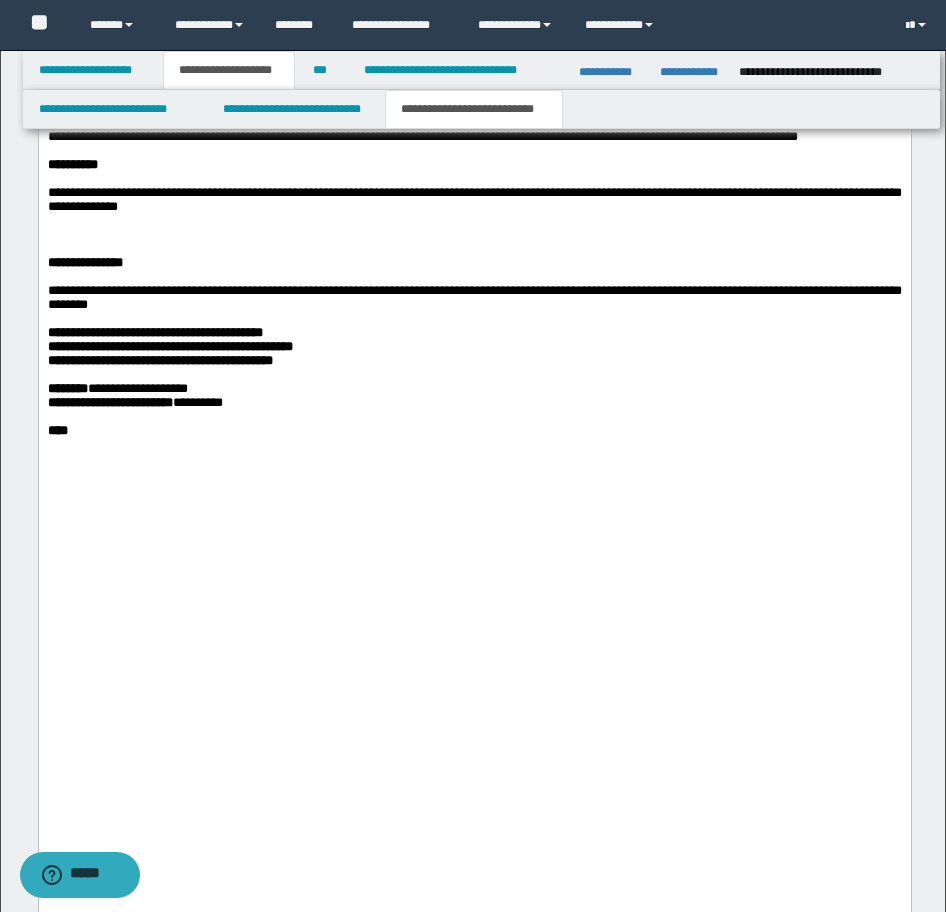 paste 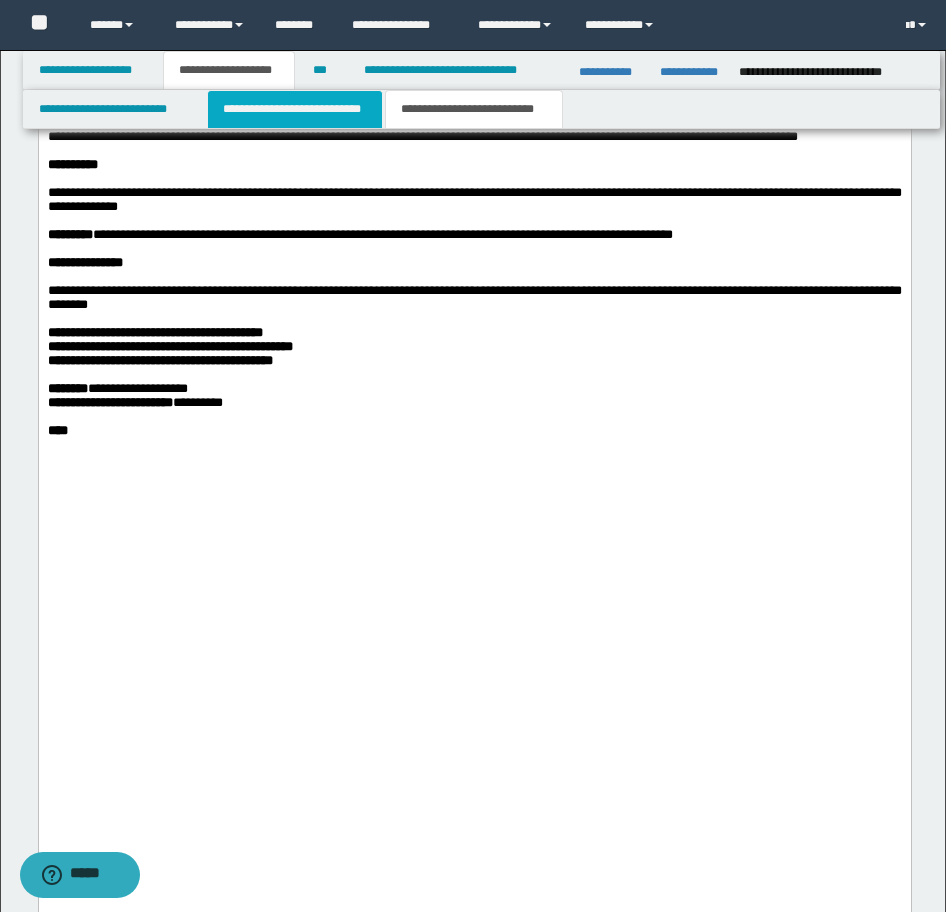 click on "**********" at bounding box center (295, 109) 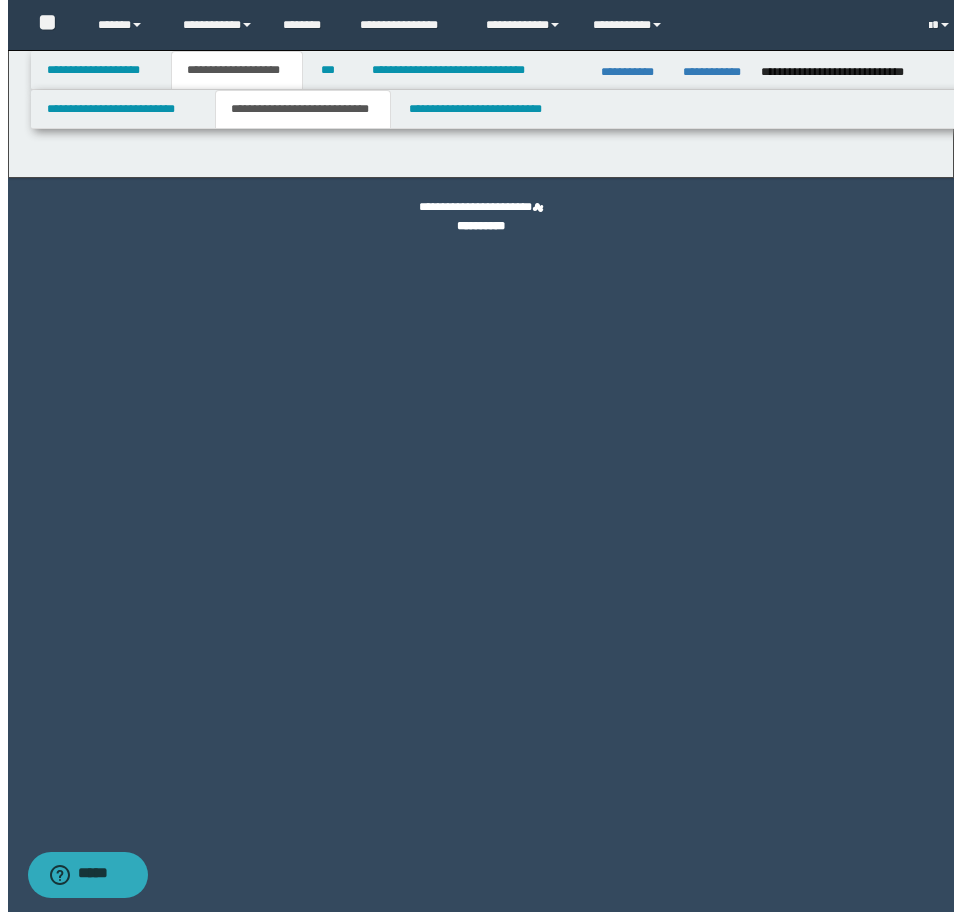 scroll, scrollTop: 0, scrollLeft: 0, axis: both 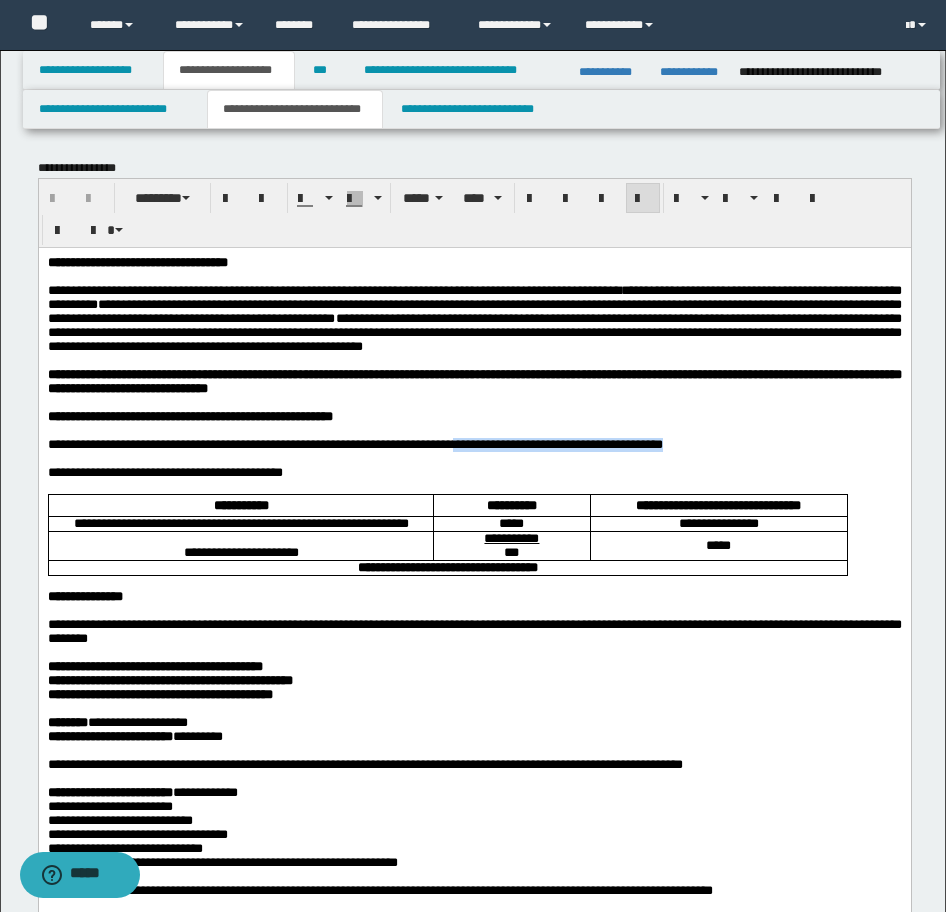 drag, startPoint x: 536, startPoint y: 487, endPoint x: 816, endPoint y: 485, distance: 280.00714 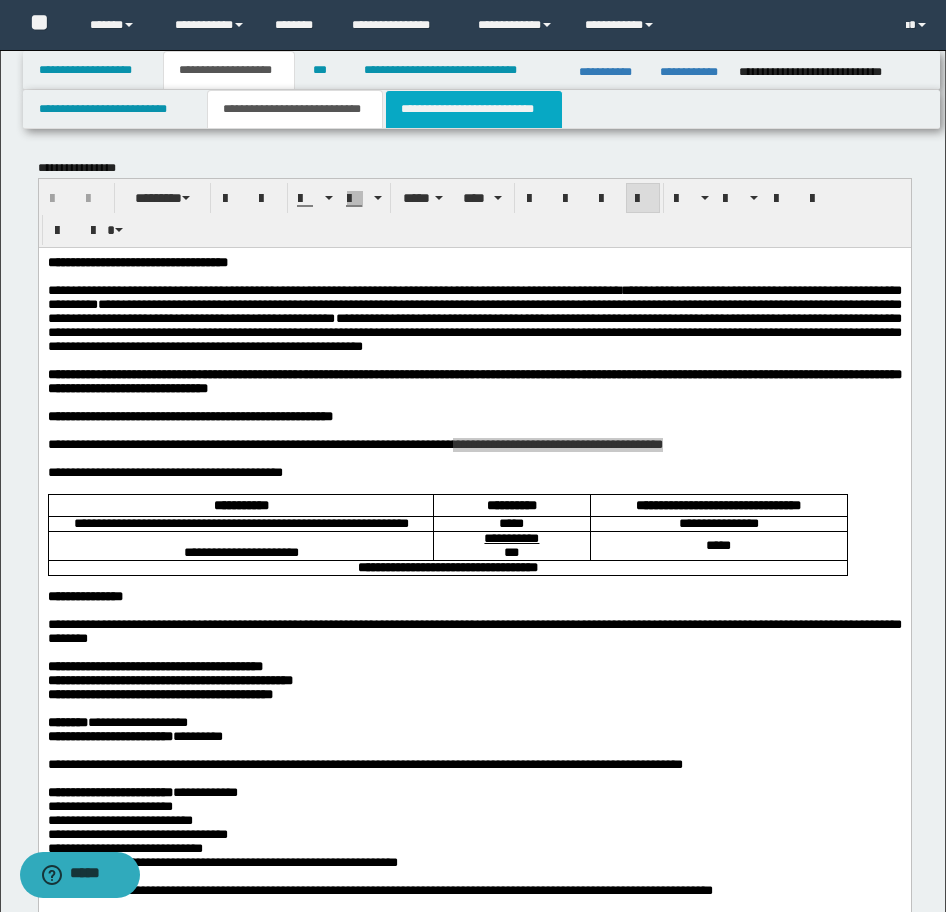 click on "**********" at bounding box center (474, 109) 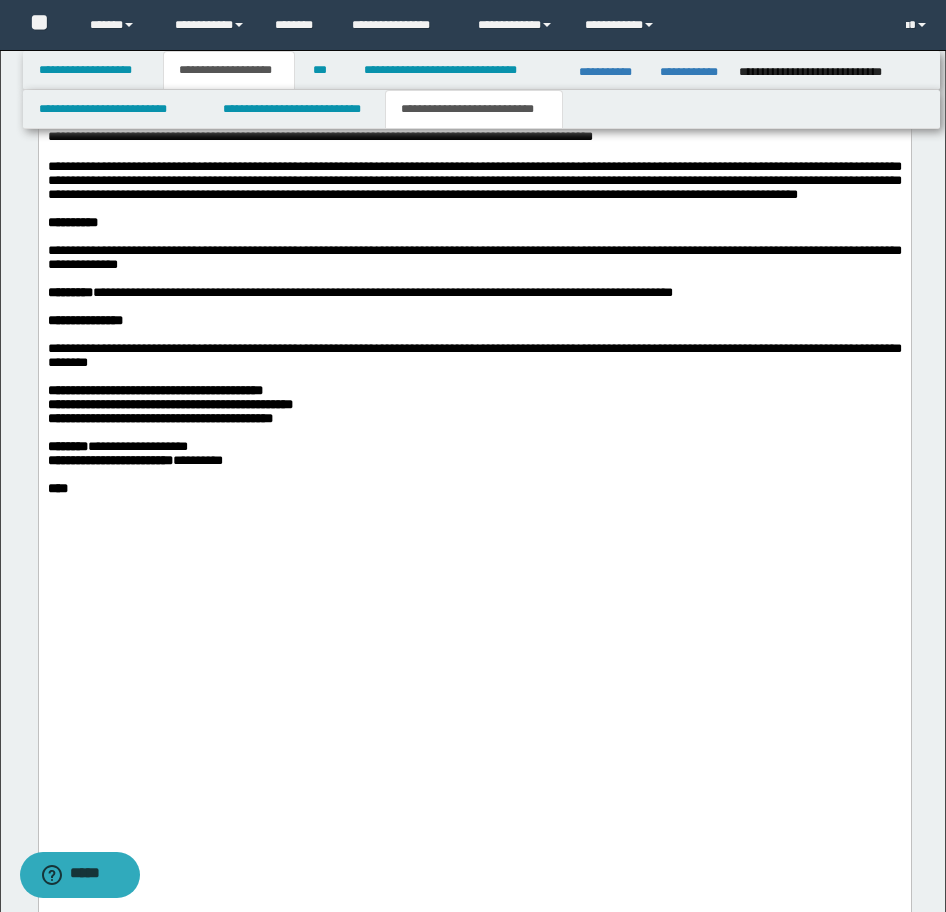scroll, scrollTop: 2800, scrollLeft: 0, axis: vertical 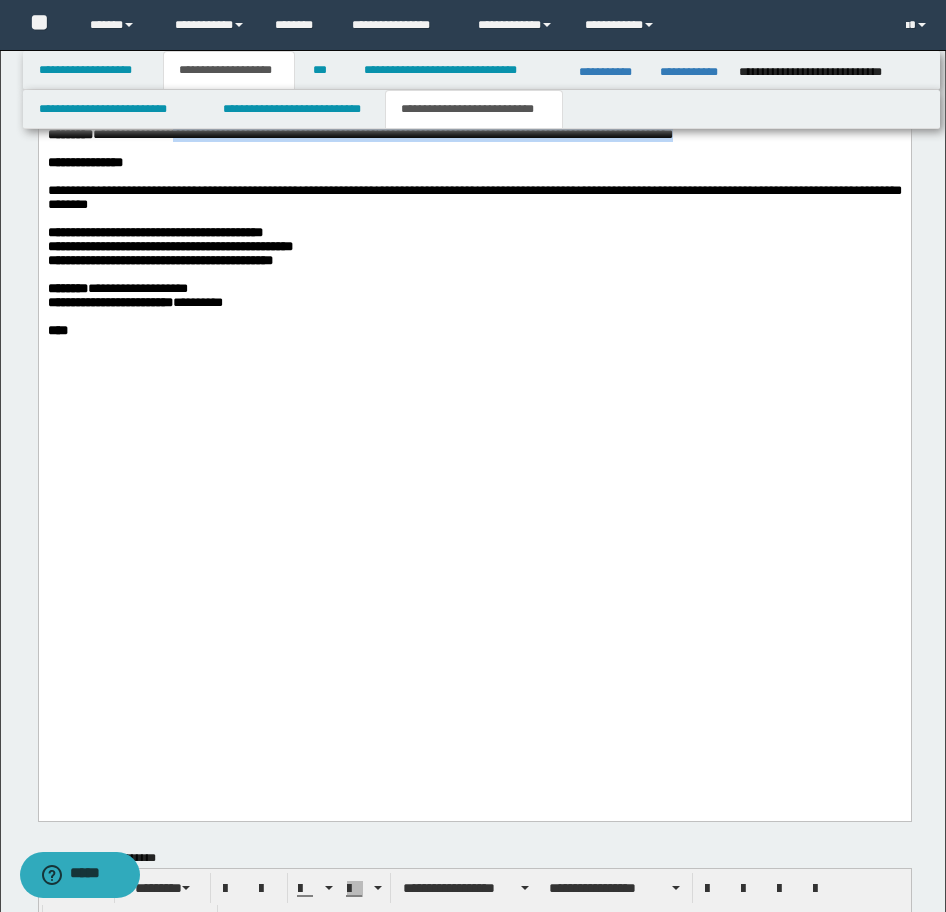 drag, startPoint x: 220, startPoint y: 480, endPoint x: 774, endPoint y: 483, distance: 554.0081 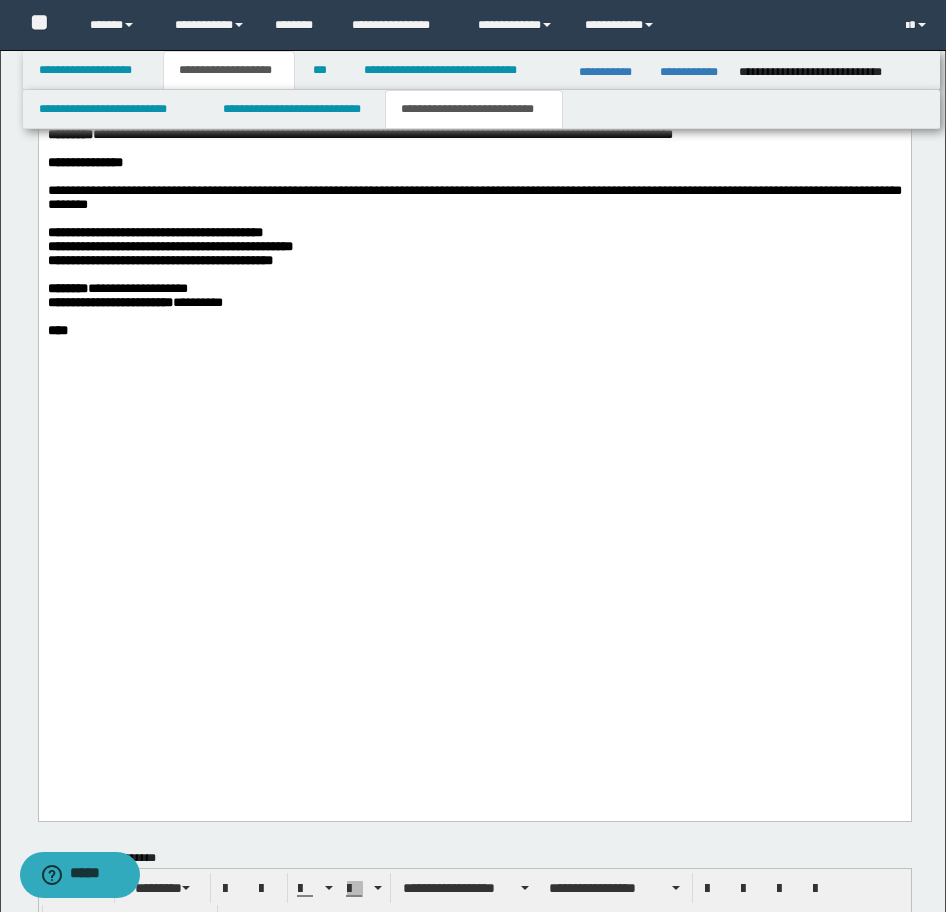 drag, startPoint x: 453, startPoint y: 478, endPoint x: 301, endPoint y: 503, distance: 154.0422 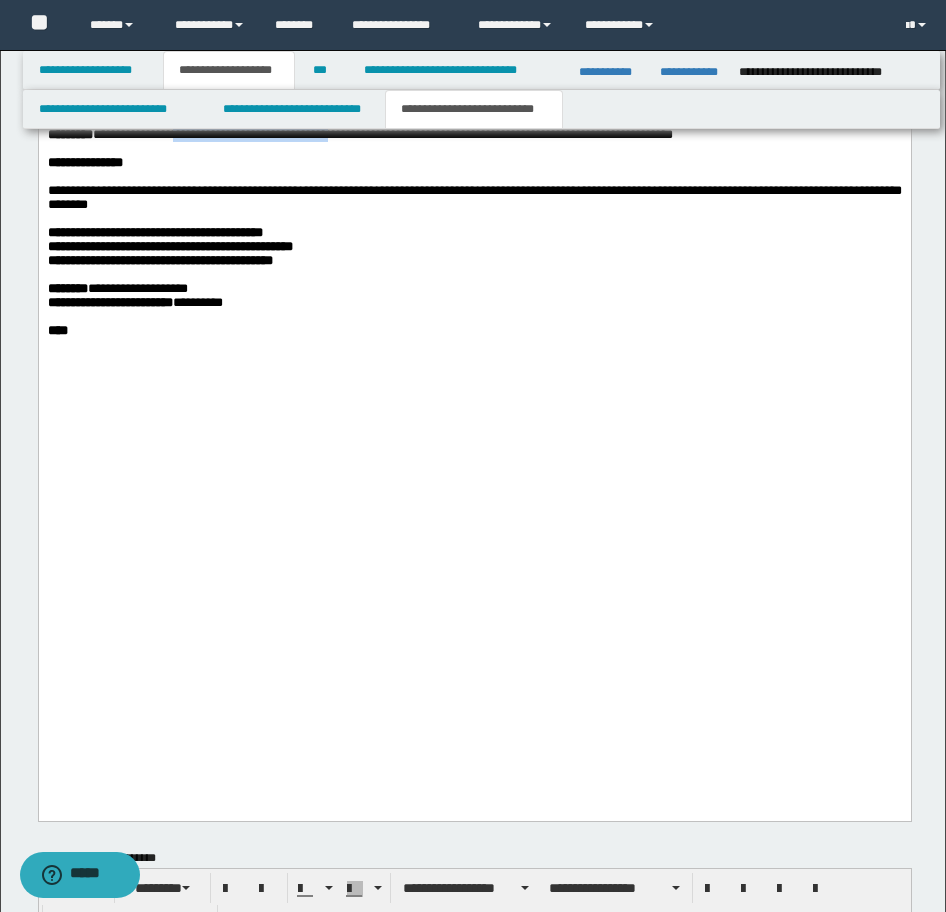 drag, startPoint x: 219, startPoint y: 481, endPoint x: 403, endPoint y: 484, distance: 184.02446 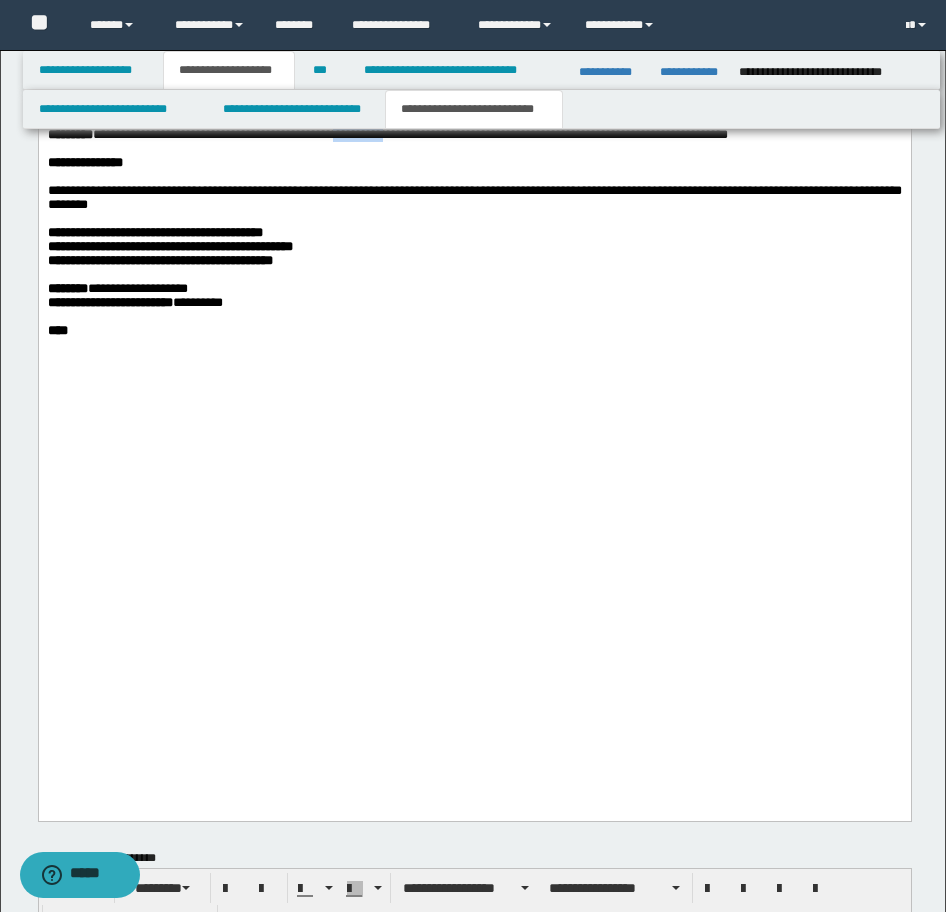drag, startPoint x: 418, startPoint y: 481, endPoint x: 460, endPoint y: 481, distance: 42 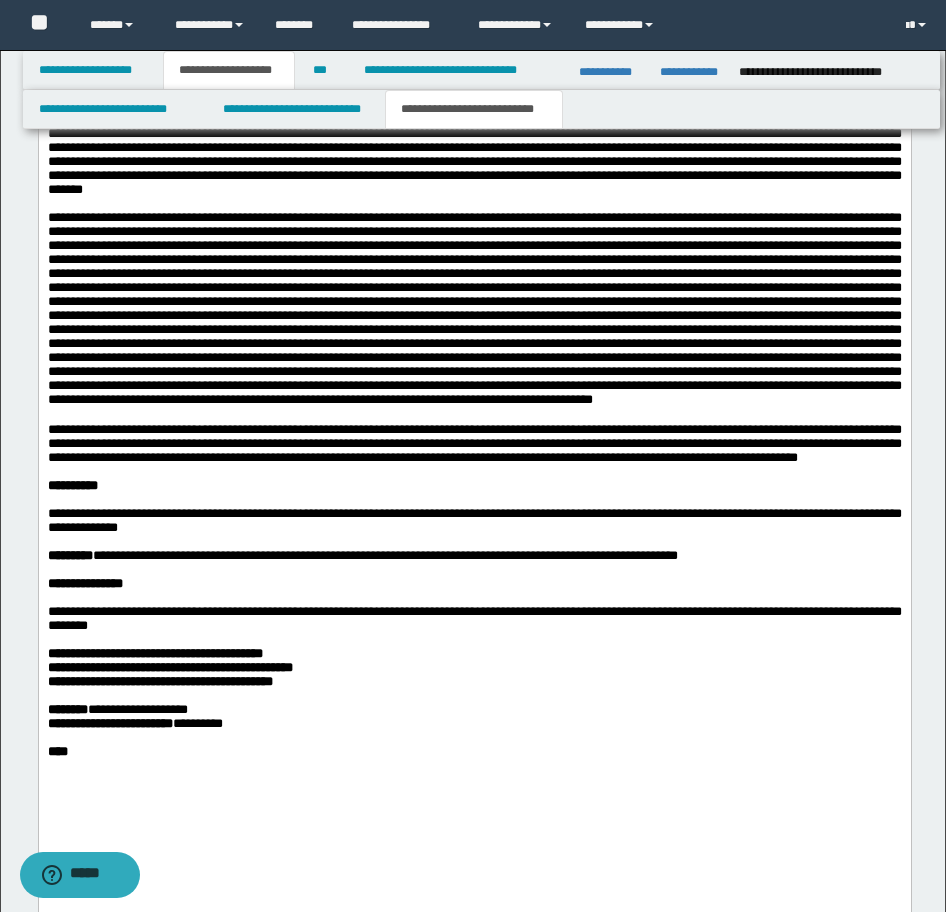 scroll, scrollTop: 2500, scrollLeft: 0, axis: vertical 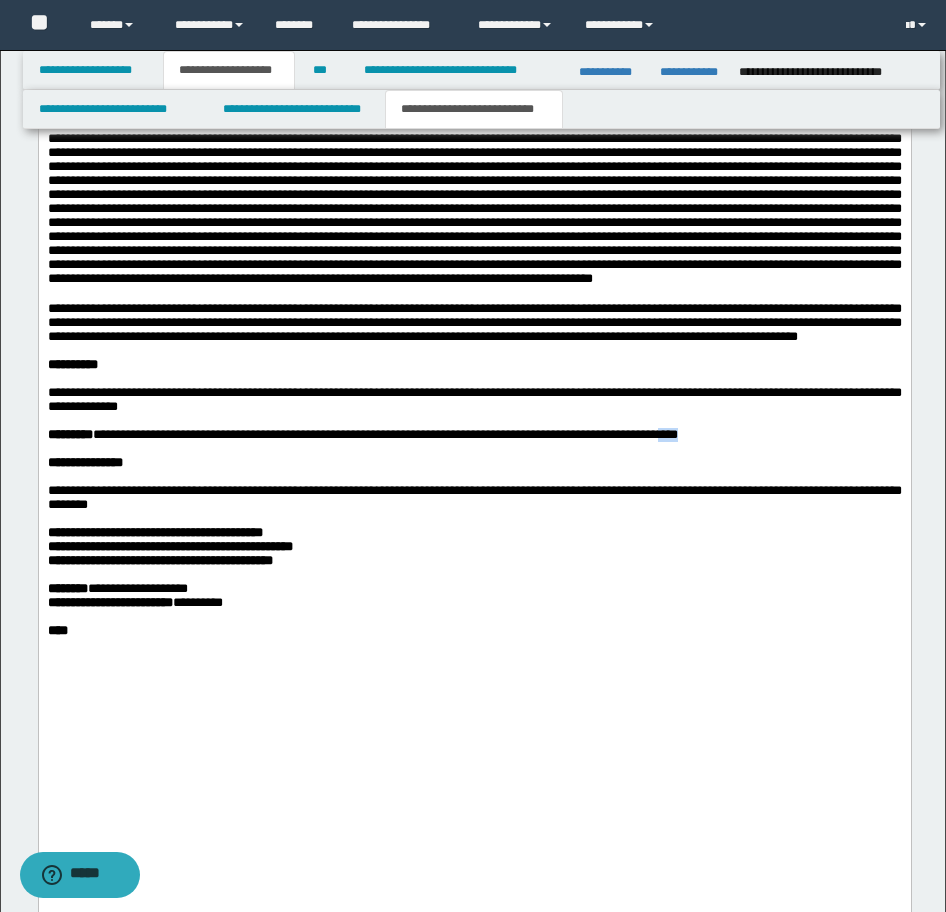 drag, startPoint x: 752, startPoint y: 780, endPoint x: 778, endPoint y: 781, distance: 26.019224 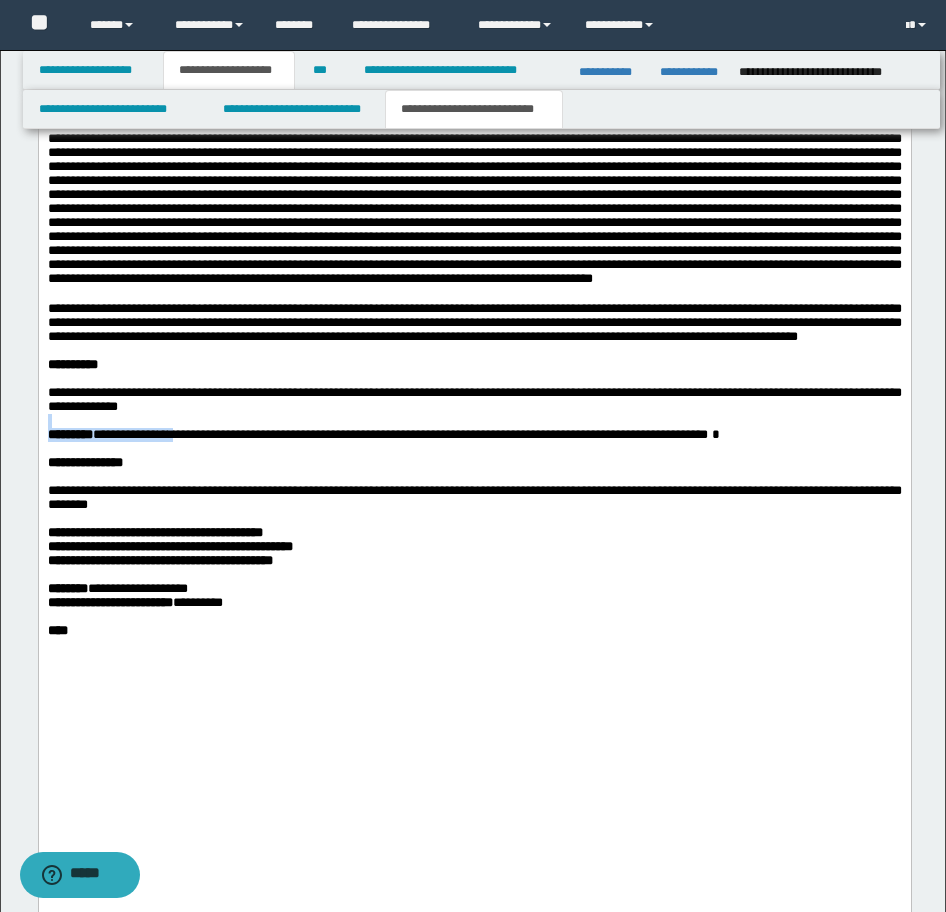 drag, startPoint x: 824, startPoint y: 767, endPoint x: 220, endPoint y: 780, distance: 604.1399 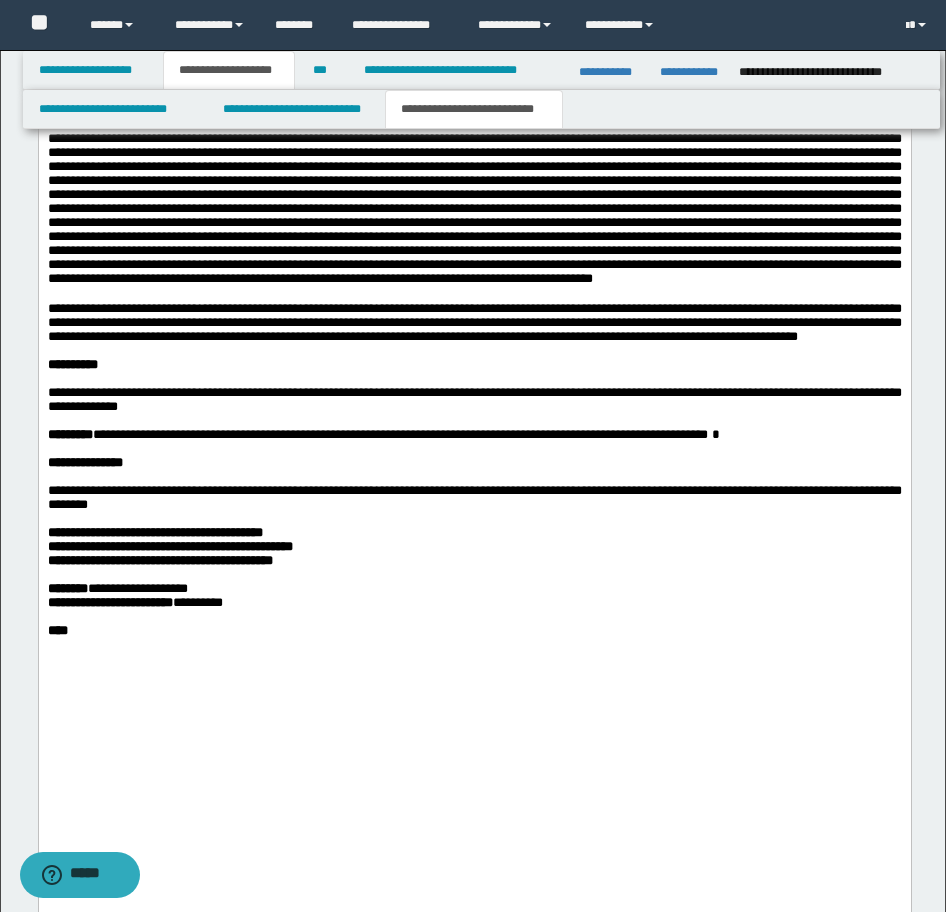 click on "**********" at bounding box center [474, 435] 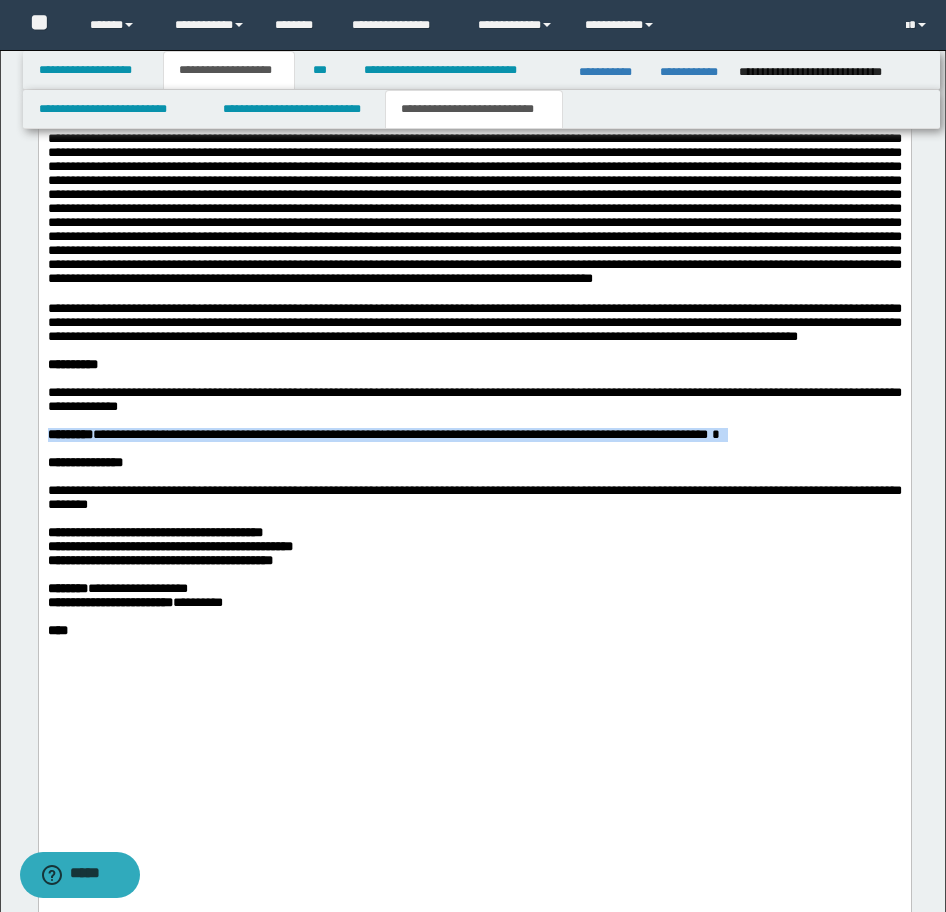 drag, startPoint x: 657, startPoint y: 783, endPoint x: 30, endPoint y: 783, distance: 627 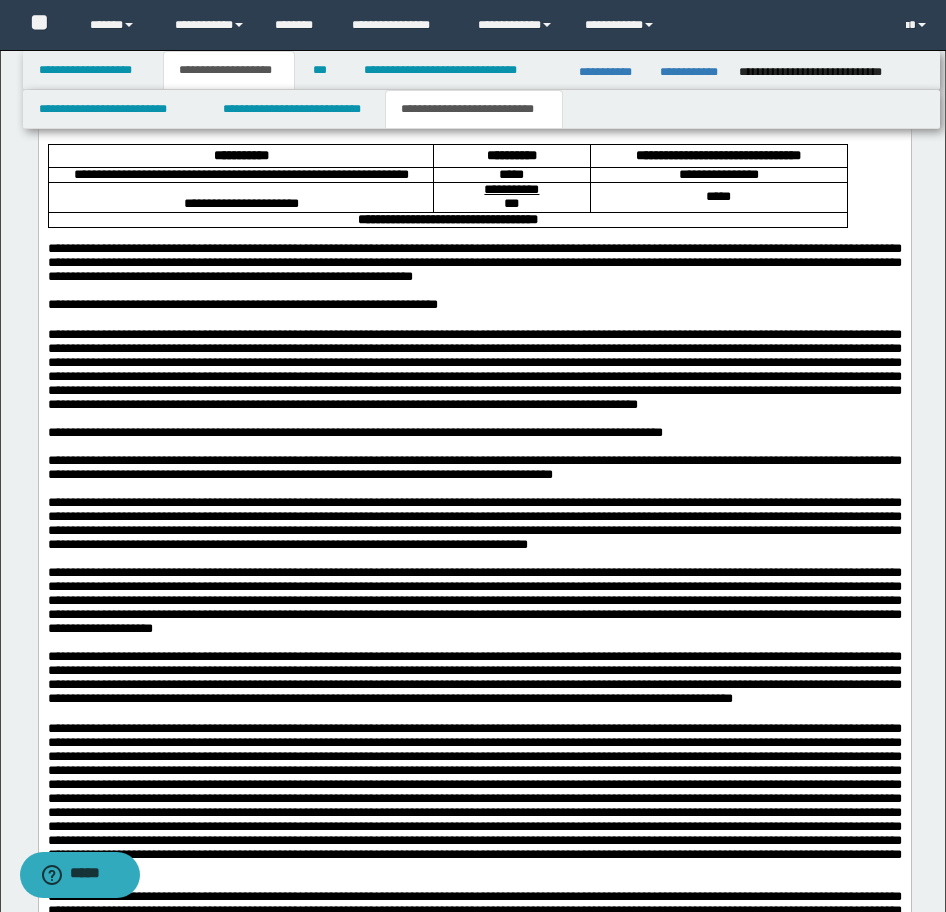 scroll, scrollTop: 1200, scrollLeft: 0, axis: vertical 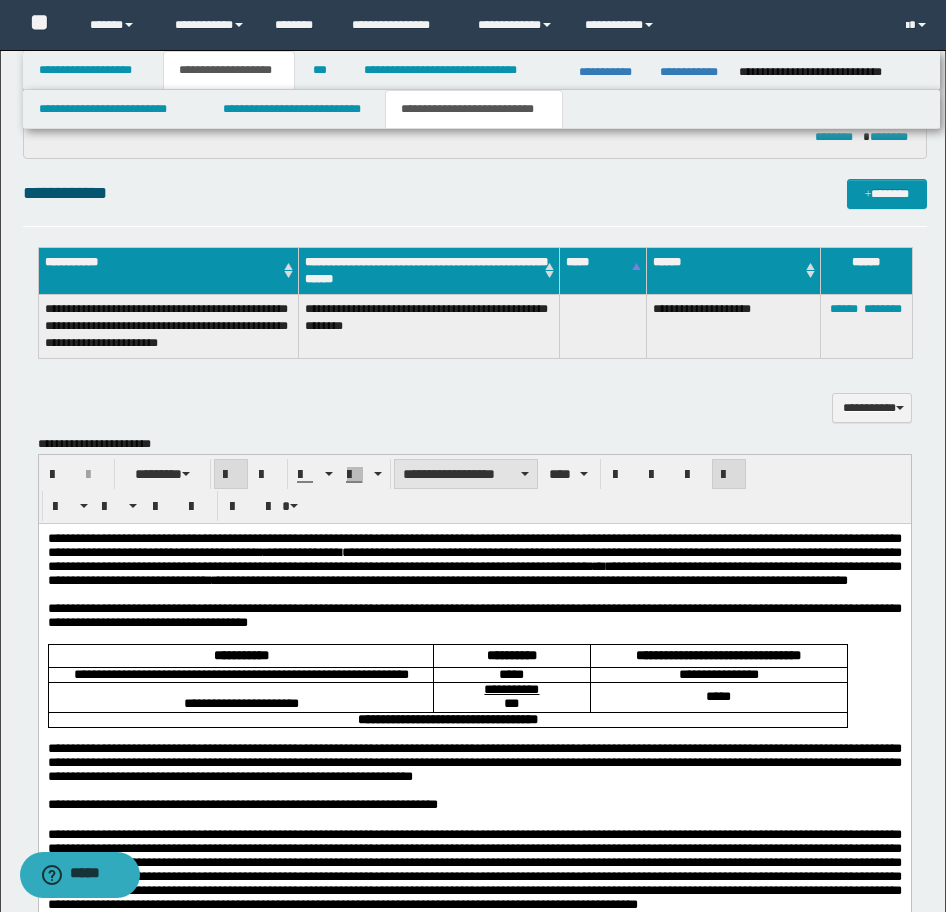 click on "**********" at bounding box center [466, 474] 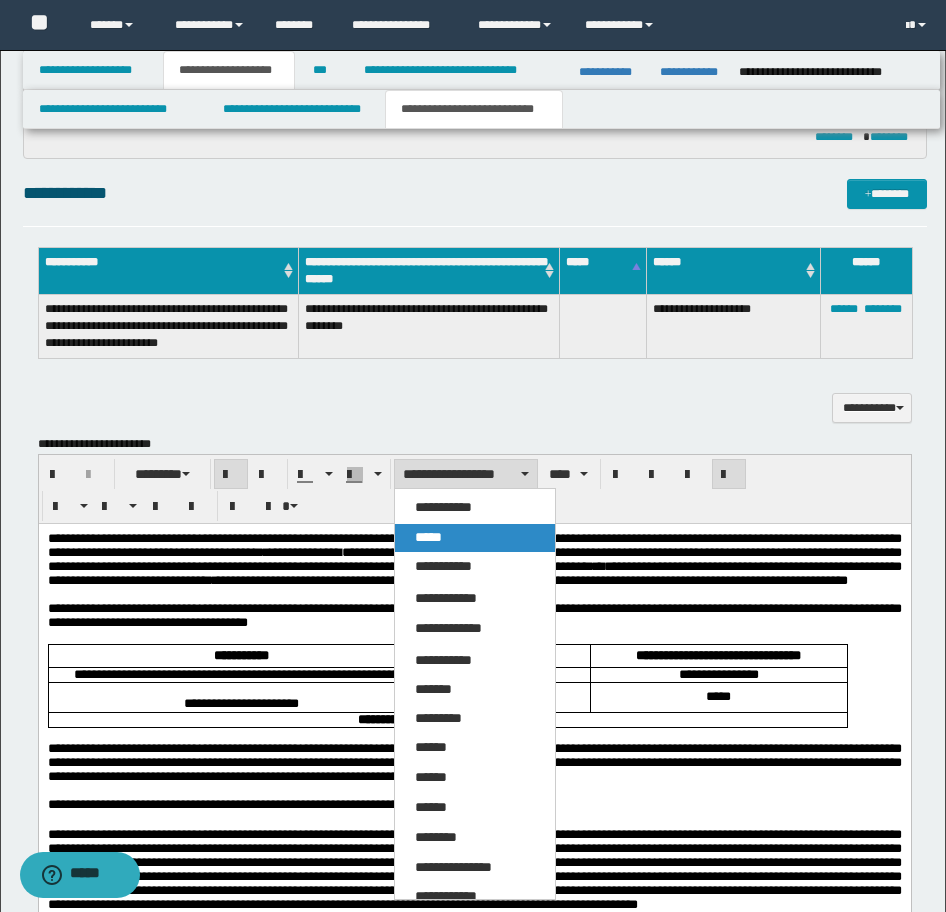 click on "*****" at bounding box center [475, 538] 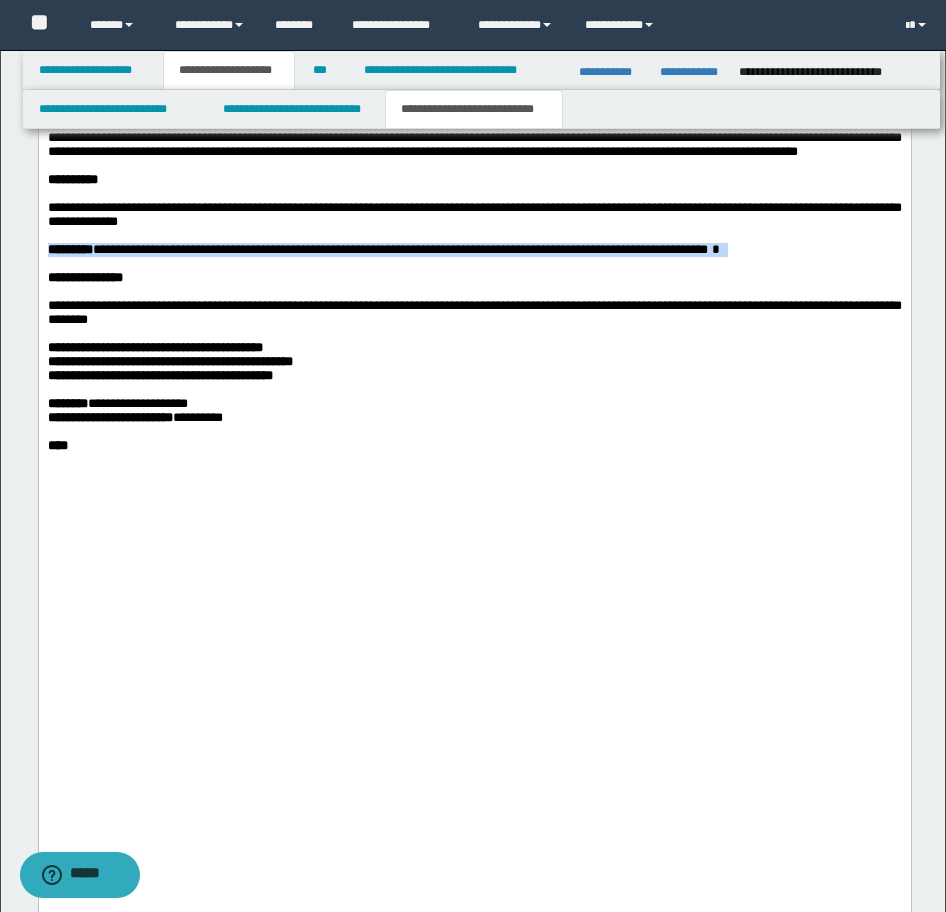 scroll, scrollTop: 3000, scrollLeft: 0, axis: vertical 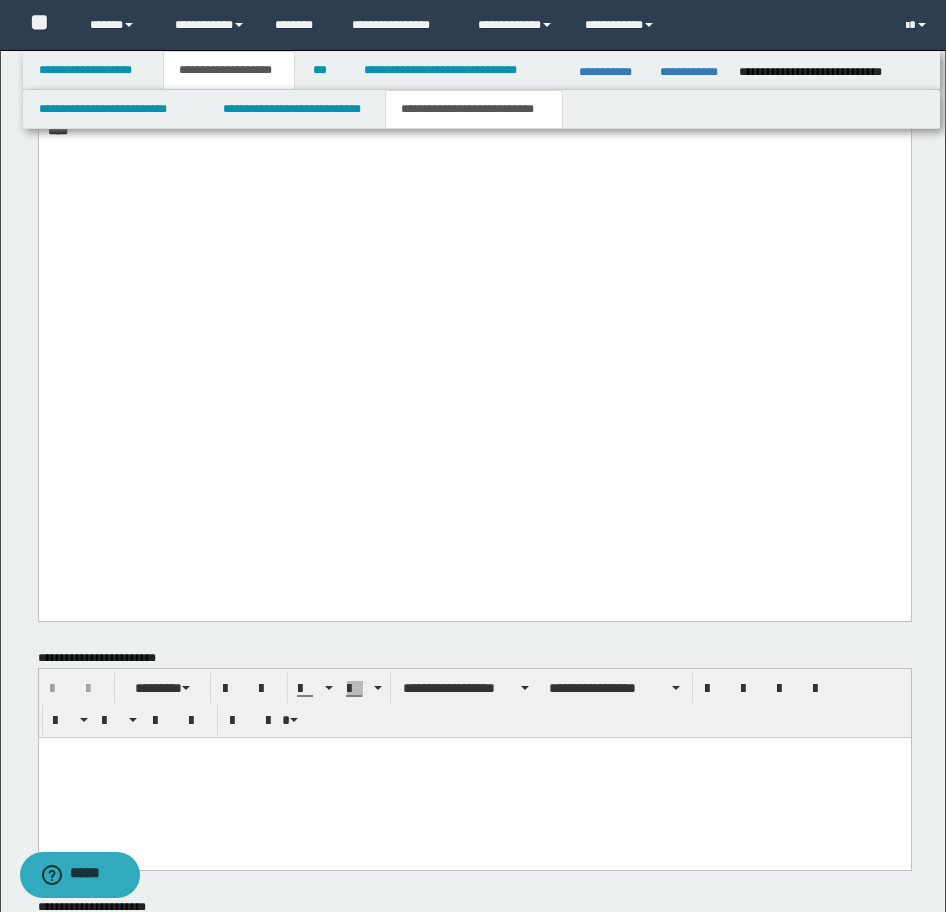 click on "**********" at bounding box center (474, 47) 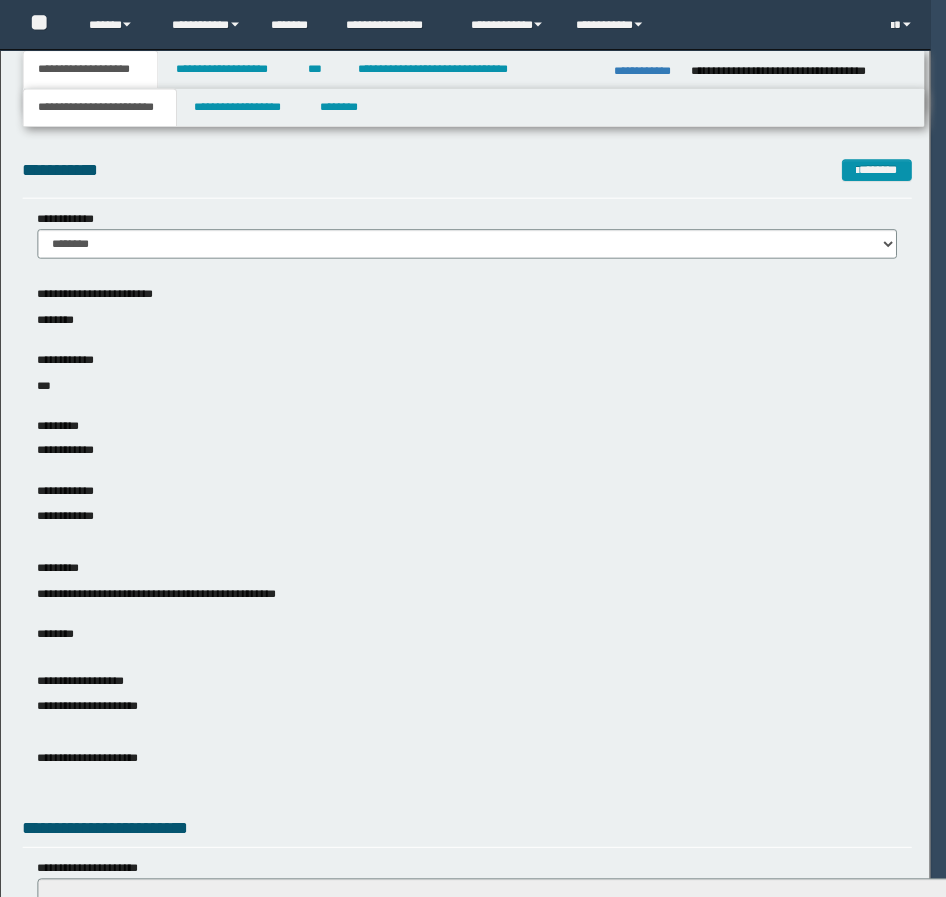 scroll, scrollTop: 0, scrollLeft: 0, axis: both 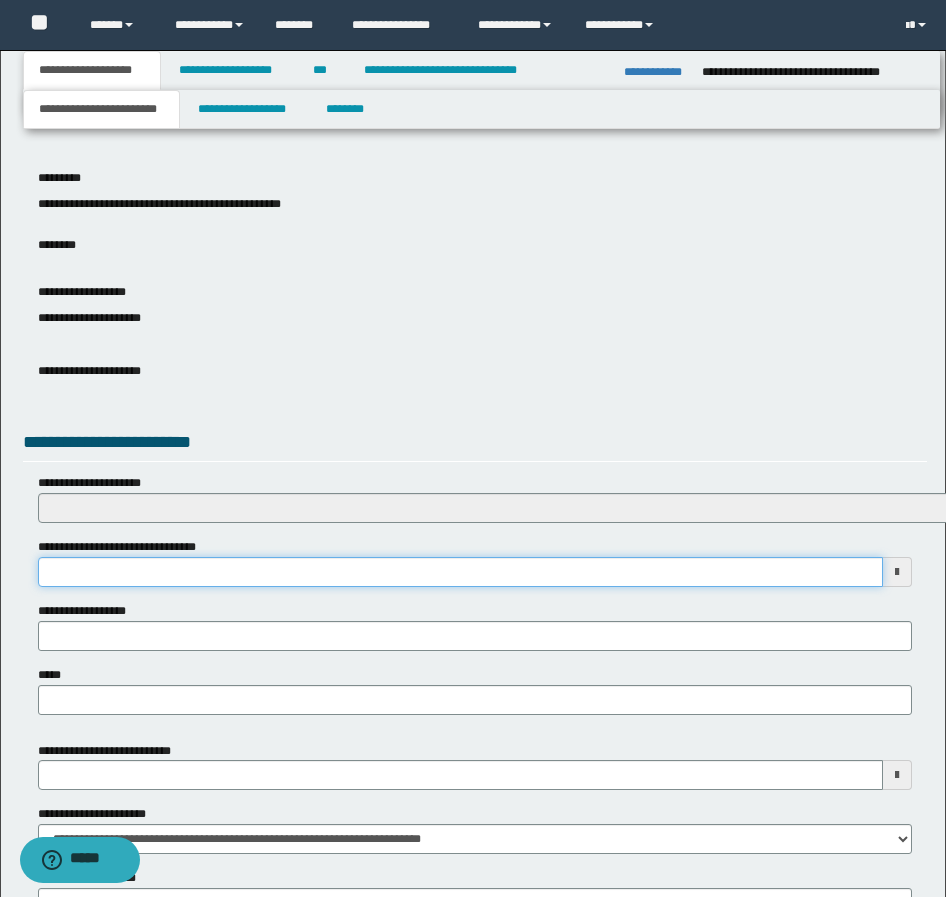 click on "**********" at bounding box center [460, 572] 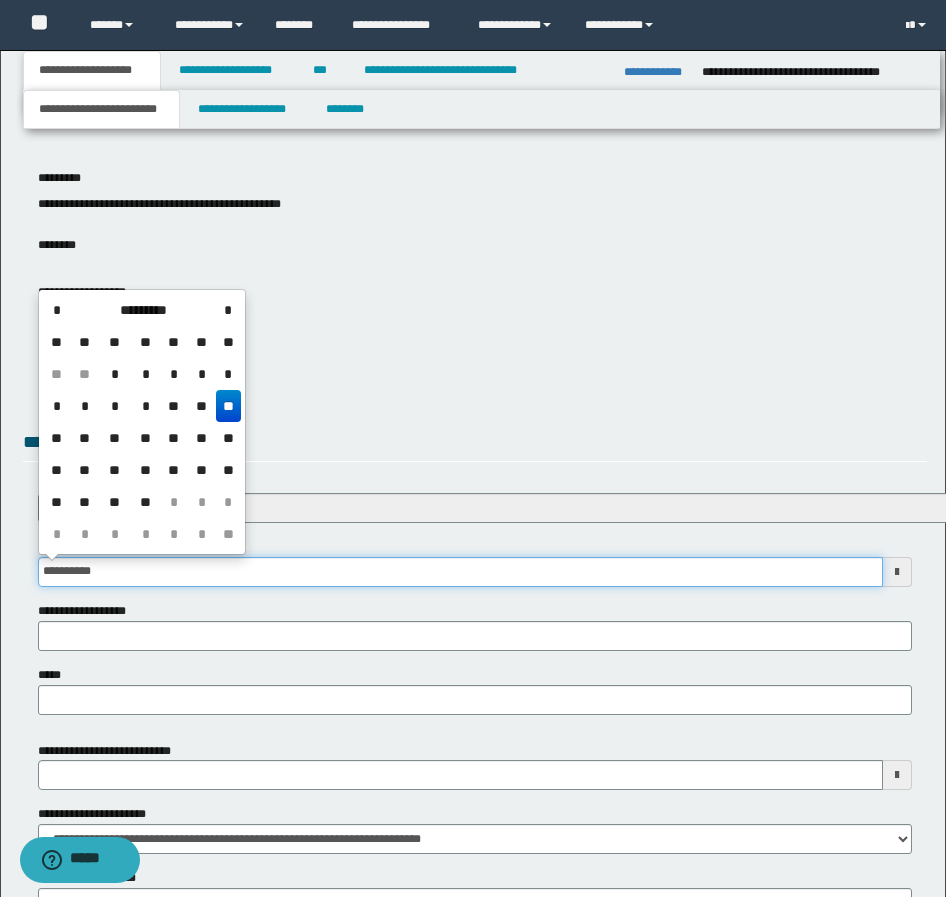 type on "**********" 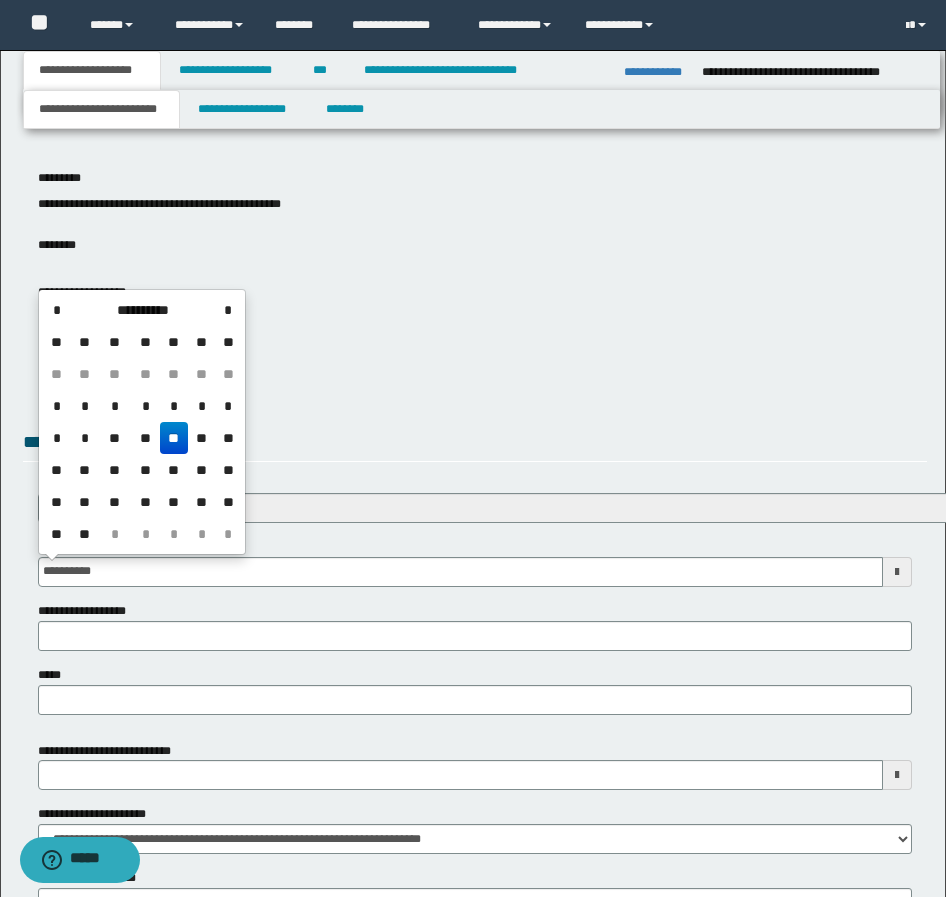 click on "**" at bounding box center (174, 438) 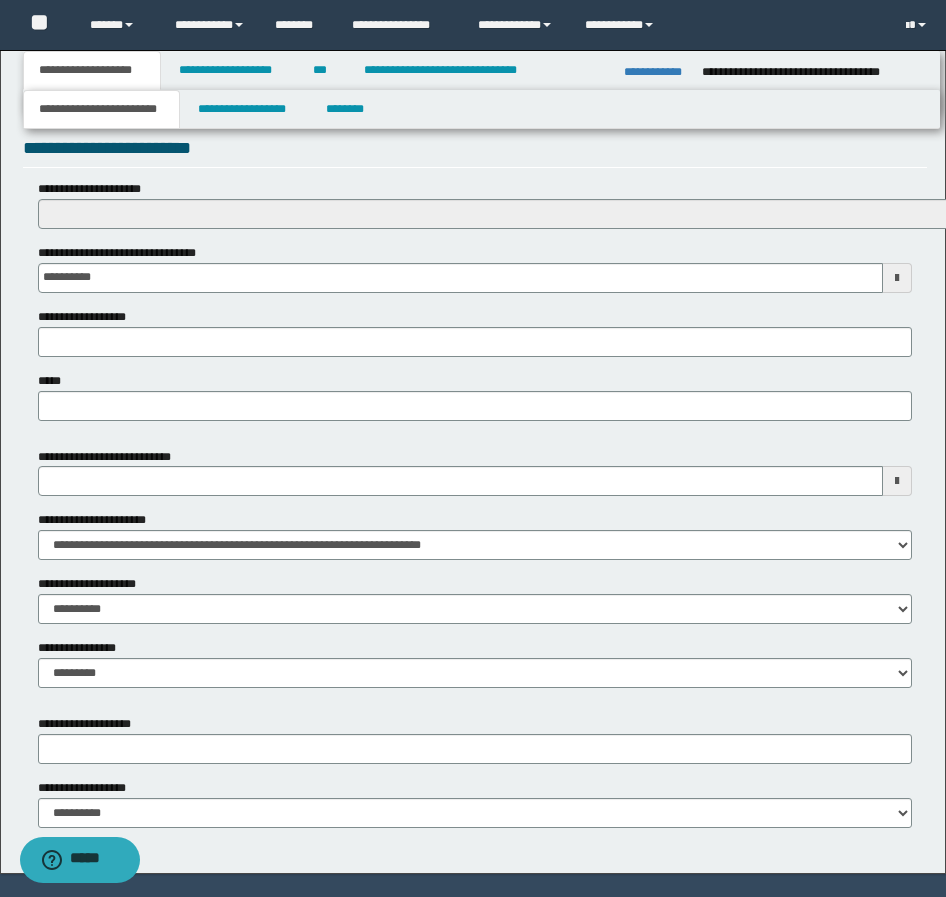 scroll, scrollTop: 700, scrollLeft: 0, axis: vertical 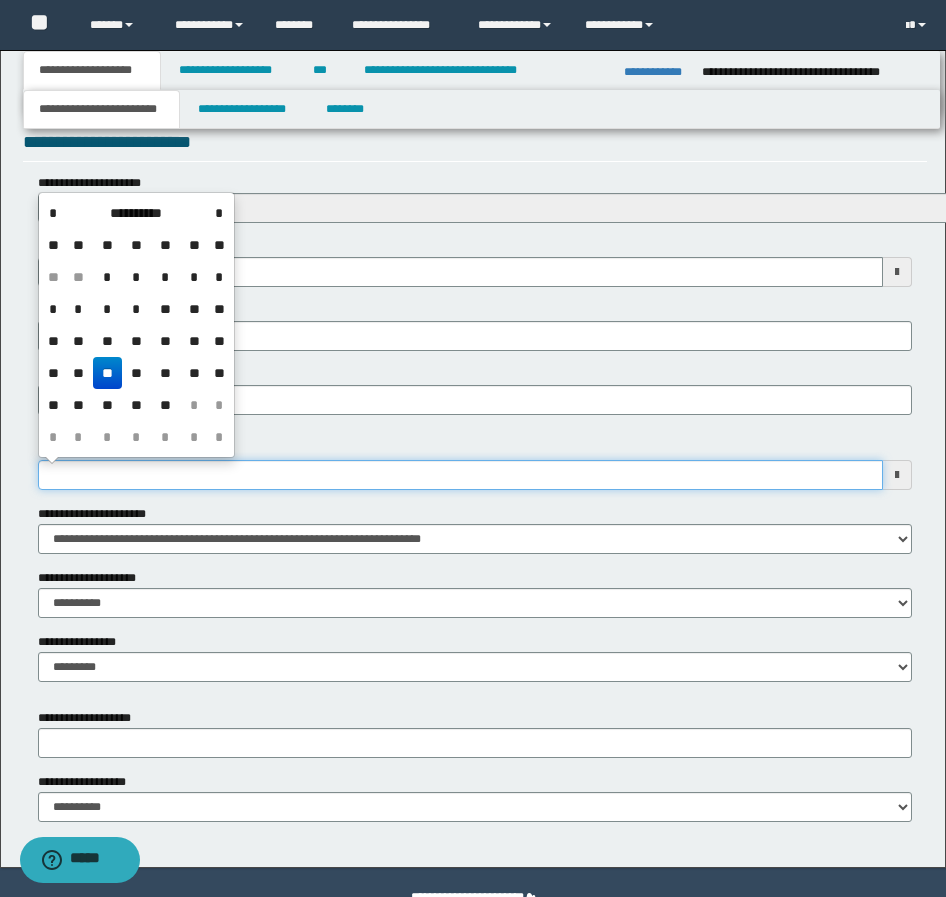 click on "**********" at bounding box center [460, 475] 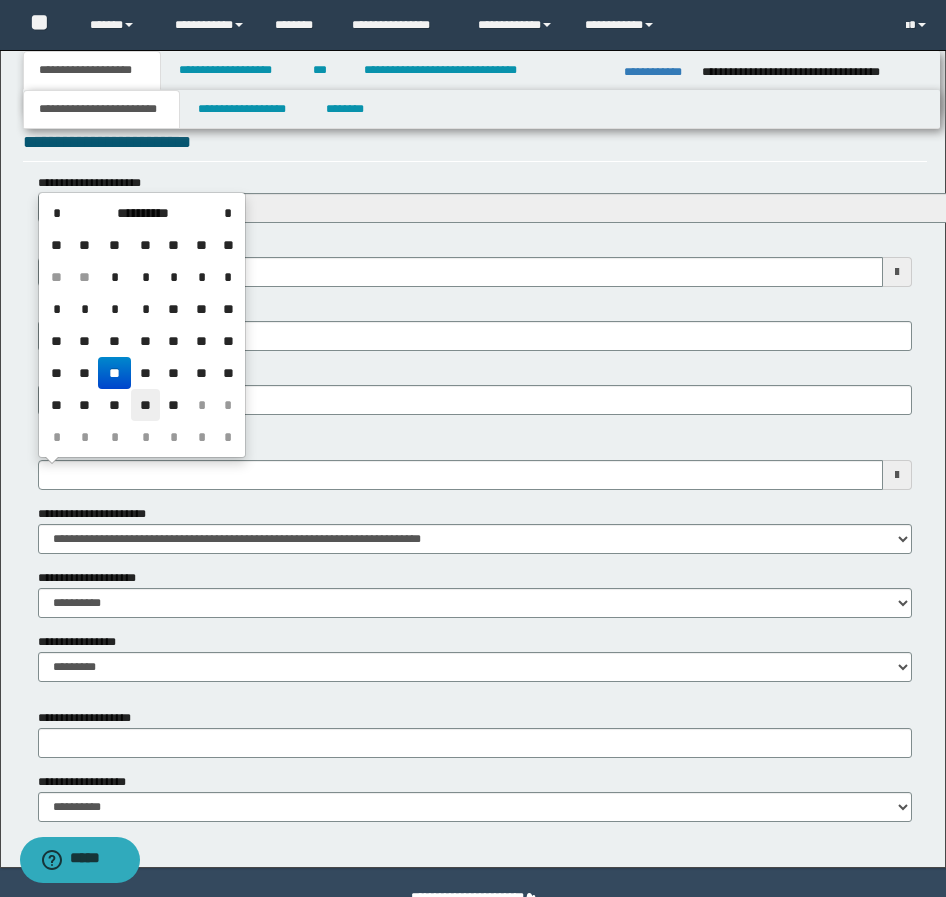 click on "**" at bounding box center (145, 405) 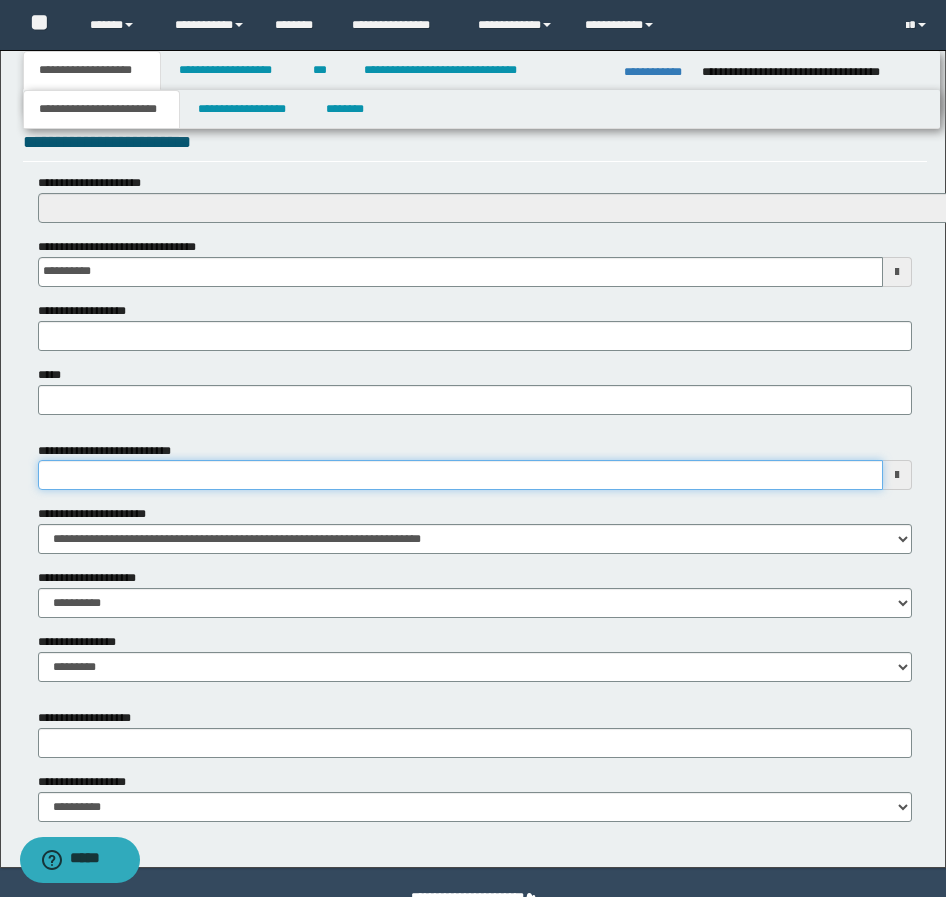 click on "**********" at bounding box center [460, 475] 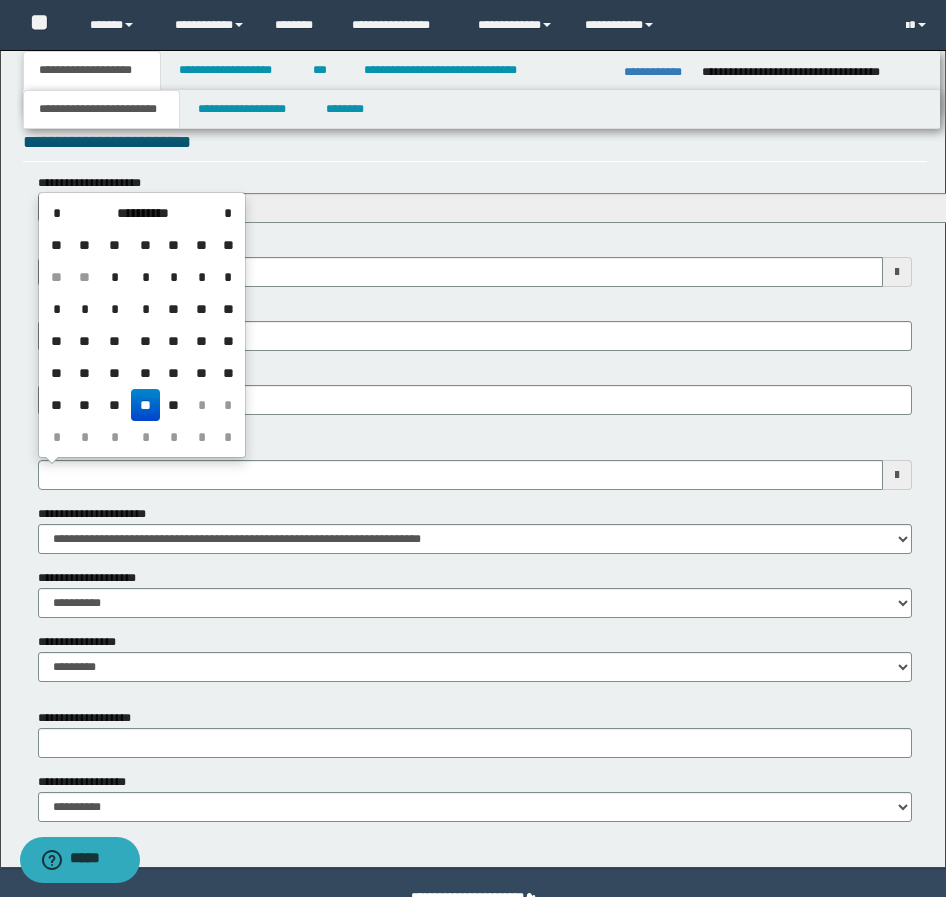 click on "**" at bounding box center (145, 405) 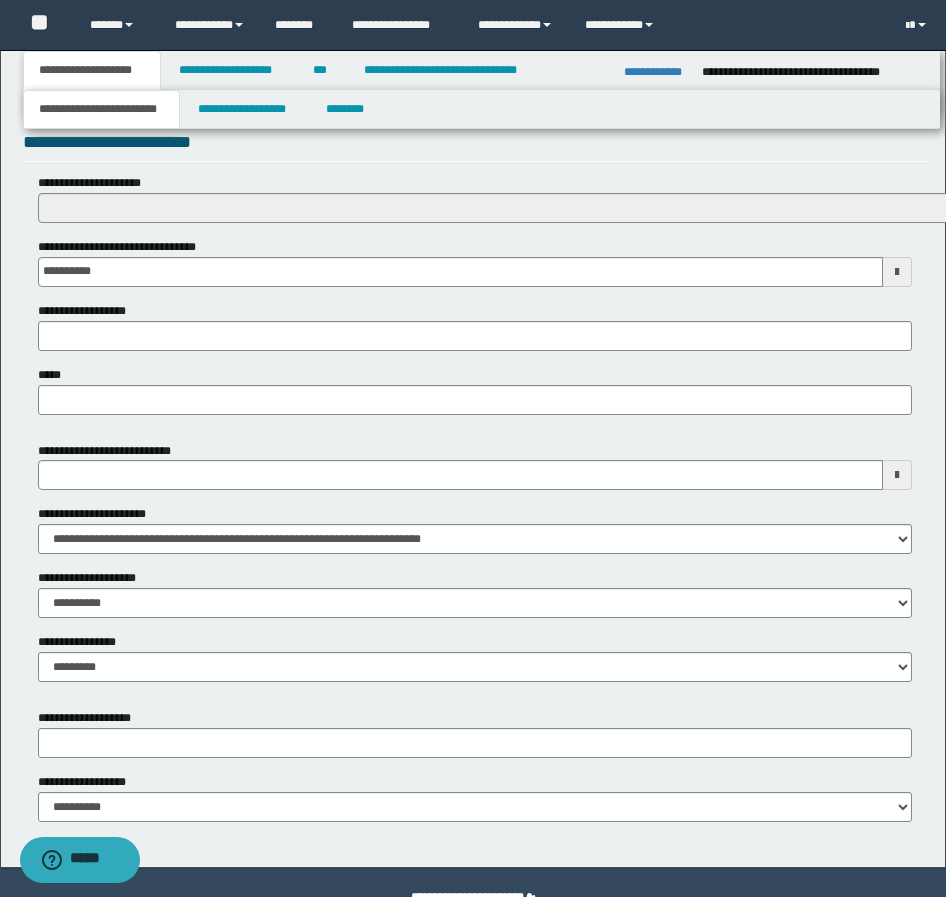 scroll, scrollTop: 748, scrollLeft: 0, axis: vertical 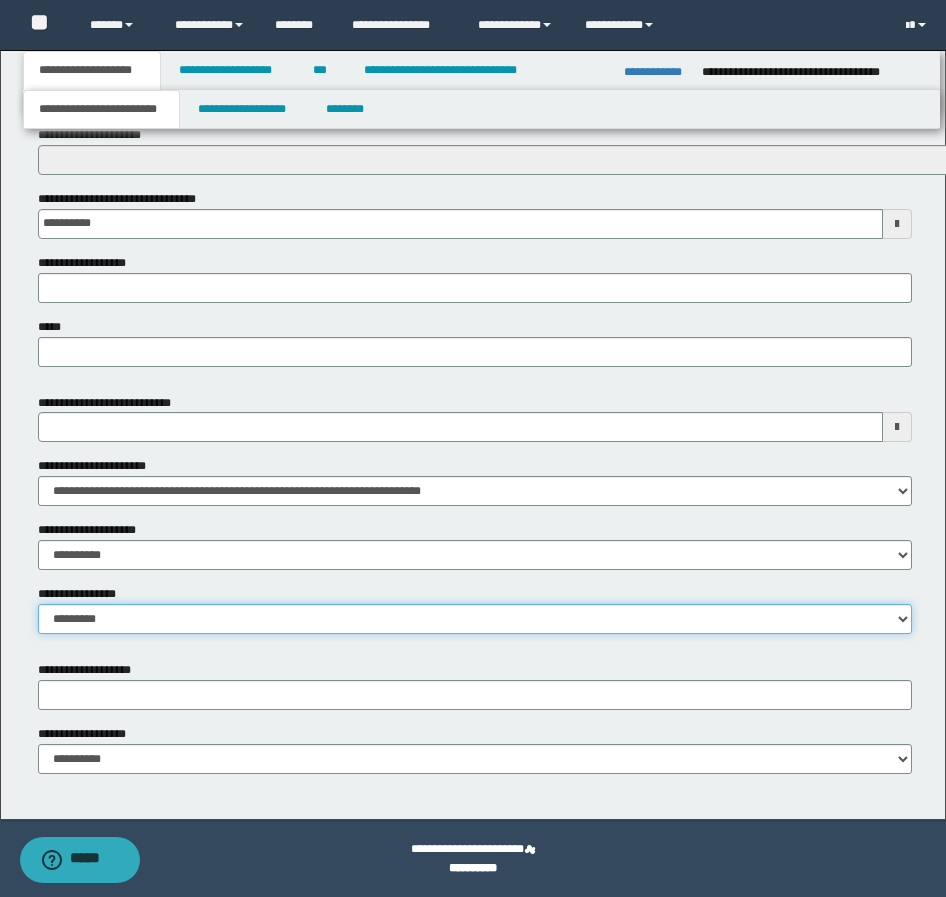 click on "**********" at bounding box center (475, 619) 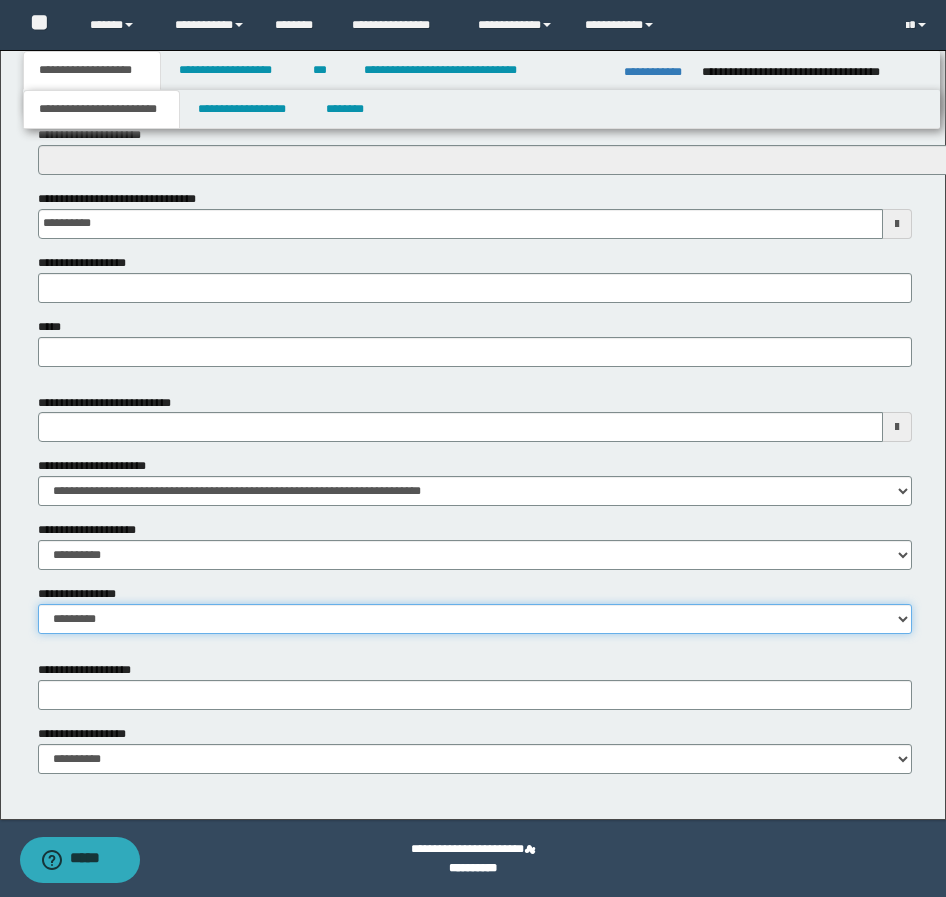 click on "**********" at bounding box center [475, 619] 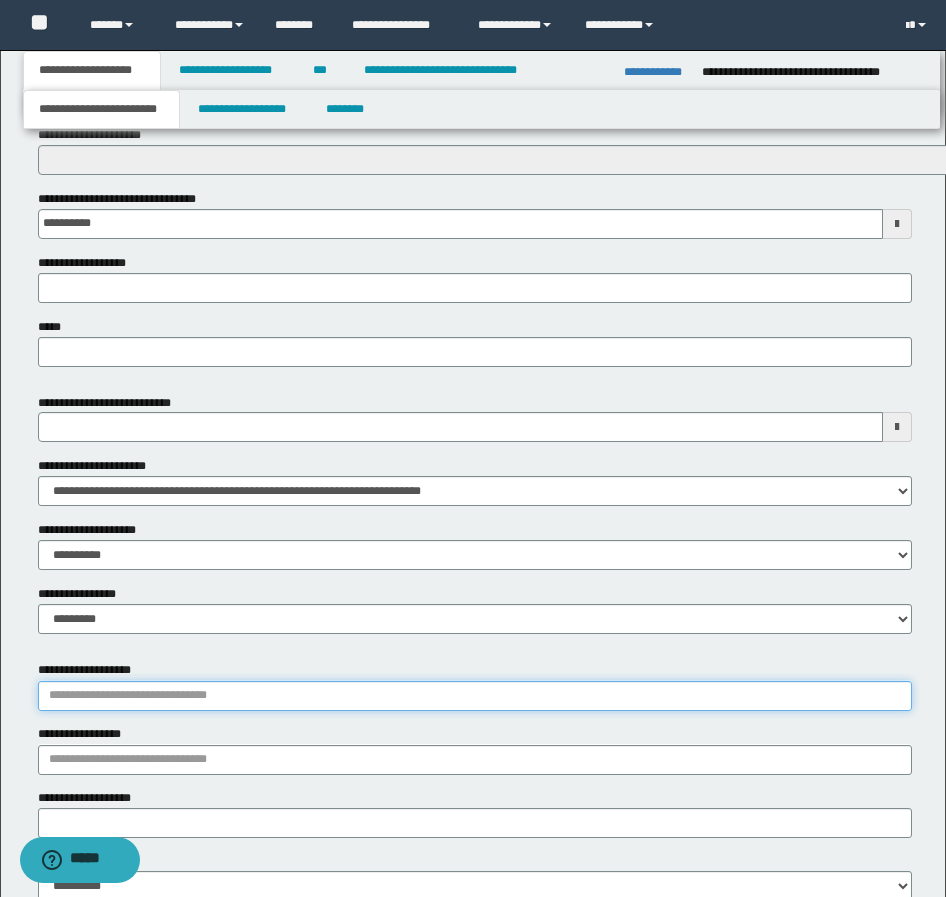 click on "**********" at bounding box center (475, 696) 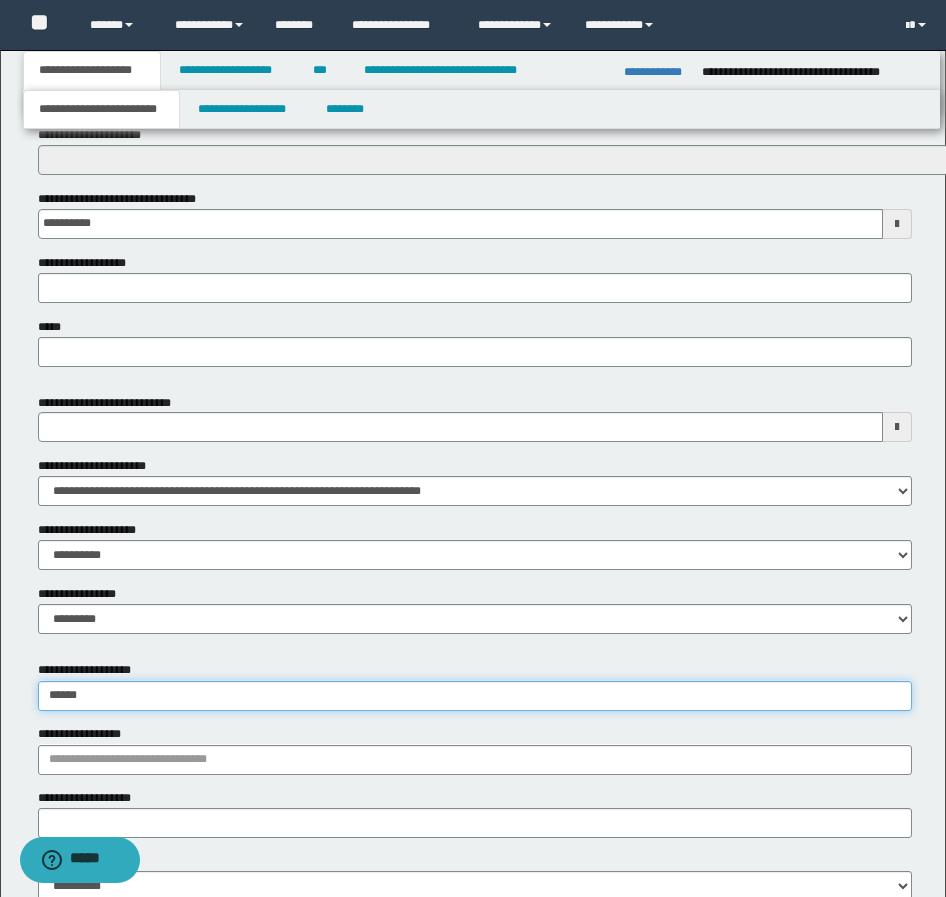 type on "*******" 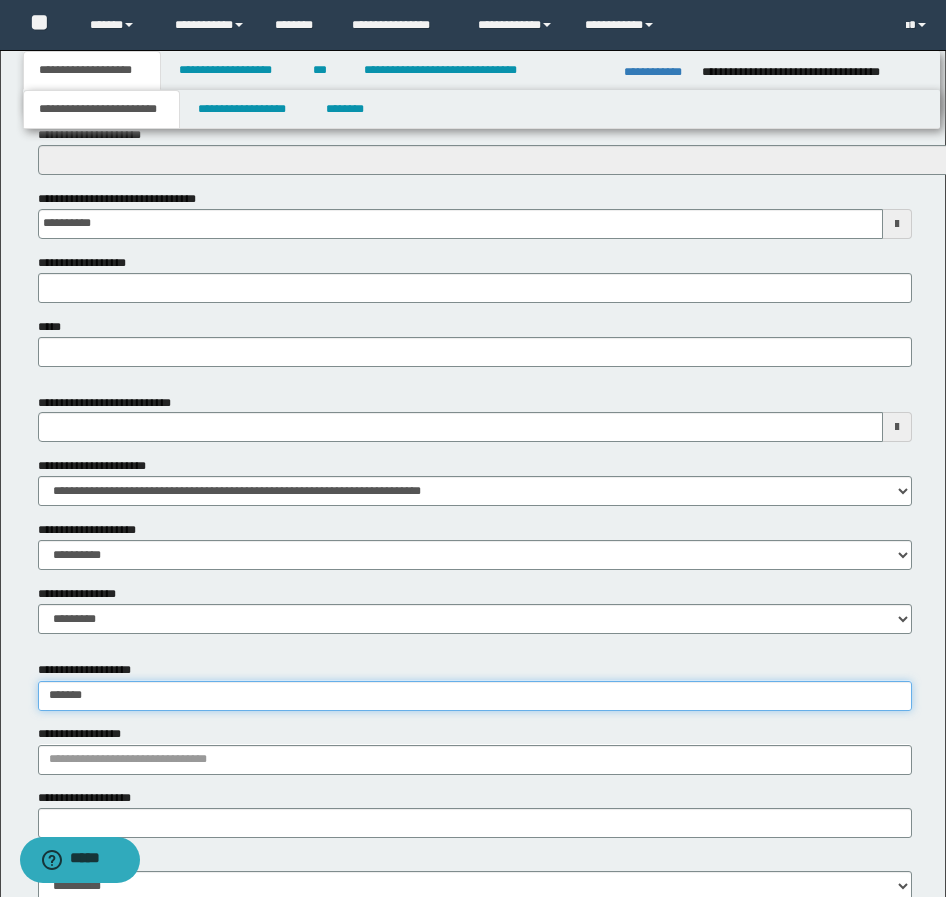 type on "**********" 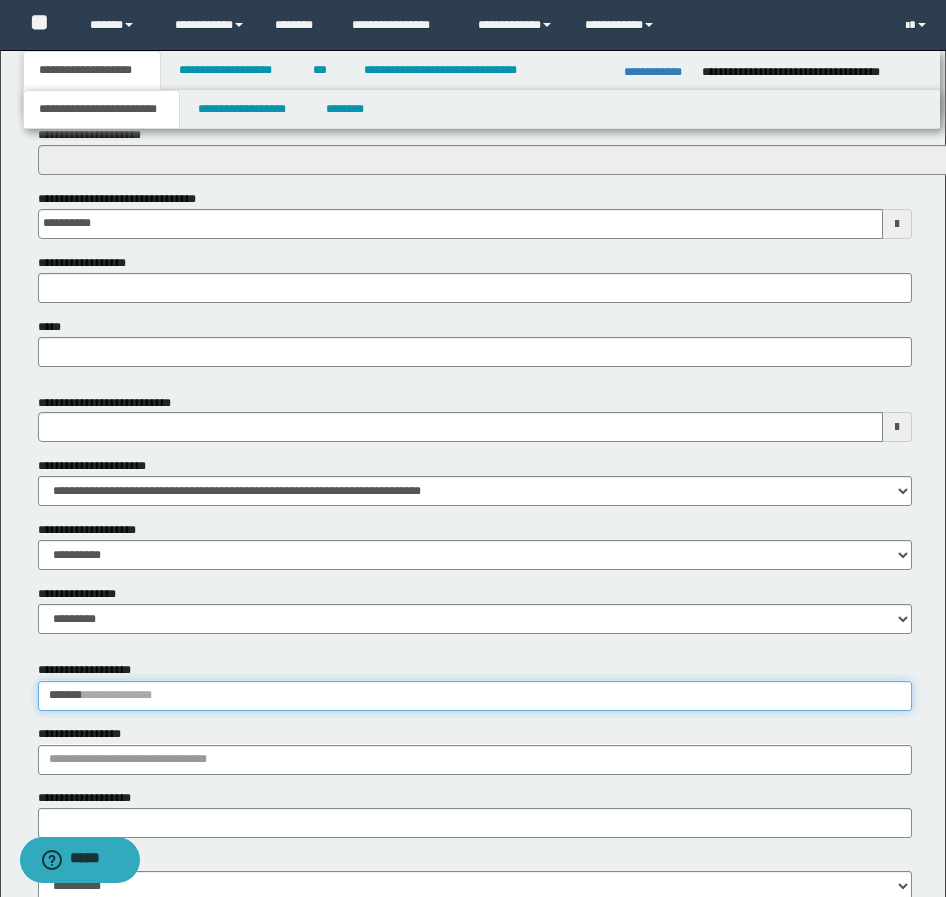 type 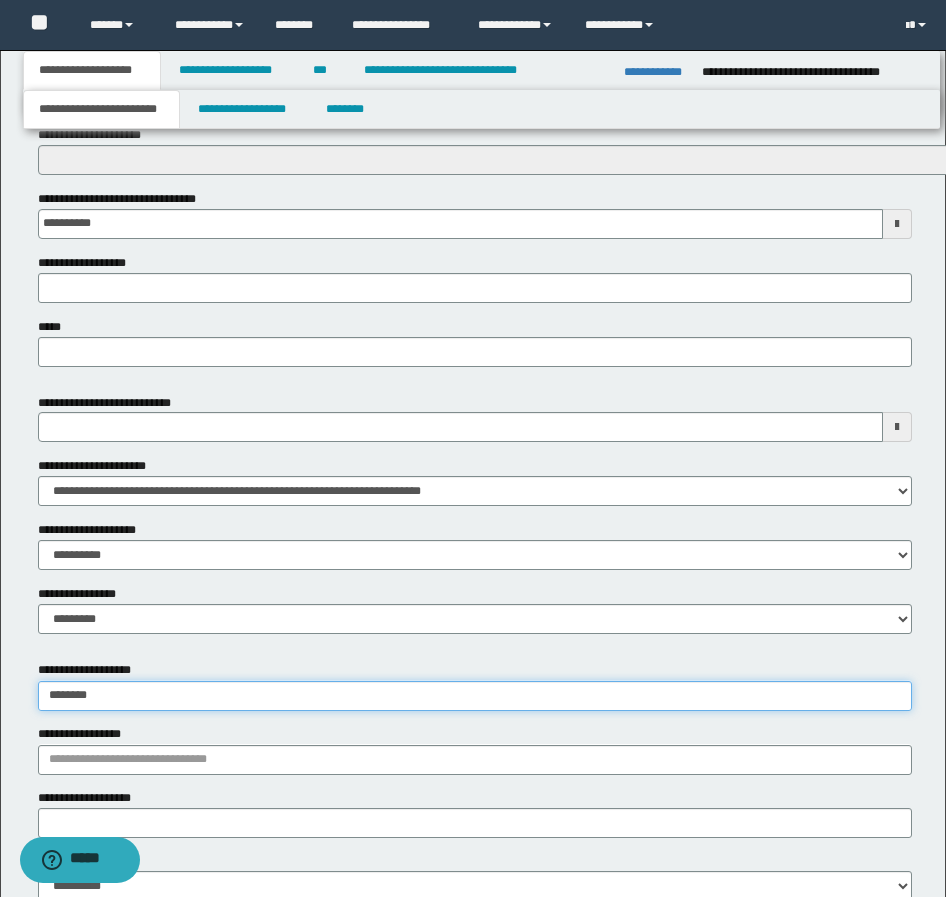 type on "**********" 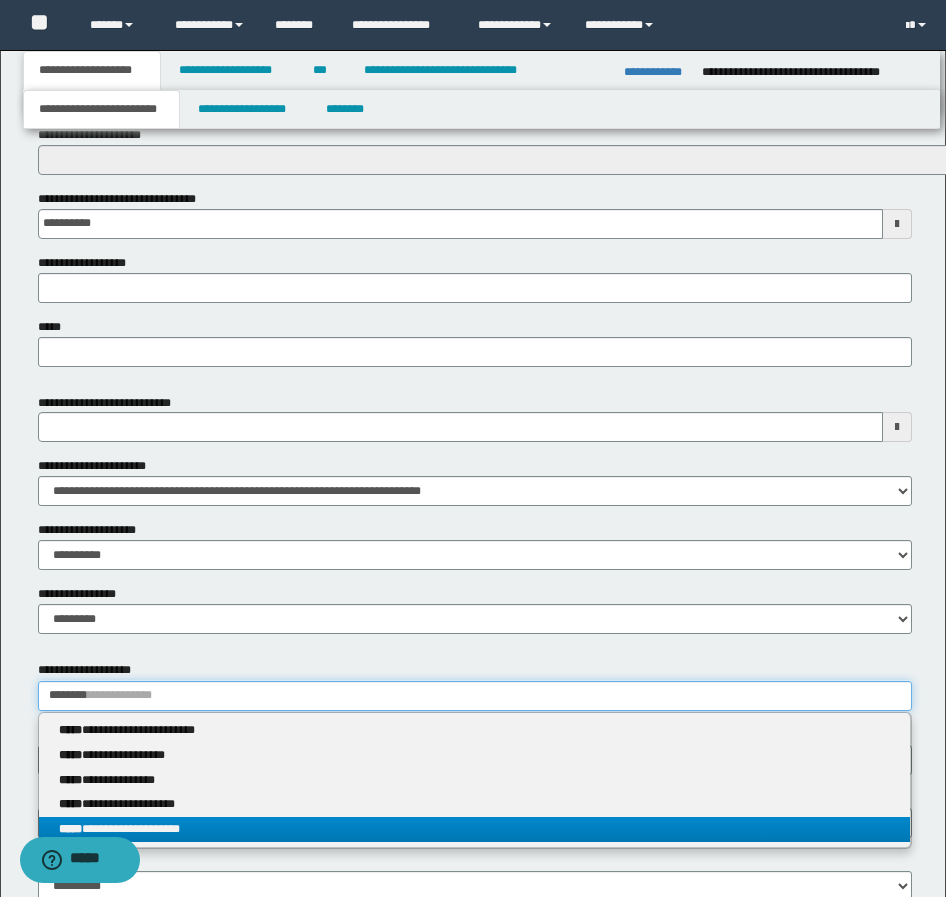 type on "********" 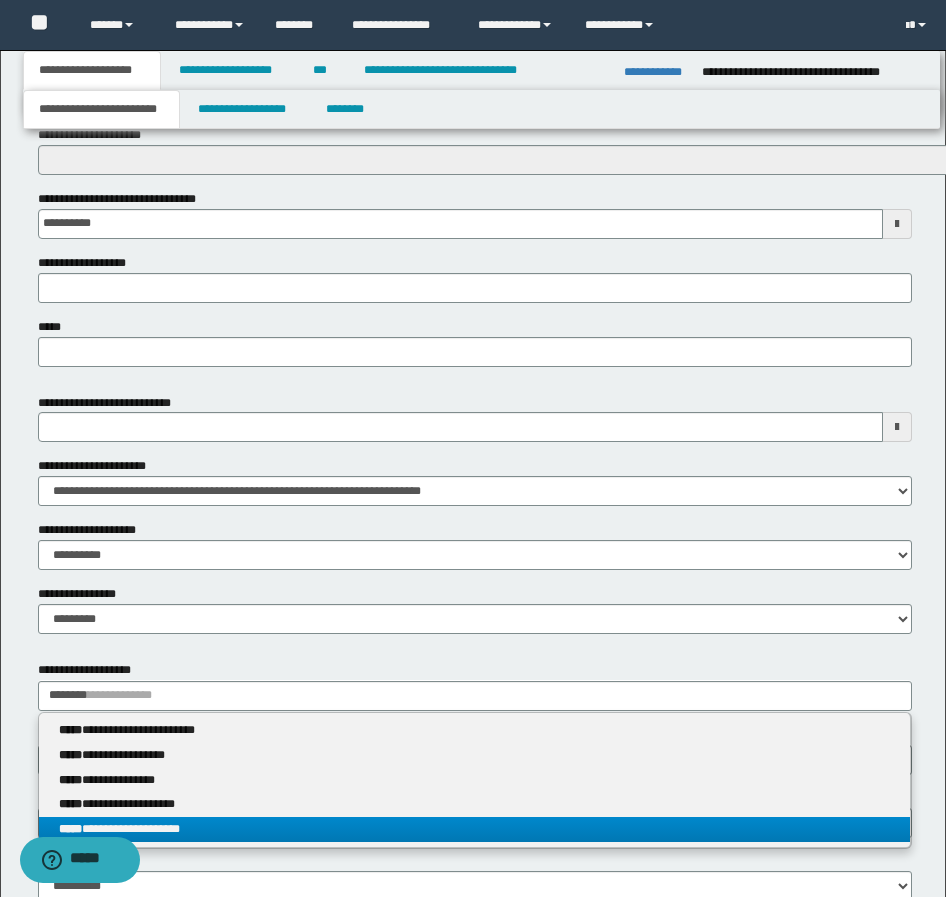 click on "**********" at bounding box center [474, 829] 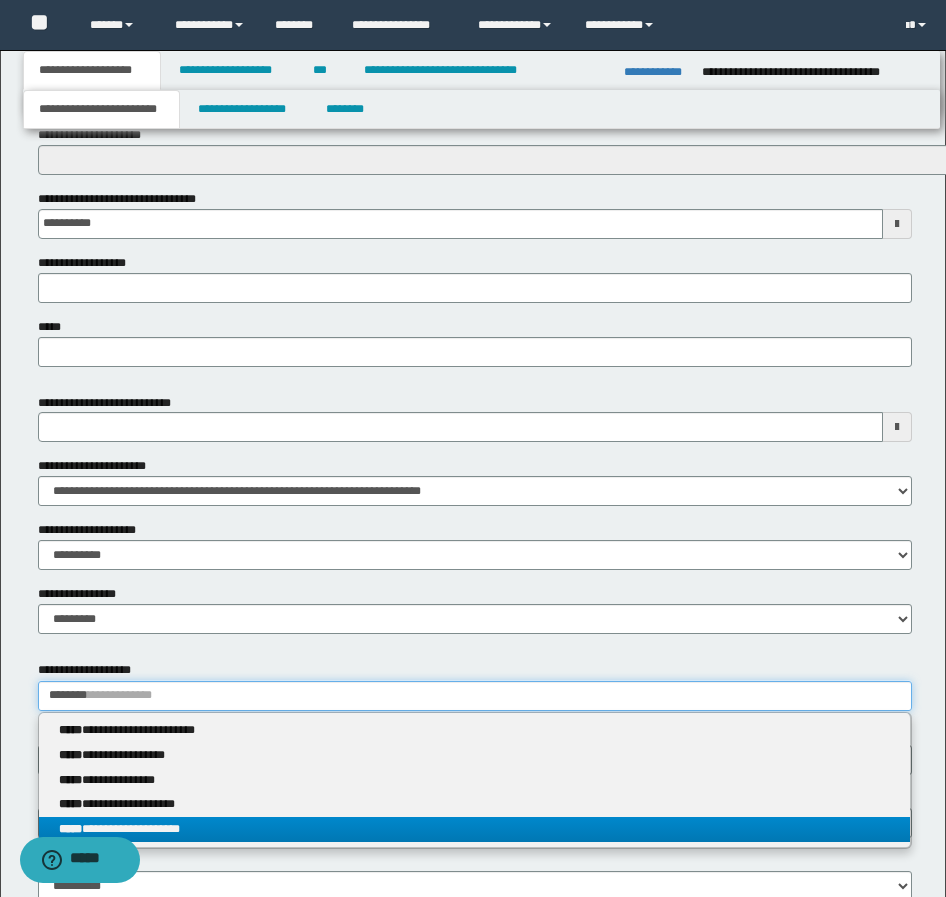 type 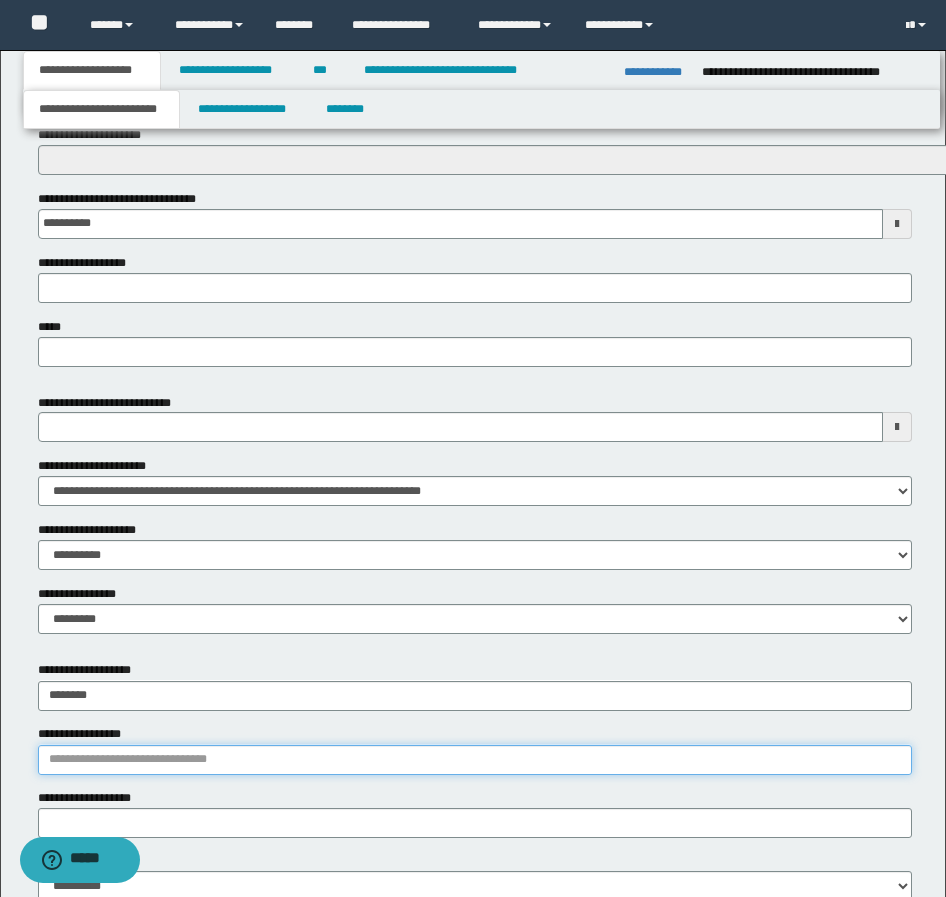 click on "**********" at bounding box center [475, 760] 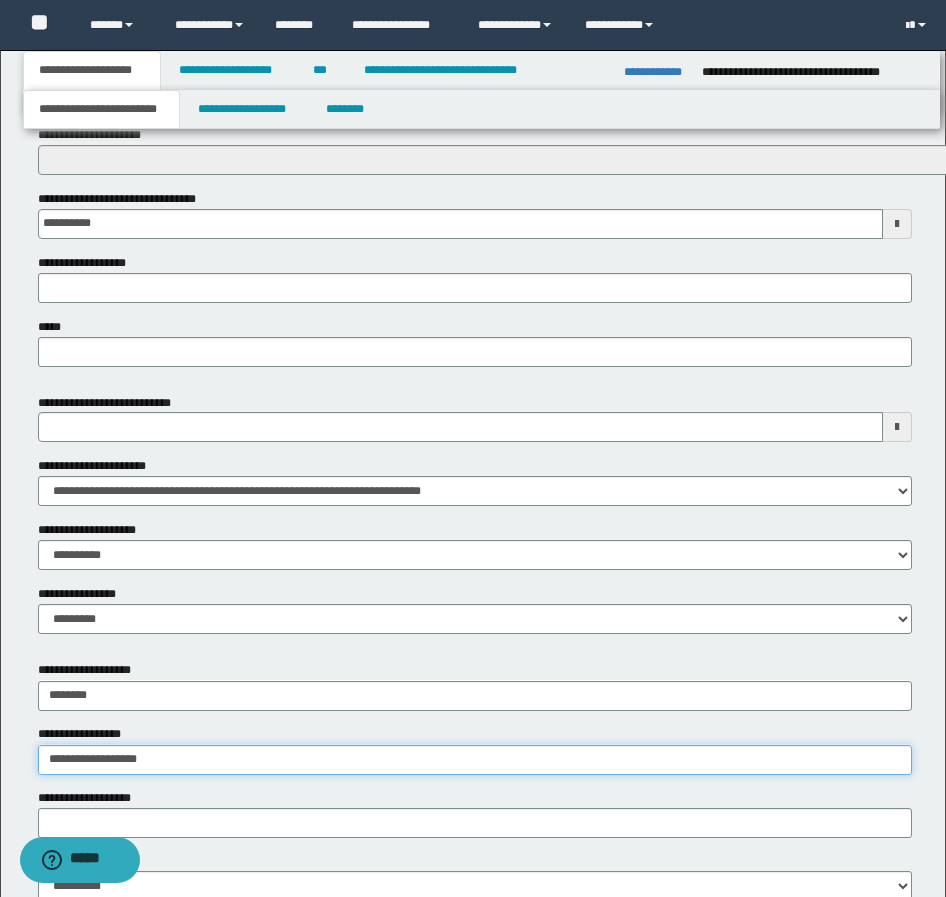type on "**********" 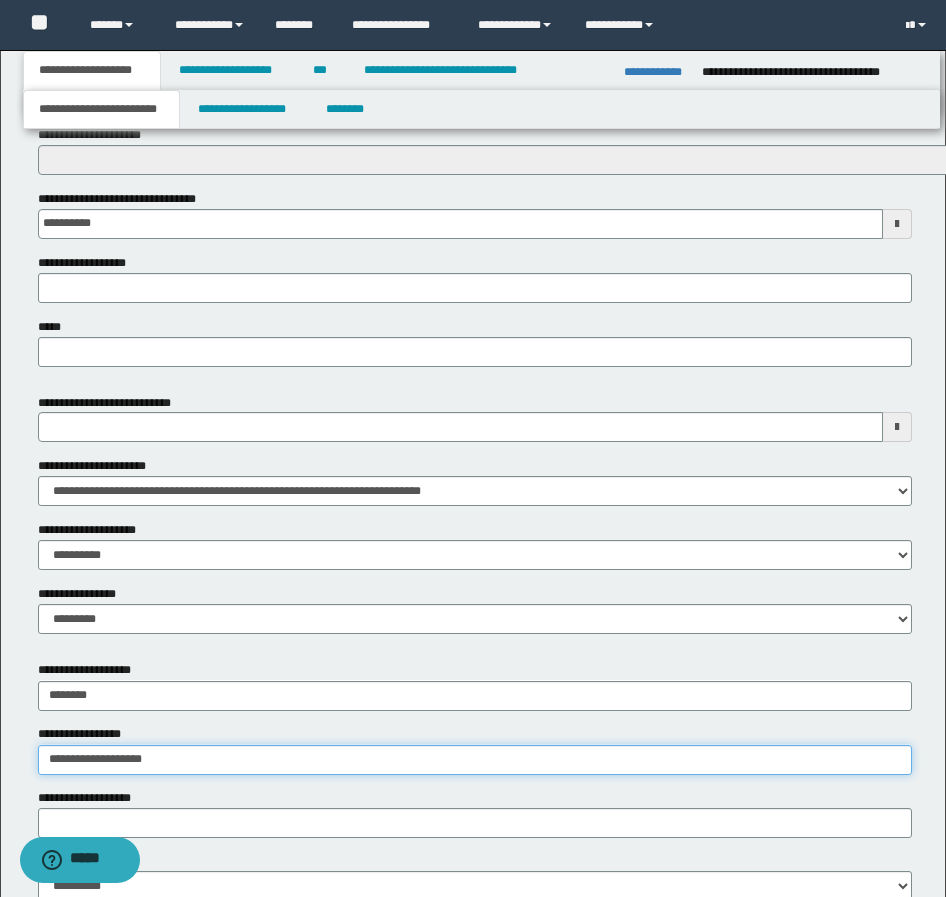 type on "**********" 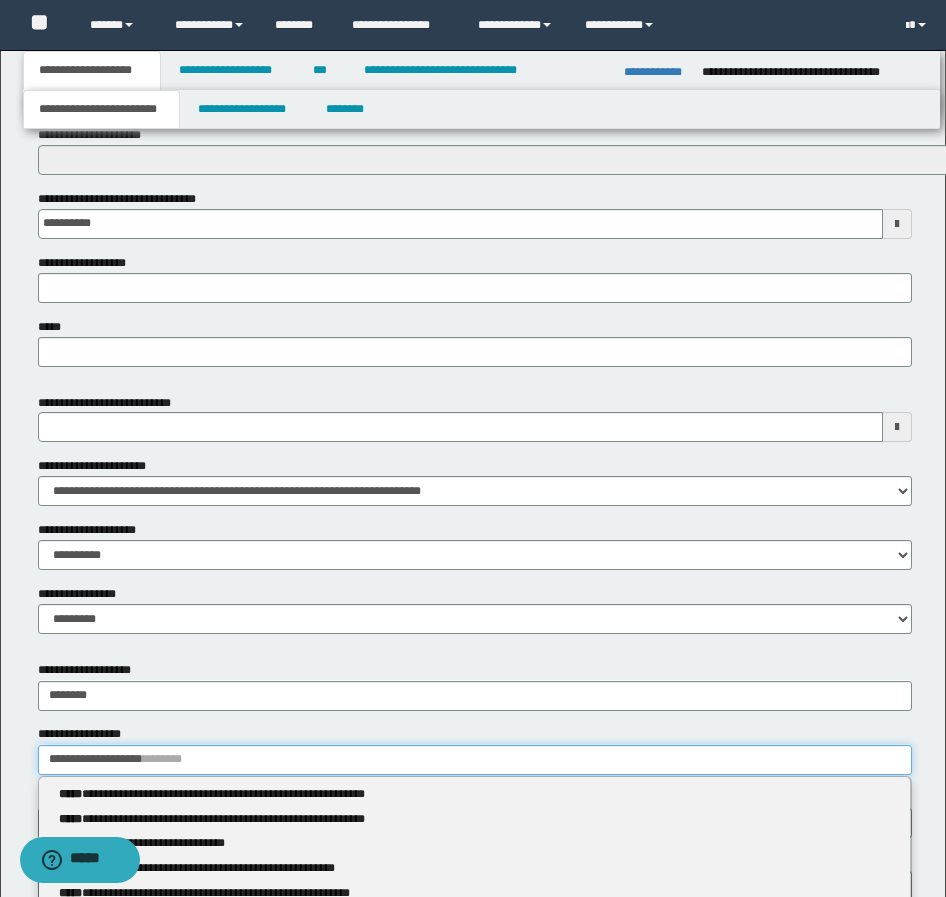 type 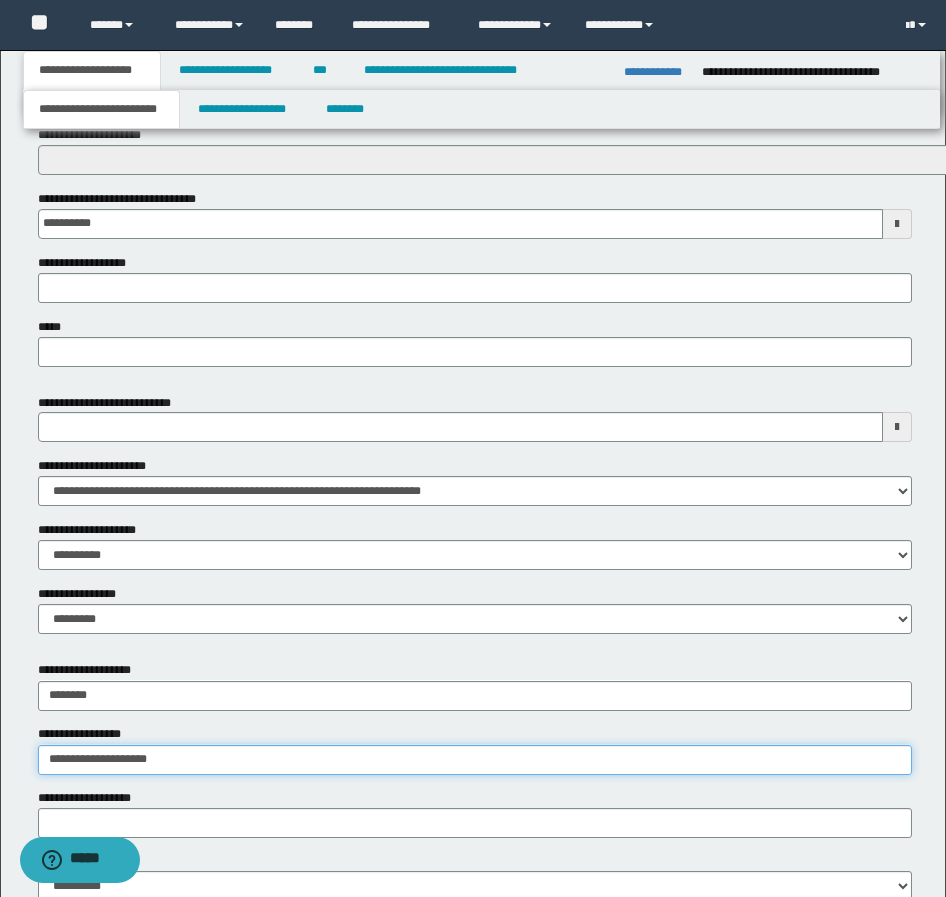 type on "**********" 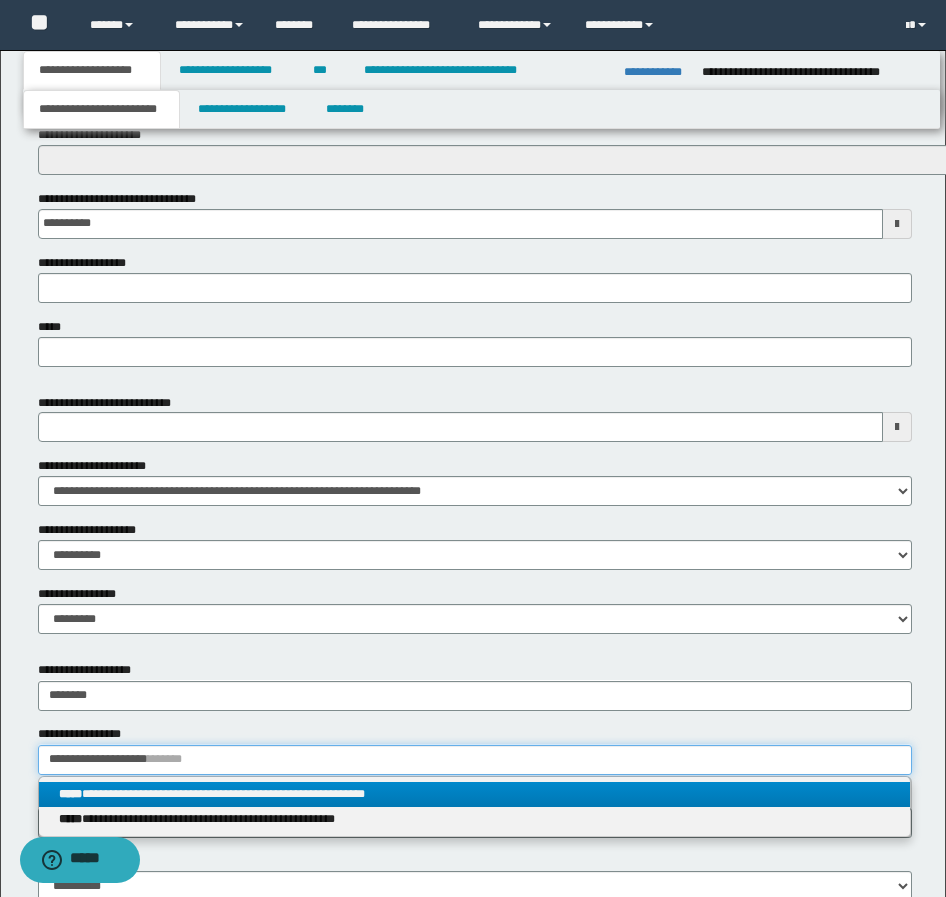 type on "**********" 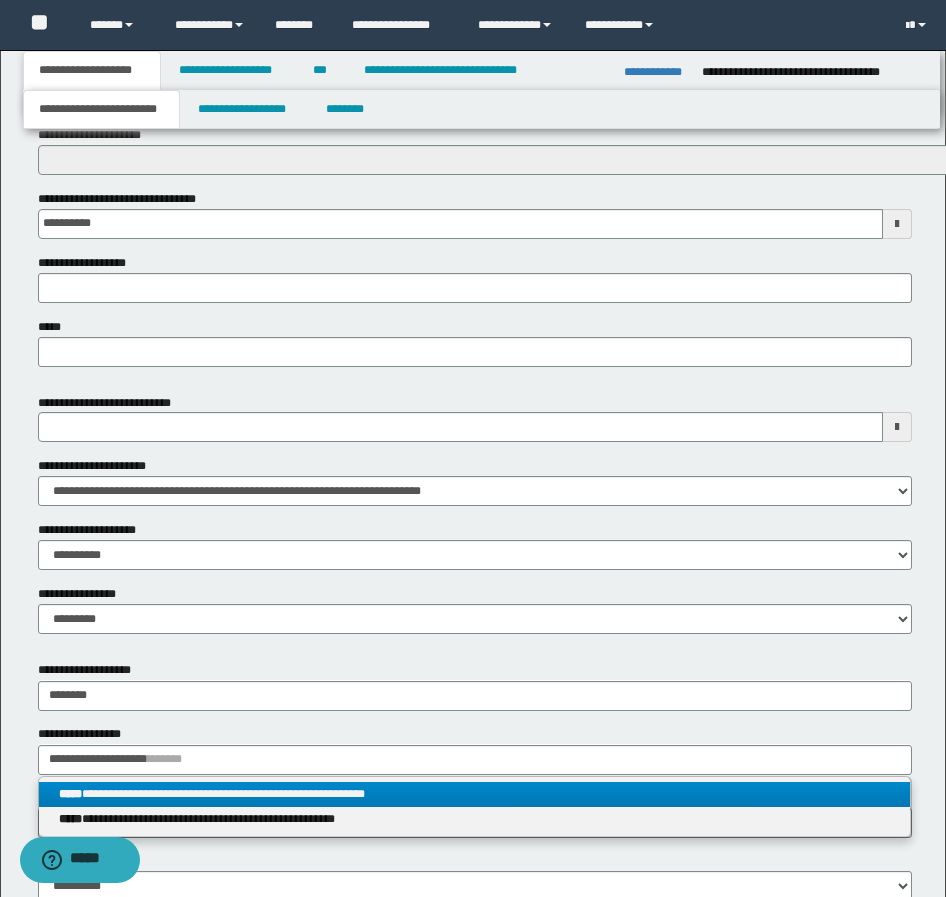 click on "**********" at bounding box center (474, 794) 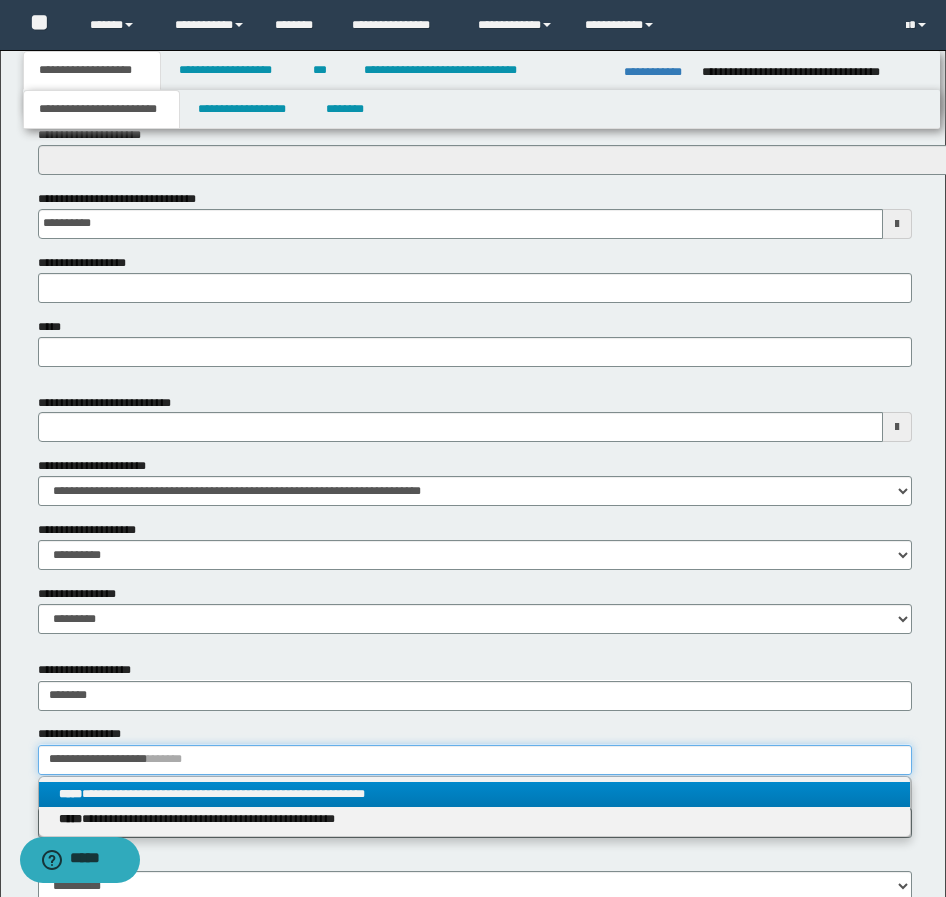 type 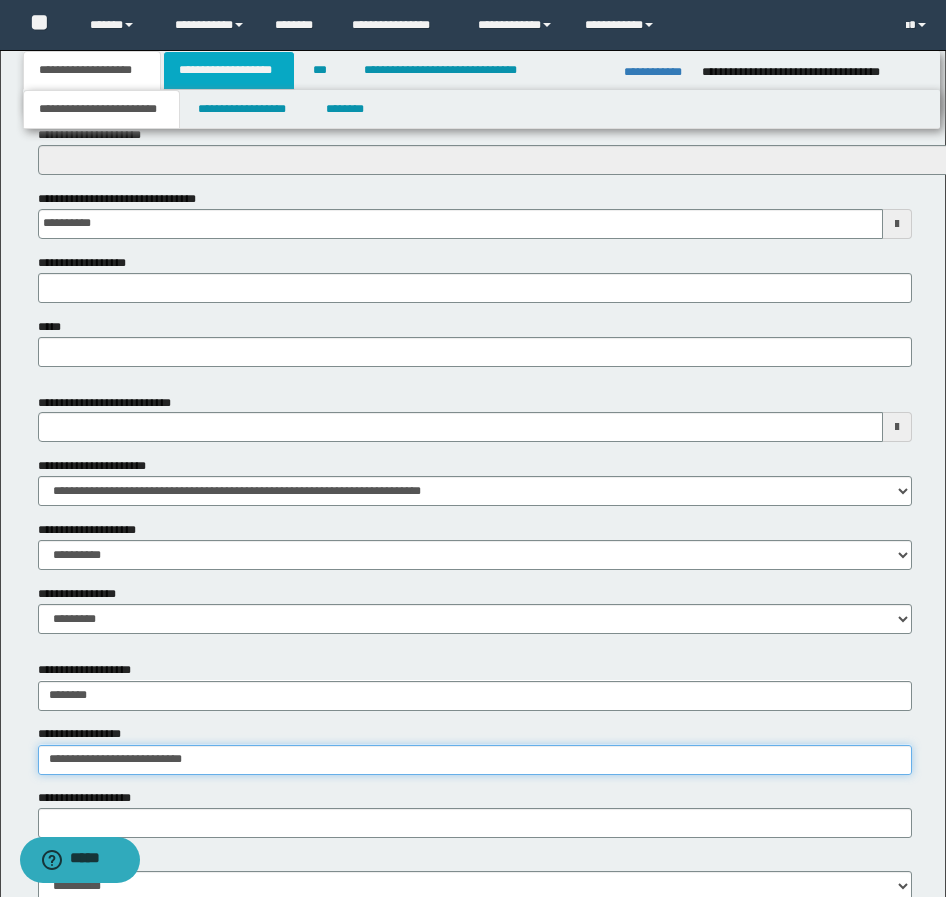 type on "**********" 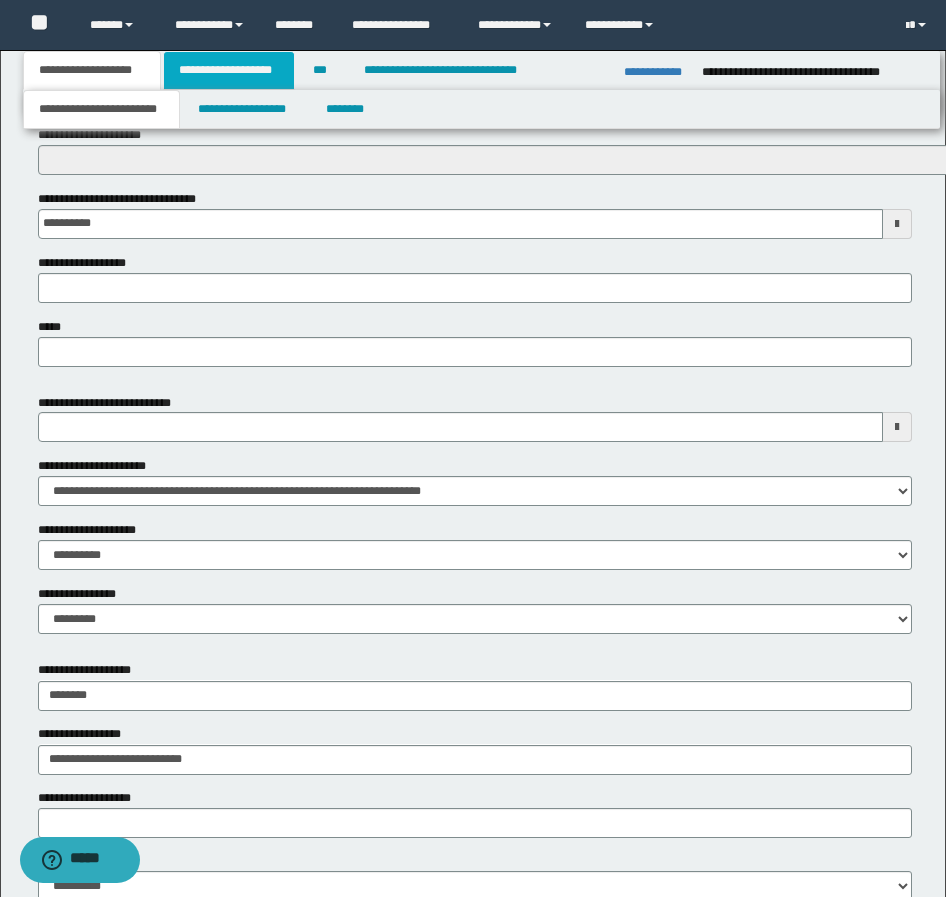 type 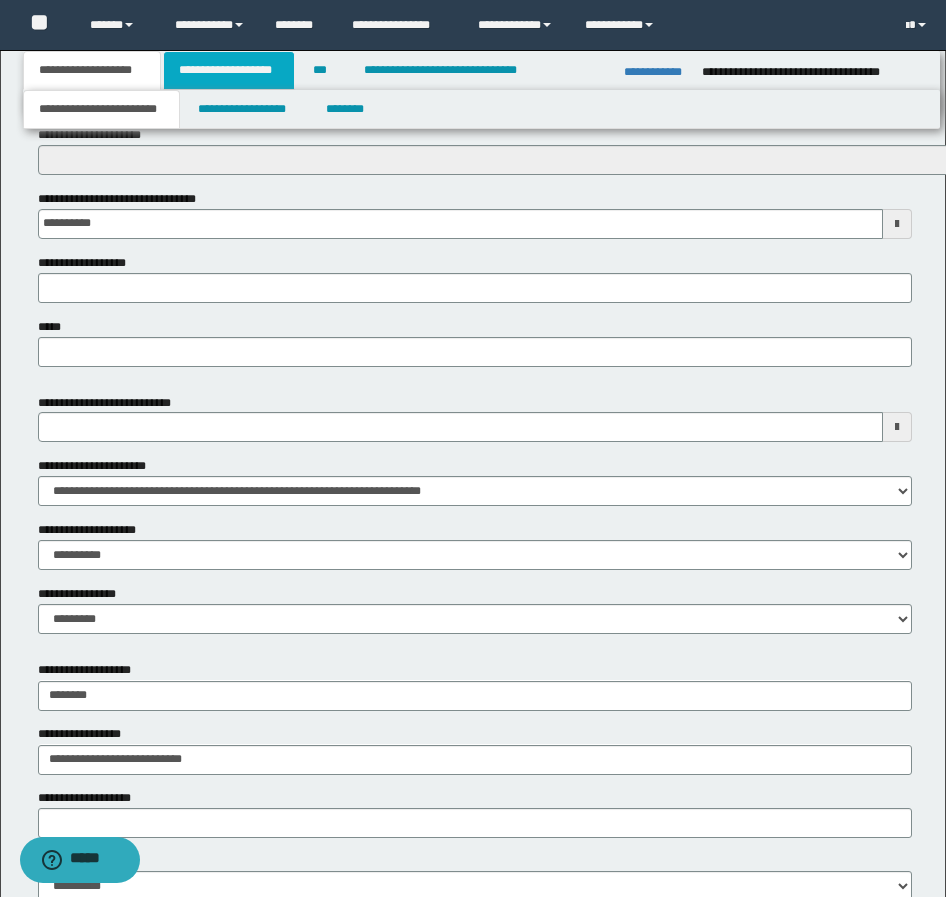 click on "**********" at bounding box center (229, 70) 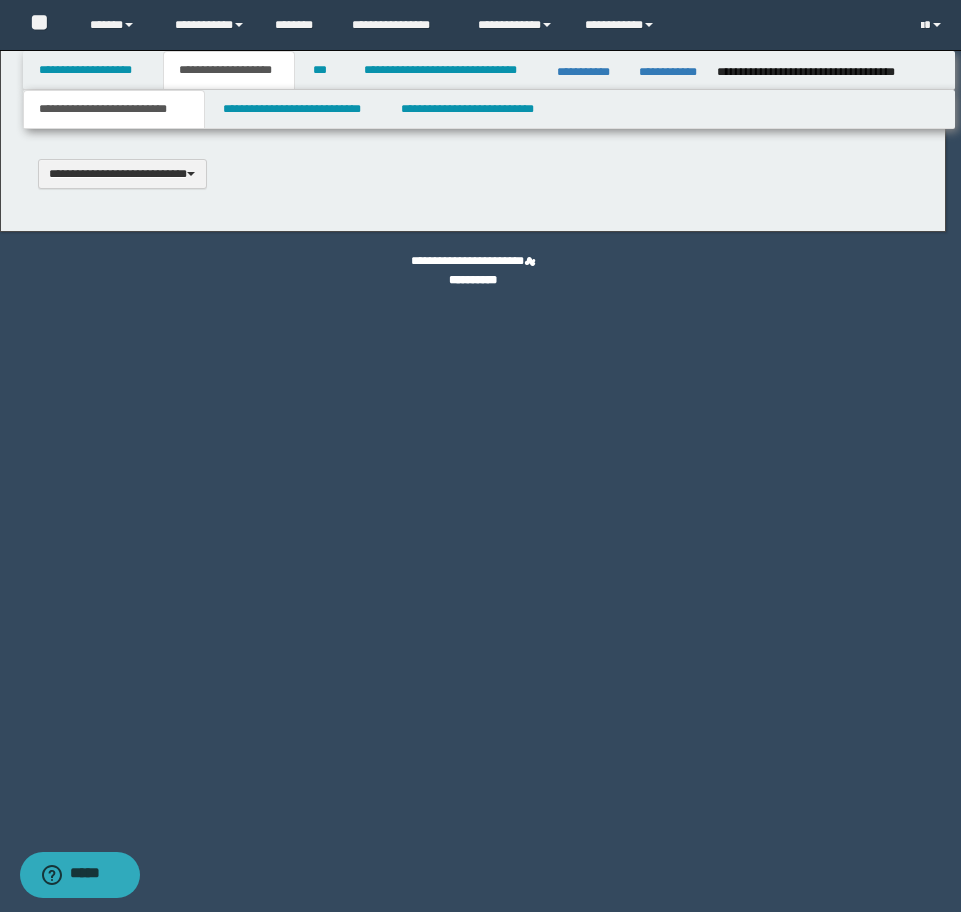scroll, scrollTop: 0, scrollLeft: 0, axis: both 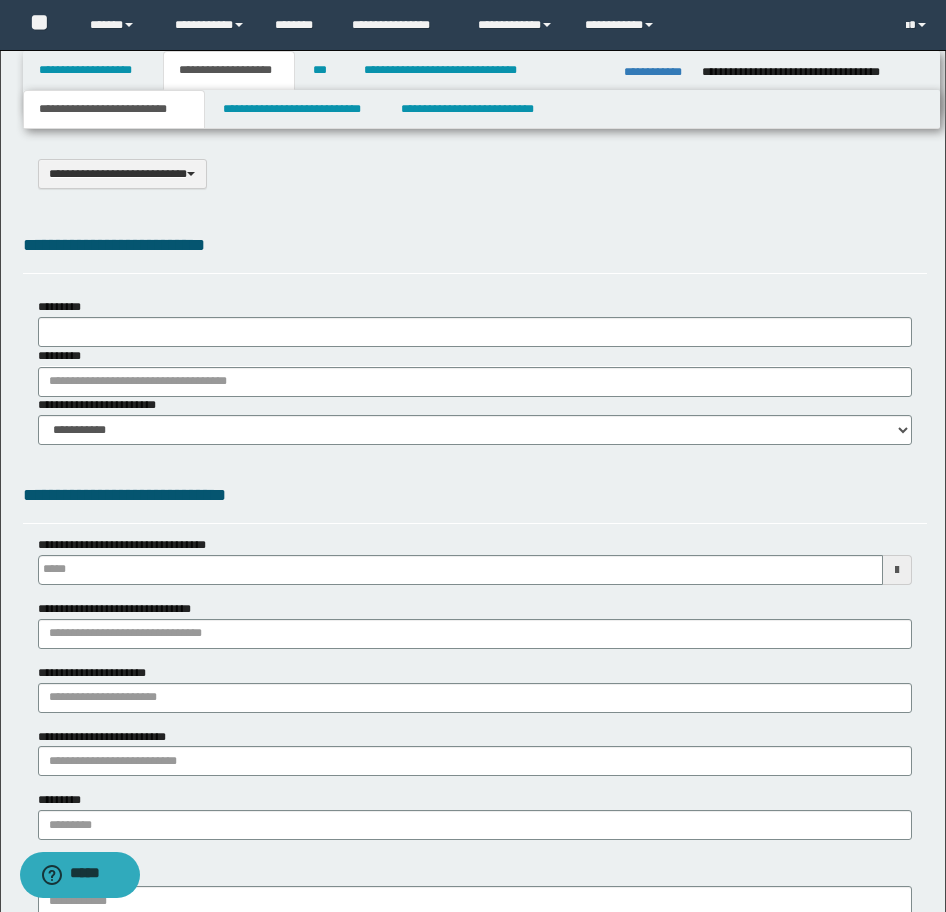 select on "*" 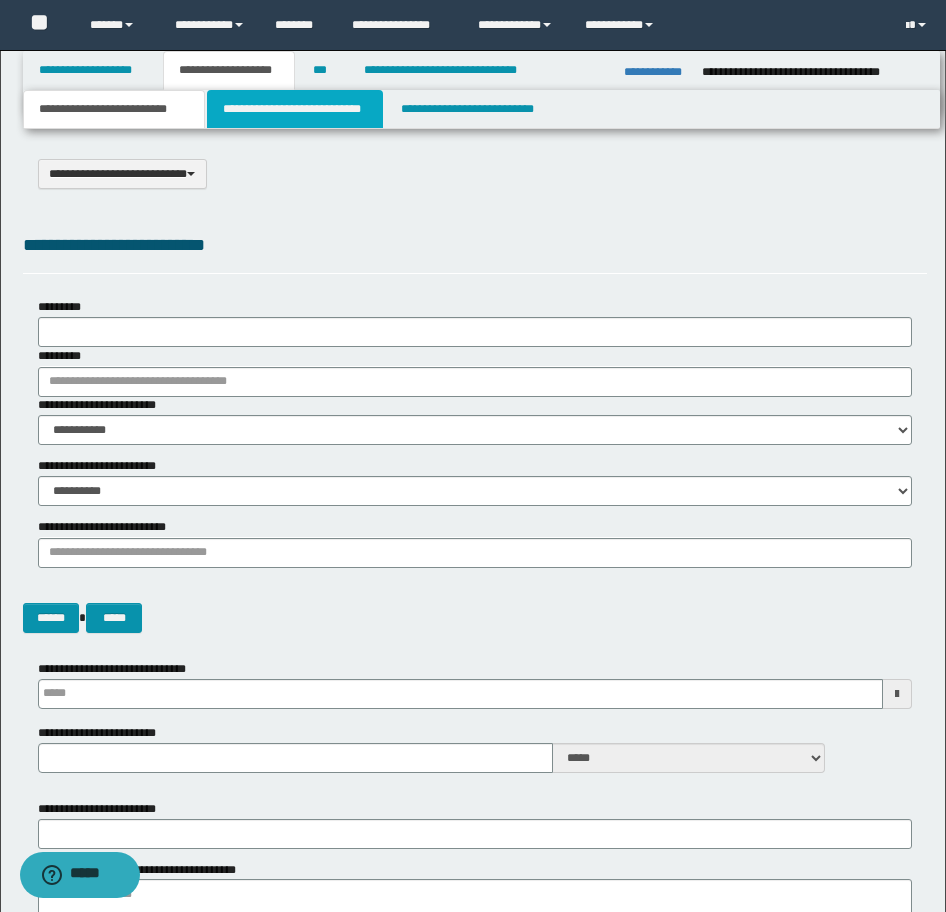 click on "**********" at bounding box center [295, 109] 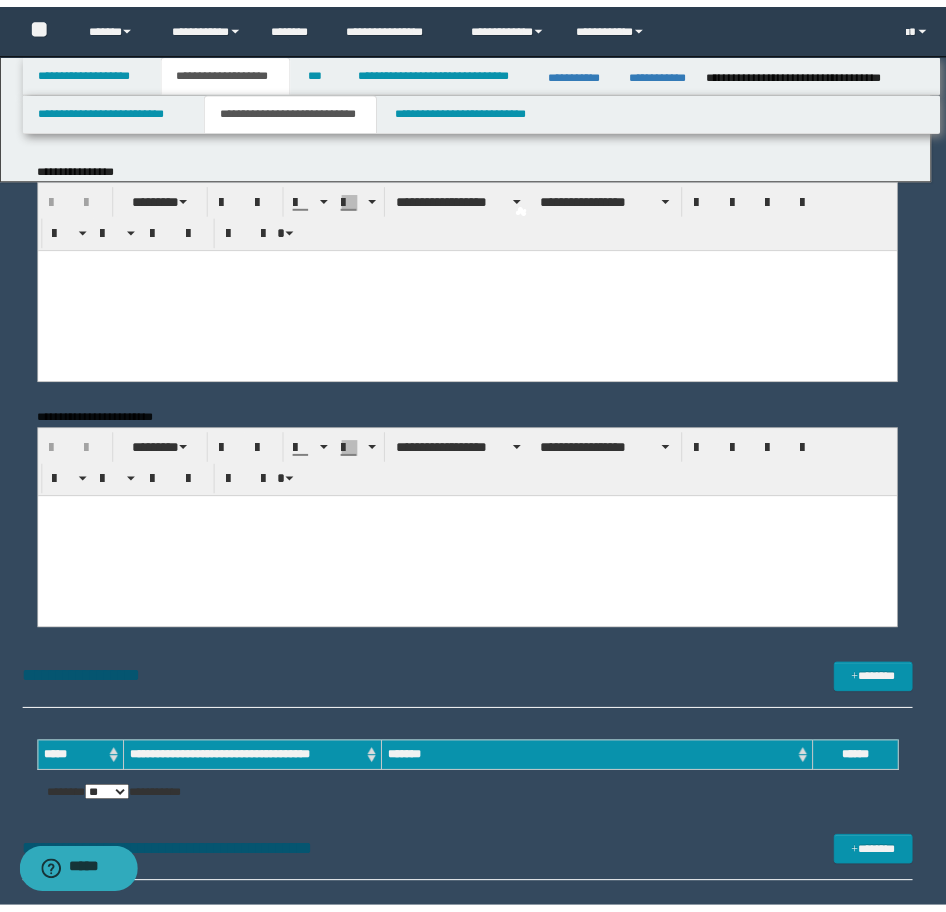 scroll, scrollTop: 0, scrollLeft: 0, axis: both 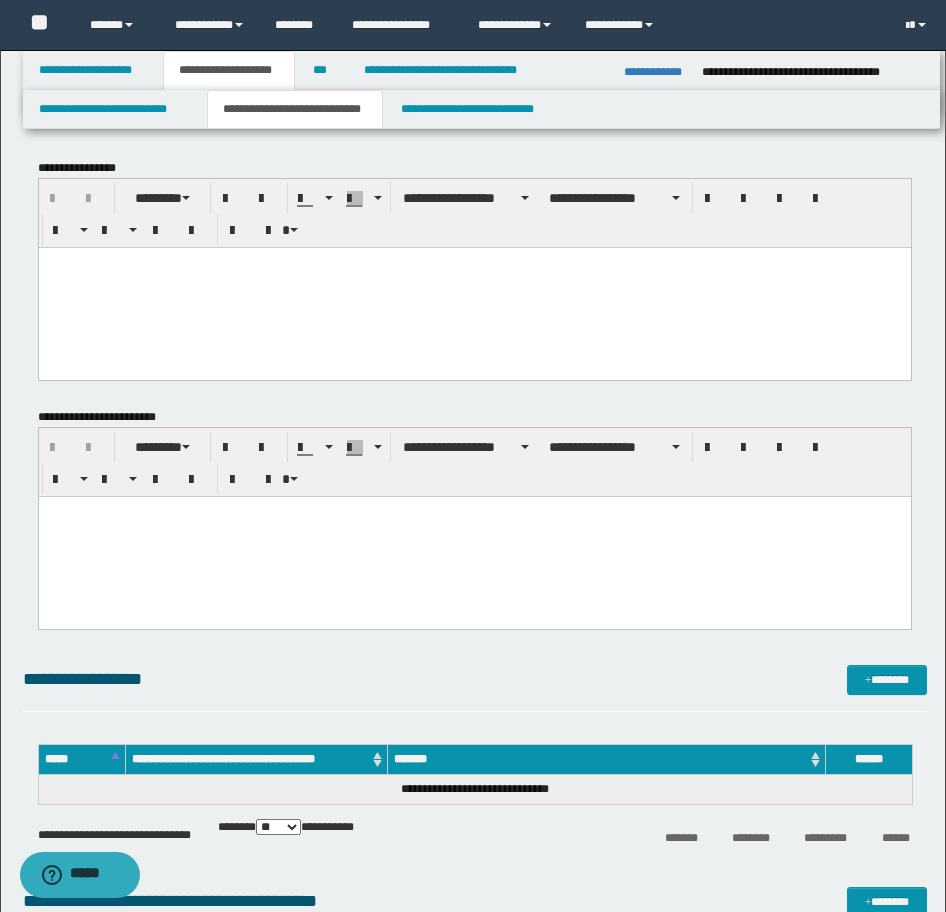 click at bounding box center [474, 287] 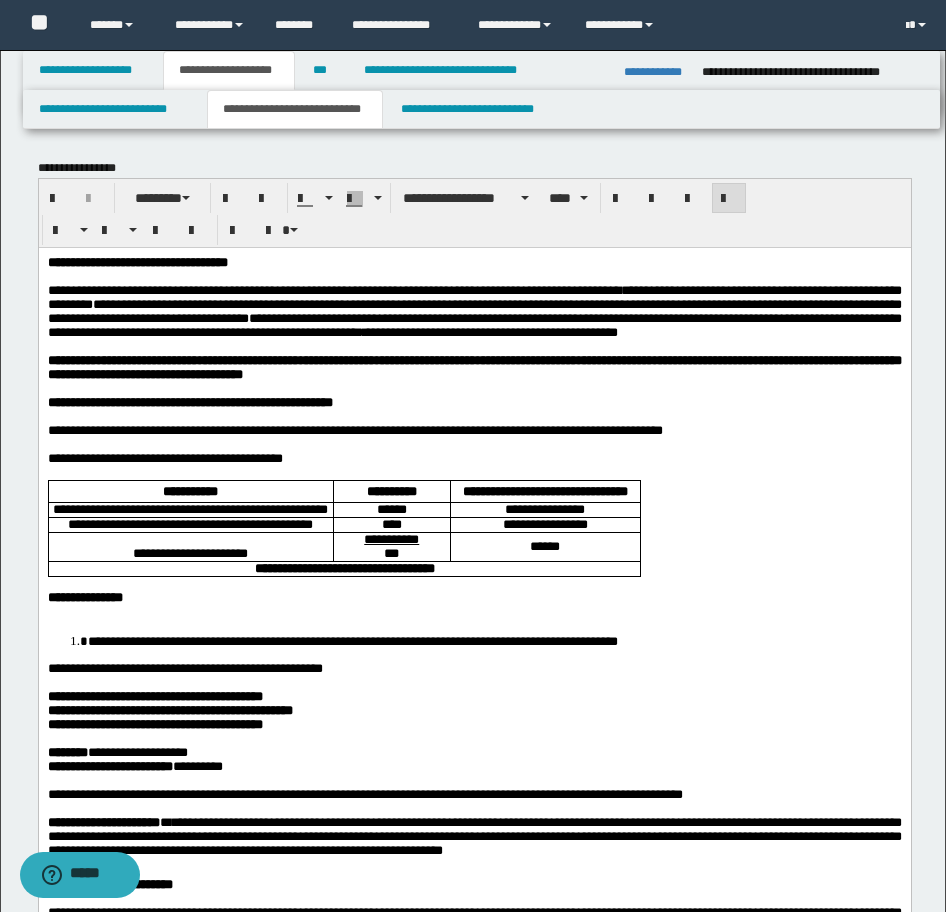 click on "**********" at bounding box center [474, 1429] 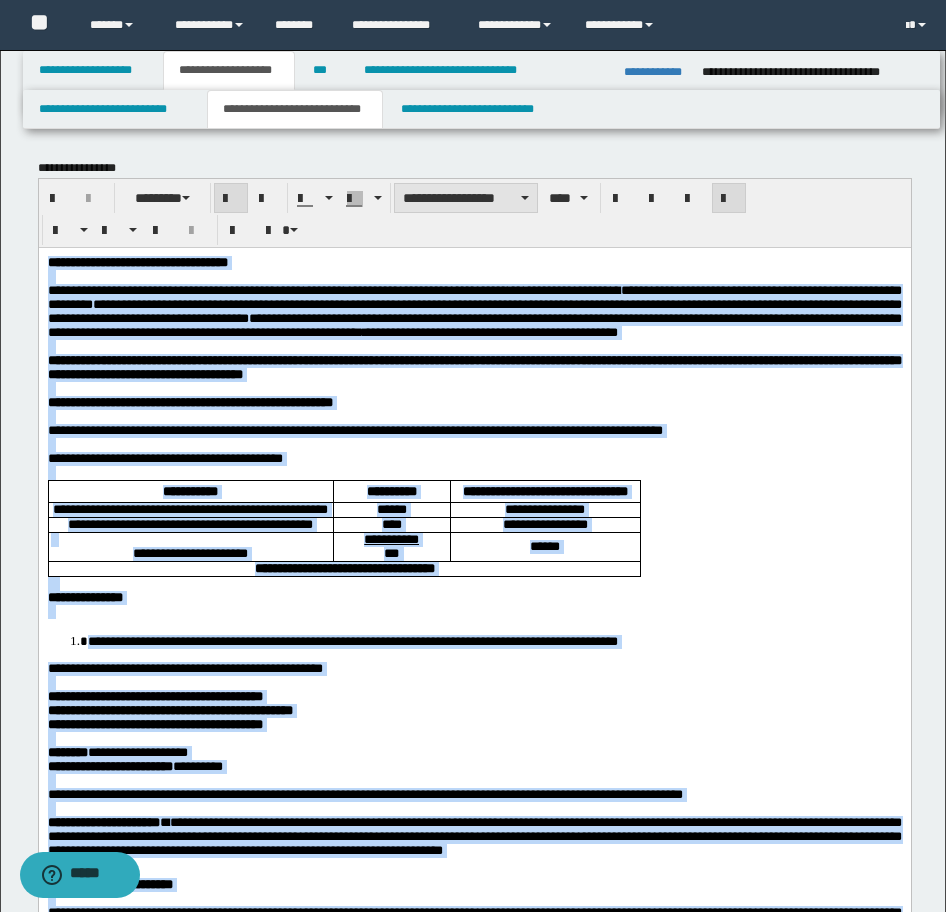 click on "**********" at bounding box center [466, 198] 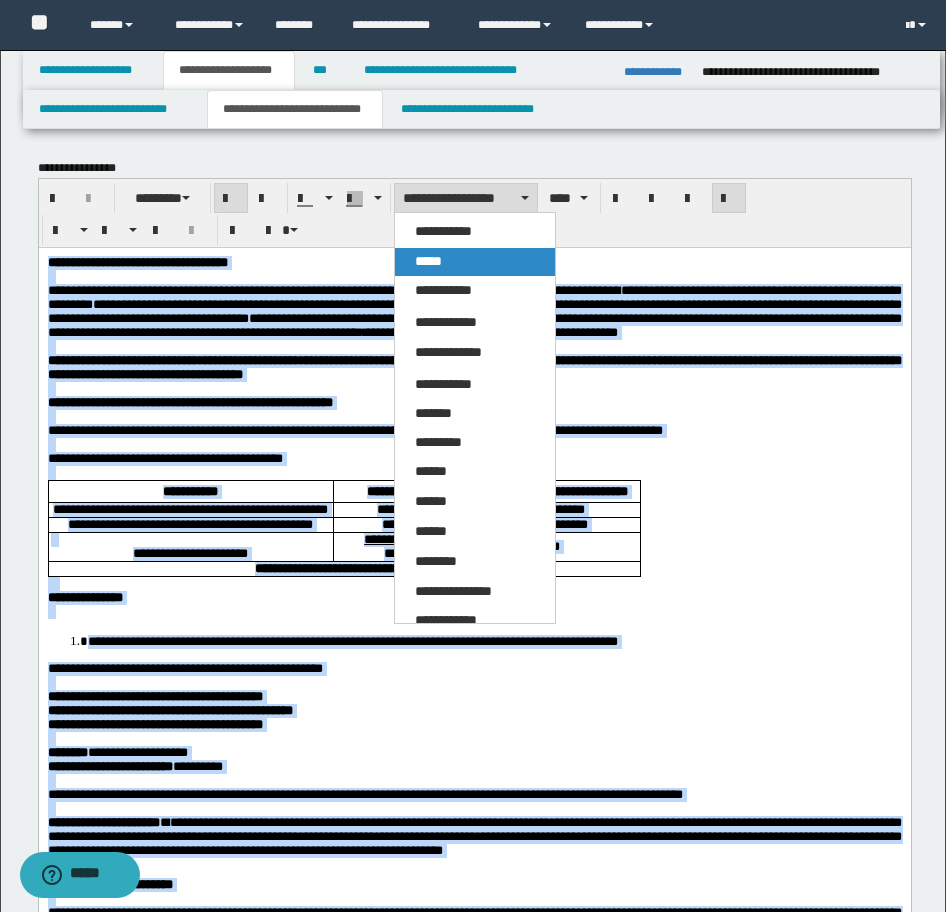 drag, startPoint x: 448, startPoint y: 259, endPoint x: 431, endPoint y: 47, distance: 212.68051 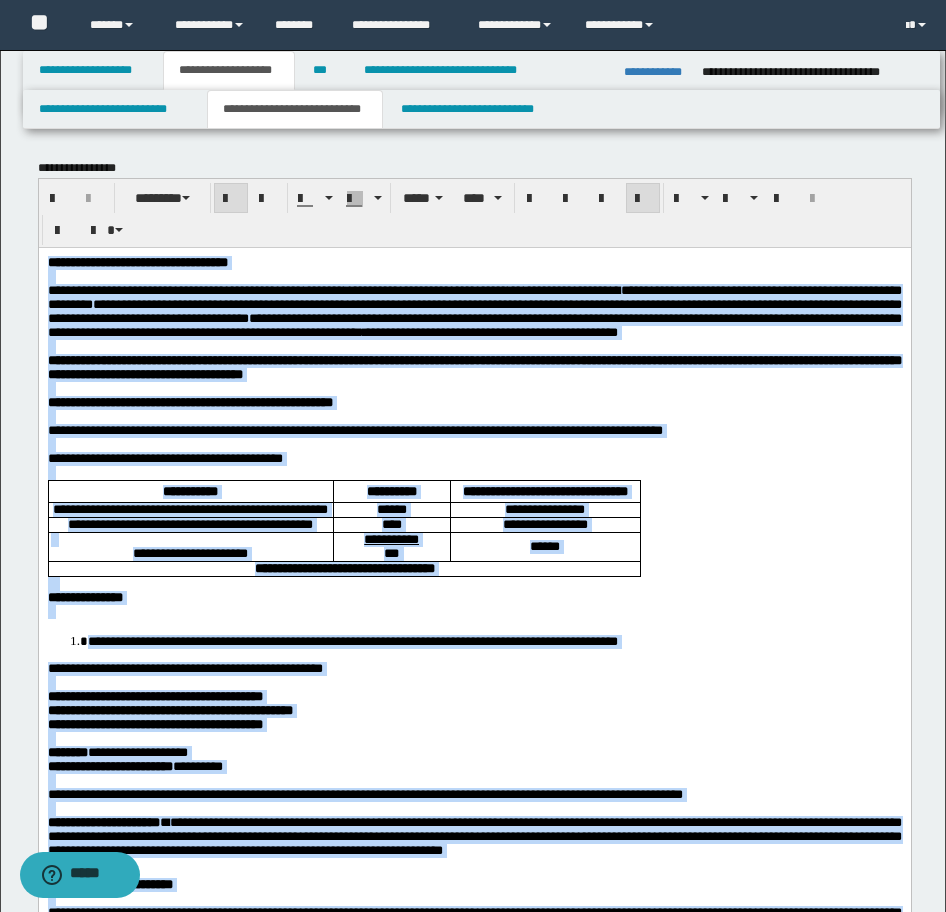 click on "**********" at bounding box center (544, 509) 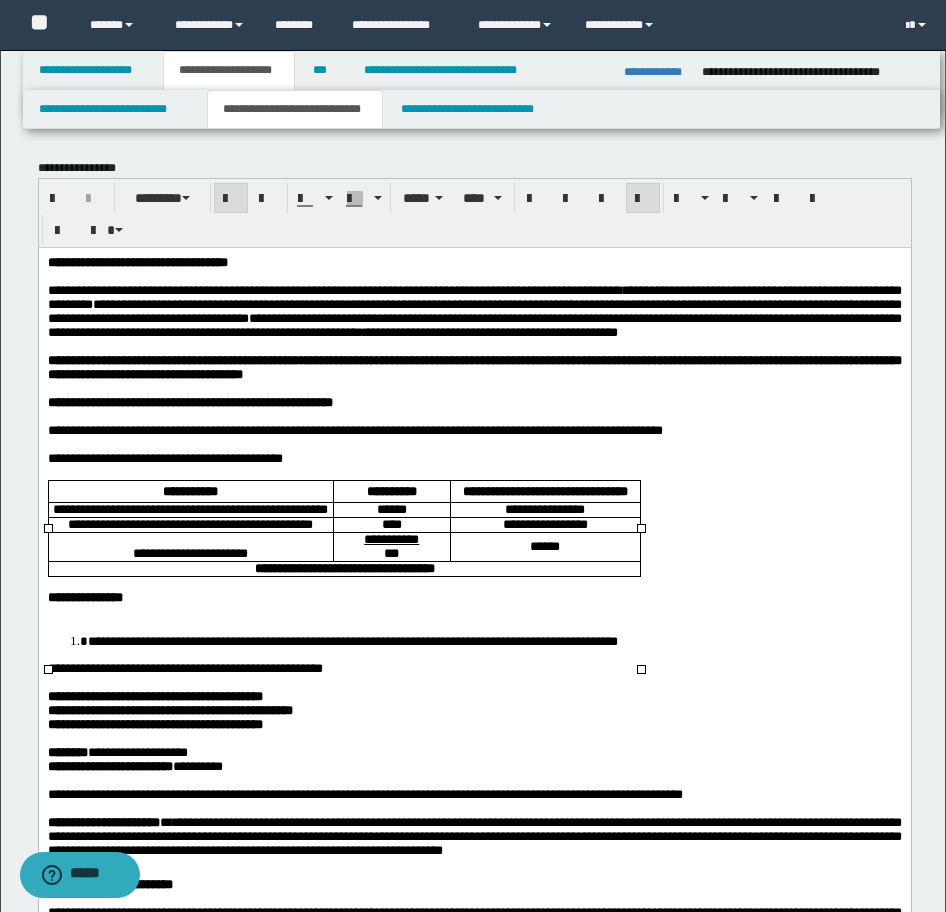 click at bounding box center (474, 583) 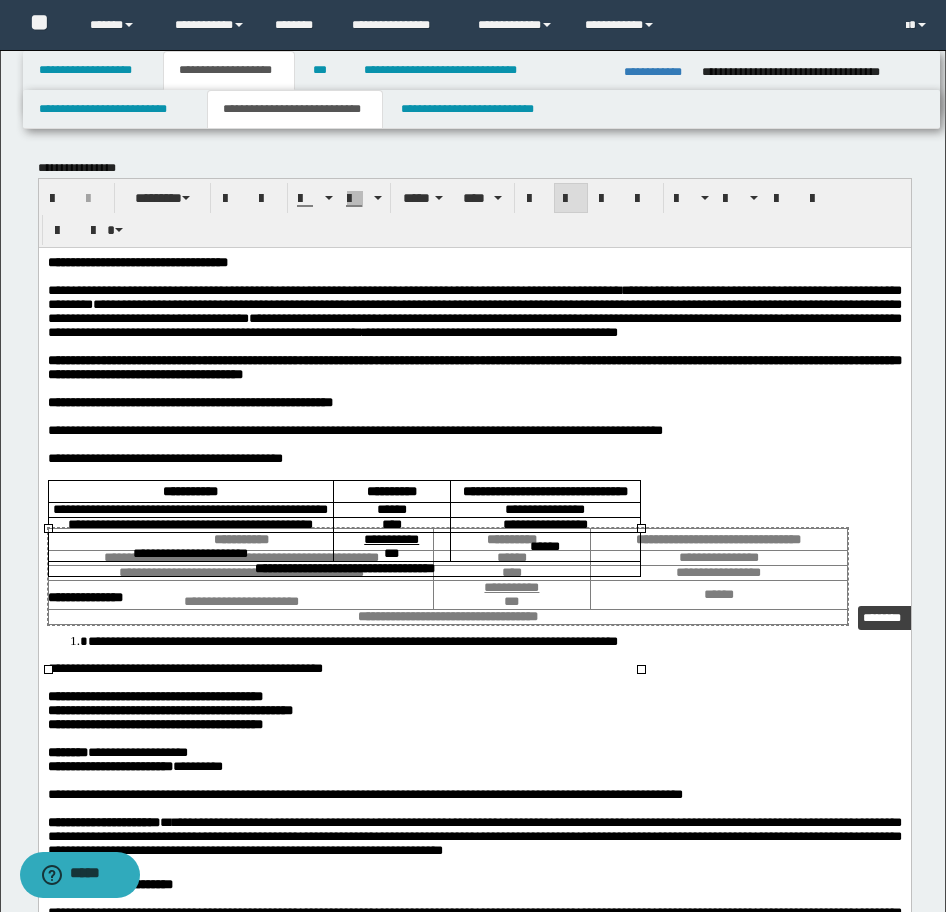 drag, startPoint x: 638, startPoint y: 668, endPoint x: 845, endPoint y: 600, distance: 217.883 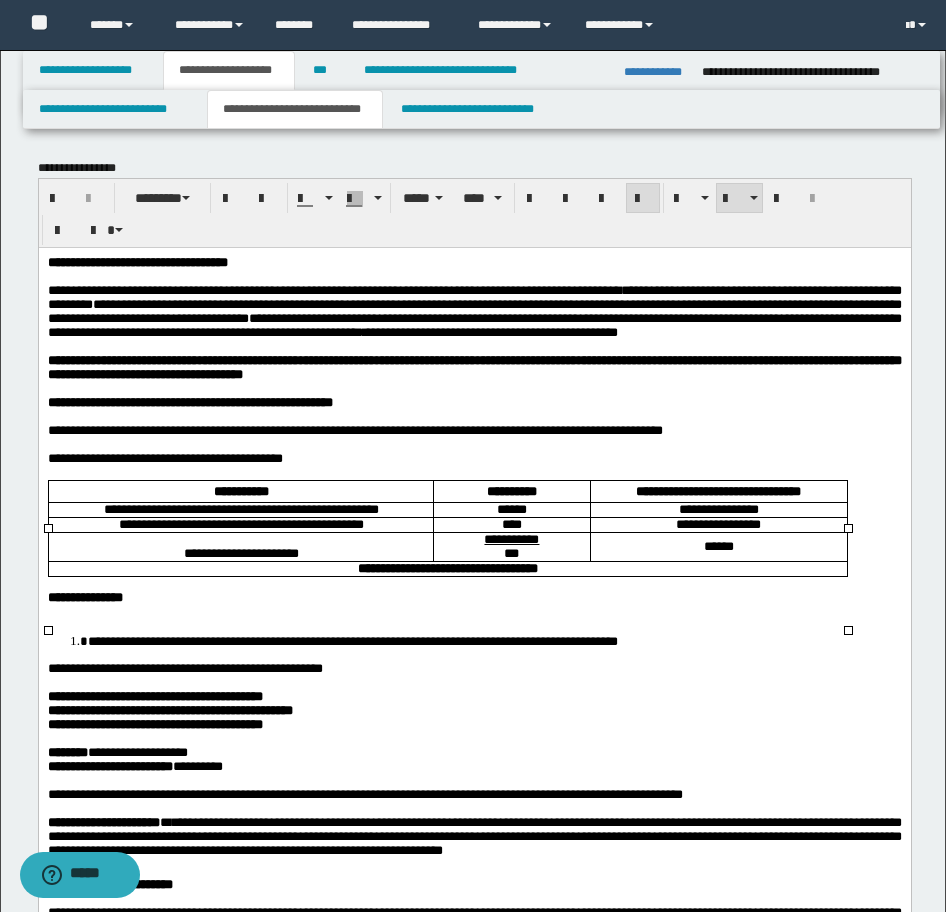 click on "**********" at bounding box center (352, 640) 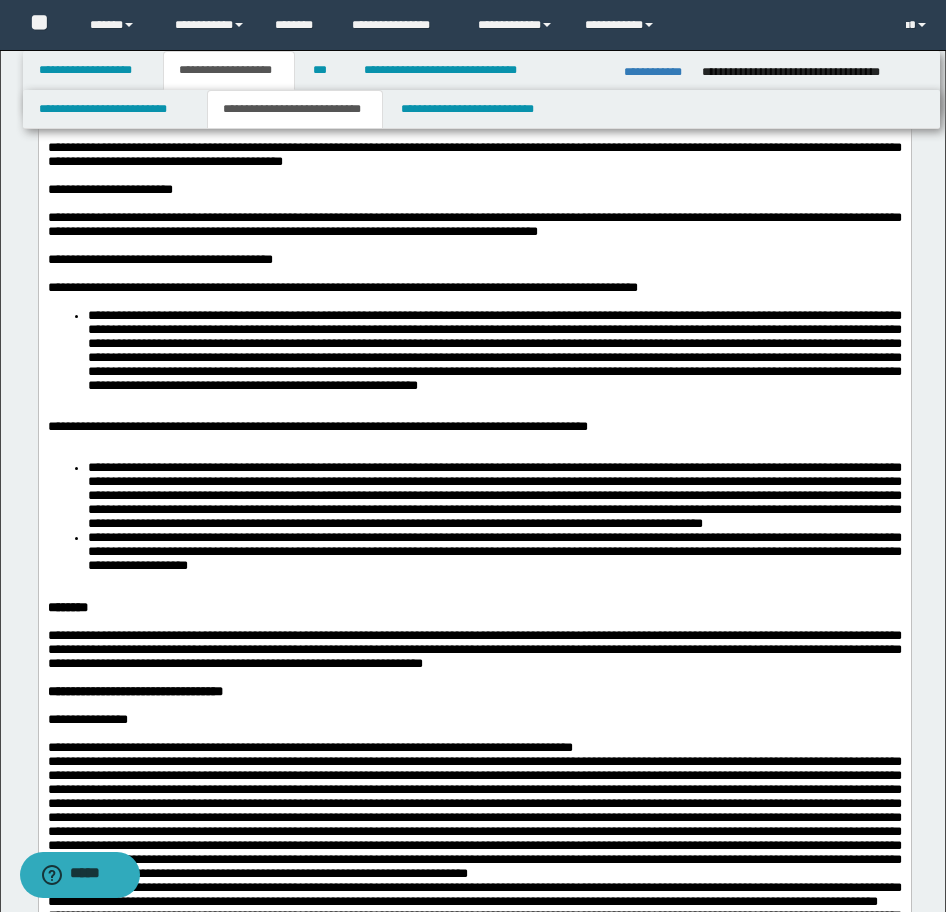 scroll, scrollTop: 1100, scrollLeft: 0, axis: vertical 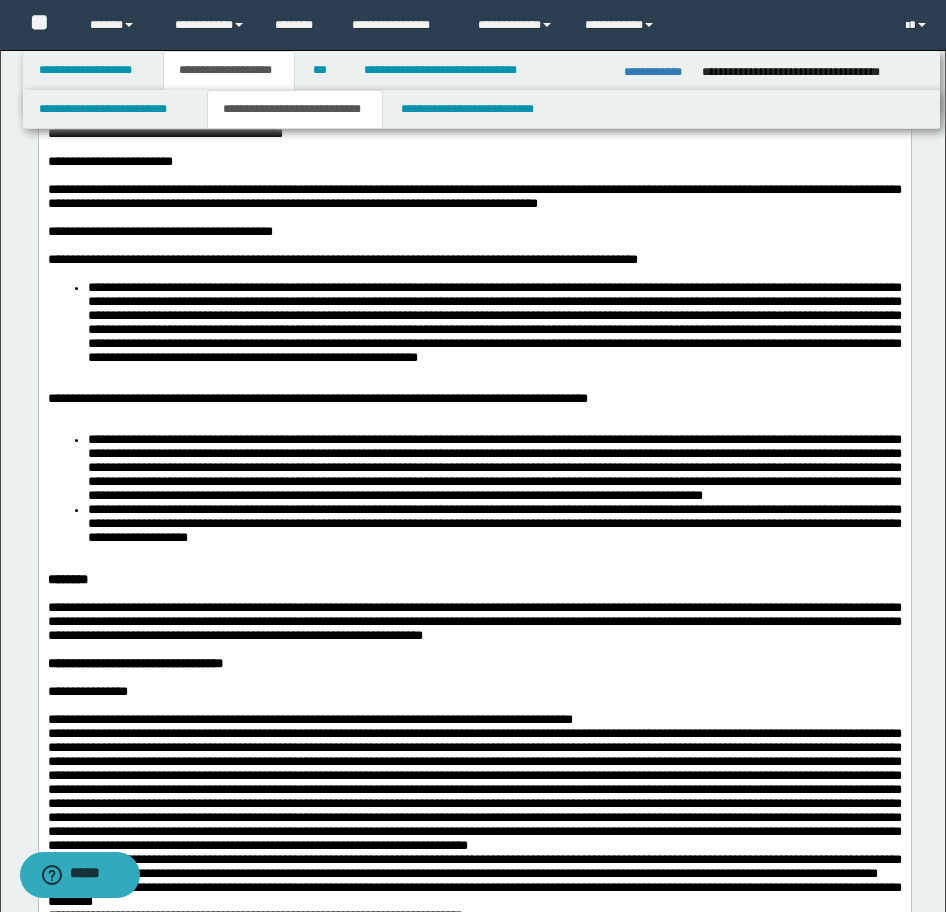 click on "**********" at bounding box center [474, 323] 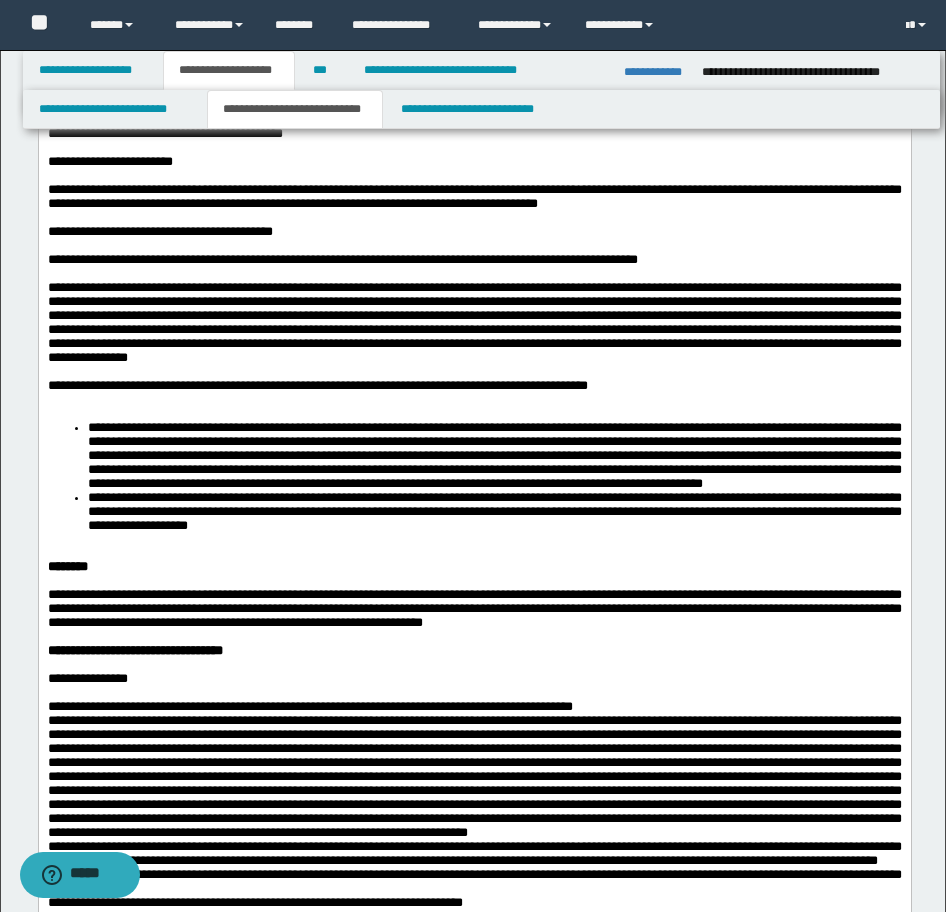 click on "**********" at bounding box center (474, 477) 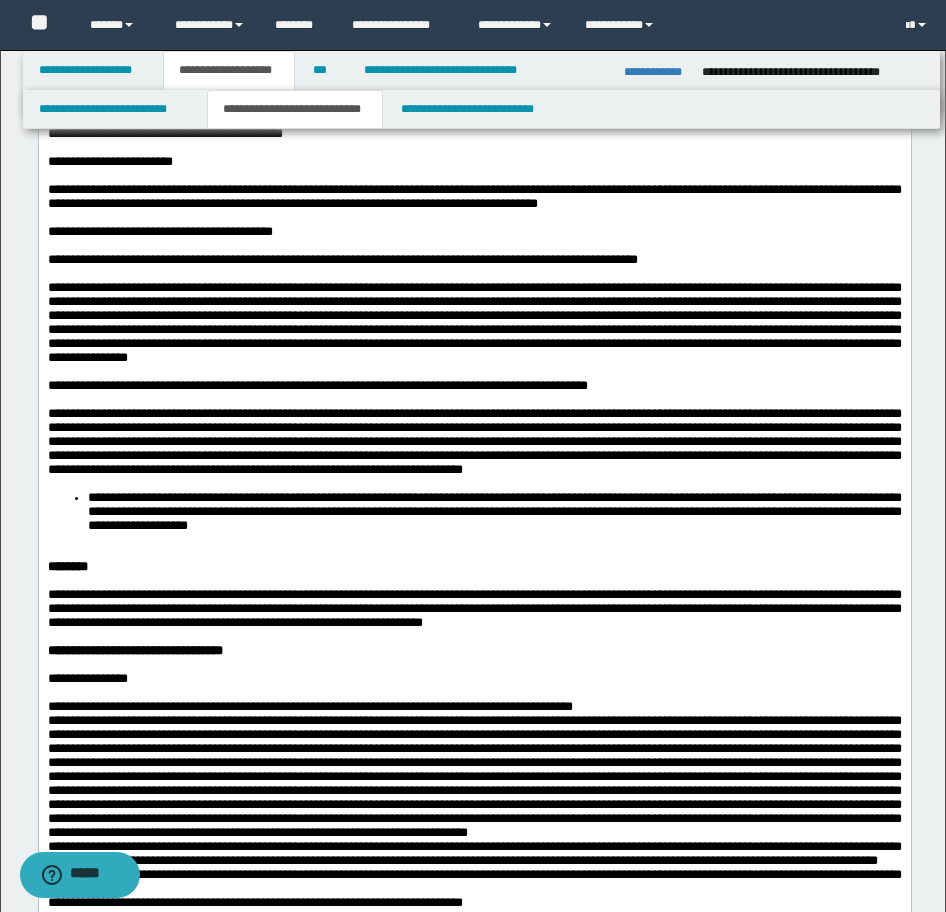 click on "**********" at bounding box center (474, 512) 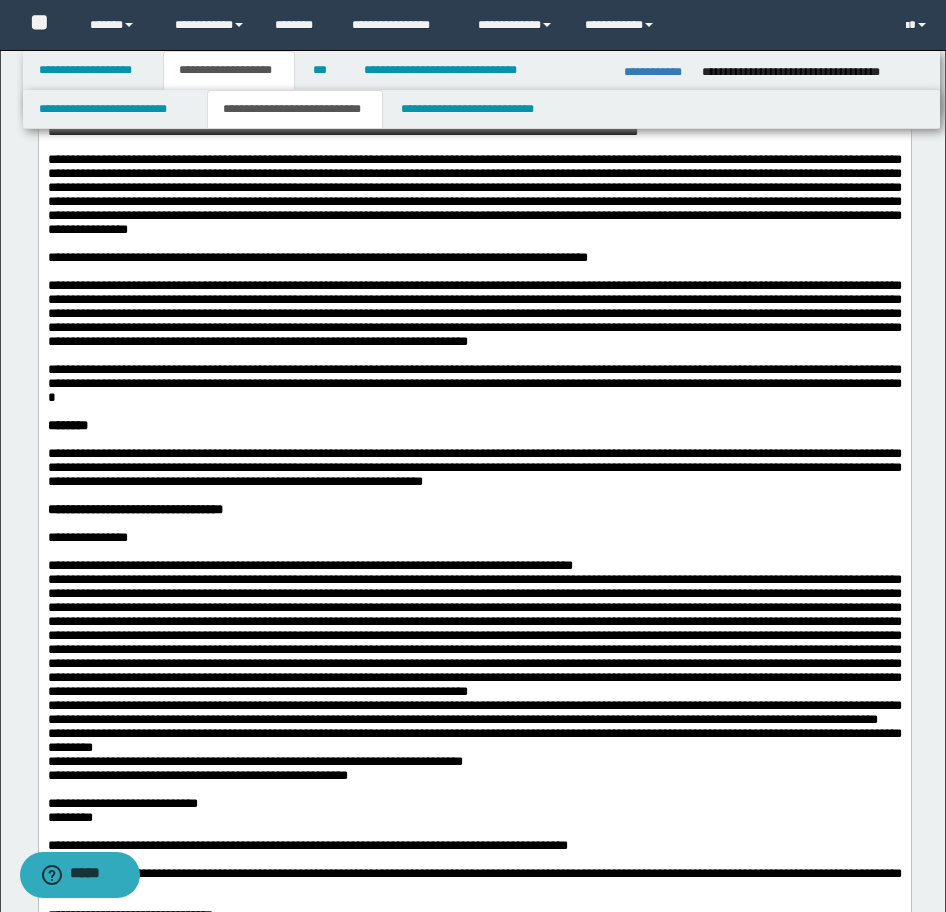 scroll, scrollTop: 1400, scrollLeft: 0, axis: vertical 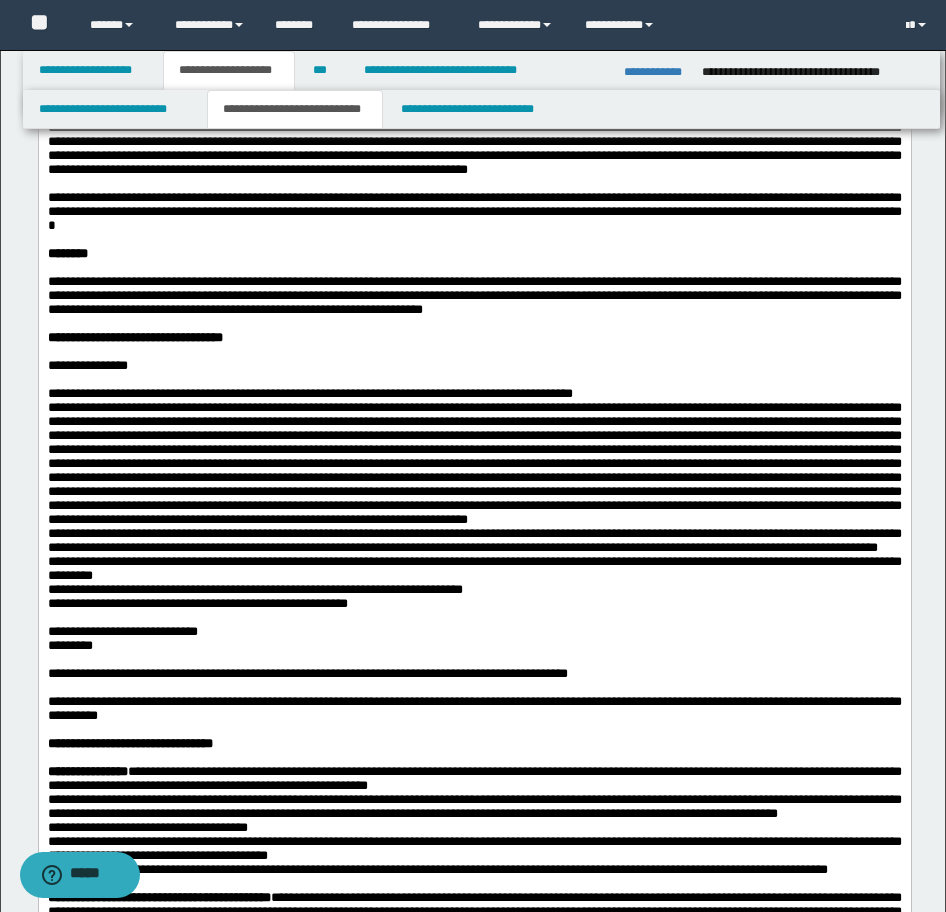 click at bounding box center [474, 463] 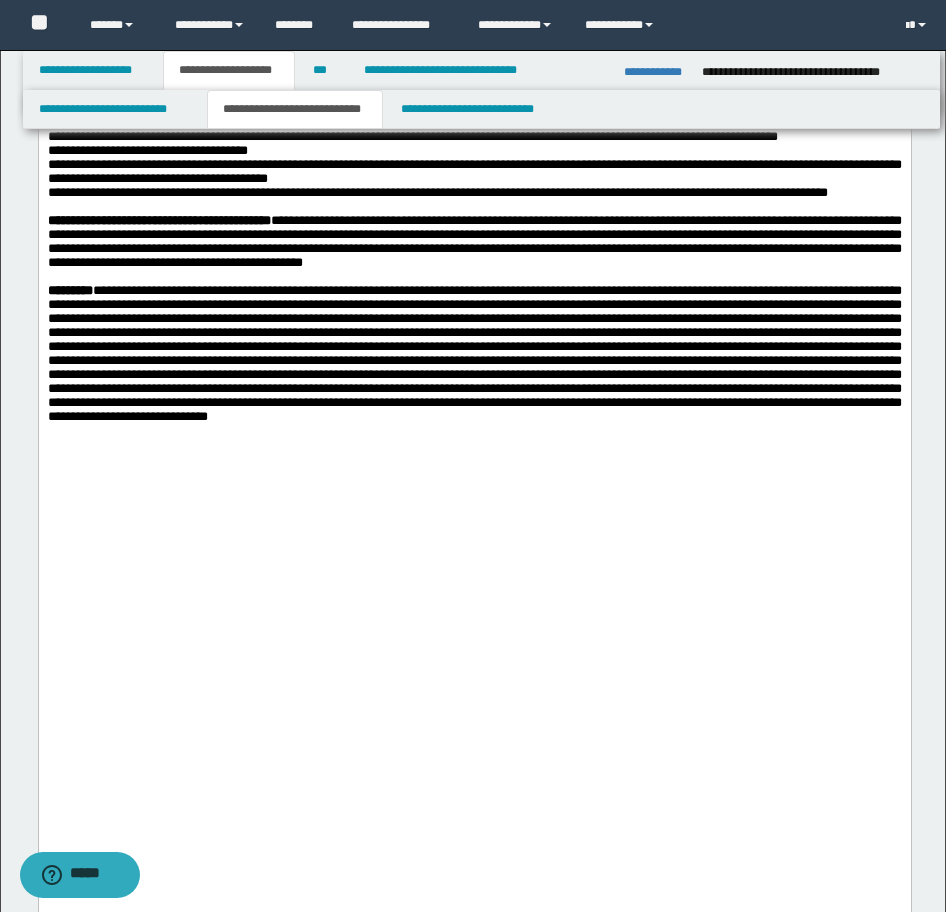 scroll, scrollTop: 2100, scrollLeft: 0, axis: vertical 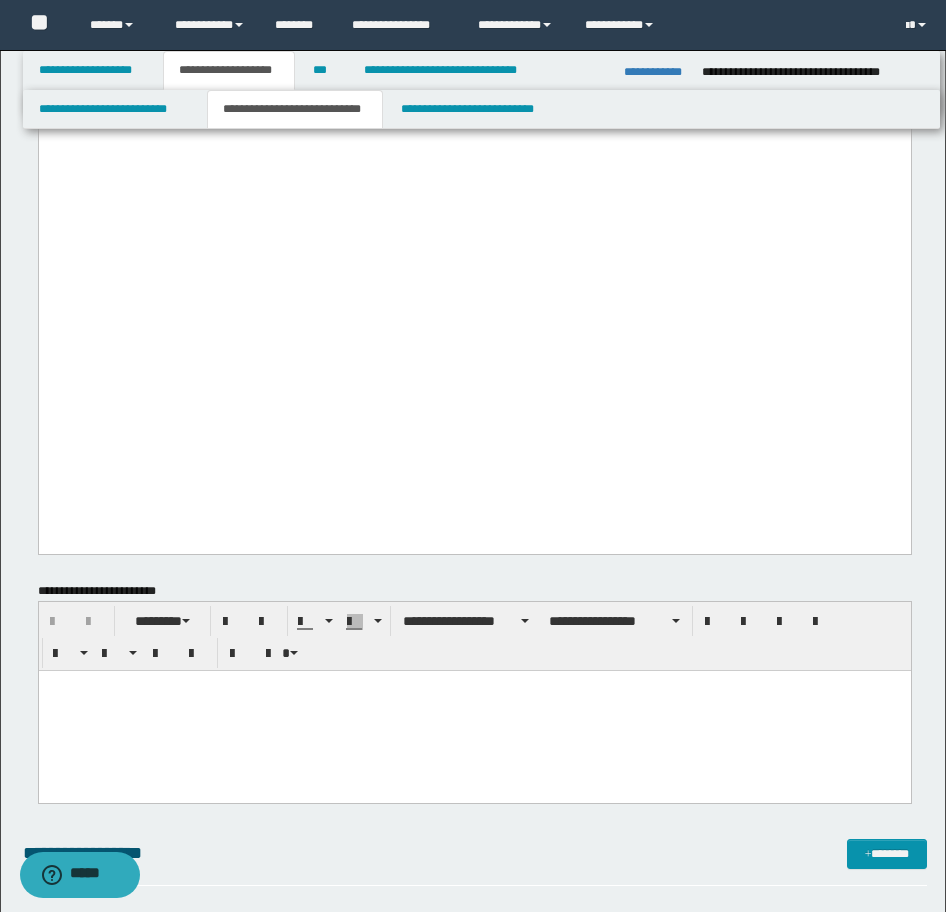 click at bounding box center (474, 710) 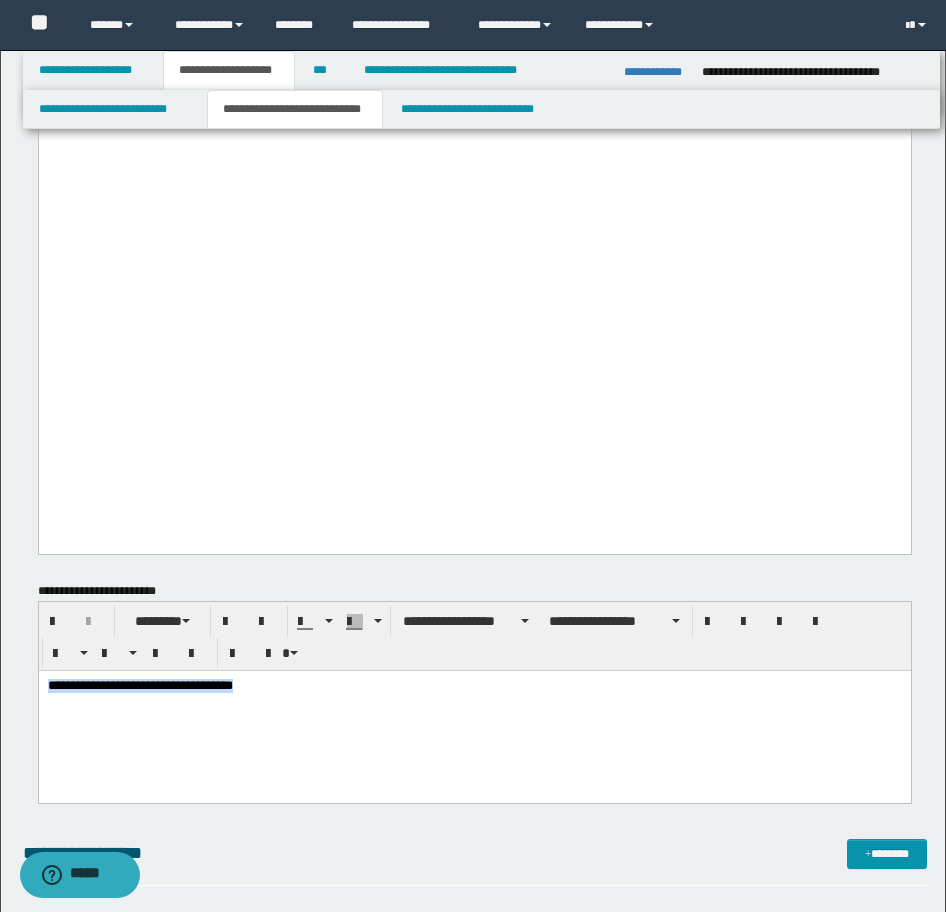 drag, startPoint x: 332, startPoint y: 686, endPoint x: -17, endPoint y: 704, distance: 349.46387 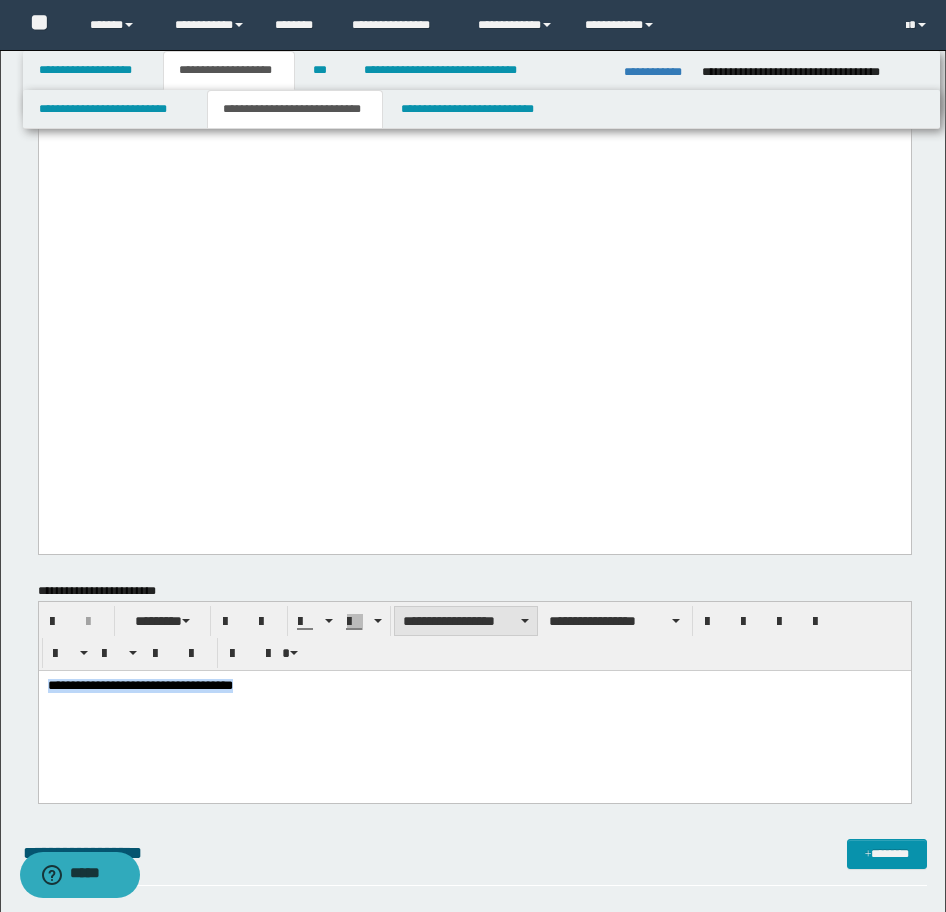 click on "**********" at bounding box center [466, 621] 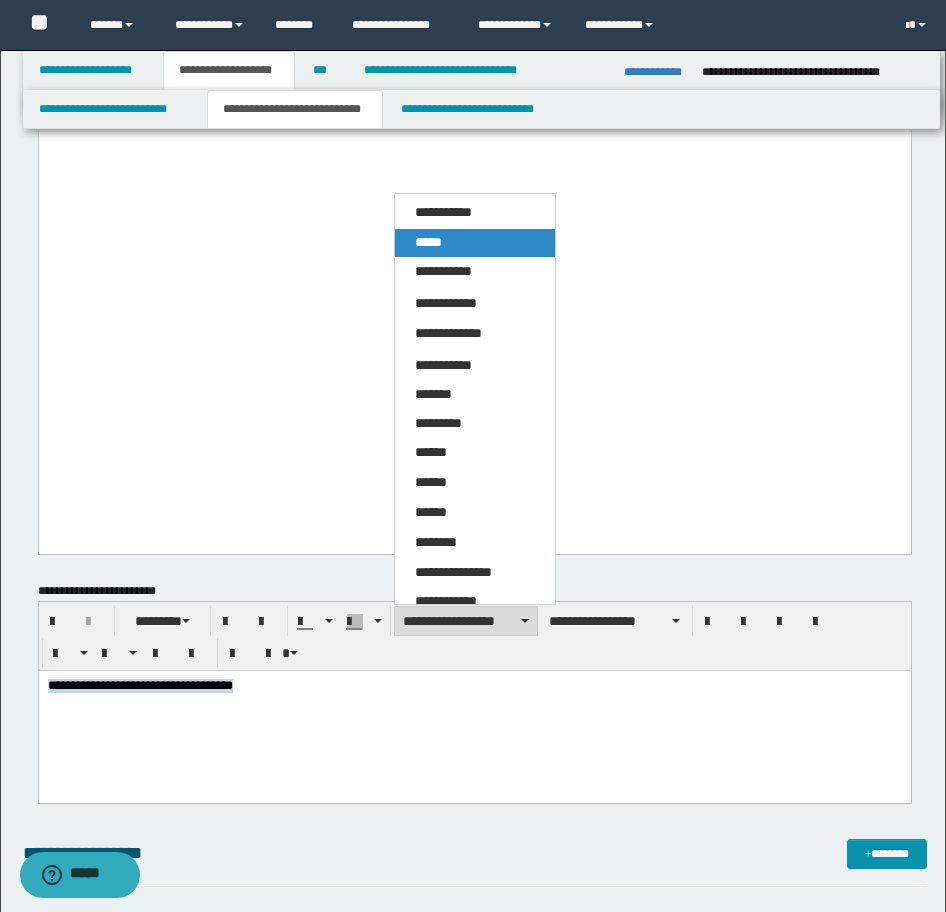click on "*****" at bounding box center [428, 242] 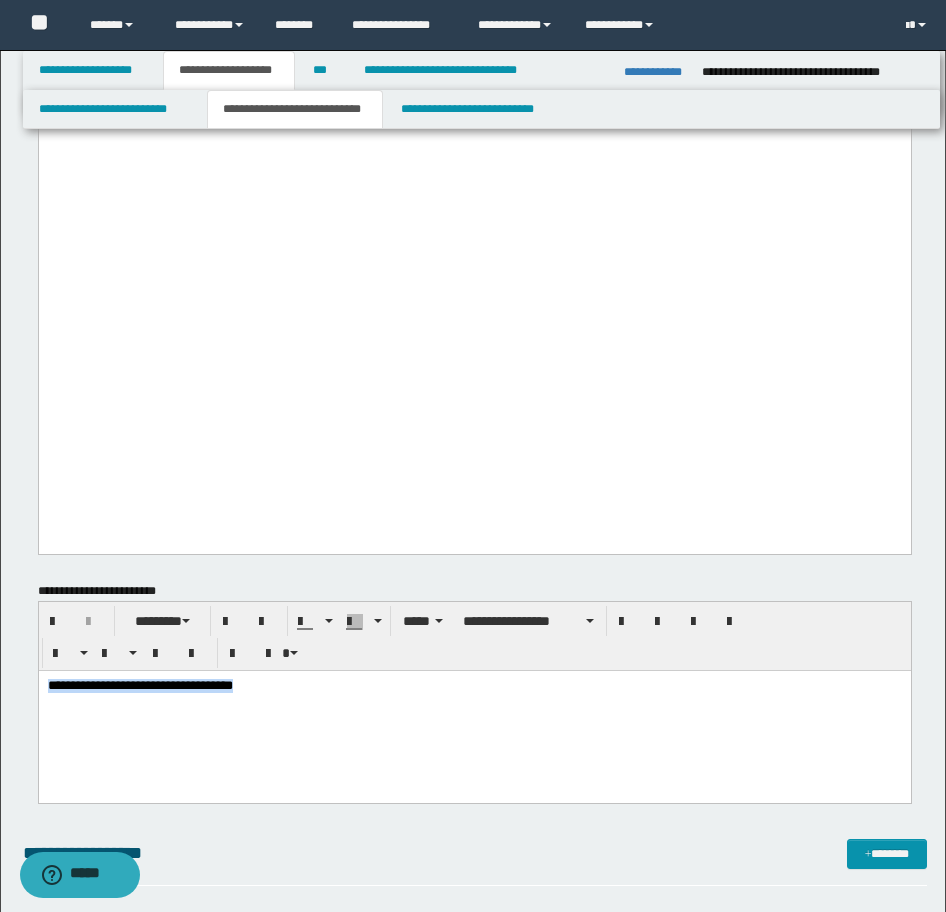 click on "**********" at bounding box center [139, 684] 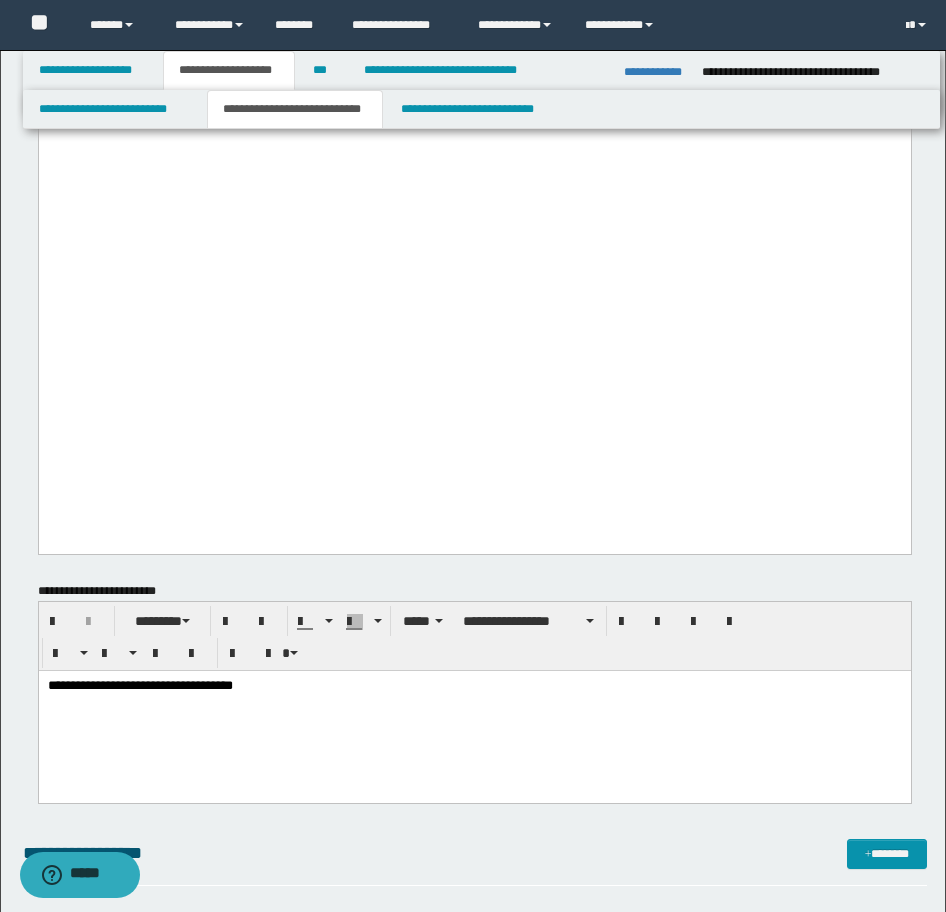 click on "**********" at bounding box center [139, 684] 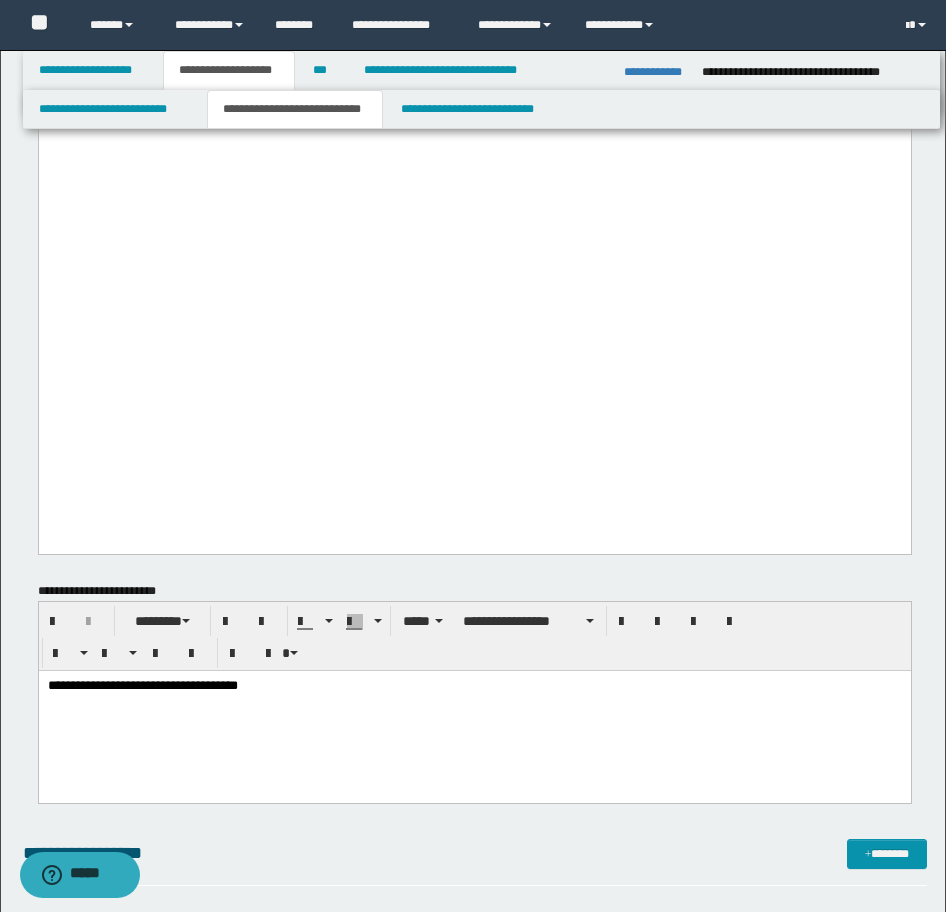 click on "**********" at bounding box center (474, 686) 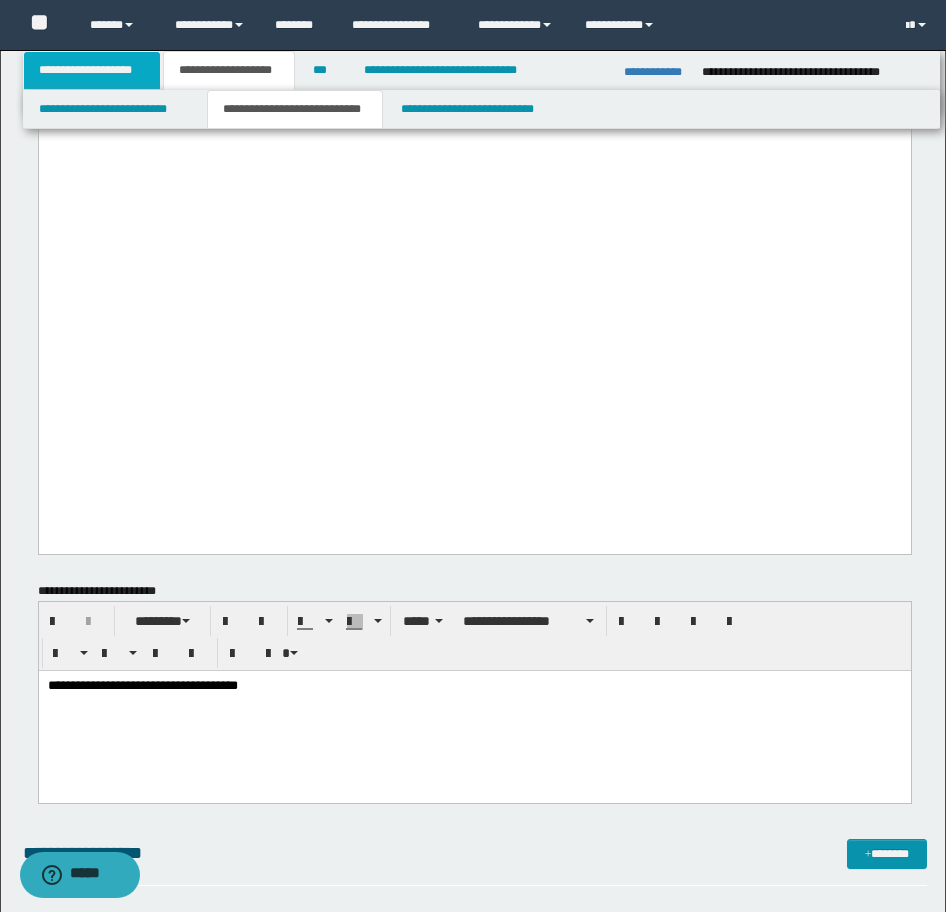 click on "**********" at bounding box center (92, 70) 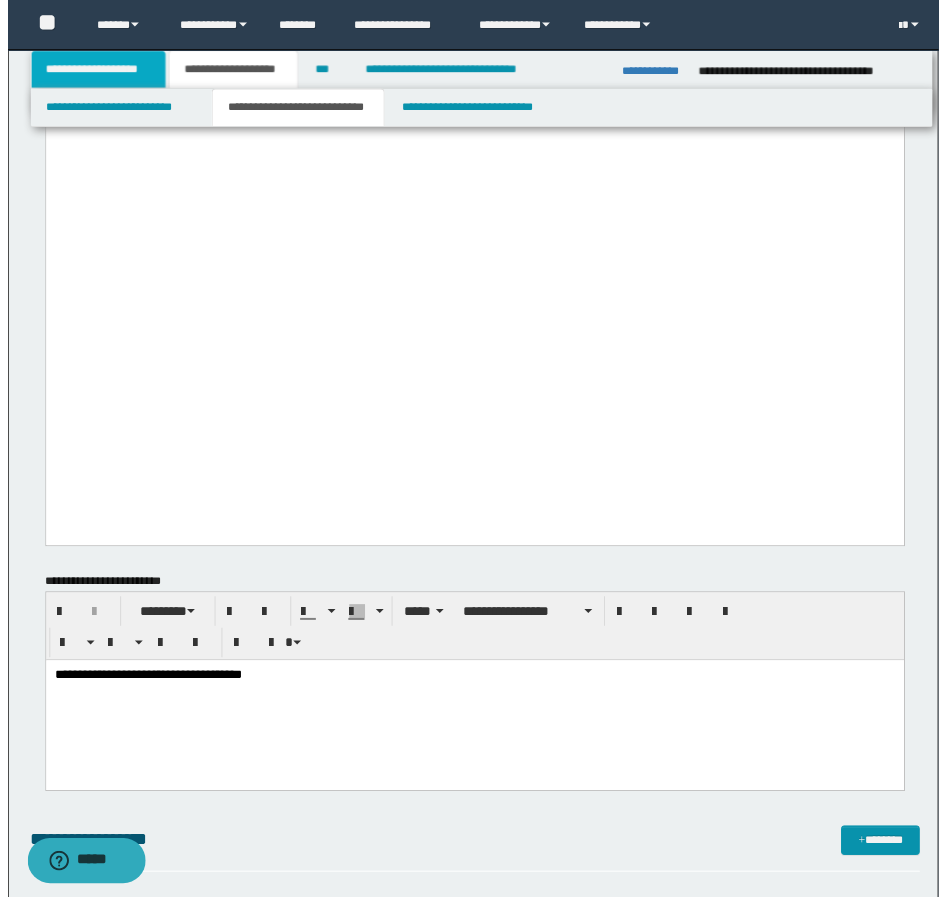 scroll, scrollTop: 876, scrollLeft: 0, axis: vertical 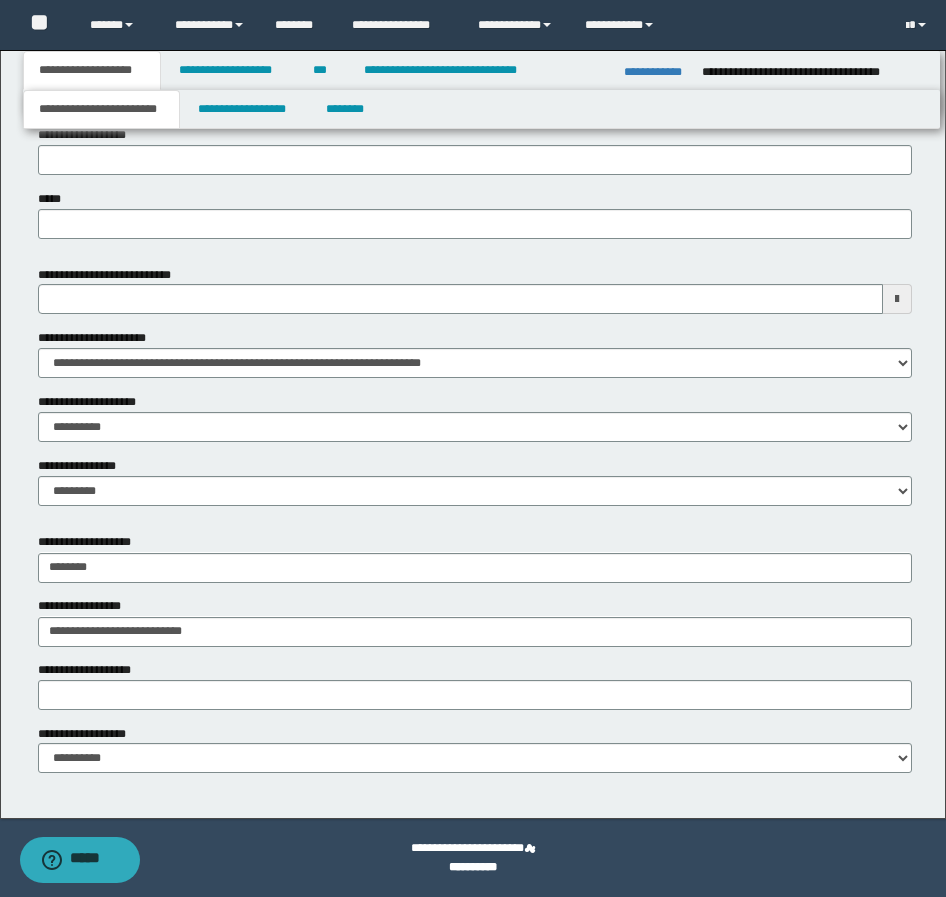 drag, startPoint x: 250, startPoint y: 131, endPoint x: 247, endPoint y: 116, distance: 15.297058 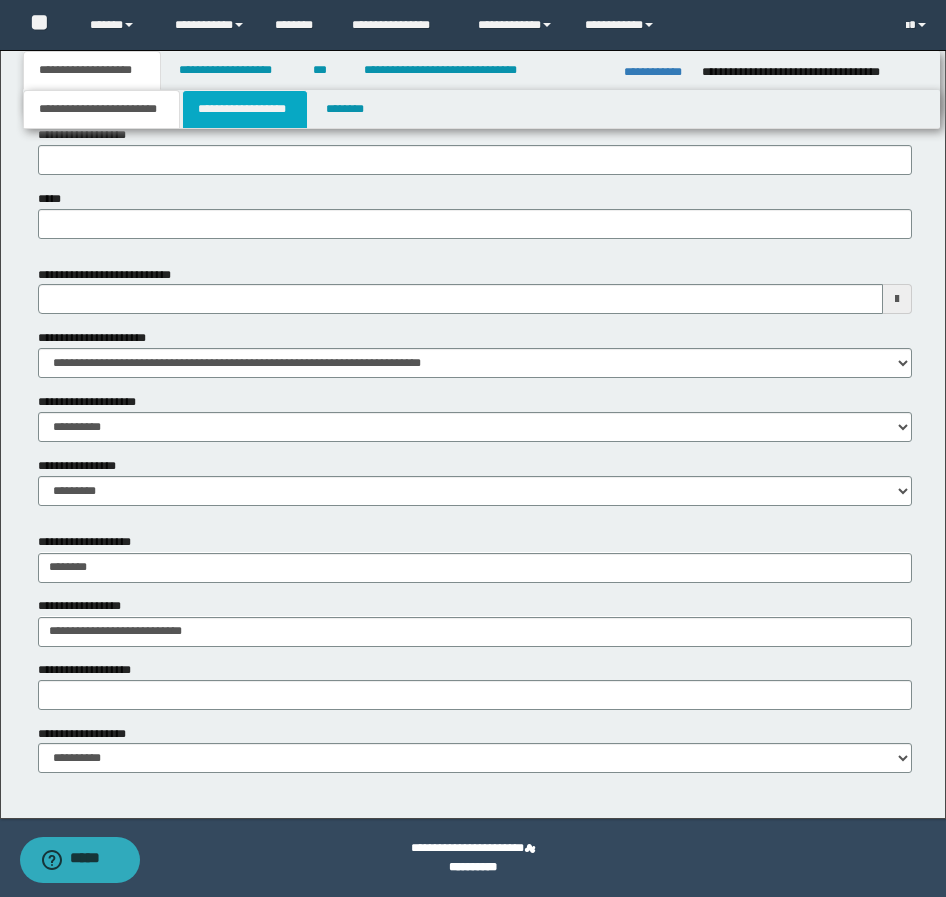 click on "**********" at bounding box center (245, 109) 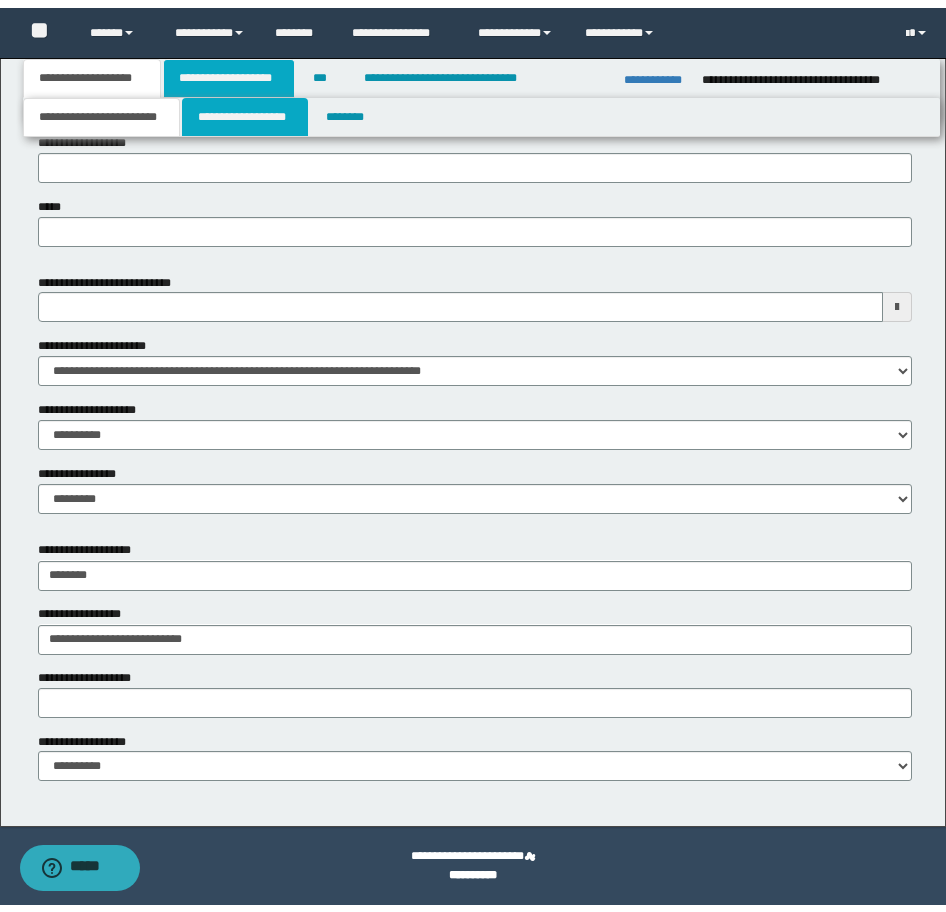 scroll, scrollTop: 0, scrollLeft: 0, axis: both 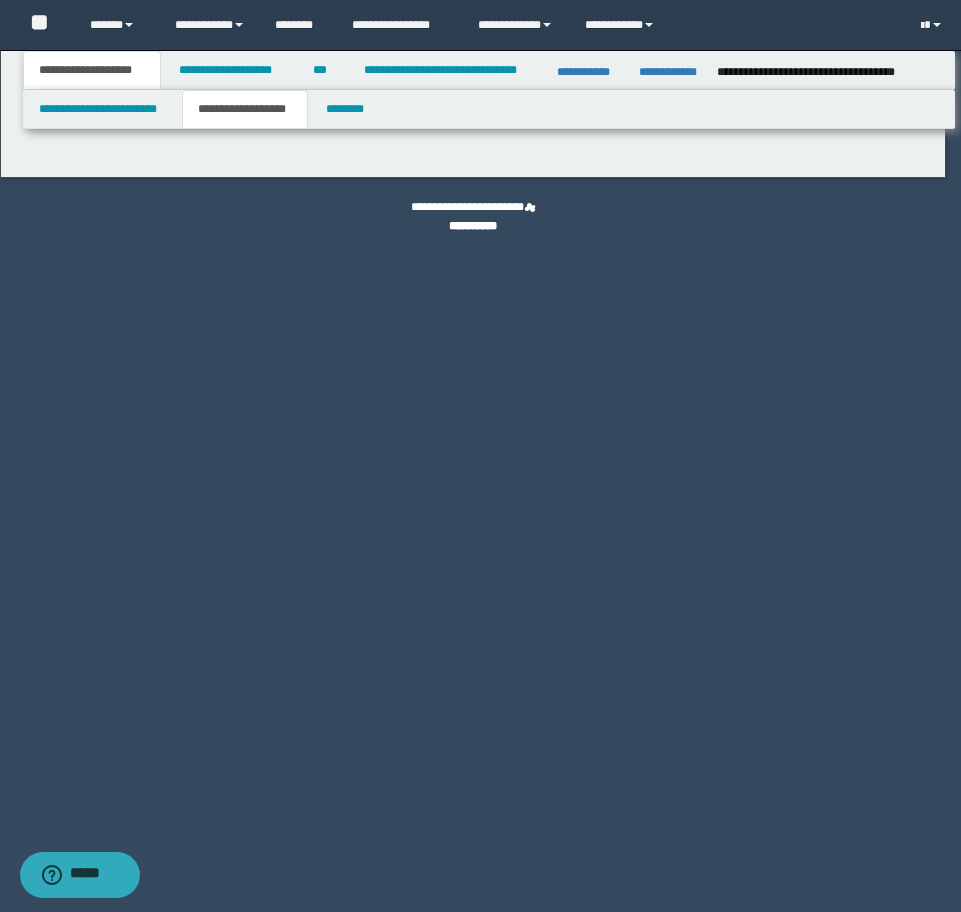 select on "*" 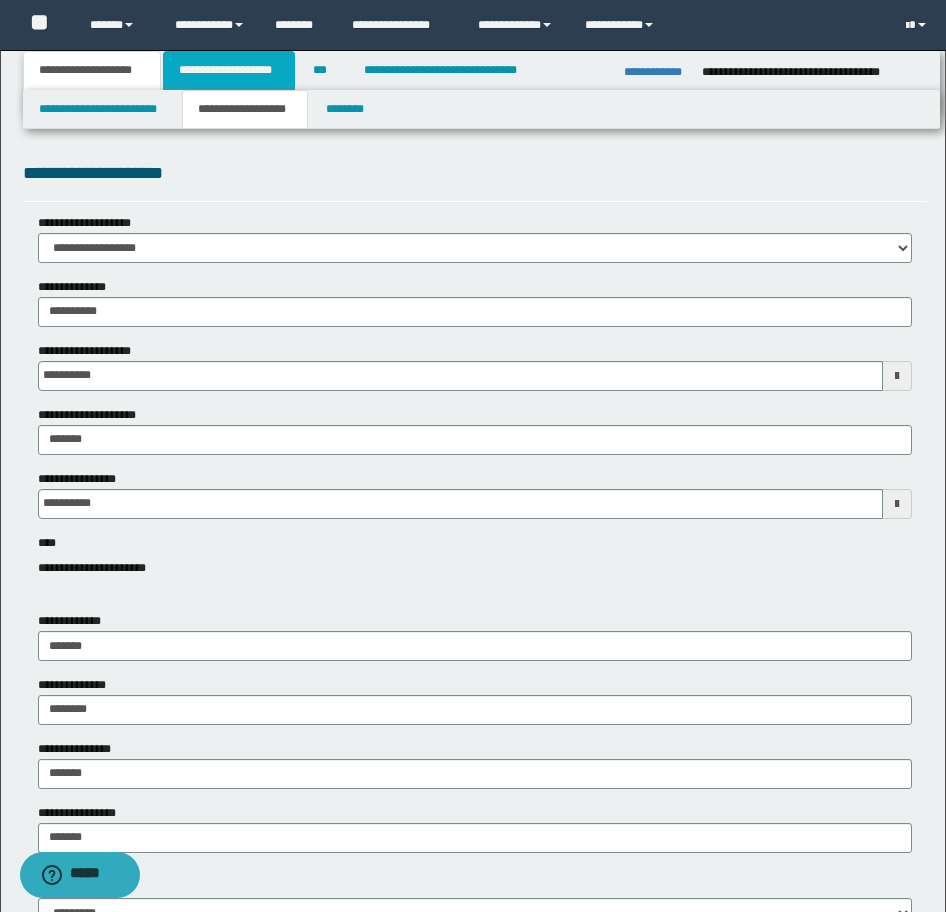 click on "**********" at bounding box center (229, 70) 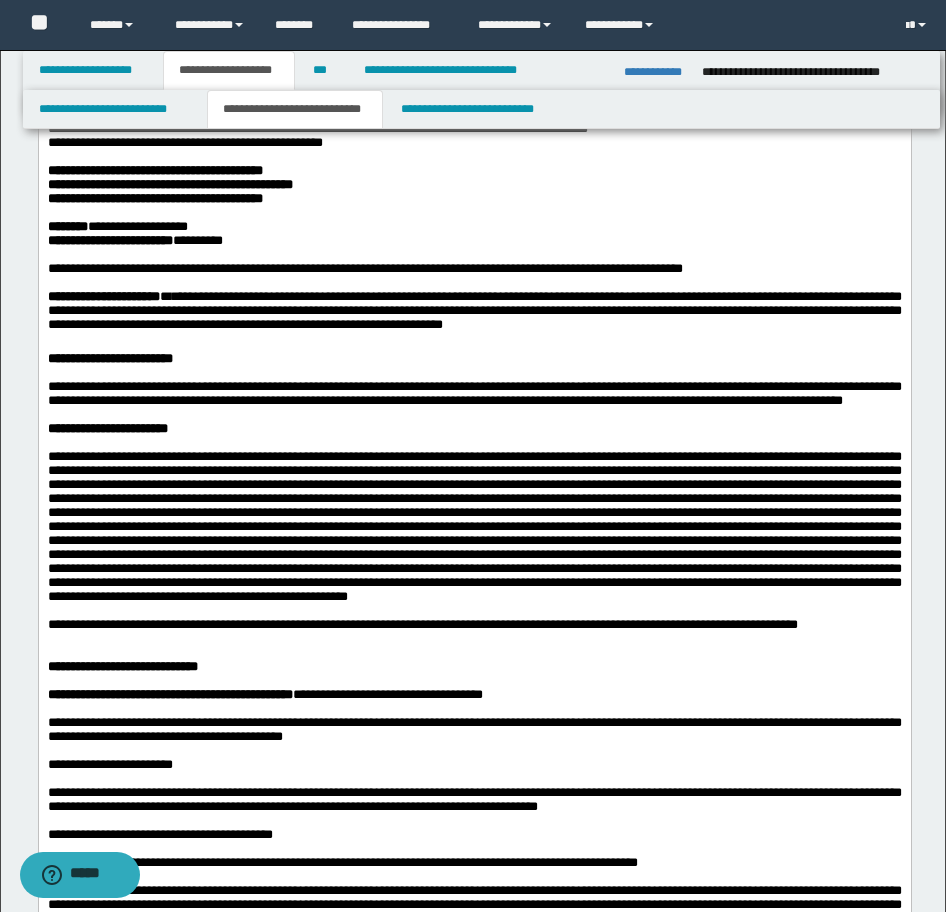 scroll, scrollTop: 500, scrollLeft: 0, axis: vertical 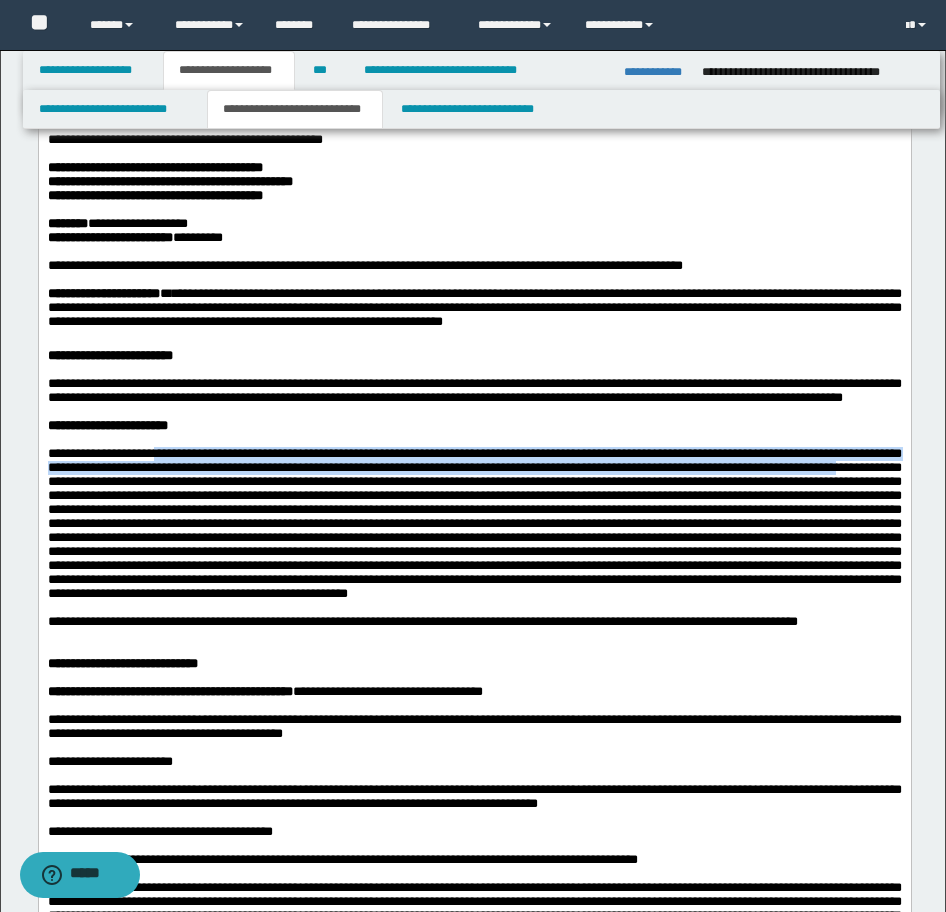 drag, startPoint x: 188, startPoint y: 567, endPoint x: 342, endPoint y: 603, distance: 158.15182 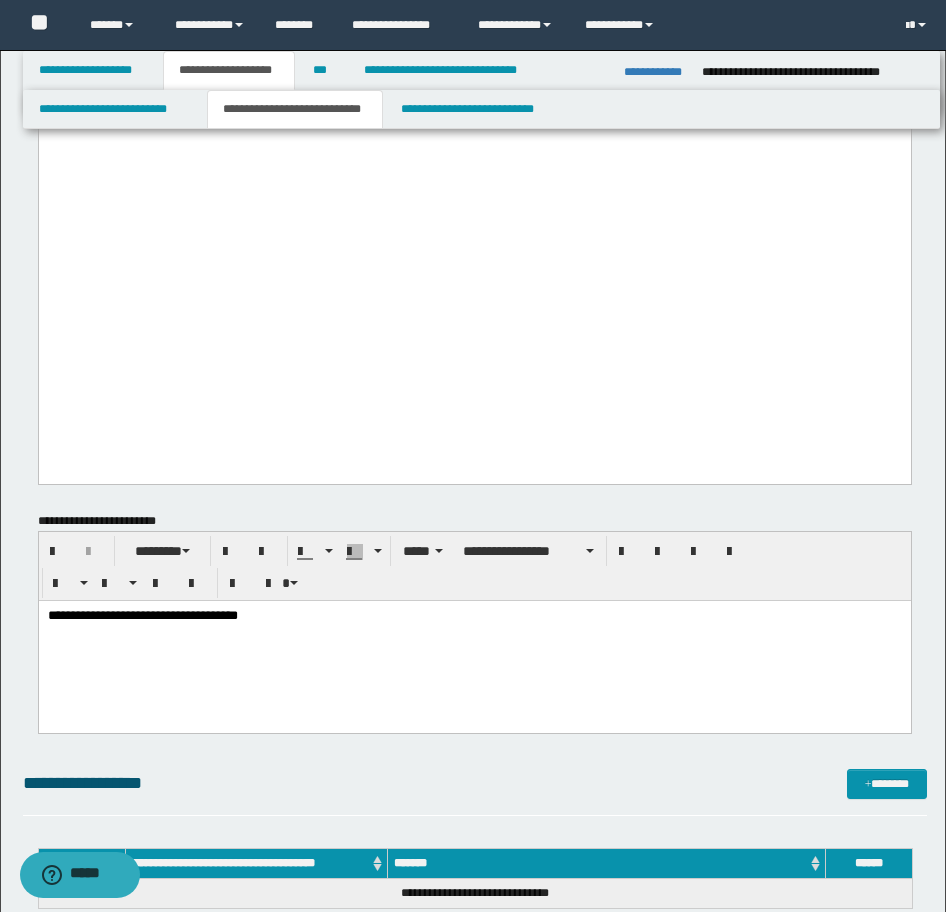 scroll, scrollTop: 2700, scrollLeft: 0, axis: vertical 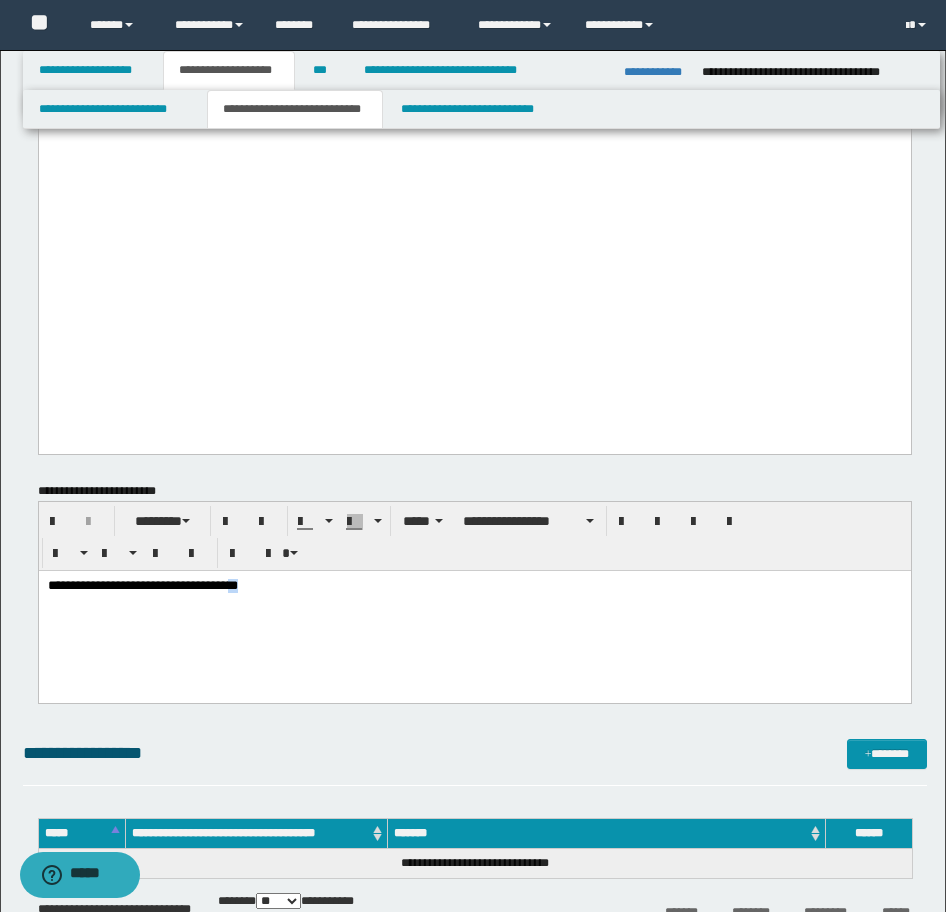 drag, startPoint x: 305, startPoint y: 584, endPoint x: 279, endPoint y: 586, distance: 26.076809 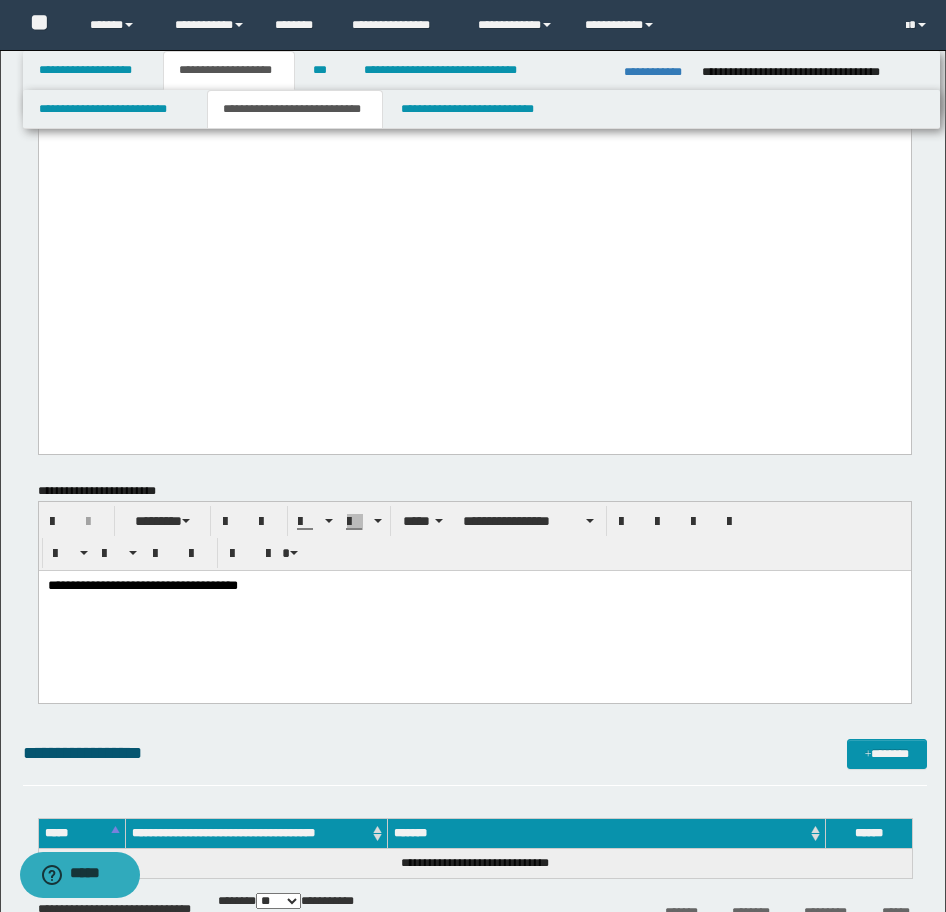click on "**********" at bounding box center (142, 584) 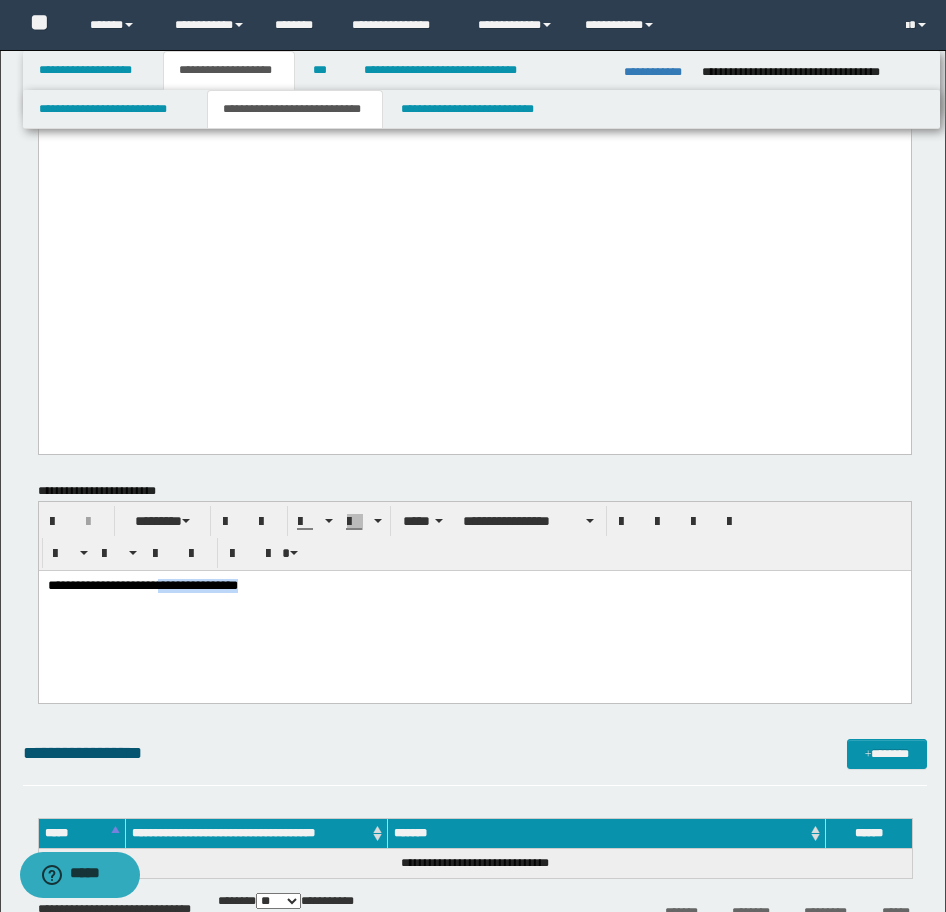 drag, startPoint x: 378, startPoint y: 589, endPoint x: 180, endPoint y: 584, distance: 198.06313 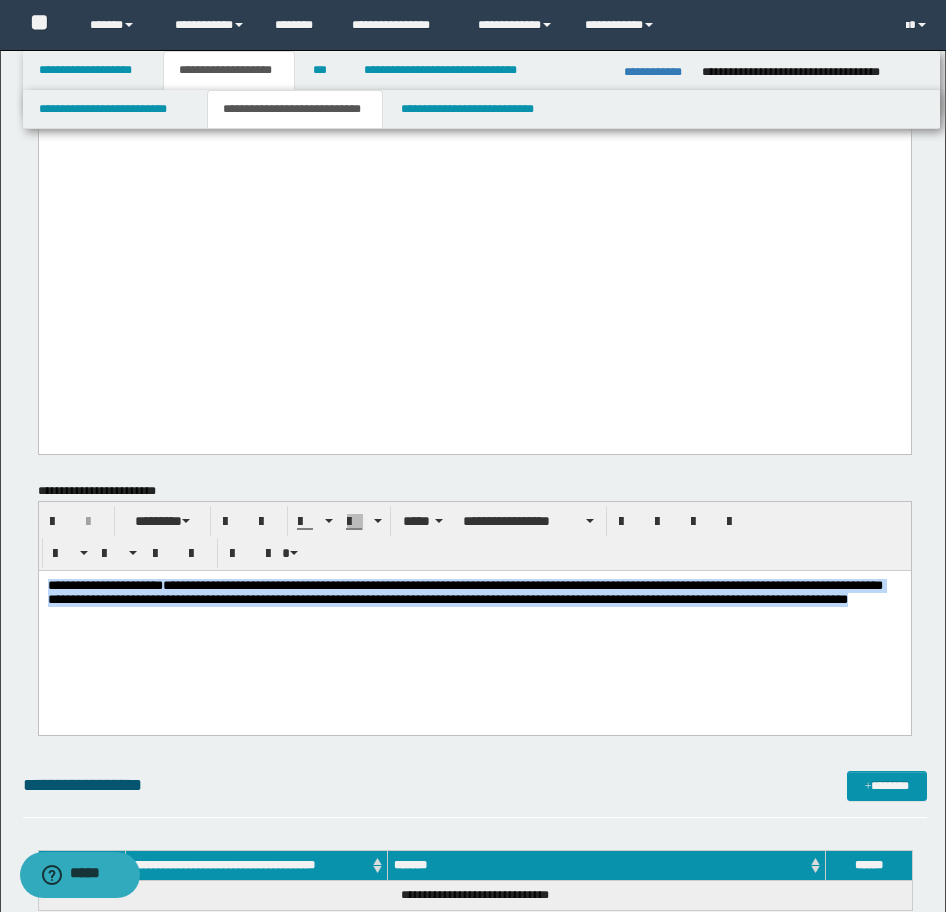 drag, startPoint x: 342, startPoint y: 637, endPoint x: 630, endPoint y: 1026, distance: 484.0093 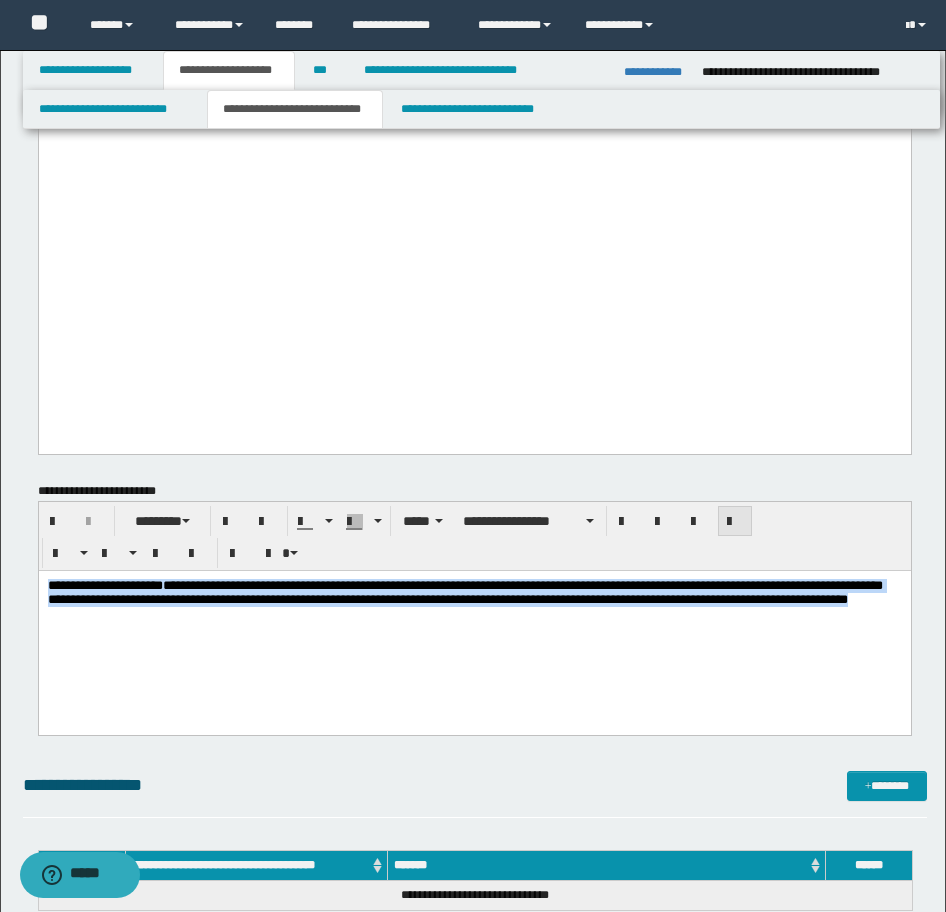click at bounding box center (735, 522) 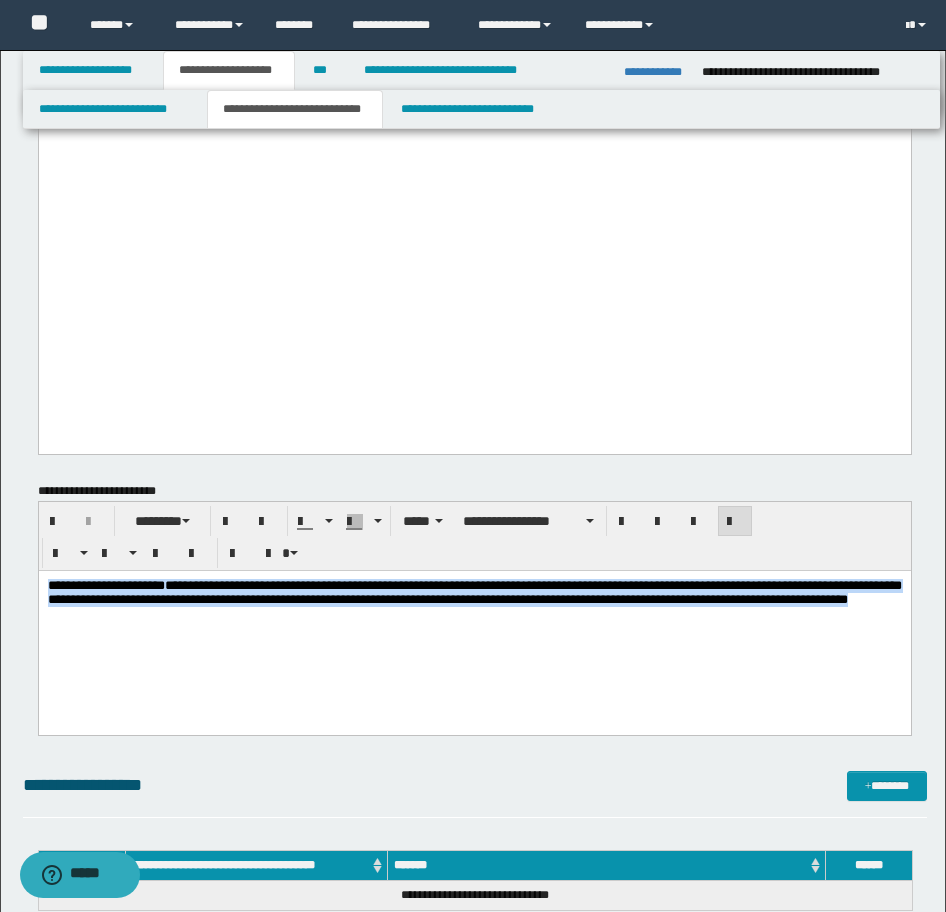 click on "**********" at bounding box center (474, 627) 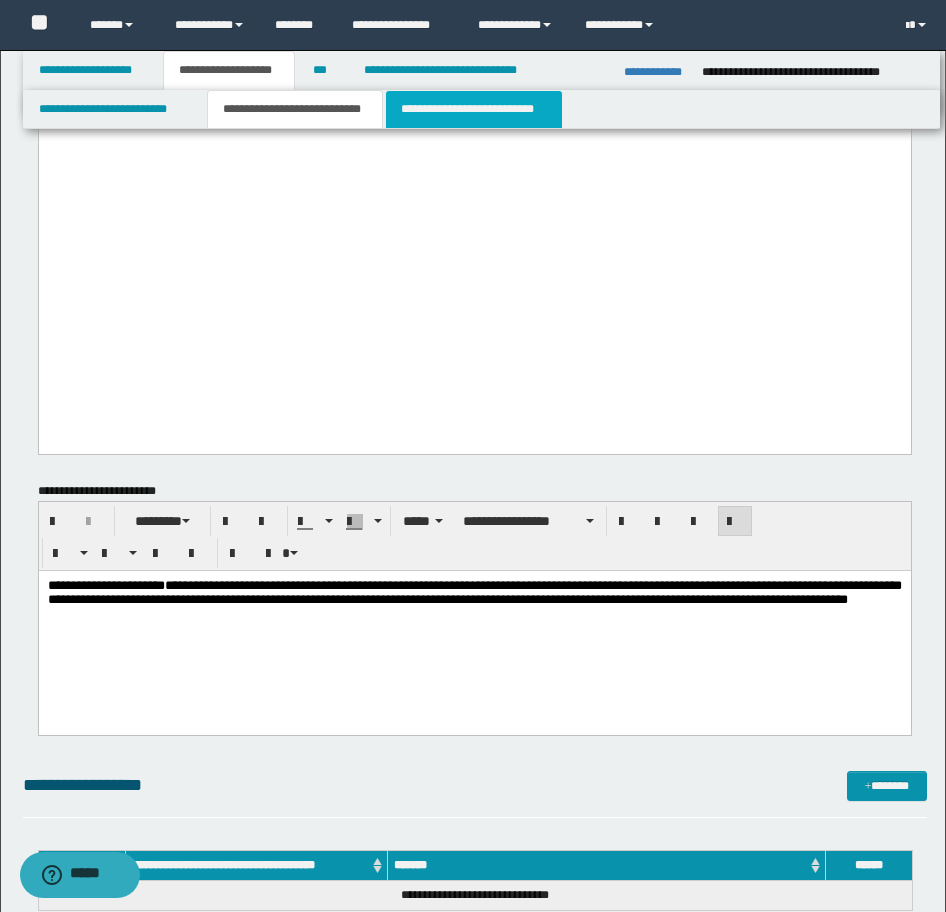 click on "**********" at bounding box center (474, 109) 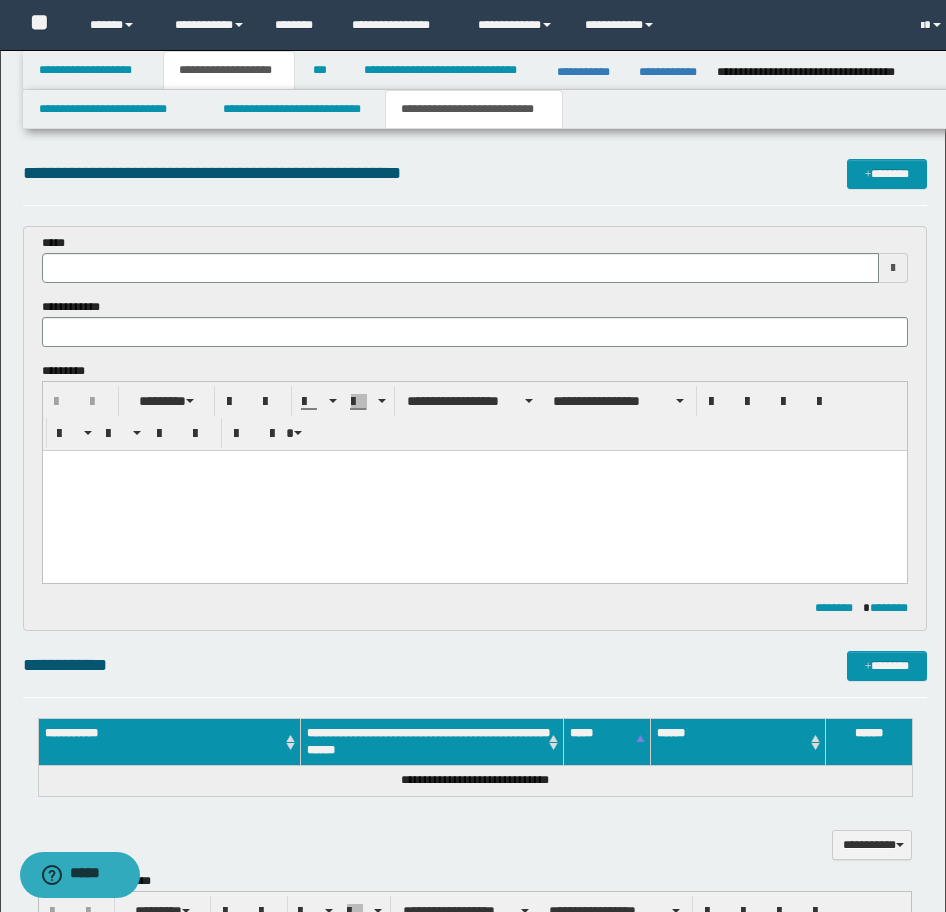 scroll, scrollTop: 0, scrollLeft: 0, axis: both 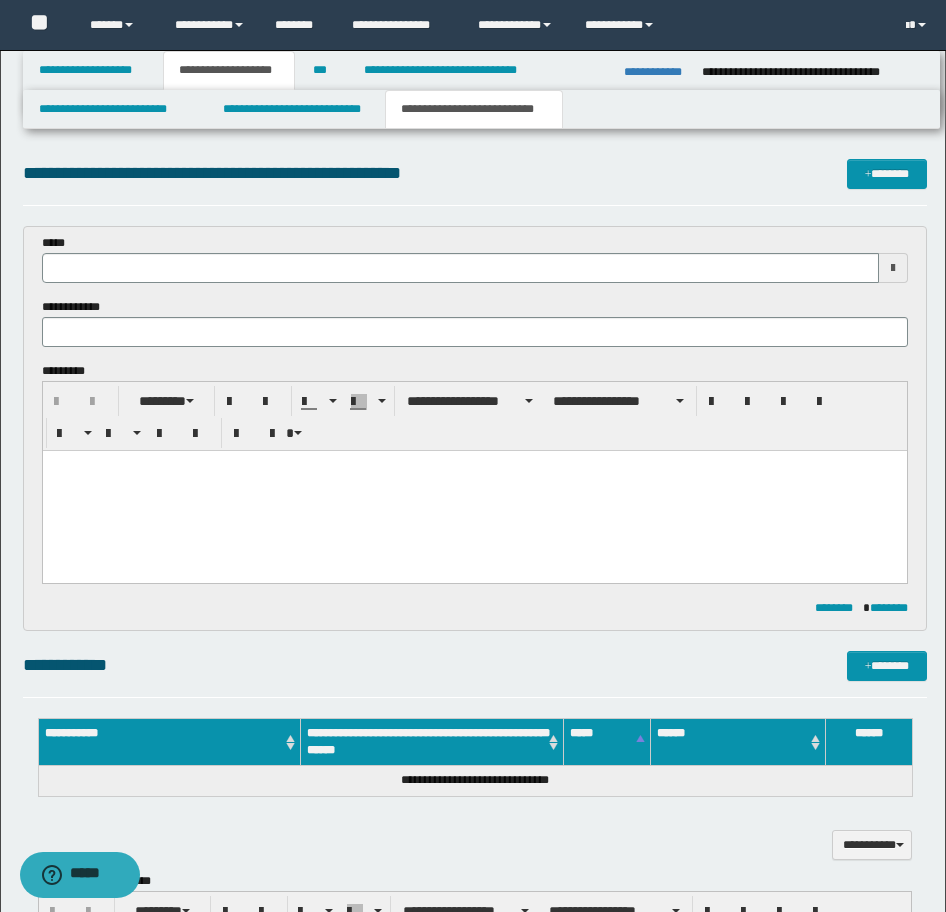 click at bounding box center [474, 491] 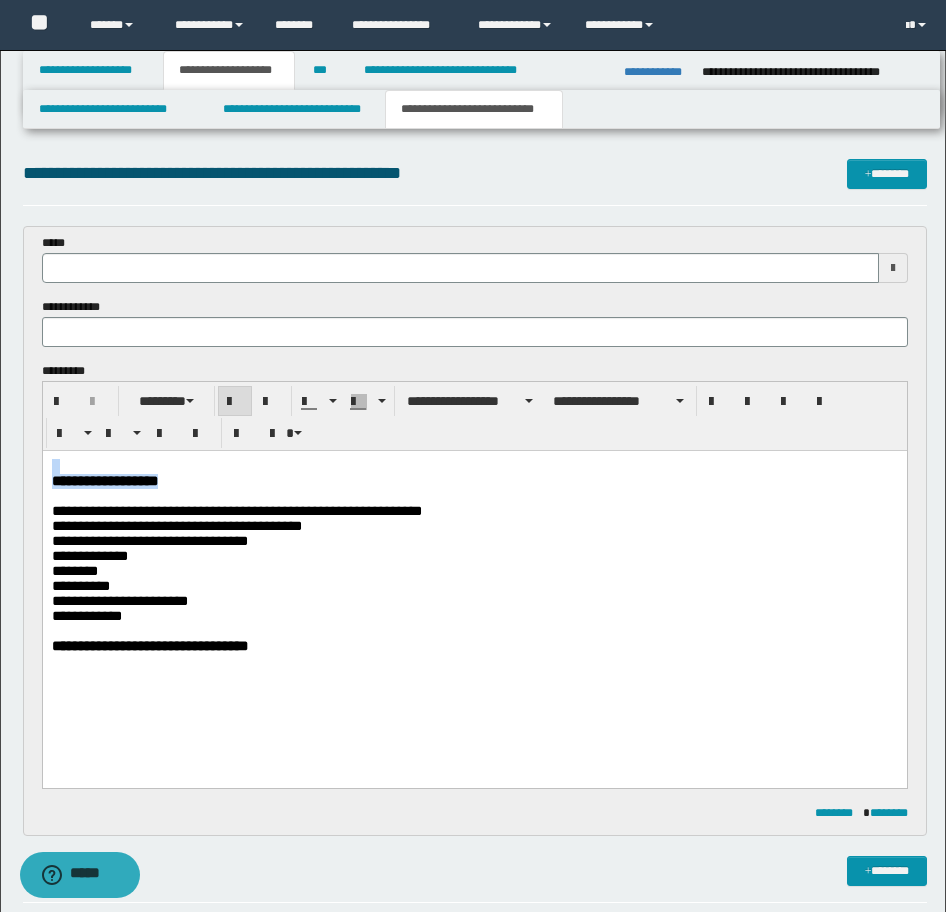 drag, startPoint x: 175, startPoint y: 487, endPoint x: 84, endPoint y: 927, distance: 449.3117 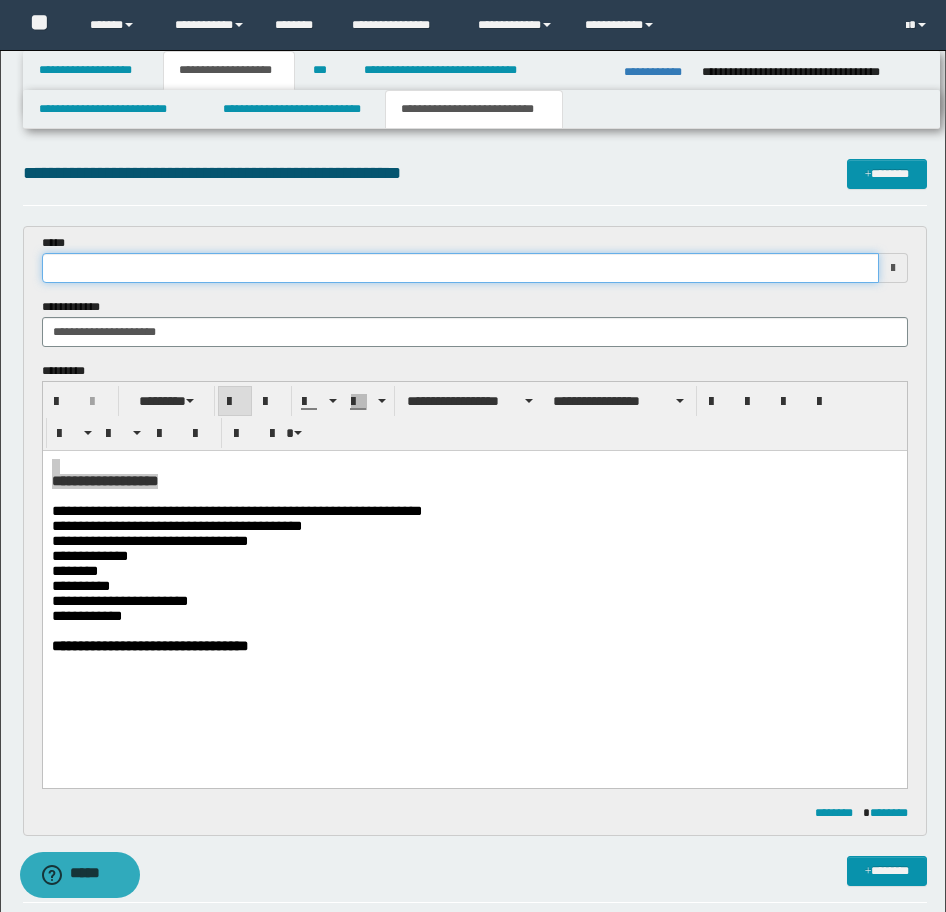 click at bounding box center (460, 268) 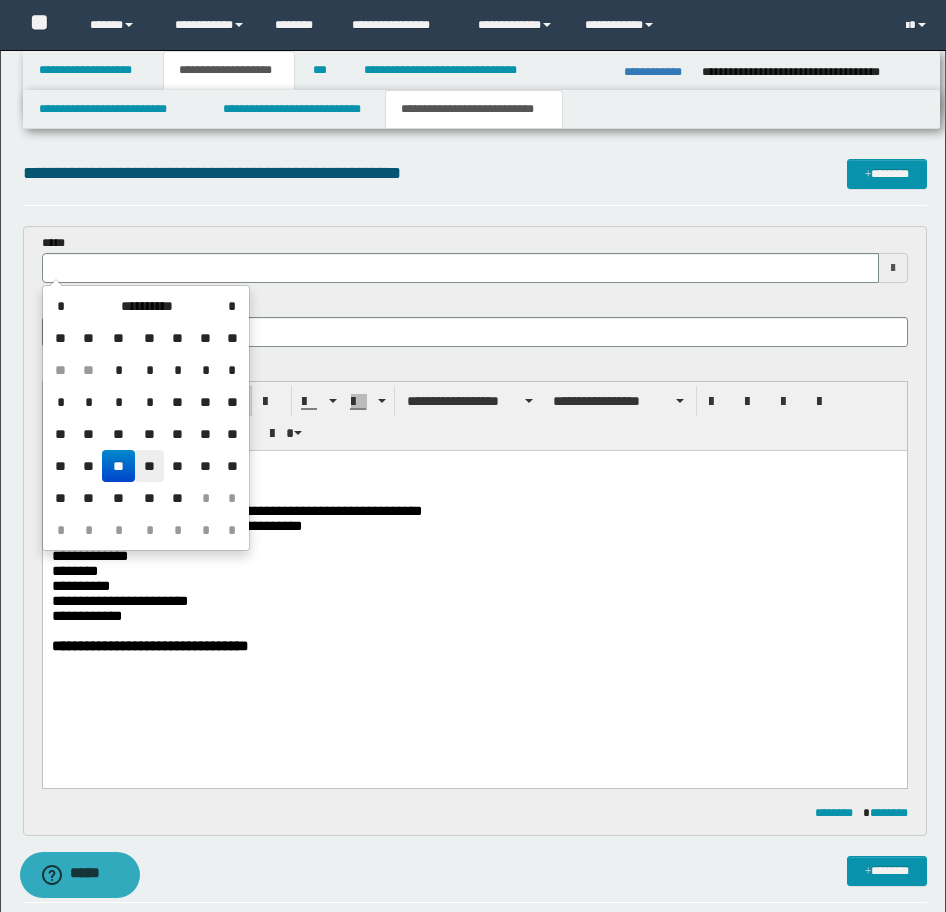 click on "**" at bounding box center (149, 466) 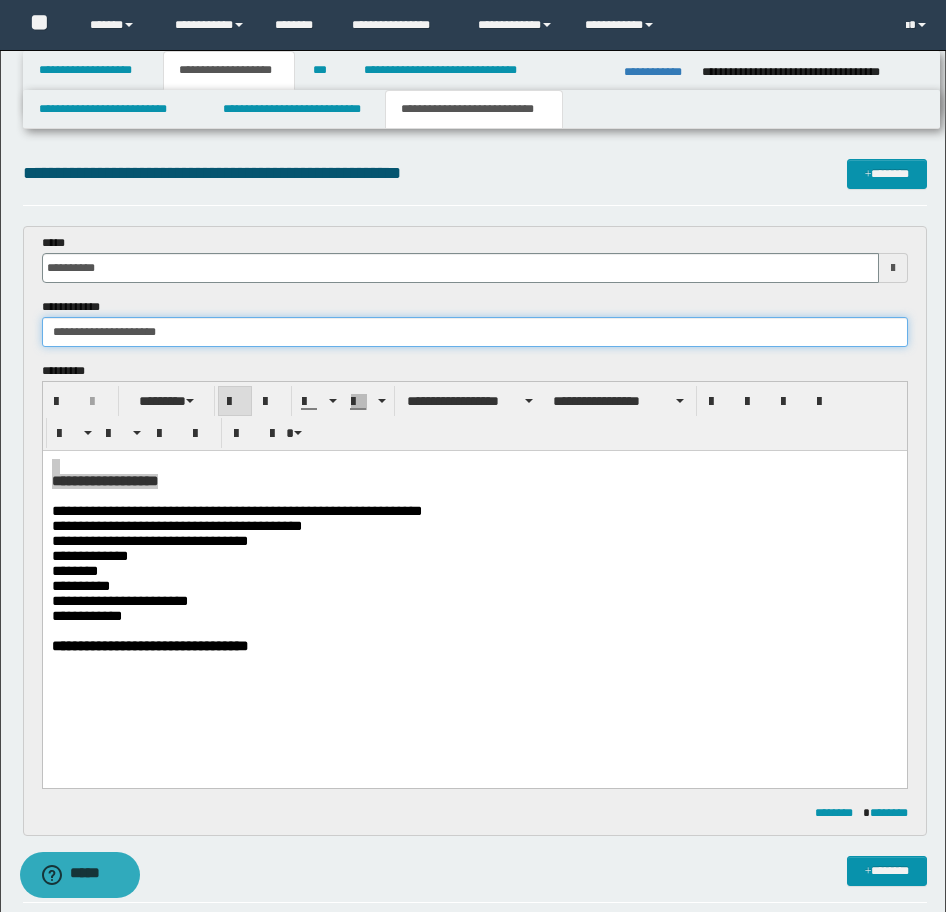 click on "**********" at bounding box center (475, 332) 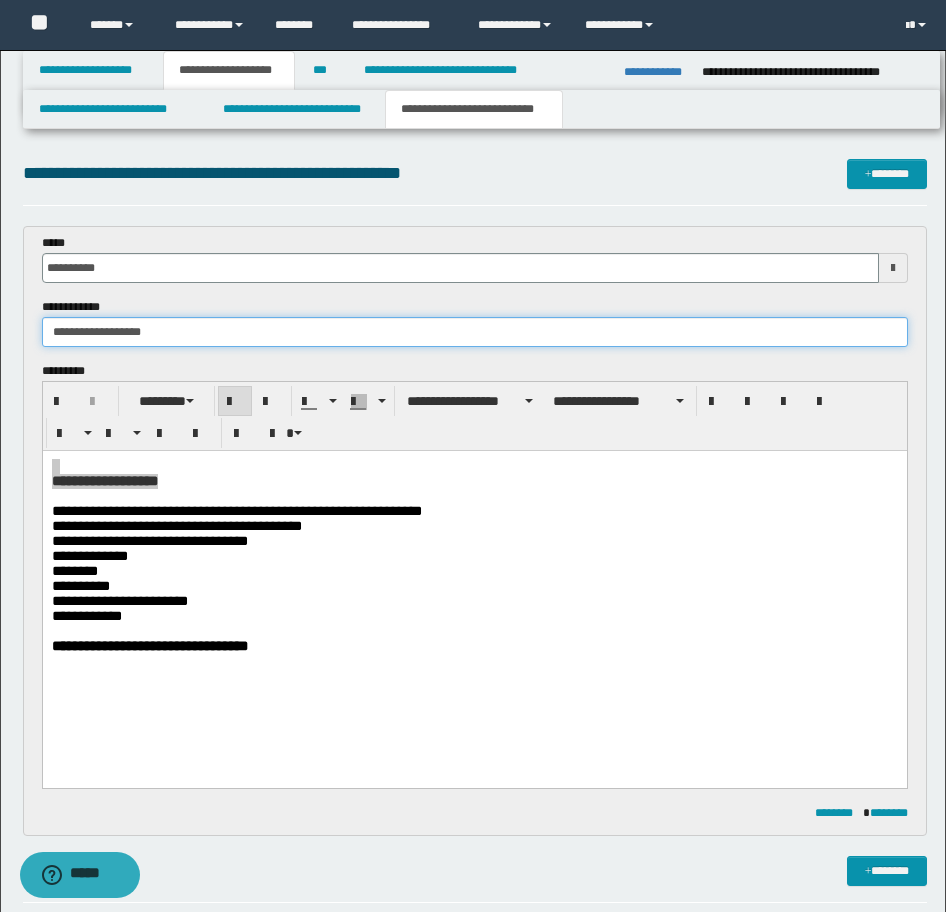 type on "**********" 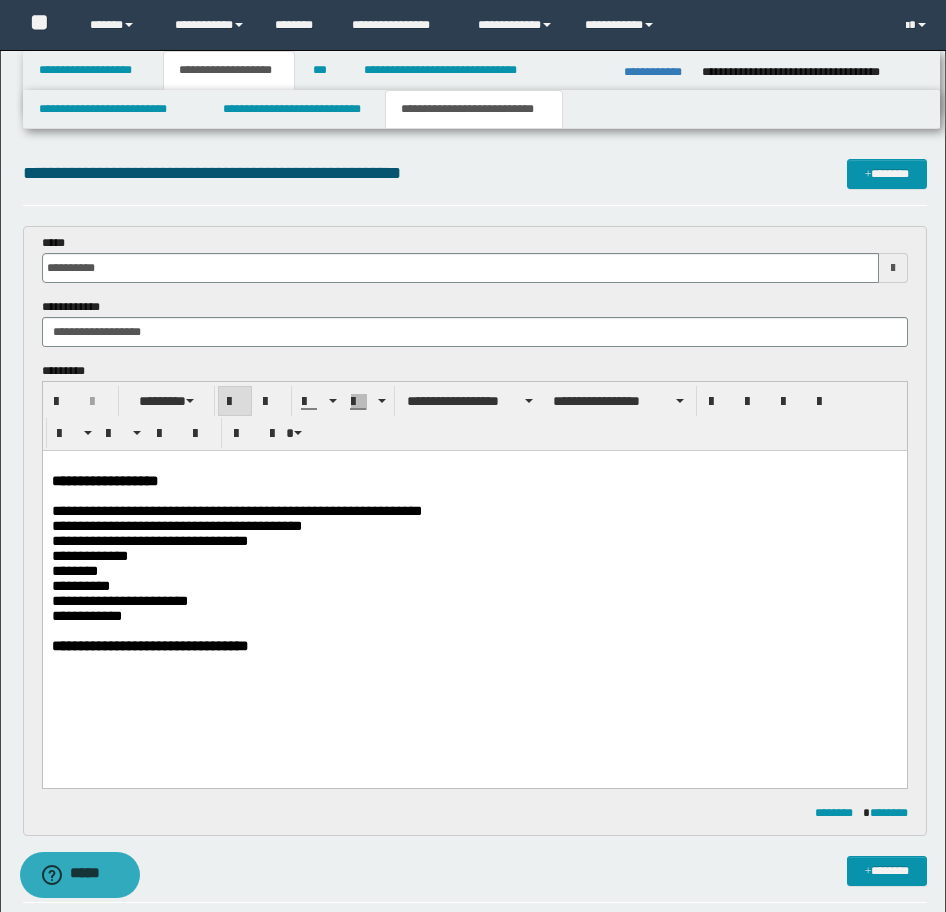click on "**********" at bounding box center (474, 581) 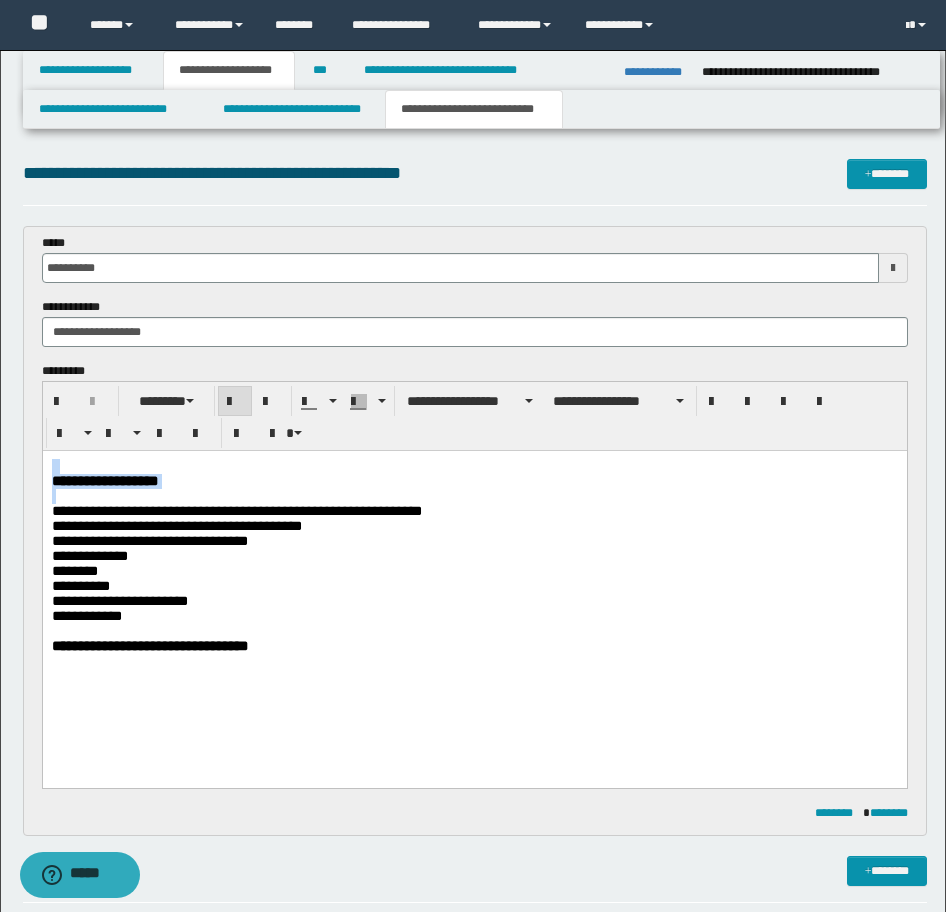 drag, startPoint x: 98, startPoint y: 496, endPoint x: -7, endPoint y: 451, distance: 114.236595 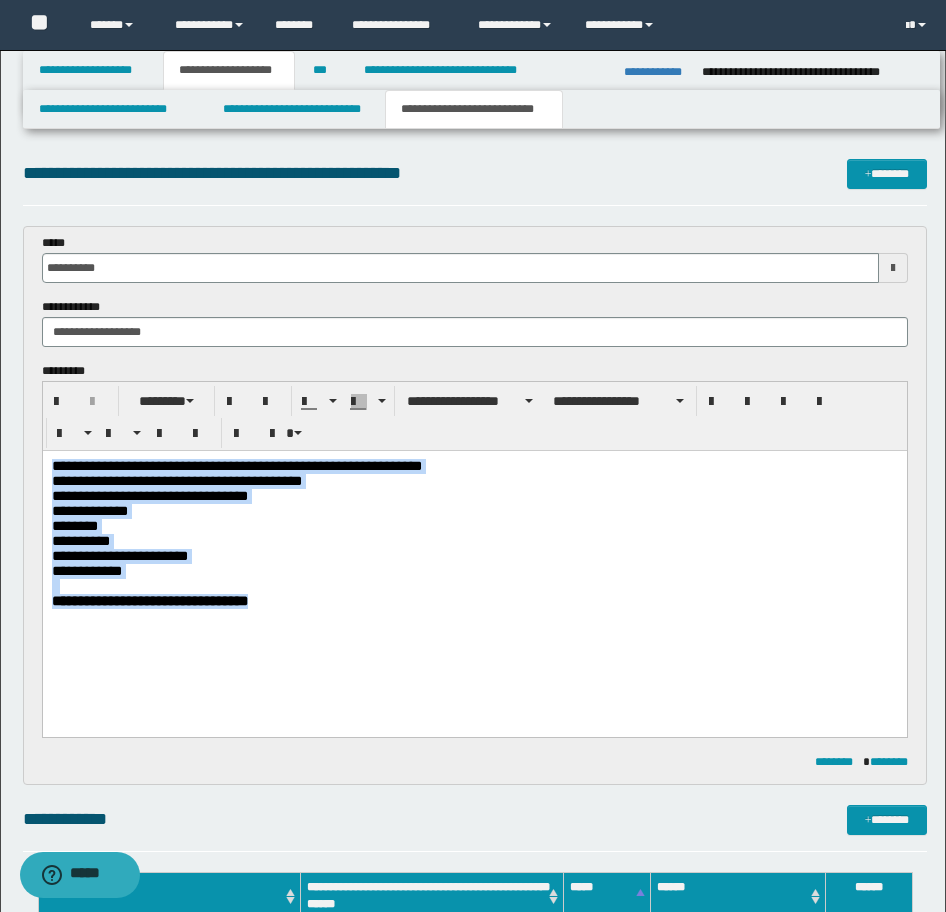 drag, startPoint x: 325, startPoint y: 633, endPoint x: -17, endPoint y: 406, distance: 410.47897 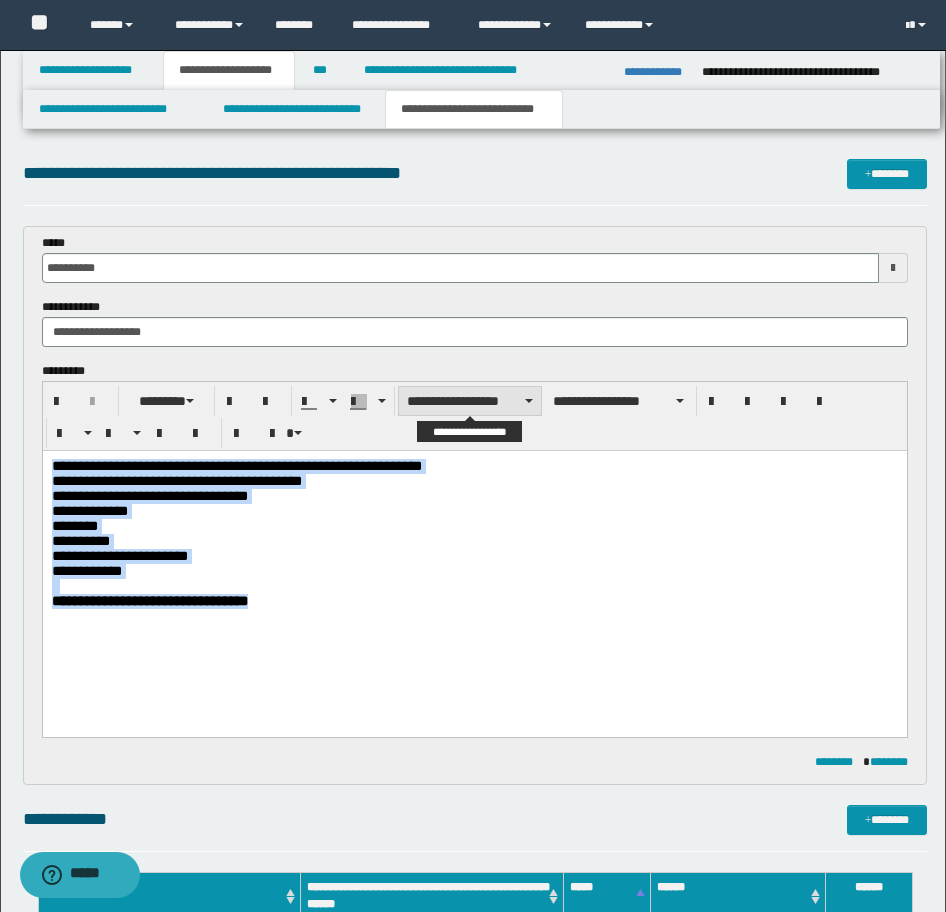 click on "**********" at bounding box center [470, 401] 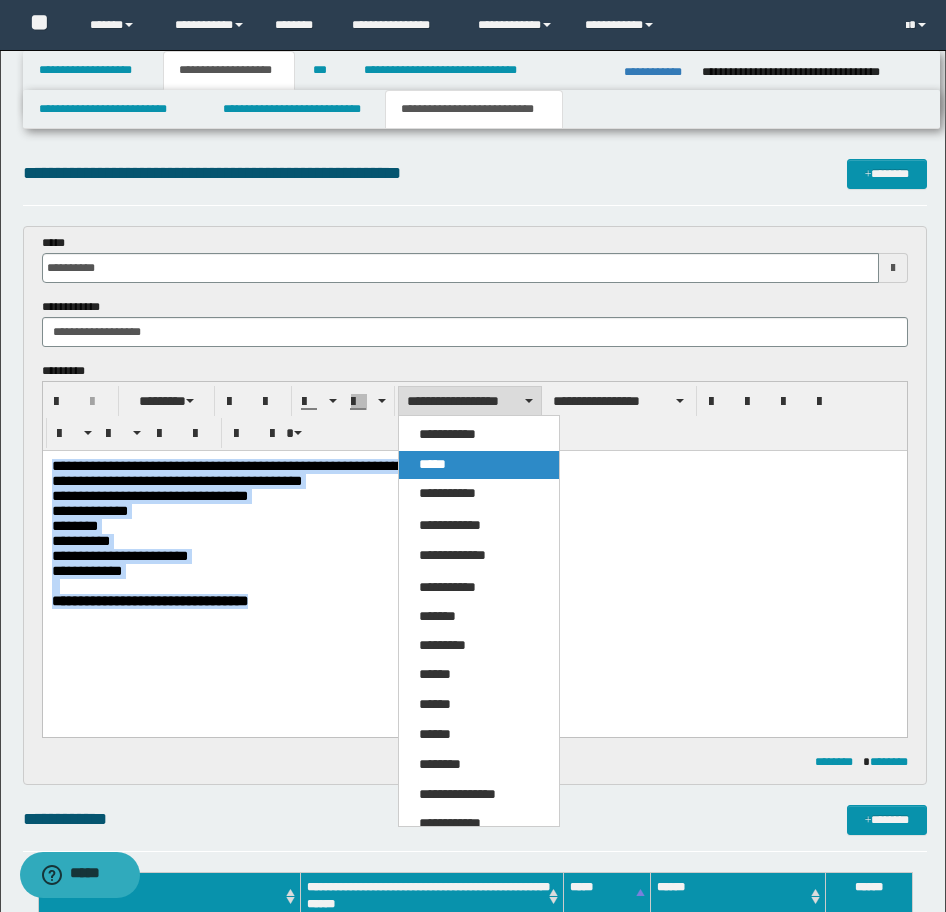 click on "*****" at bounding box center [432, 464] 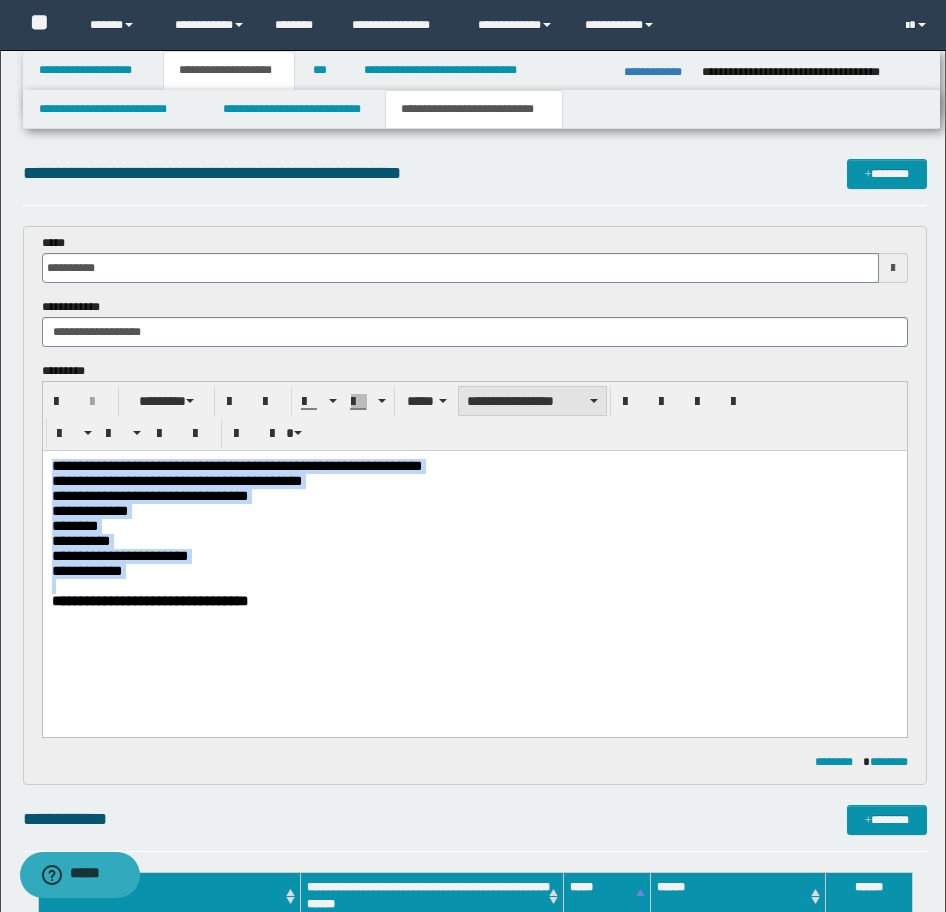 click on "**********" at bounding box center (532, 401) 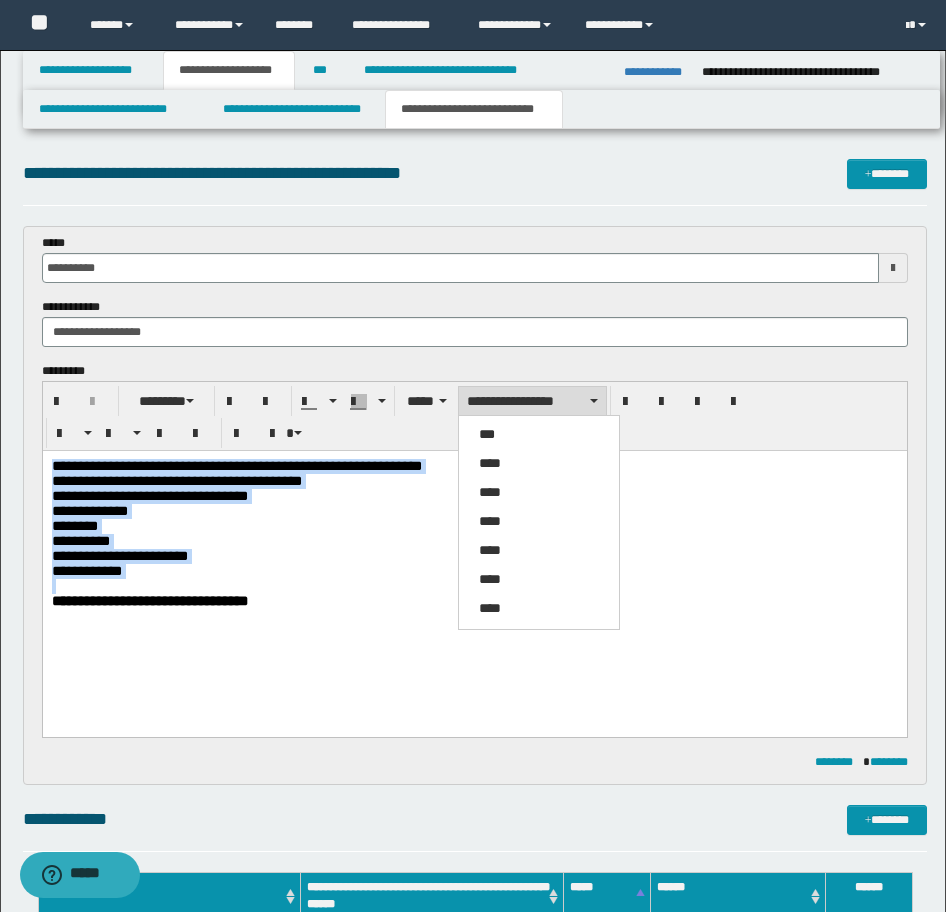 click on "****" at bounding box center [539, 464] 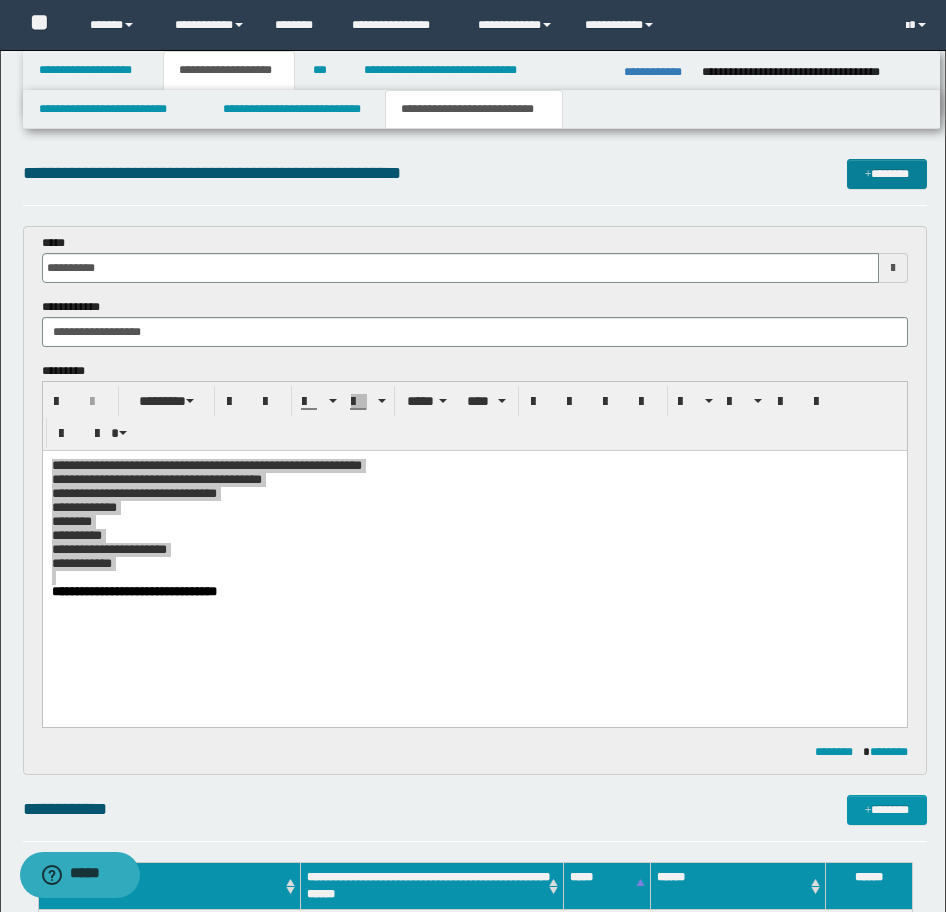 click on "*******" at bounding box center [887, 174] 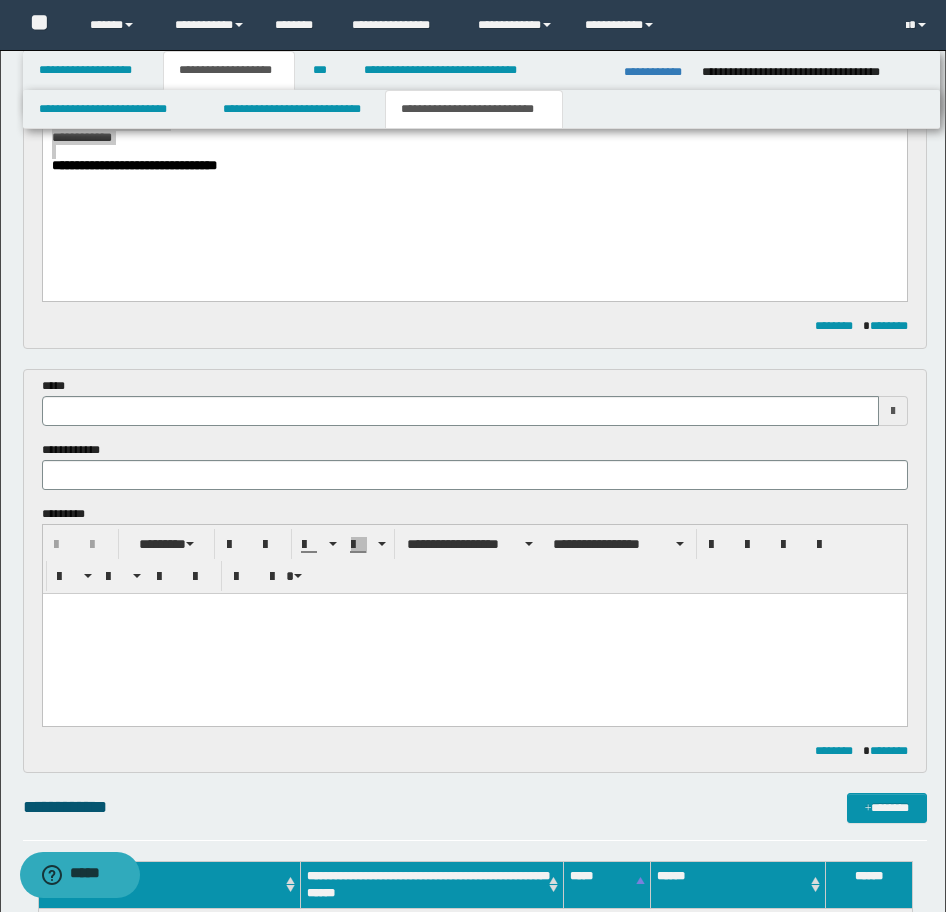 scroll, scrollTop: 422, scrollLeft: 0, axis: vertical 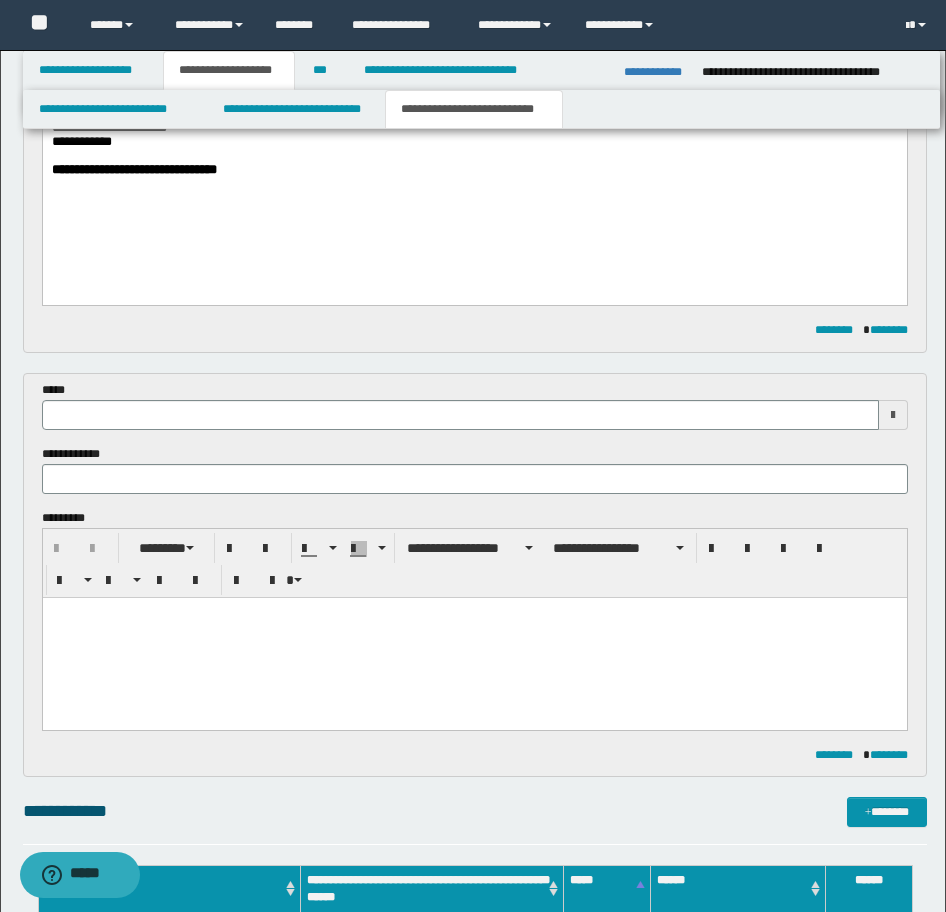 click on "**********" at bounding box center [474, 132] 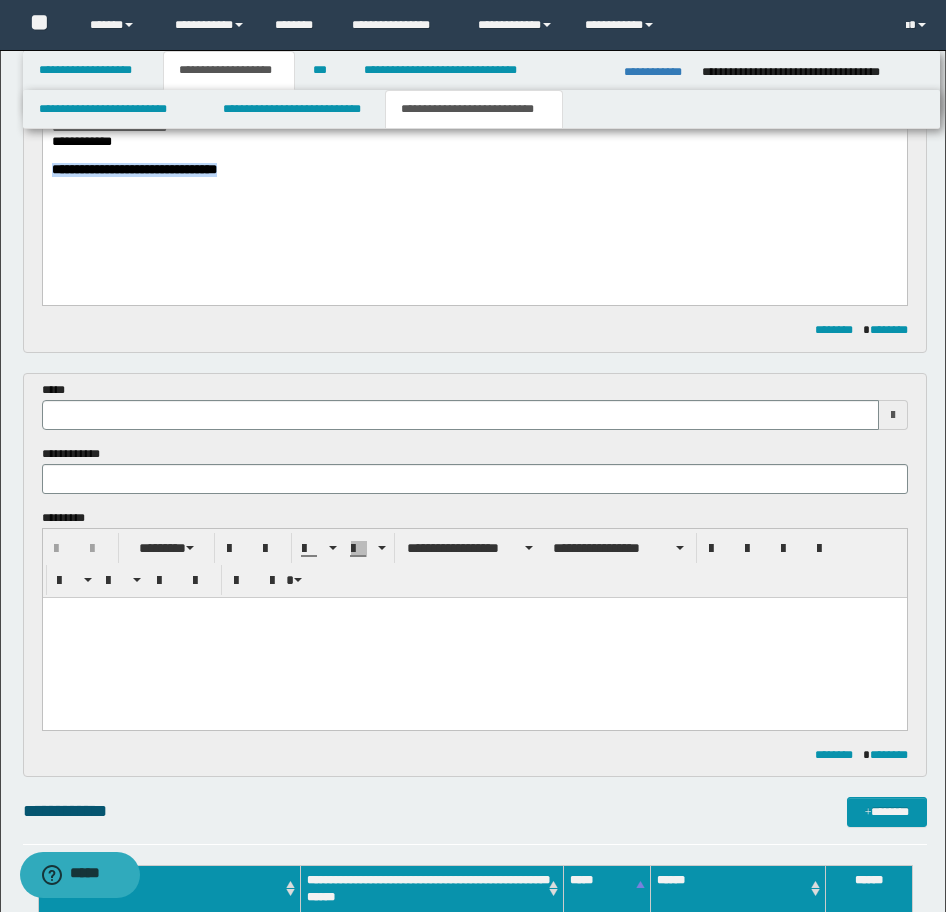 drag, startPoint x: 299, startPoint y: 188, endPoint x: 65, endPoint y: 220, distance: 236.1779 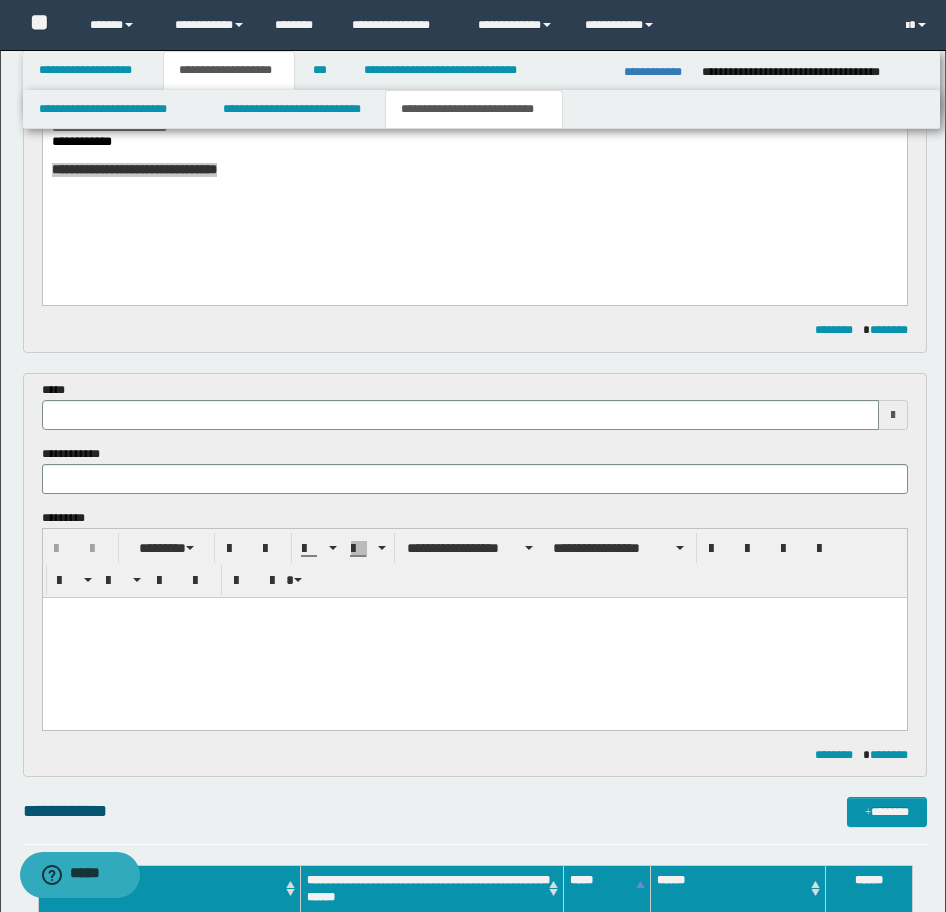 click at bounding box center [460, 415] 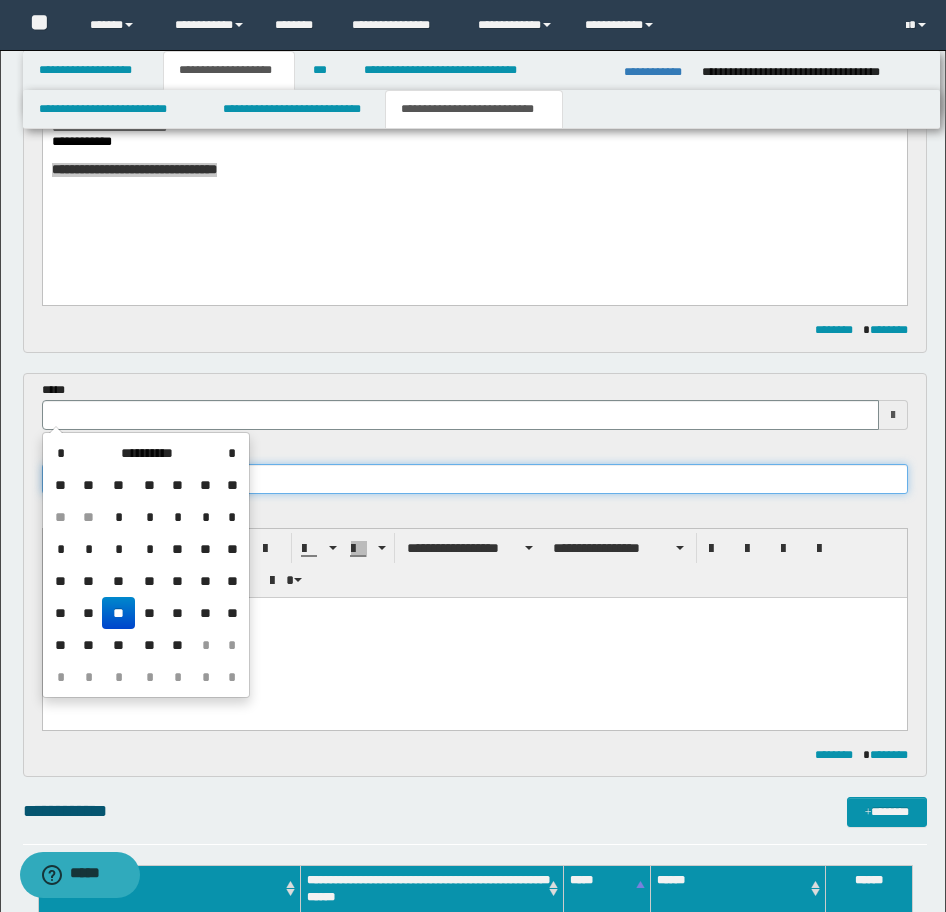 click at bounding box center [475, 479] 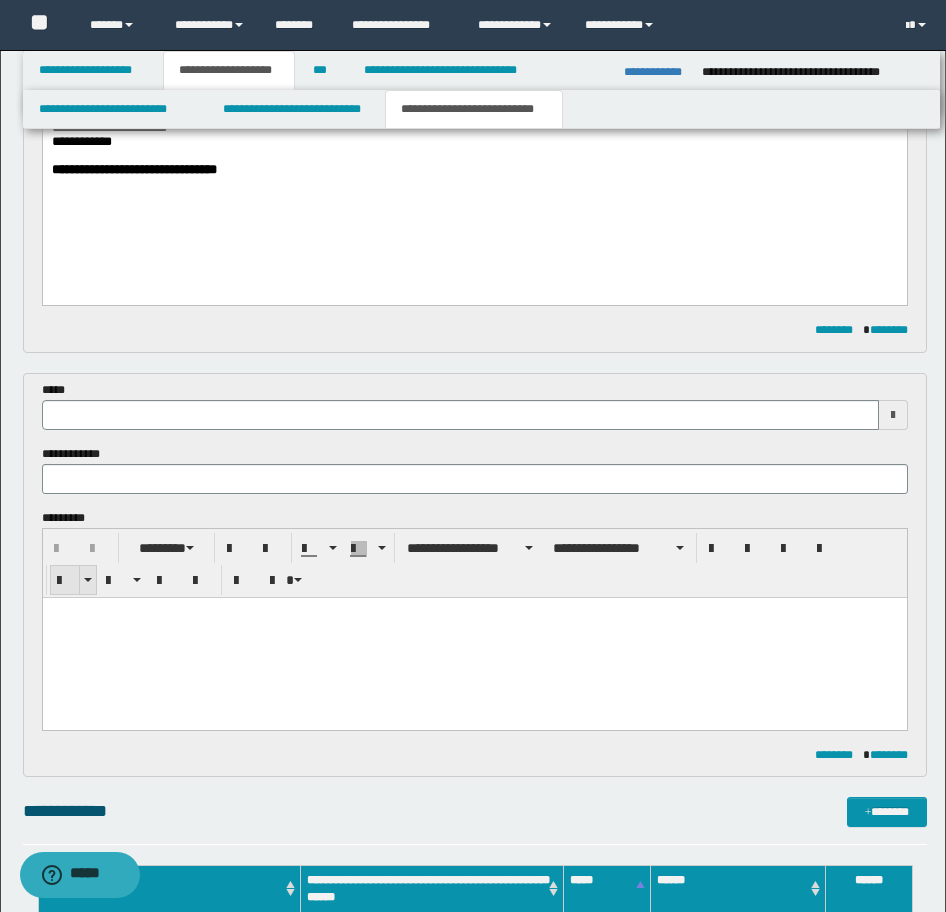 type 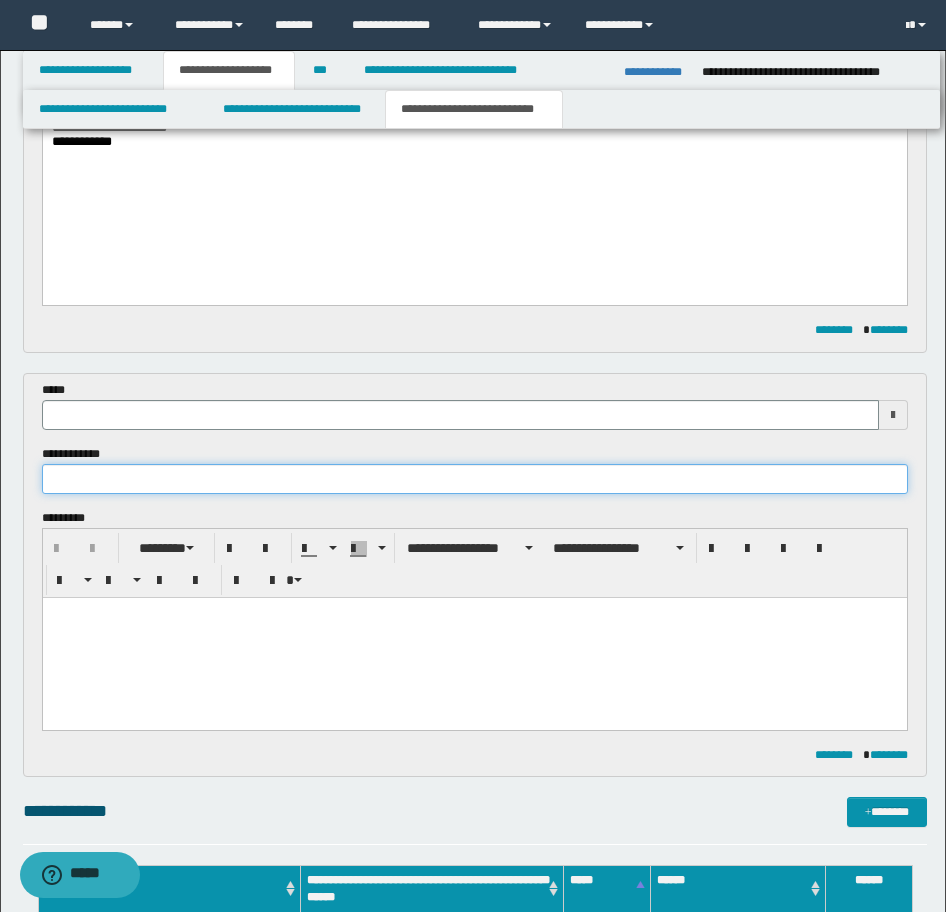 click at bounding box center (475, 479) 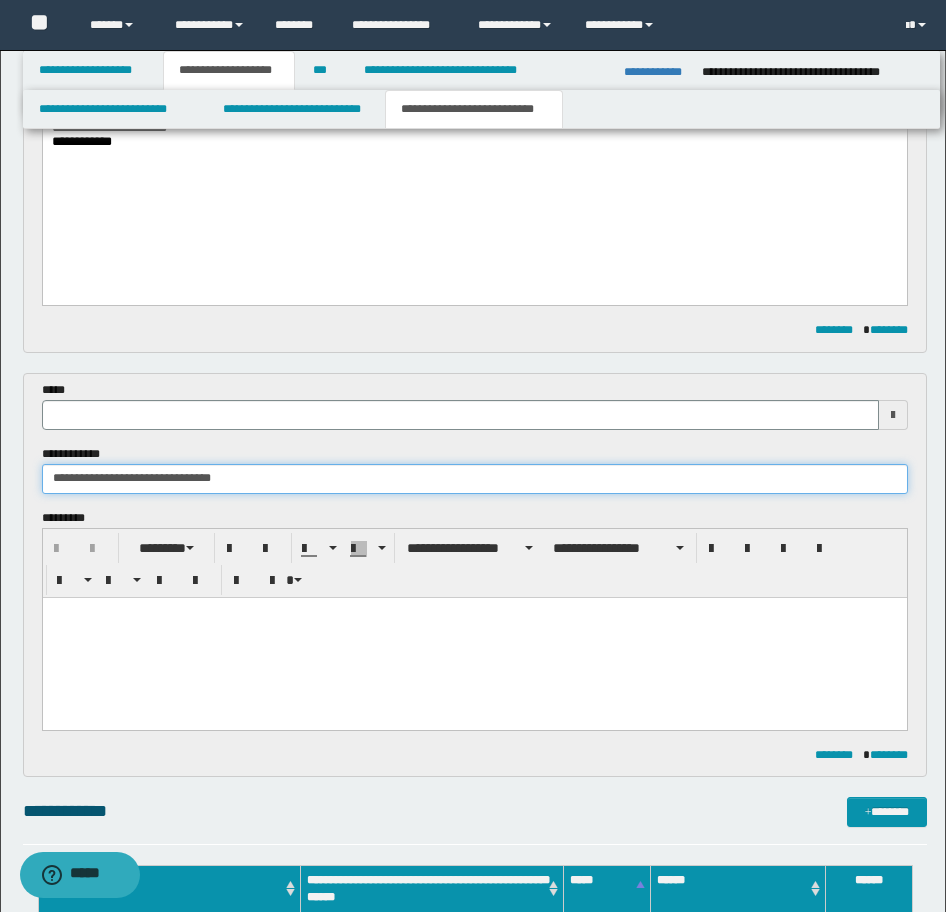 type on "**********" 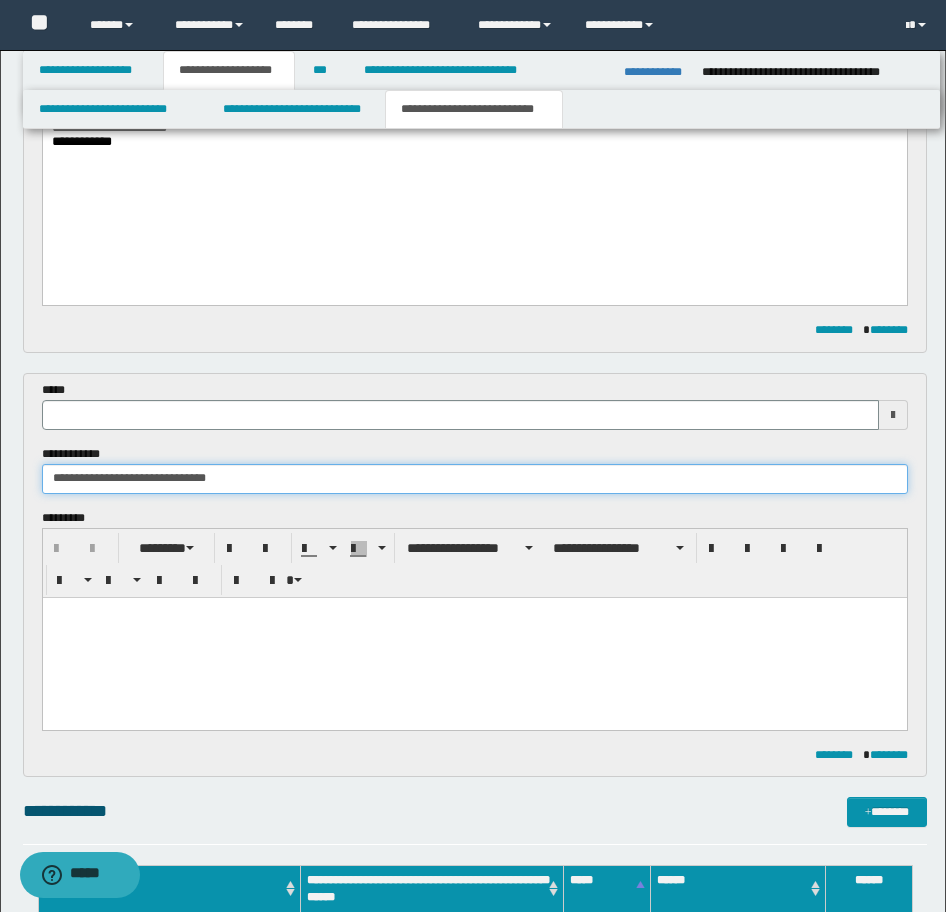 type 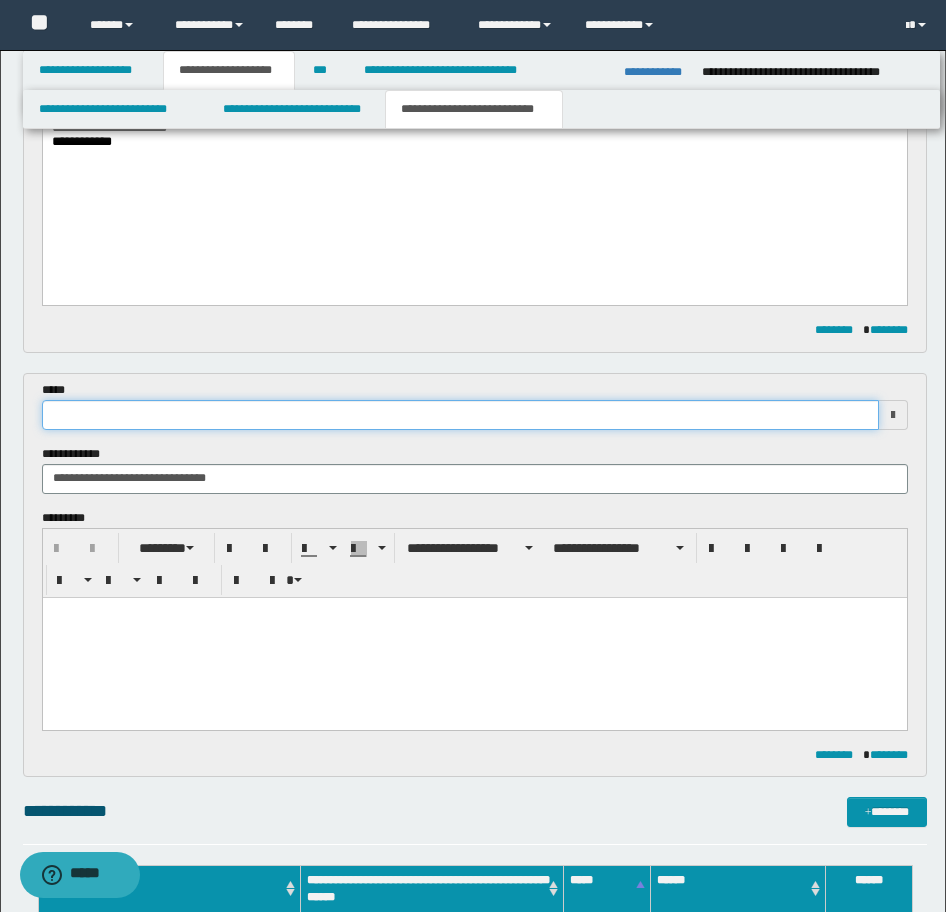 click at bounding box center (460, 415) 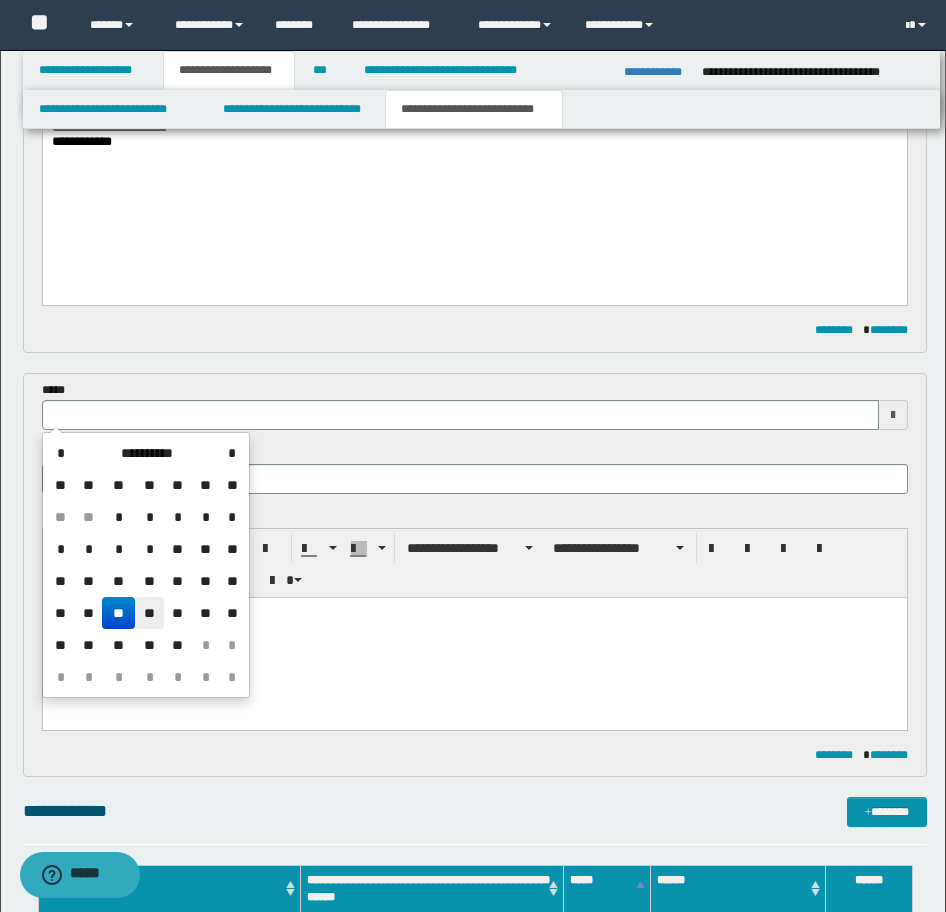 click on "**" at bounding box center [149, 613] 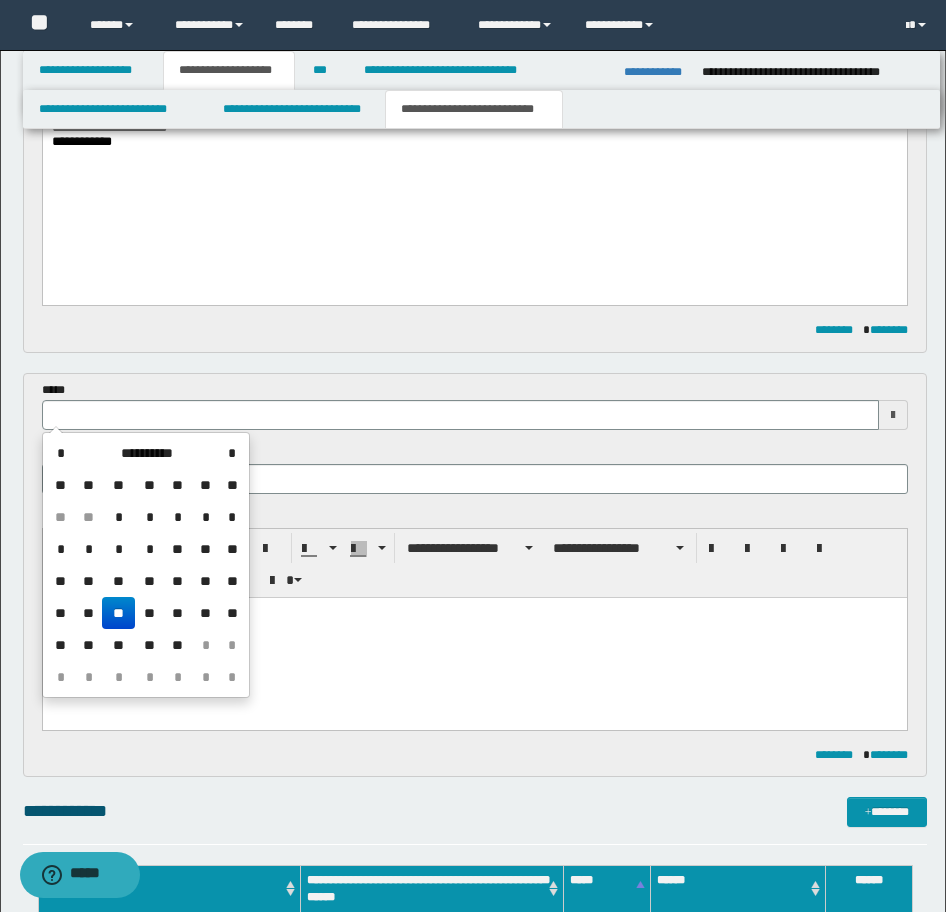 type on "**********" 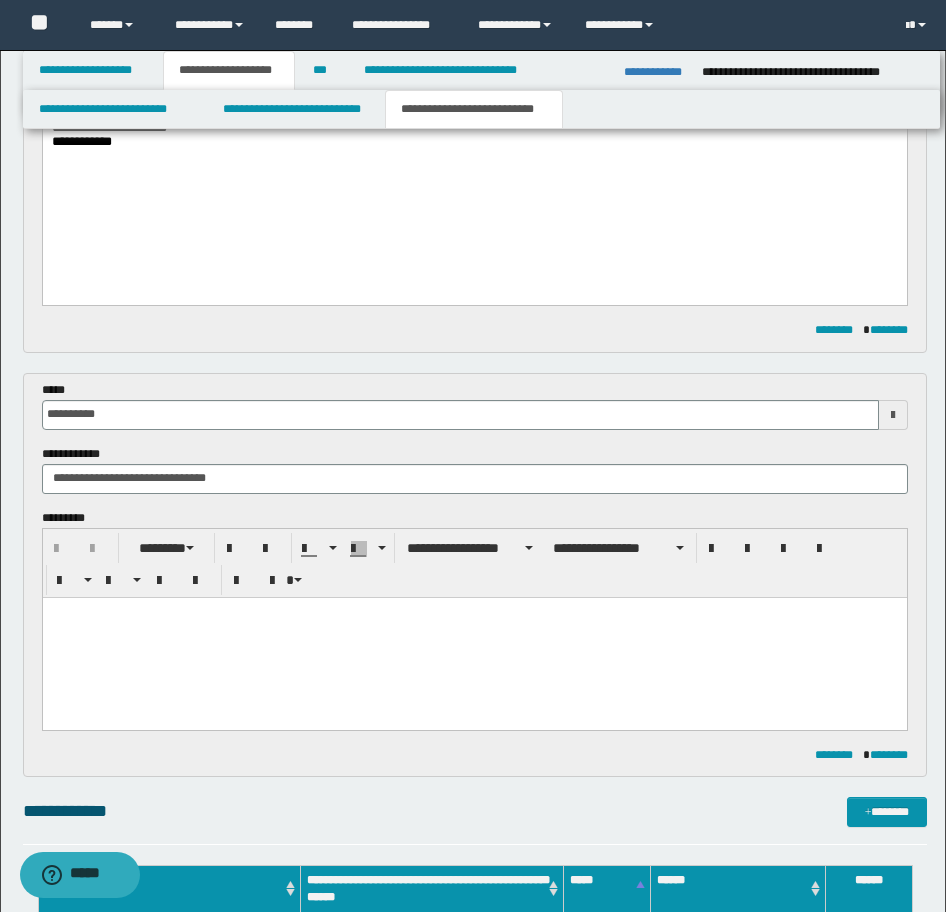 click on "**********" at bounding box center (475, 469) 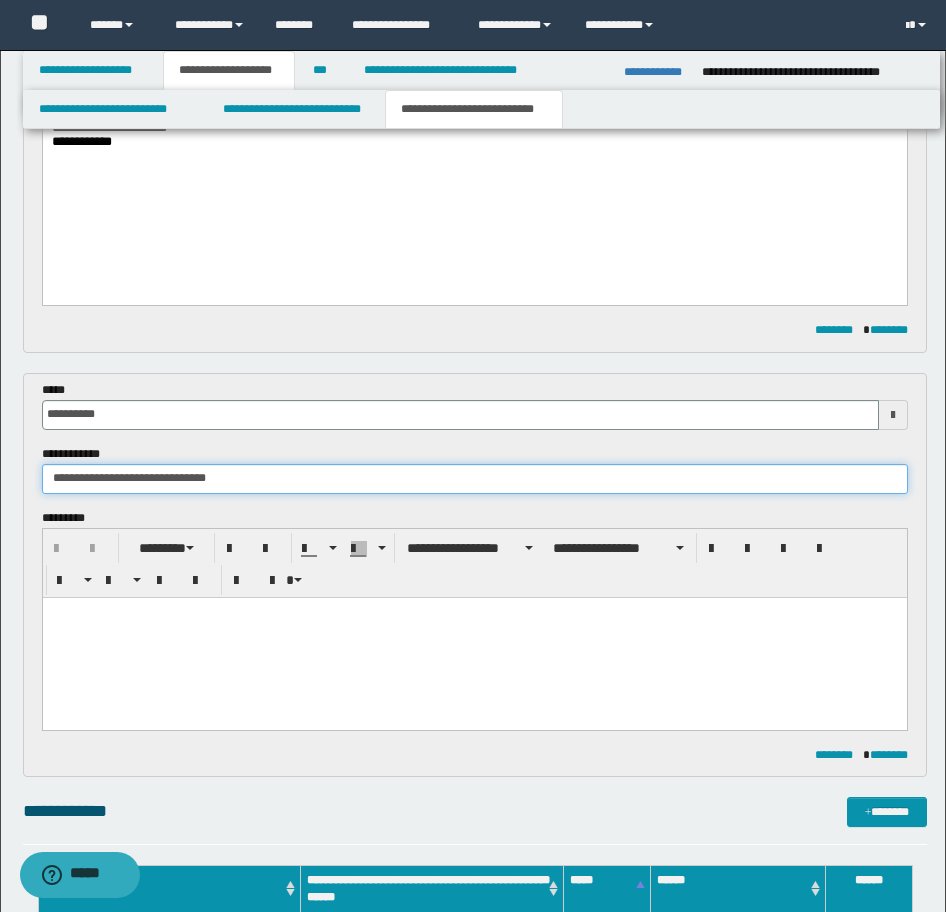 click on "**********" at bounding box center (475, 479) 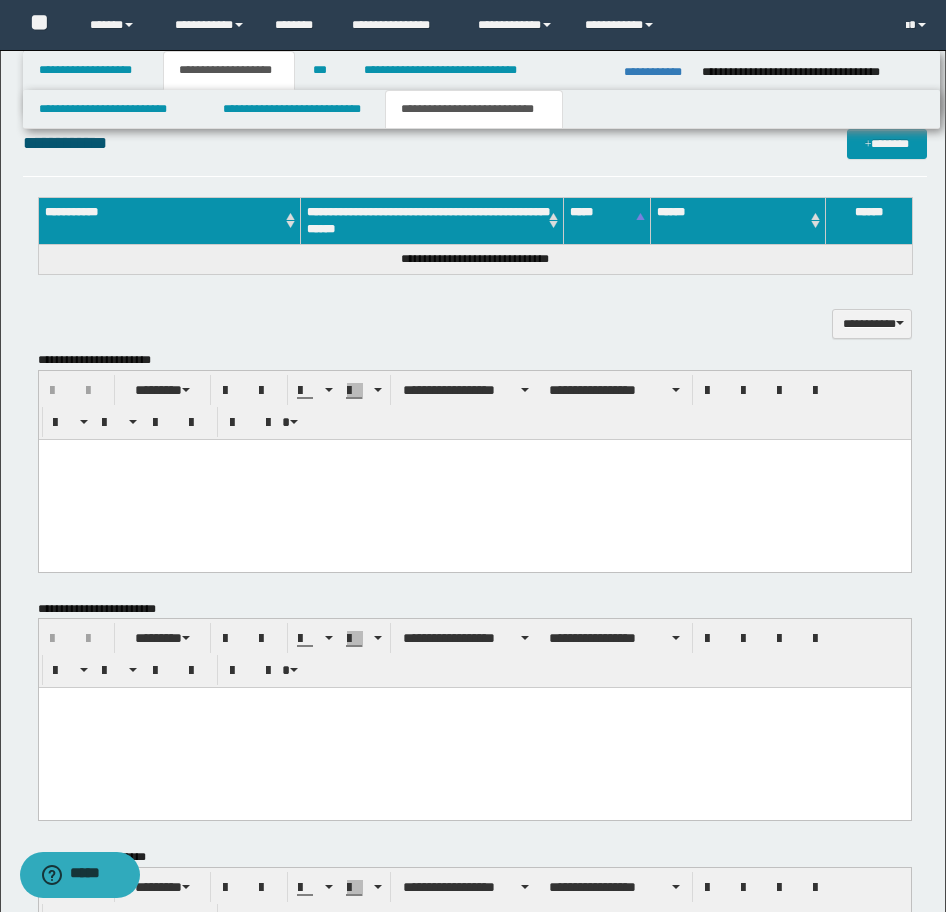 scroll, scrollTop: 1122, scrollLeft: 0, axis: vertical 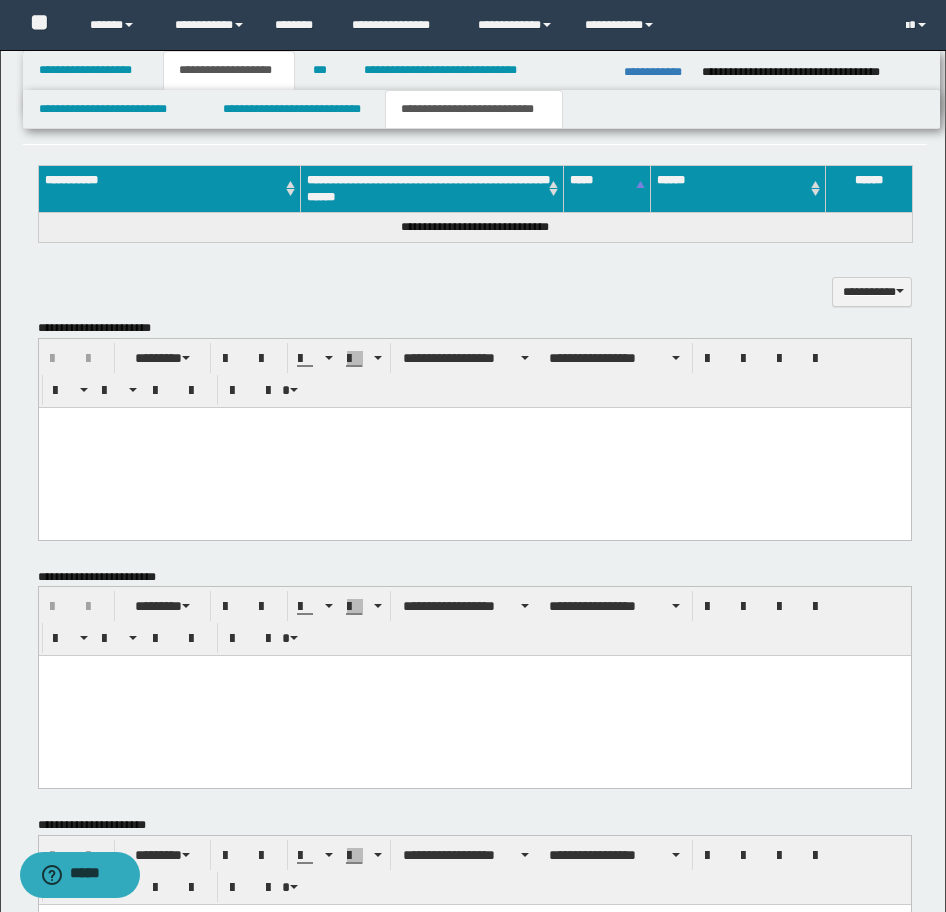 type on "**********" 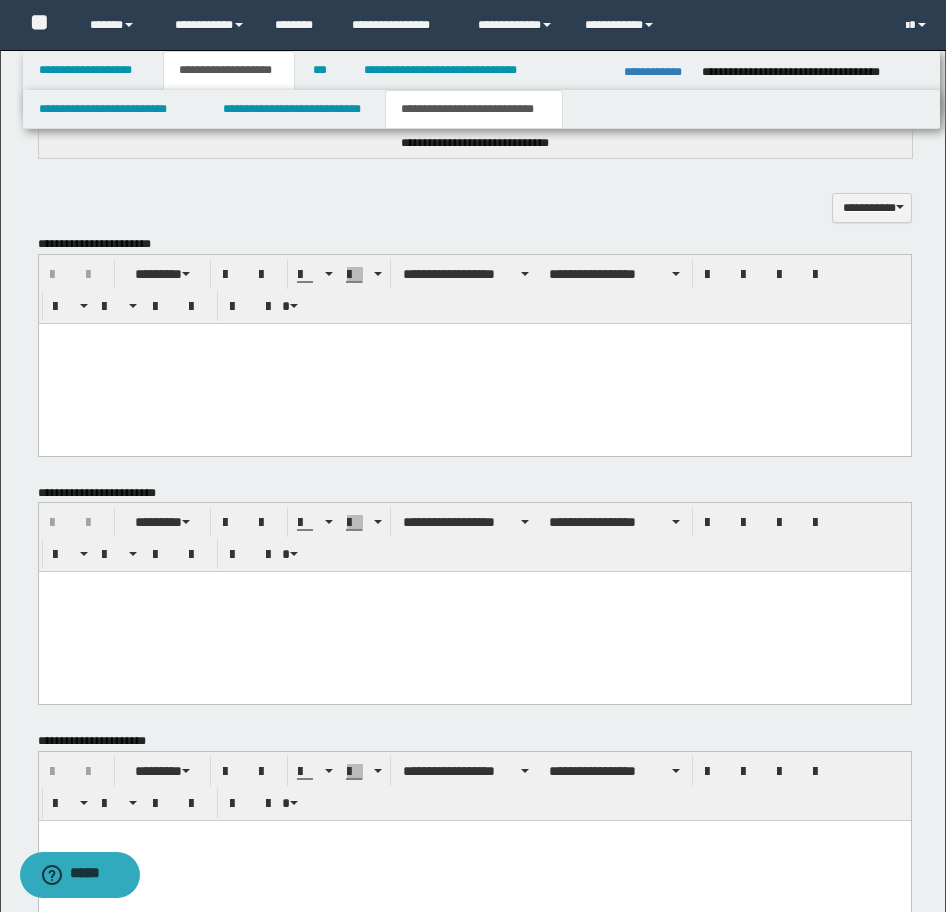 scroll, scrollTop: 1372, scrollLeft: 0, axis: vertical 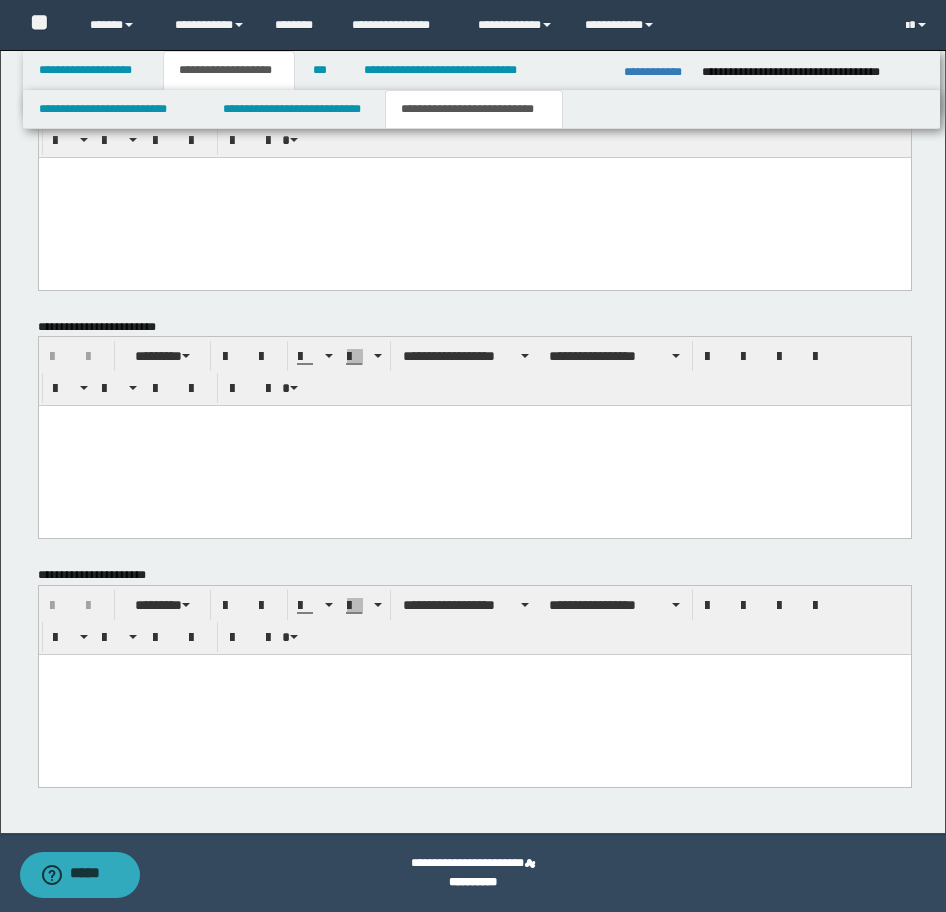 click at bounding box center [474, 695] 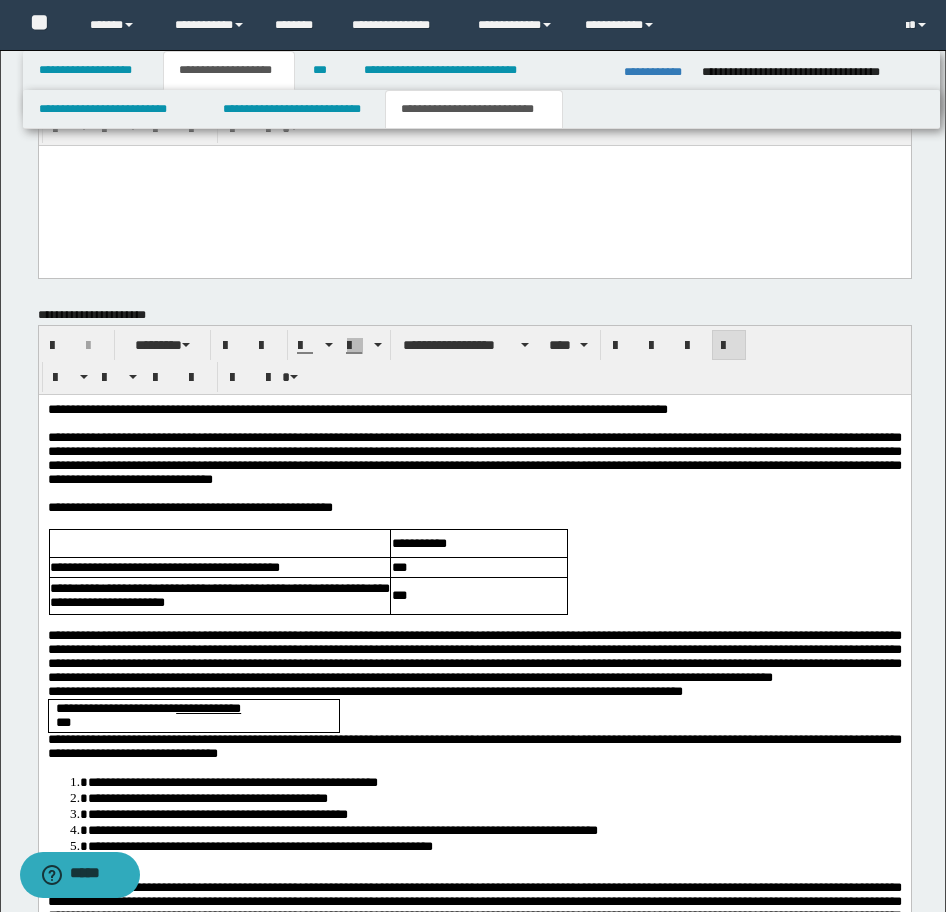 scroll, scrollTop: 1672, scrollLeft: 0, axis: vertical 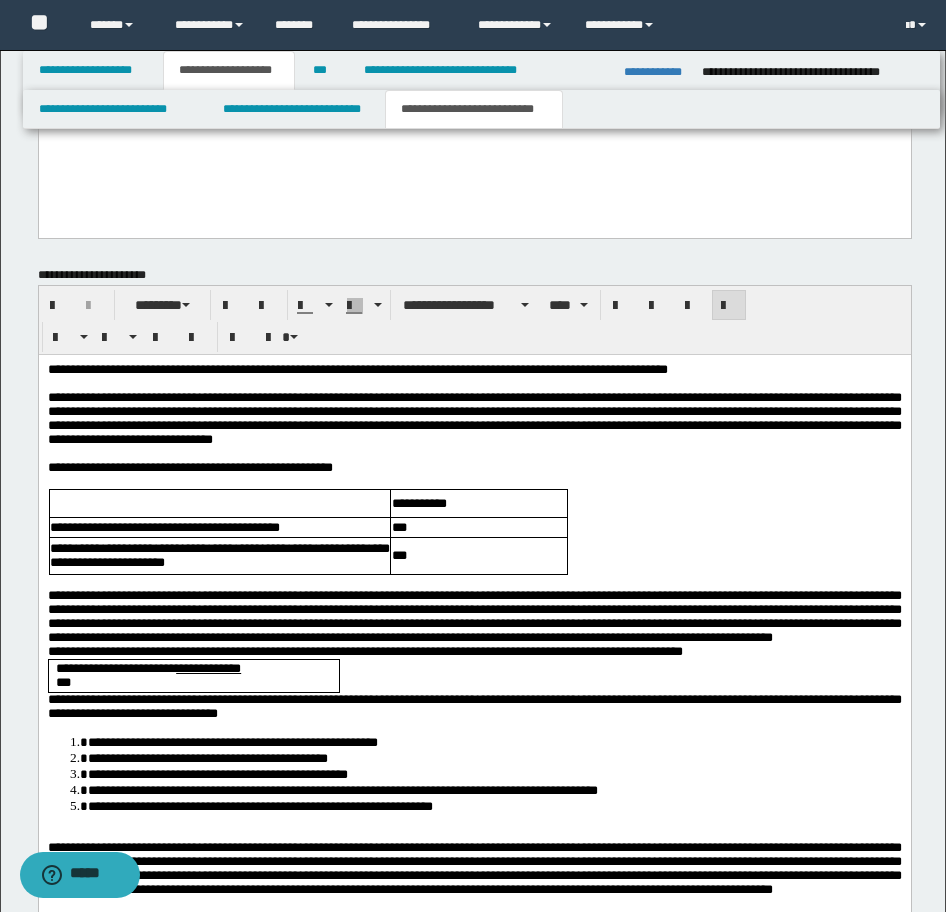 click on "**********" at bounding box center (474, 617) 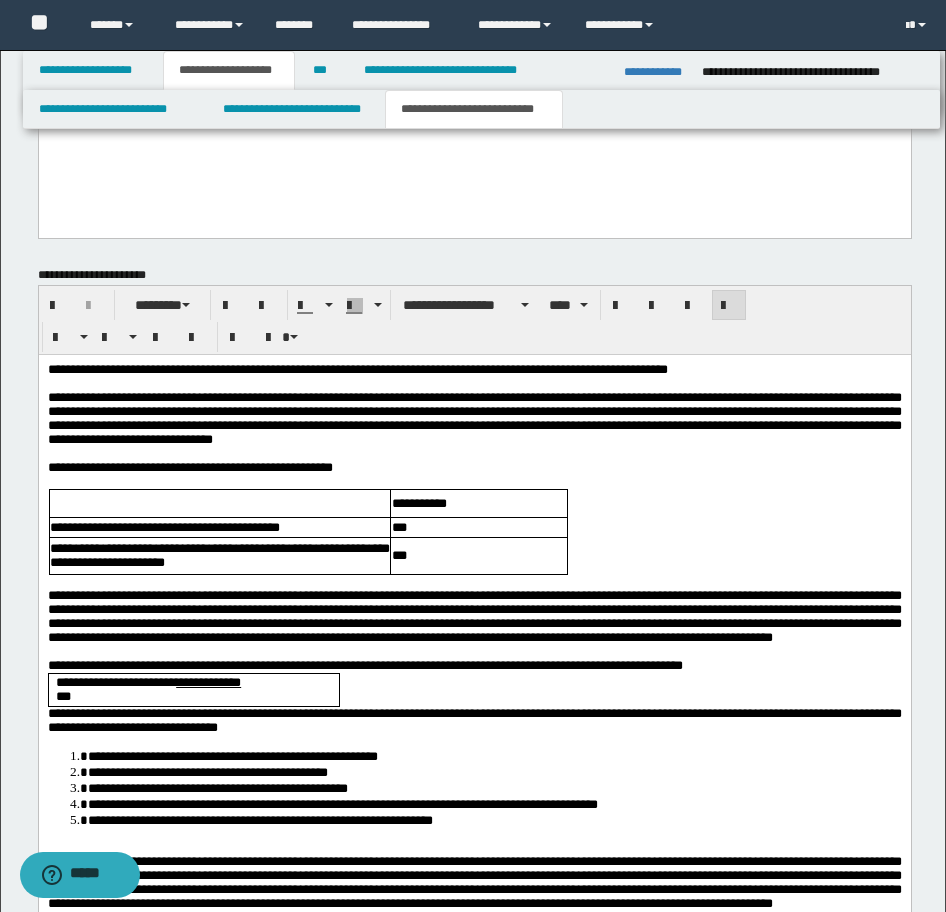 click on "**********" at bounding box center [474, 666] 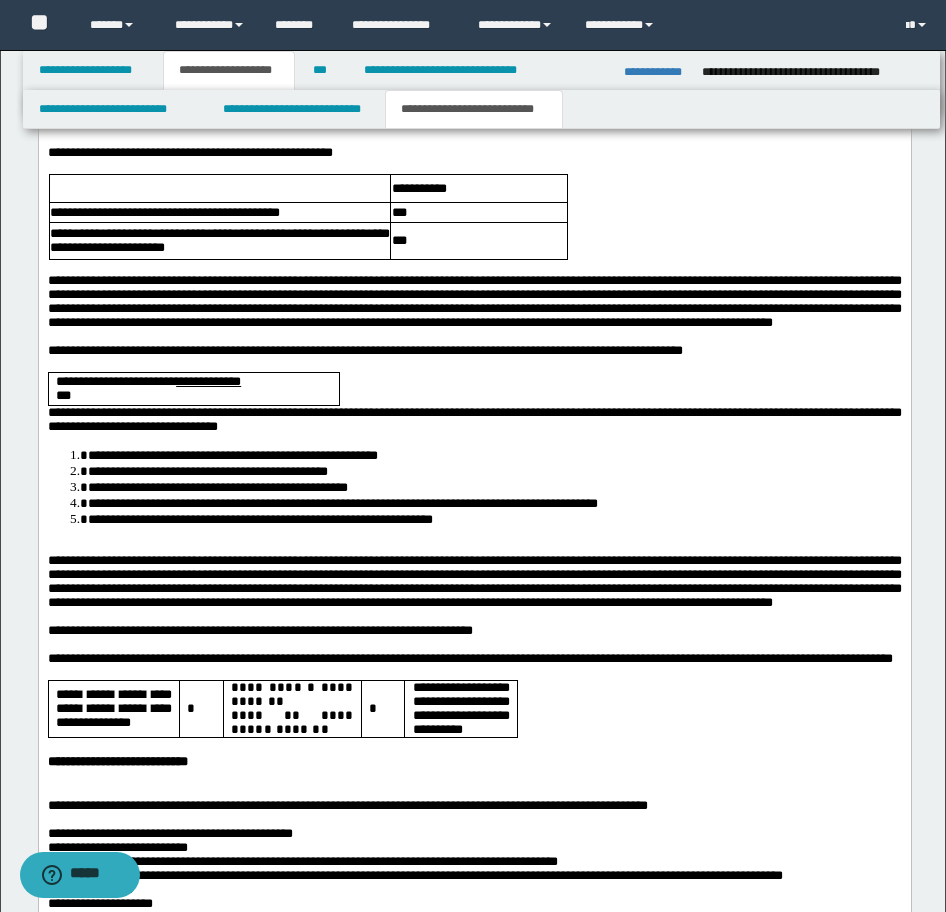 scroll, scrollTop: 2072, scrollLeft: 0, axis: vertical 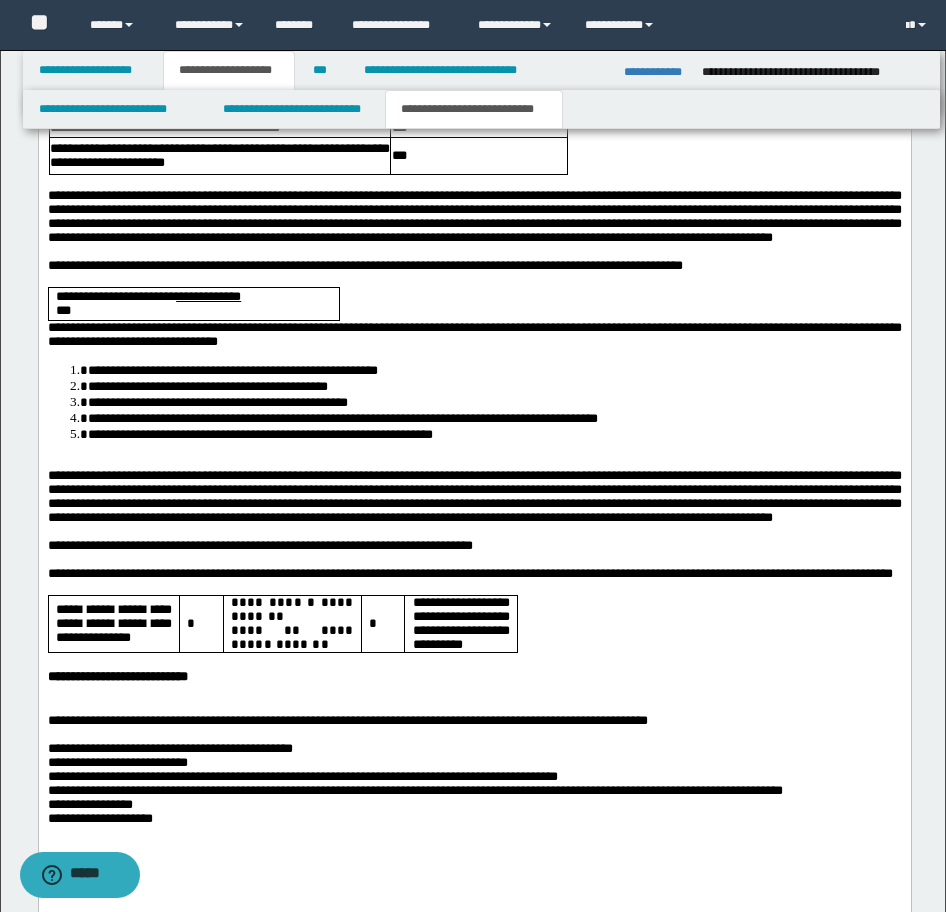click on "**********" at bounding box center [474, 335] 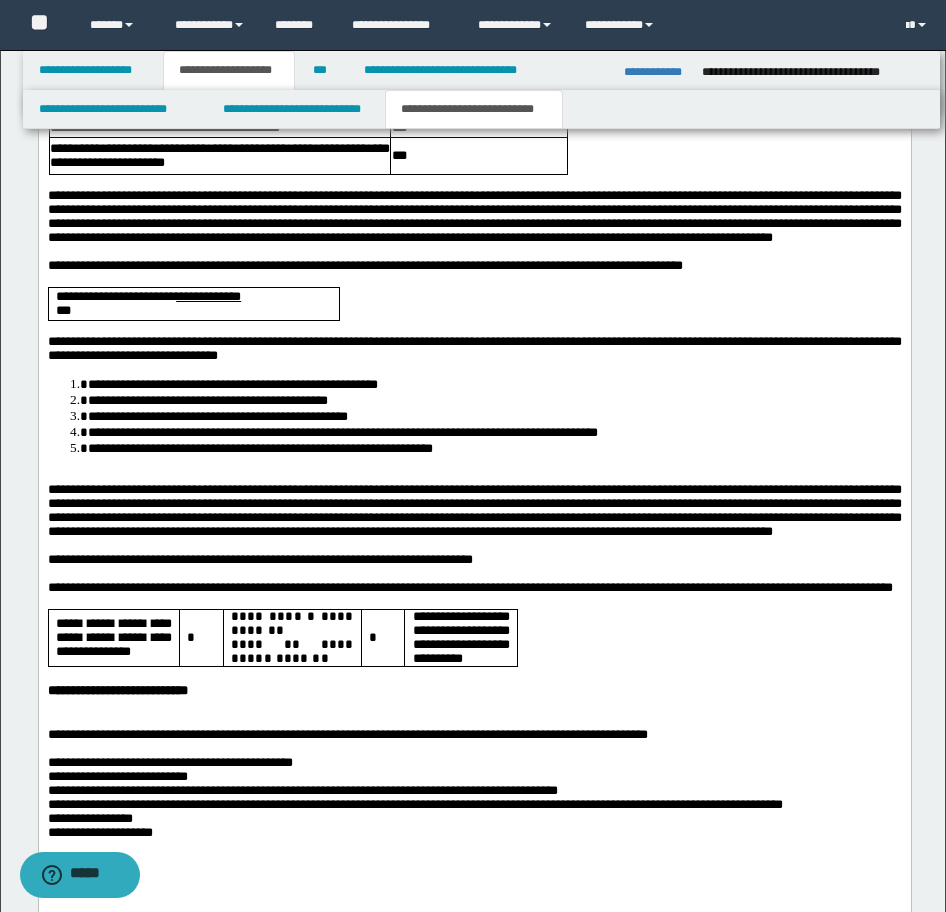 click on "**********" at bounding box center (474, 427) 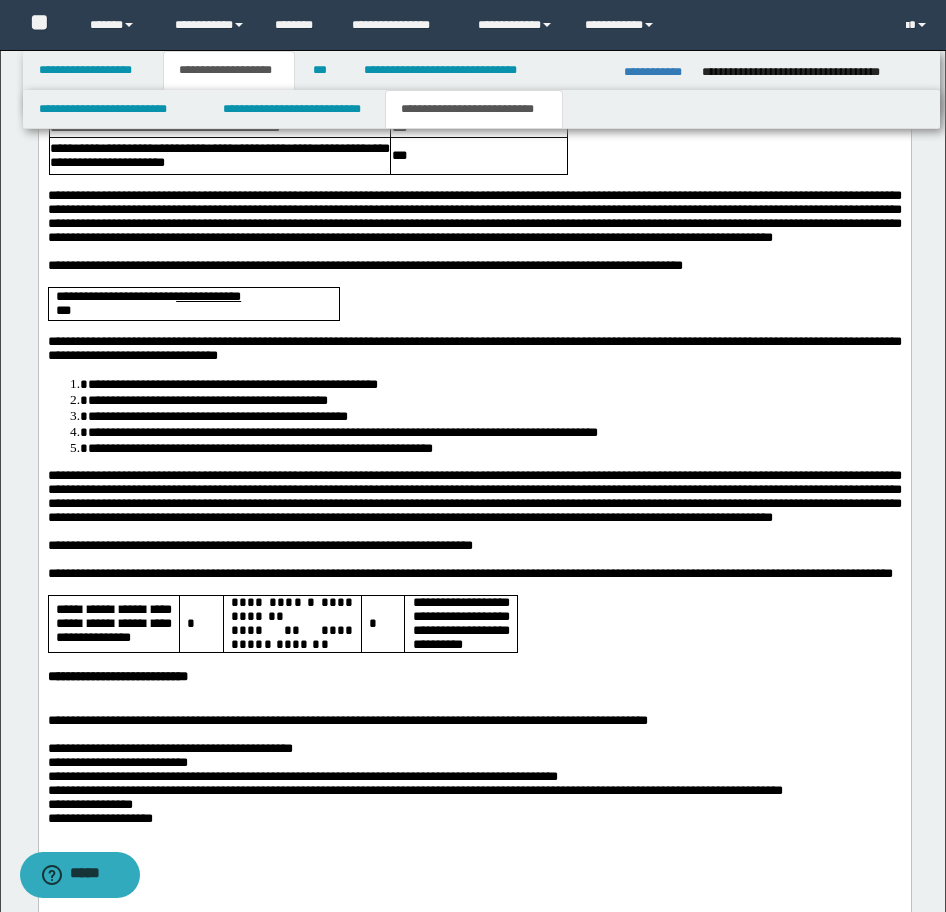 scroll, scrollTop: 2372, scrollLeft: 0, axis: vertical 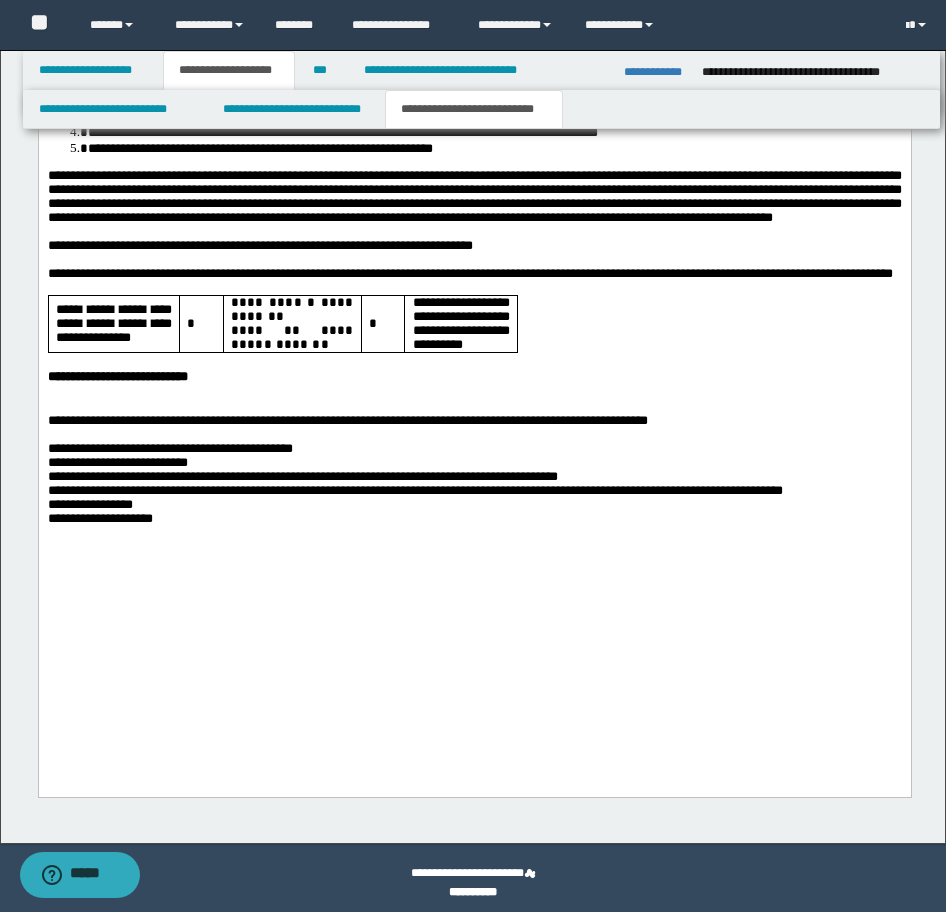 click at bounding box center (474, 408) 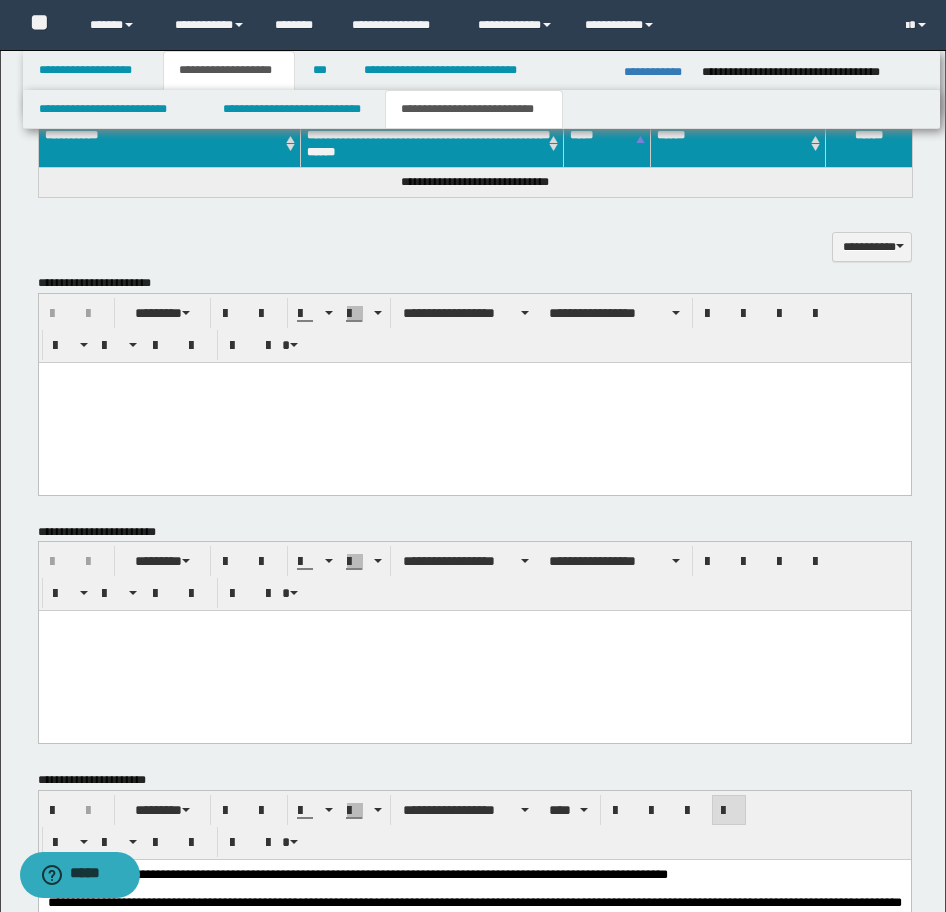 scroll, scrollTop: 1166, scrollLeft: 0, axis: vertical 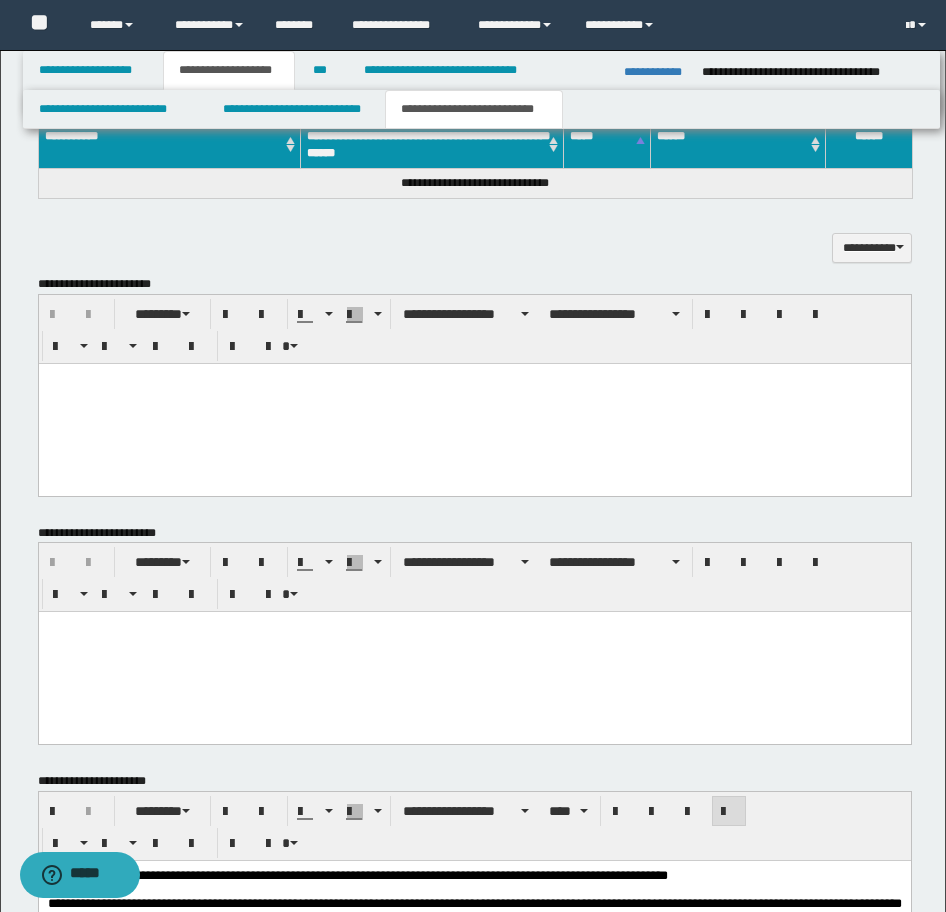 click at bounding box center (474, 403) 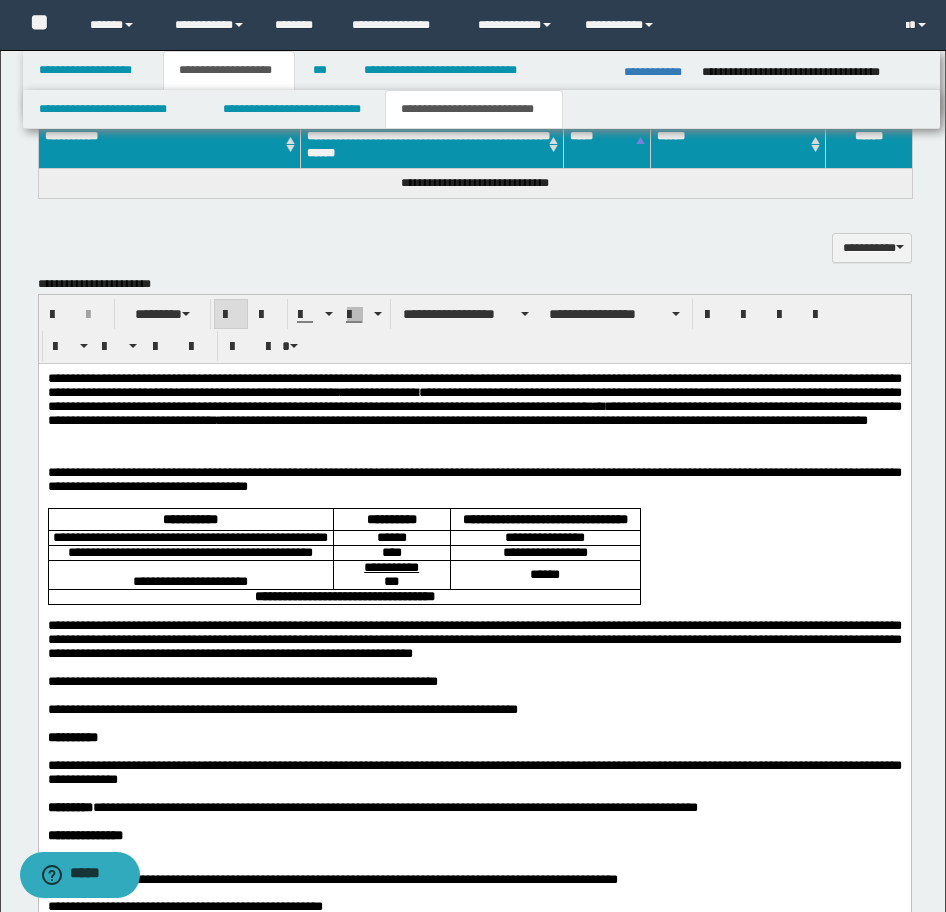 click on "**********" at bounding box center [474, 730] 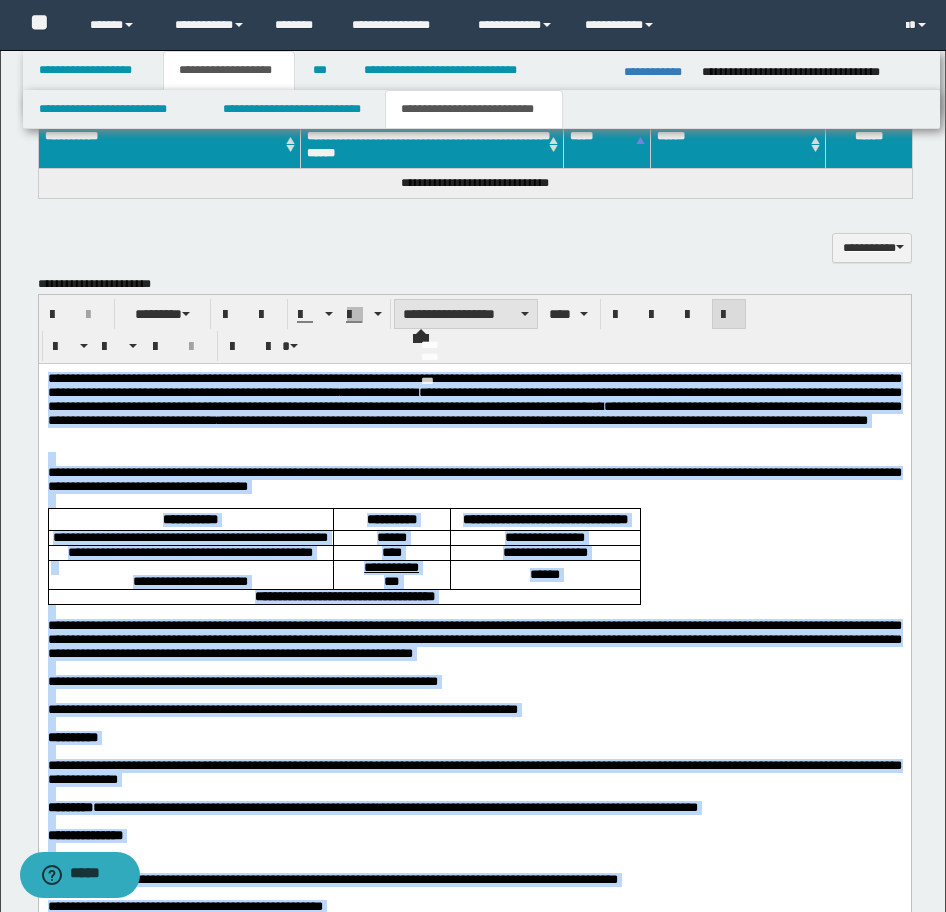 click on "**********" at bounding box center [466, 314] 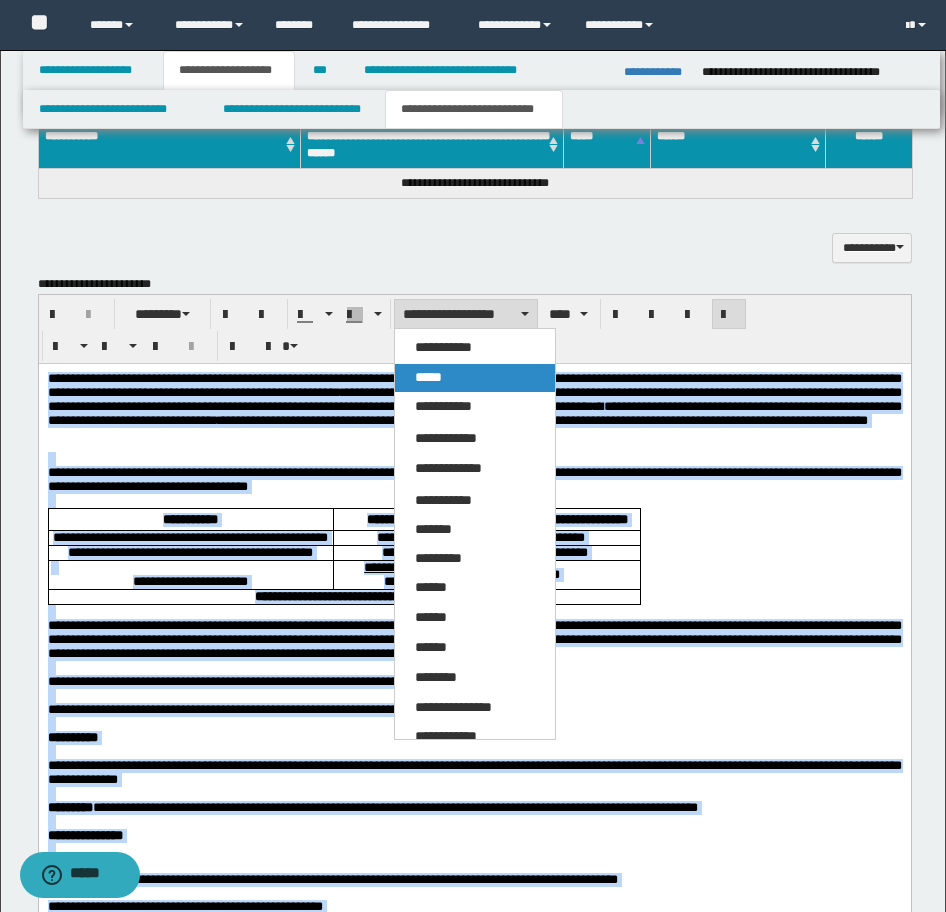 click on "*****" at bounding box center (475, 378) 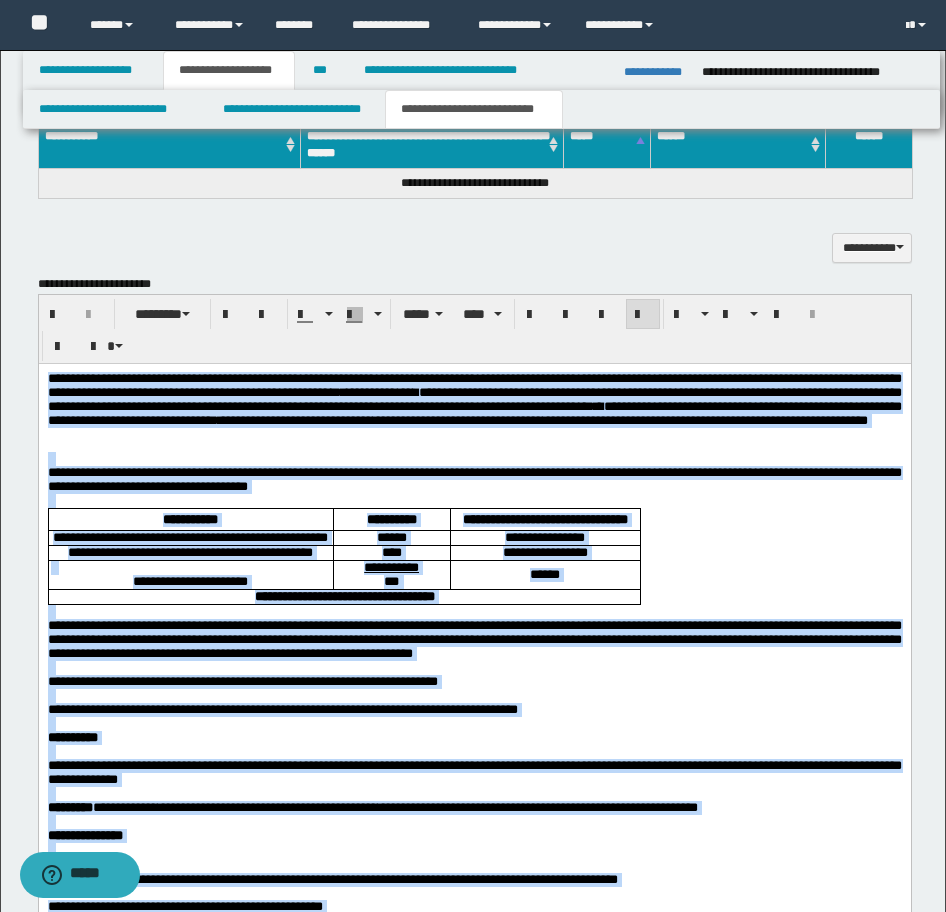 drag, startPoint x: 568, startPoint y: 591, endPoint x: 585, endPoint y: 606, distance: 22.671568 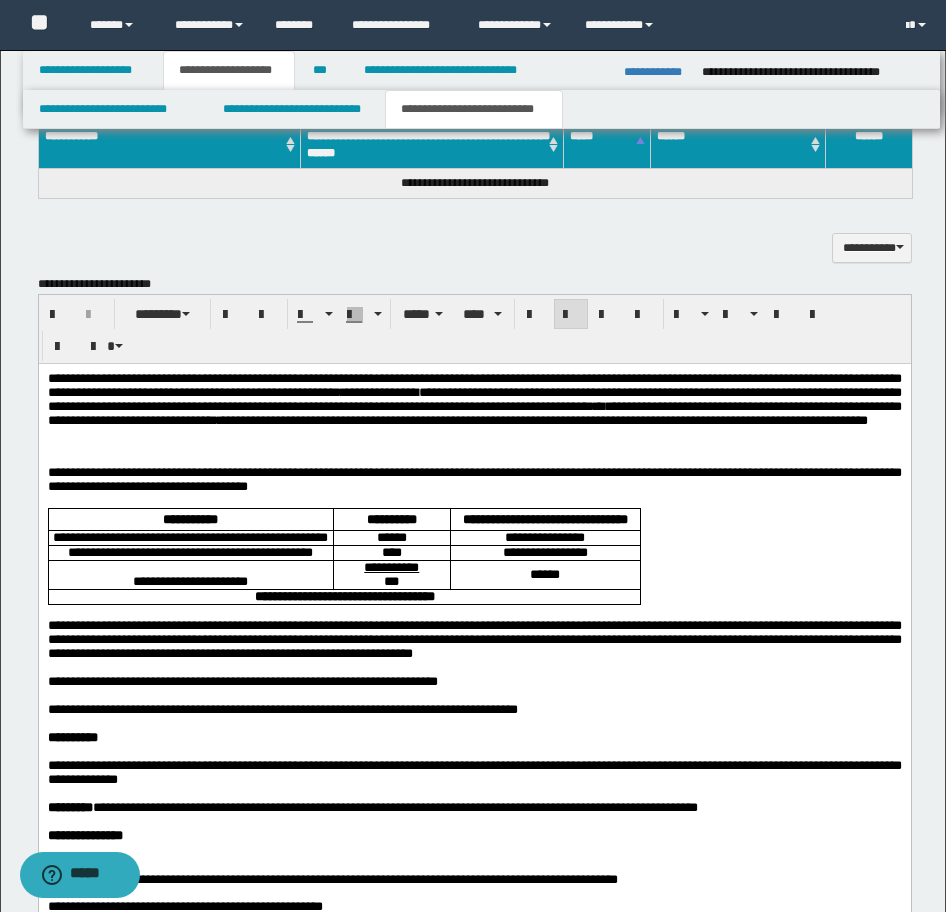 click on "**********" at bounding box center [474, 384] 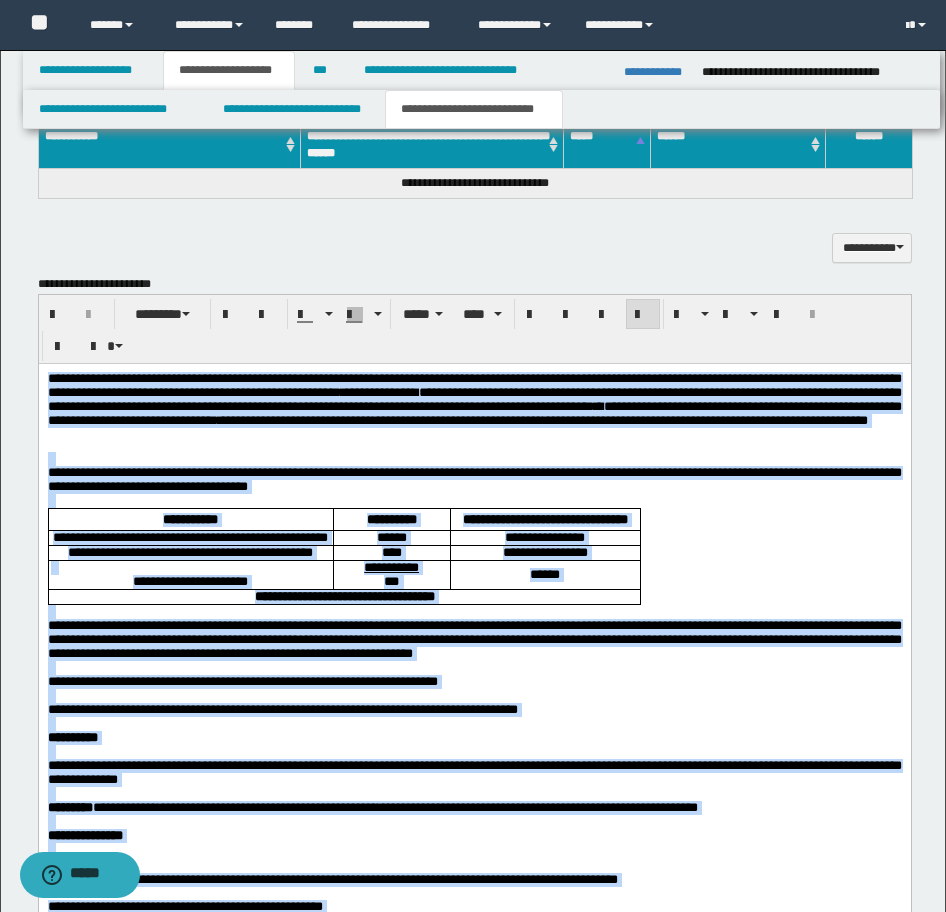 click at bounding box center [643, 315] 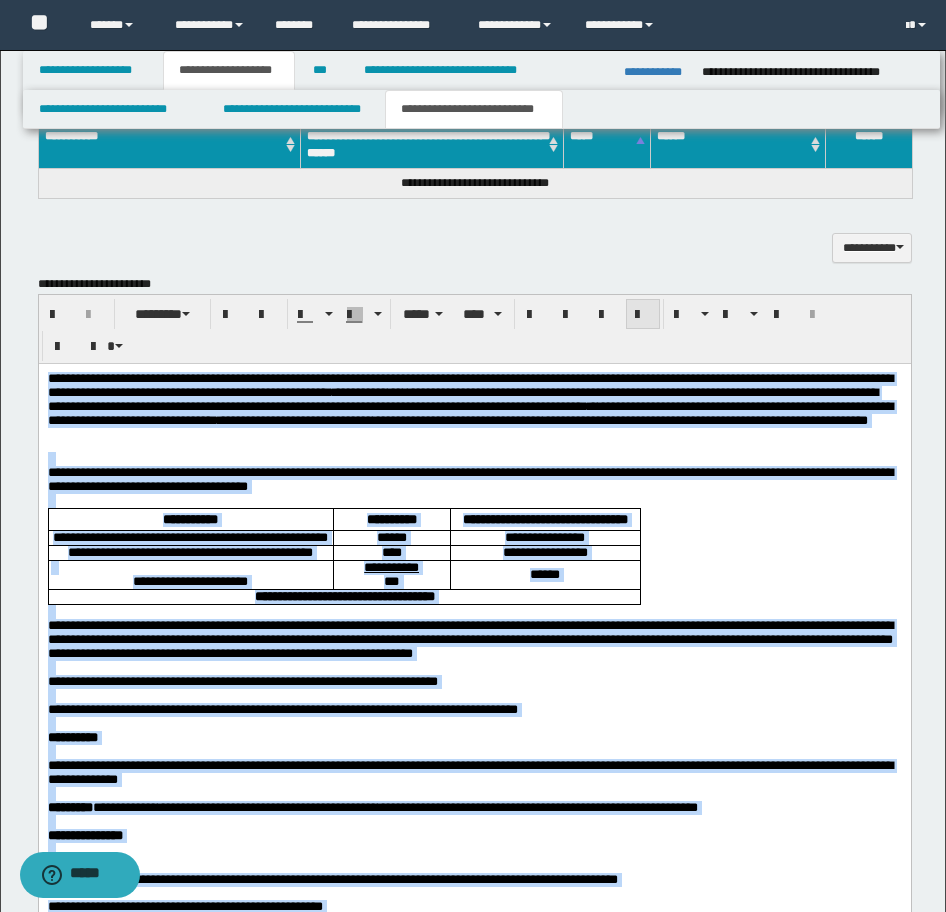 click at bounding box center (643, 315) 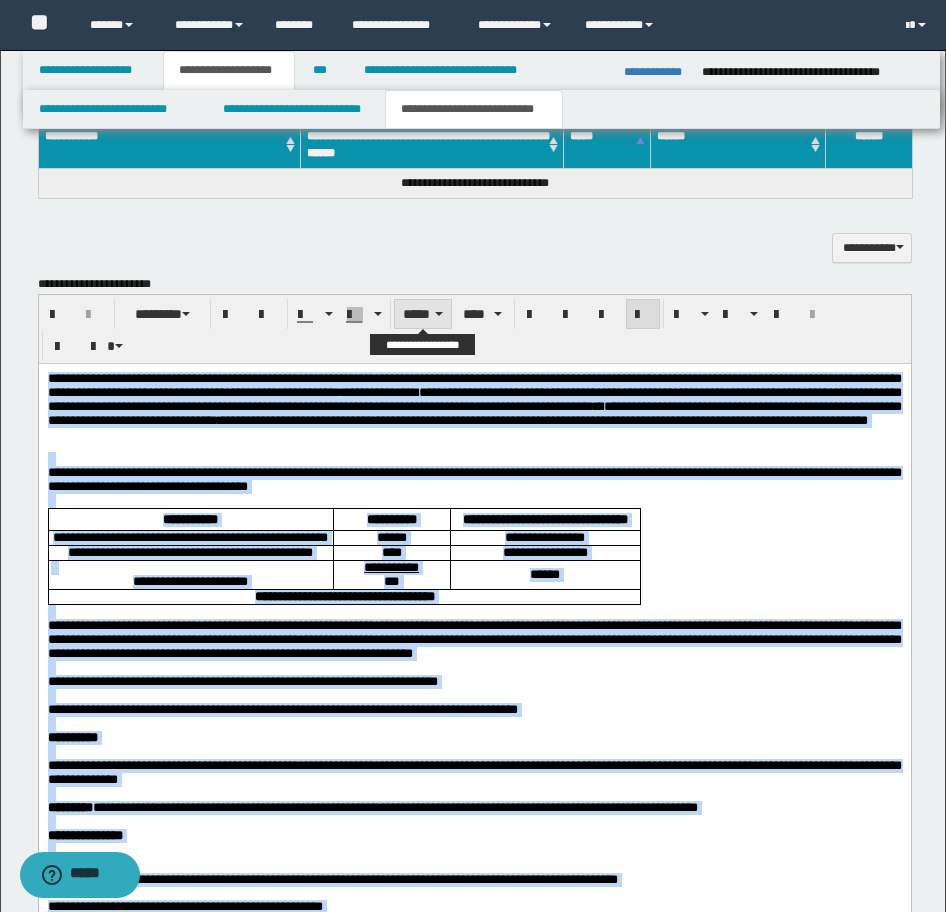 click on "*****" at bounding box center [423, 314] 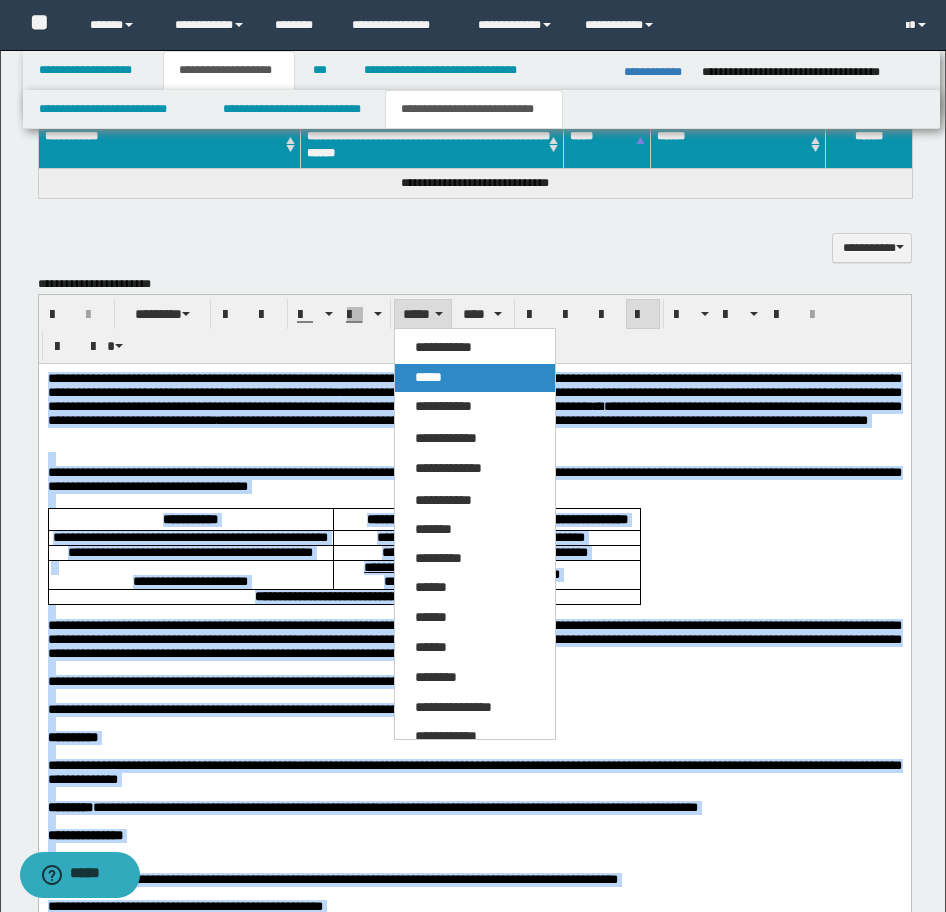 click on "*****" at bounding box center [475, 378] 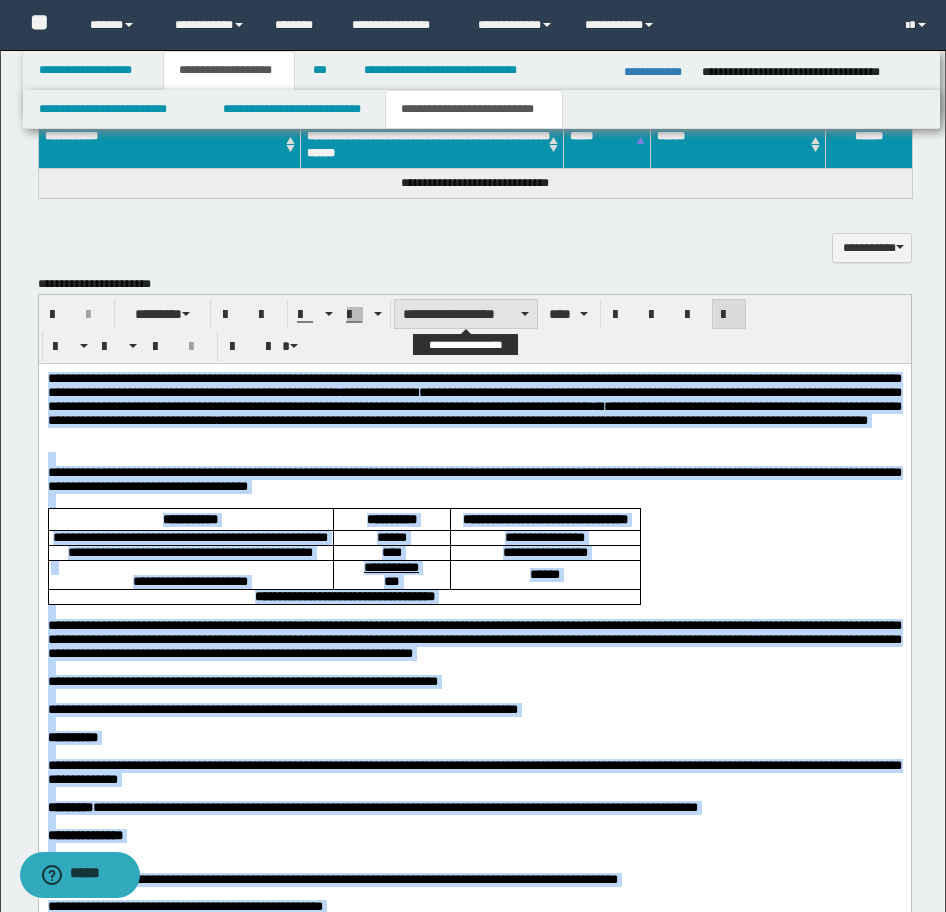 click on "**********" at bounding box center [466, 314] 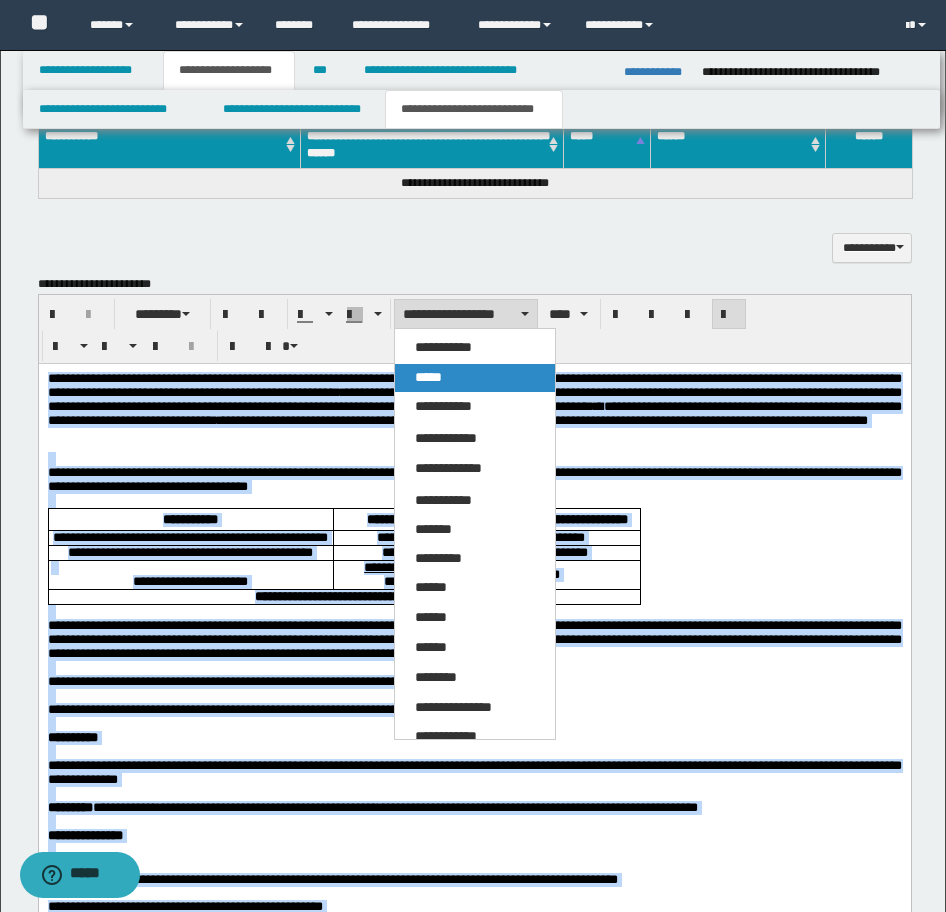 click on "*****" at bounding box center (475, 378) 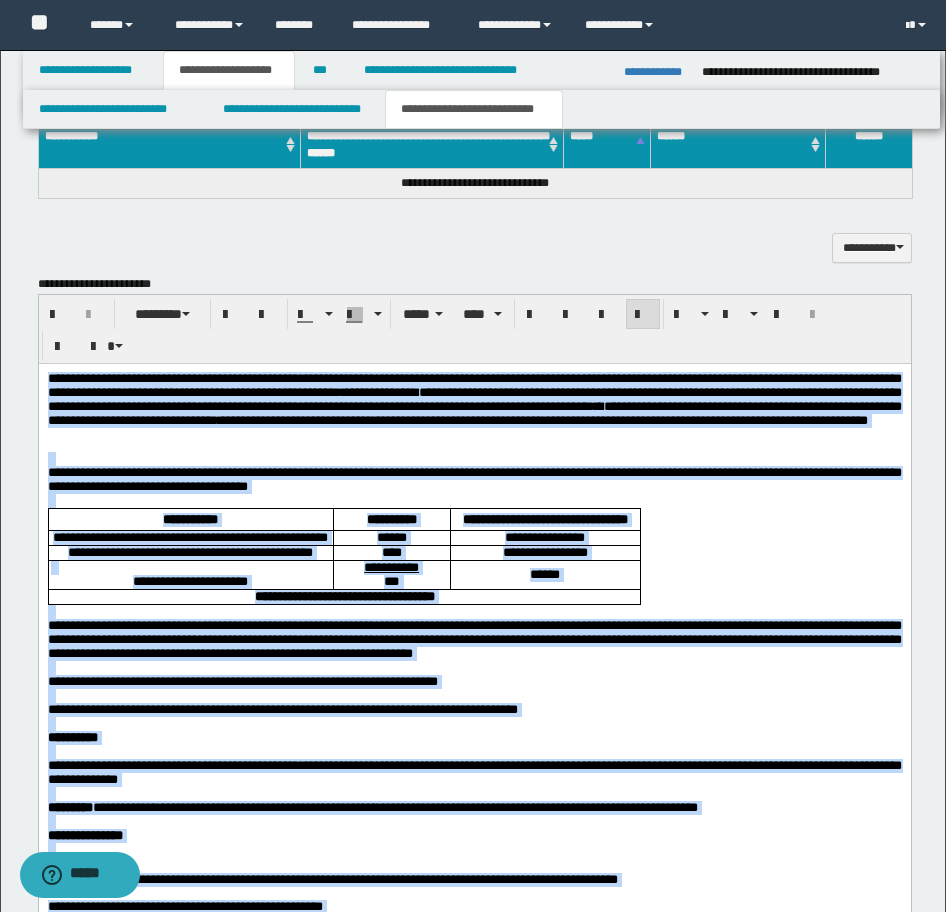 click on "**********" at bounding box center (343, 596) 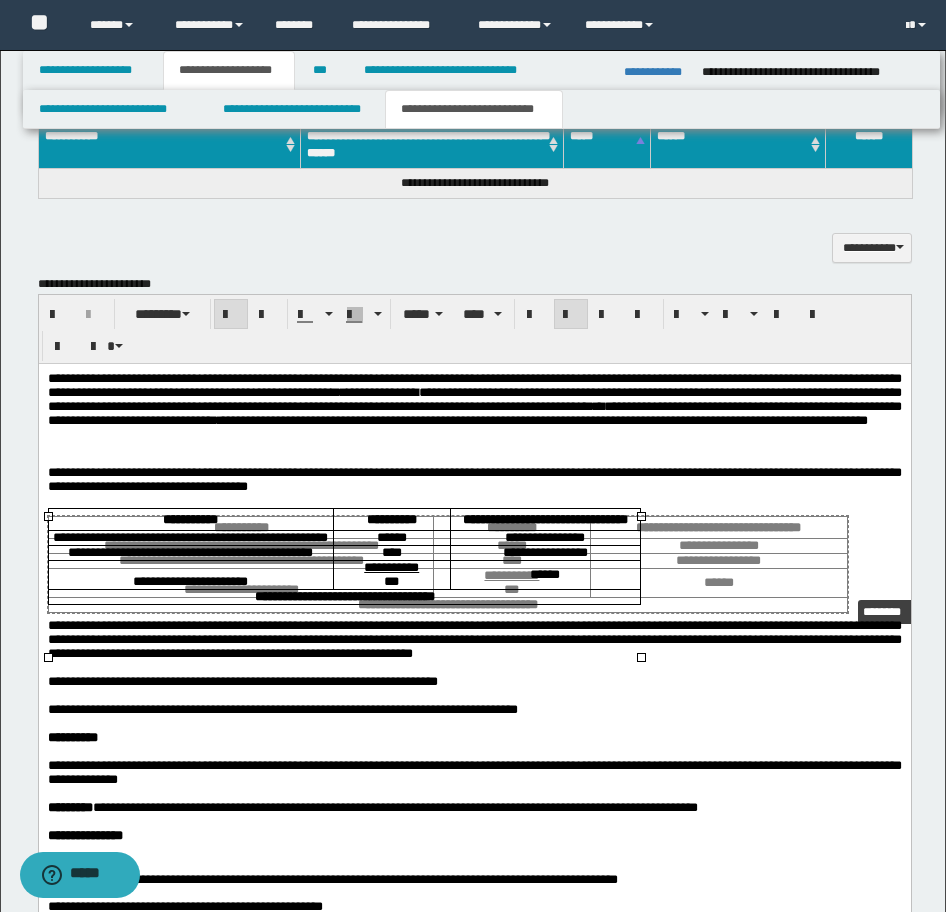 drag, startPoint x: 638, startPoint y: 658, endPoint x: 845, endPoint y: 596, distance: 216.08563 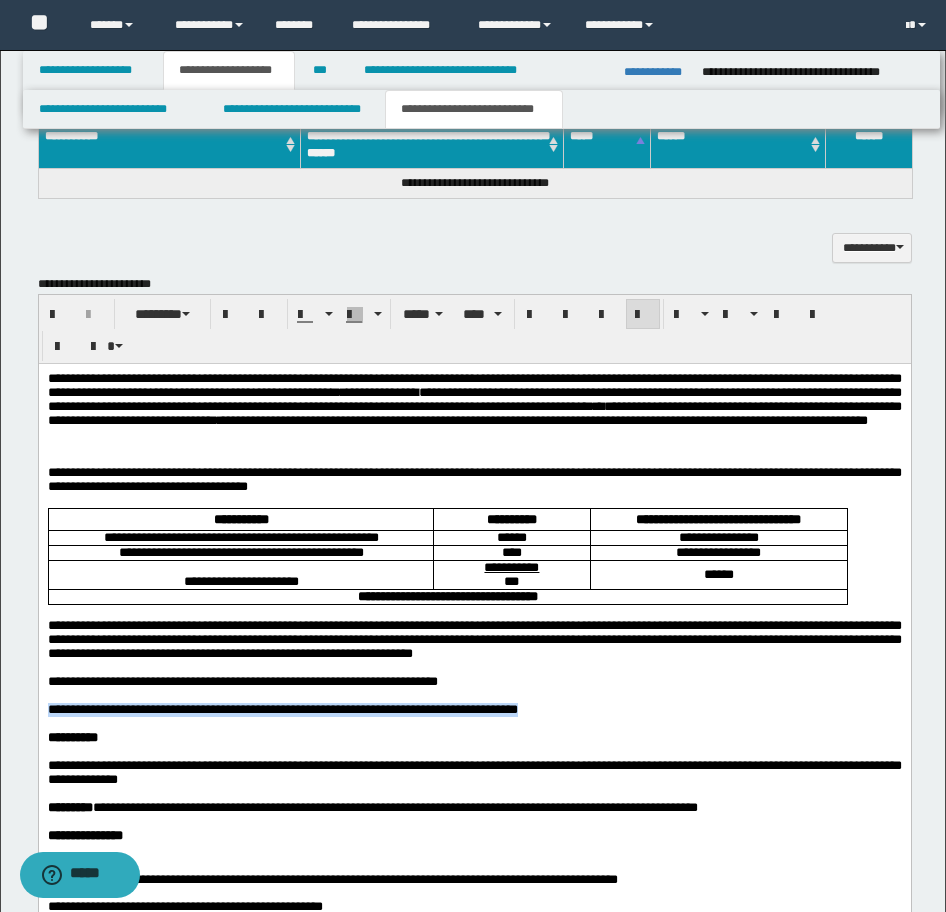 drag, startPoint x: 637, startPoint y: 739, endPoint x: 75, endPoint y: 1103, distance: 669.582 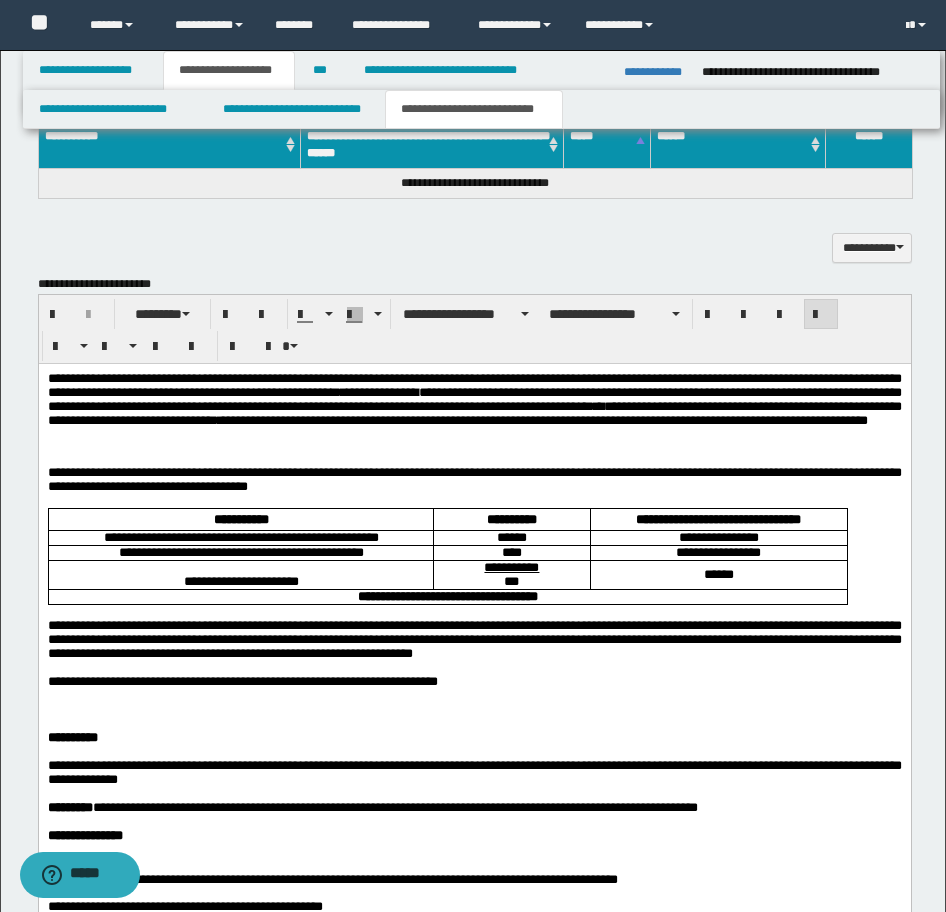 click at bounding box center (474, 723) 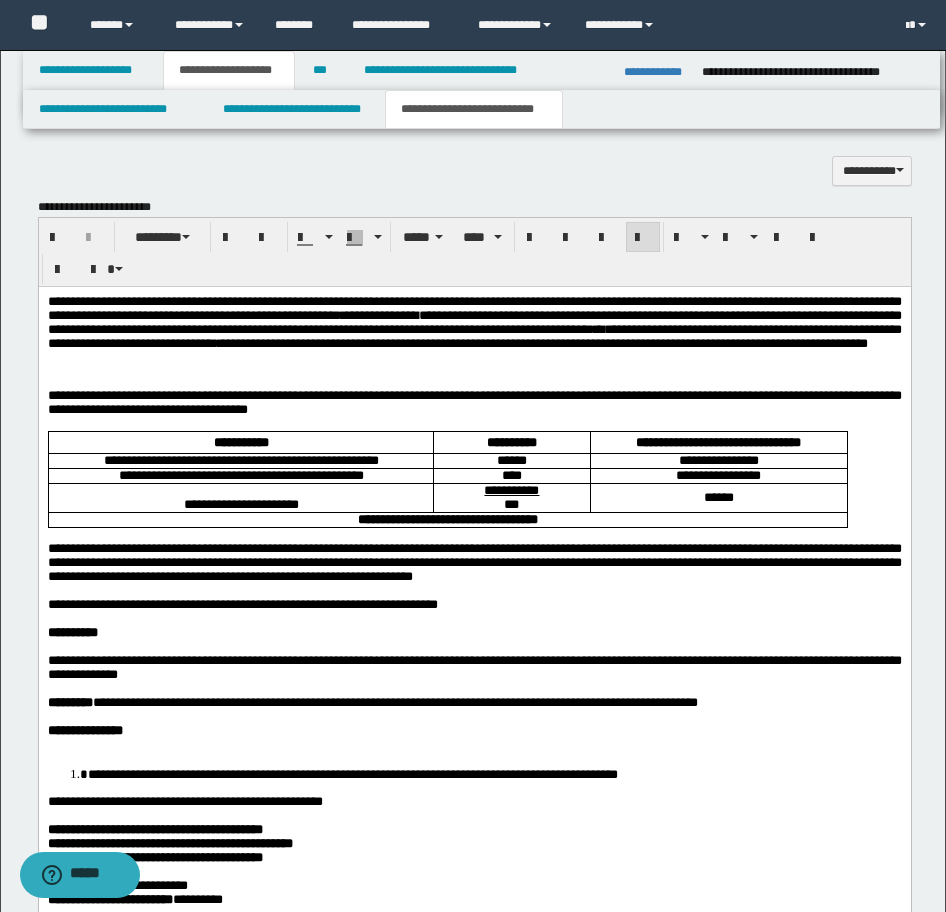 scroll, scrollTop: 1266, scrollLeft: 0, axis: vertical 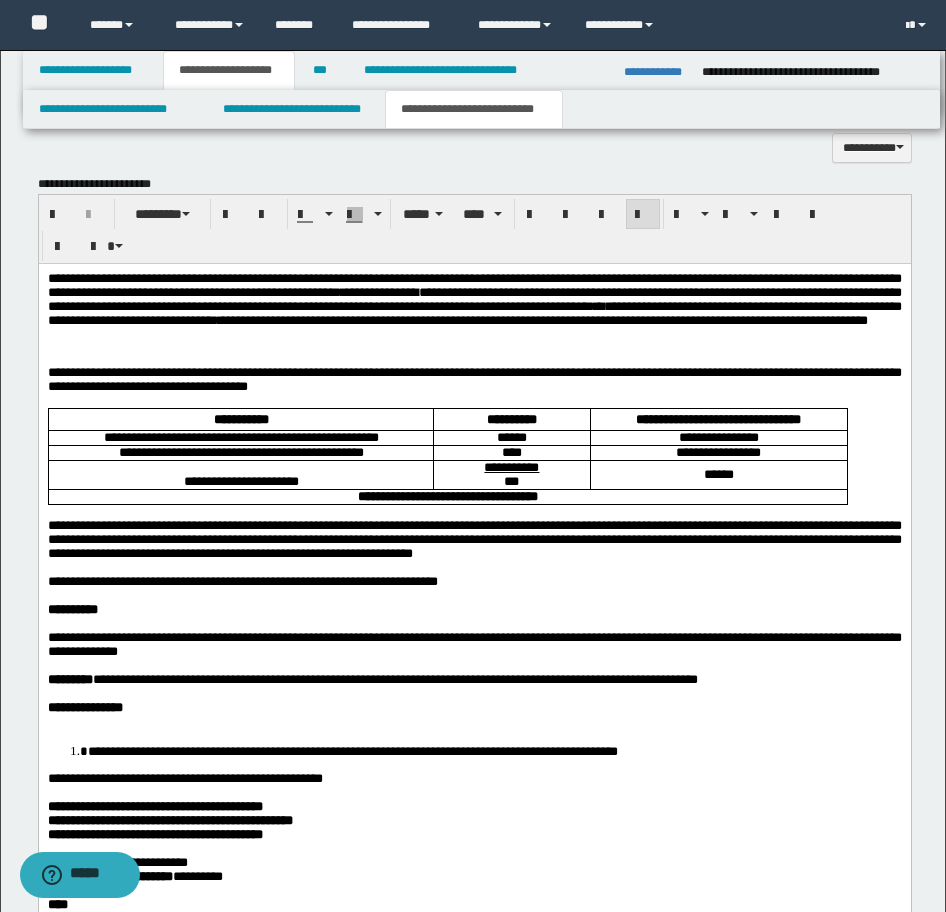 click on "**********" at bounding box center [494, 750] 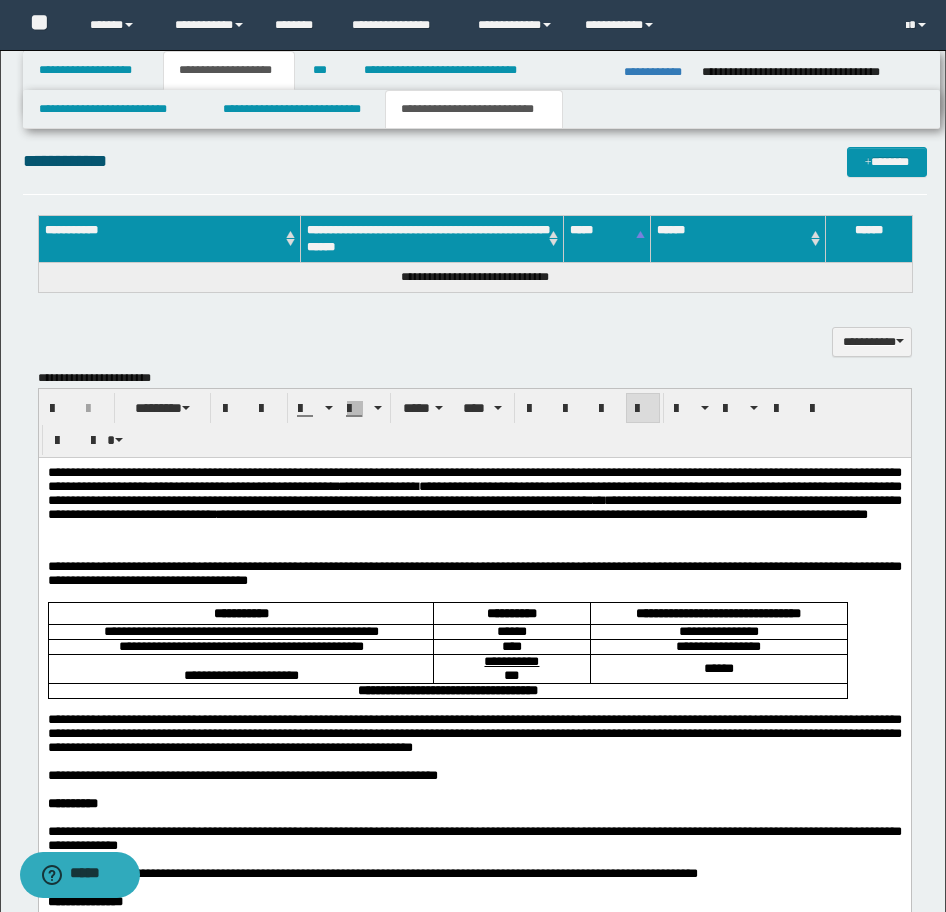 scroll, scrollTop: 1066, scrollLeft: 0, axis: vertical 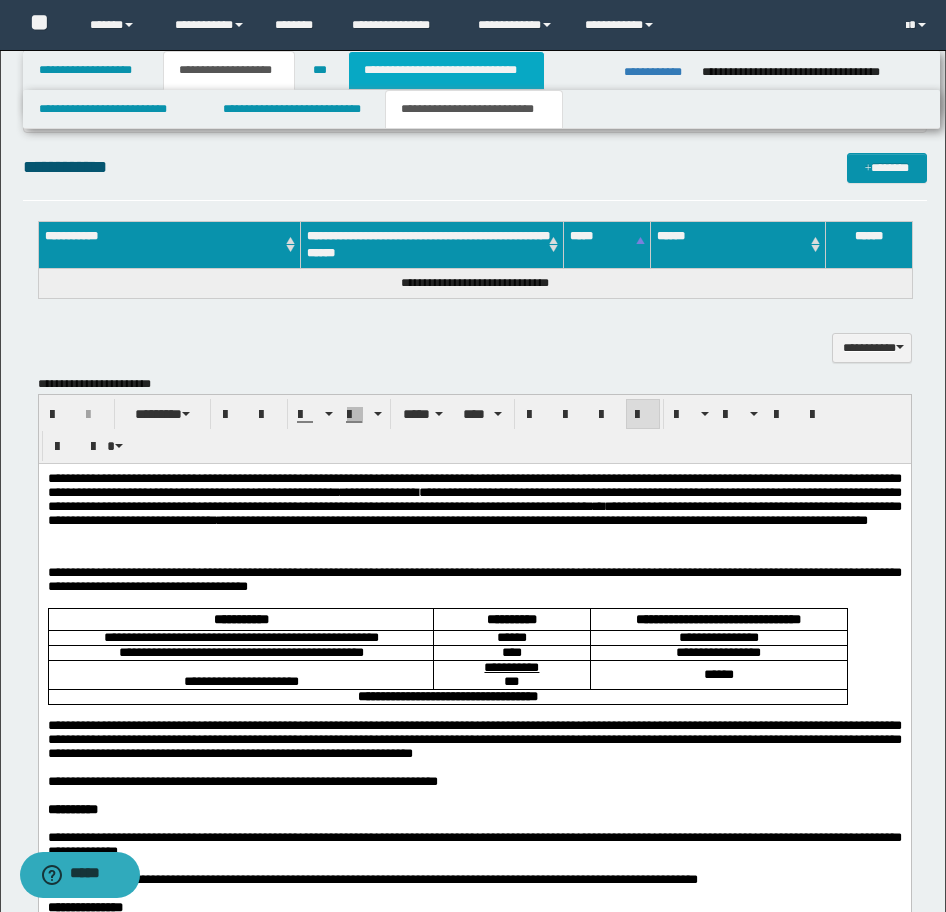click on "**********" at bounding box center (446, 70) 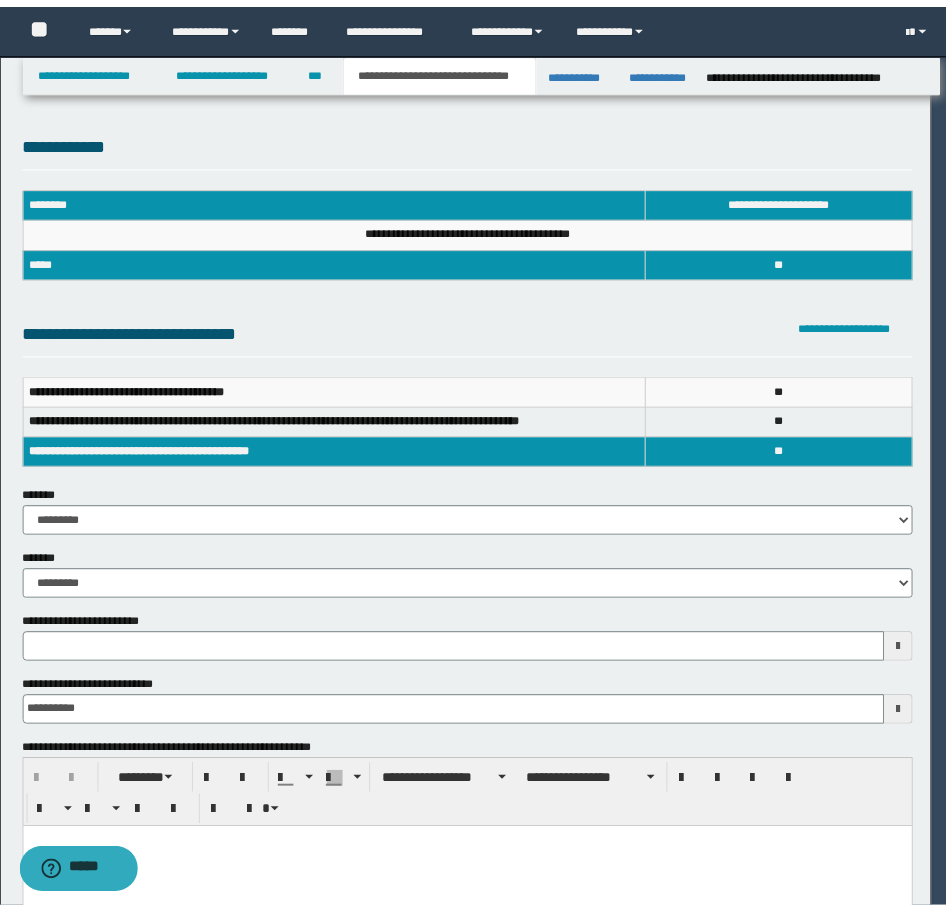 scroll, scrollTop: 0, scrollLeft: 0, axis: both 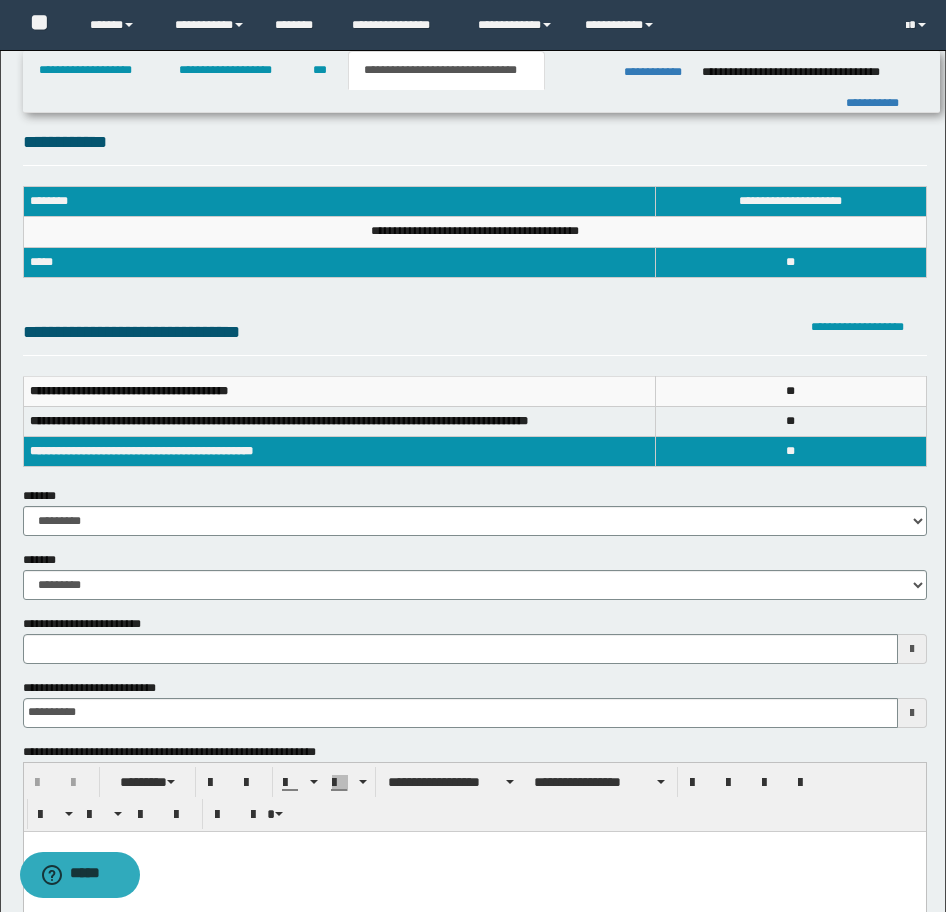 type 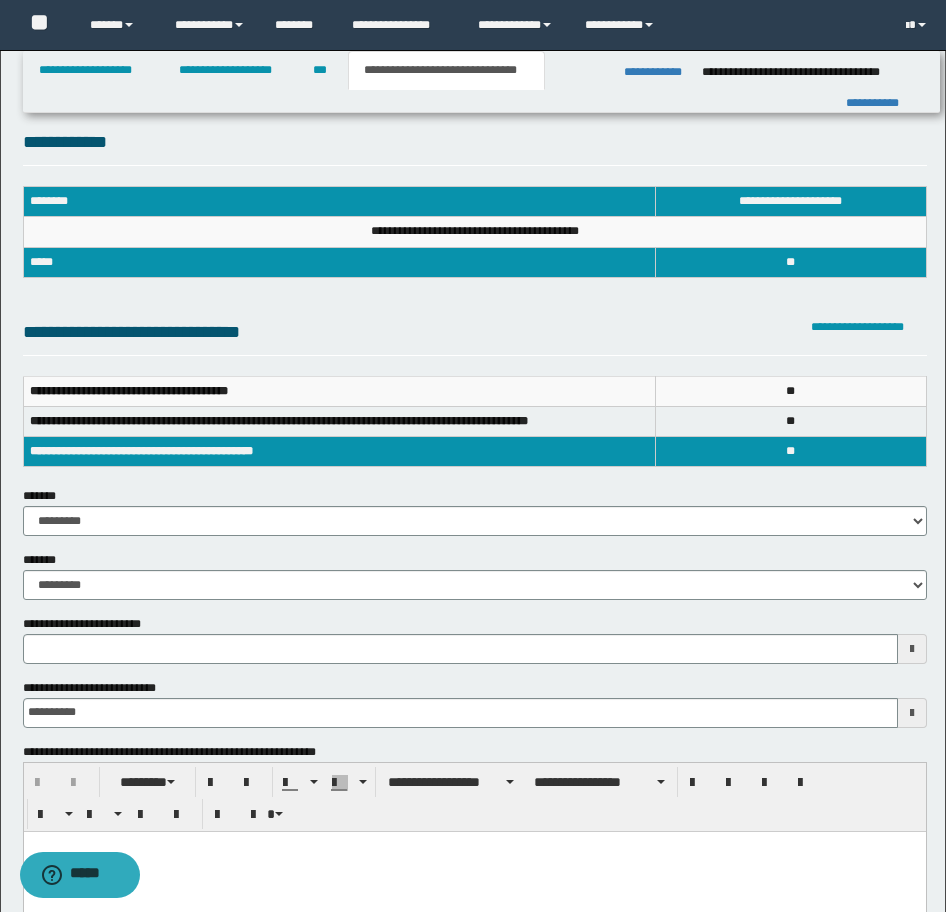 click at bounding box center [474, 871] 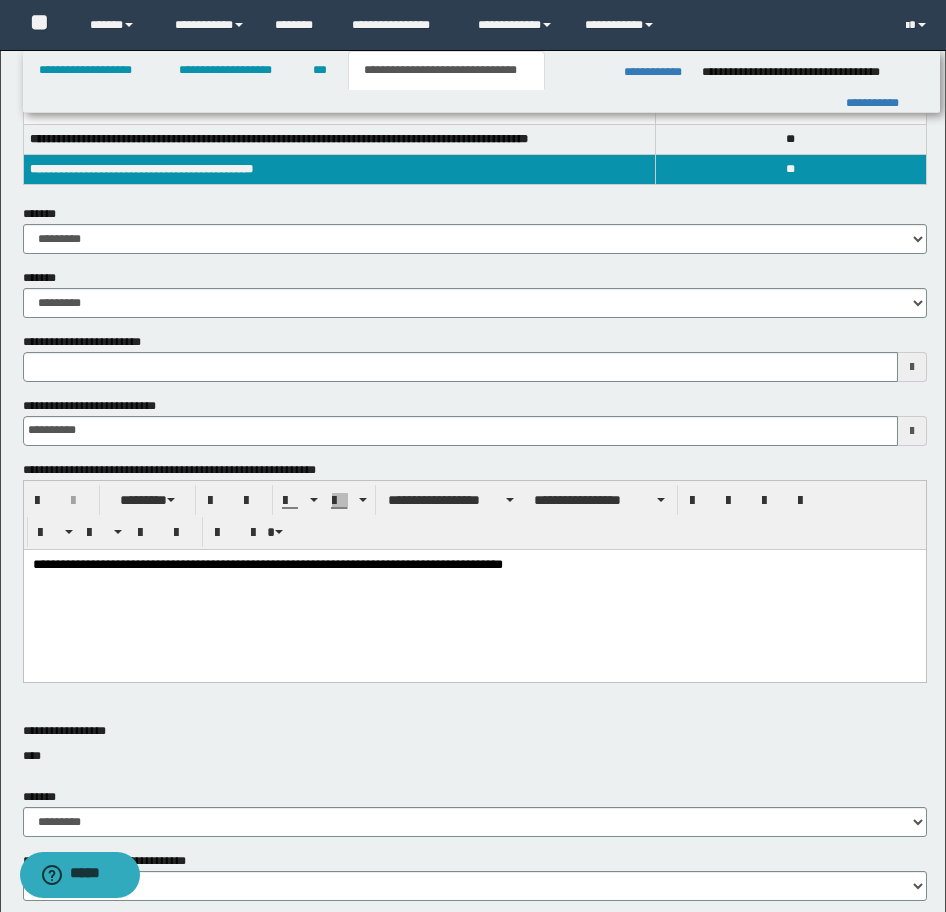 scroll, scrollTop: 300, scrollLeft: 0, axis: vertical 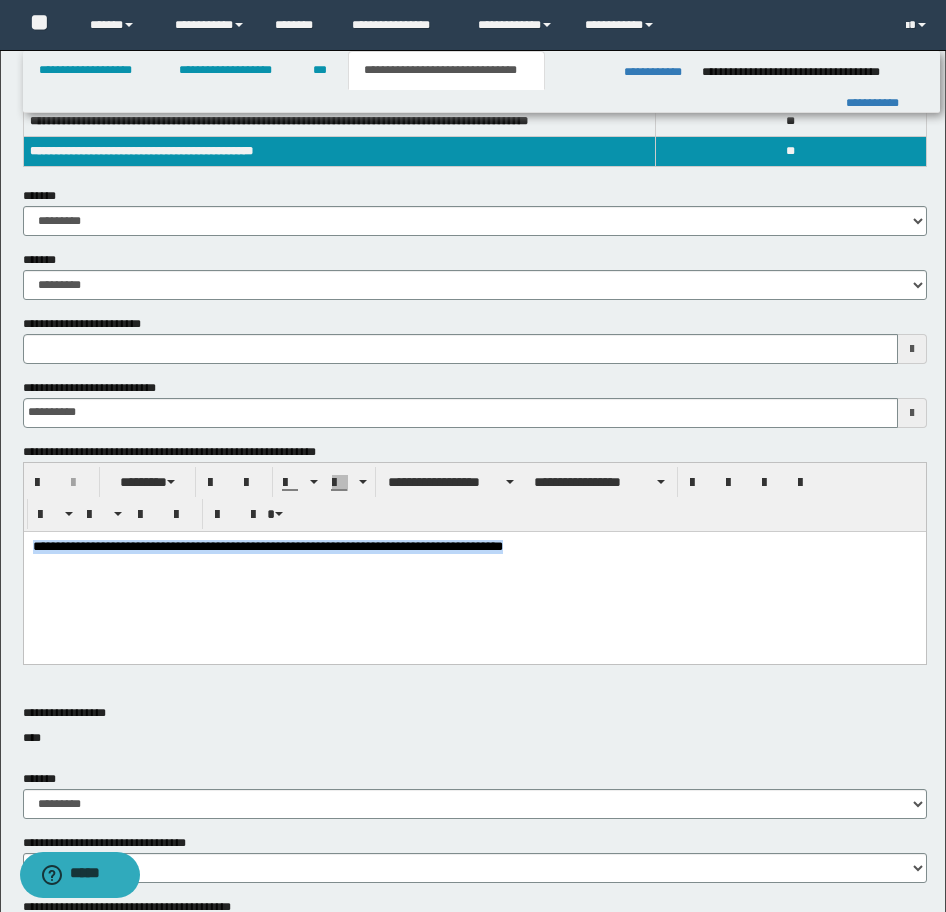 drag, startPoint x: 599, startPoint y: 548, endPoint x: -17, endPoint y: 426, distance: 627.96497 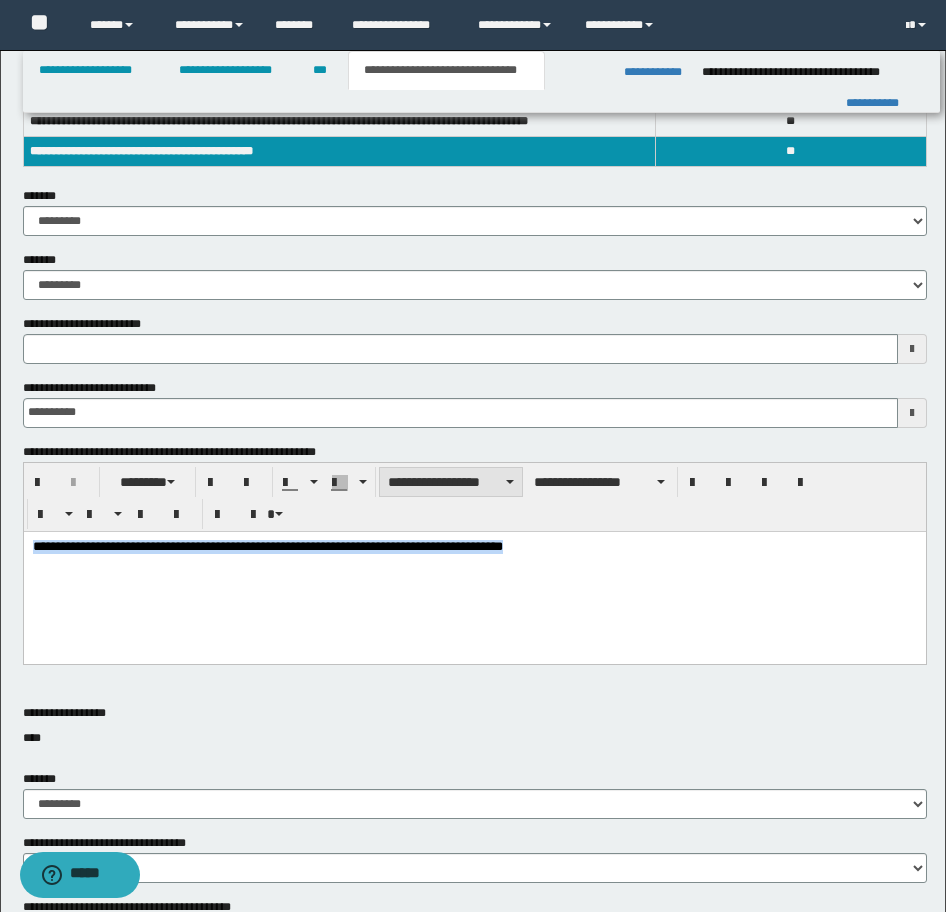 click on "**********" at bounding box center [451, 482] 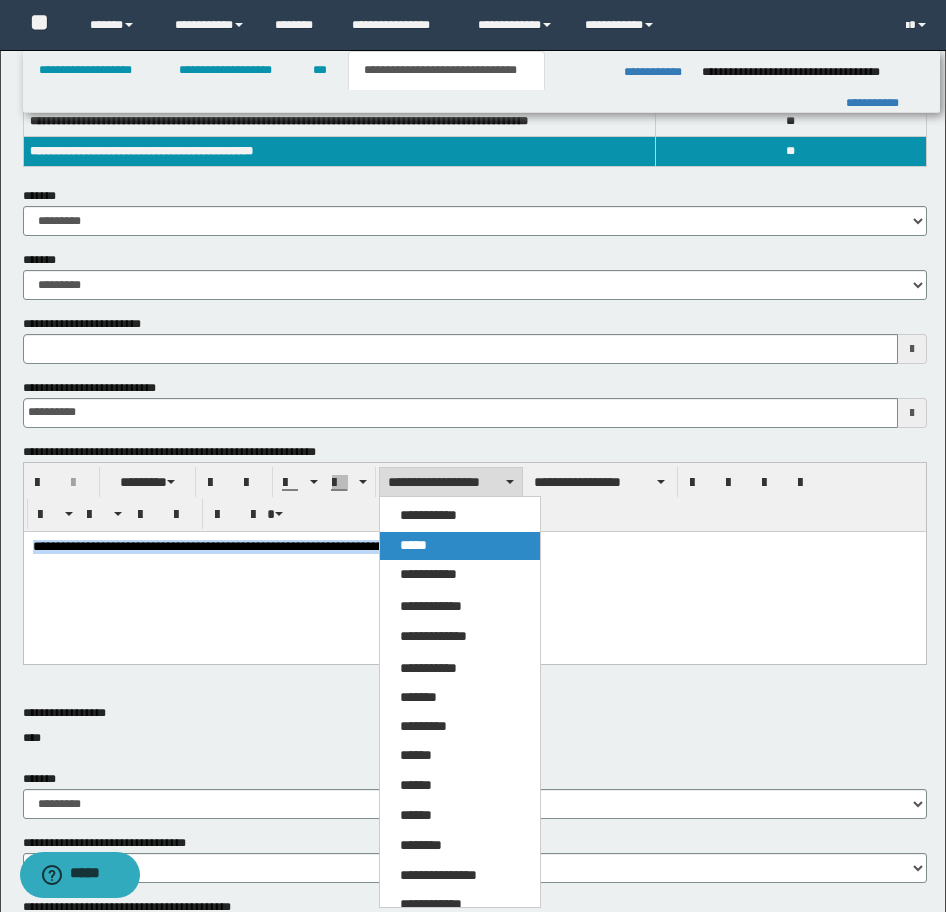 click on "*****" at bounding box center [460, 546] 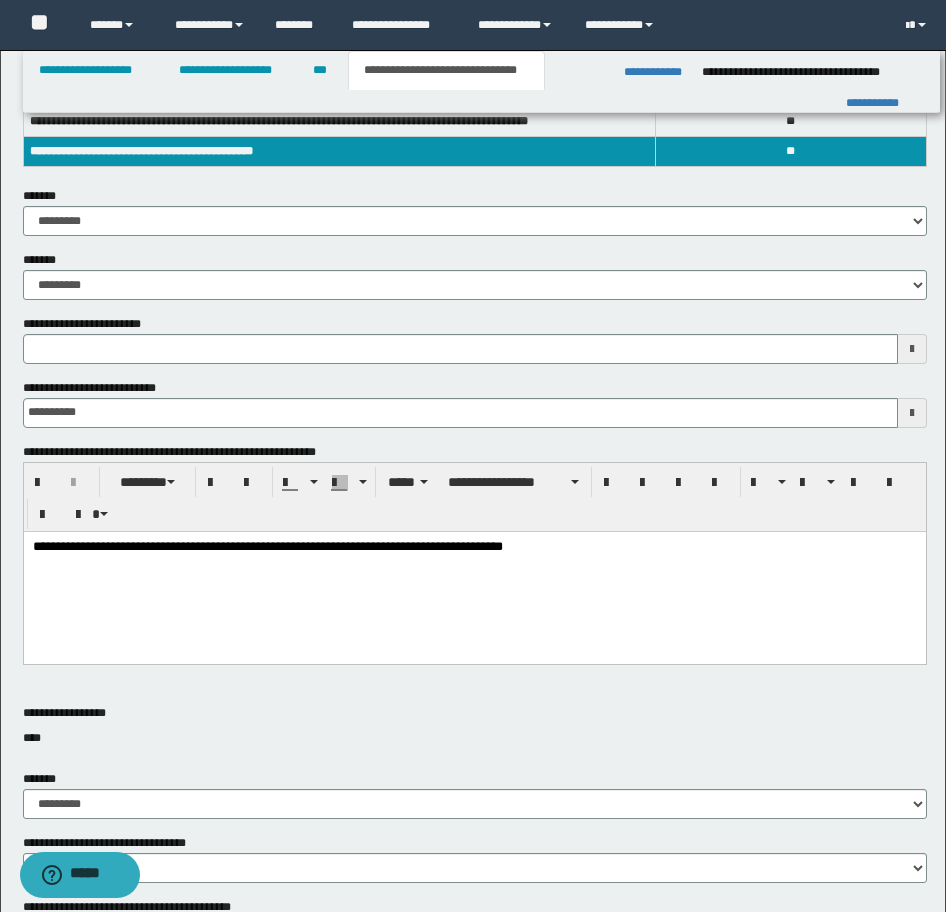 type 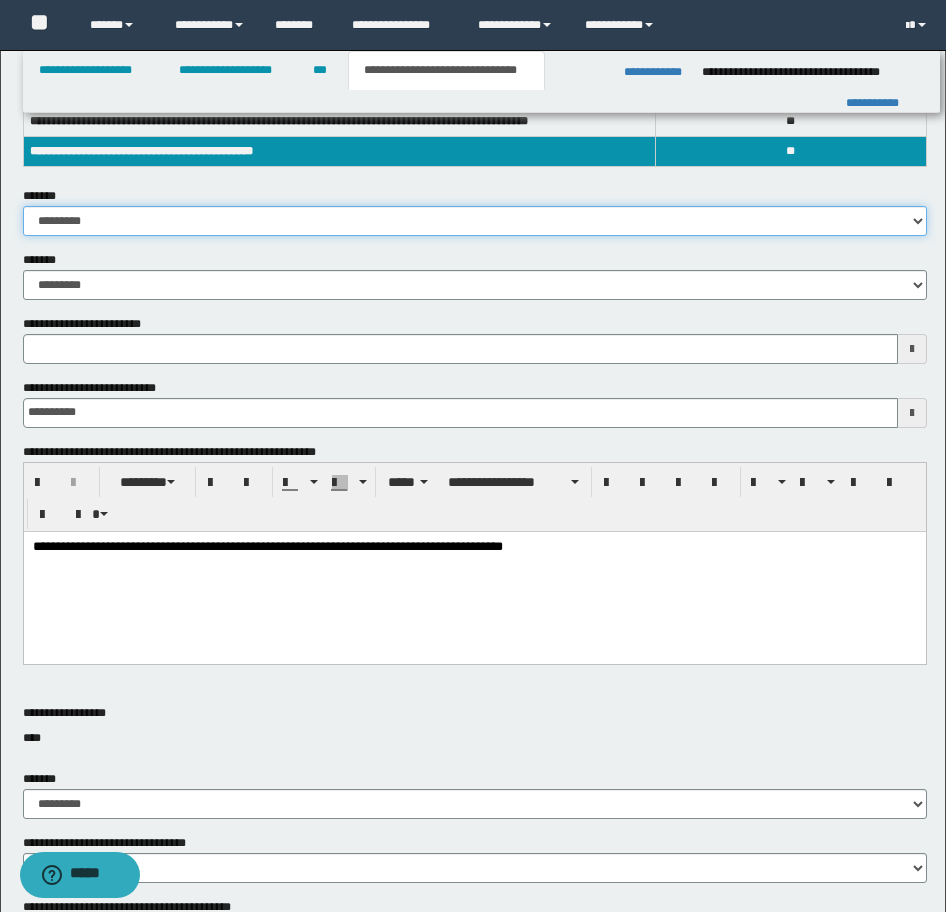 drag, startPoint x: 130, startPoint y: 214, endPoint x: 130, endPoint y: 229, distance: 15 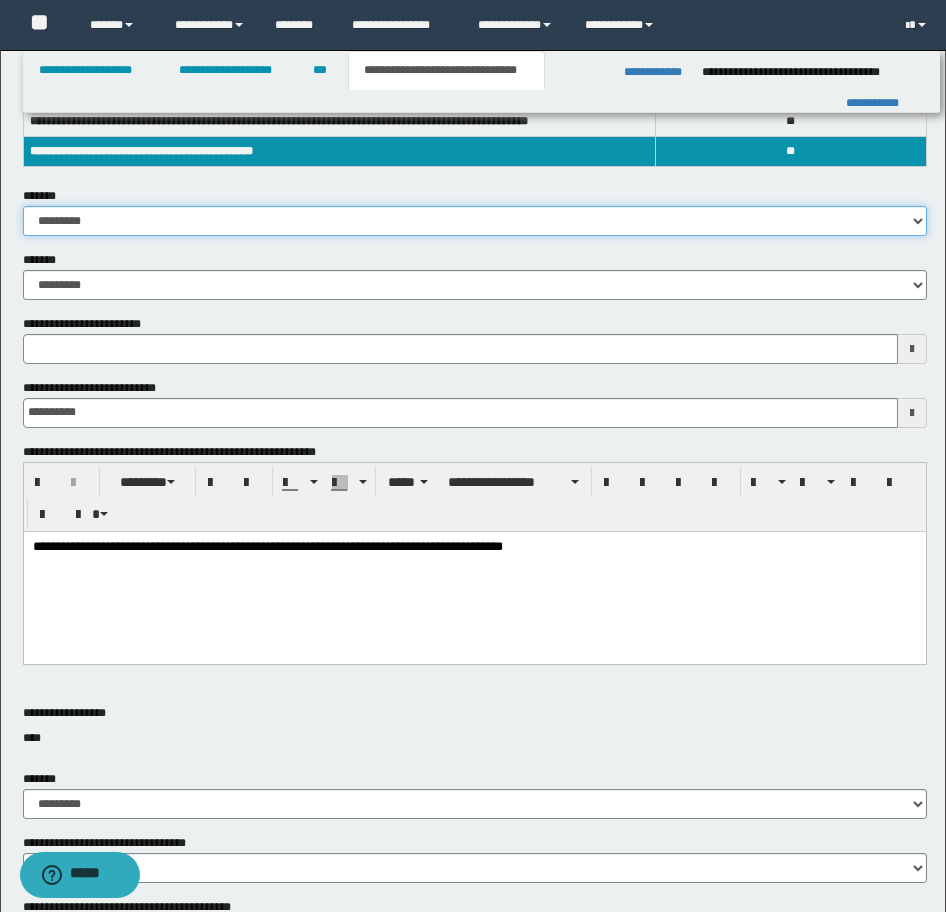 select on "*" 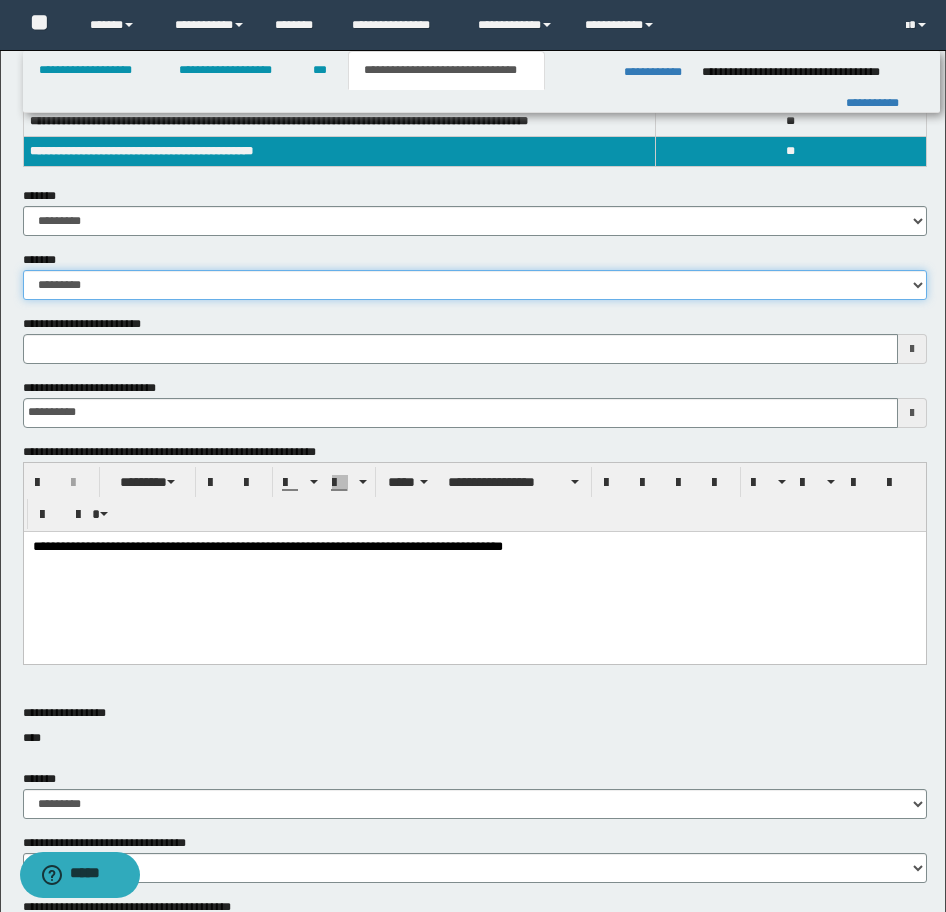 click on "**********" at bounding box center (475, 285) 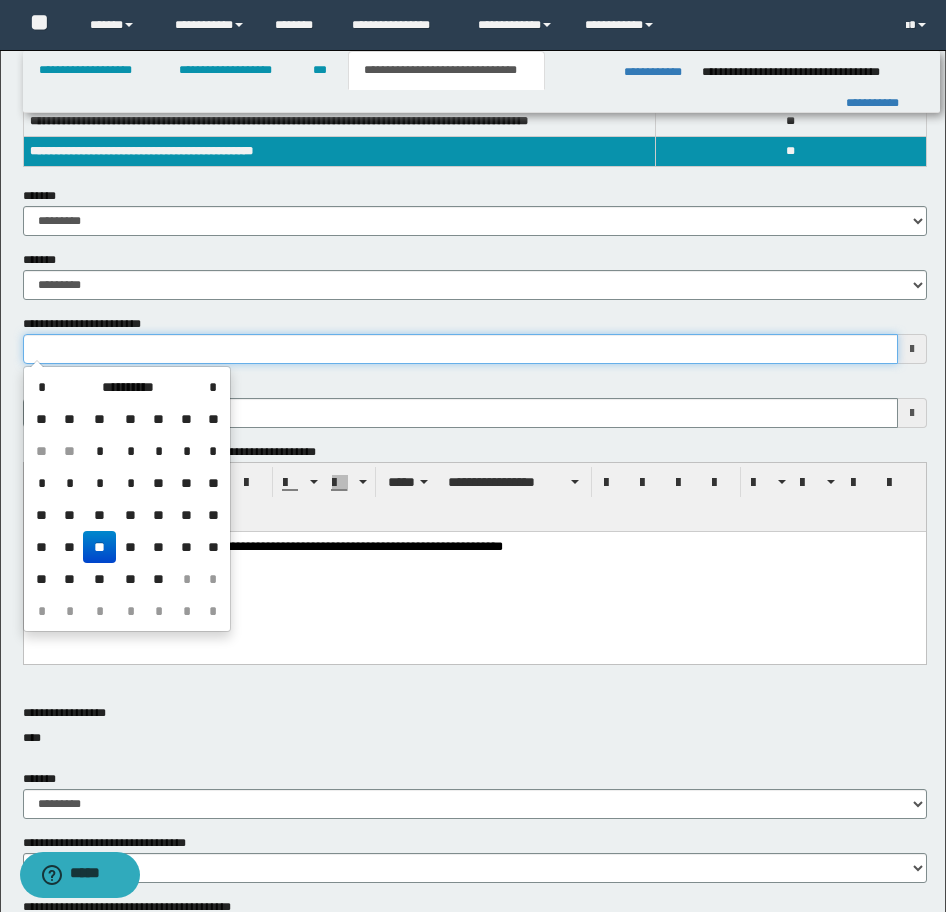 drag, startPoint x: 156, startPoint y: 346, endPoint x: -16, endPoint y: 332, distance: 172.56883 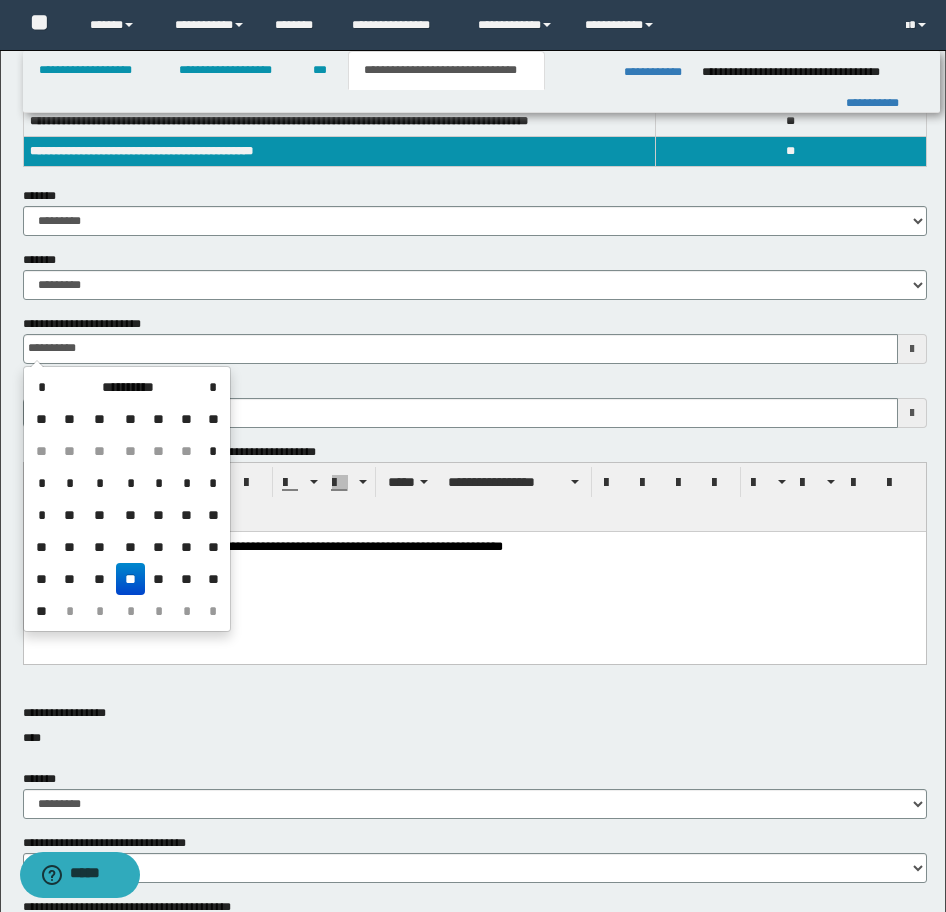 click on "**" at bounding box center (130, 579) 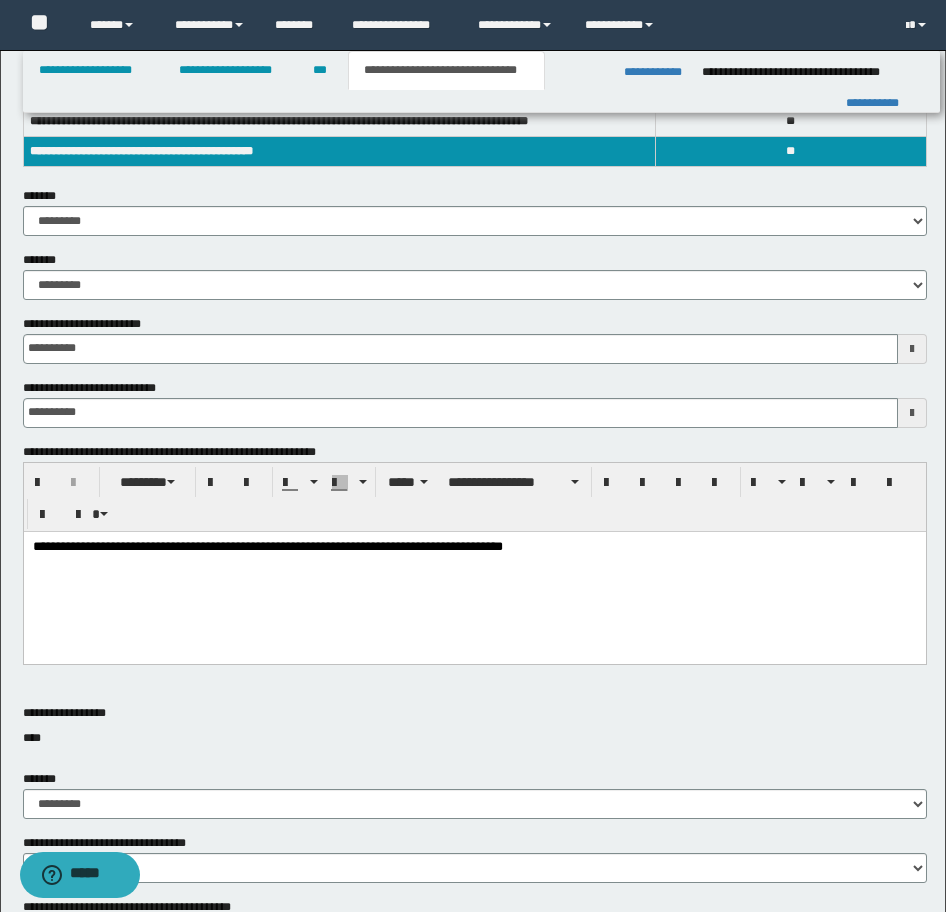 click on "**********" at bounding box center [482, 82] 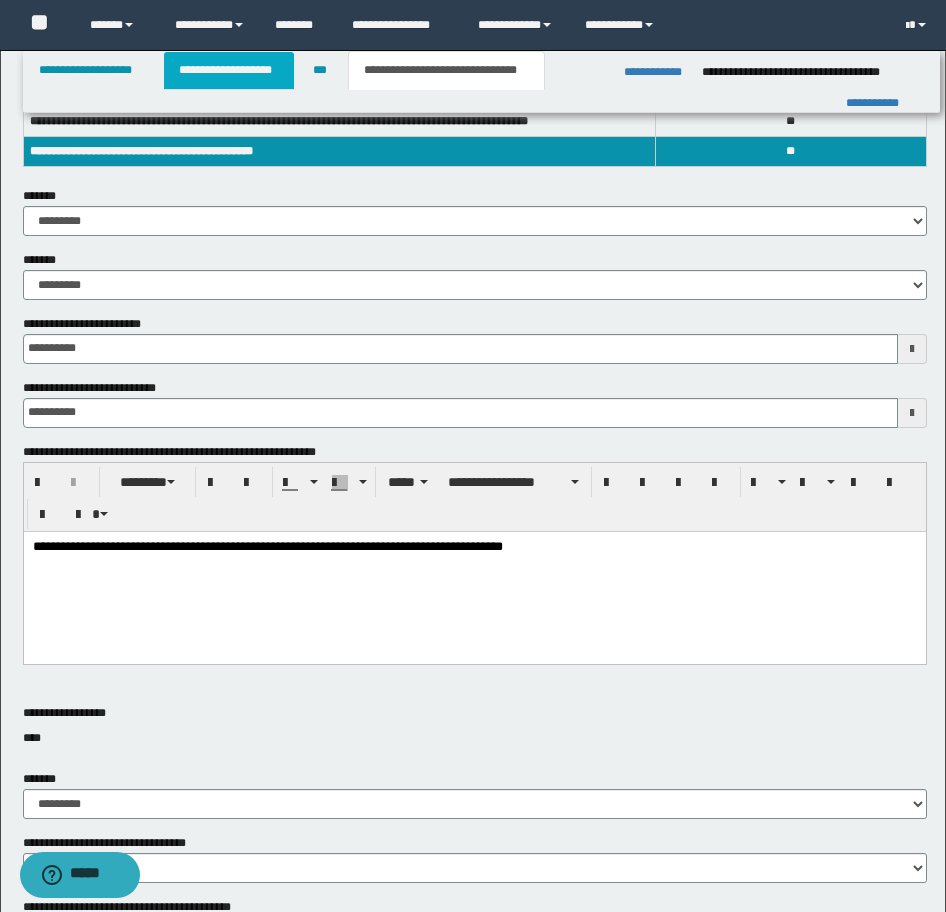 click on "**********" at bounding box center (229, 70) 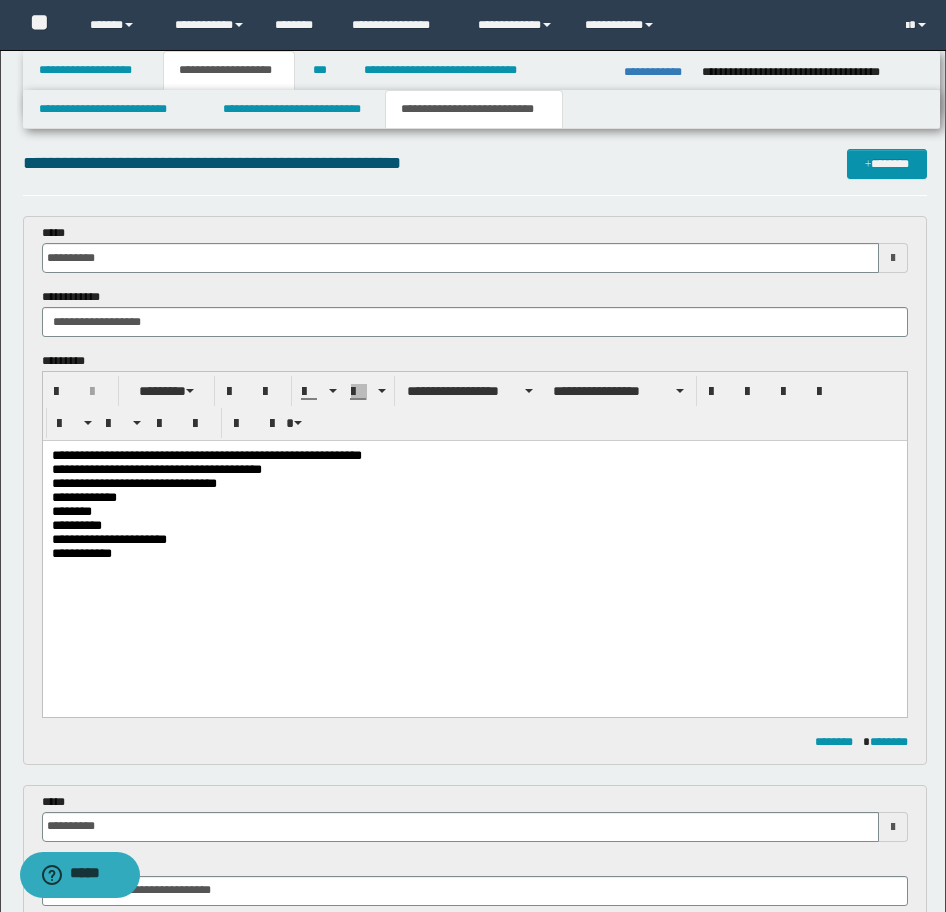 scroll, scrollTop: 0, scrollLeft: 0, axis: both 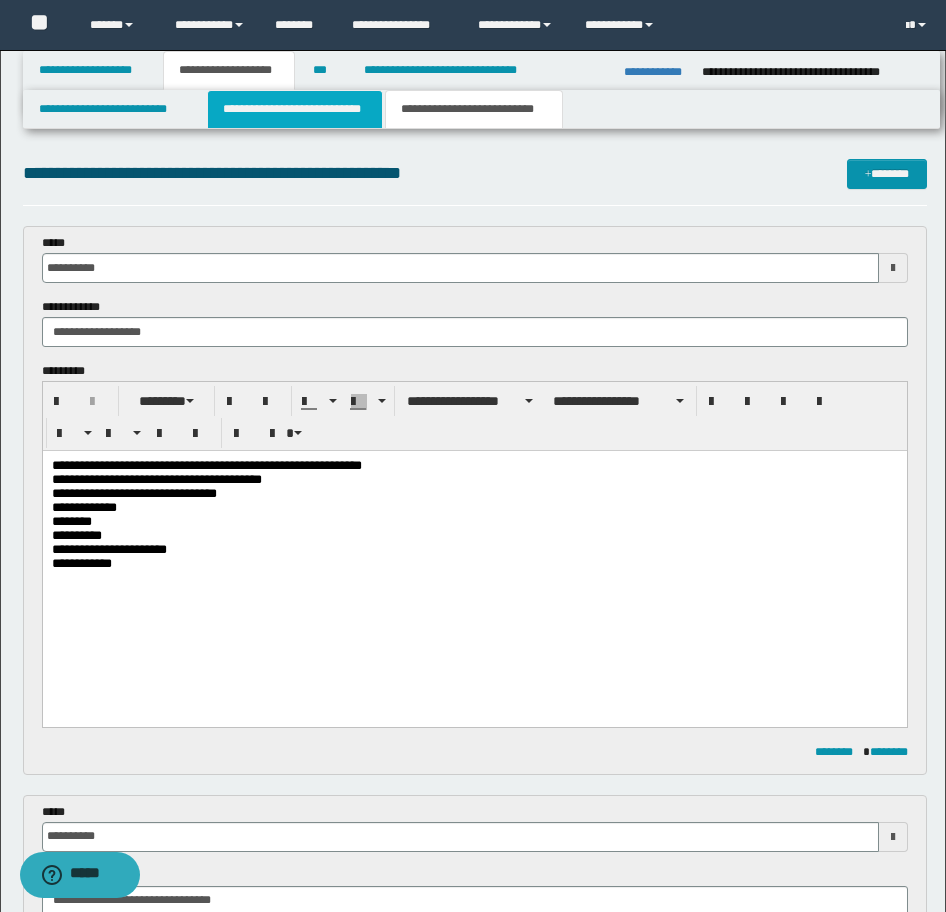 click on "**********" at bounding box center [295, 109] 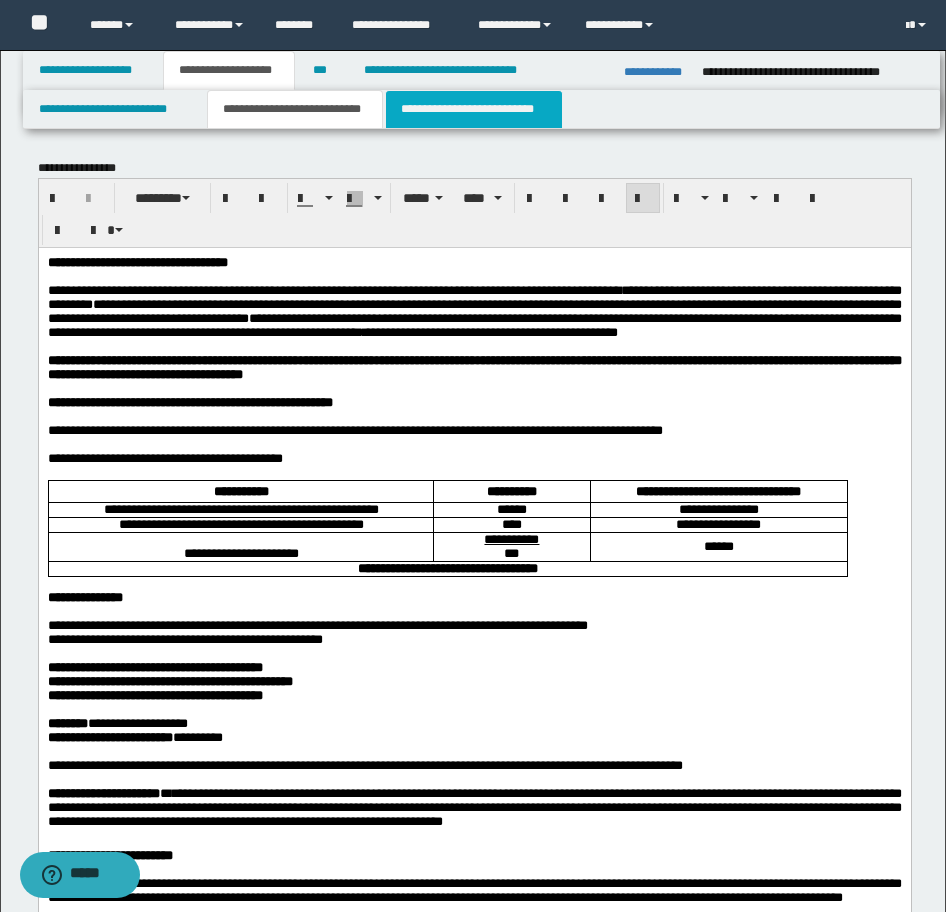 click on "**********" at bounding box center (474, 109) 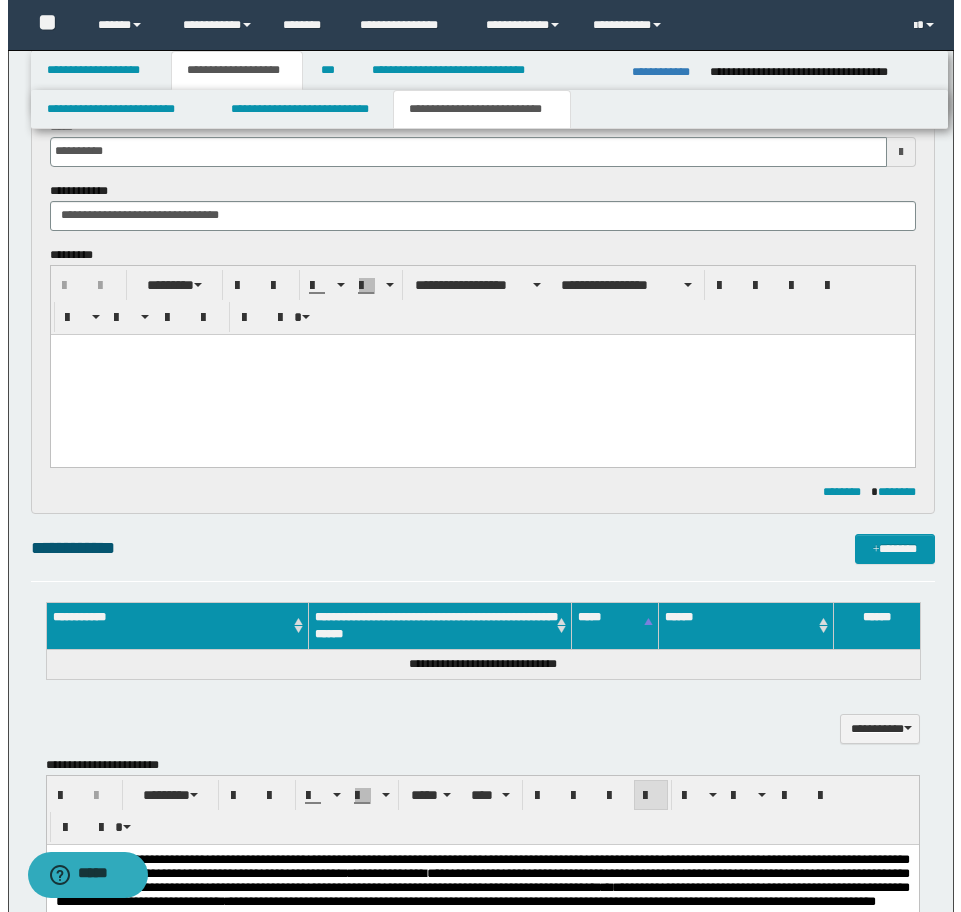 scroll, scrollTop: 700, scrollLeft: 0, axis: vertical 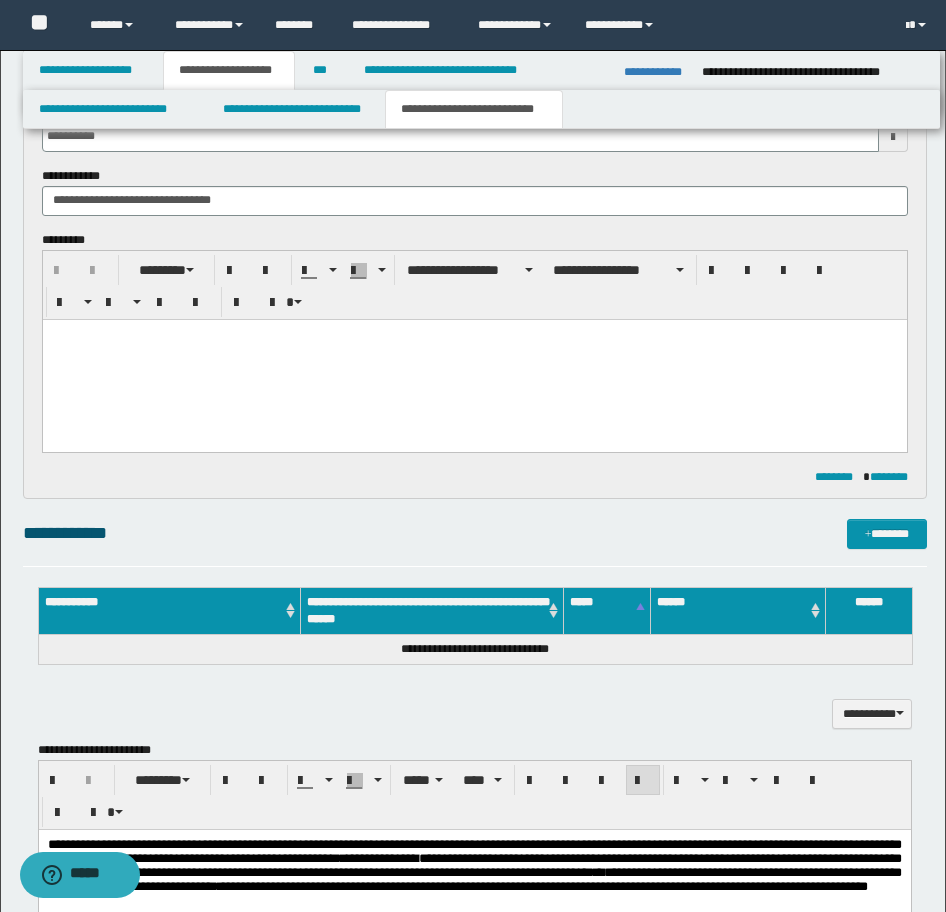 click on "**********" at bounding box center [475, 542] 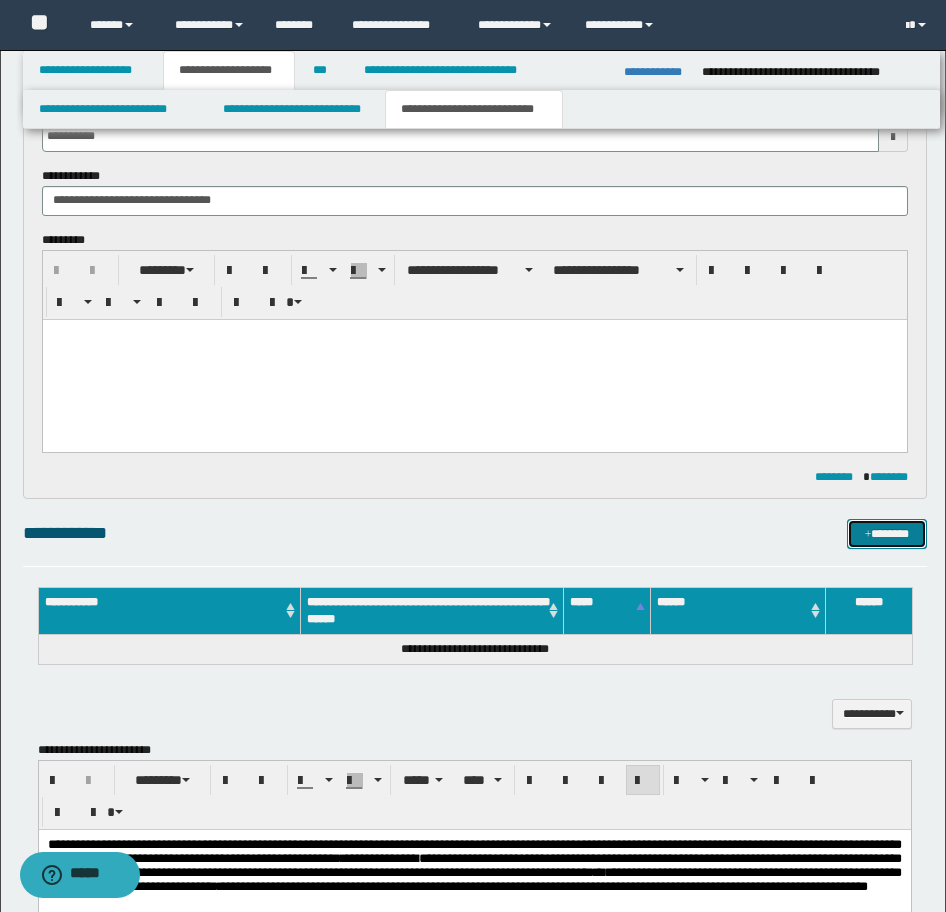 click on "*******" at bounding box center (887, 534) 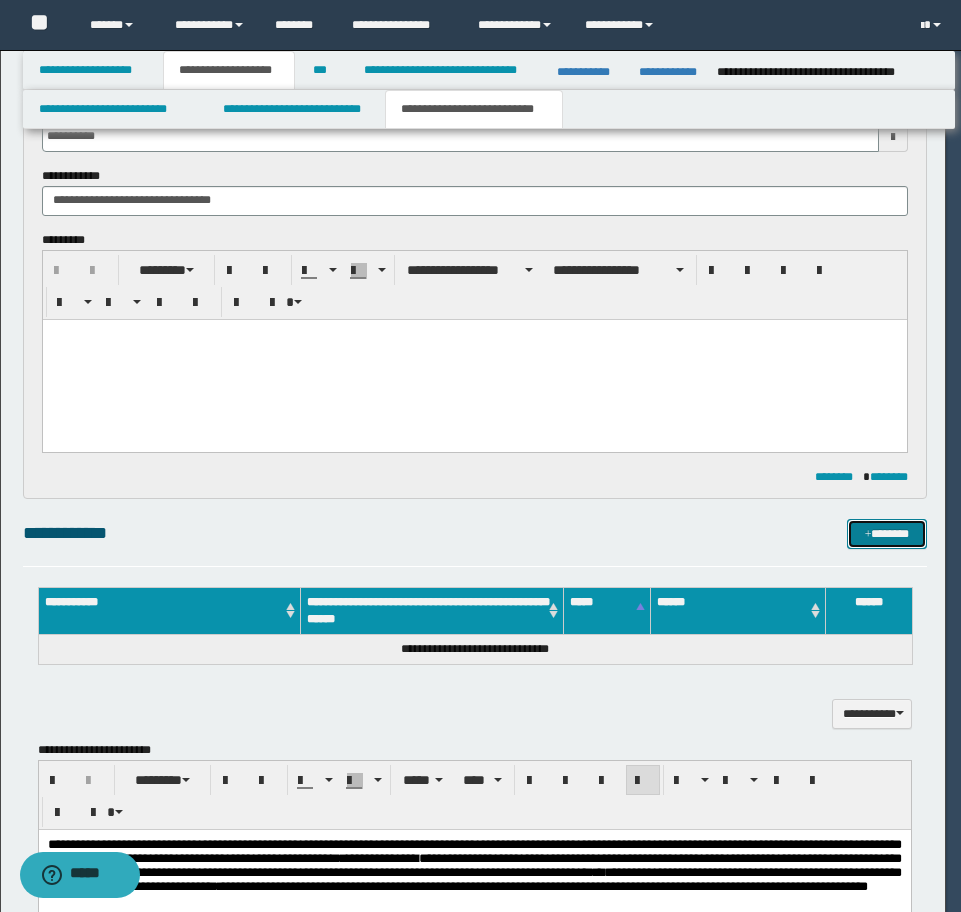 type 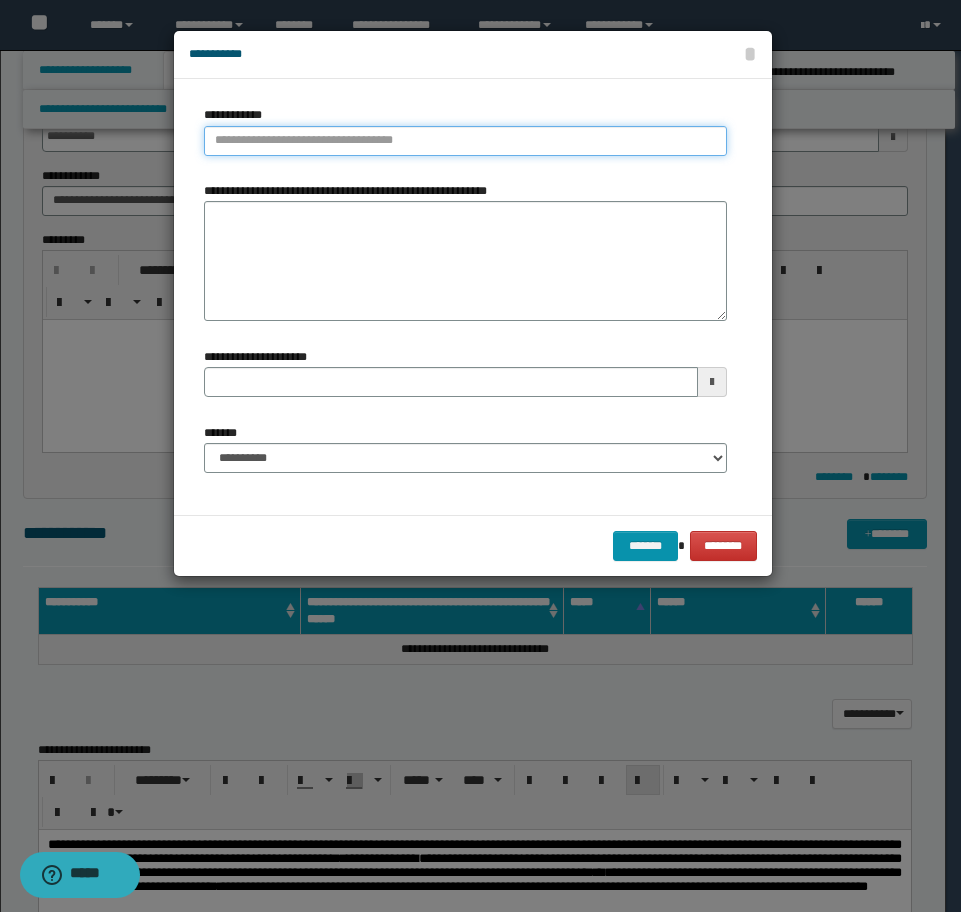 click on "**********" at bounding box center [465, 141] 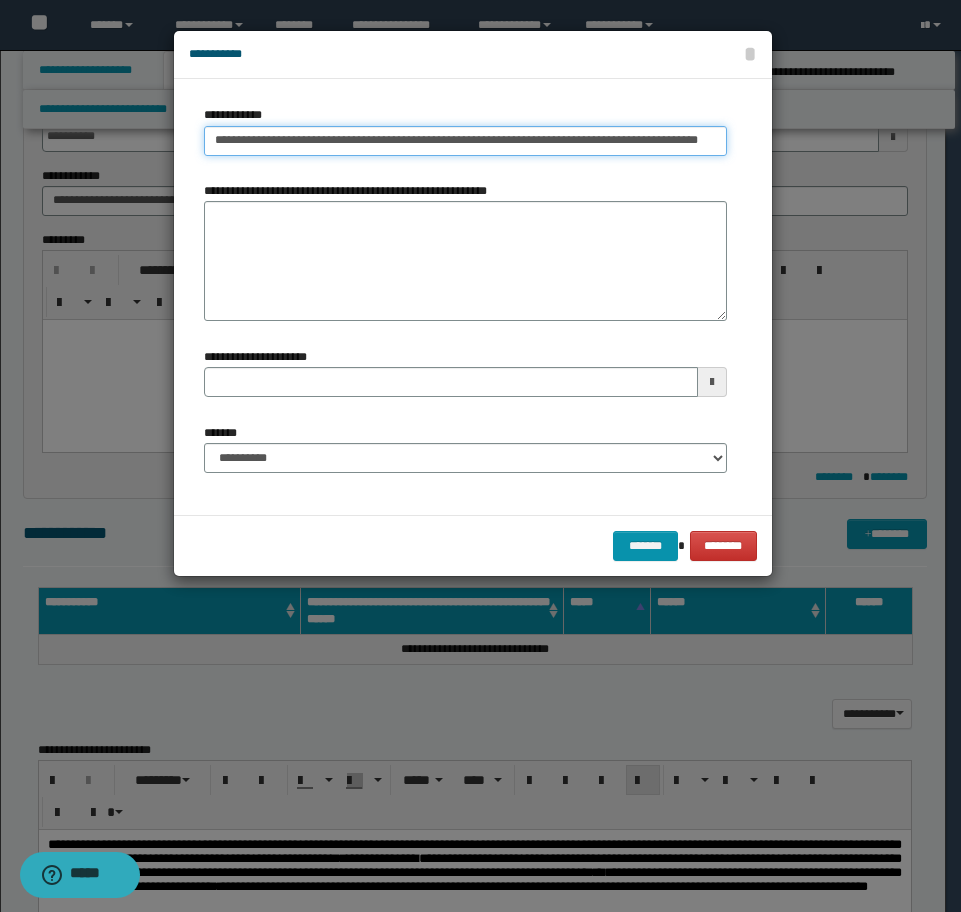 scroll, scrollTop: 0, scrollLeft: 14, axis: horizontal 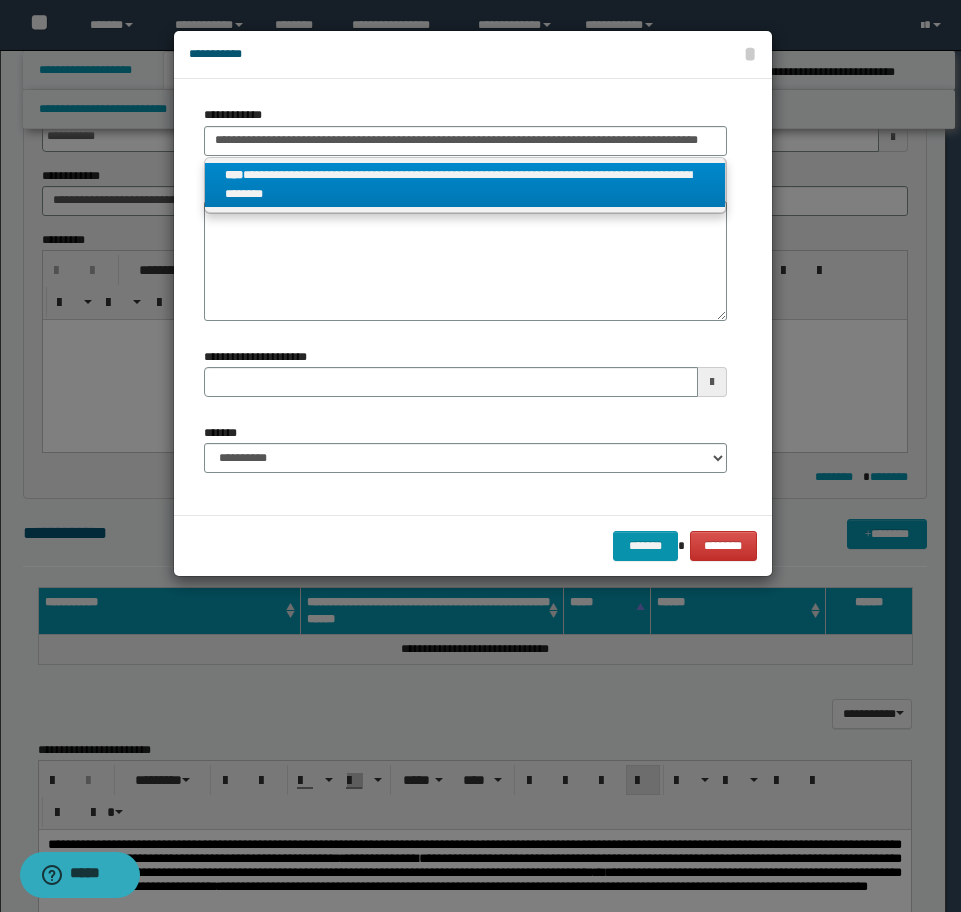 click on "**********" at bounding box center (465, 185) 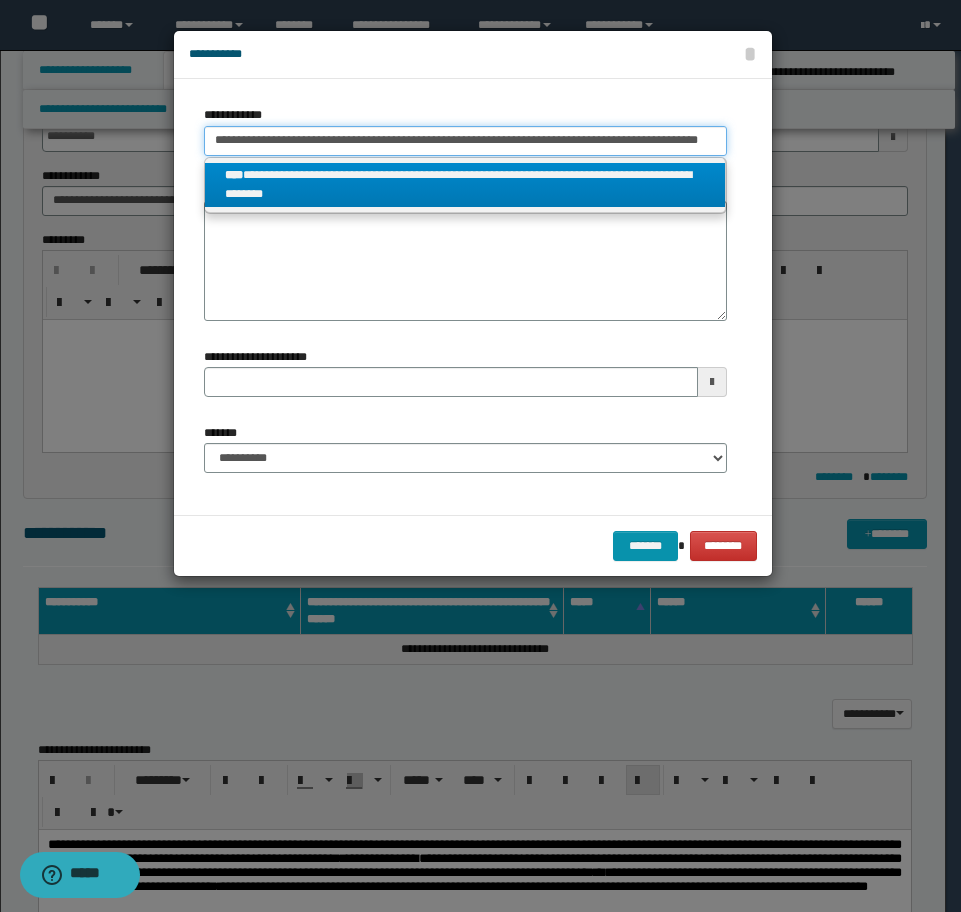 type on "**********" 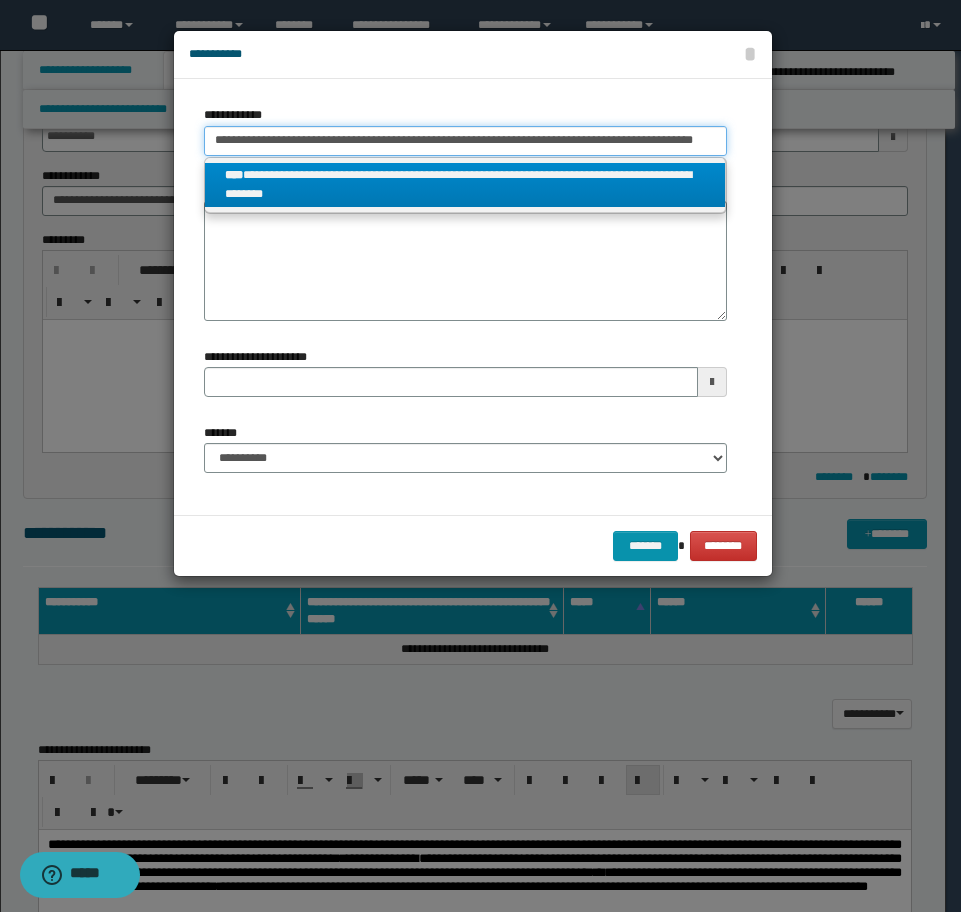 scroll, scrollTop: 0, scrollLeft: 11, axis: horizontal 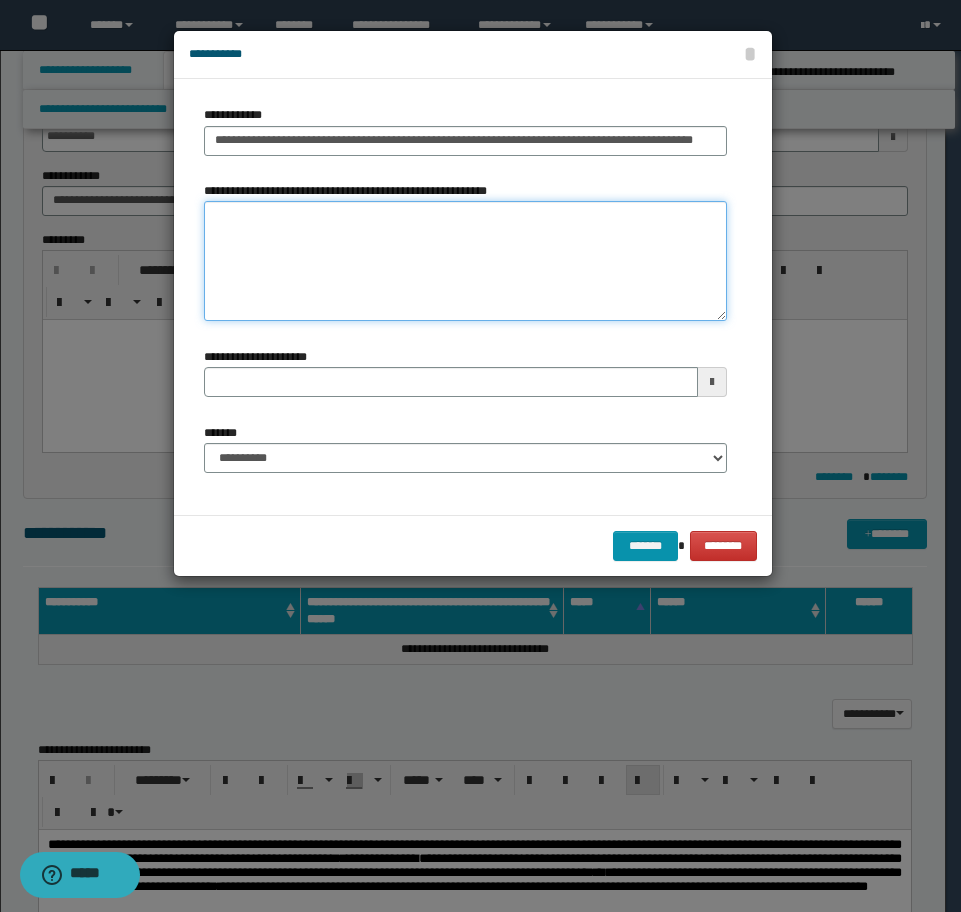 click on "**********" at bounding box center [465, 261] 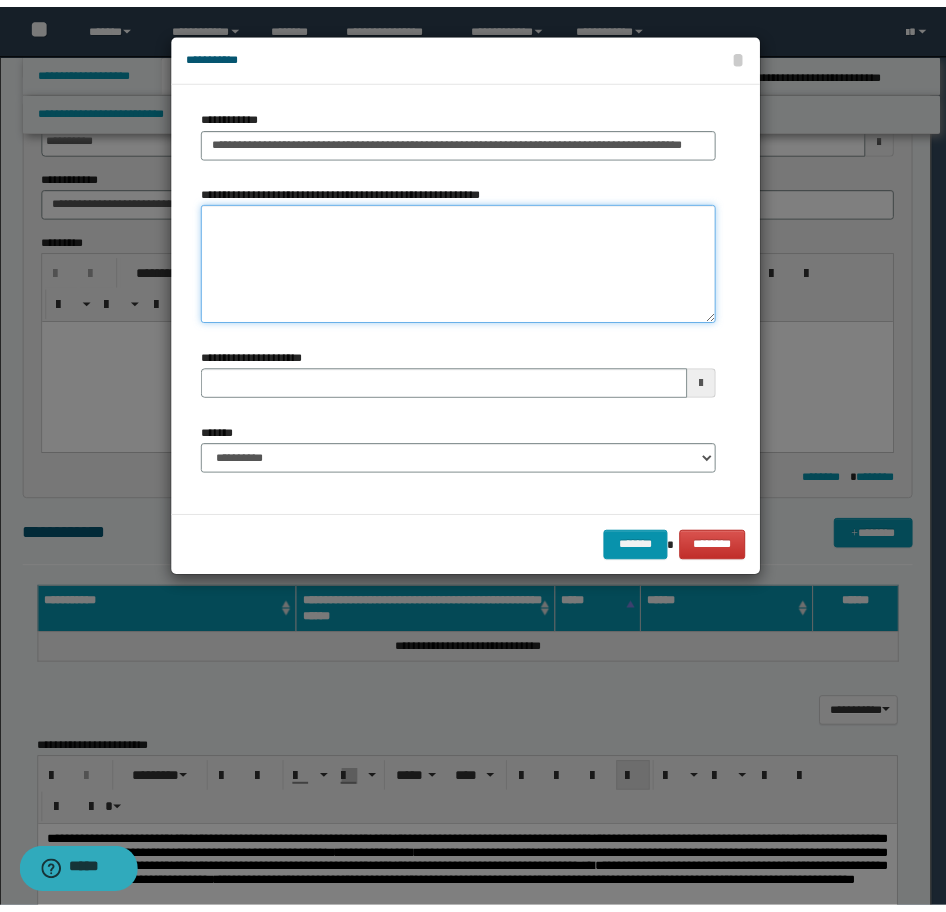 scroll, scrollTop: 0, scrollLeft: 0, axis: both 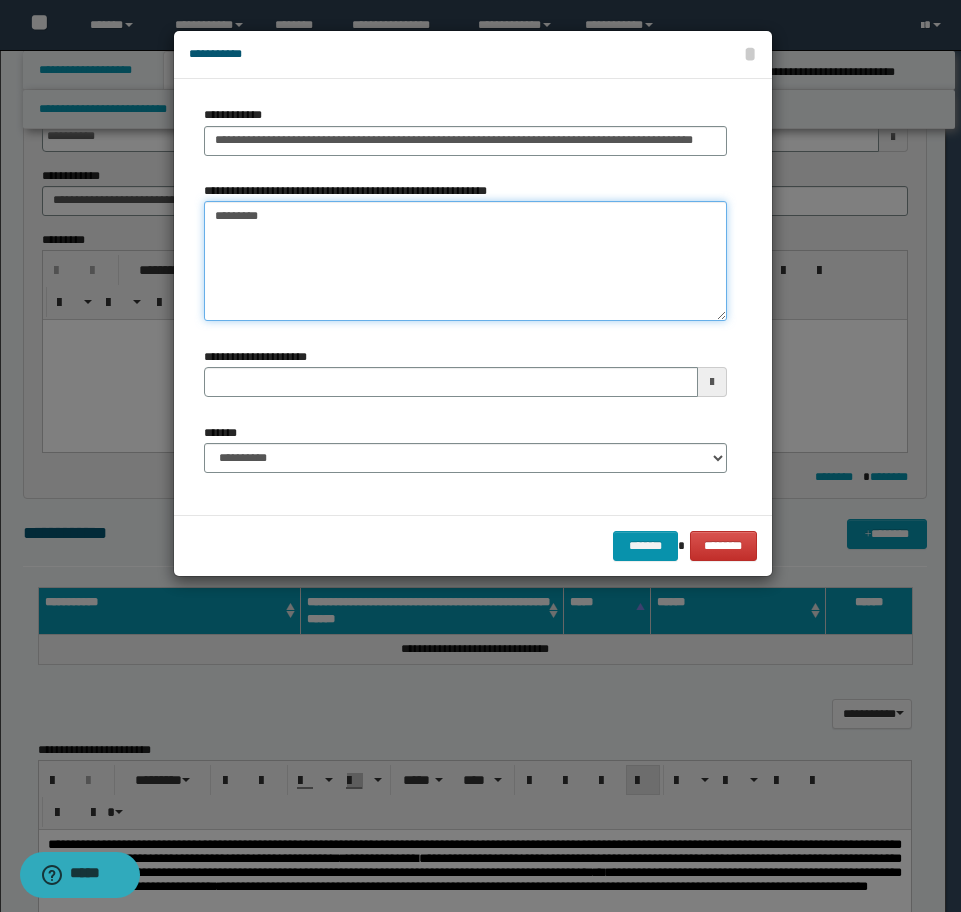 type on "*********" 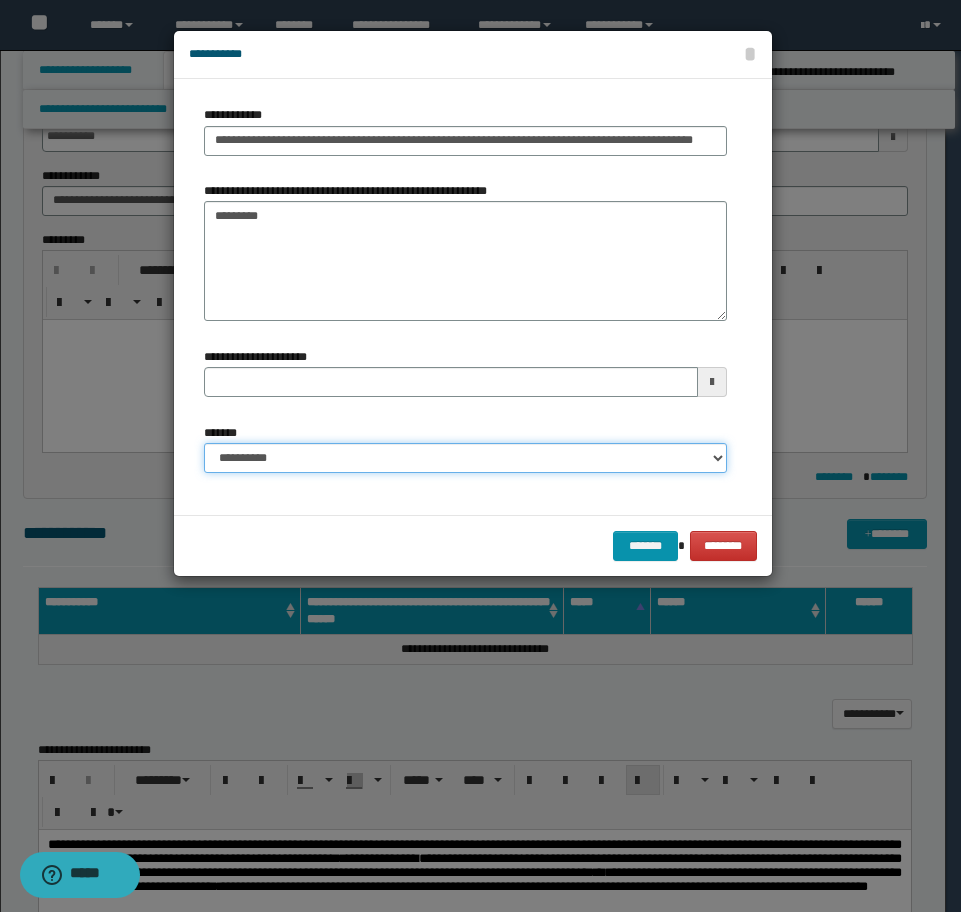 click on "**********" at bounding box center [465, 458] 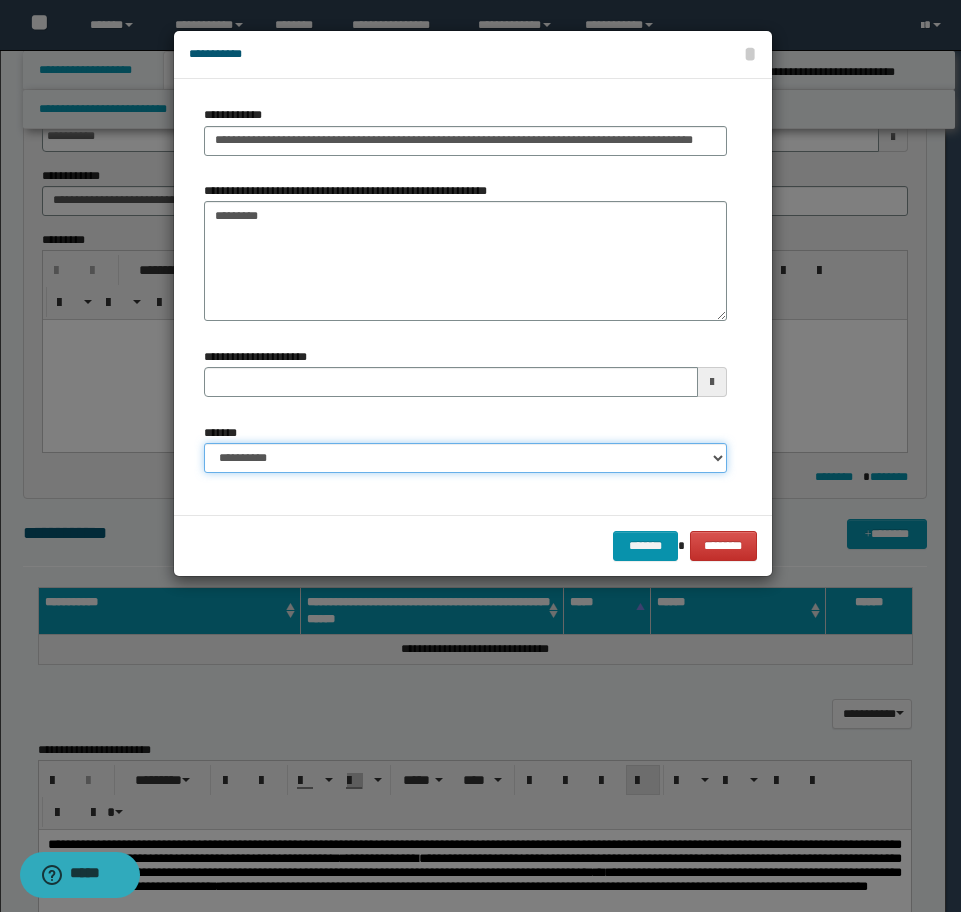 select on "*" 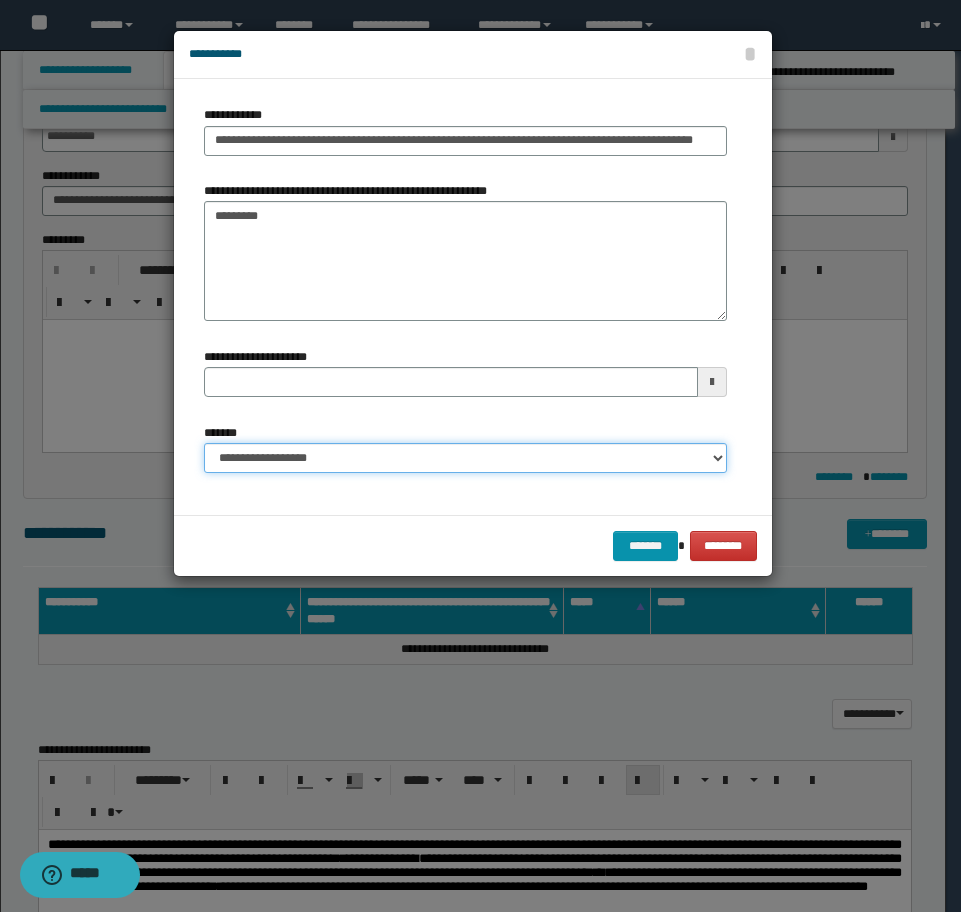 type 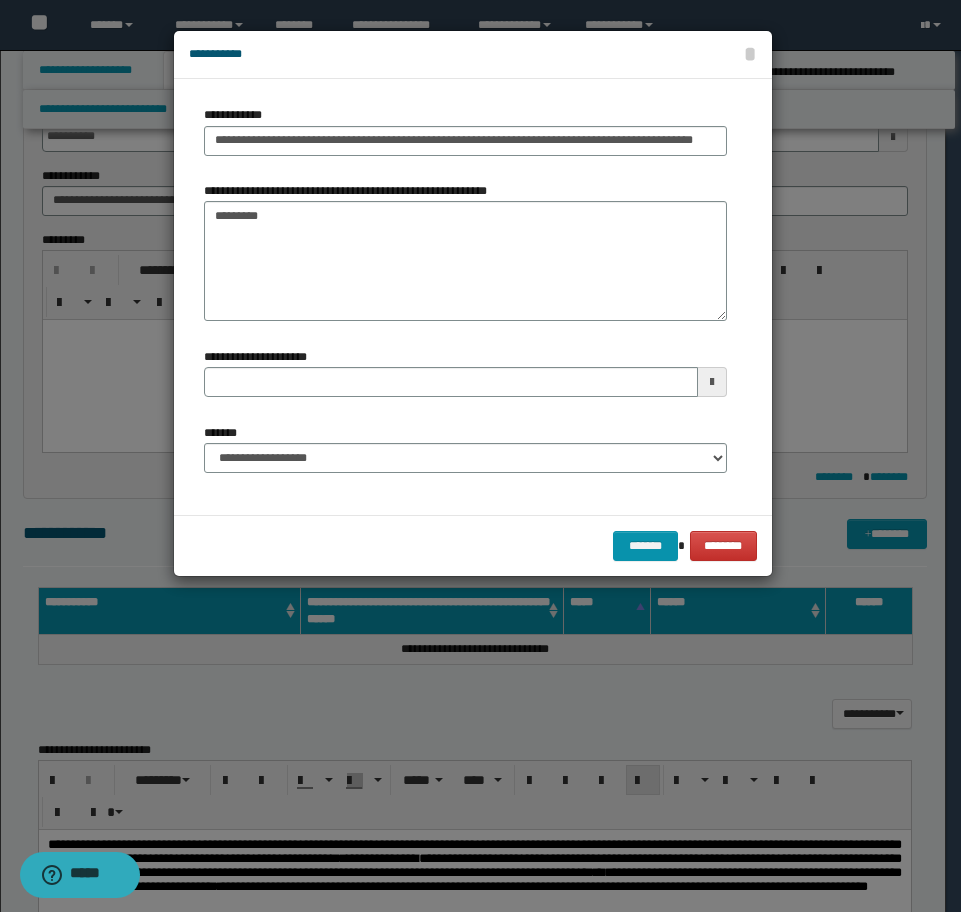 type on "*********" 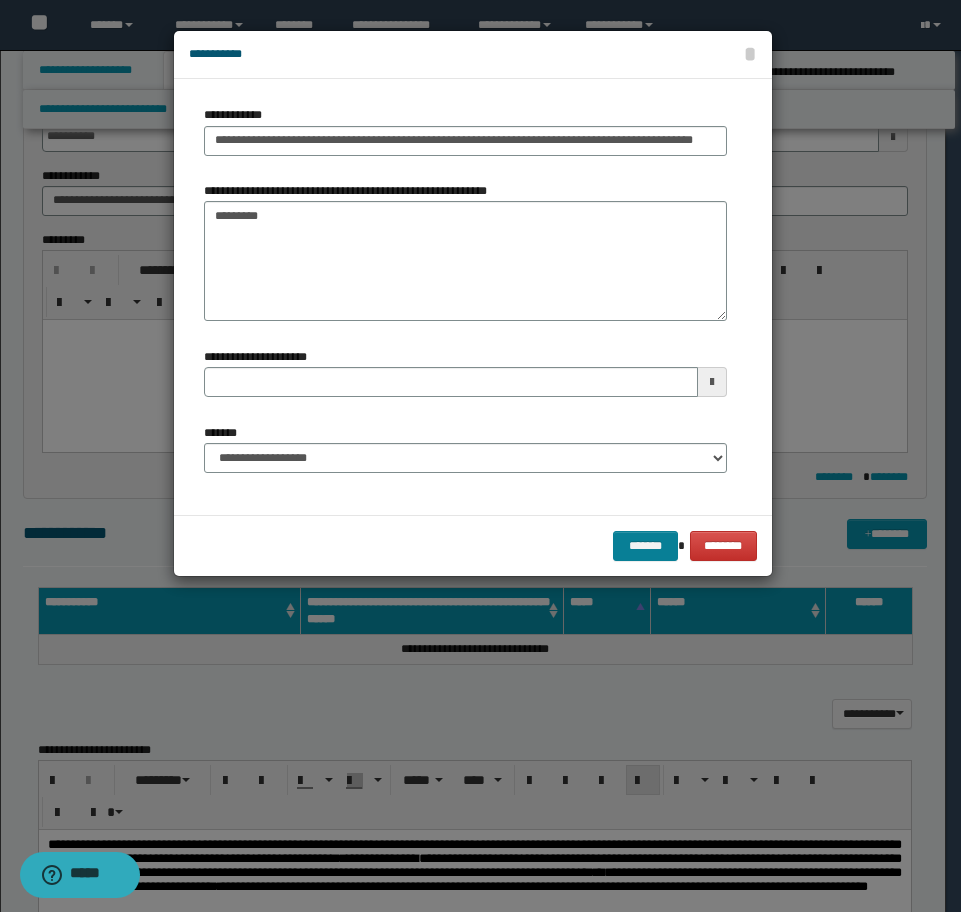 type 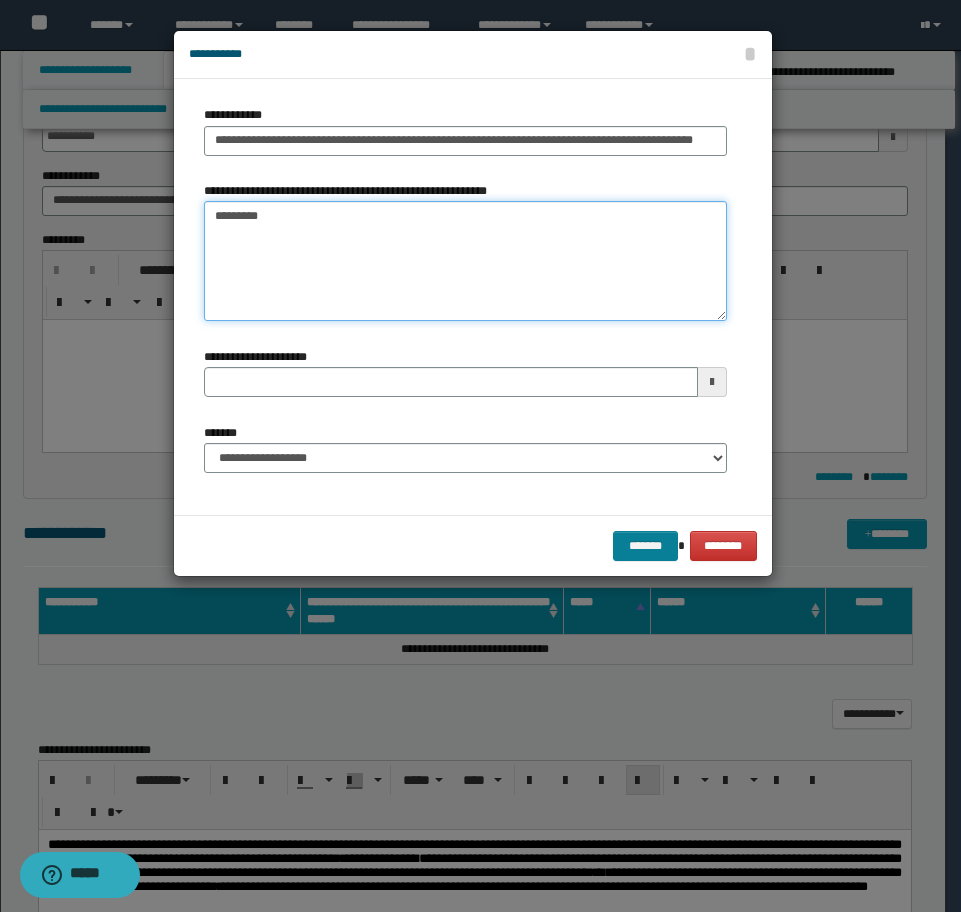 type on "*********" 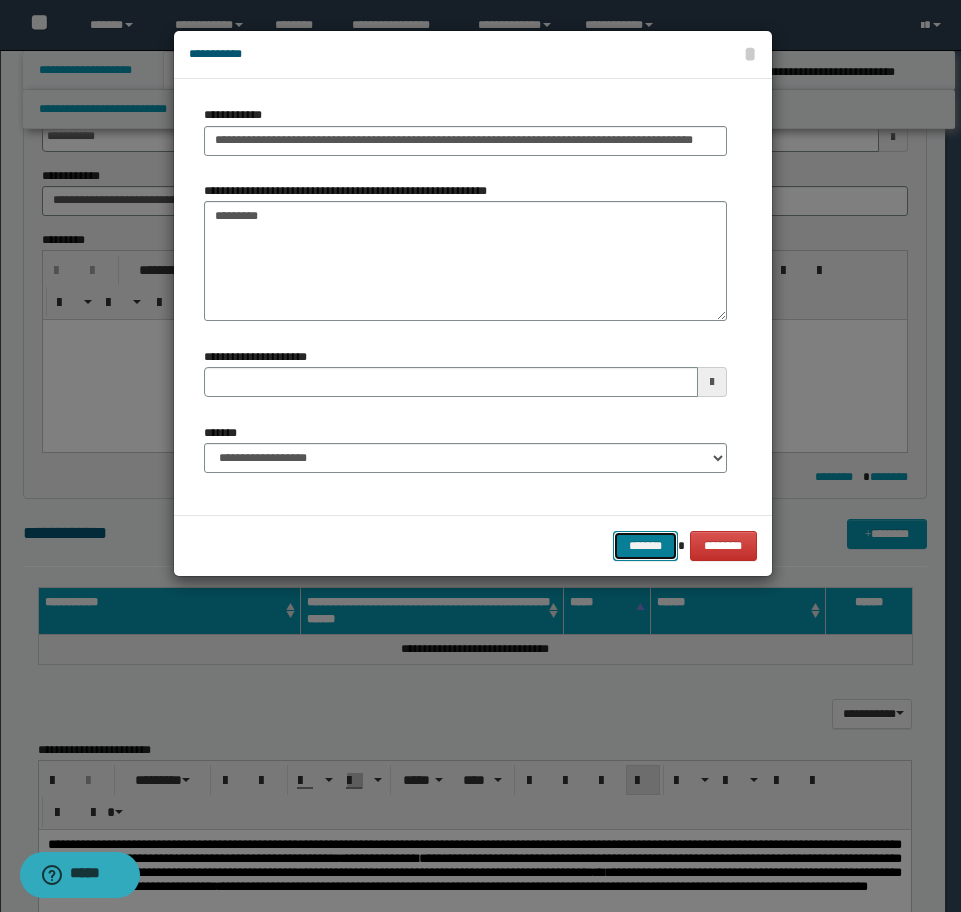 click on "*******" at bounding box center (645, 546) 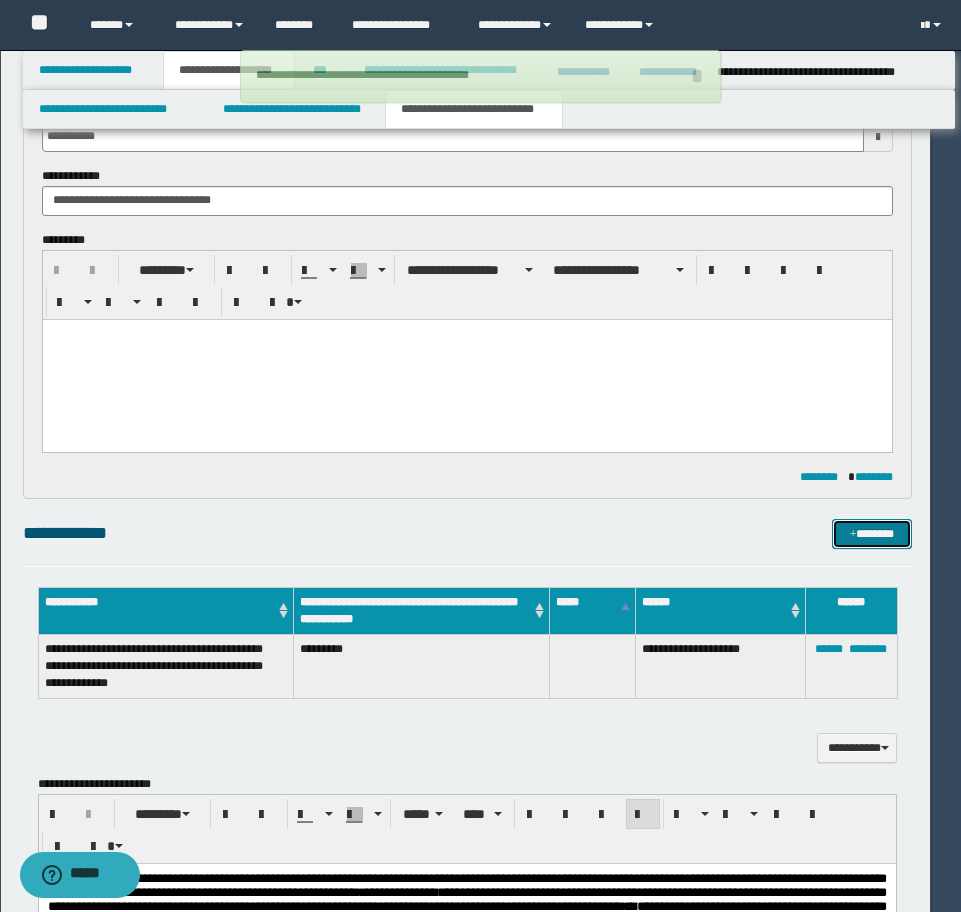 type 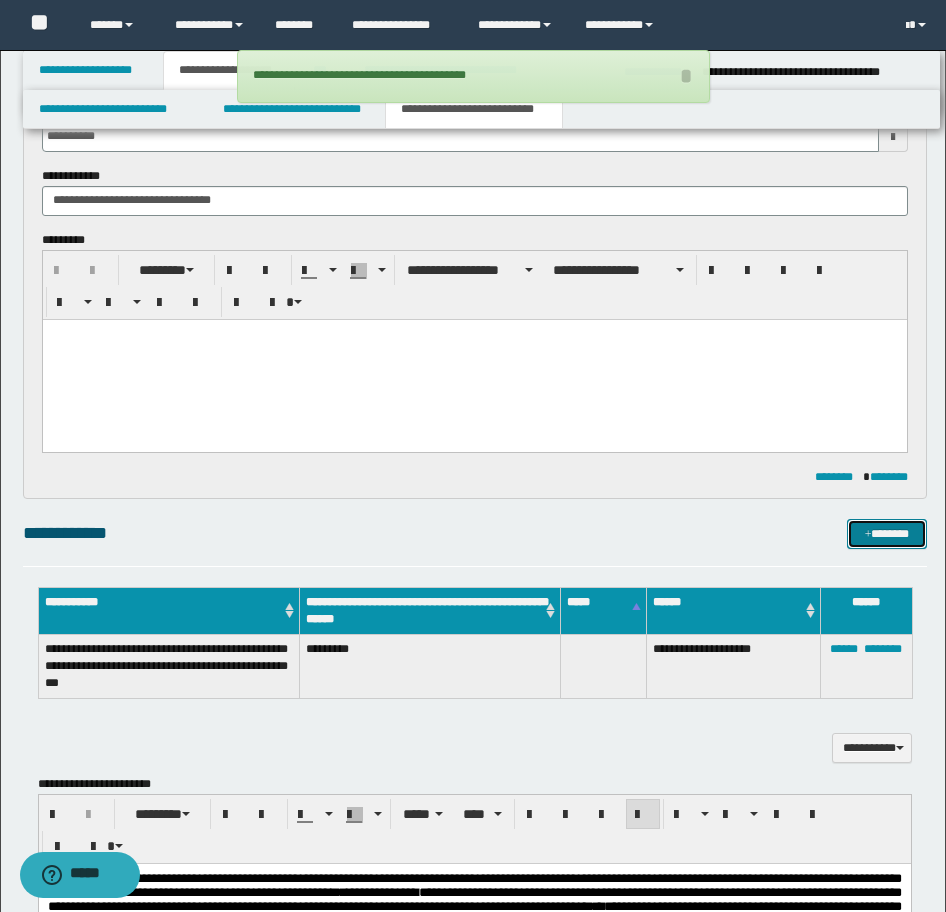 click on "*******" at bounding box center [887, 534] 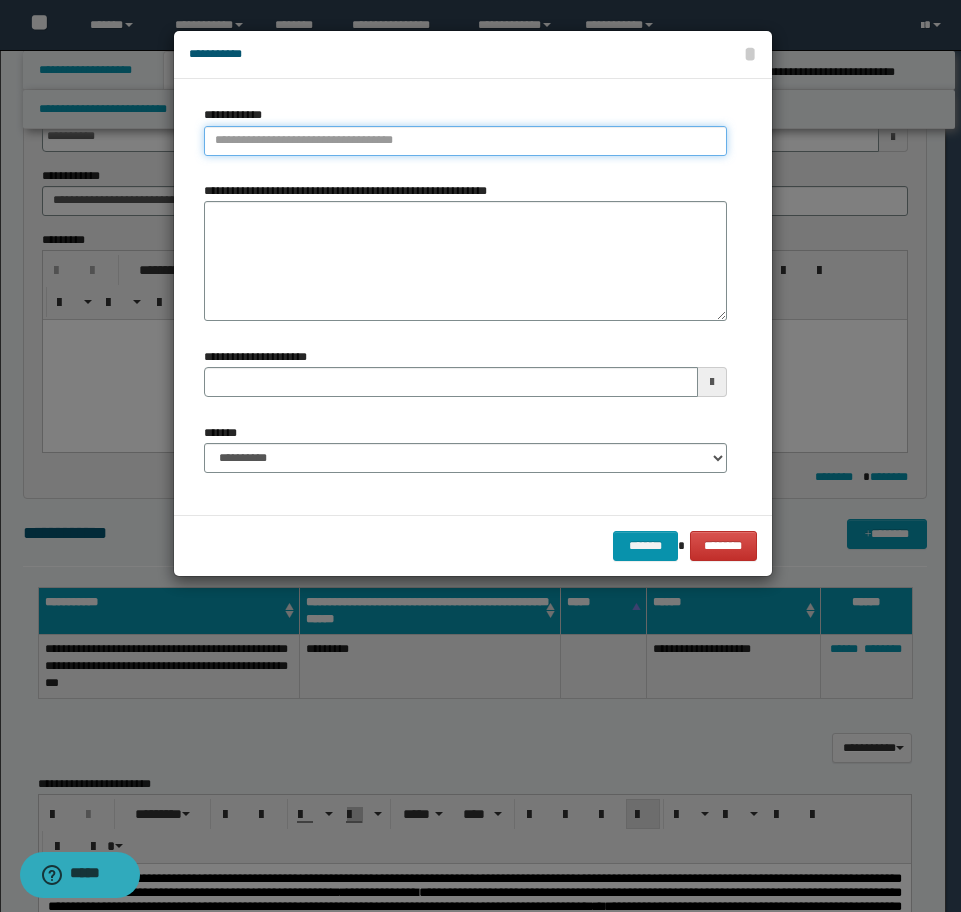 type on "**********" 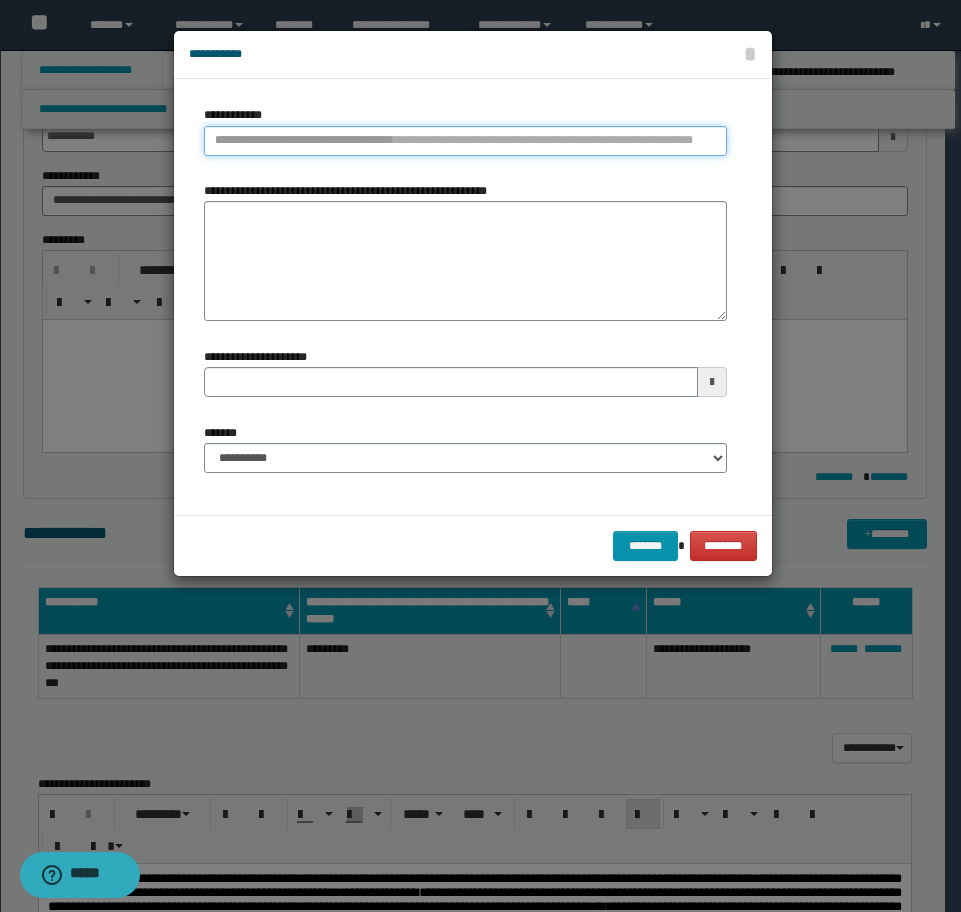 click on "**********" at bounding box center (465, 141) 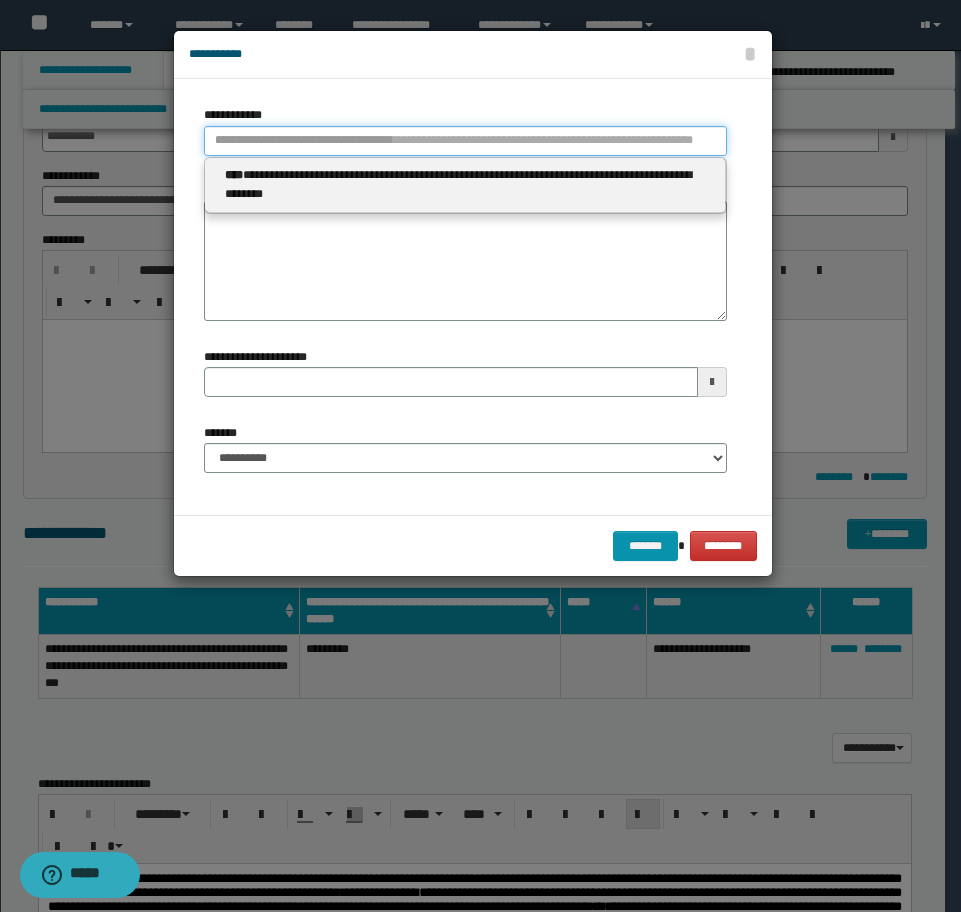 paste on "**********" 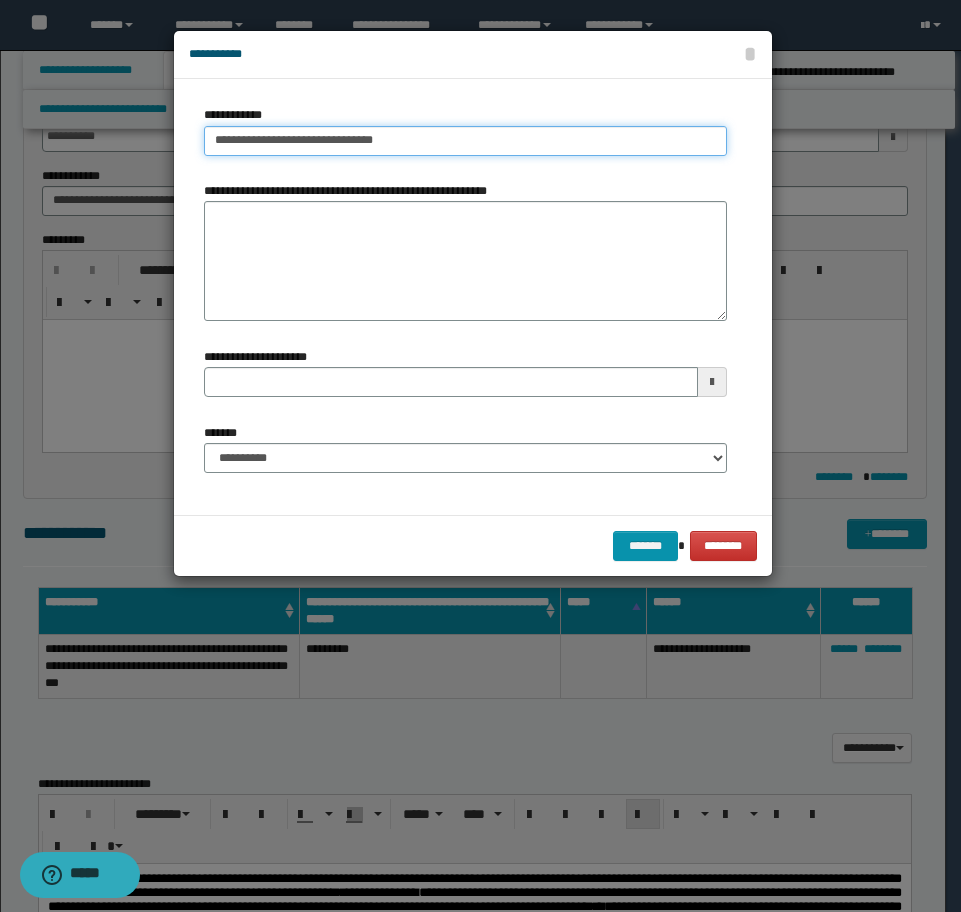 type on "**********" 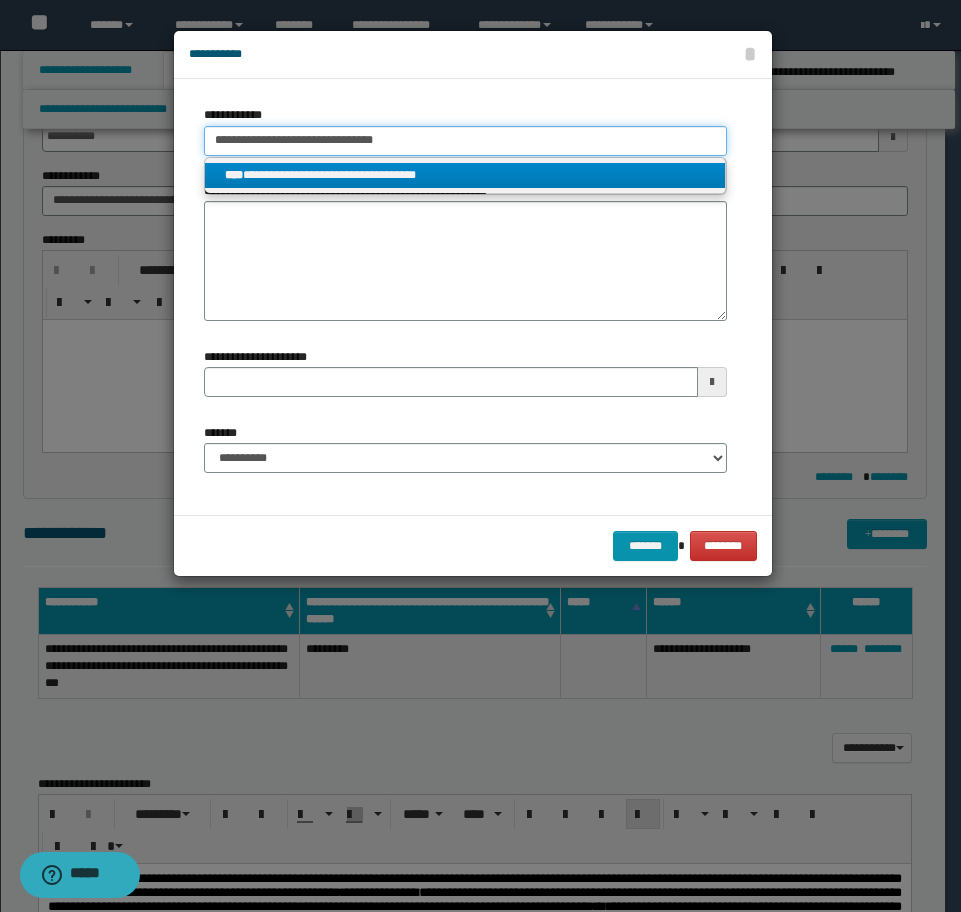 type on "**********" 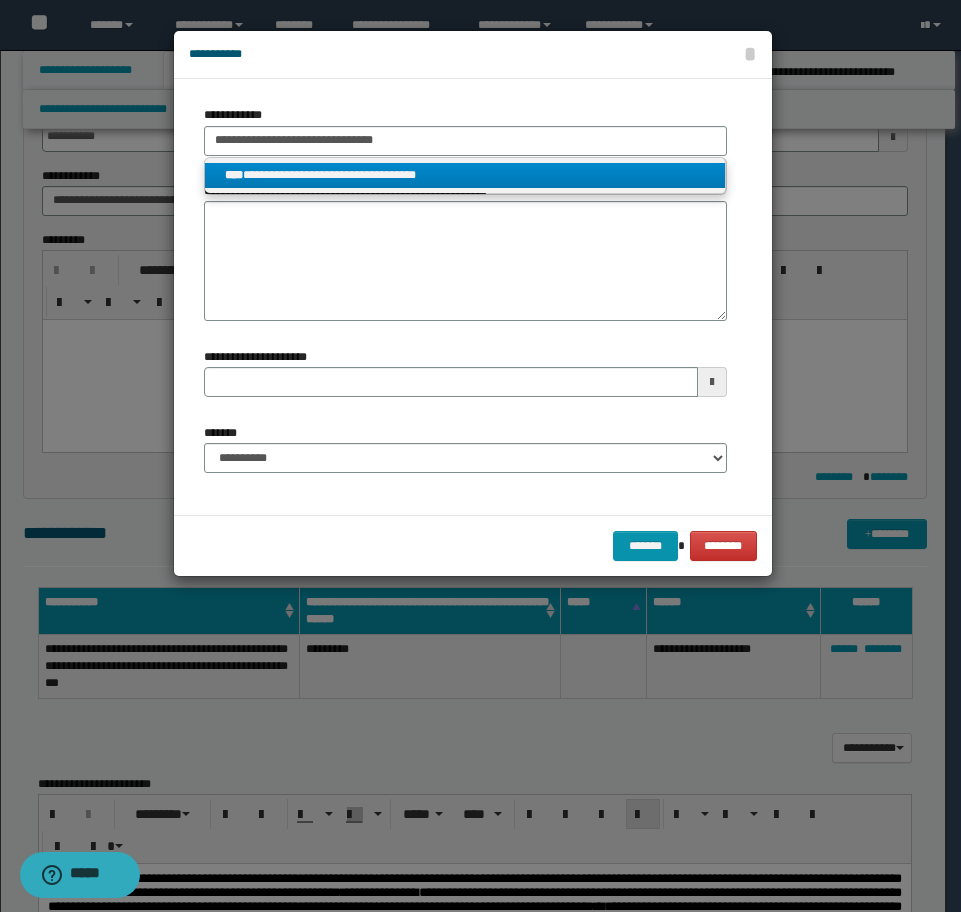 click on "**********" at bounding box center [465, 175] 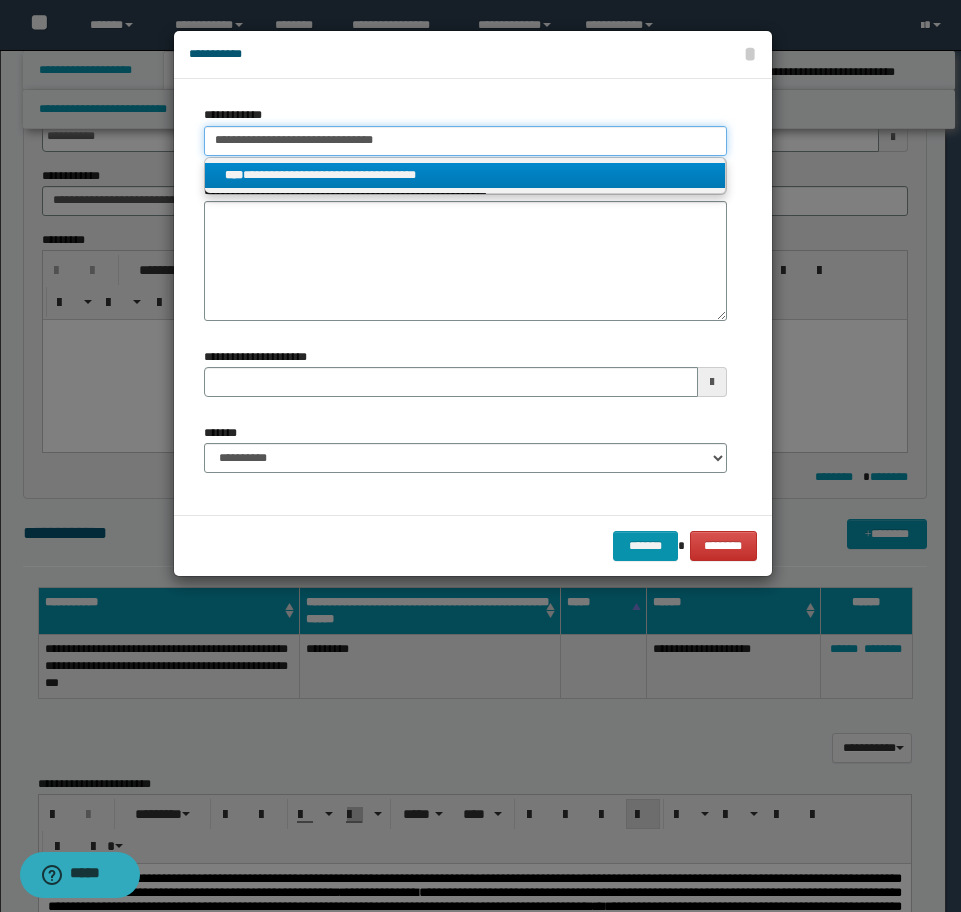 type 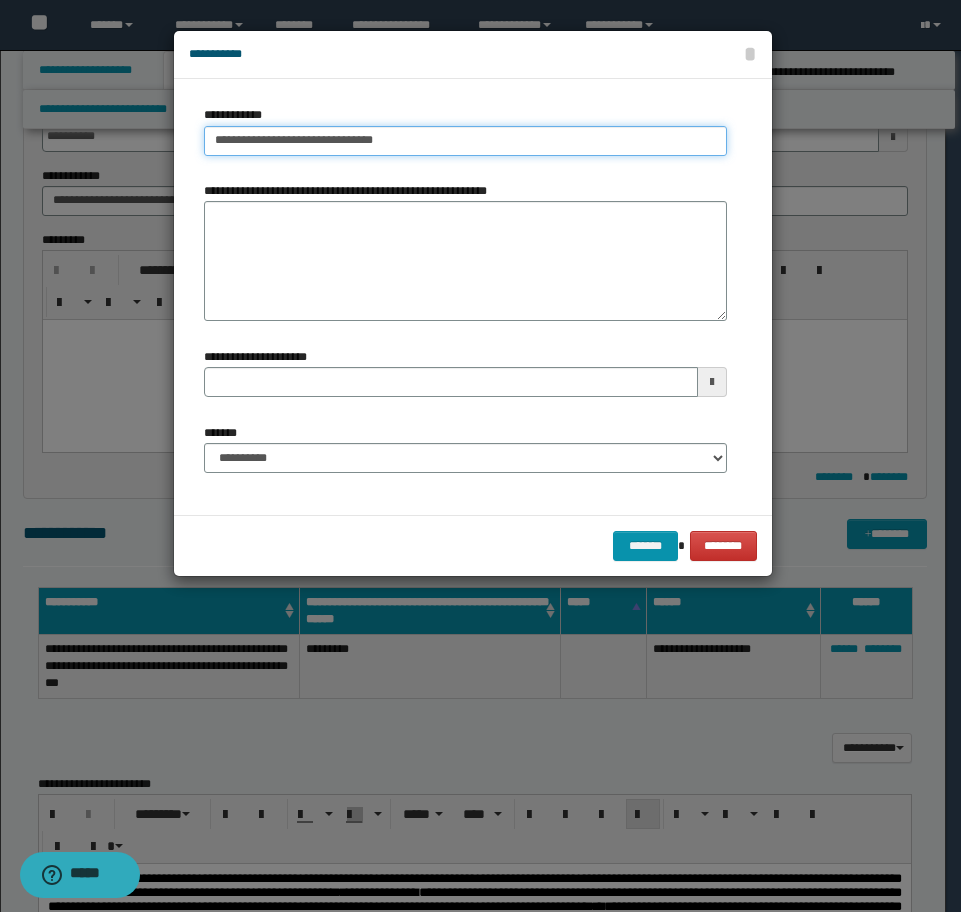 type 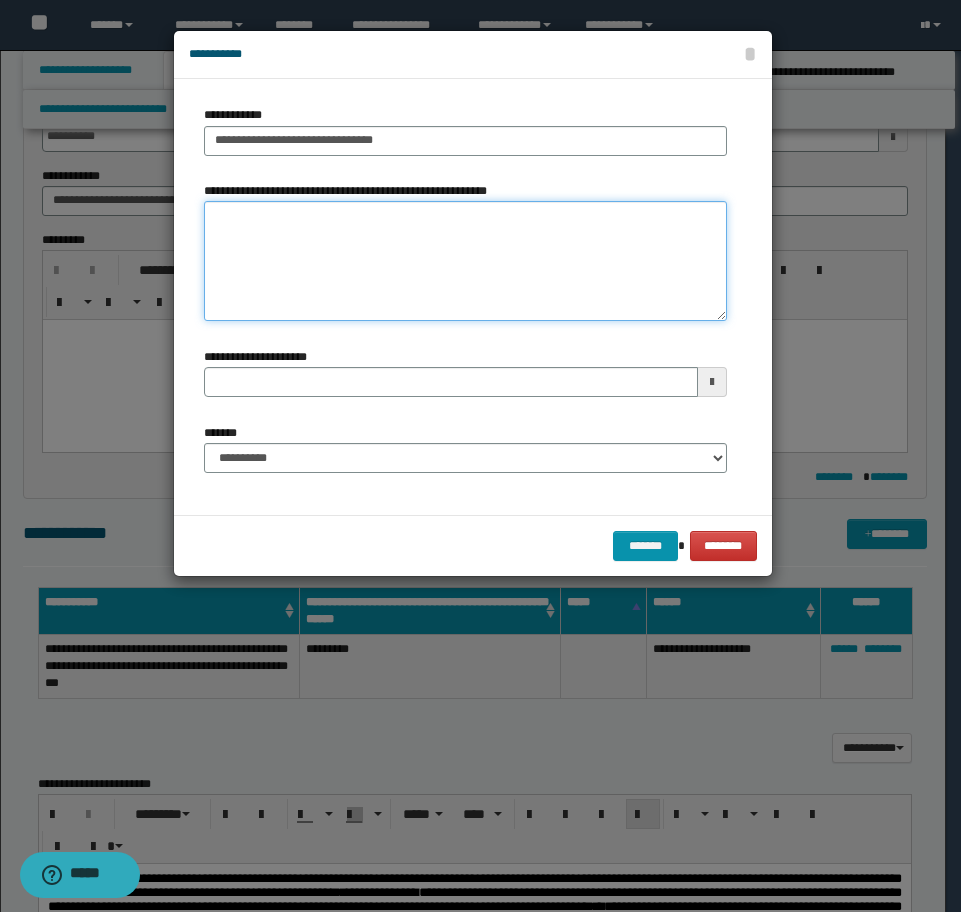 click on "**********" at bounding box center (465, 261) 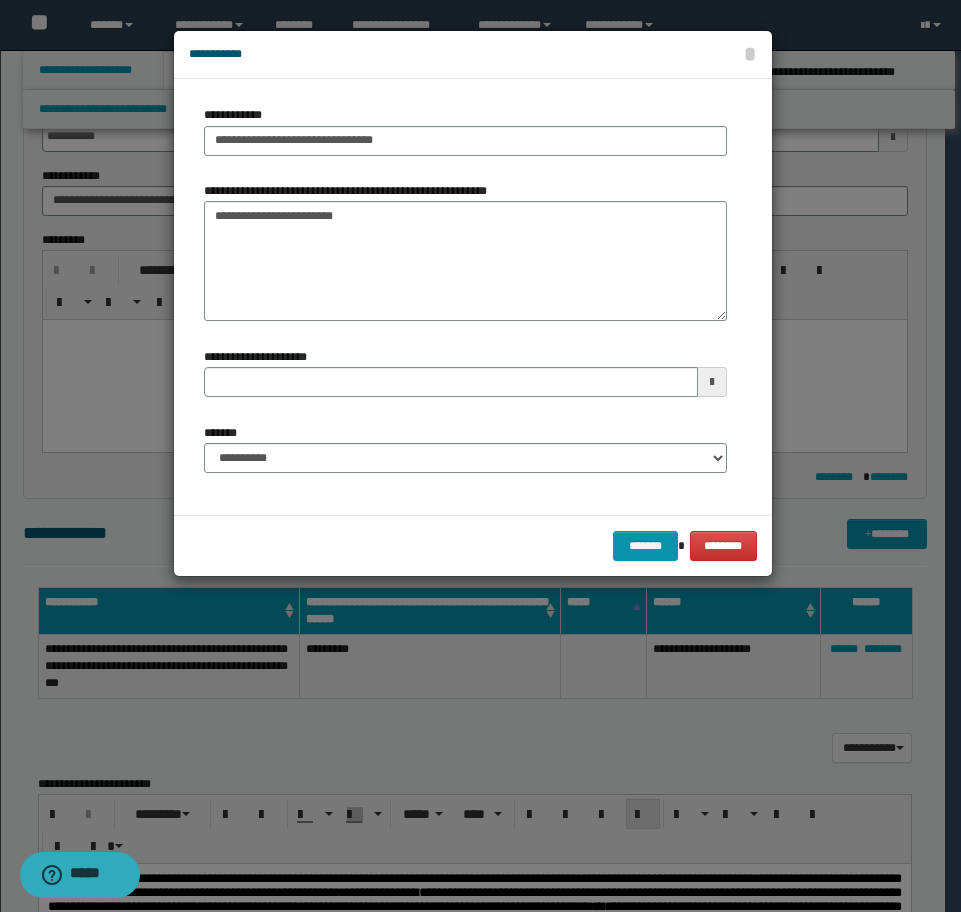 type on "**********" 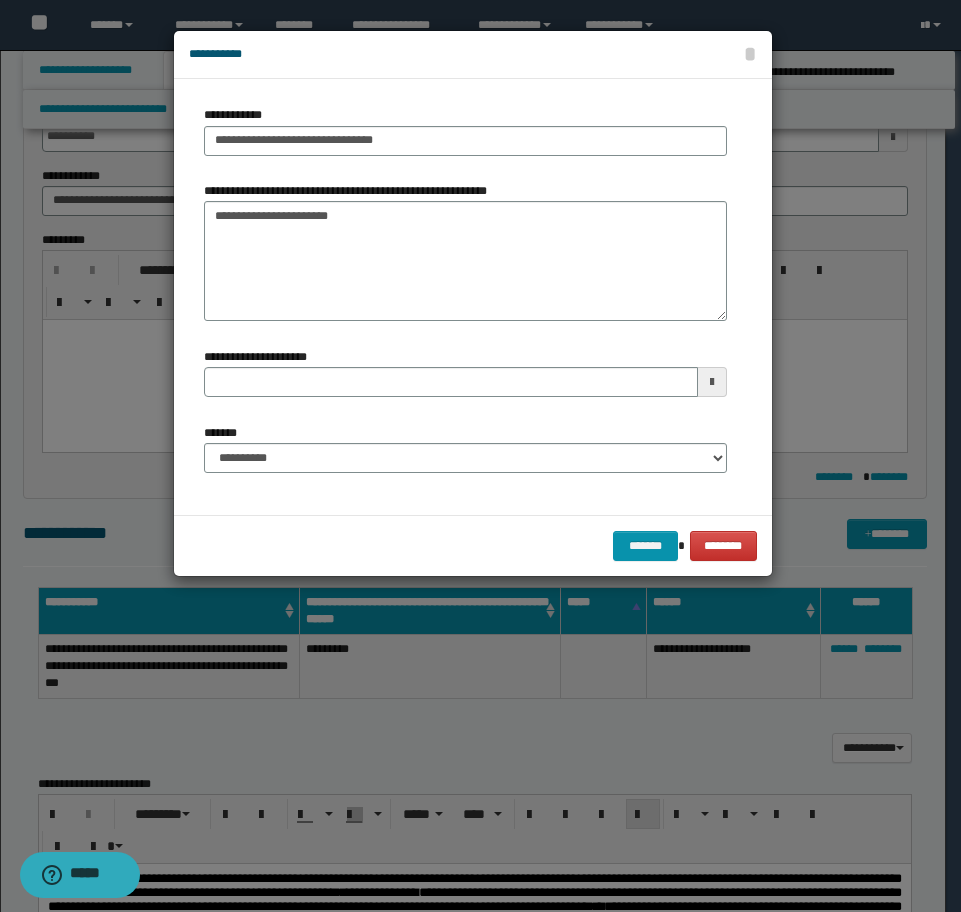 type 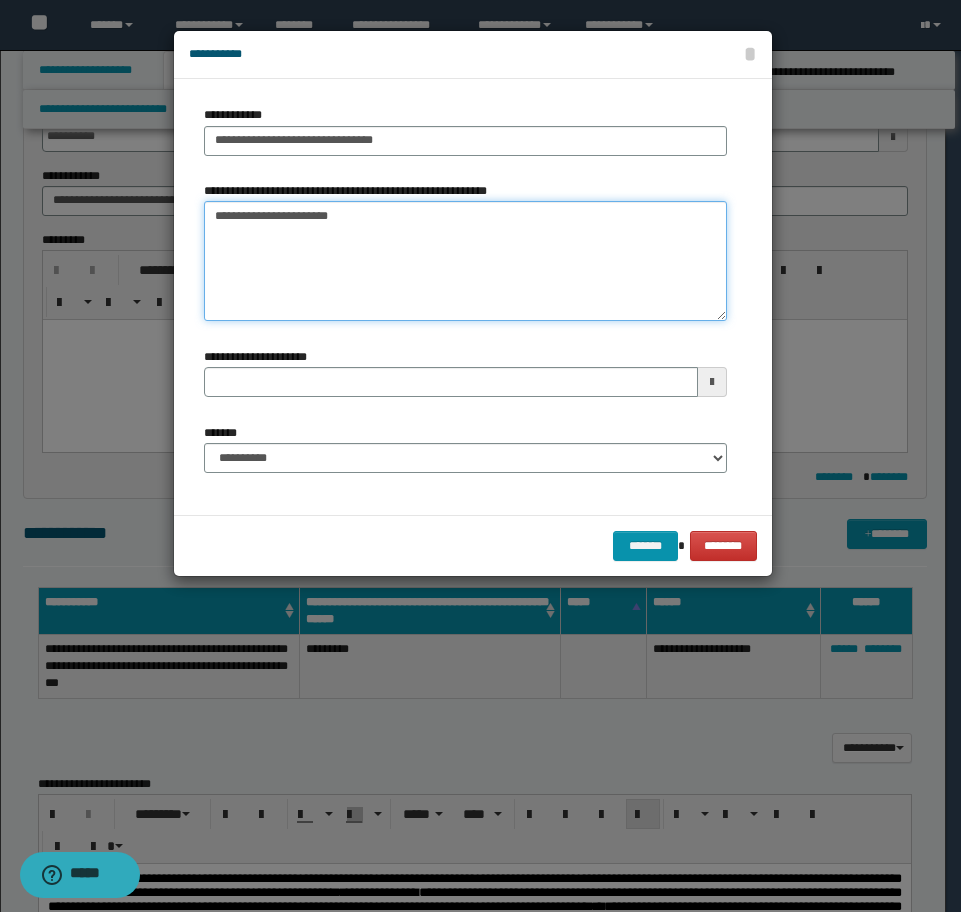 type on "**********" 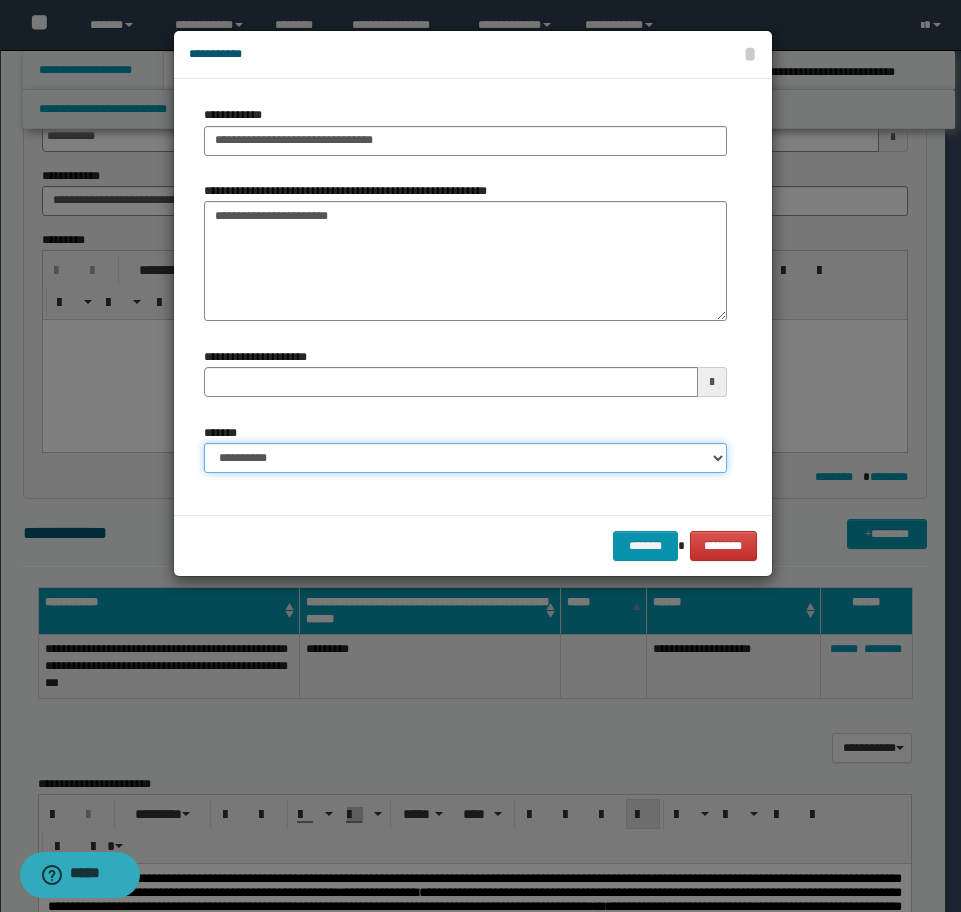 click on "**********" at bounding box center [465, 458] 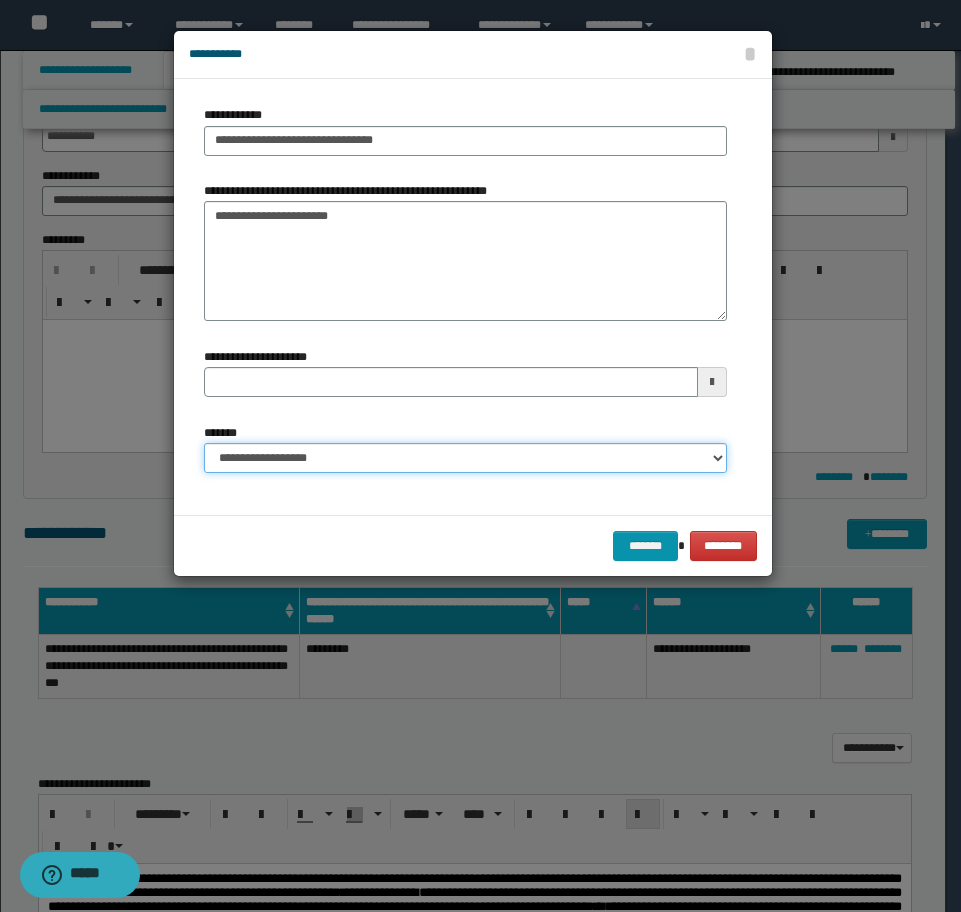 click on "**********" at bounding box center (465, 458) 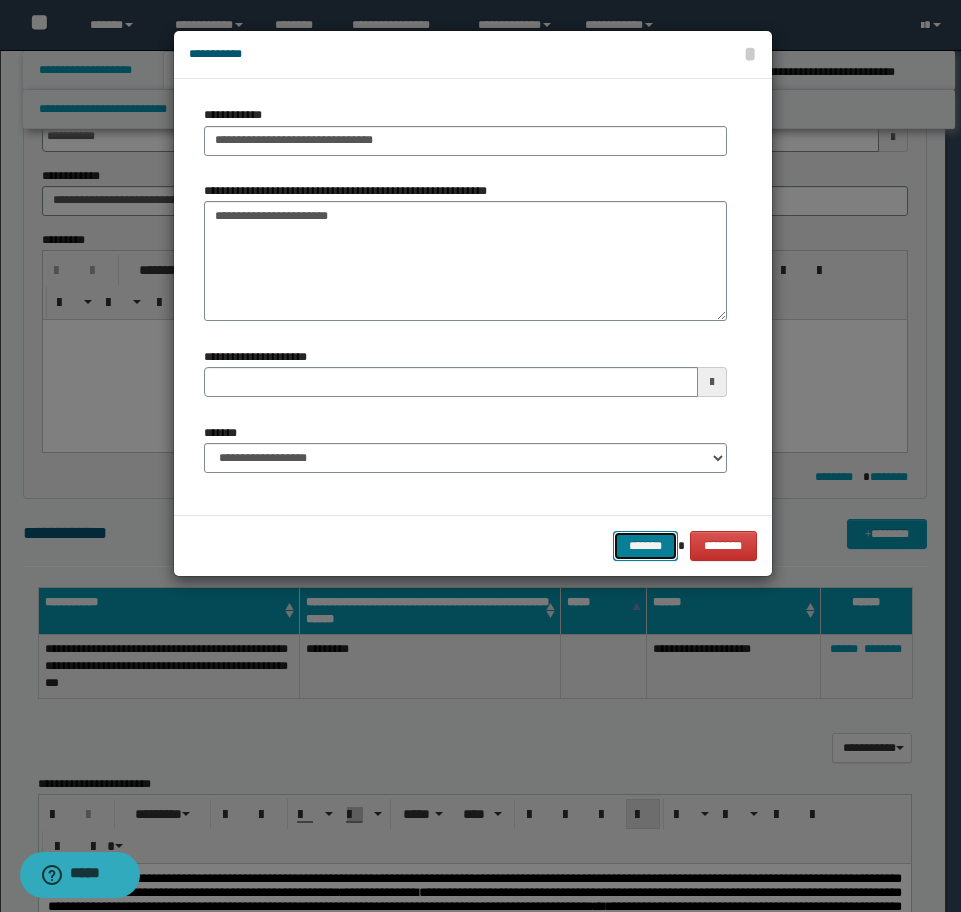 click on "*******" at bounding box center (645, 546) 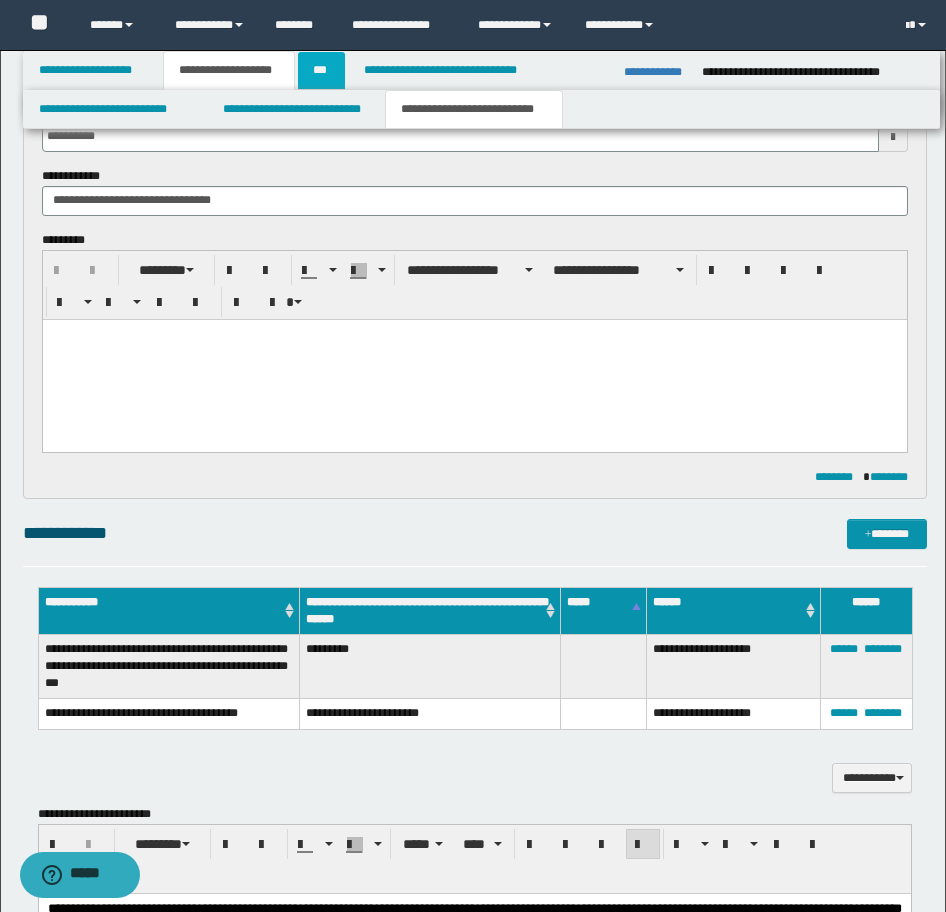 click on "***" at bounding box center (321, 70) 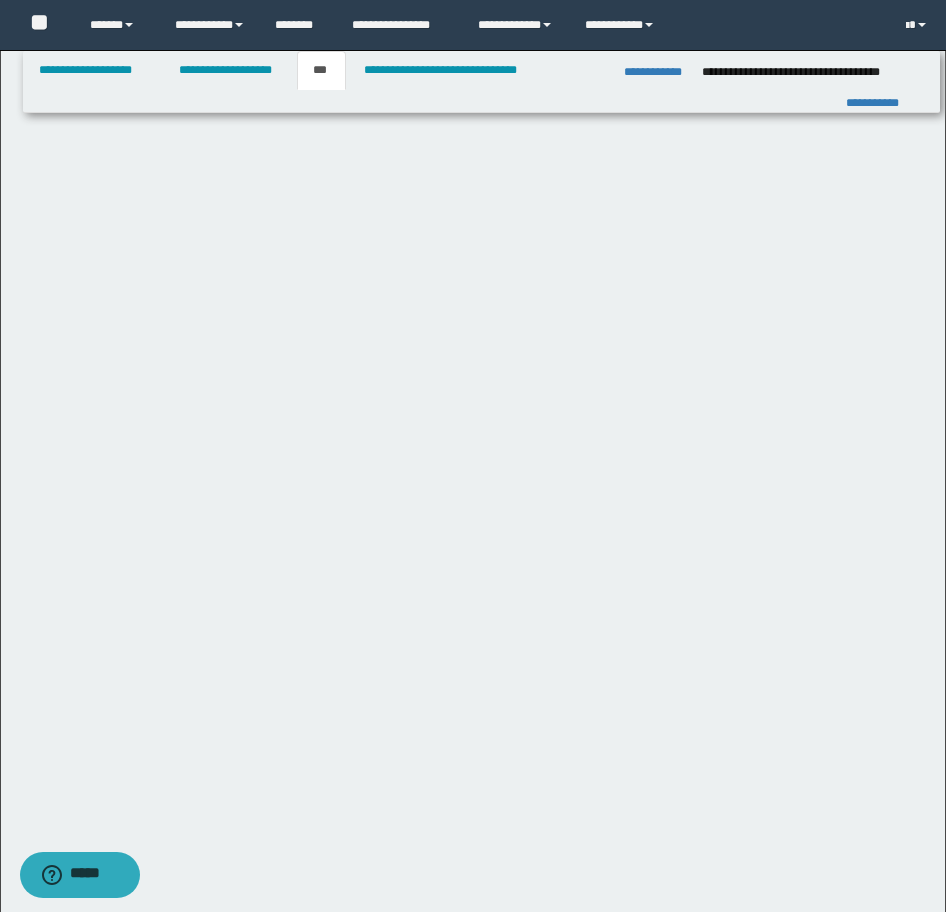 scroll, scrollTop: 0, scrollLeft: 0, axis: both 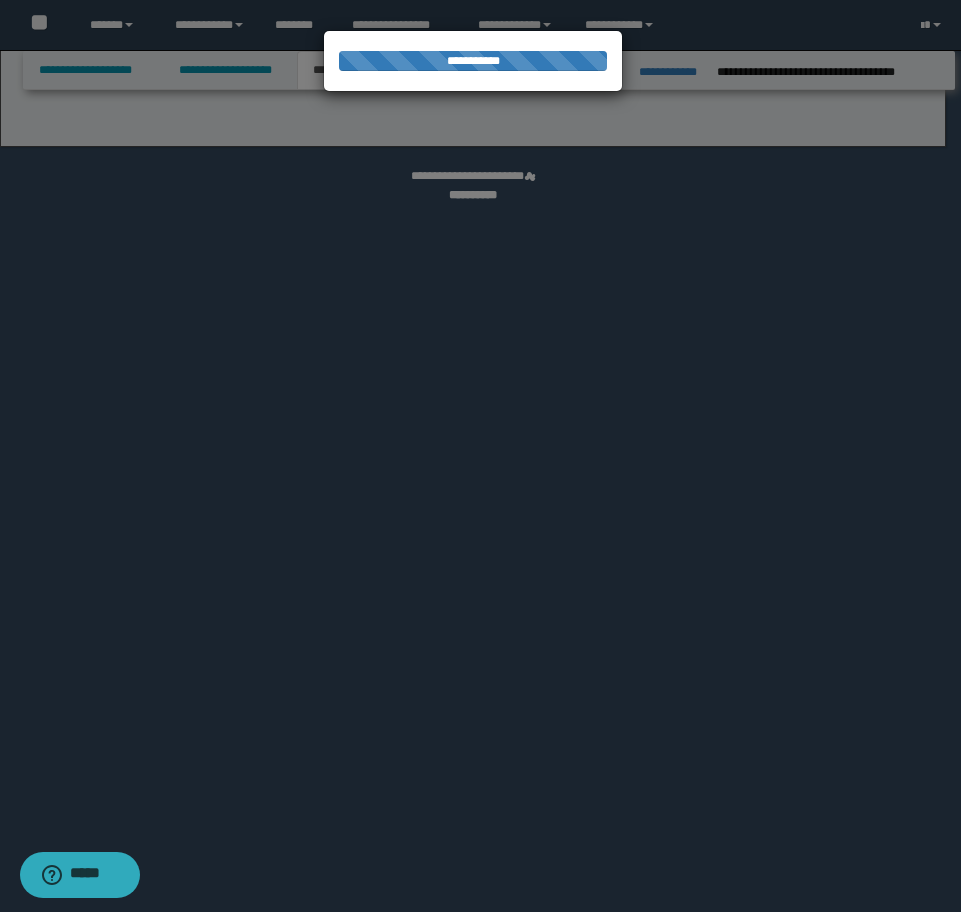 select on "*" 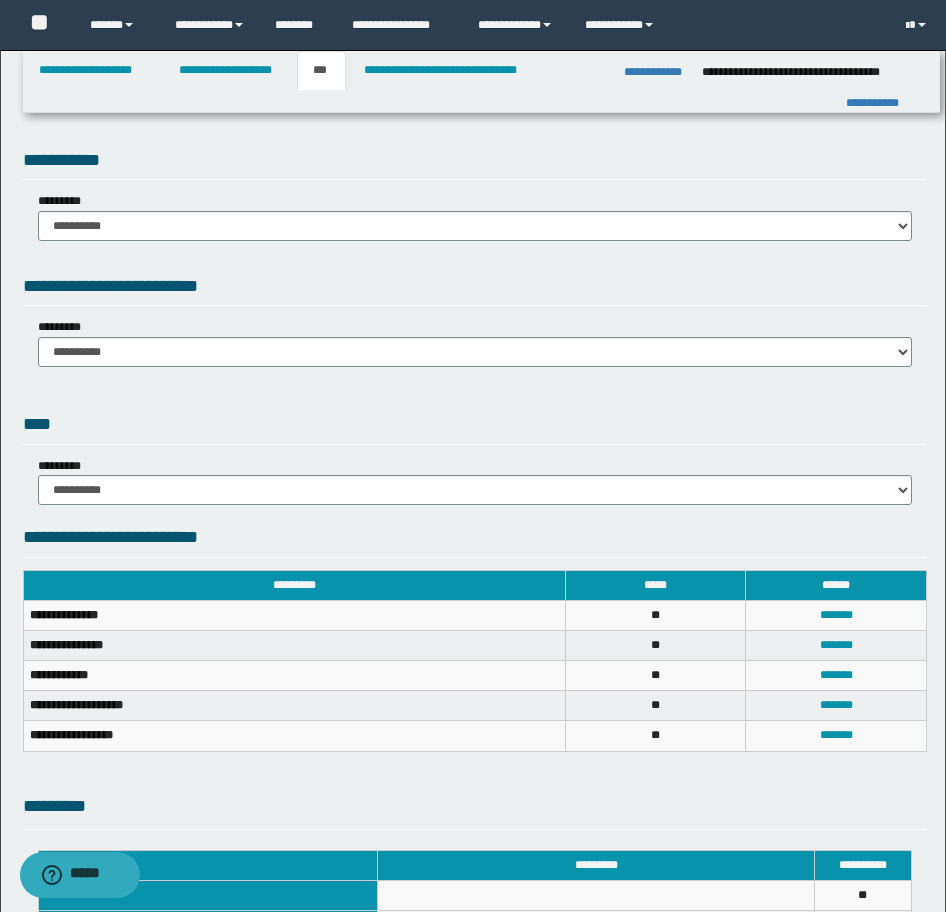 click on "**********" at bounding box center (475, 200) 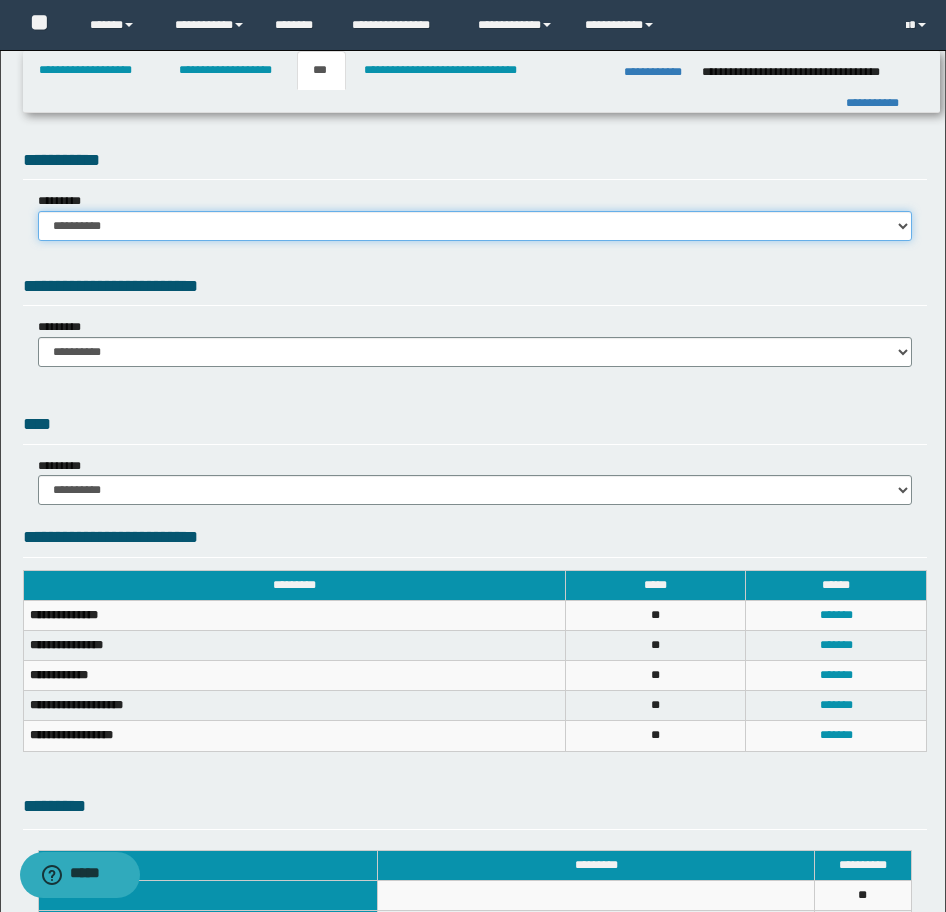 click on "**********" at bounding box center [475, 226] 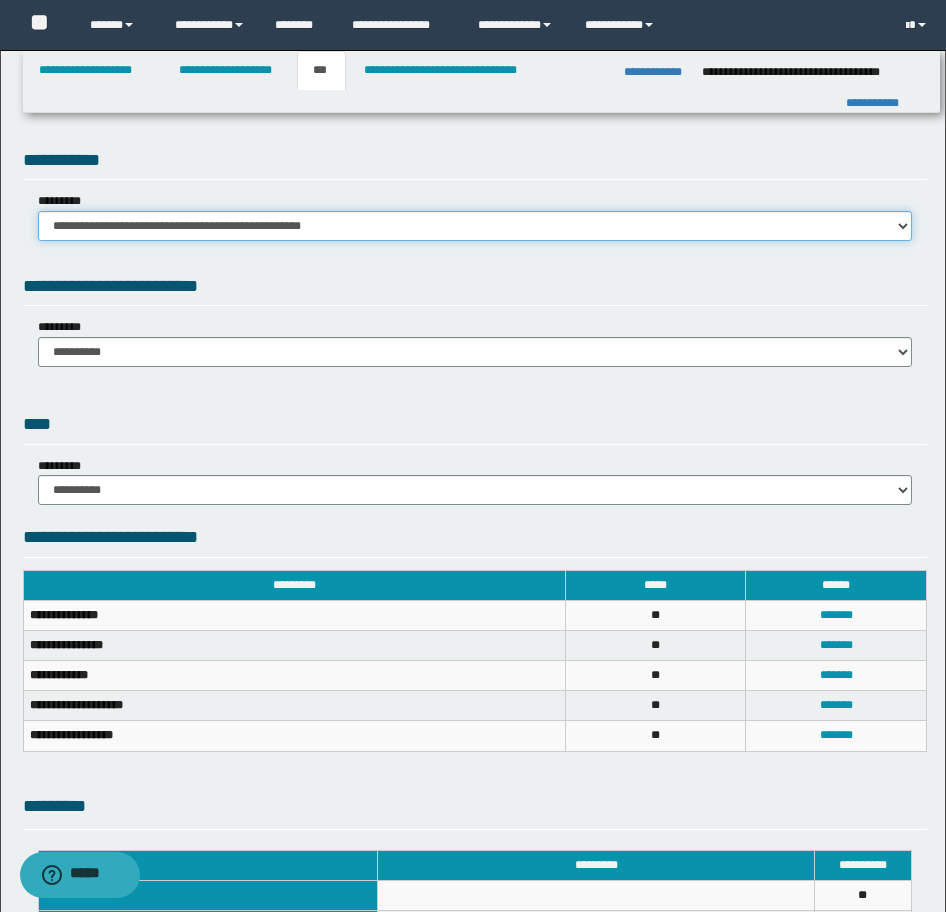 click on "**********" at bounding box center (475, 226) 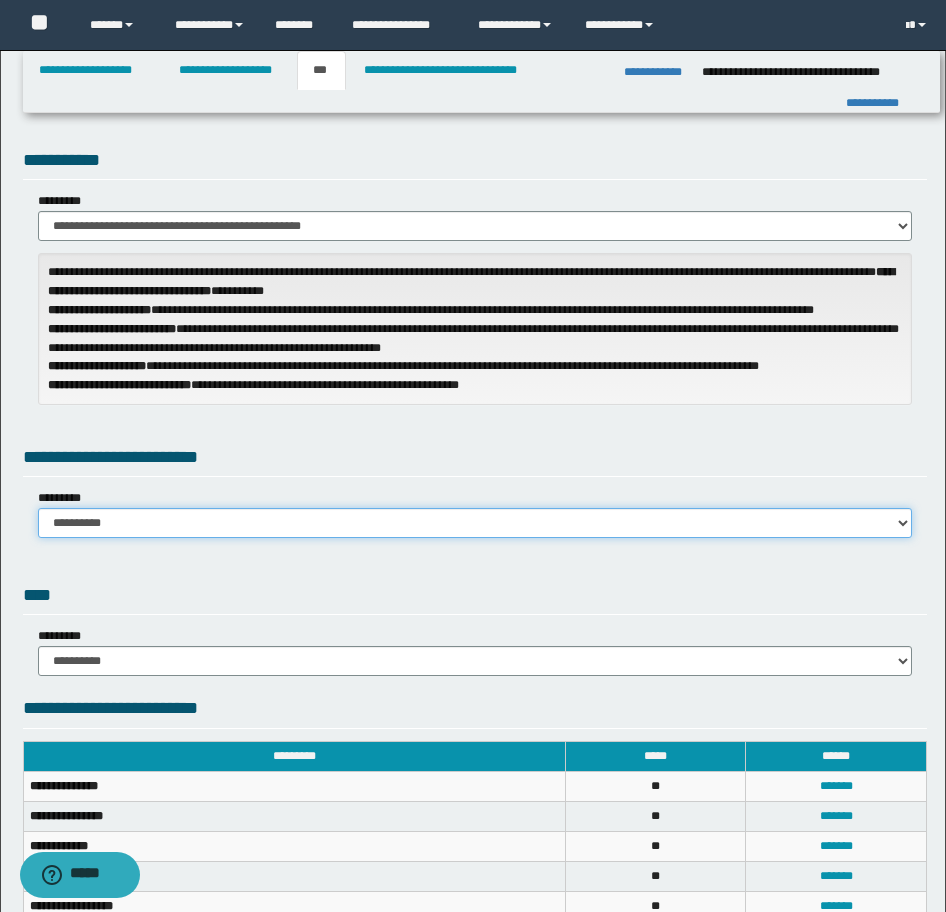click on "**********" at bounding box center (475, 523) 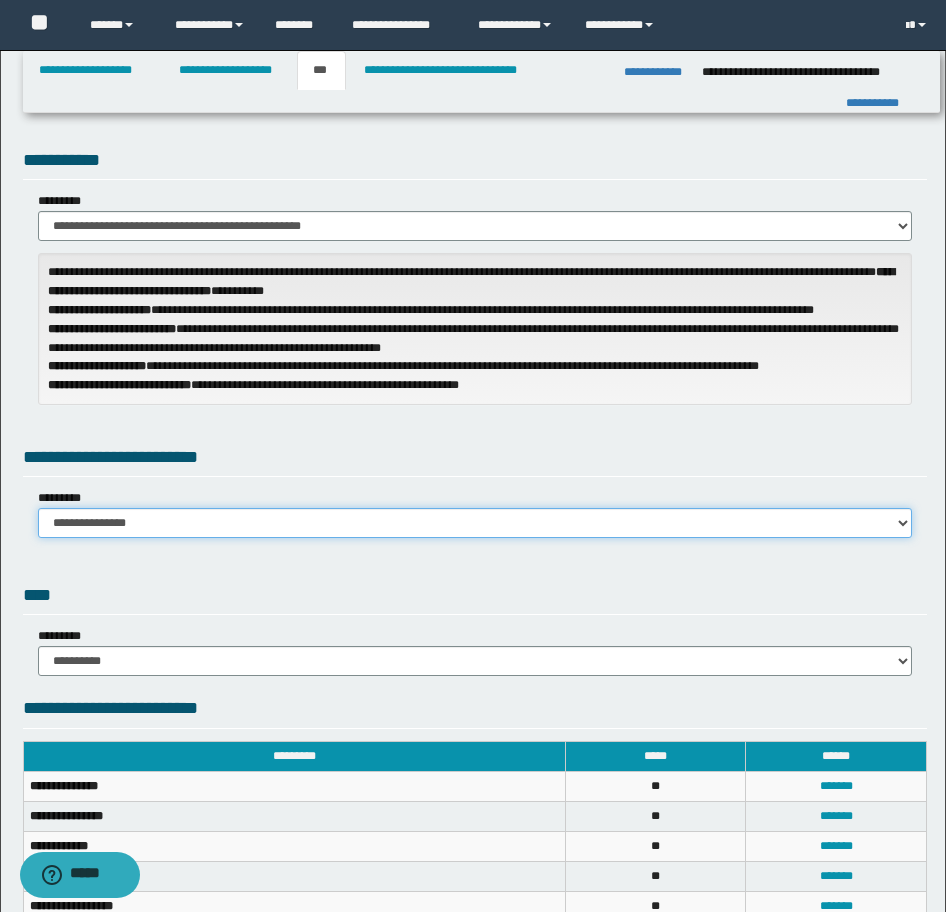 click on "**********" at bounding box center [475, 523] 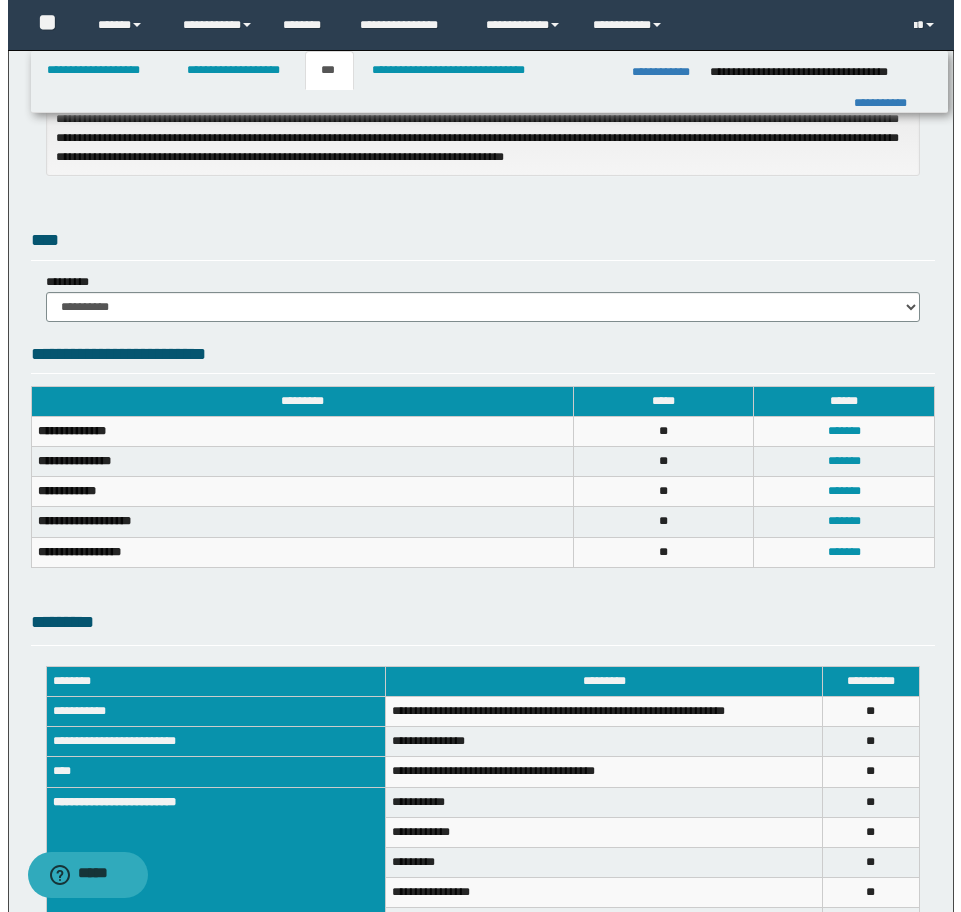scroll, scrollTop: 600, scrollLeft: 0, axis: vertical 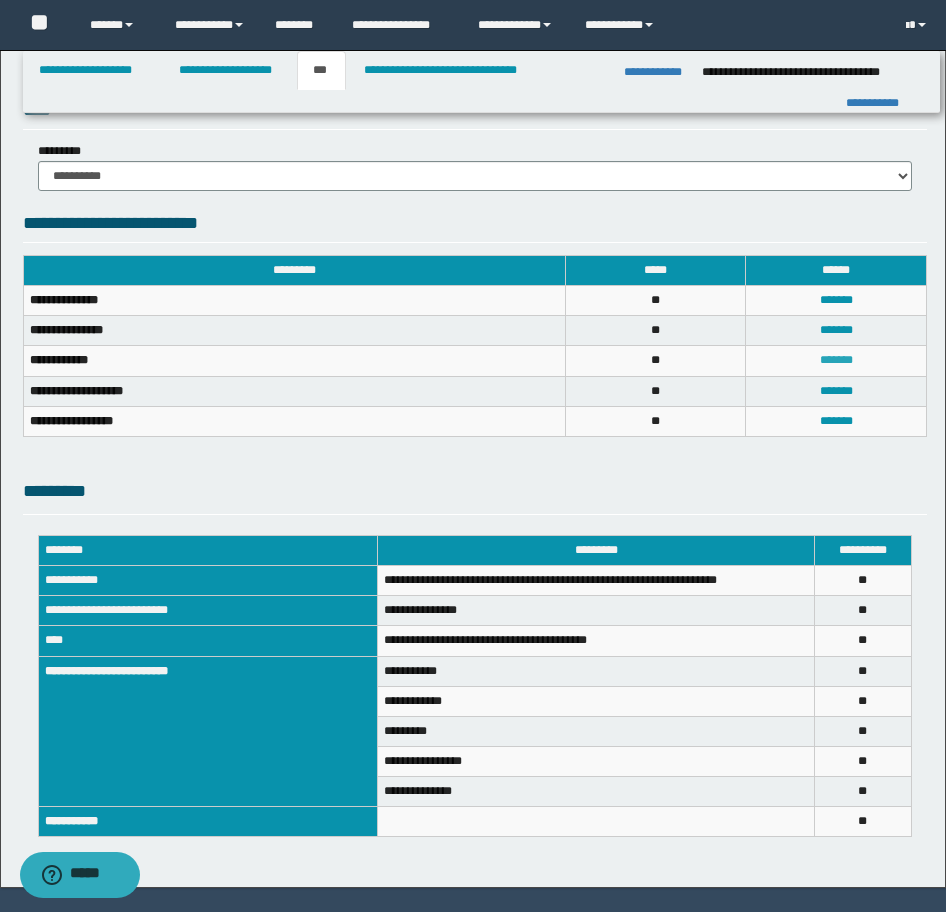 click on "*******" at bounding box center (836, 360) 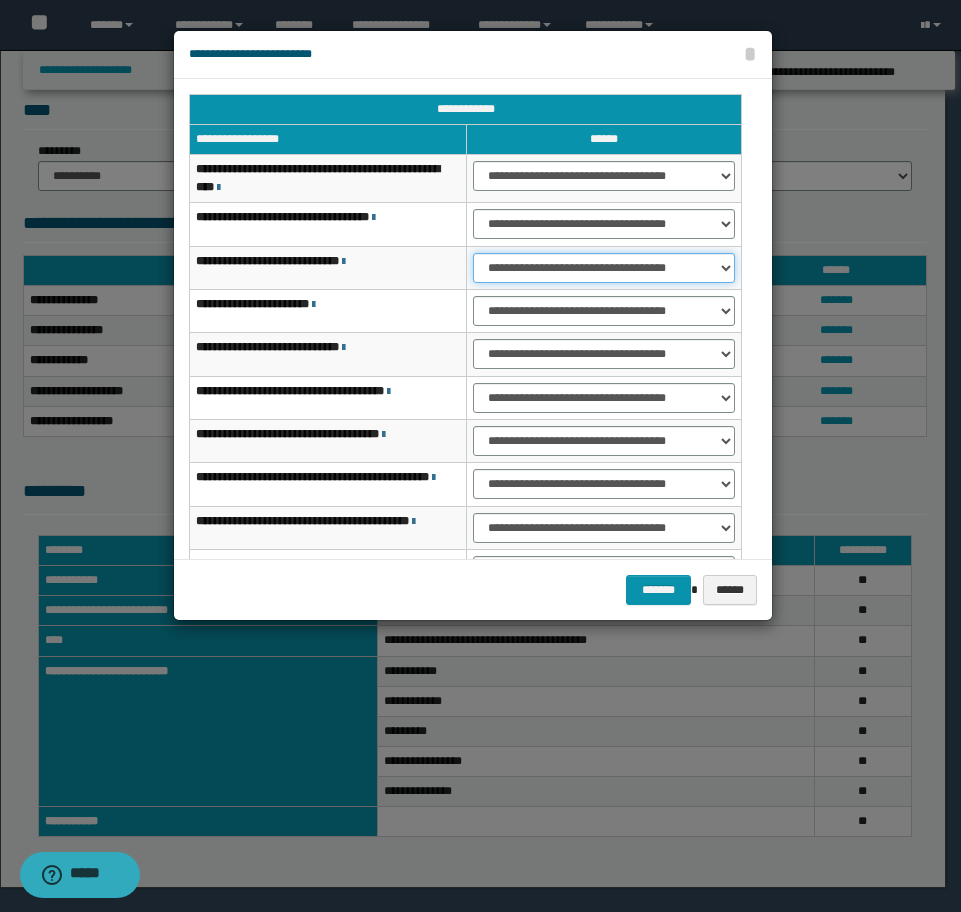 click on "**********" at bounding box center [604, 268] 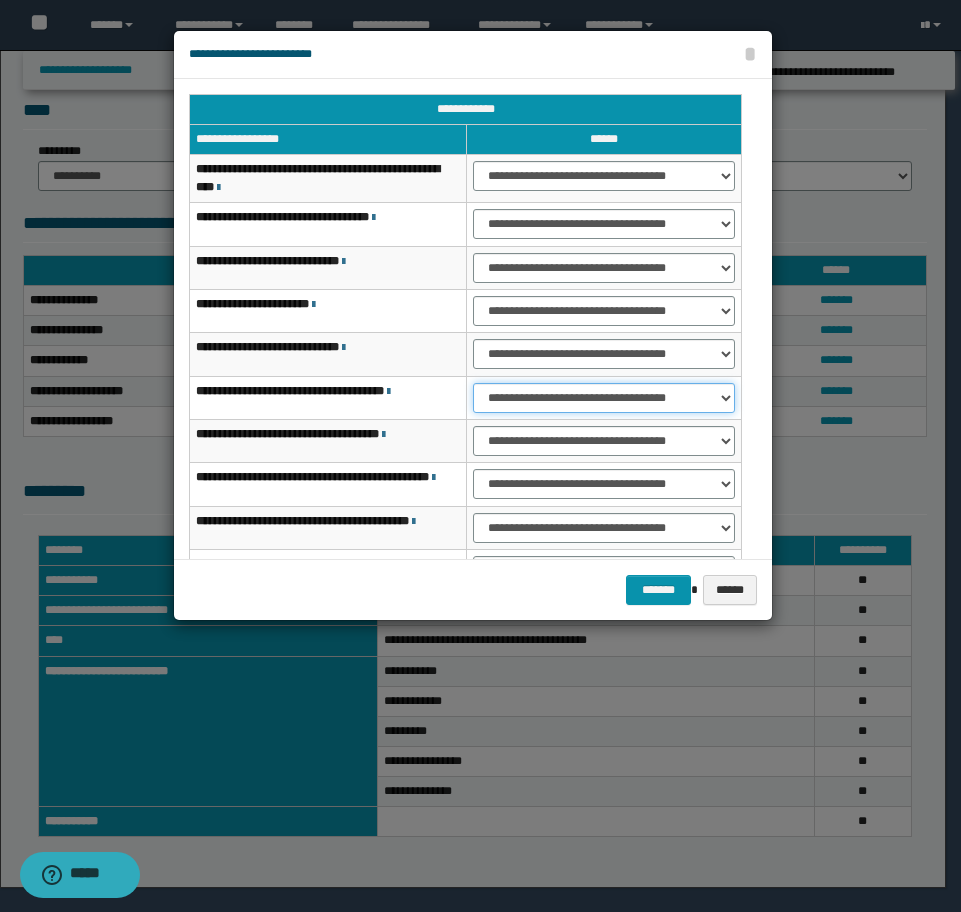 click on "**********" at bounding box center [604, 398] 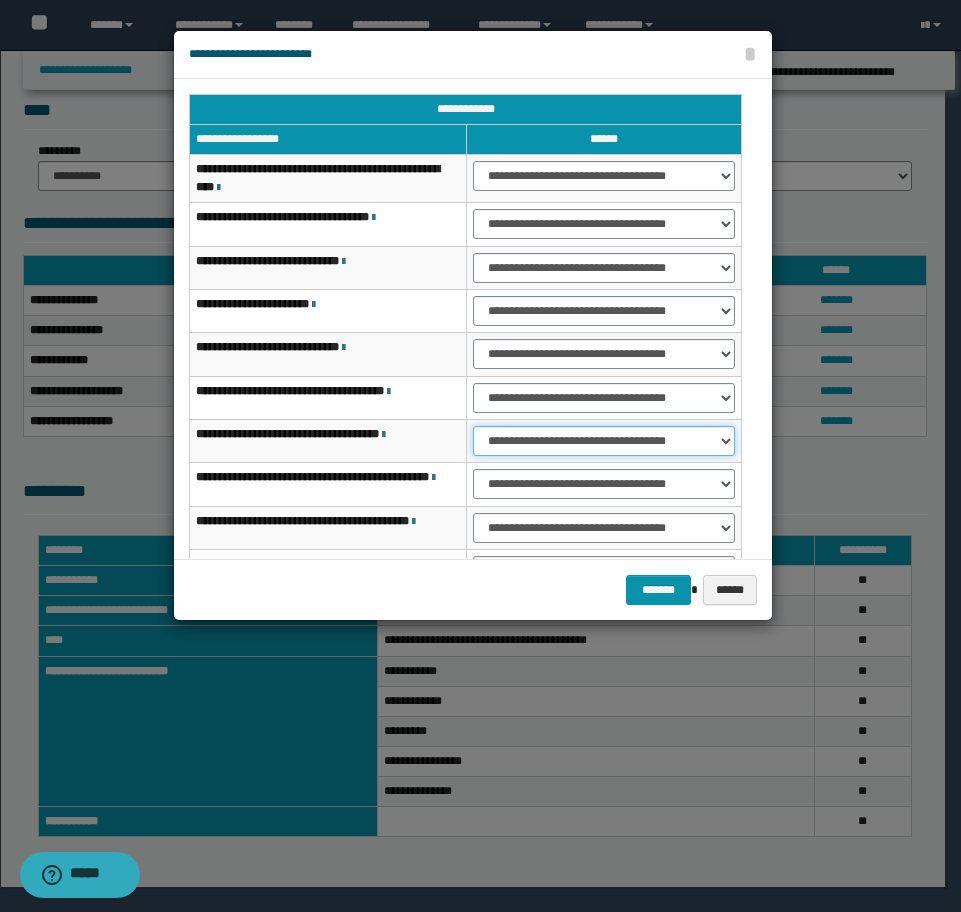click on "**********" at bounding box center [604, 441] 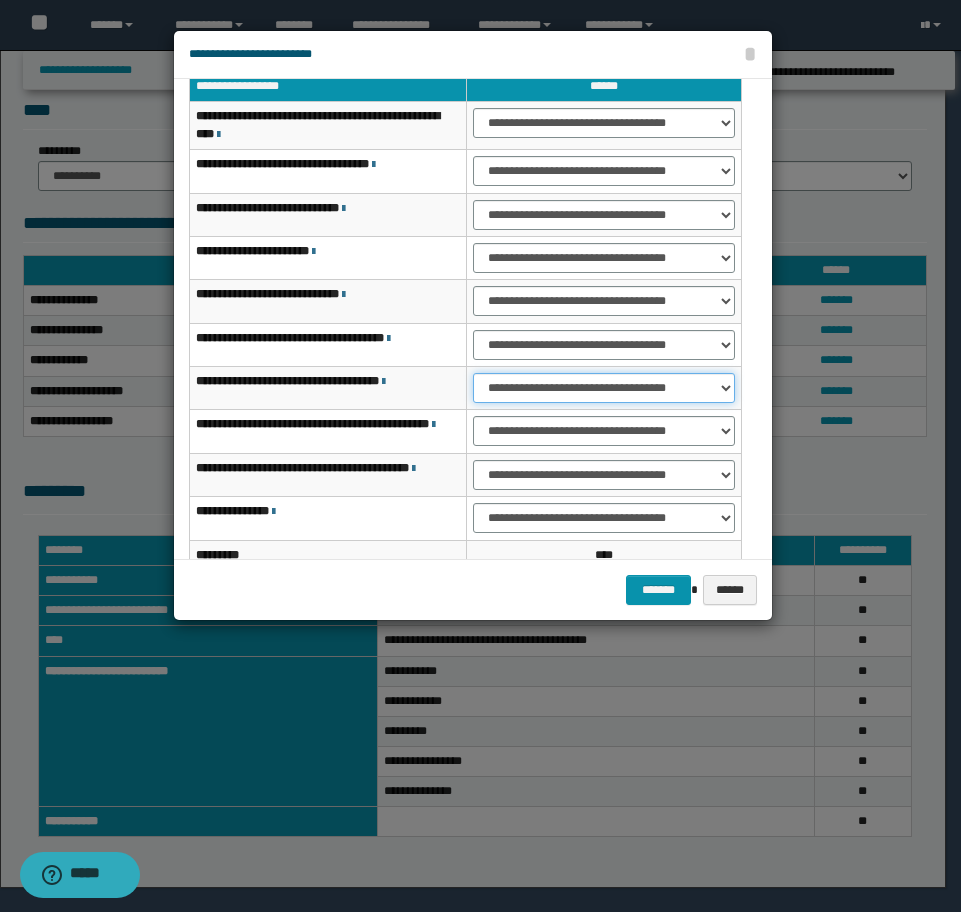 scroll, scrollTop: 100, scrollLeft: 0, axis: vertical 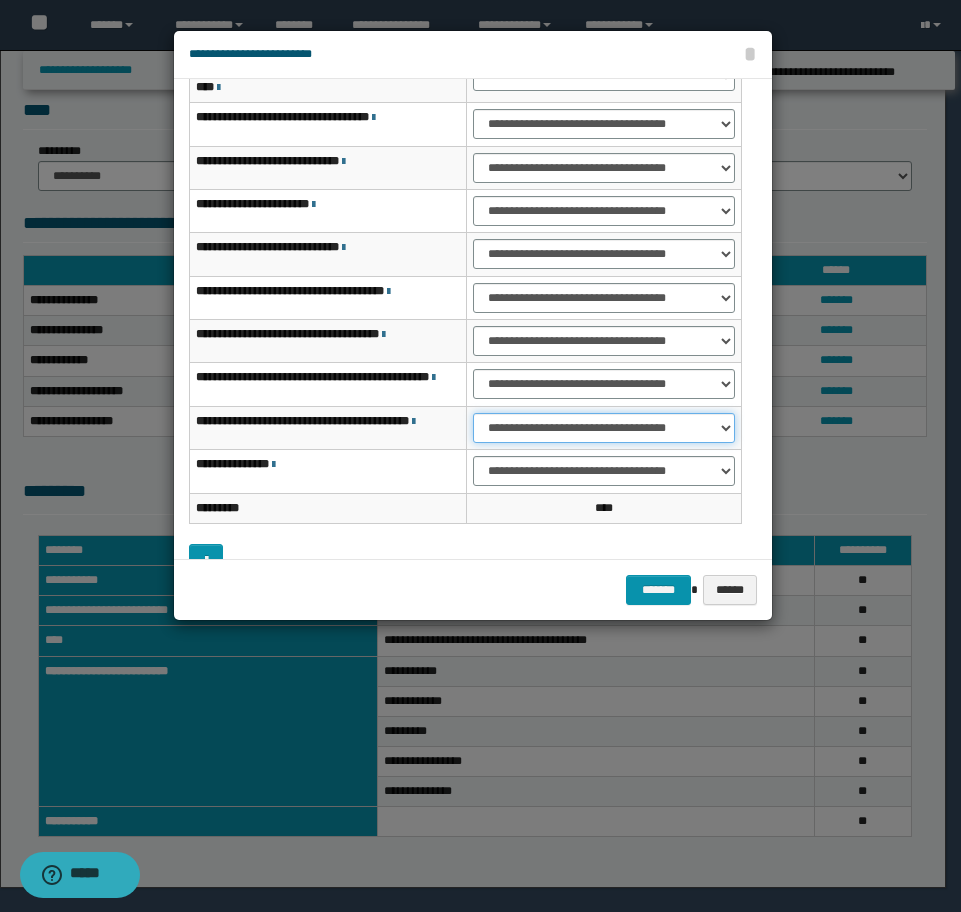 click on "**********" at bounding box center (604, 428) 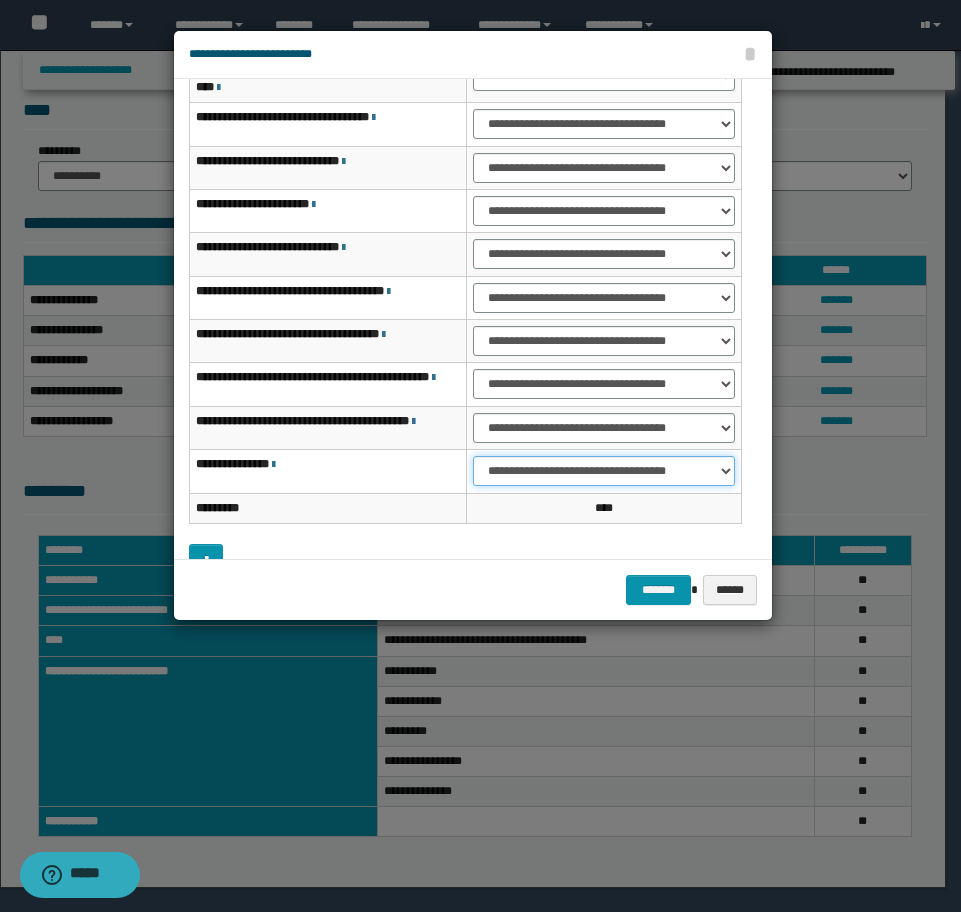 click on "**********" at bounding box center (604, 471) 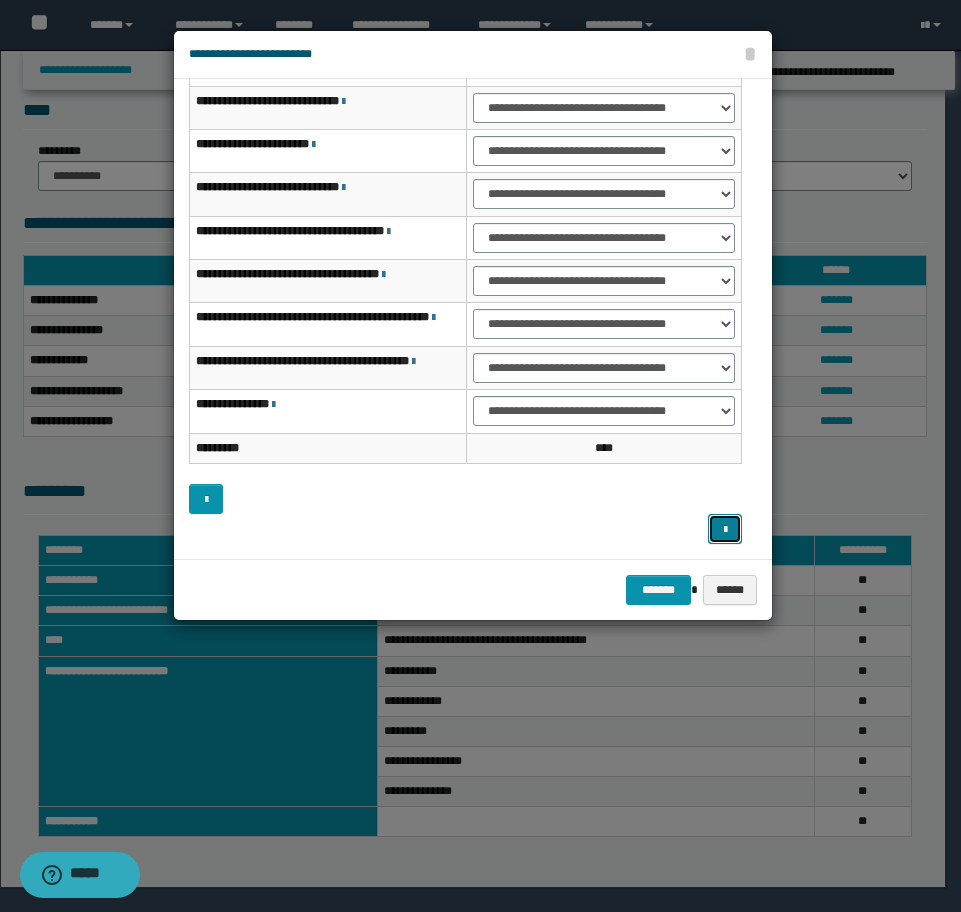 click at bounding box center (725, 530) 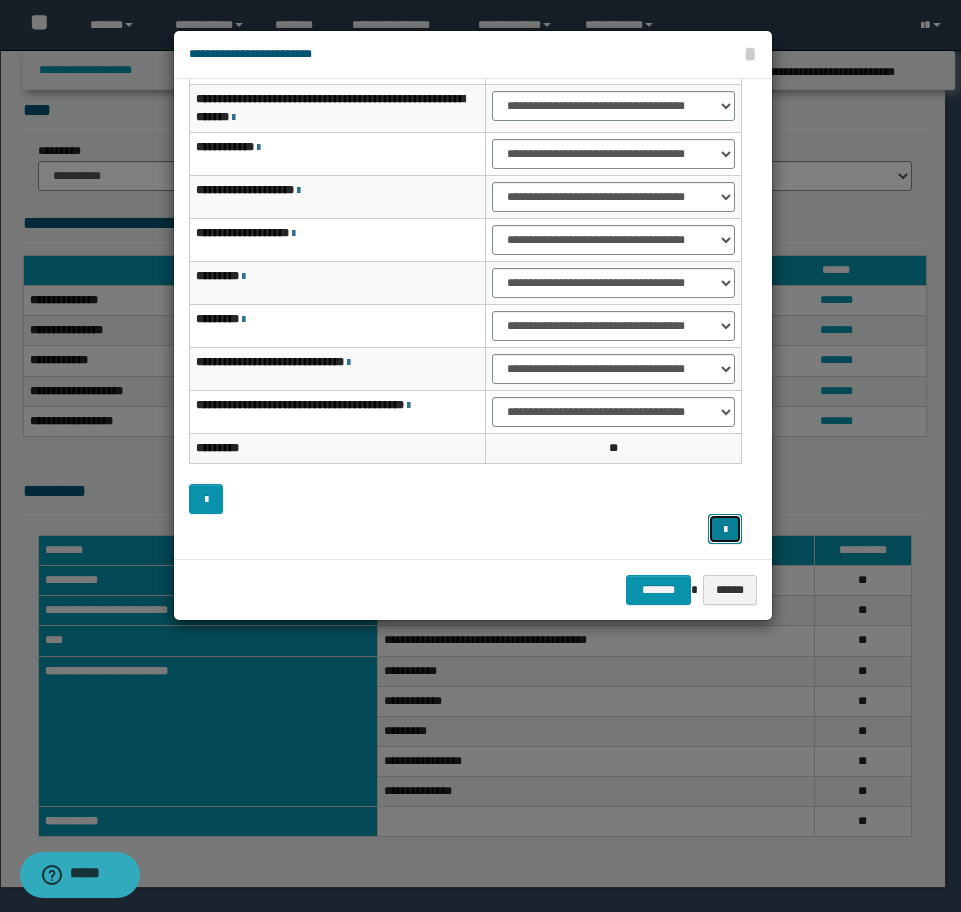 click at bounding box center [725, 530] 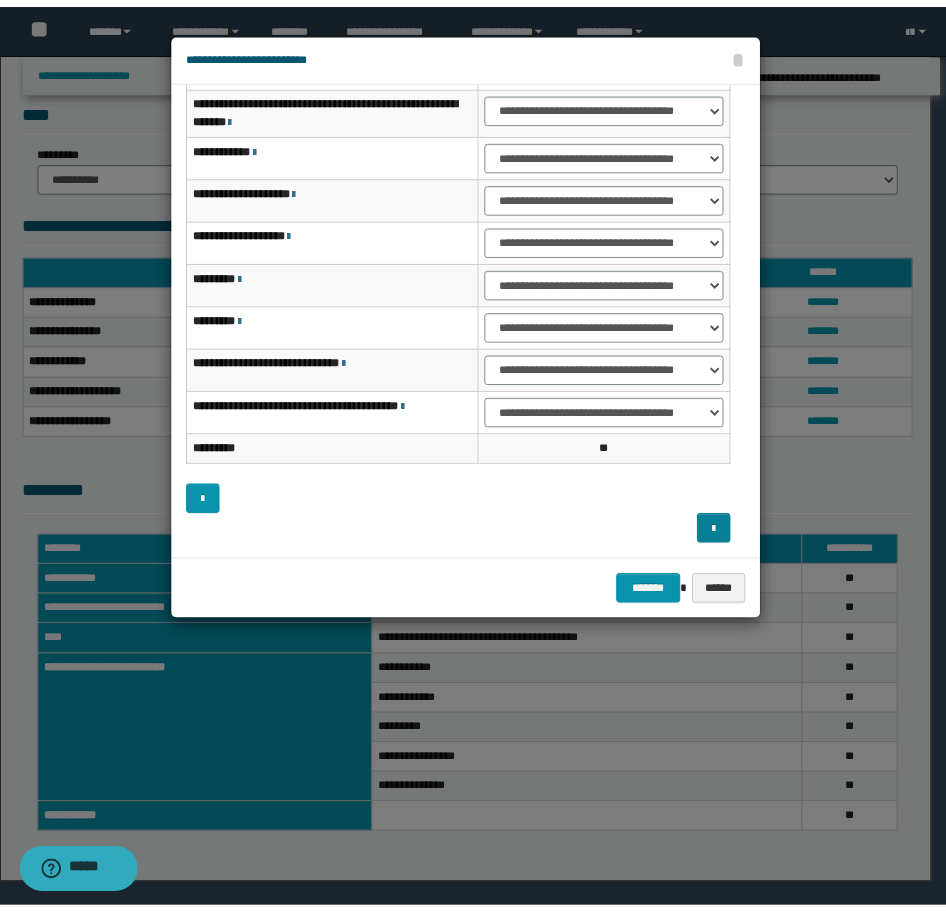 scroll, scrollTop: 127, scrollLeft: 0, axis: vertical 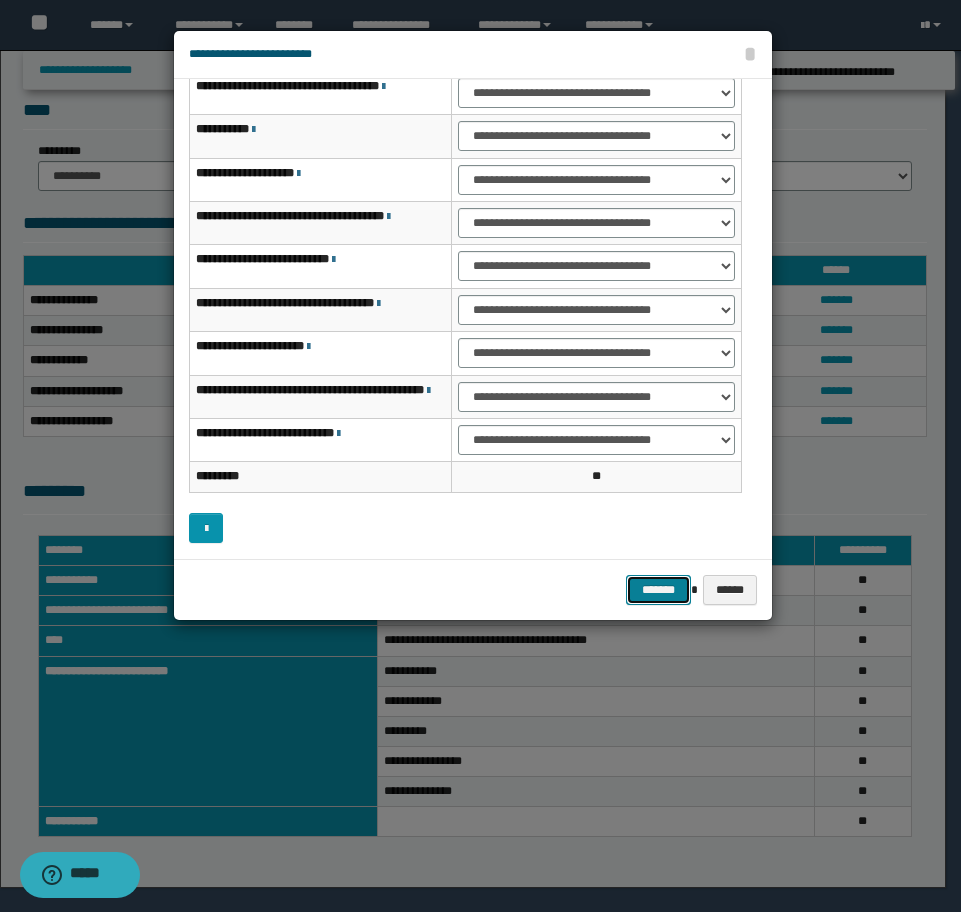 click on "*******" at bounding box center (658, 590) 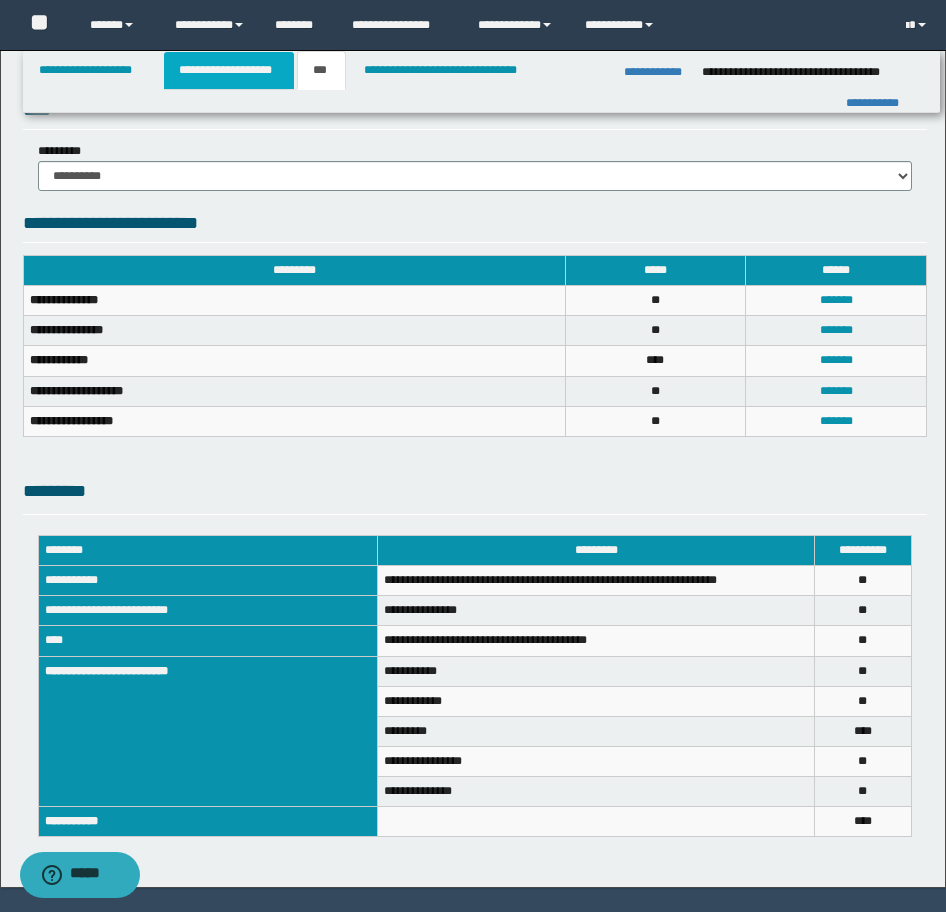 click on "**********" at bounding box center (229, 70) 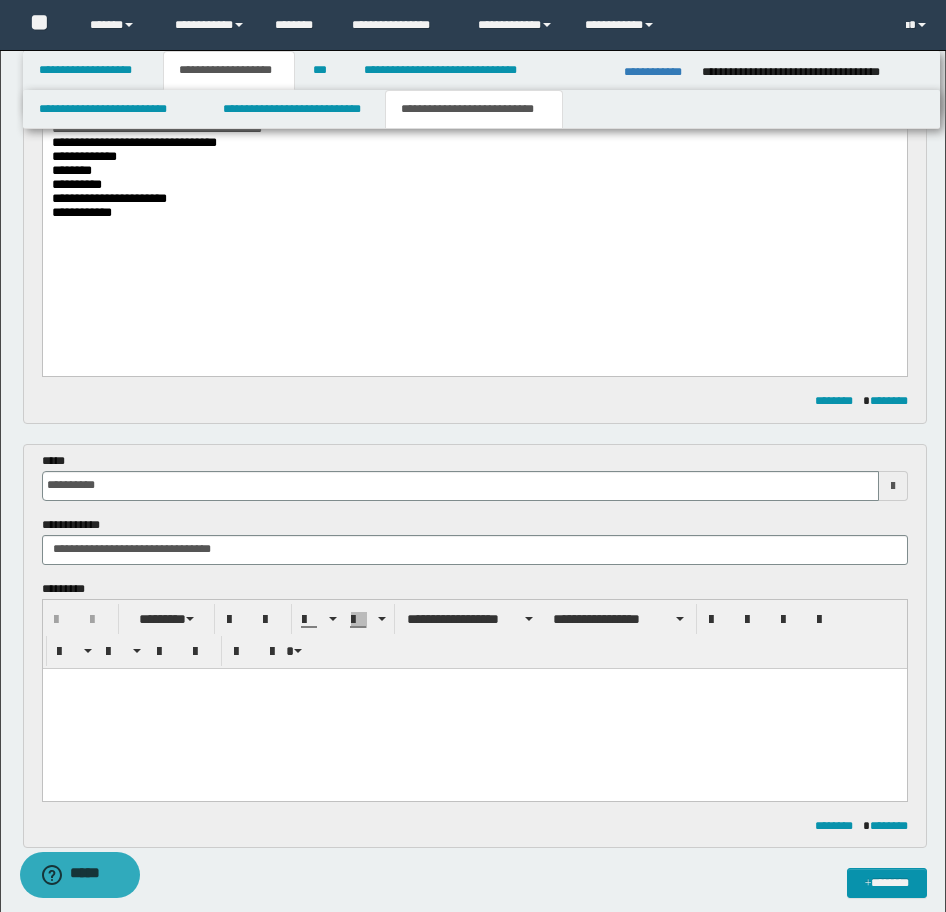 scroll, scrollTop: 231, scrollLeft: 0, axis: vertical 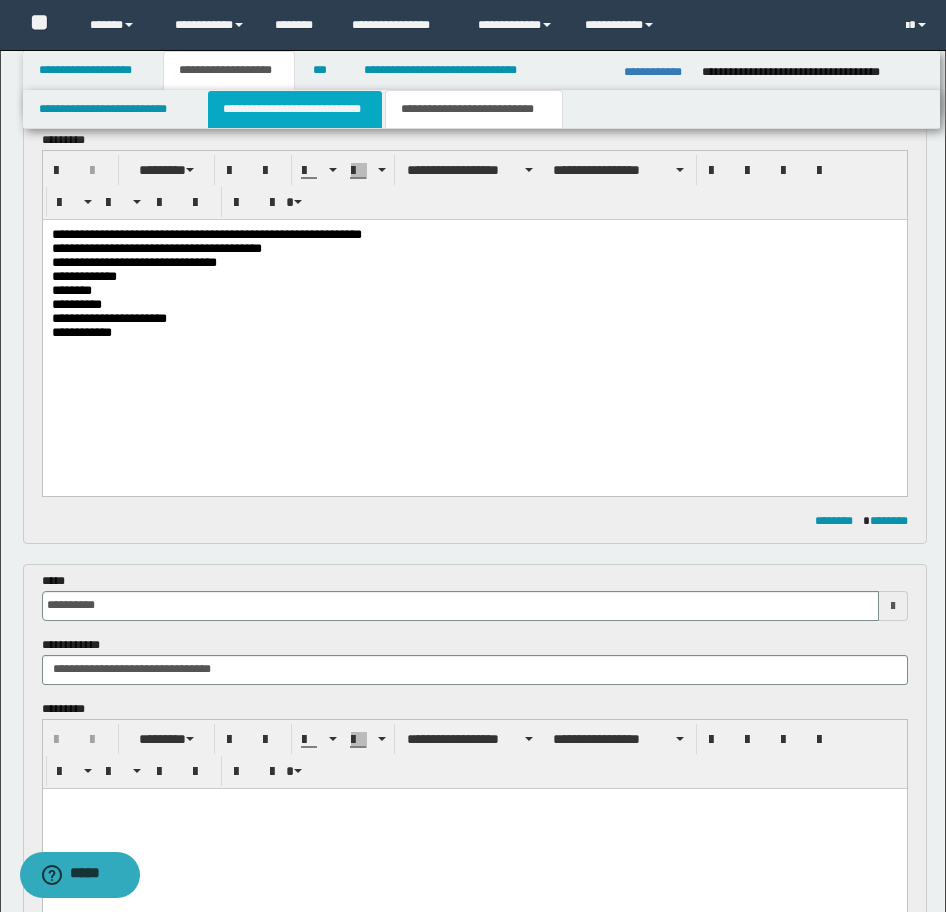 click on "**********" at bounding box center (295, 109) 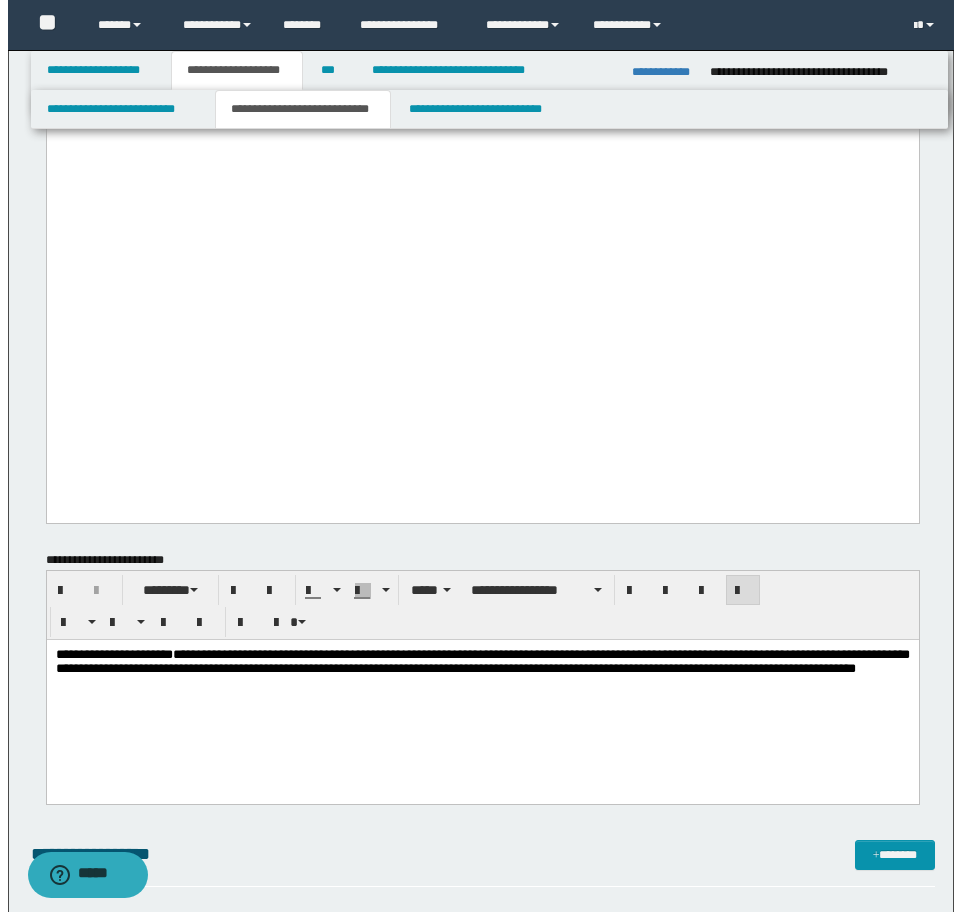 scroll, scrollTop: 2831, scrollLeft: 0, axis: vertical 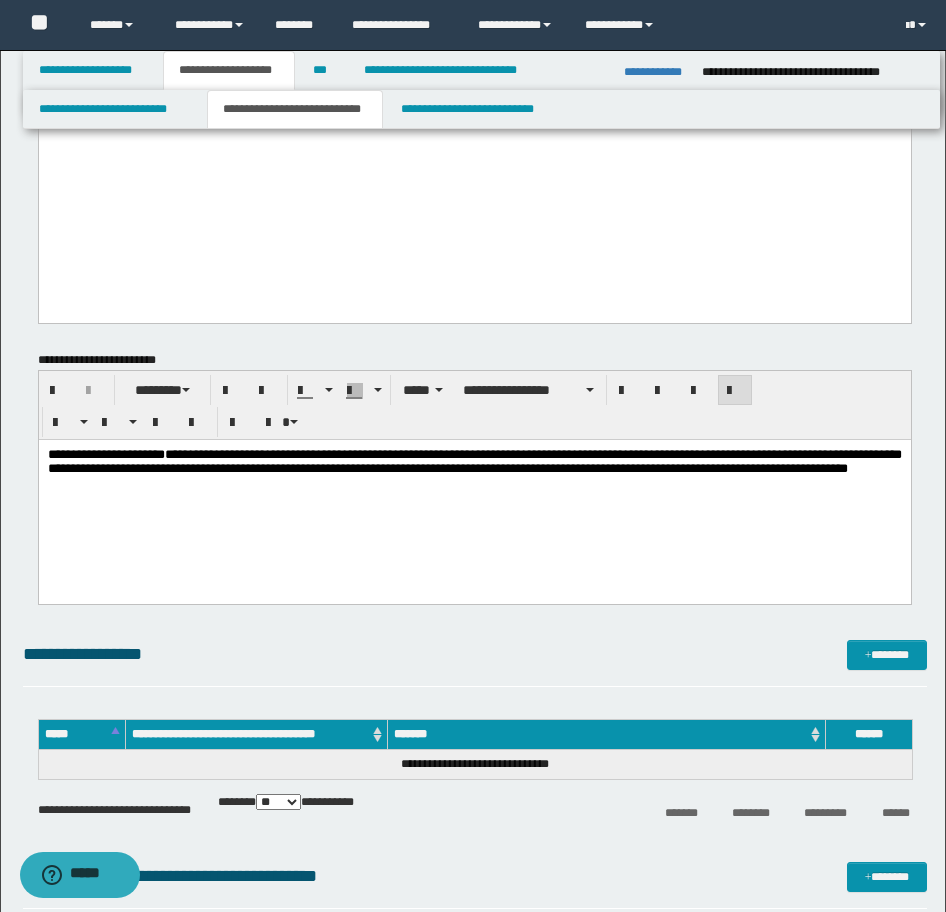 click on "**********" at bounding box center (475, -467) 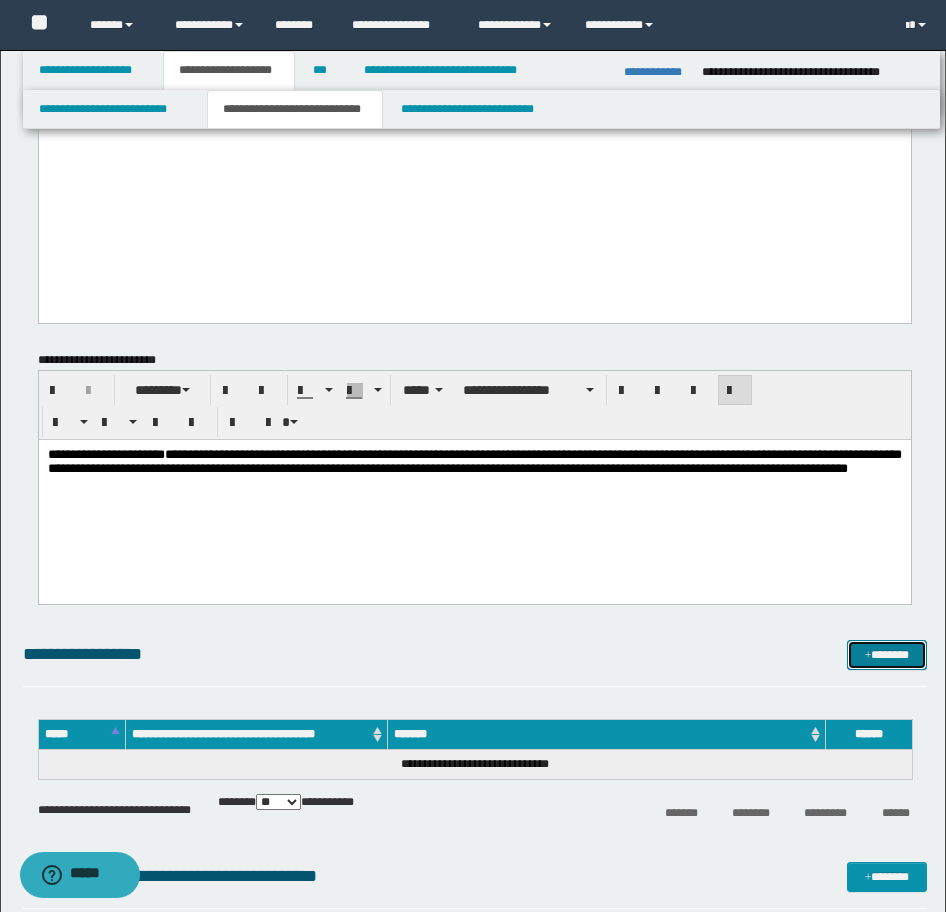 click on "*******" at bounding box center (887, 655) 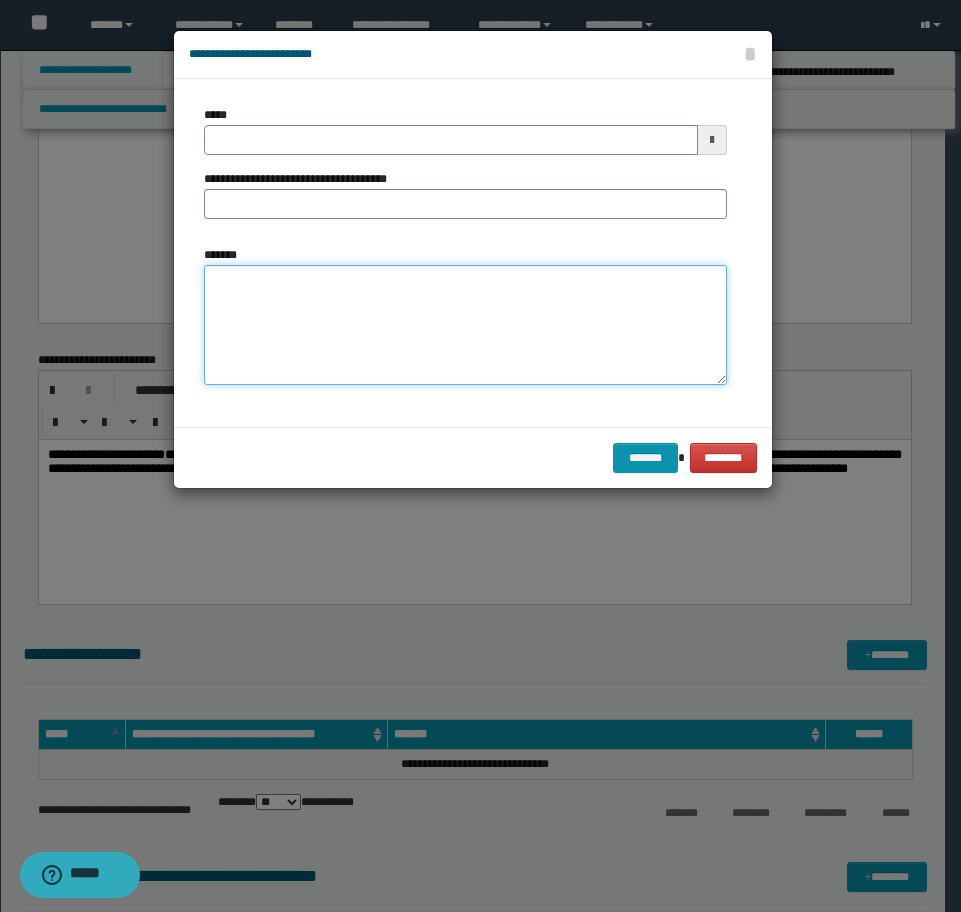 click on "*******" at bounding box center (465, 325) 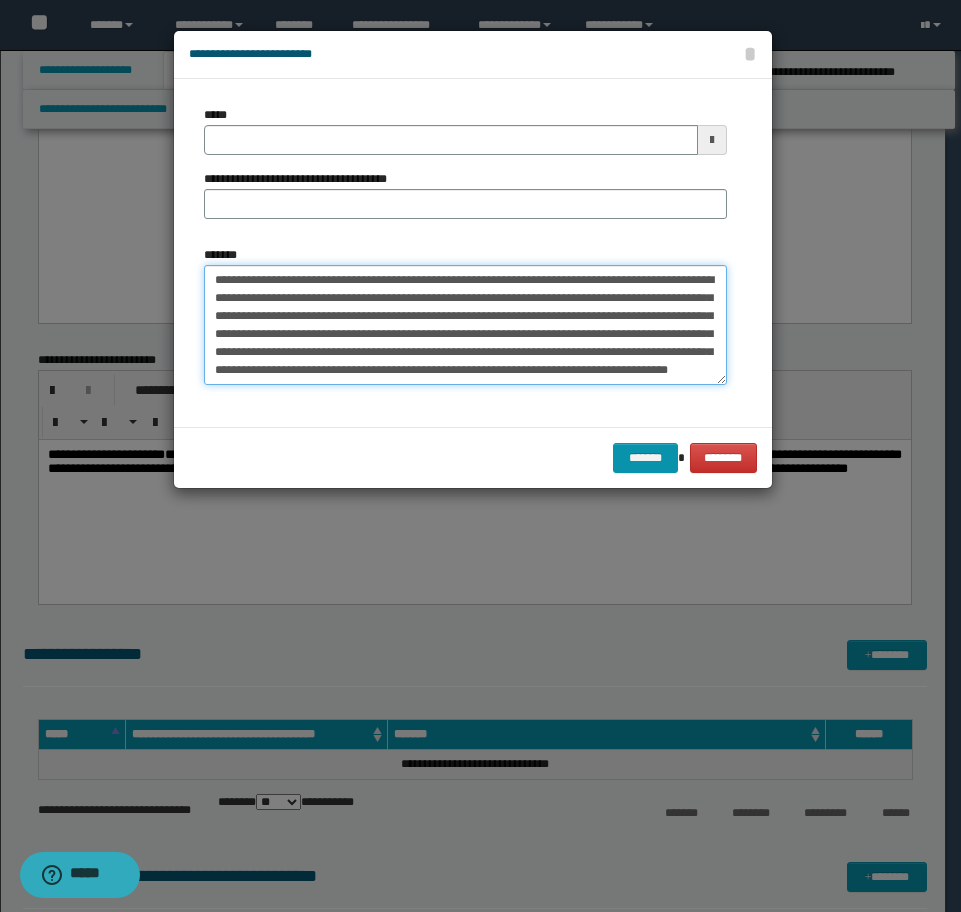 scroll, scrollTop: 0, scrollLeft: 0, axis: both 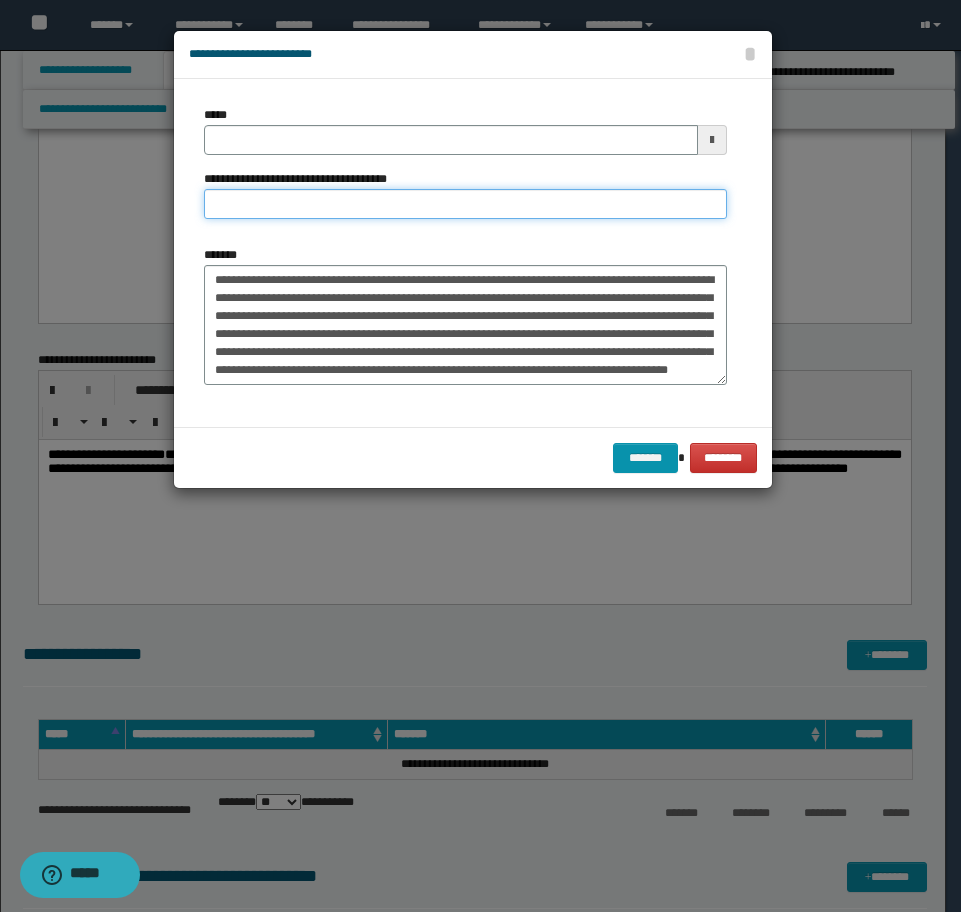 click on "**********" at bounding box center (465, 204) 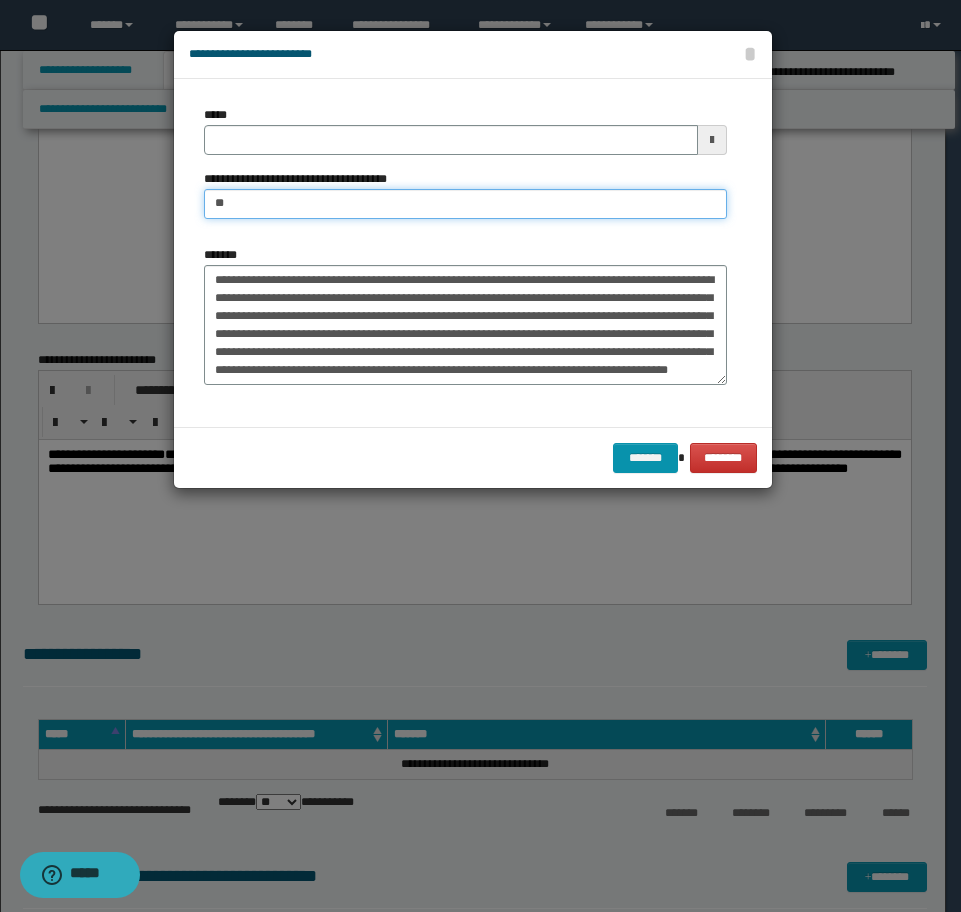type on "**********" 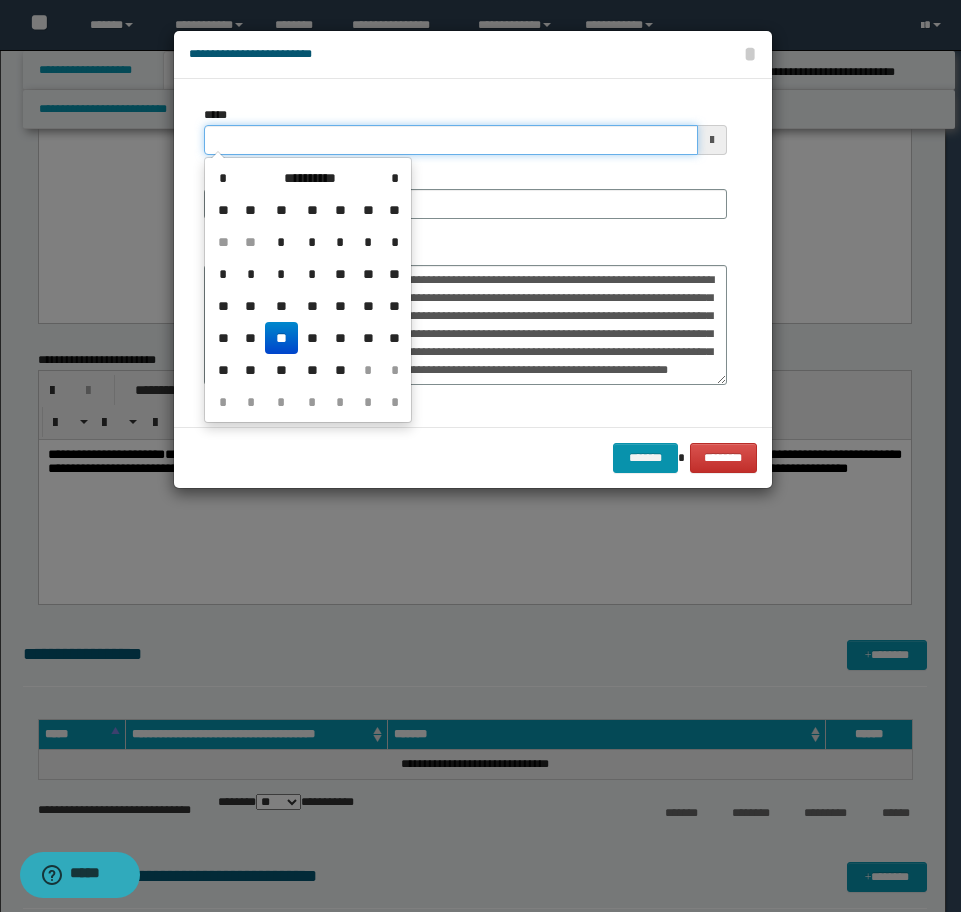click on "*****" at bounding box center [451, 140] 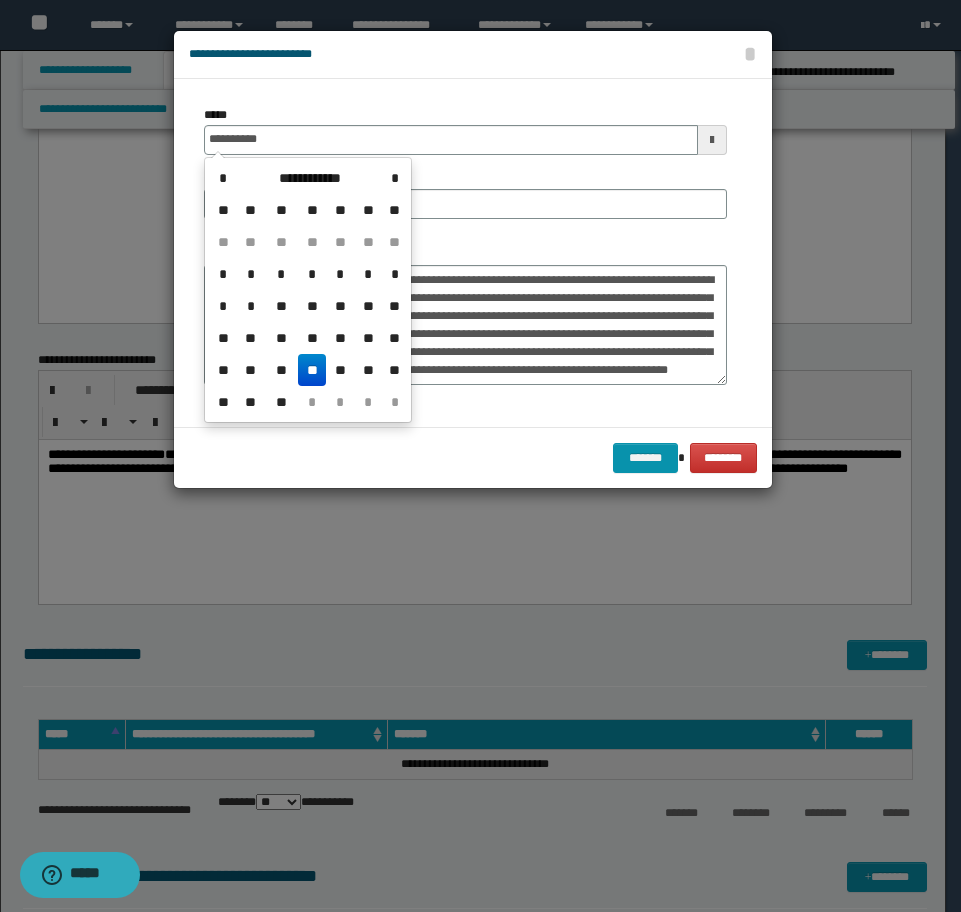 click on "**" at bounding box center (312, 370) 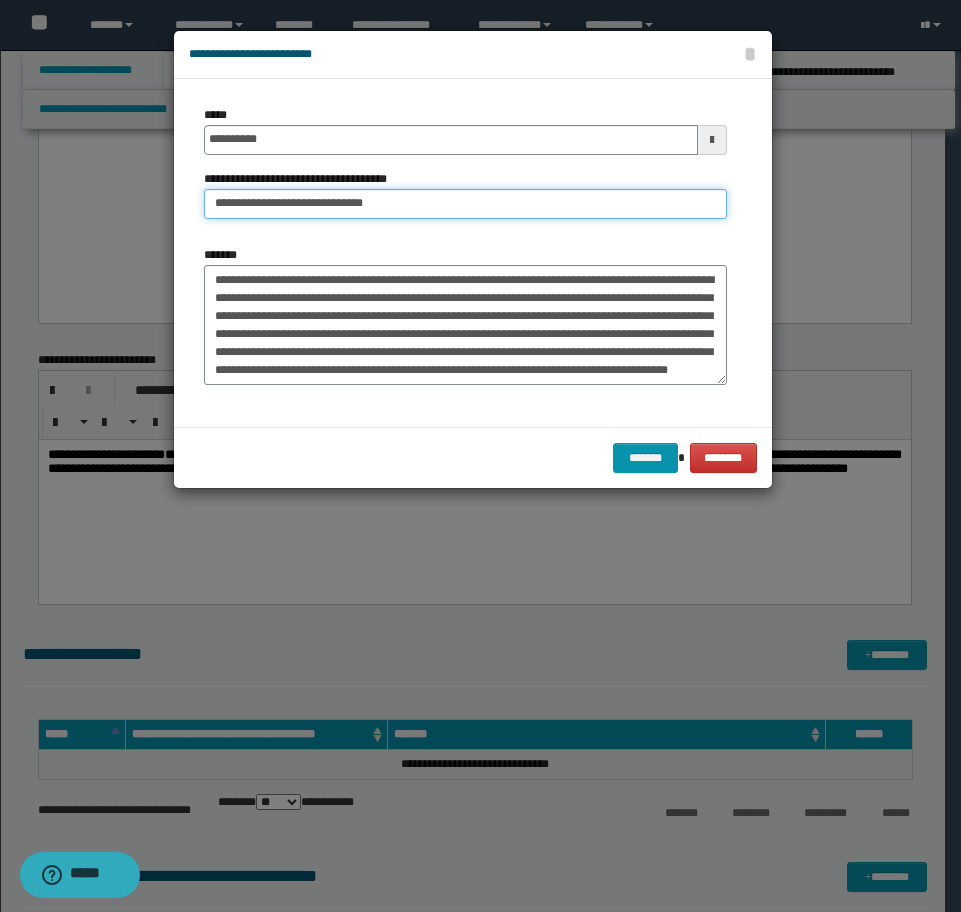 click on "**********" at bounding box center (465, 204) 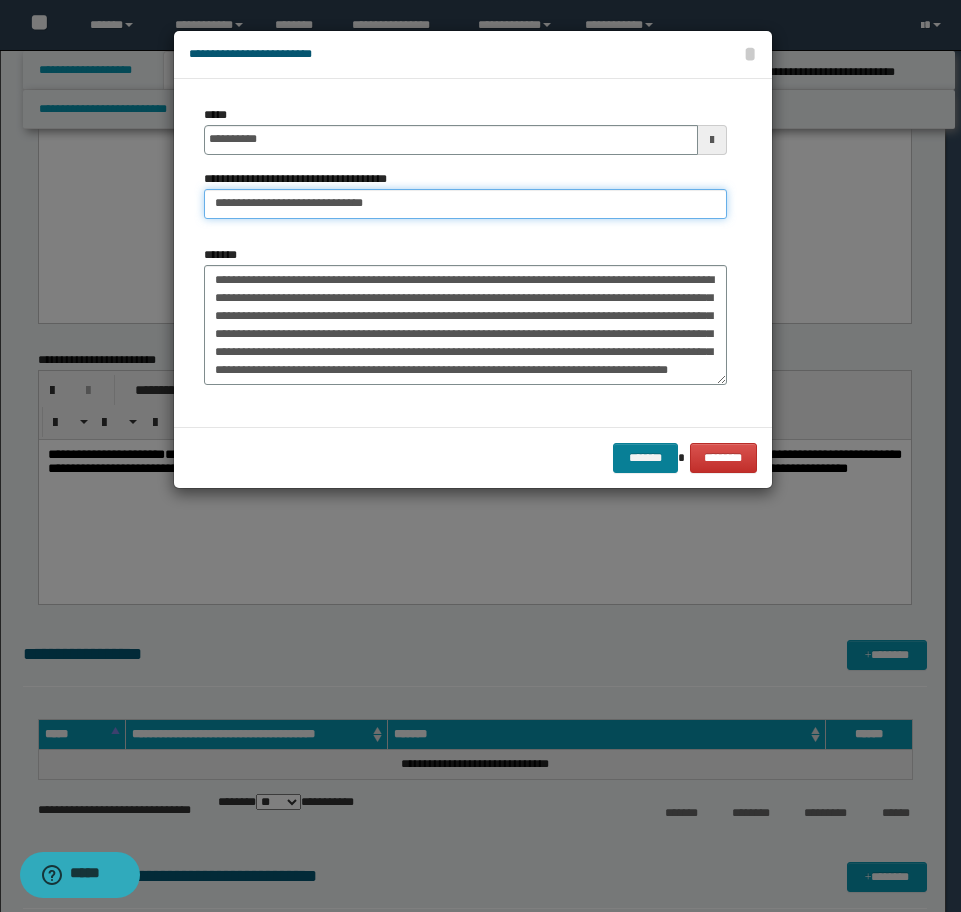 type on "**********" 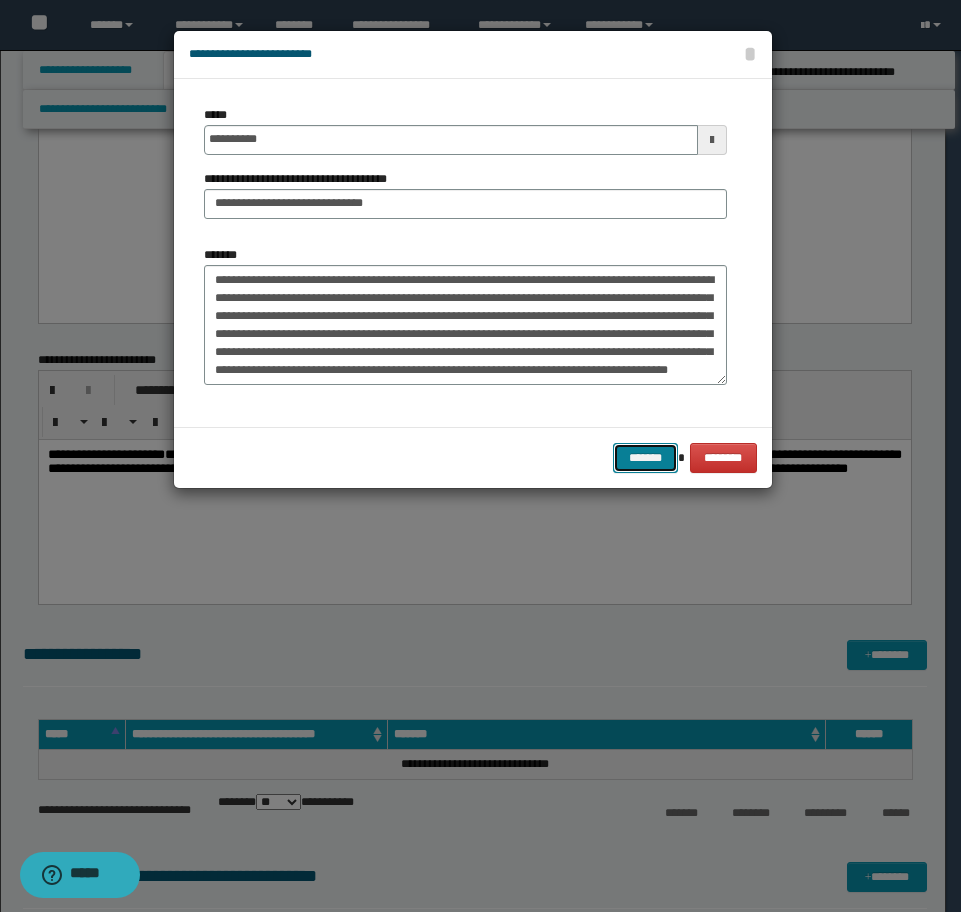 click on "*******" at bounding box center [645, 458] 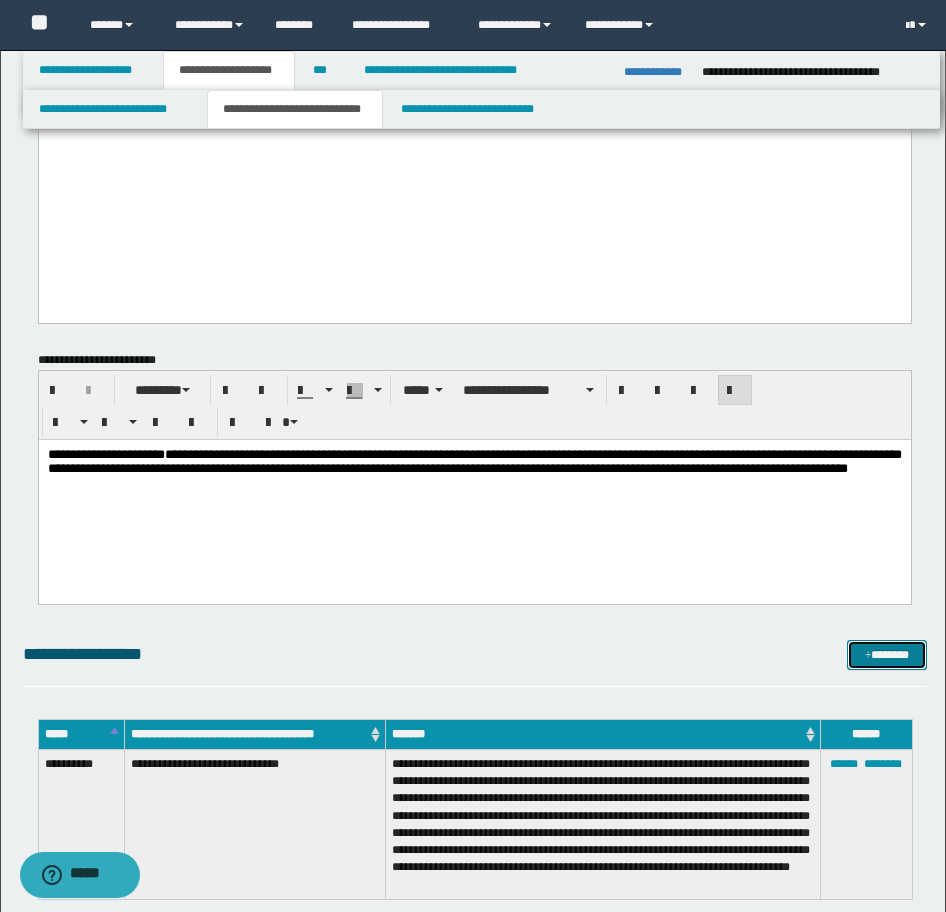 click on "*******" at bounding box center [887, 655] 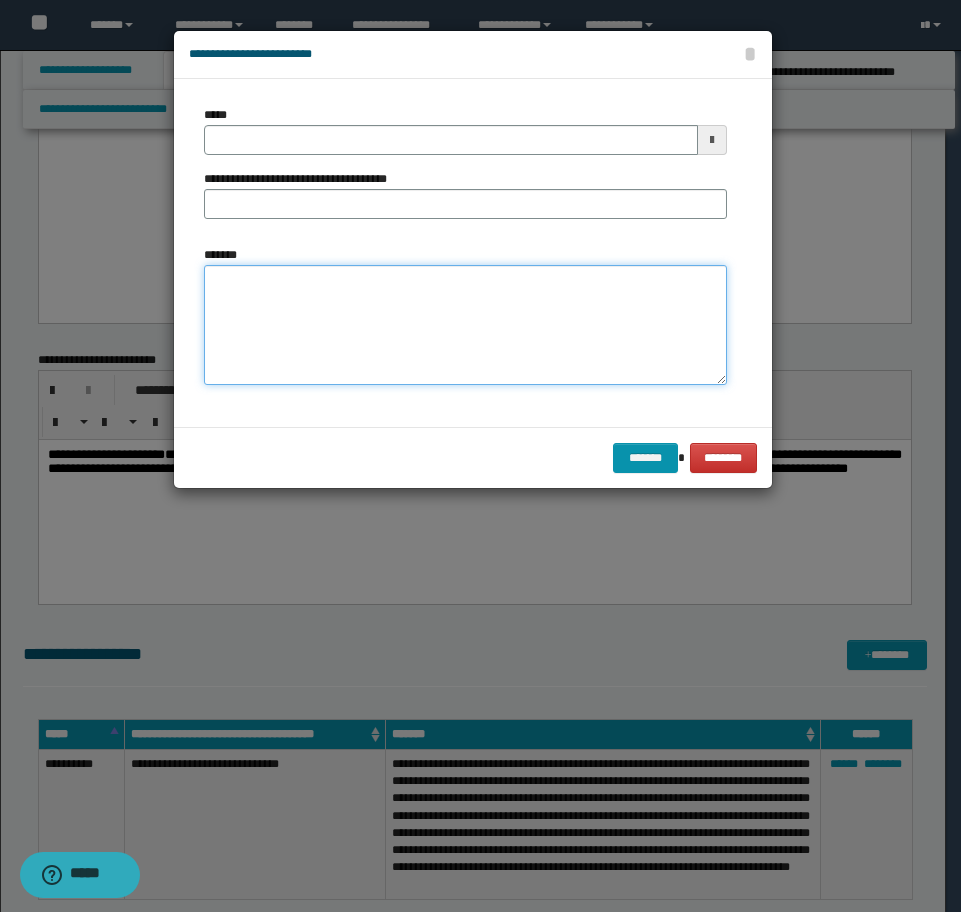 click on "*******" at bounding box center (465, 325) 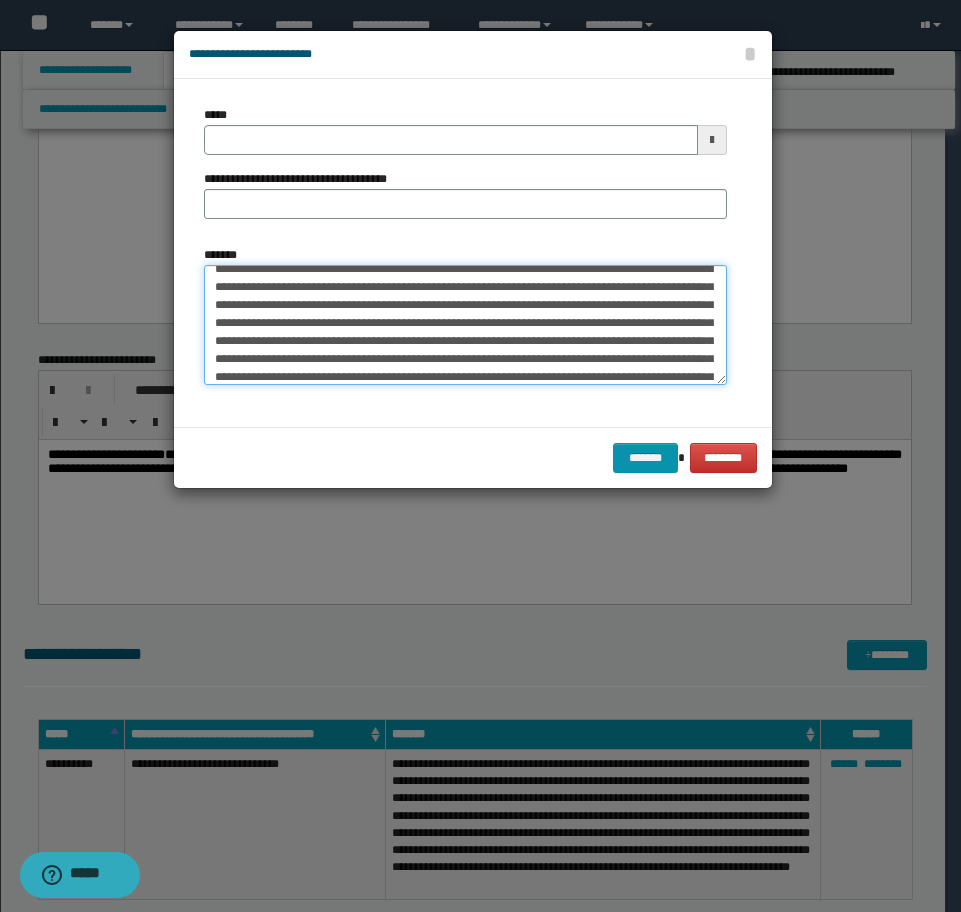 scroll, scrollTop: 0, scrollLeft: 0, axis: both 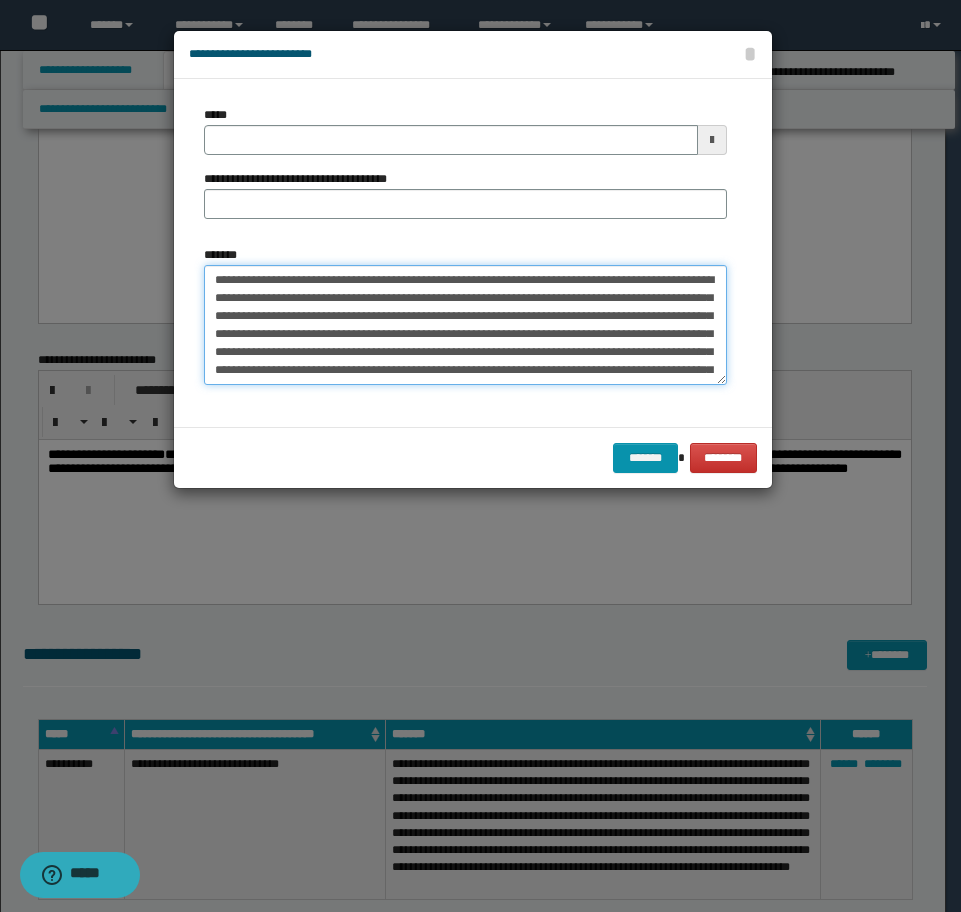 type on "**********" 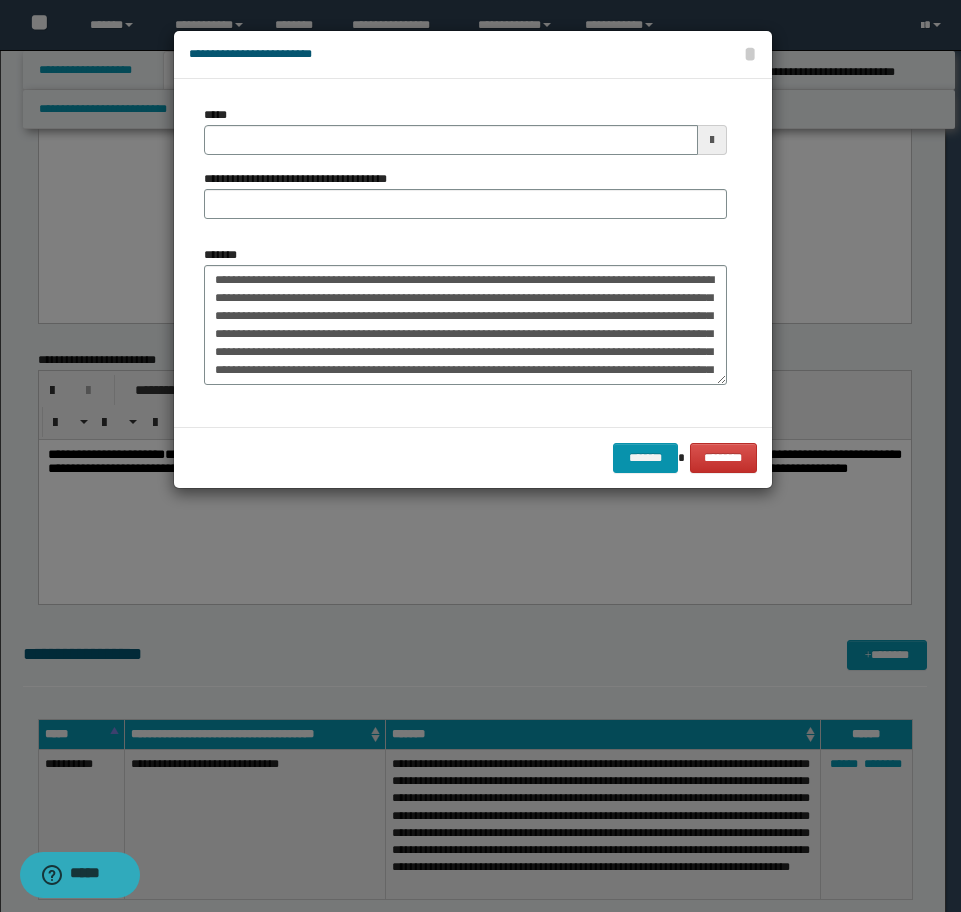 type 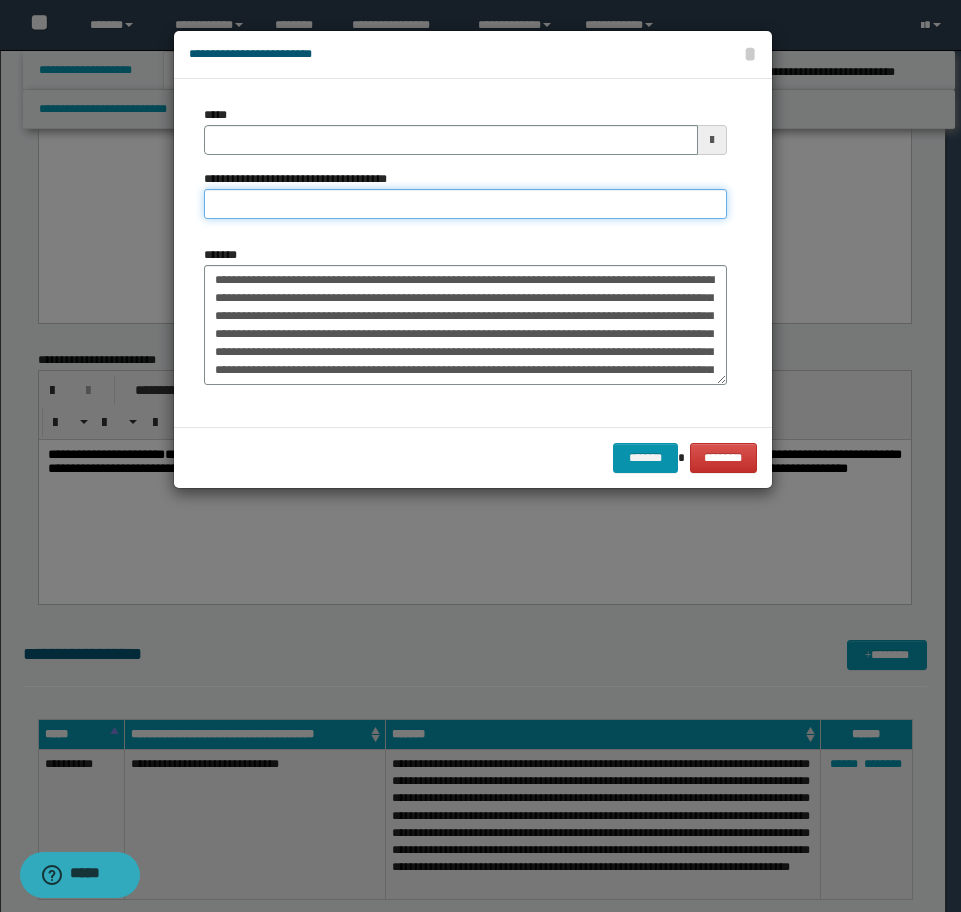 click on "**********" at bounding box center [465, 204] 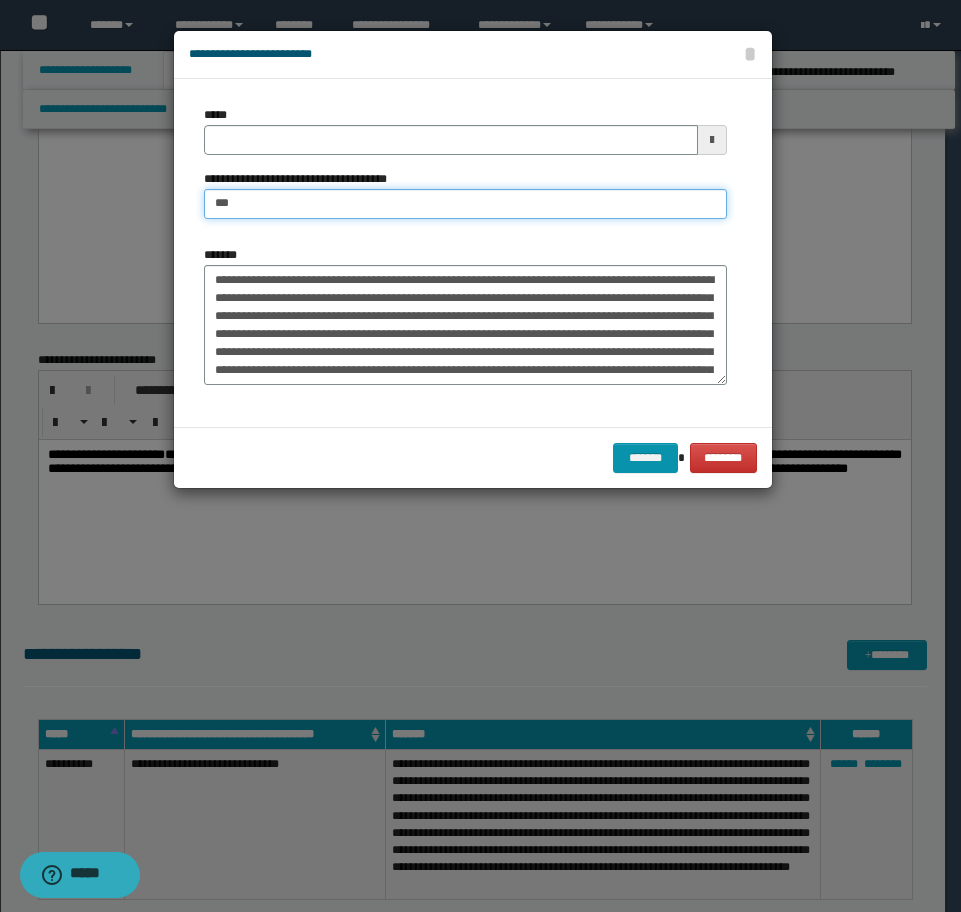type on "**********" 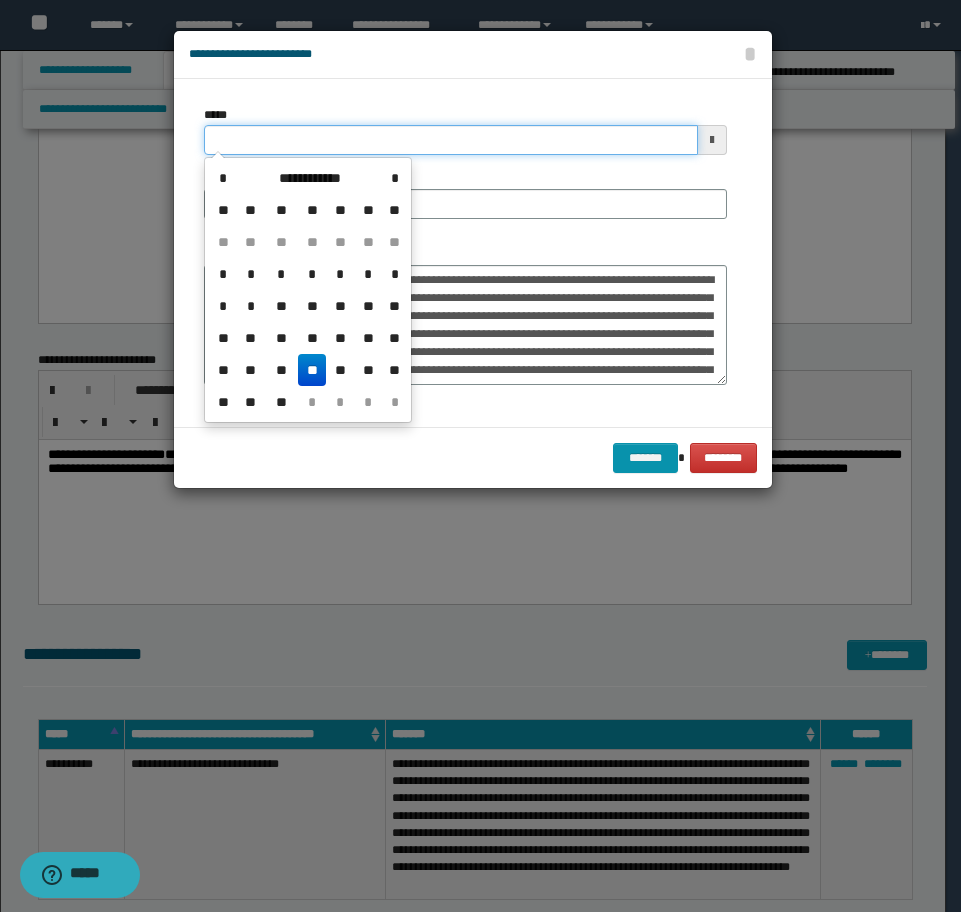 drag, startPoint x: 310, startPoint y: 139, endPoint x: 81, endPoint y: 112, distance: 230.58621 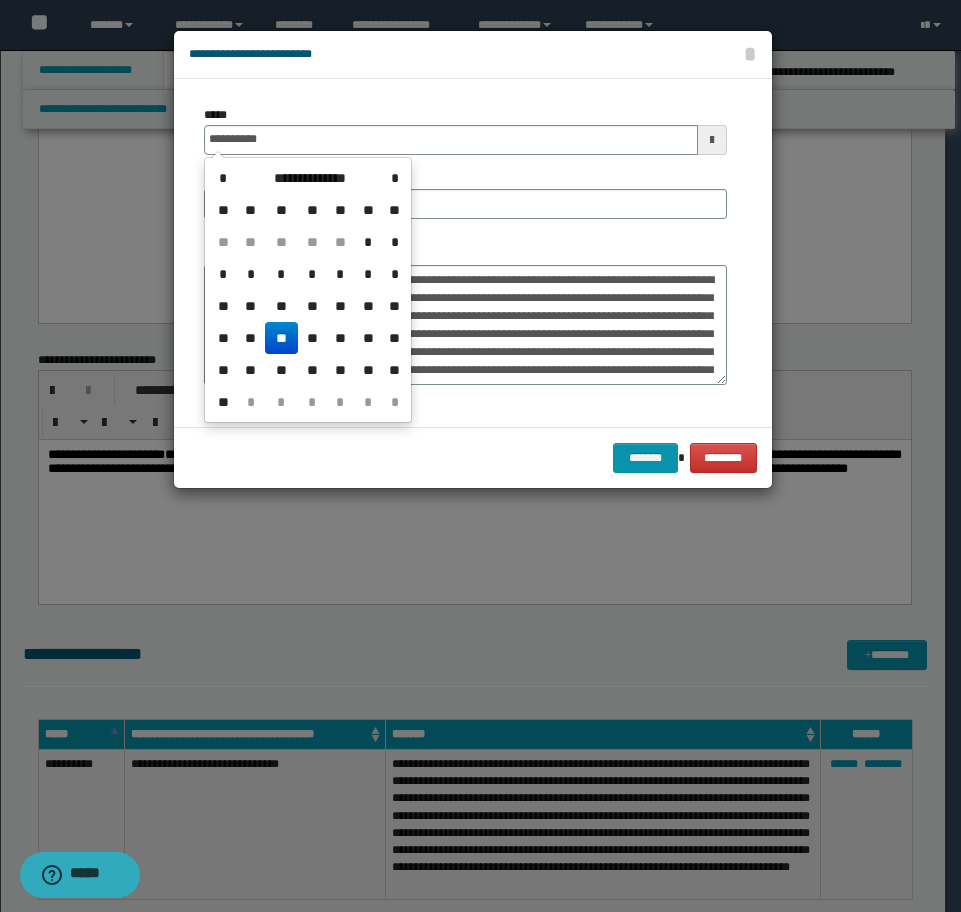 click on "**" at bounding box center [281, 338] 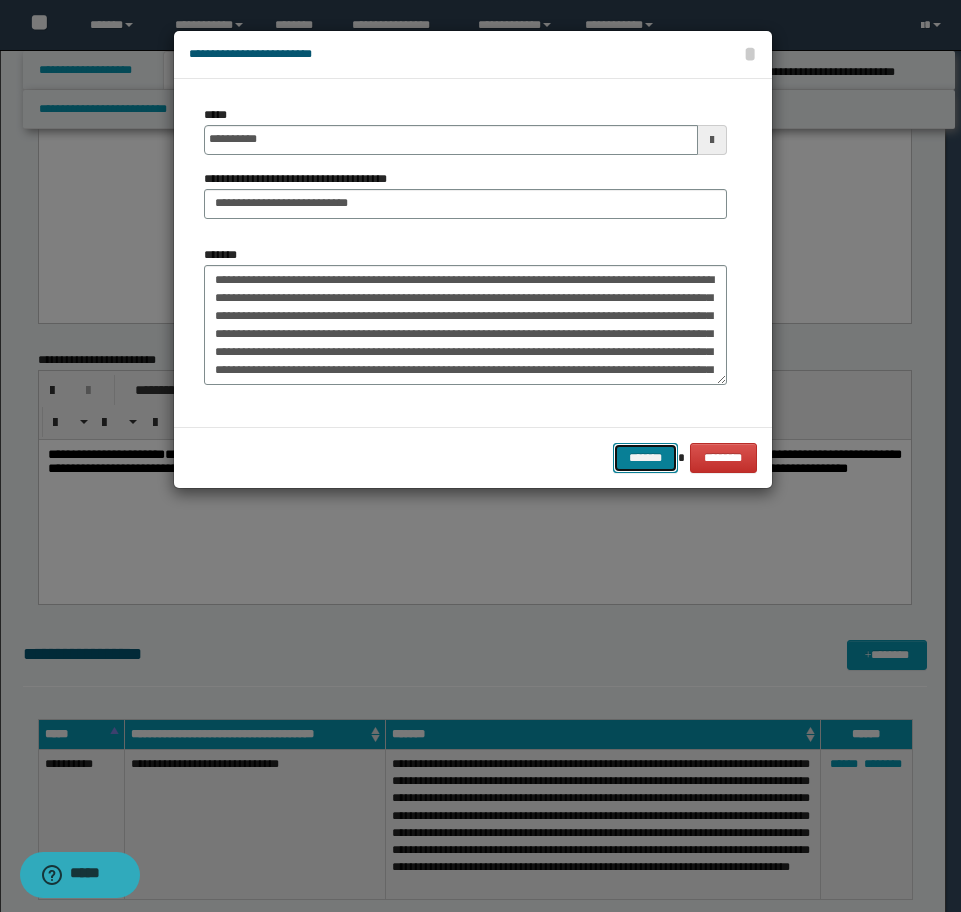 click on "*******" at bounding box center [645, 458] 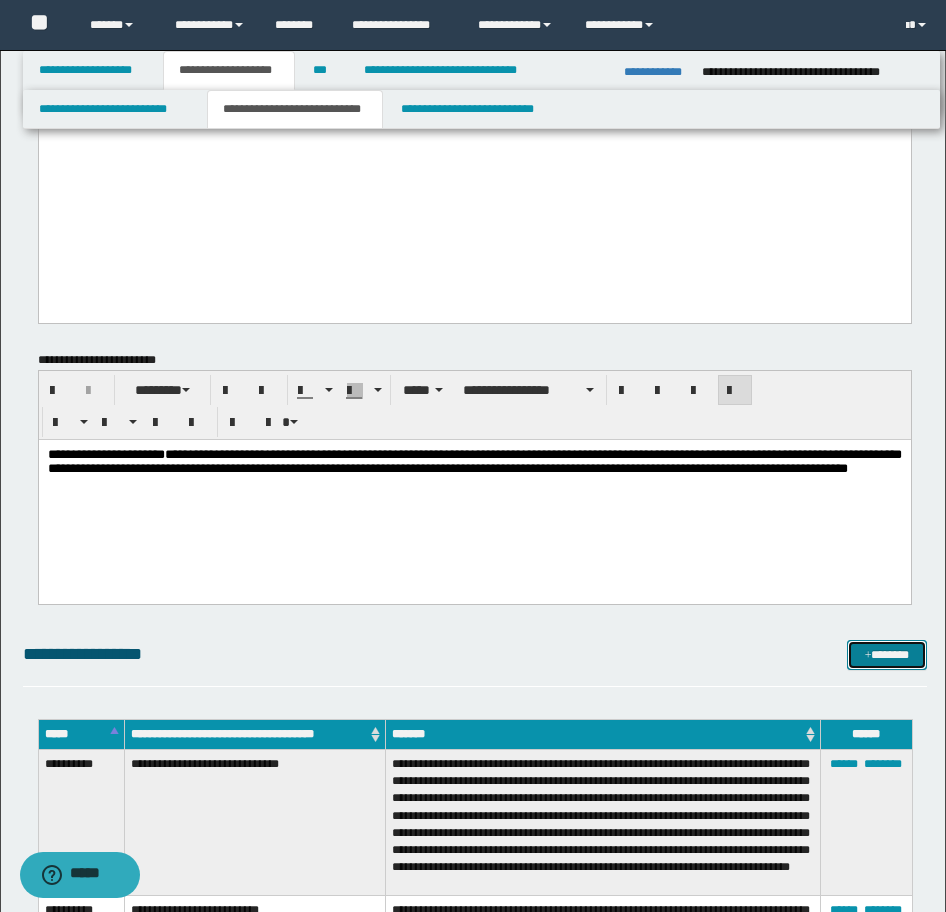 click on "*******" at bounding box center [887, 655] 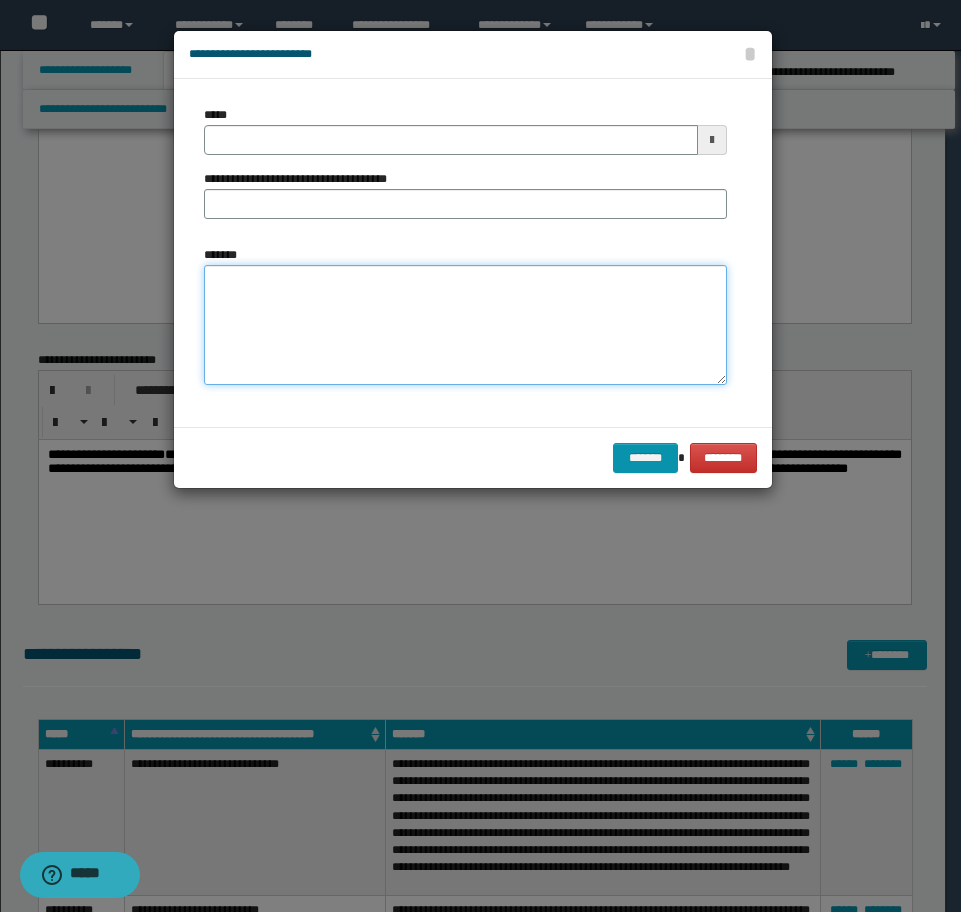 click on "*******" at bounding box center (465, 325) 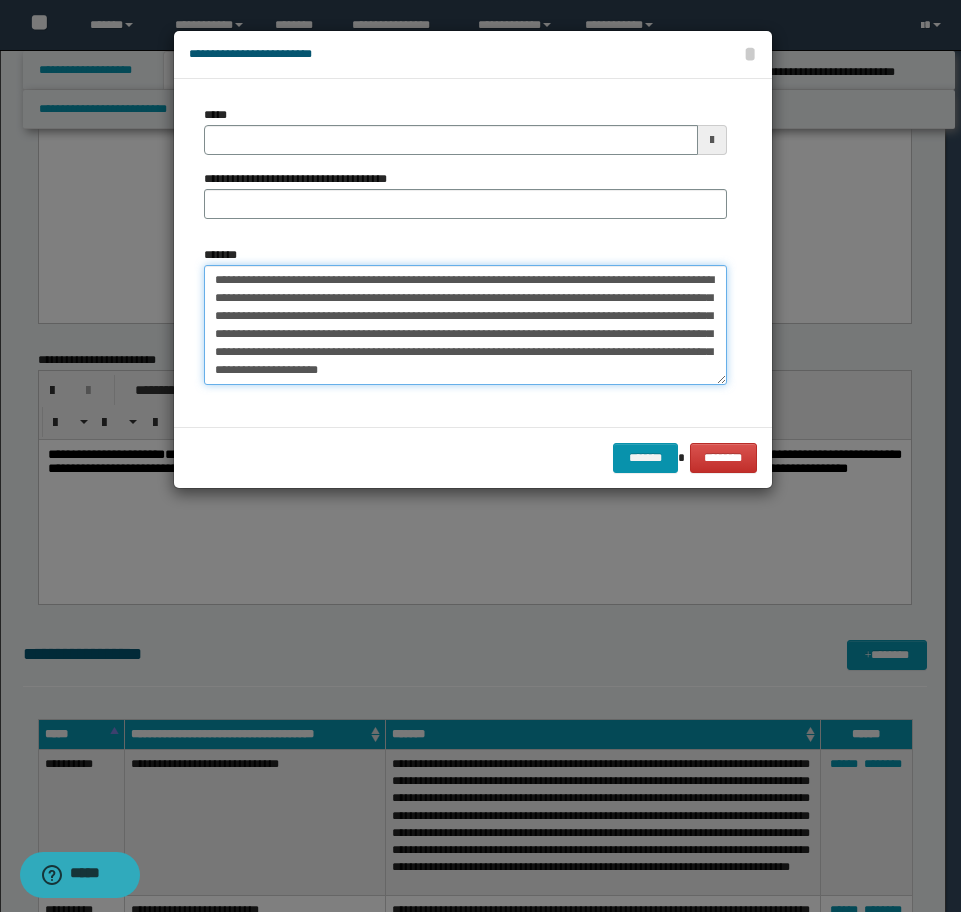type on "**********" 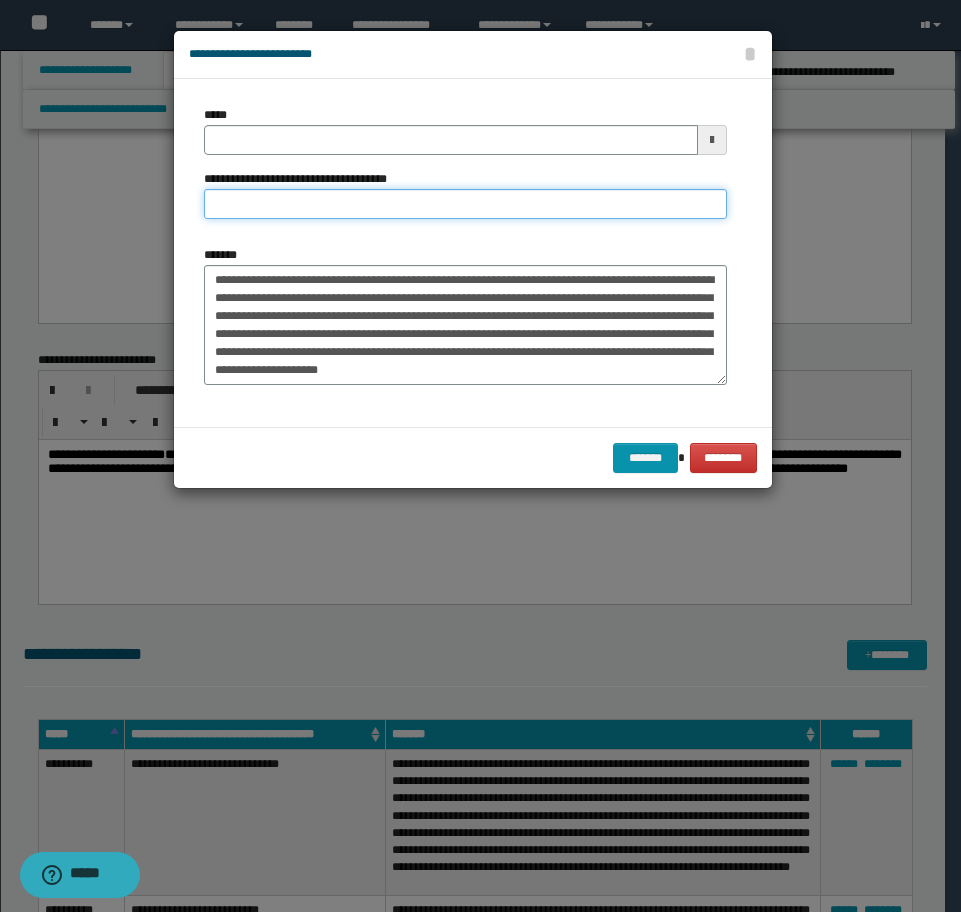 click on "**********" at bounding box center [465, 204] 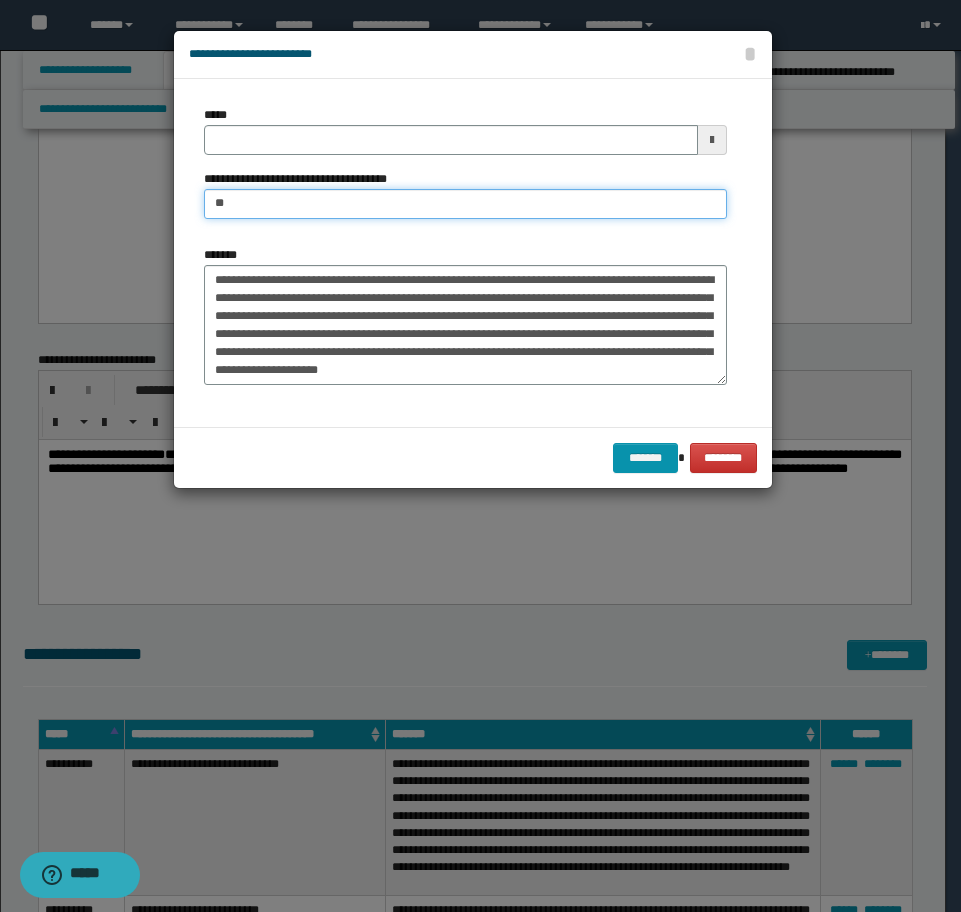type on "**********" 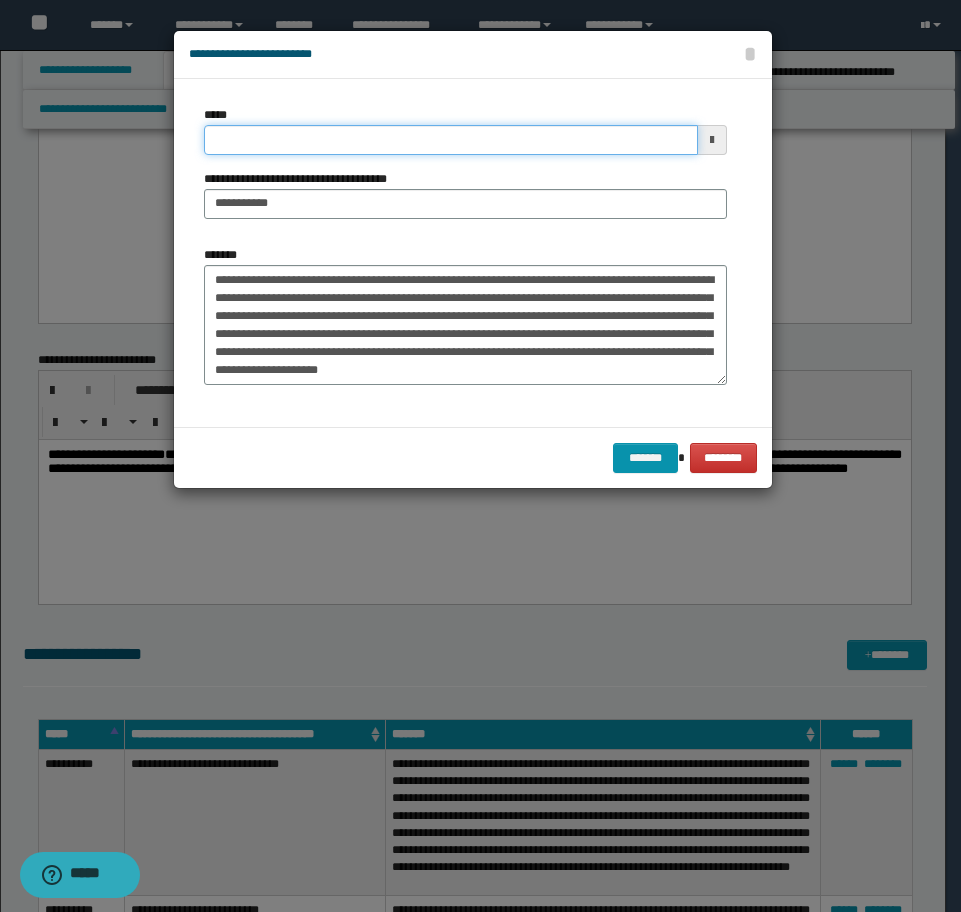 click on "*****" at bounding box center (451, 140) 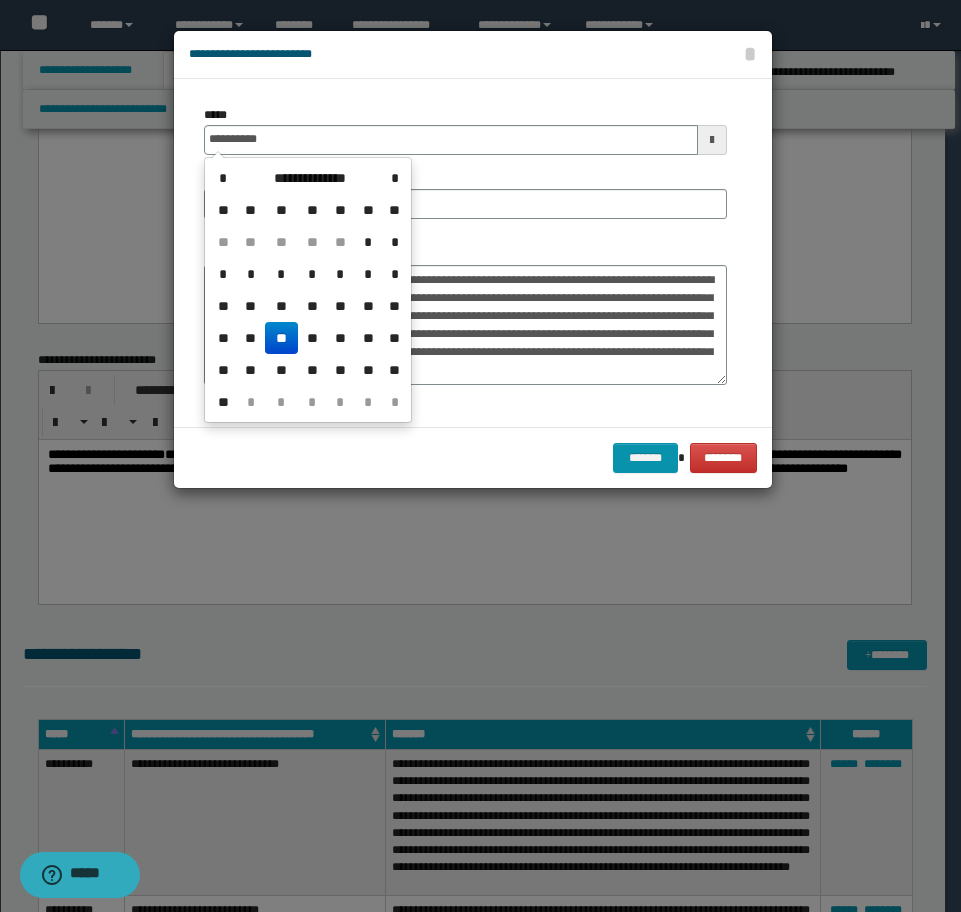 click on "**" at bounding box center (281, 338) 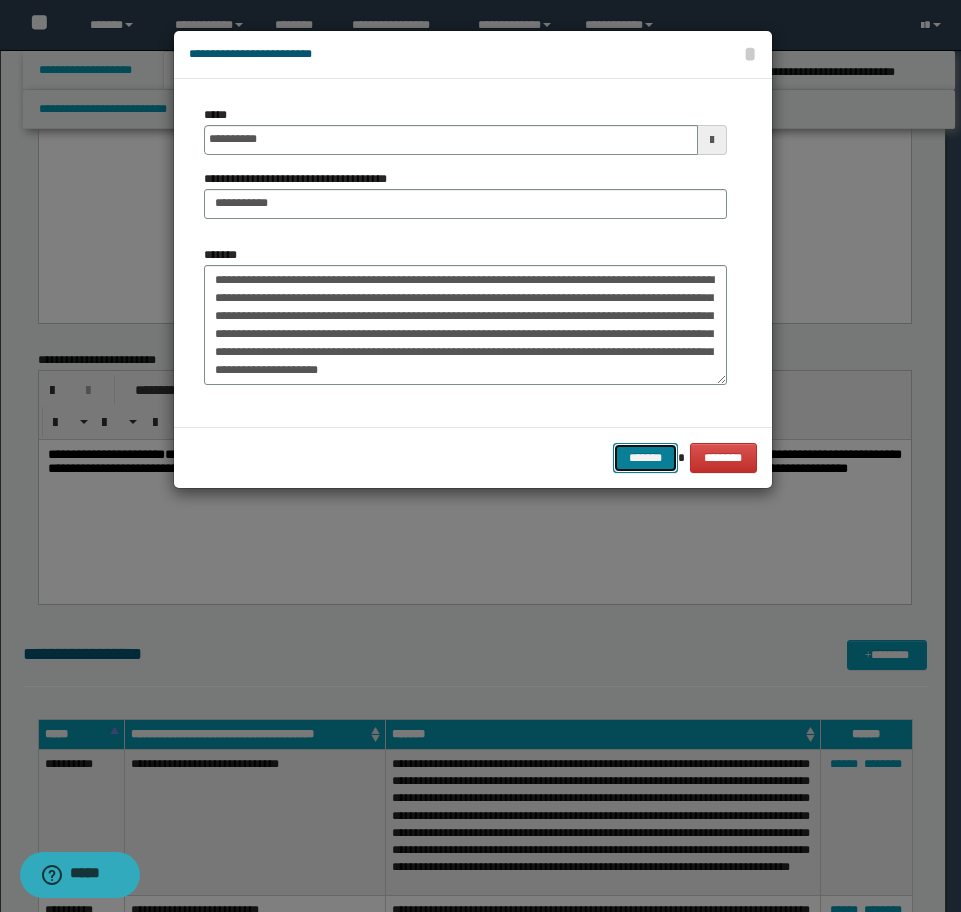 click on "*******" at bounding box center (645, 458) 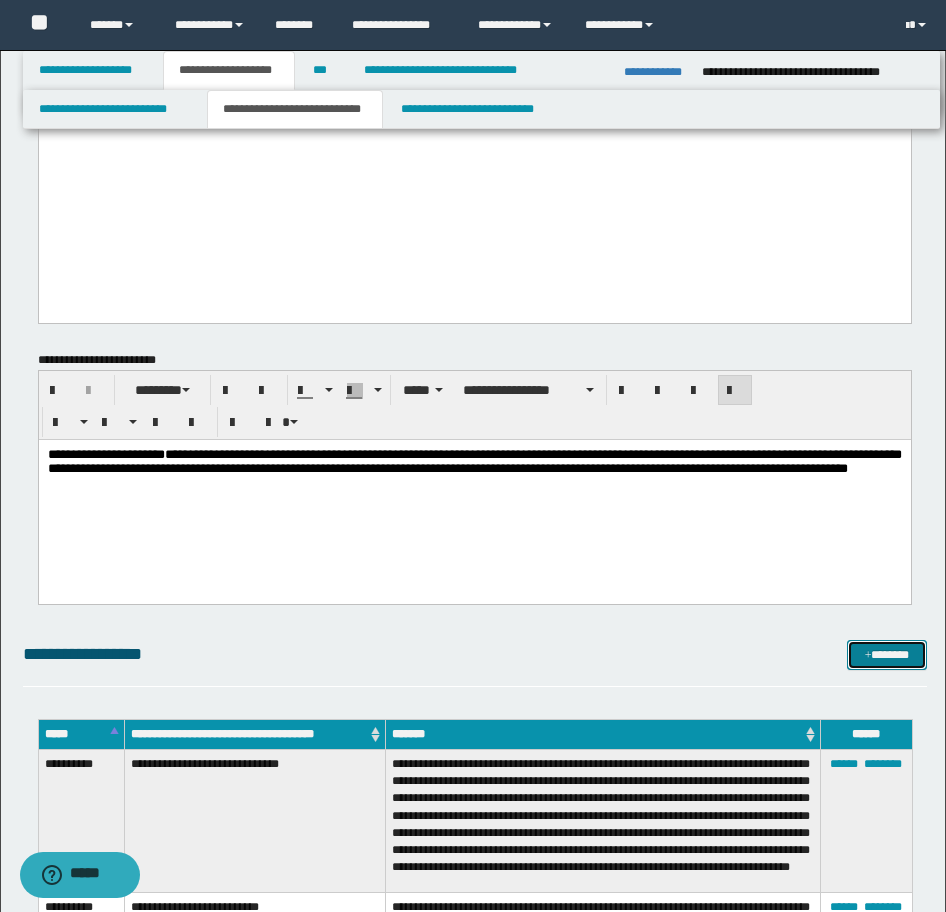 click on "*******" at bounding box center (887, 655) 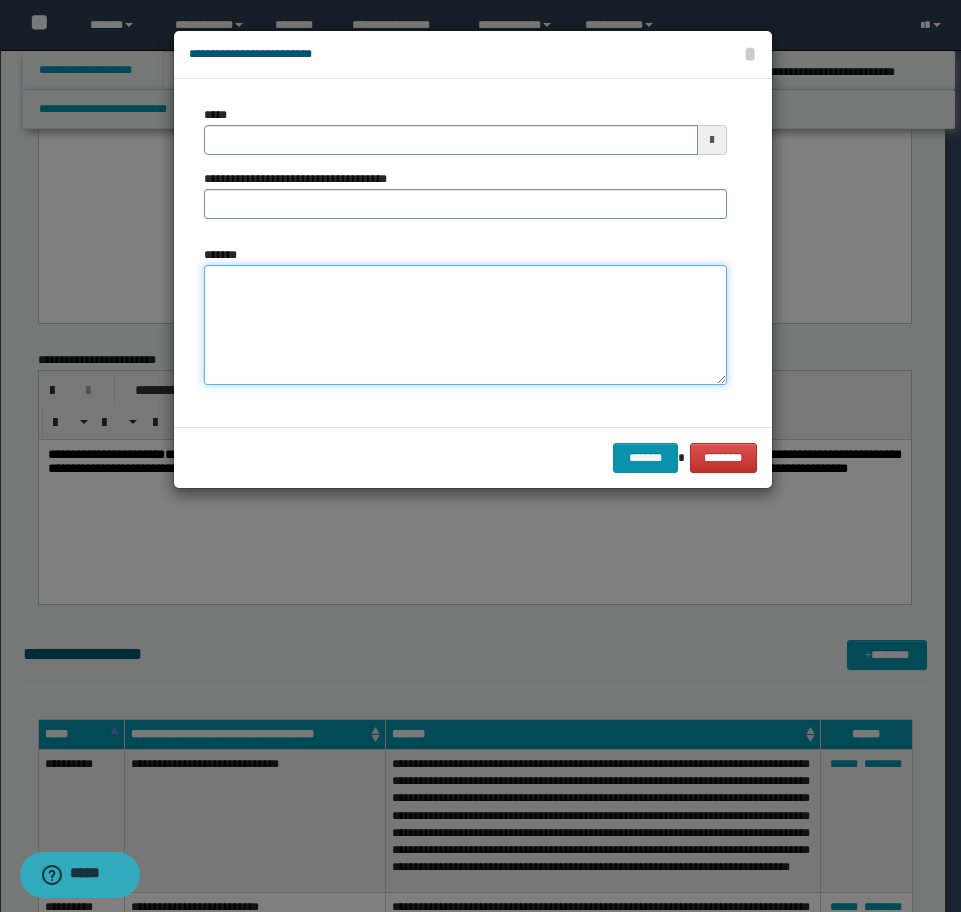 click on "*******" at bounding box center [465, 325] 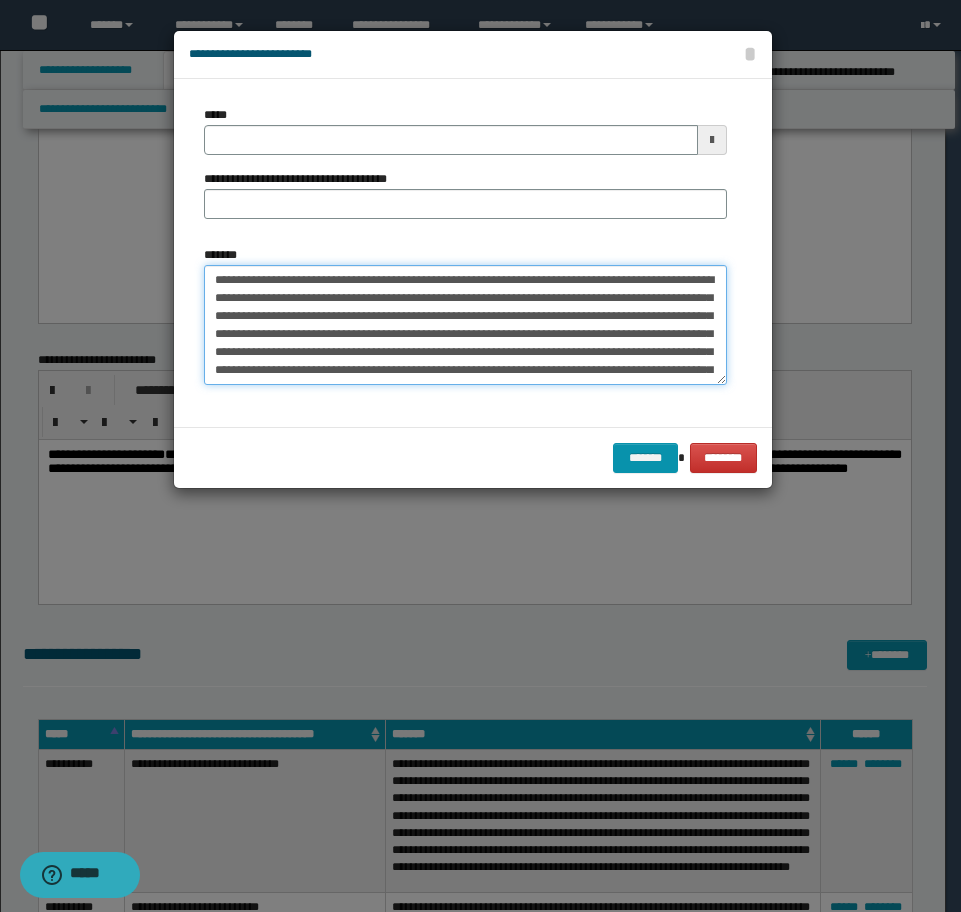 scroll, scrollTop: 30, scrollLeft: 0, axis: vertical 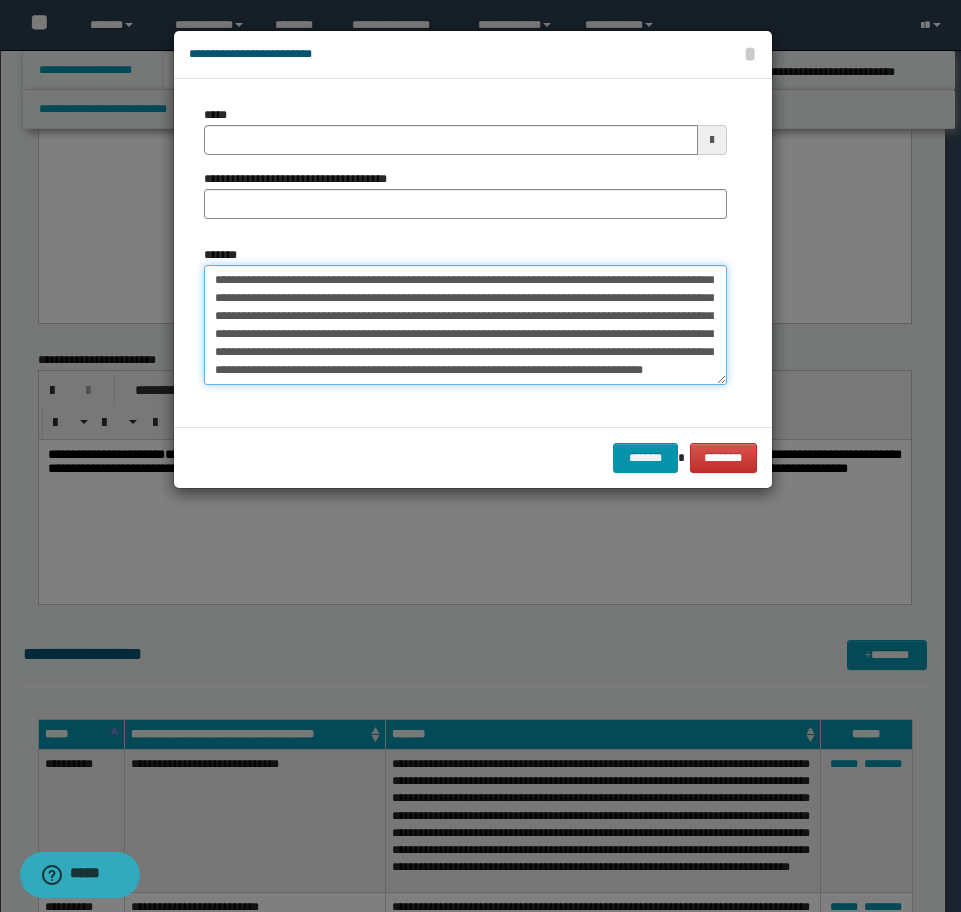 click on "**********" at bounding box center (465, 325) 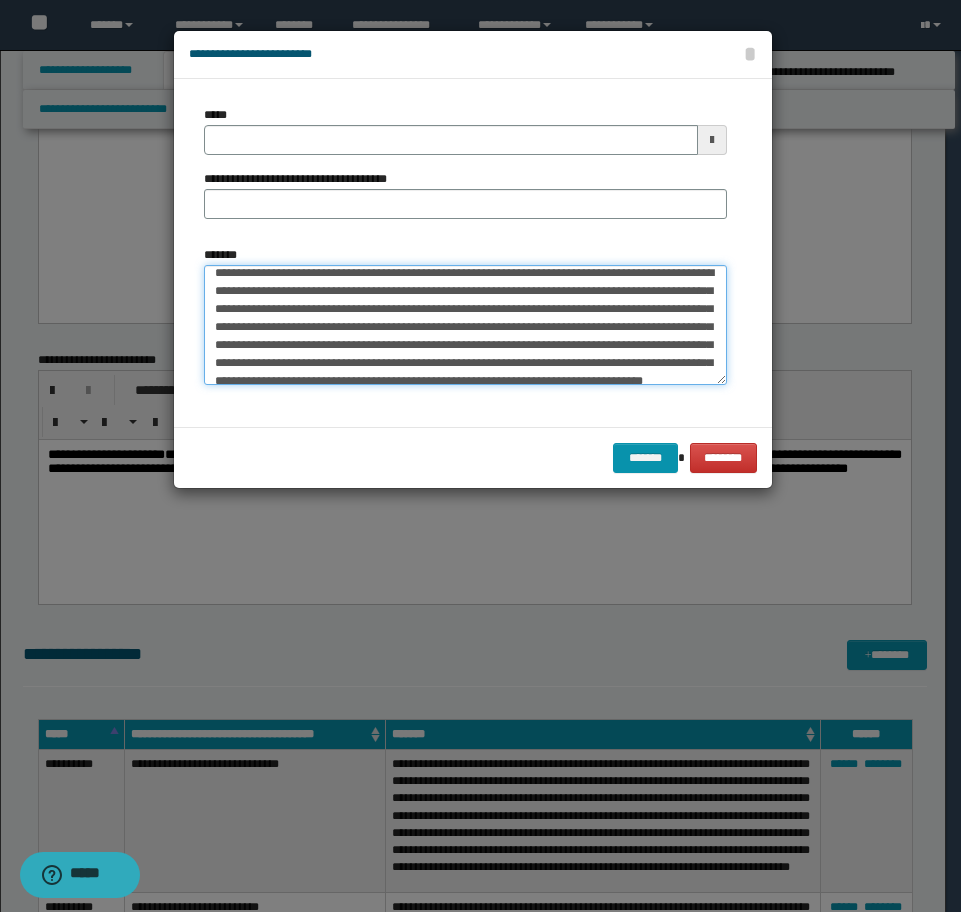 scroll, scrollTop: 0, scrollLeft: 0, axis: both 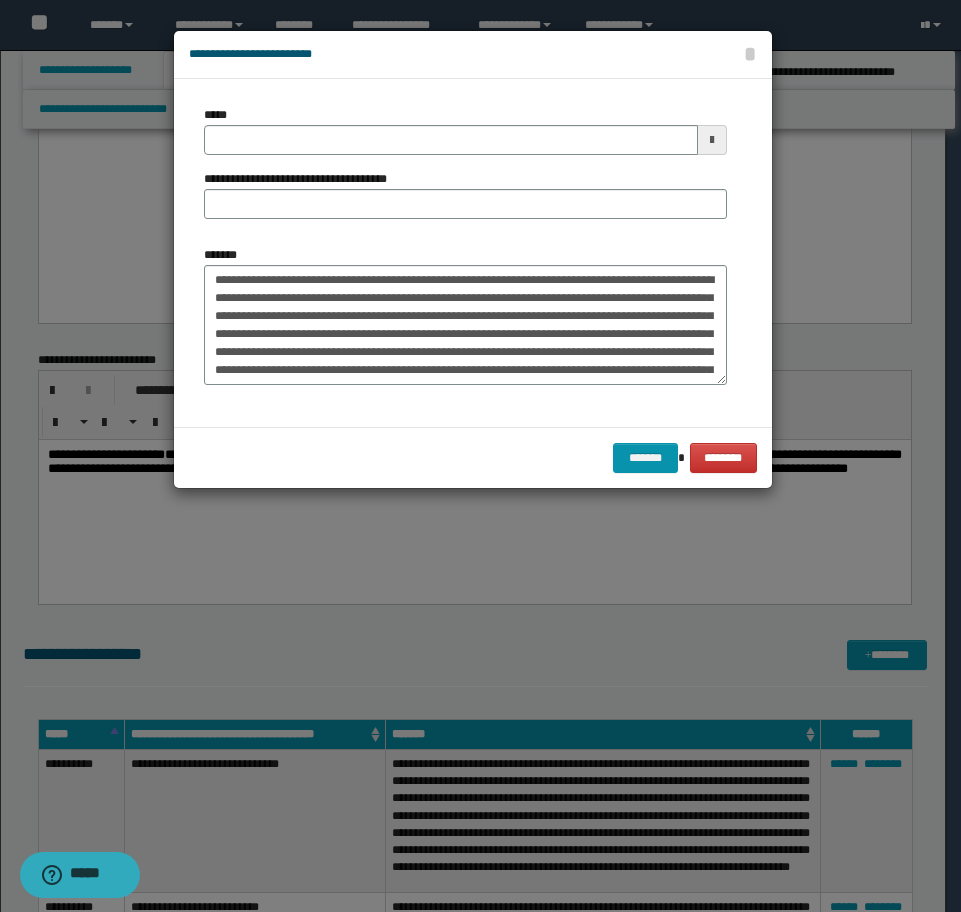 type on "**********" 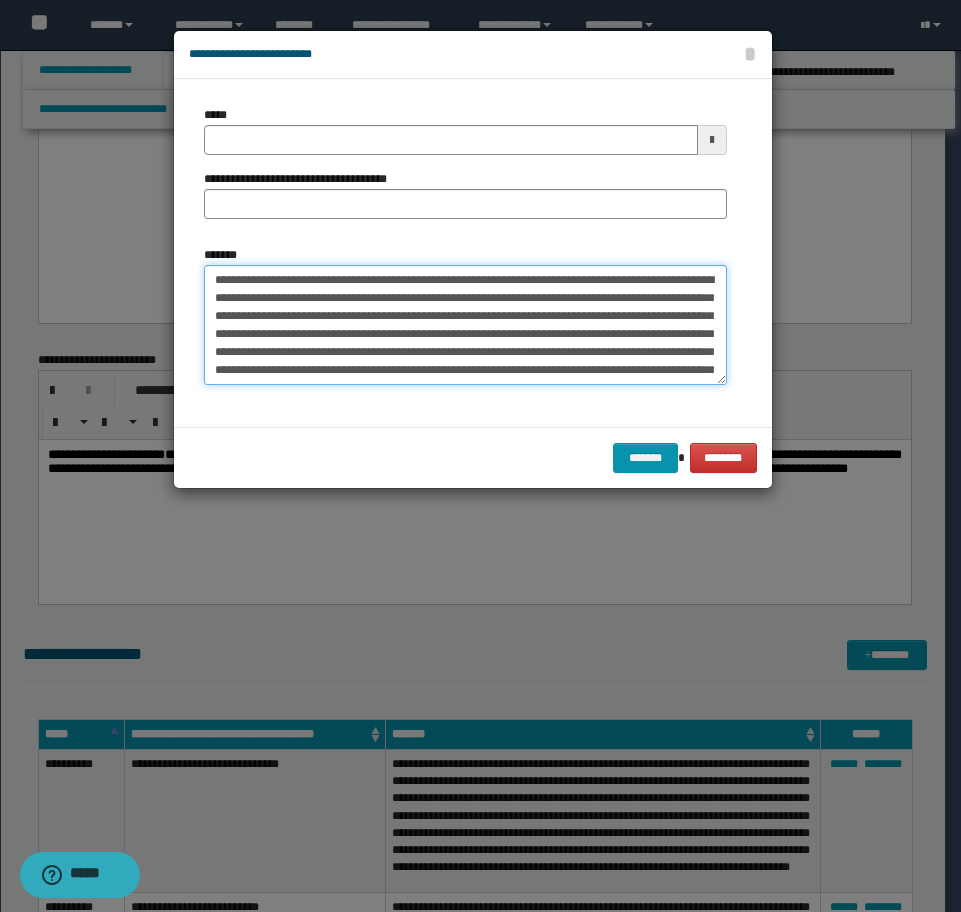 type 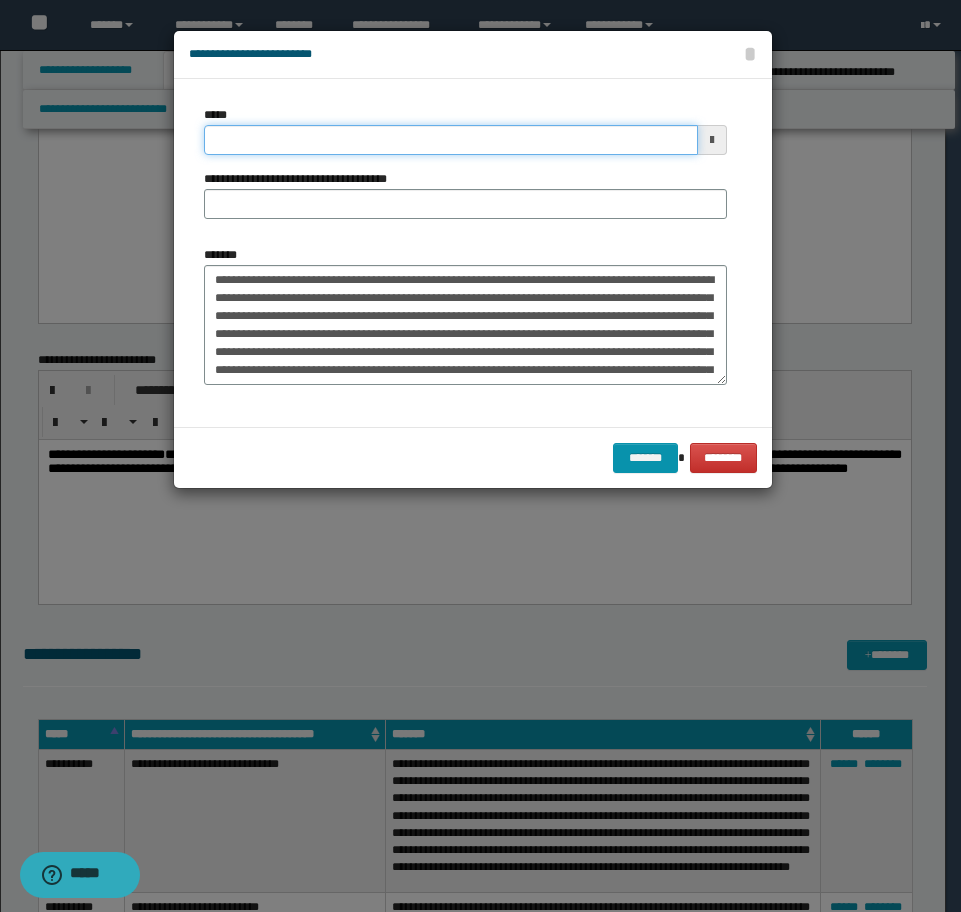 click on "*****" at bounding box center [451, 140] 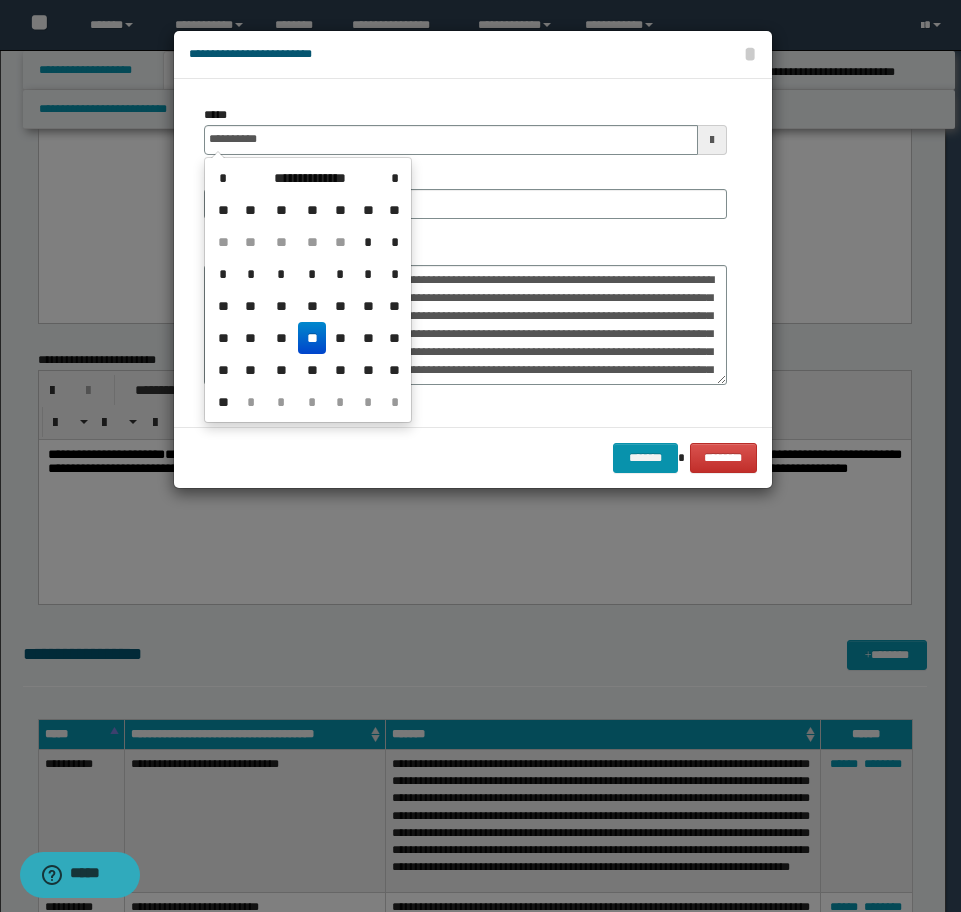click on "**" at bounding box center [312, 338] 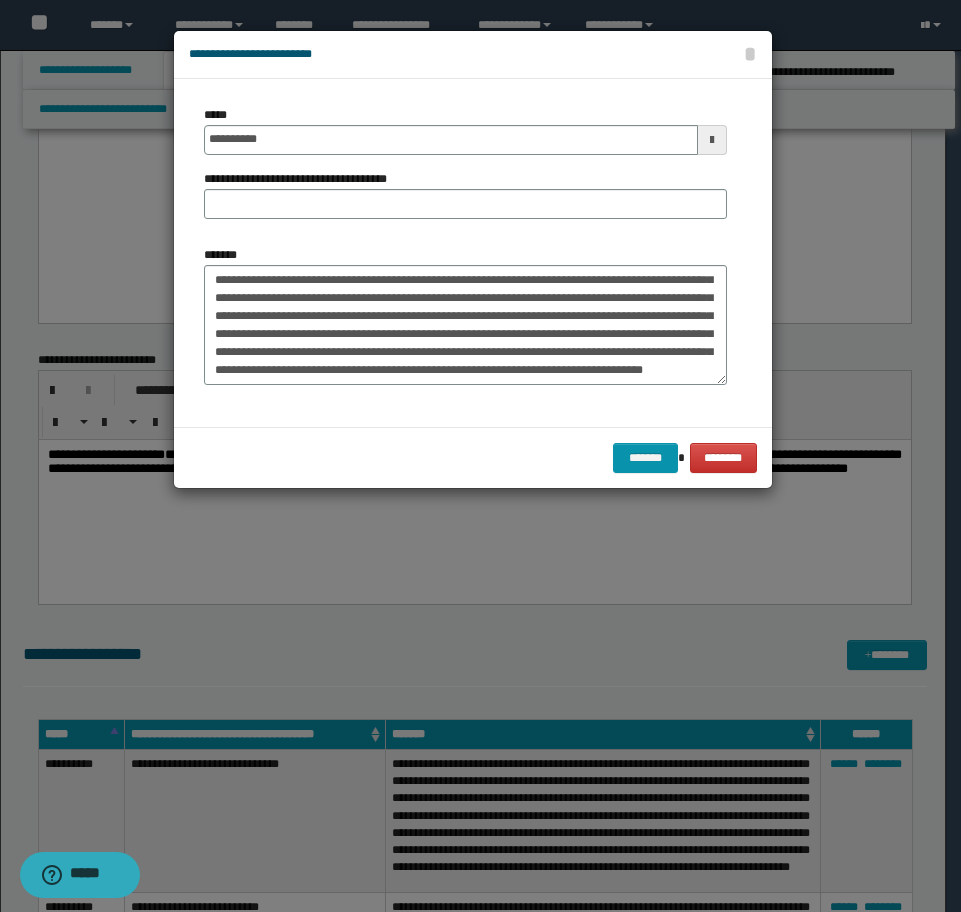scroll, scrollTop: 36, scrollLeft: 0, axis: vertical 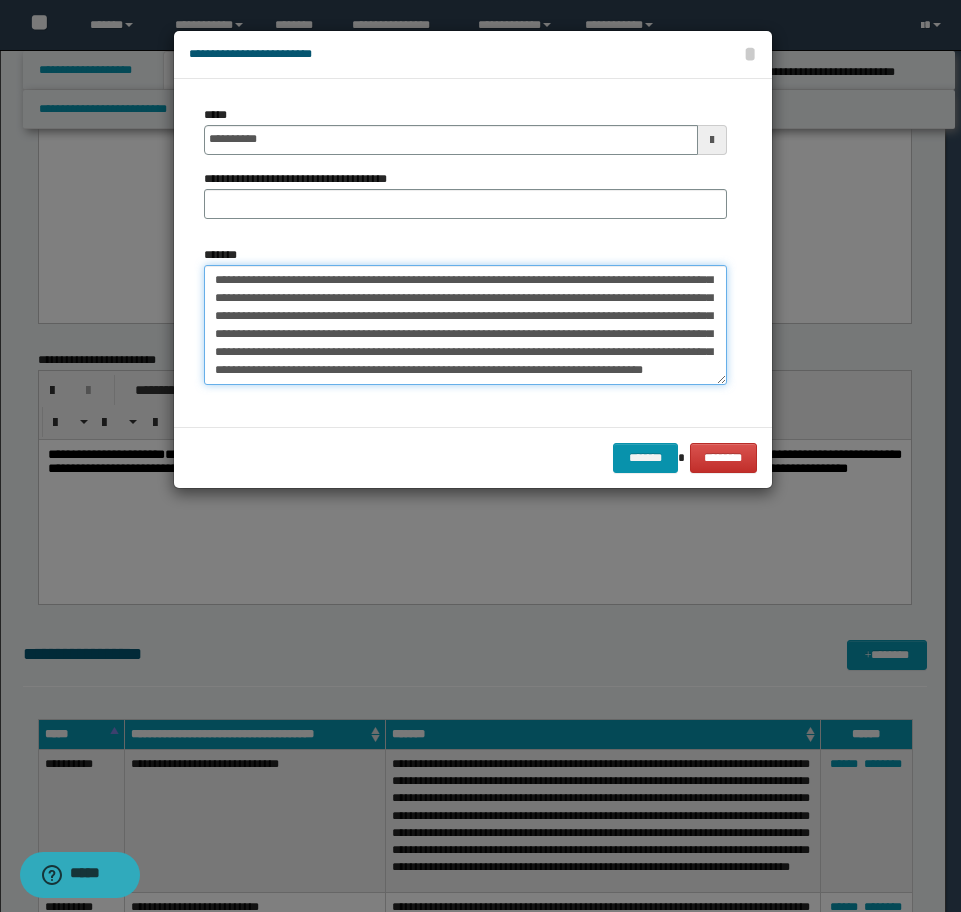 click on "**********" at bounding box center (465, 325) 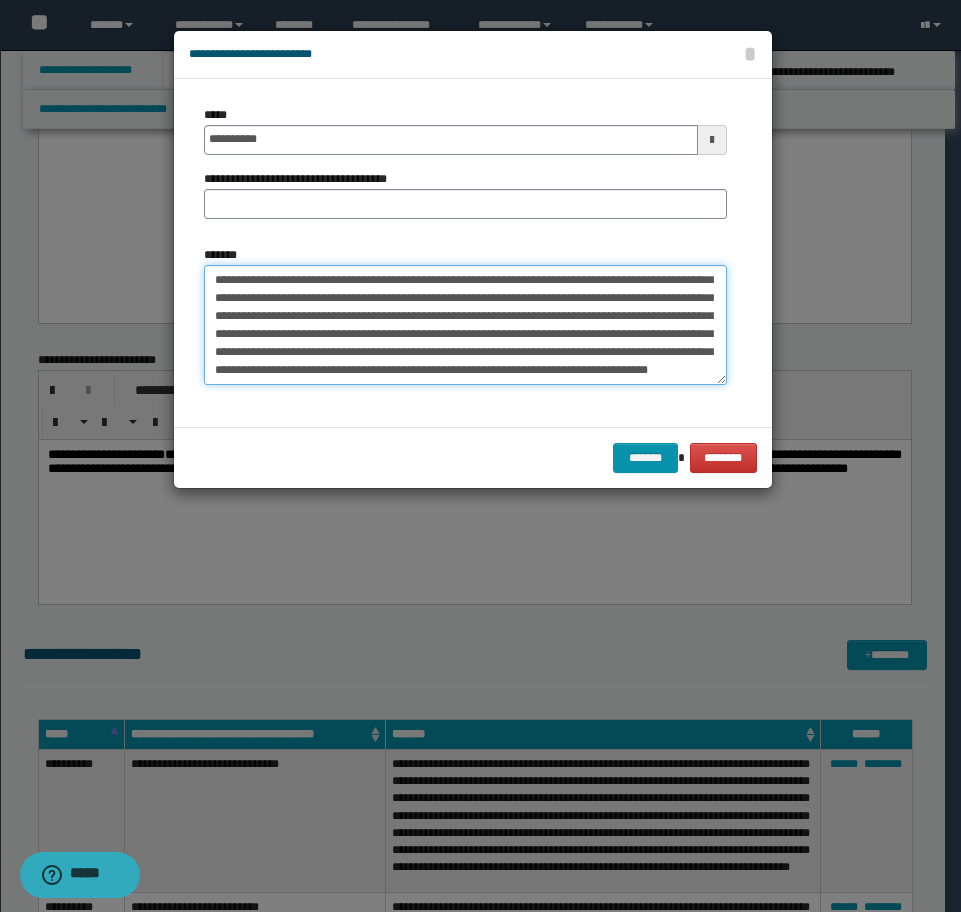 paste on "**********" 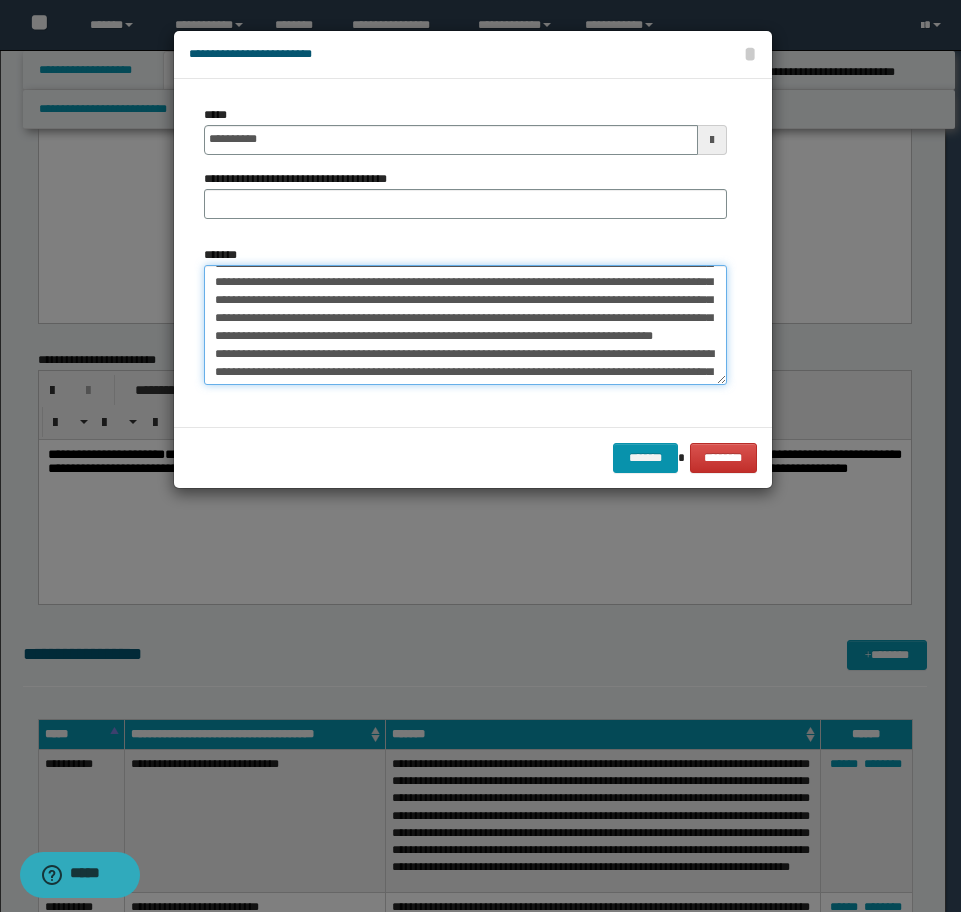 scroll, scrollTop: 100, scrollLeft: 0, axis: vertical 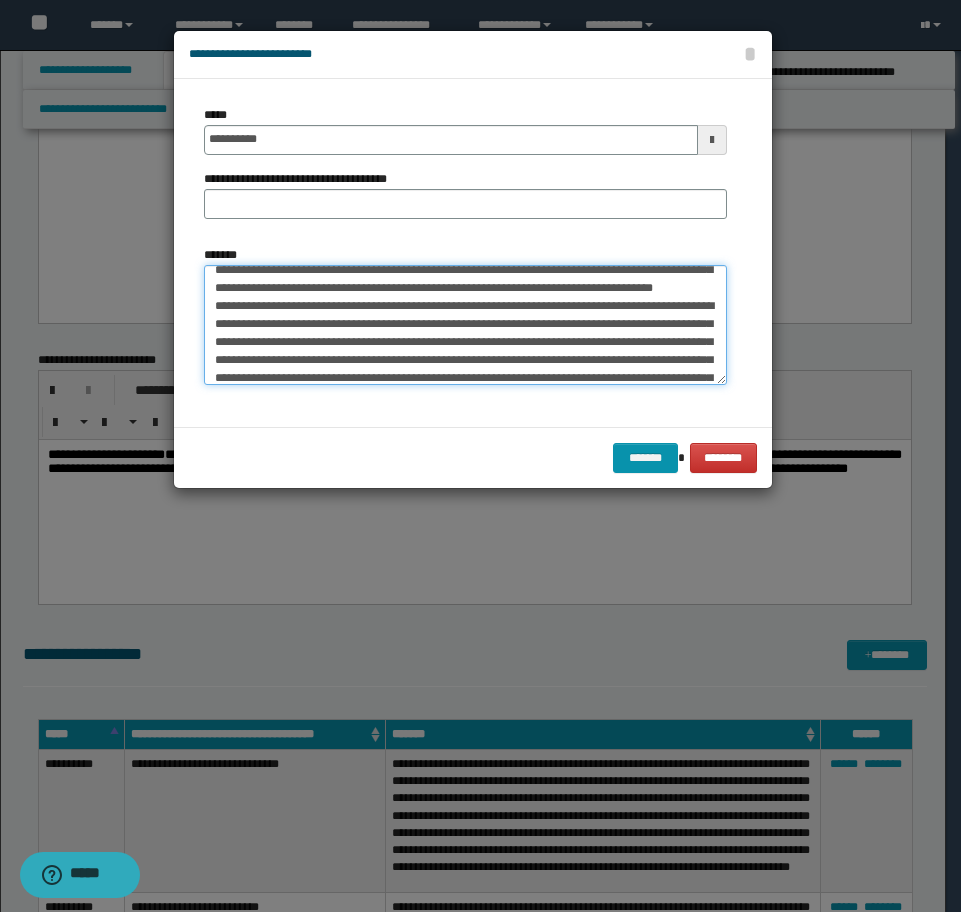 click on "*******" at bounding box center (465, 325) 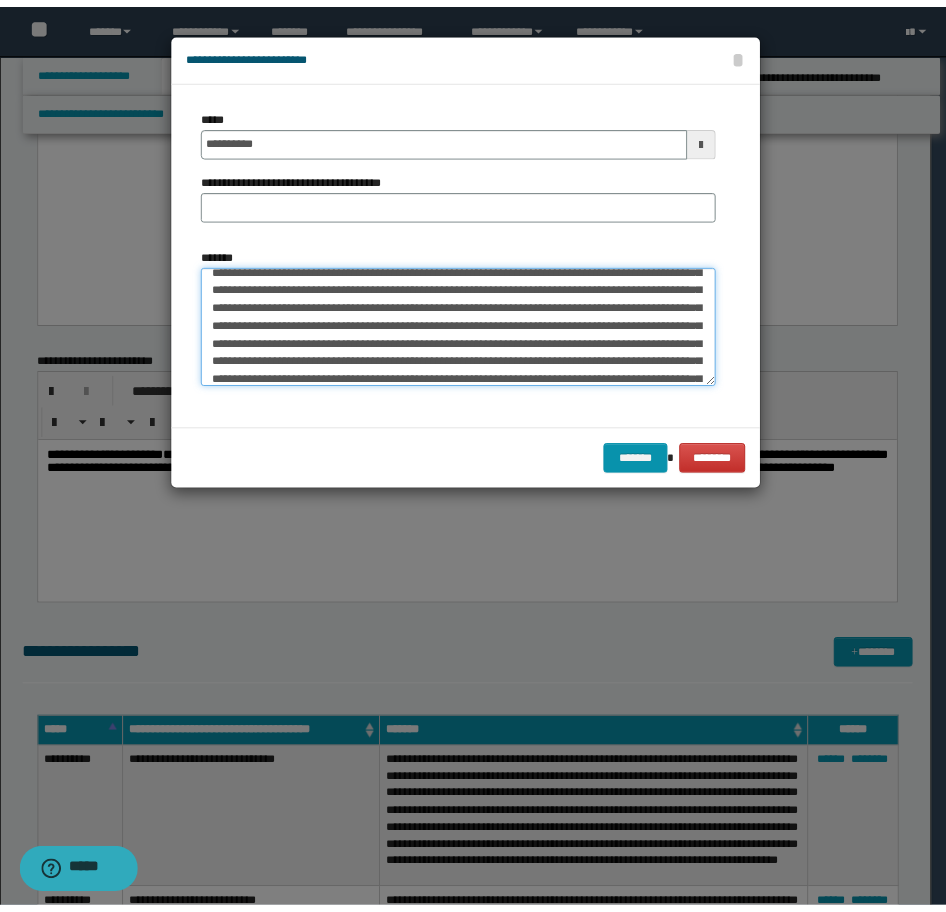 scroll, scrollTop: 82, scrollLeft: 0, axis: vertical 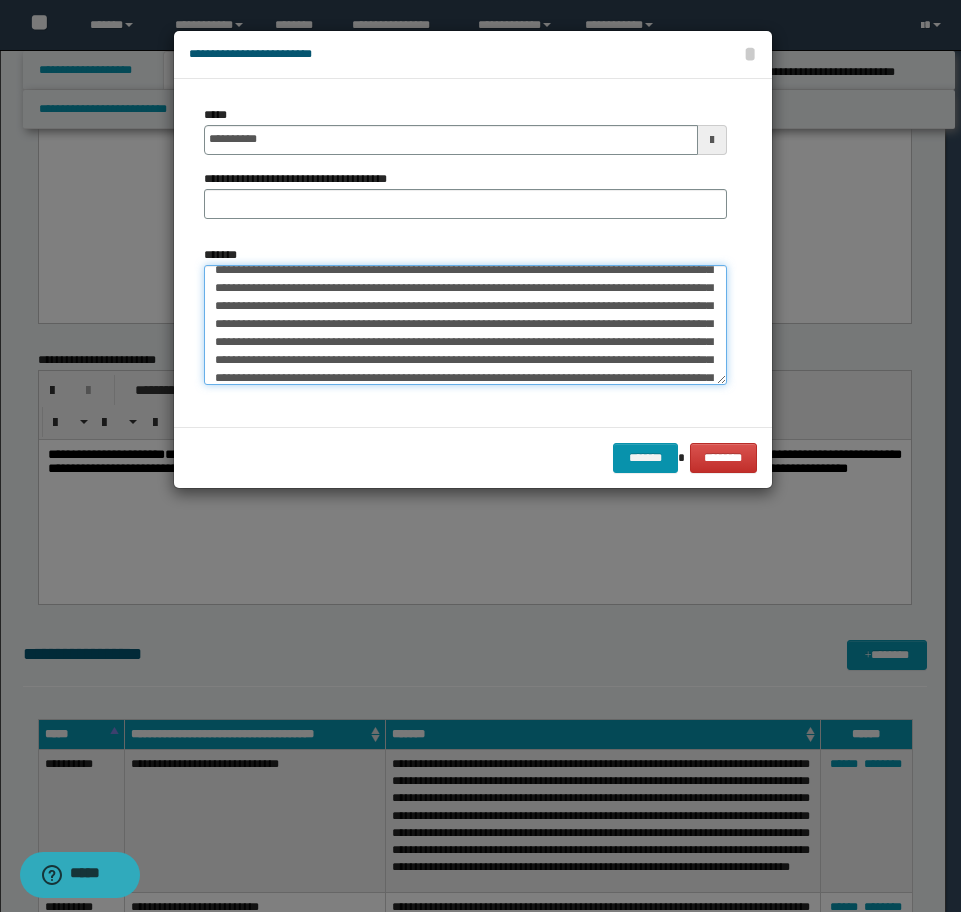 type on "**********" 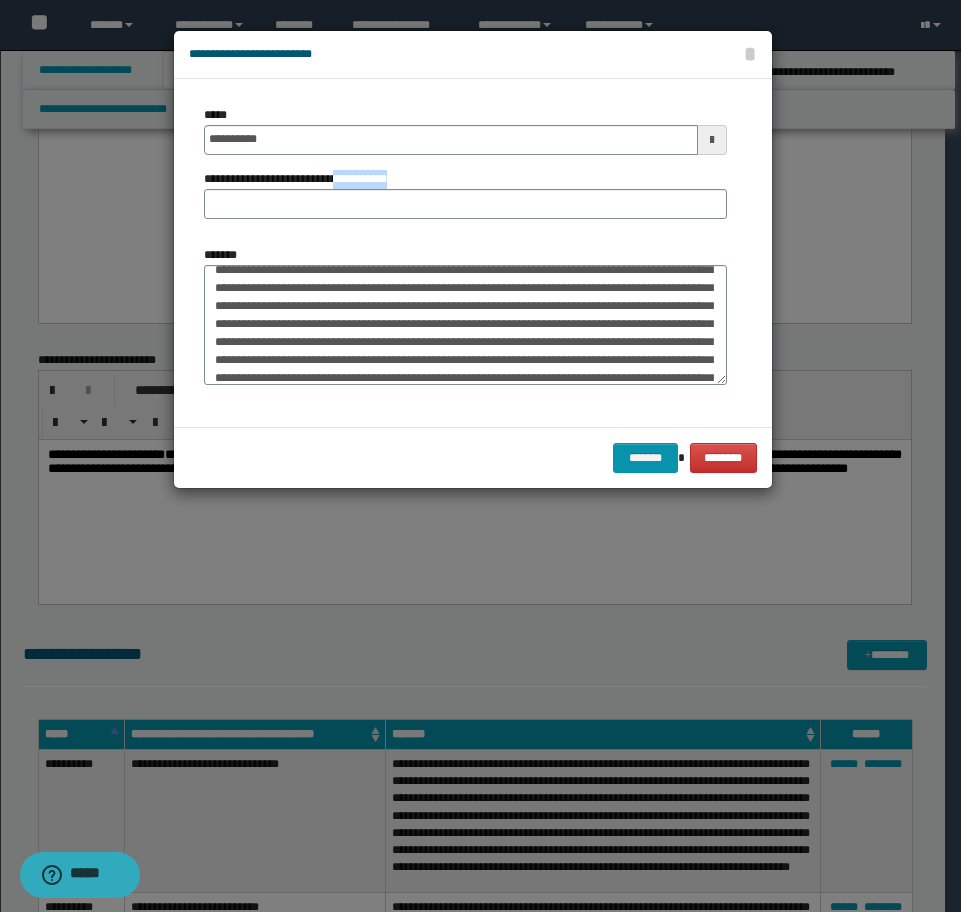 click on "**********" at bounding box center (465, 194) 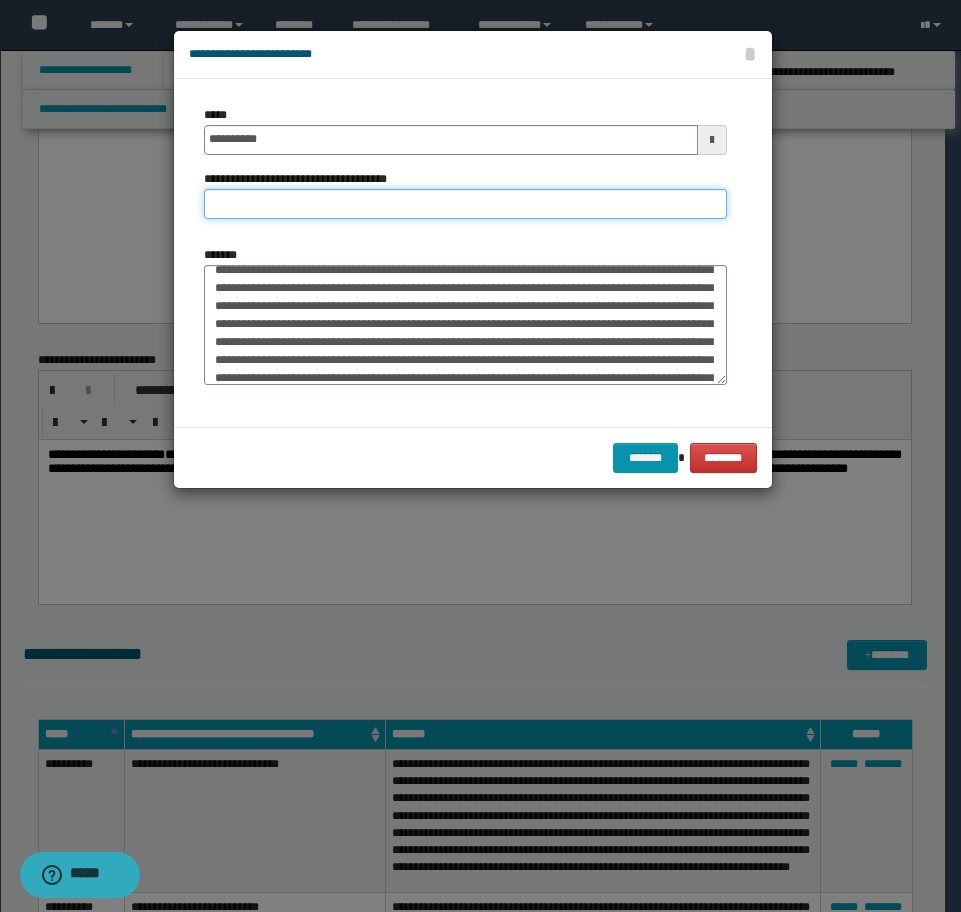 click on "**********" at bounding box center [465, 204] 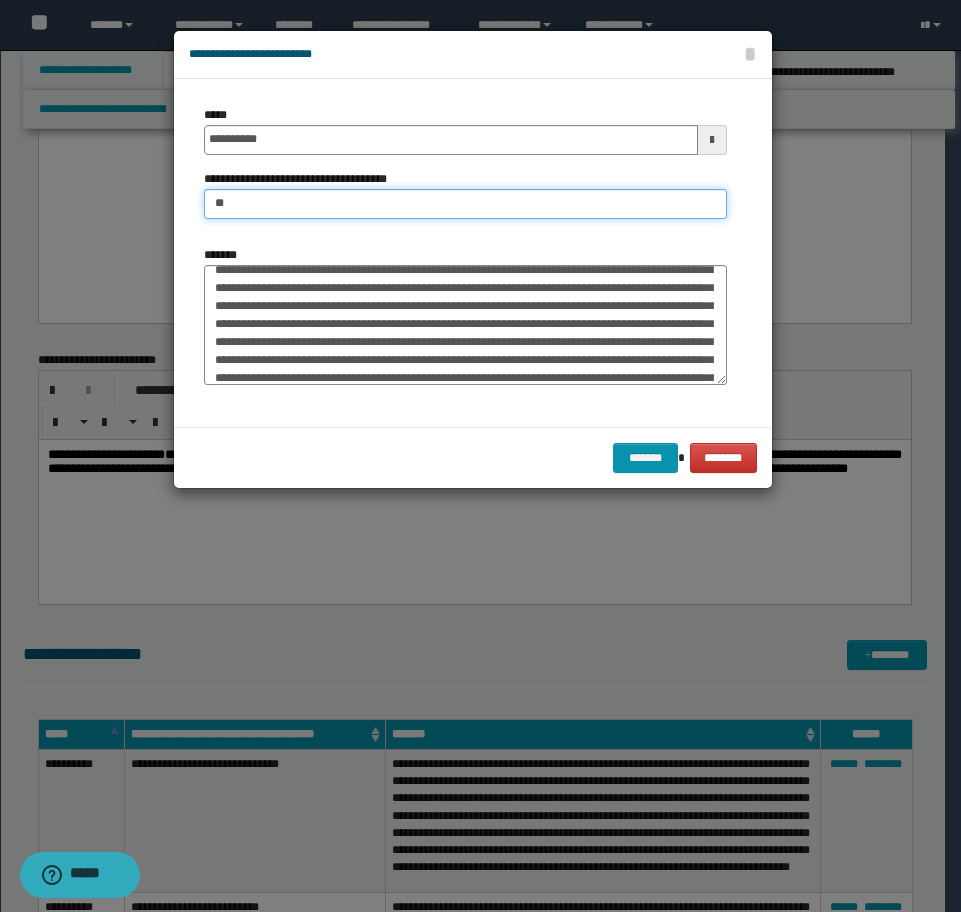type on "**********" 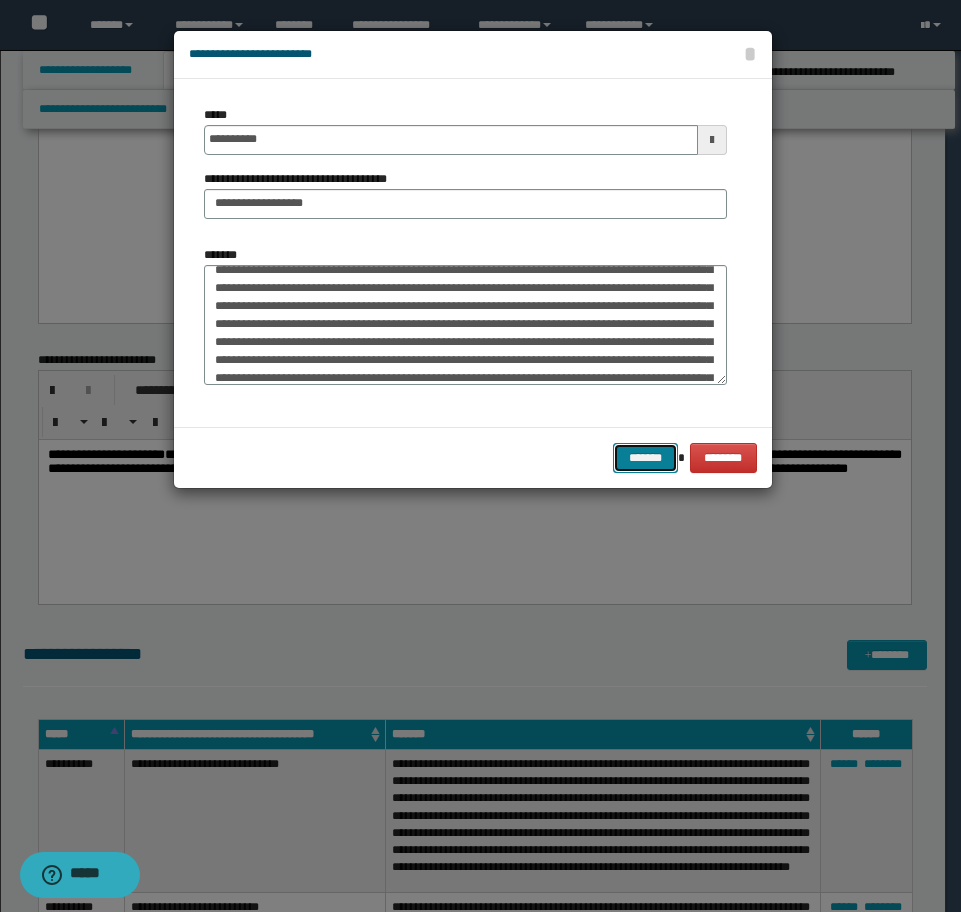 click on "*******" at bounding box center (645, 458) 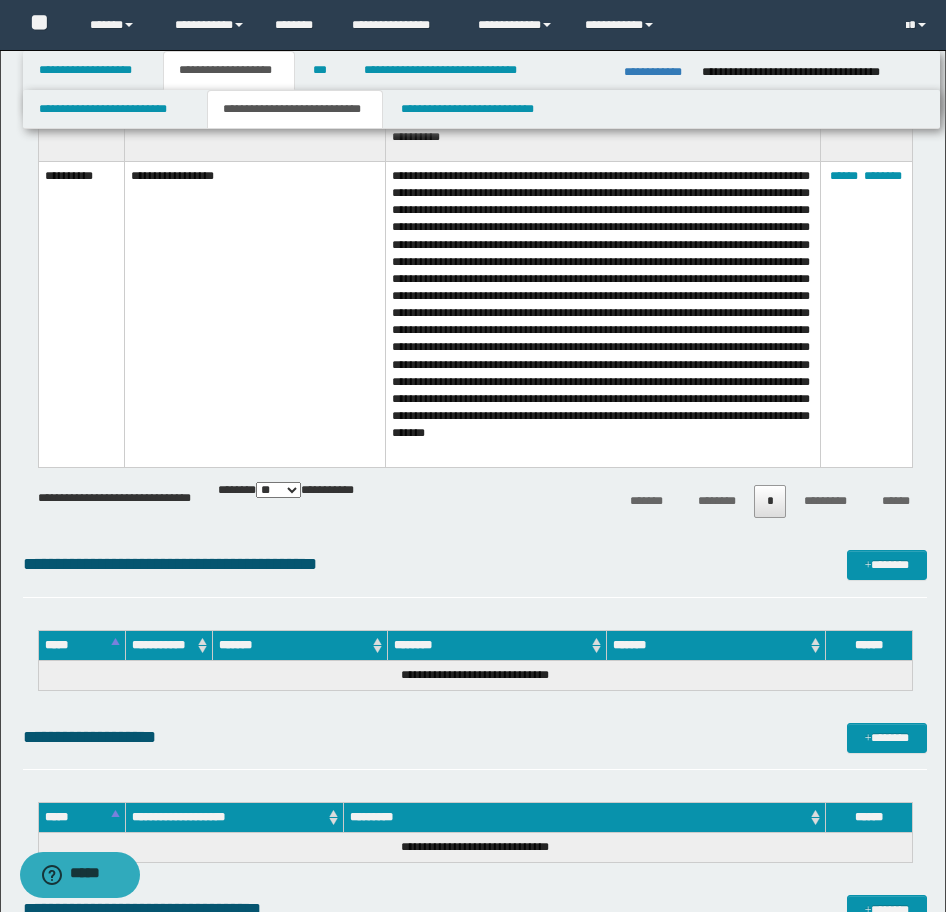 scroll, scrollTop: 4231, scrollLeft: 0, axis: vertical 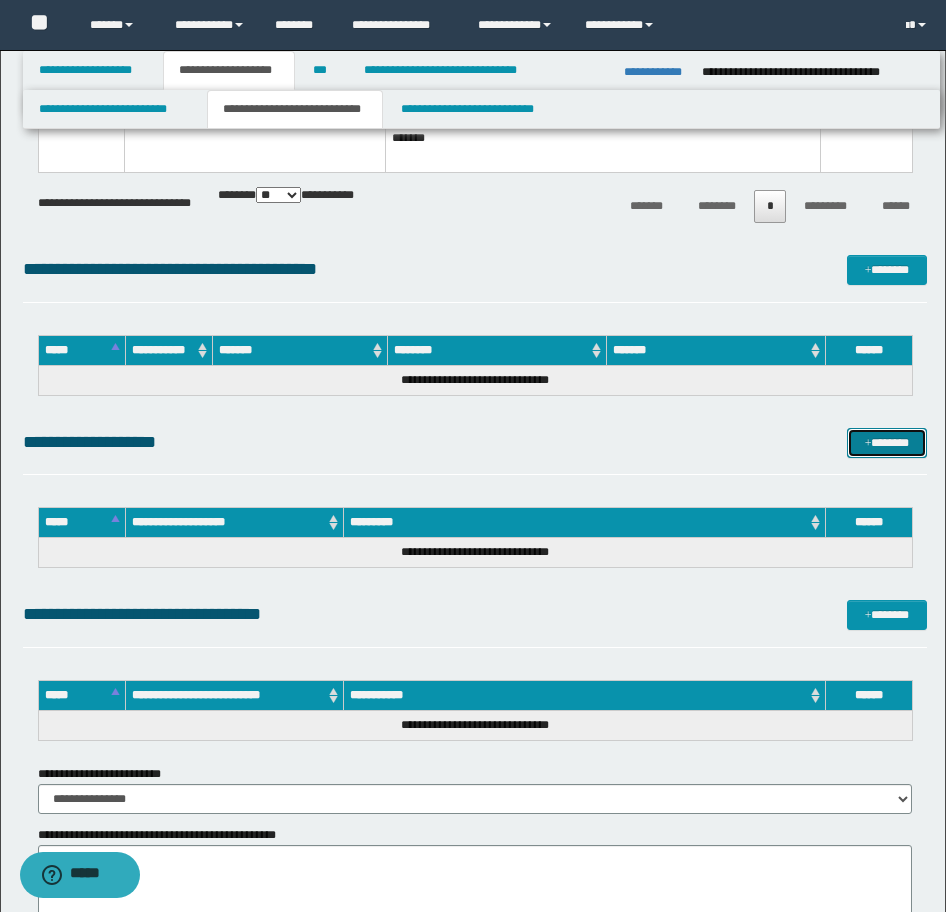 click on "*******" at bounding box center (887, 443) 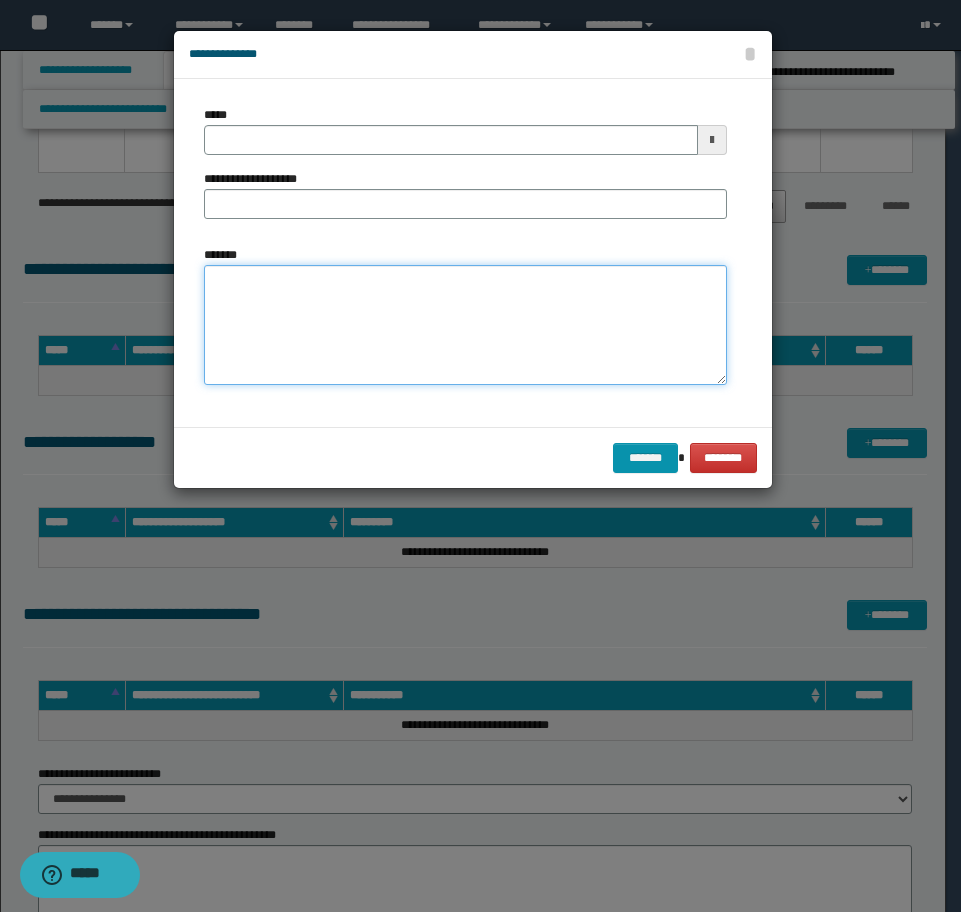 click on "*******" at bounding box center (465, 325) 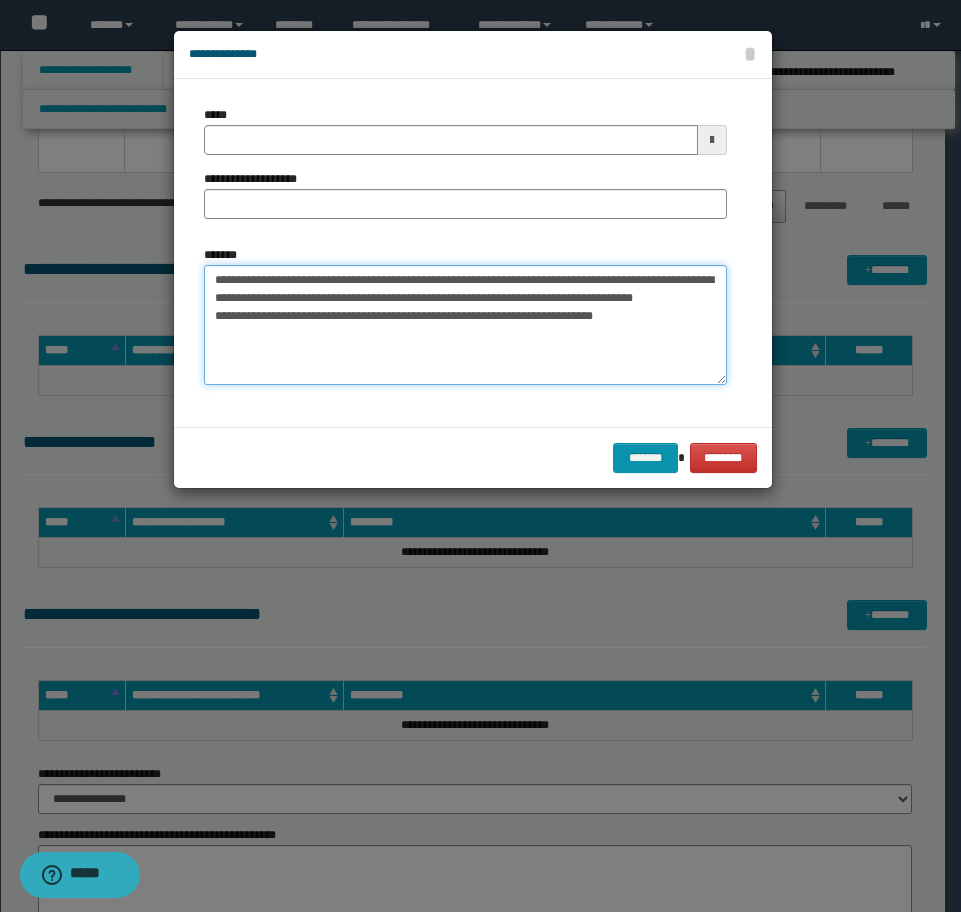 drag, startPoint x: 601, startPoint y: 323, endPoint x: 166, endPoint y: 324, distance: 435.00116 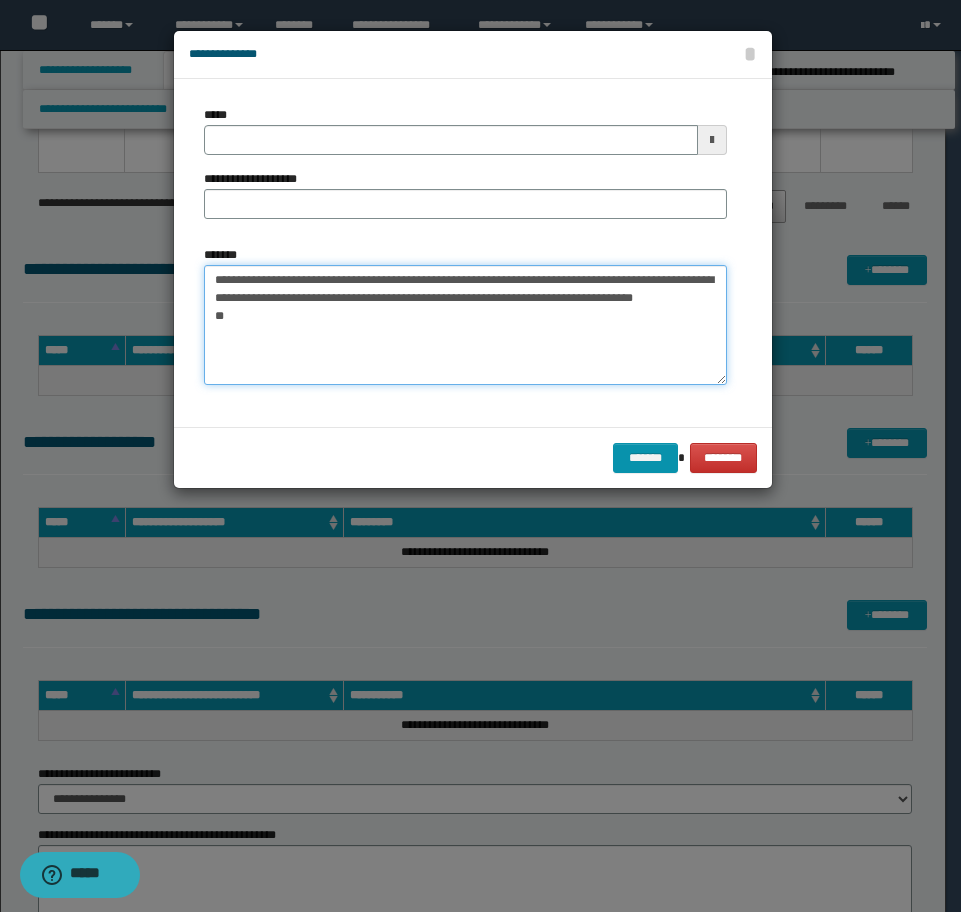 drag, startPoint x: 391, startPoint y: 322, endPoint x: 226, endPoint y: 330, distance: 165.19383 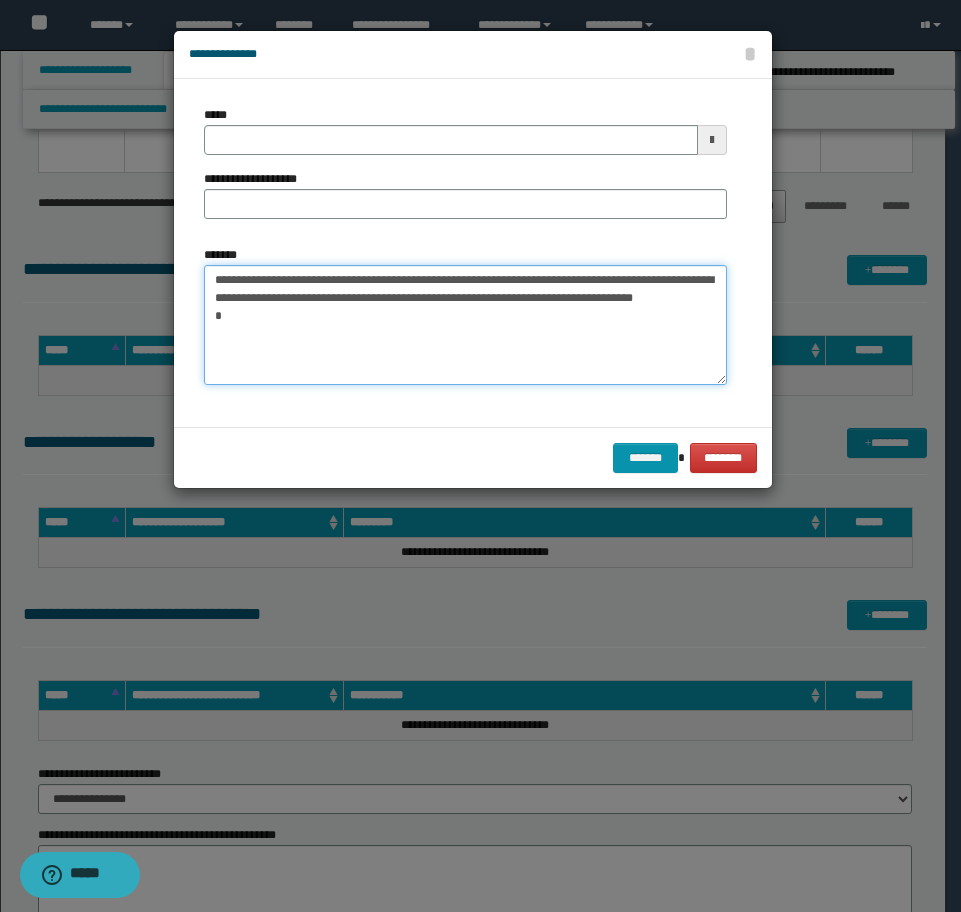 click on "**********" at bounding box center [465, 325] 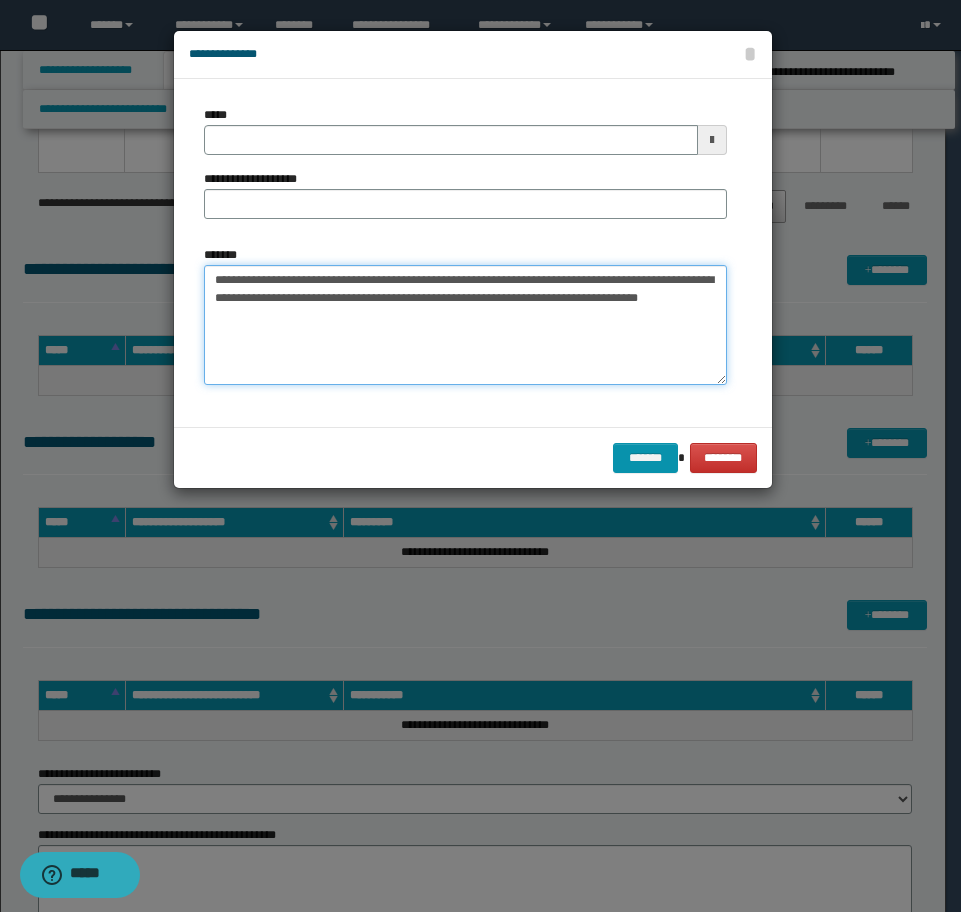 click on "**********" at bounding box center (465, 325) 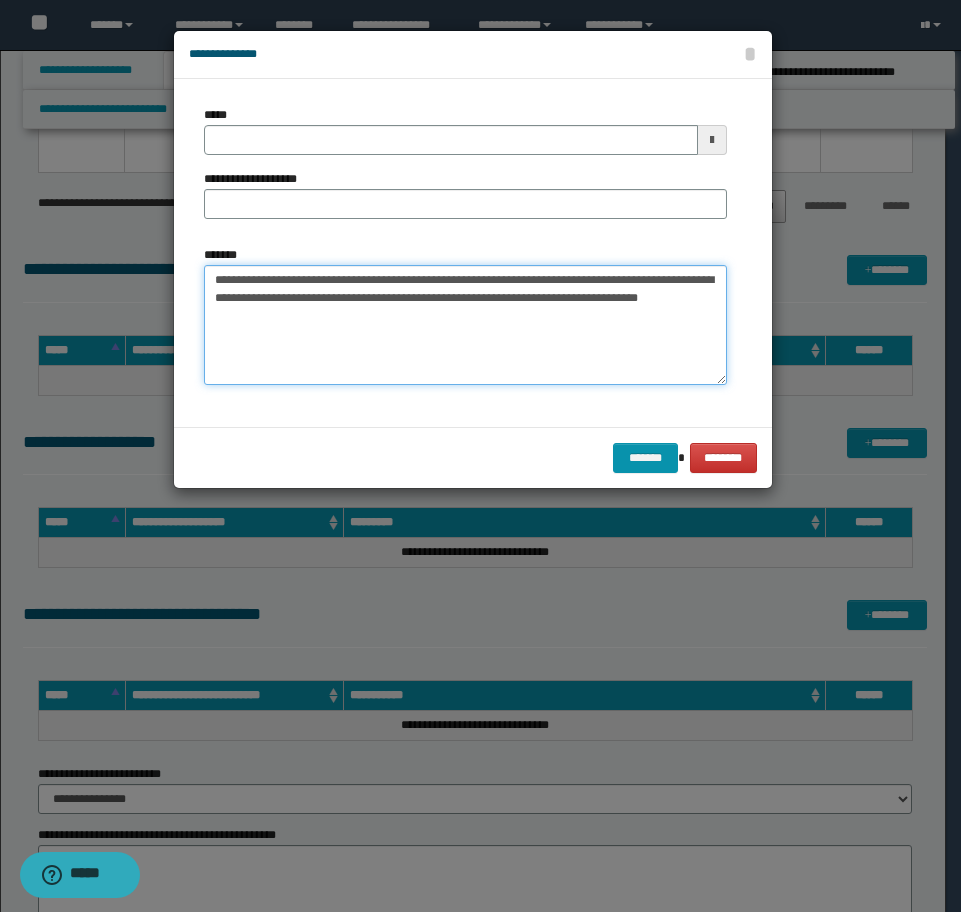 type on "**********" 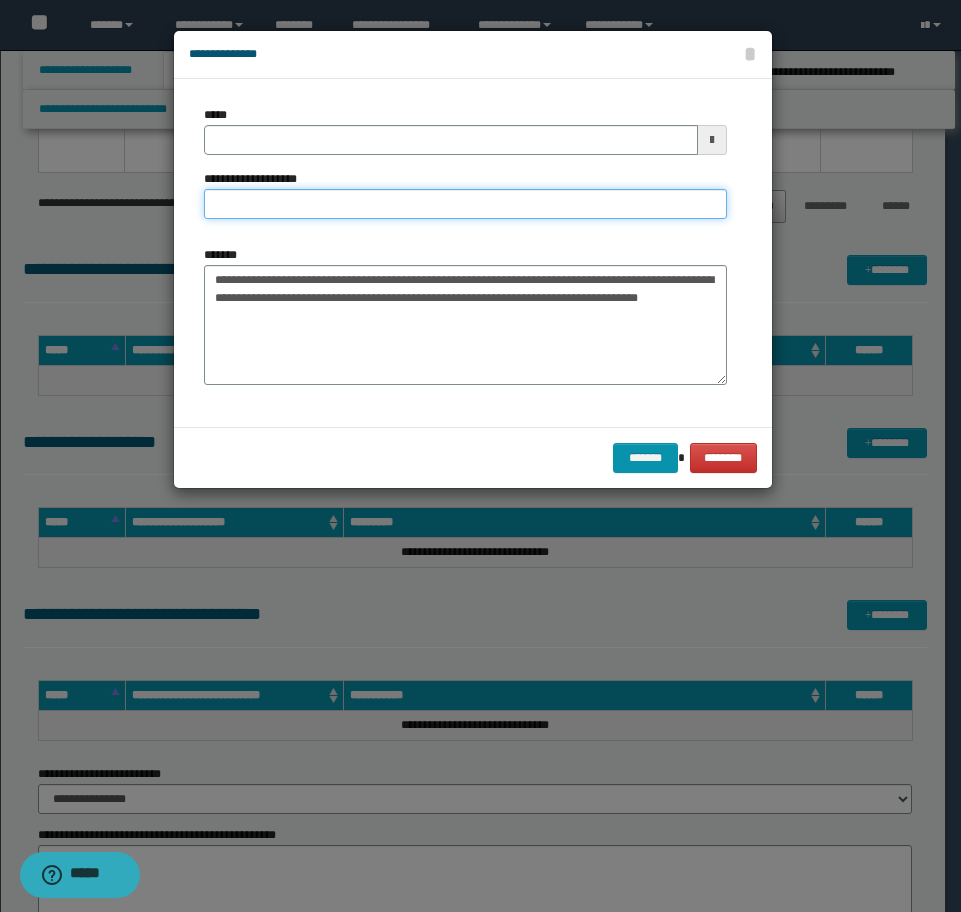 click on "**********" at bounding box center [465, 204] 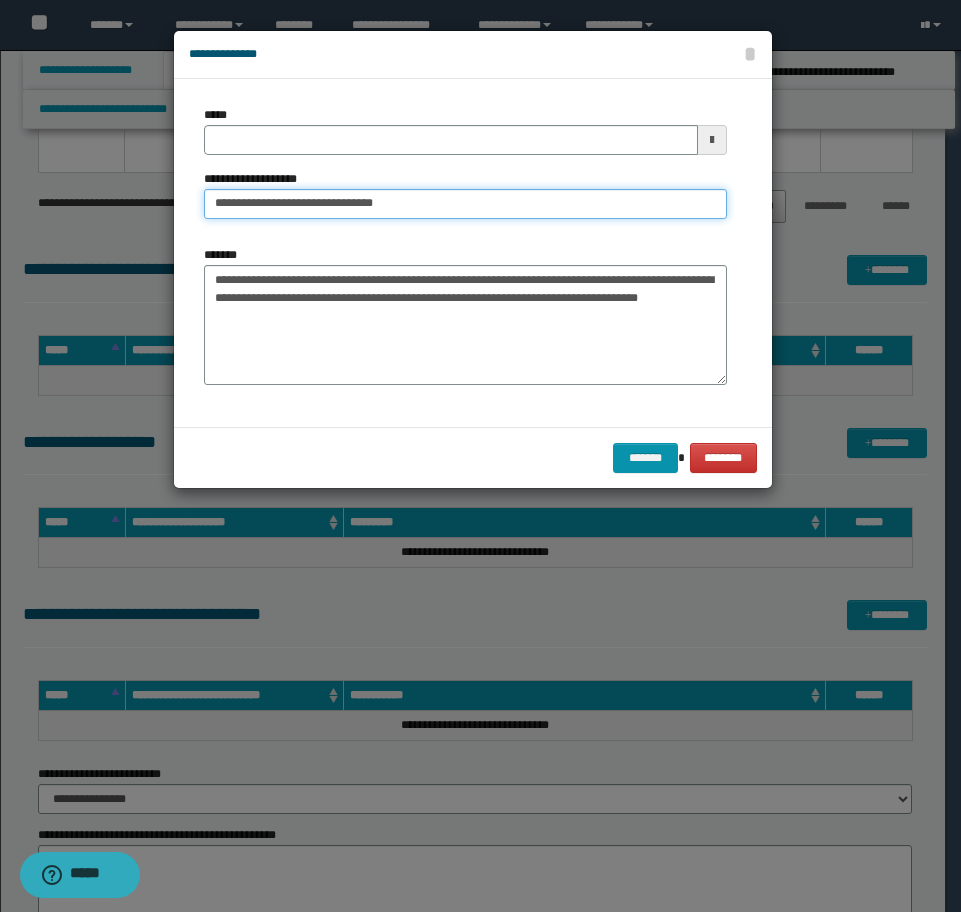 type on "**********" 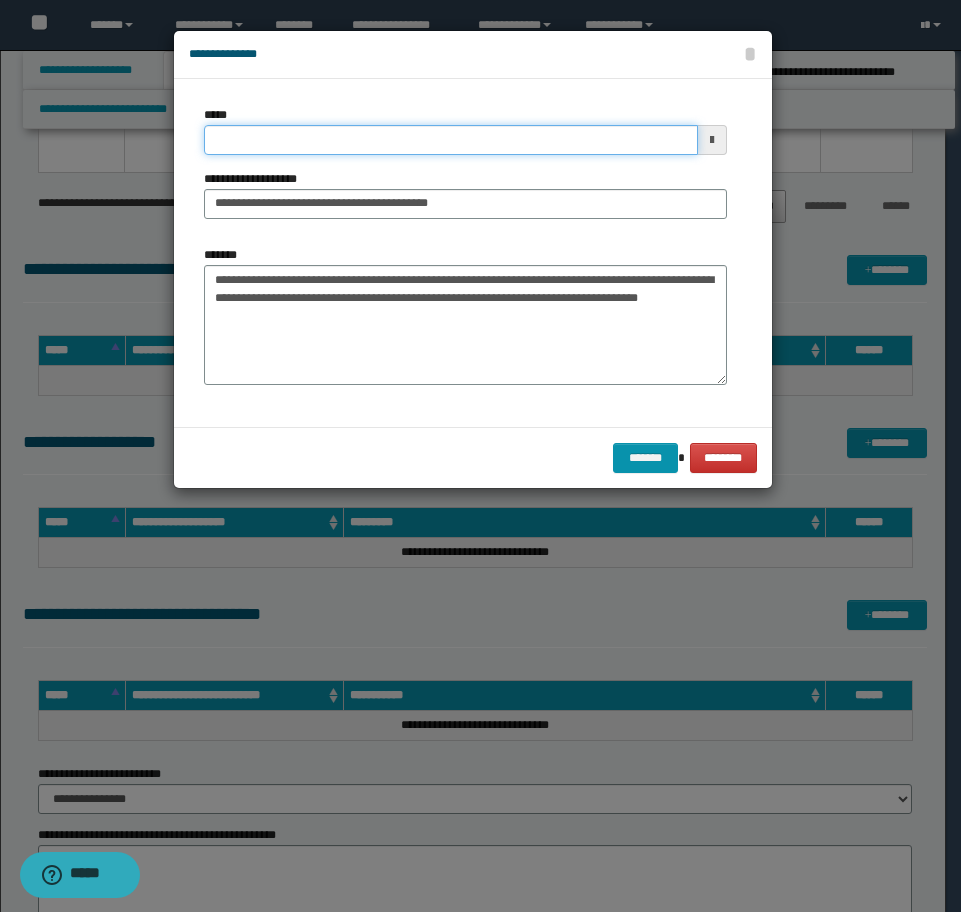 click on "*****" at bounding box center (451, 140) 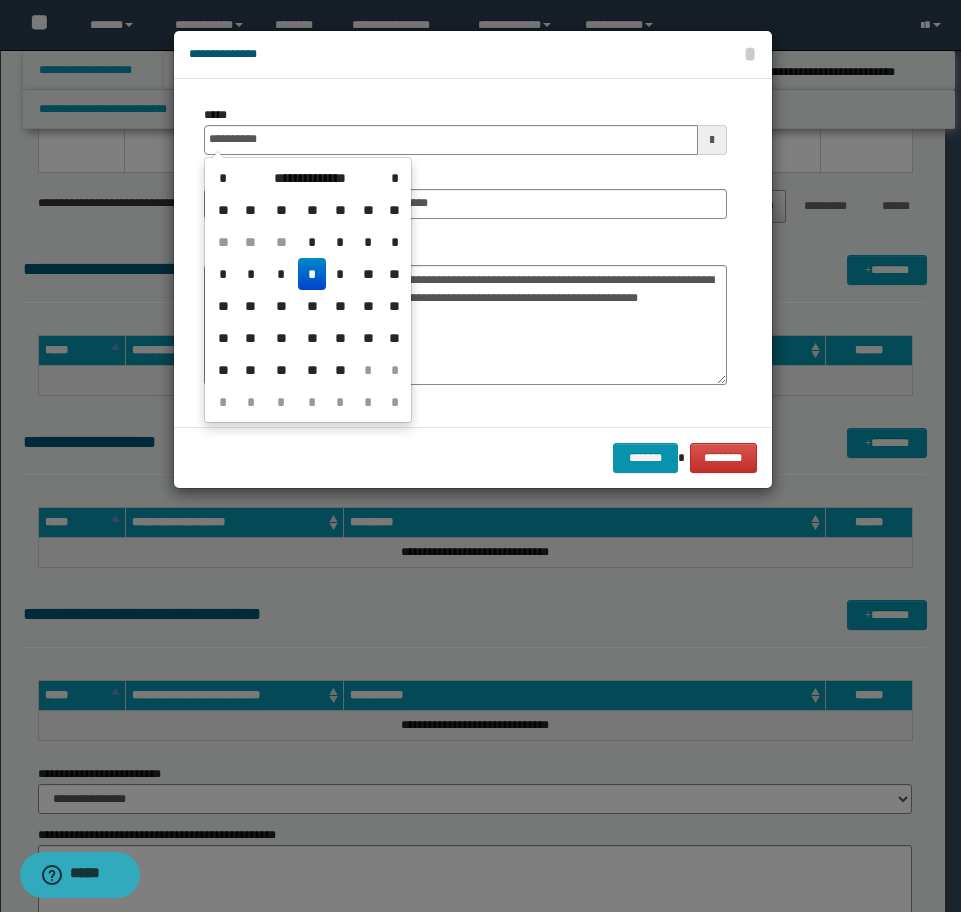 click on "*" at bounding box center [312, 274] 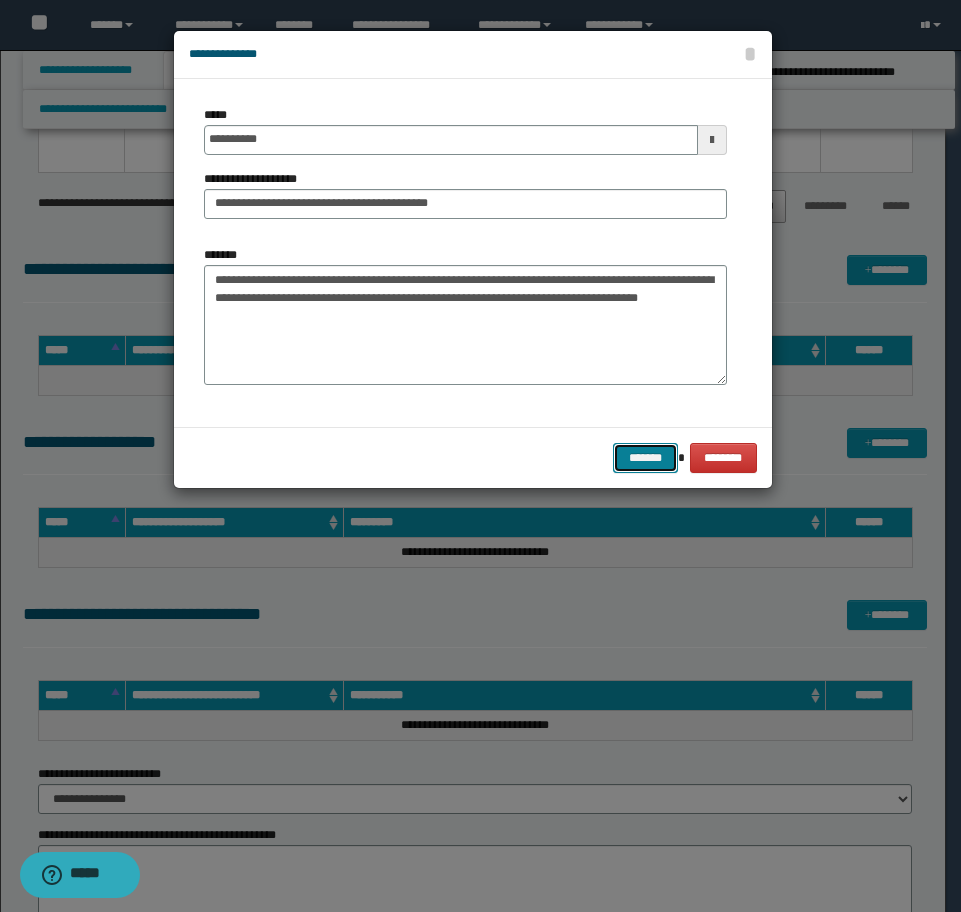 click on "*******" at bounding box center [645, 458] 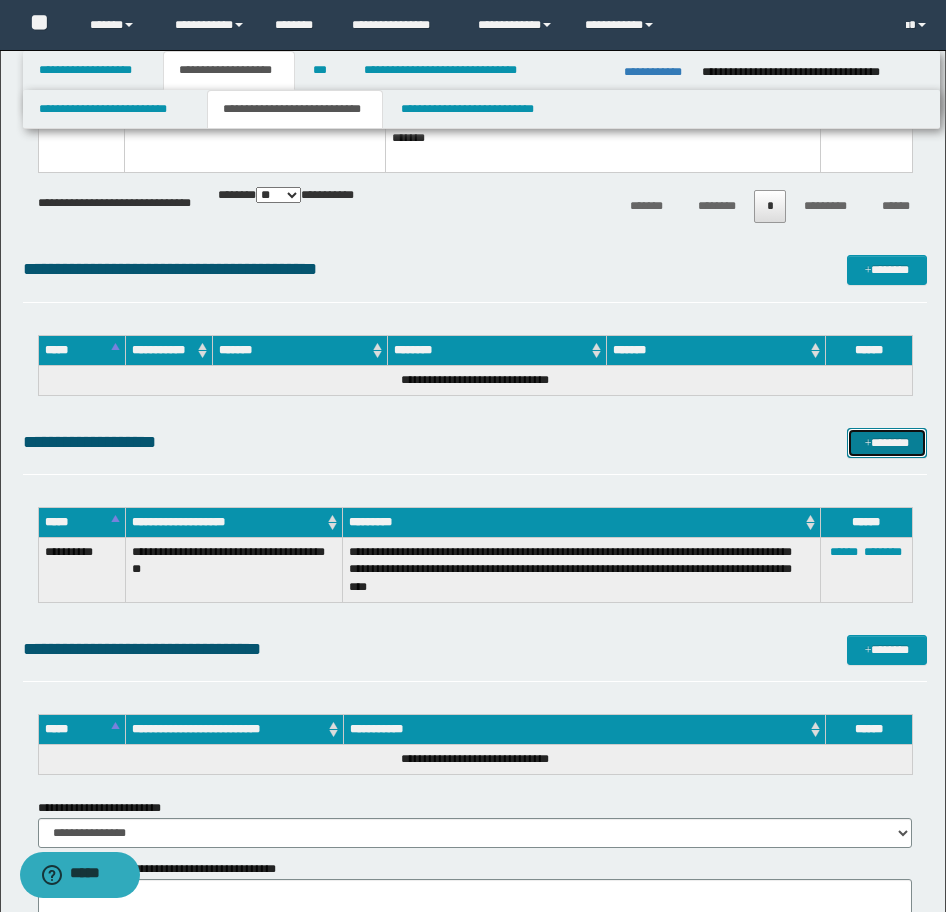 click at bounding box center (868, 444) 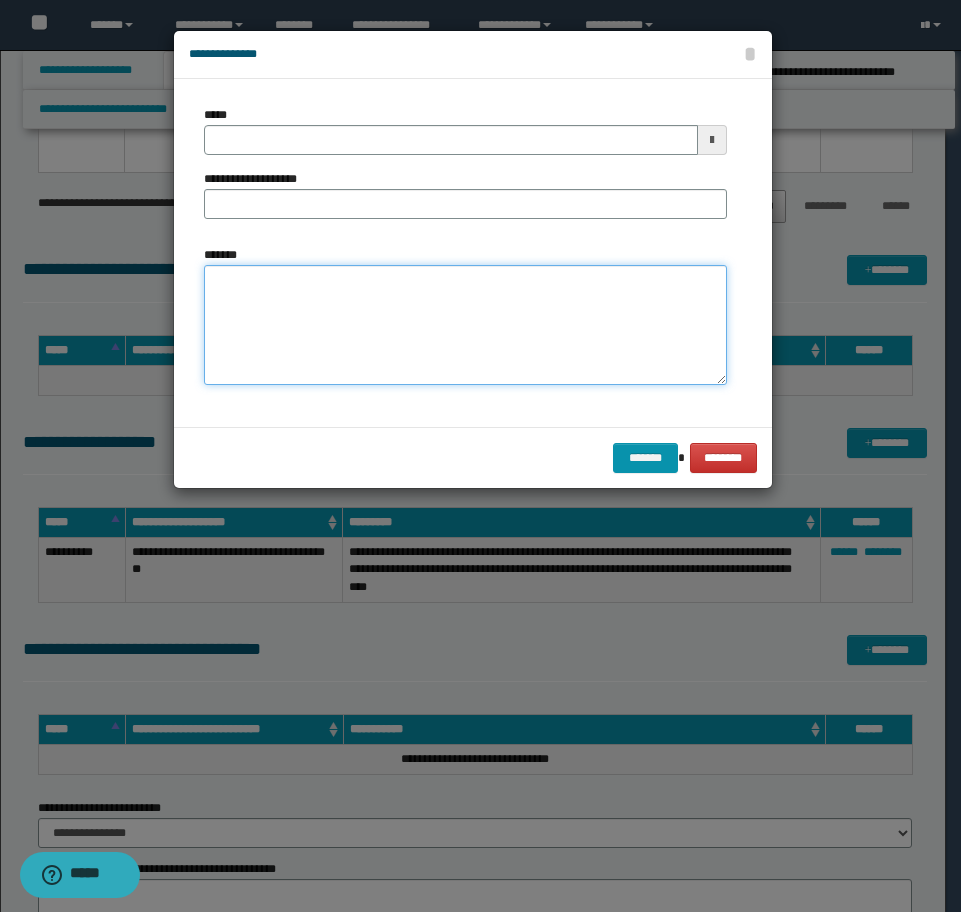 click on "*******" at bounding box center [465, 325] 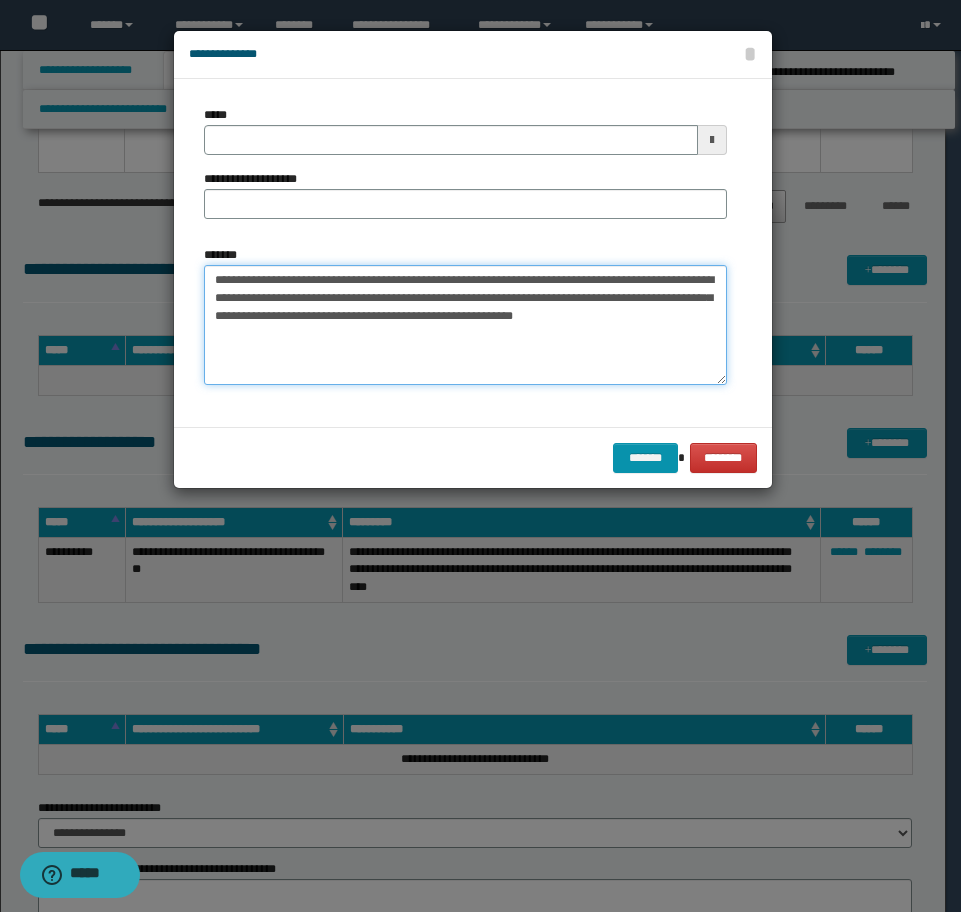 type on "**********" 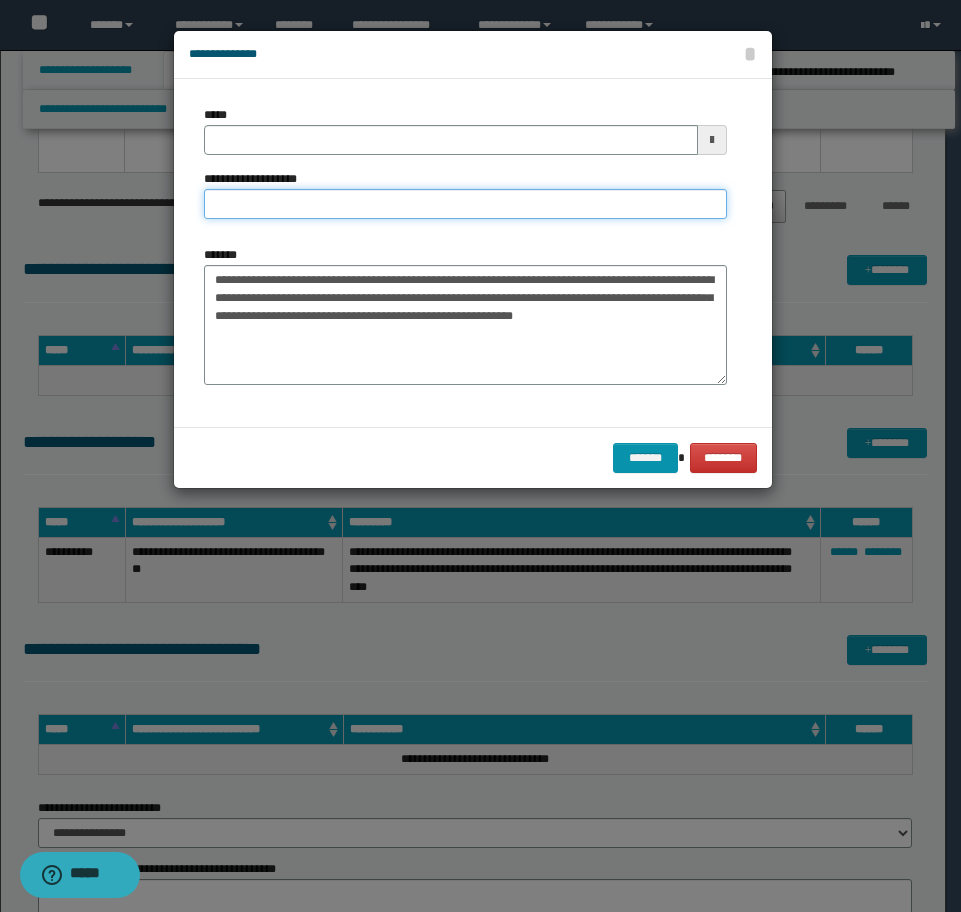 click on "**********" at bounding box center (465, 204) 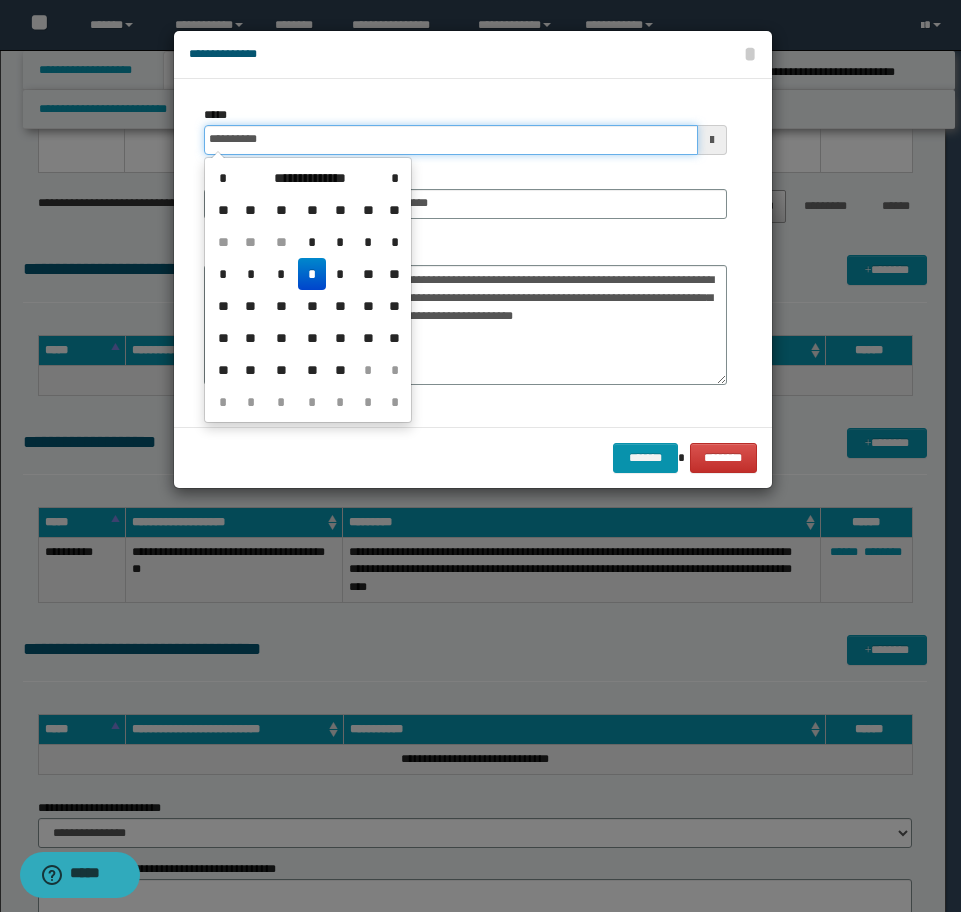 drag, startPoint x: 279, startPoint y: 131, endPoint x: 79, endPoint y: 131, distance: 200 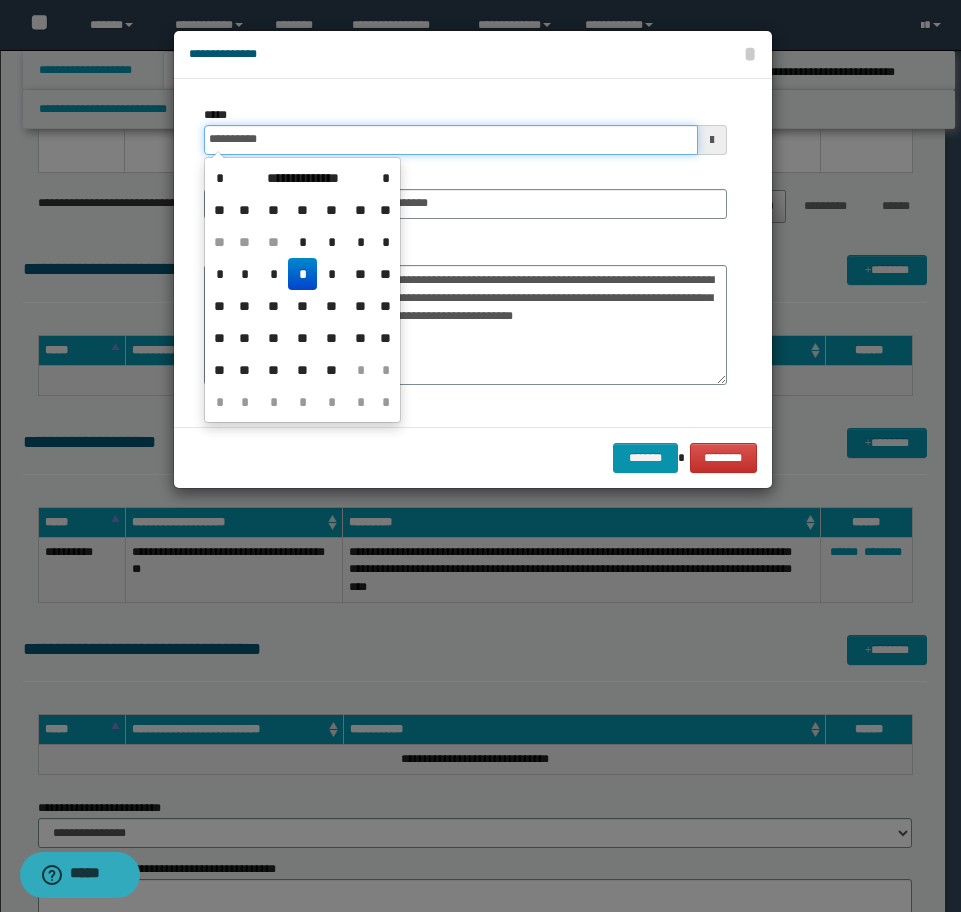 click on "**********" at bounding box center (451, 140) 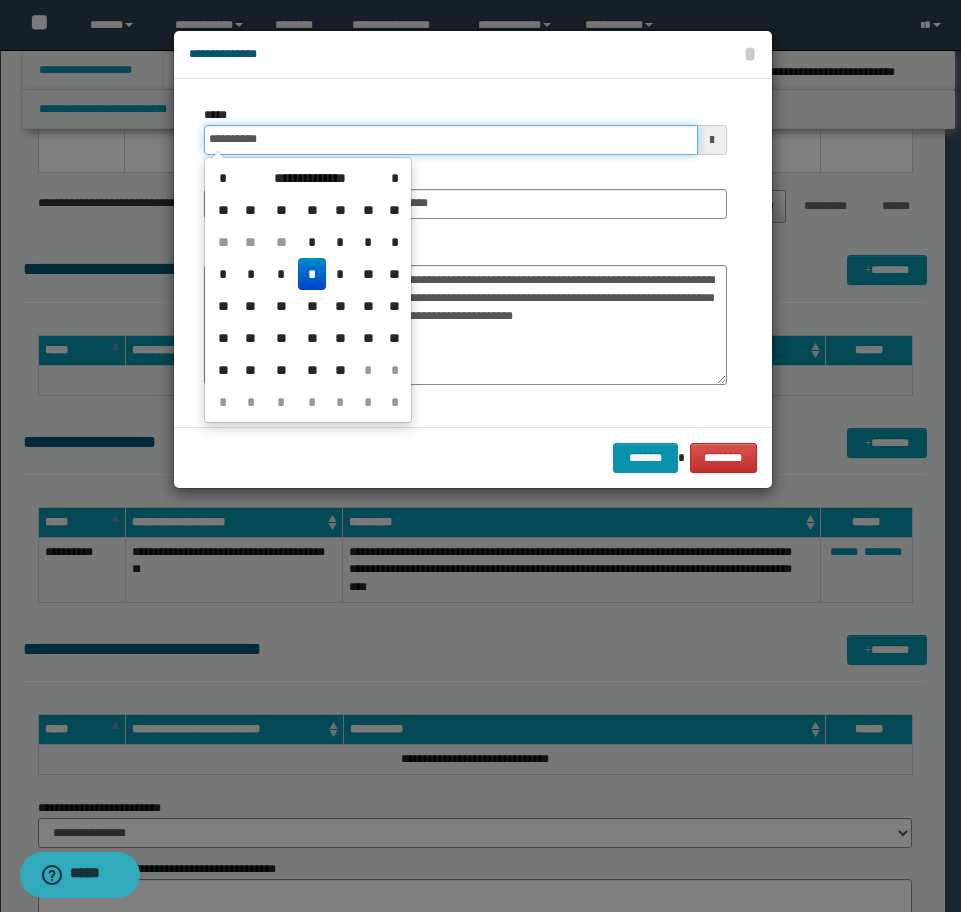drag, startPoint x: 289, startPoint y: 147, endPoint x: 47, endPoint y: 136, distance: 242.24988 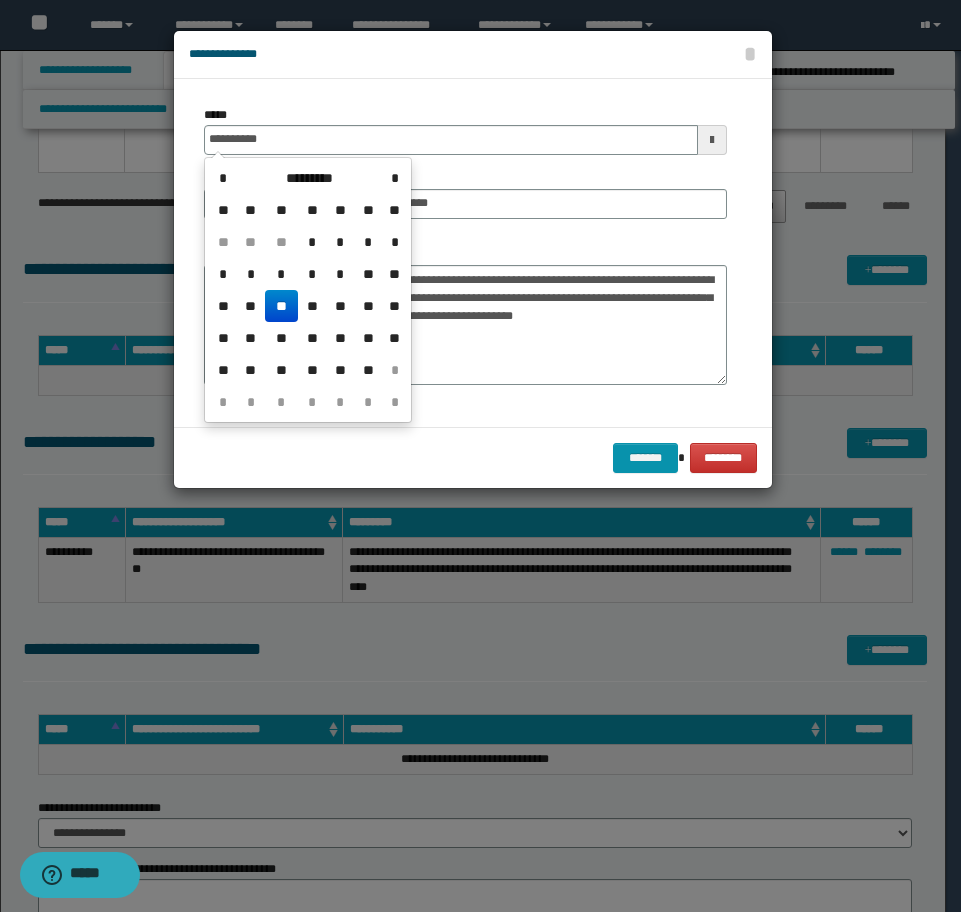 click on "**" at bounding box center (281, 306) 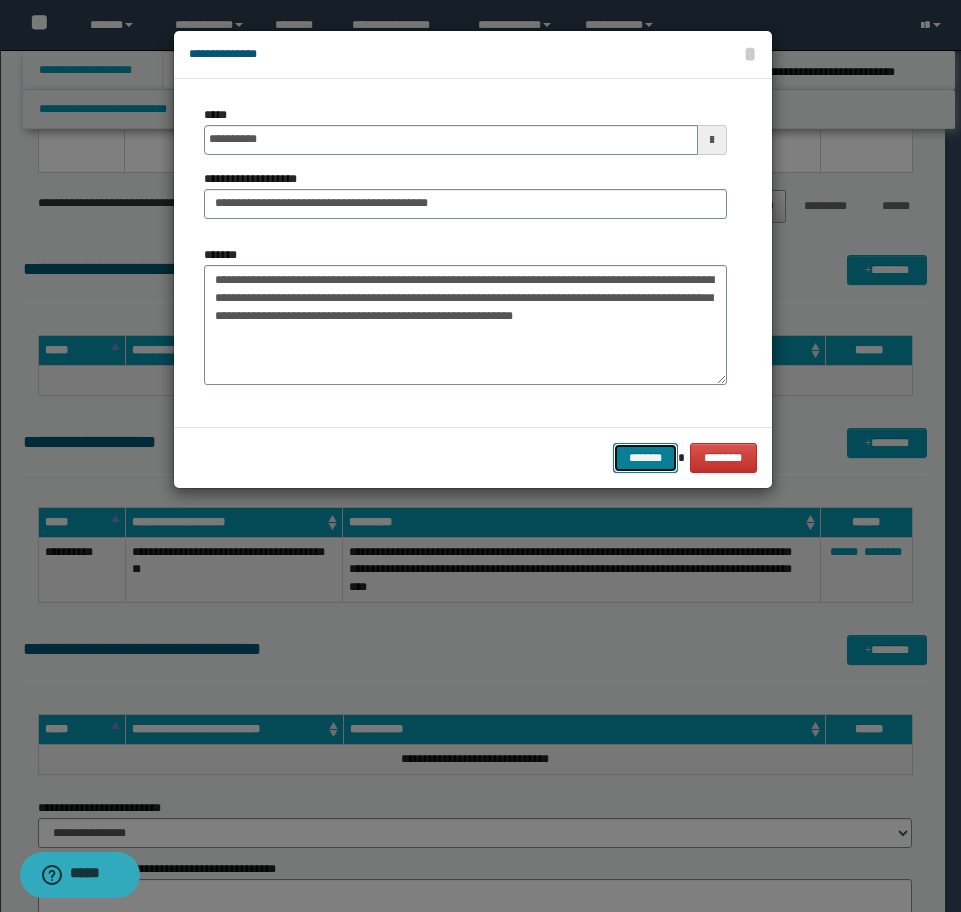 click on "*******" at bounding box center (645, 458) 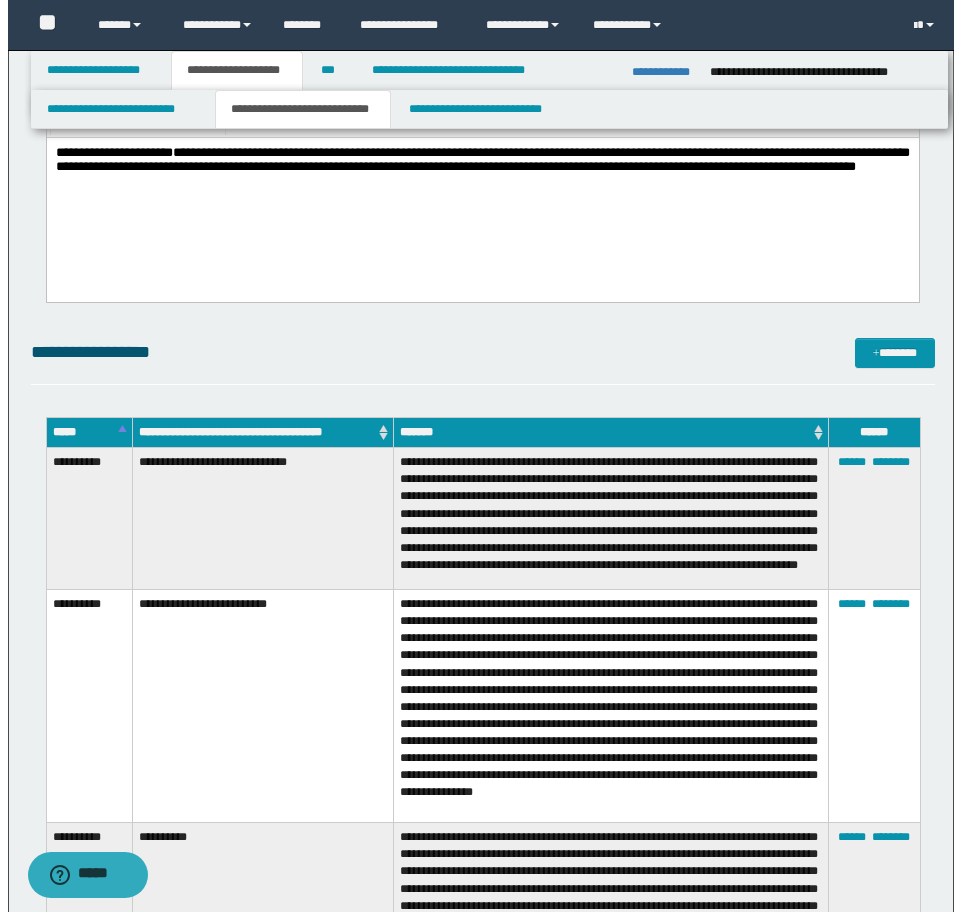 scroll, scrollTop: 3131, scrollLeft: 0, axis: vertical 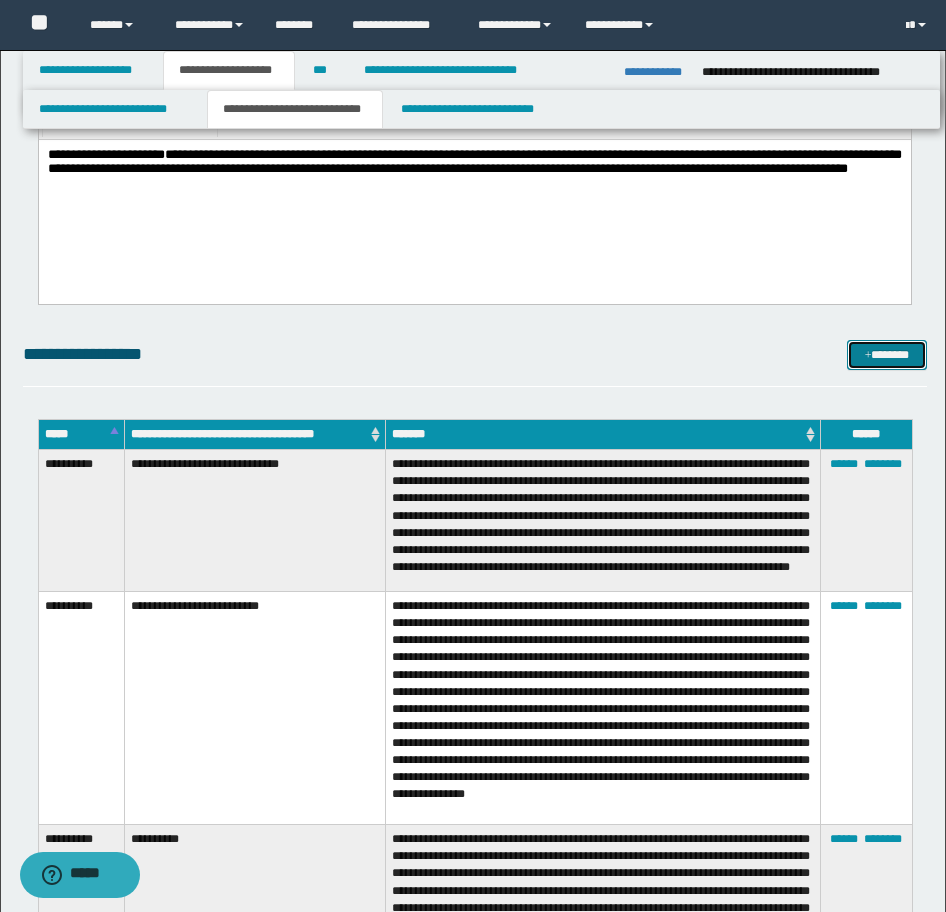 click on "*******" at bounding box center (887, 355) 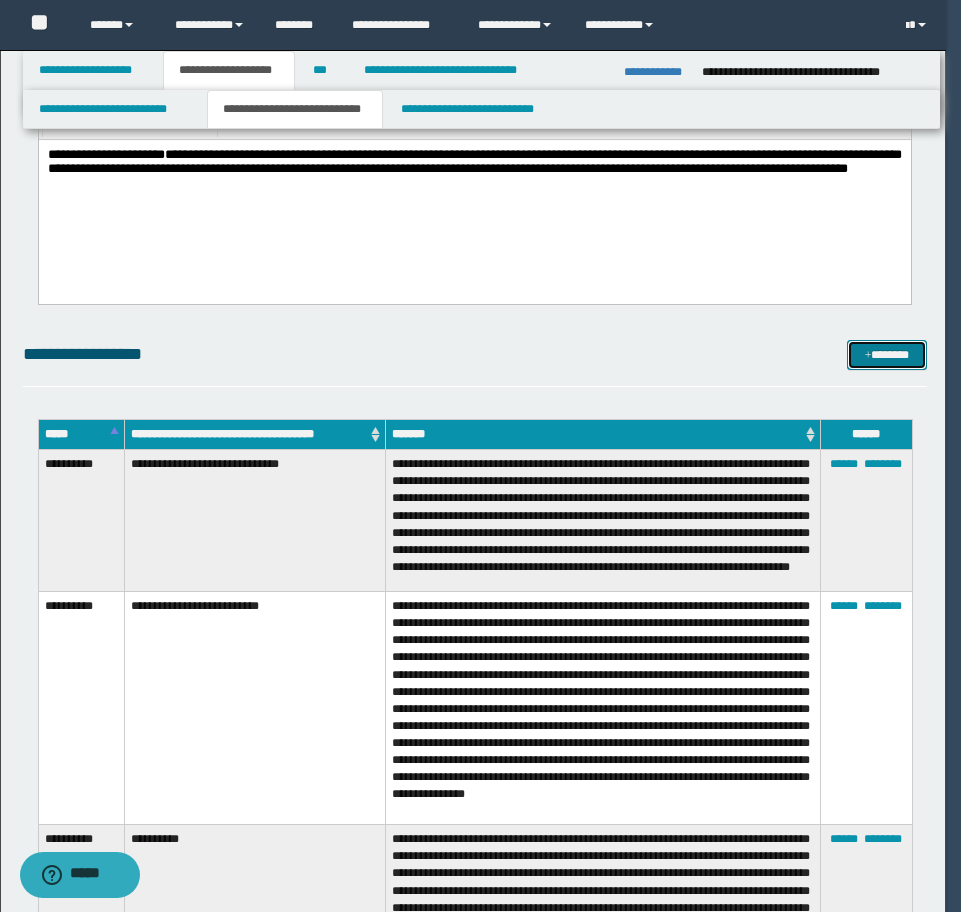 scroll, scrollTop: 0, scrollLeft: 0, axis: both 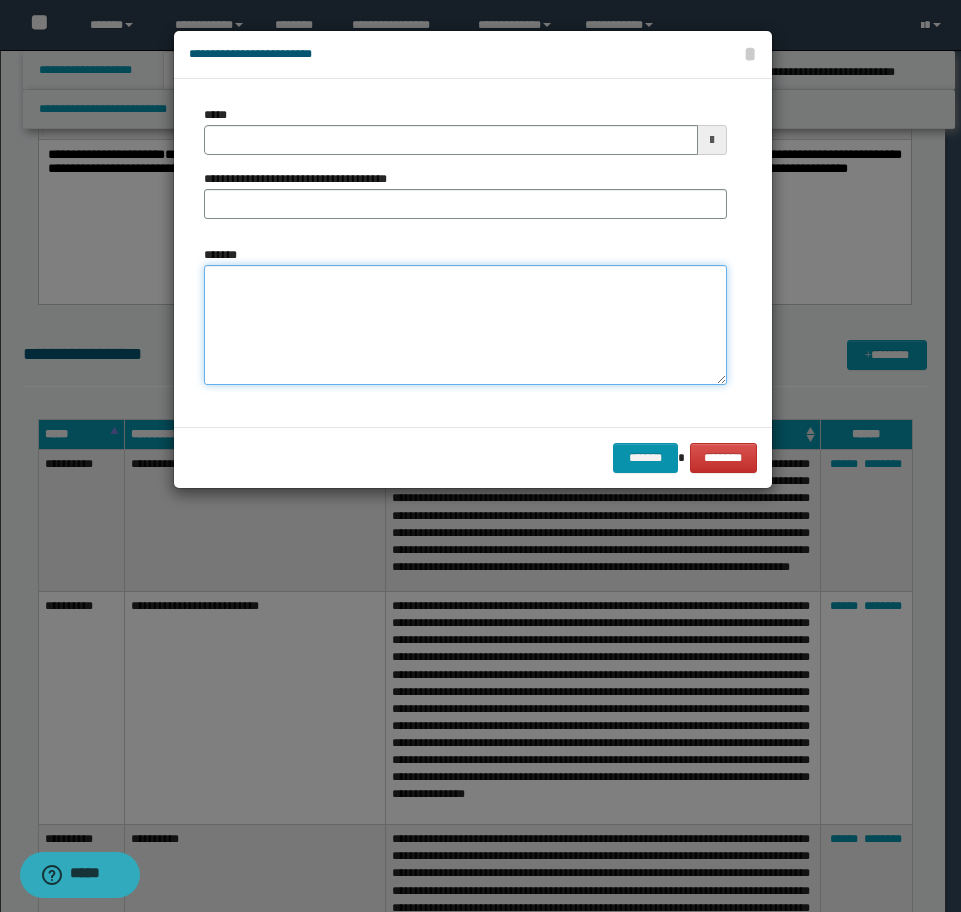 click on "*******" at bounding box center [465, 325] 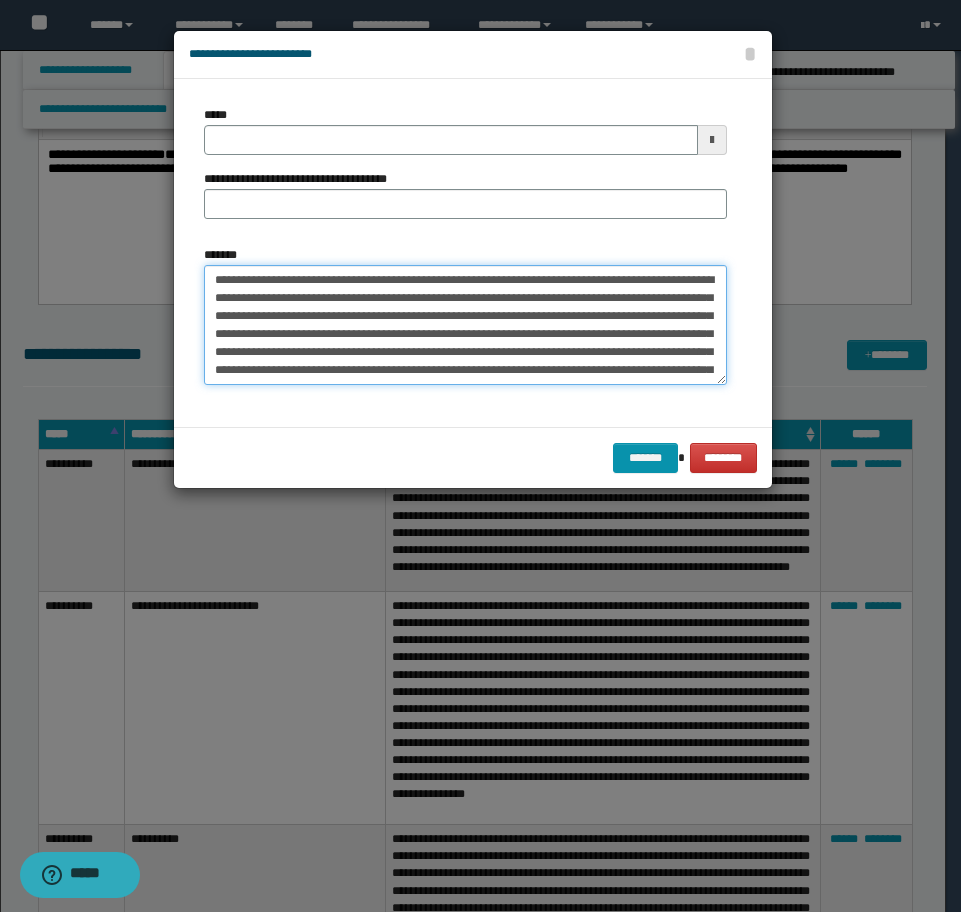 scroll, scrollTop: 120, scrollLeft: 0, axis: vertical 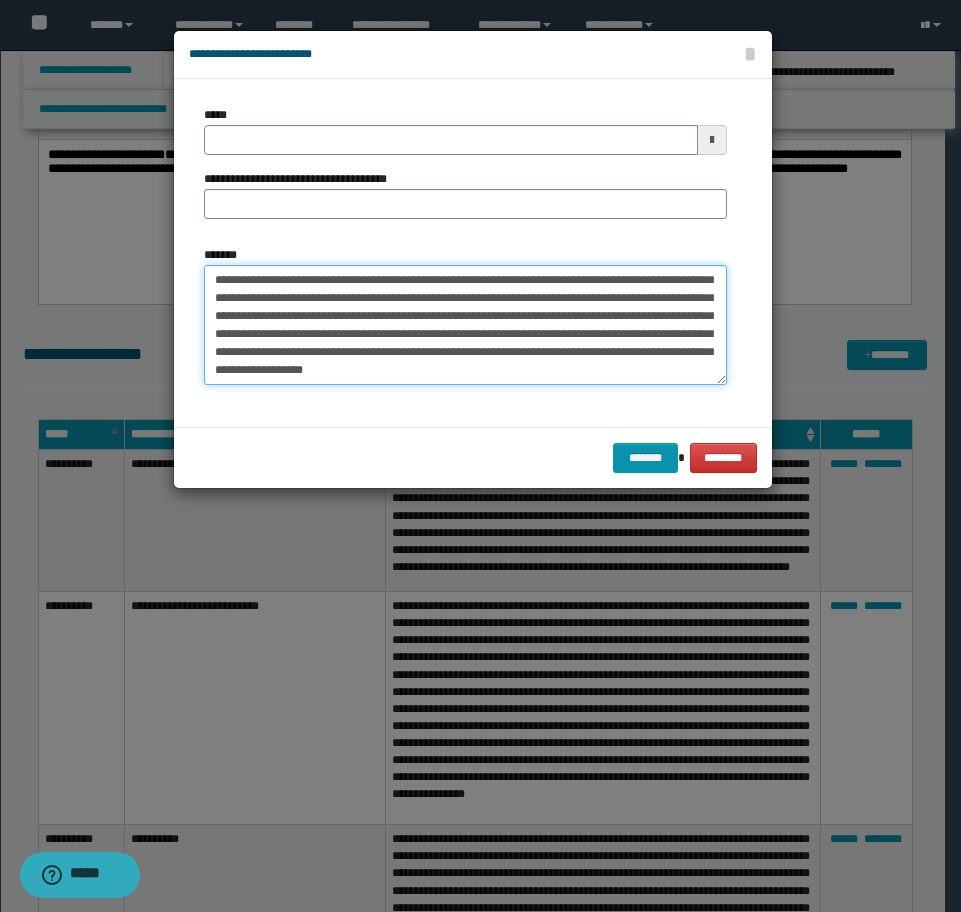 drag, startPoint x: 399, startPoint y: 281, endPoint x: 401, endPoint y: 292, distance: 11.18034 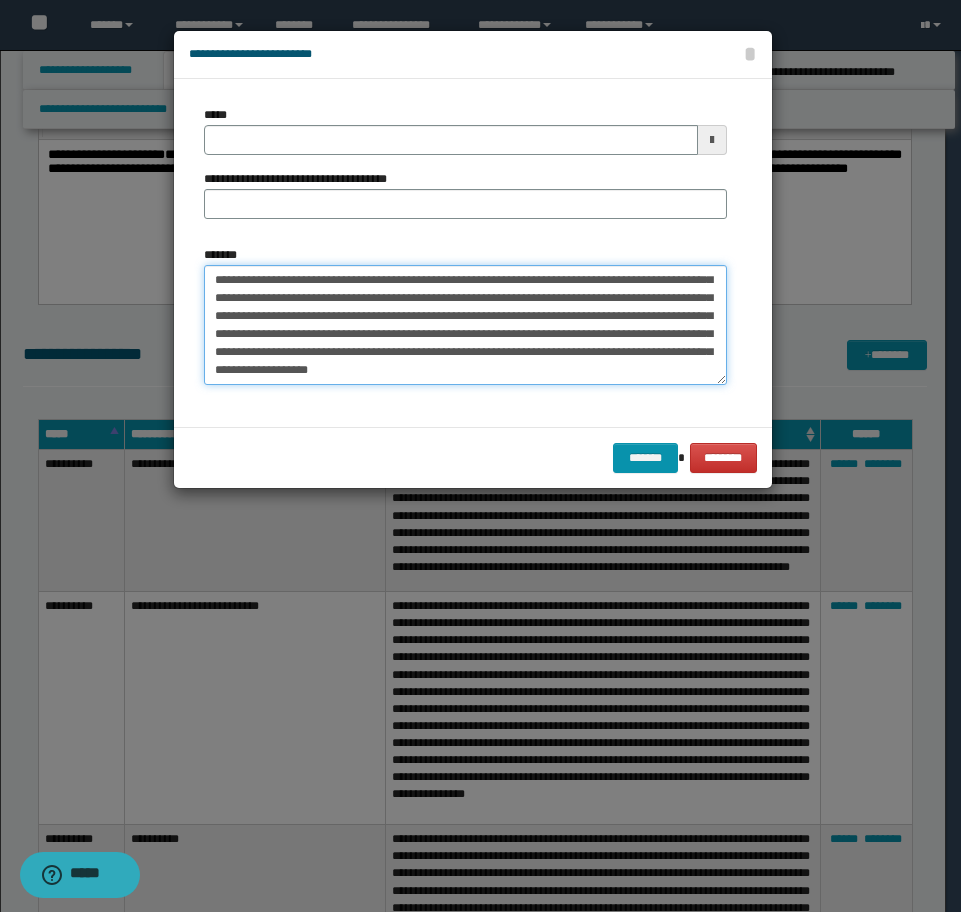 type on "**********" 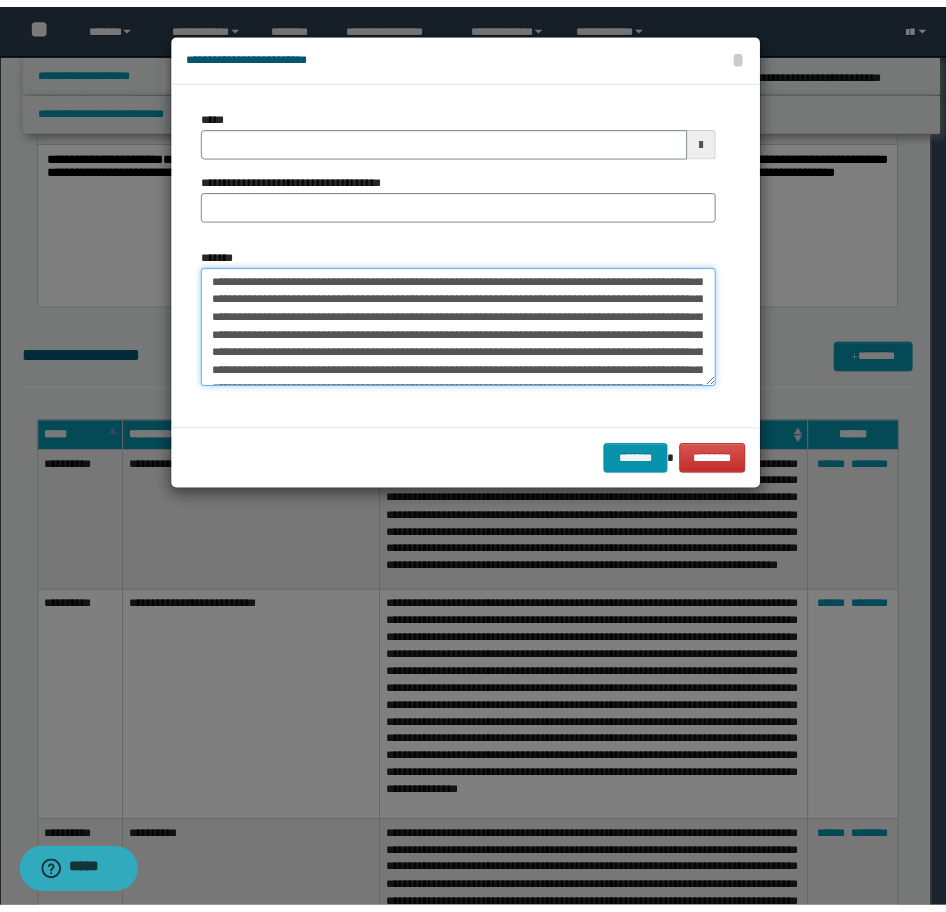 scroll, scrollTop: 0, scrollLeft: 0, axis: both 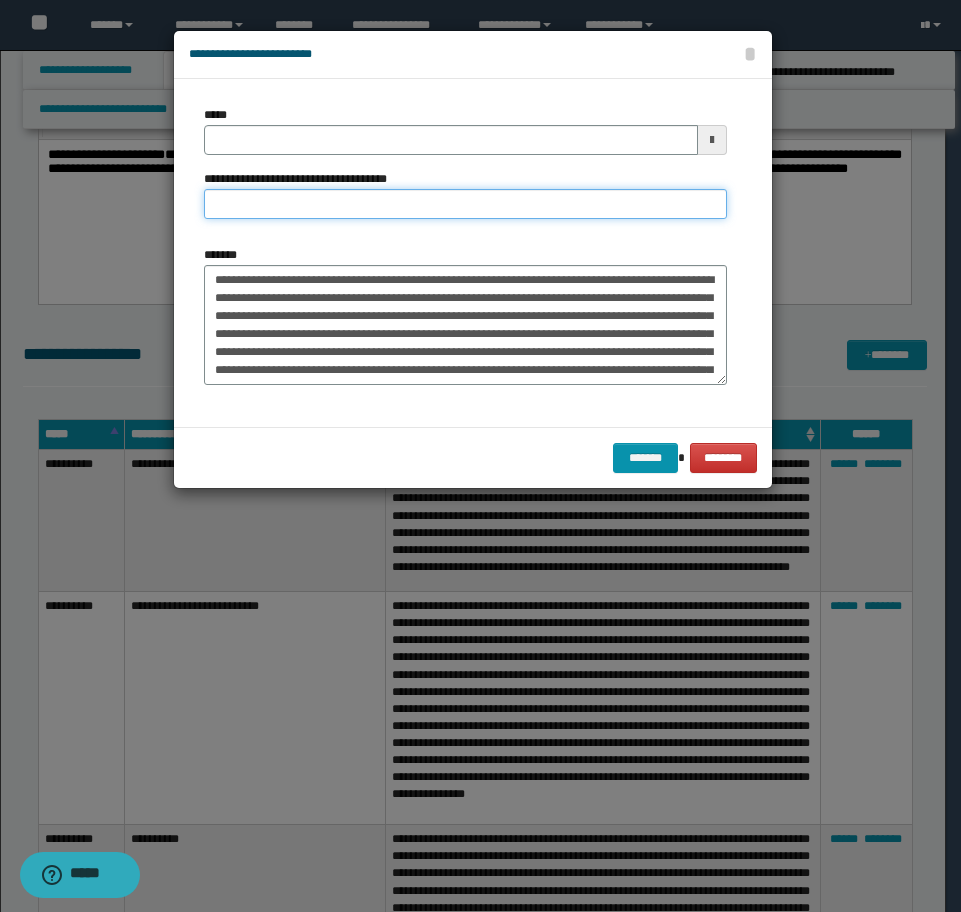 click on "**********" at bounding box center [465, 204] 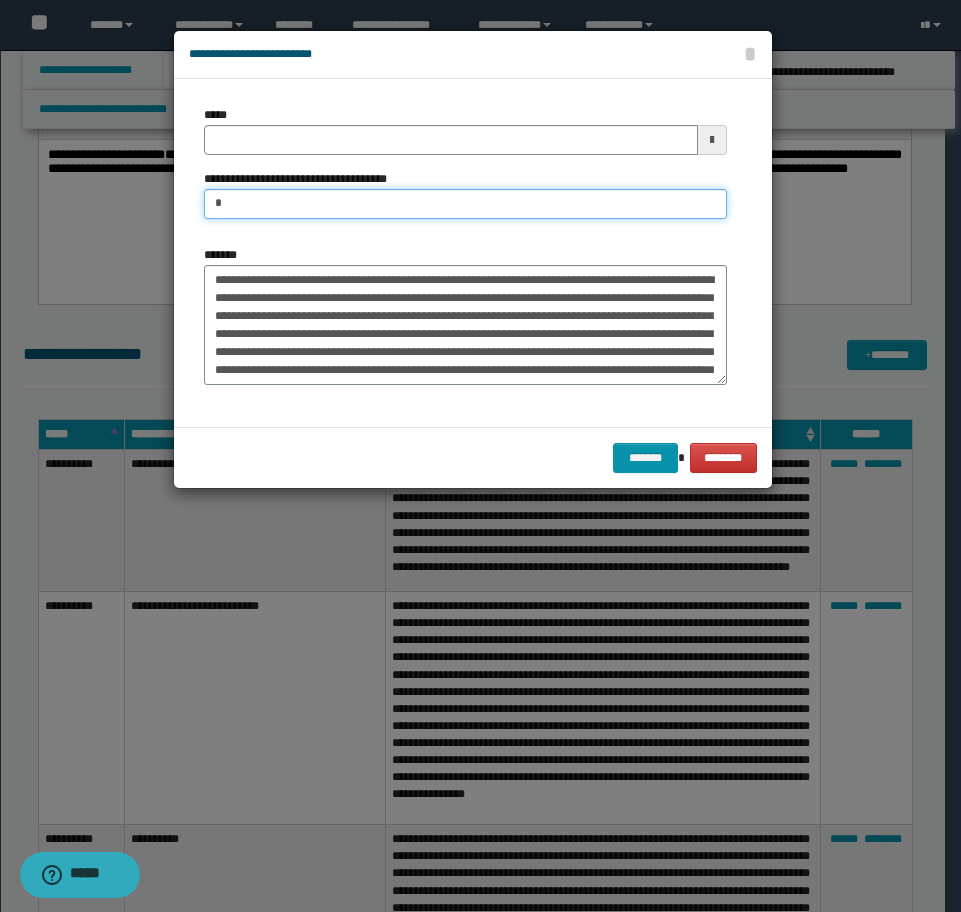 type on "**********" 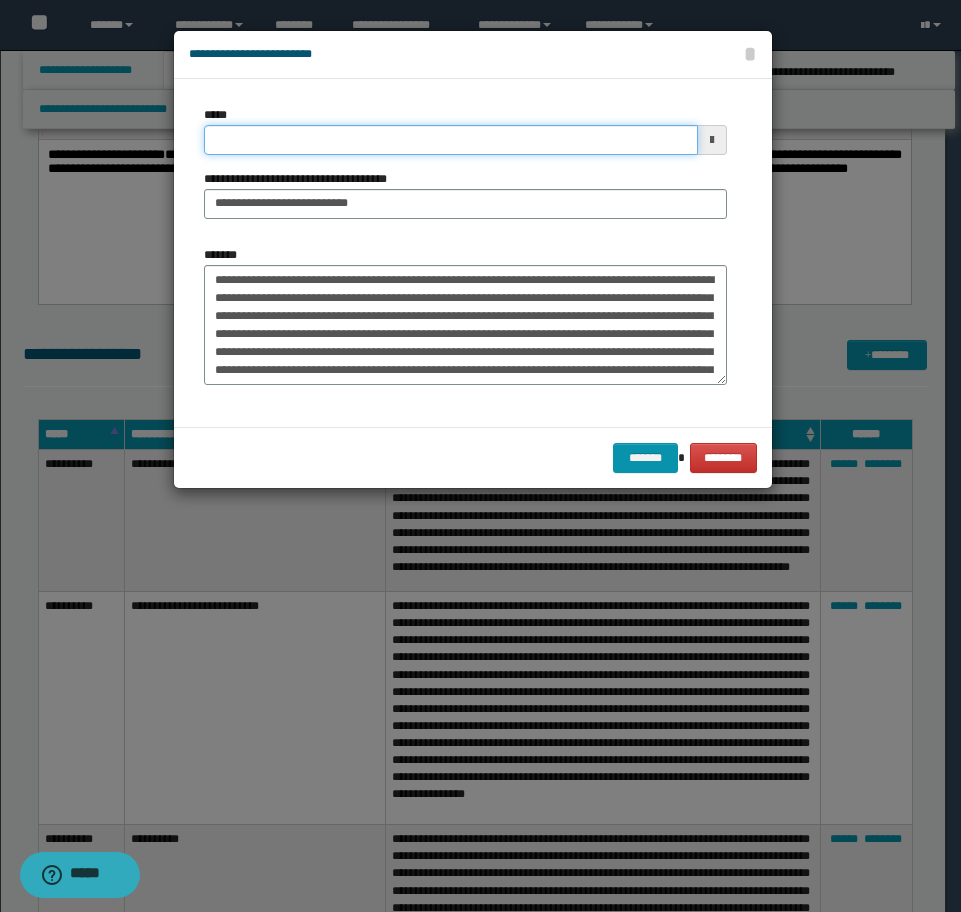 click on "*****" at bounding box center (451, 140) 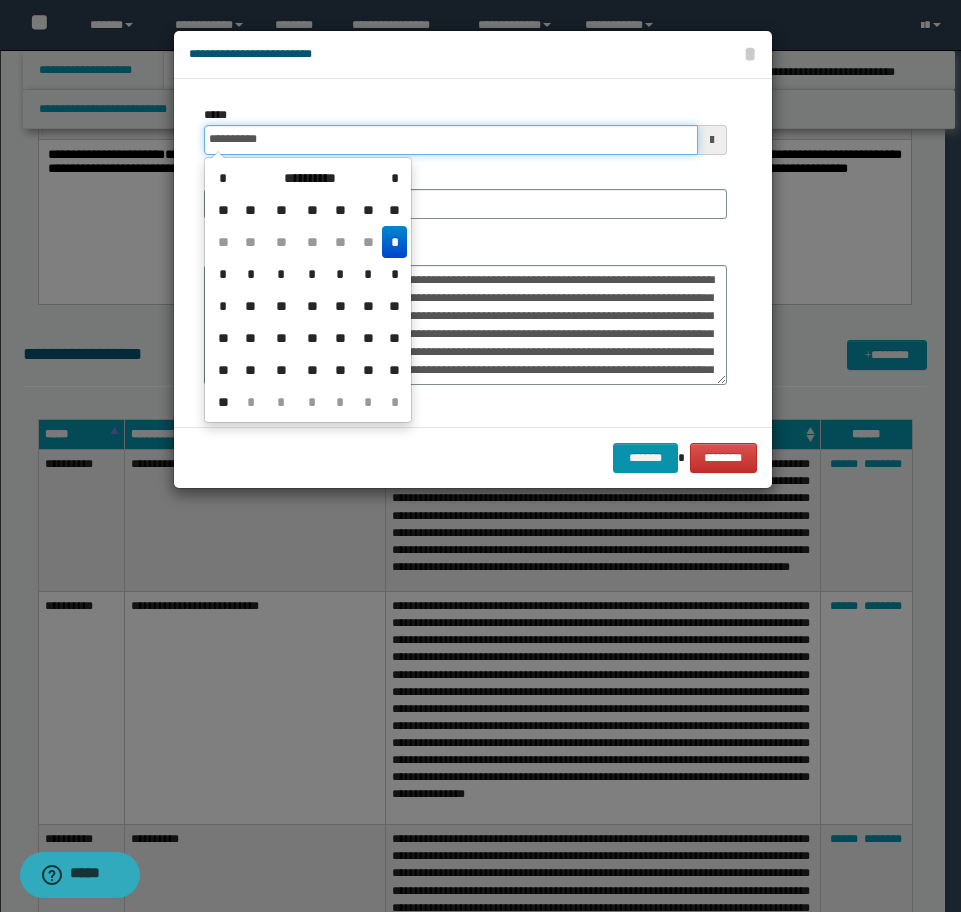 drag, startPoint x: 288, startPoint y: 140, endPoint x: 43, endPoint y: 149, distance: 245.16525 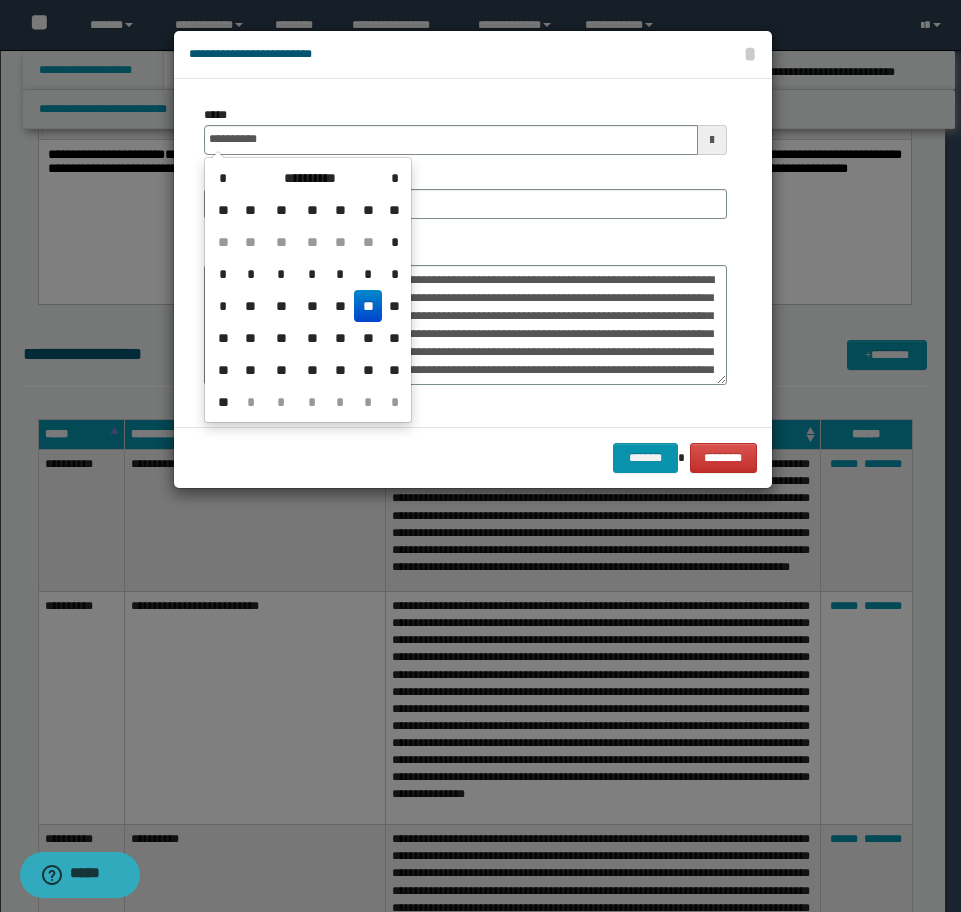 click on "**" at bounding box center (368, 306) 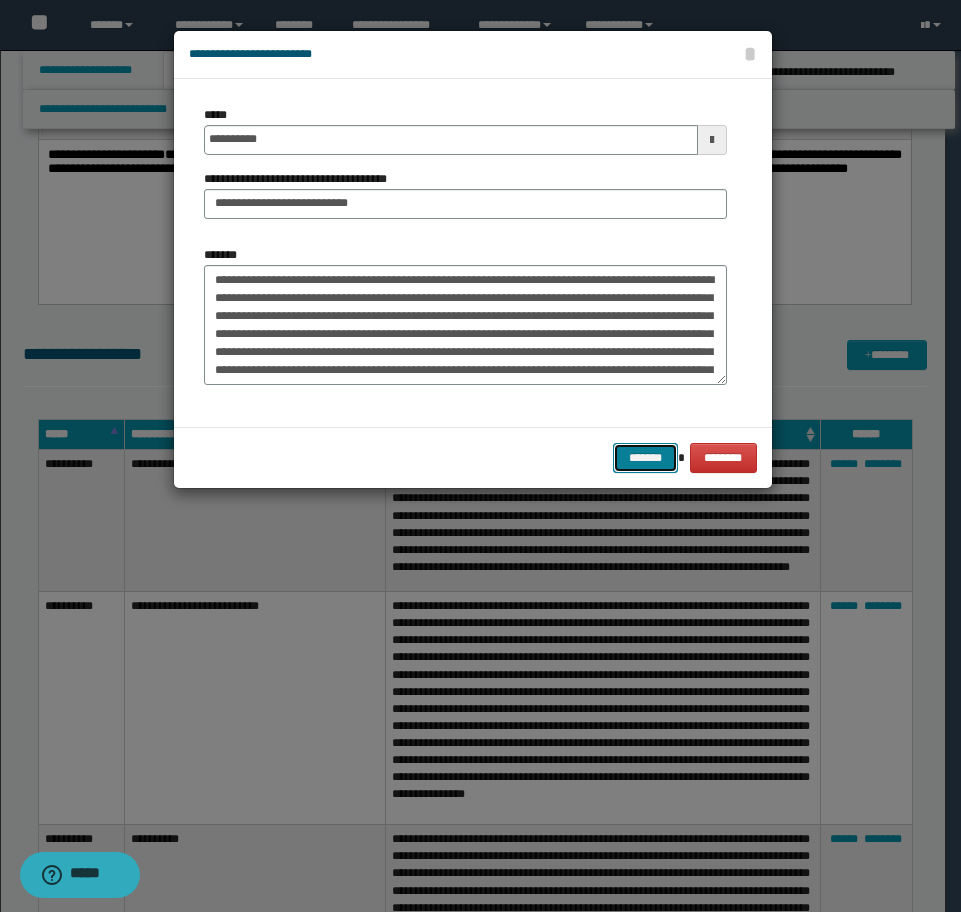 click on "*******" at bounding box center [645, 458] 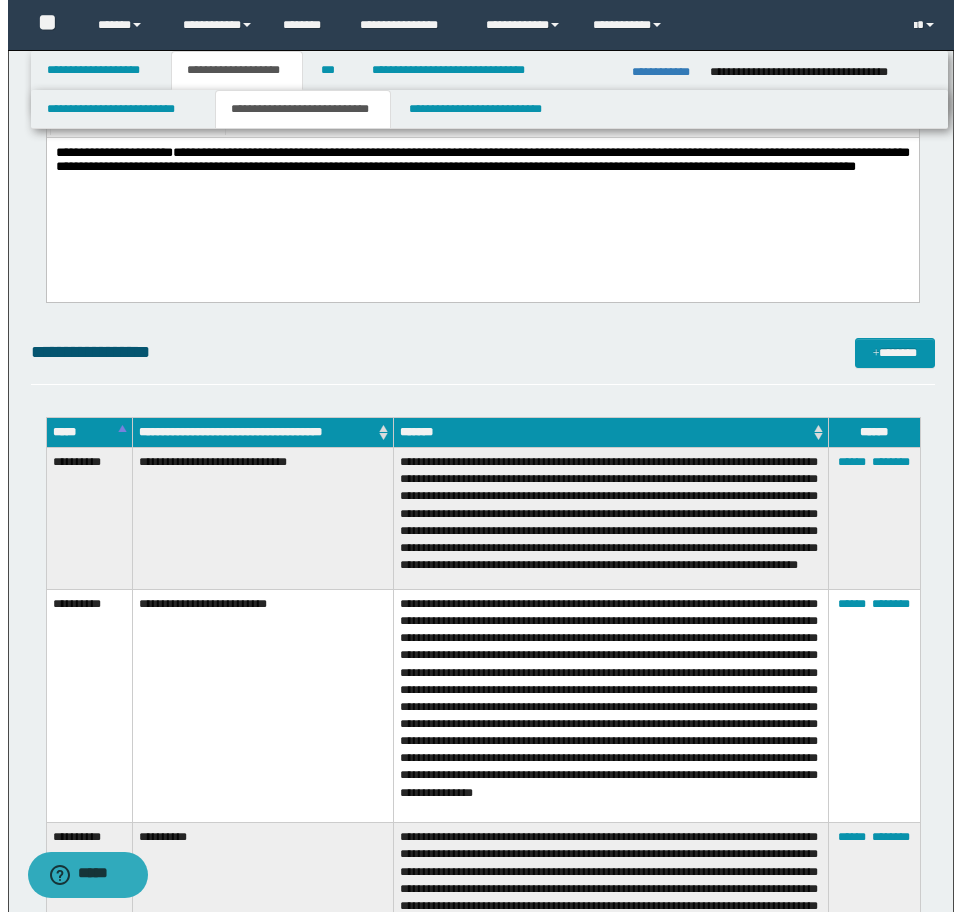 scroll, scrollTop: 3131, scrollLeft: 0, axis: vertical 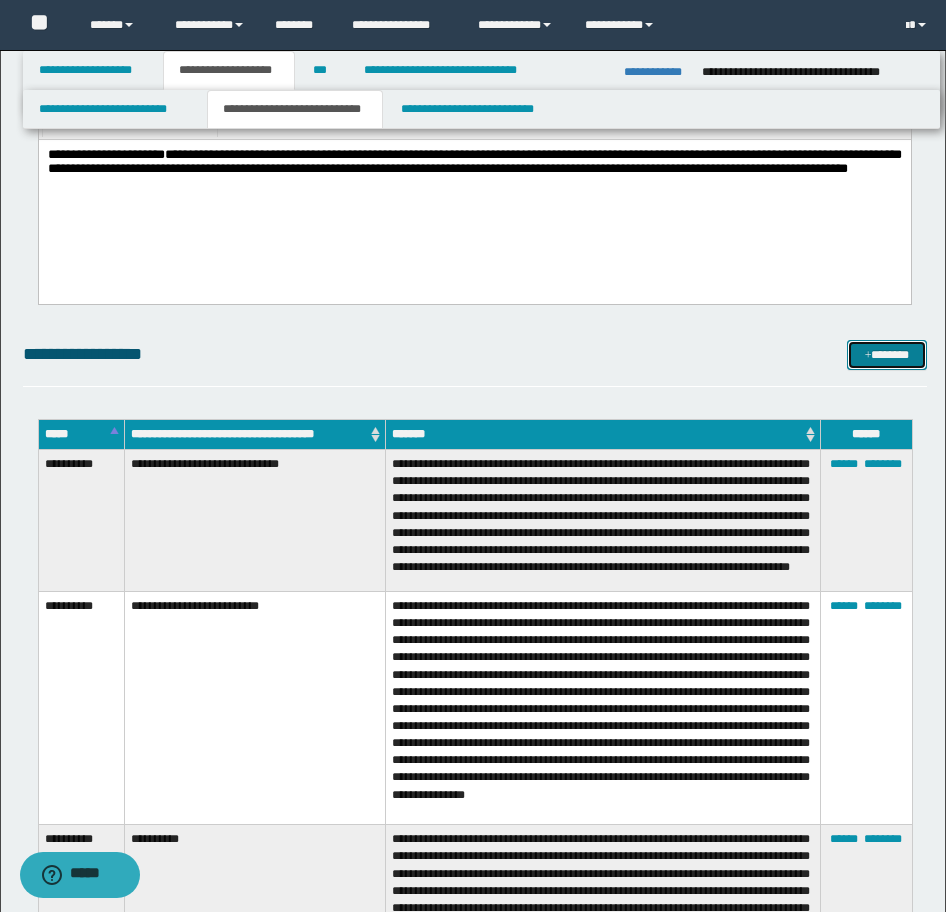 click at bounding box center [868, 356] 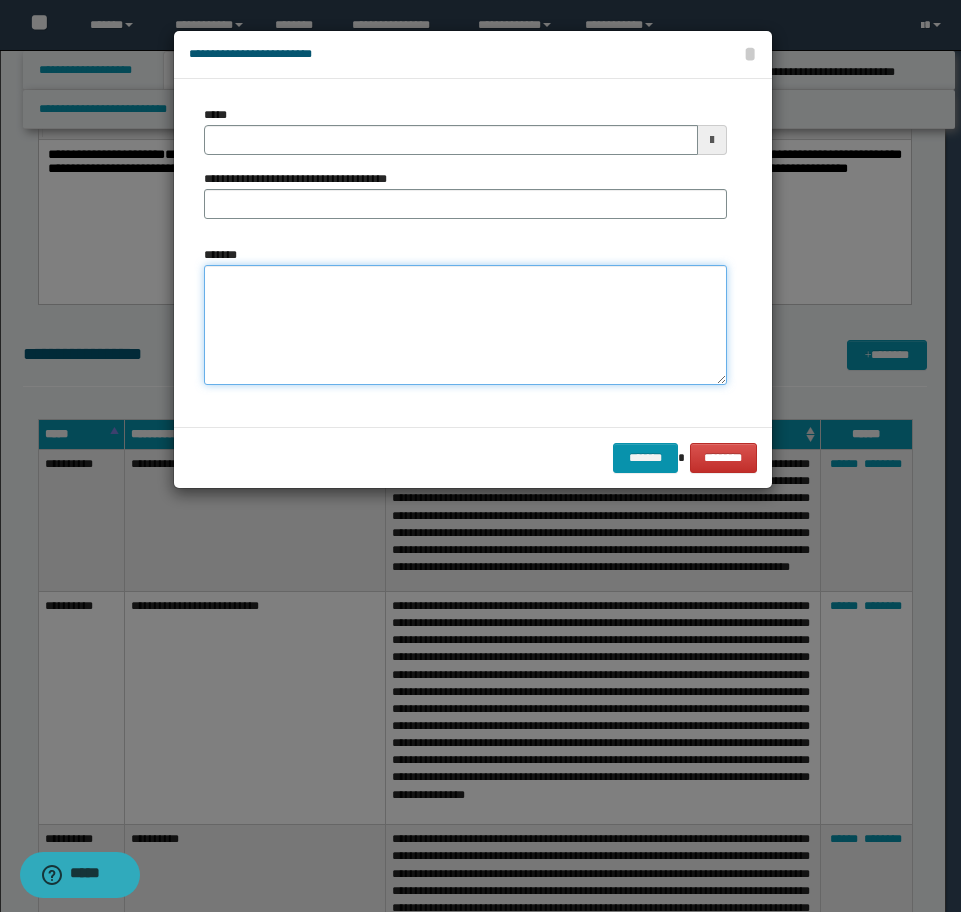 click on "*******" at bounding box center [465, 325] 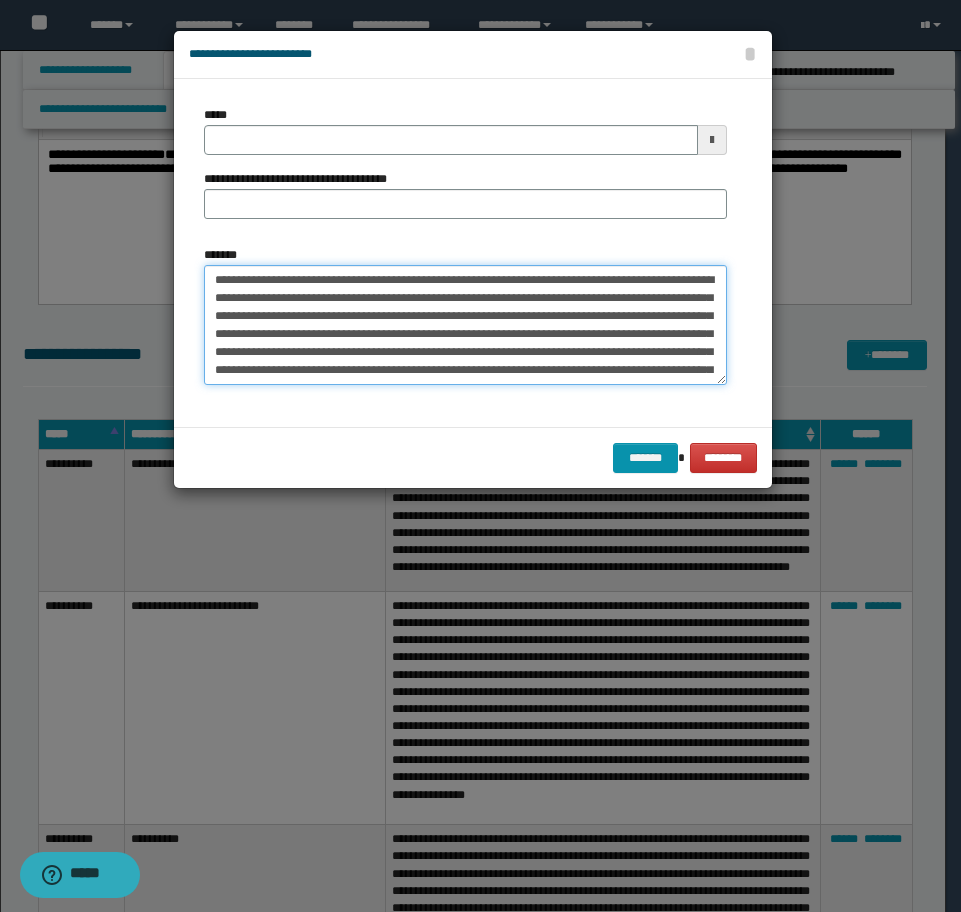 scroll, scrollTop: 156, scrollLeft: 0, axis: vertical 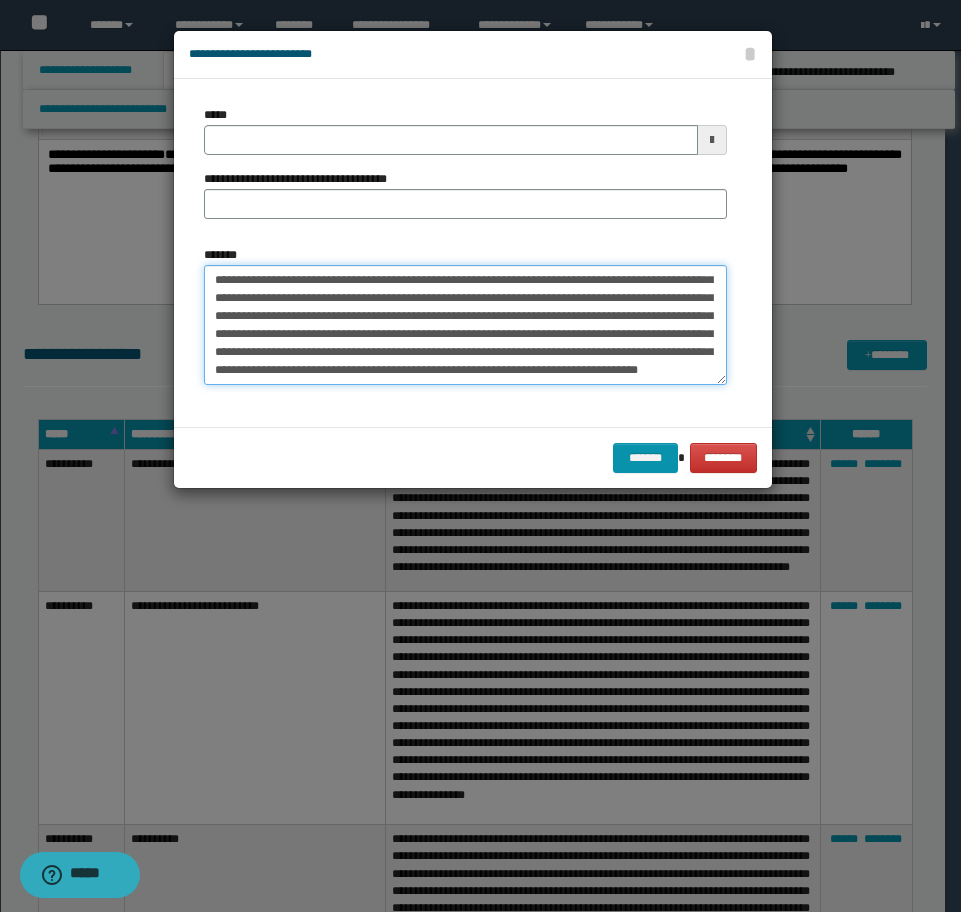 click on "*******" at bounding box center [465, 325] 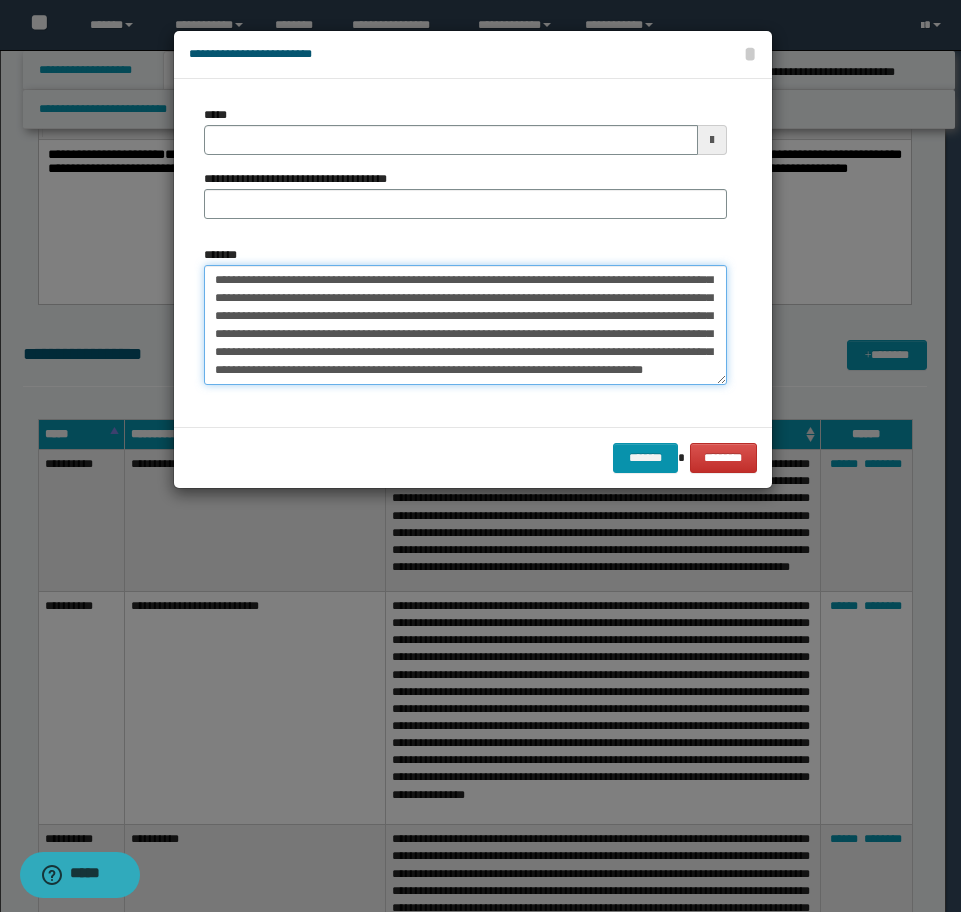 scroll, scrollTop: 149, scrollLeft: 0, axis: vertical 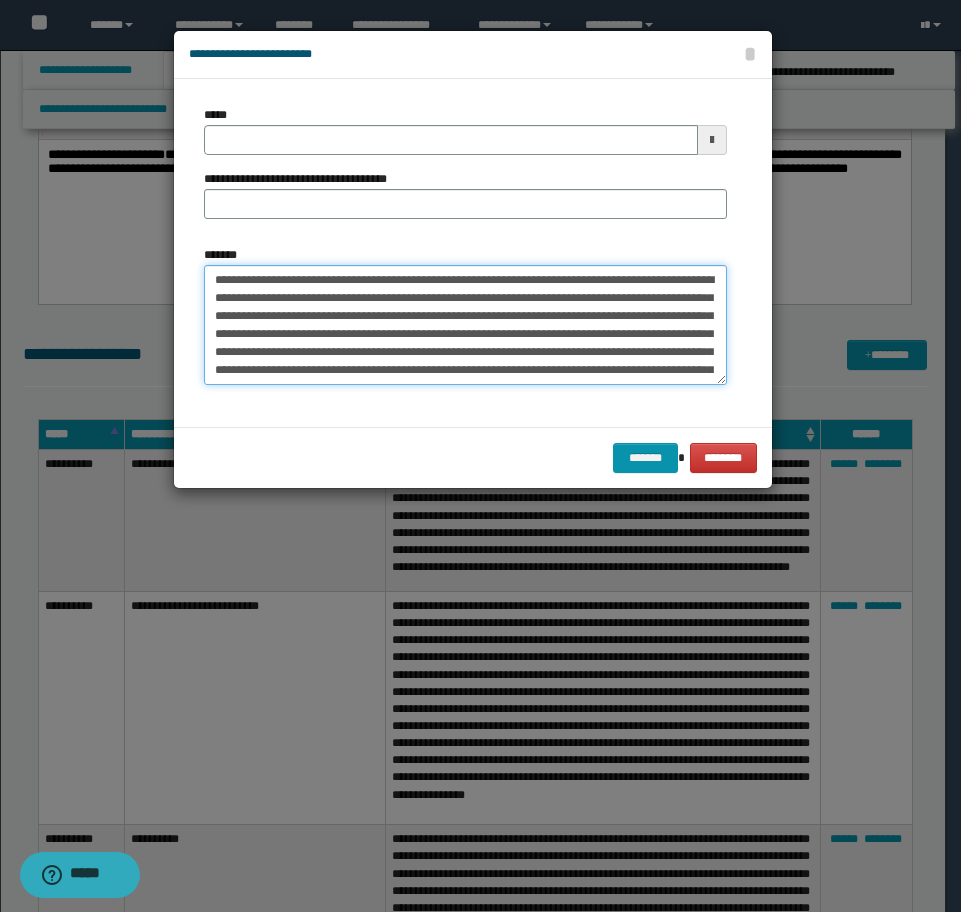 drag, startPoint x: 392, startPoint y: 333, endPoint x: 408, endPoint y: 337, distance: 16.492422 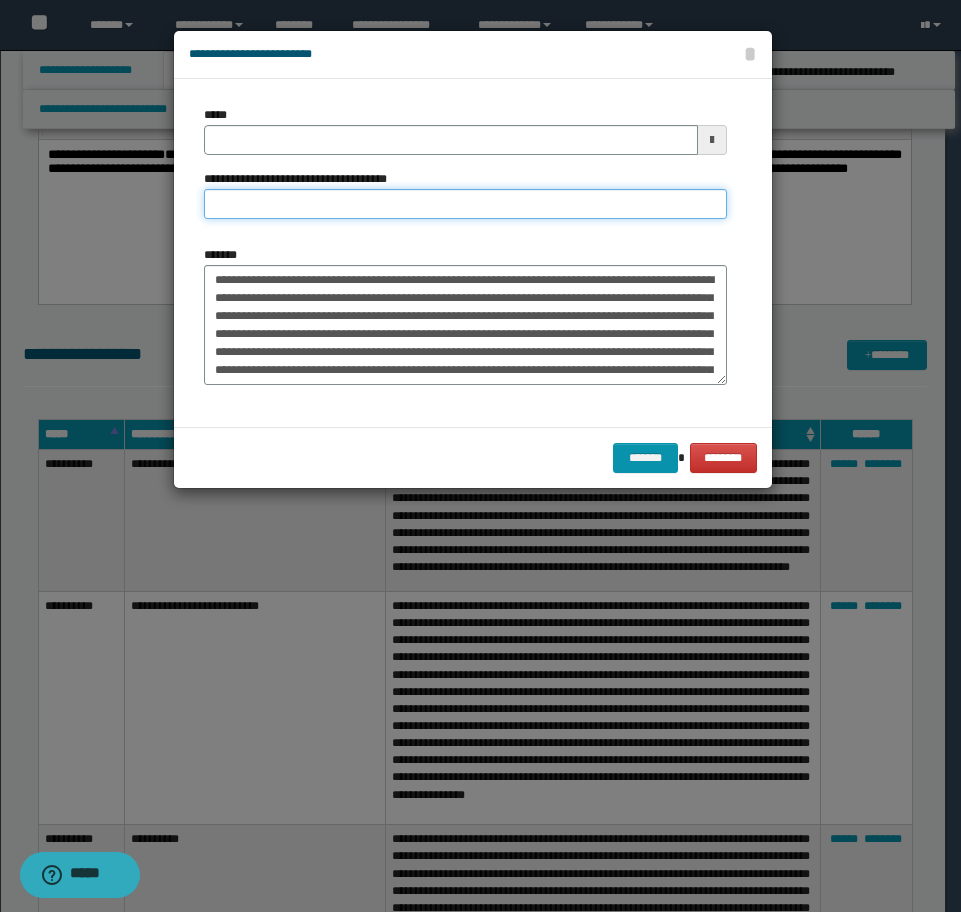 click on "**********" at bounding box center [465, 204] 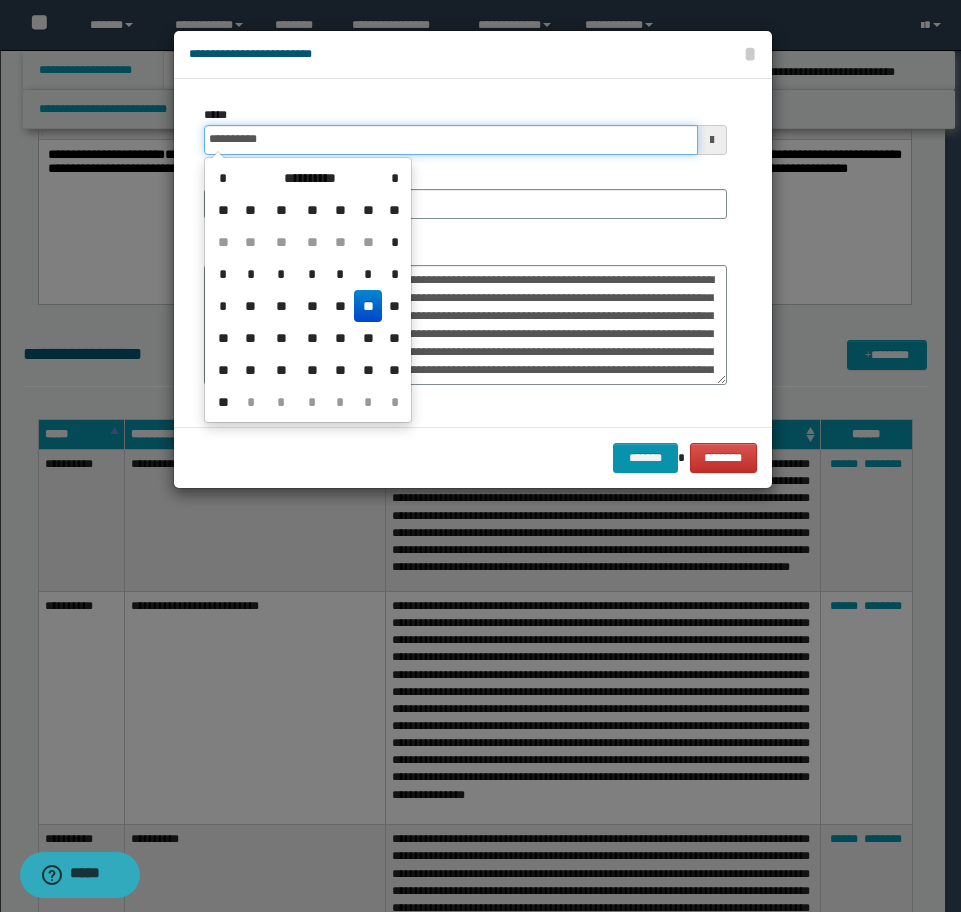 drag, startPoint x: 284, startPoint y: 139, endPoint x: 76, endPoint y: 120, distance: 208.86598 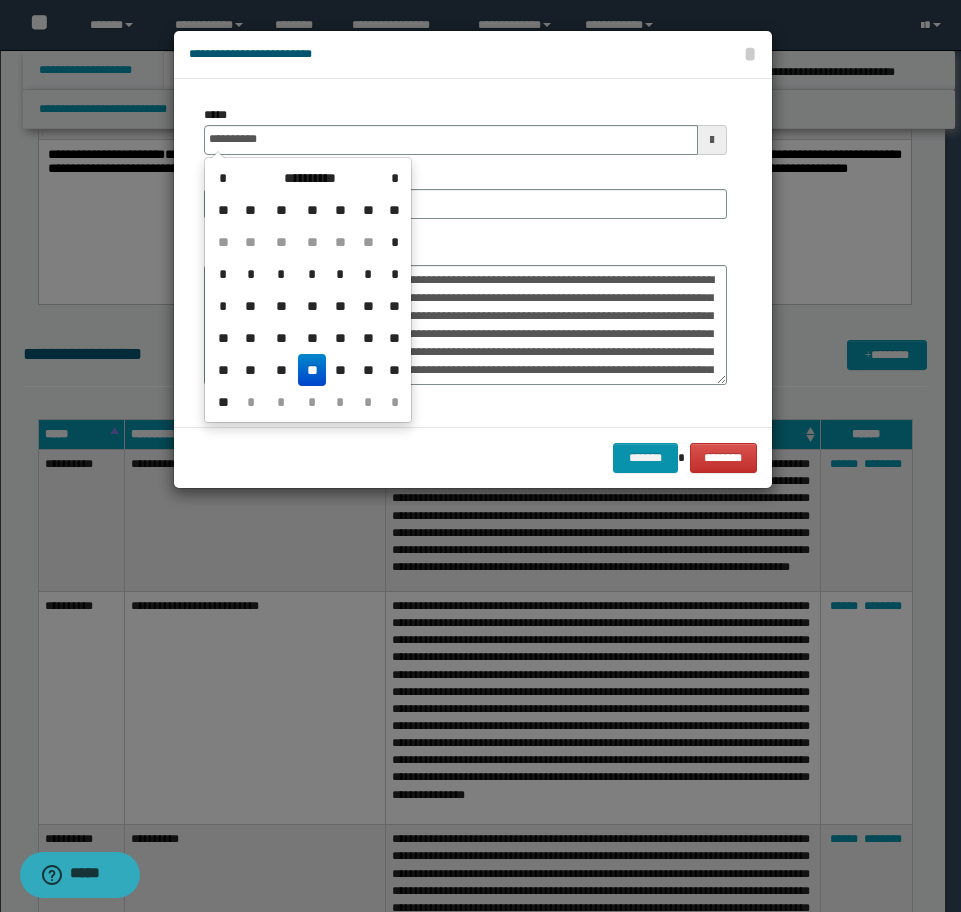 click on "**" at bounding box center [312, 370] 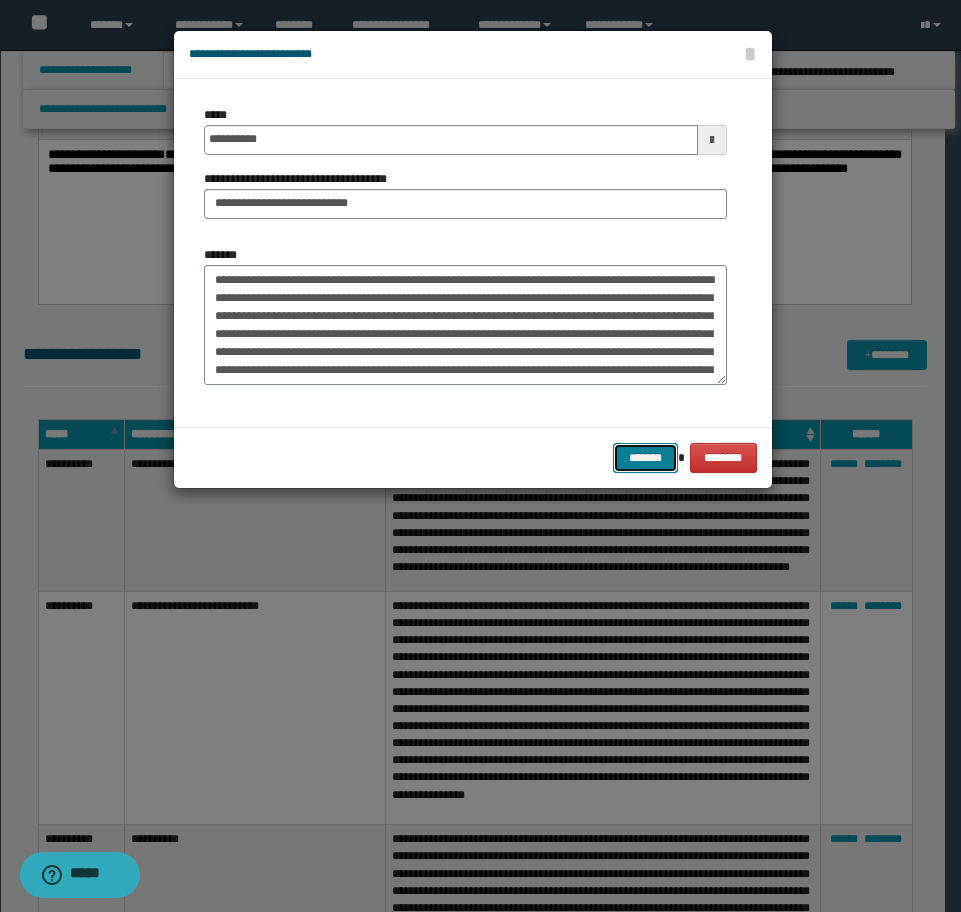 click on "*******" at bounding box center (645, 458) 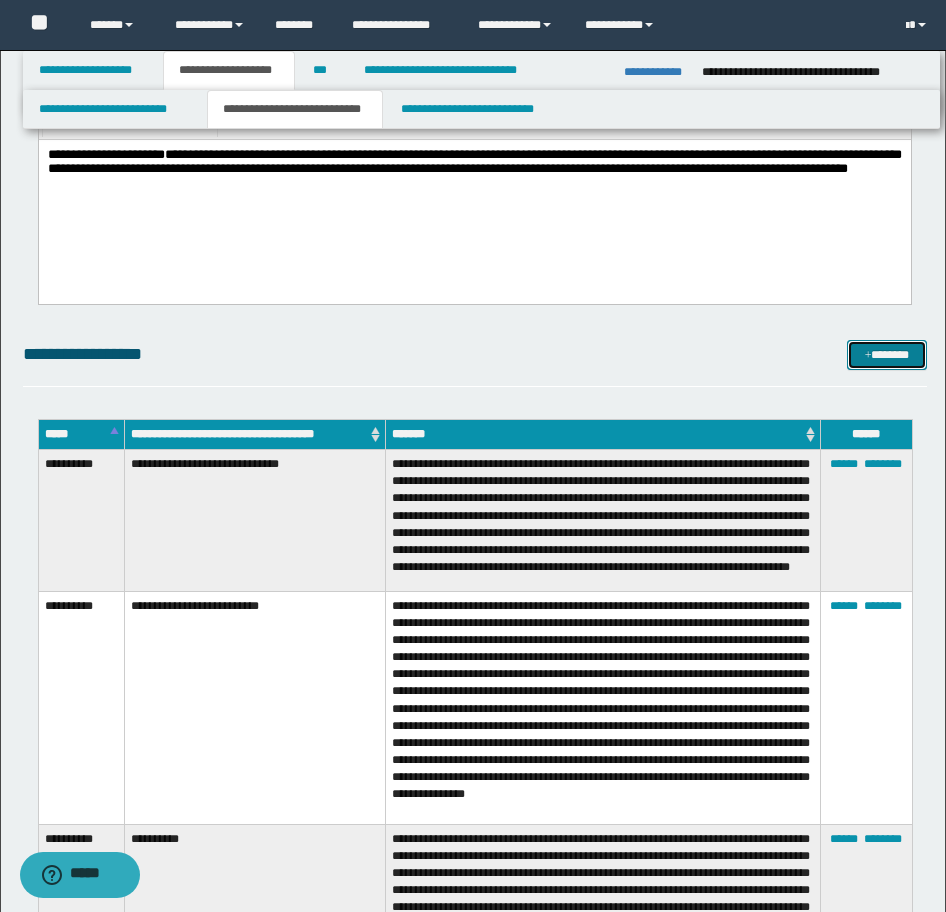 click on "*******" at bounding box center [887, 355] 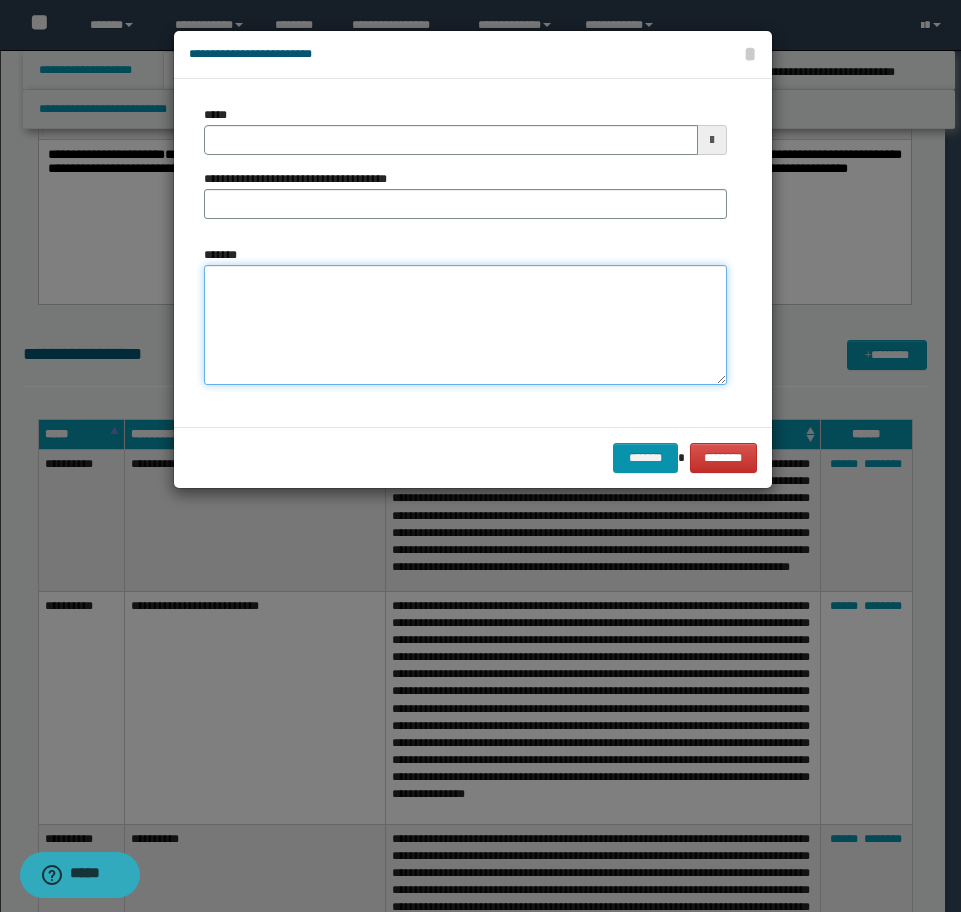 click on "*******" at bounding box center (465, 325) 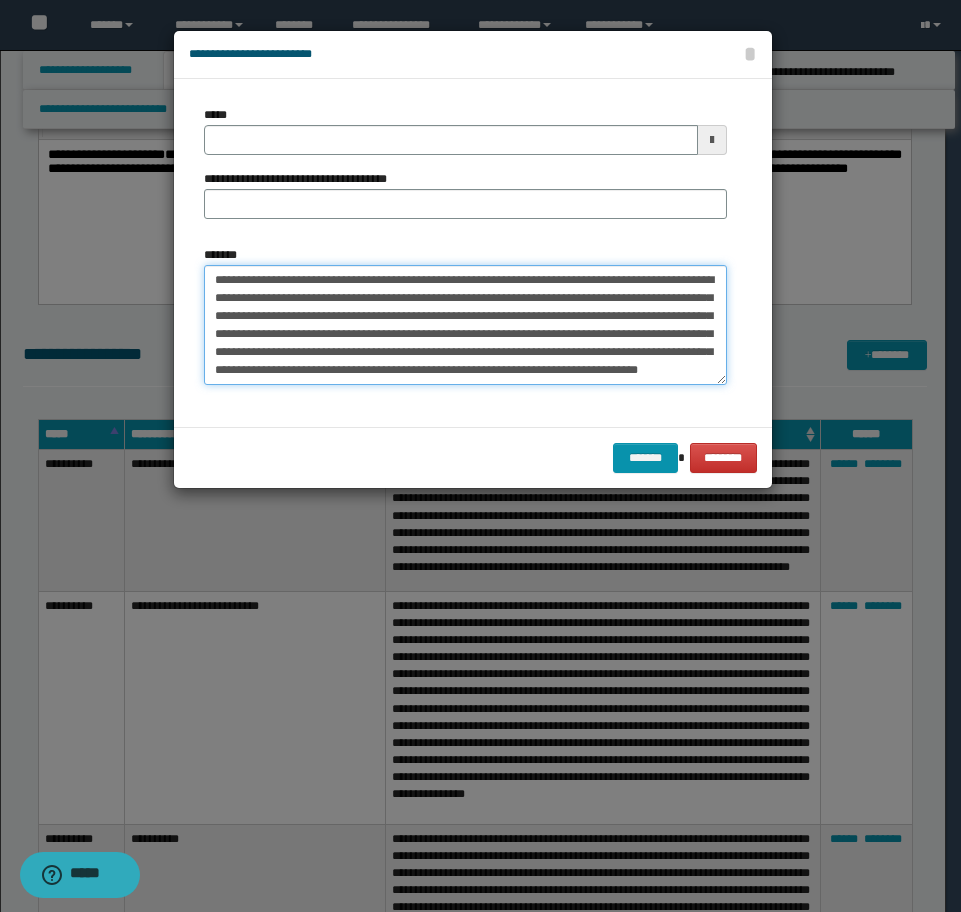 scroll, scrollTop: 12, scrollLeft: 0, axis: vertical 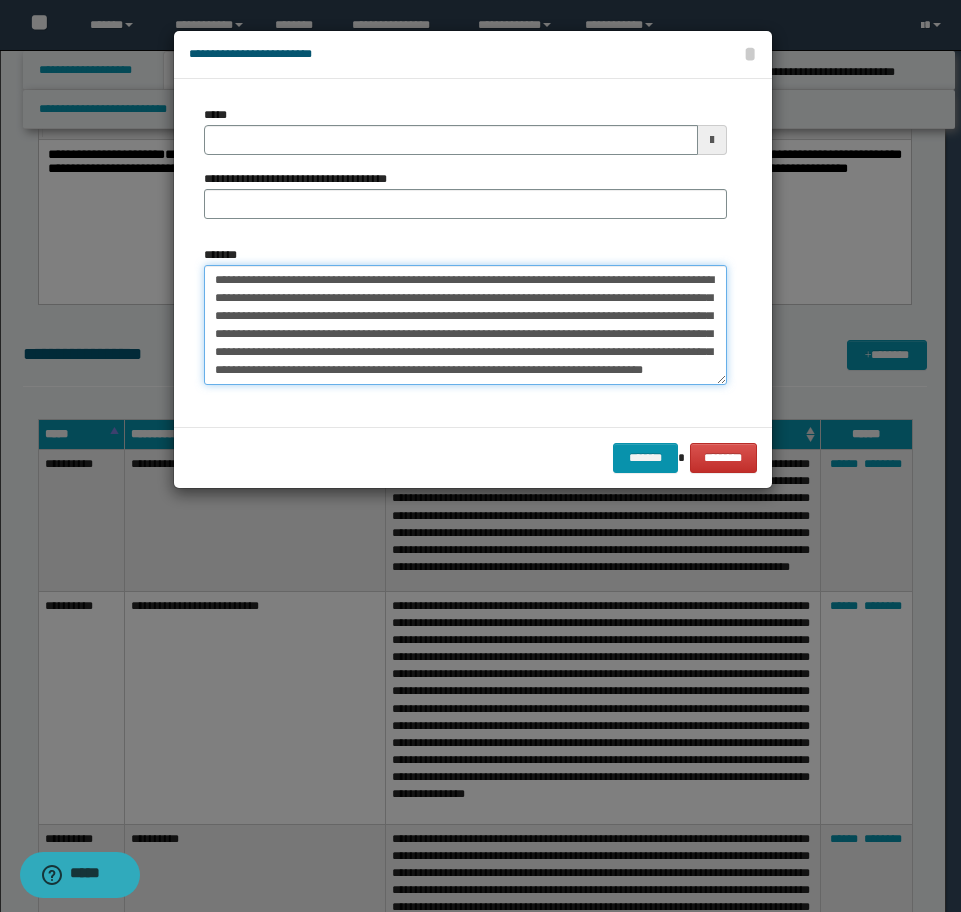 click on "**********" at bounding box center (465, 325) 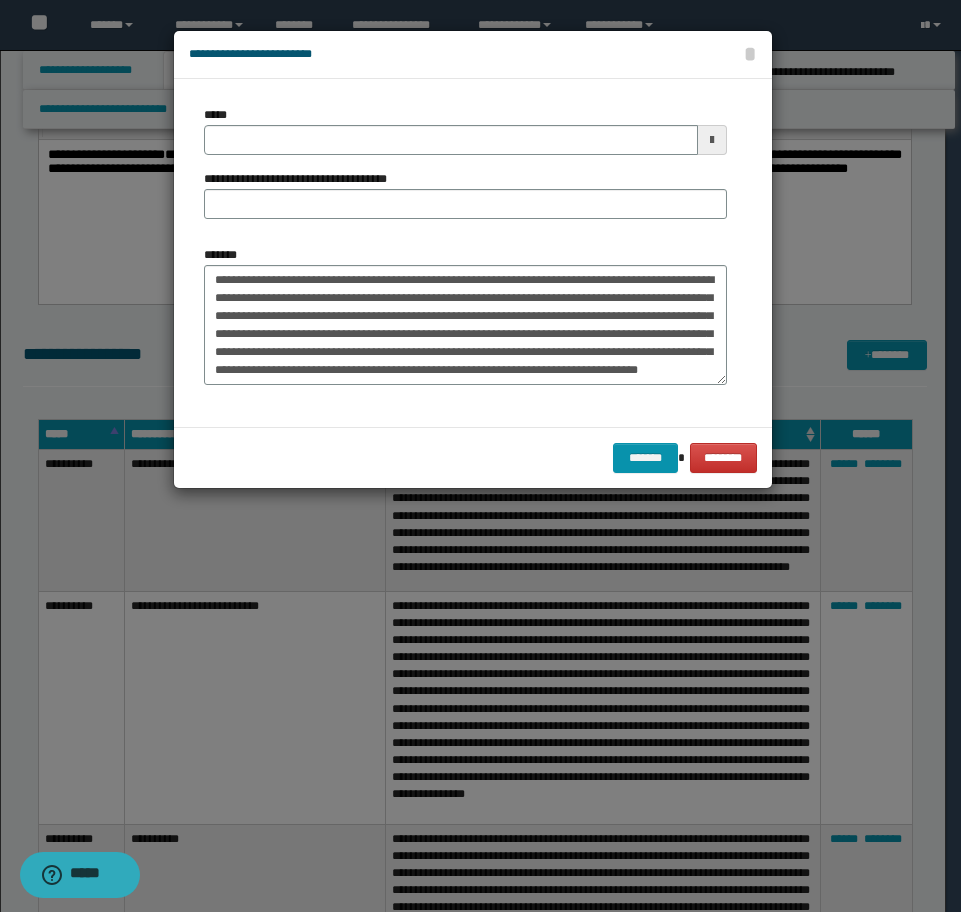 scroll, scrollTop: 18, scrollLeft: 0, axis: vertical 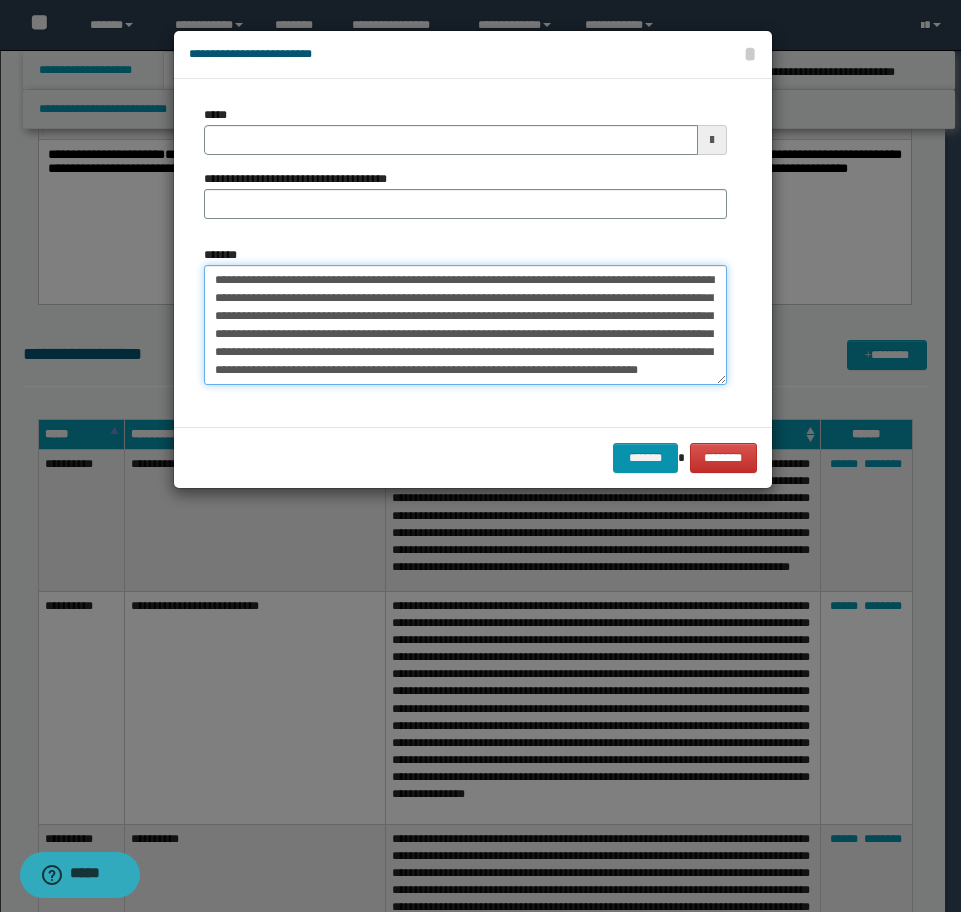 click on "**********" at bounding box center (465, 325) 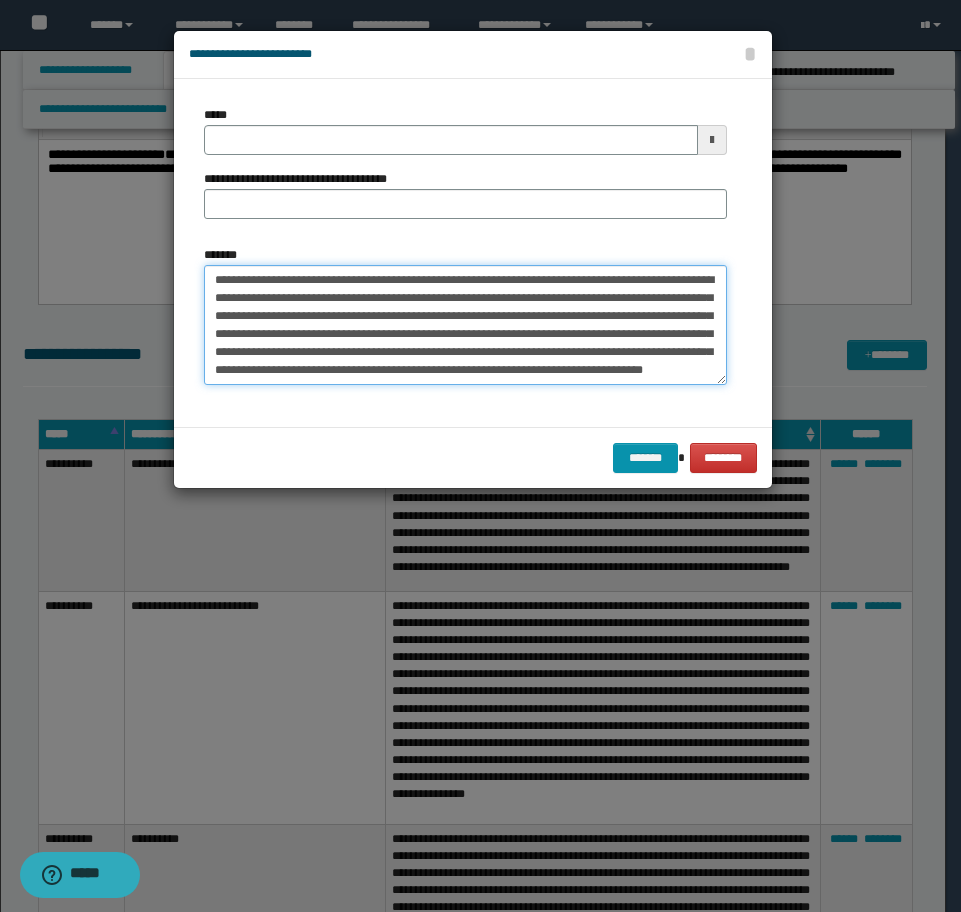 paste on "**********" 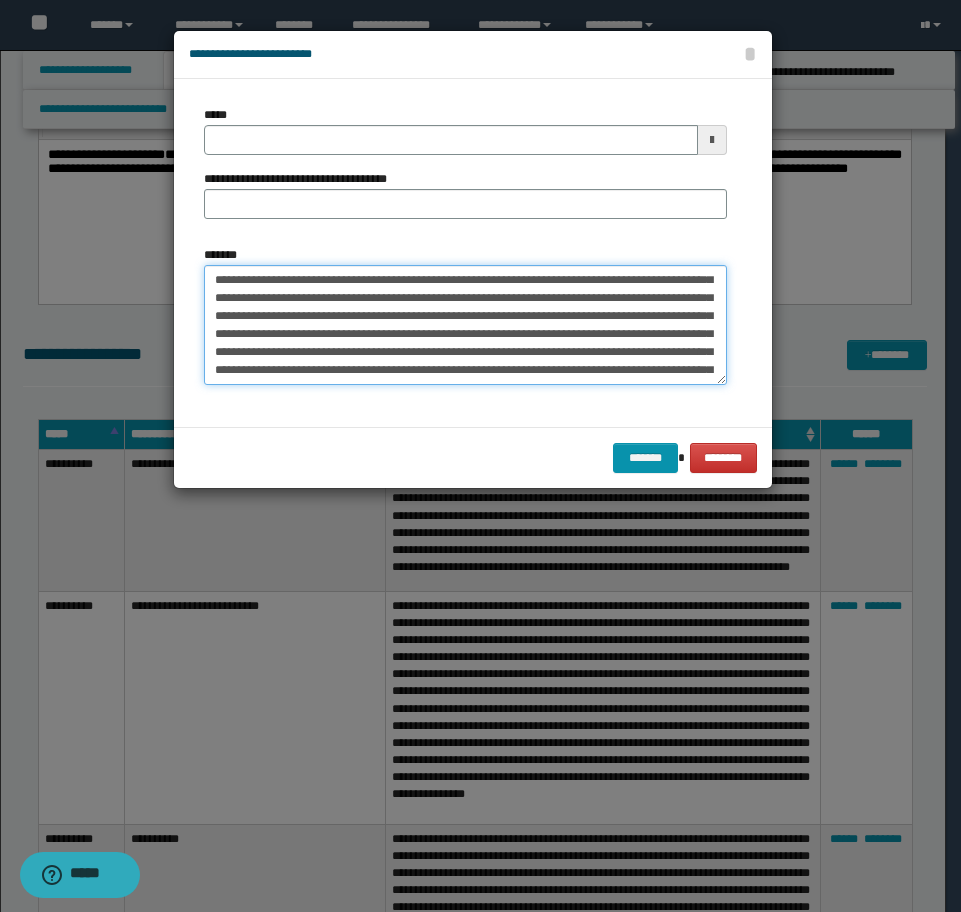 scroll, scrollTop: 174, scrollLeft: 0, axis: vertical 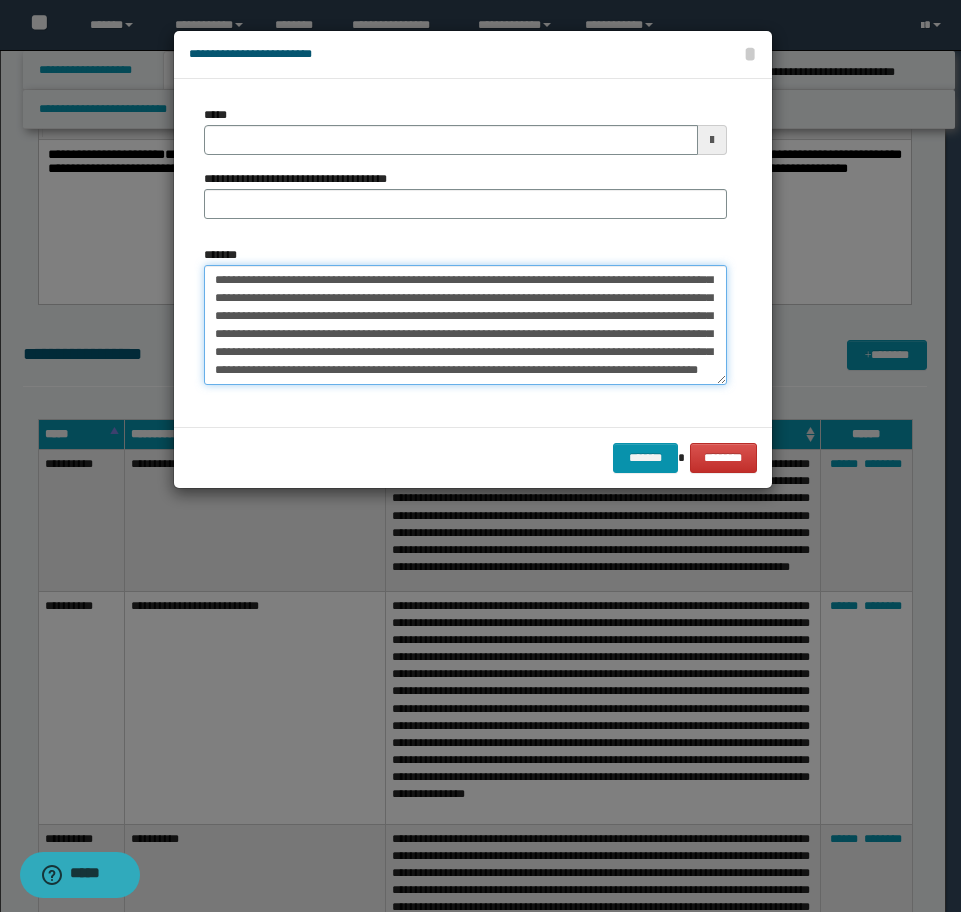 click on "*******" at bounding box center (465, 325) 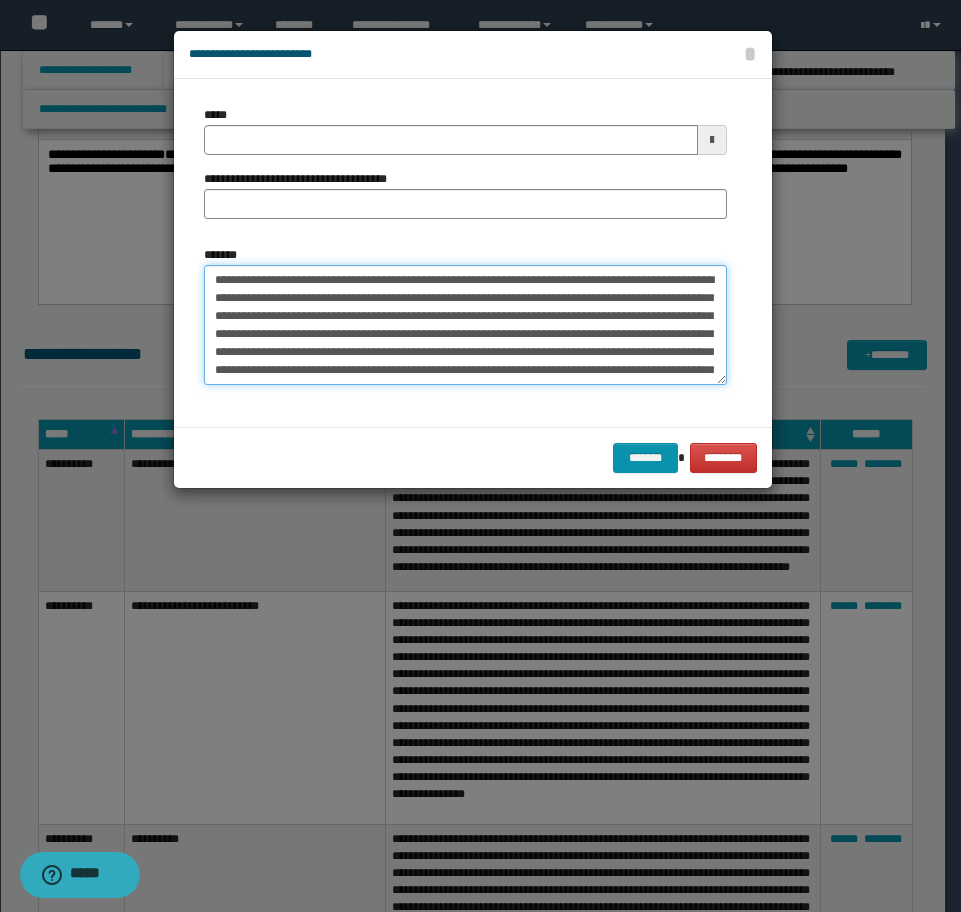 type on "**********" 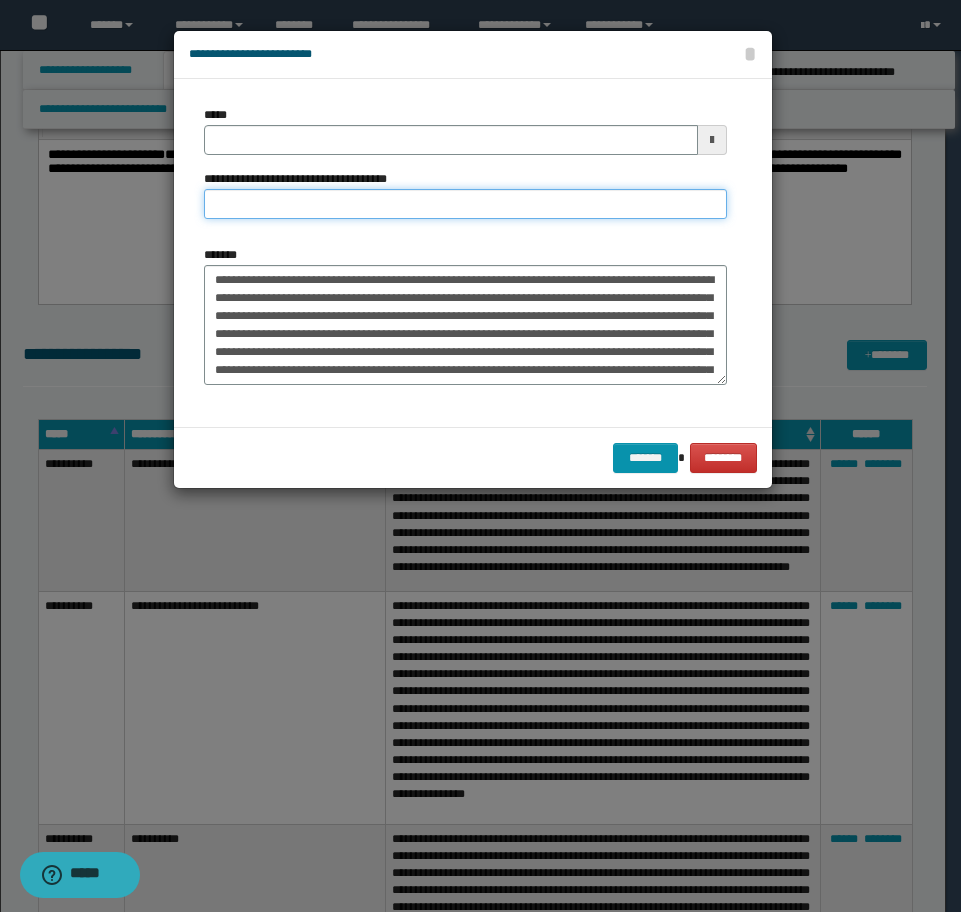 click on "**********" at bounding box center (465, 204) 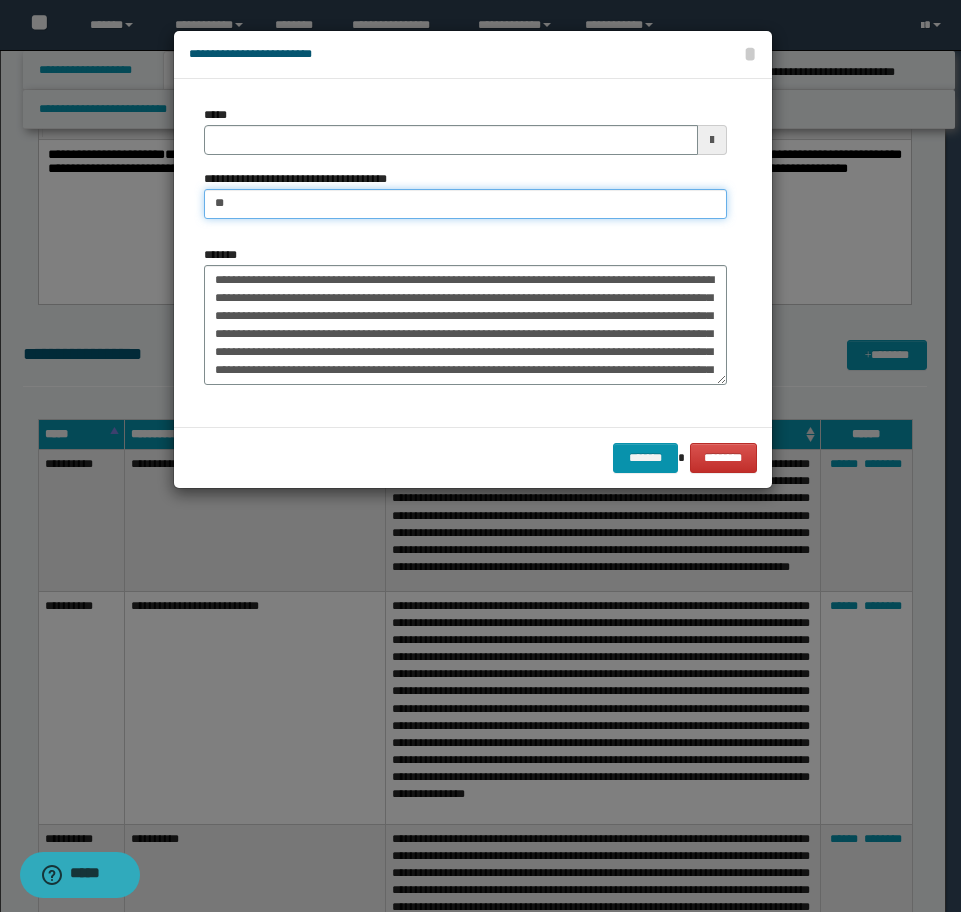 type on "**********" 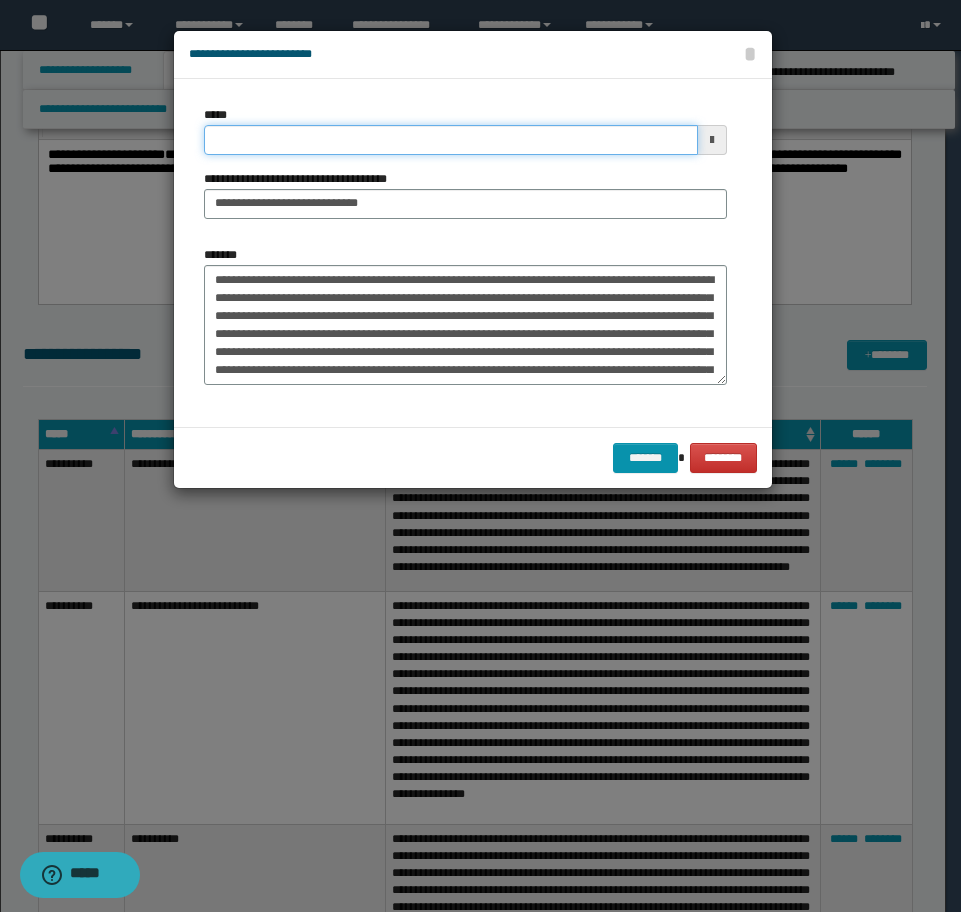 click on "*****" at bounding box center (451, 140) 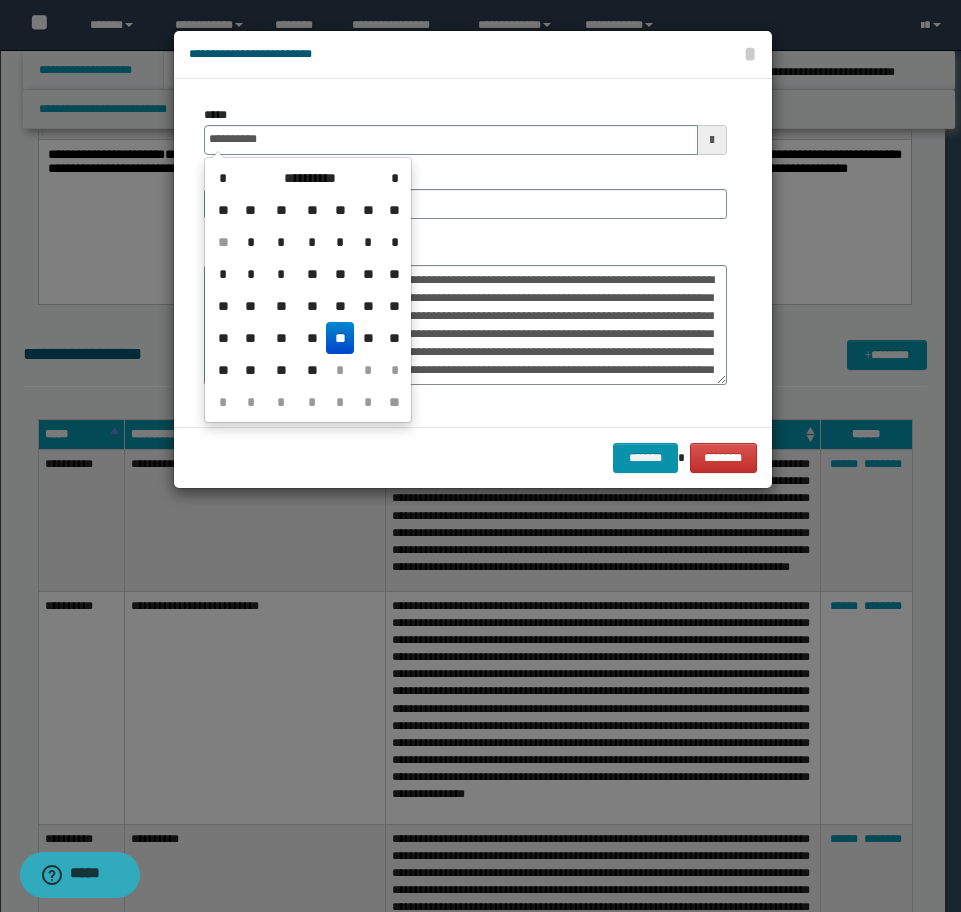 click on "**" at bounding box center (340, 338) 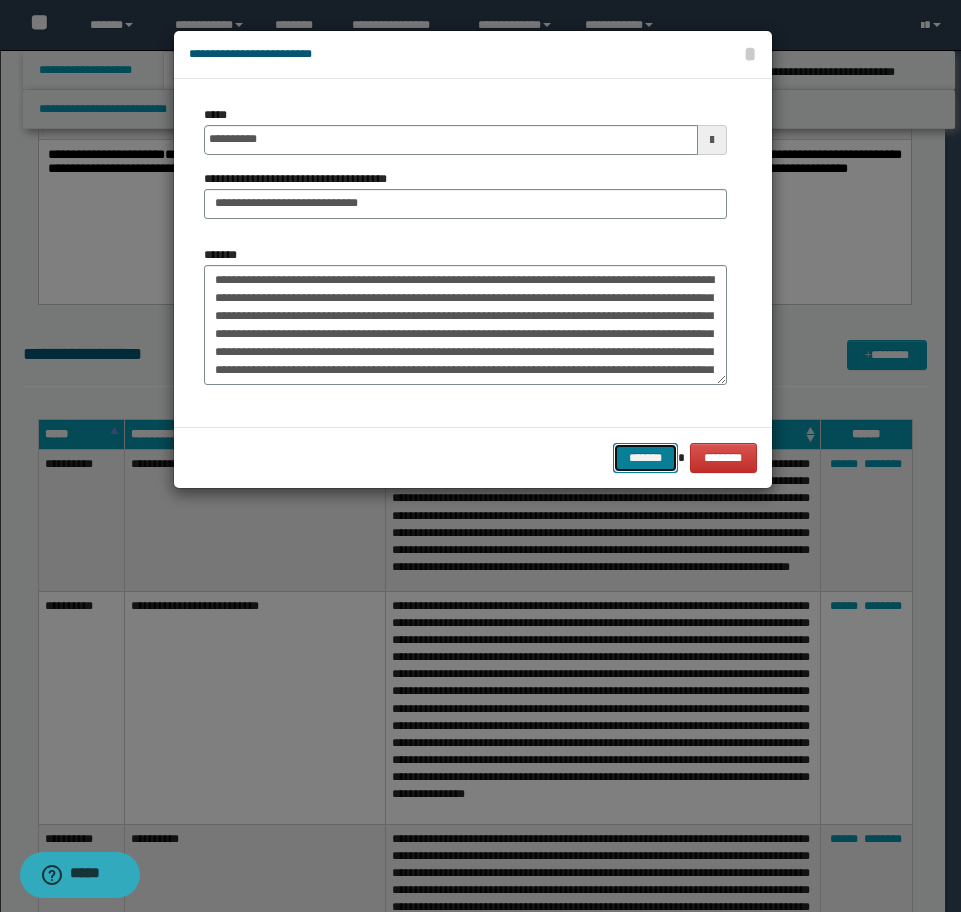 click on "*******" at bounding box center (645, 458) 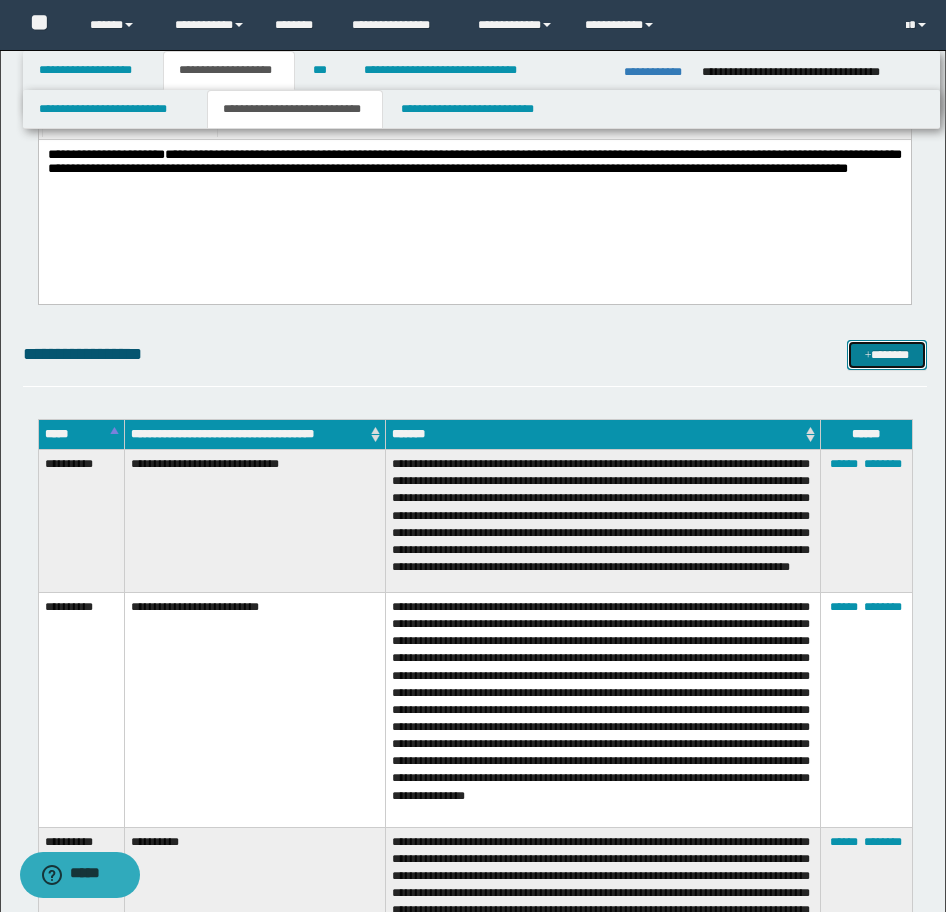 click on "*******" at bounding box center [887, 355] 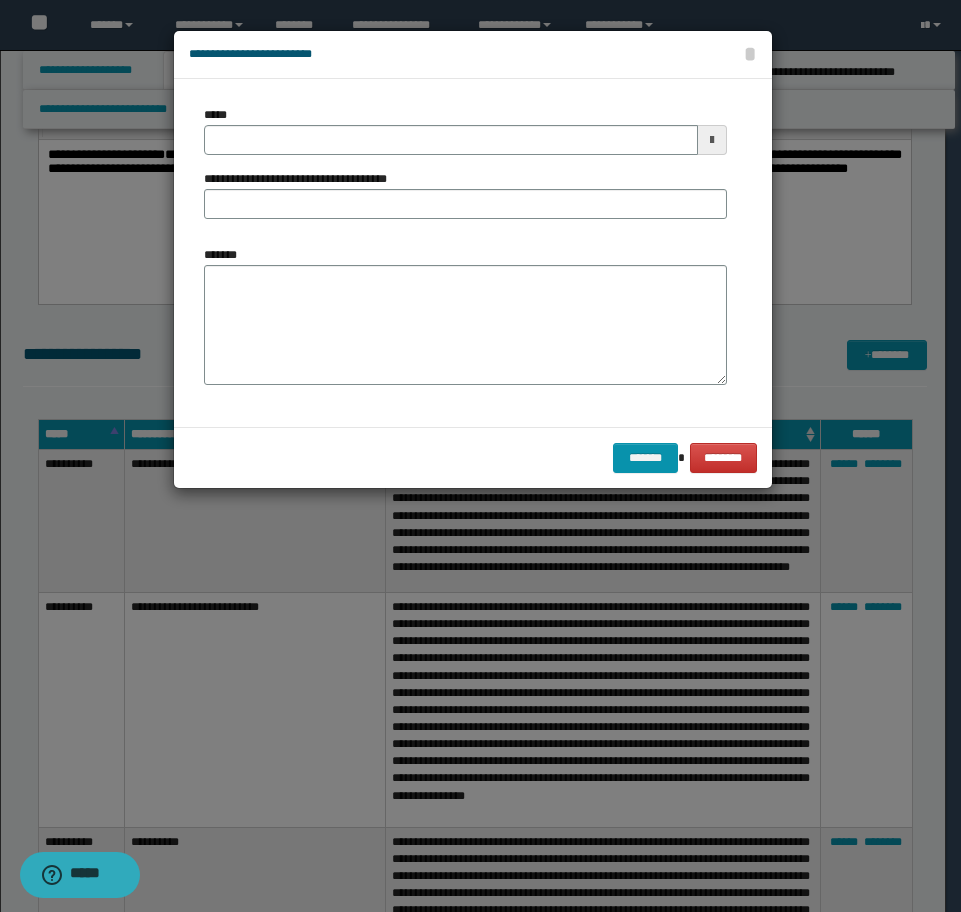 click on "*******" at bounding box center [228, 255] 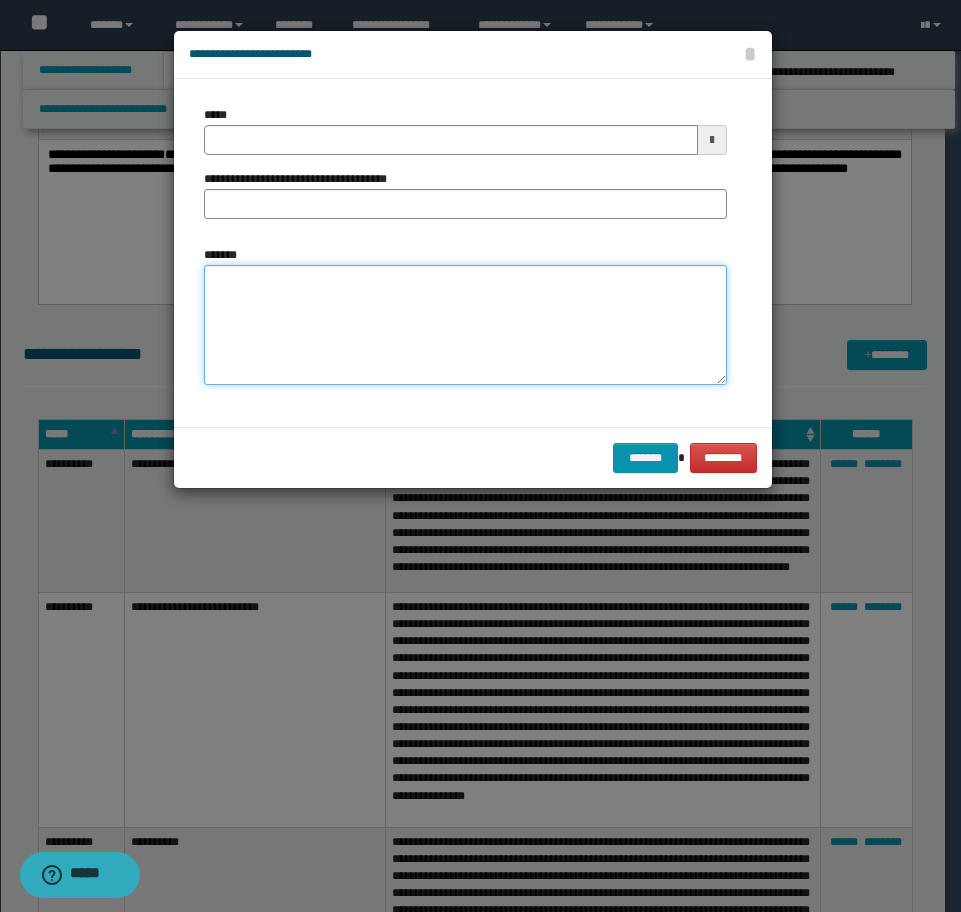 click on "*******" at bounding box center (465, 325) 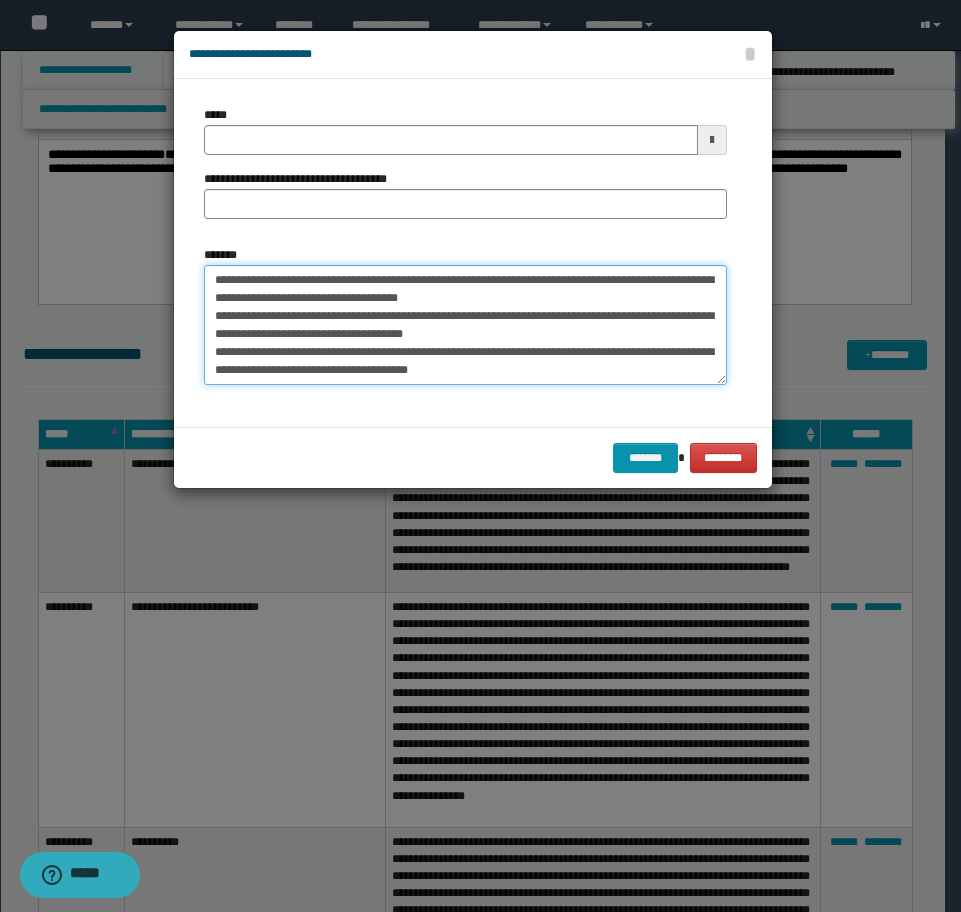 scroll, scrollTop: 84, scrollLeft: 0, axis: vertical 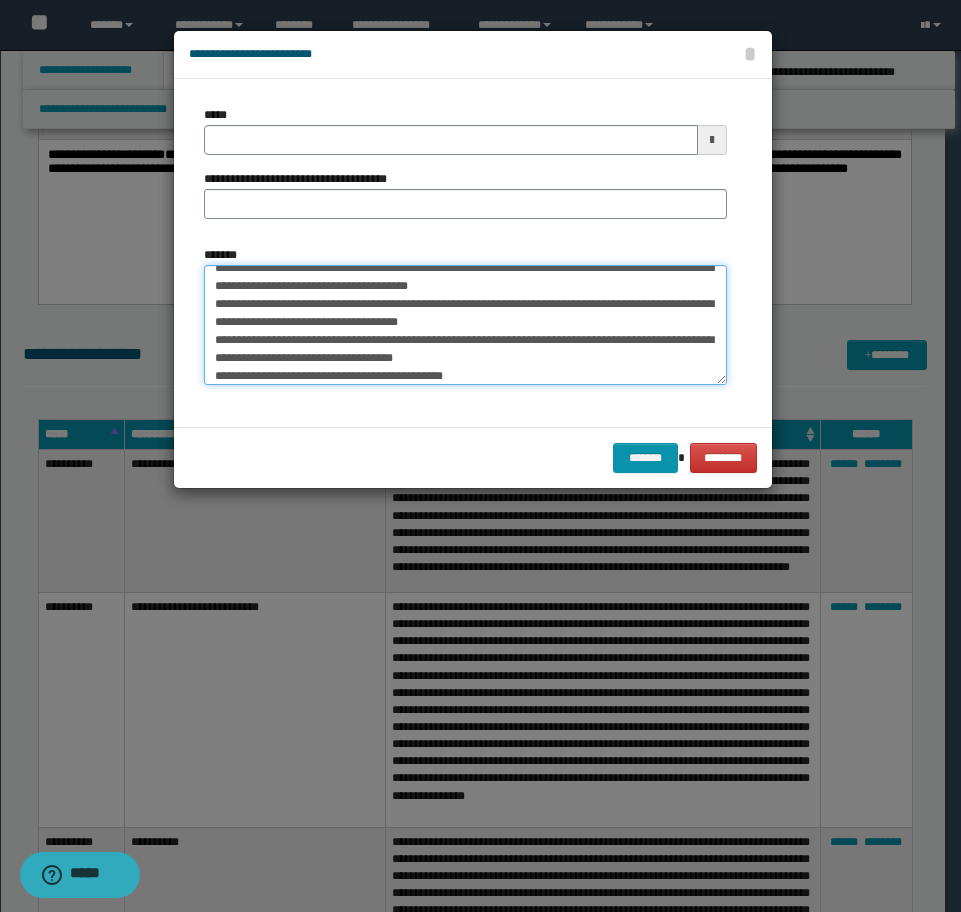 type on "**********" 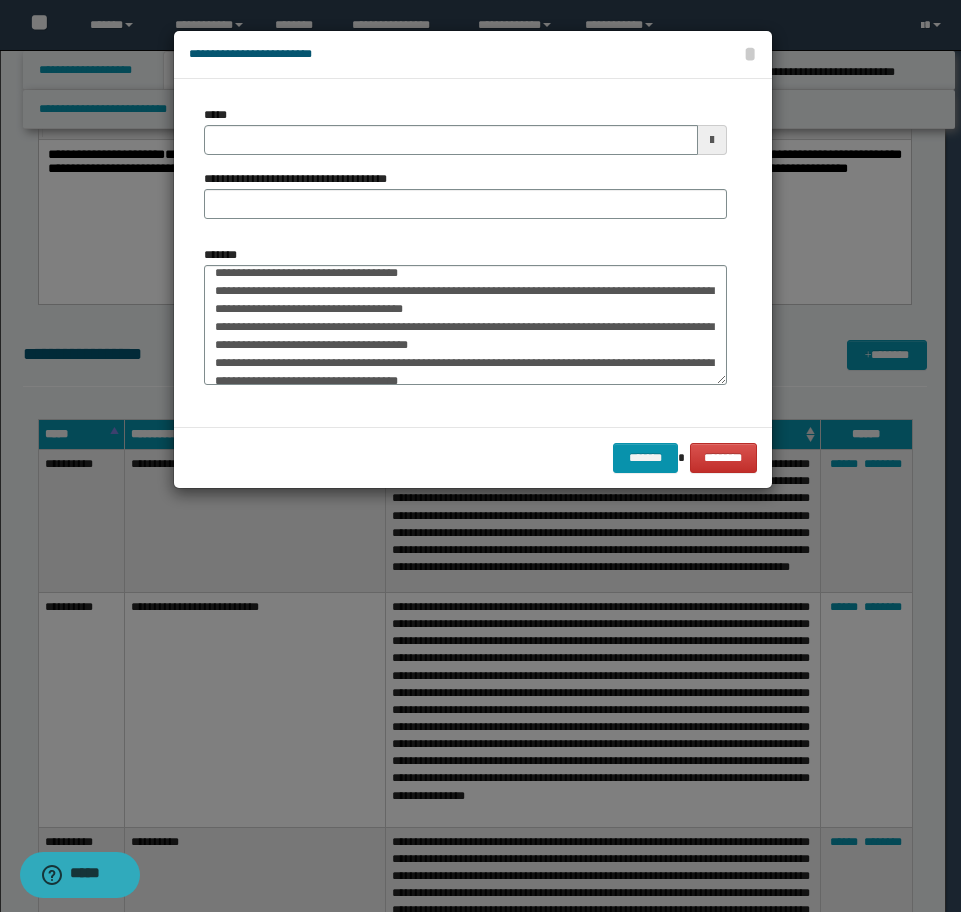 scroll, scrollTop: 0, scrollLeft: 0, axis: both 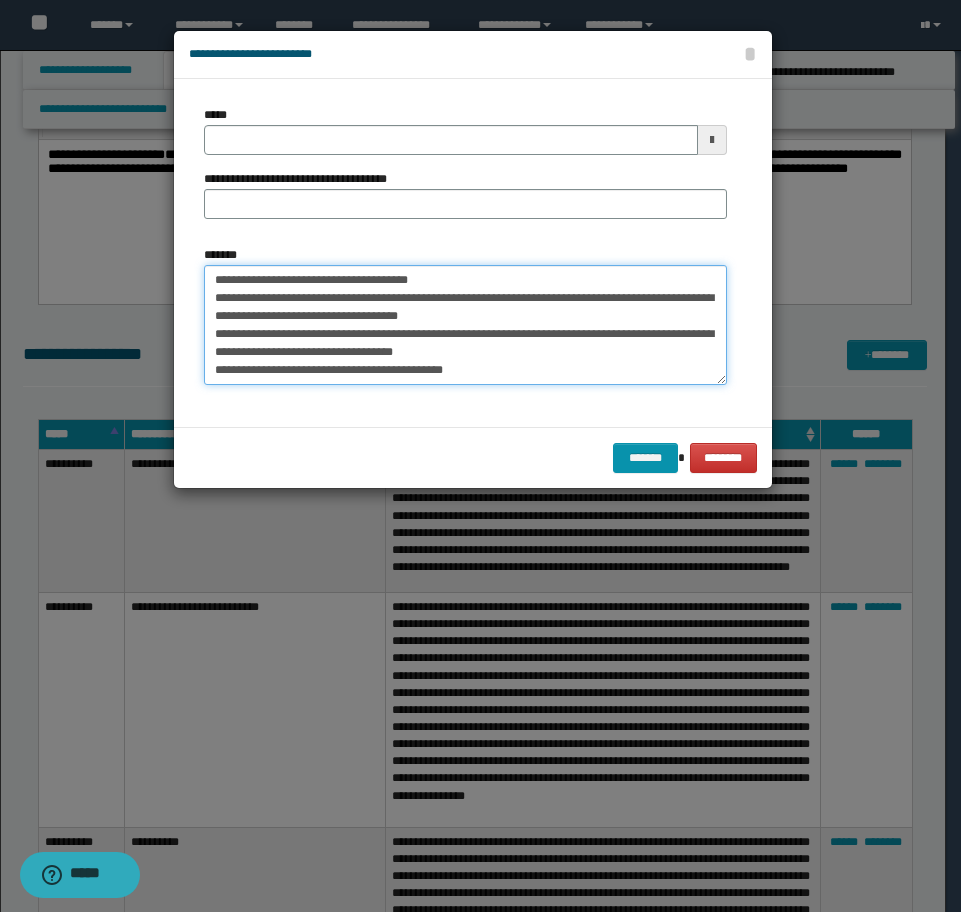 drag, startPoint x: 207, startPoint y: 278, endPoint x: 574, endPoint y: 468, distance: 413.26627 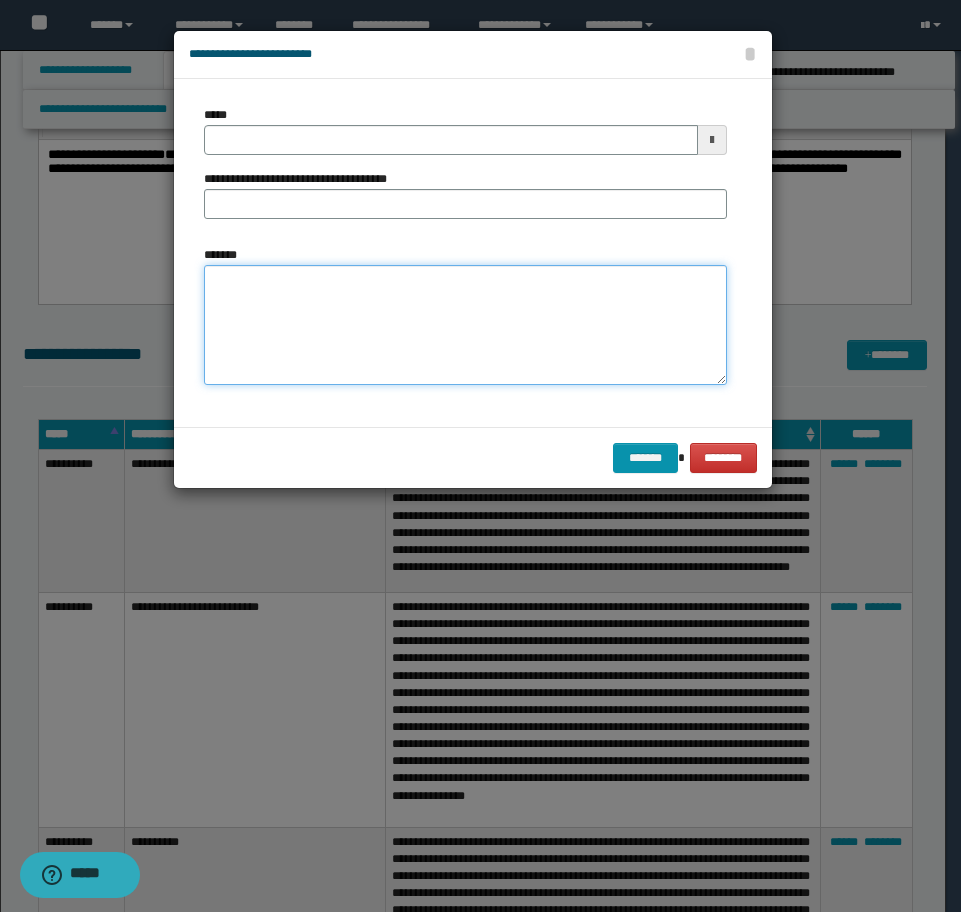 scroll, scrollTop: 0, scrollLeft: 0, axis: both 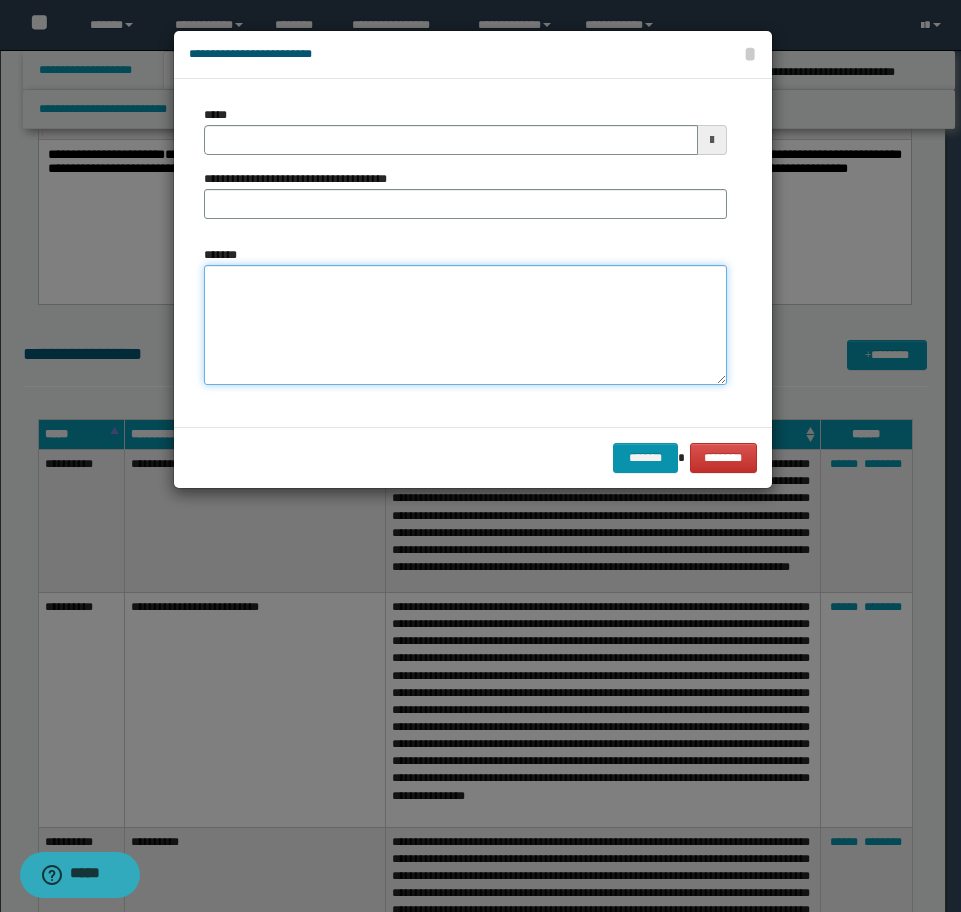 click on "*******" at bounding box center [465, 325] 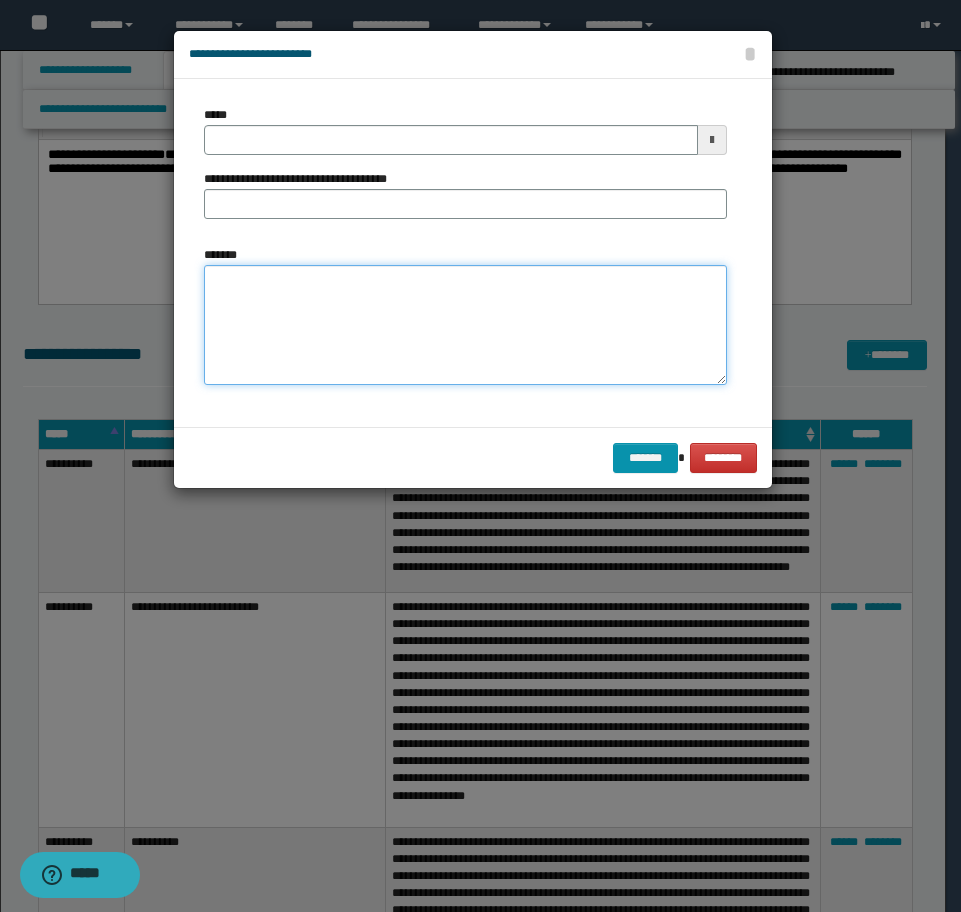 paste on "**********" 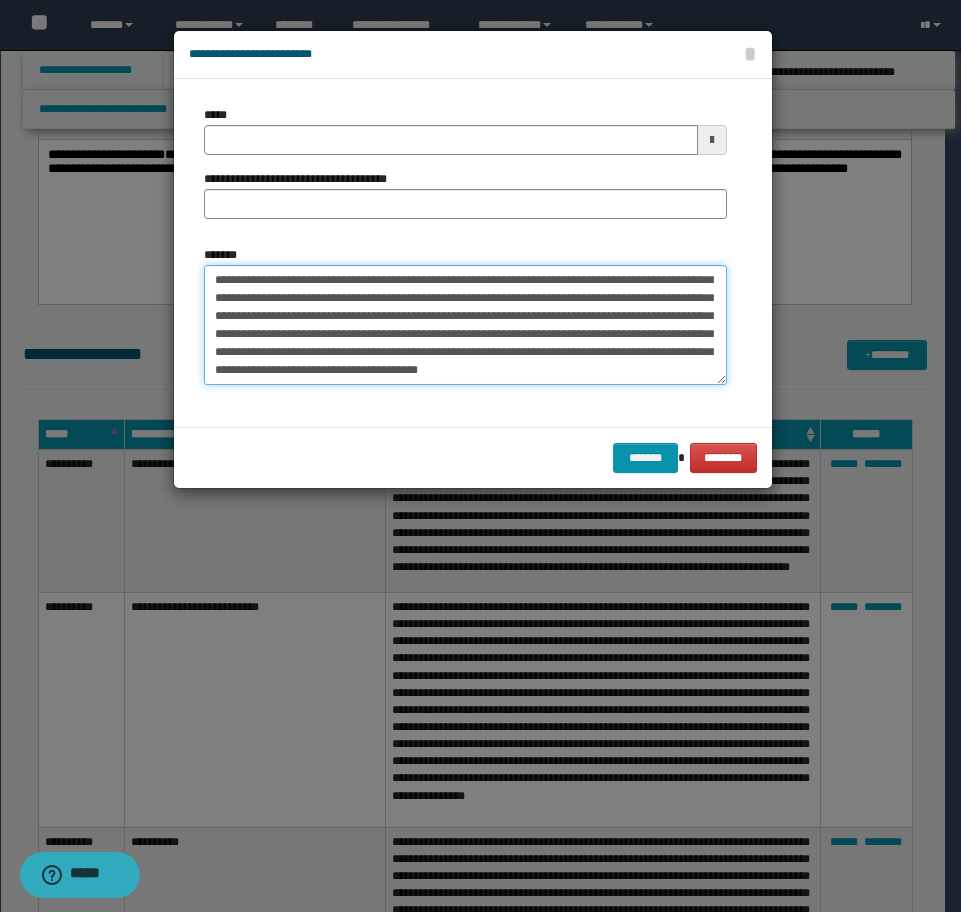 scroll, scrollTop: 0, scrollLeft: 0, axis: both 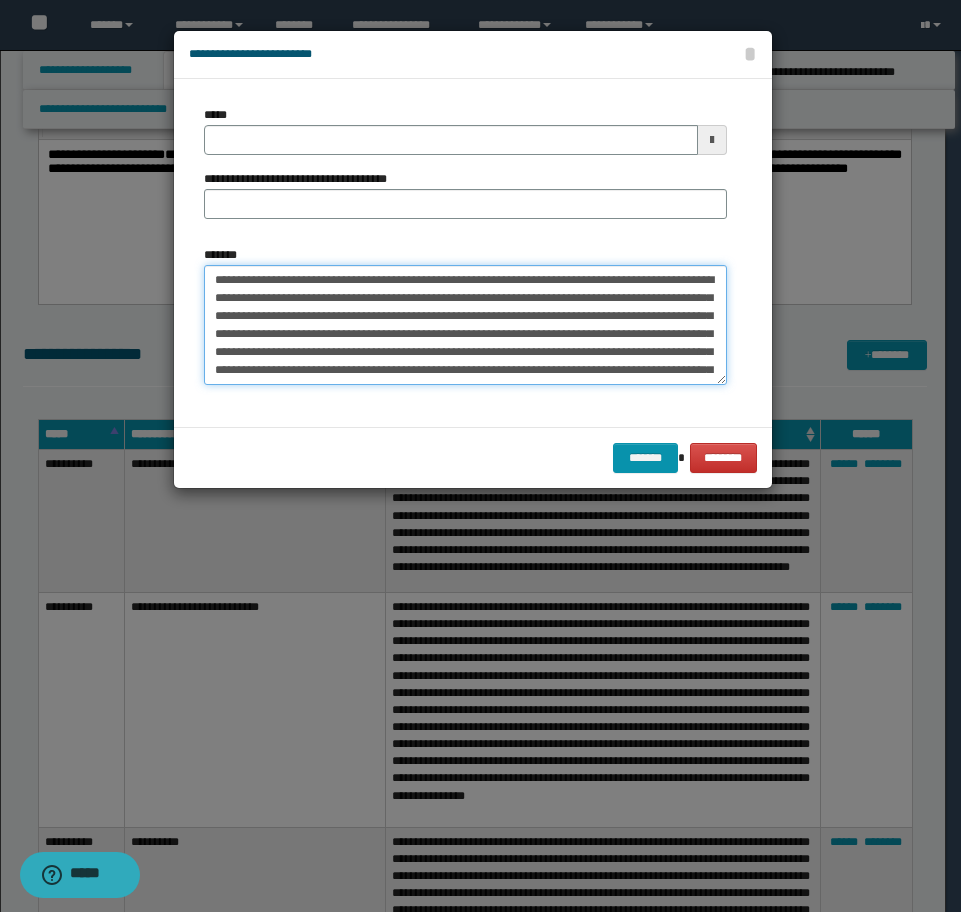type on "**********" 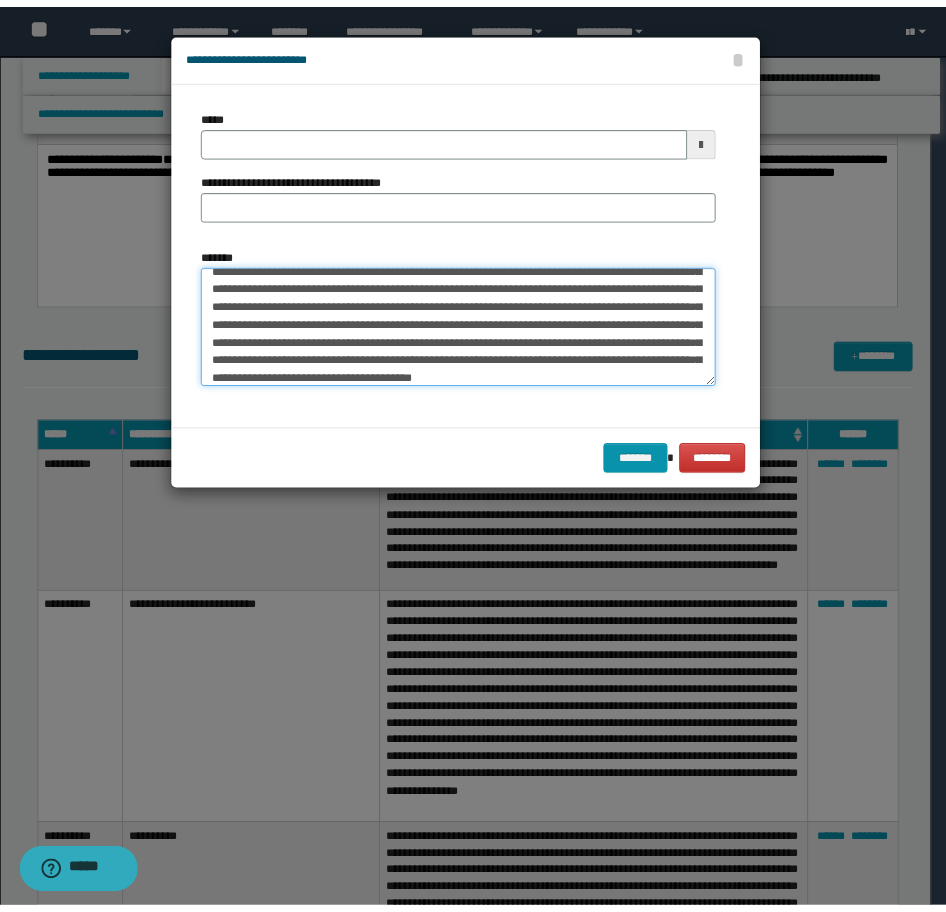scroll, scrollTop: 54, scrollLeft: 0, axis: vertical 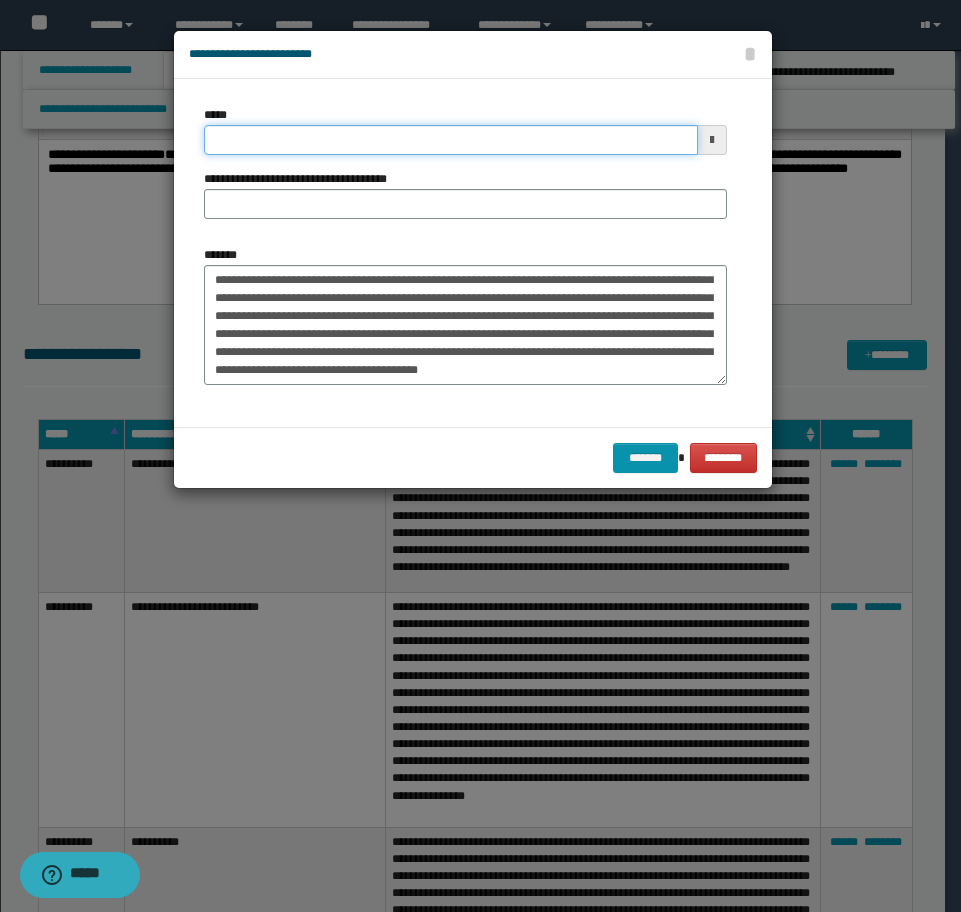 click on "*****" at bounding box center [451, 140] 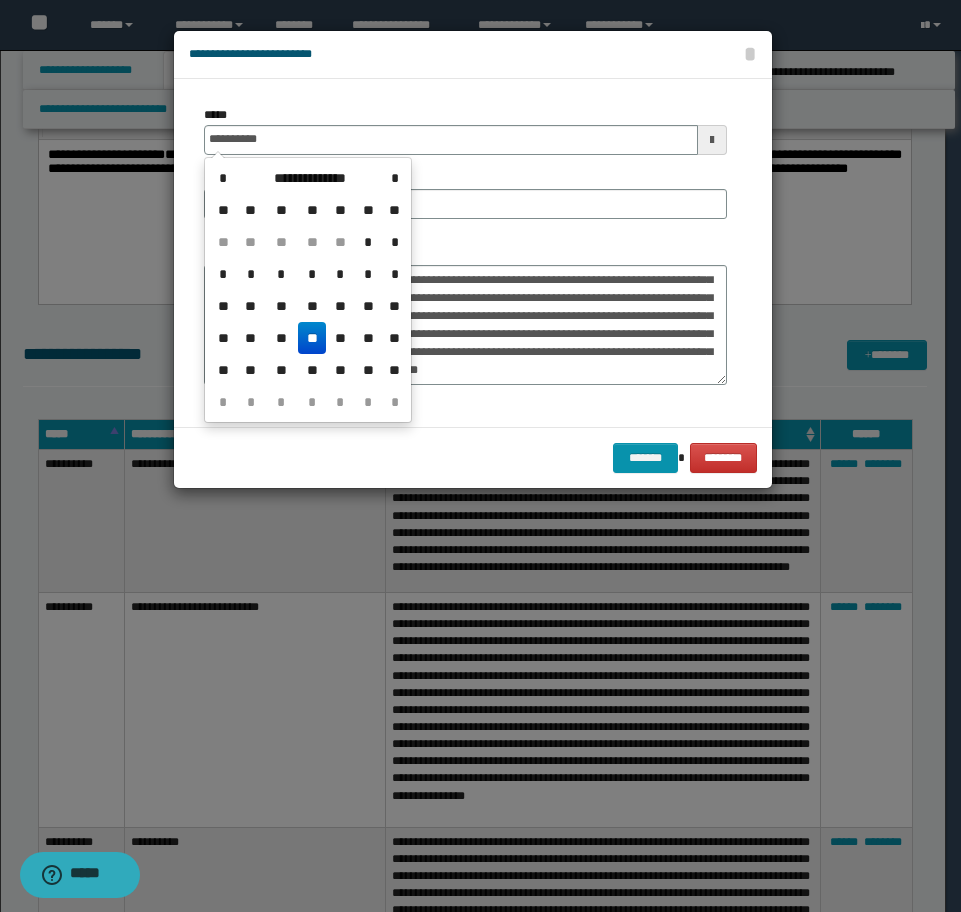 click on "**" at bounding box center (312, 338) 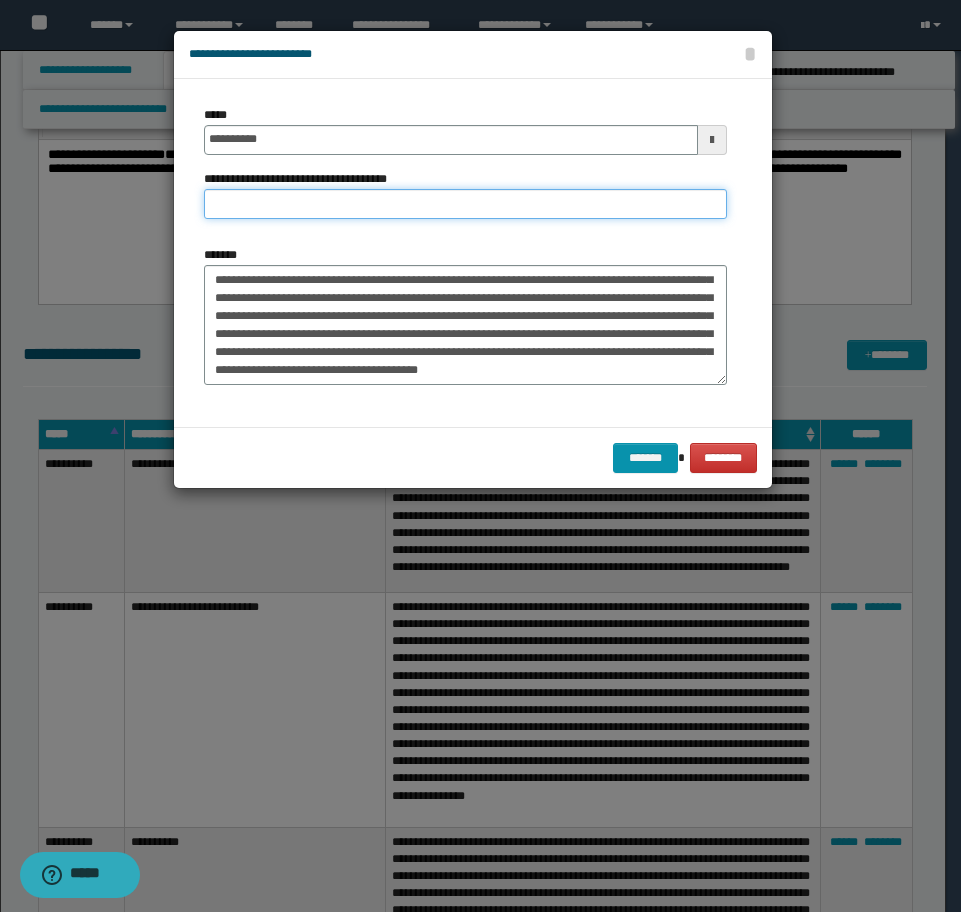 click on "**********" at bounding box center (465, 204) 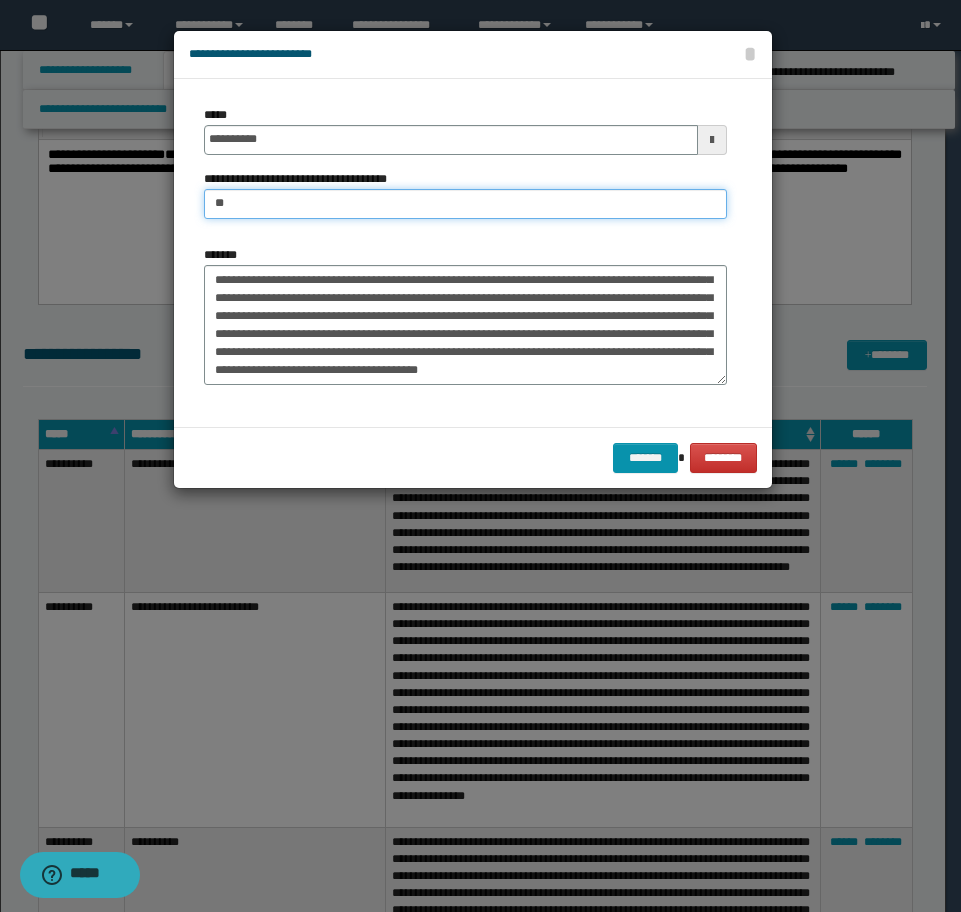 type on "**********" 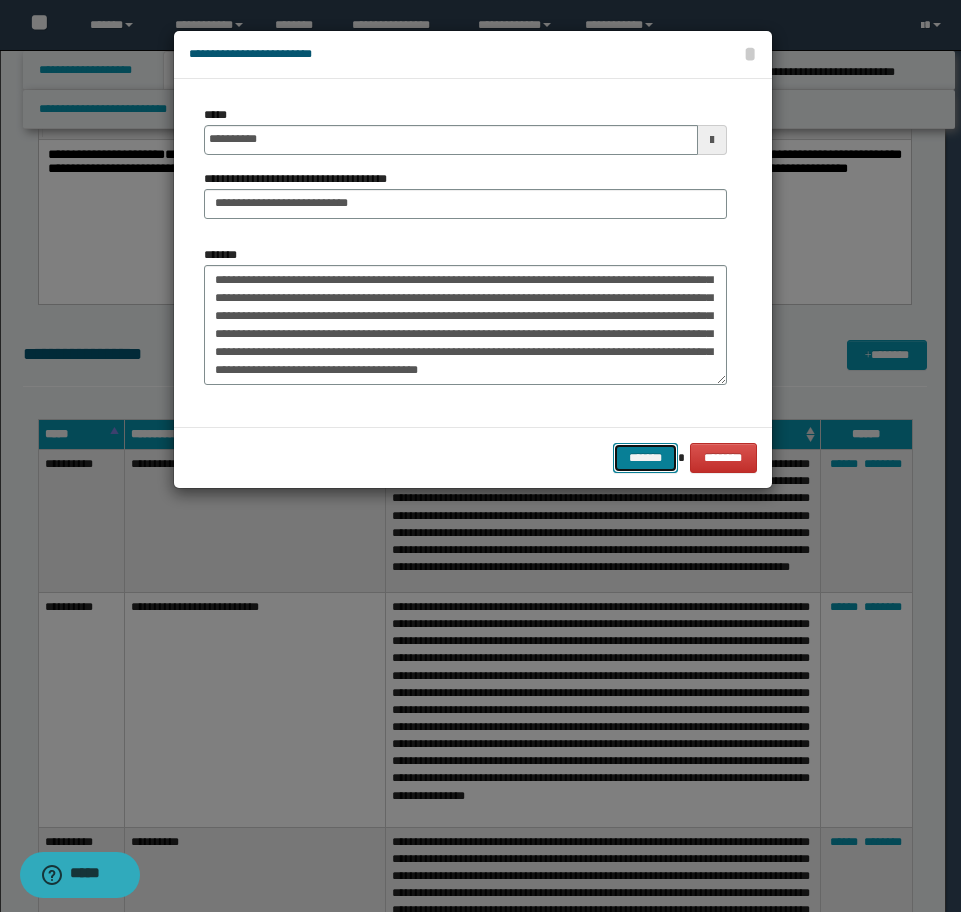 click on "*******" at bounding box center [645, 458] 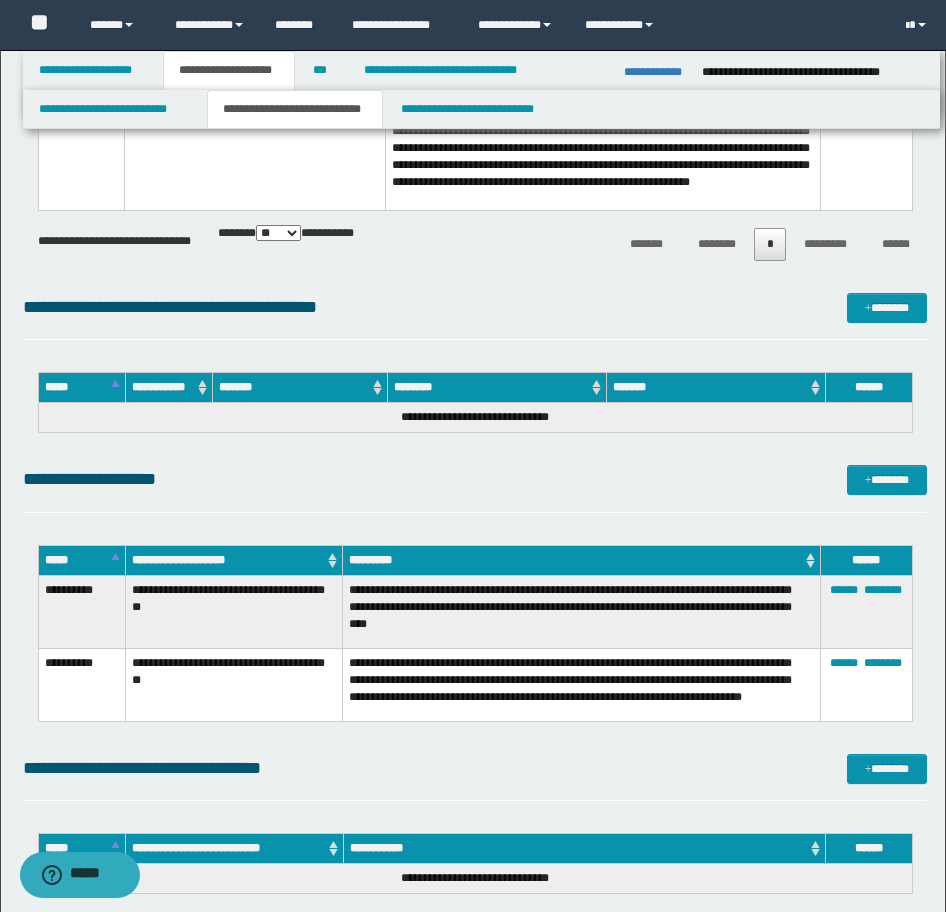 scroll, scrollTop: 5331, scrollLeft: 0, axis: vertical 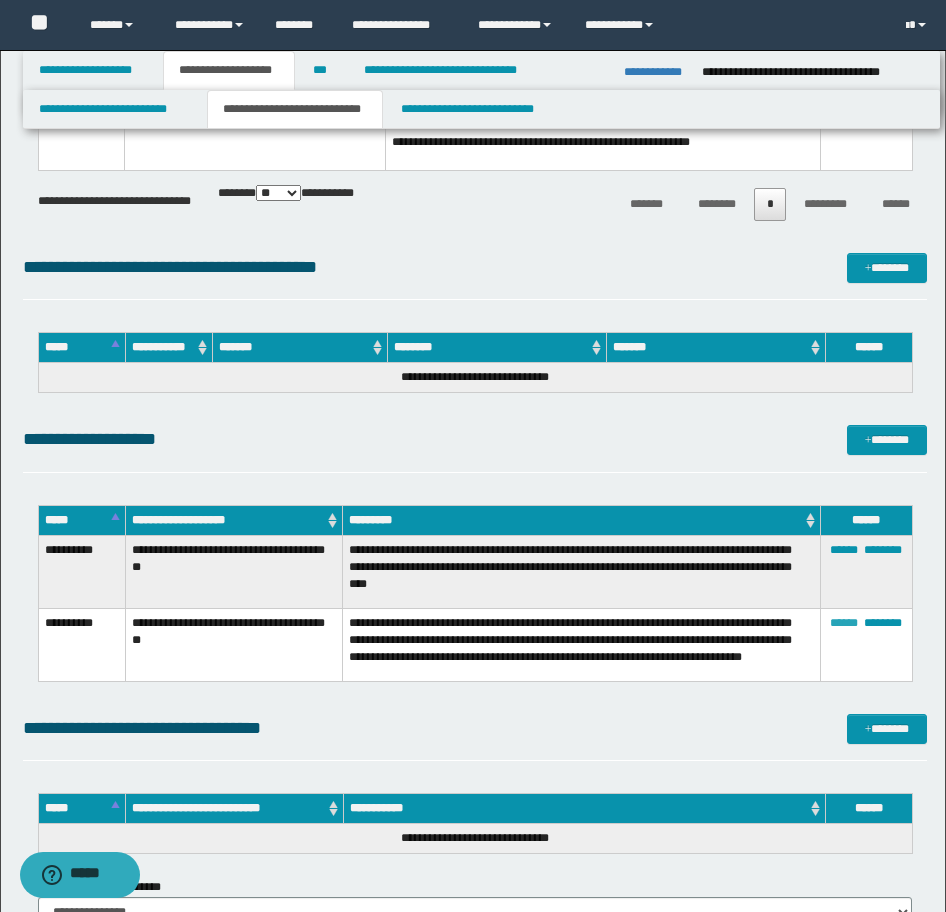 click on "******" at bounding box center (844, 623) 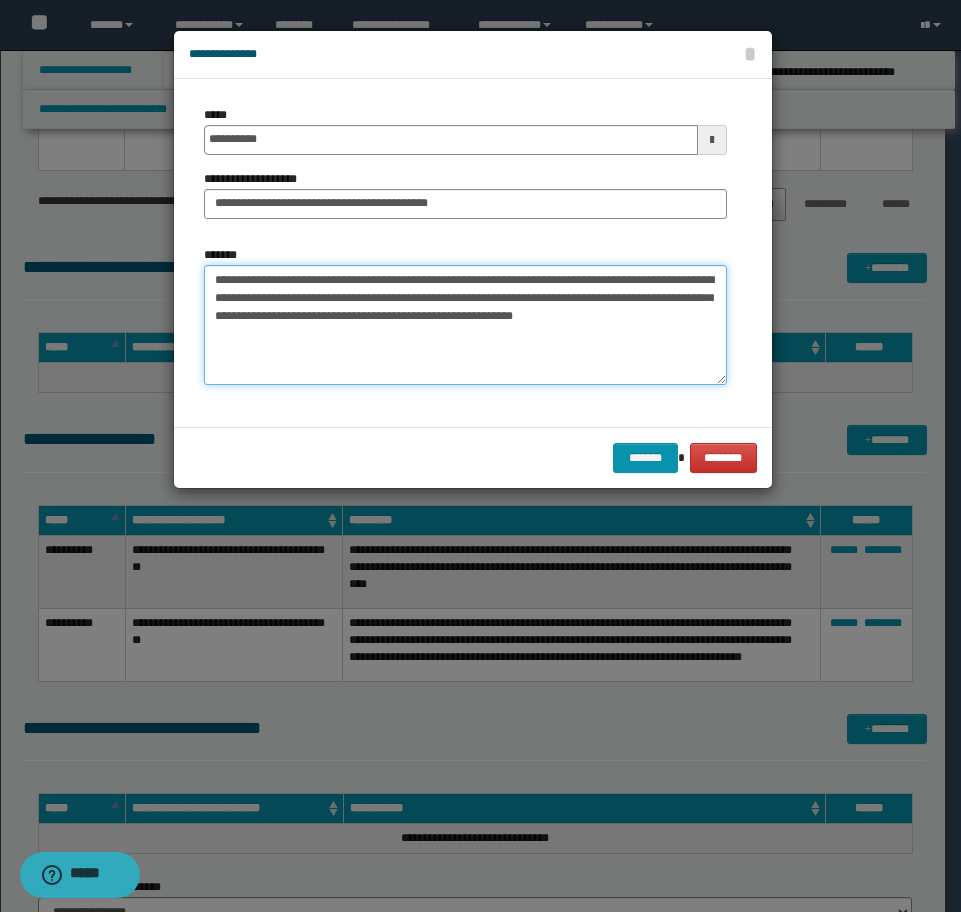 click on "**********" at bounding box center [465, 325] 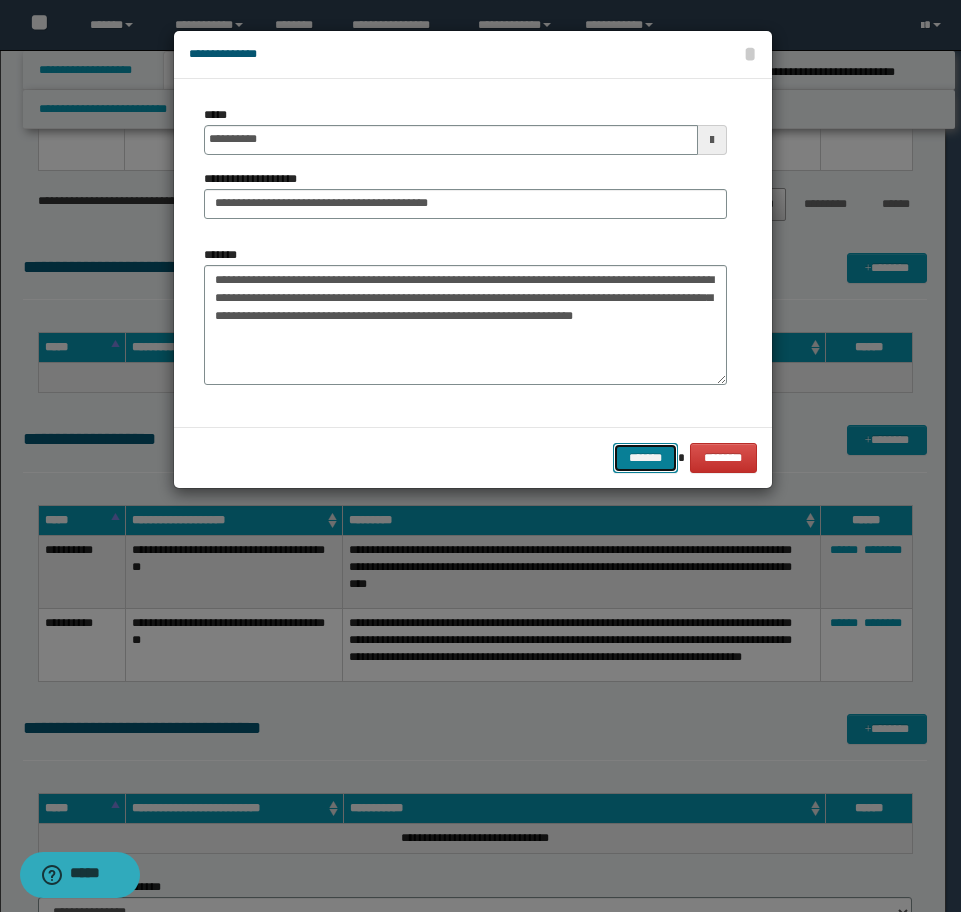 click on "*******" at bounding box center (645, 458) 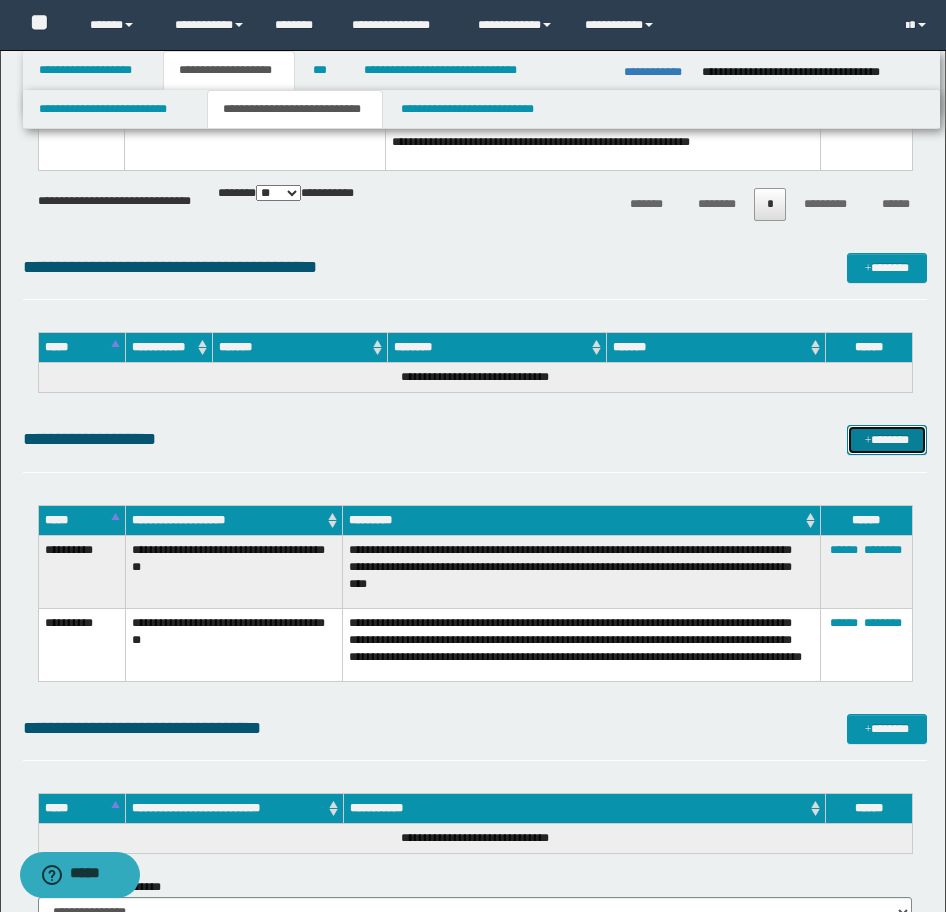 click on "*******" at bounding box center [887, 440] 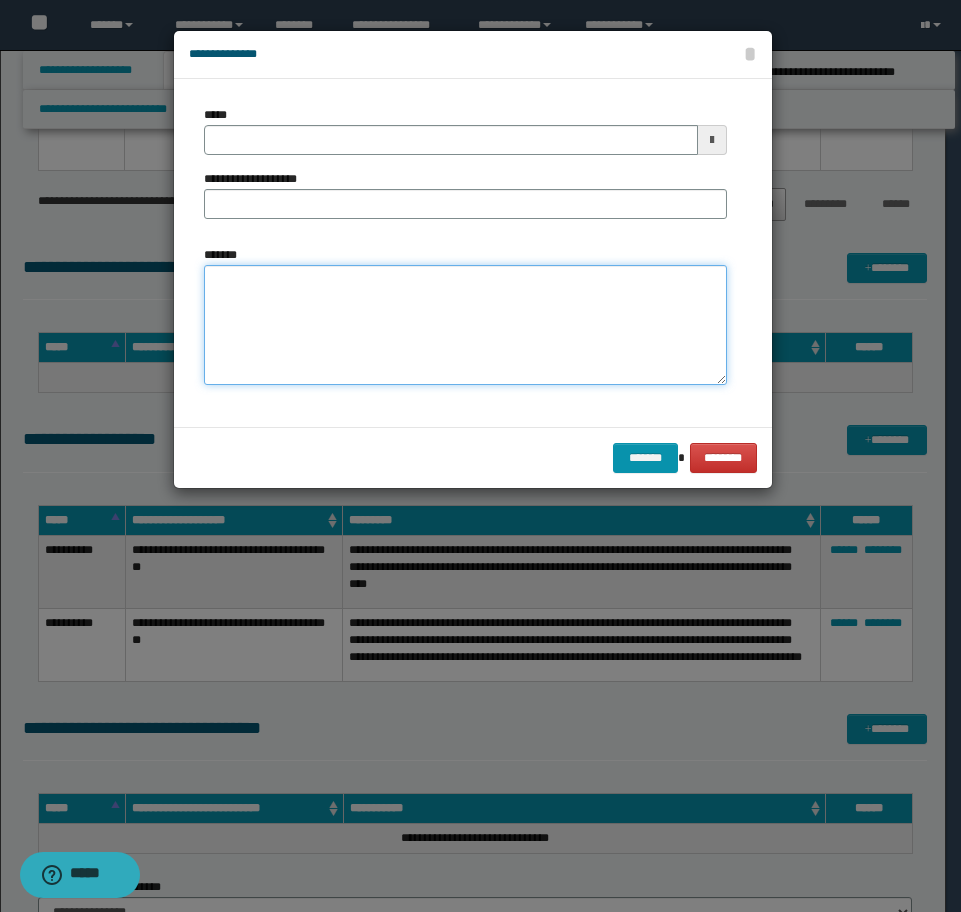 click on "*******" at bounding box center [465, 325] 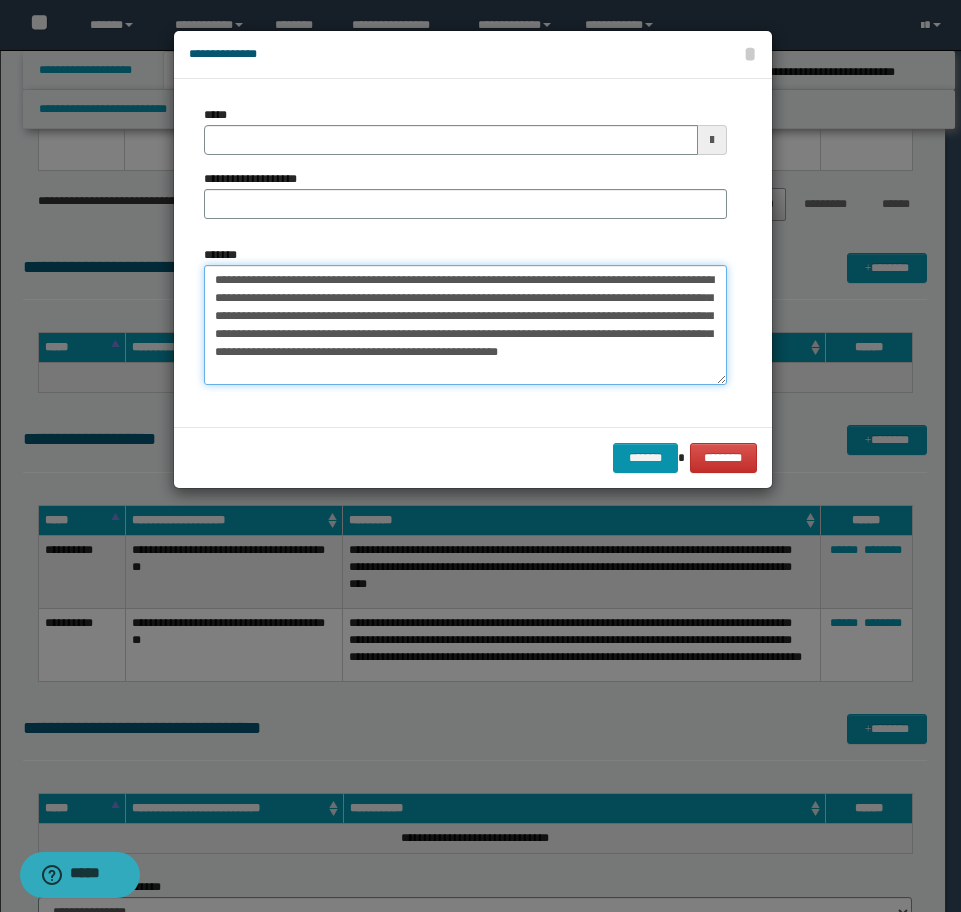 drag, startPoint x: 323, startPoint y: 277, endPoint x: 67, endPoint y: 273, distance: 256.03125 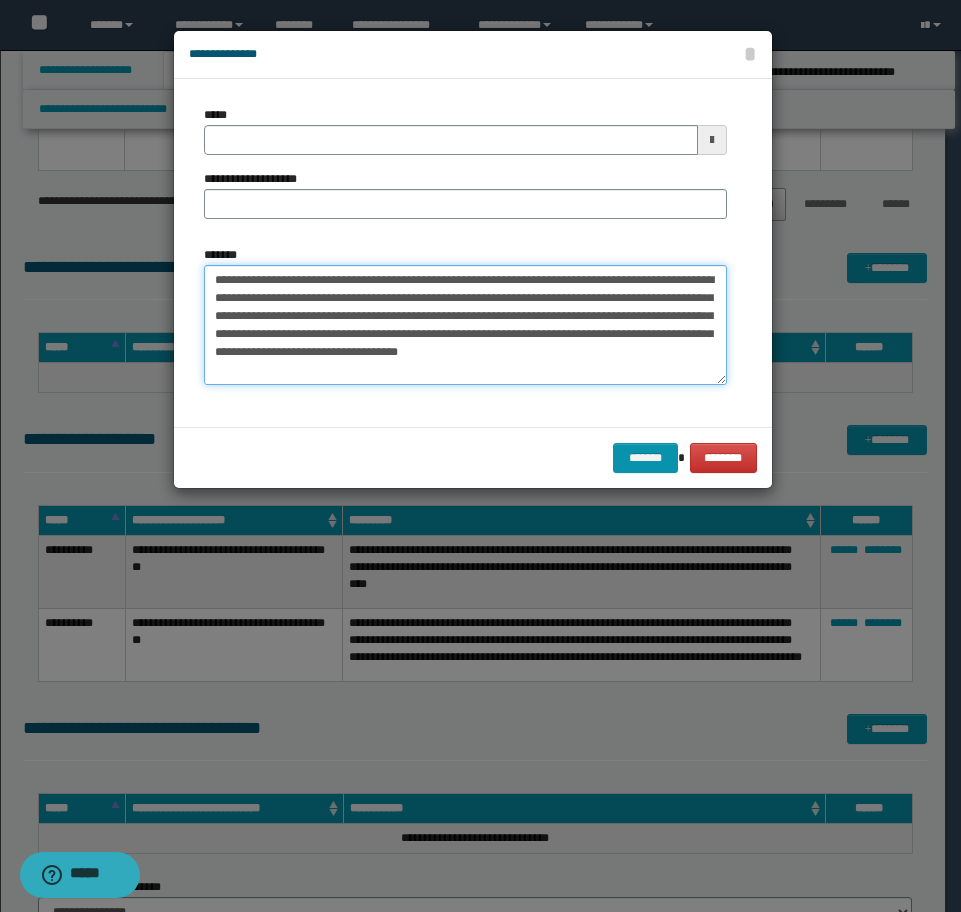 click on "**********" at bounding box center (465, 325) 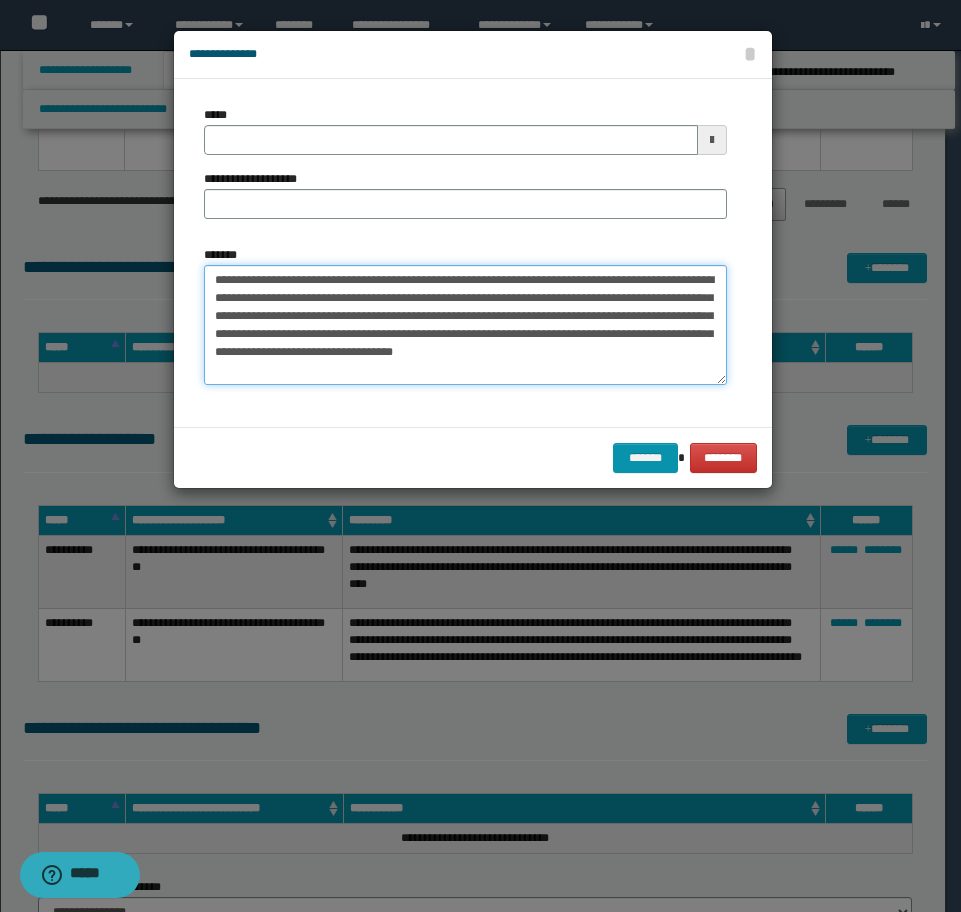 drag, startPoint x: 311, startPoint y: 356, endPoint x: 321, endPoint y: 358, distance: 10.198039 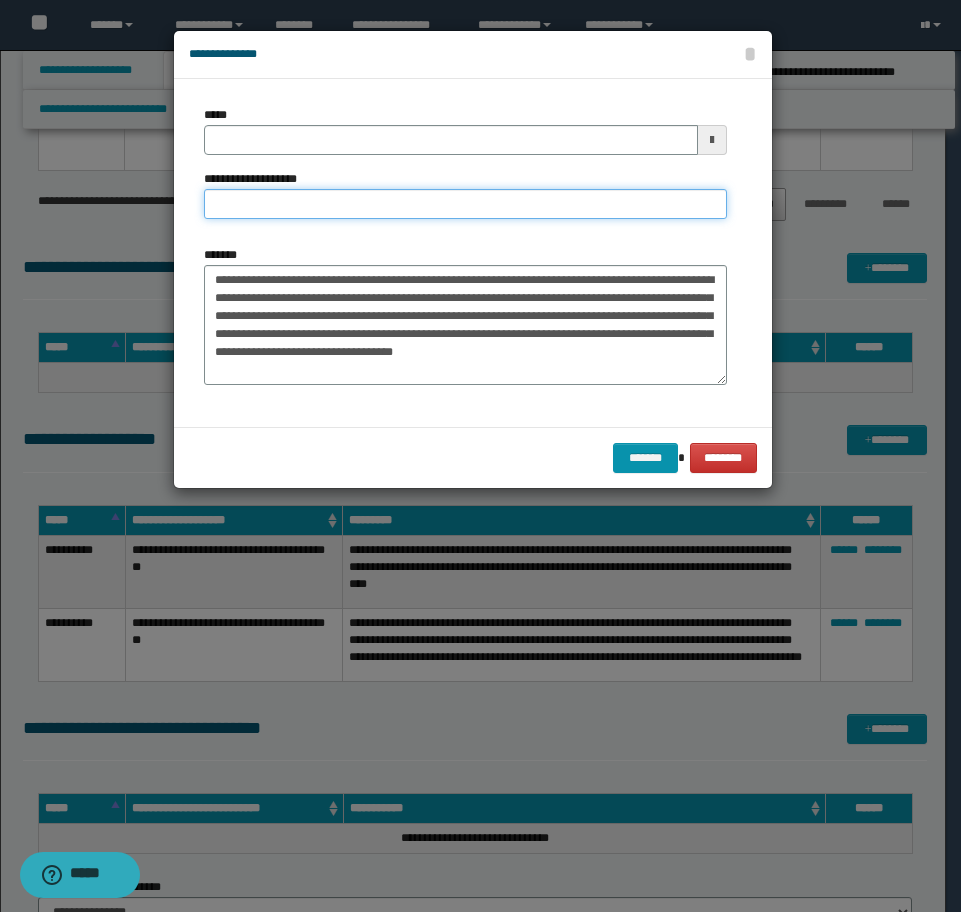 click on "**********" at bounding box center (465, 204) 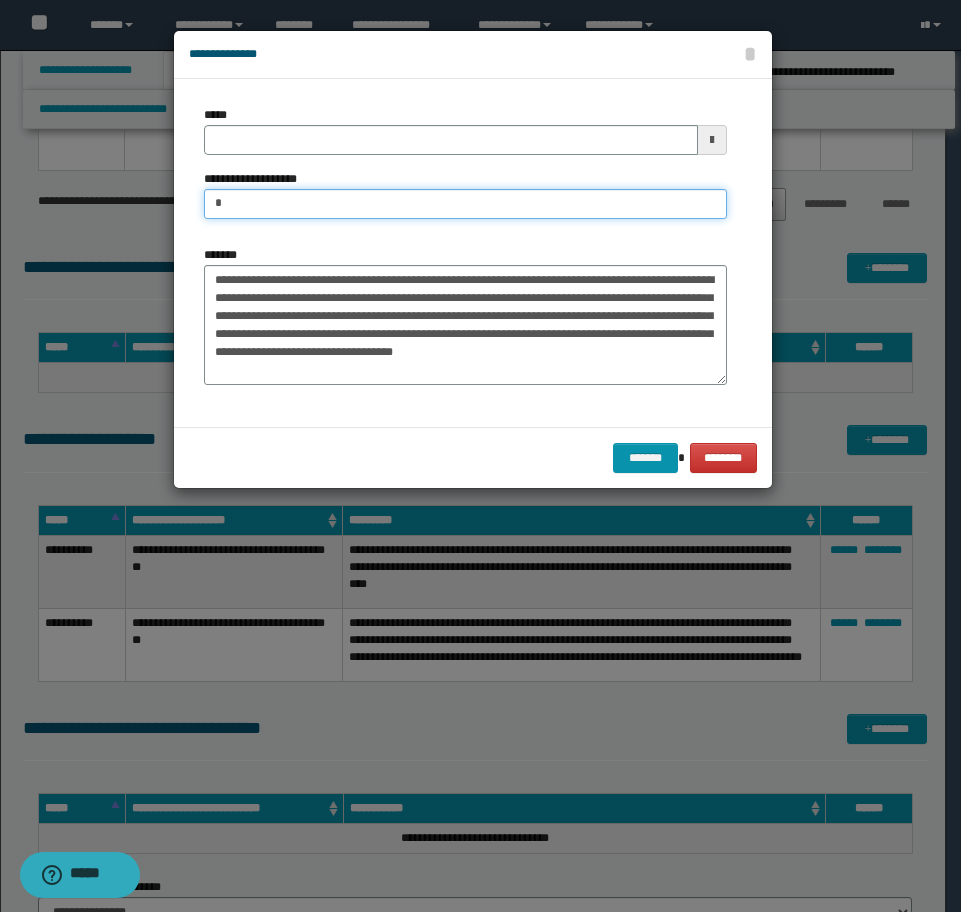 click on "*" at bounding box center [465, 204] 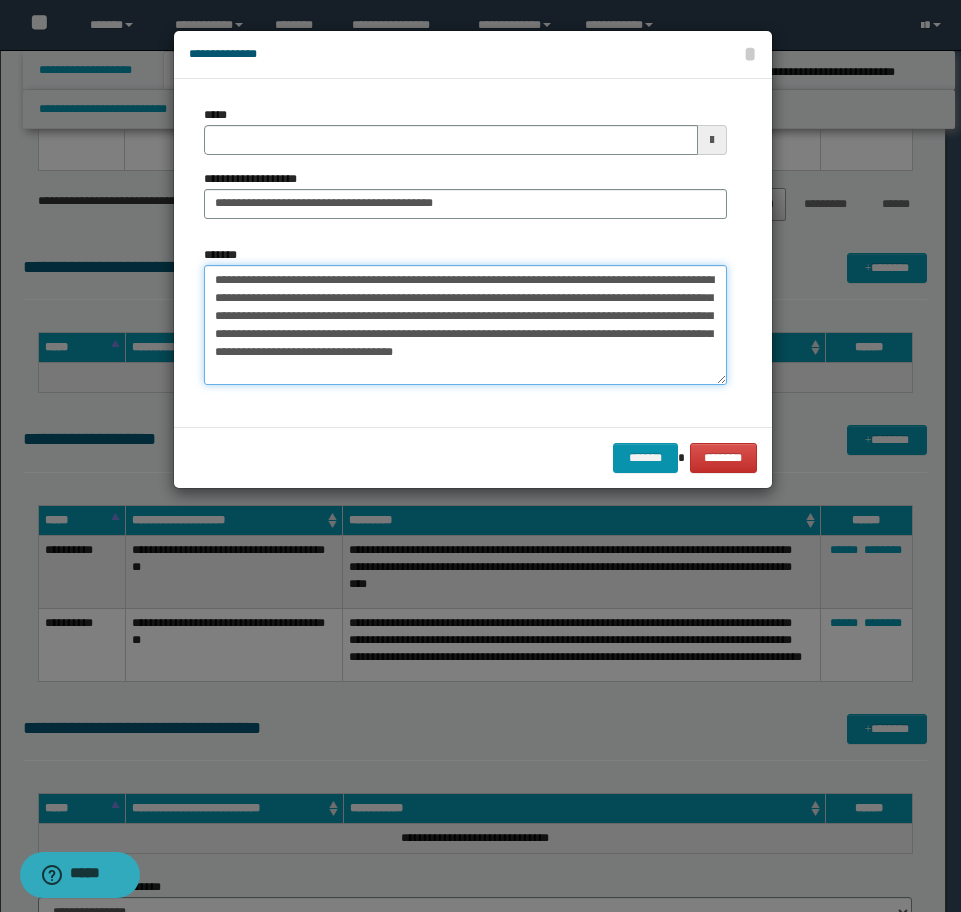 drag, startPoint x: 318, startPoint y: 353, endPoint x: 331, endPoint y: 332, distance: 24.698177 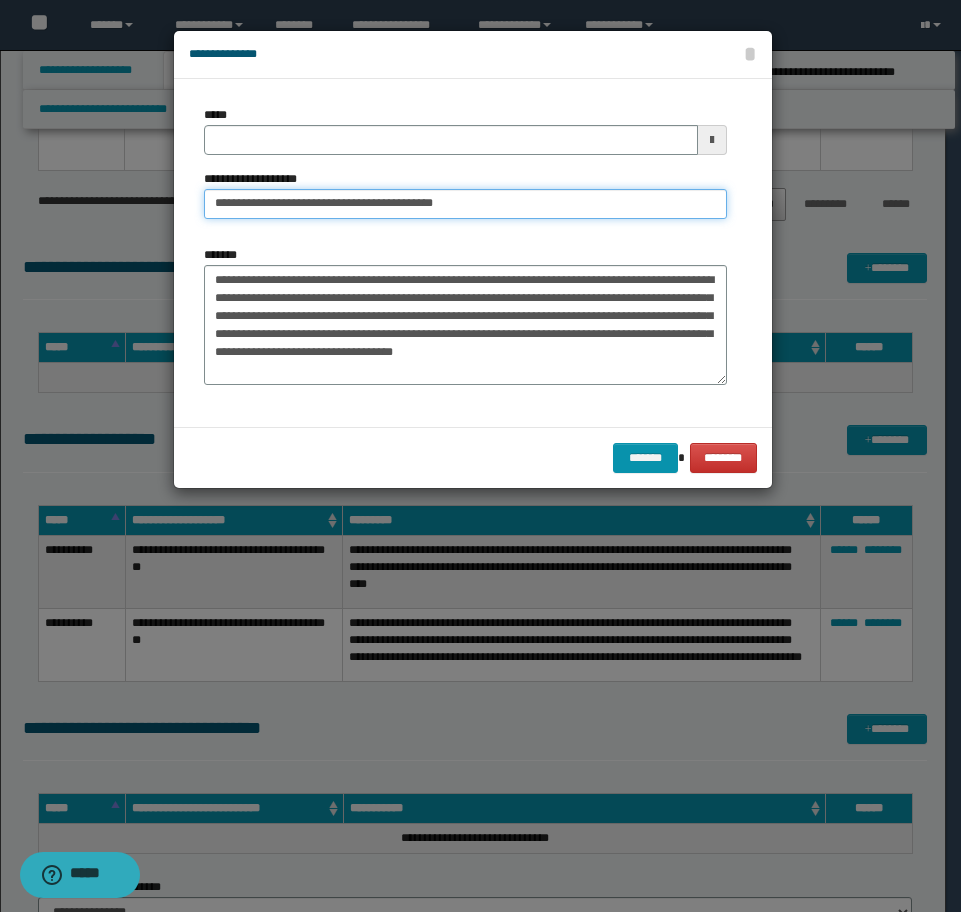 click on "**********" at bounding box center (465, 204) 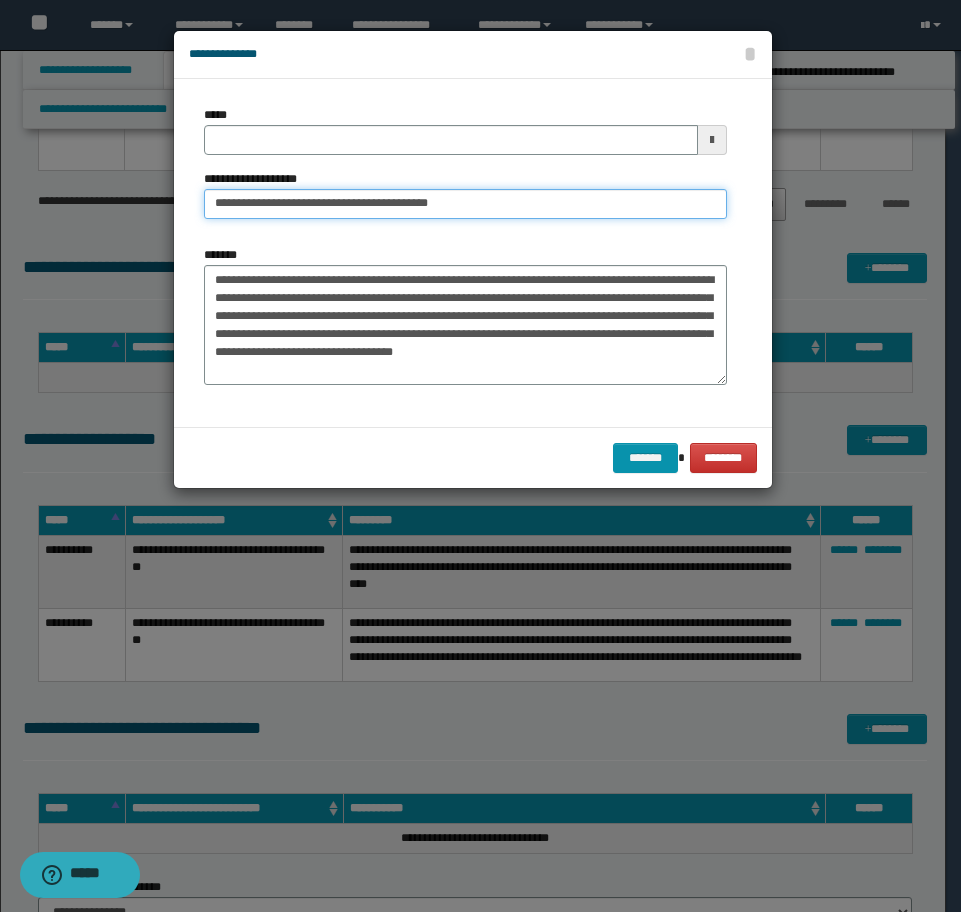 type on "**********" 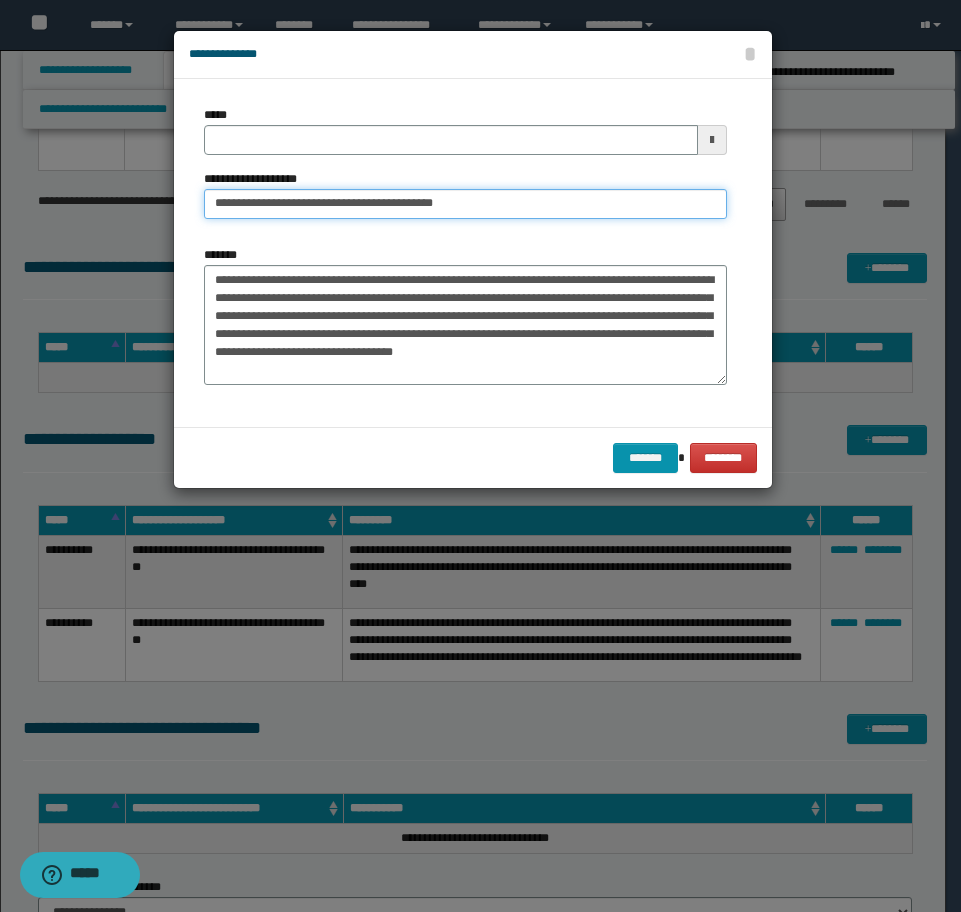 type 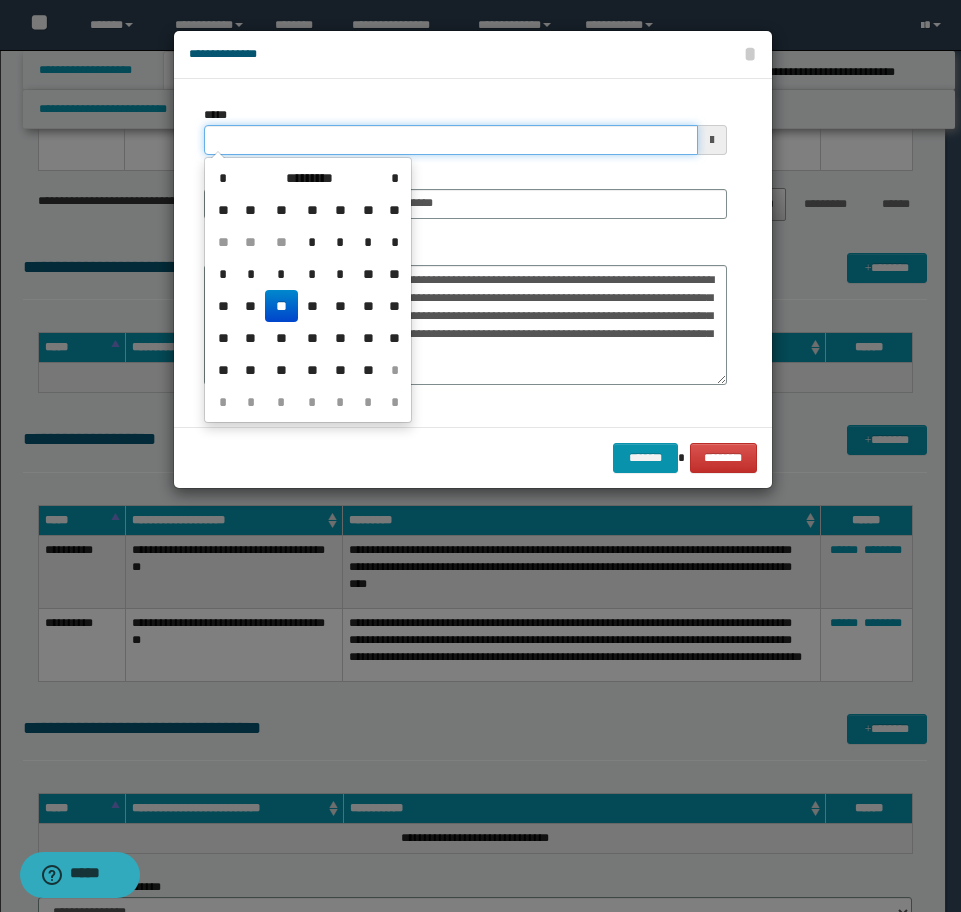 drag, startPoint x: 353, startPoint y: 131, endPoint x: -16, endPoint y: 104, distance: 369.98648 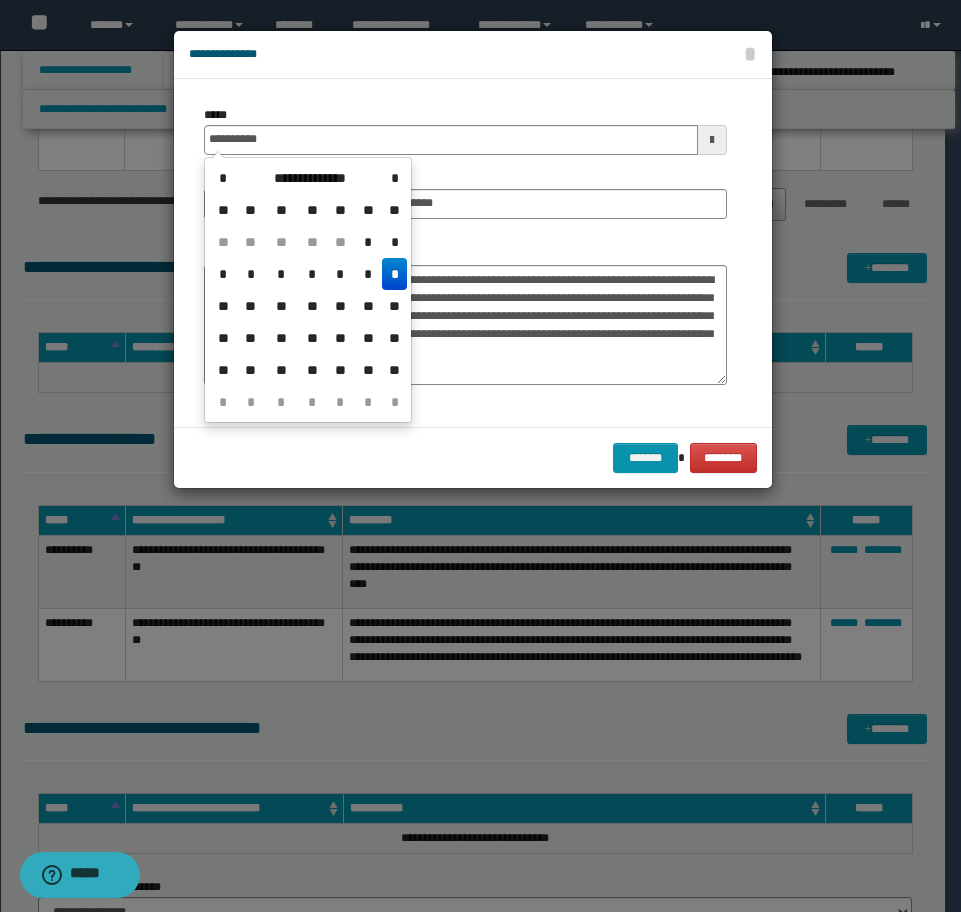 click on "*" at bounding box center (394, 274) 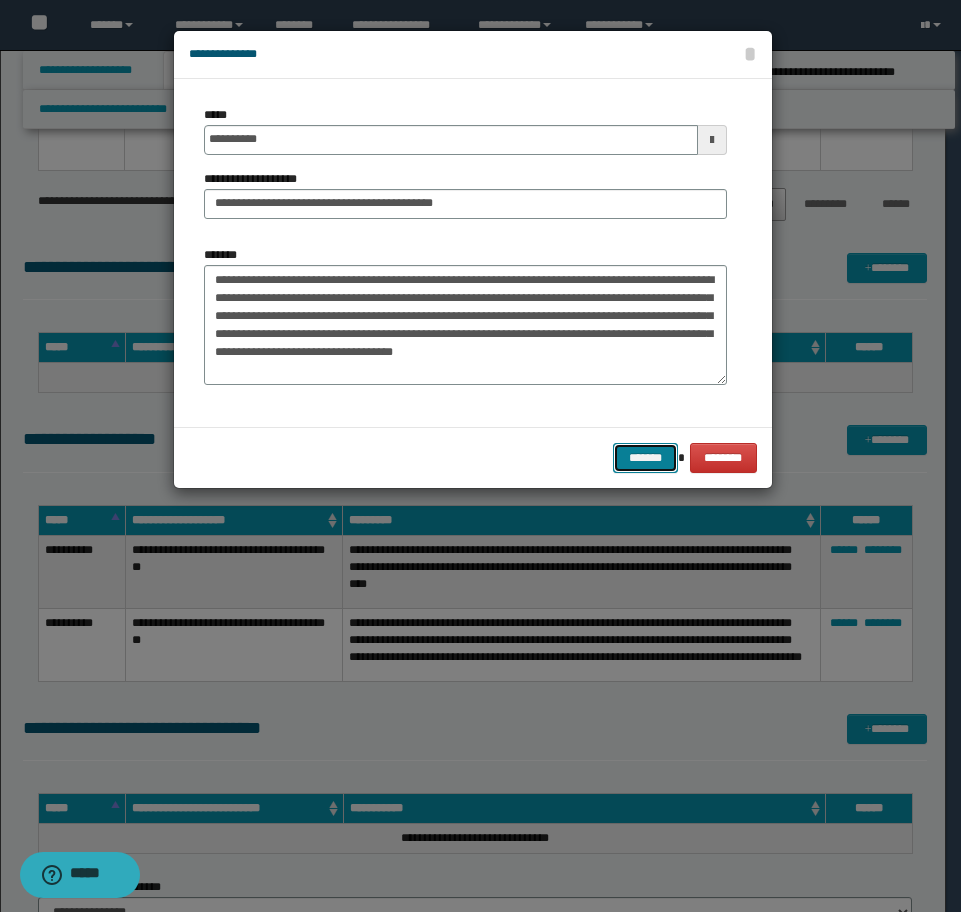 drag, startPoint x: 667, startPoint y: 464, endPoint x: 759, endPoint y: 470, distance: 92.19544 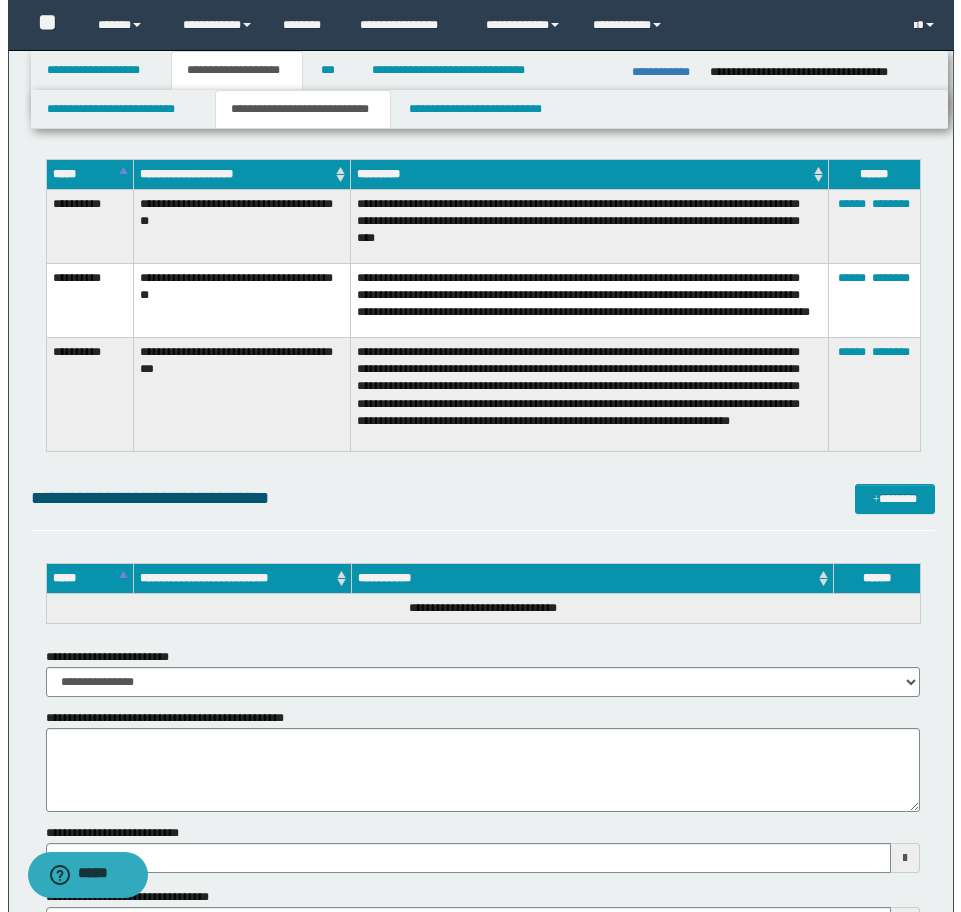 scroll, scrollTop: 5831, scrollLeft: 0, axis: vertical 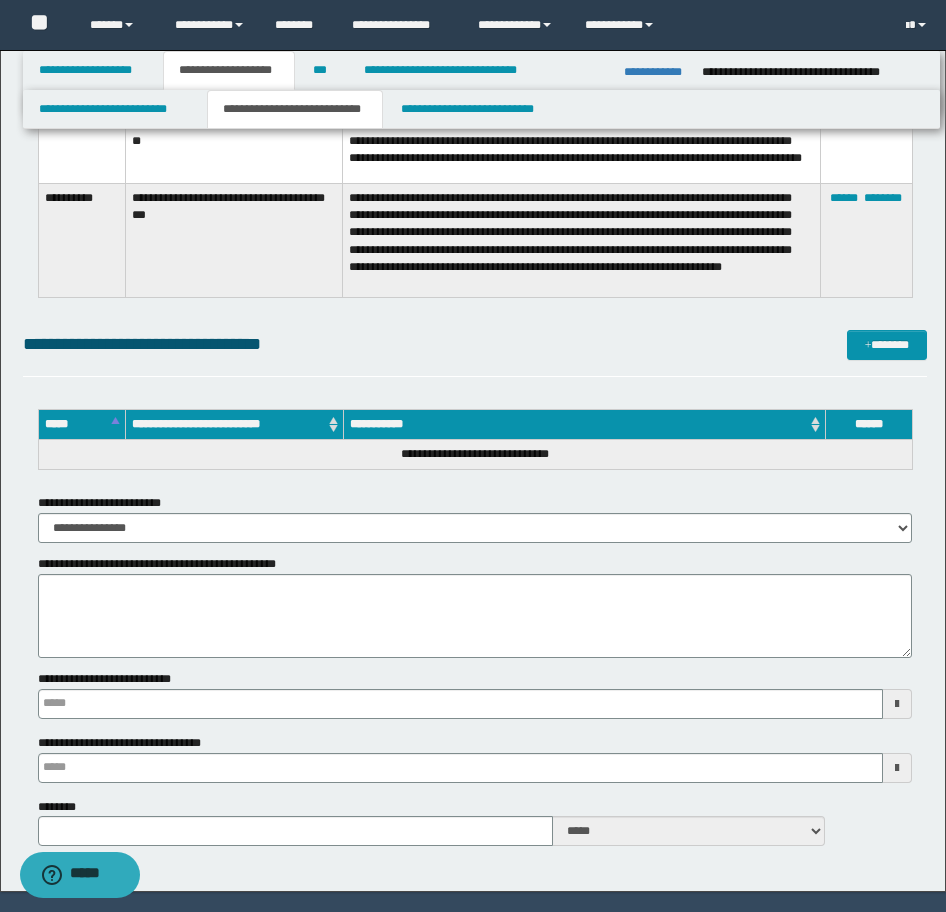 type 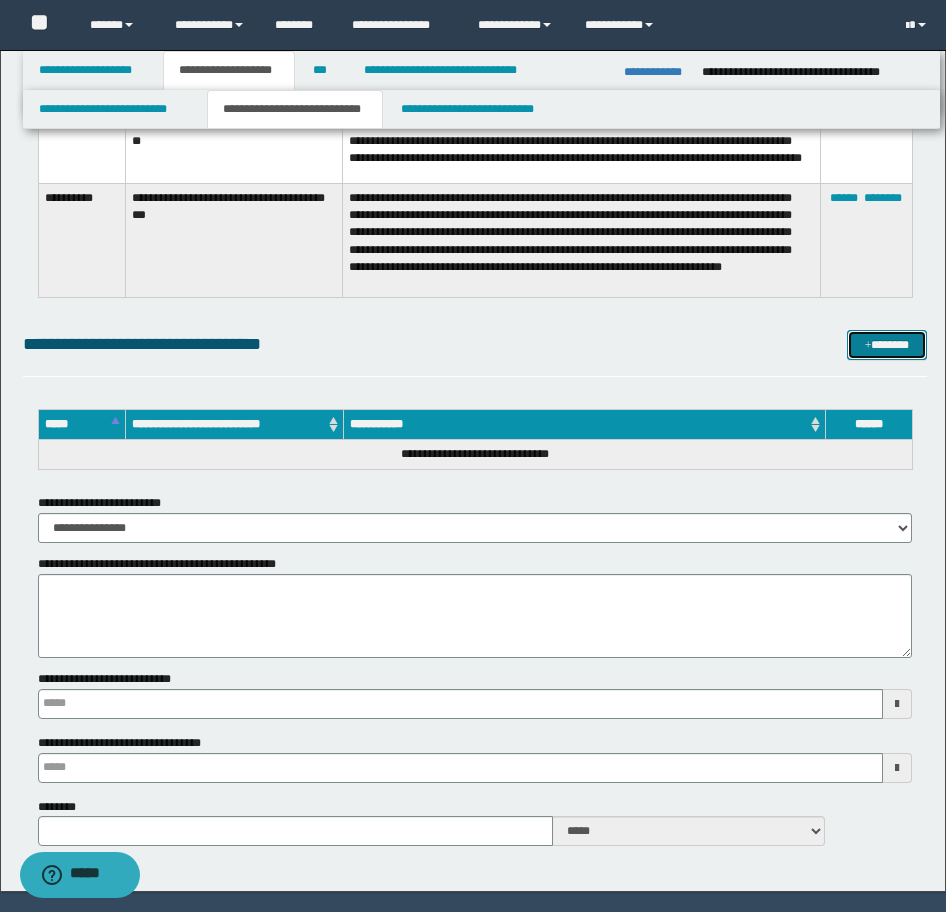 click on "*******" at bounding box center (887, 345) 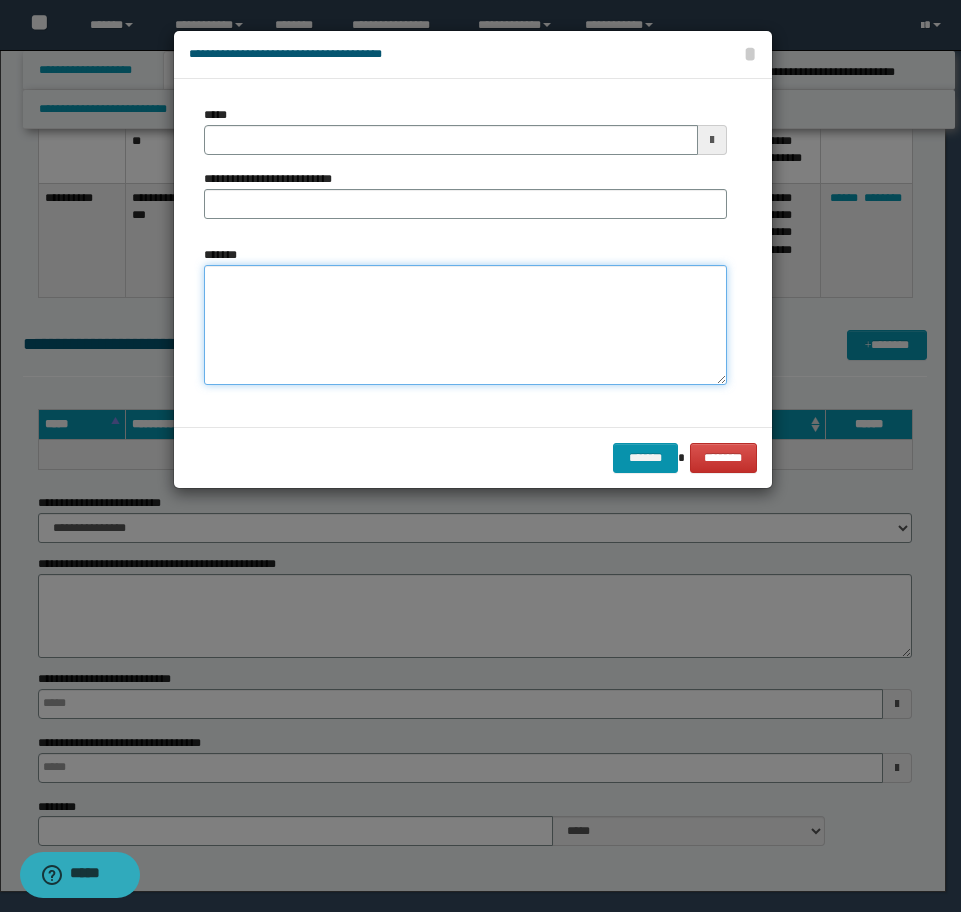 click on "*******" at bounding box center (465, 325) 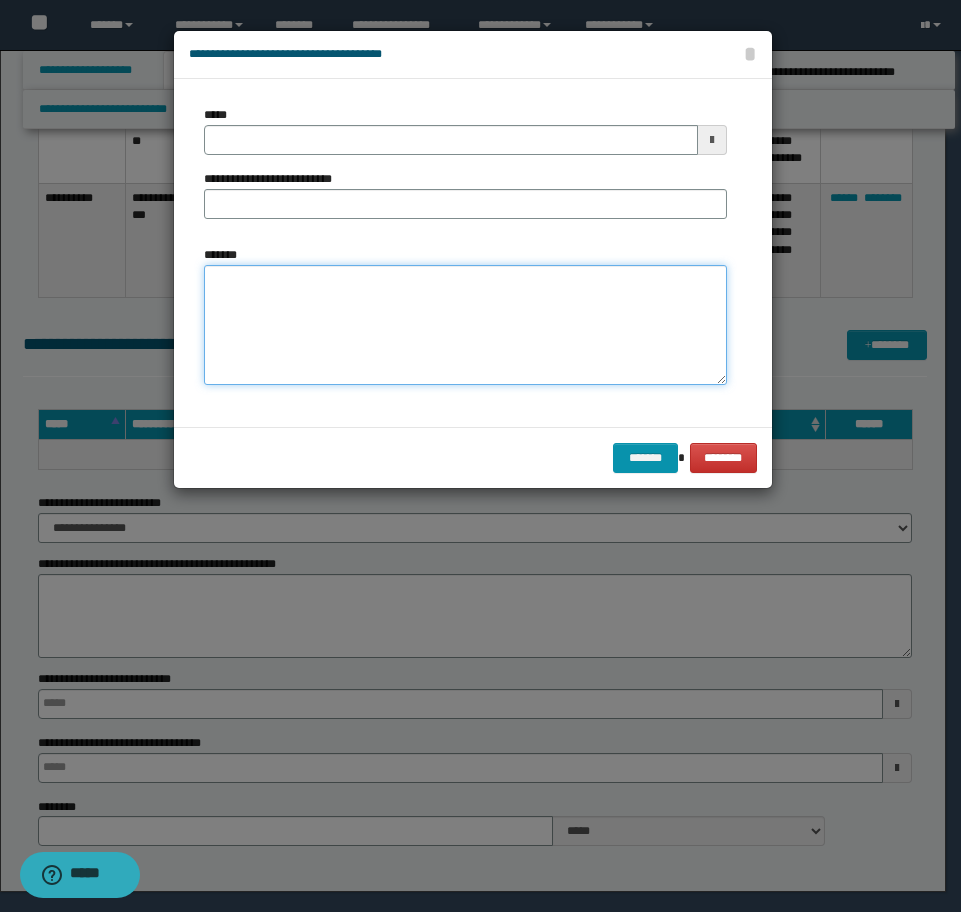 paste on "**********" 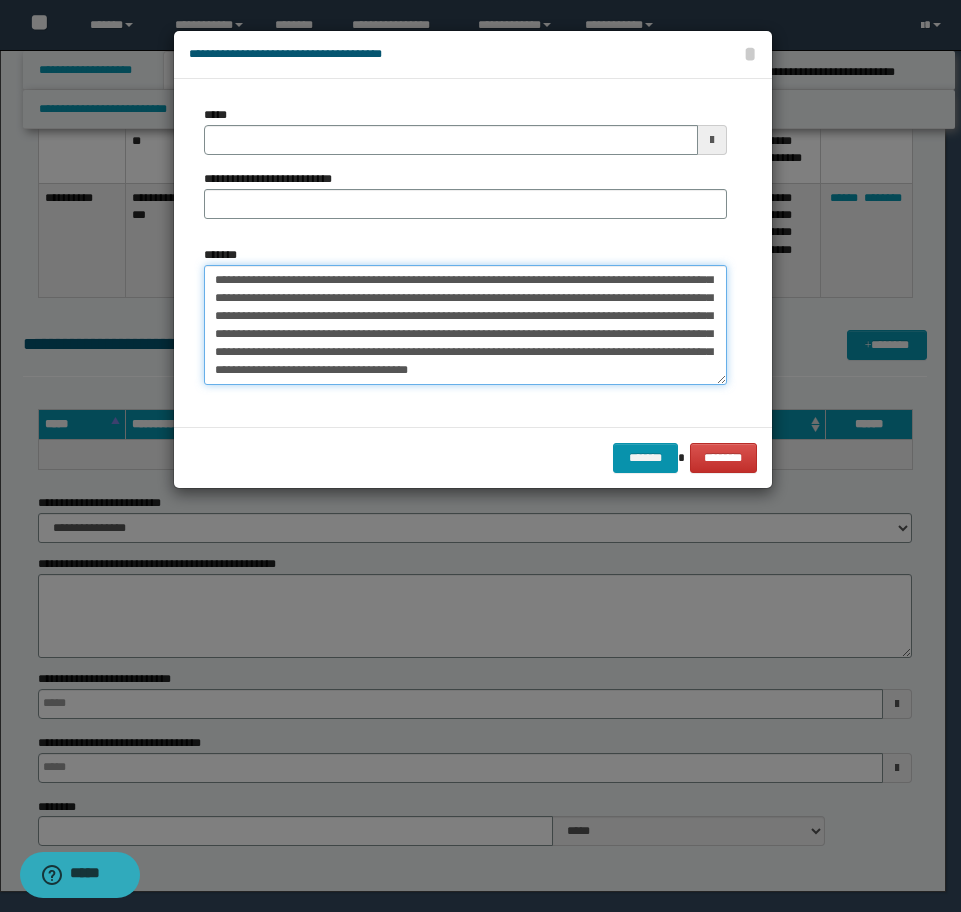 scroll, scrollTop: 0, scrollLeft: 0, axis: both 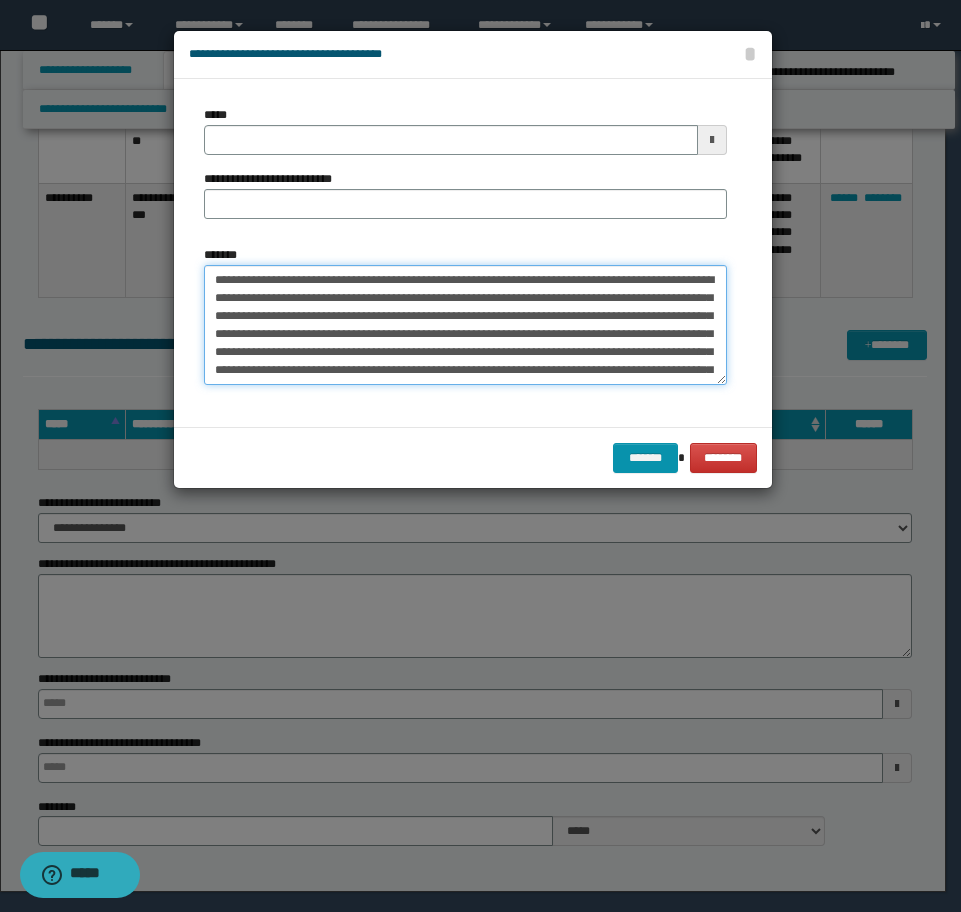 click on "**********" at bounding box center (465, 325) 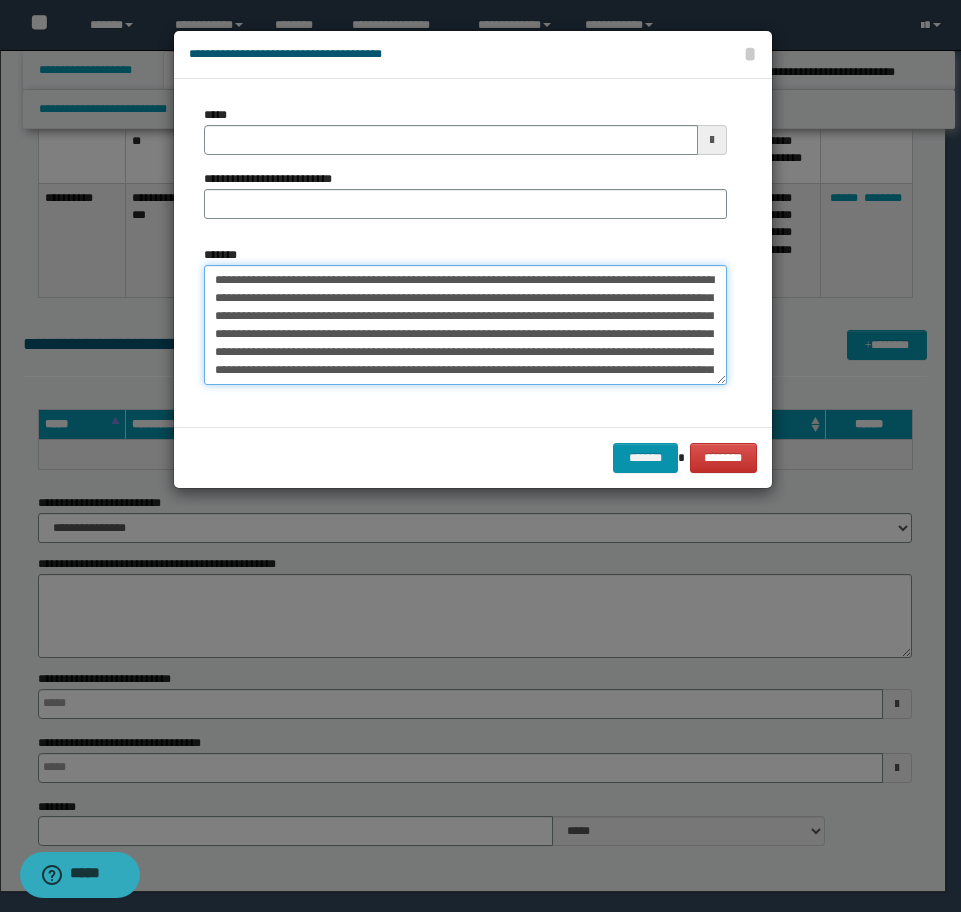 click on "**********" at bounding box center (465, 325) 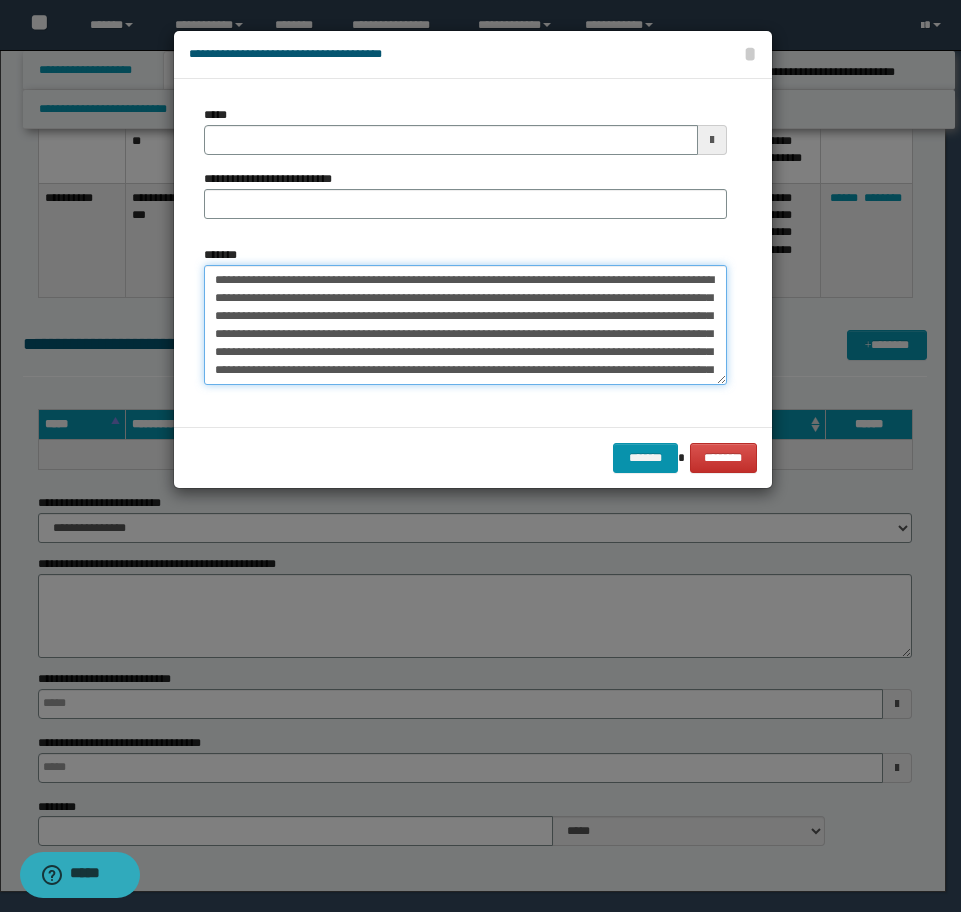 click on "**********" at bounding box center (465, 325) 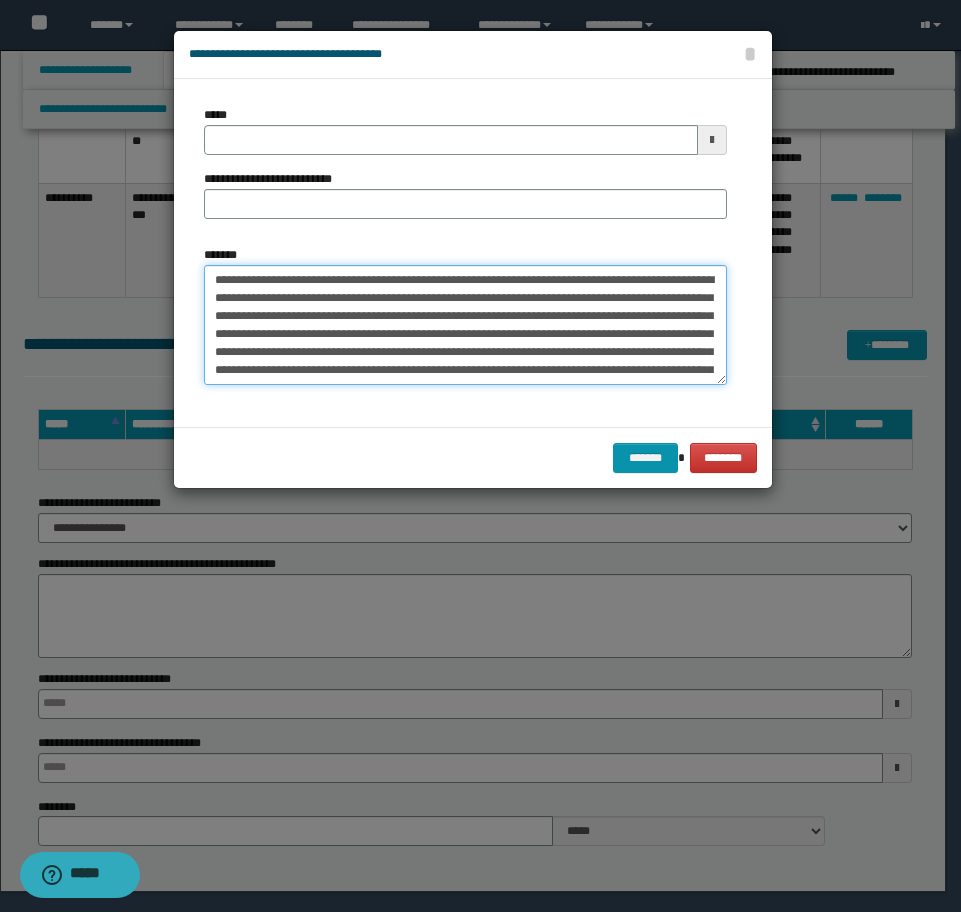 scroll, scrollTop: 27, scrollLeft: 0, axis: vertical 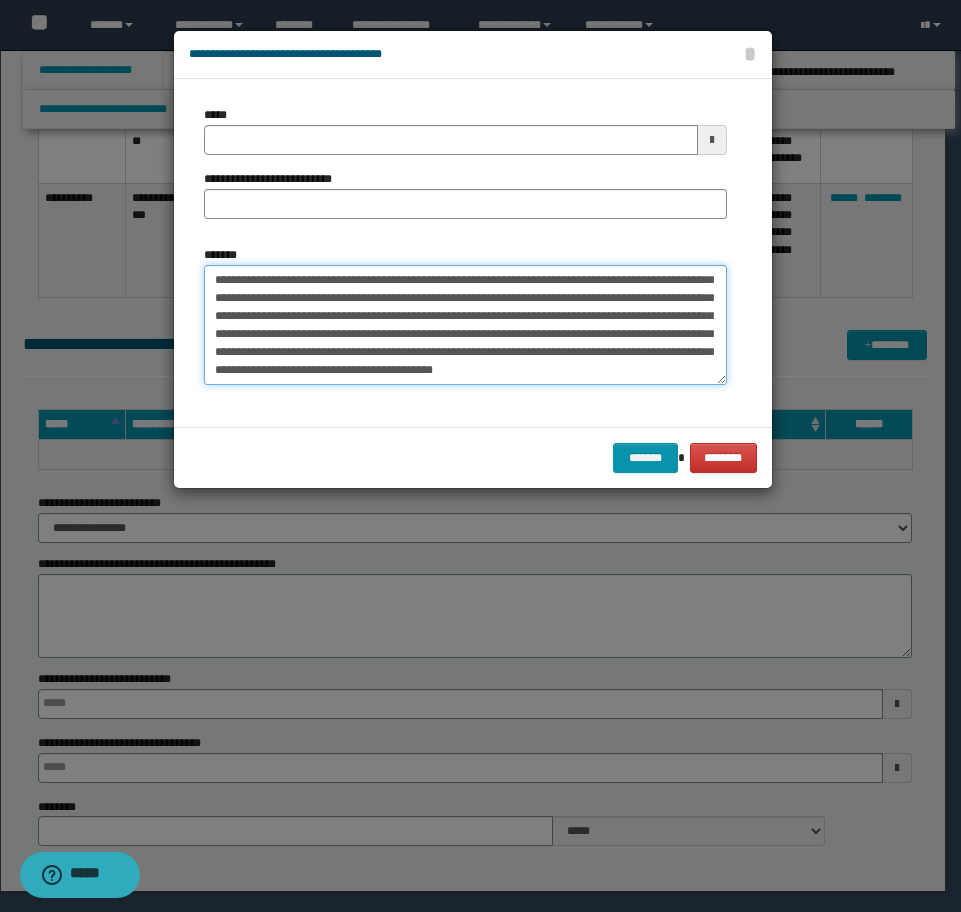 click on "**********" at bounding box center (465, 325) 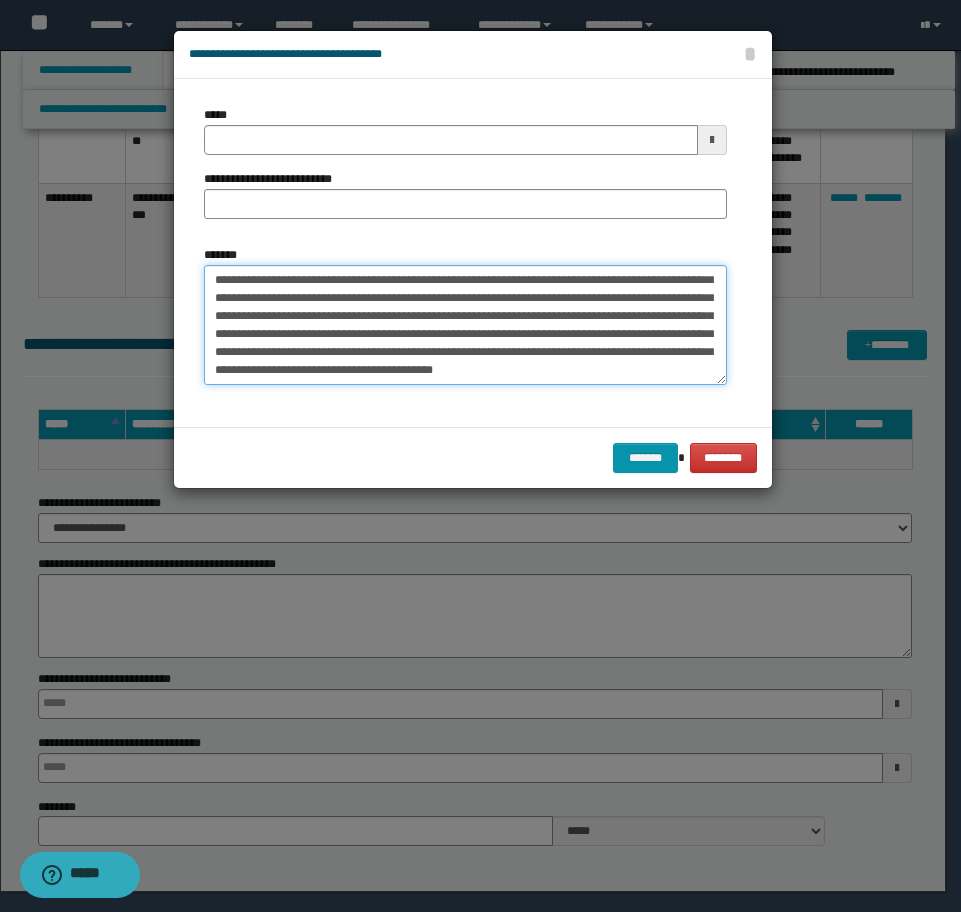 type on "**********" 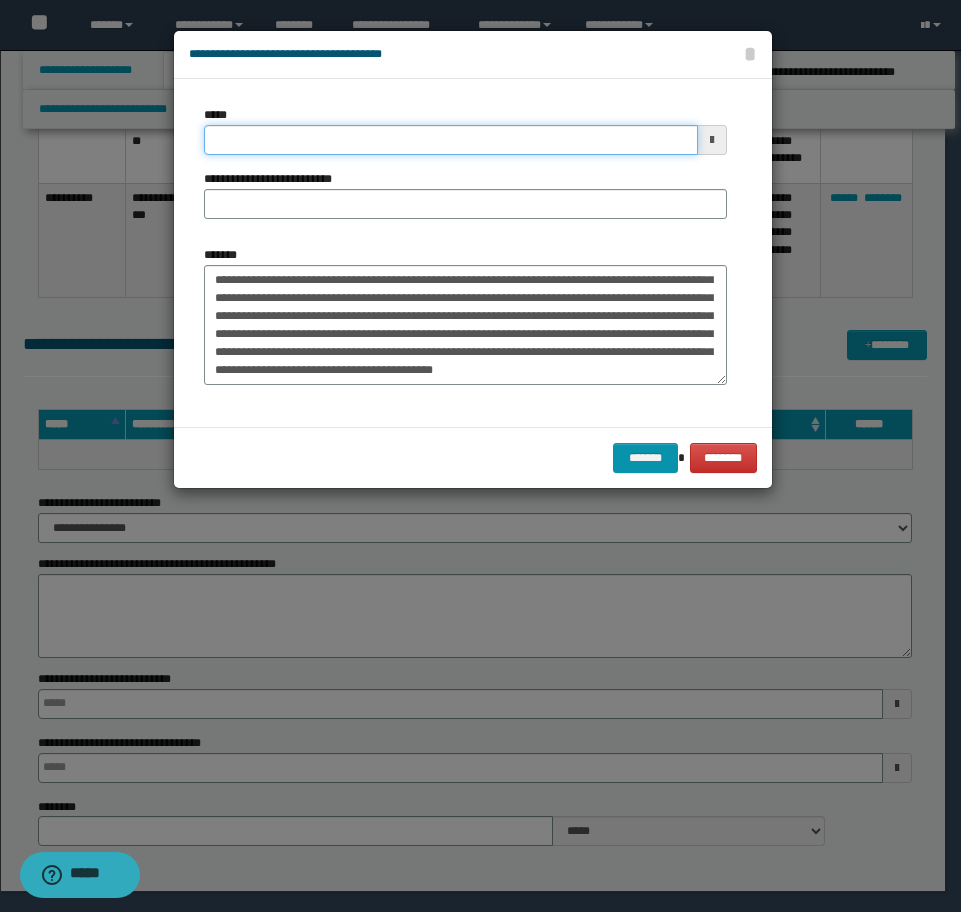 click on "*****" at bounding box center [451, 140] 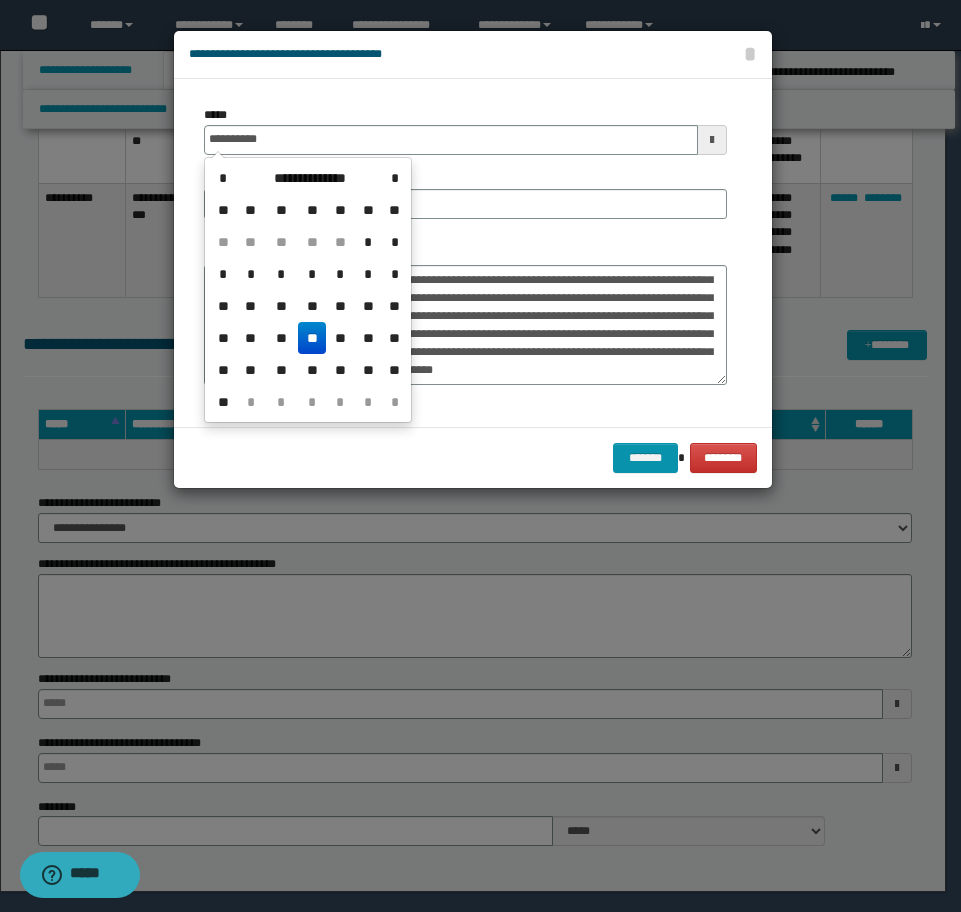 drag, startPoint x: 310, startPoint y: 340, endPoint x: 300, endPoint y: 217, distance: 123.40584 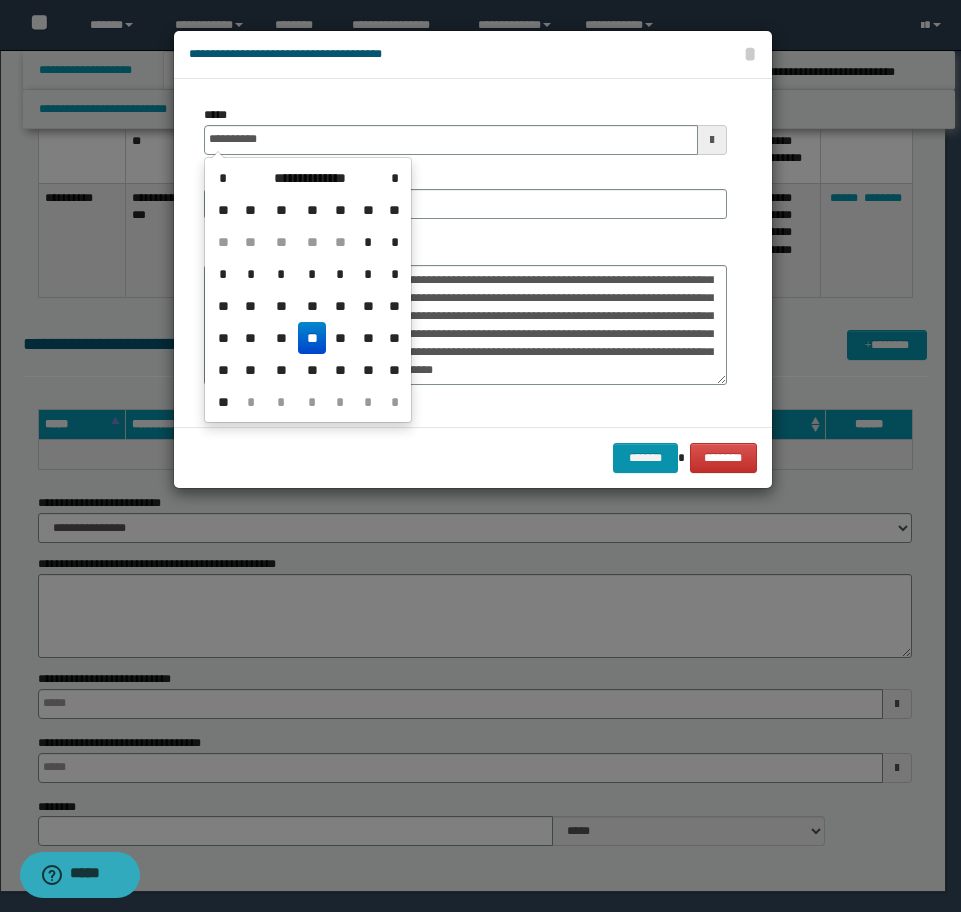 click on "**" at bounding box center [312, 338] 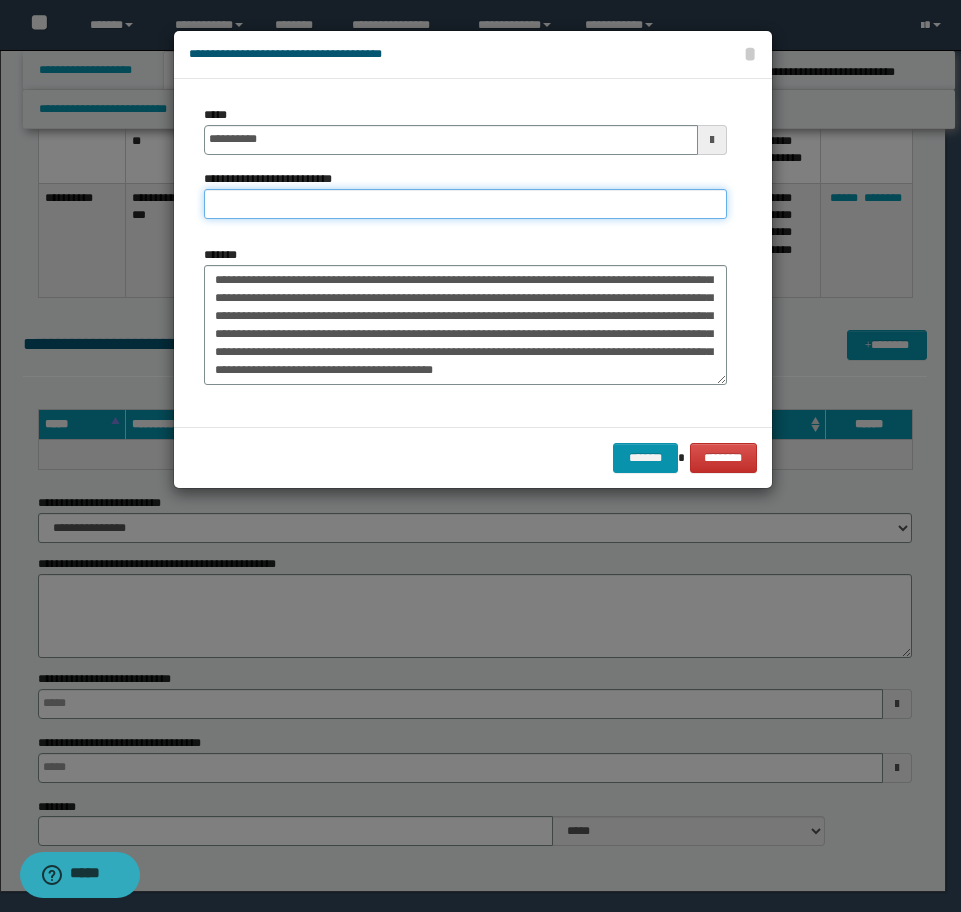click on "**********" at bounding box center (465, 204) 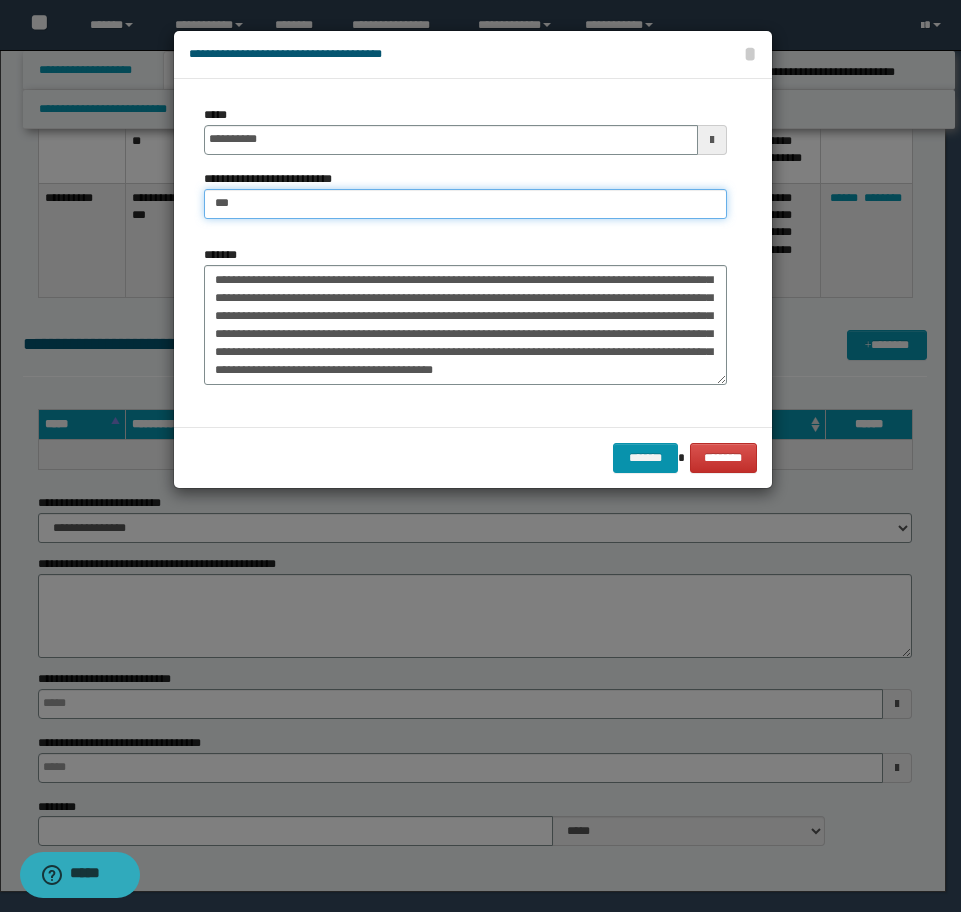 type on "***" 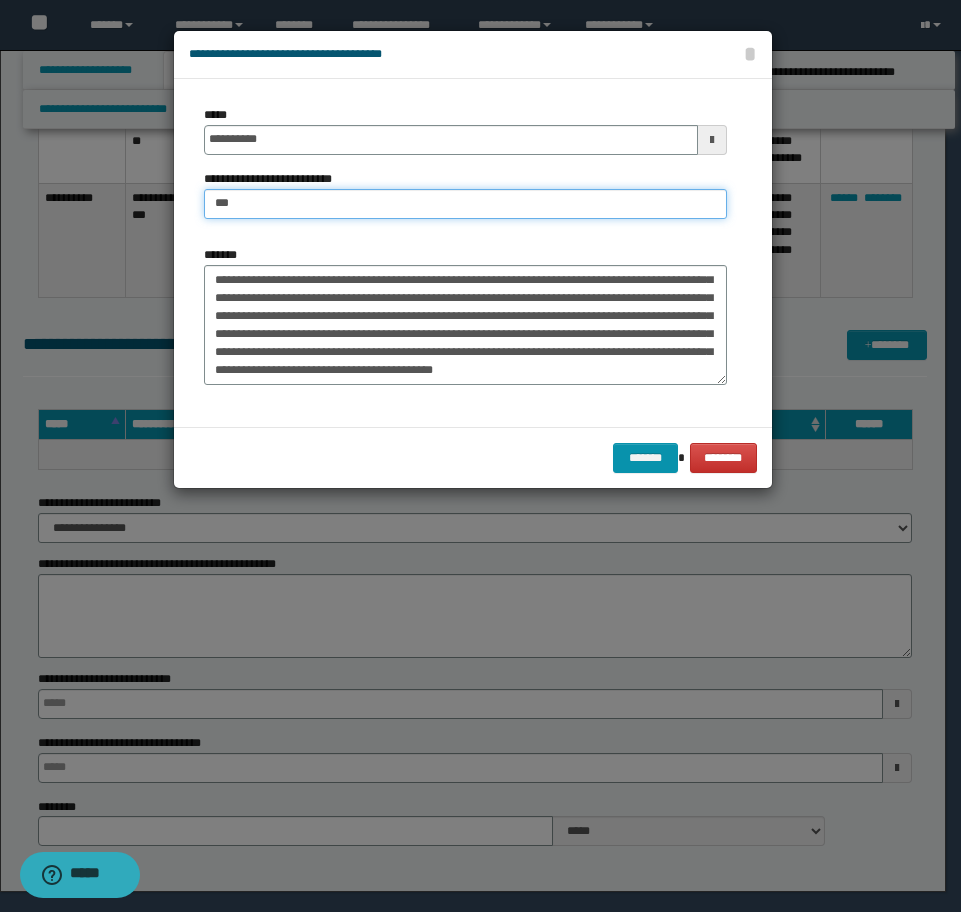 click on "***" at bounding box center (465, 204) 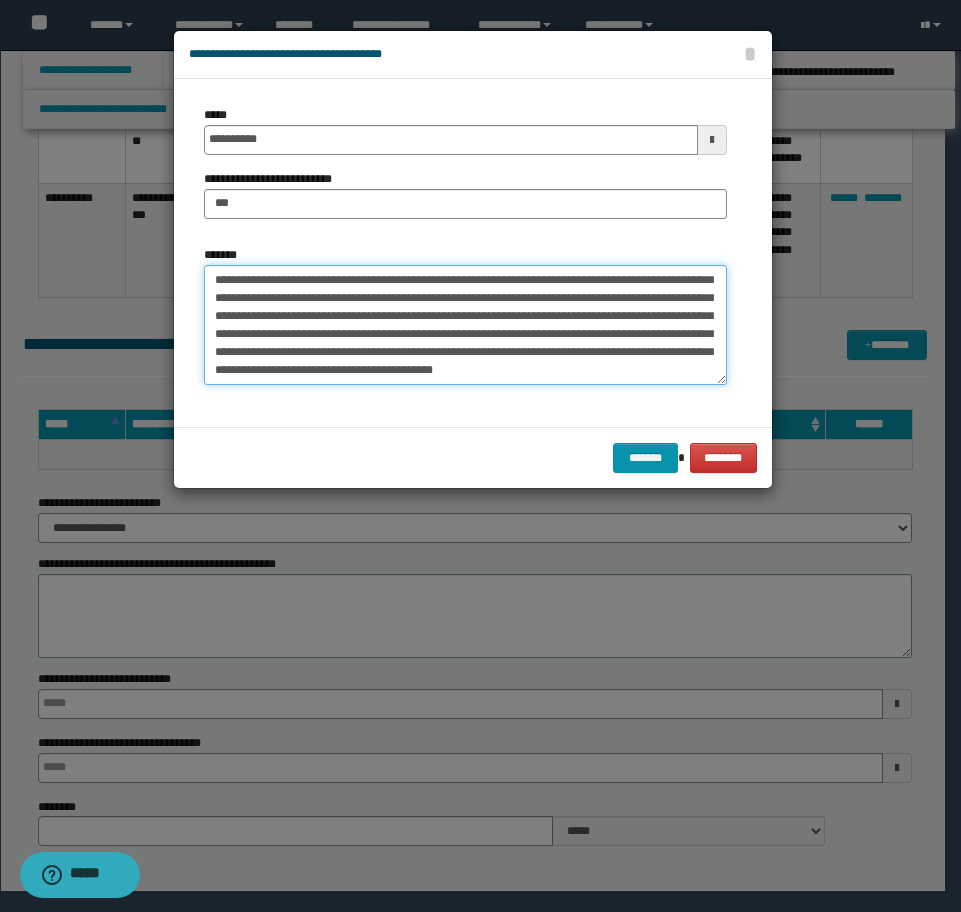 click on "**********" at bounding box center (465, 325) 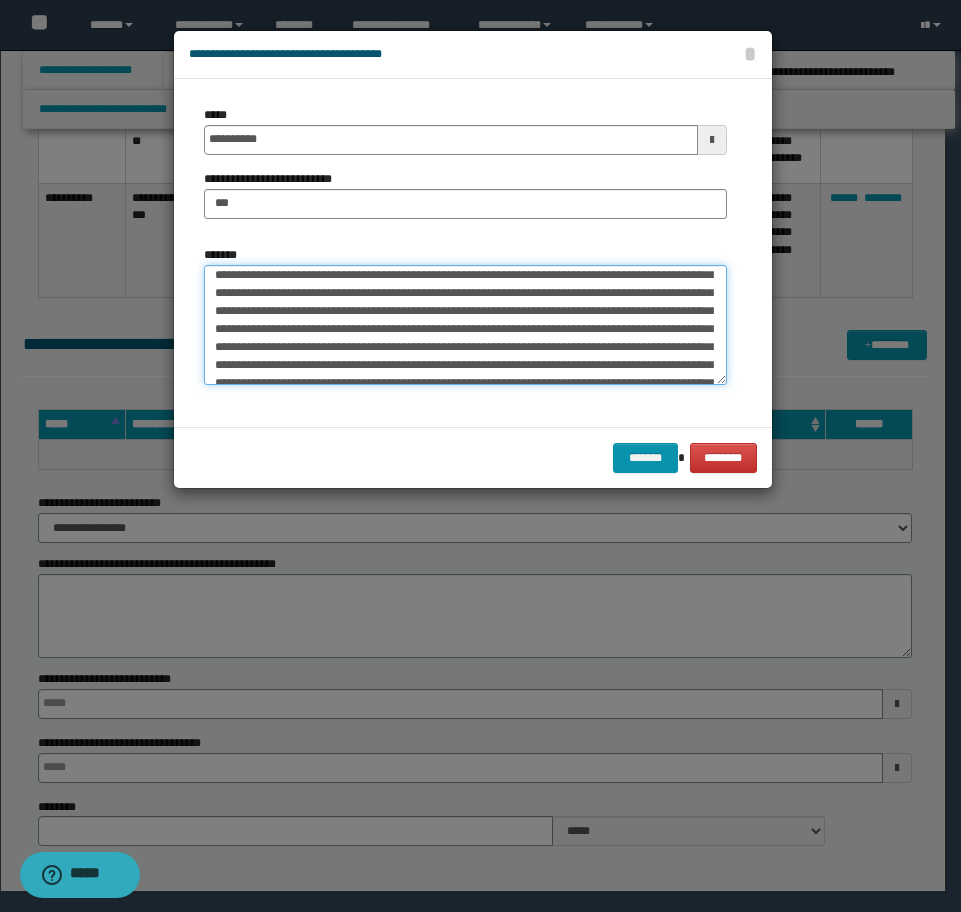 scroll, scrollTop: 0, scrollLeft: 0, axis: both 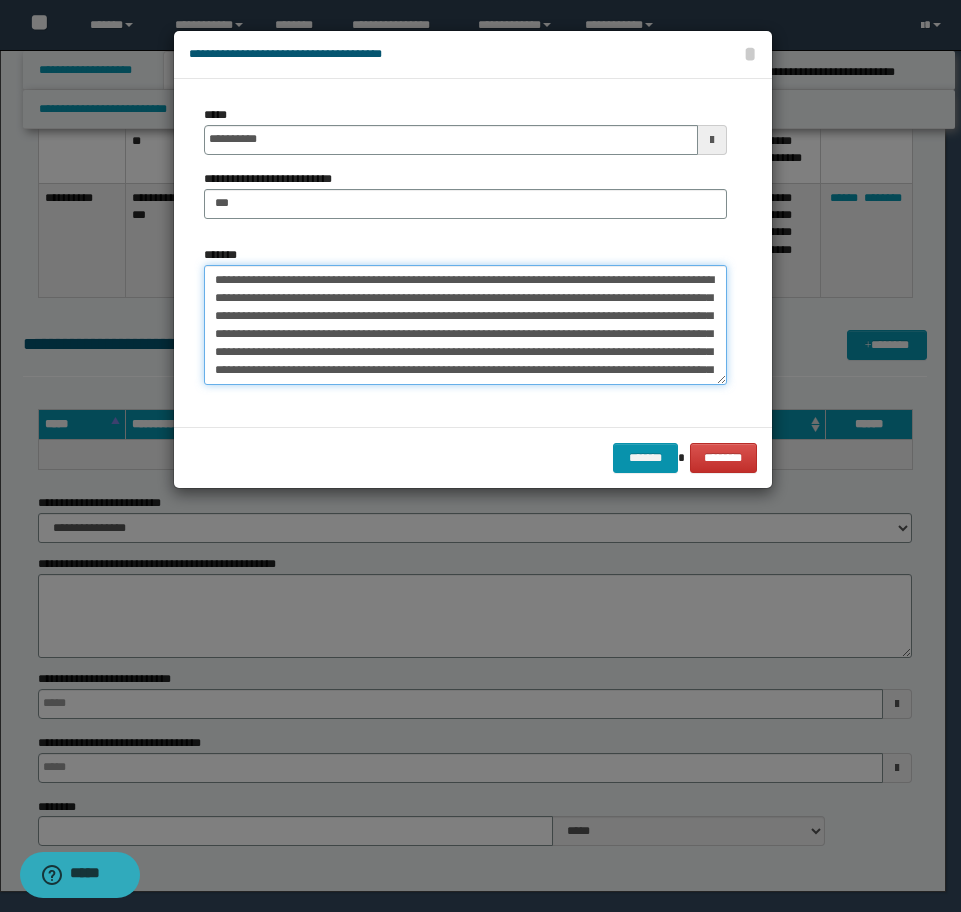 drag, startPoint x: 349, startPoint y: 279, endPoint x: 207, endPoint y: 294, distance: 142.79005 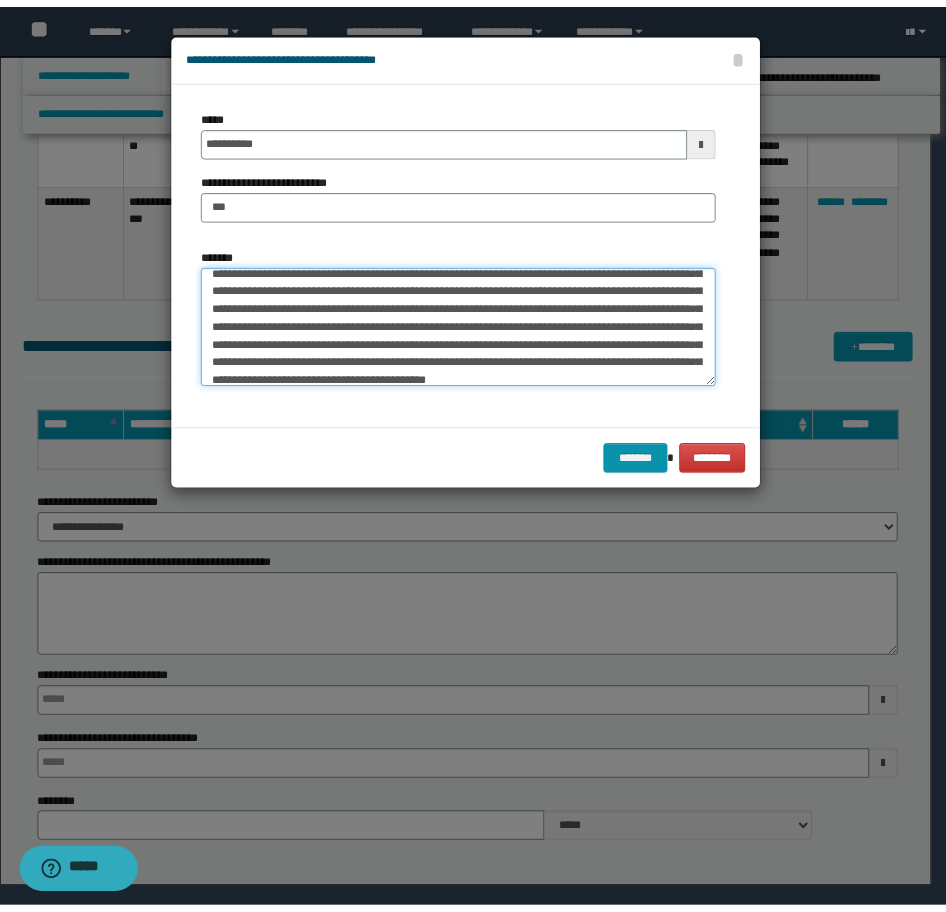 scroll, scrollTop: 90, scrollLeft: 0, axis: vertical 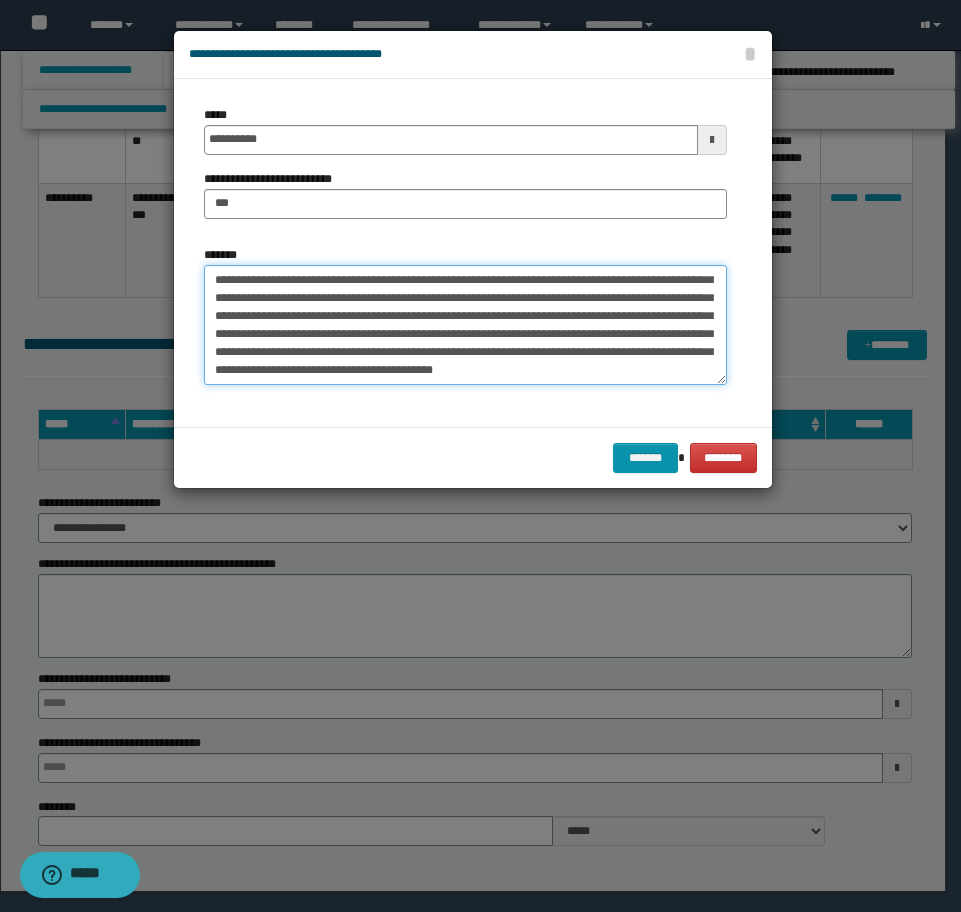 drag, startPoint x: 354, startPoint y: 372, endPoint x: 211, endPoint y: 284, distance: 167.90771 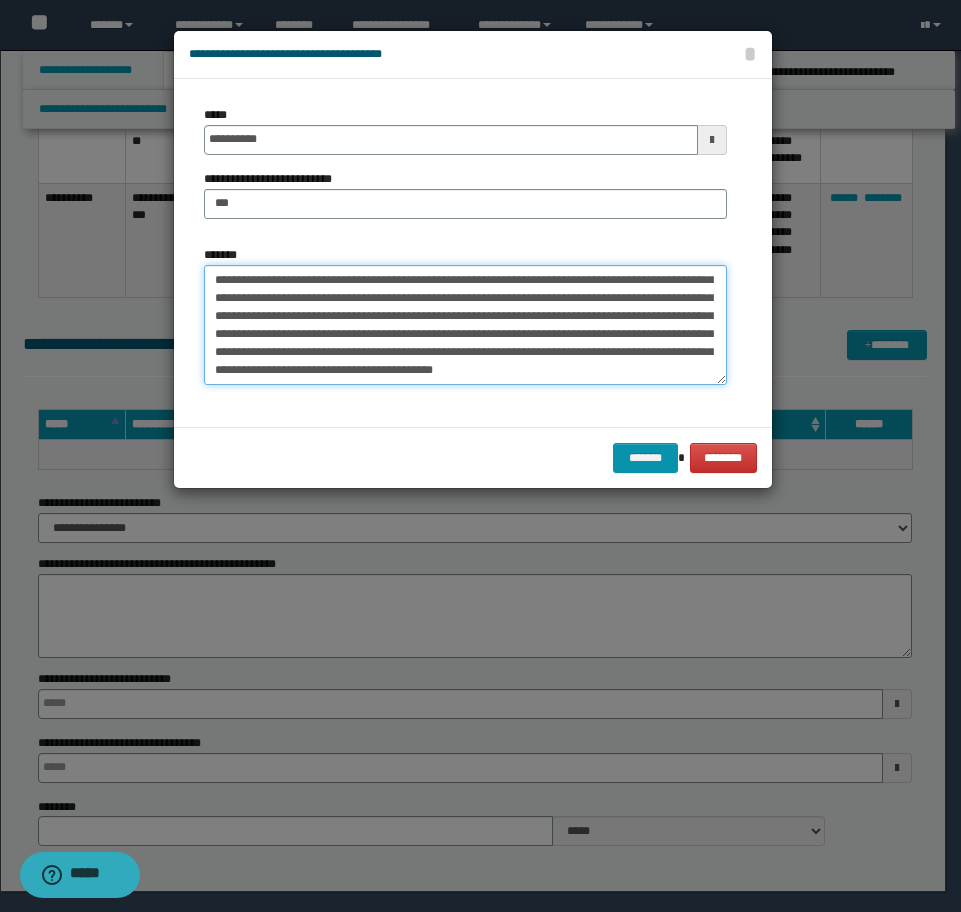 click on "**********" at bounding box center (465, 325) 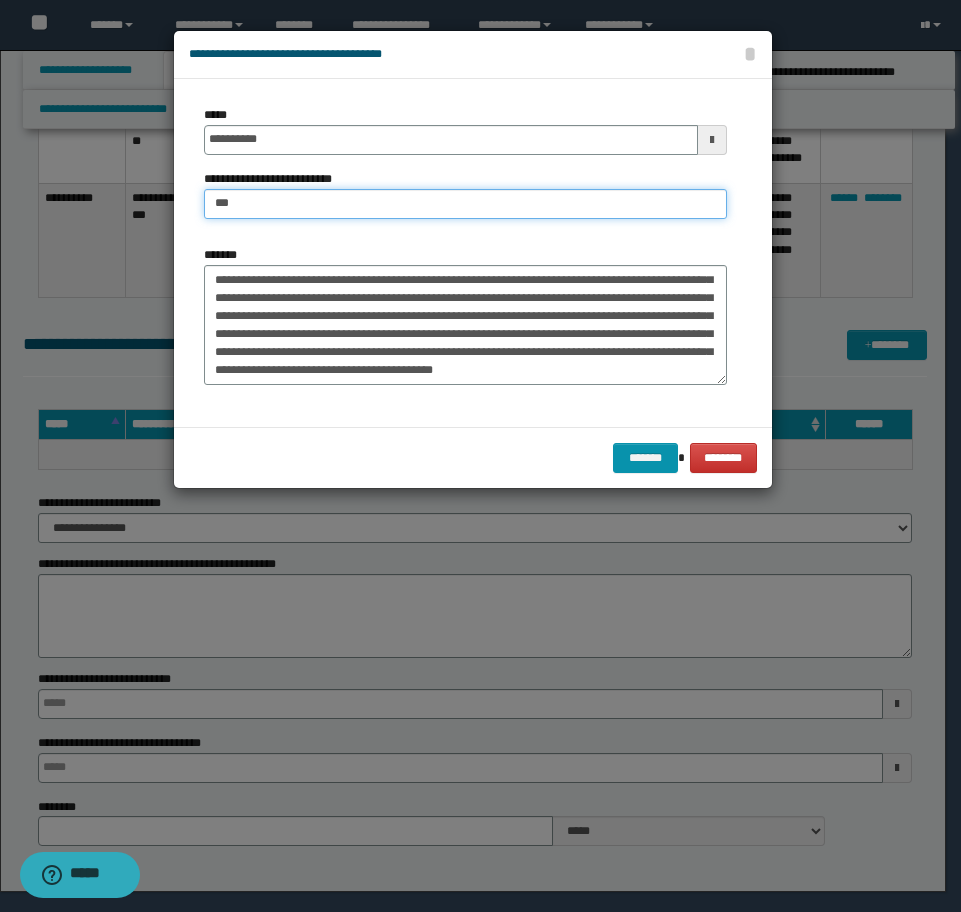 drag, startPoint x: 269, startPoint y: 212, endPoint x: 134, endPoint y: 196, distance: 135.94484 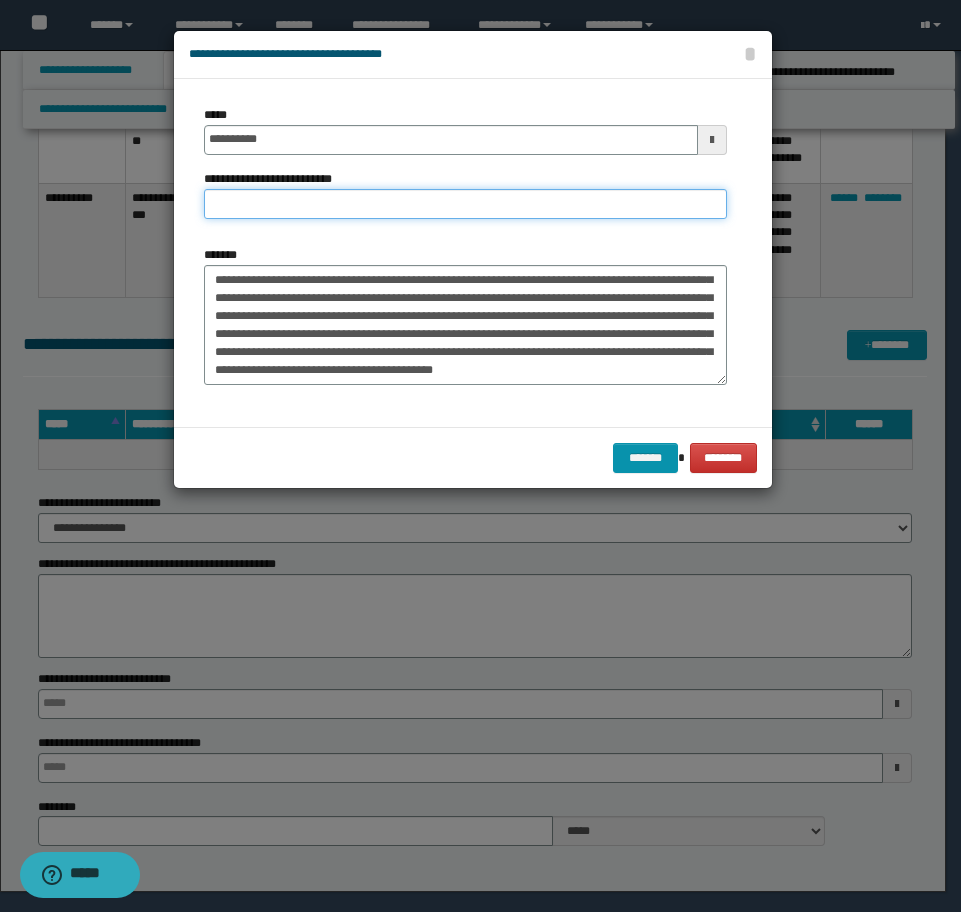 paste on "**********" 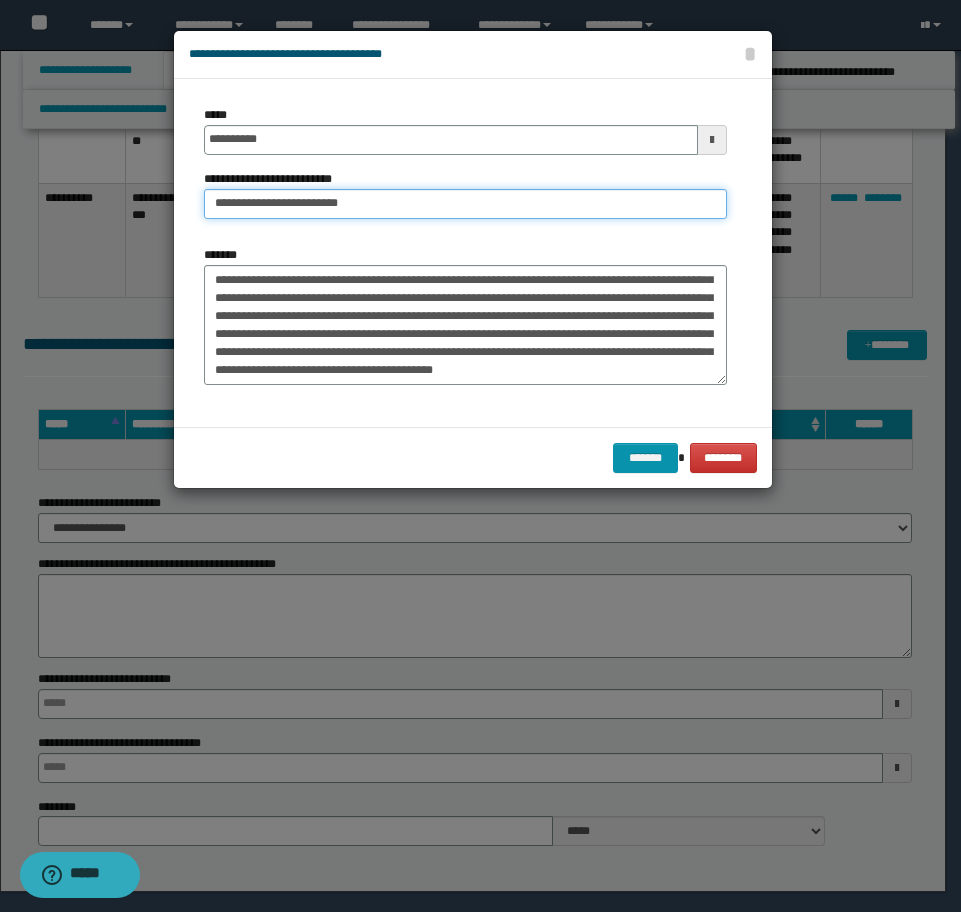click on "**********" at bounding box center (465, 204) 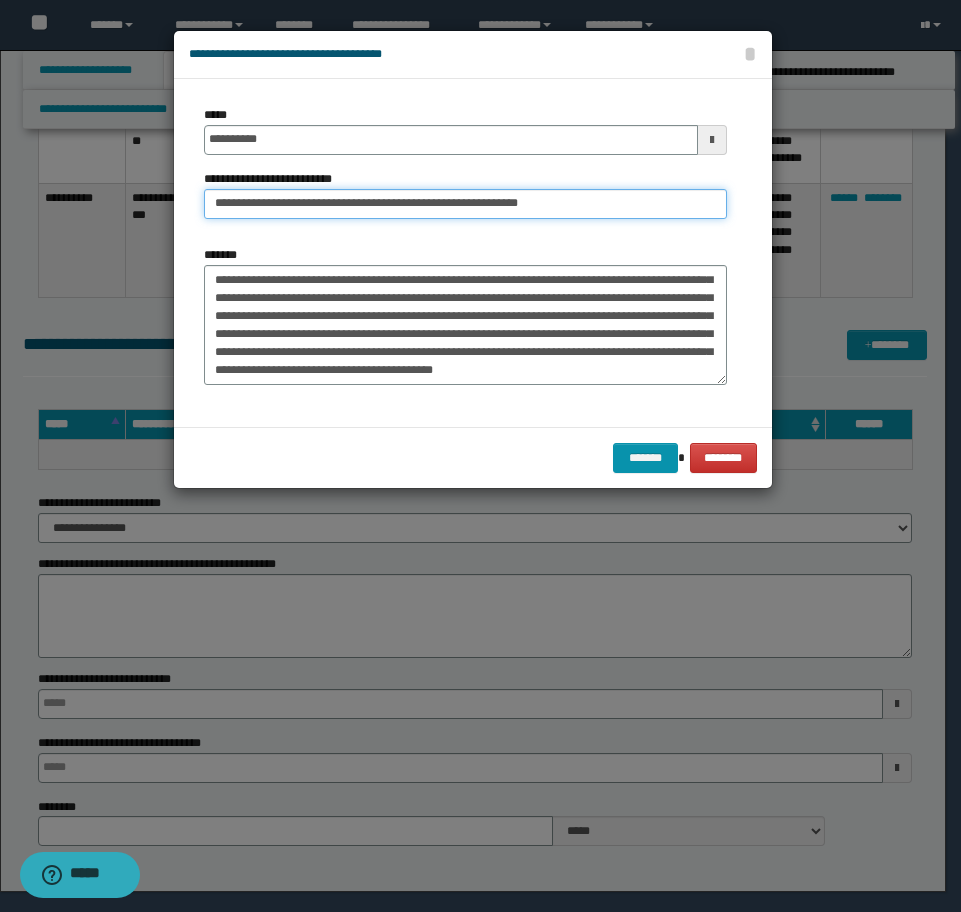 drag, startPoint x: 557, startPoint y: 206, endPoint x: 119, endPoint y: 175, distance: 439.09567 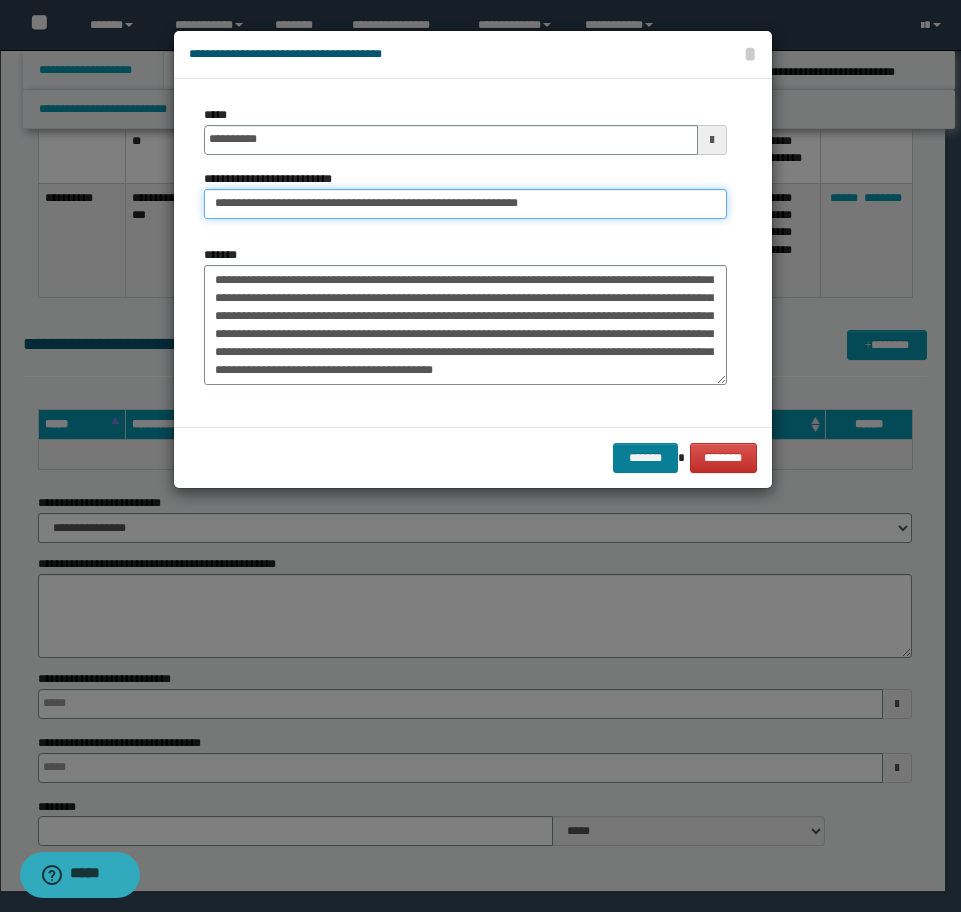 type on "**********" 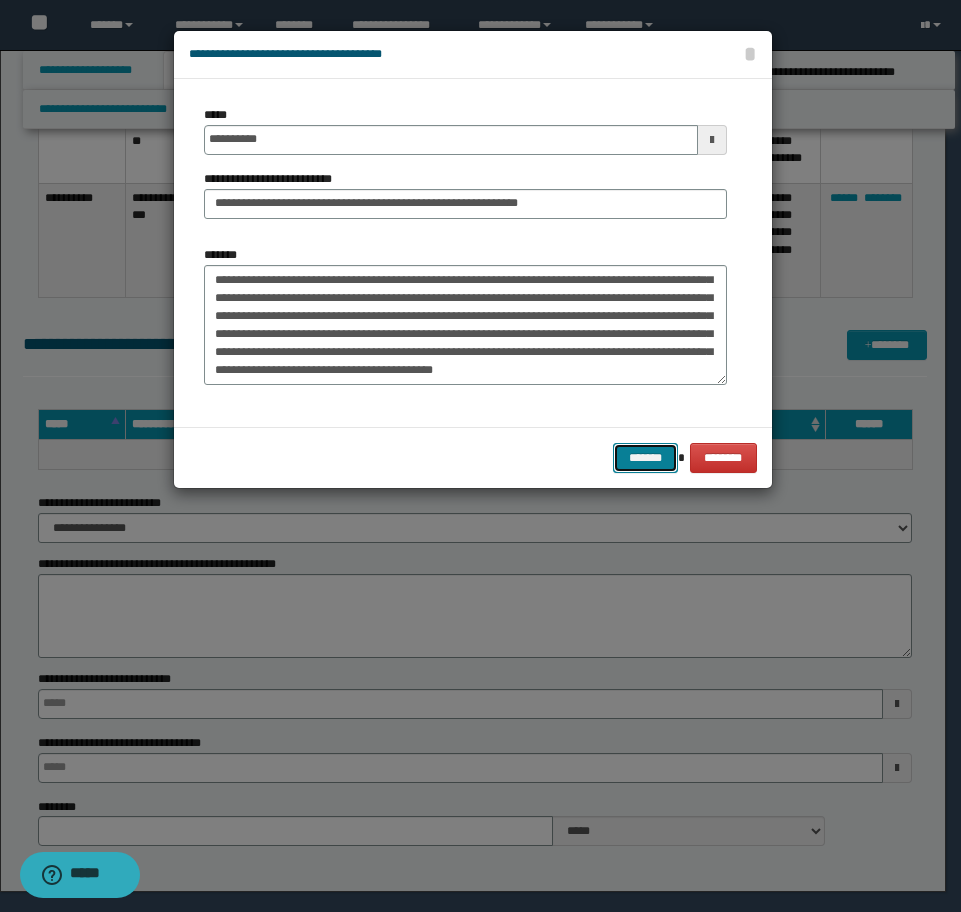 click on "*******" at bounding box center [645, 458] 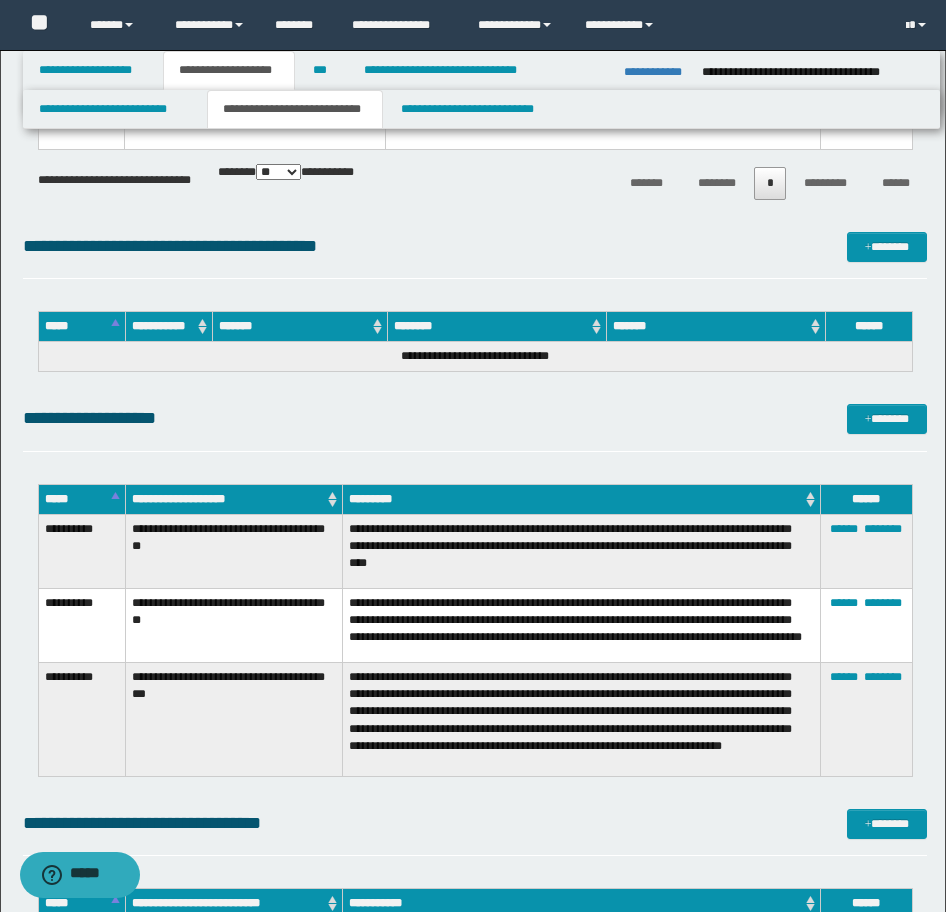 scroll, scrollTop: 5431, scrollLeft: 0, axis: vertical 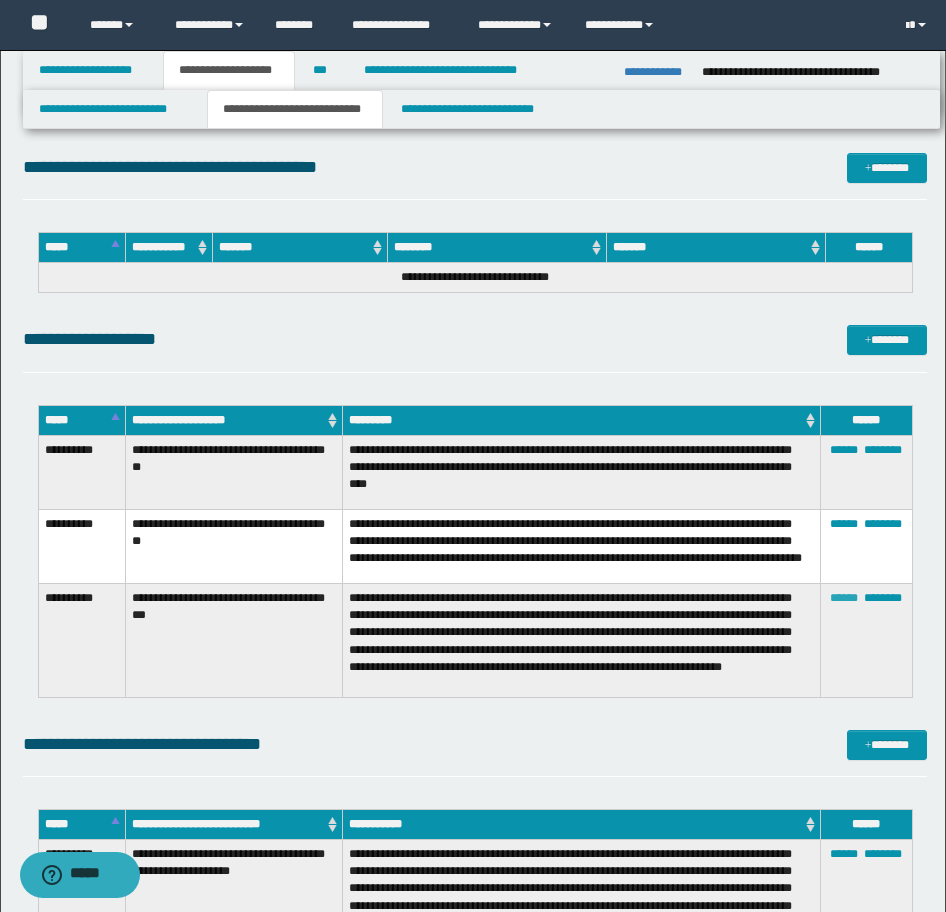 click on "******" at bounding box center (844, 598) 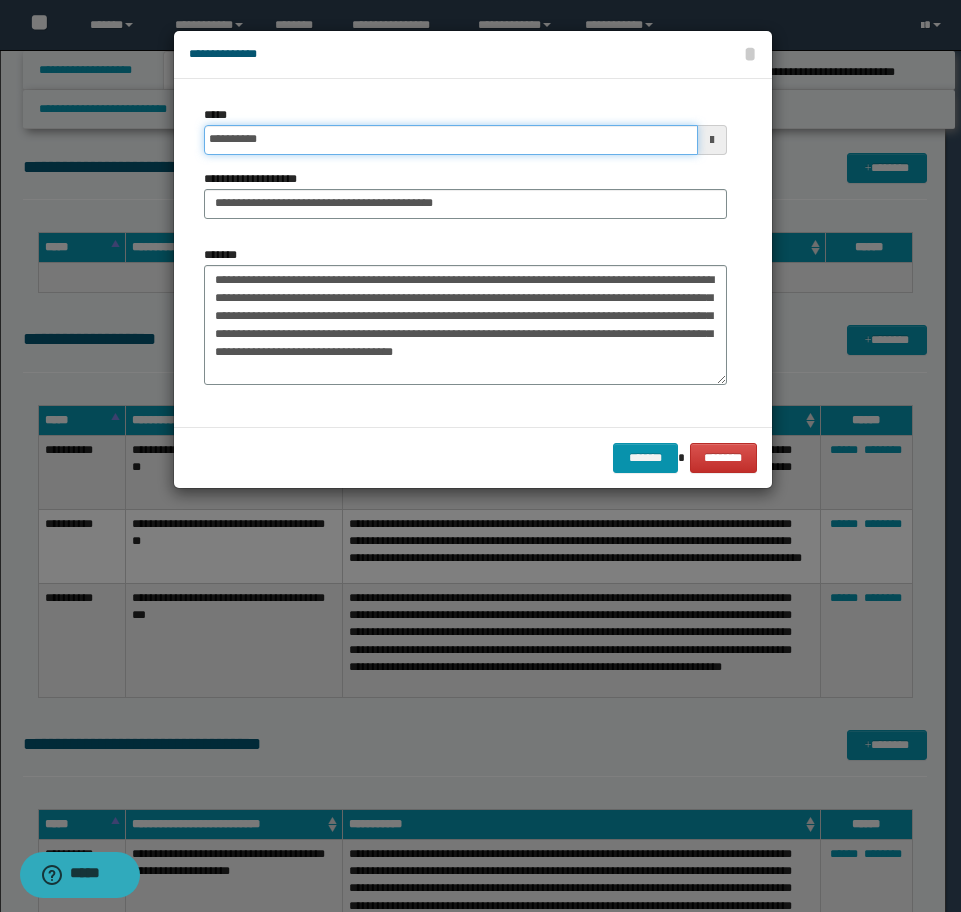 click on "**********" at bounding box center (451, 140) 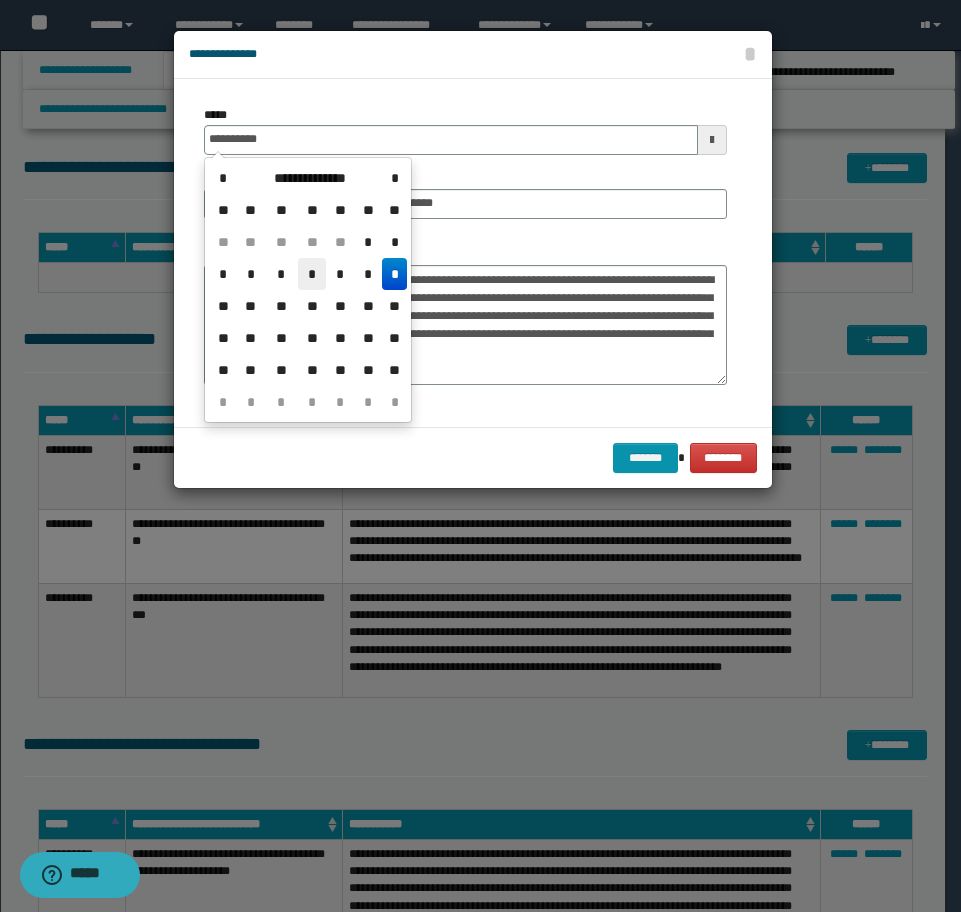 click on "*" at bounding box center (312, 274) 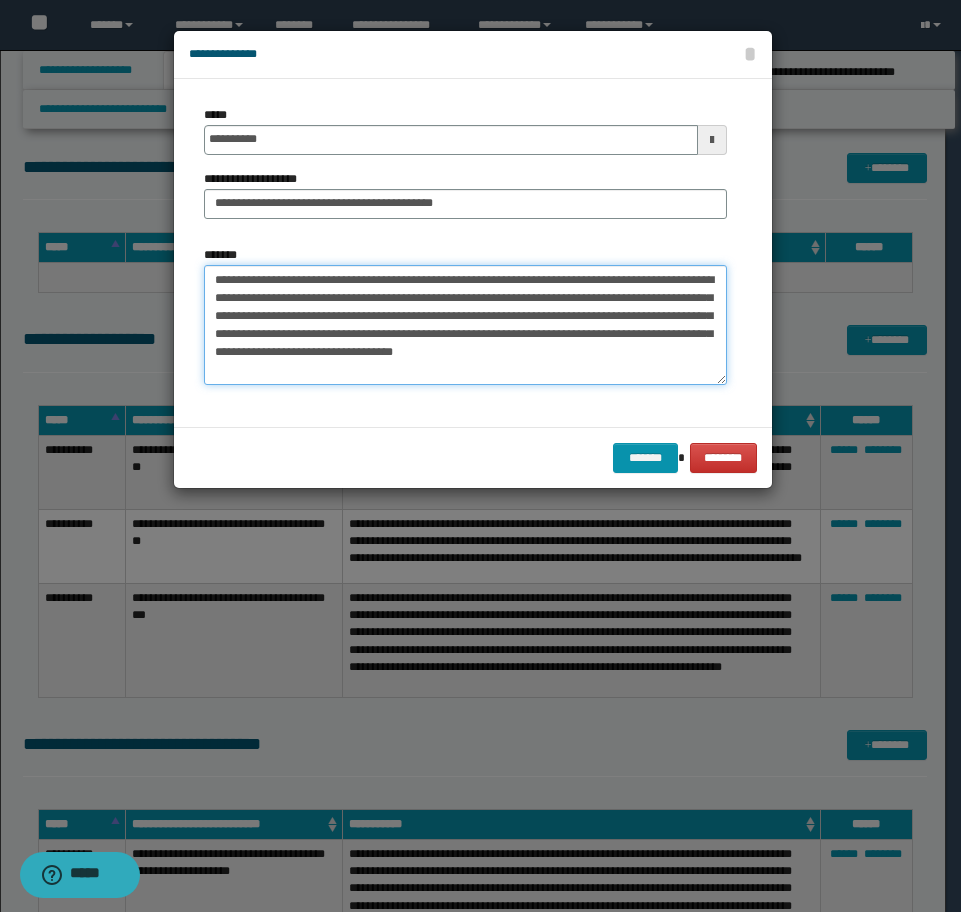 drag, startPoint x: 265, startPoint y: 278, endPoint x: 120, endPoint y: 278, distance: 145 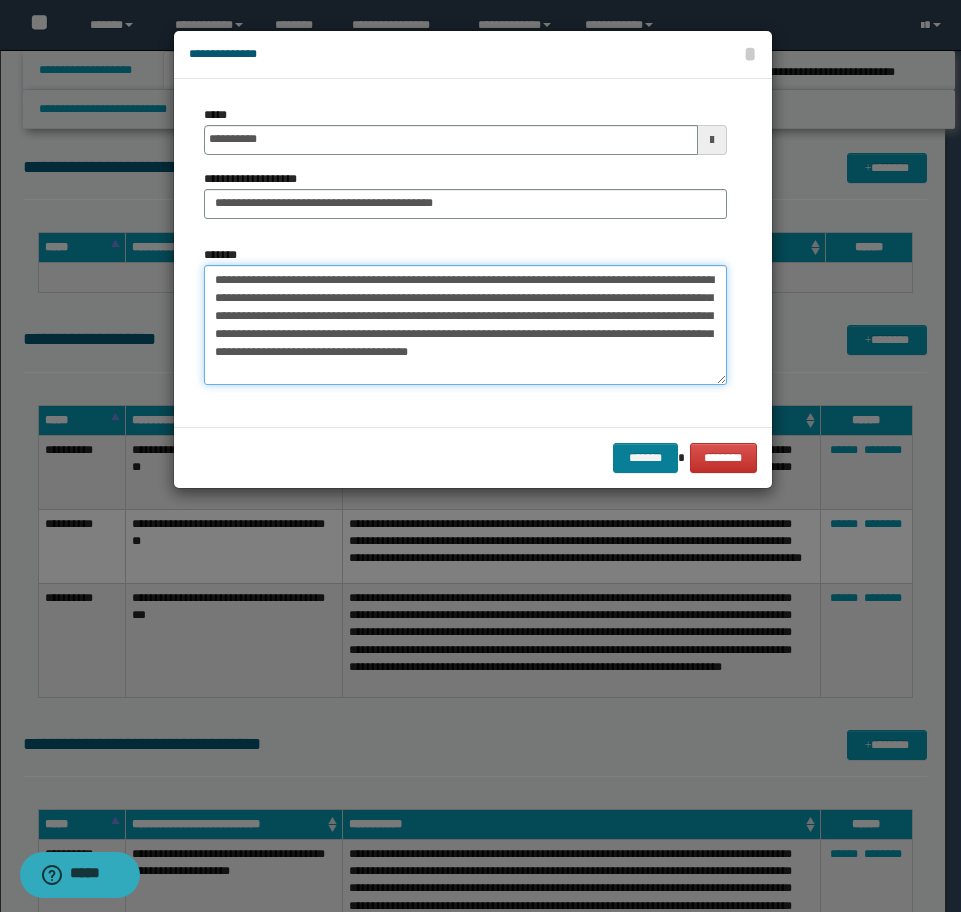 type on "**********" 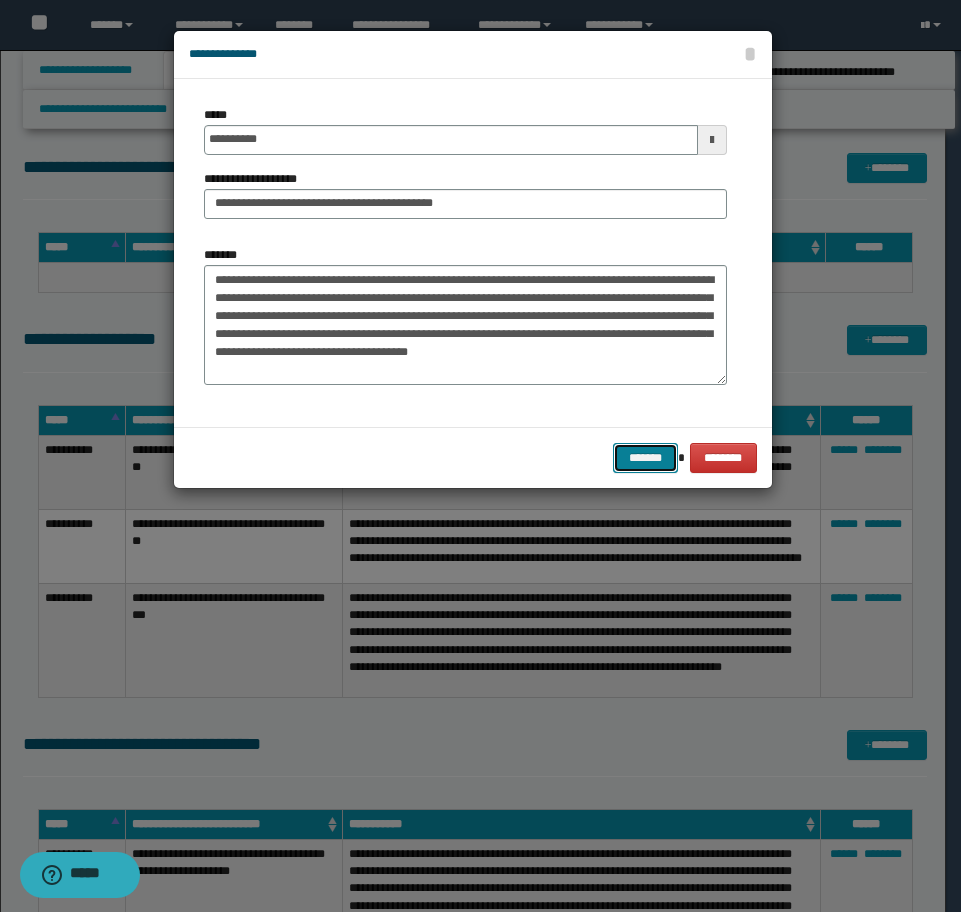 click on "*******" at bounding box center (645, 458) 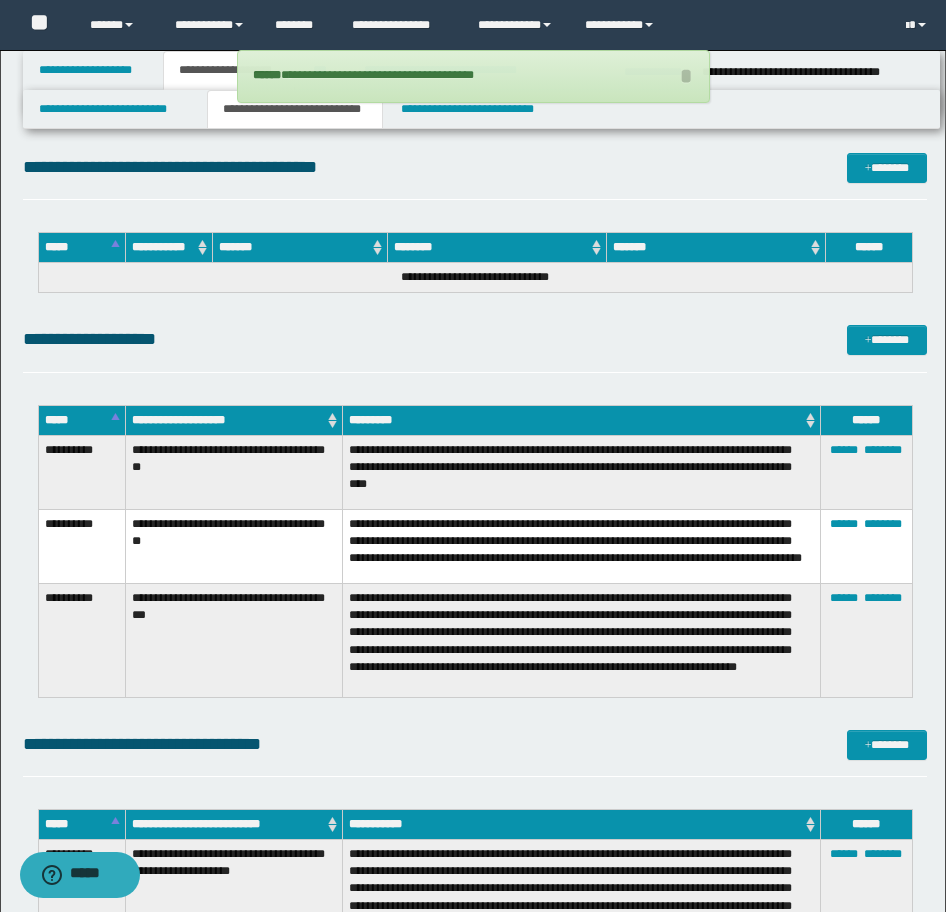click on "**********" at bounding box center (475, -1920) 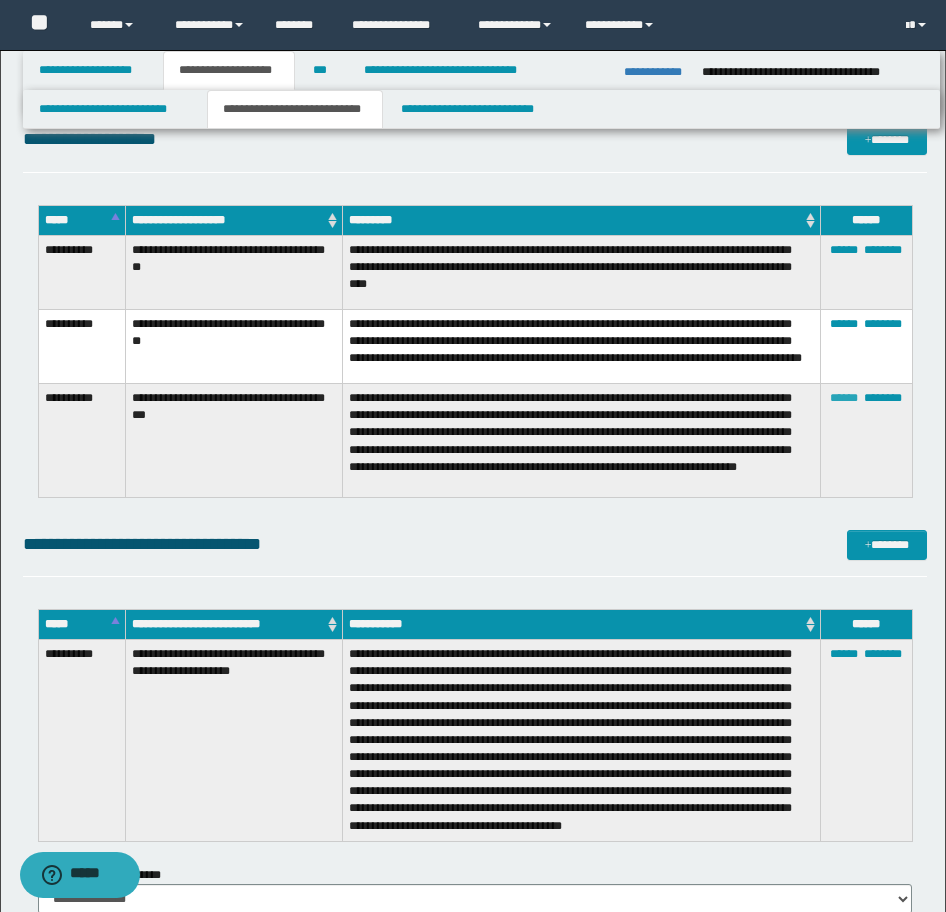 click on "******" at bounding box center [844, 398] 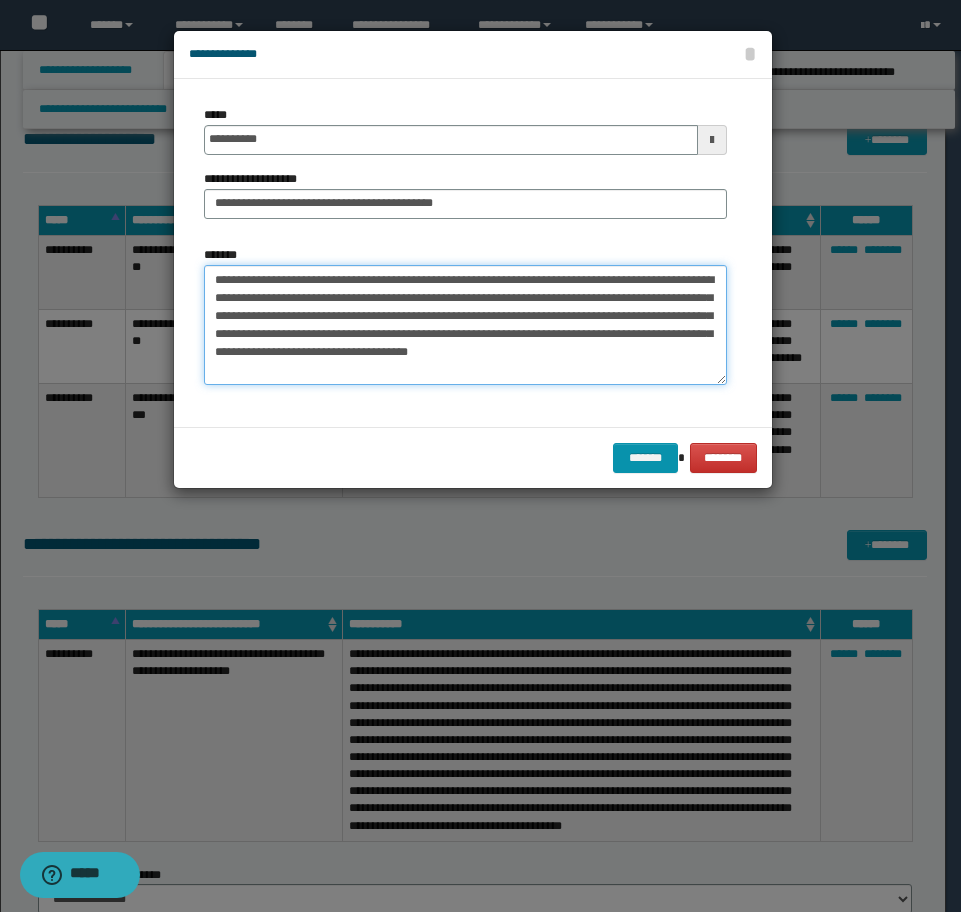 click on "**********" at bounding box center [465, 325] 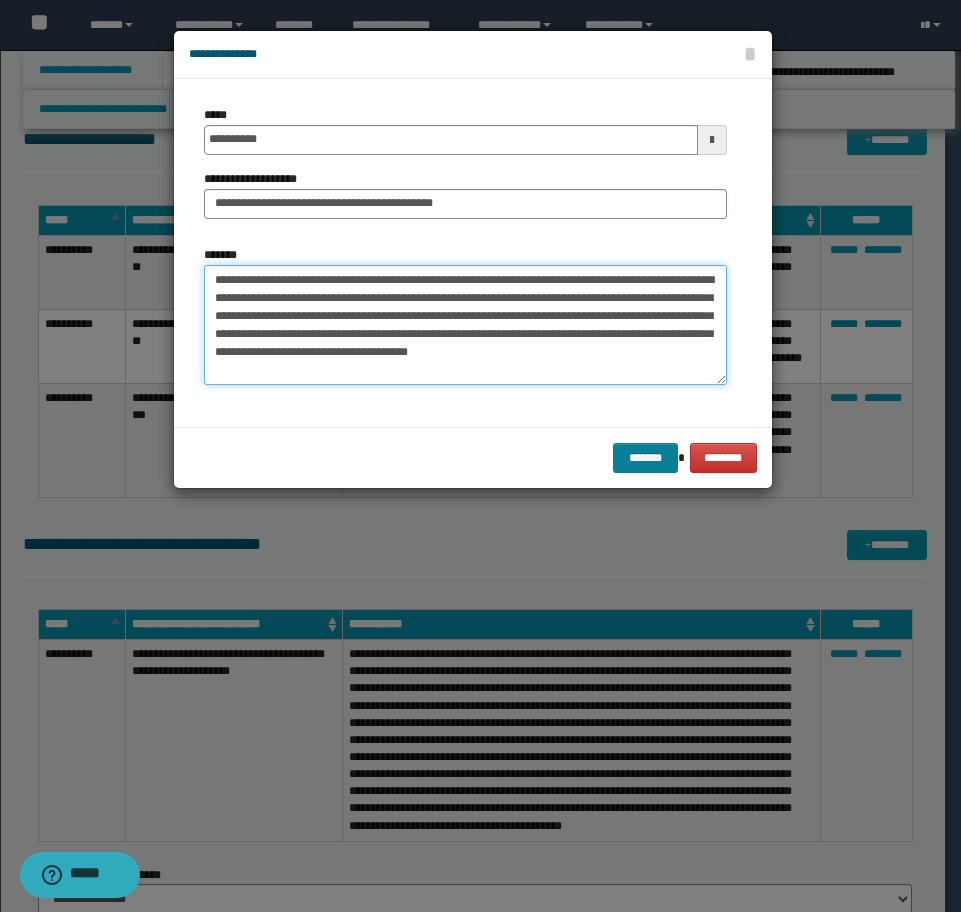 type on "**********" 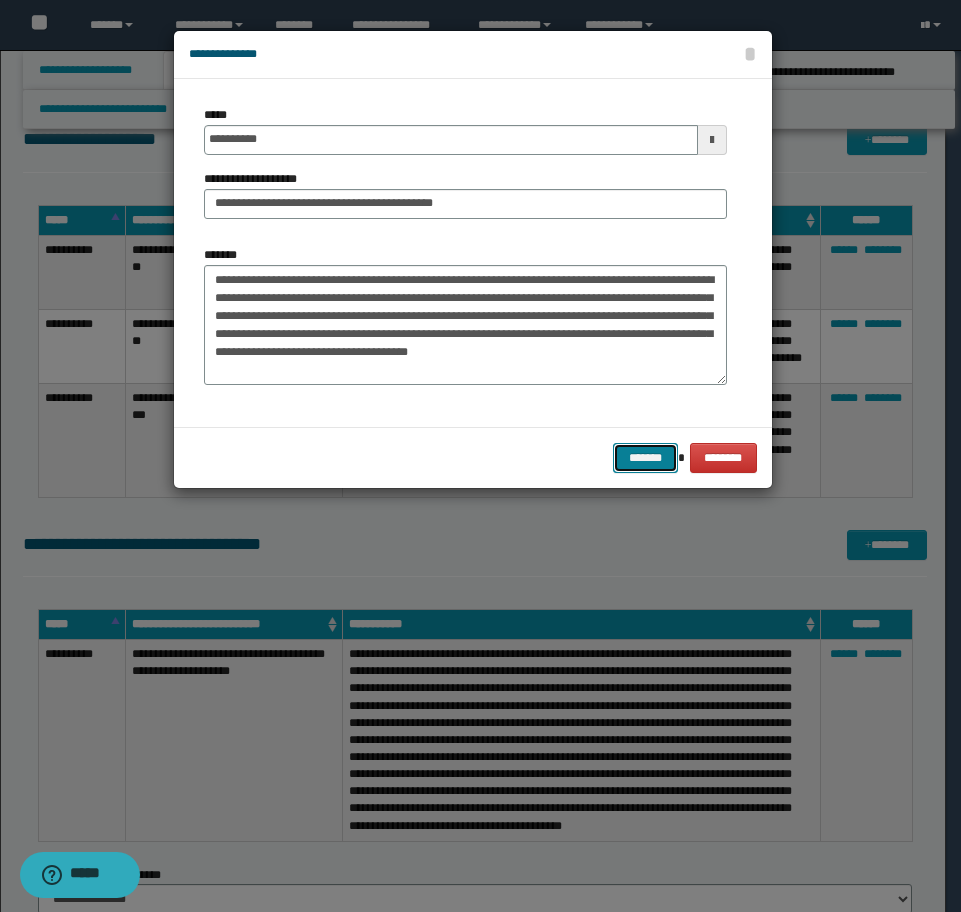 drag, startPoint x: 638, startPoint y: 448, endPoint x: 960, endPoint y: 356, distance: 334.88504 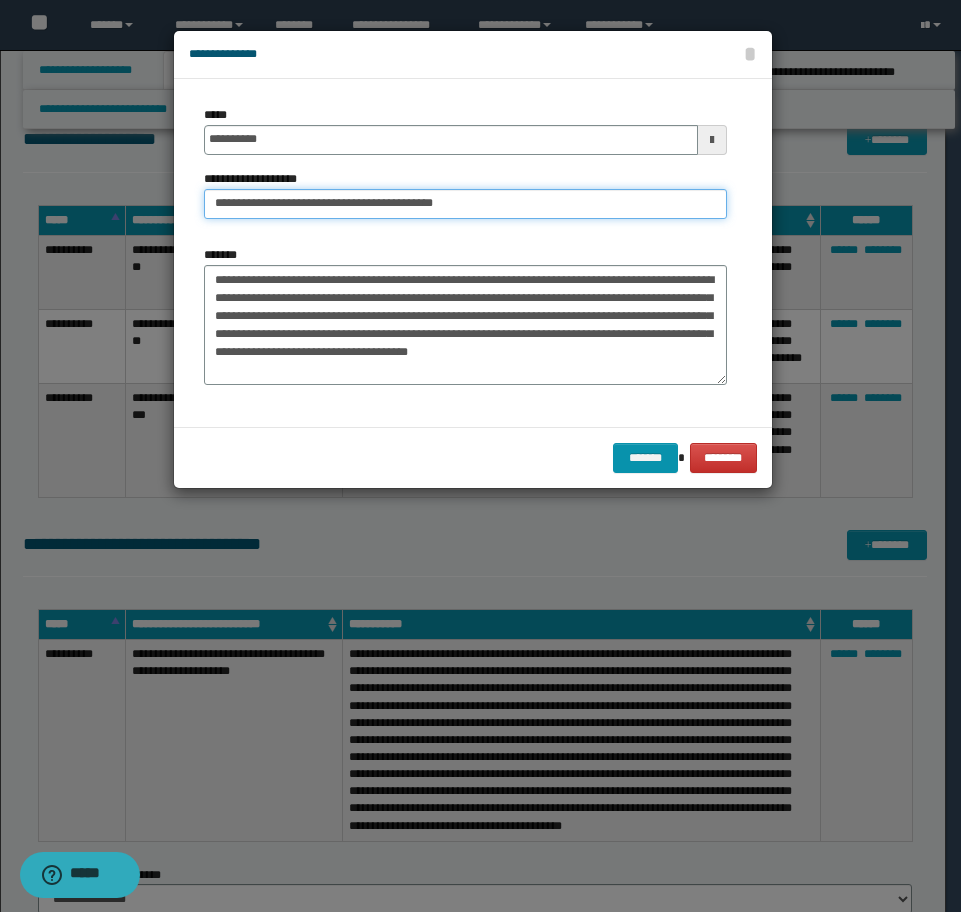 click on "**********" at bounding box center [465, 204] 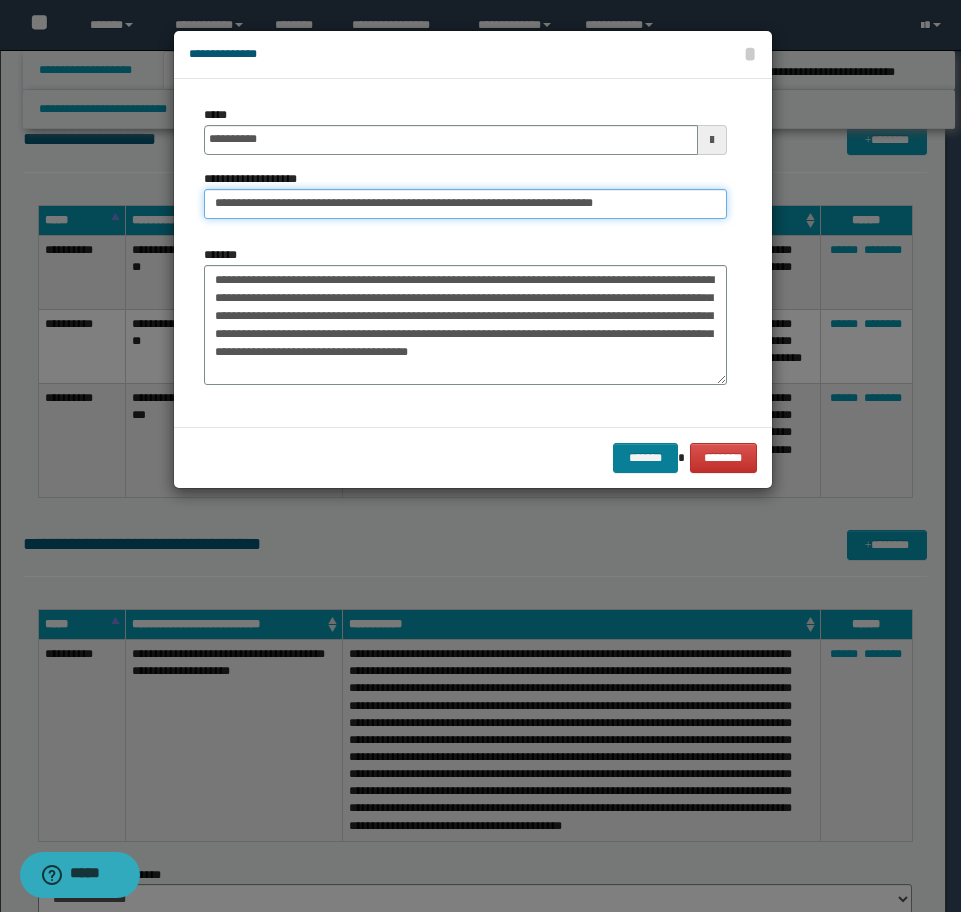 type on "**********" 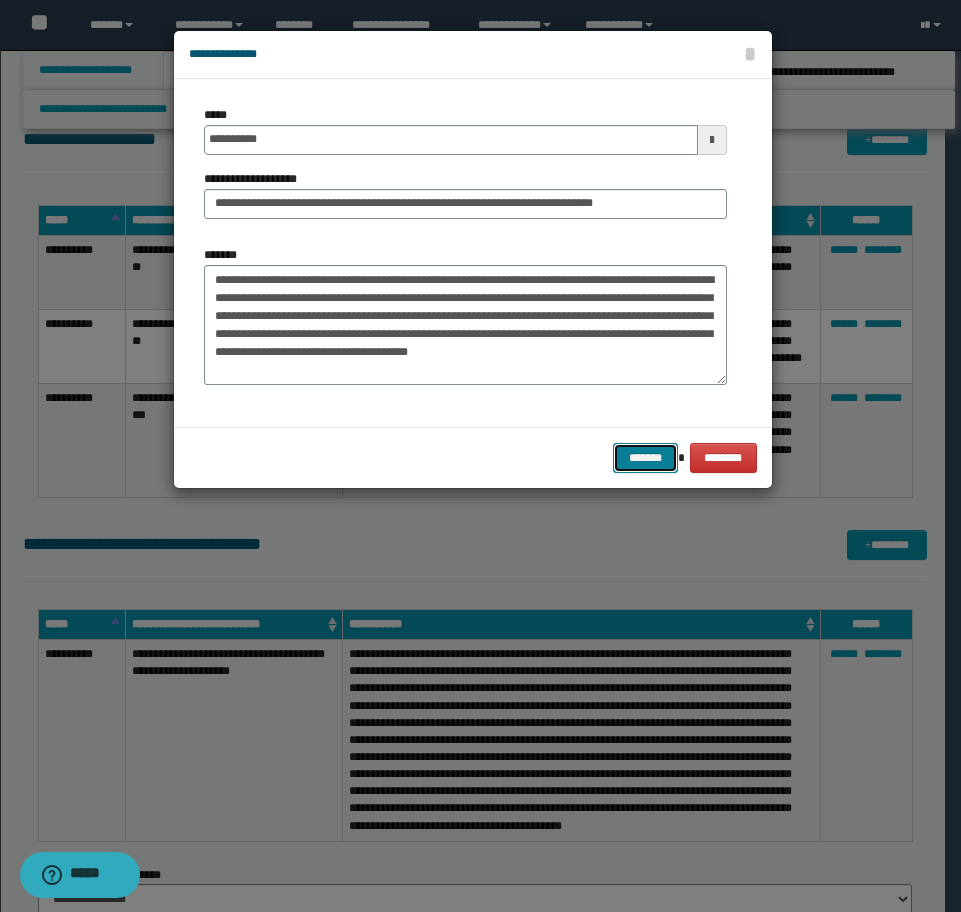 click on "*******" at bounding box center [645, 458] 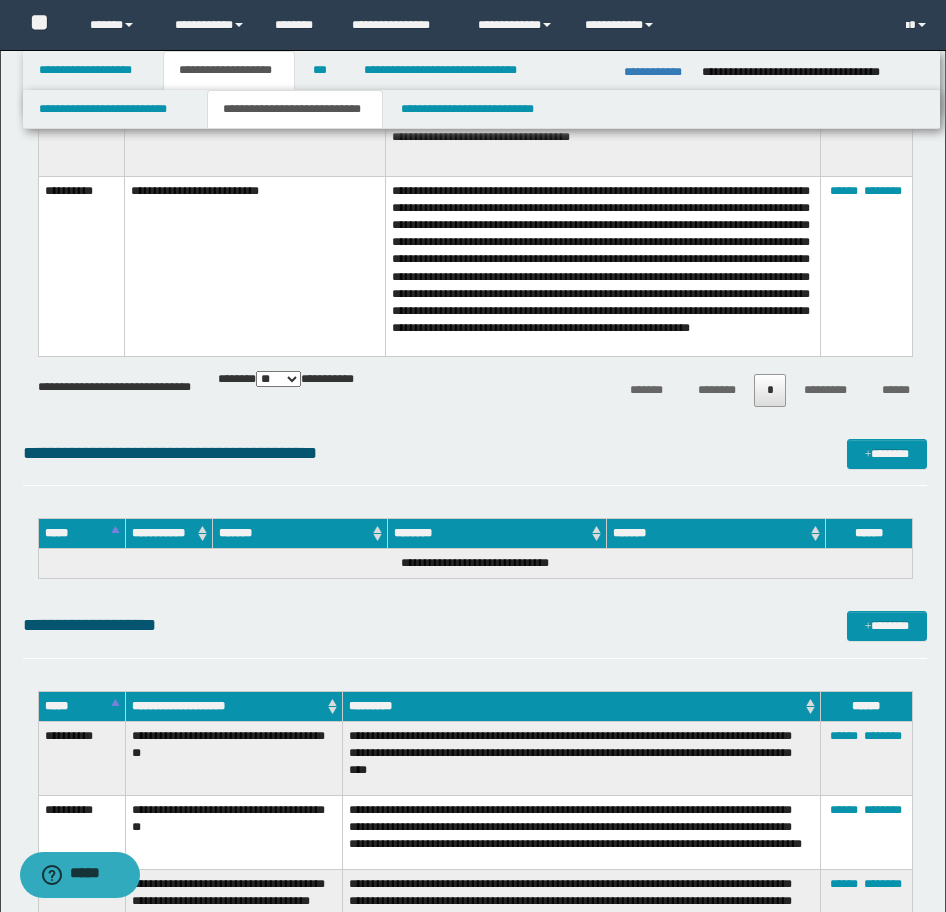 scroll, scrollTop: 5331, scrollLeft: 0, axis: vertical 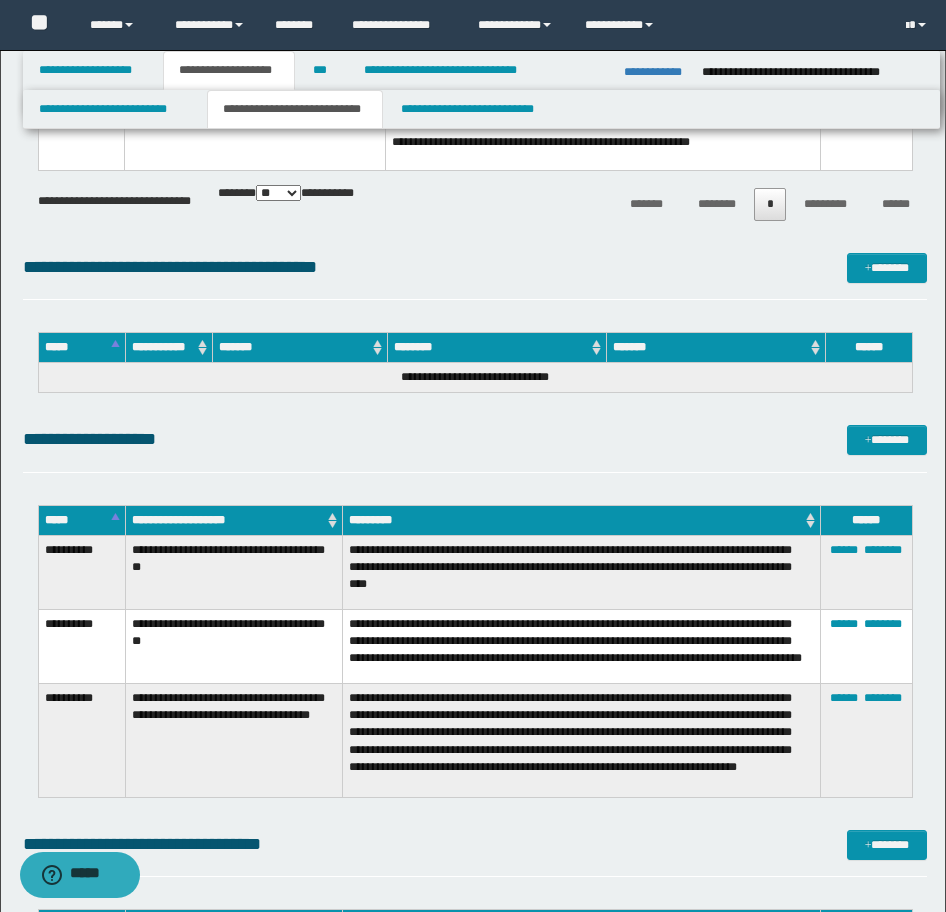click on "******    ********" at bounding box center [866, 572] 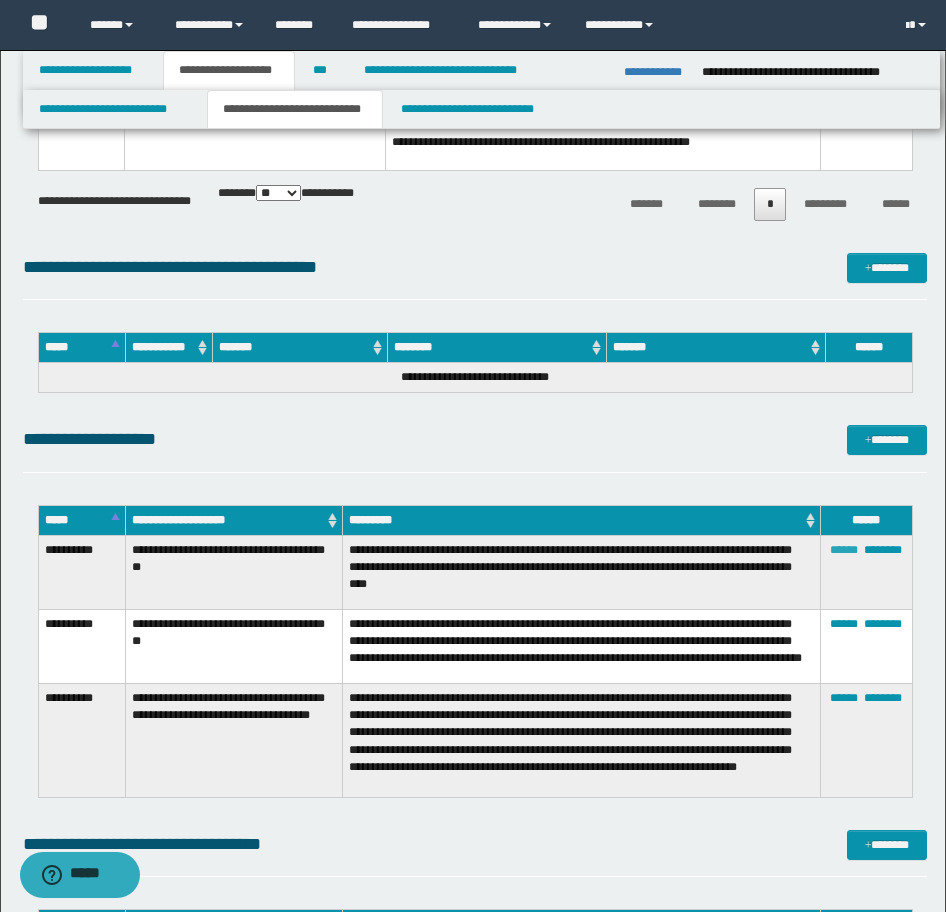 click on "******" at bounding box center [844, 550] 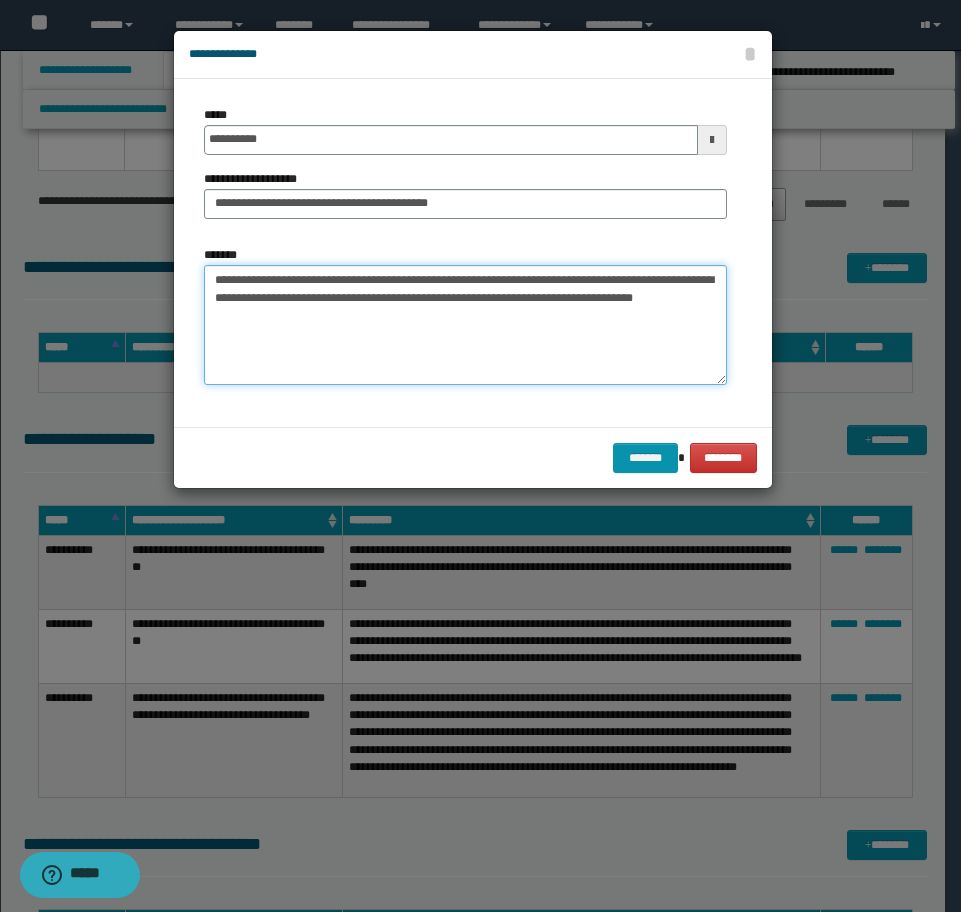 click on "**********" at bounding box center [465, 325] 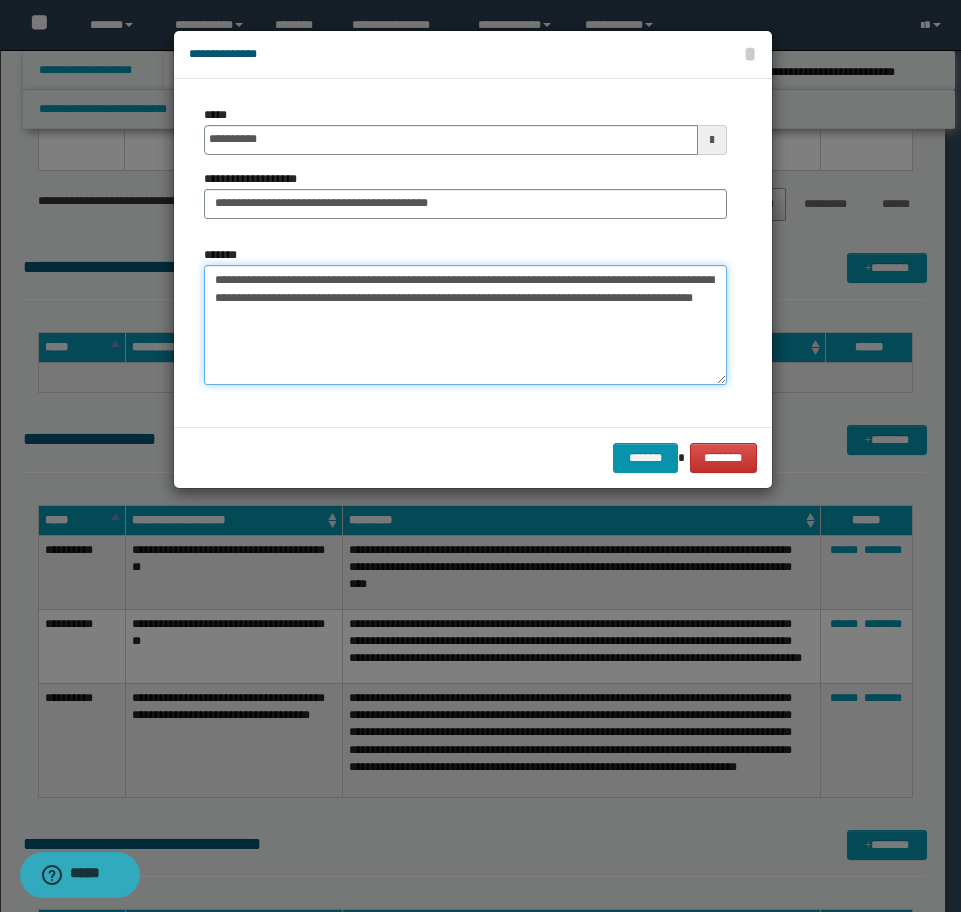 type on "**********" 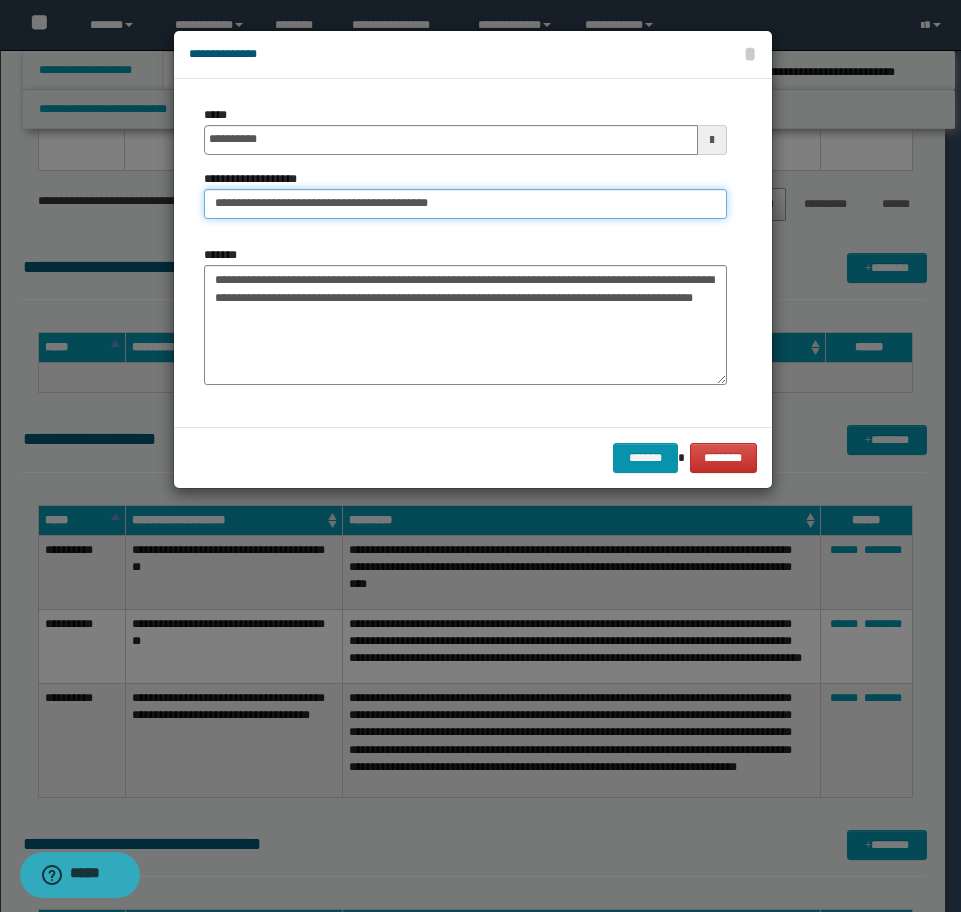 click on "**********" at bounding box center (465, 204) 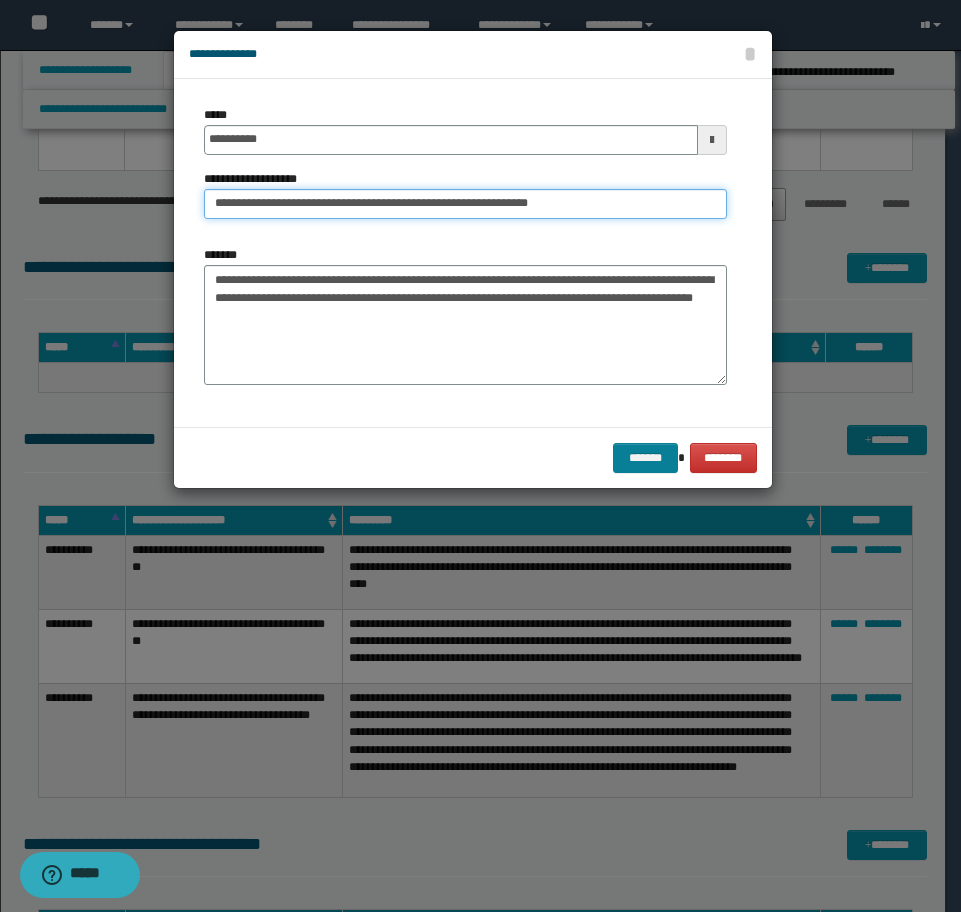 type on "**********" 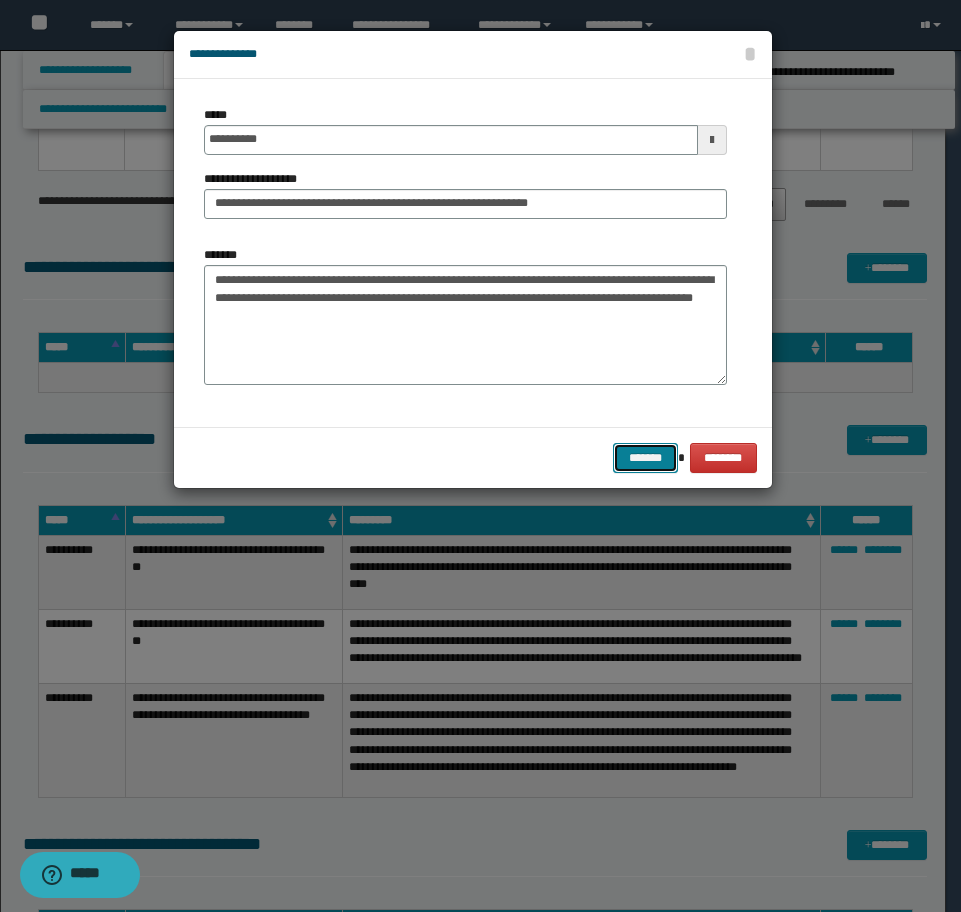 click on "*******" at bounding box center (645, 458) 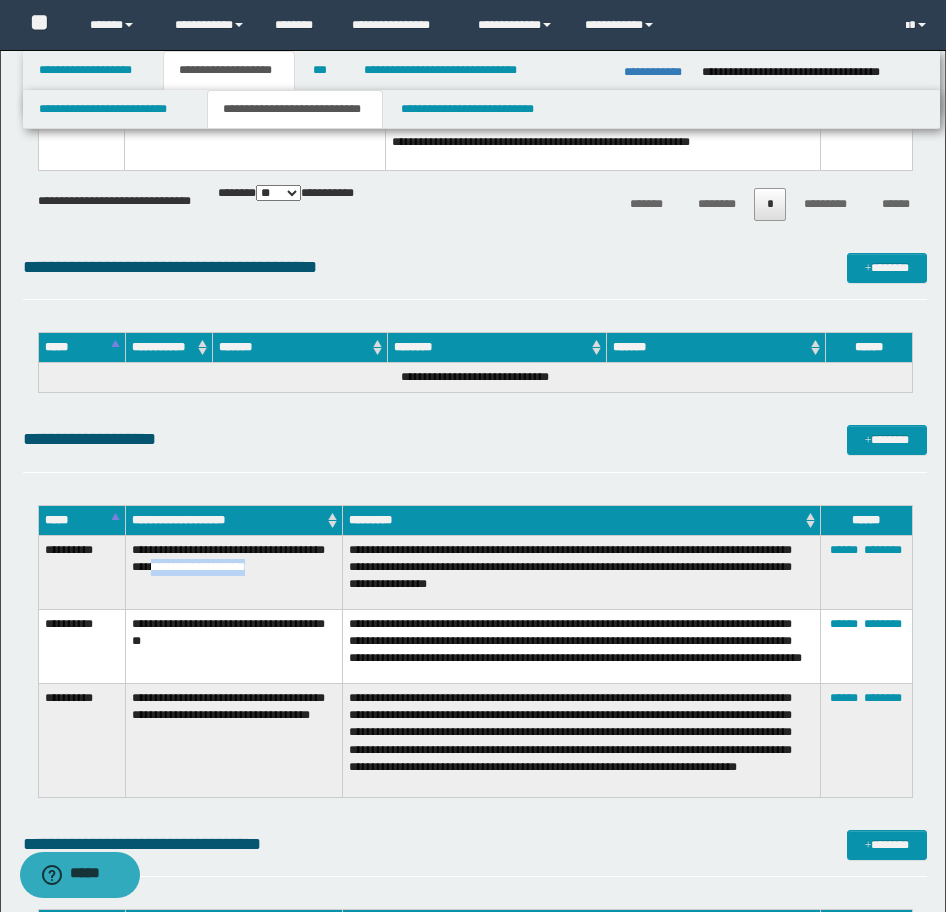 drag, startPoint x: 191, startPoint y: 564, endPoint x: 330, endPoint y: 571, distance: 139.17615 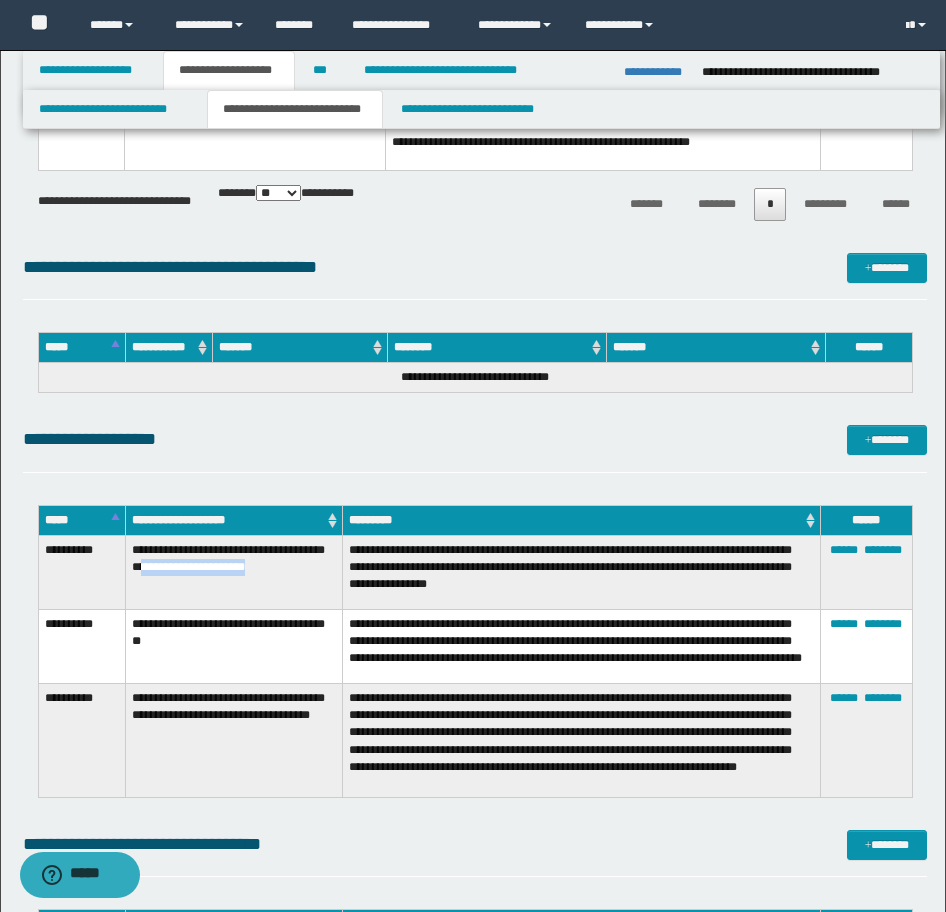 drag, startPoint x: 186, startPoint y: 568, endPoint x: 310, endPoint y: 571, distance: 124.036285 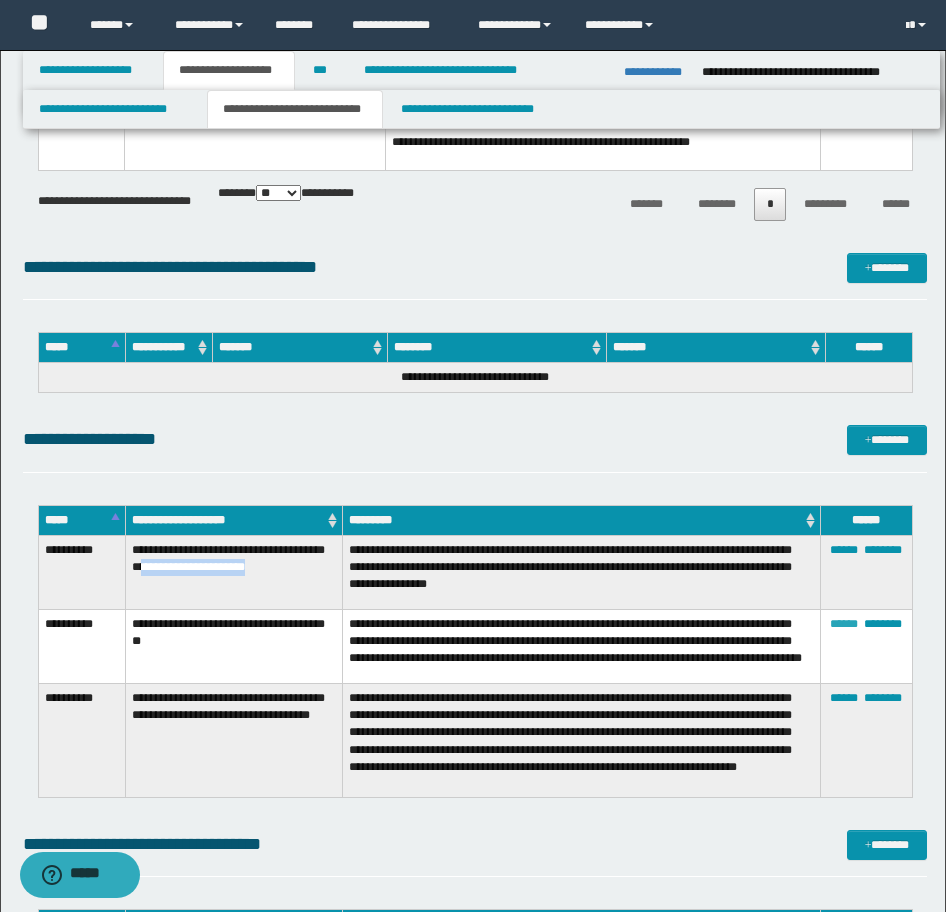 click on "******" at bounding box center [844, 624] 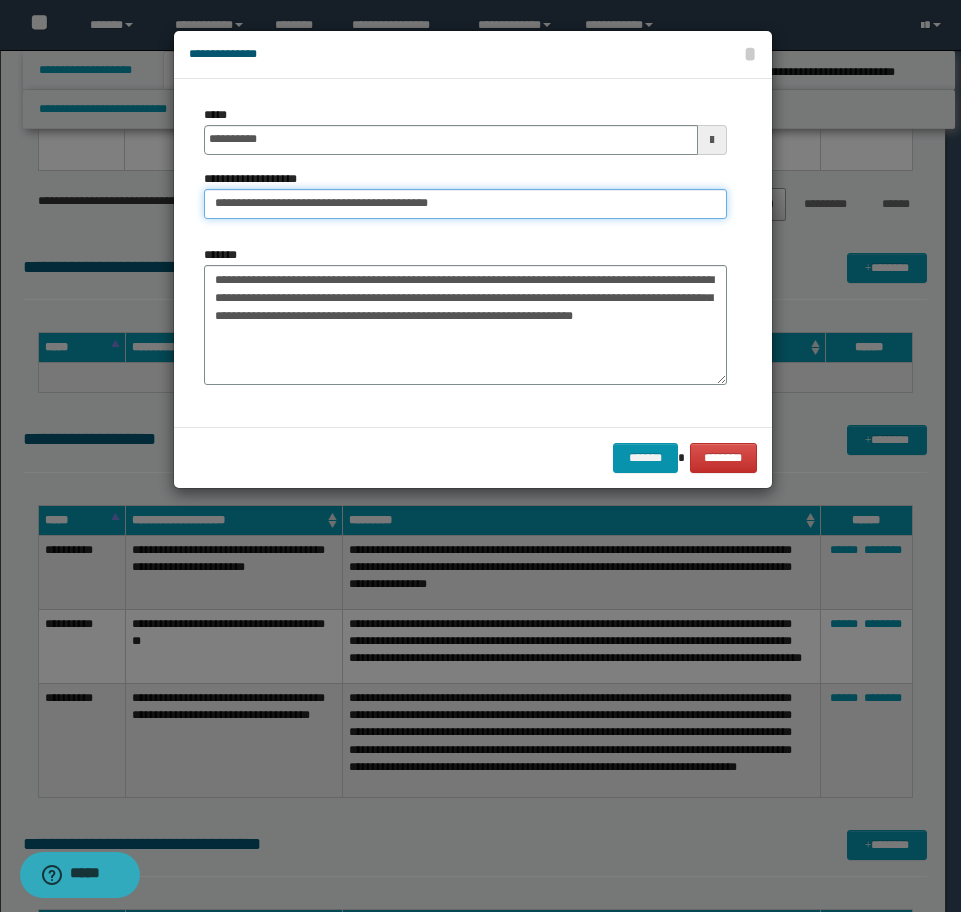 click on "**********" at bounding box center [465, 204] 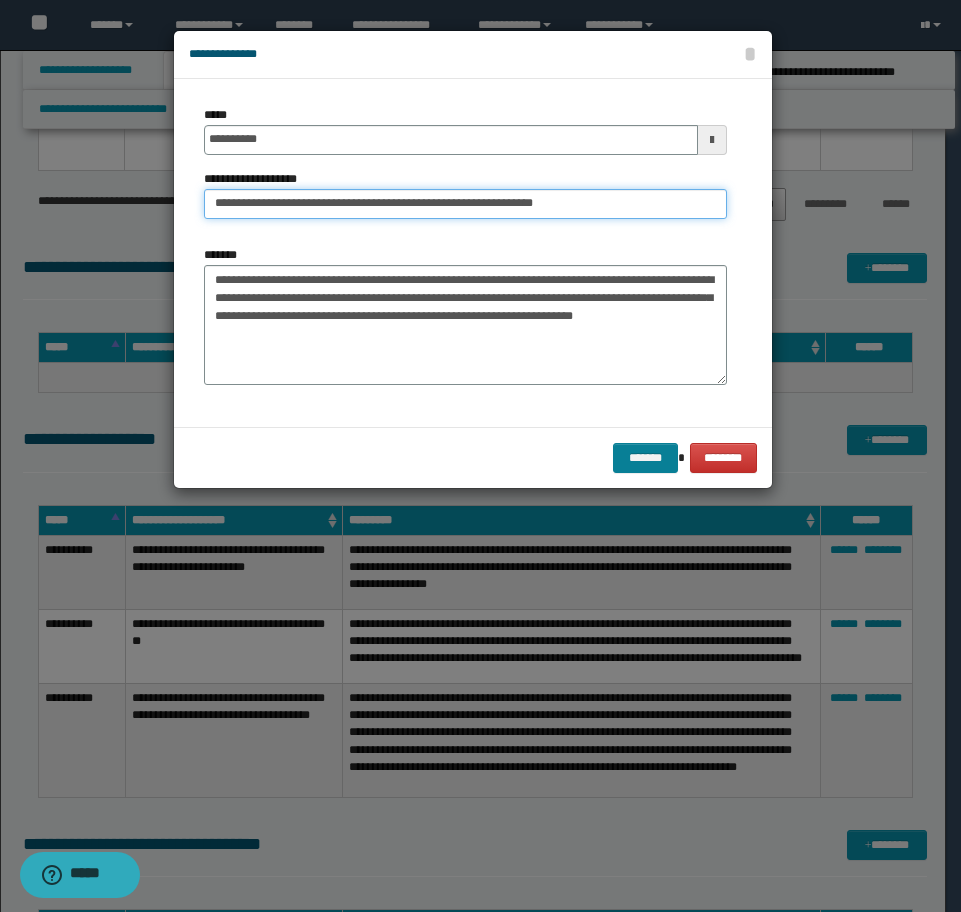 type on "**********" 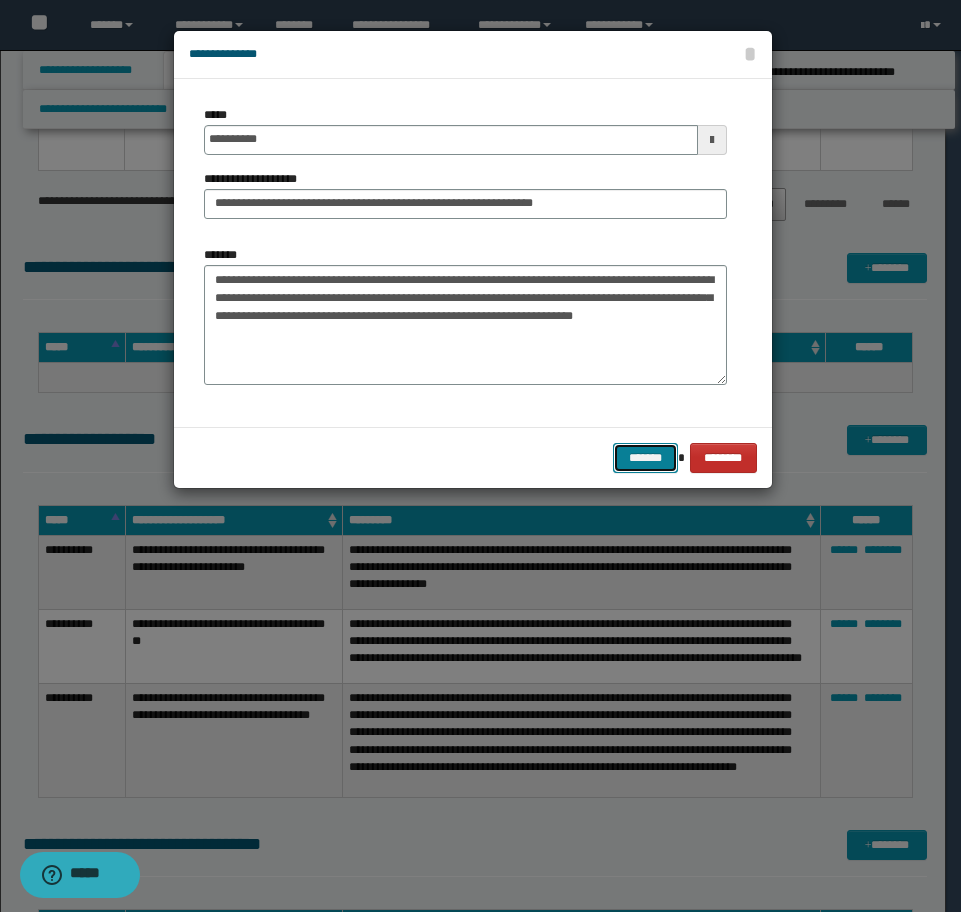 drag, startPoint x: 644, startPoint y: 462, endPoint x: 709, endPoint y: 458, distance: 65.12296 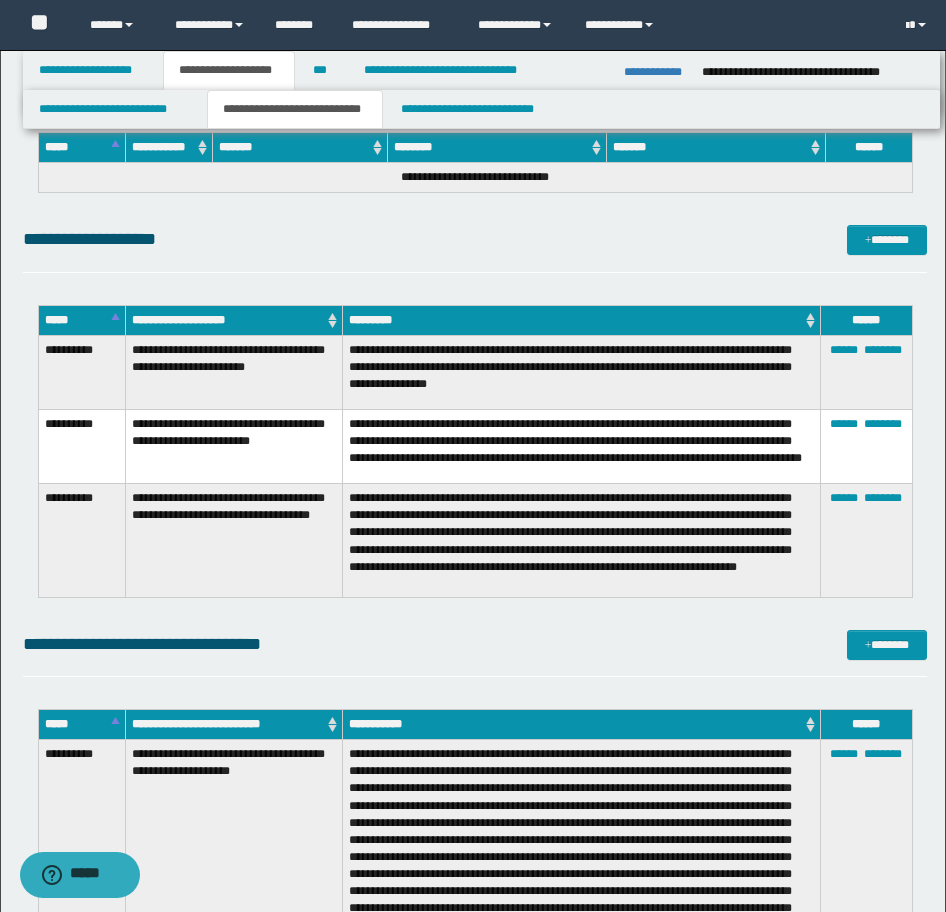 scroll, scrollTop: 5731, scrollLeft: 0, axis: vertical 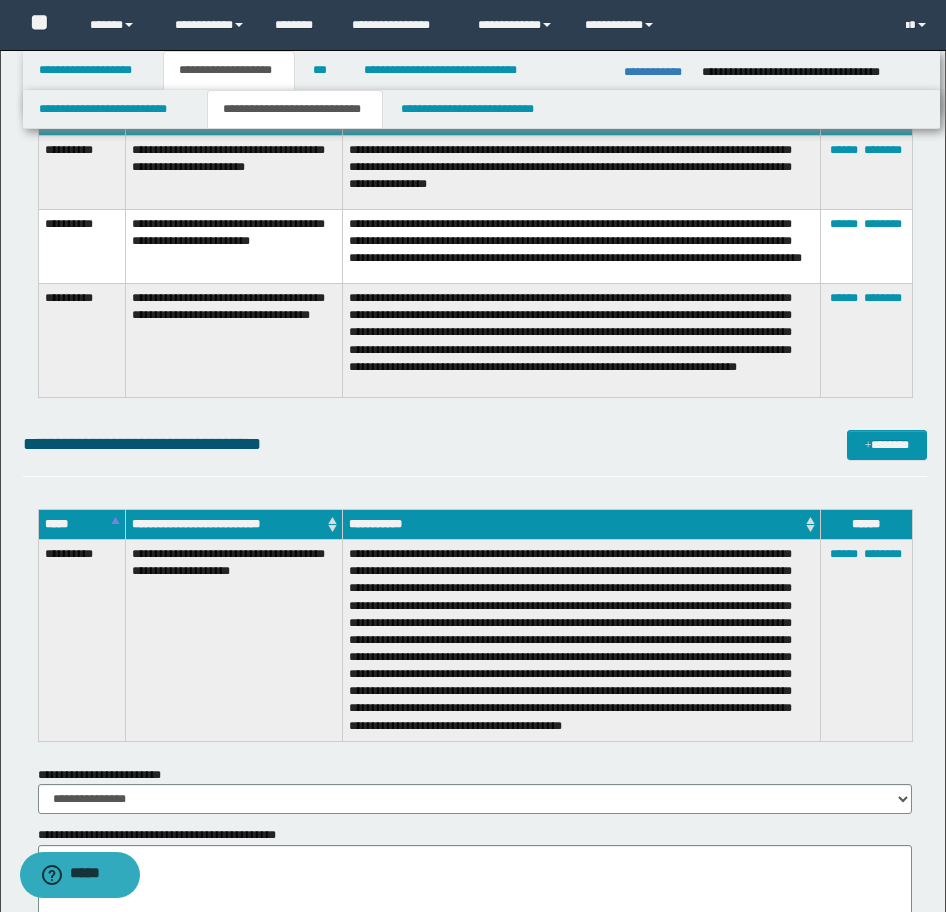 click on "******    ********" at bounding box center (866, 641) 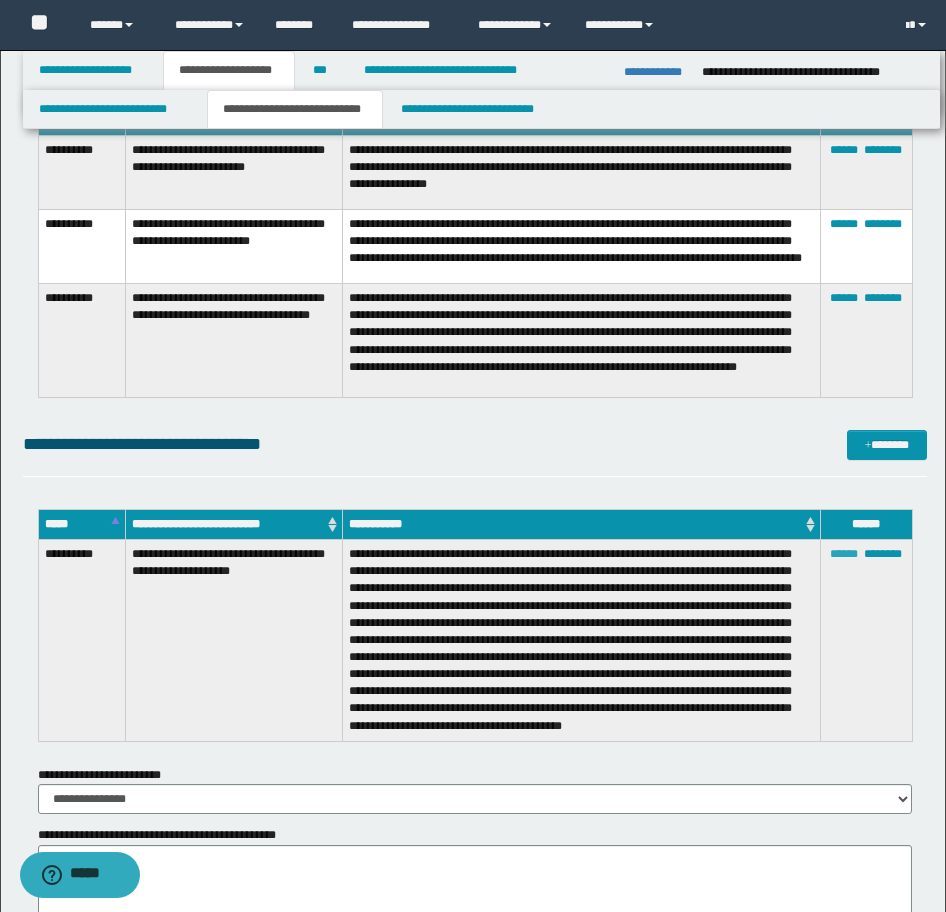 click on "******" at bounding box center (844, 554) 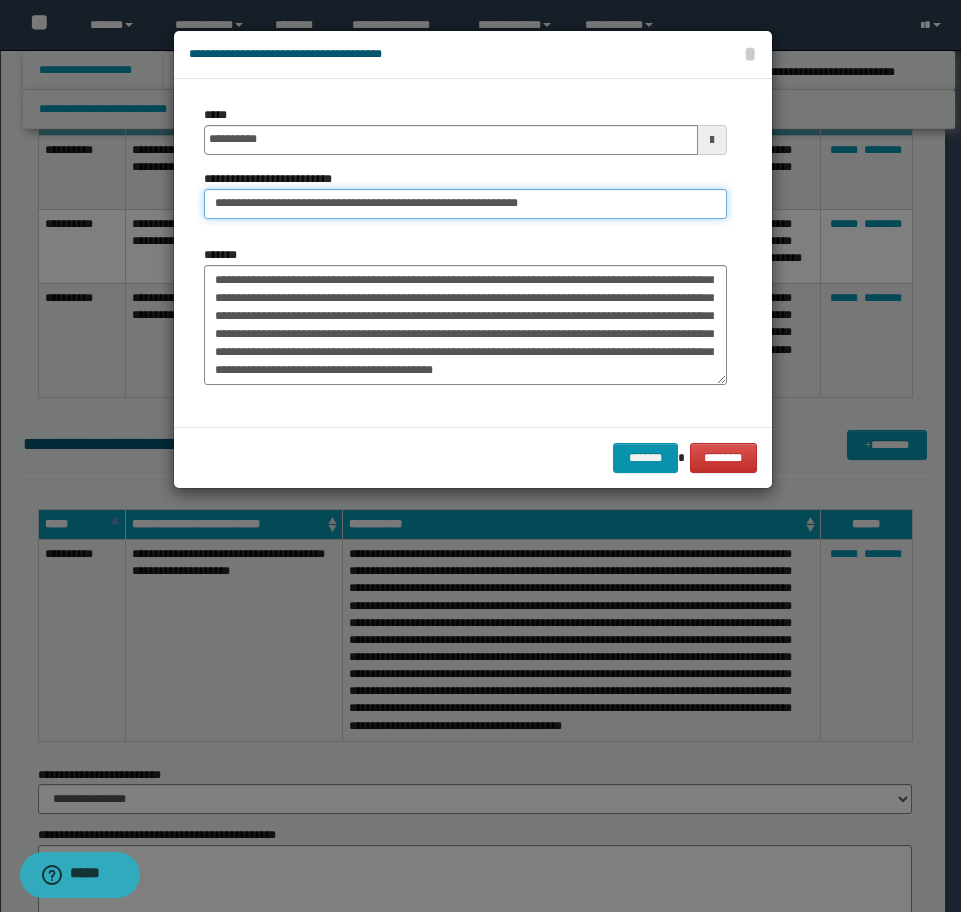click on "**********" at bounding box center [465, 204] 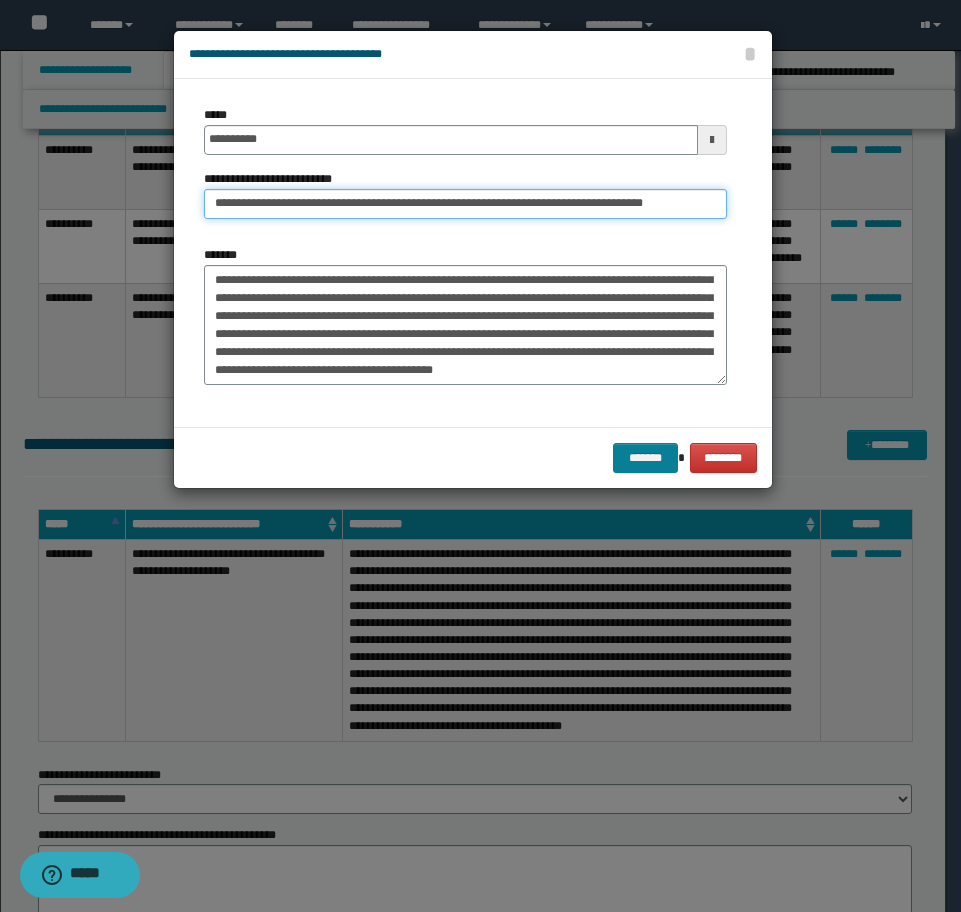 type on "**********" 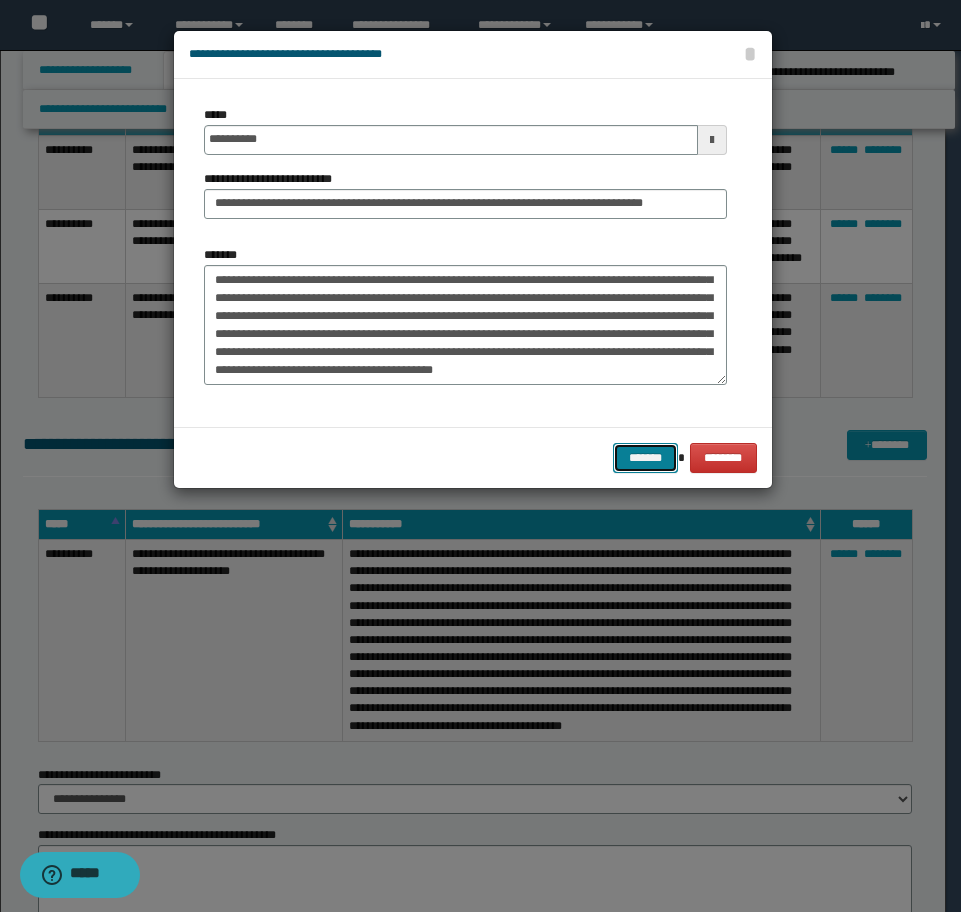 click on "*******" at bounding box center [645, 458] 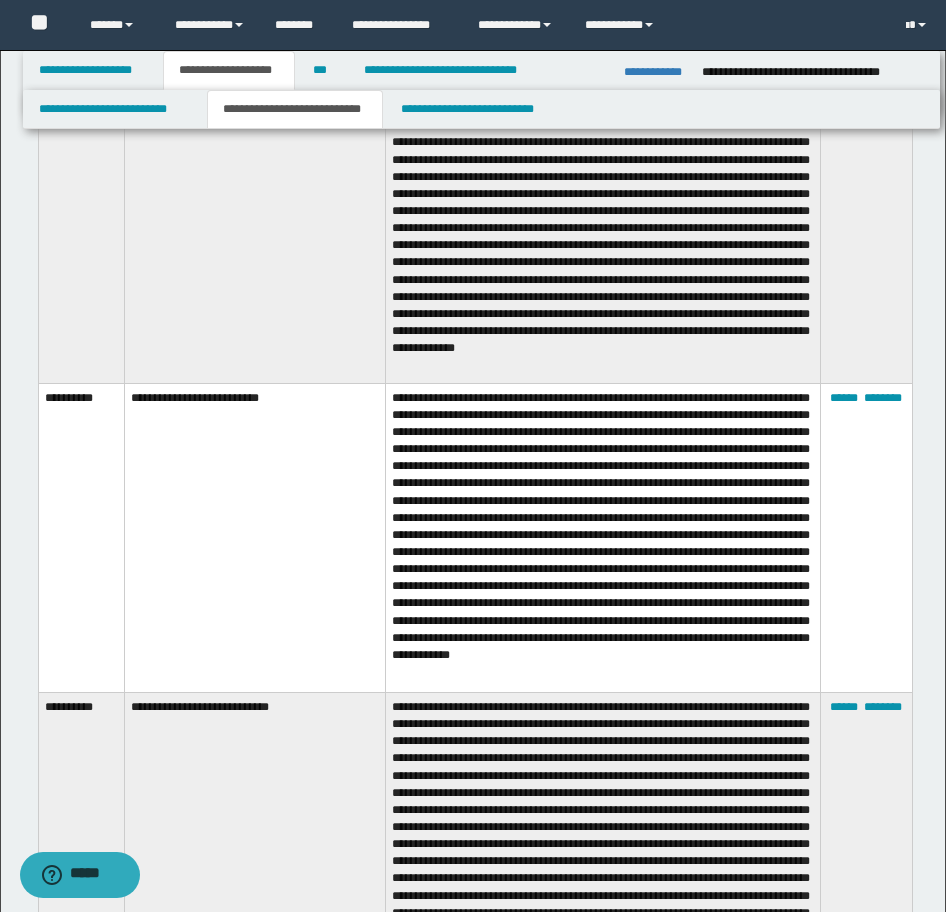 scroll, scrollTop: 4131, scrollLeft: 0, axis: vertical 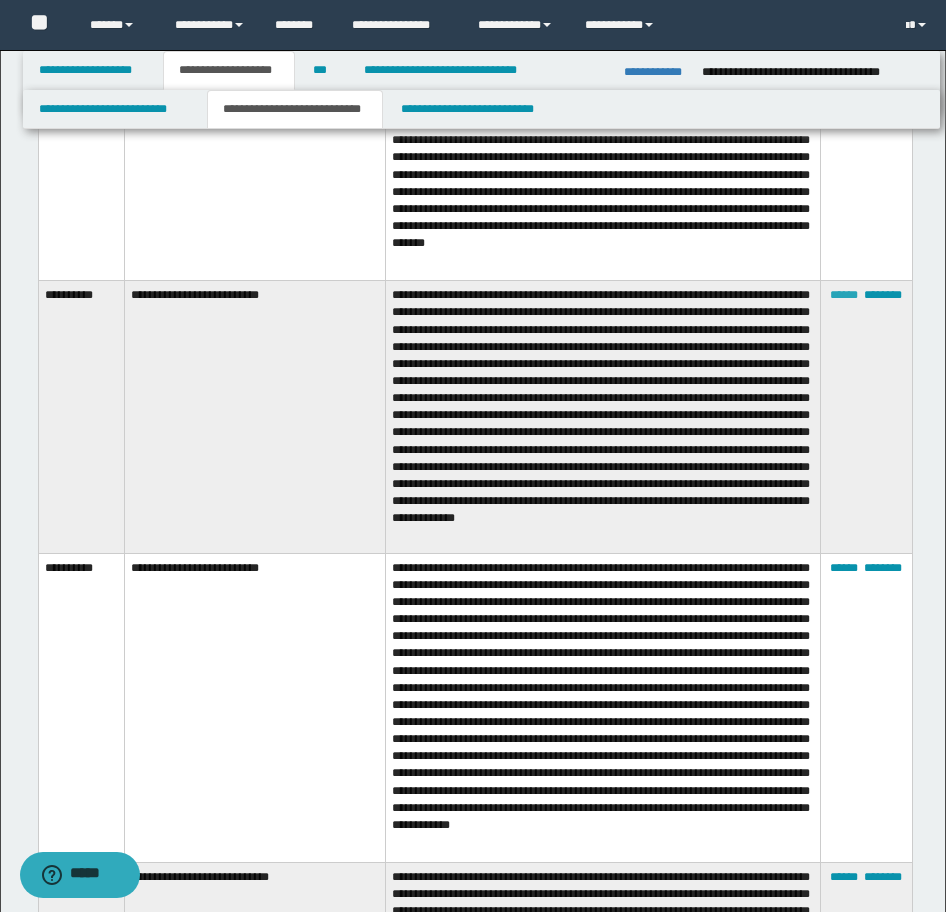 click on "******" at bounding box center (844, 295) 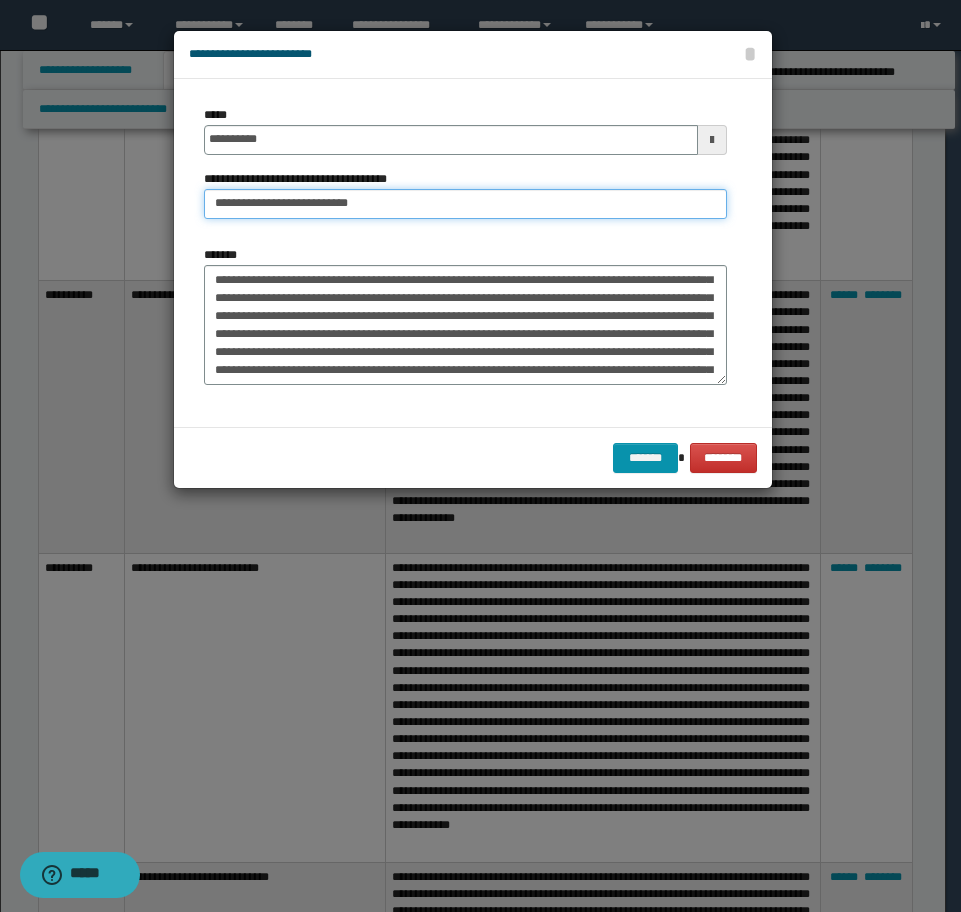 click on "**********" at bounding box center [465, 204] 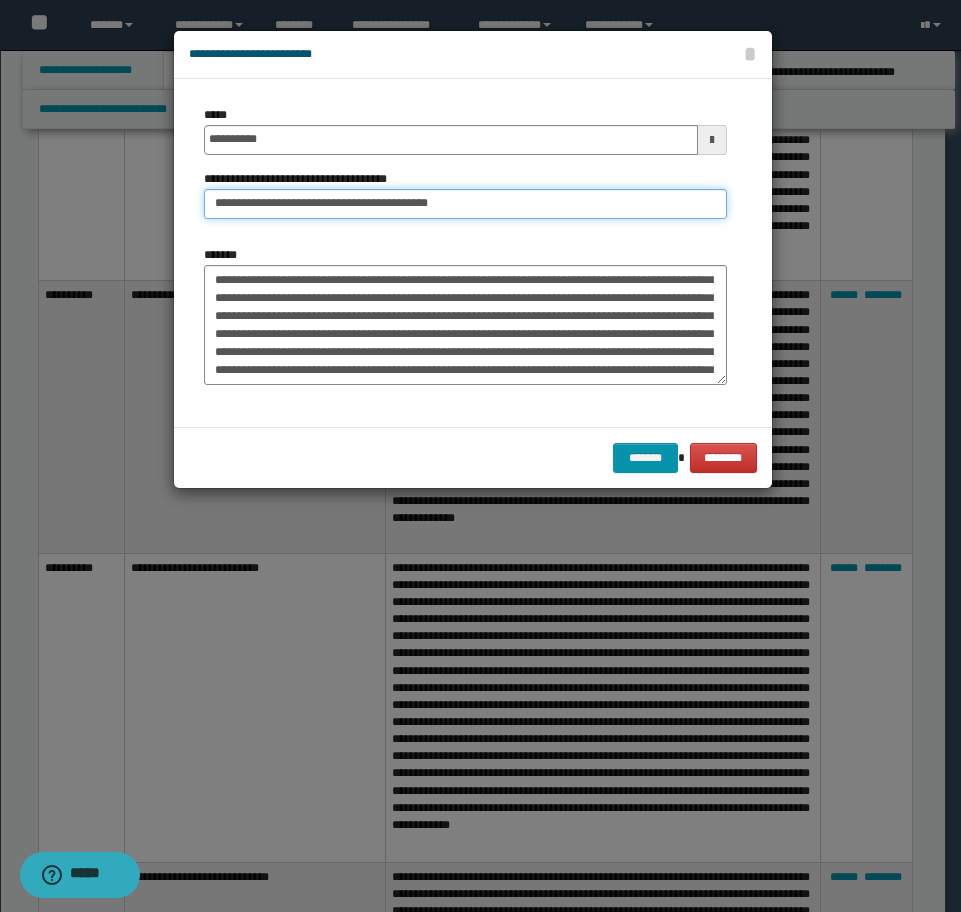 type on "**********" 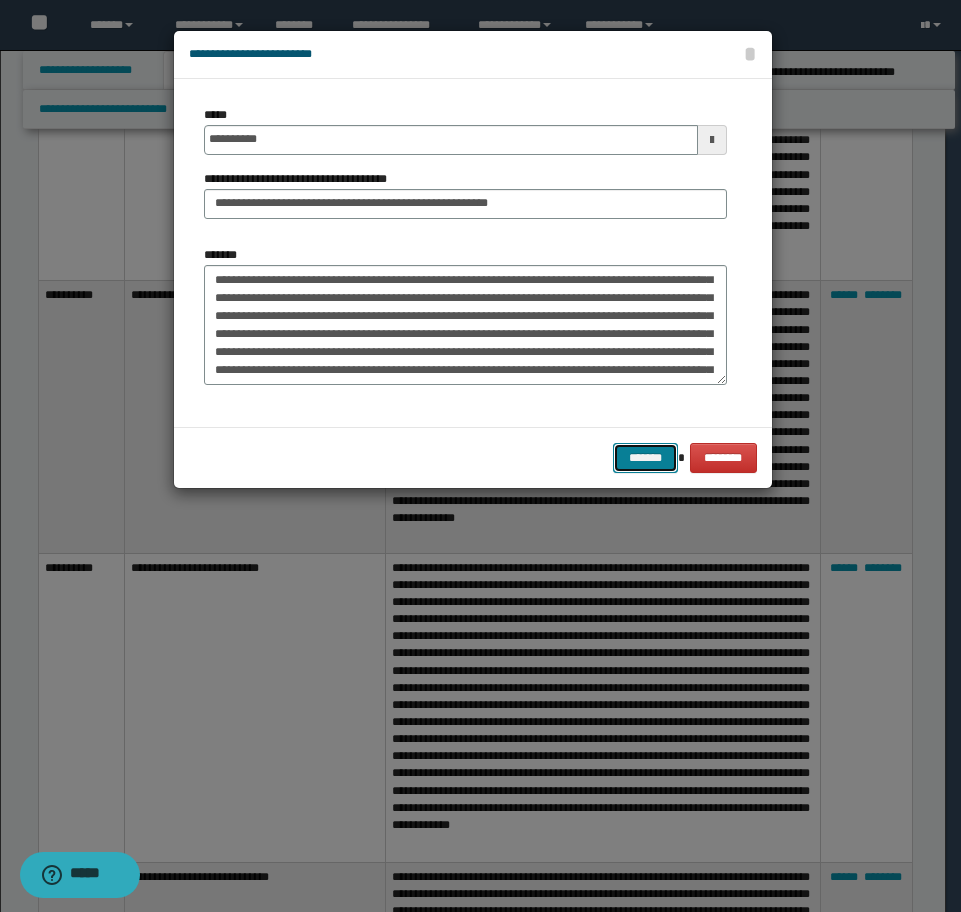 click on "*******" at bounding box center (645, 458) 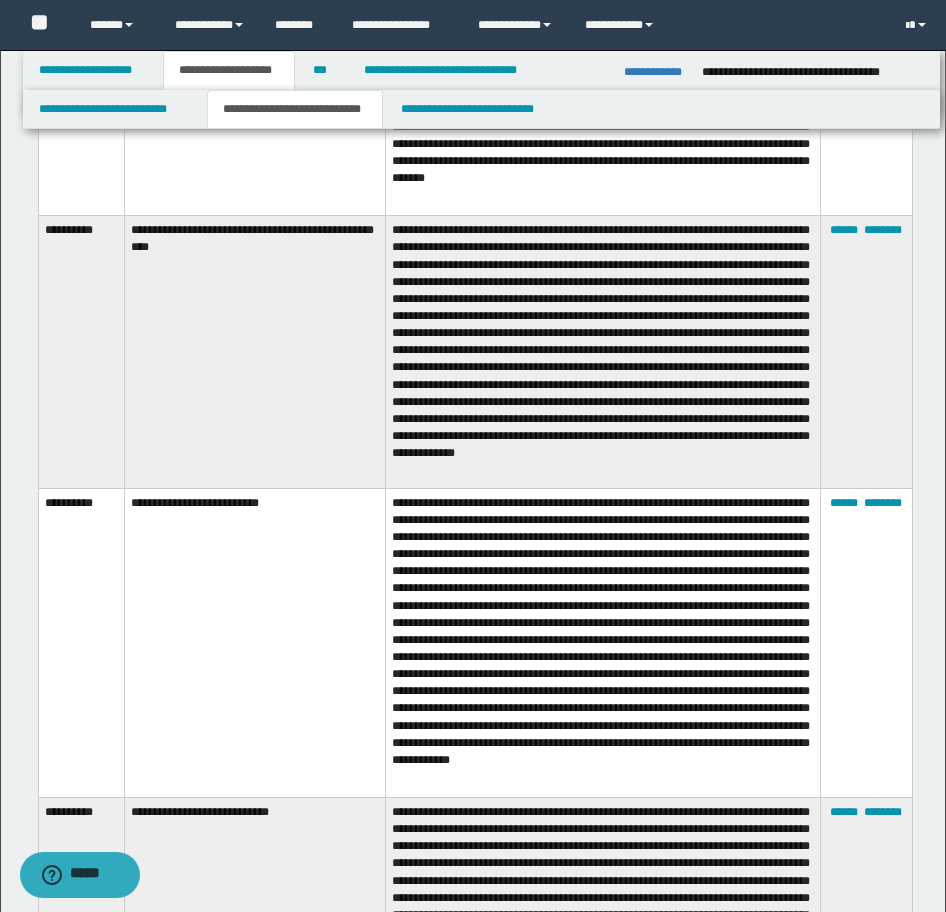 scroll, scrollTop: 4231, scrollLeft: 0, axis: vertical 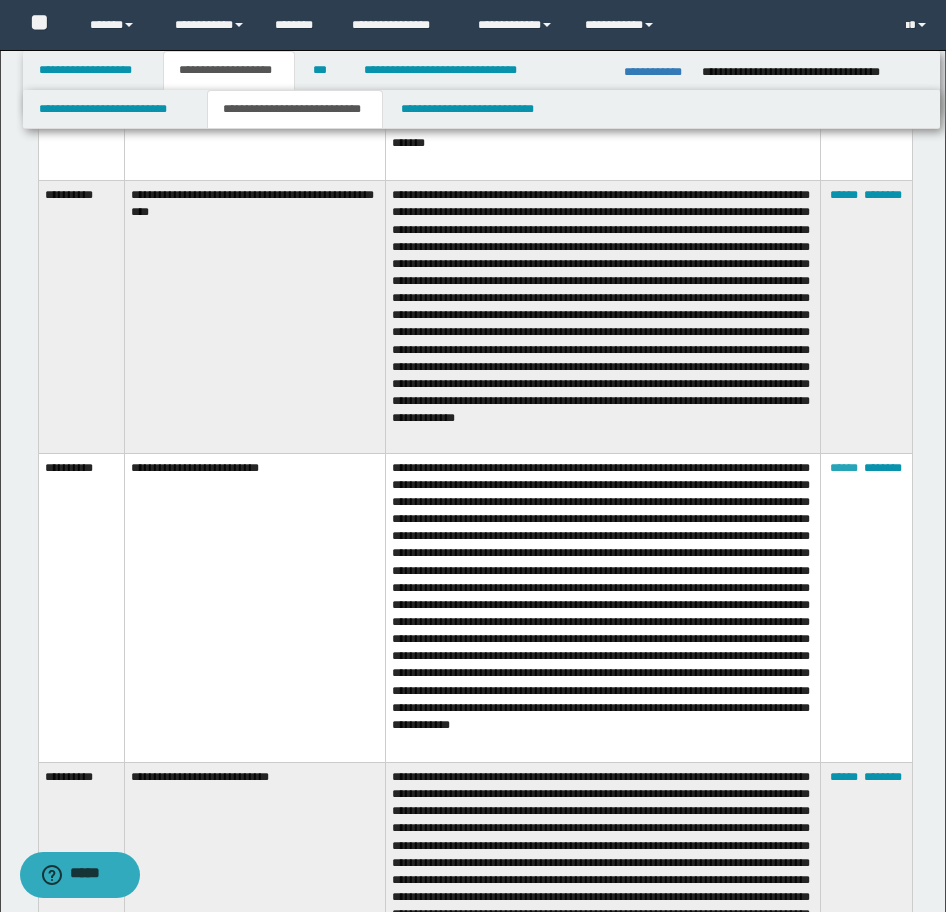 click on "******" at bounding box center (844, 468) 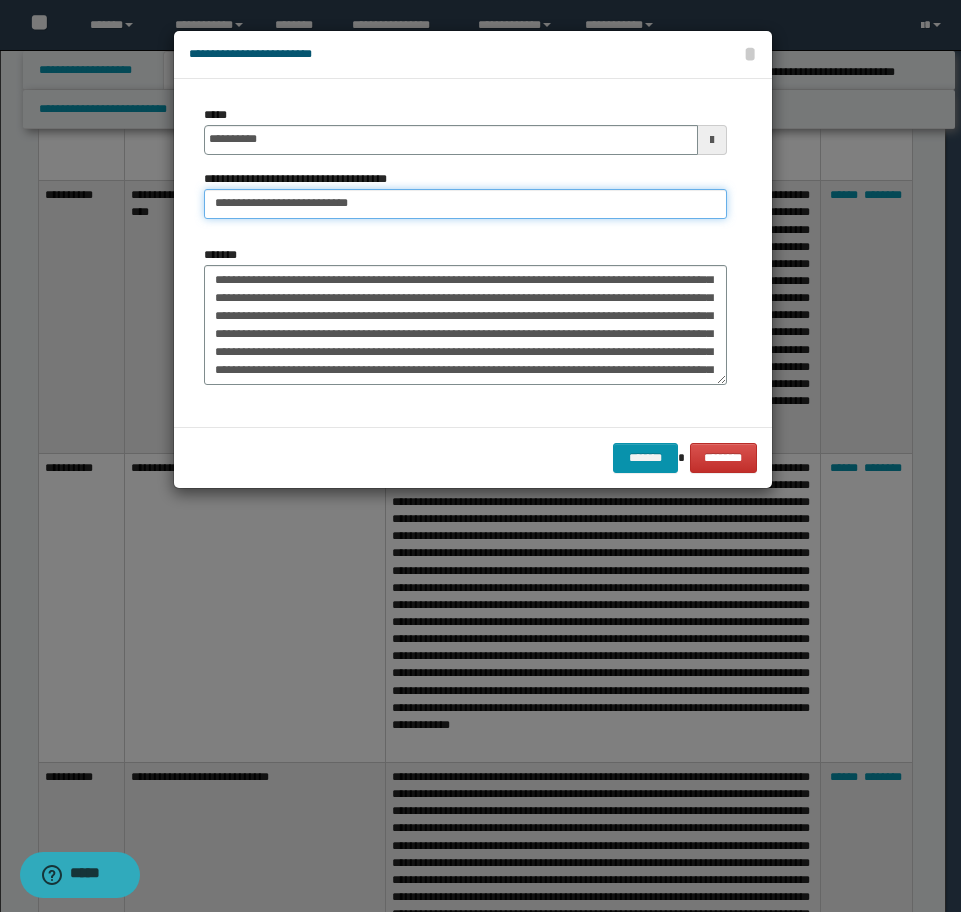 click on "**********" at bounding box center (465, 204) 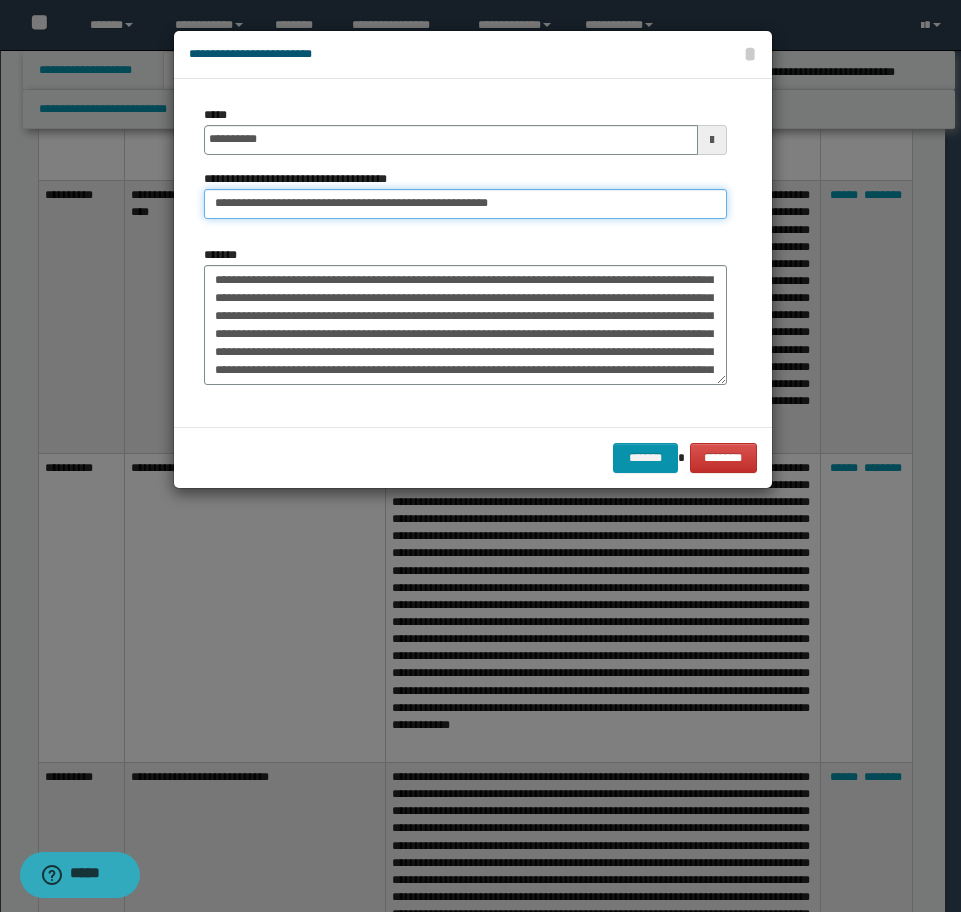 click on "**********" at bounding box center (465, 204) 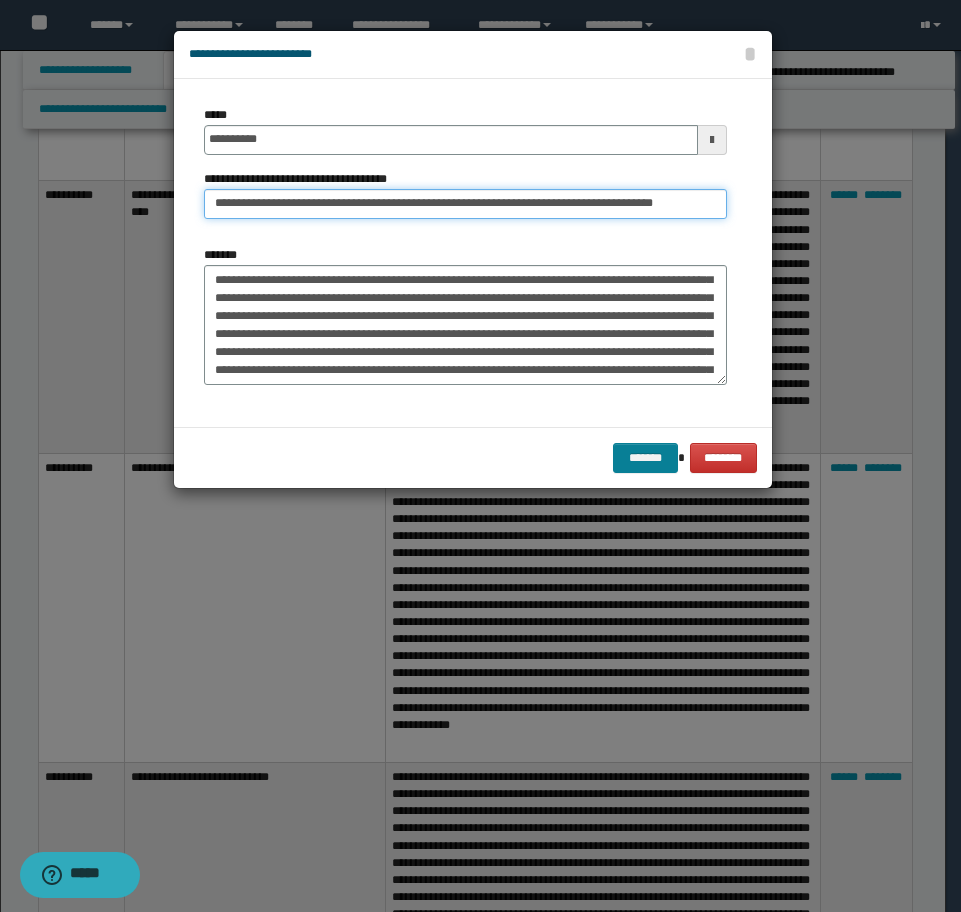 type on "**********" 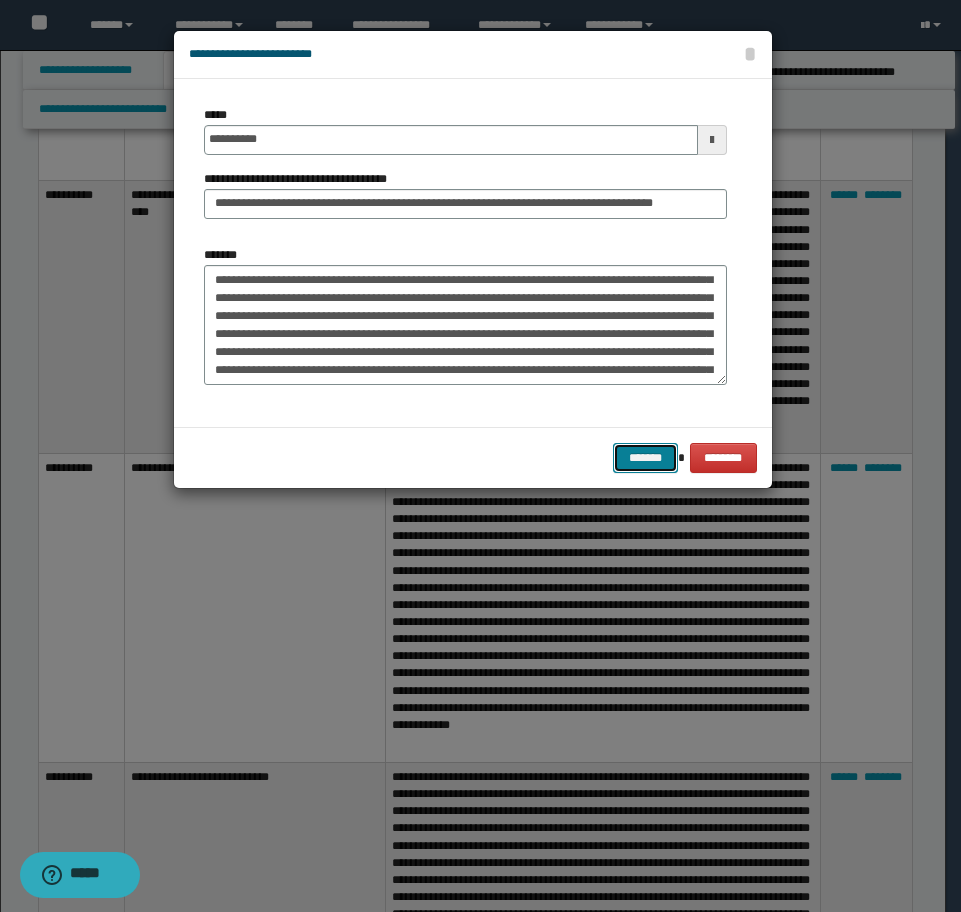 click on "*******" at bounding box center [645, 458] 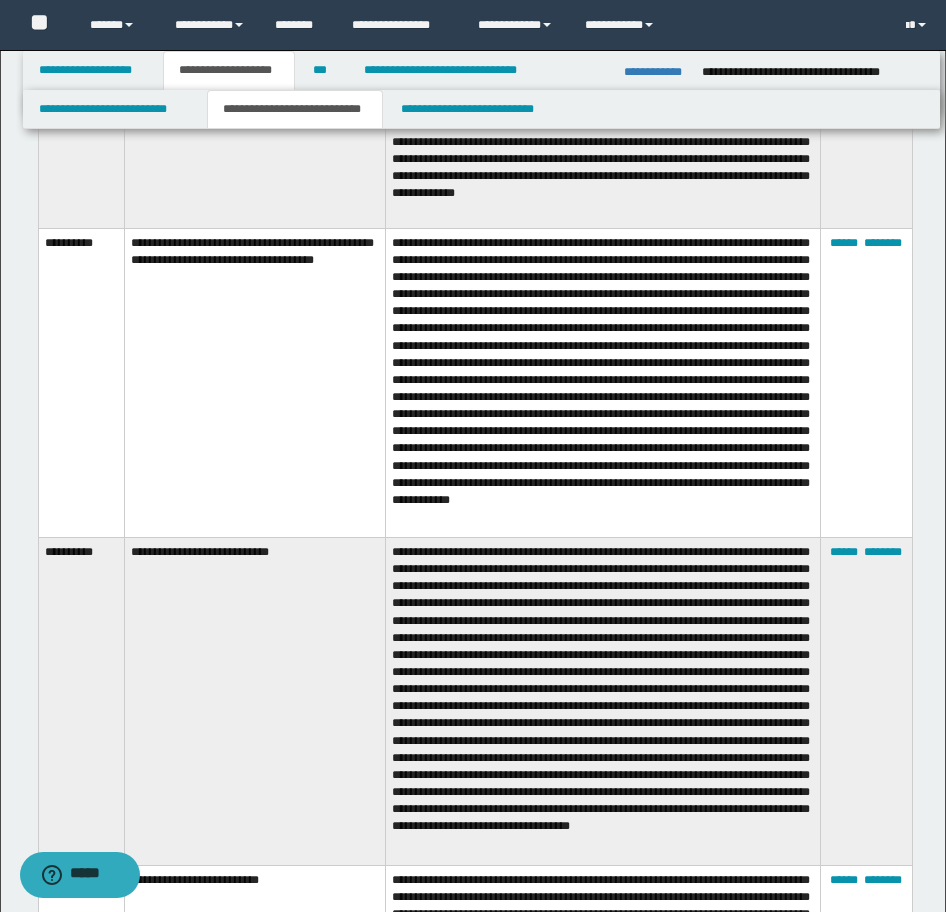 scroll, scrollTop: 4531, scrollLeft: 0, axis: vertical 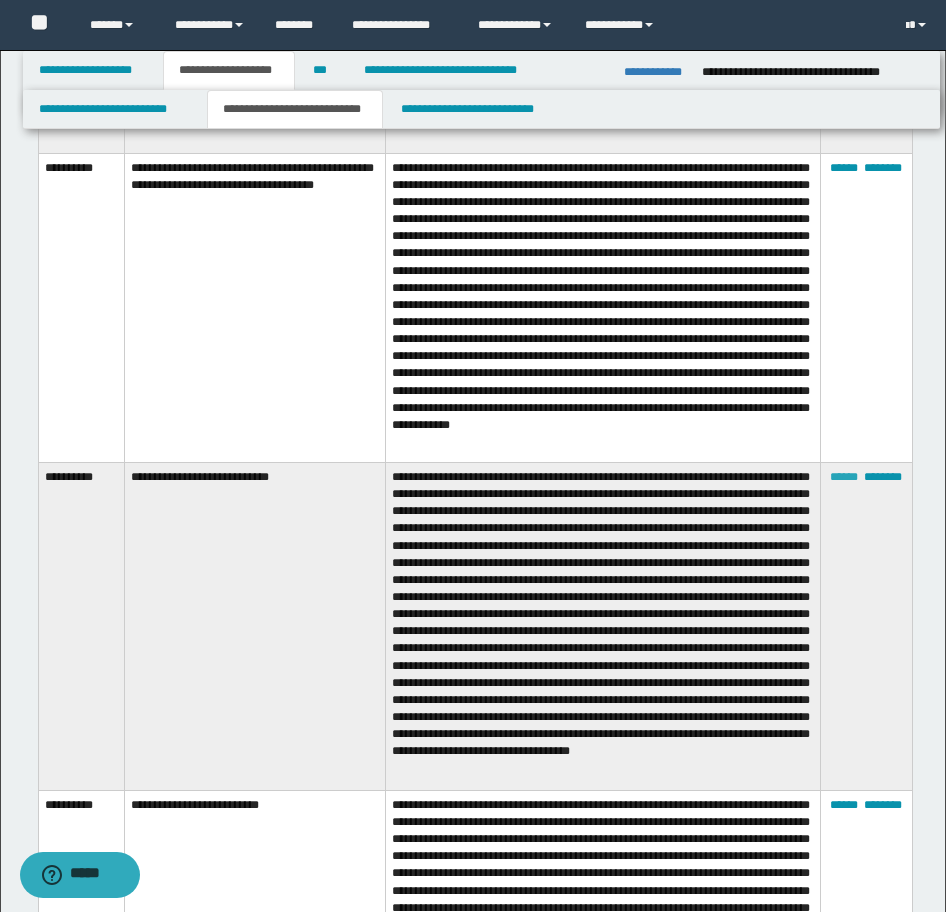 click on "******" at bounding box center (844, 477) 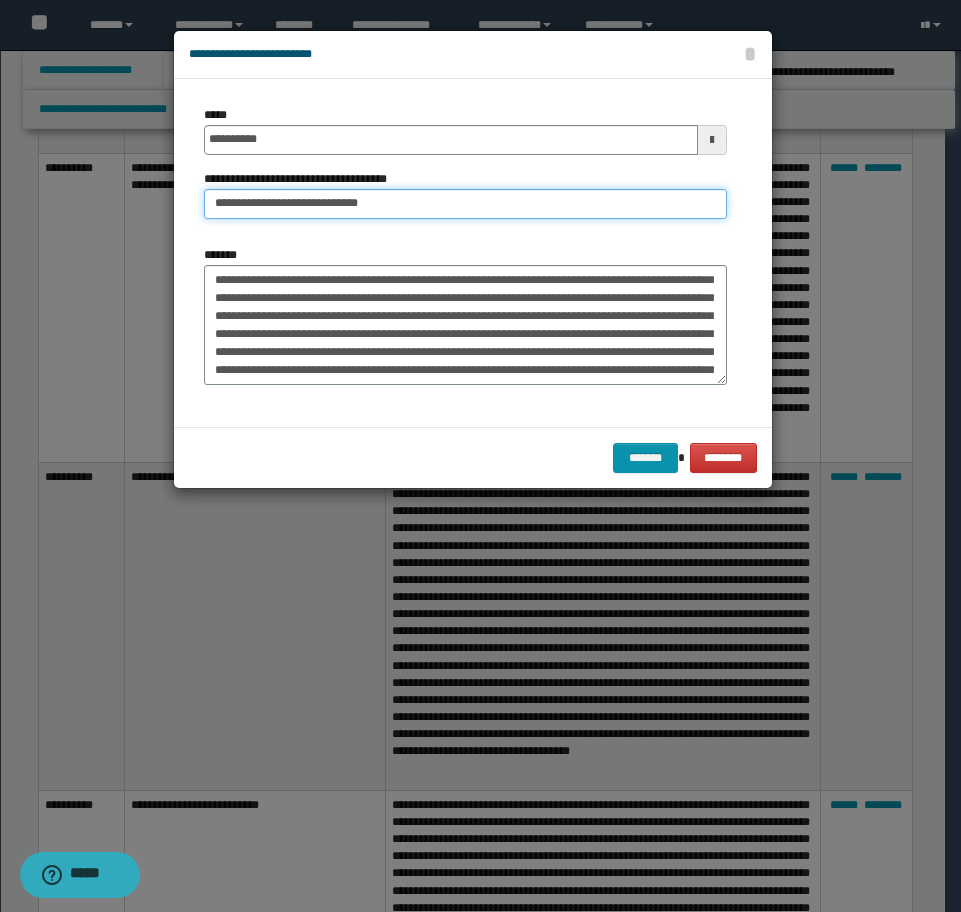 click on "**********" at bounding box center [465, 204] 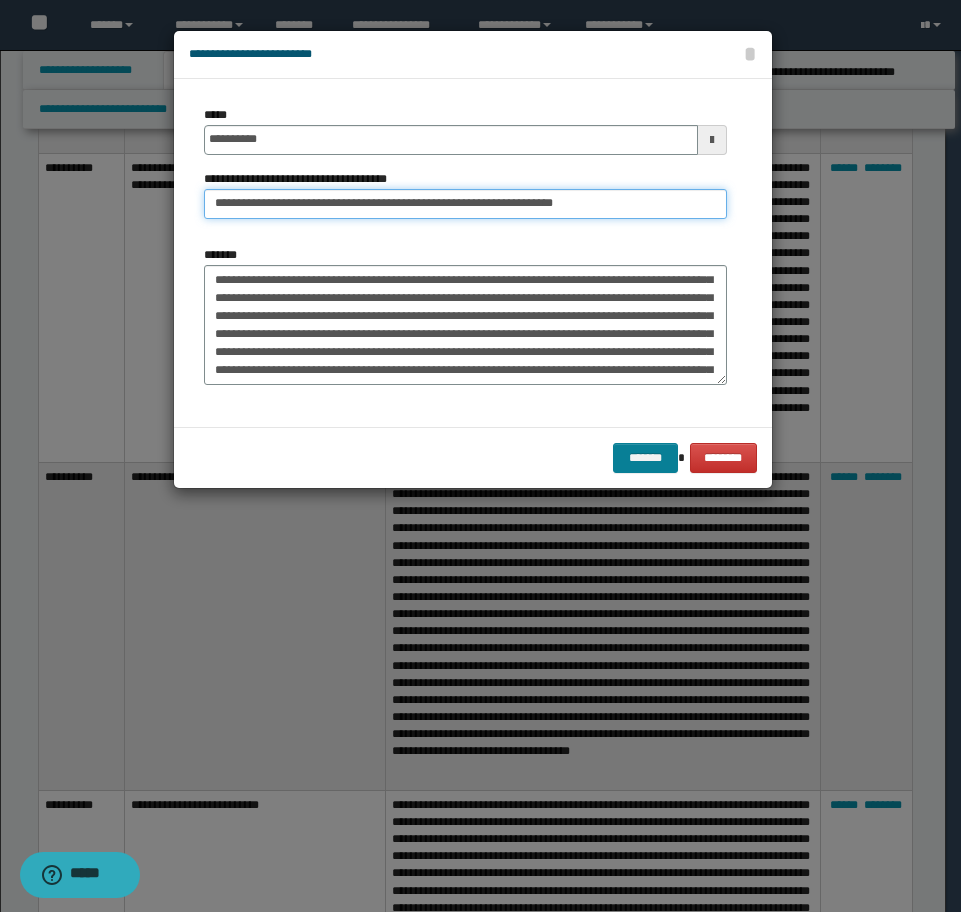 type on "**********" 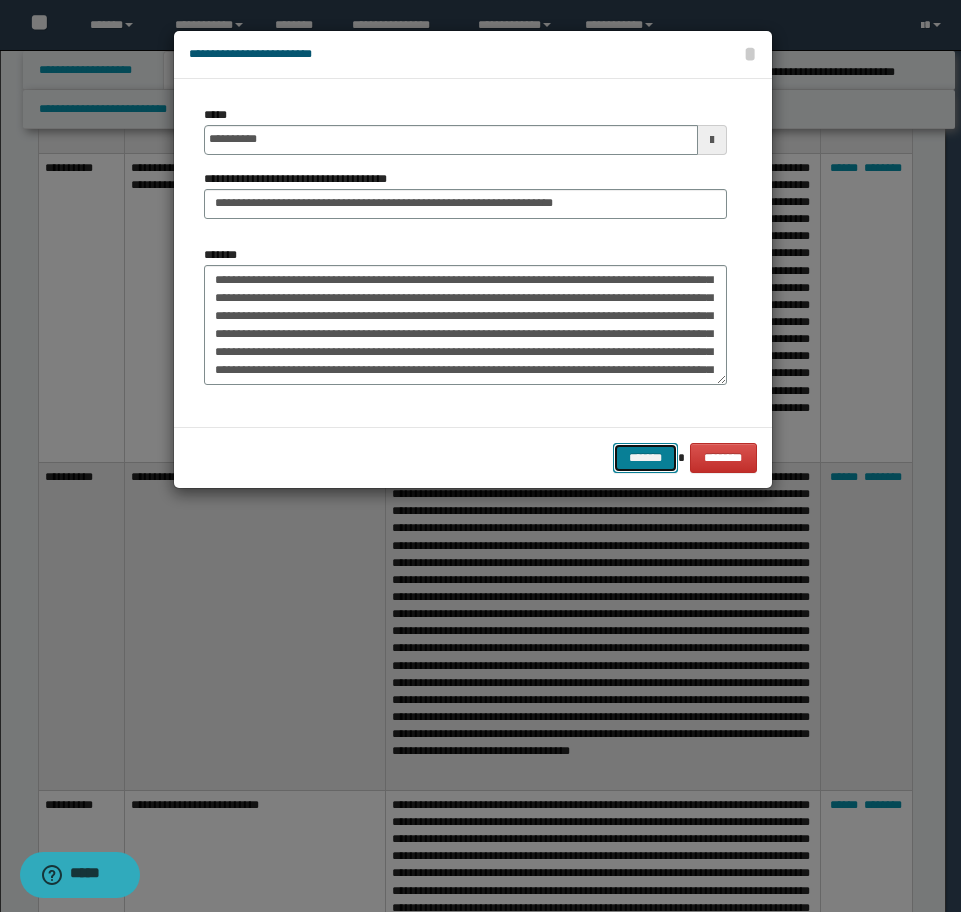 click on "*******" at bounding box center (645, 458) 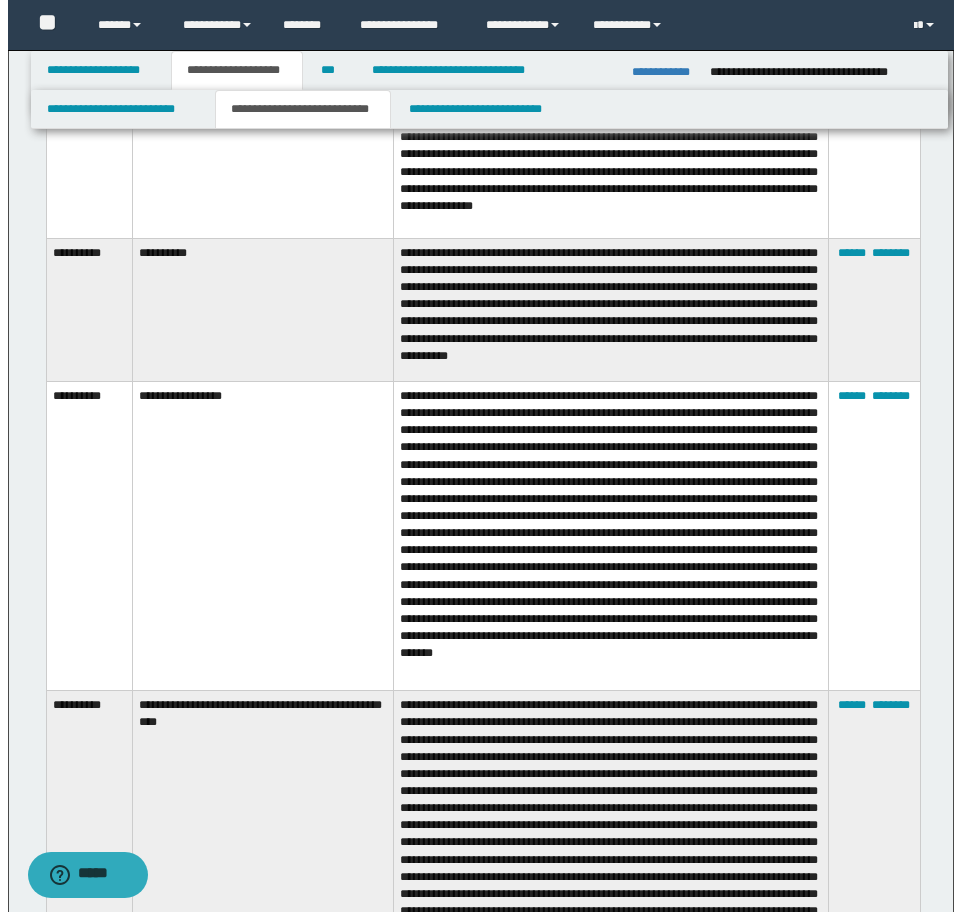 scroll, scrollTop: 3431, scrollLeft: 0, axis: vertical 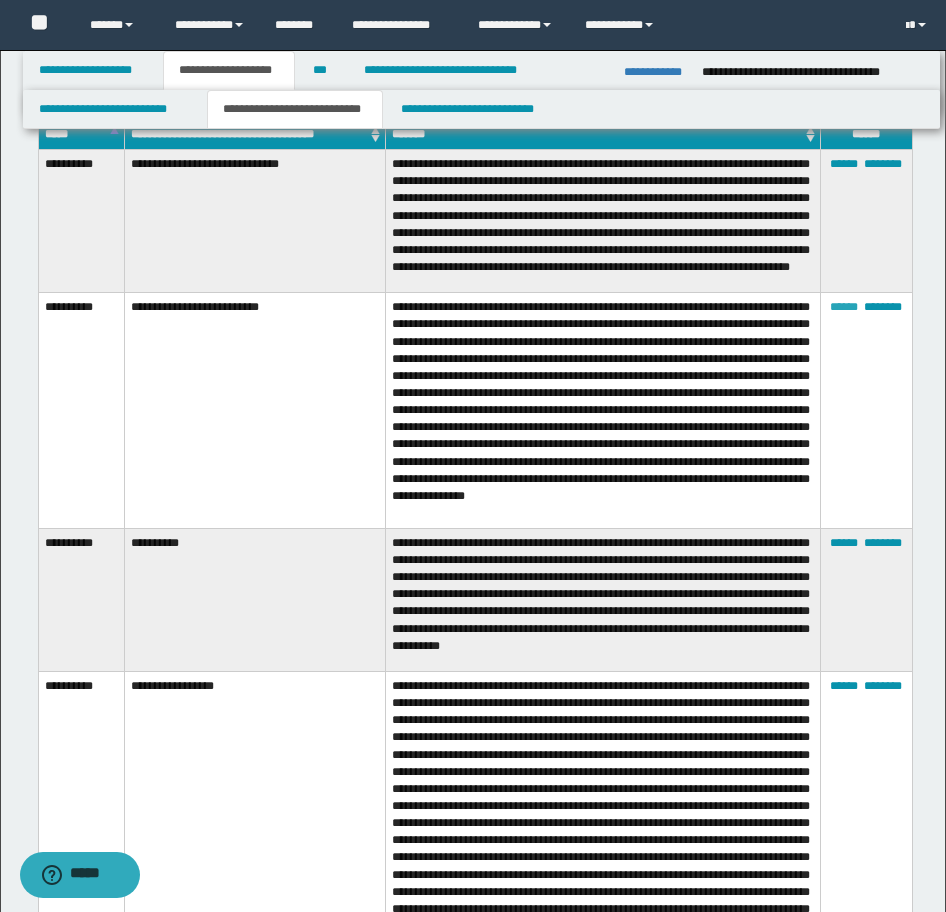 click on "******" at bounding box center [844, 307] 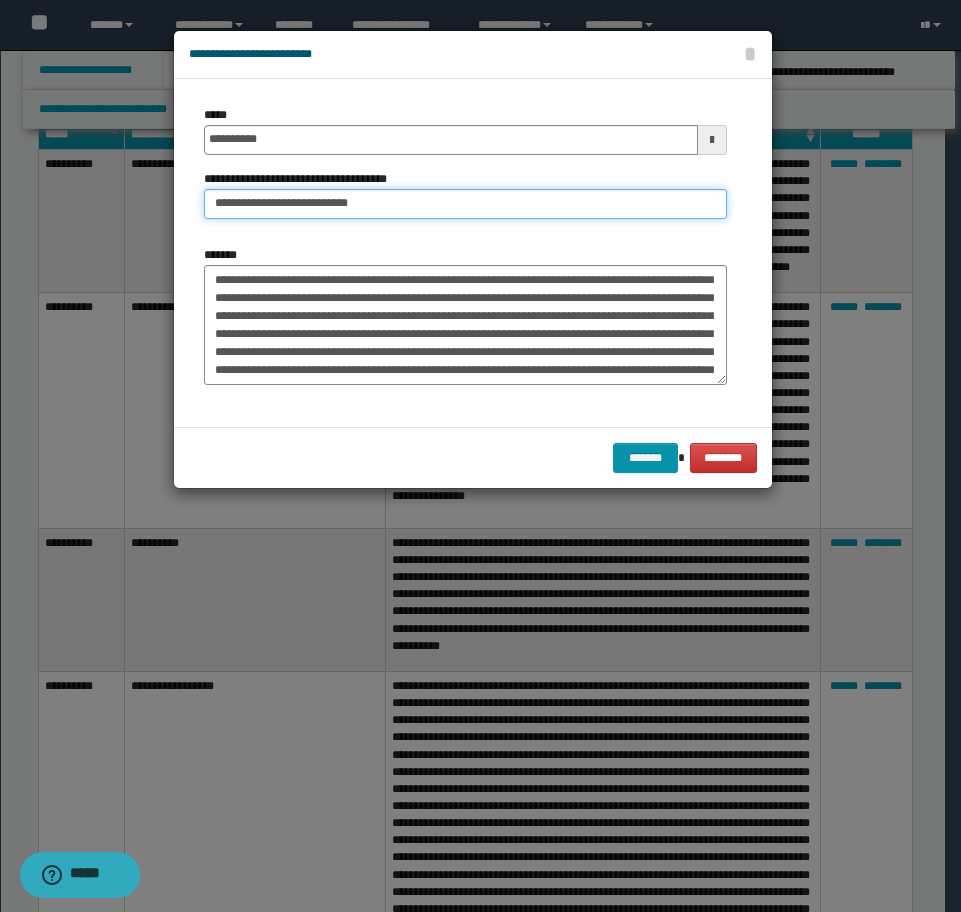 click on "**********" at bounding box center (465, 204) 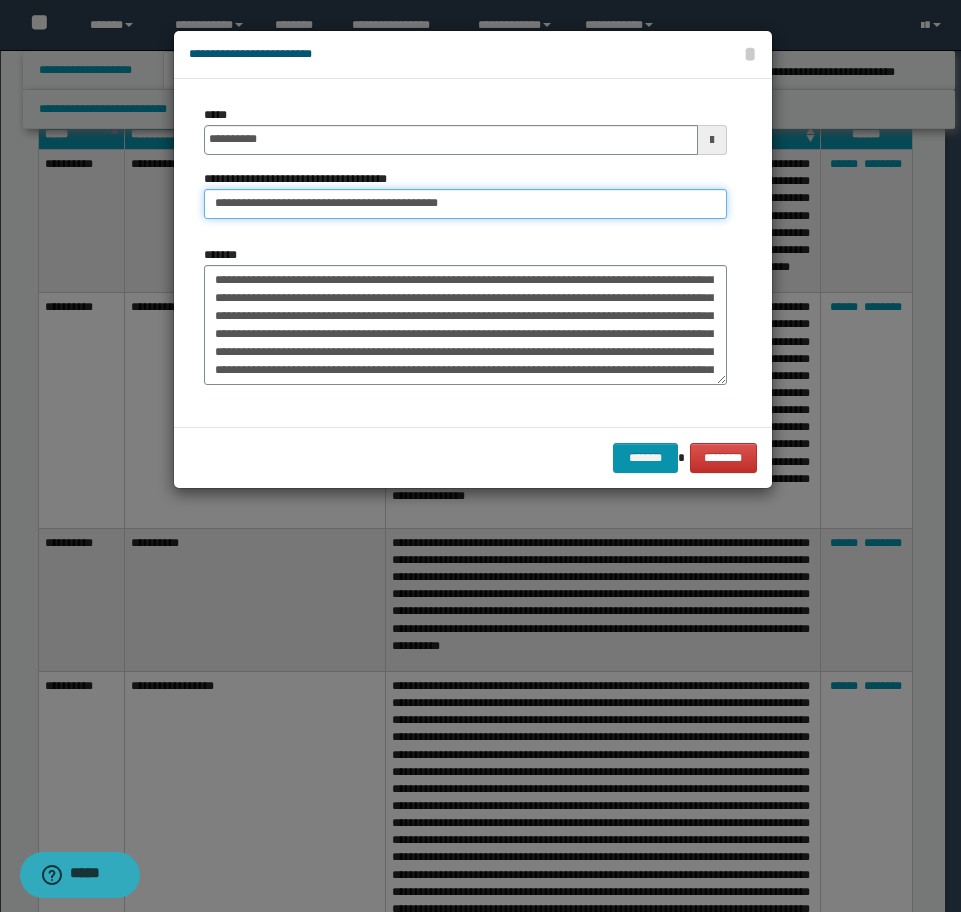 click on "**********" at bounding box center (465, 204) 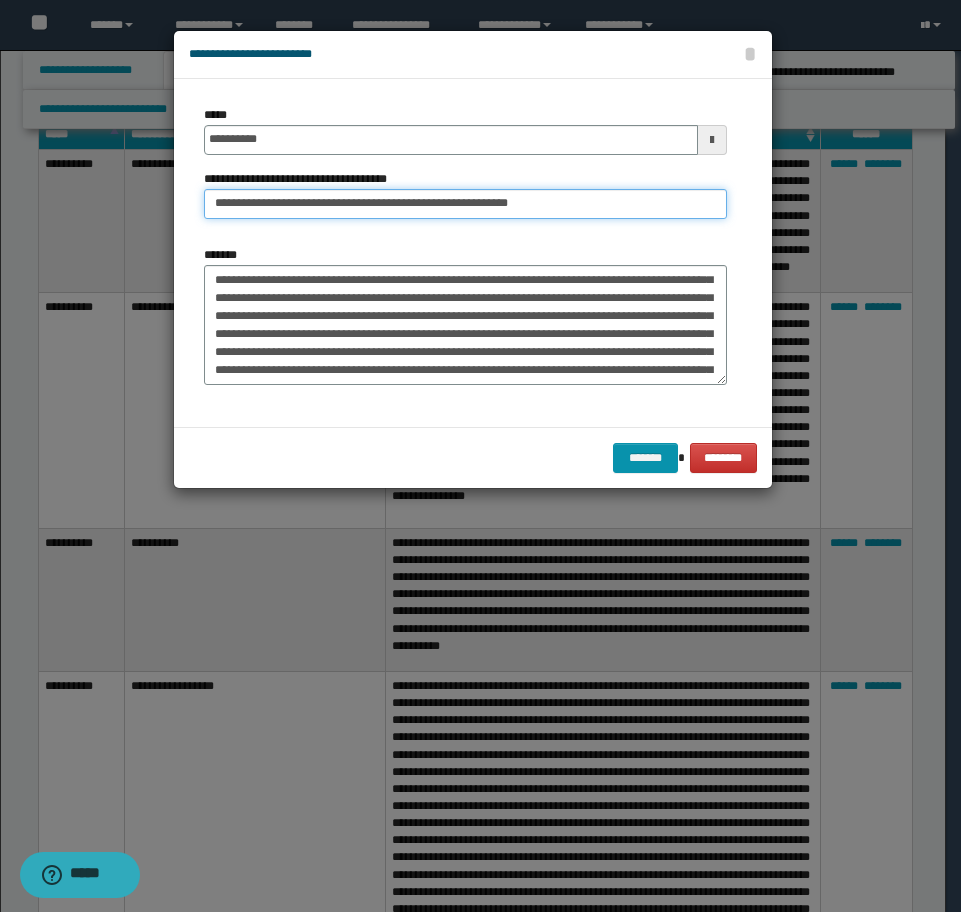 click on "**********" at bounding box center (465, 204) 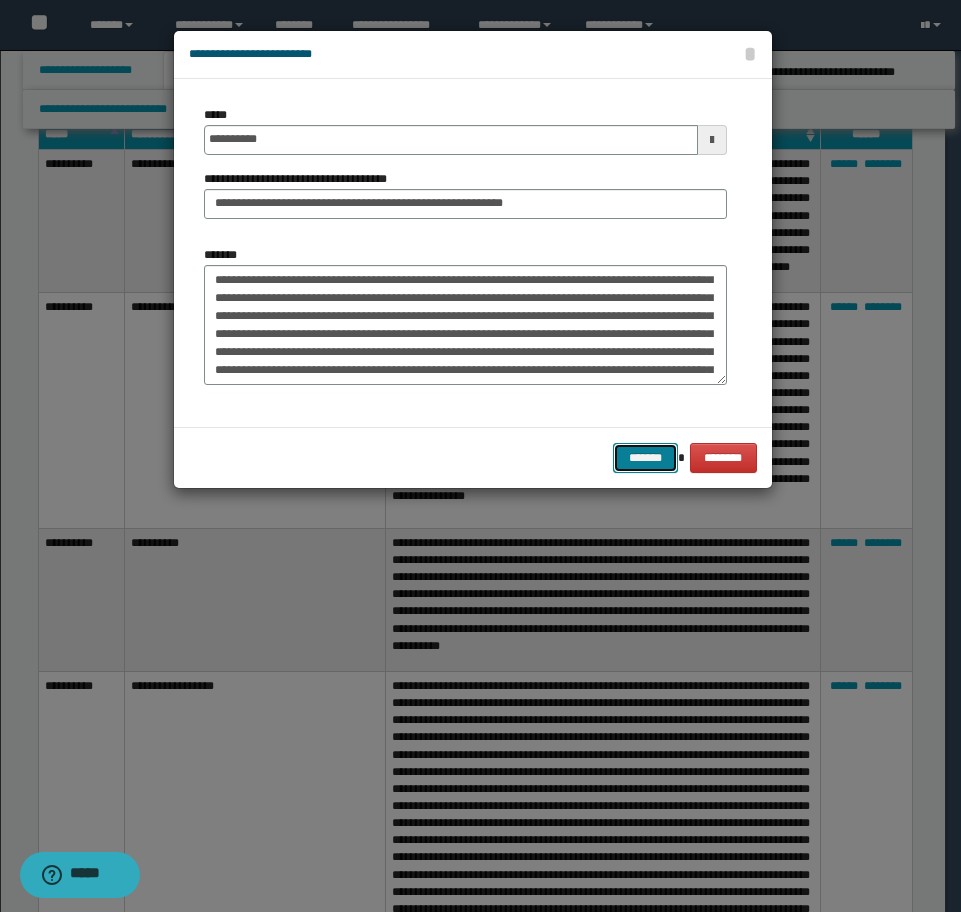 click on "*******" at bounding box center (645, 458) 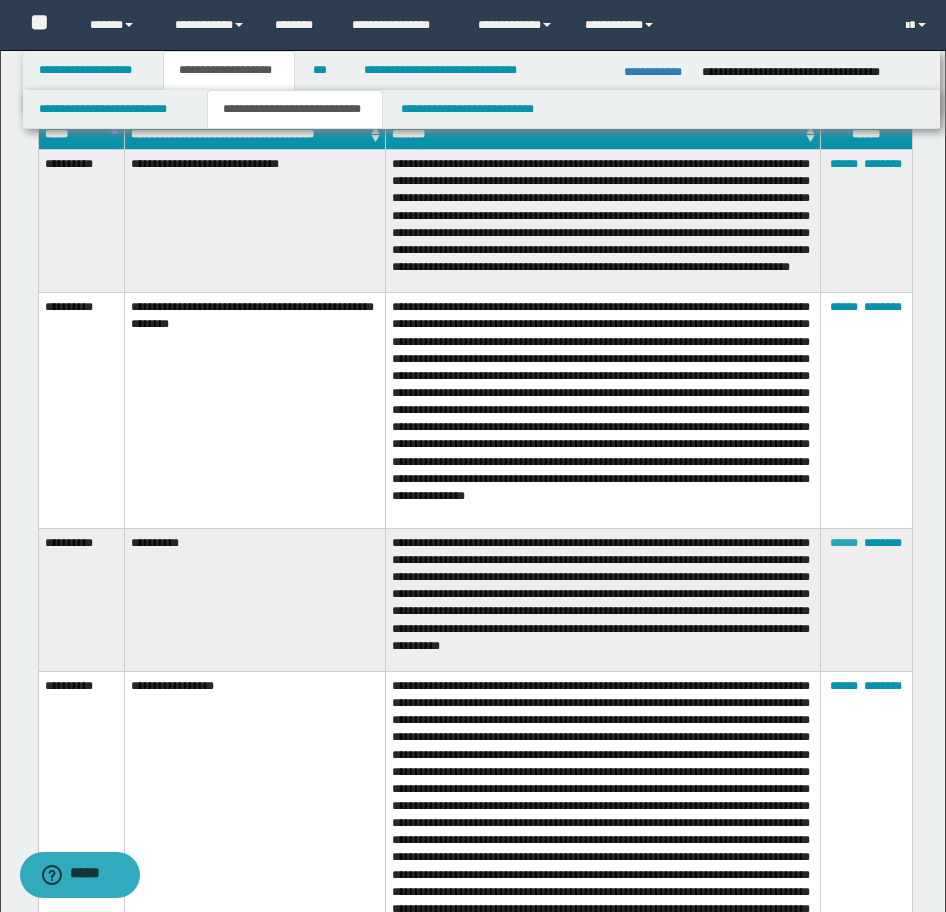 click on "******" at bounding box center (844, 543) 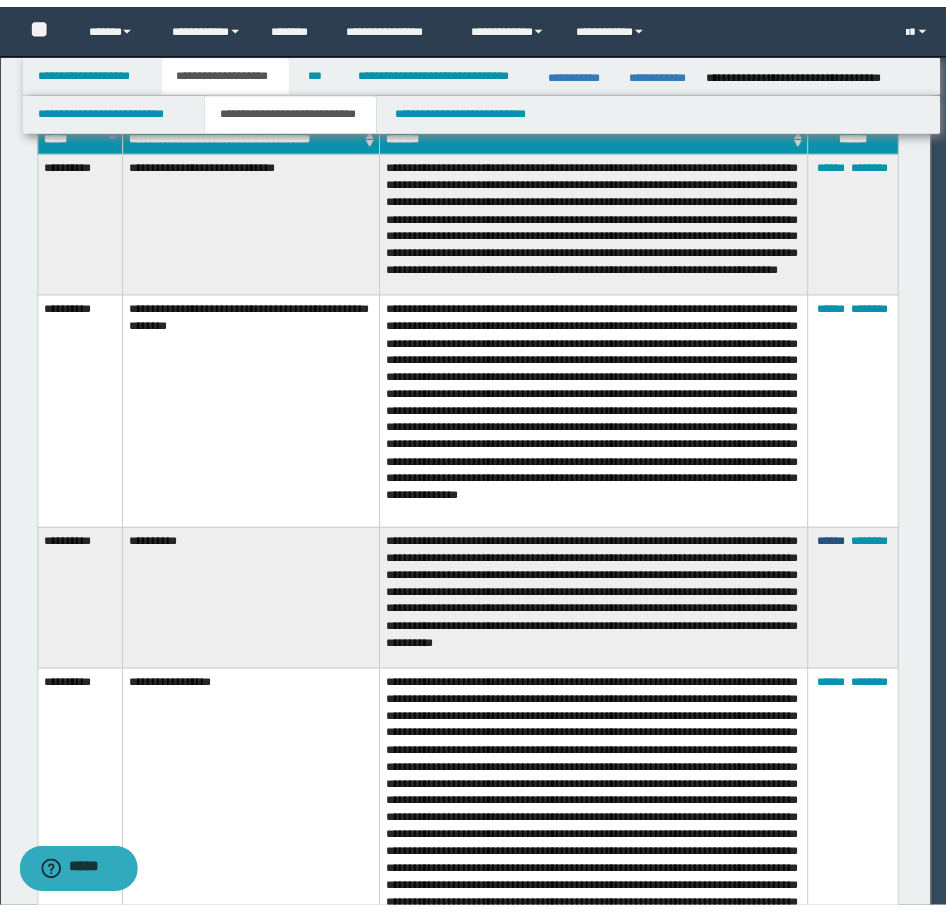 scroll, scrollTop: 0, scrollLeft: 0, axis: both 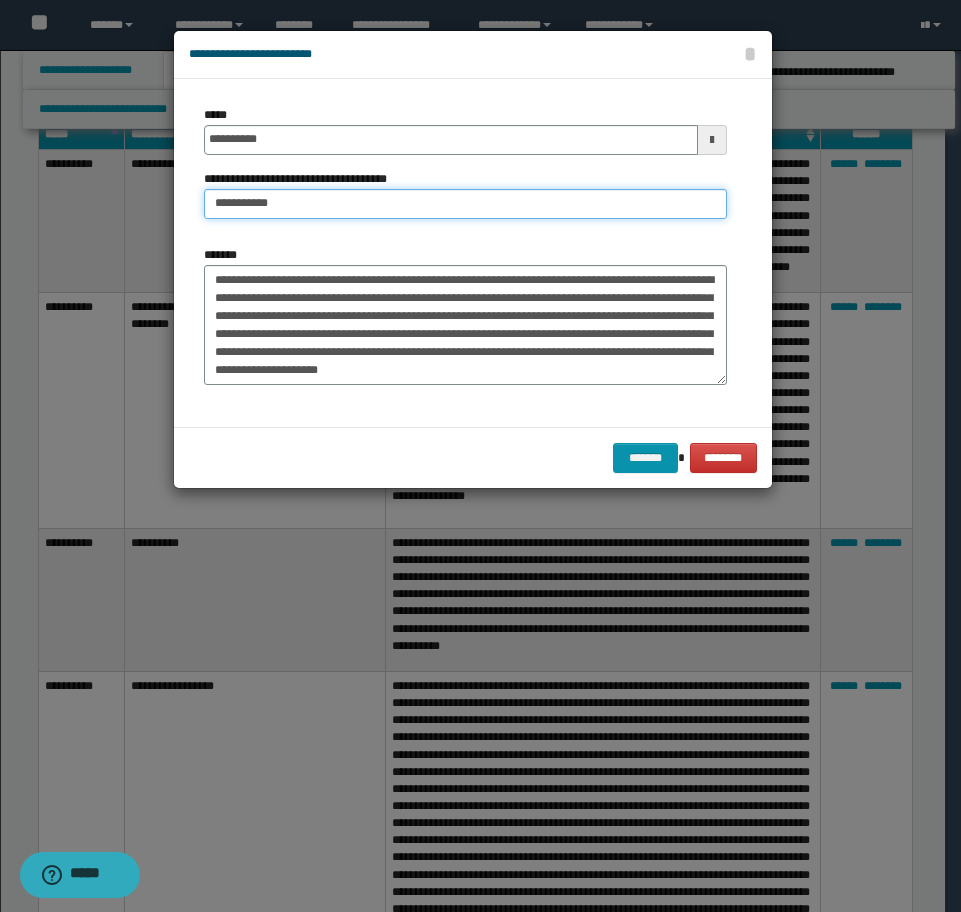 click on "**********" at bounding box center (465, 204) 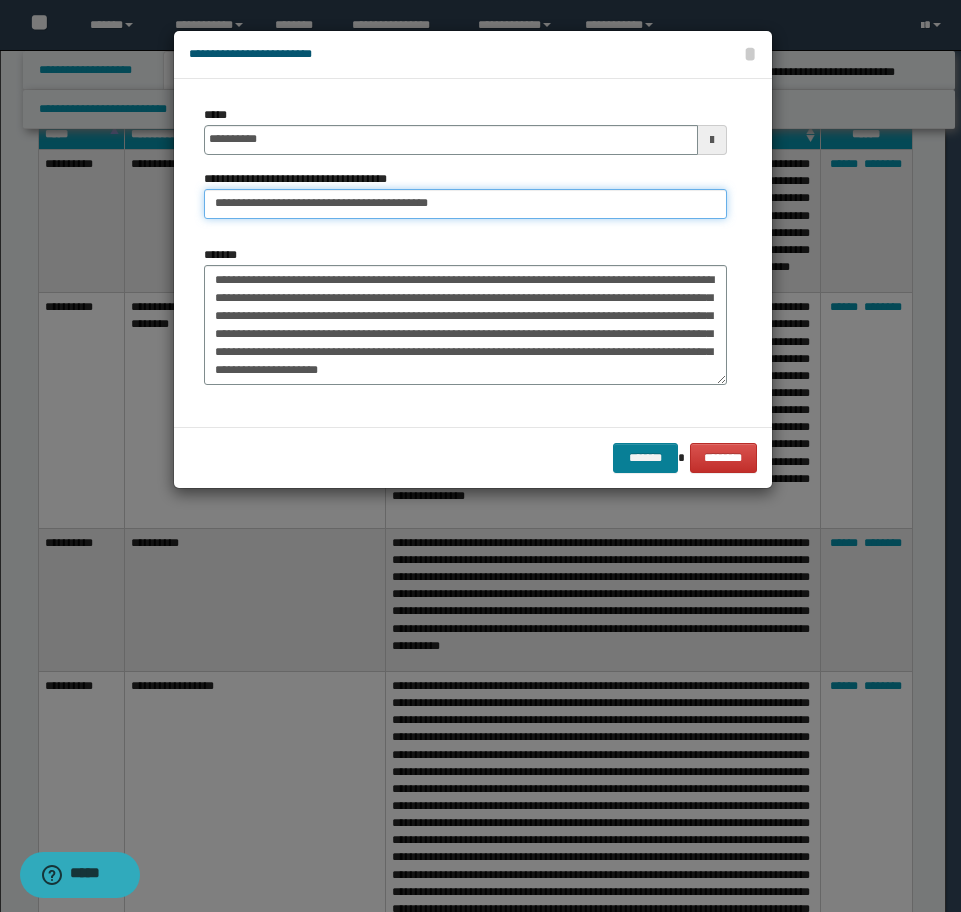 type on "**********" 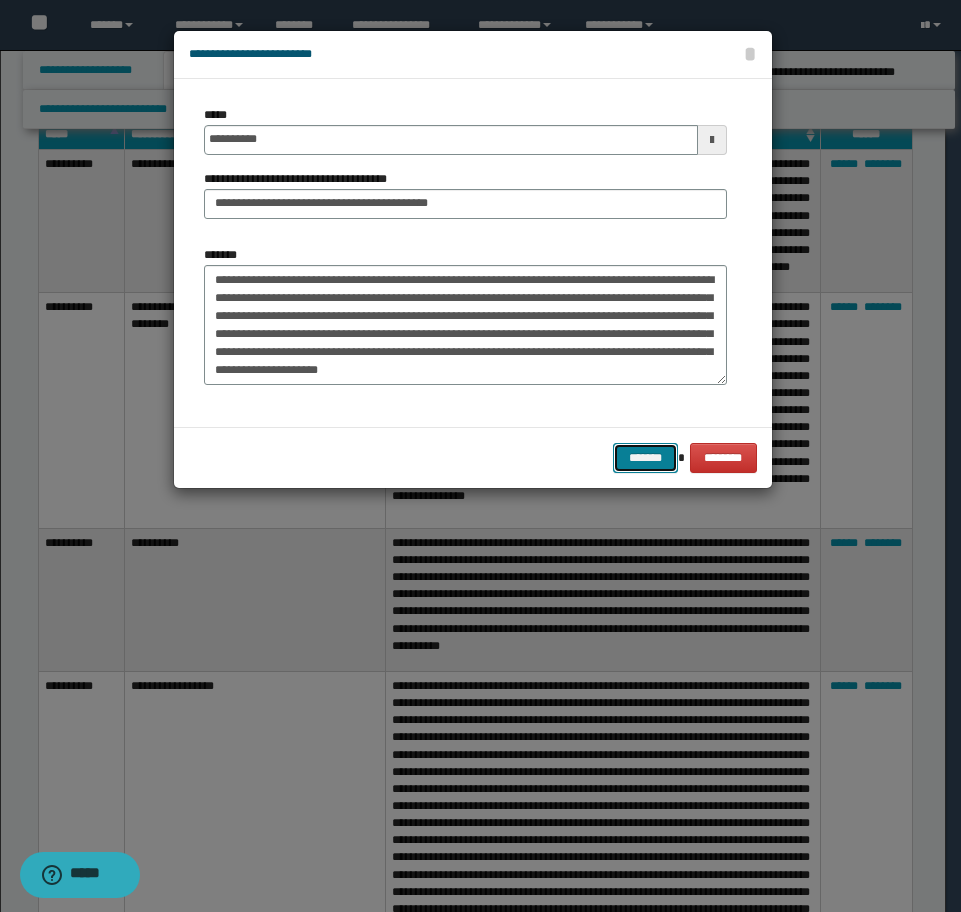 click on "*******" at bounding box center (645, 458) 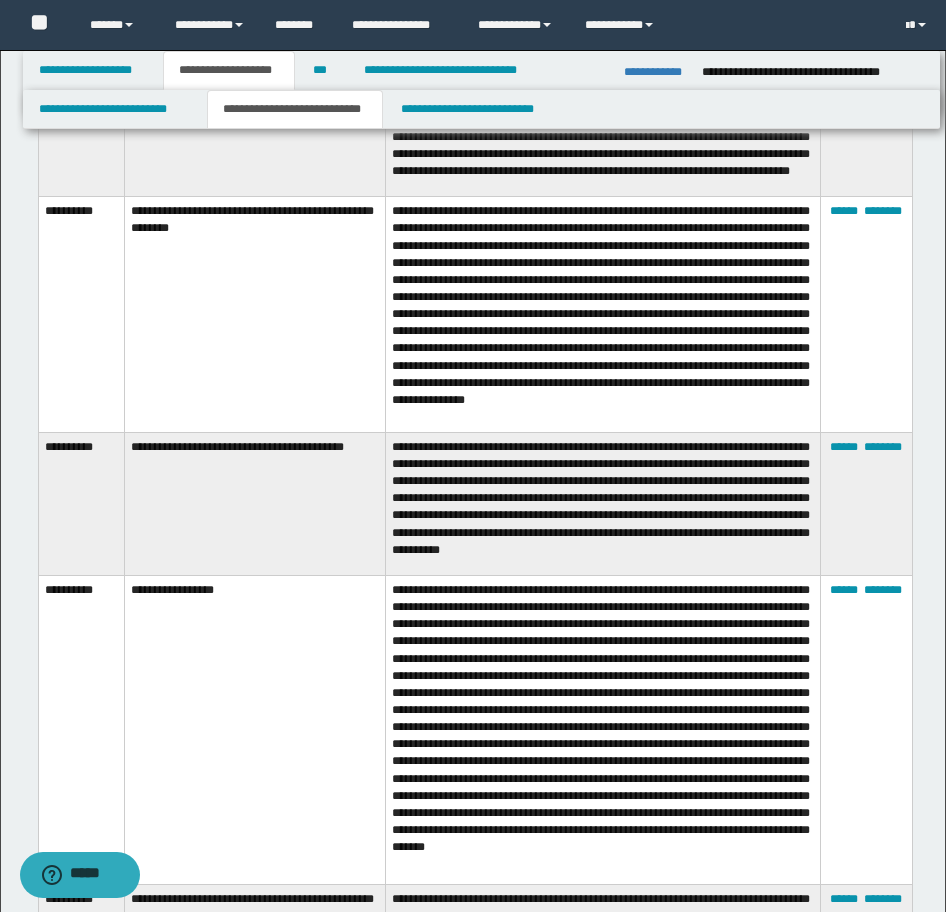 scroll, scrollTop: 3831, scrollLeft: 0, axis: vertical 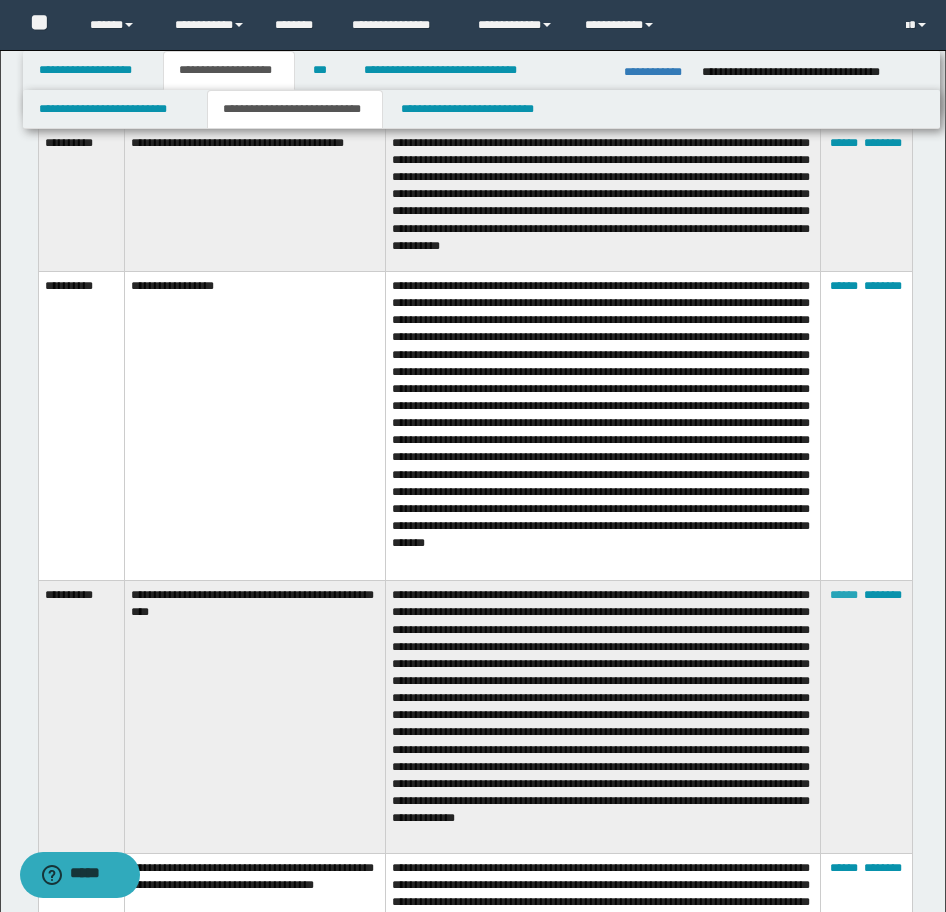 click on "******" at bounding box center (844, 595) 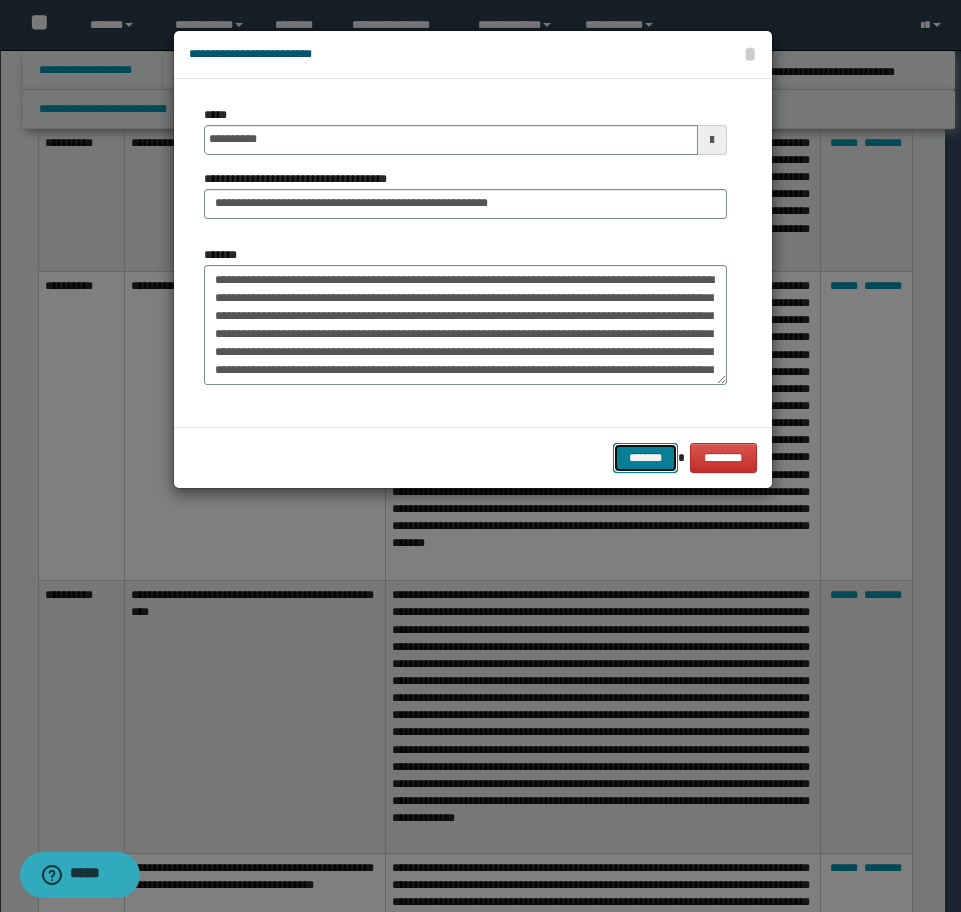 click on "*******" at bounding box center (645, 458) 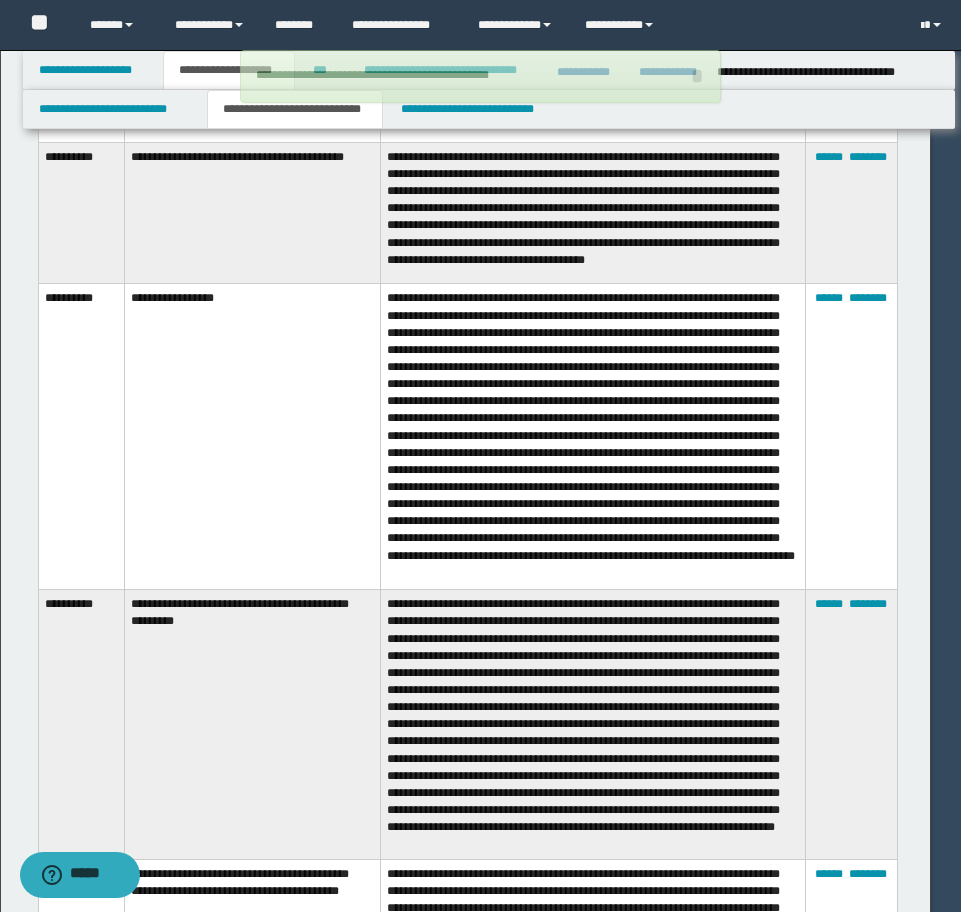 type 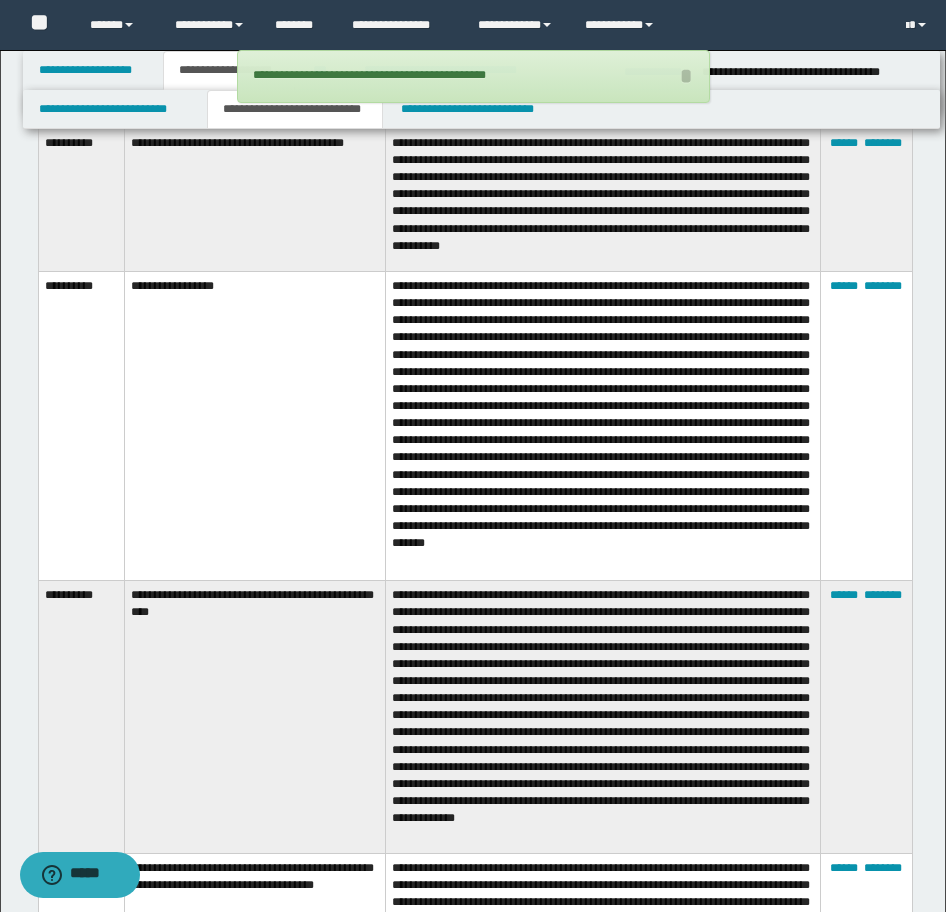 click on "******    ********" at bounding box center [866, 426] 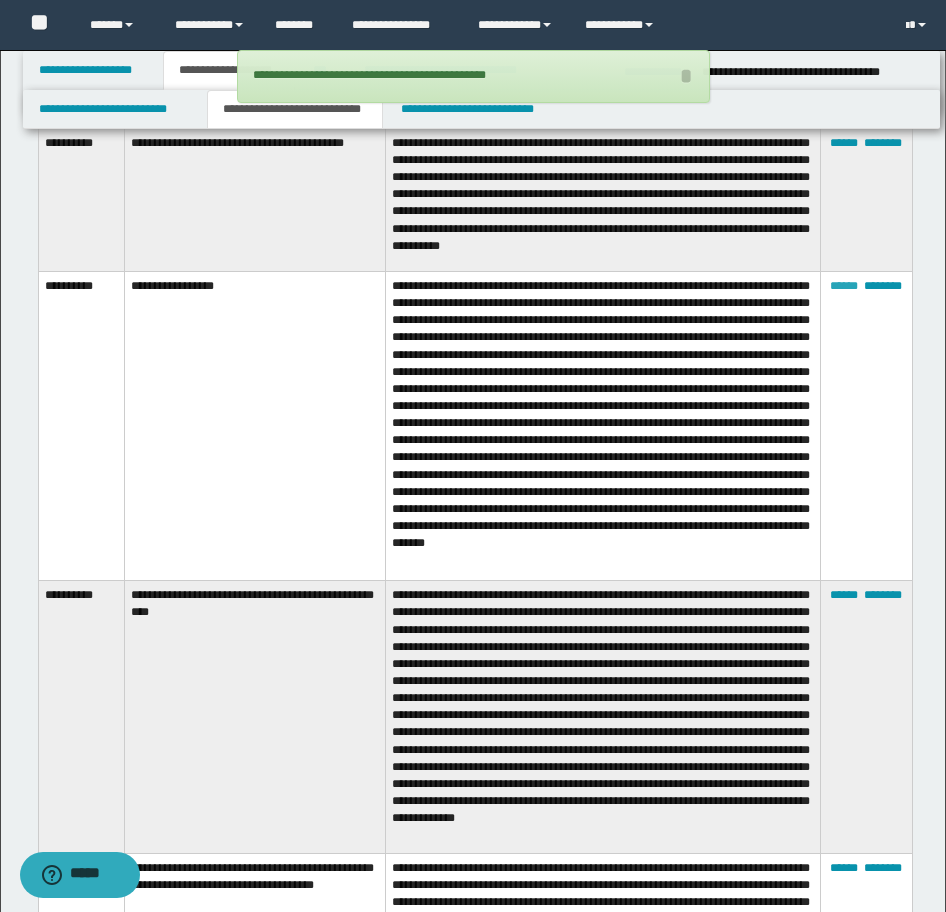 click on "******" at bounding box center (844, 286) 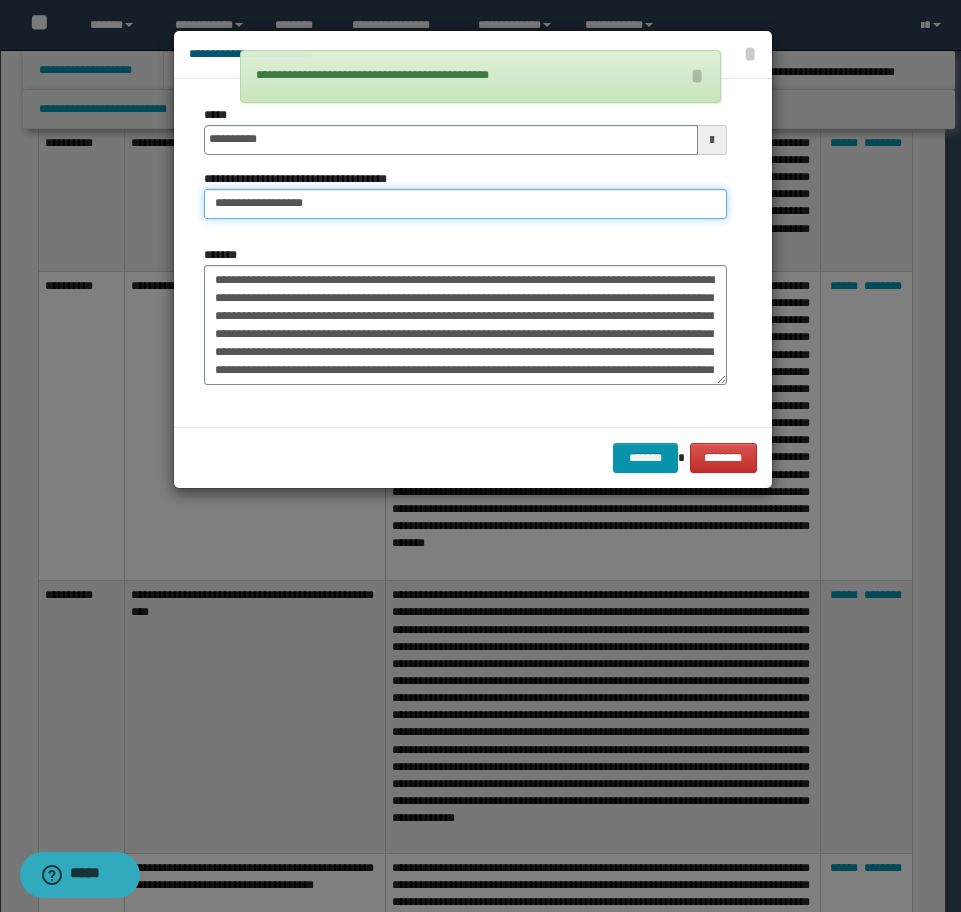 click on "**********" at bounding box center (465, 204) 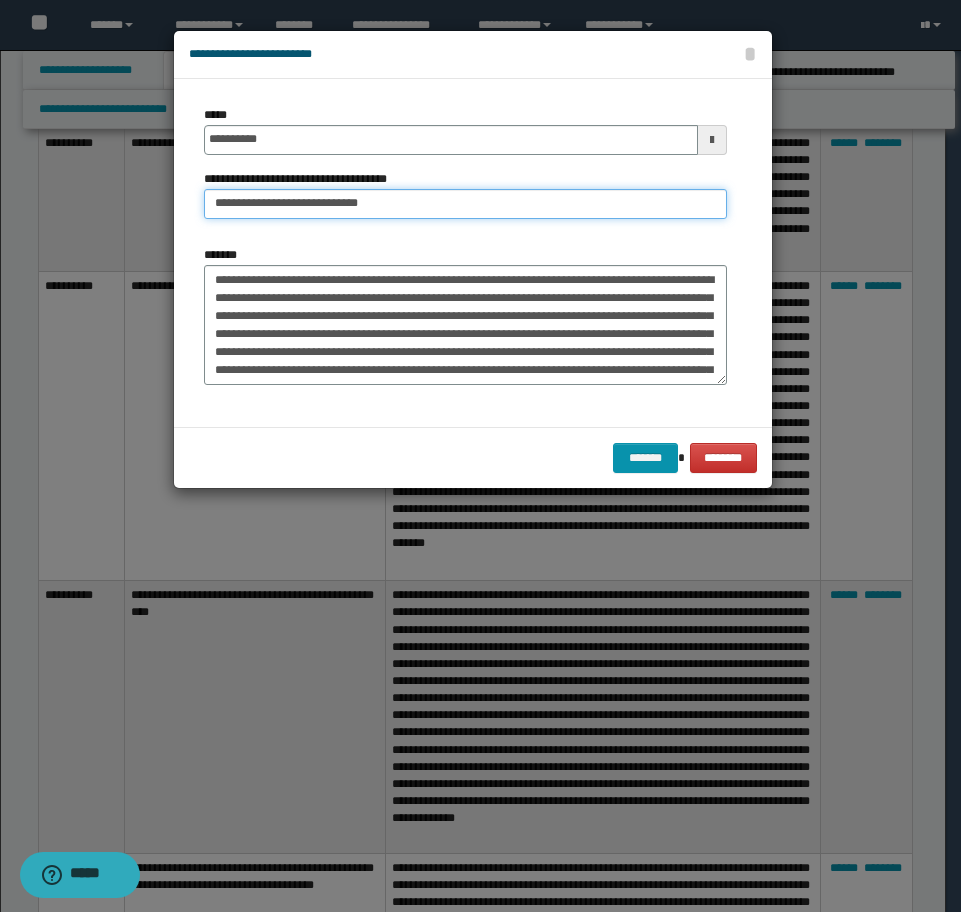 click on "**********" at bounding box center [465, 204] 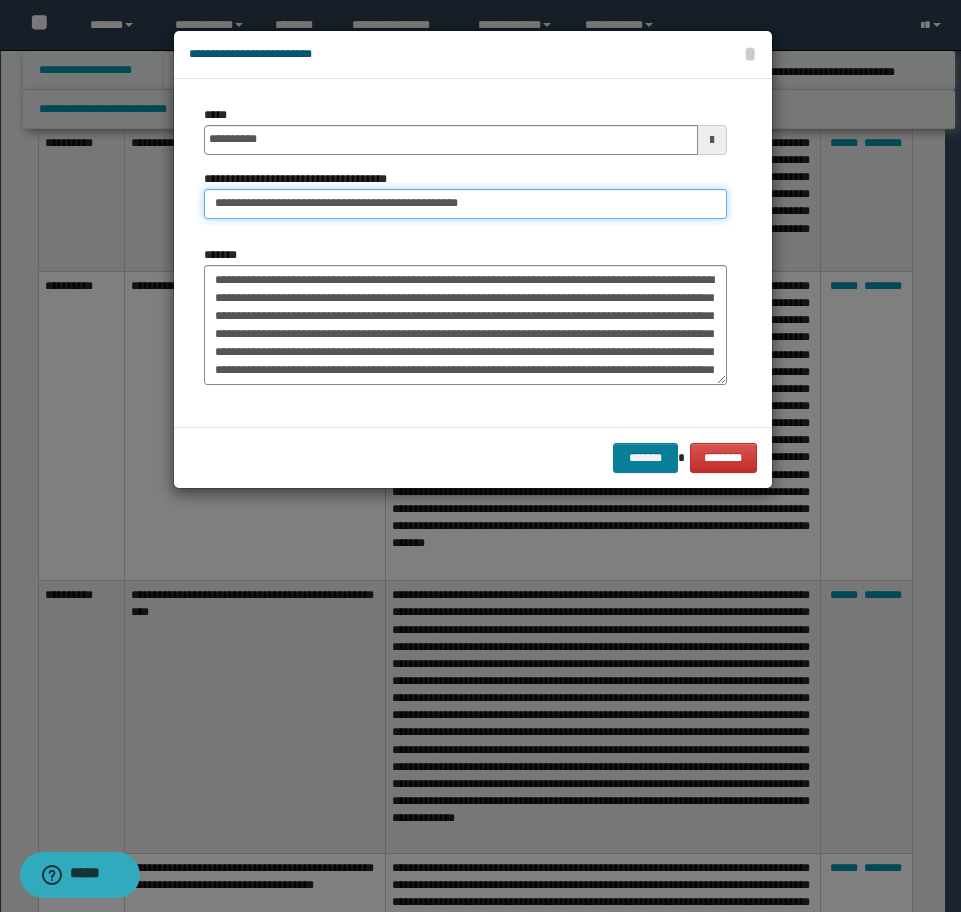 type on "**********" 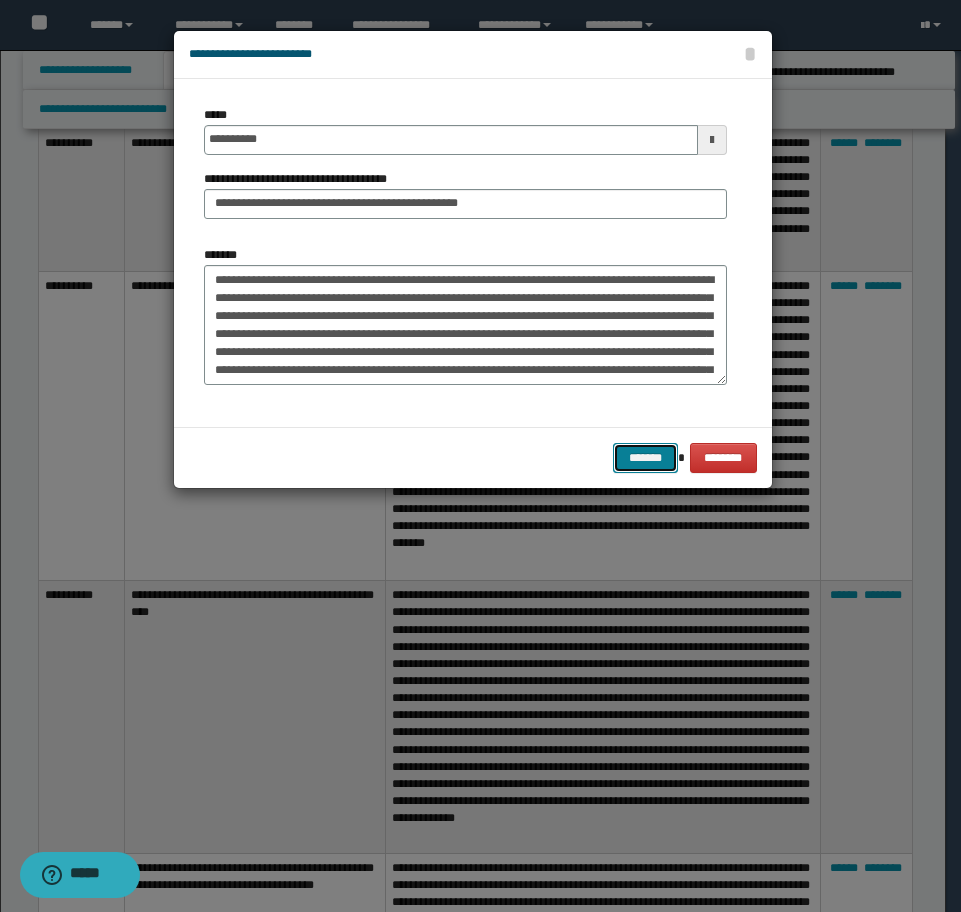 click on "*******" at bounding box center (645, 458) 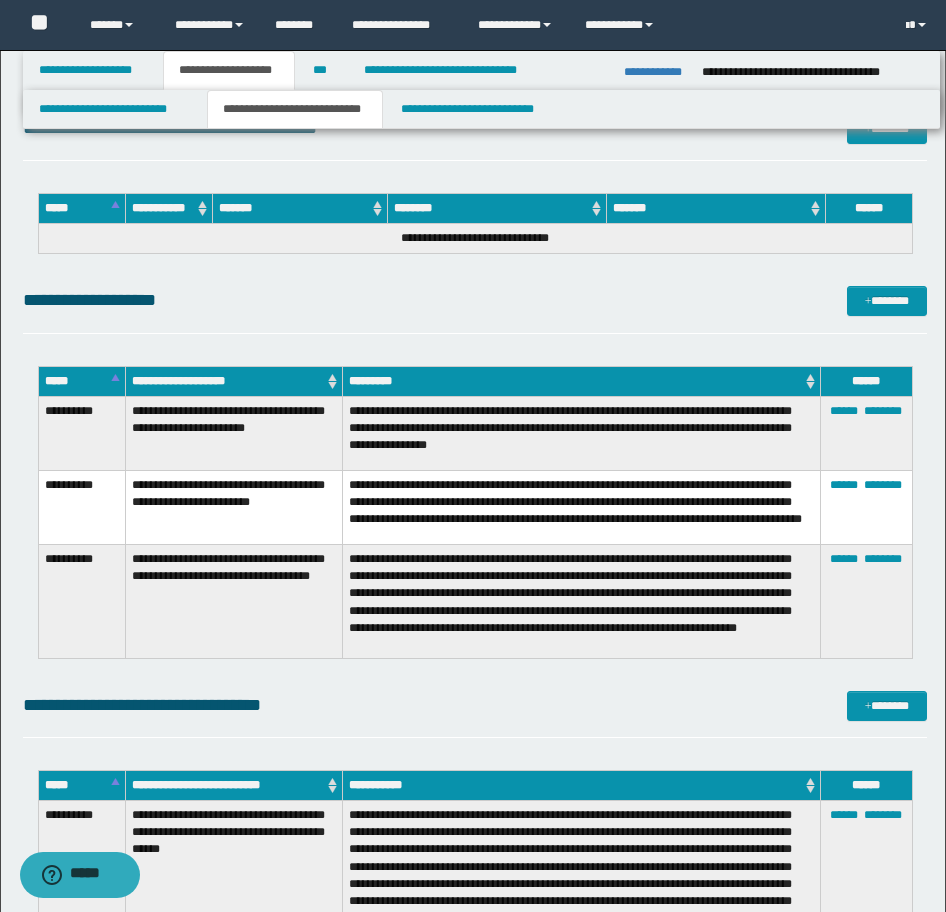 scroll, scrollTop: 5731, scrollLeft: 0, axis: vertical 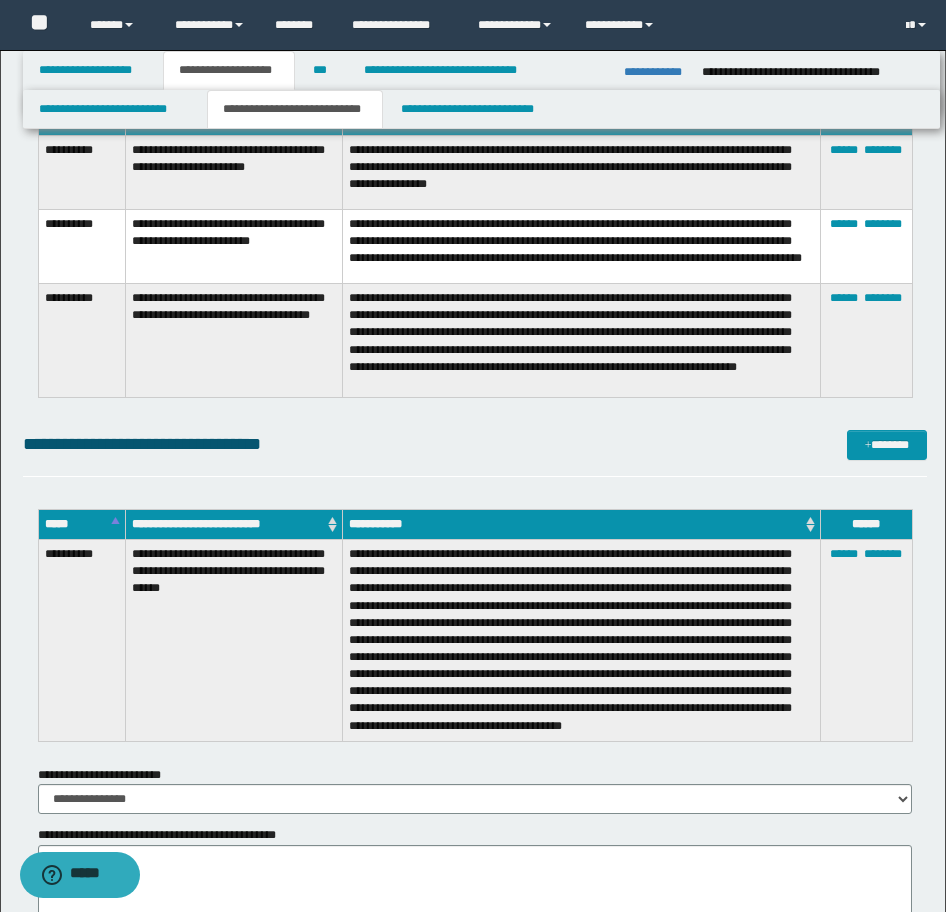 click on "**********" at bounding box center [475, 251] 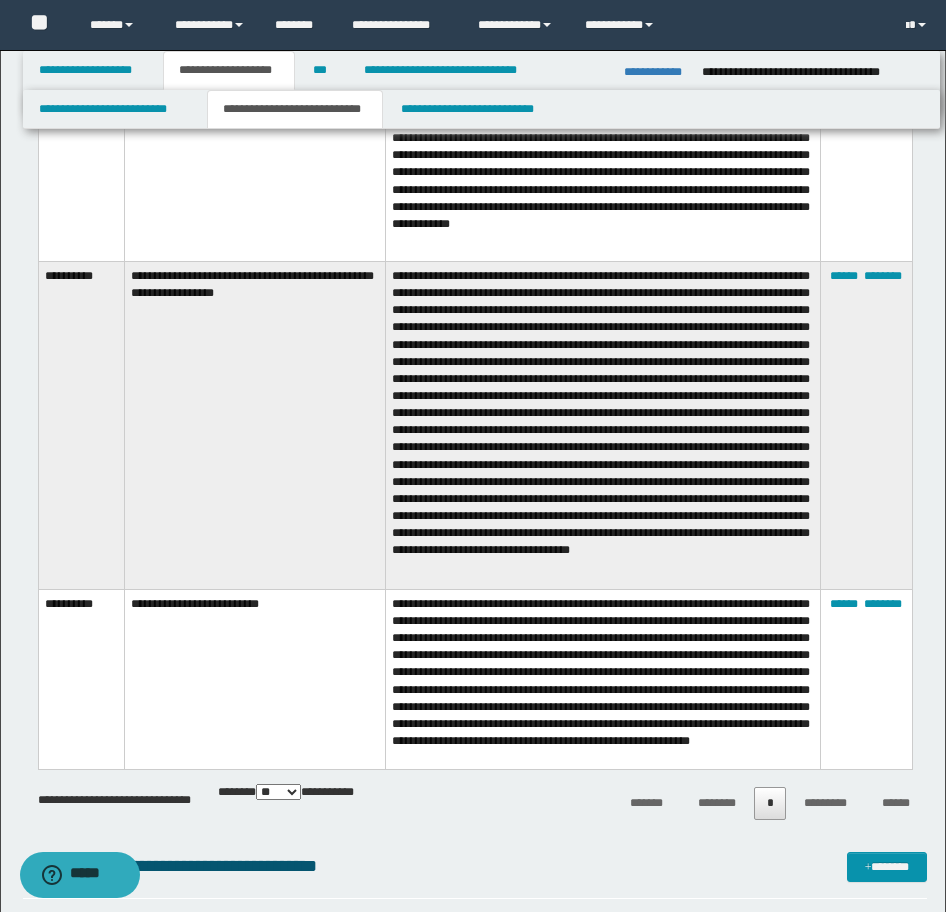 scroll, scrollTop: 4731, scrollLeft: 0, axis: vertical 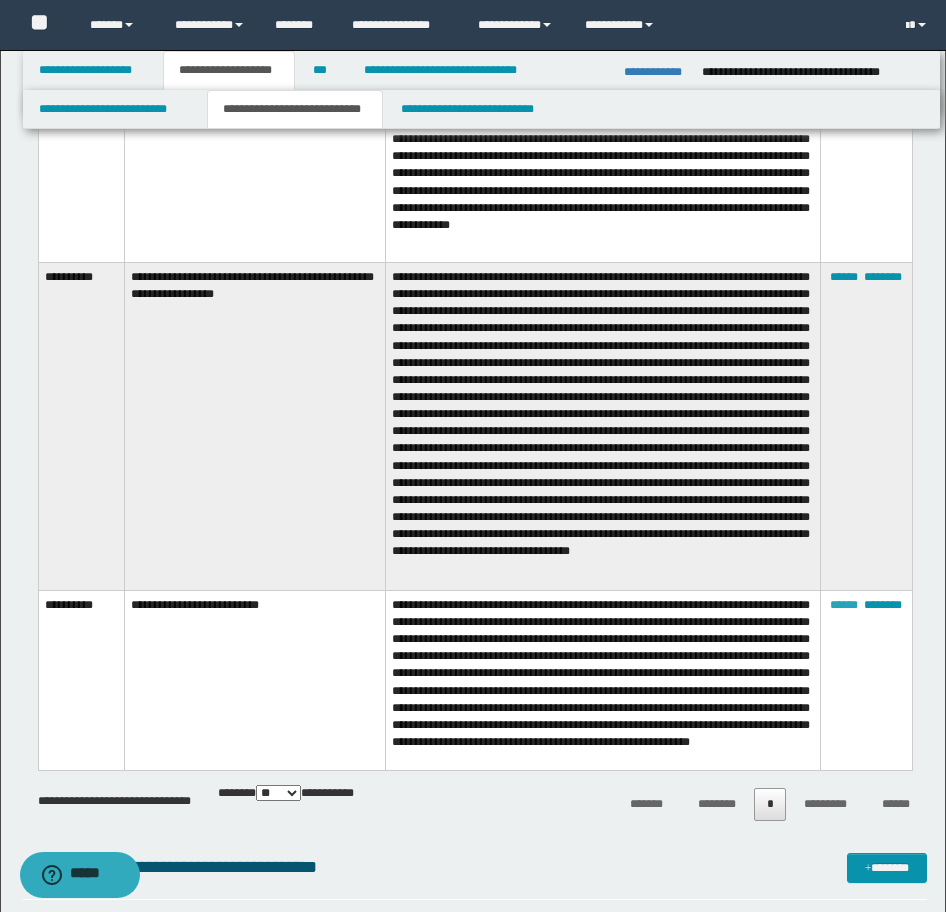click on "******" at bounding box center (844, 605) 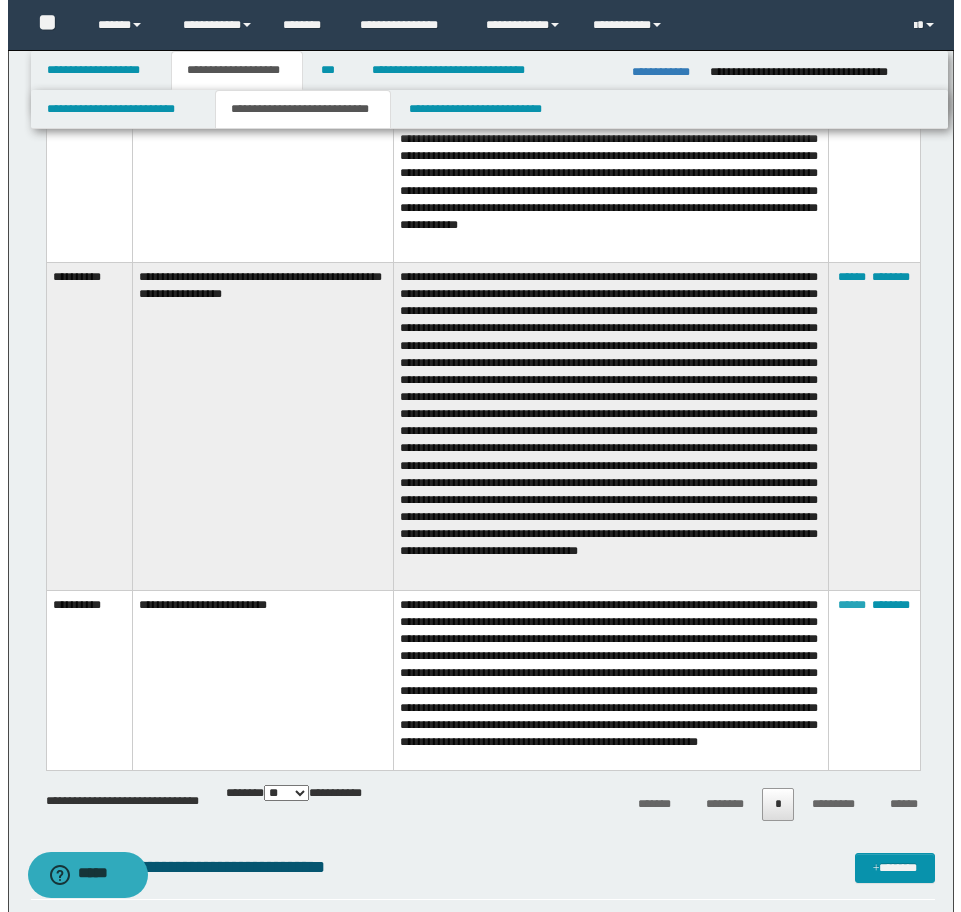 type on "**********" 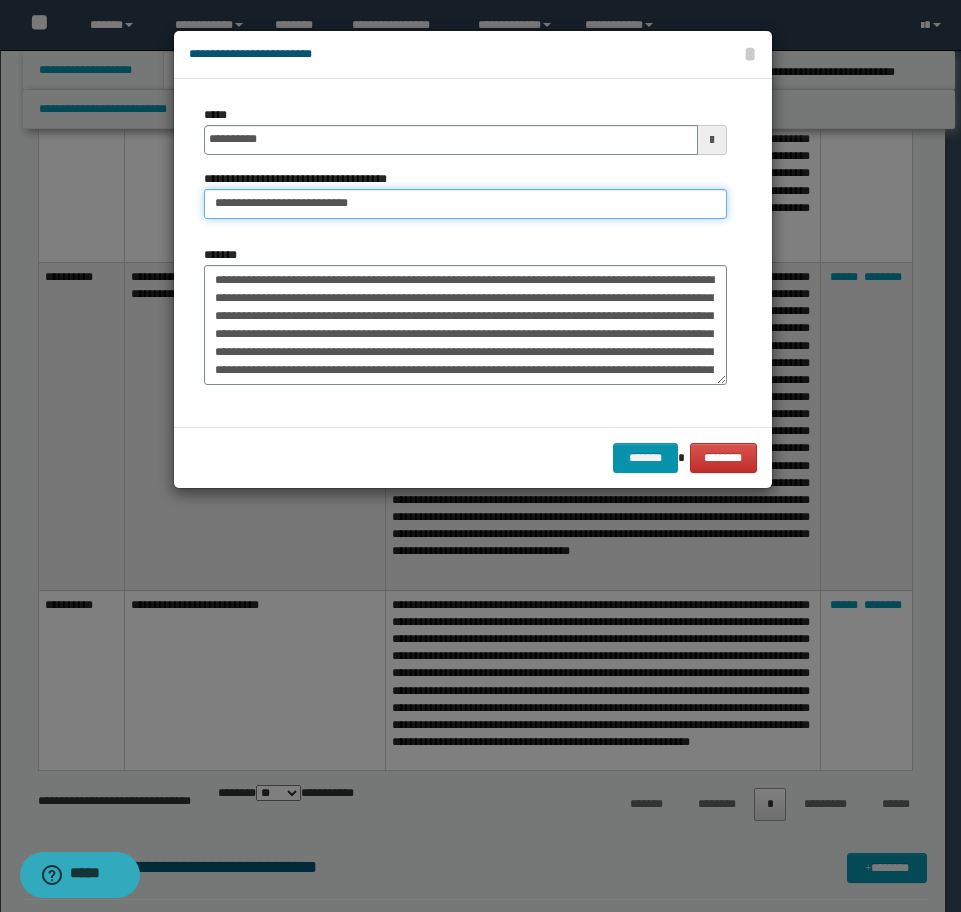 click on "**********" at bounding box center [465, 204] 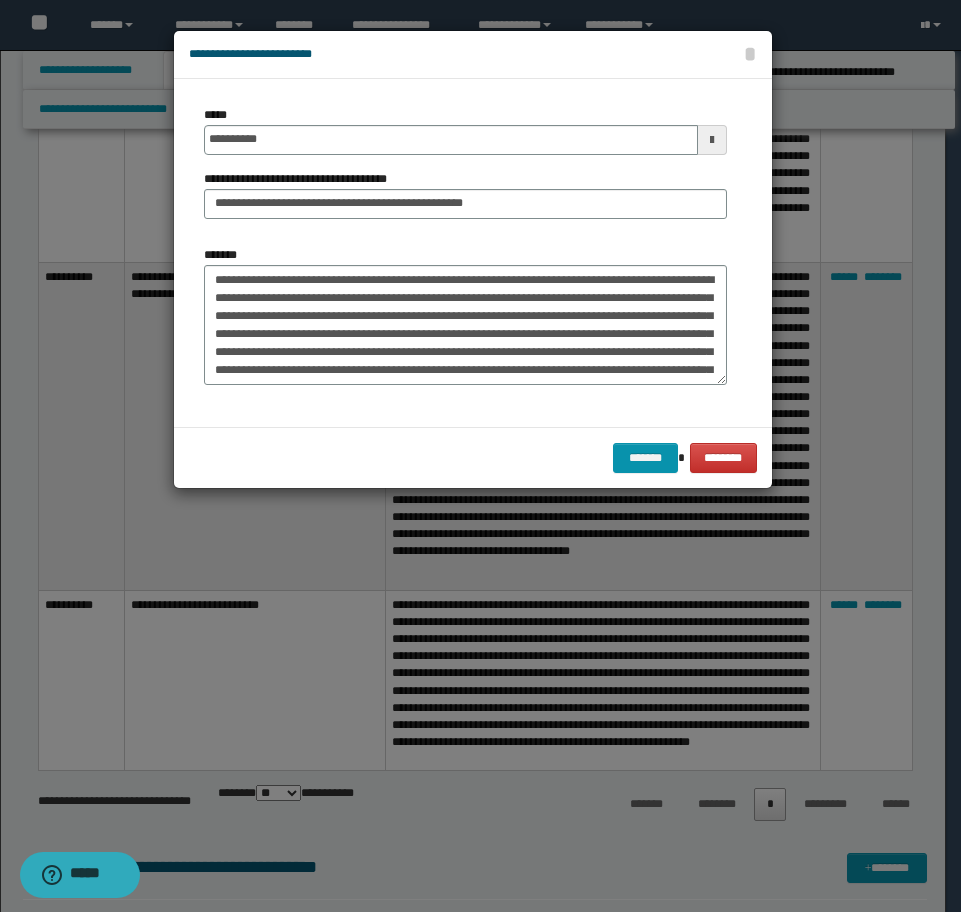 click on "*******
********" at bounding box center [473, 457] 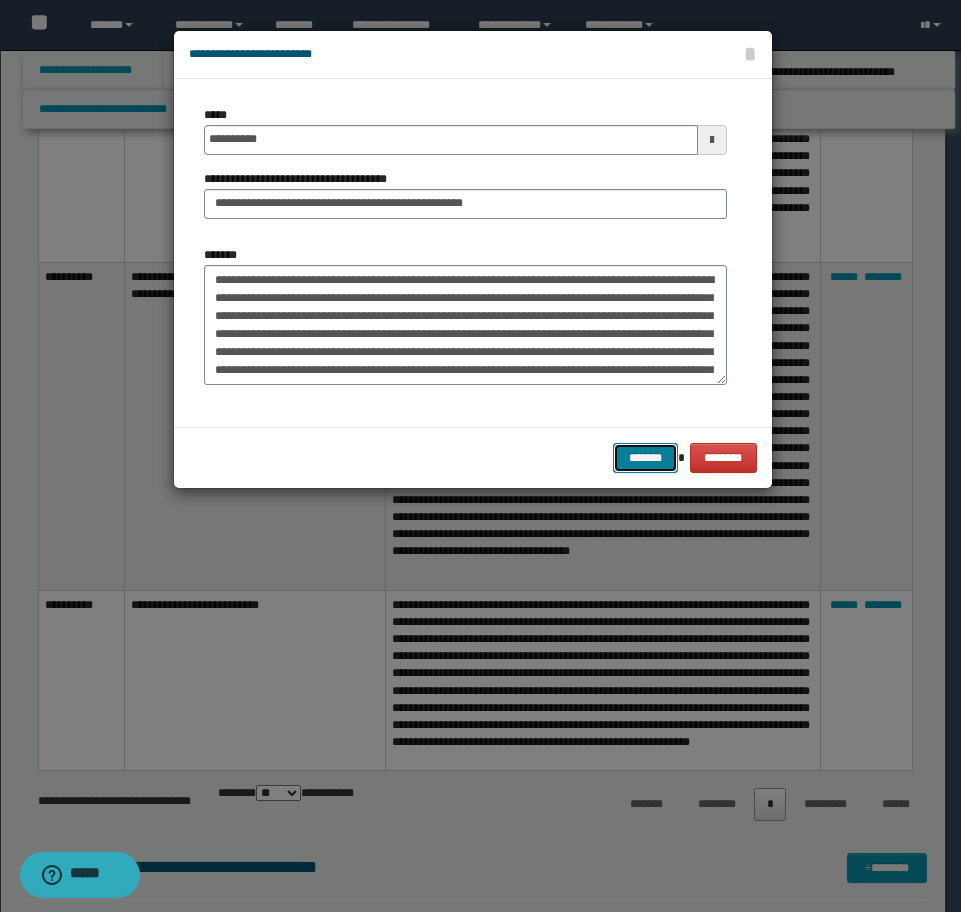 click on "*******" at bounding box center (645, 458) 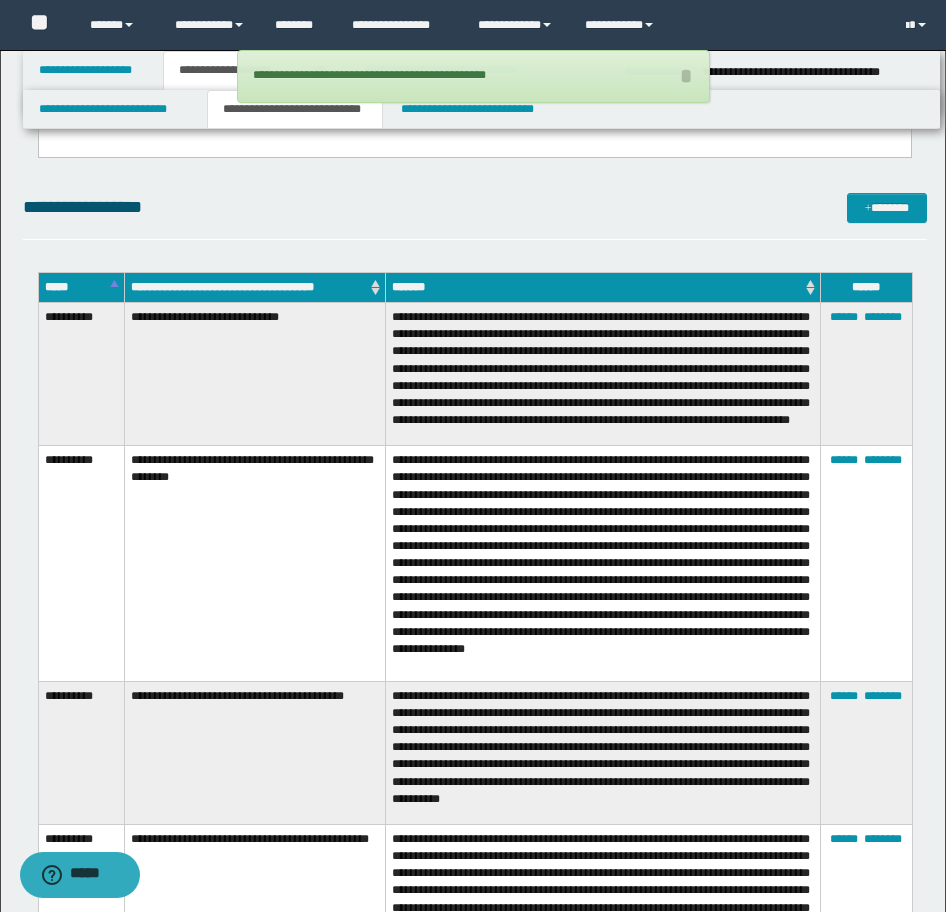 scroll, scrollTop: 3031, scrollLeft: 0, axis: vertical 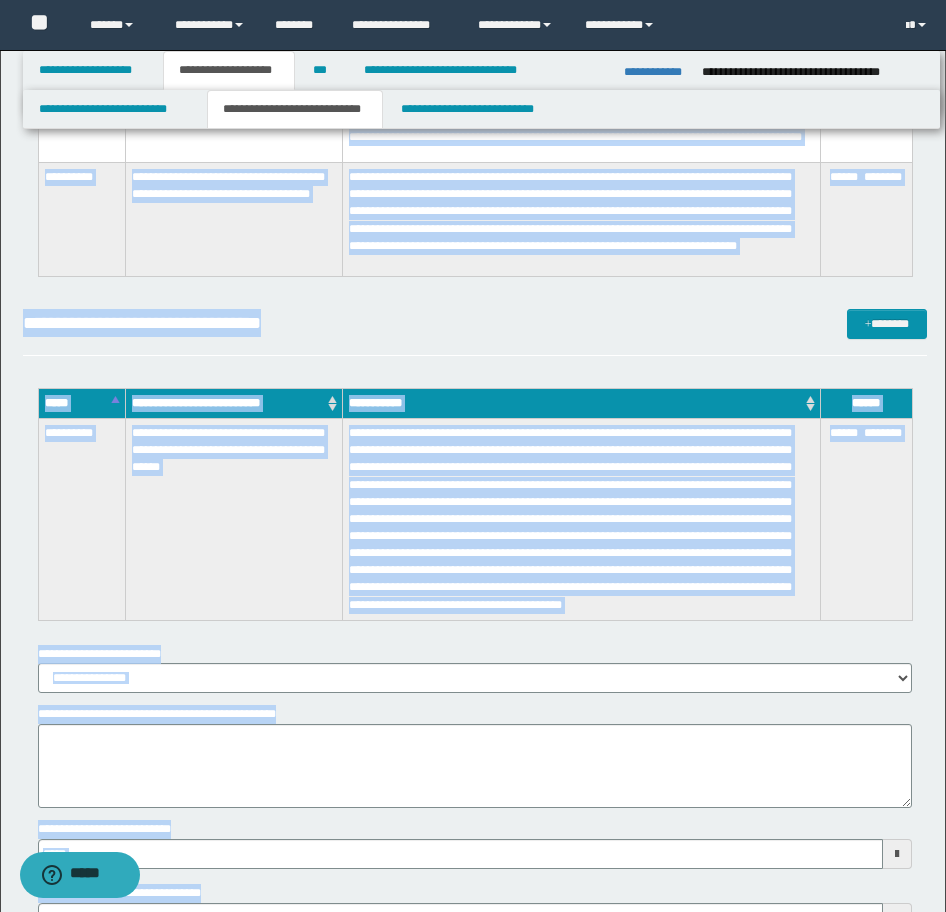 type 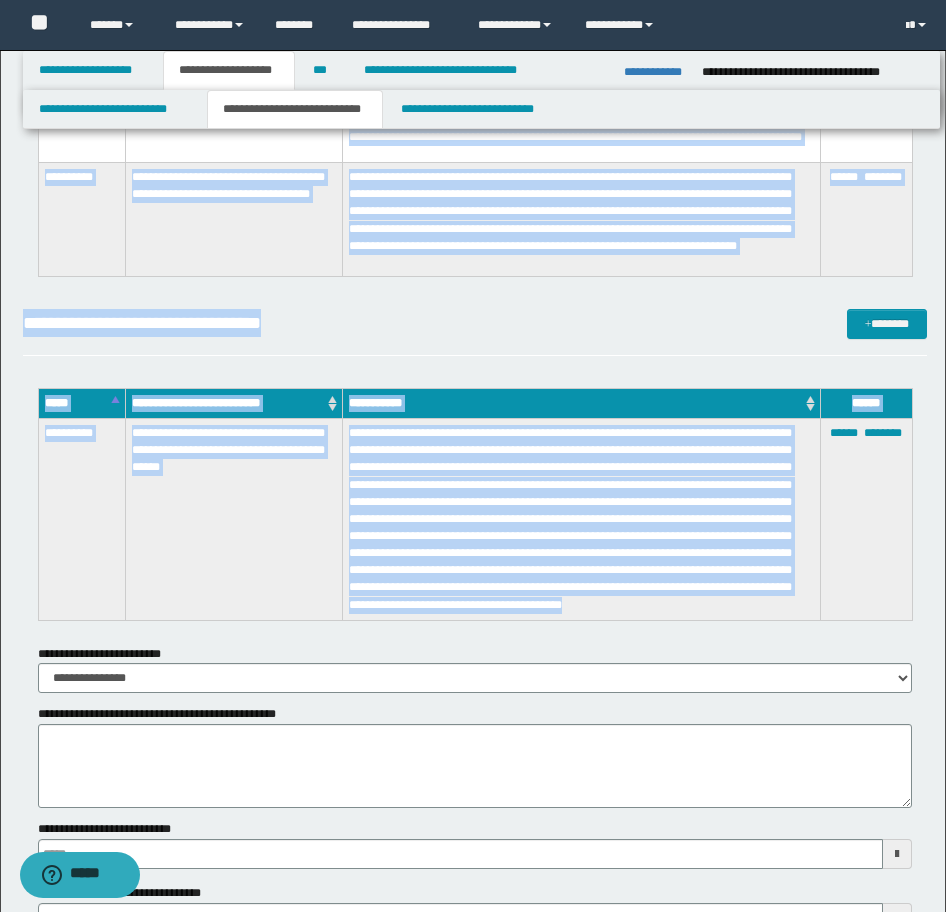 drag, startPoint x: 47, startPoint y: 566, endPoint x: 708, endPoint y: 605, distance: 662.14954 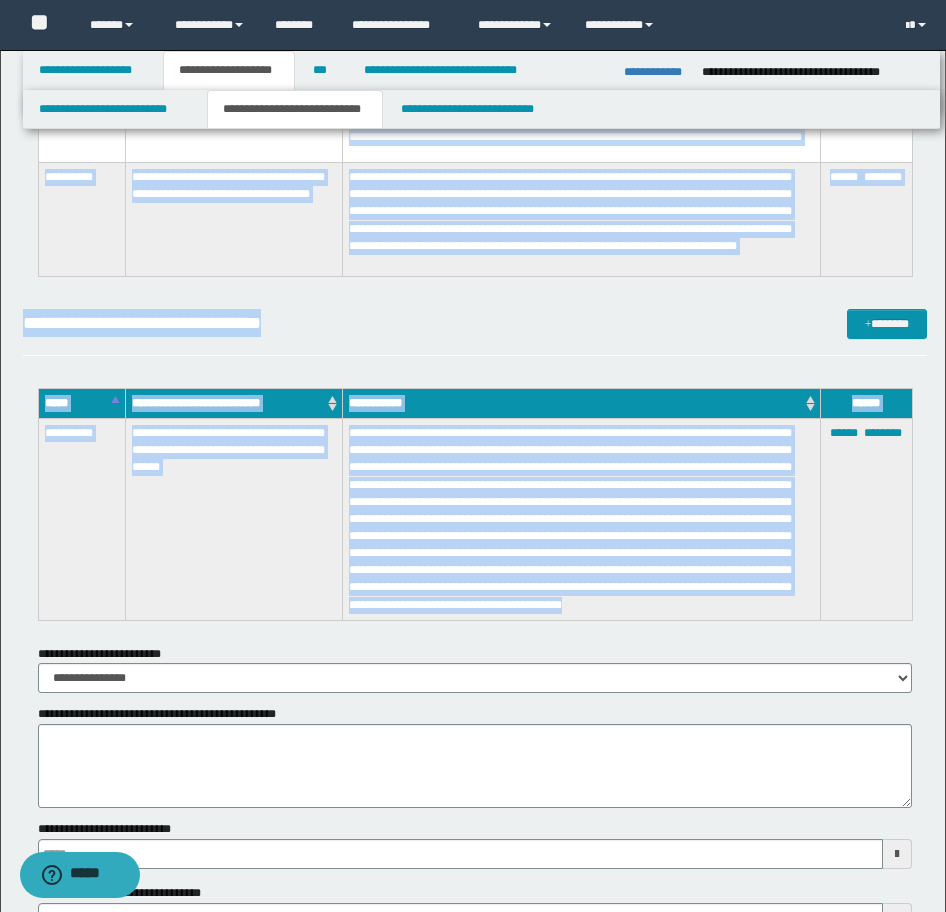 click on "**********" at bounding box center (475, -2341) 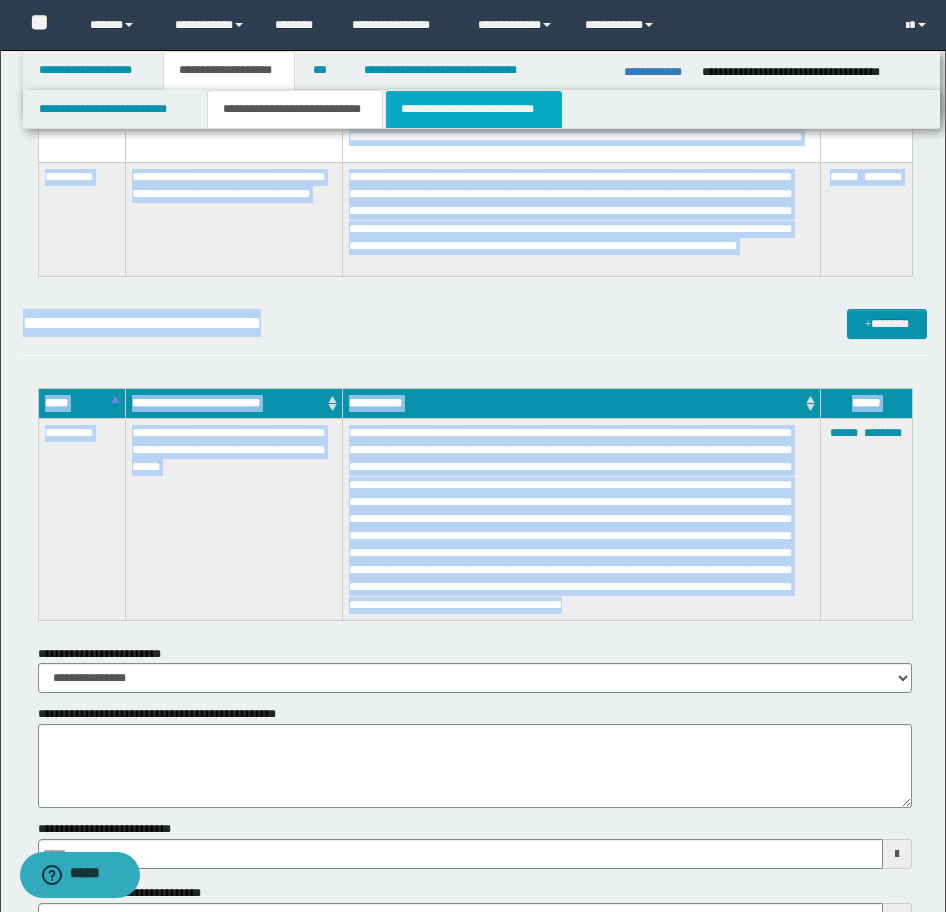 click on "**********" at bounding box center [474, 109] 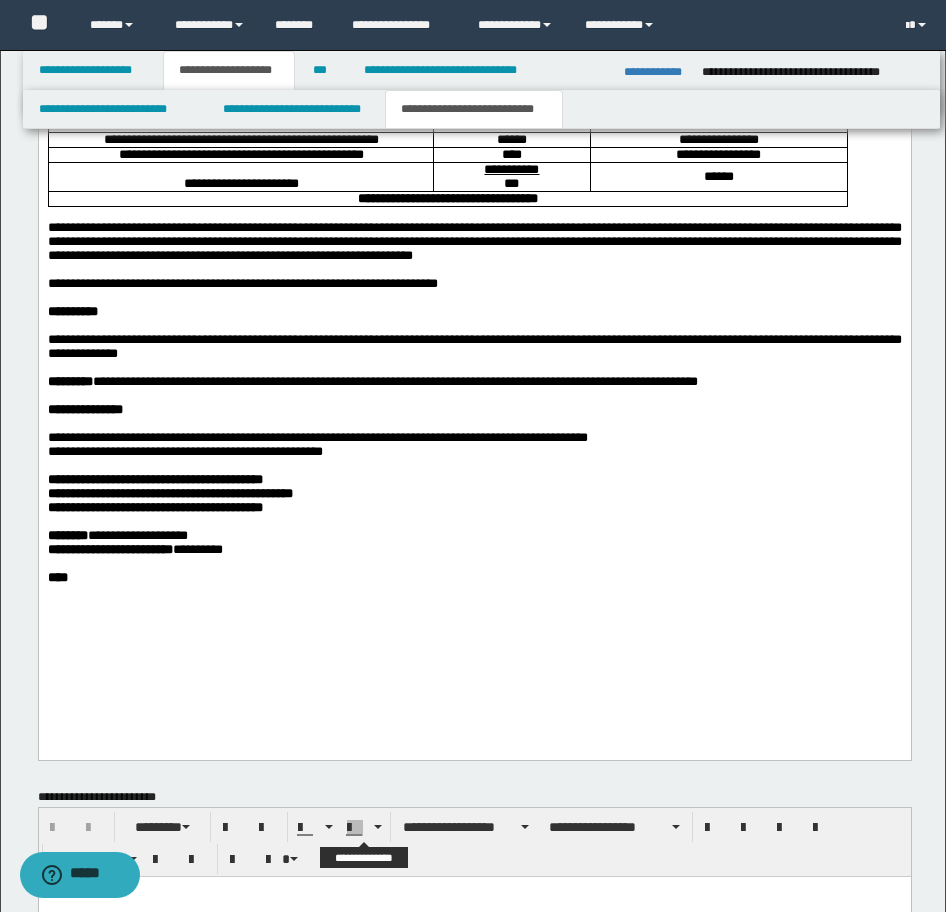 scroll, scrollTop: 1618, scrollLeft: 0, axis: vertical 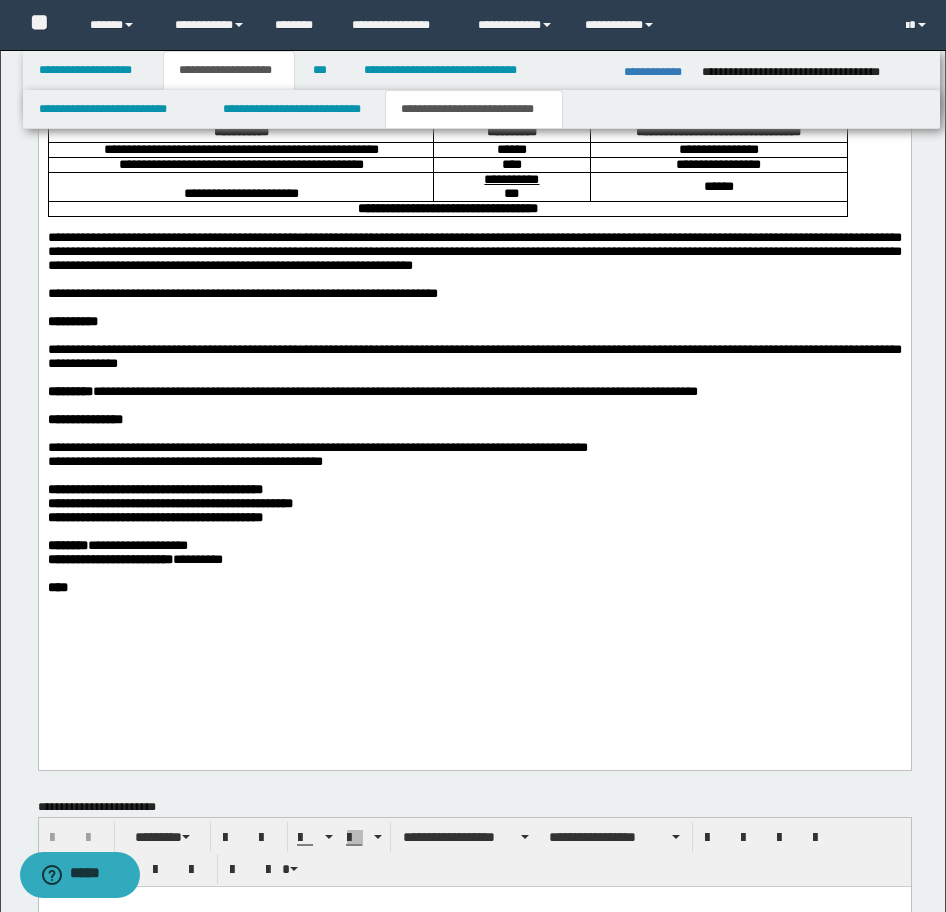 click on "**********" at bounding box center [474, 294] 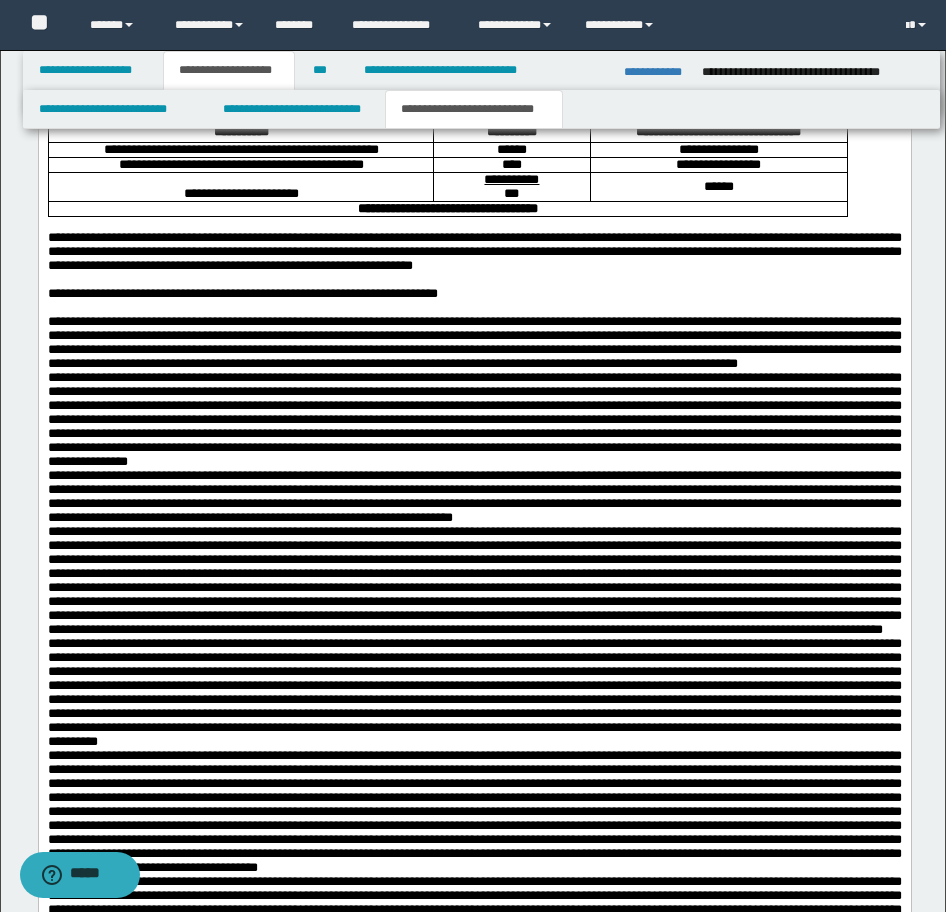 click on "**********" at bounding box center [474, 888] 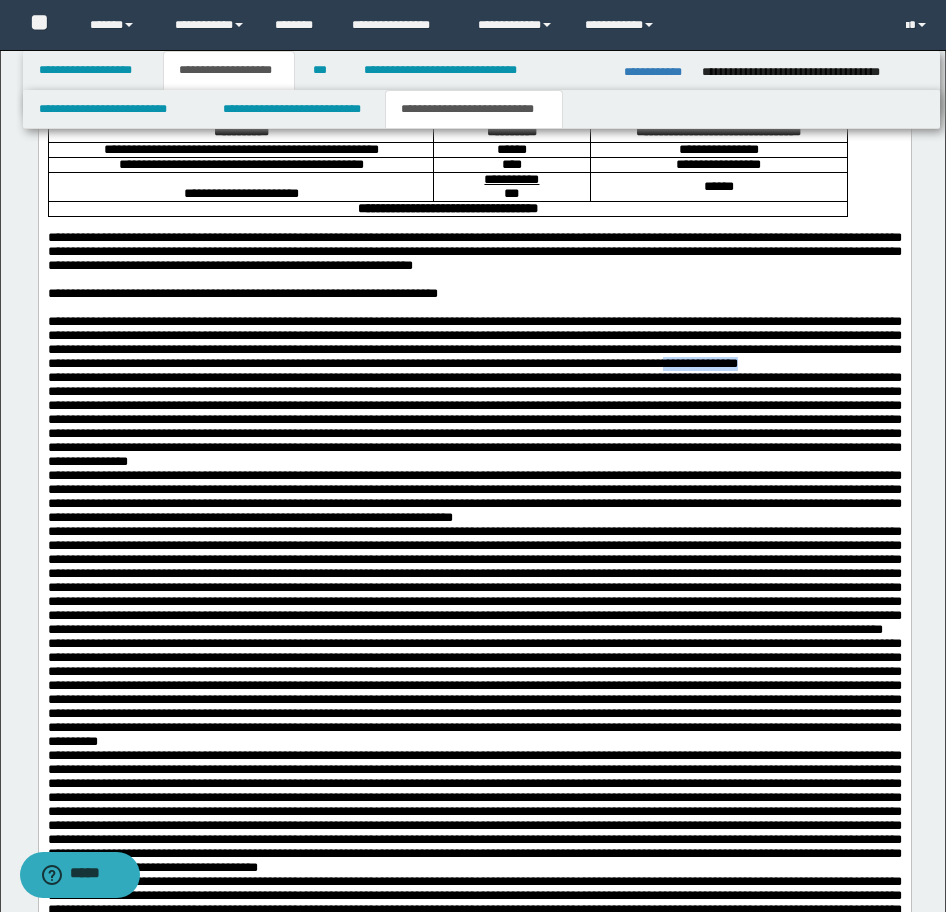 drag, startPoint x: 443, startPoint y: 414, endPoint x: 352, endPoint y: 415, distance: 91.00549 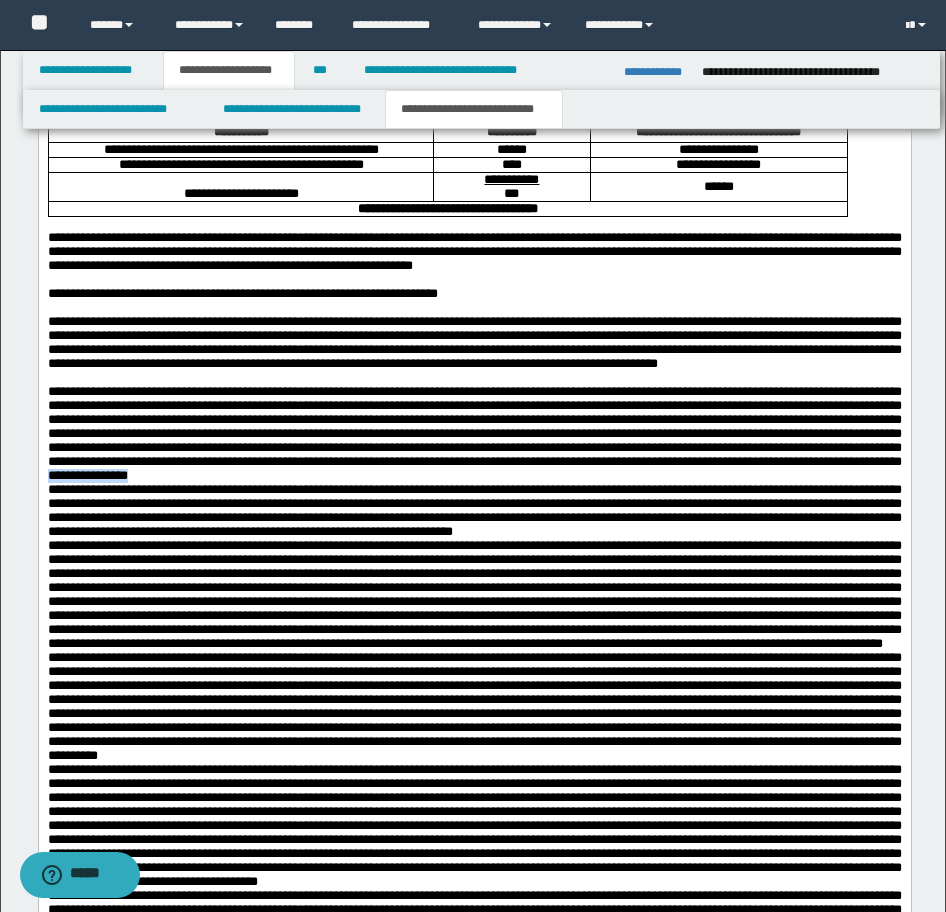 drag, startPoint x: 413, startPoint y: 560, endPoint x: 313, endPoint y: 557, distance: 100.04499 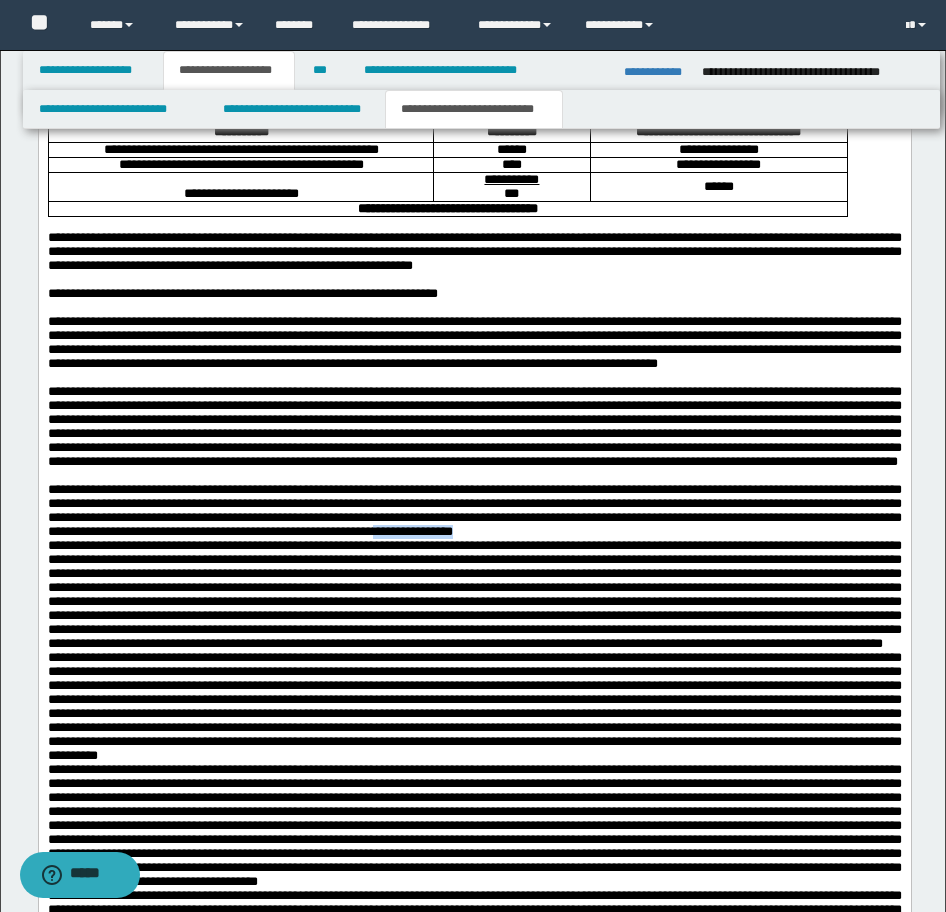 drag, startPoint x: 300, startPoint y: 654, endPoint x: 194, endPoint y: 654, distance: 106 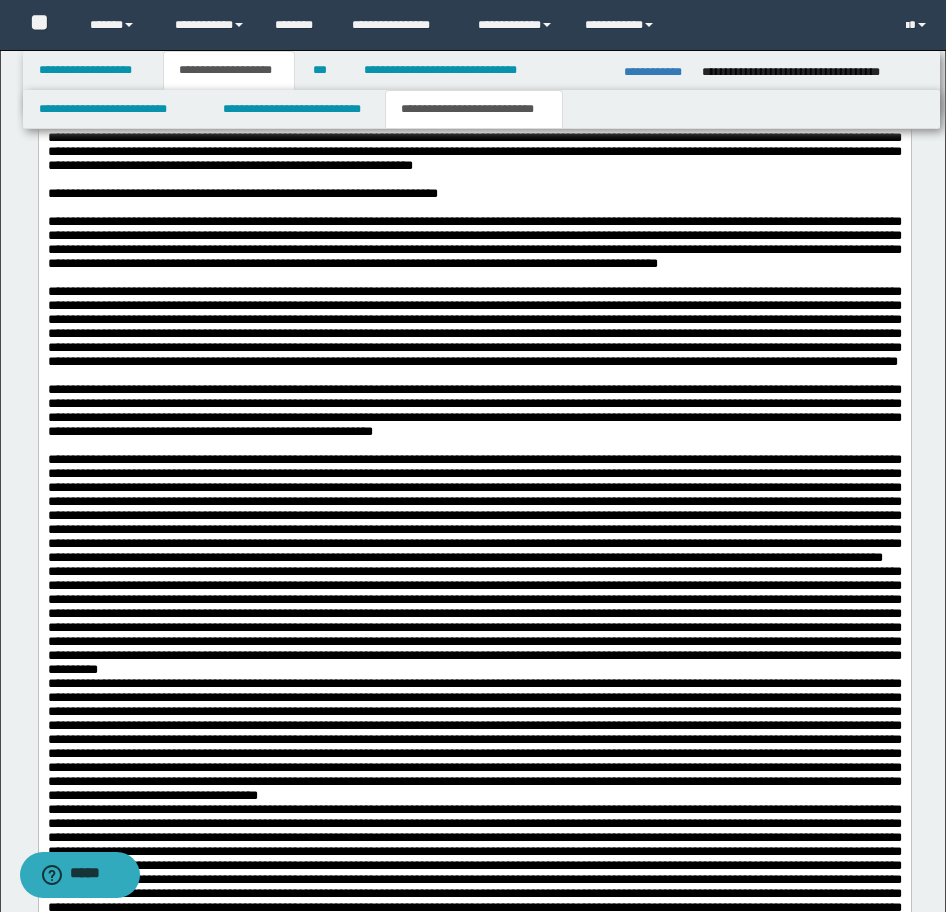 scroll, scrollTop: 1818, scrollLeft: 0, axis: vertical 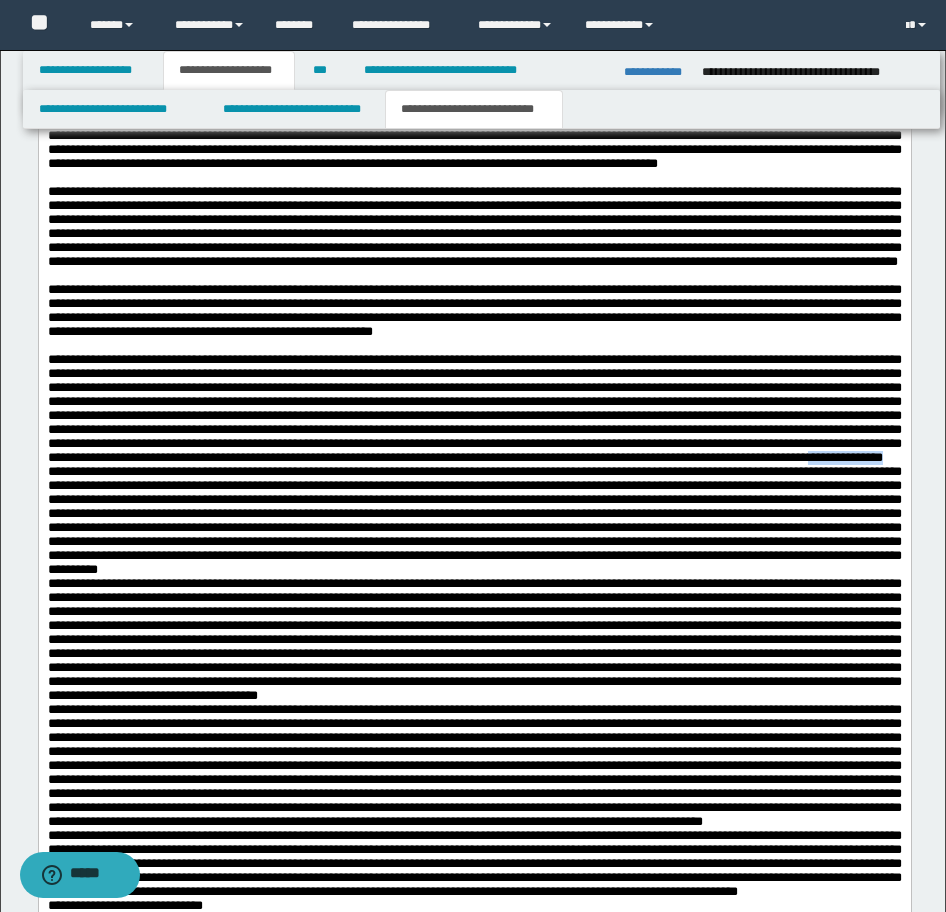 drag, startPoint x: 610, startPoint y: 628, endPoint x: 499, endPoint y: 629, distance: 111.0045 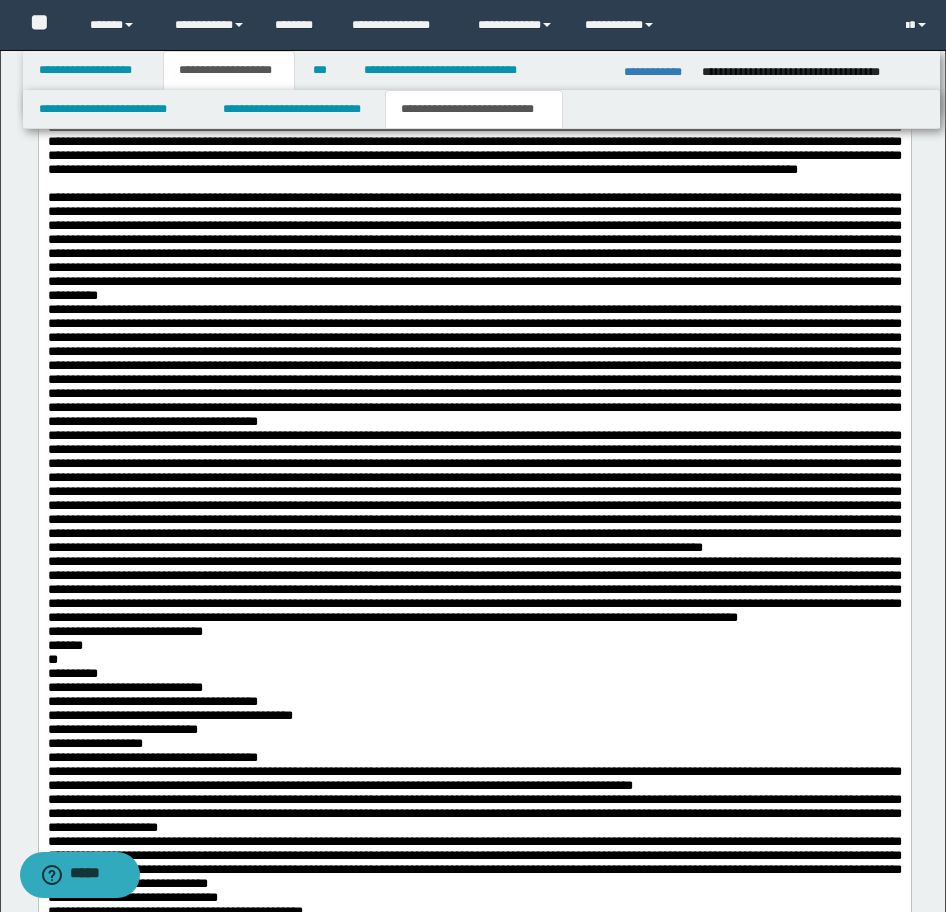scroll, scrollTop: 2118, scrollLeft: 0, axis: vertical 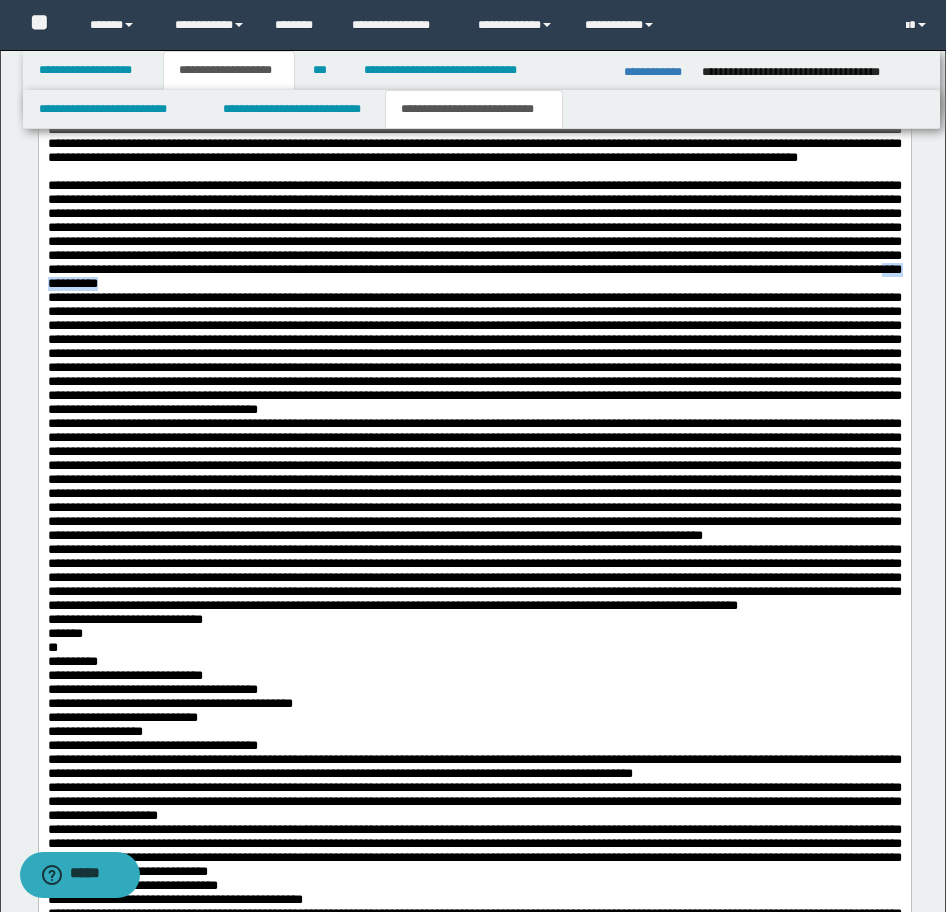 drag, startPoint x: 575, startPoint y: 493, endPoint x: 451, endPoint y: 493, distance: 124 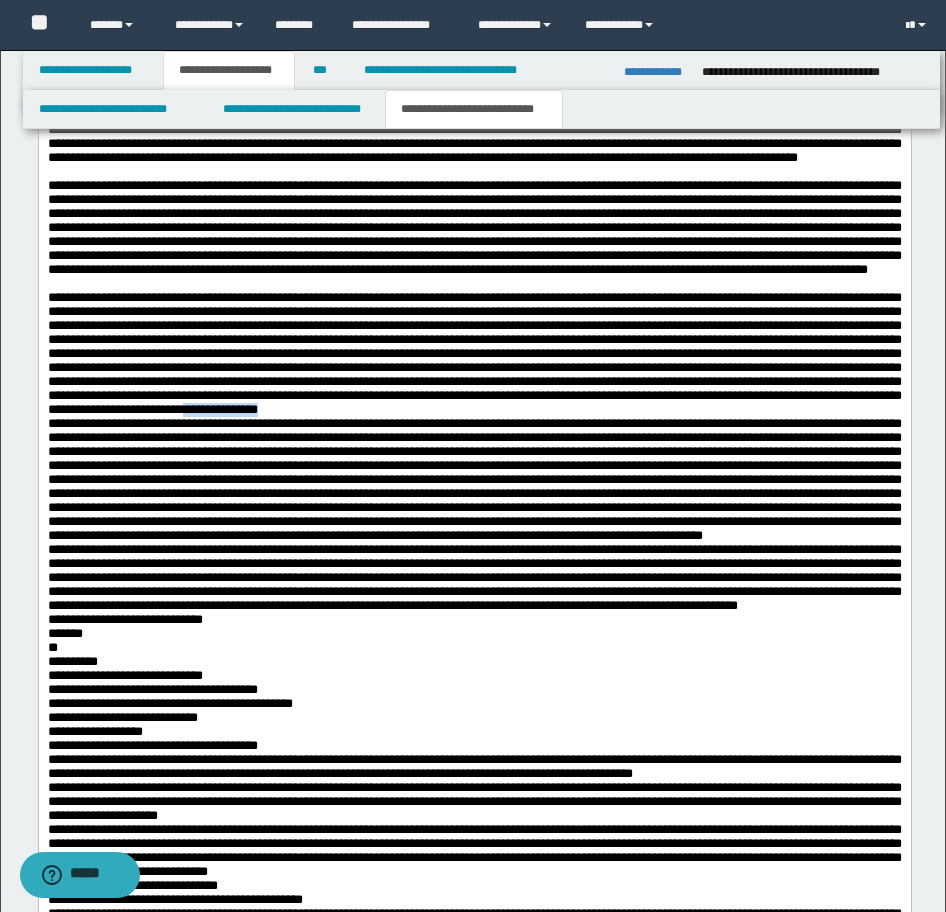 drag, startPoint x: 189, startPoint y: 681, endPoint x: 89, endPoint y: 680, distance: 100.005 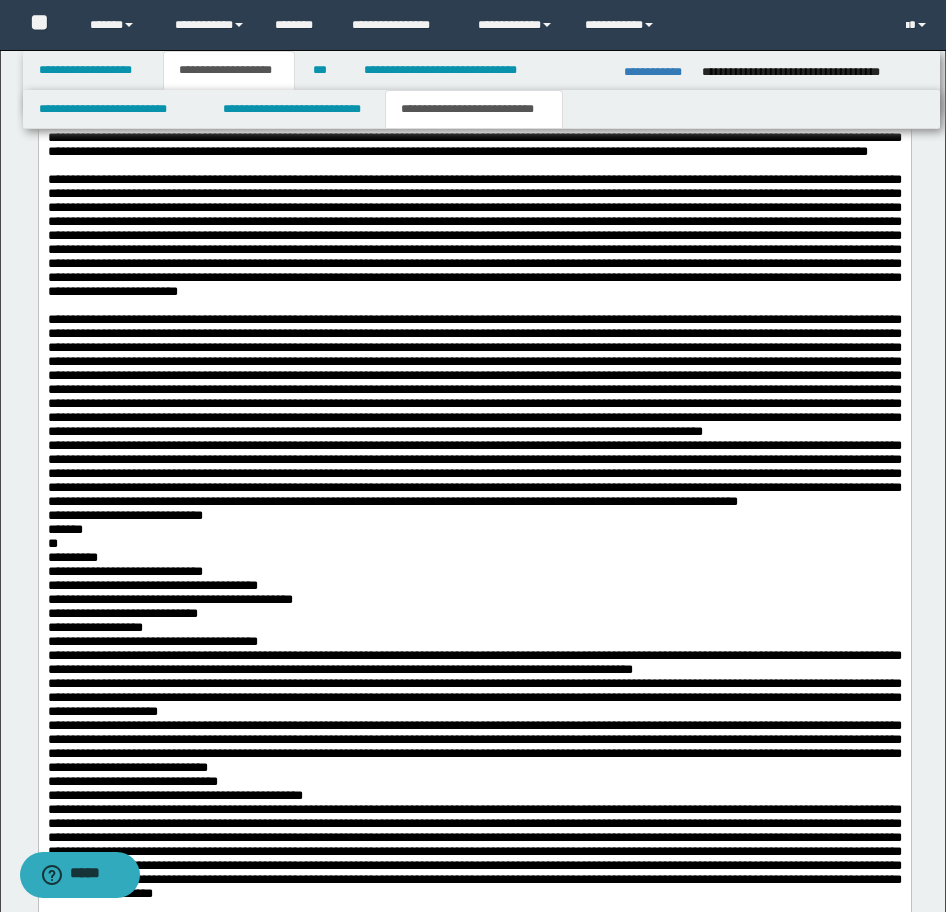 scroll, scrollTop: 2418, scrollLeft: 0, axis: vertical 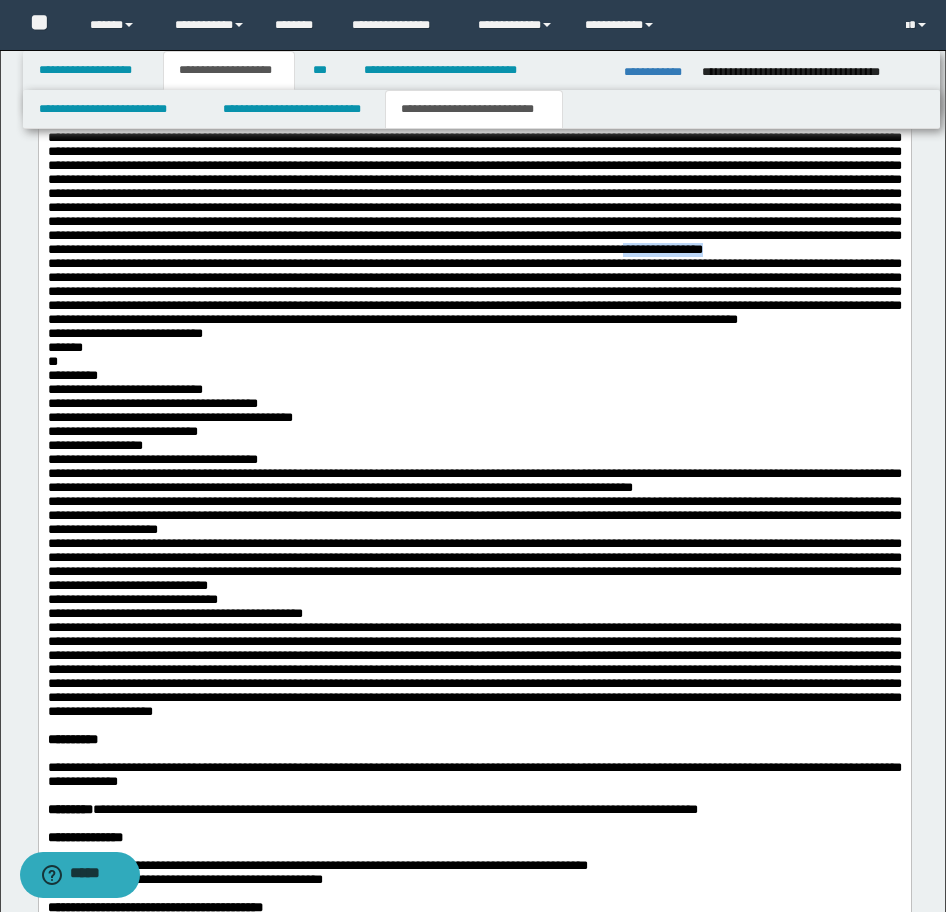 drag, startPoint x: 398, startPoint y: 575, endPoint x: 304, endPoint y: 576, distance: 94.00532 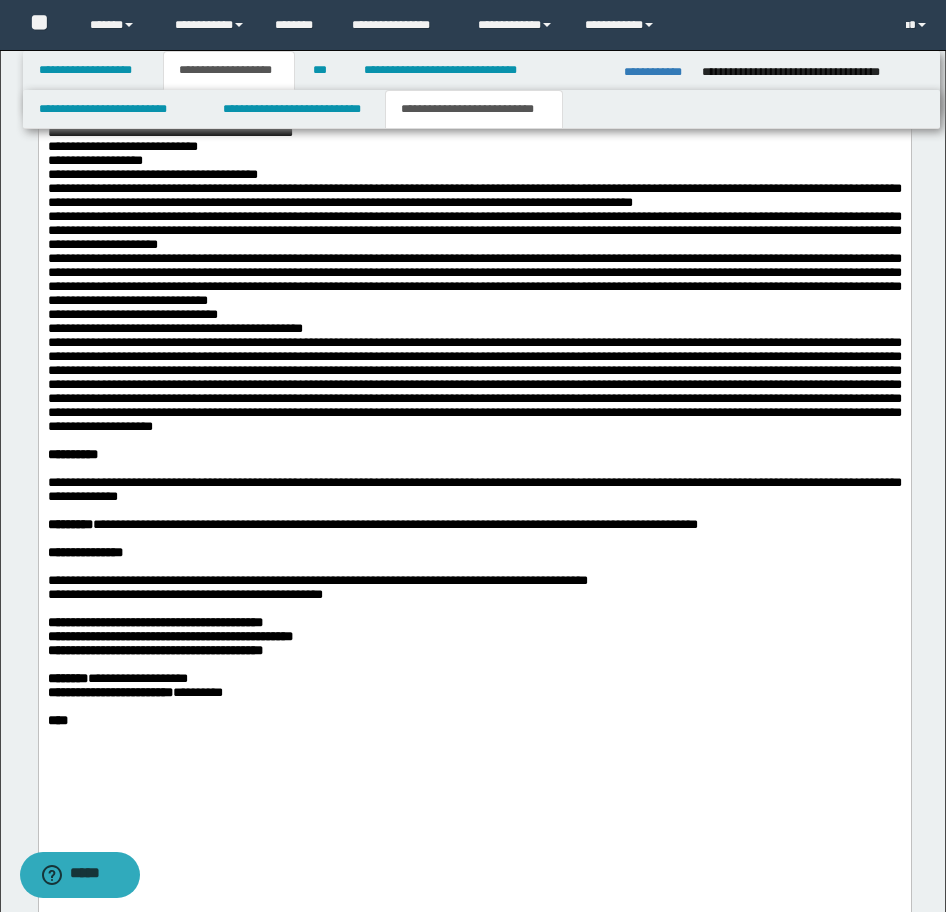 scroll, scrollTop: 2718, scrollLeft: 0, axis: vertical 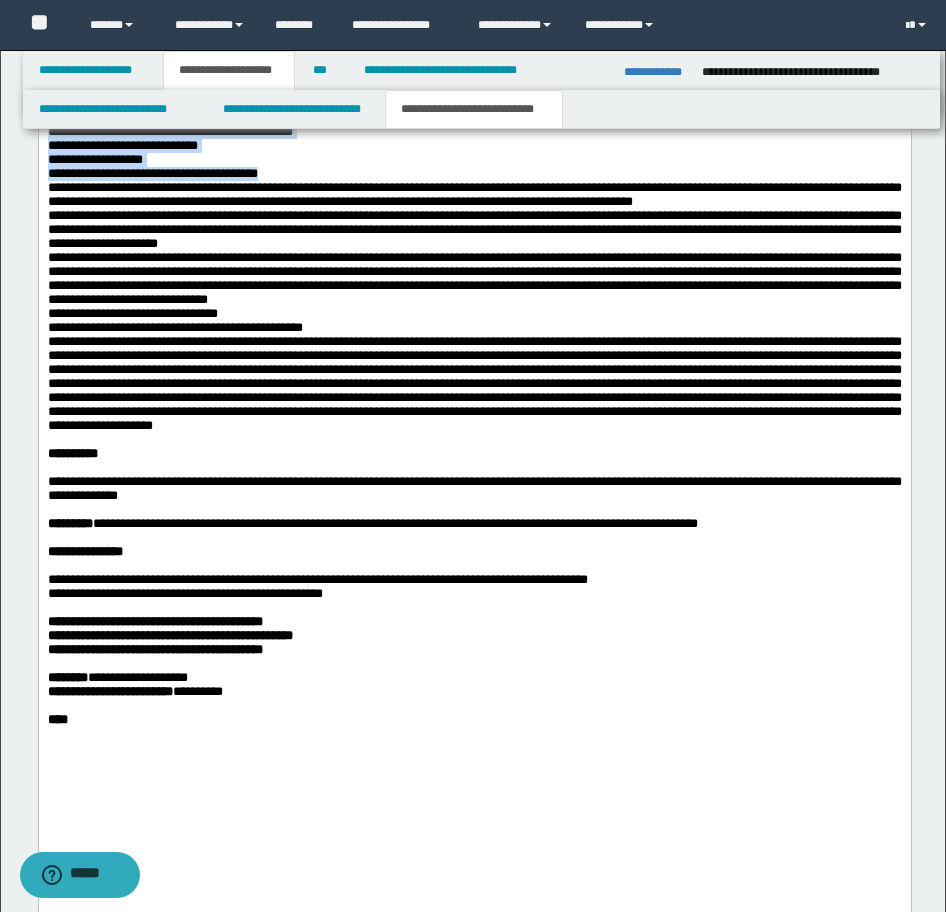 drag, startPoint x: 622, startPoint y: 386, endPoint x: 681, endPoint y: 554, distance: 178.05898 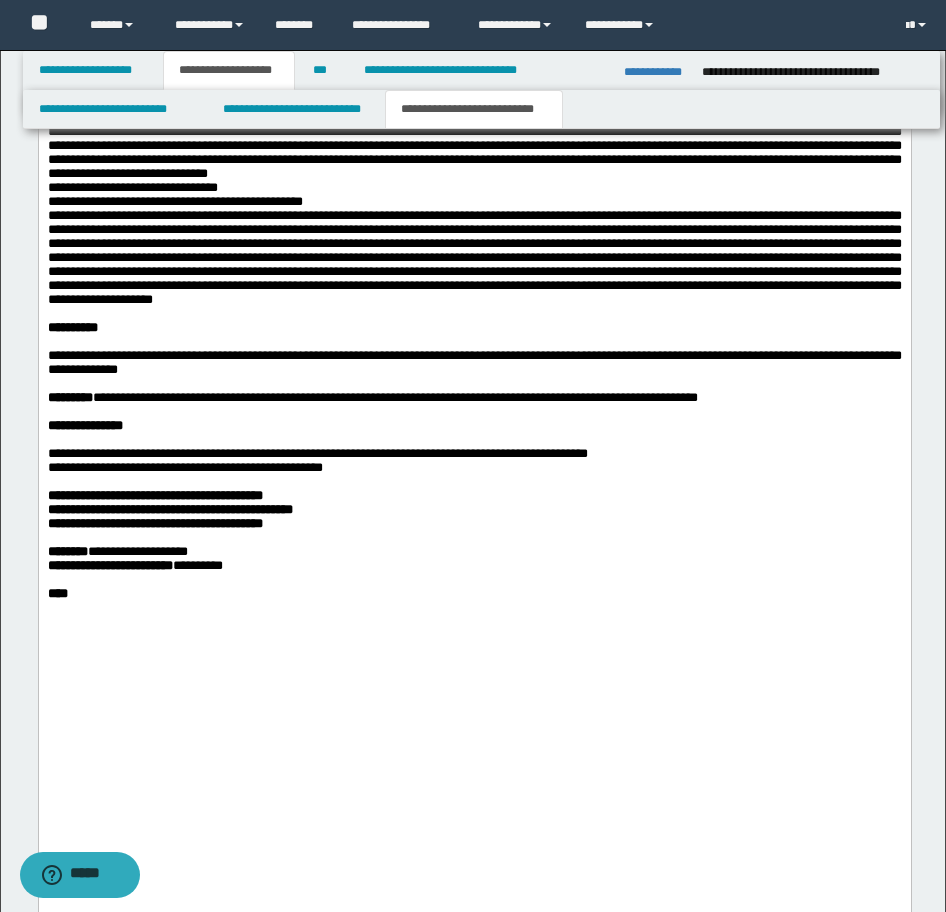 click on "**********" at bounding box center (474, 174) 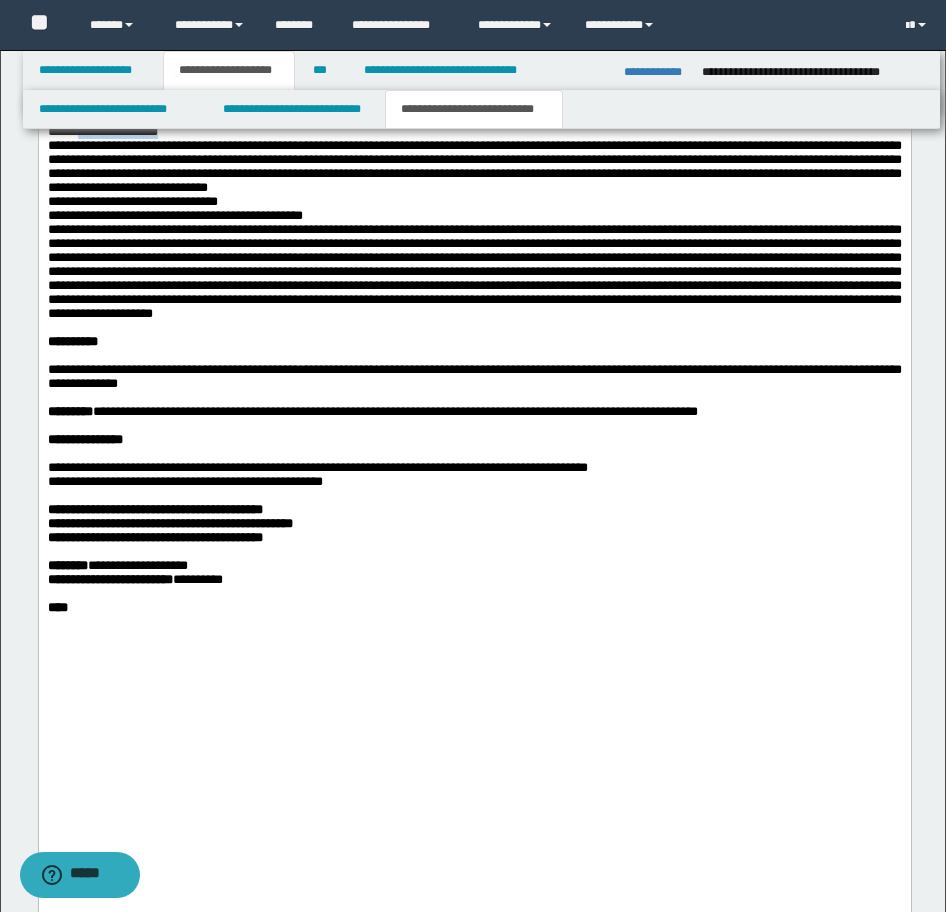drag, startPoint x: 617, startPoint y: 498, endPoint x: 510, endPoint y: 498, distance: 107 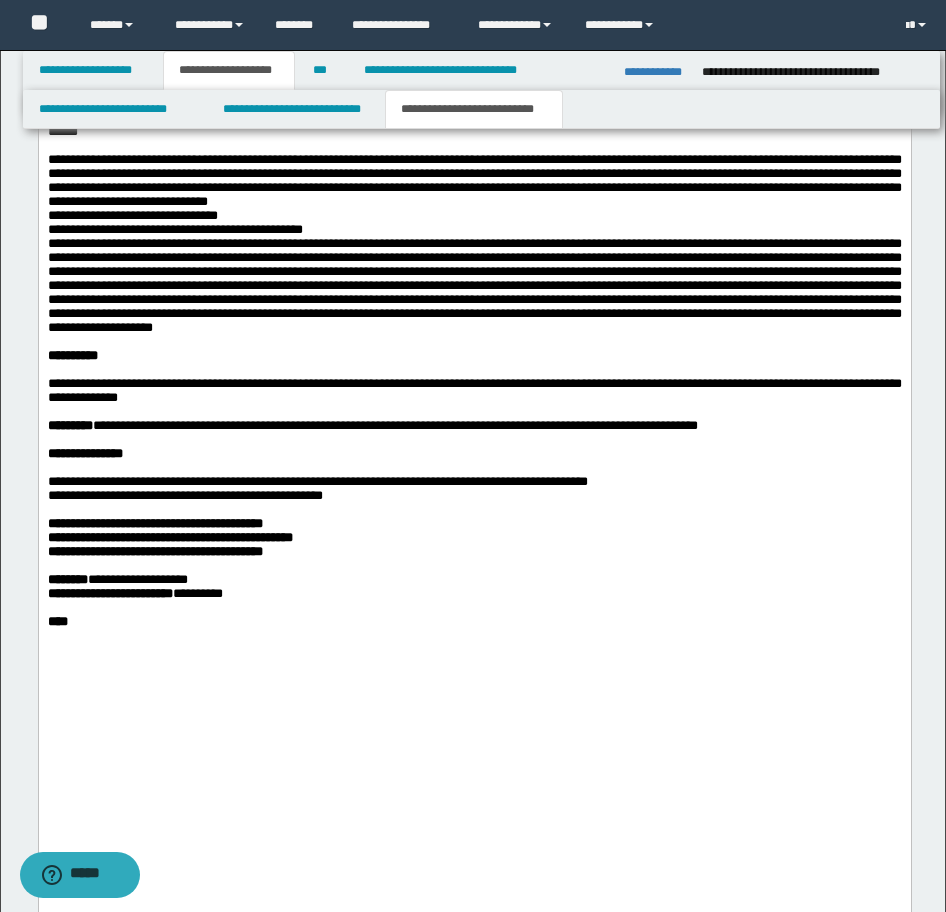 drag, startPoint x: 672, startPoint y: 586, endPoint x: 684, endPoint y: 613, distance: 29.546574 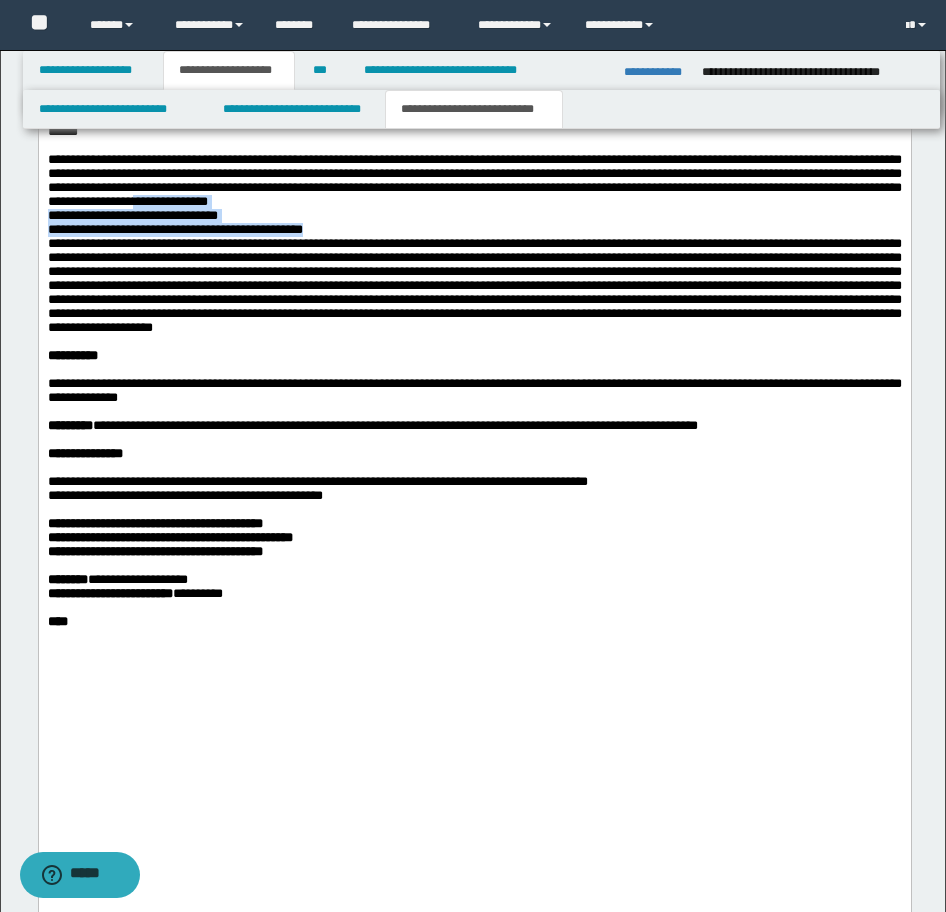 drag, startPoint x: 660, startPoint y: 578, endPoint x: 687, endPoint y: 614, distance: 45 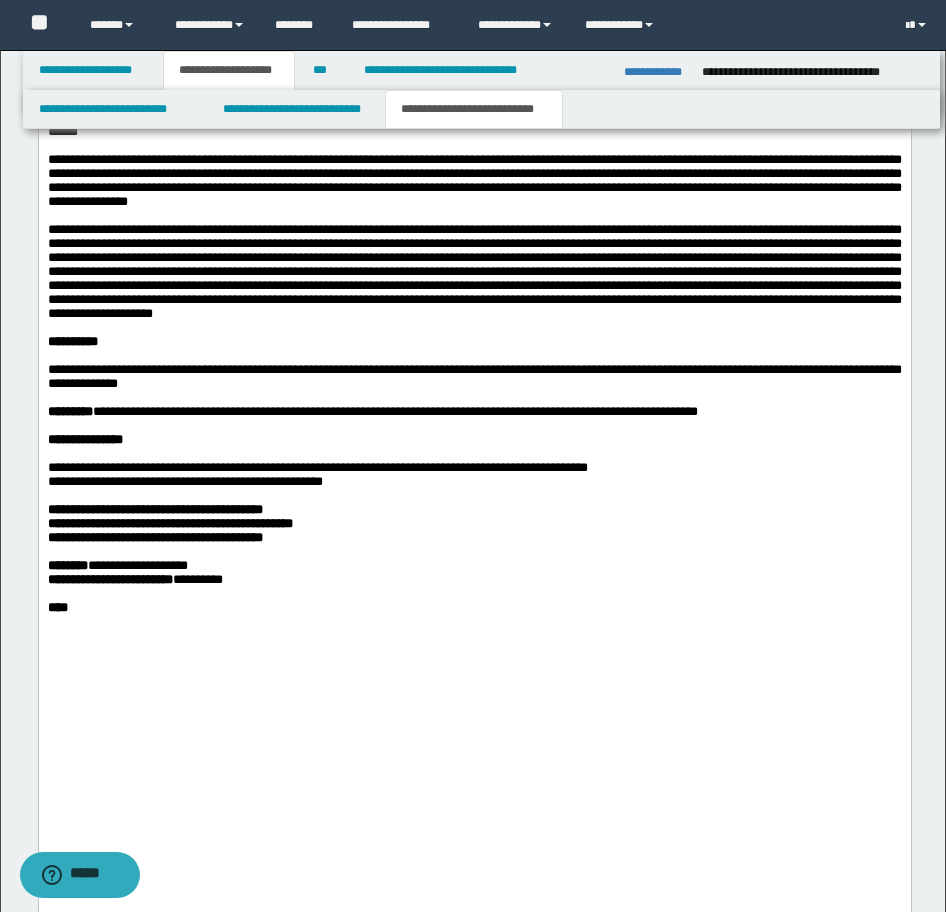 click at bounding box center [474, 265] 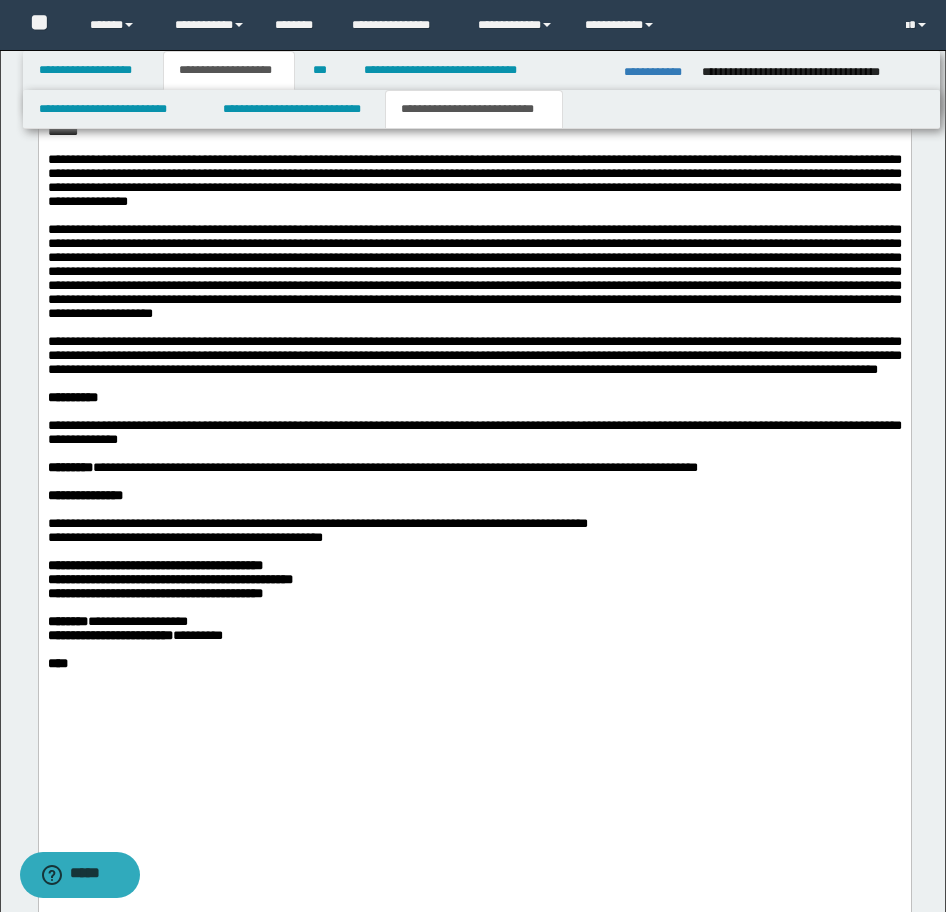 drag, startPoint x: 136, startPoint y: 754, endPoint x: -17, endPoint y: 754, distance: 153 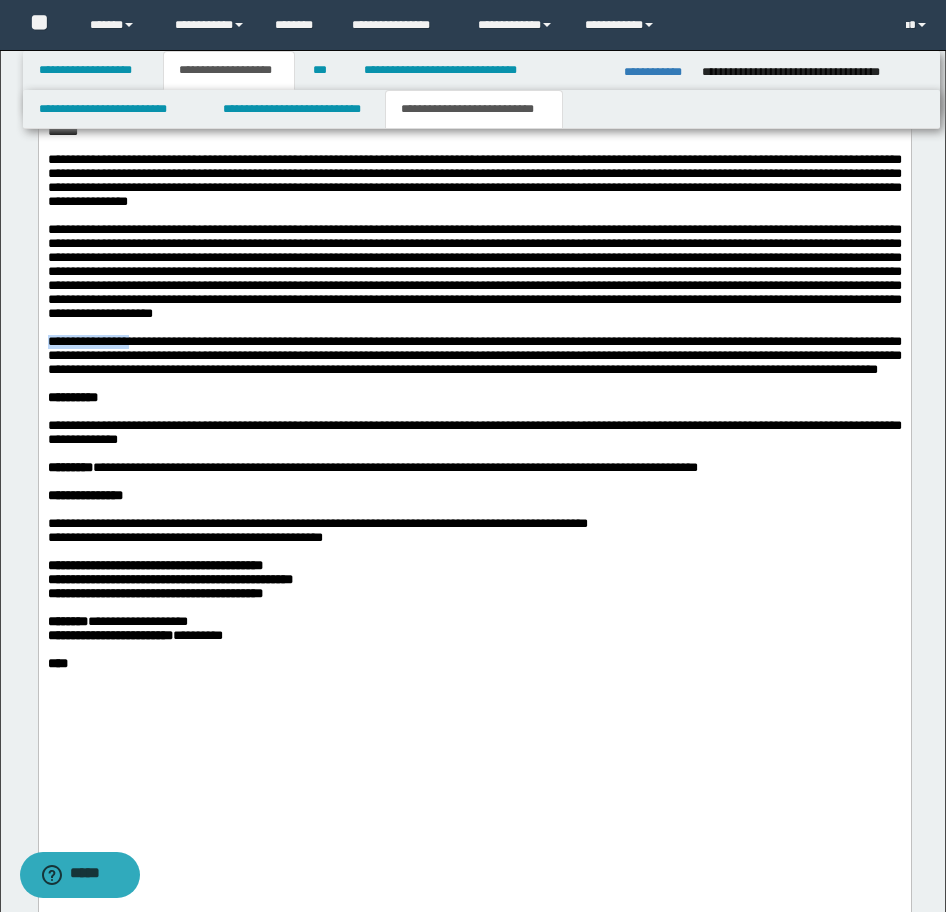 drag, startPoint x: 47, startPoint y: 754, endPoint x: 139, endPoint y: 756, distance: 92.021736 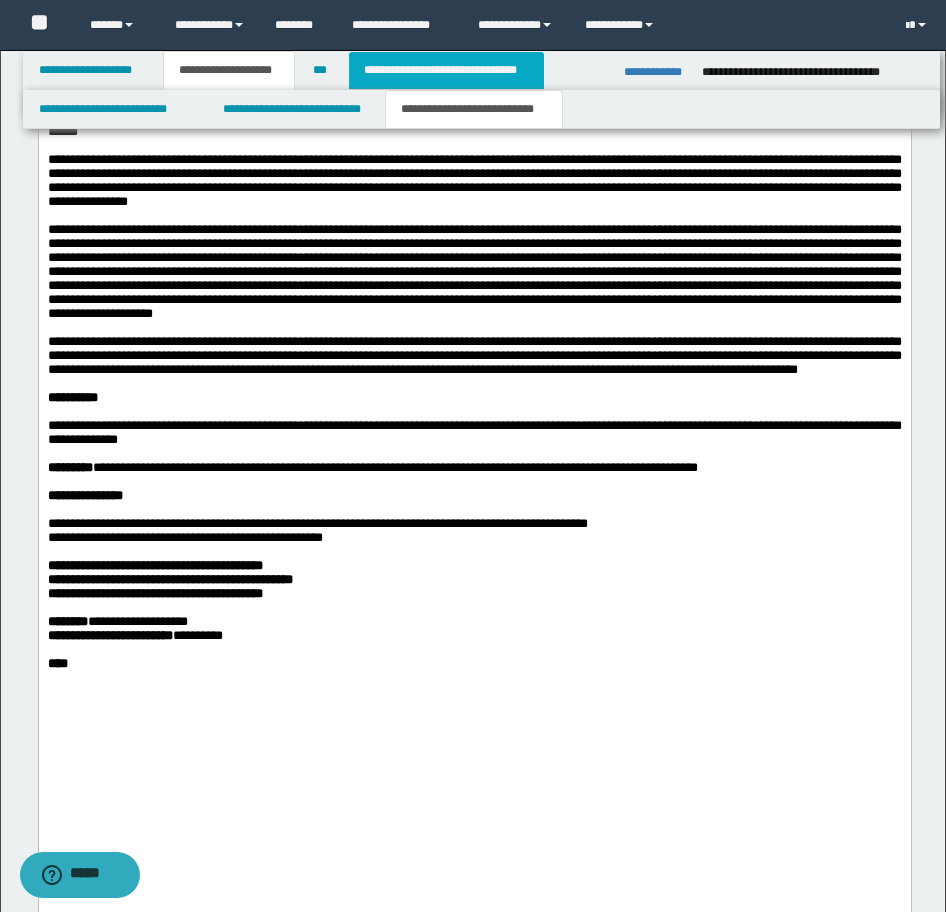 click on "**********" at bounding box center [473, -459] 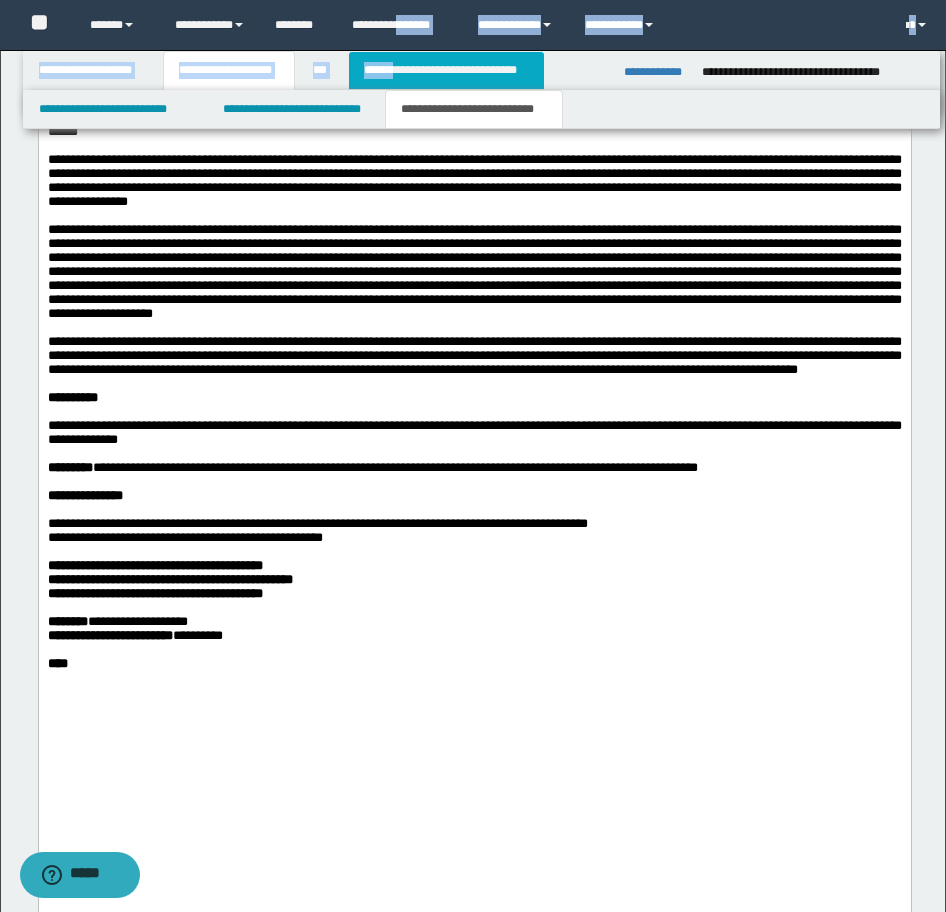 copy on "**********" 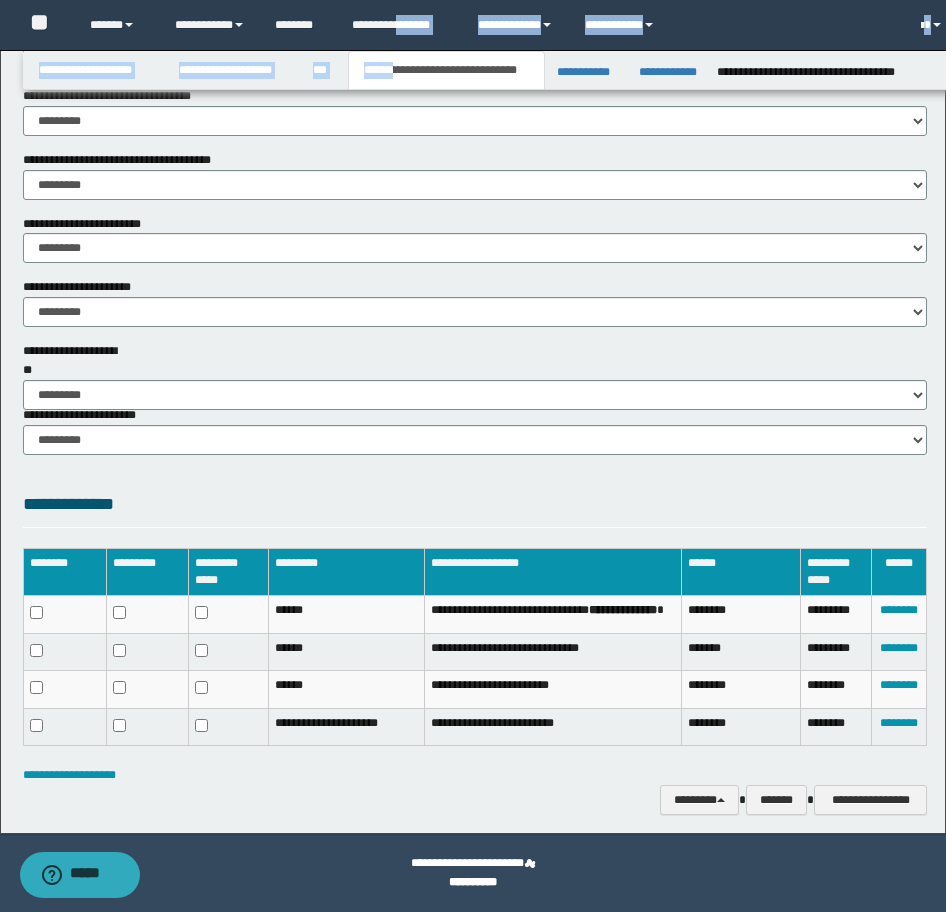 scroll, scrollTop: 1175, scrollLeft: 0, axis: vertical 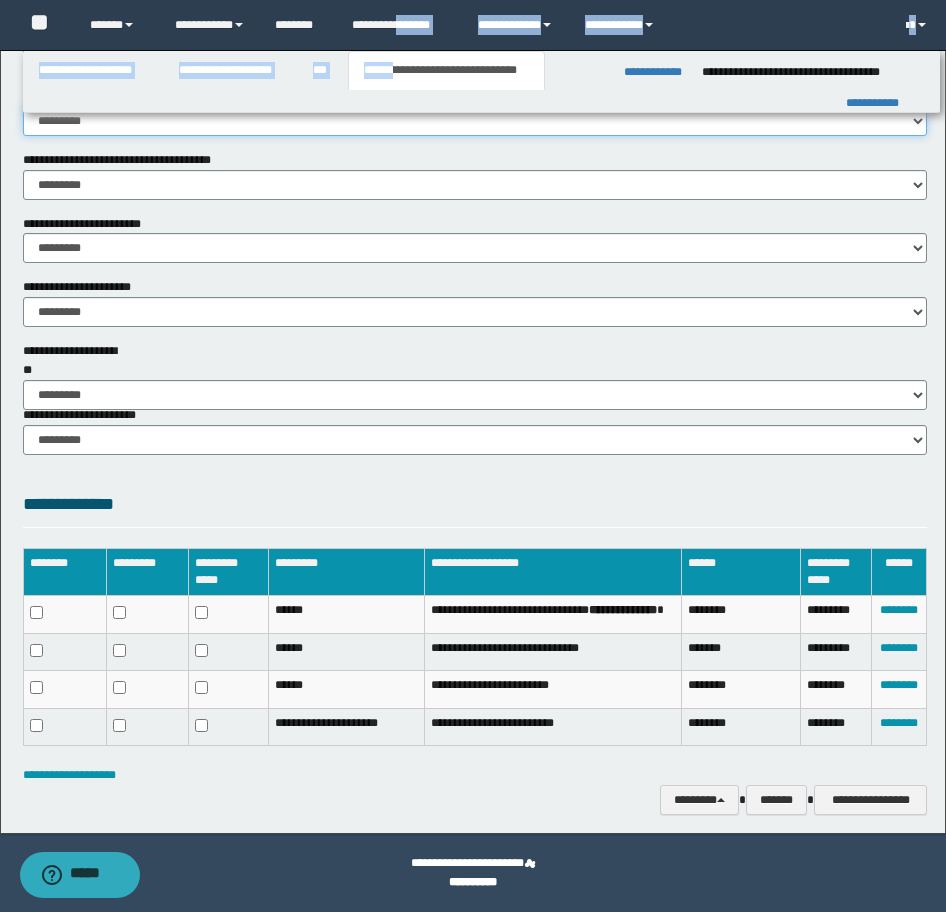 click on "*********
**
**" at bounding box center [475, 121] 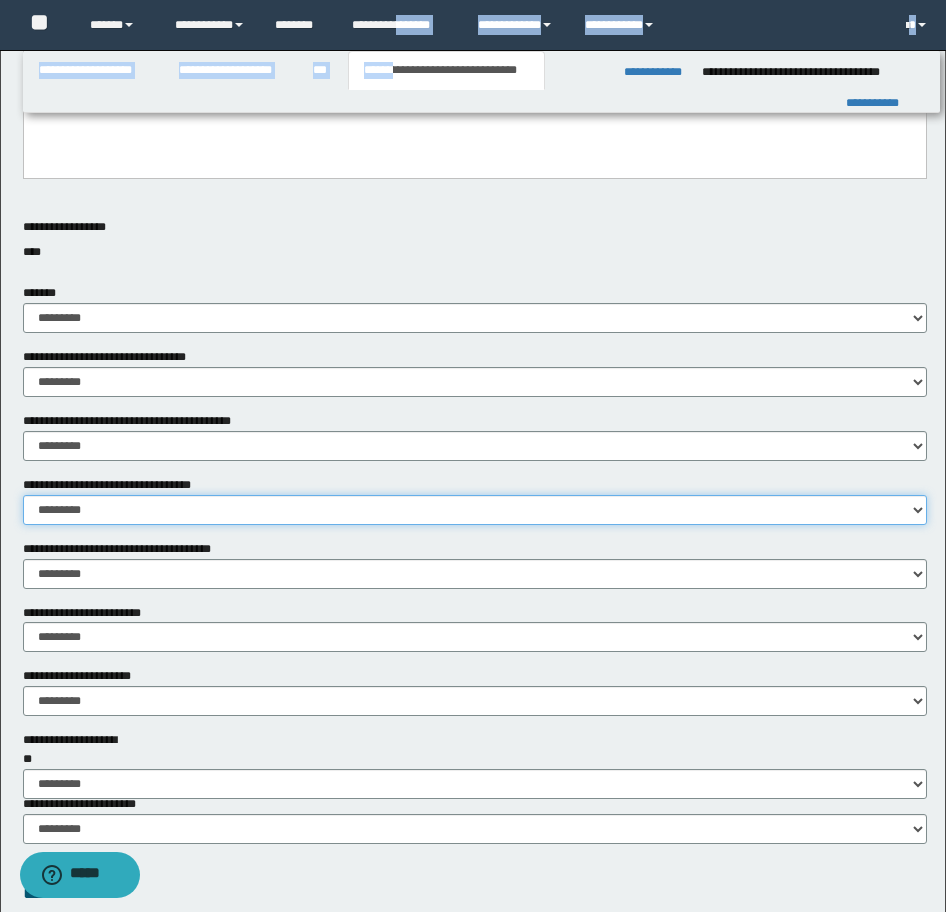 scroll, scrollTop: 775, scrollLeft: 0, axis: vertical 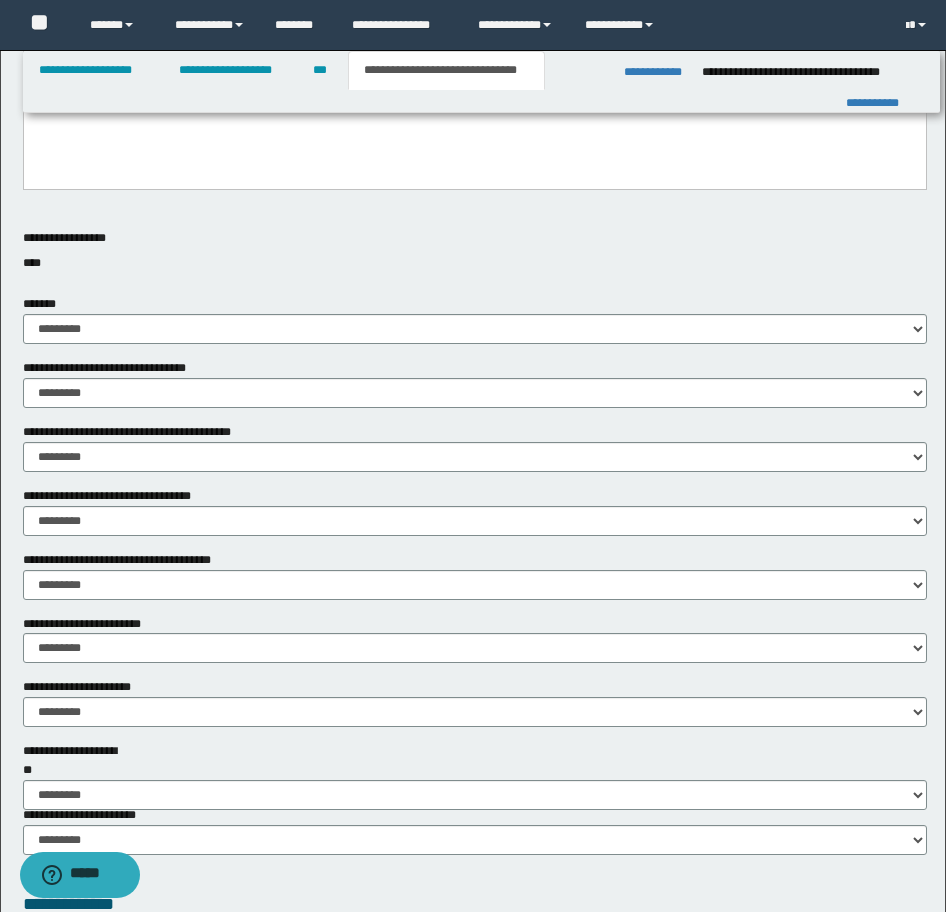 click on "**********" at bounding box center (475, 255) 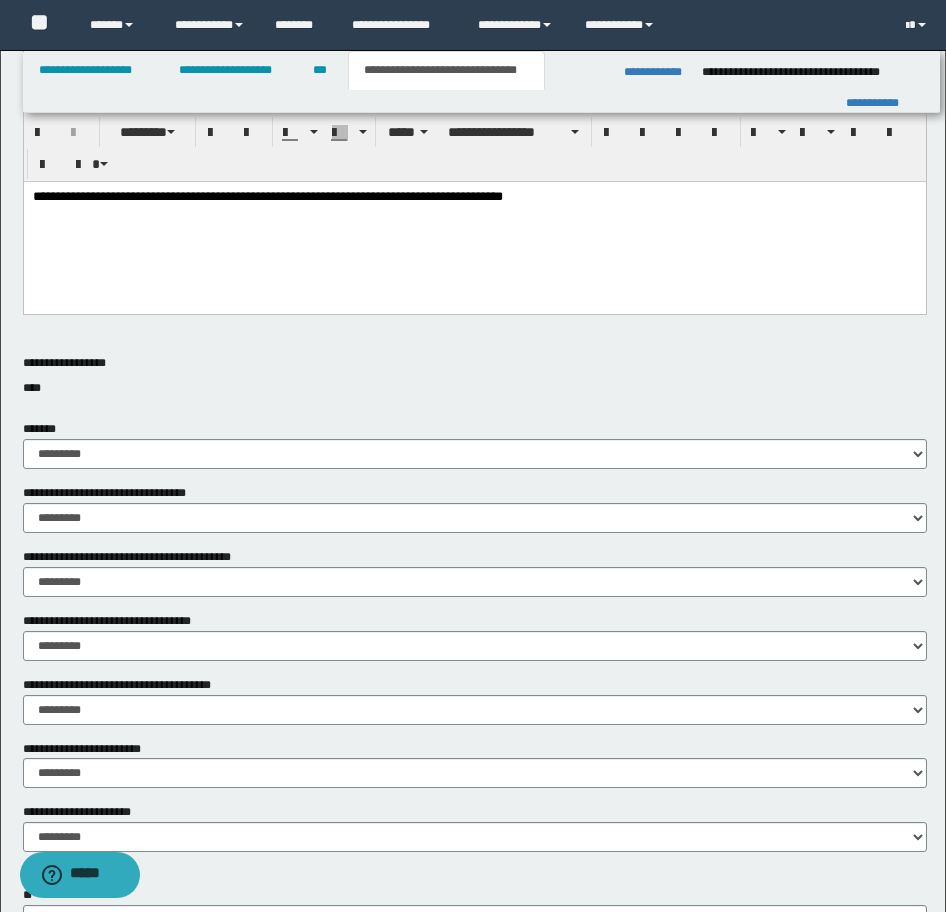 scroll, scrollTop: 375, scrollLeft: 0, axis: vertical 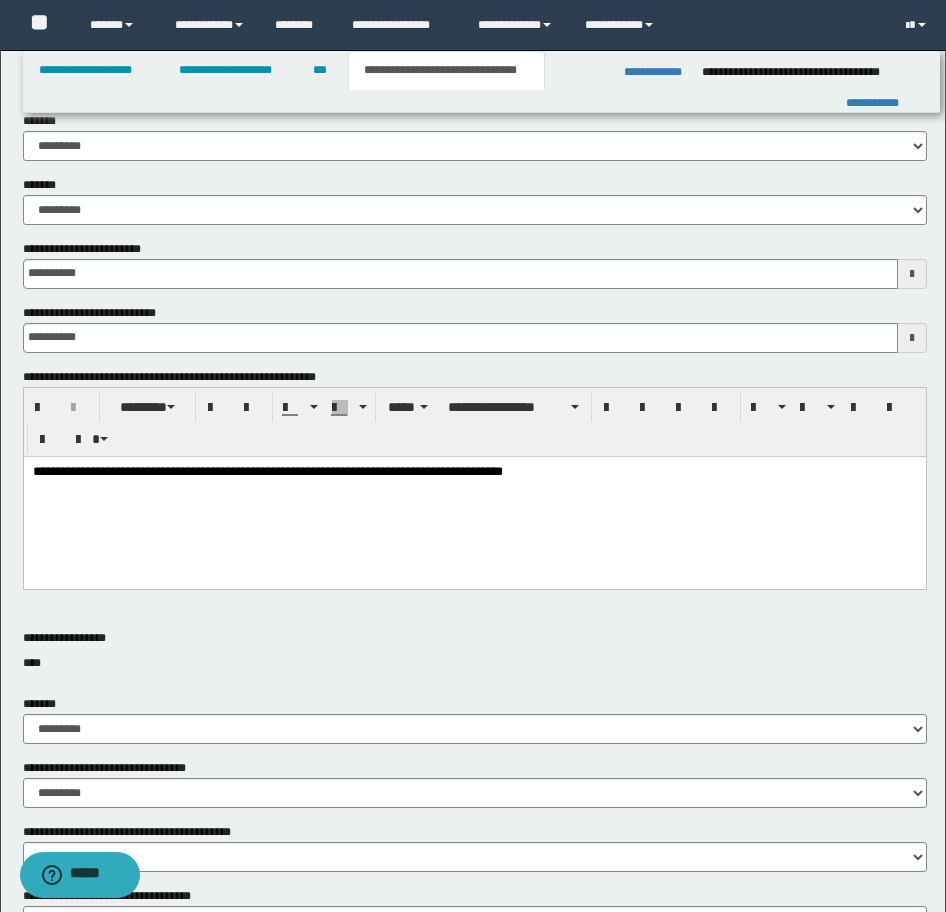 click on "**********" at bounding box center [474, 497] 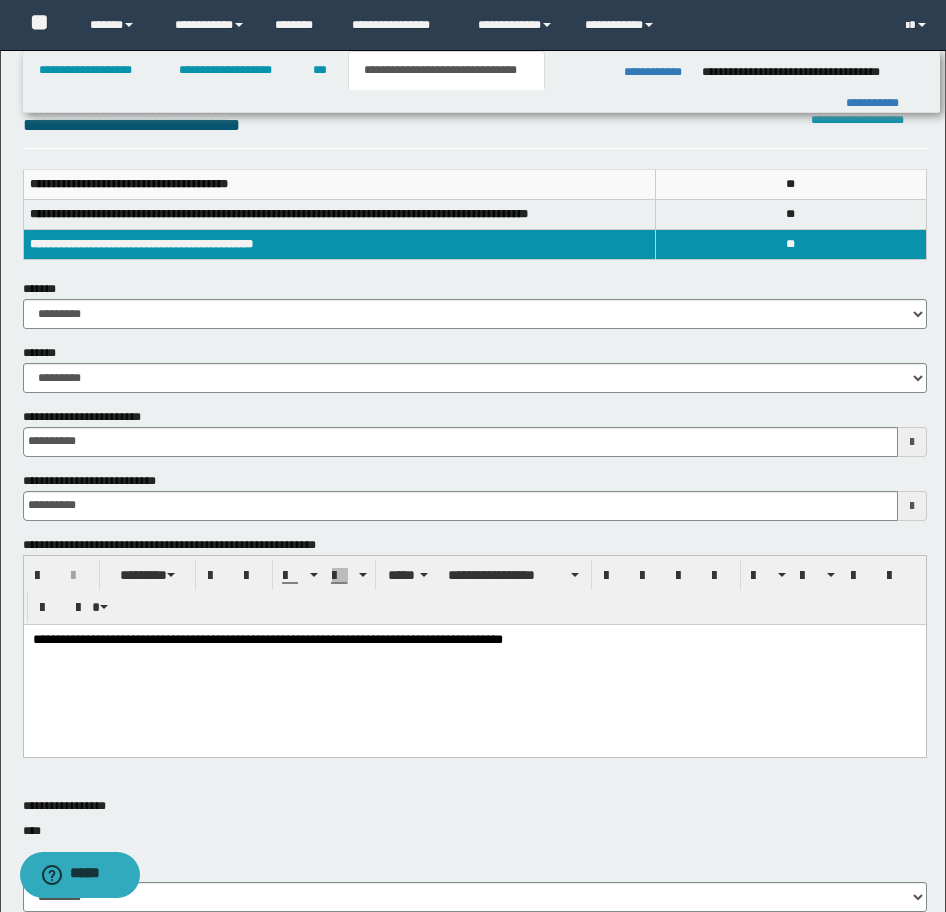 scroll, scrollTop: 0, scrollLeft: 0, axis: both 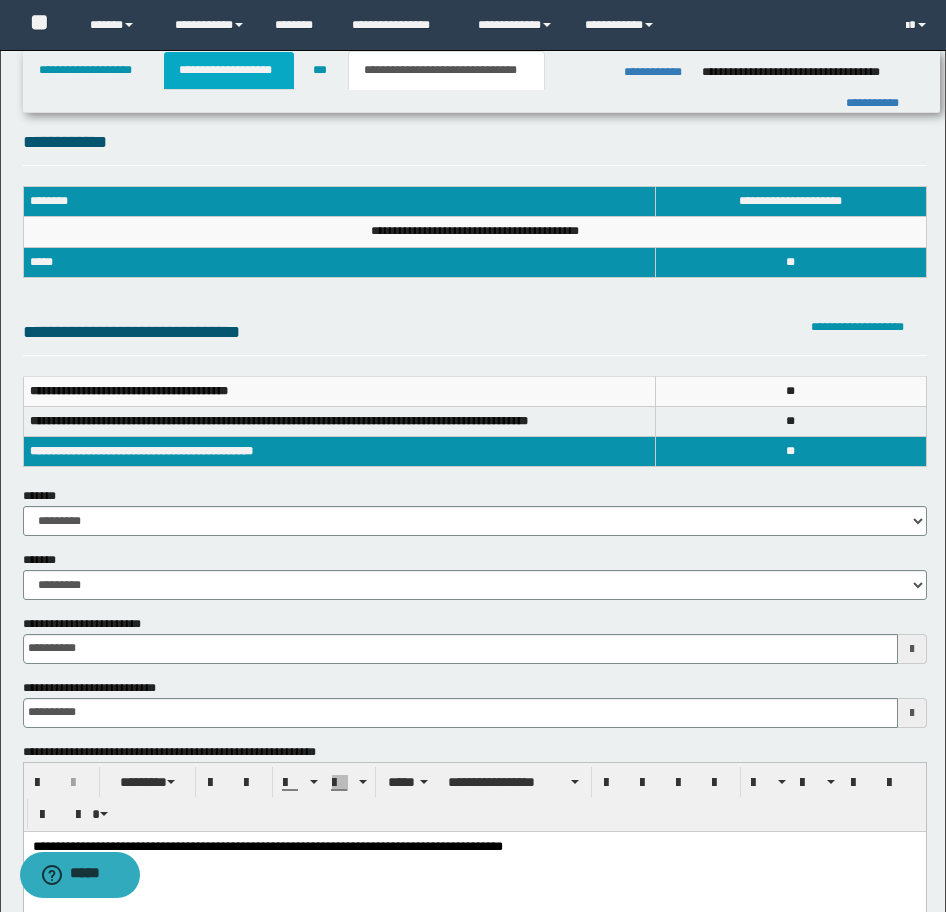 click on "**********" at bounding box center [229, 70] 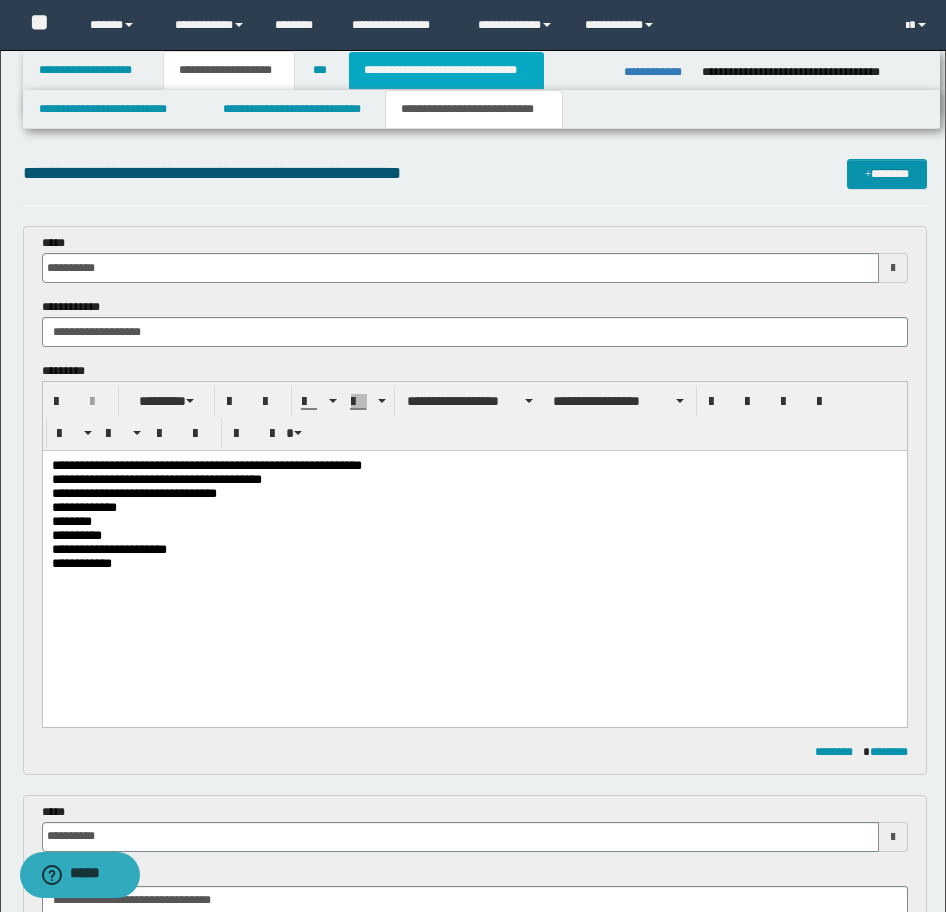 click on "**********" at bounding box center [446, 70] 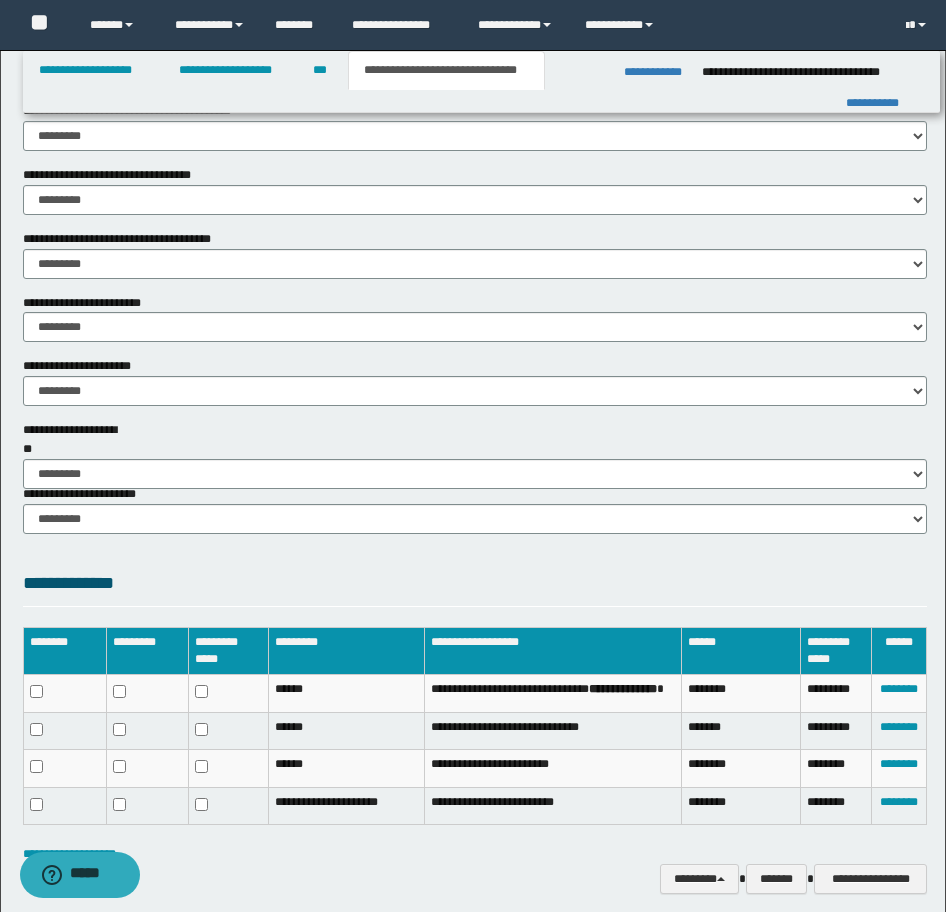 scroll, scrollTop: 1175, scrollLeft: 0, axis: vertical 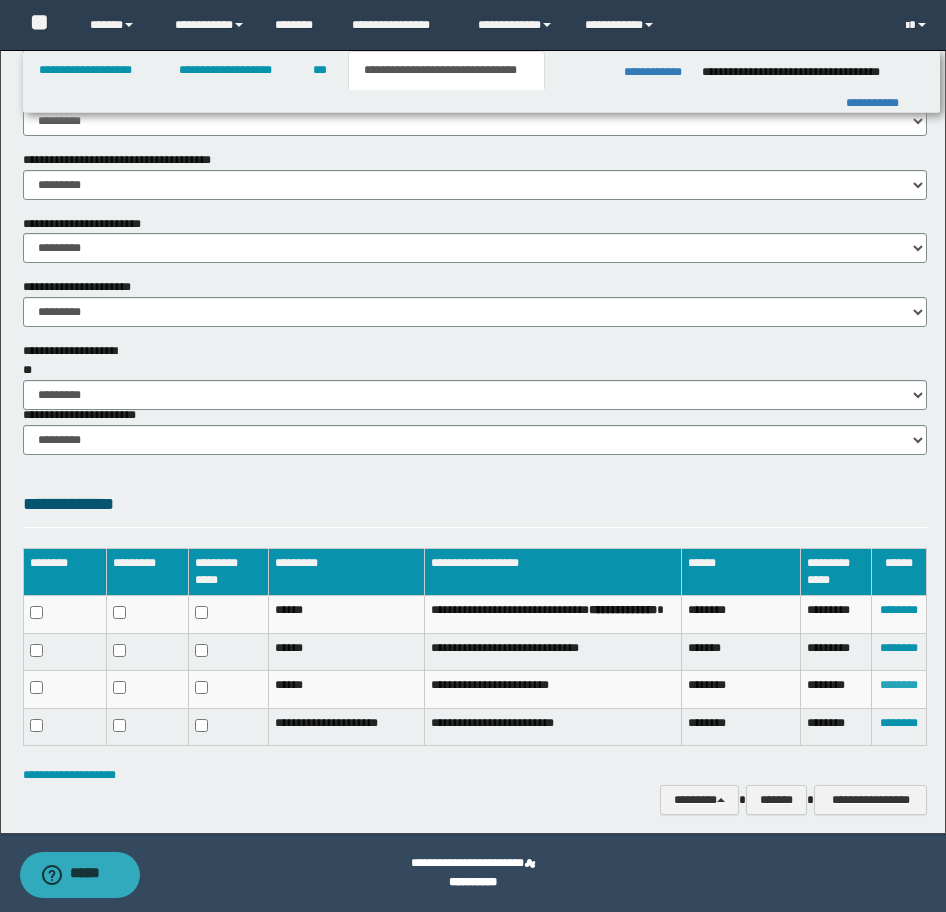 click on "********" at bounding box center [899, 685] 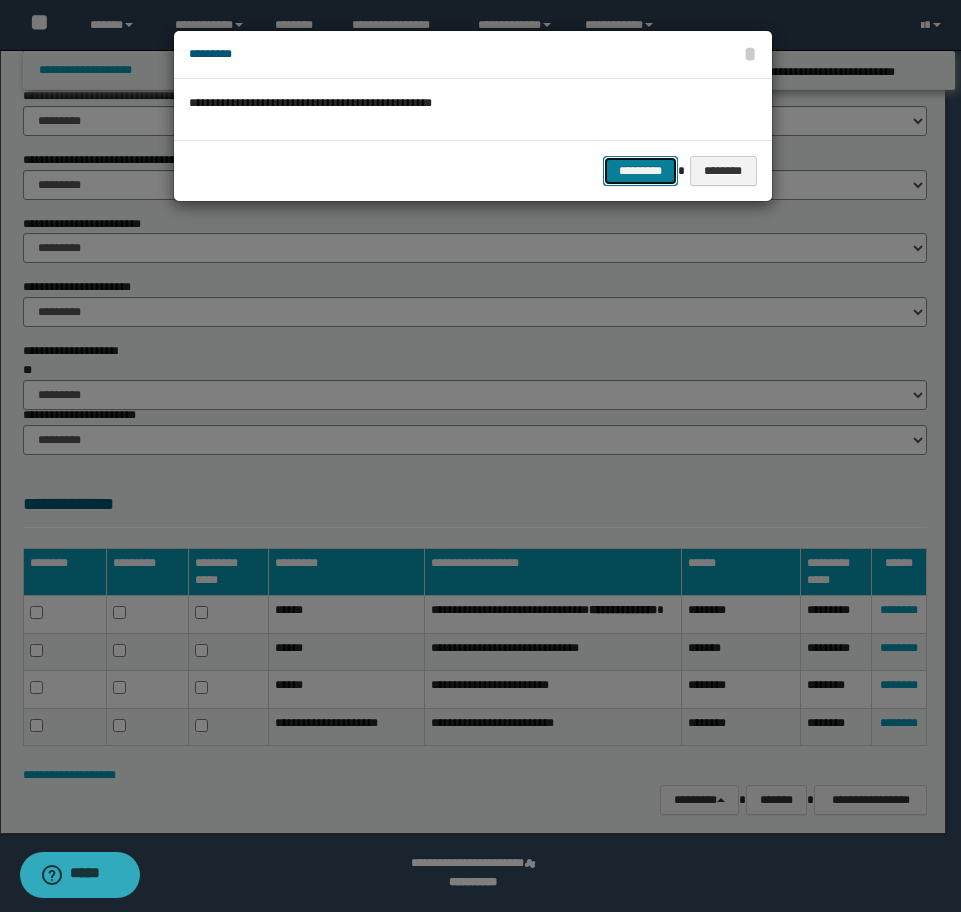 click on "*********" at bounding box center [640, 171] 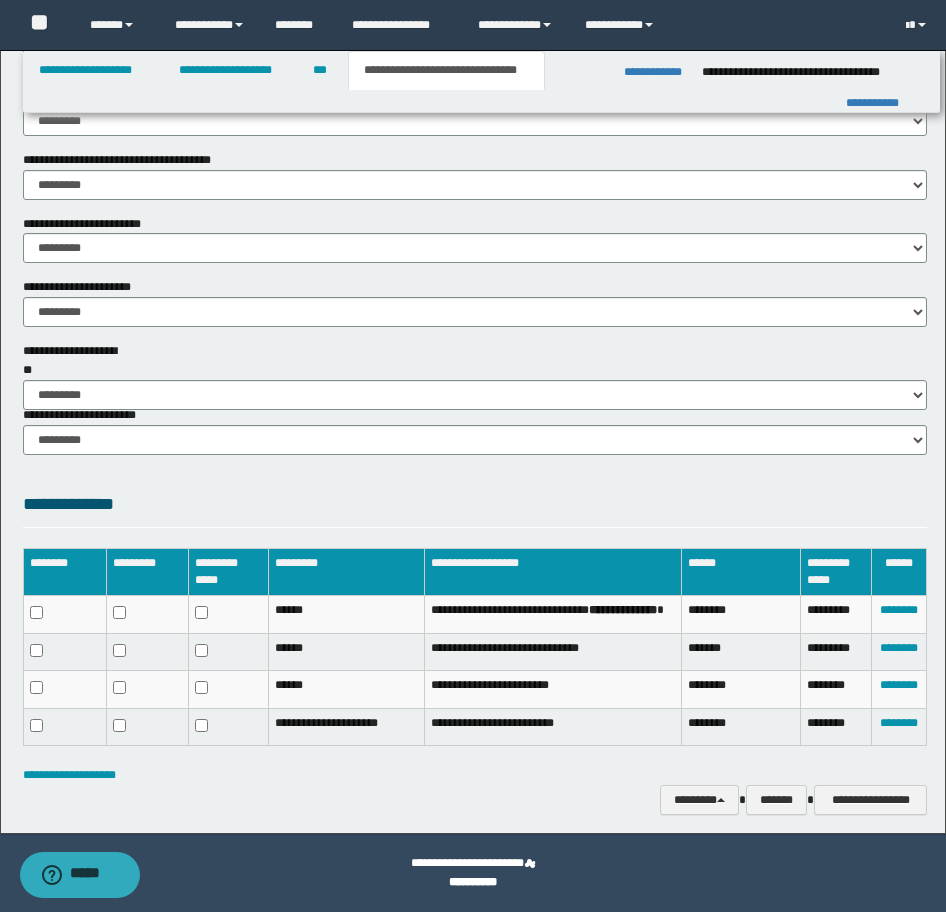 scroll, scrollTop: 1141, scrollLeft: 0, axis: vertical 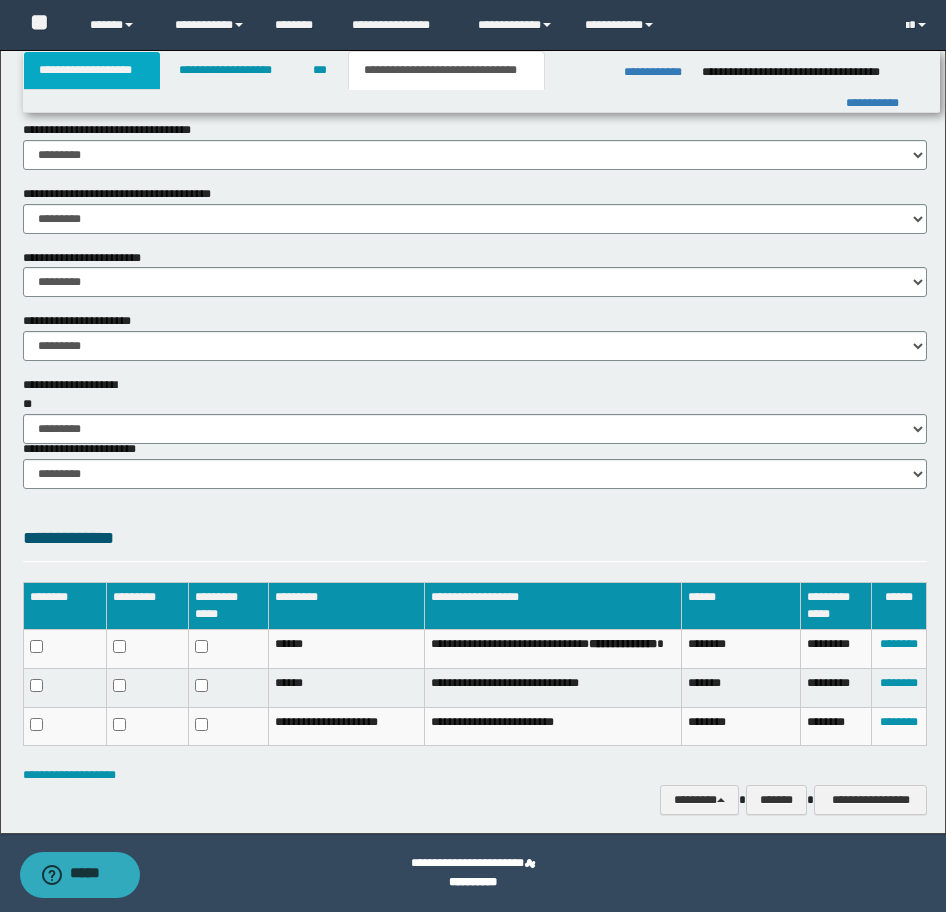 click on "**********" at bounding box center [92, 70] 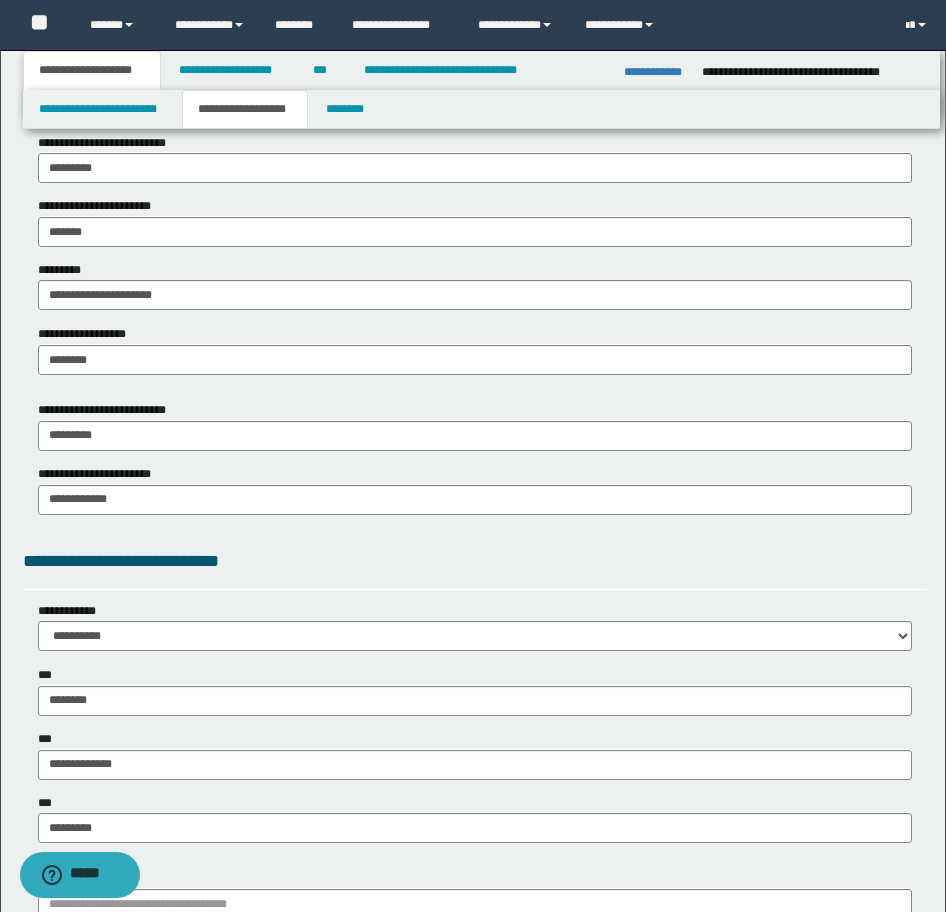 scroll, scrollTop: 1172, scrollLeft: 0, axis: vertical 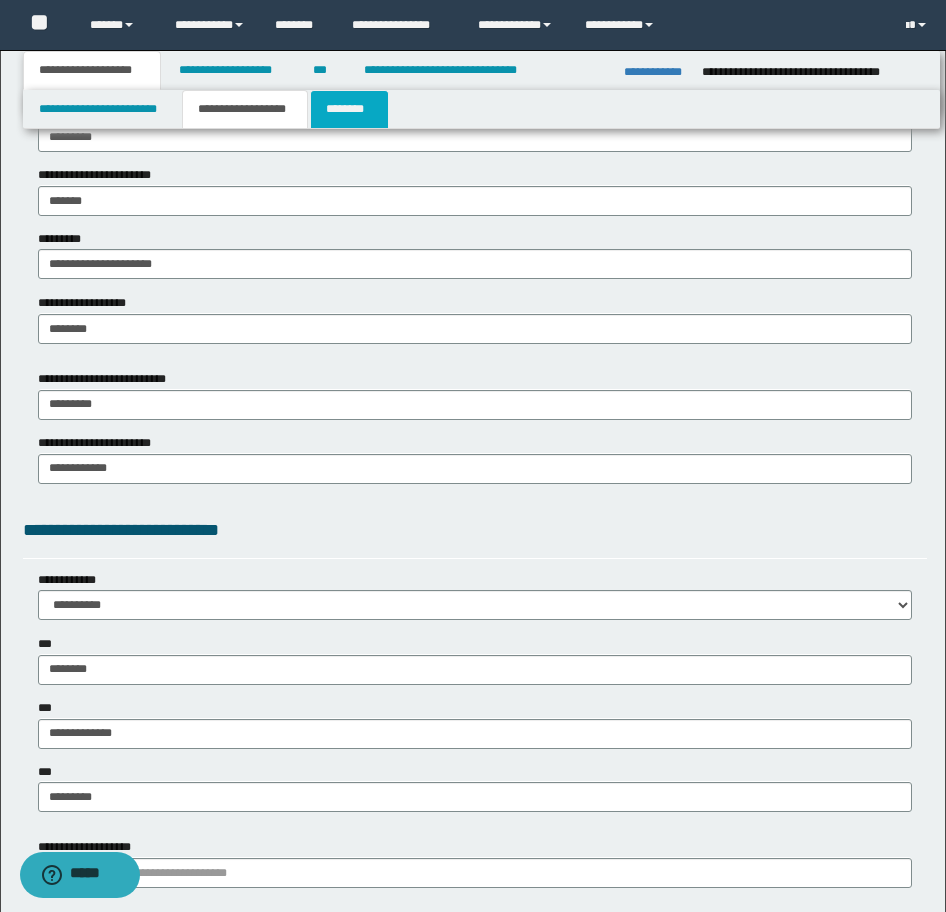 click on "********" at bounding box center (349, 109) 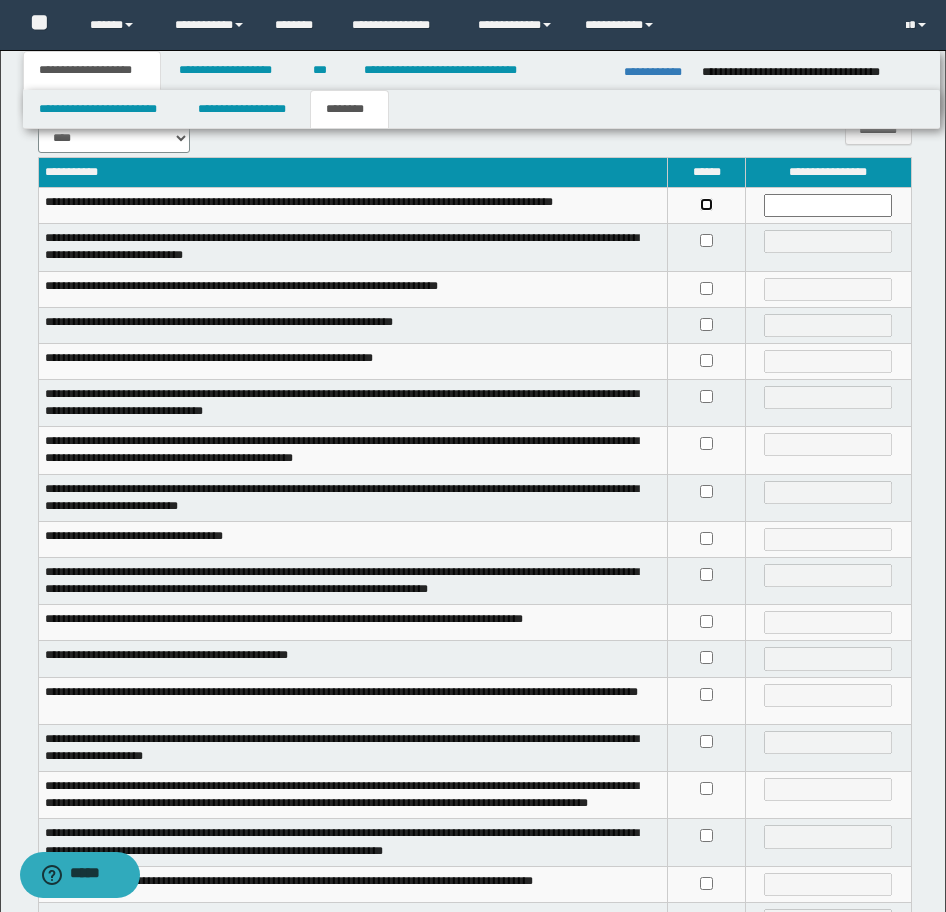 scroll, scrollTop: 300, scrollLeft: 0, axis: vertical 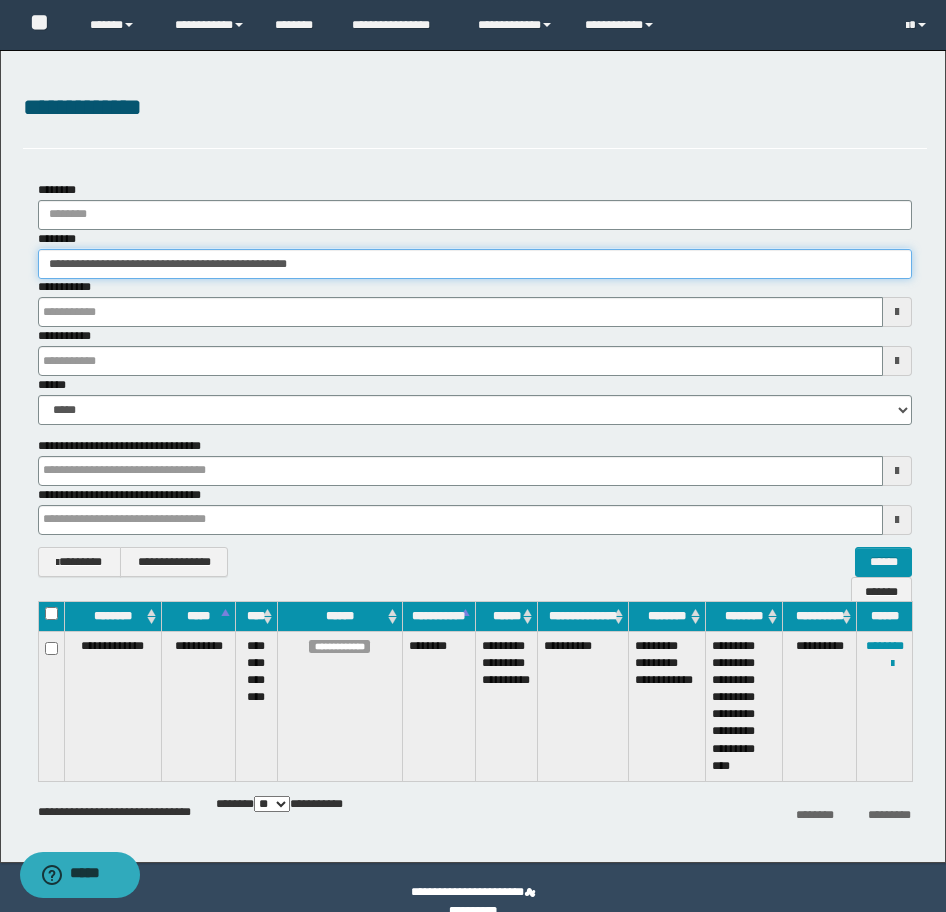 drag, startPoint x: 368, startPoint y: 258, endPoint x: -16, endPoint y: 259, distance: 384.0013 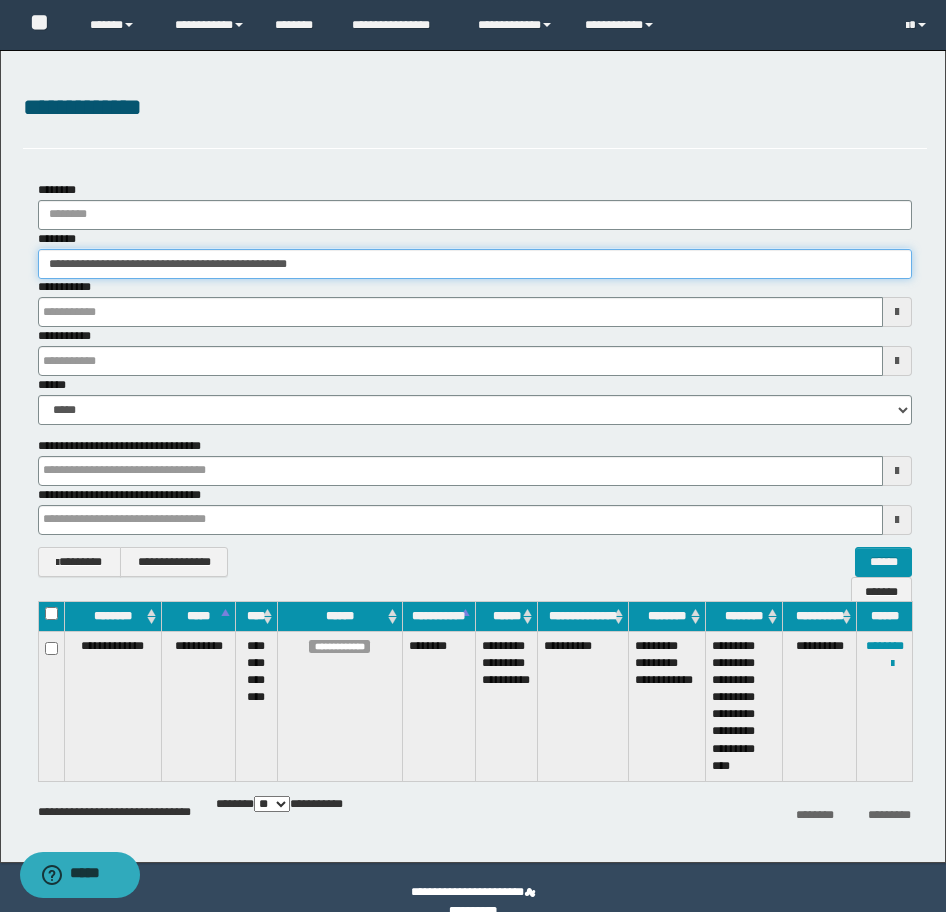 click on "**********" at bounding box center [473, 456] 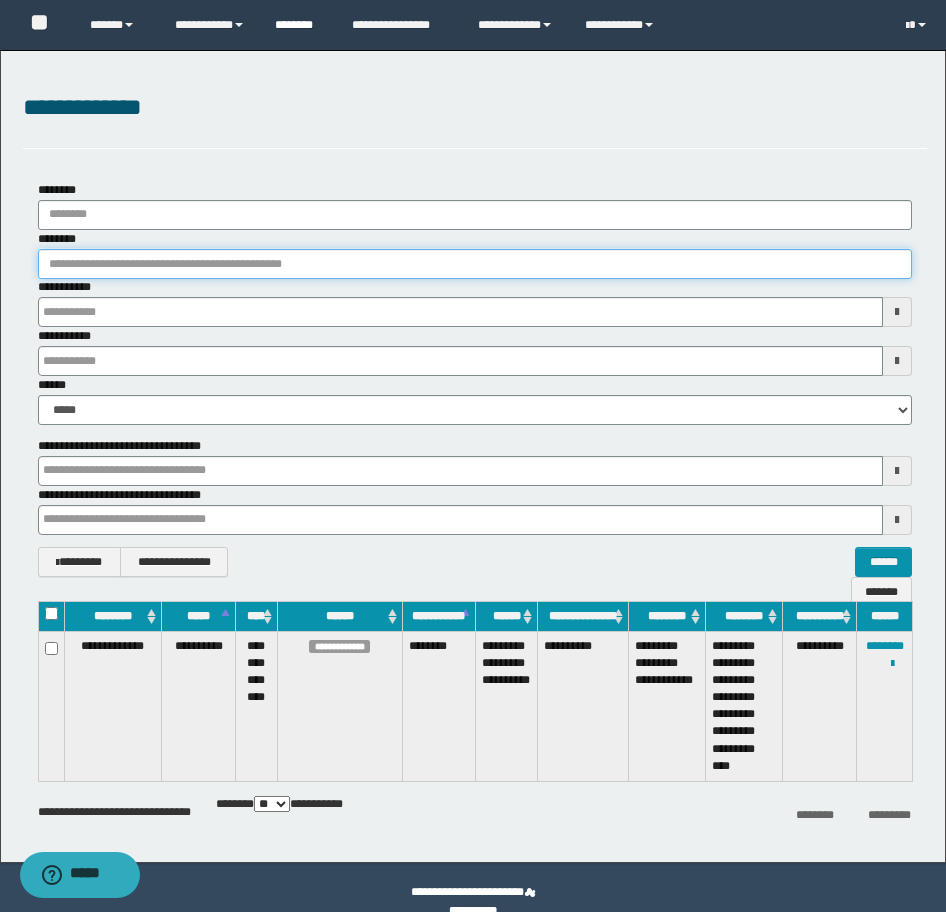 type 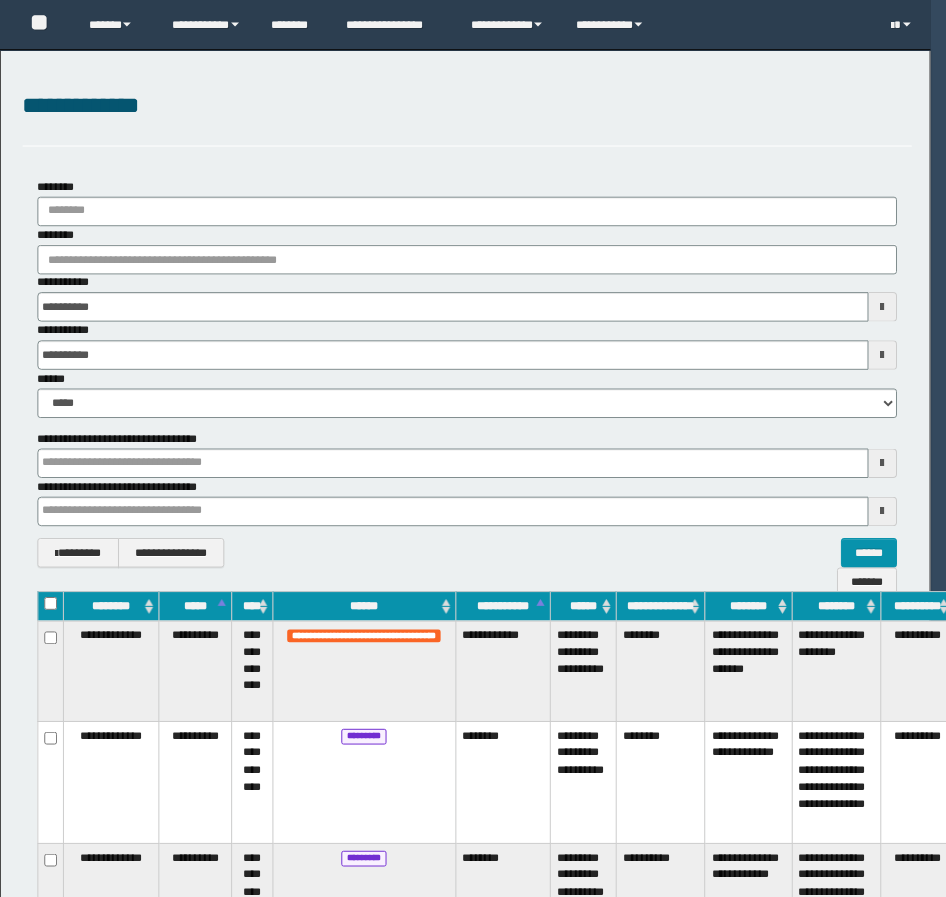 scroll, scrollTop: 0, scrollLeft: 0, axis: both 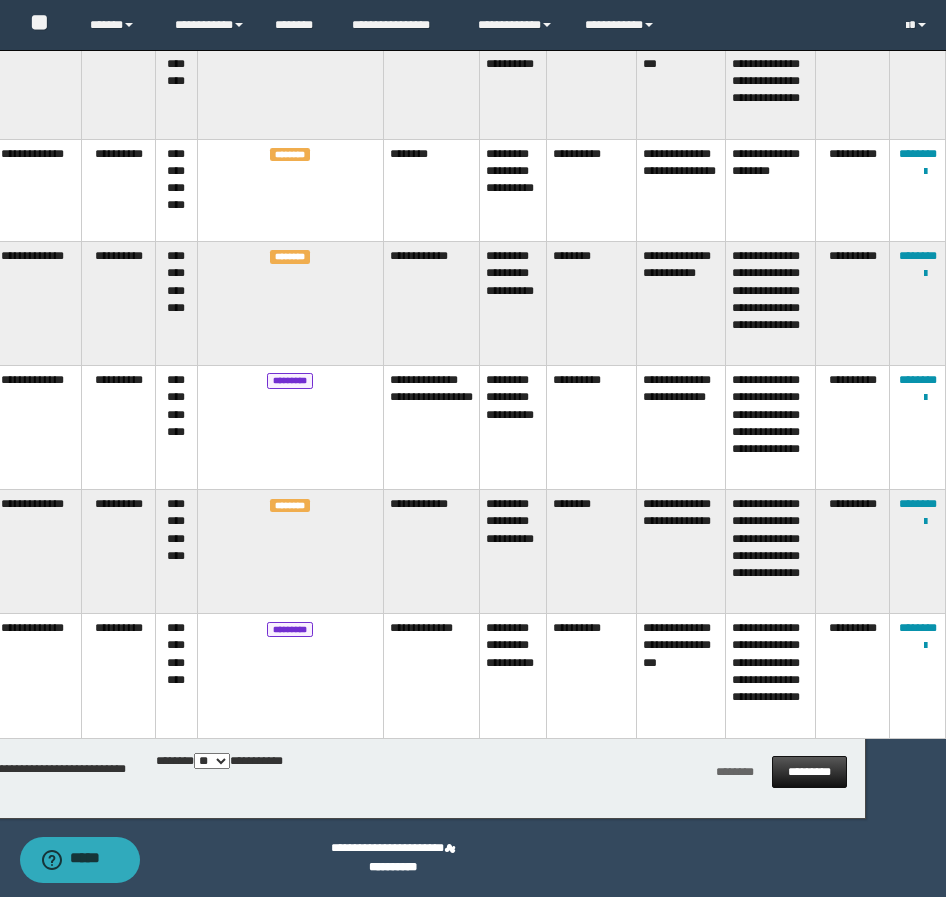 click on "*********" at bounding box center (809, 772) 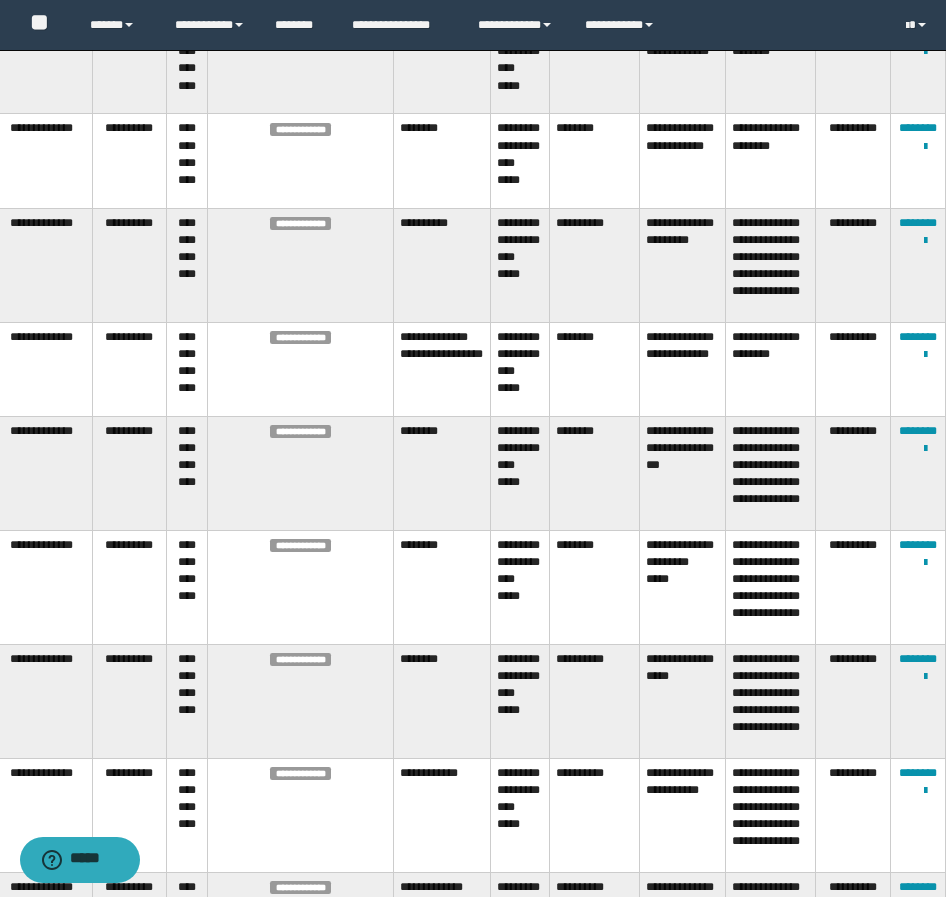 scroll, scrollTop: 400, scrollLeft: 74, axis: both 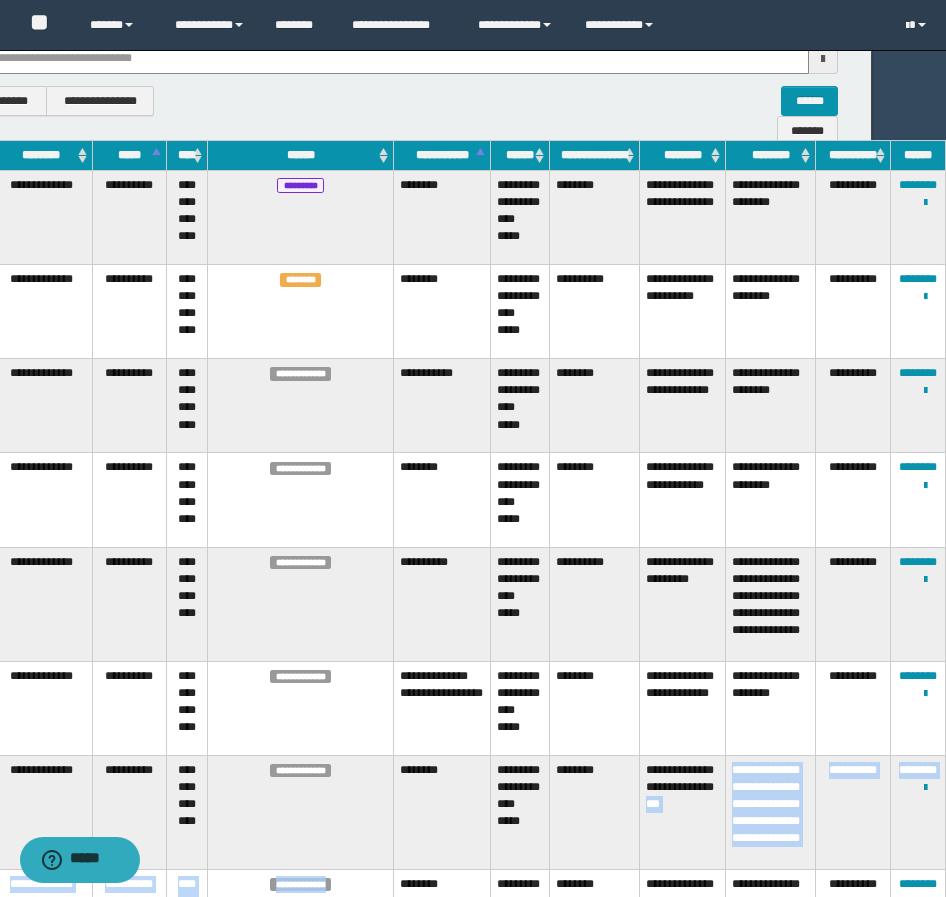 drag, startPoint x: 684, startPoint y: 894, endPoint x: 333, endPoint y: 865, distance: 352.19595 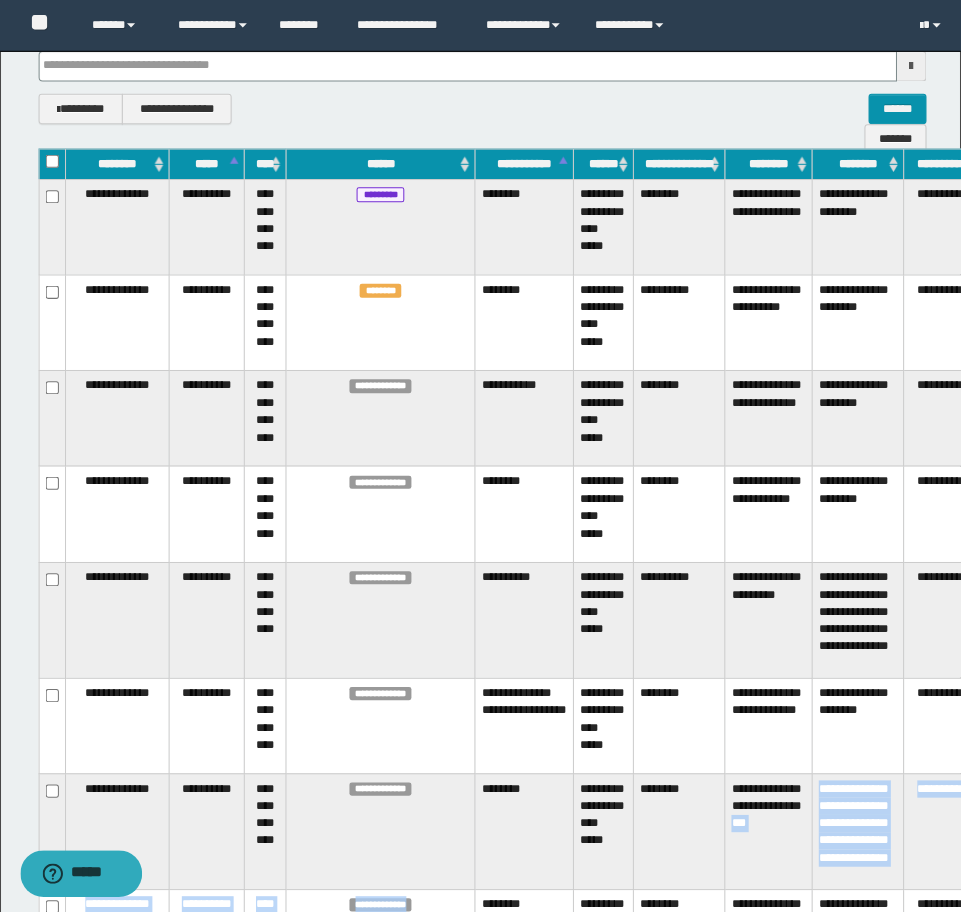 scroll, scrollTop: 0, scrollLeft: 0, axis: both 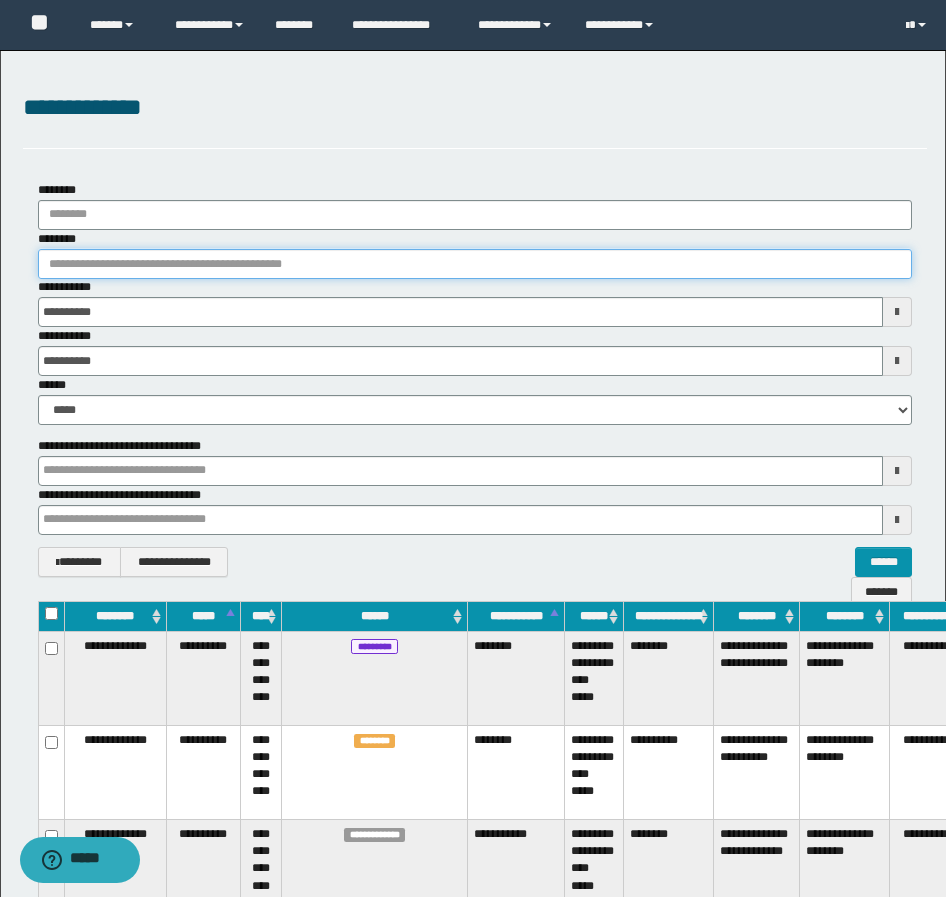 click on "********" at bounding box center [475, 264] 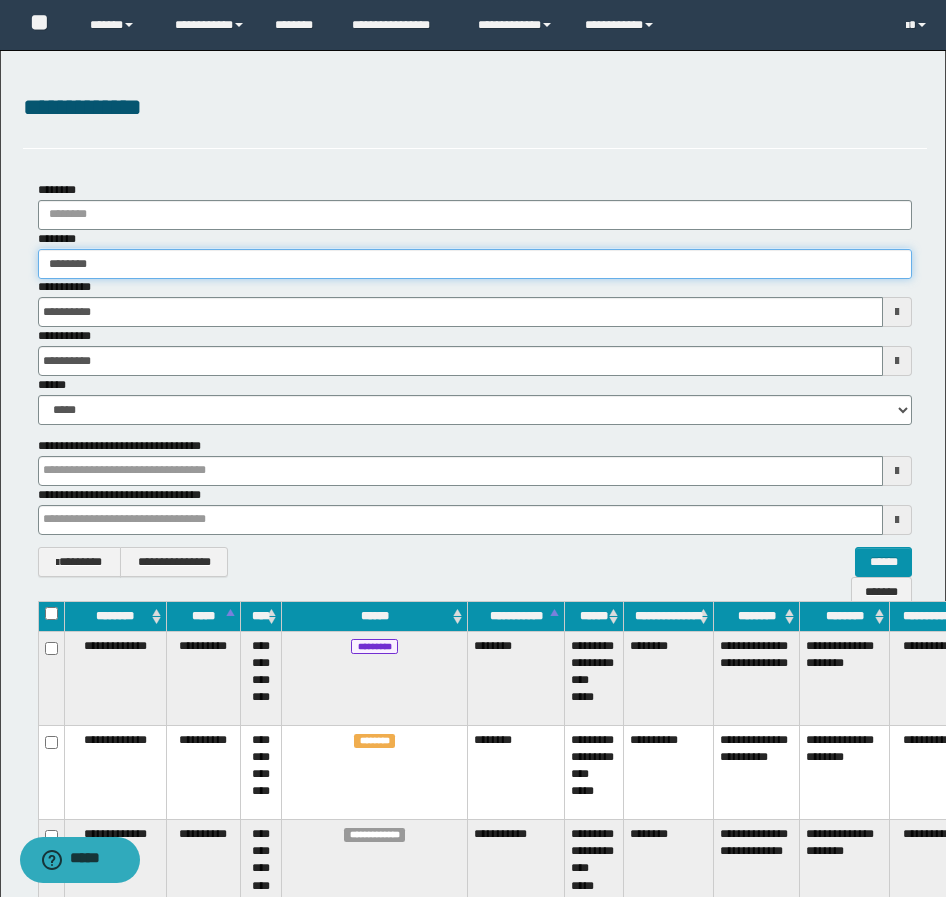type on "********" 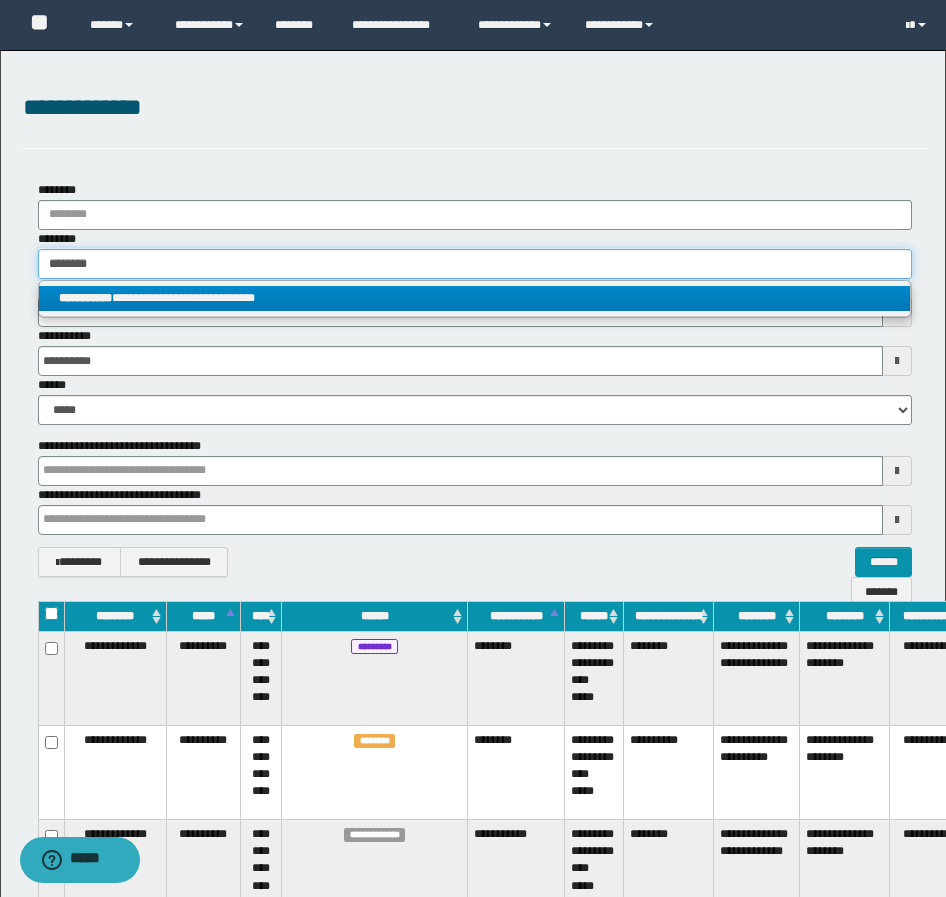 type on "********" 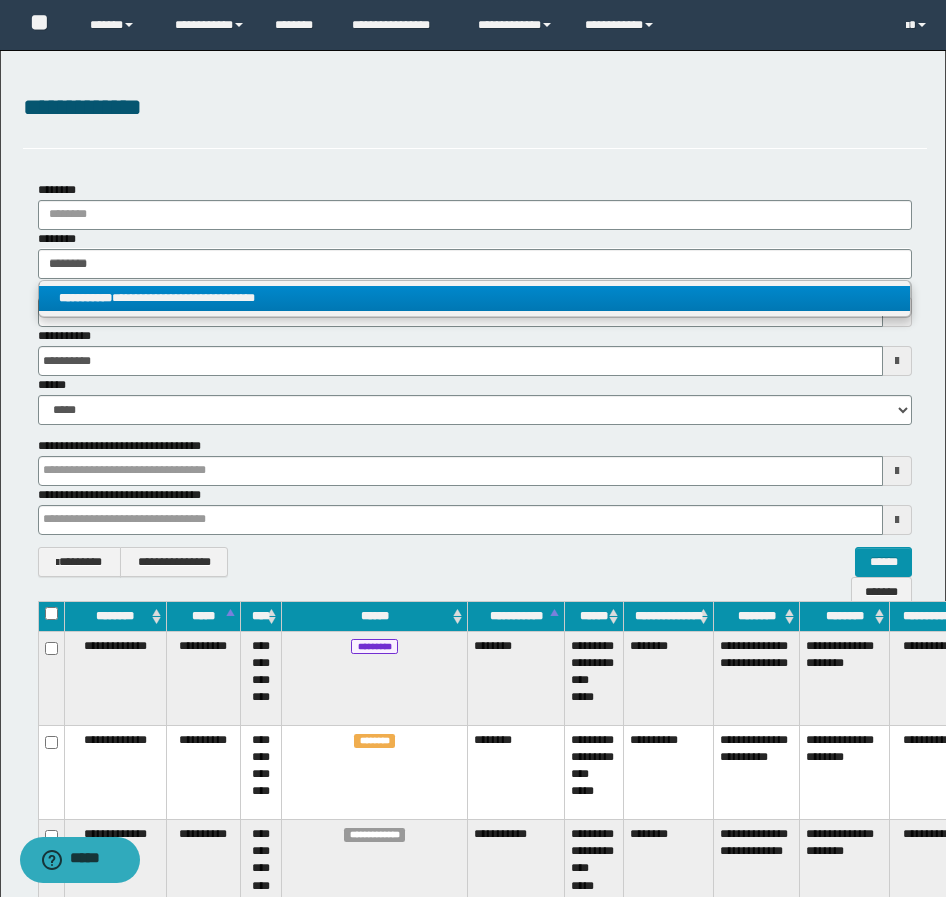 click on "**********" at bounding box center (474, 298) 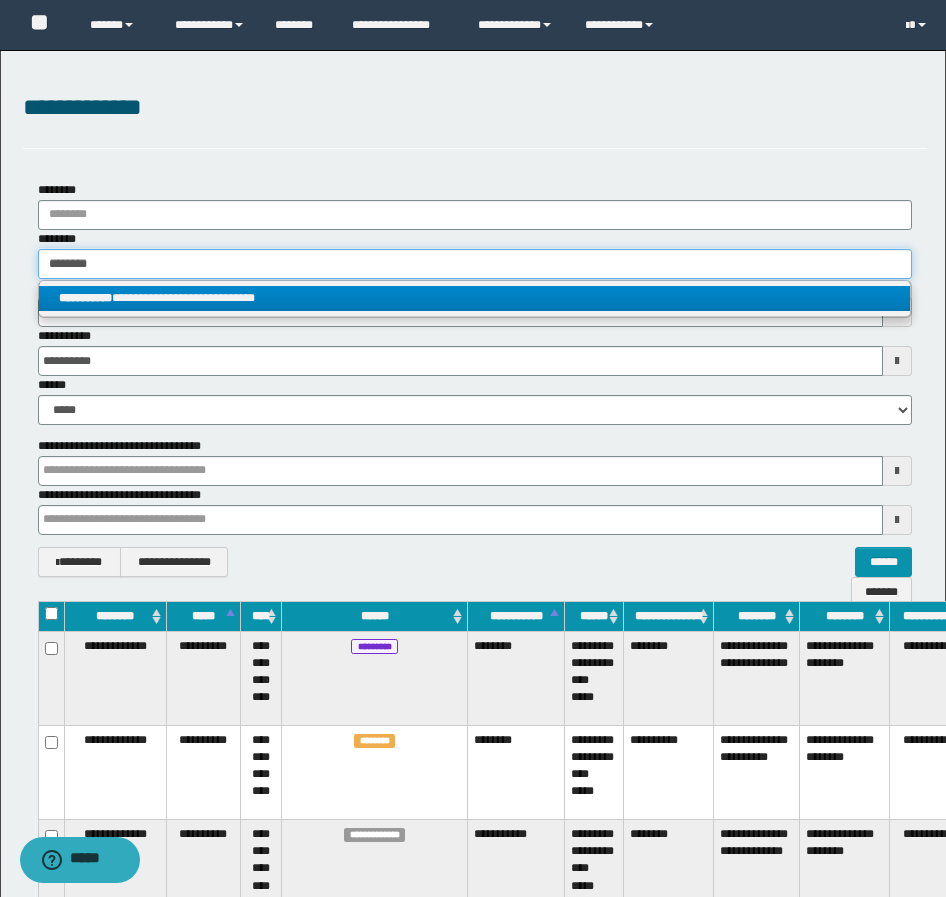 type 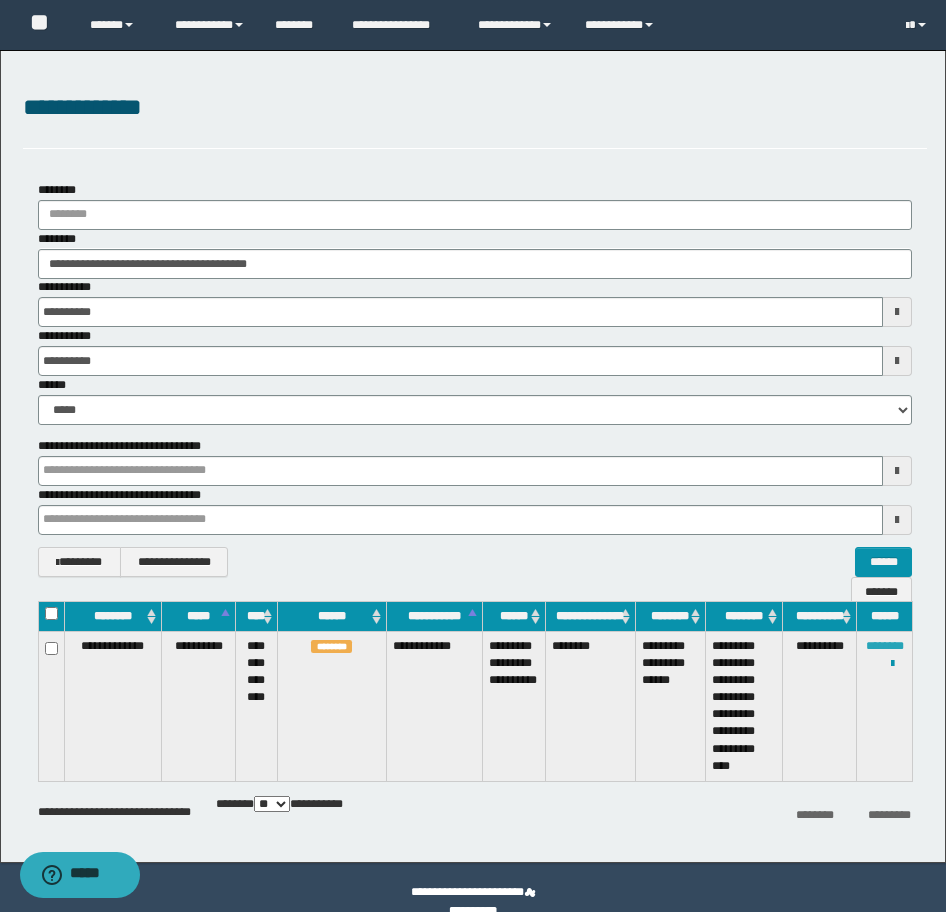click on "********" at bounding box center (885, 646) 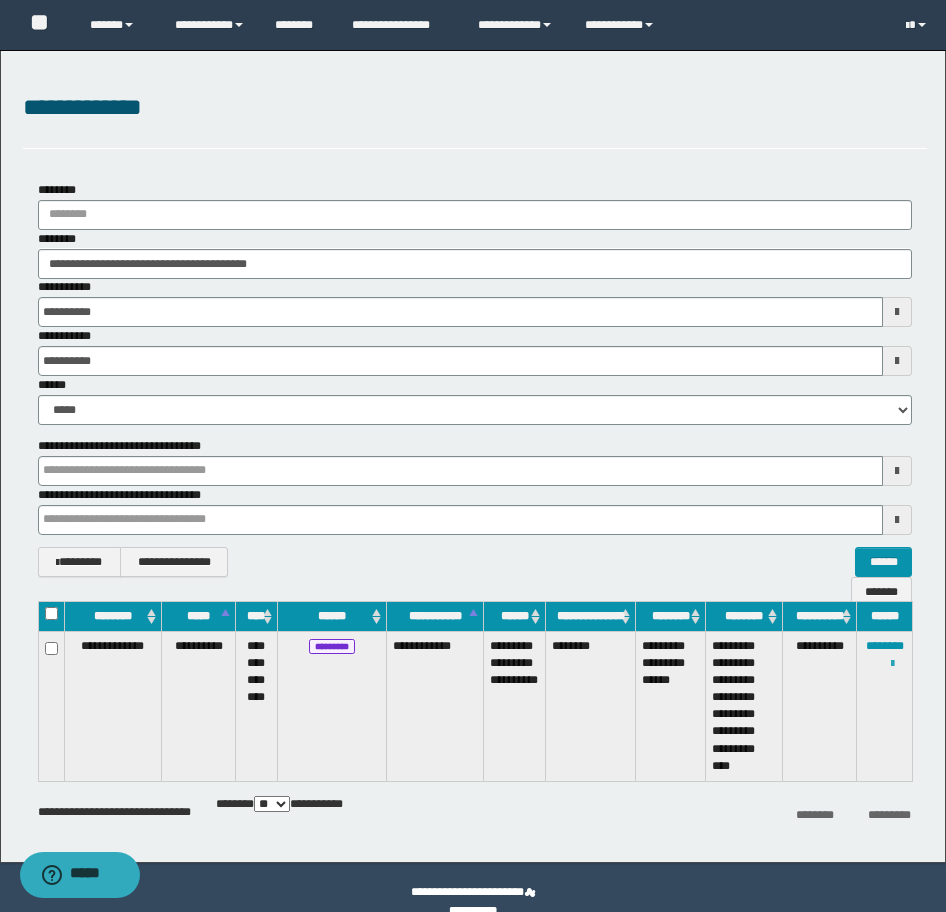click at bounding box center (892, 664) 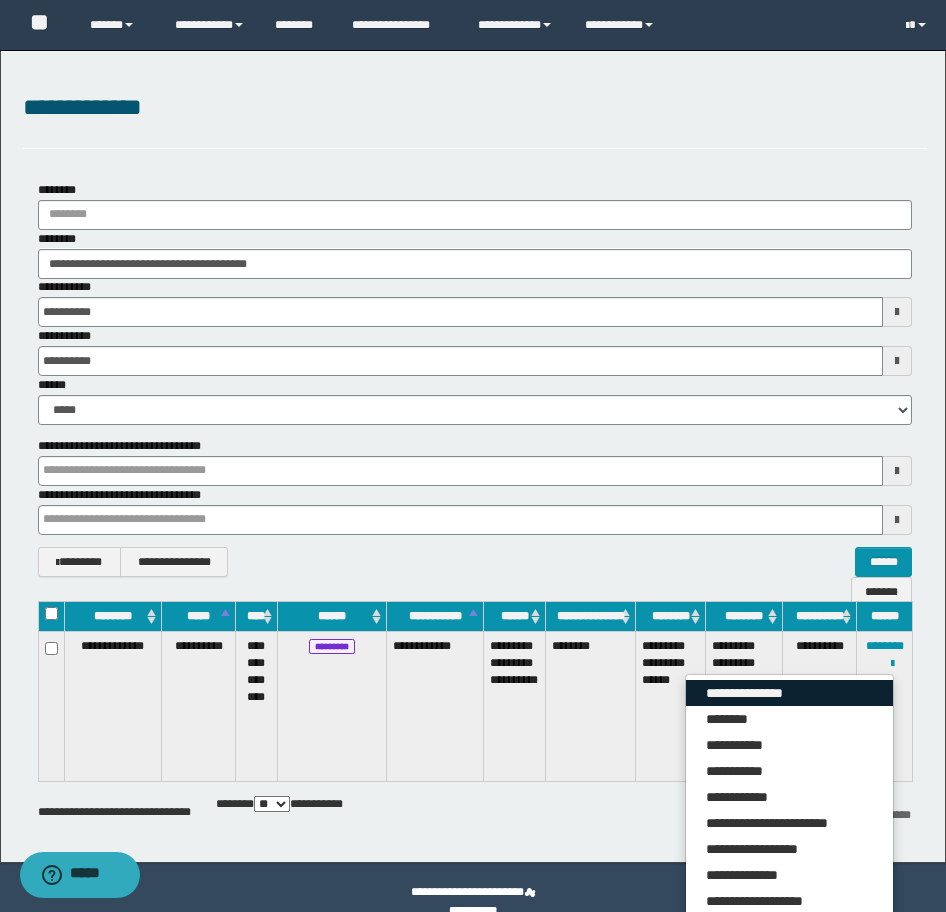 click on "**********" at bounding box center [789, 693] 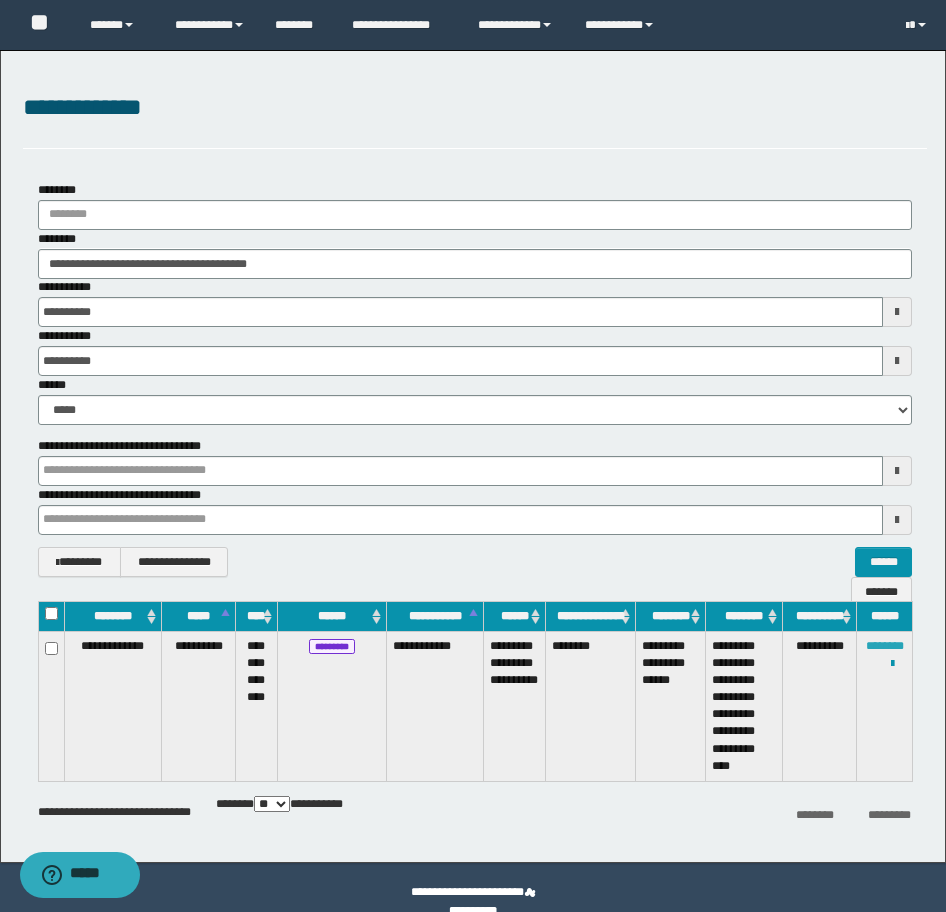 click on "********" at bounding box center (885, 646) 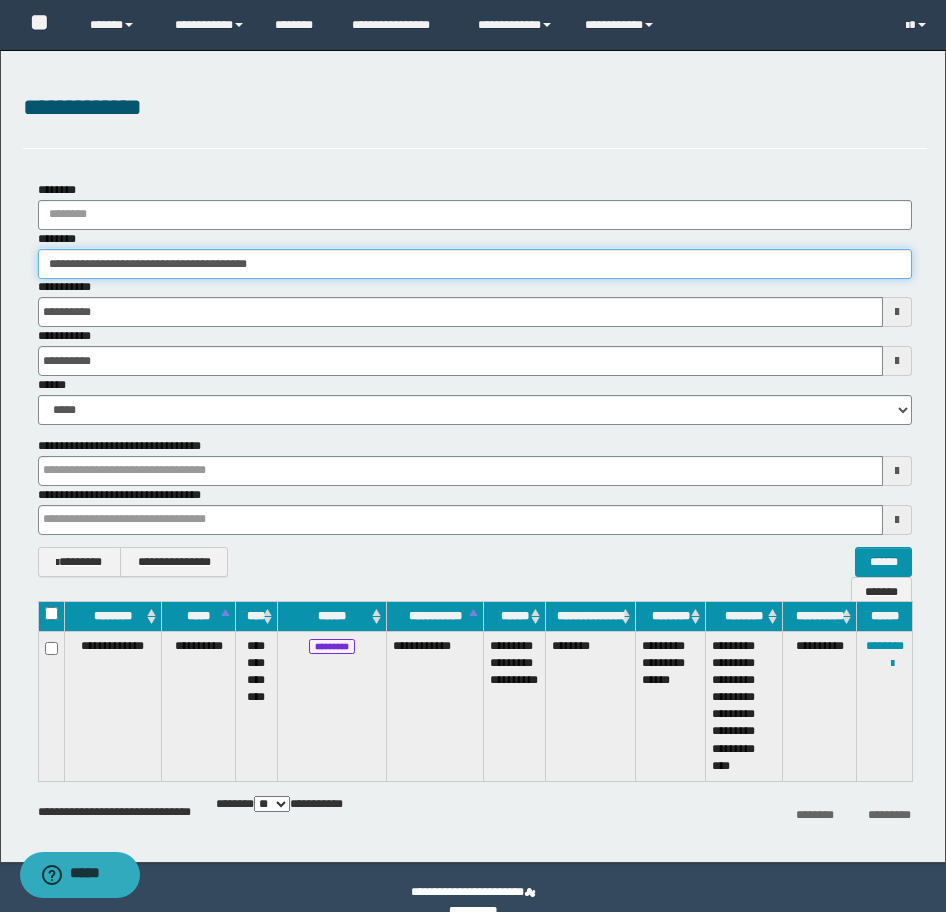 drag, startPoint x: 347, startPoint y: 270, endPoint x: -16, endPoint y: 278, distance: 363.08813 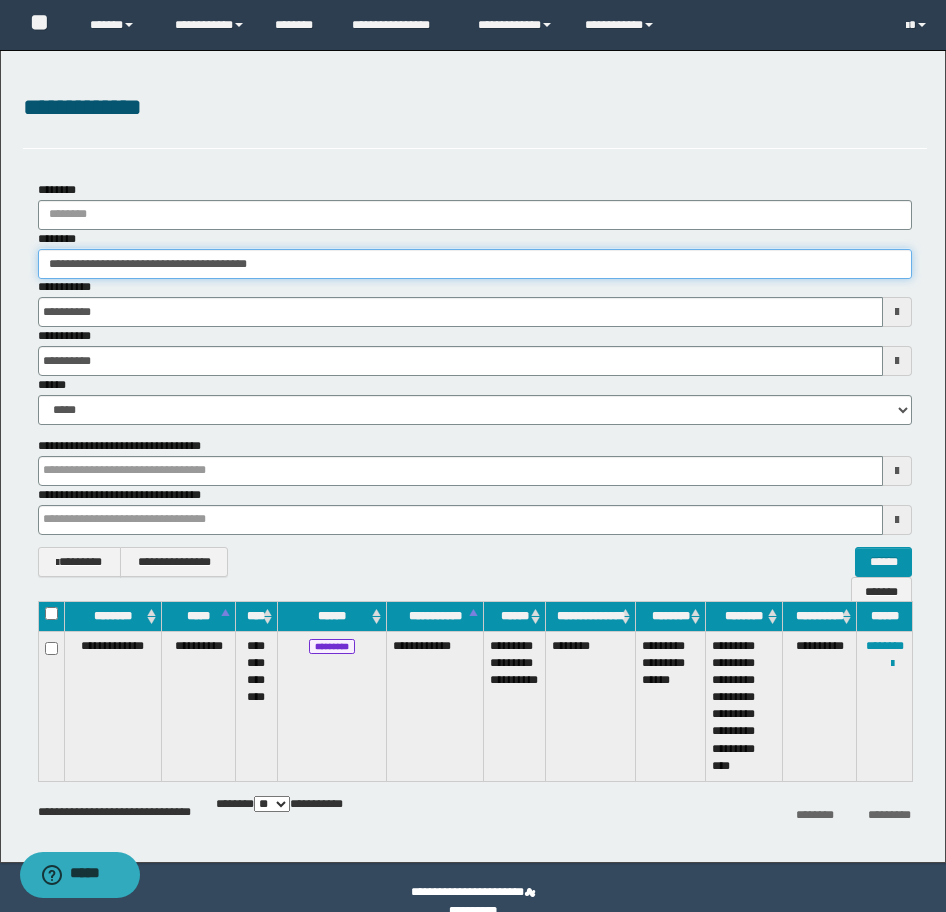 click on "**********" at bounding box center (473, 456) 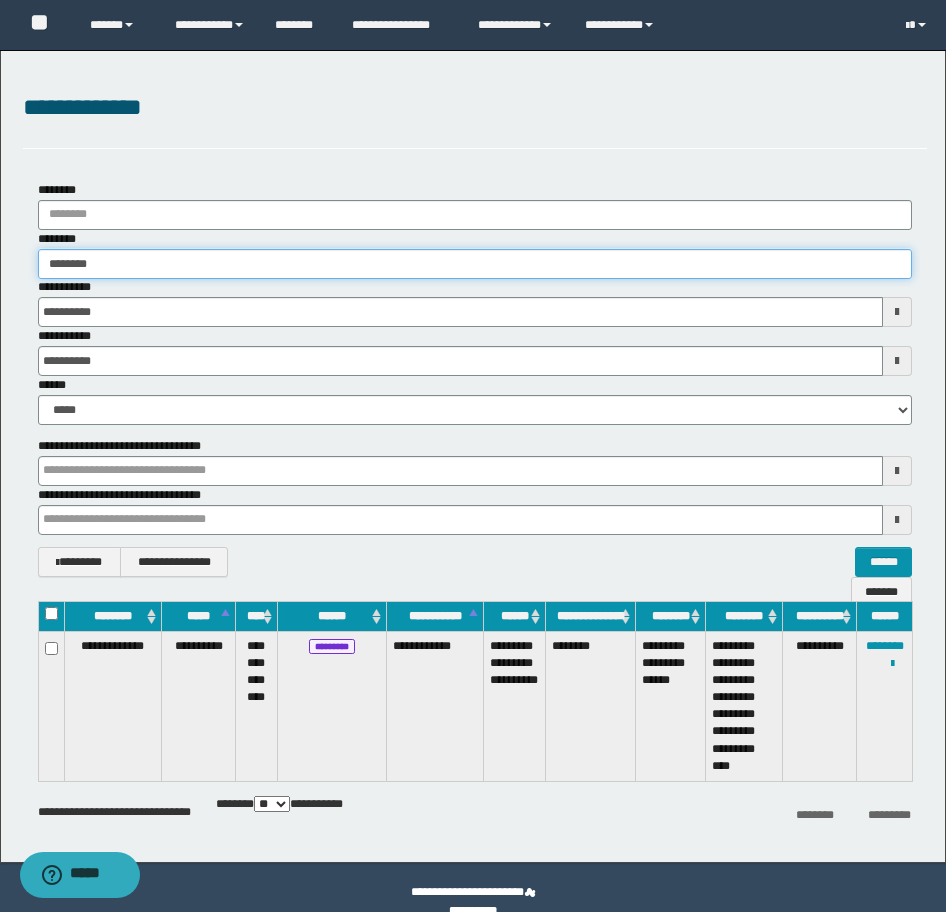 type on "********" 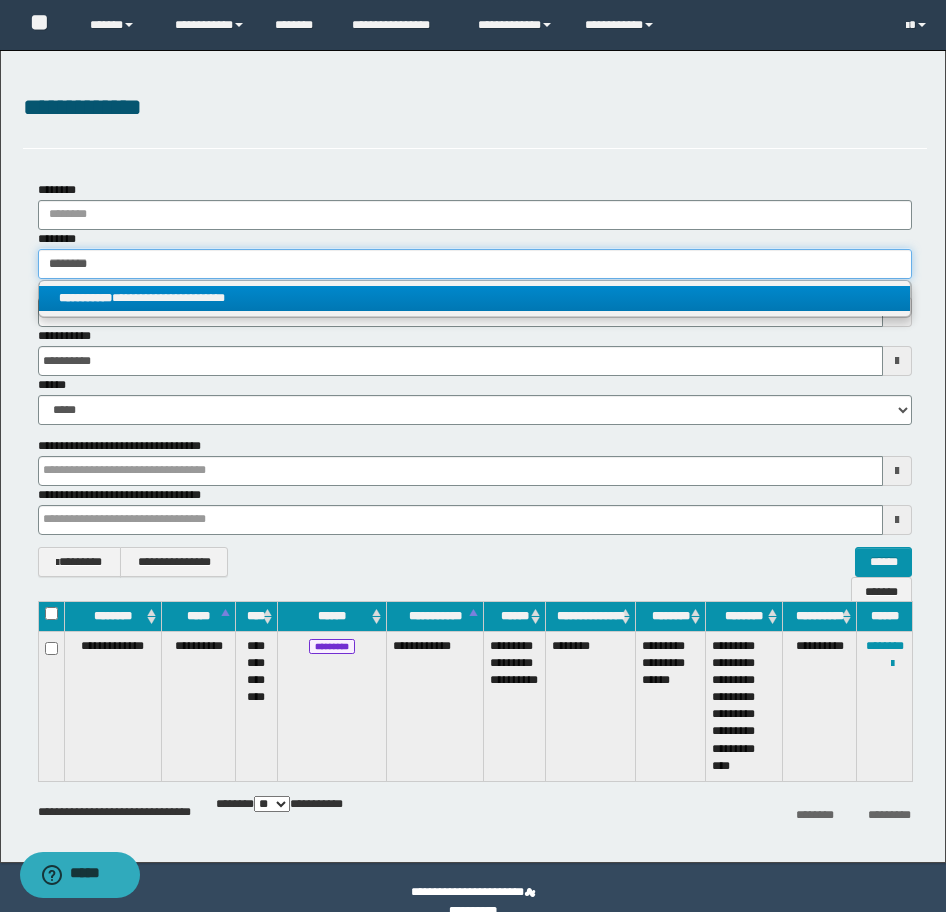 type on "********" 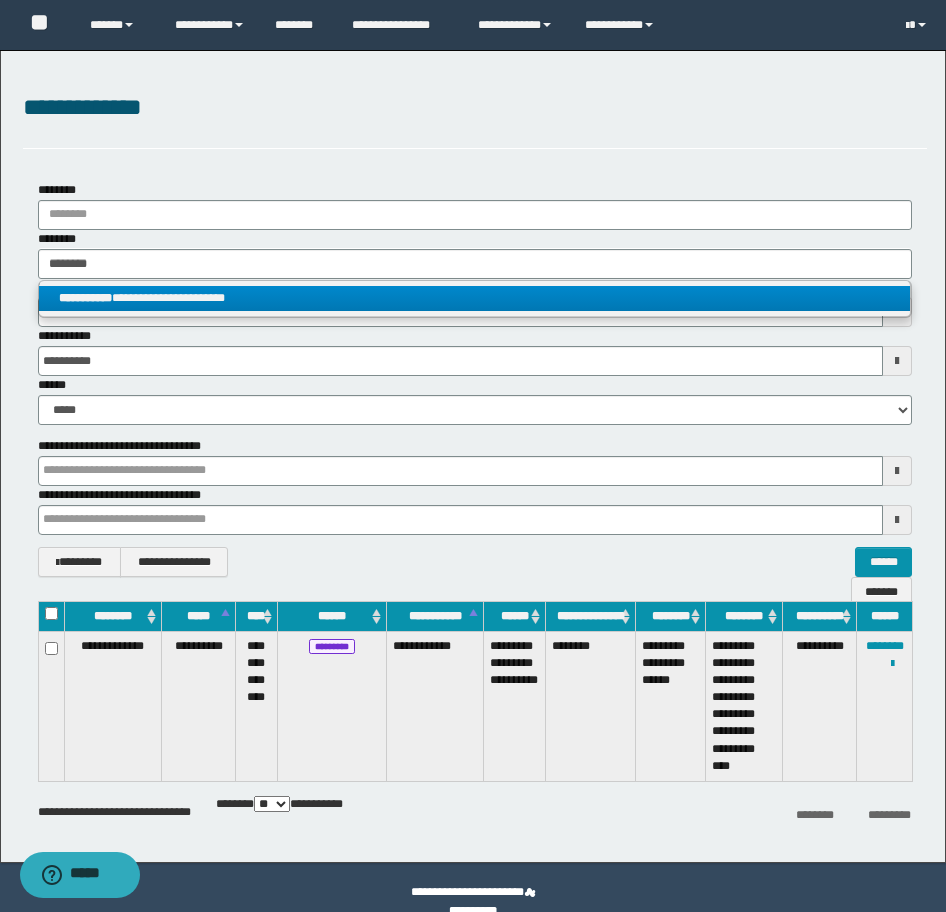 click on "**********" at bounding box center [474, 298] 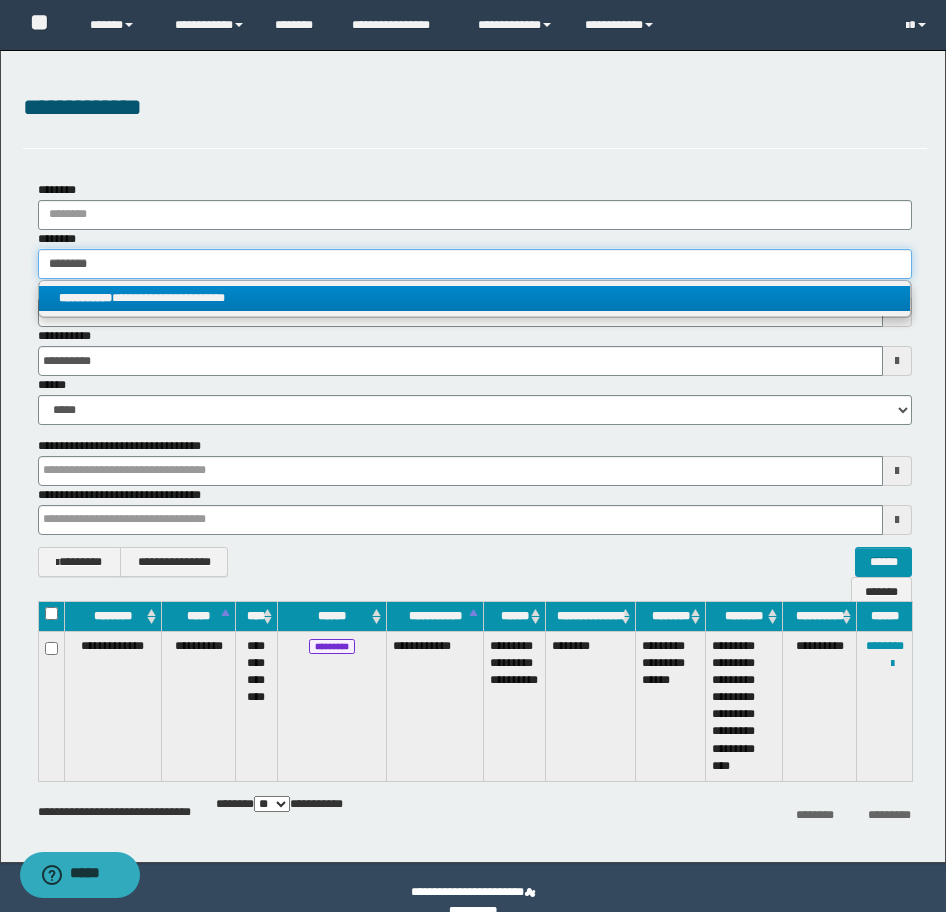 type 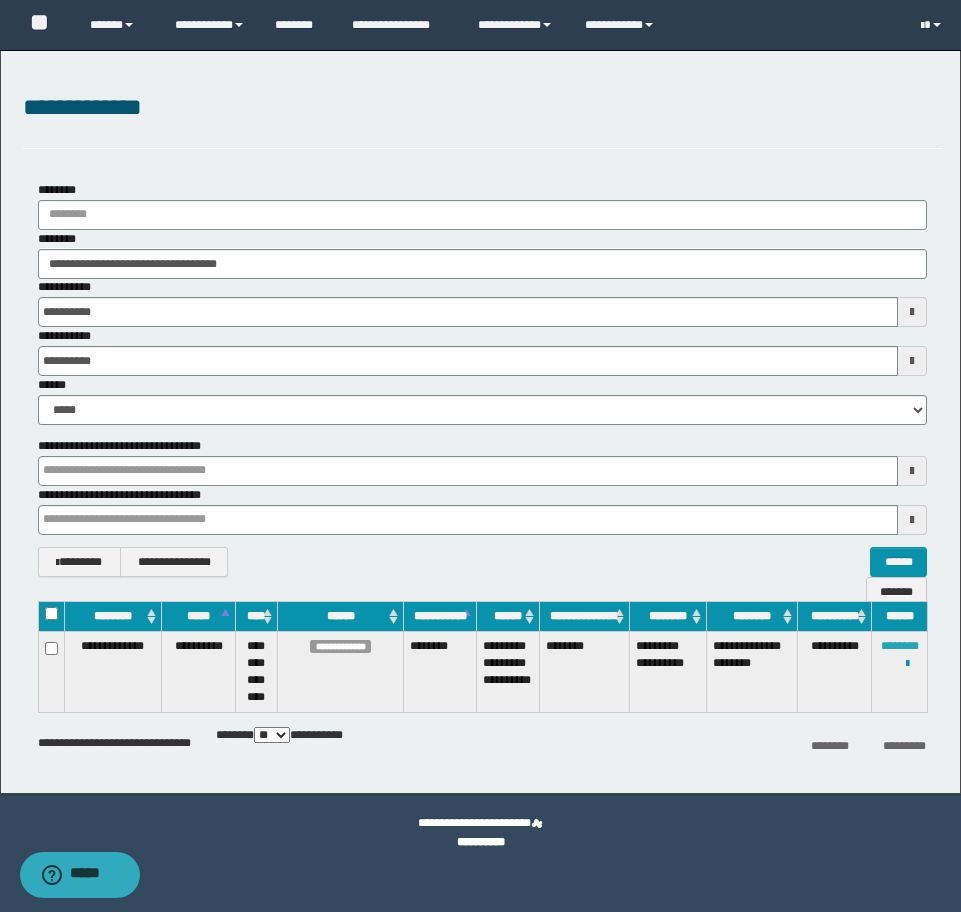 click on "********" at bounding box center (900, 646) 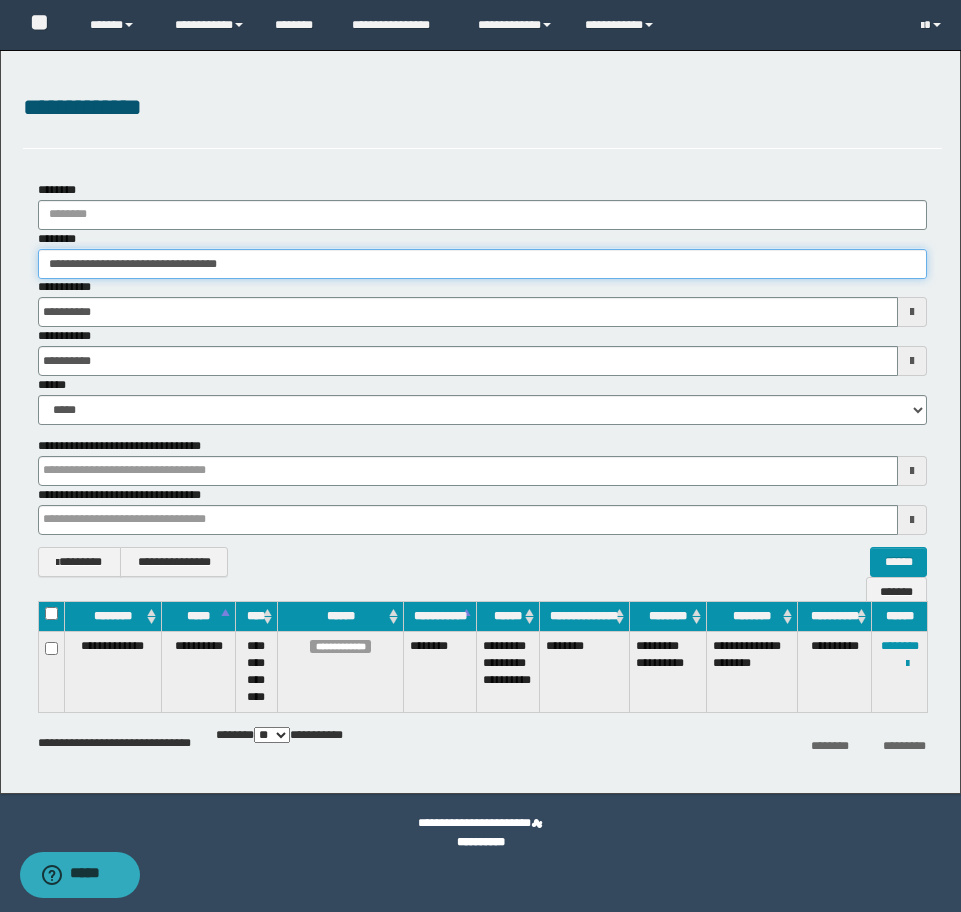 drag, startPoint x: 316, startPoint y: 271, endPoint x: 34, endPoint y: 270, distance: 282.00177 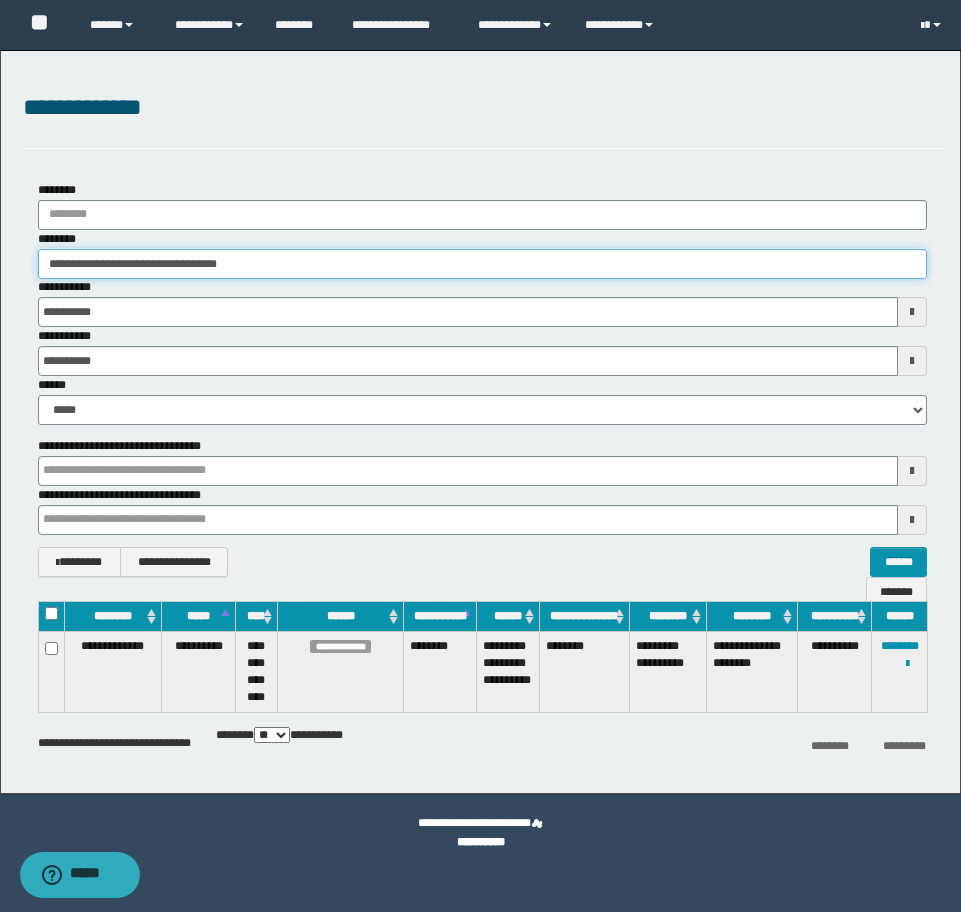 click on "**********" at bounding box center (482, 254) 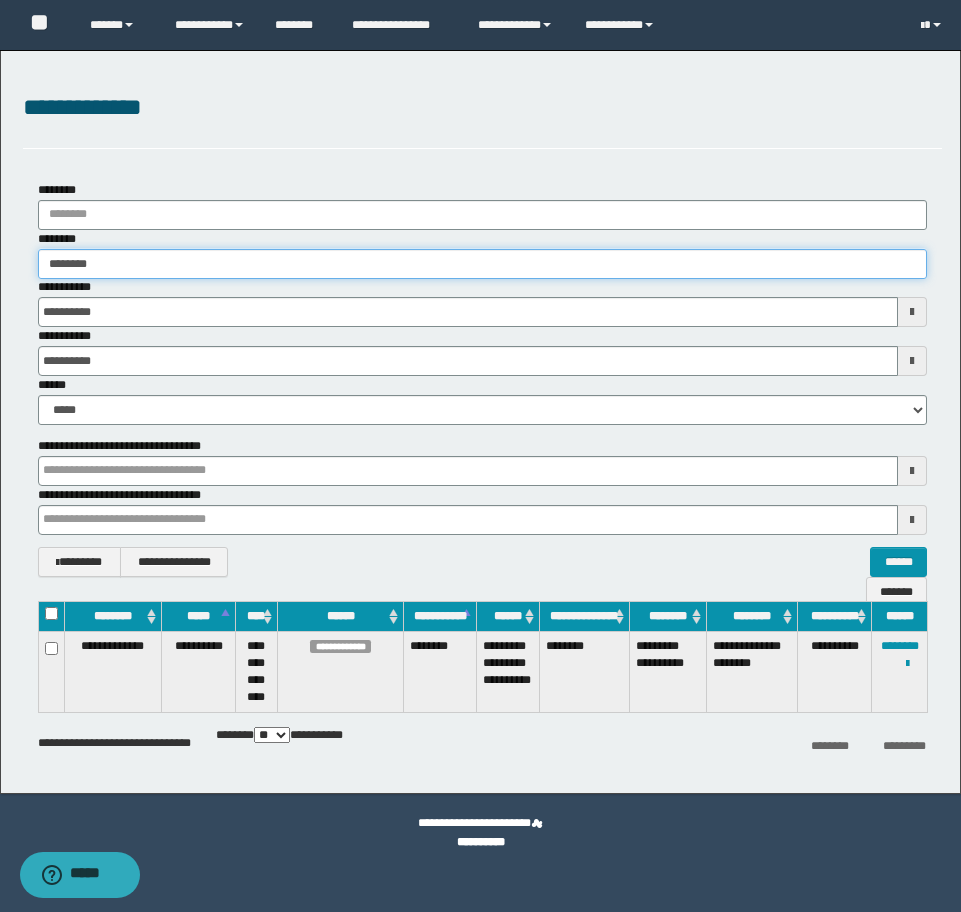type on "********" 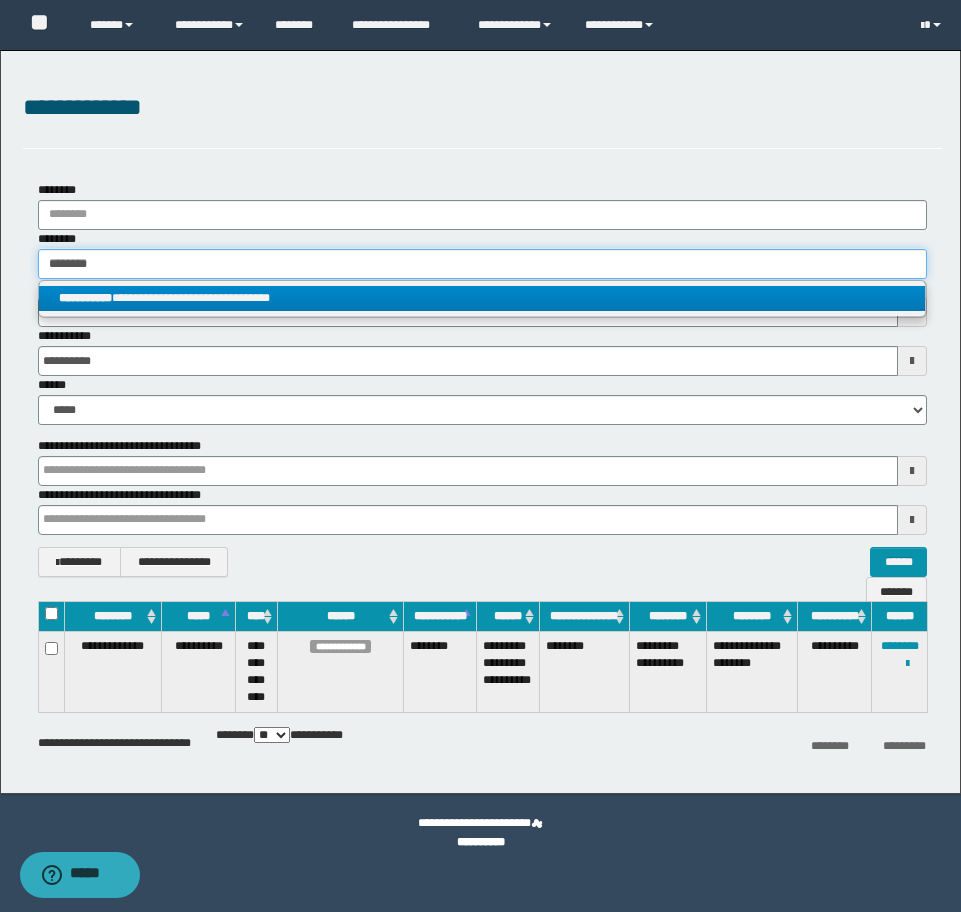 type on "********" 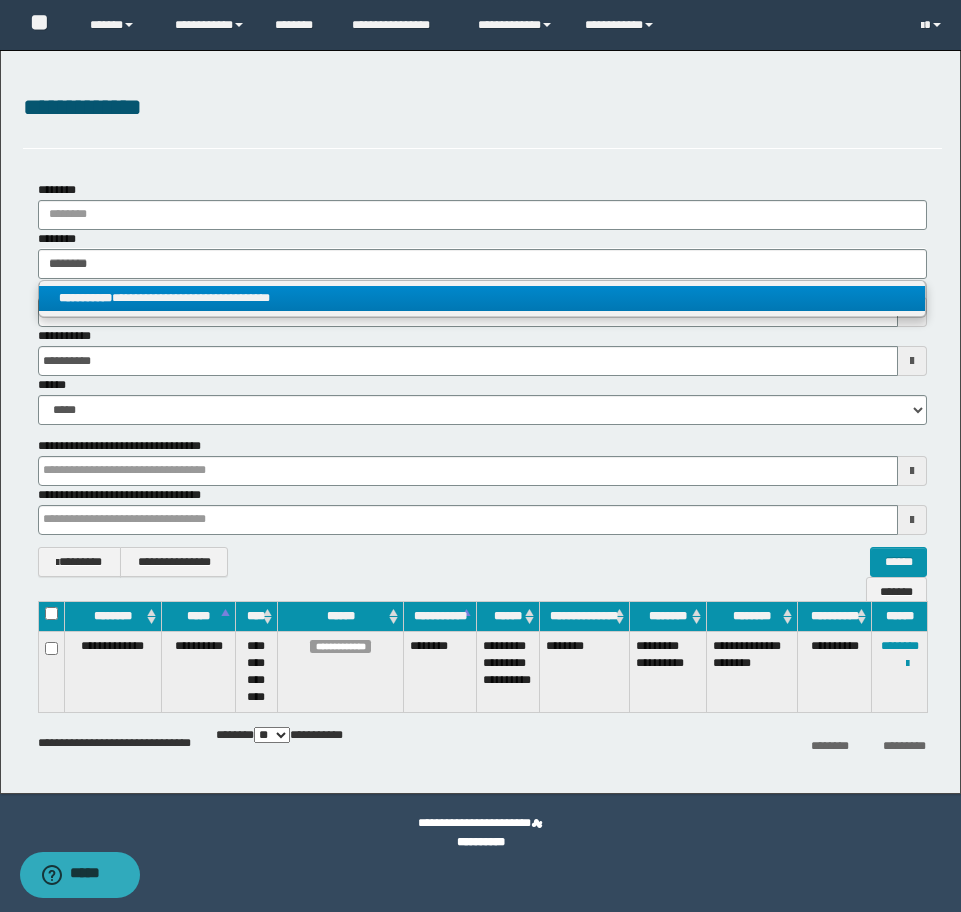 click on "**********" at bounding box center (482, 298) 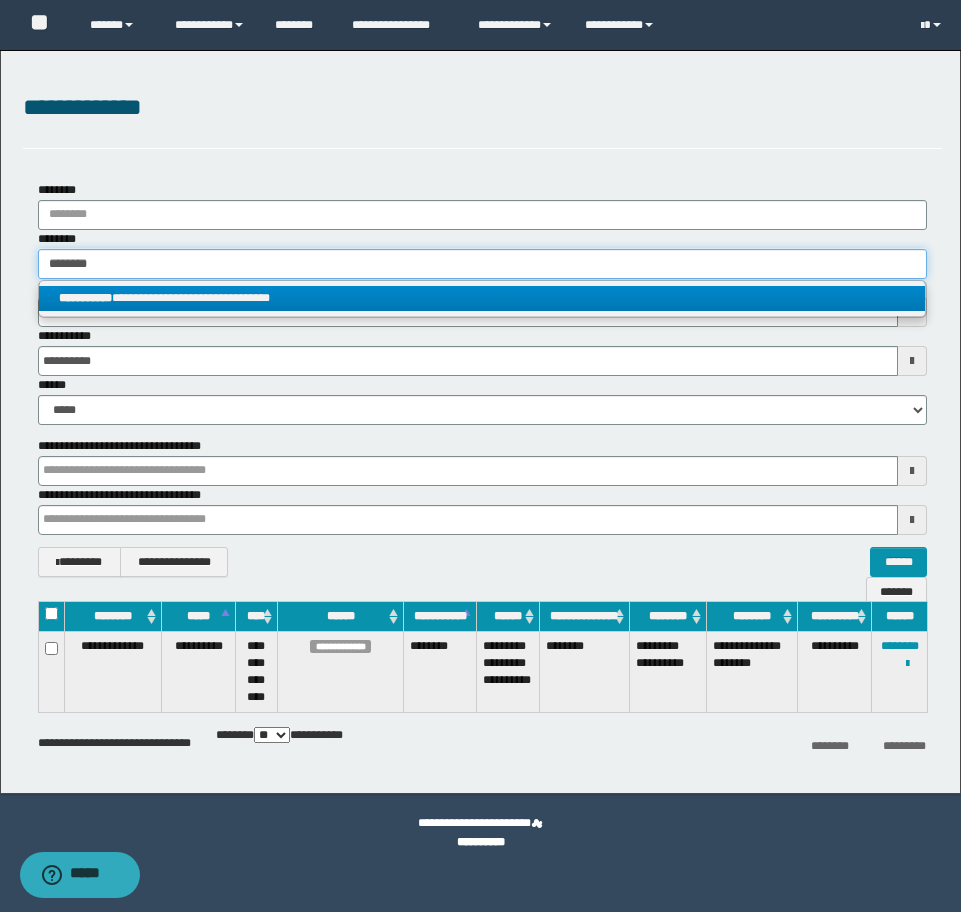 type 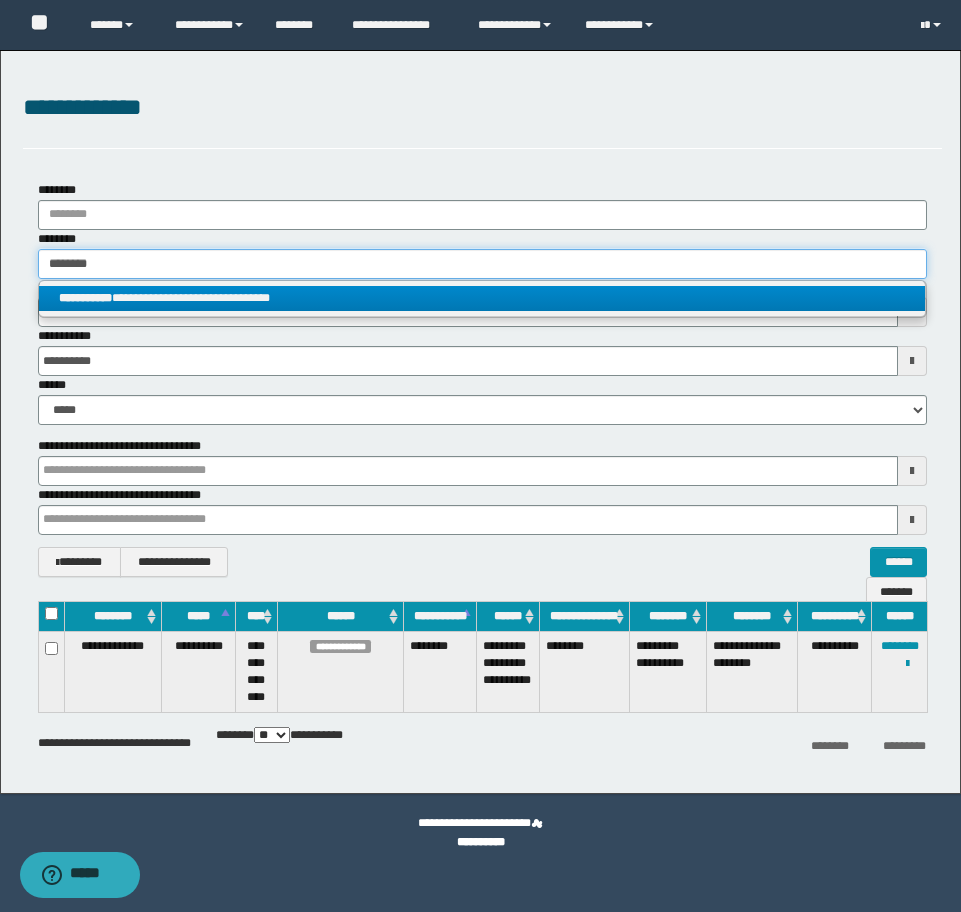 type on "**********" 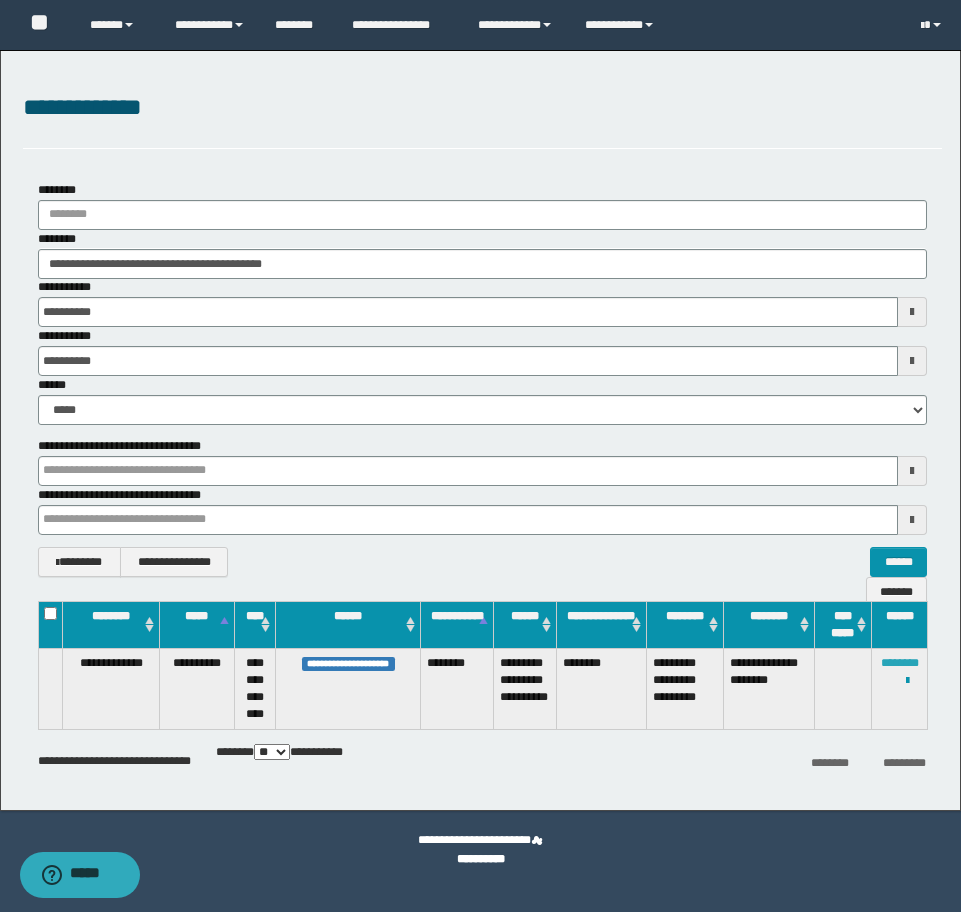 click on "********" at bounding box center (900, 663) 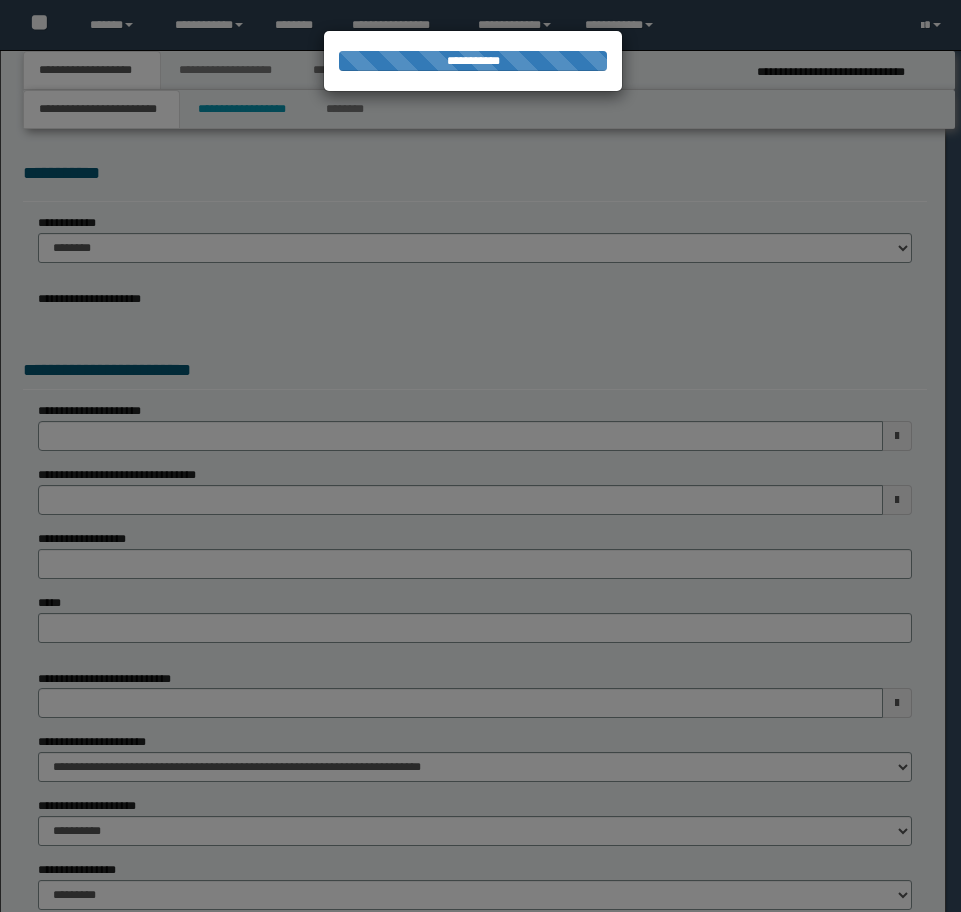 scroll, scrollTop: 0, scrollLeft: 0, axis: both 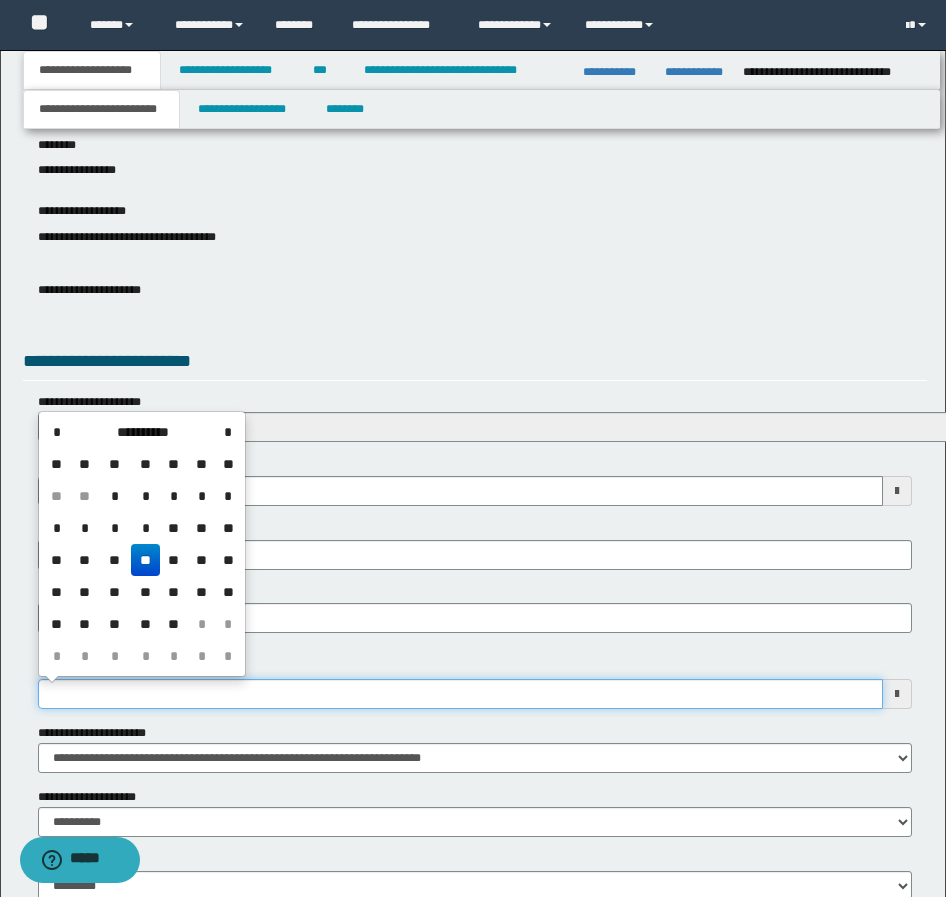 click on "**********" at bounding box center [460, 694] 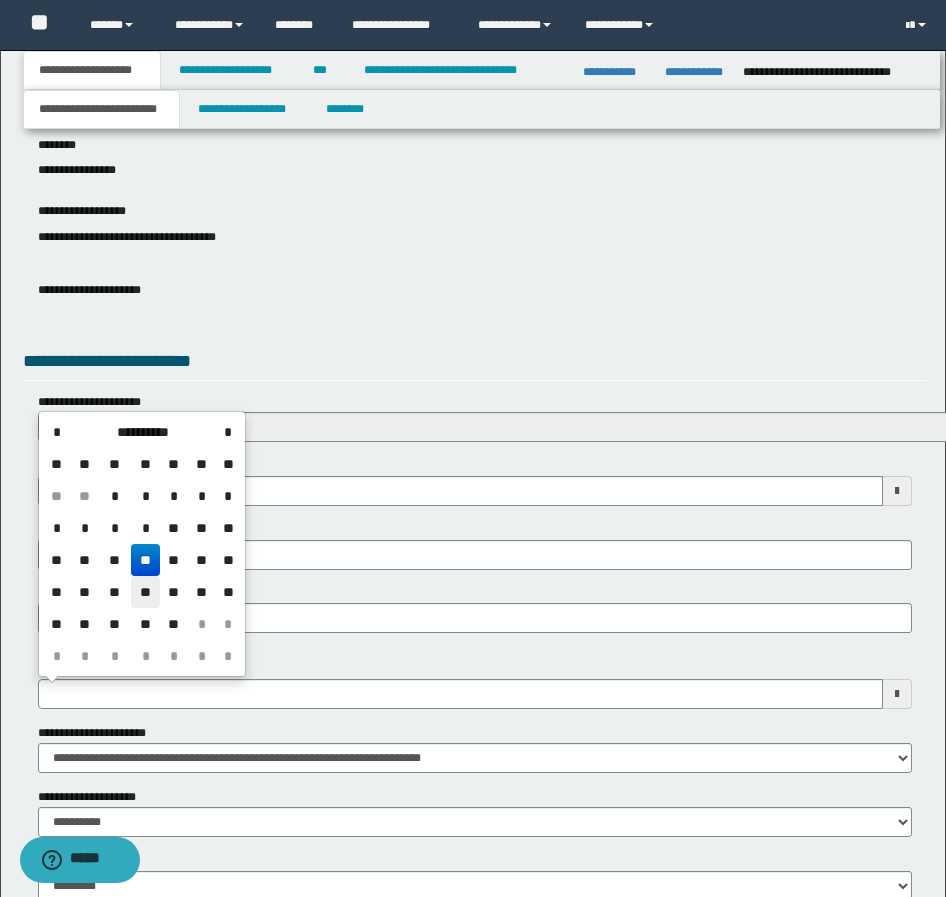 click on "**" at bounding box center (145, 592) 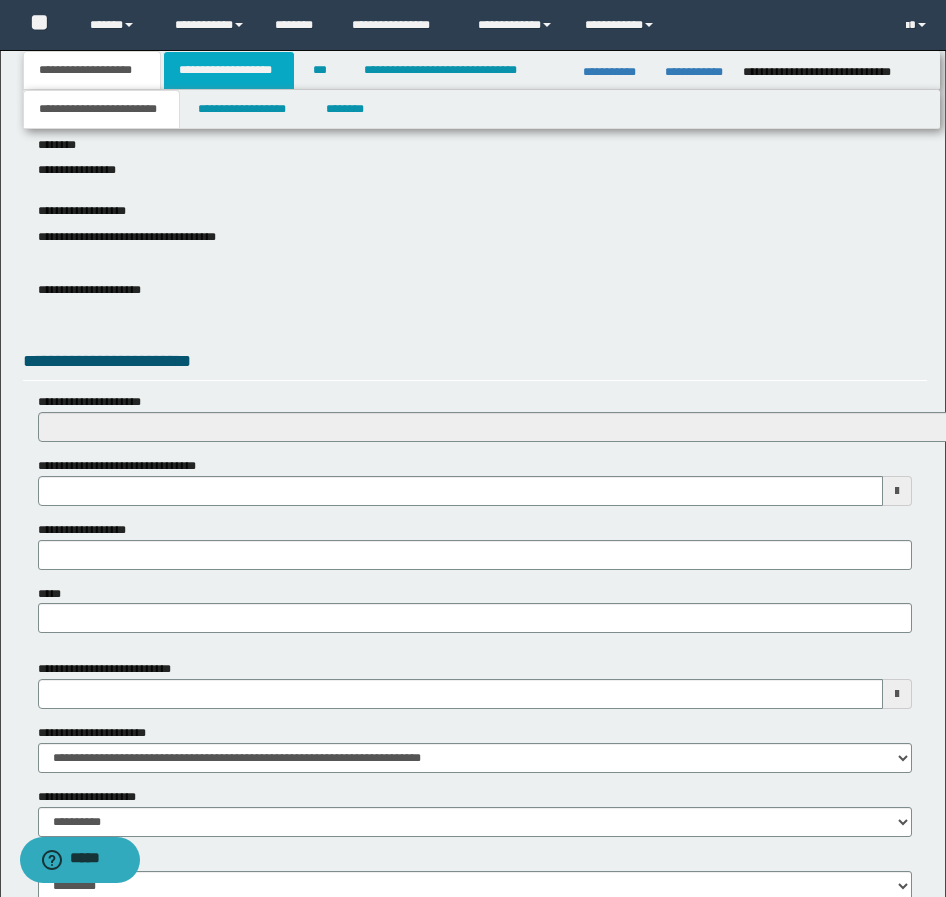click on "**********" at bounding box center (229, 70) 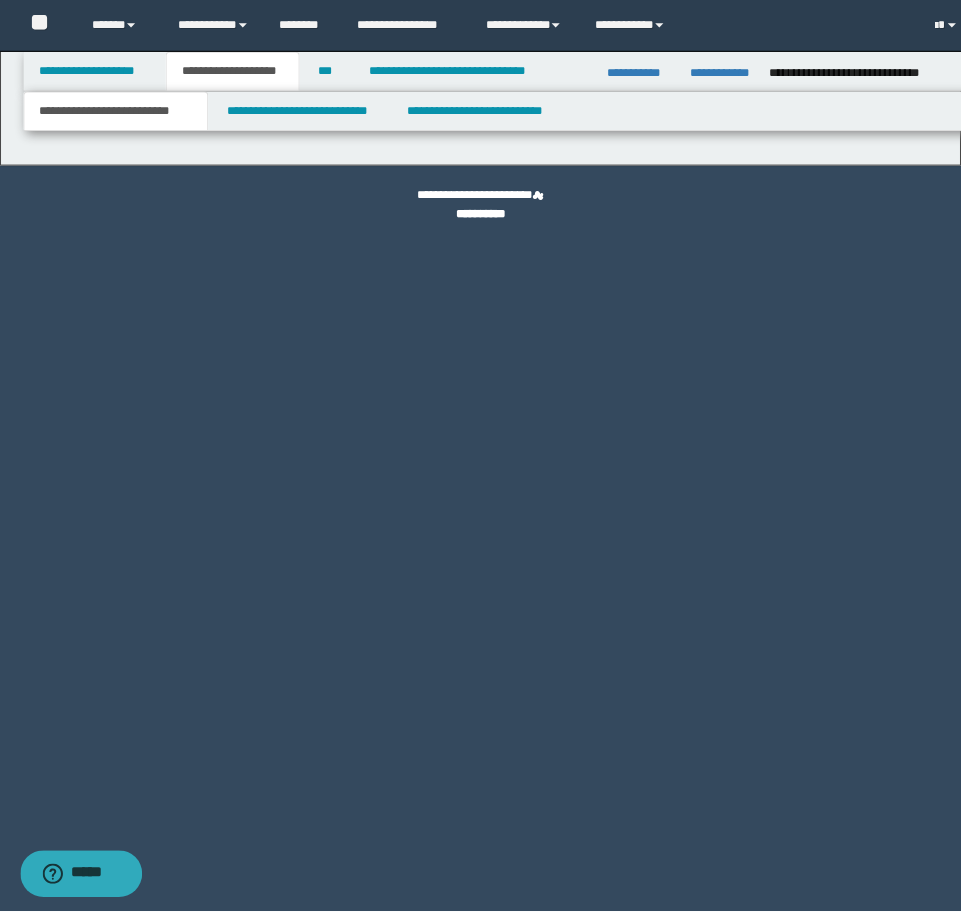 scroll, scrollTop: 0, scrollLeft: 0, axis: both 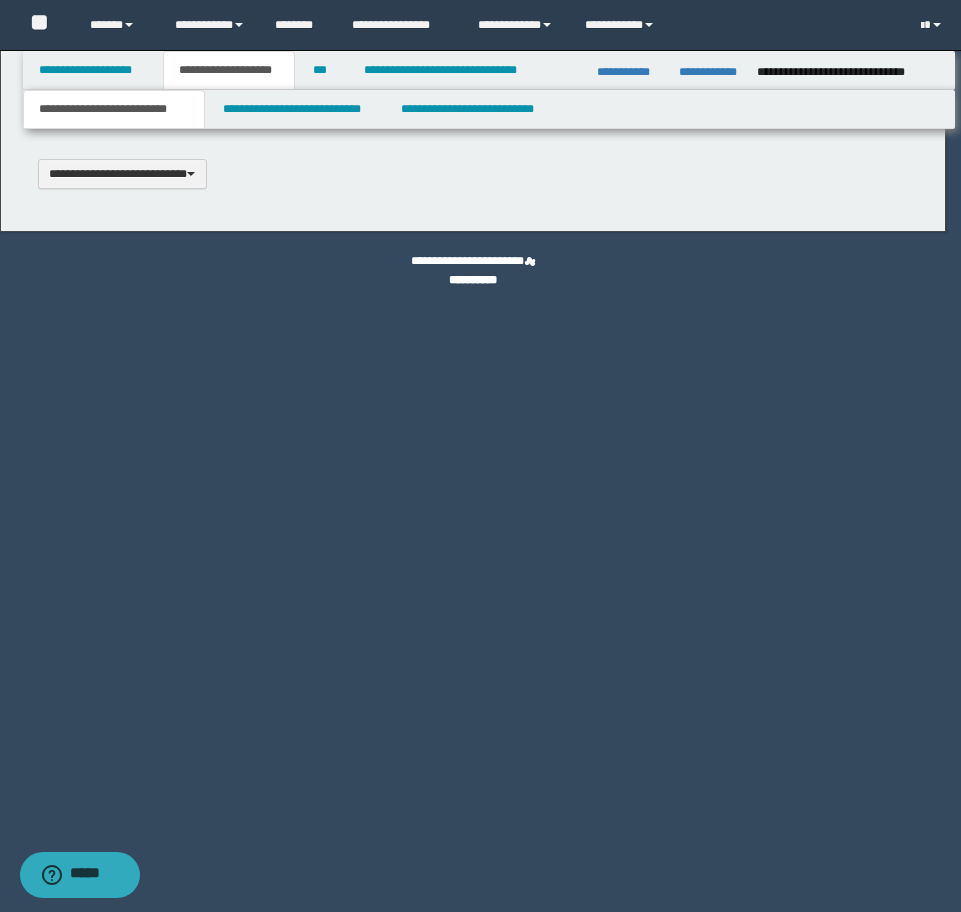 type 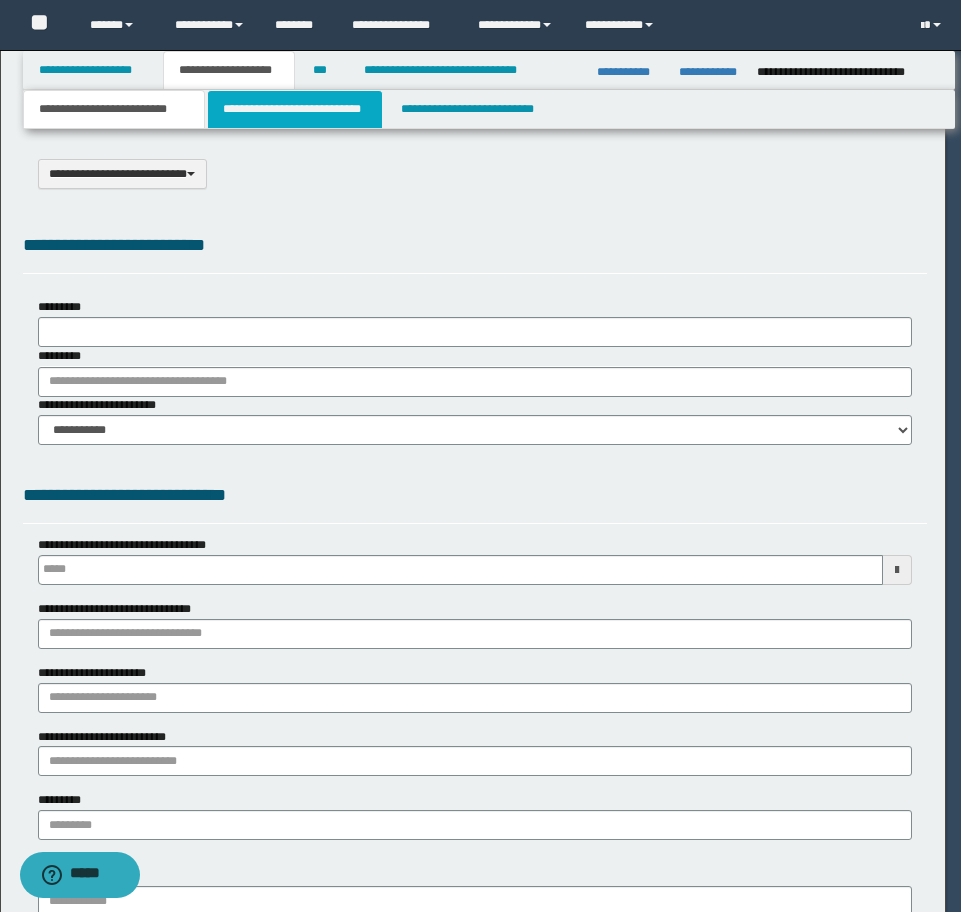 type on "**********" 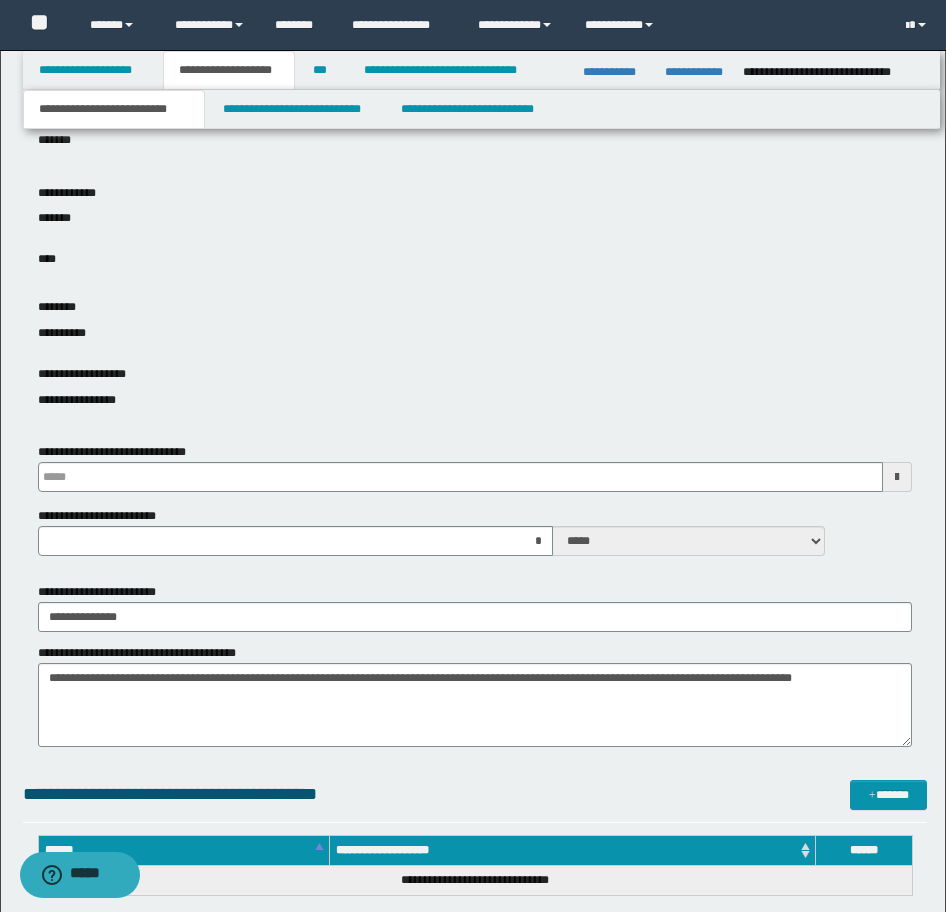 scroll, scrollTop: 600, scrollLeft: 0, axis: vertical 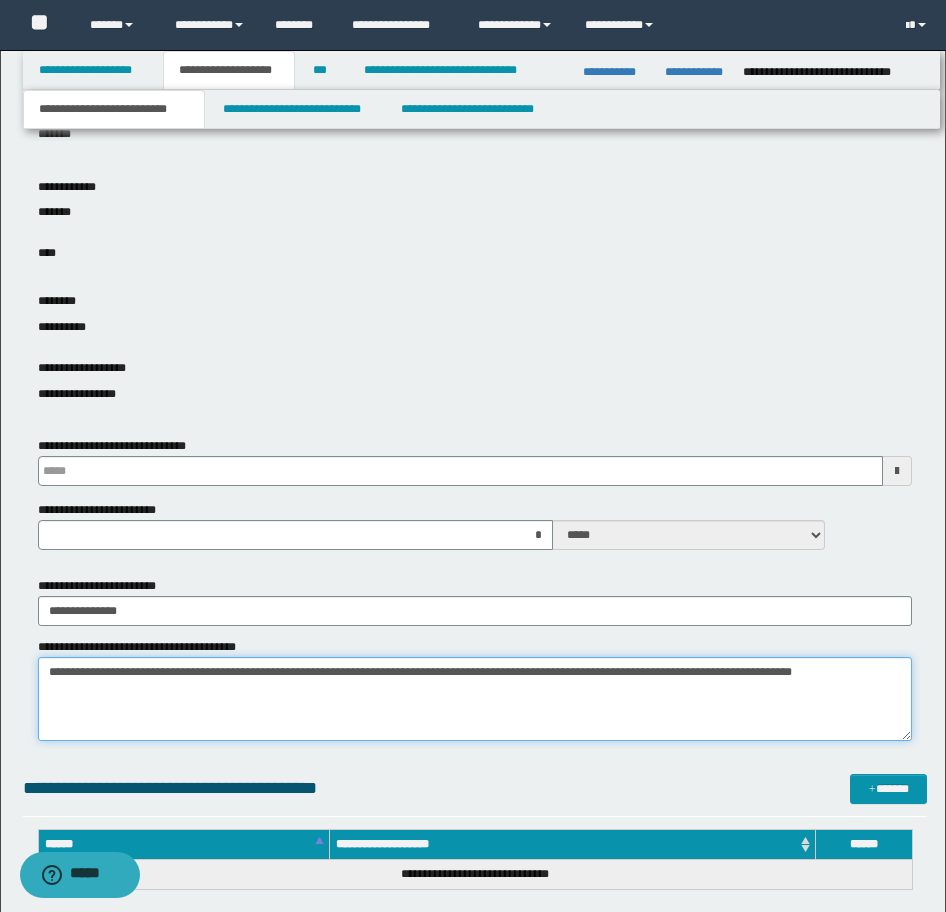 drag, startPoint x: 169, startPoint y: 689, endPoint x: 1, endPoint y: 659, distance: 170.65755 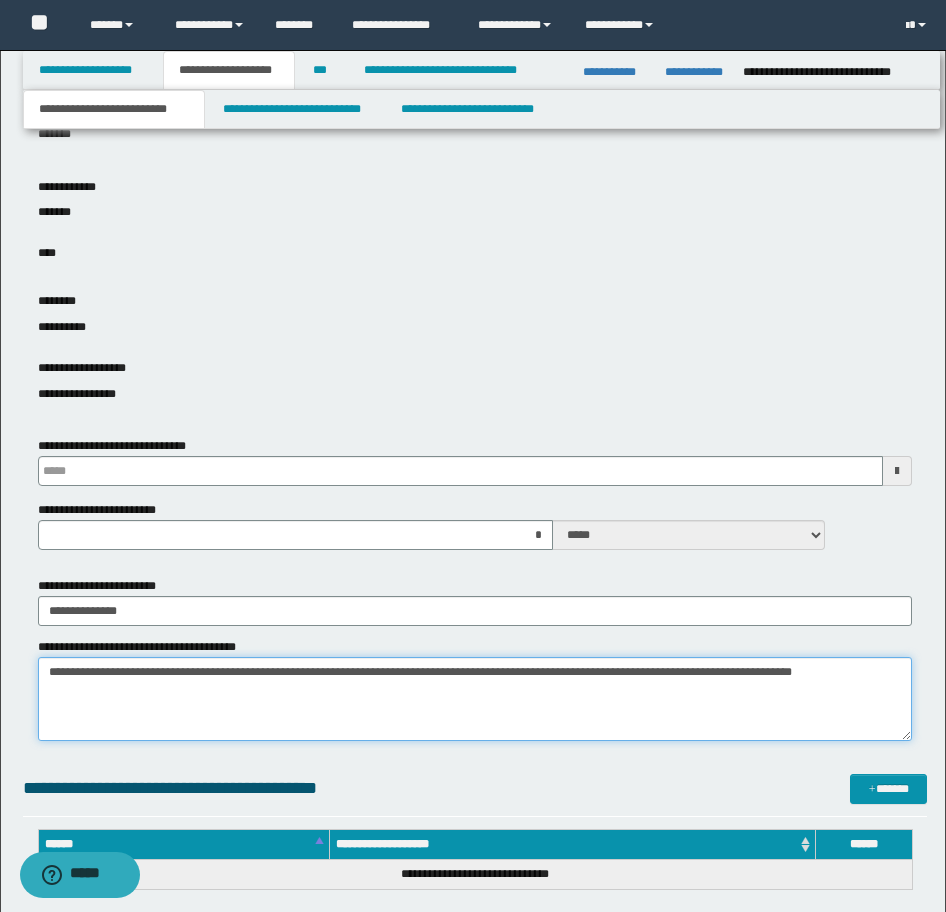 click on "**********" at bounding box center (473, 808) 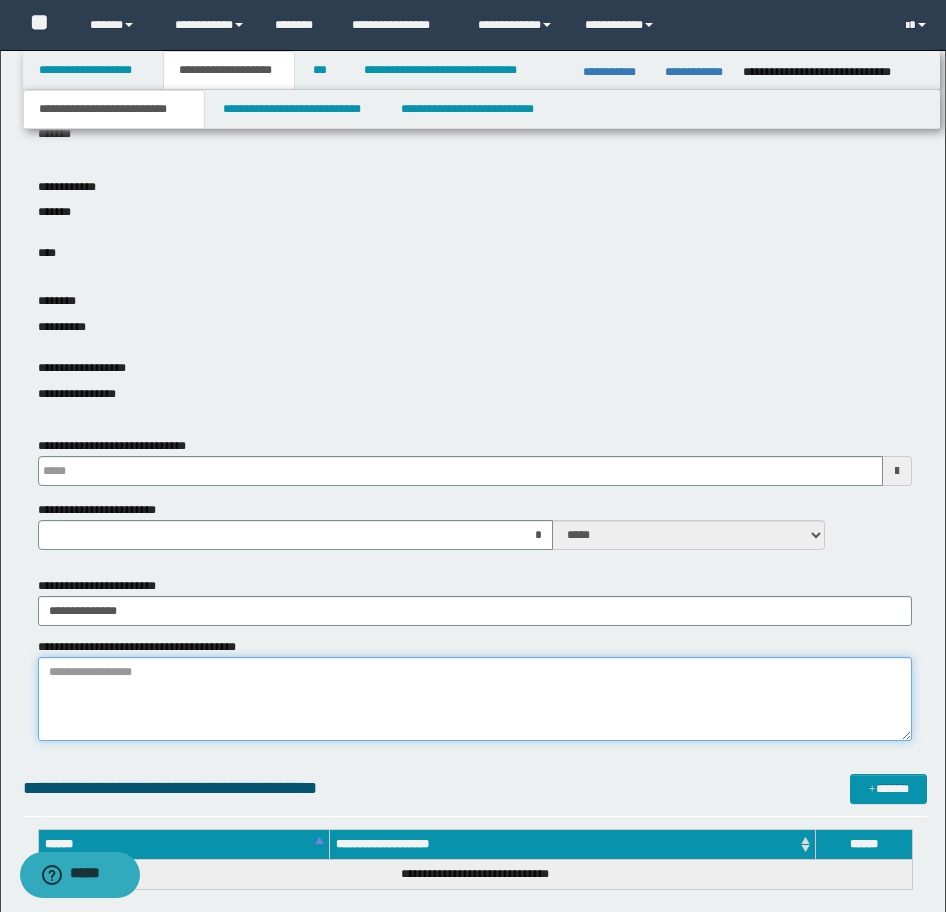 type 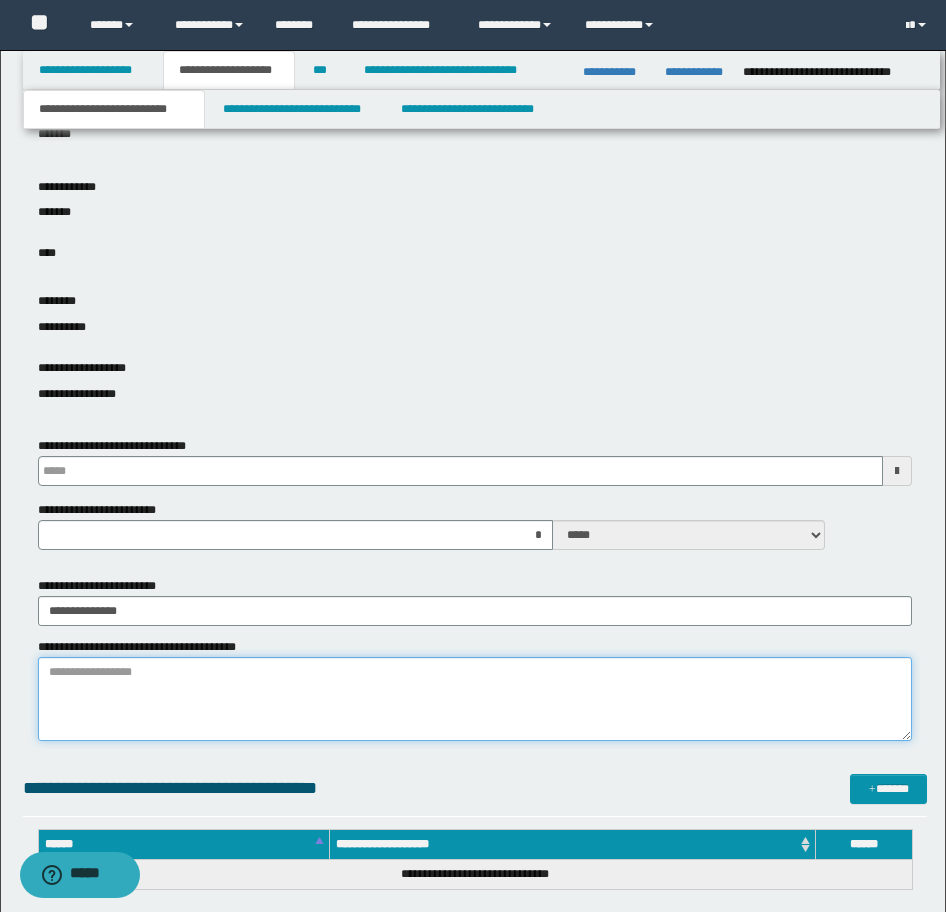 type 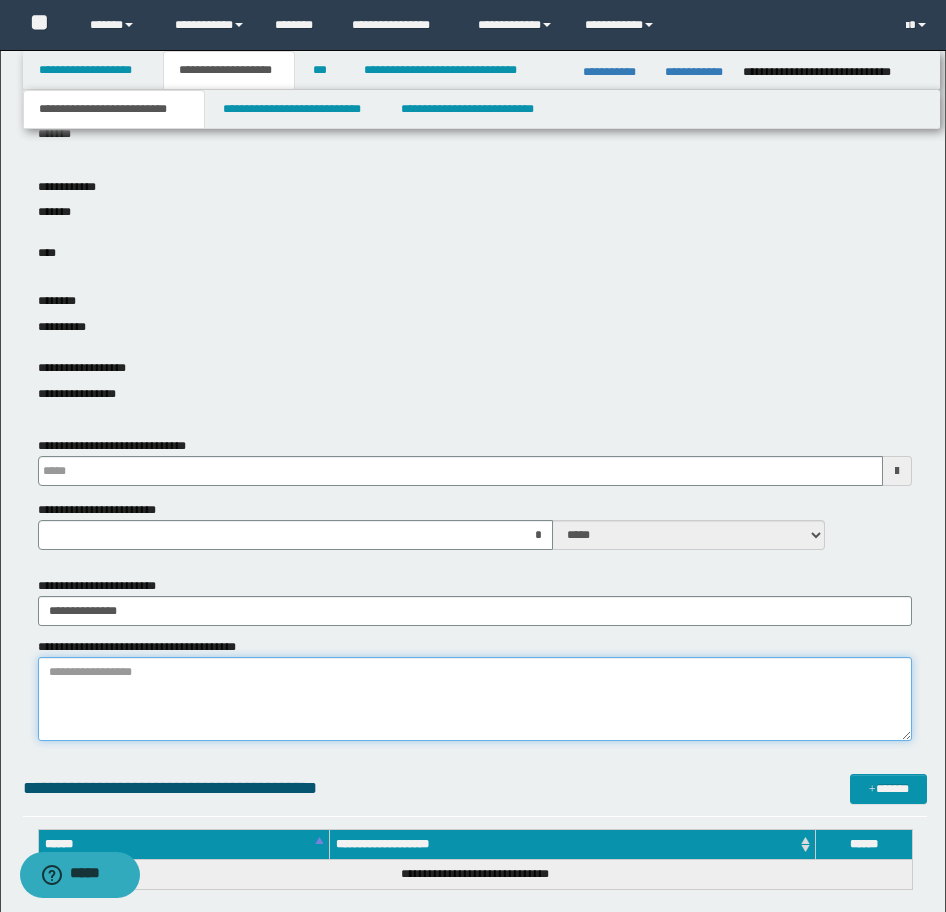 click on "**********" at bounding box center [475, 699] 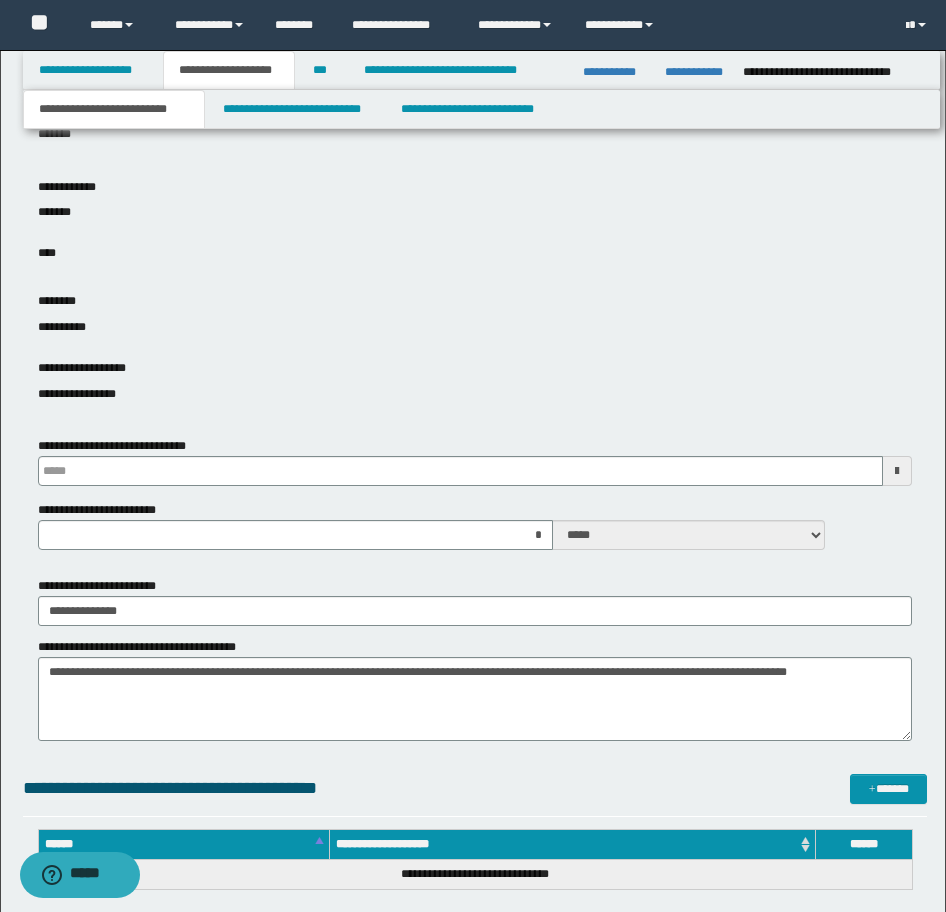 type on "**********" 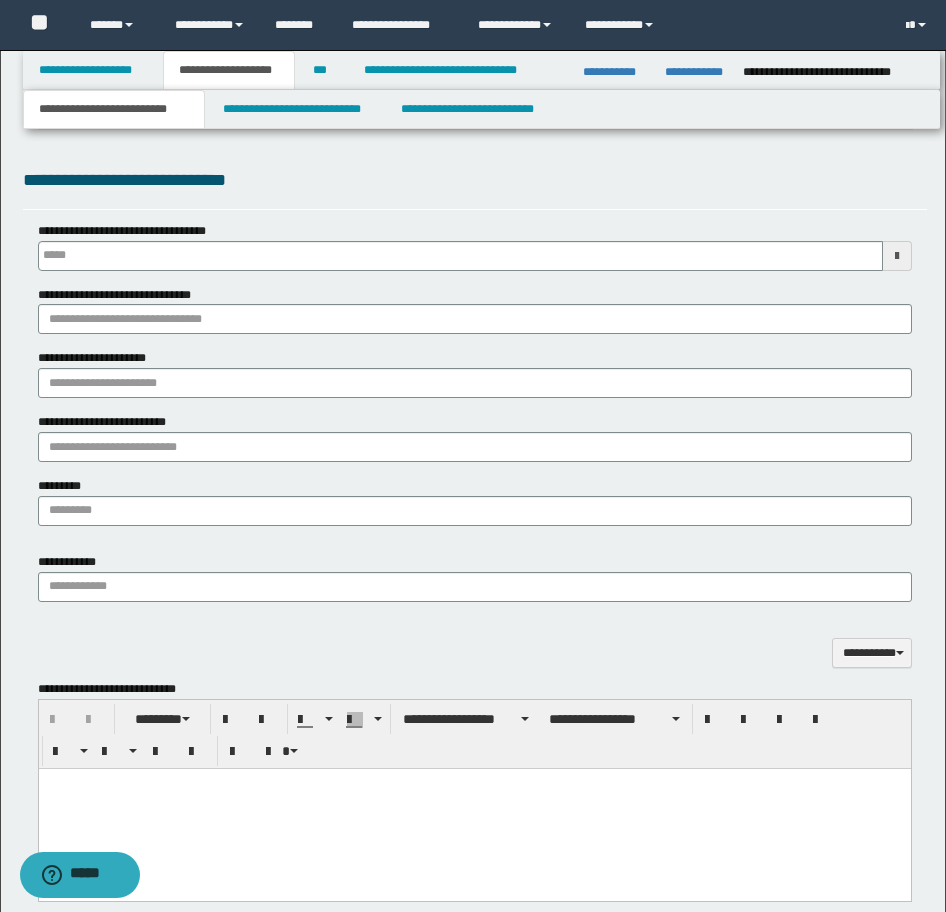 scroll, scrollTop: 1600, scrollLeft: 0, axis: vertical 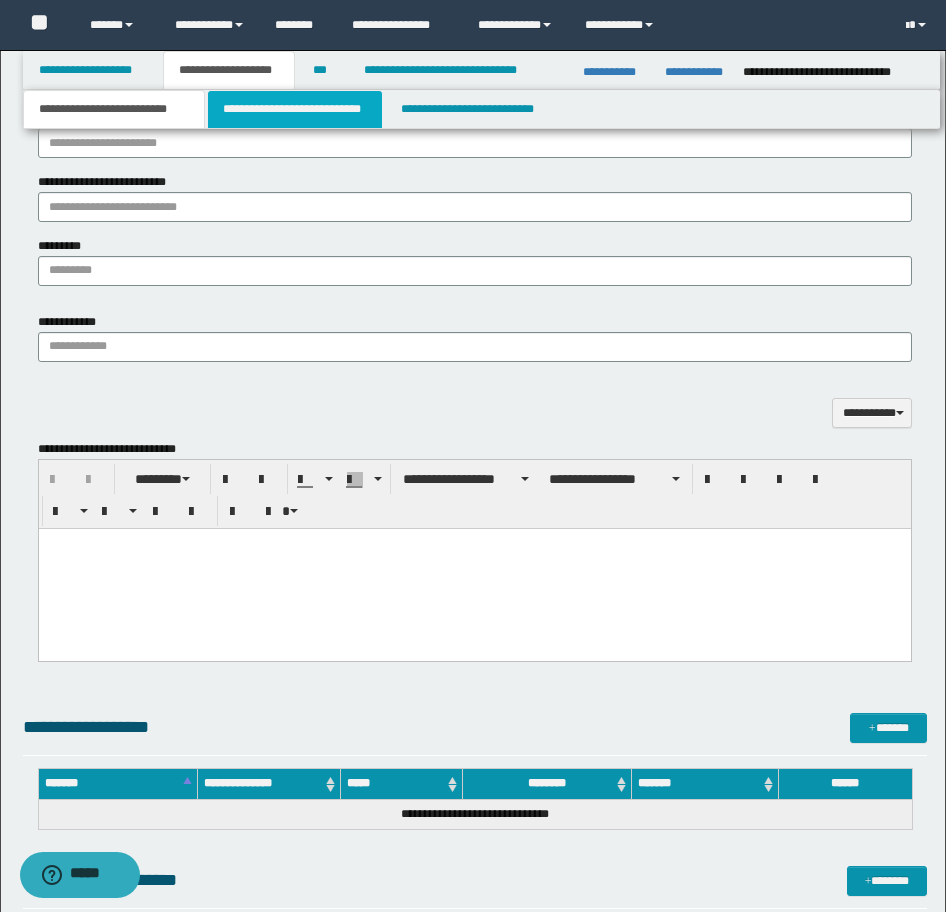 click on "**********" at bounding box center [295, 109] 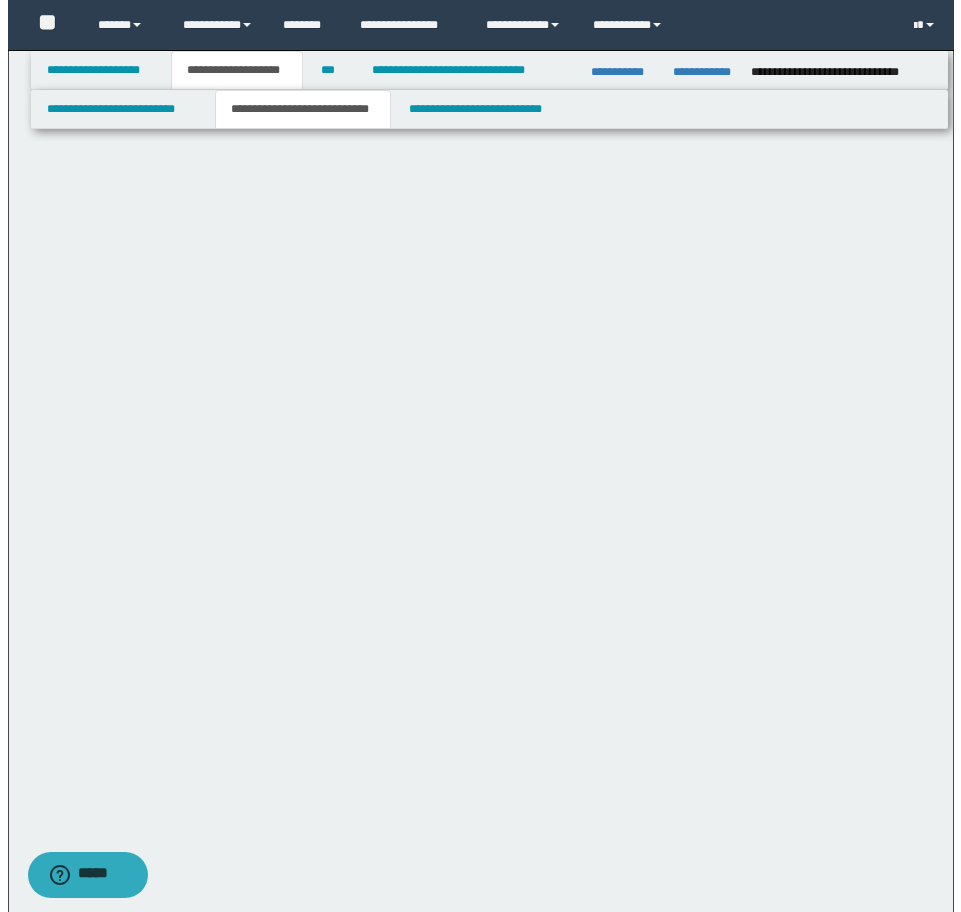 scroll, scrollTop: 0, scrollLeft: 0, axis: both 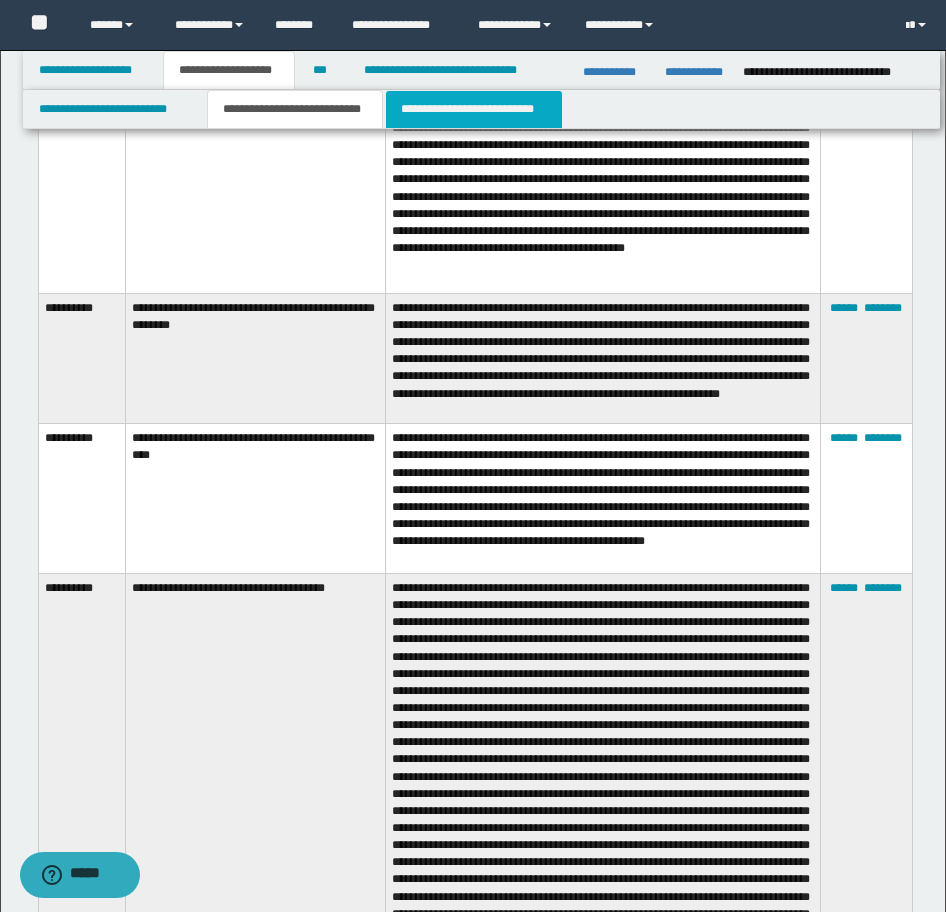 click on "**********" at bounding box center (474, 109) 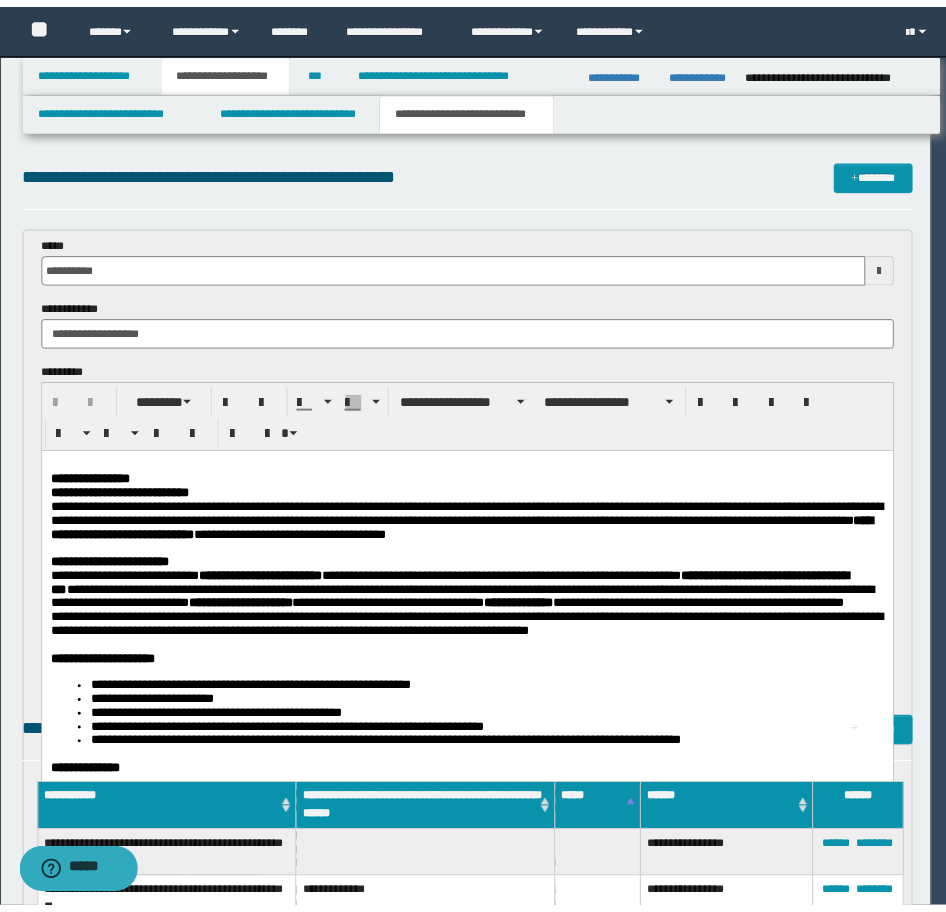 scroll, scrollTop: 0, scrollLeft: 0, axis: both 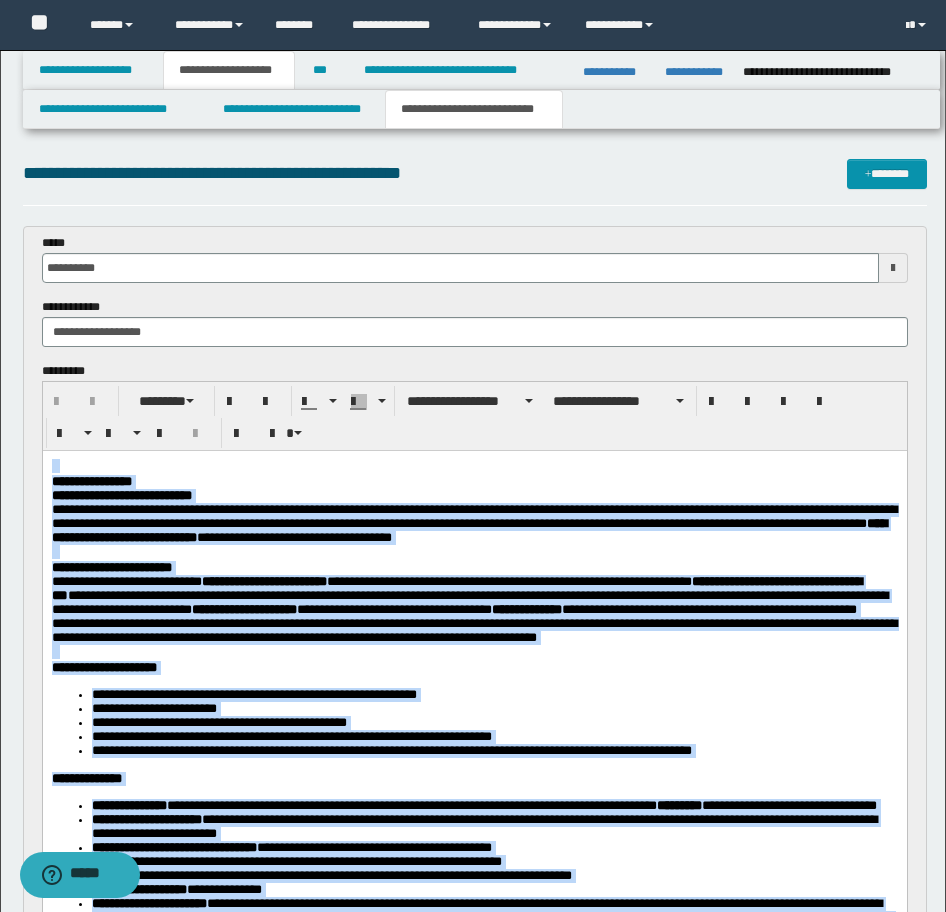 drag, startPoint x: 851, startPoint y: 1102, endPoint x: -17, endPoint y: 457, distance: 1081.4106 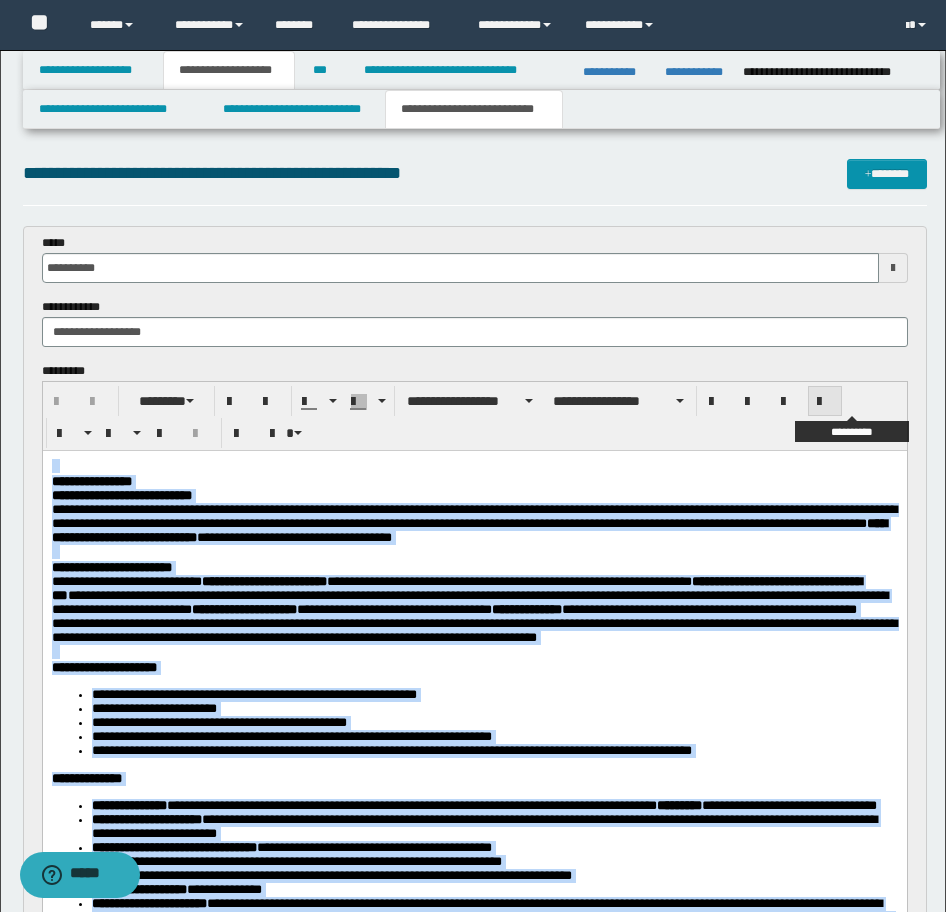 click at bounding box center (825, 402) 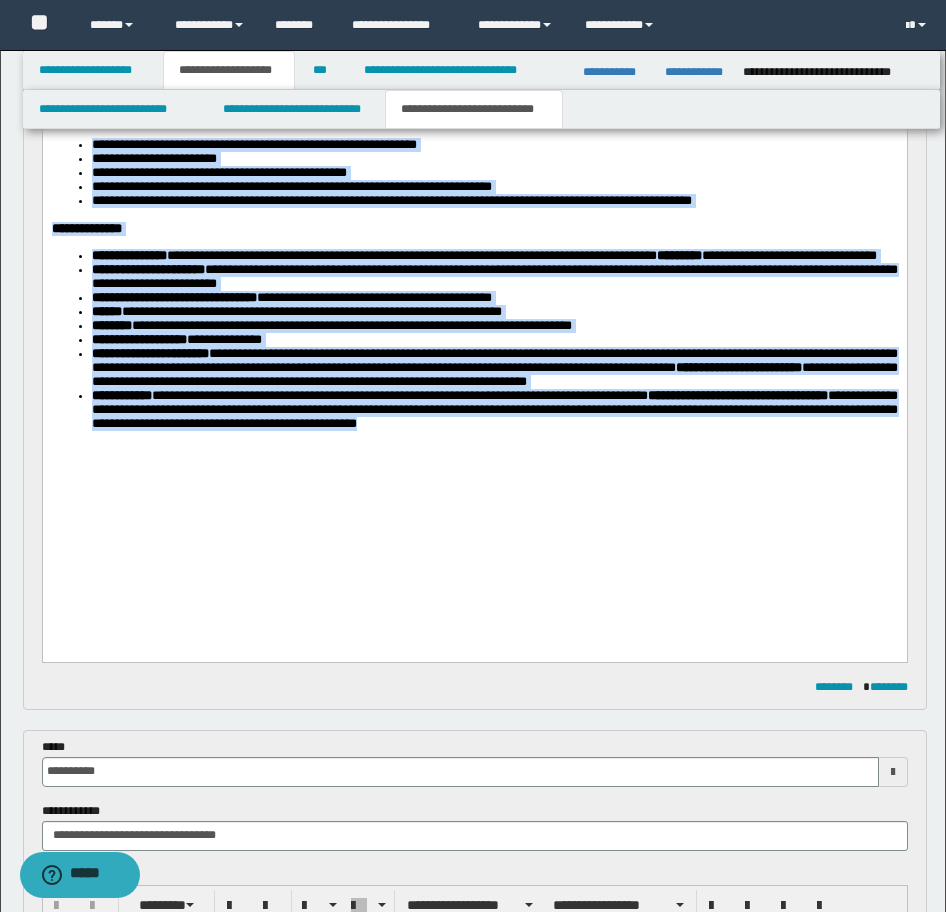 scroll, scrollTop: 600, scrollLeft: 0, axis: vertical 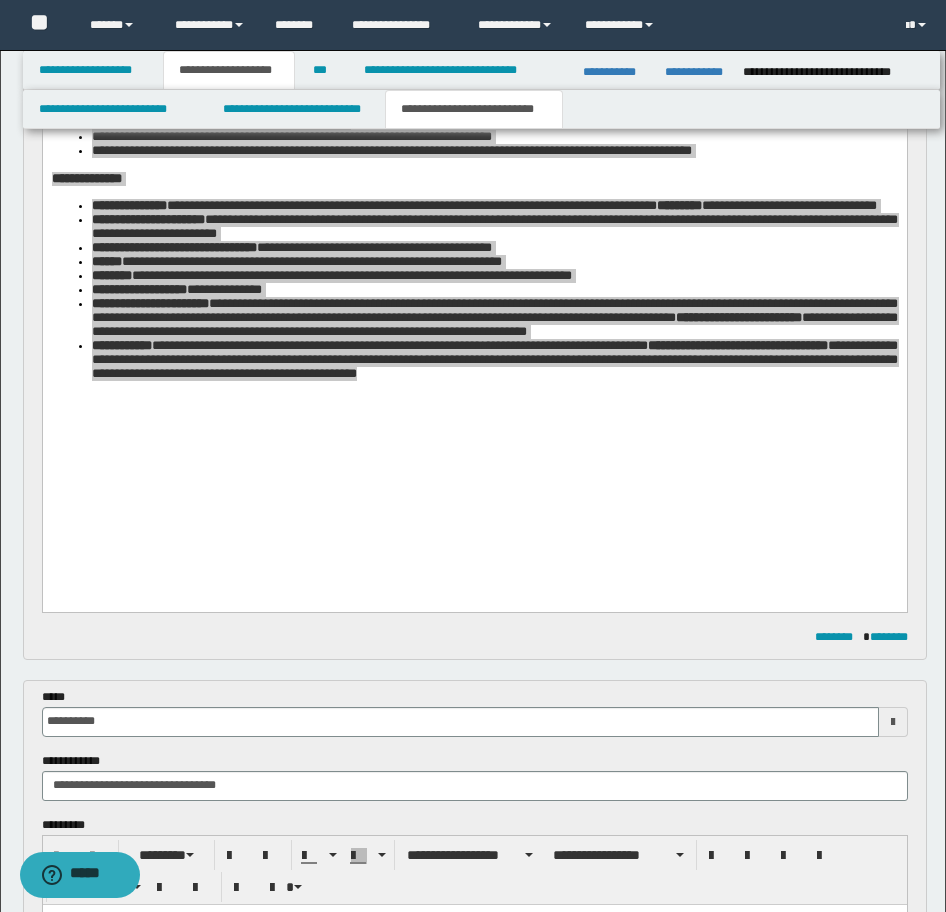 click on "**********" at bounding box center [696, 72] 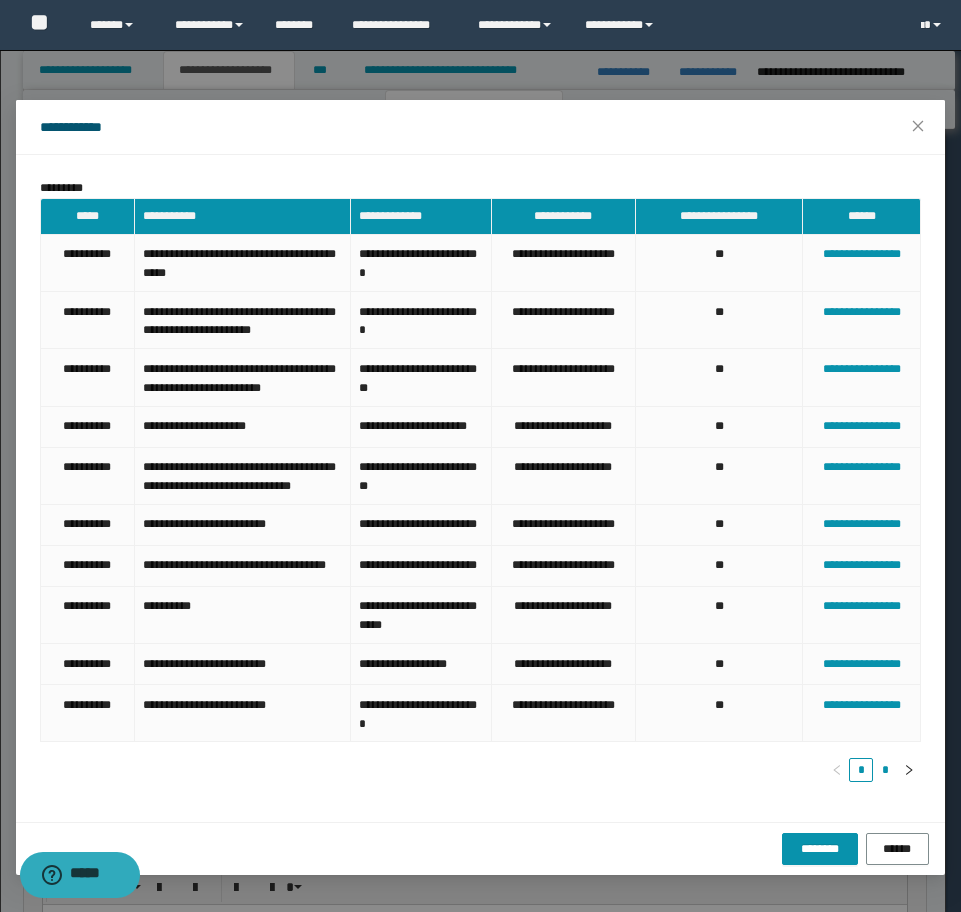click on "*" at bounding box center [885, 770] 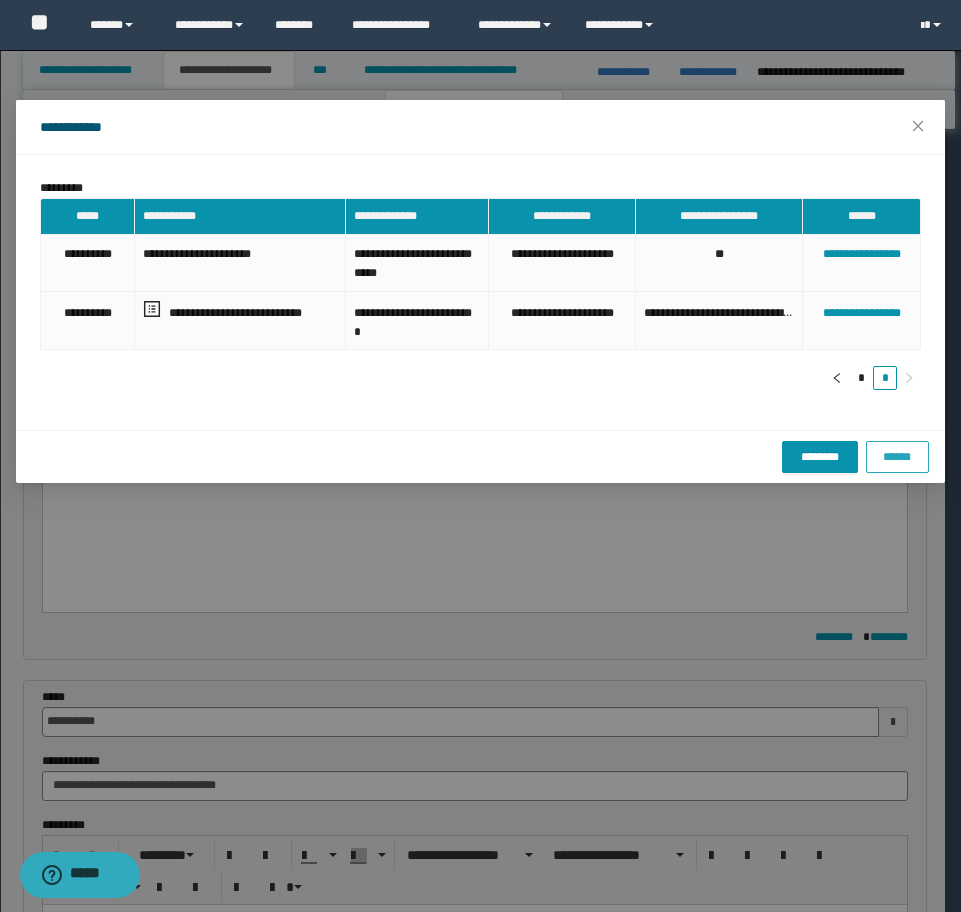 click on "******" at bounding box center [897, 457] 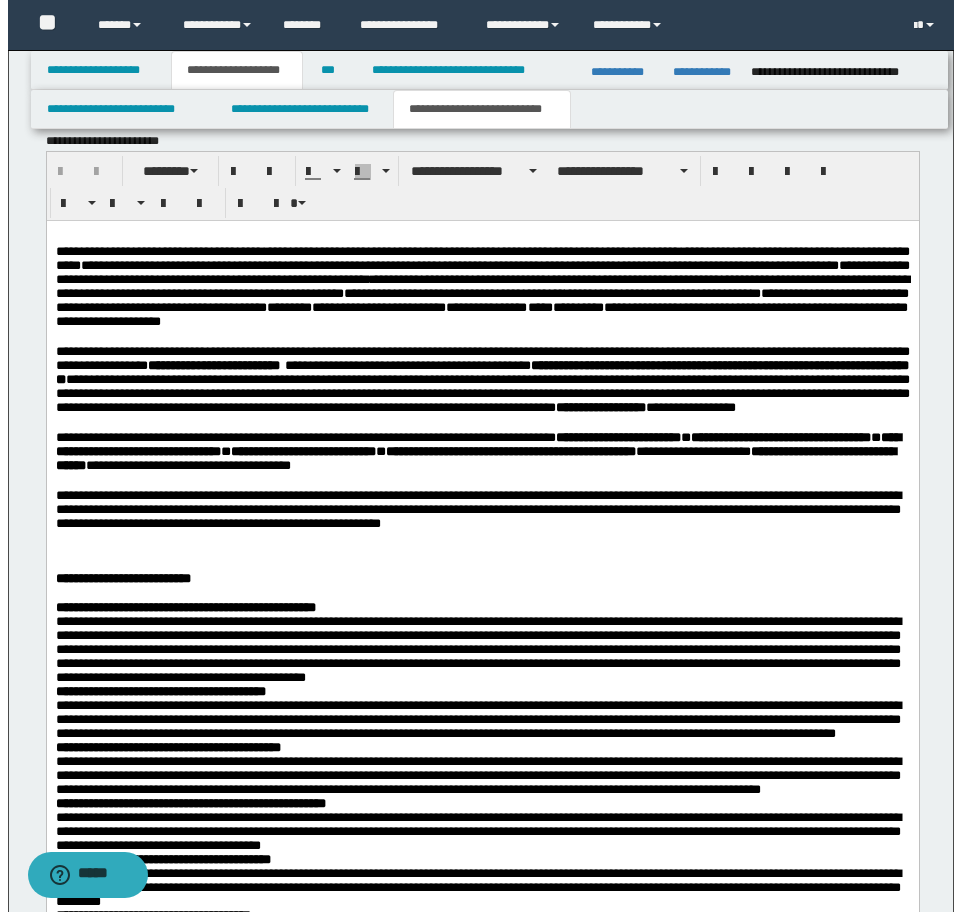 scroll, scrollTop: 1800, scrollLeft: 0, axis: vertical 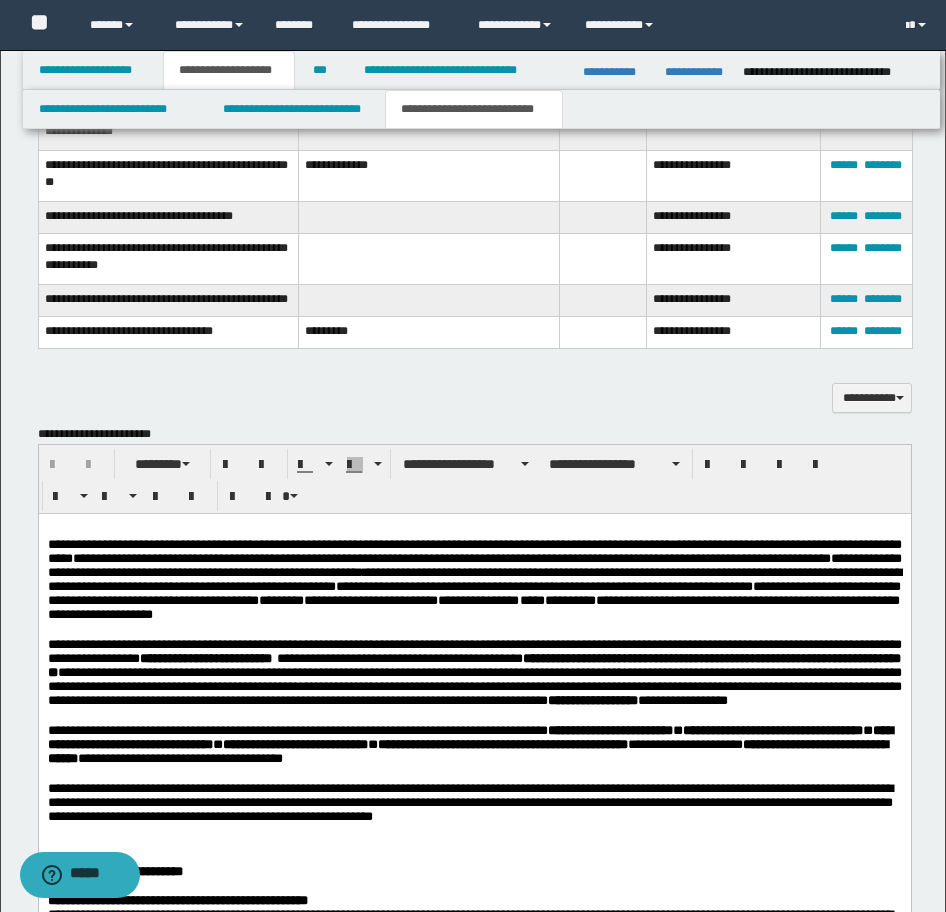 click on "**********" at bounding box center [696, 72] 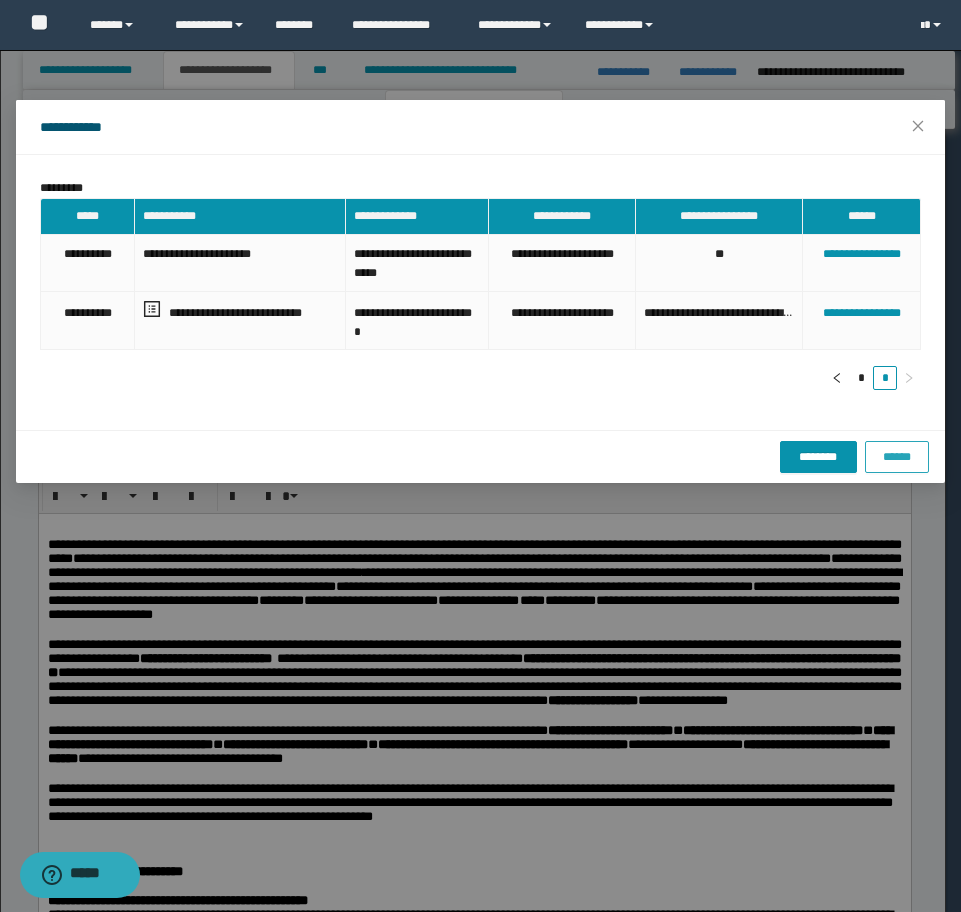 click on "******" at bounding box center [897, 457] 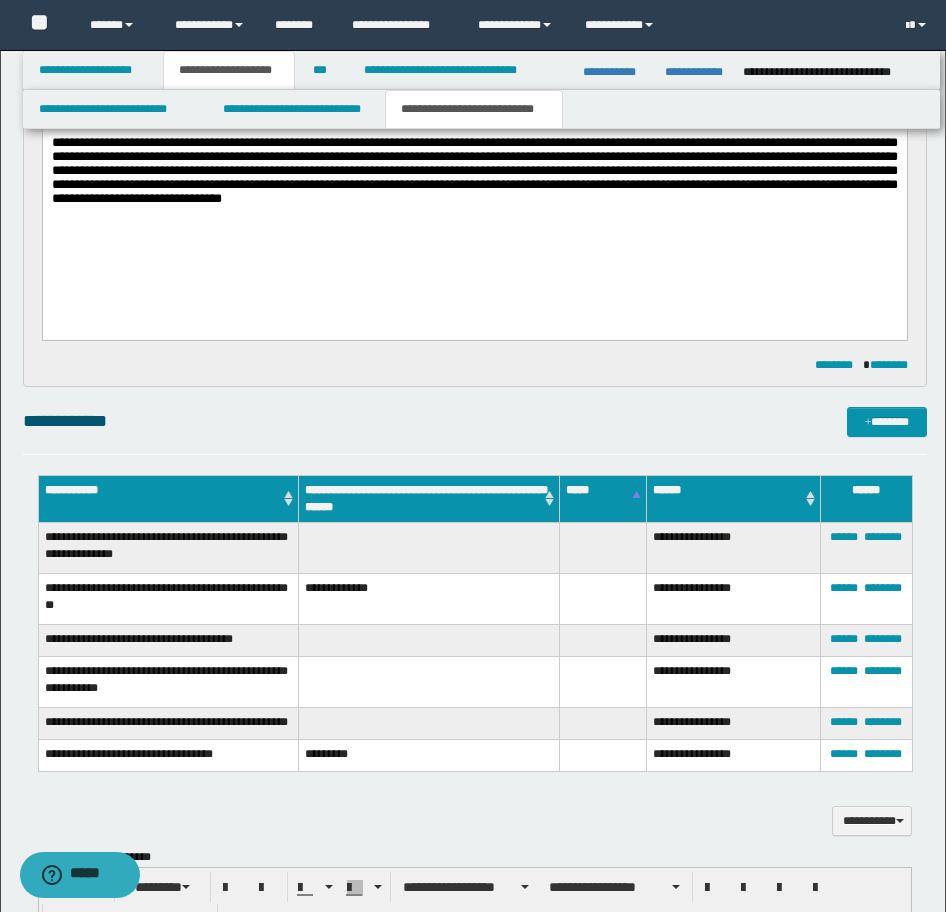 scroll, scrollTop: 1100, scrollLeft: 0, axis: vertical 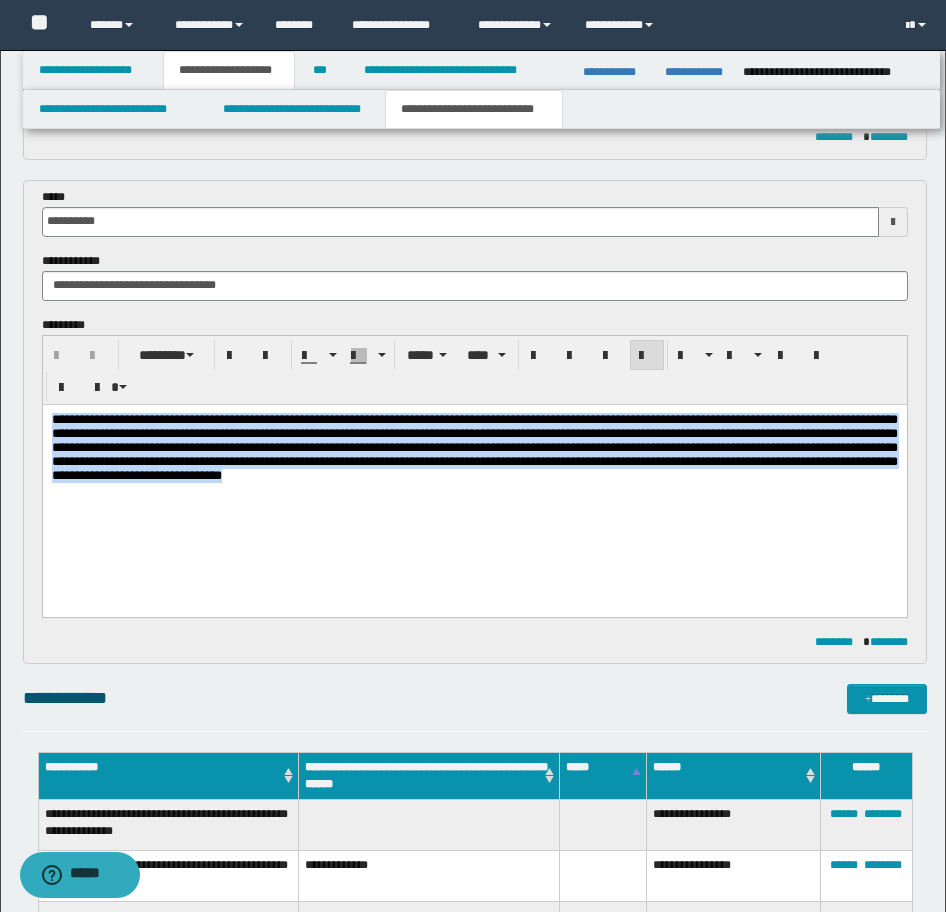 drag, startPoint x: 228, startPoint y: 493, endPoint x: 47, endPoint y: 806, distance: 361.56604 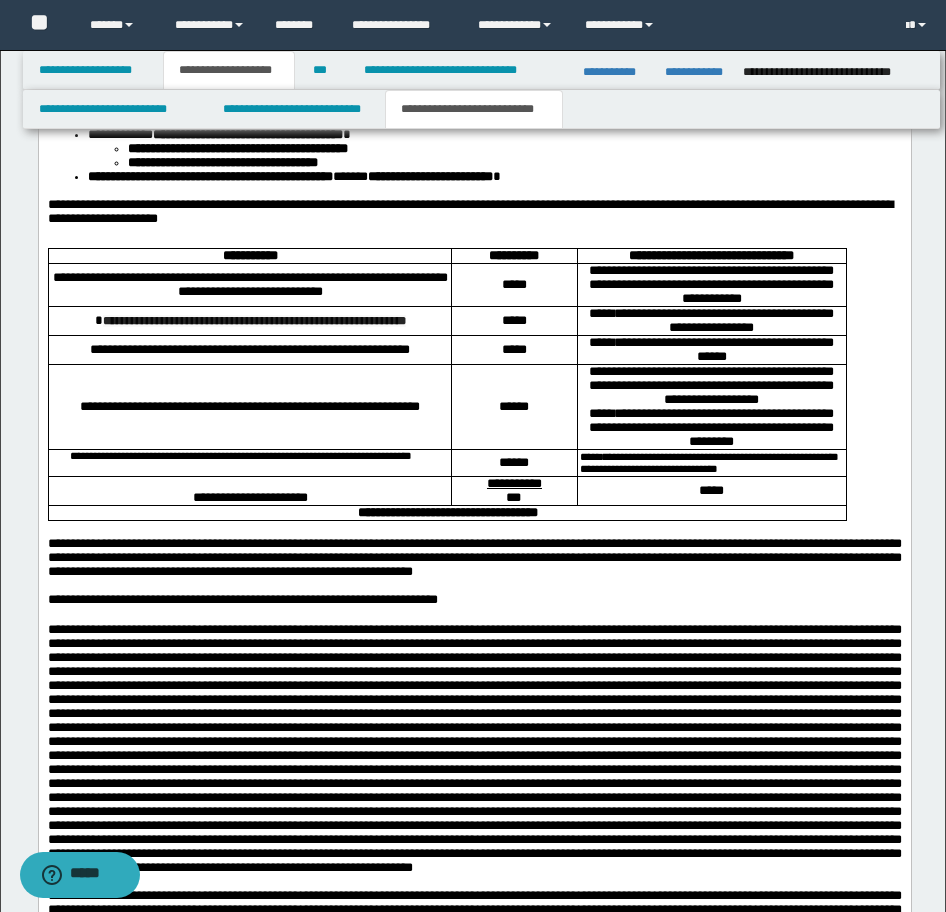 scroll, scrollTop: 3400, scrollLeft: 0, axis: vertical 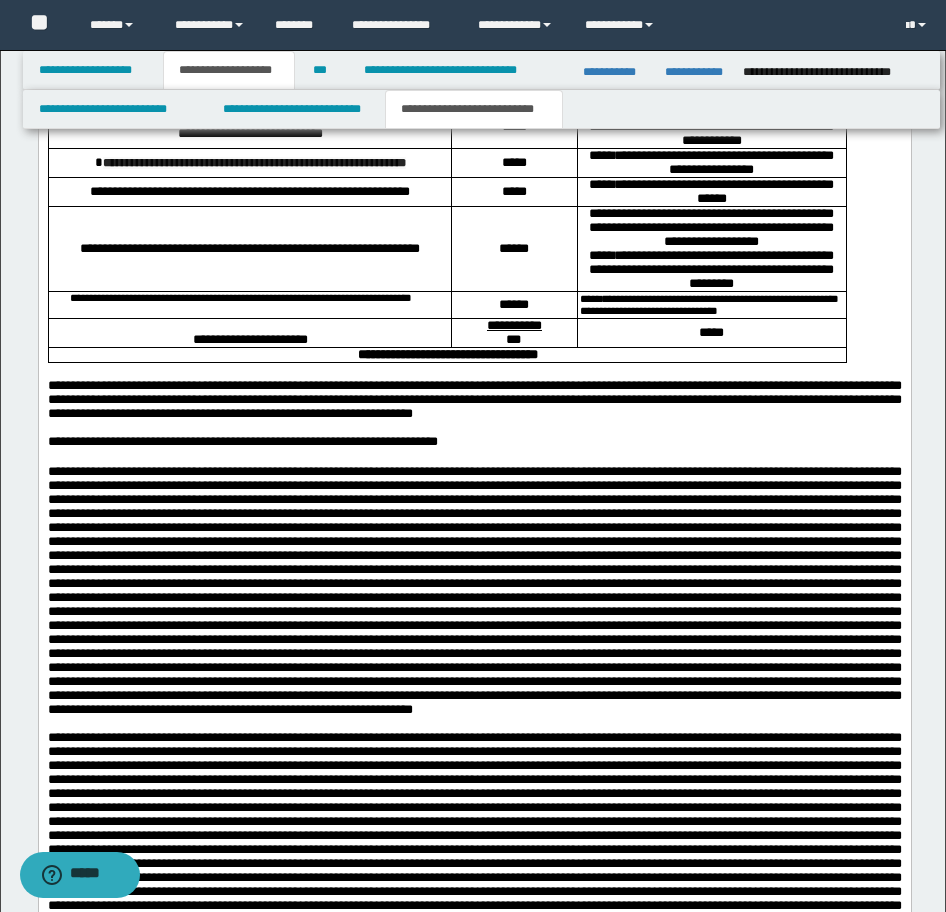 click on "**********" at bounding box center [474, 400] 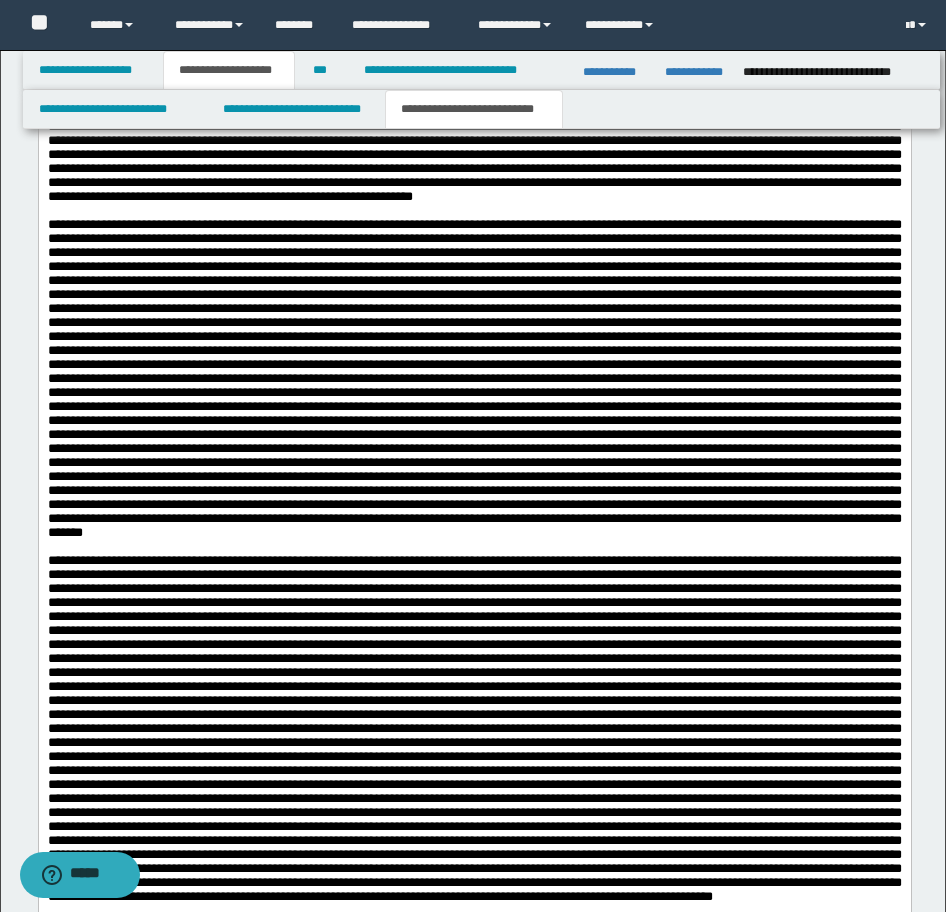 scroll, scrollTop: 4000, scrollLeft: 0, axis: vertical 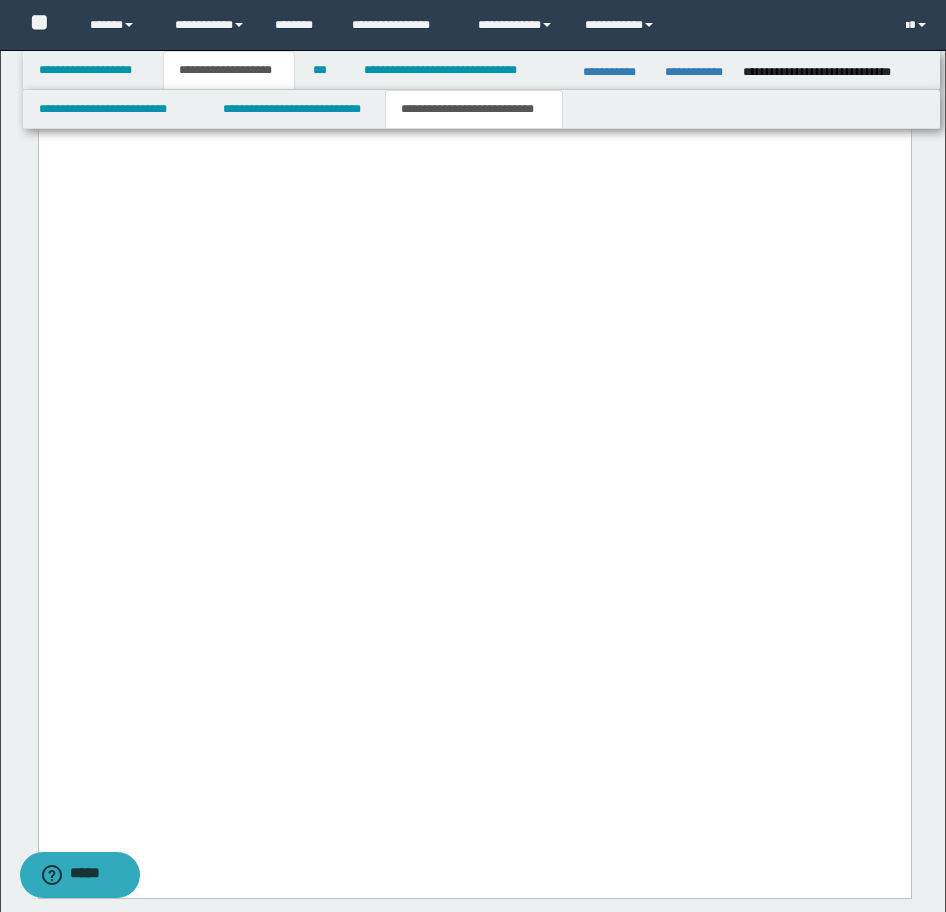 drag, startPoint x: 45, startPoint y: -2011, endPoint x: 734, endPoint y: 362, distance: 2471.0017 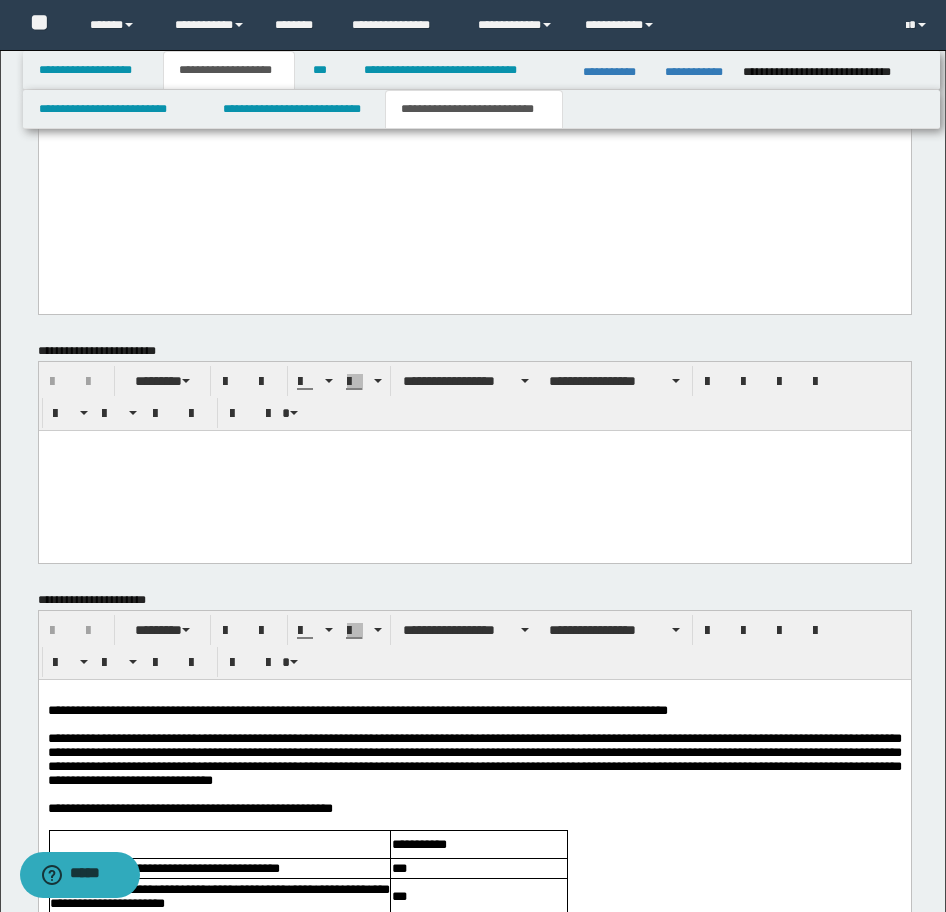 scroll, scrollTop: 4220, scrollLeft: 0, axis: vertical 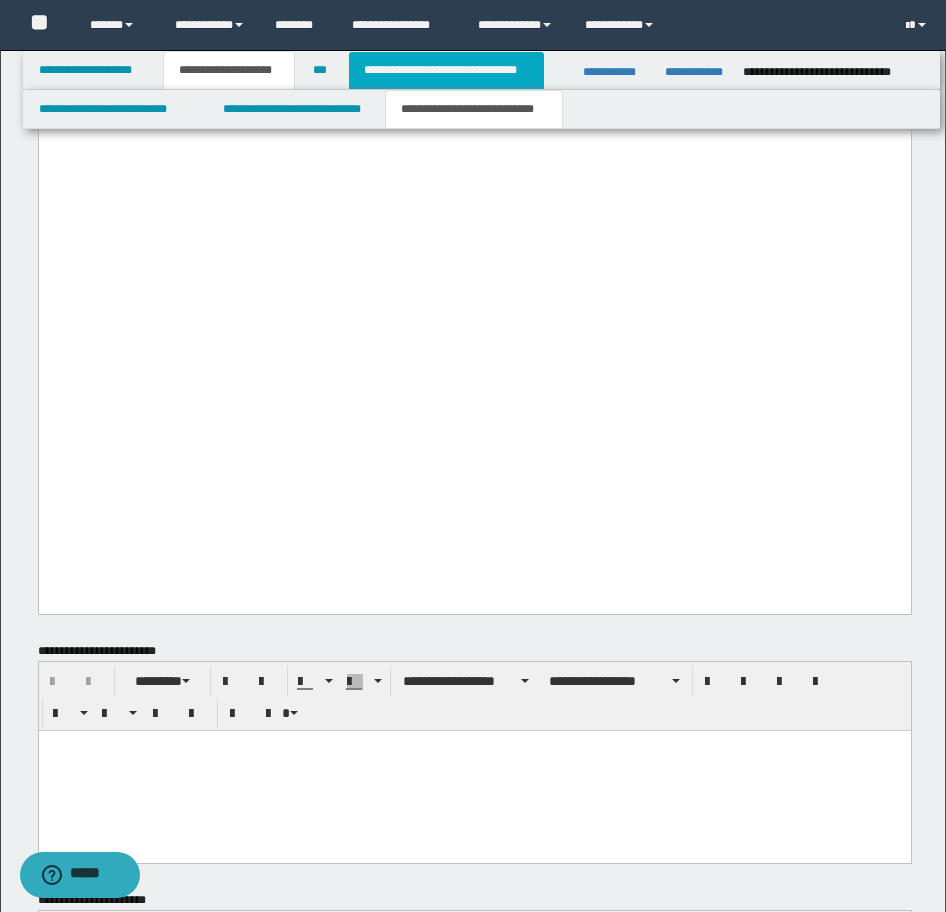 click on "**********" at bounding box center (446, 70) 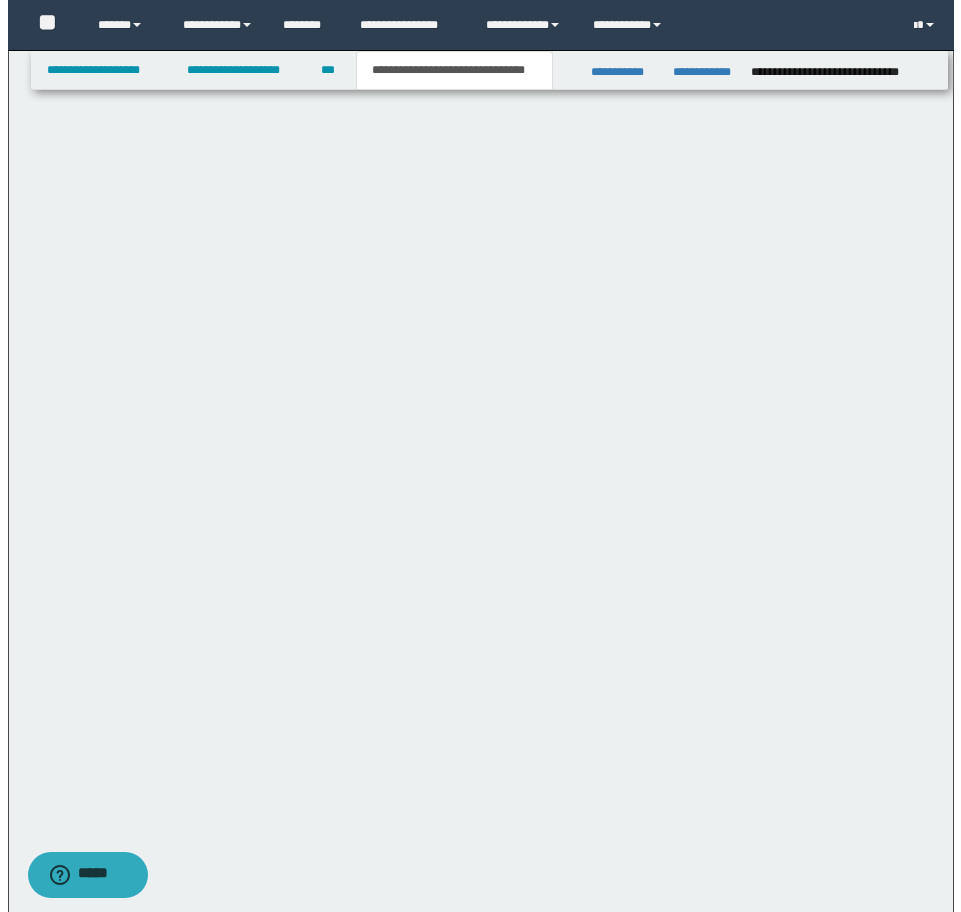 scroll, scrollTop: 0, scrollLeft: 0, axis: both 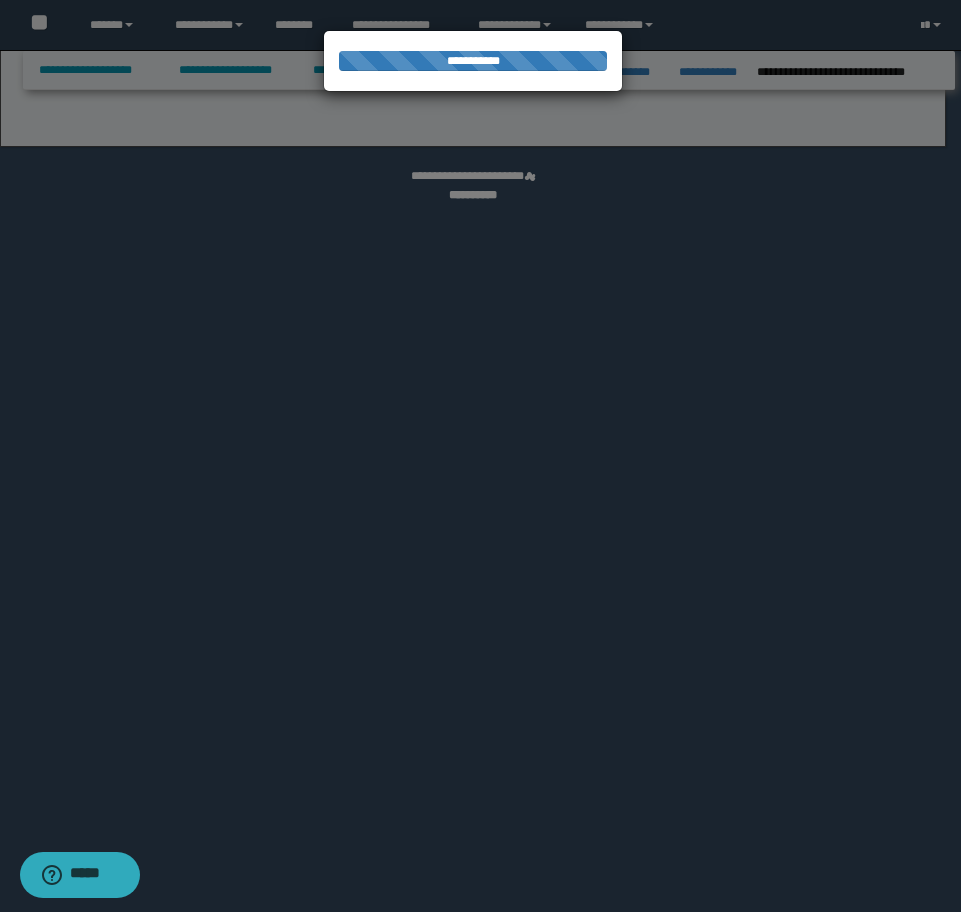 select on "*" 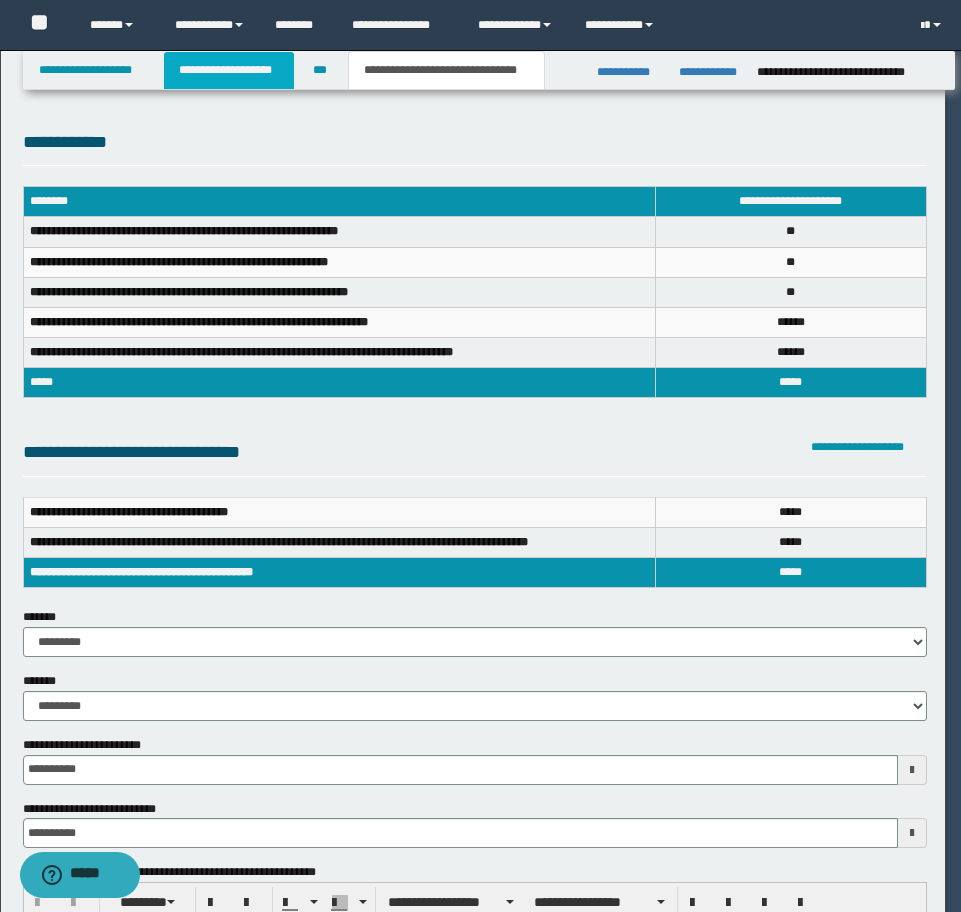 scroll, scrollTop: 0, scrollLeft: 0, axis: both 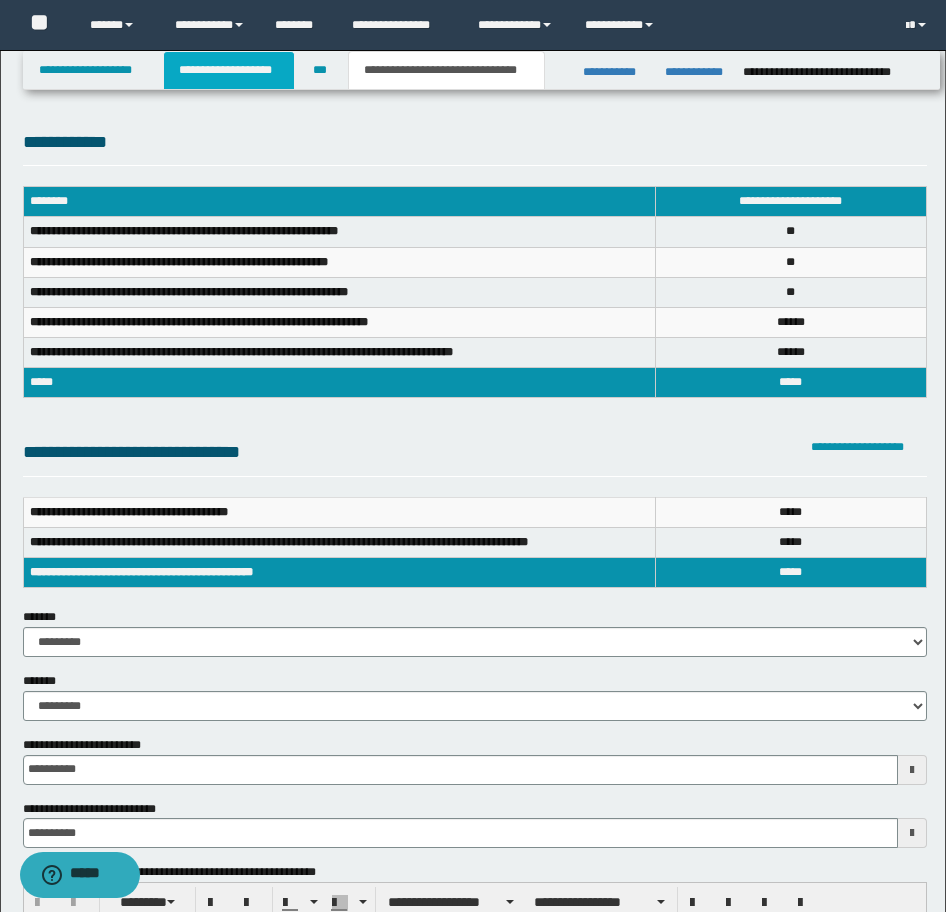 click on "**********" at bounding box center (229, 70) 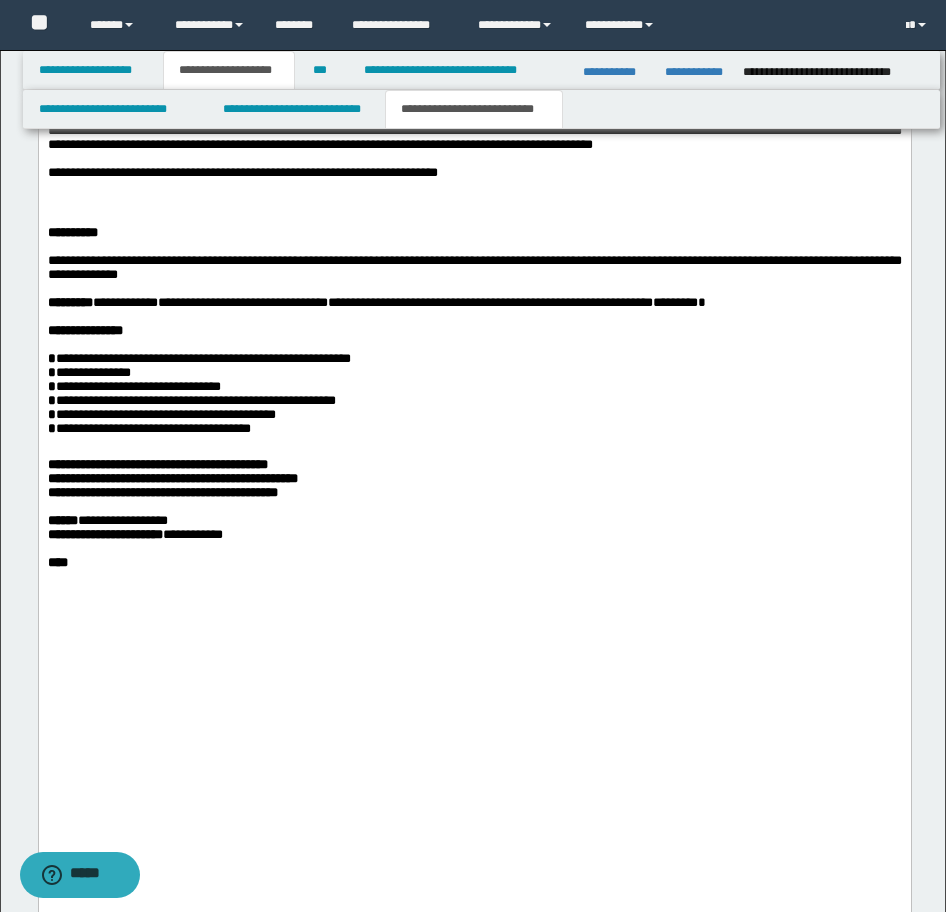 scroll, scrollTop: 4000, scrollLeft: 0, axis: vertical 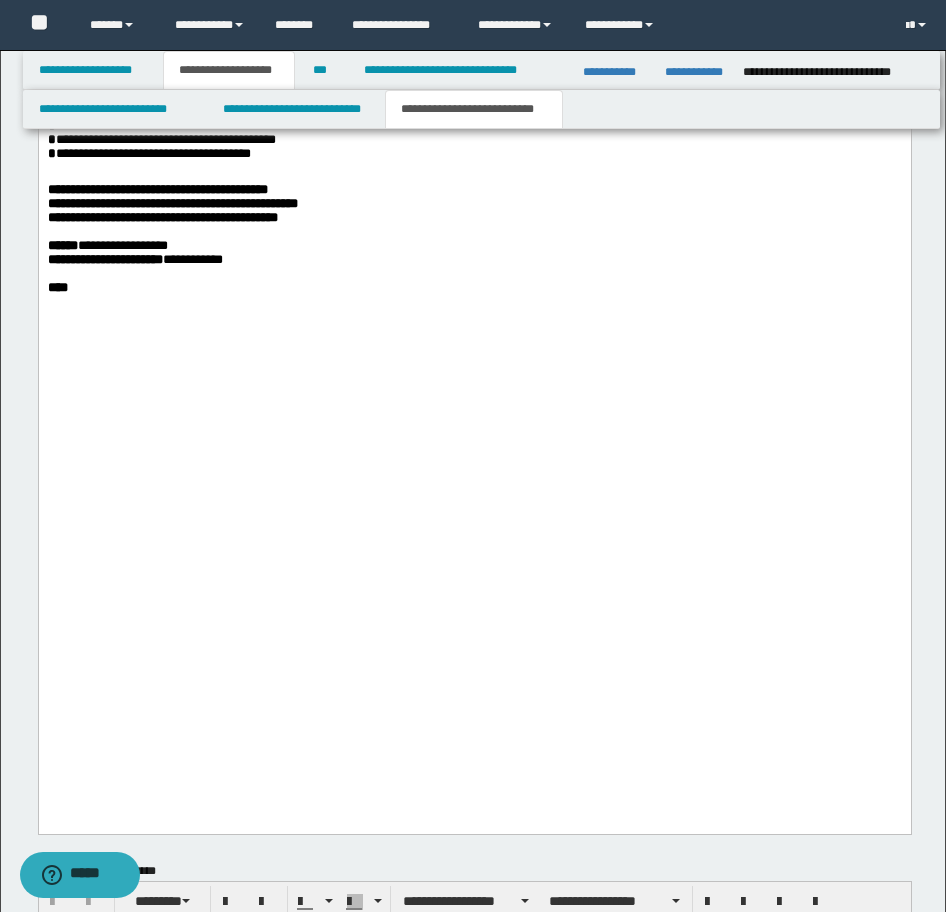 click on "**********" at bounding box center (162, 217) 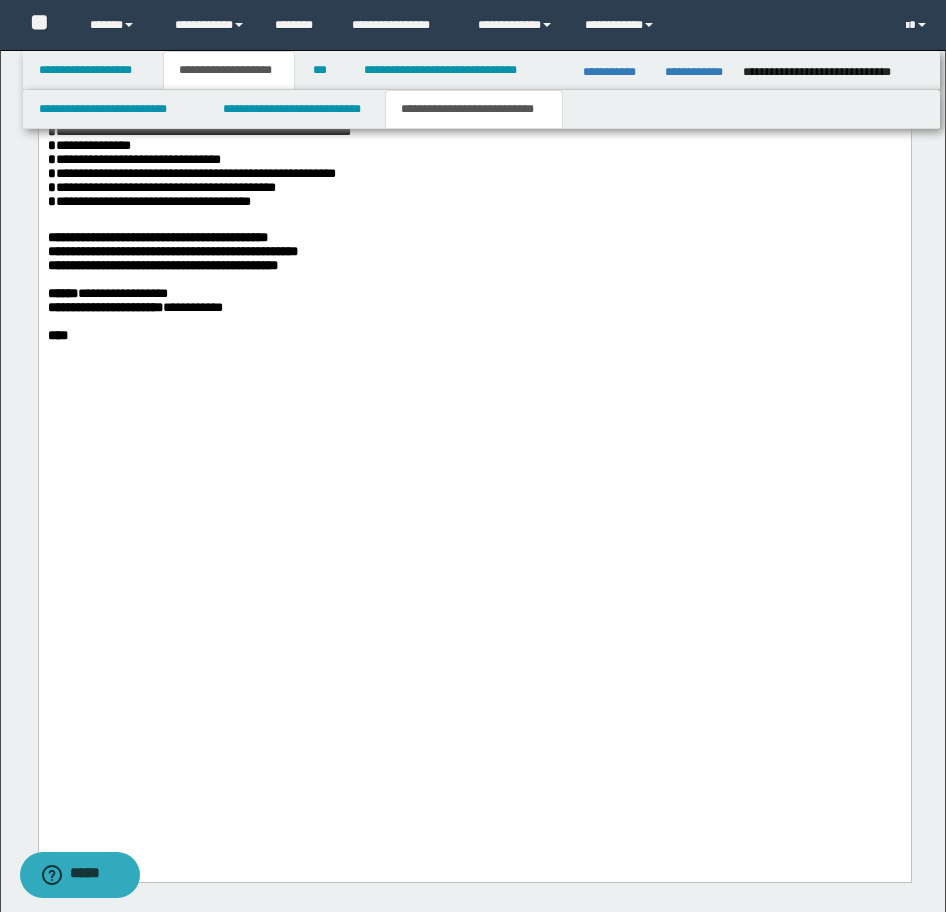 drag, startPoint x: 131, startPoint y: 308, endPoint x: 71, endPoint y: -1374, distance: 1683.0698 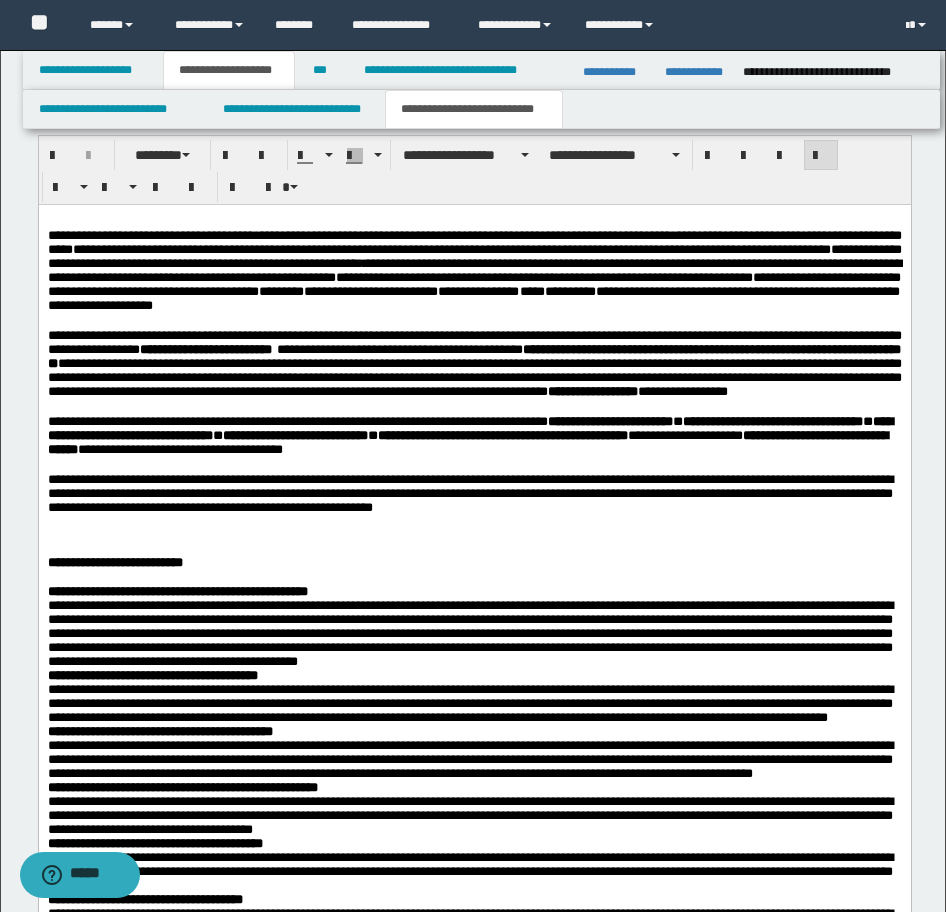 scroll, scrollTop: 2100, scrollLeft: 0, axis: vertical 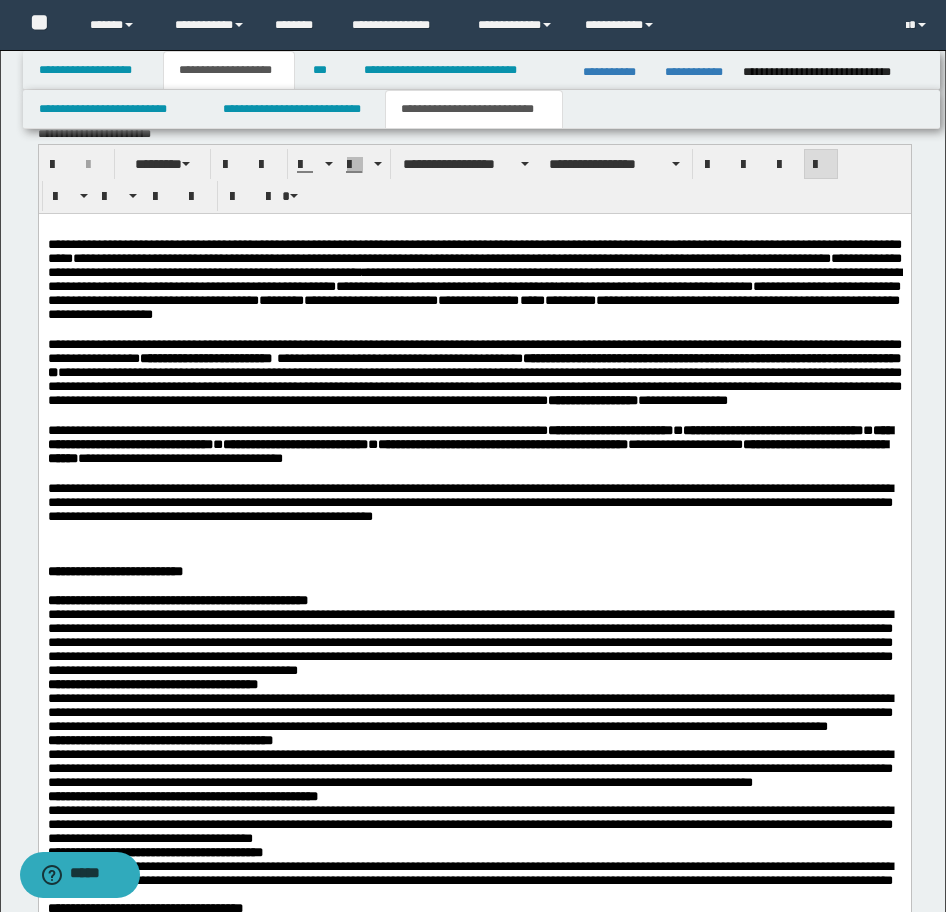 click on "**********" at bounding box center (474, 257) 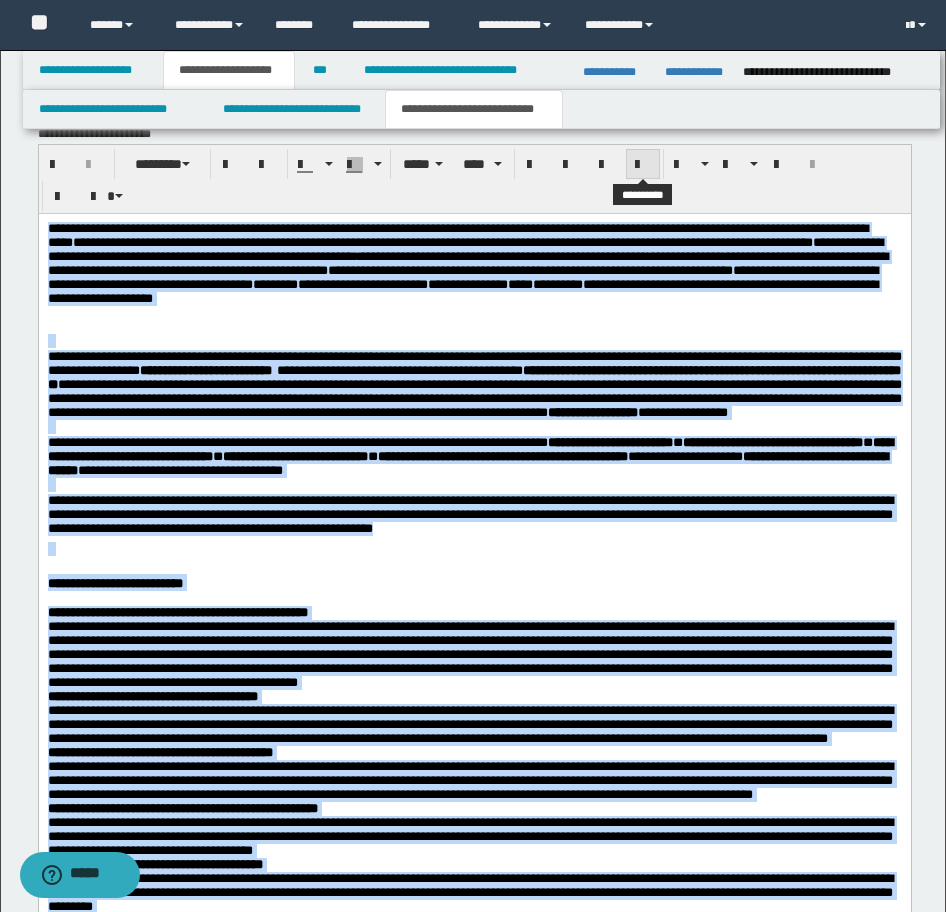 click at bounding box center [643, 165] 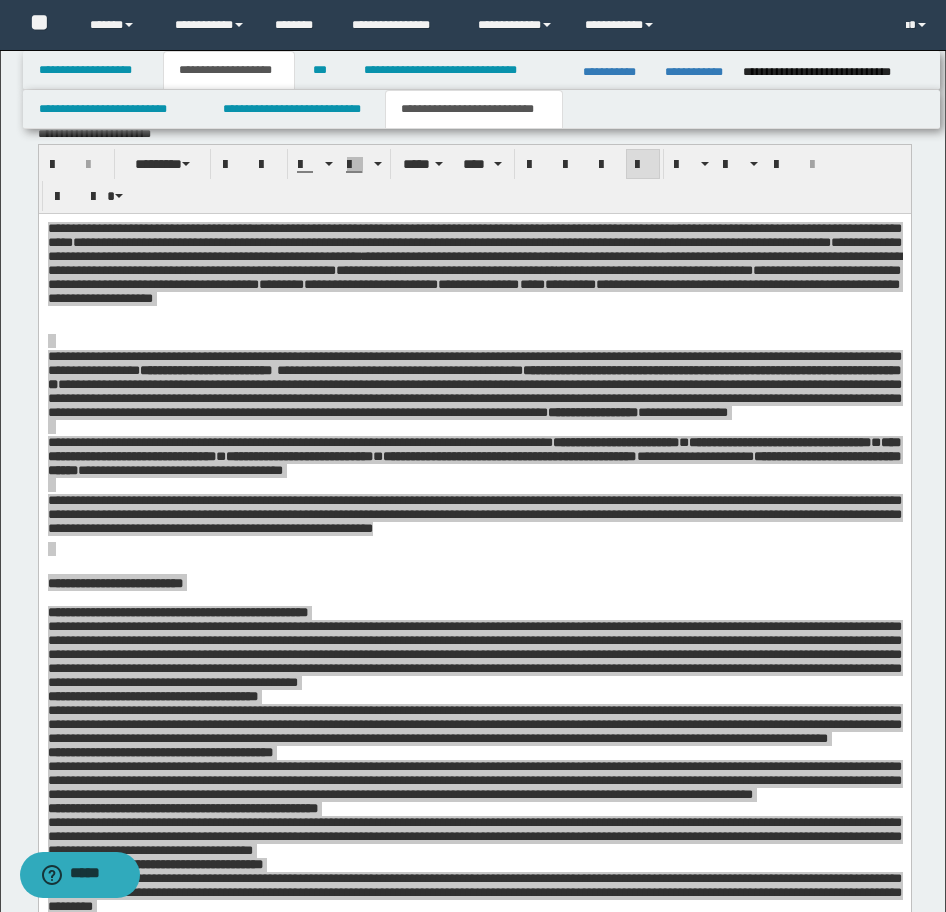 click on "********     ***** ****" at bounding box center [475, 179] 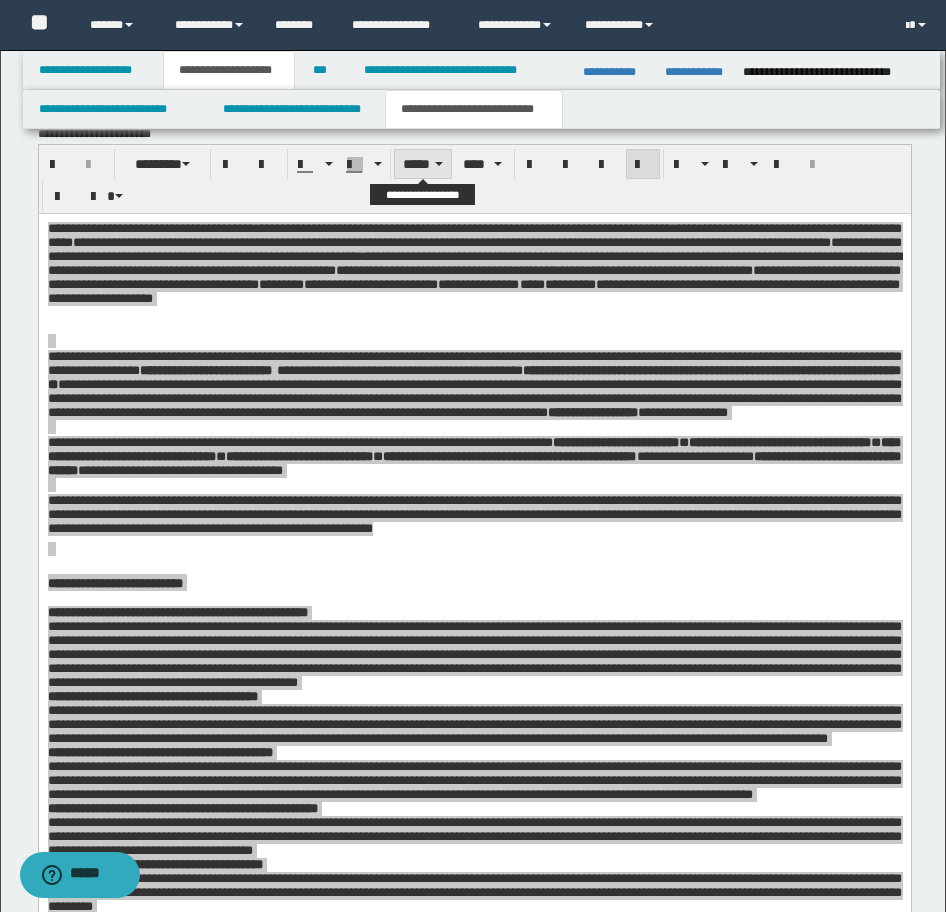 click on "*****" at bounding box center (423, 164) 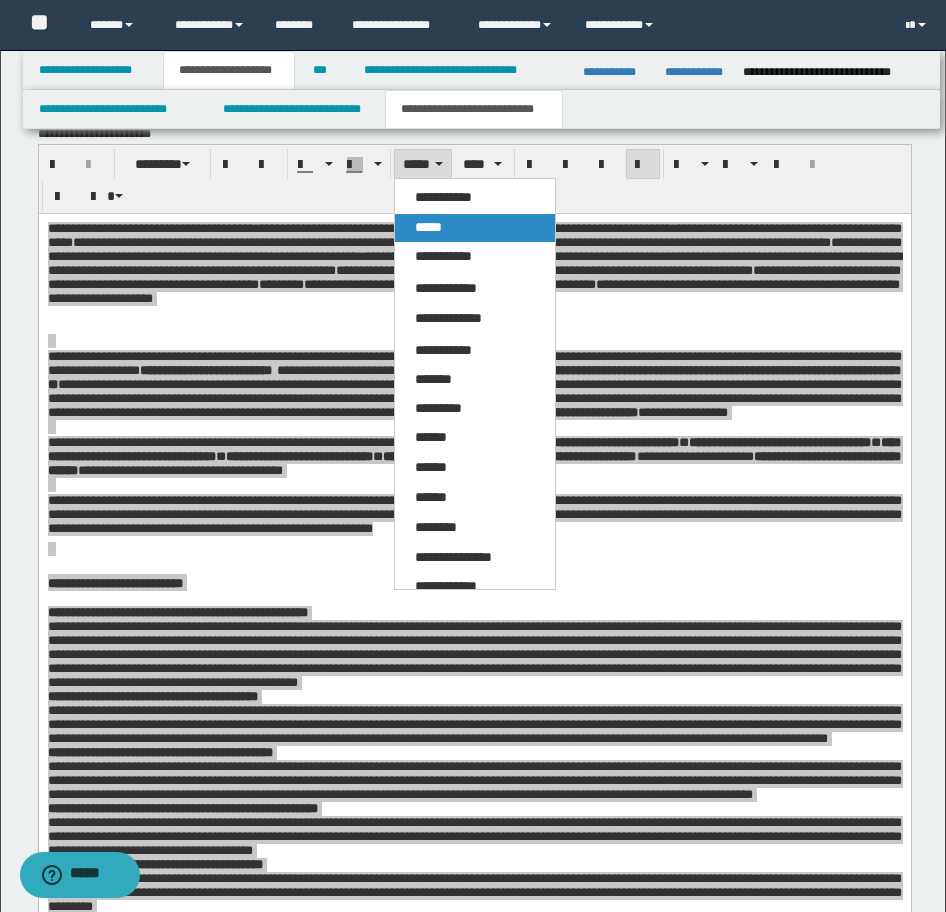 click on "*****" at bounding box center [428, 227] 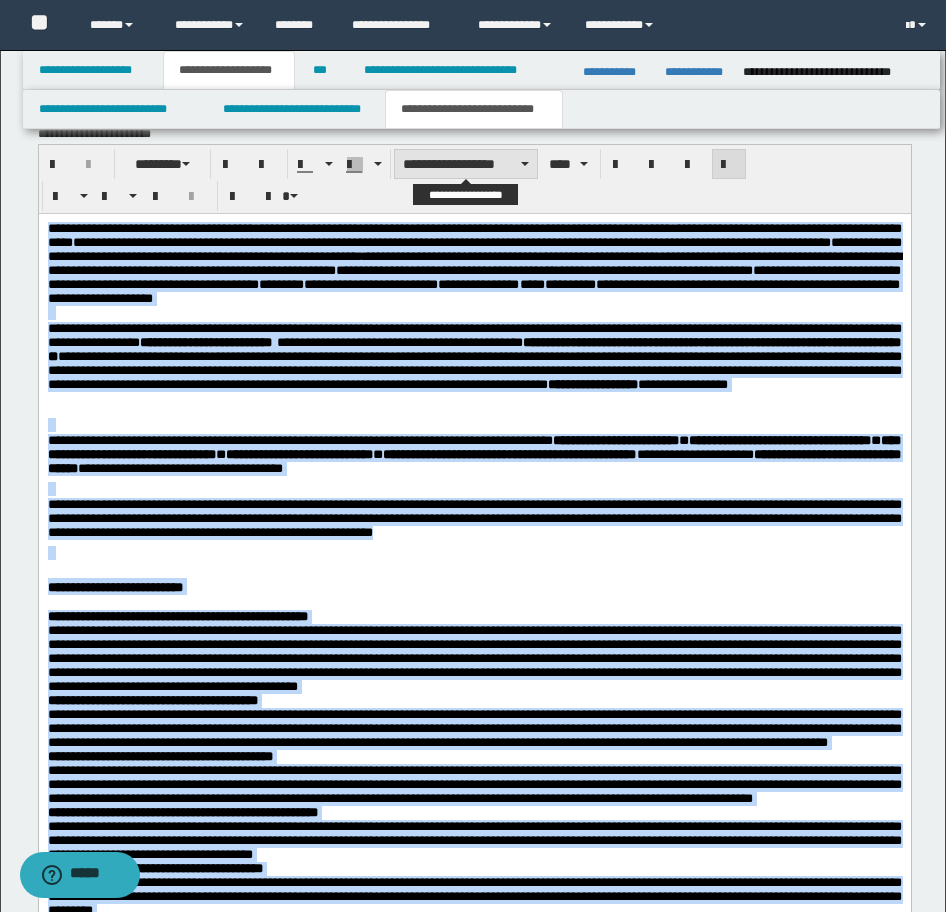 click on "**********" at bounding box center (466, 164) 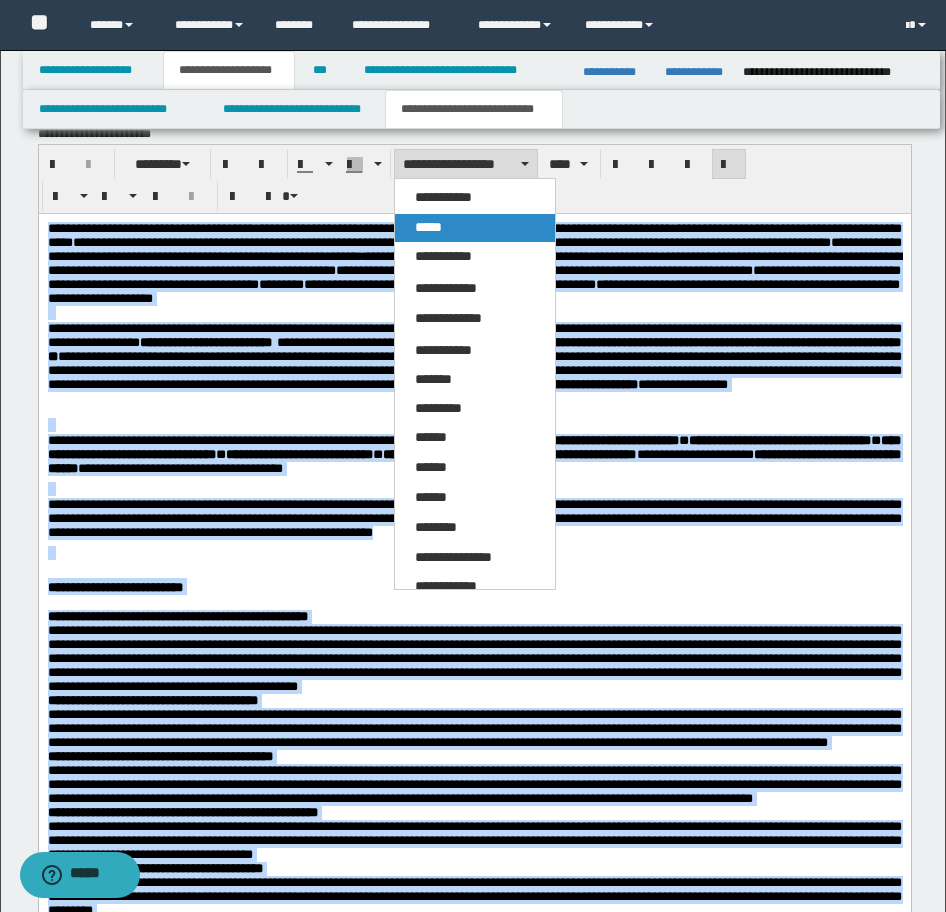 click on "*****" at bounding box center [475, 228] 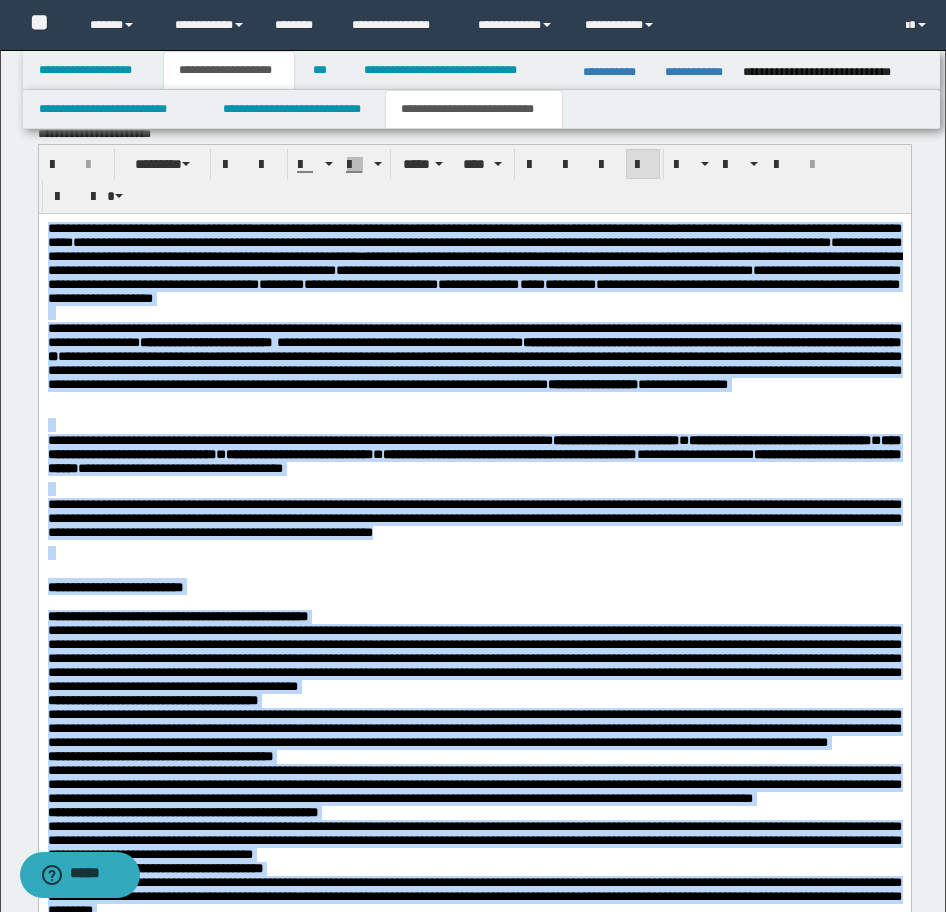 click on "**********" at bounding box center (474, 1292) 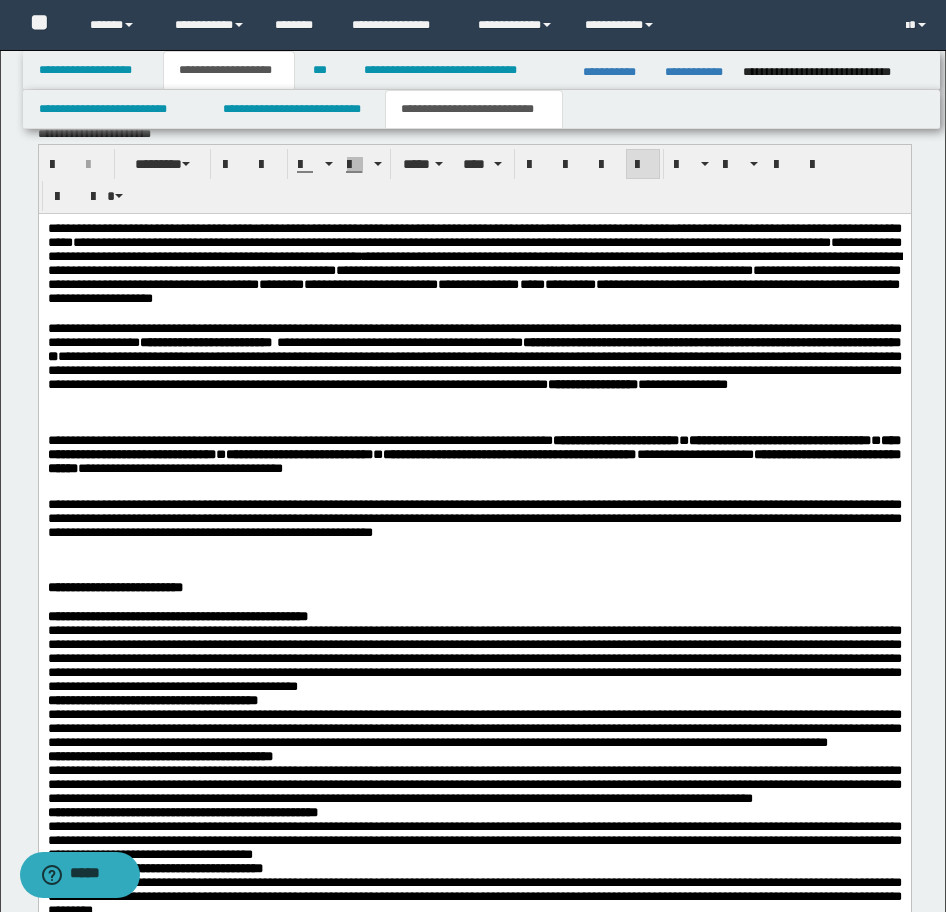 click at bounding box center (474, 553) 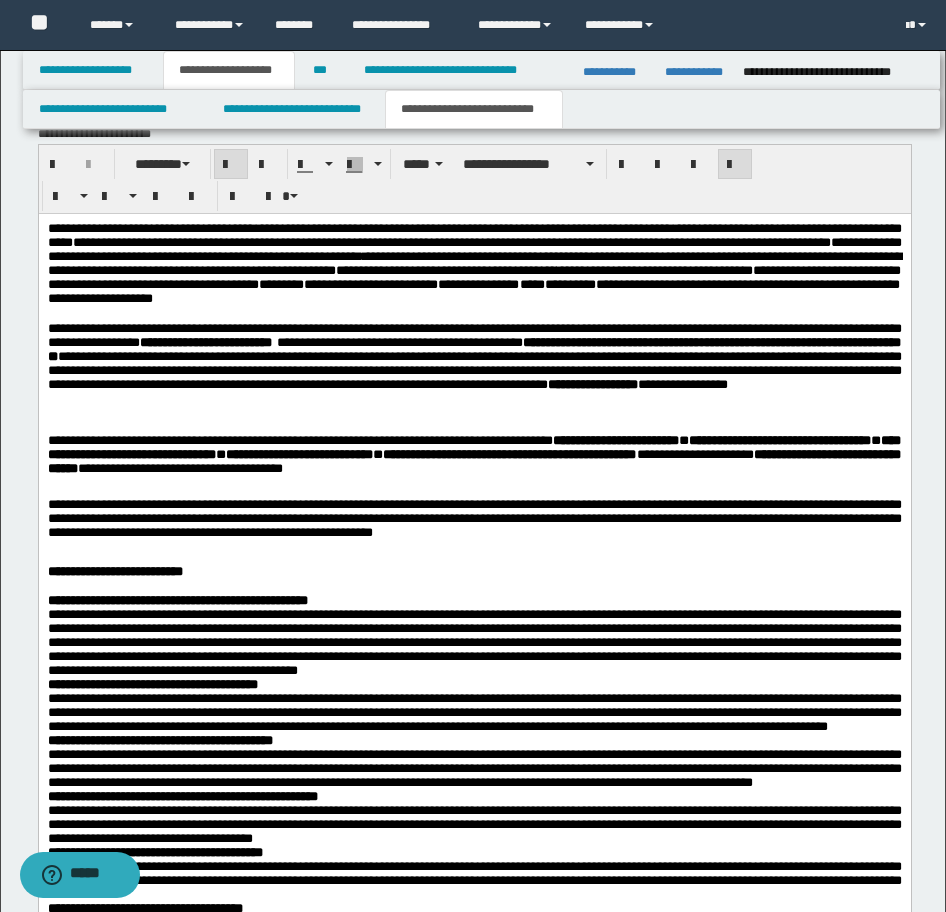 click on "**********" at bounding box center (474, 641) 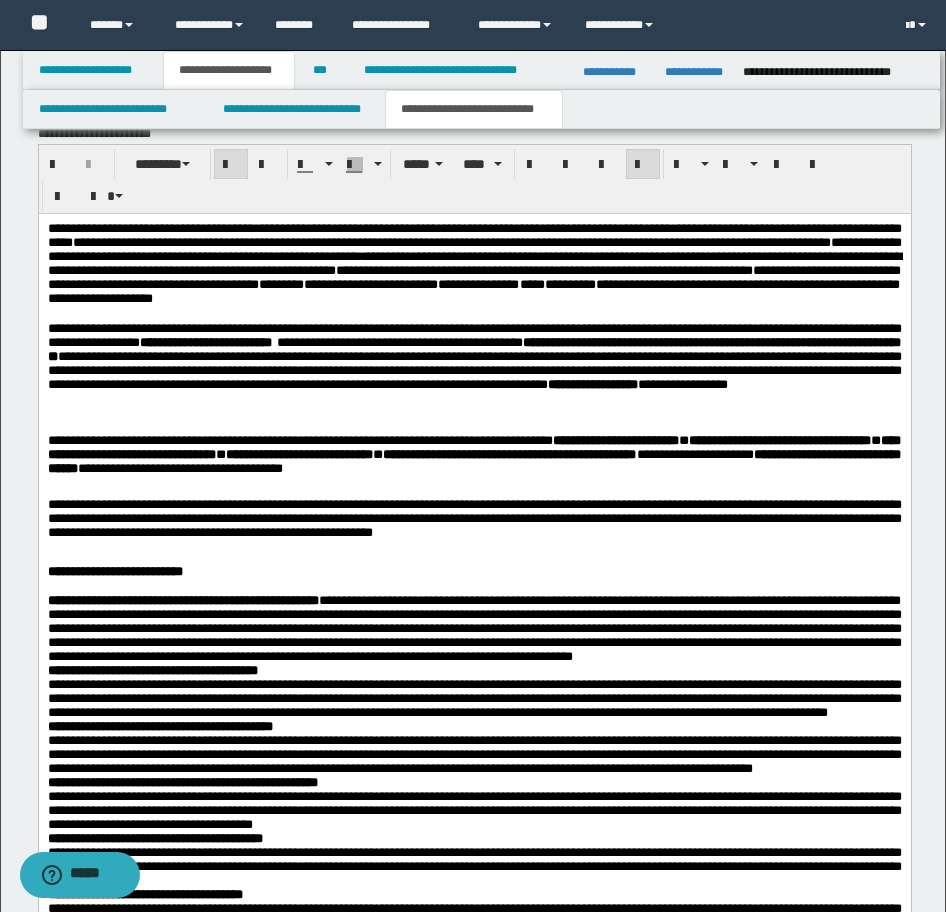 click on "**********" at bounding box center (474, 627) 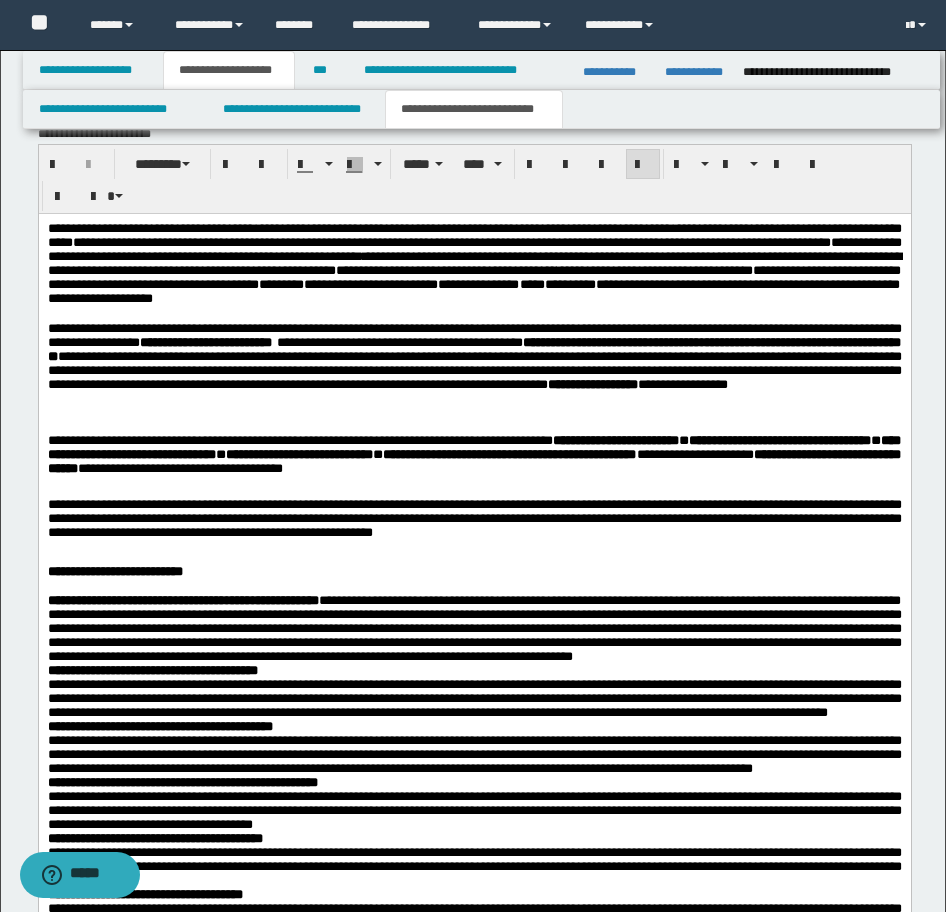 click on "**********" at bounding box center (474, 697) 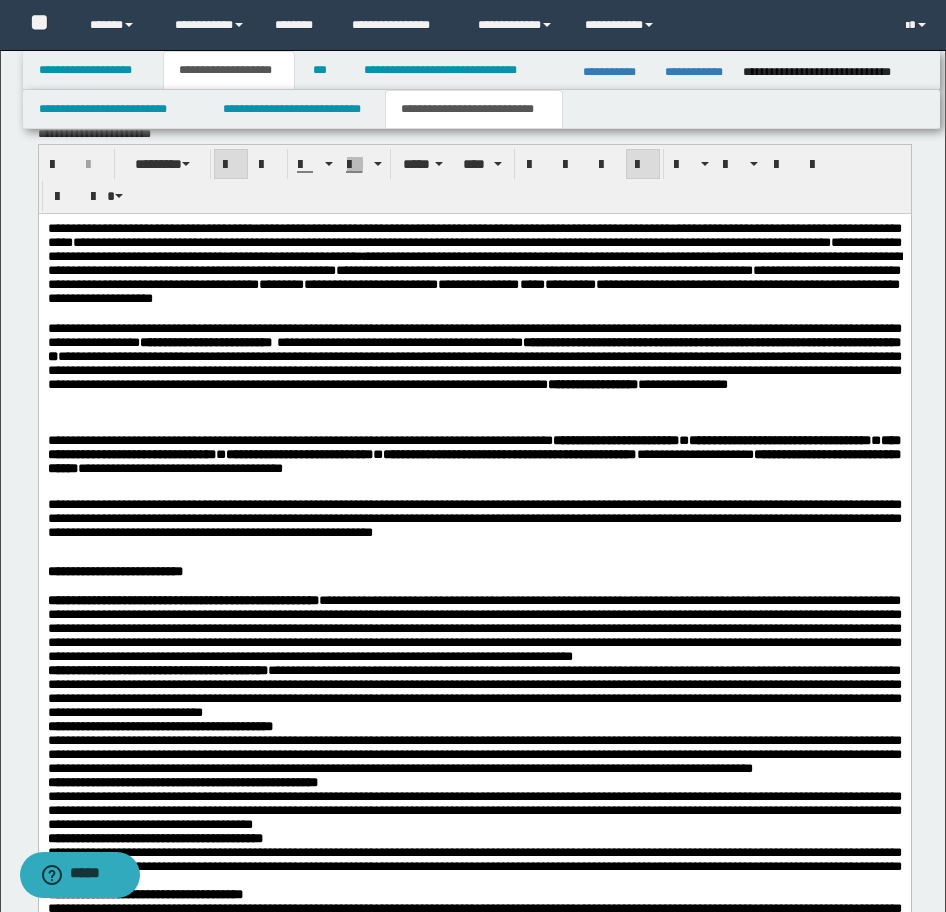 drag, startPoint x: 668, startPoint y: 759, endPoint x: 678, endPoint y: 784, distance: 26.925823 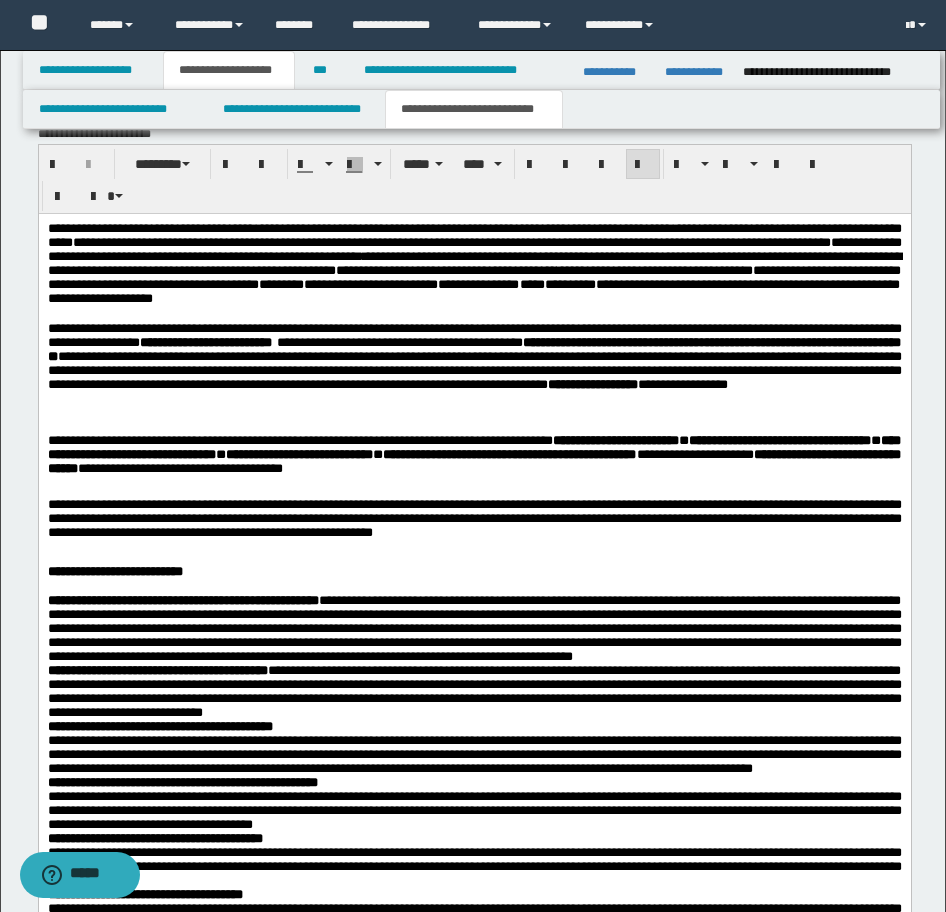 click on "**********" at bounding box center [474, 753] 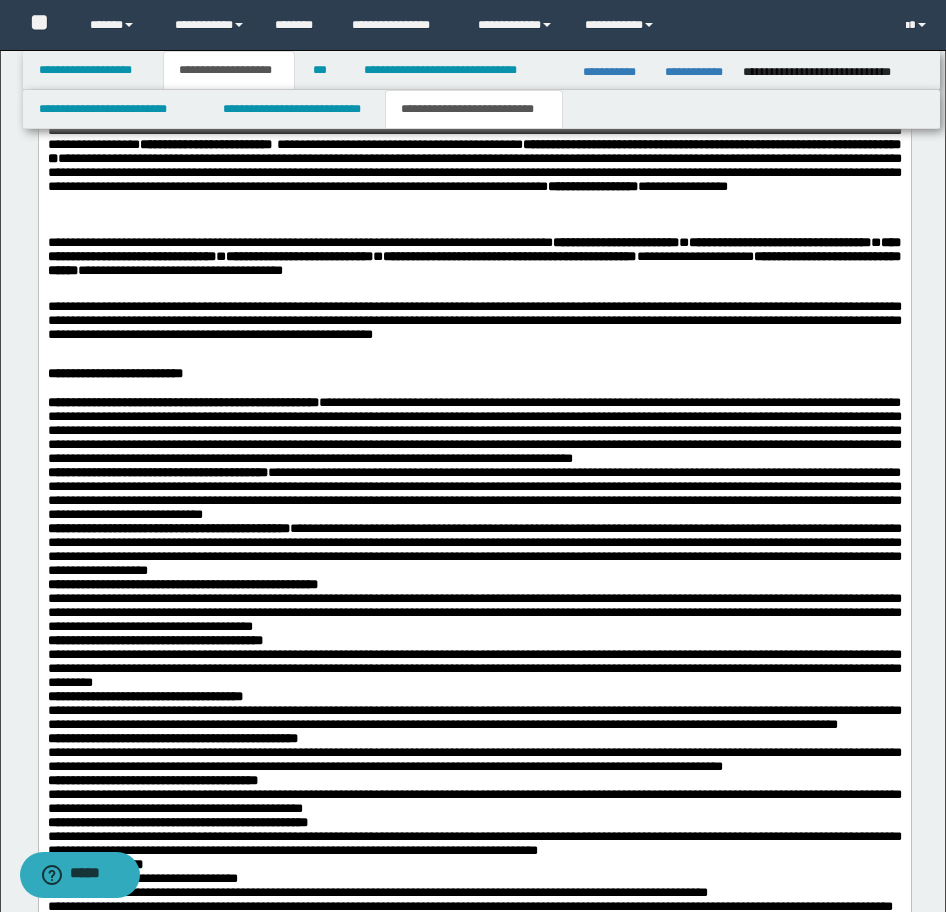 scroll, scrollTop: 2300, scrollLeft: 0, axis: vertical 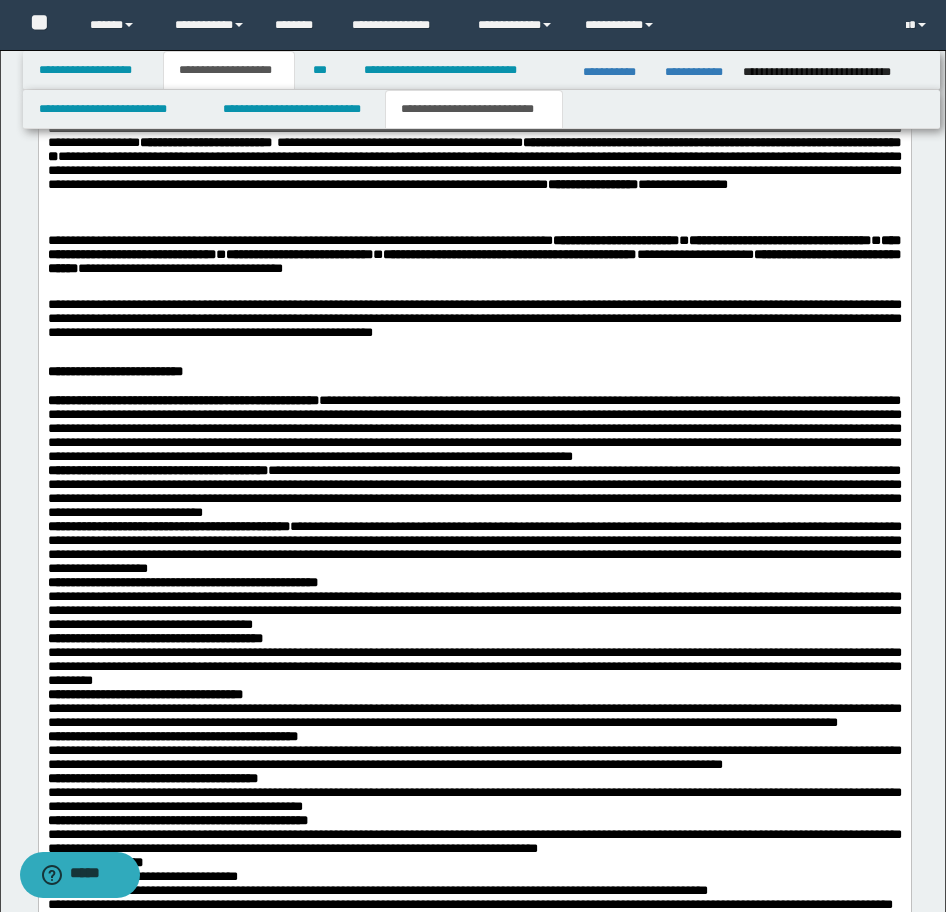 click on "**********" at bounding box center (474, 609) 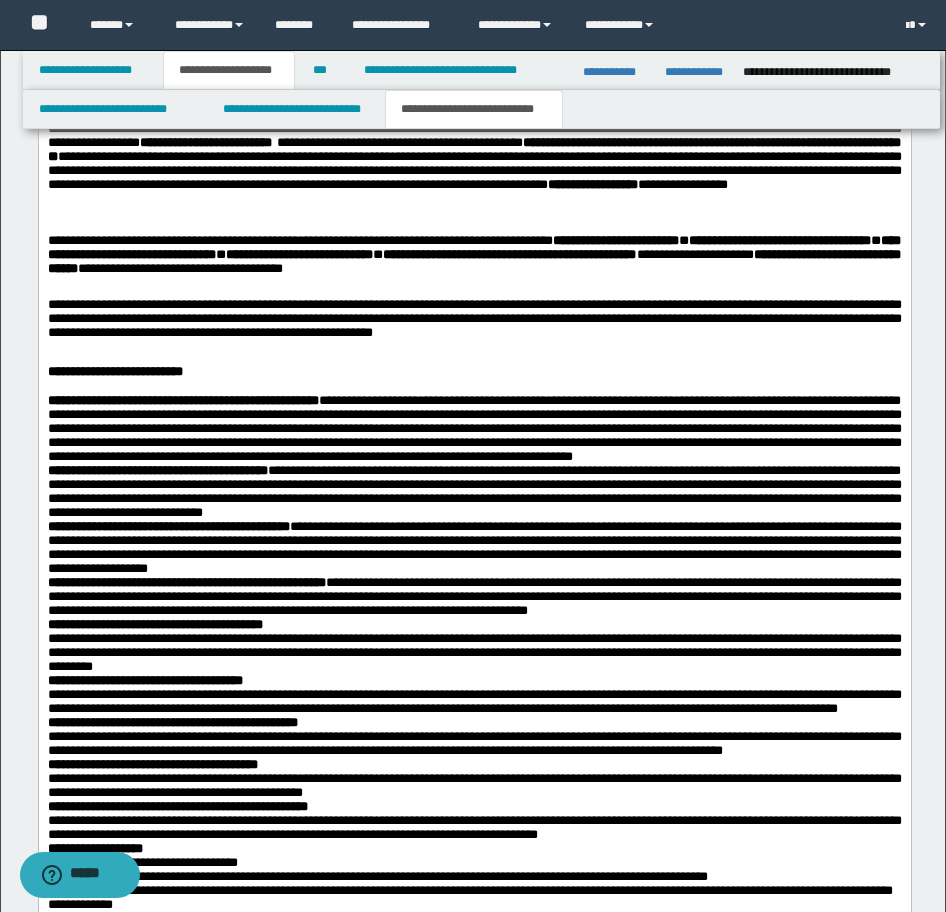 click on "**********" at bounding box center [474, 651] 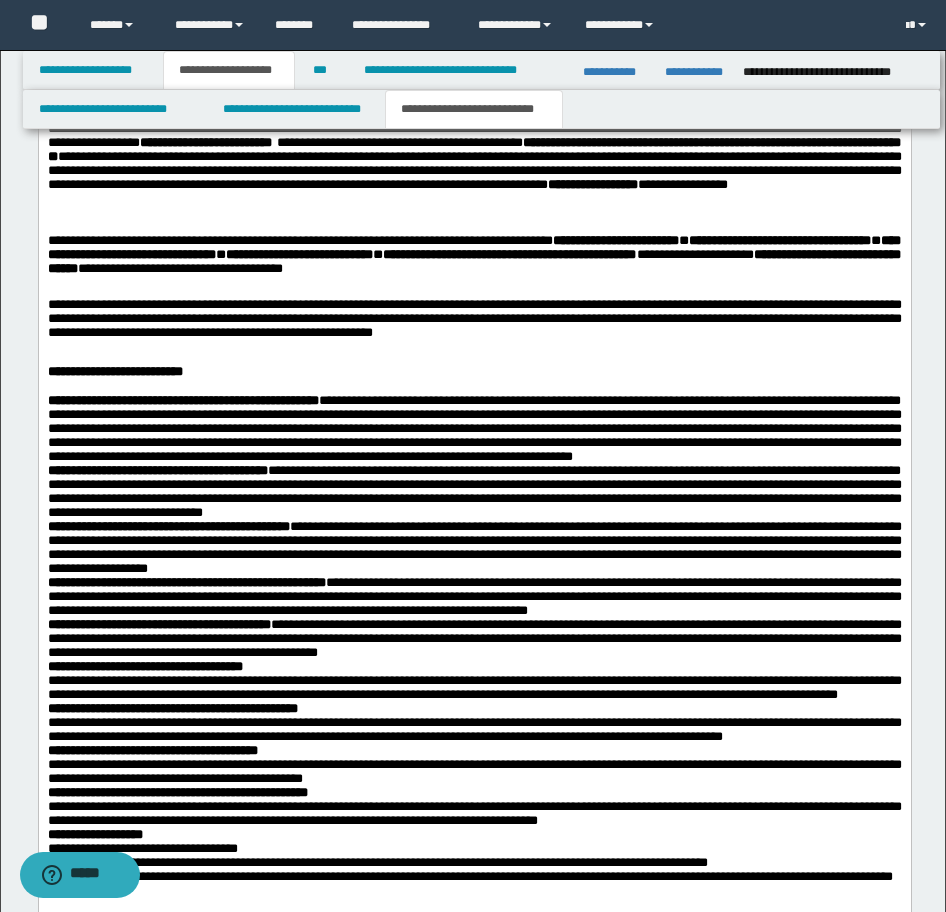 click on "**********" at bounding box center (474, 1063) 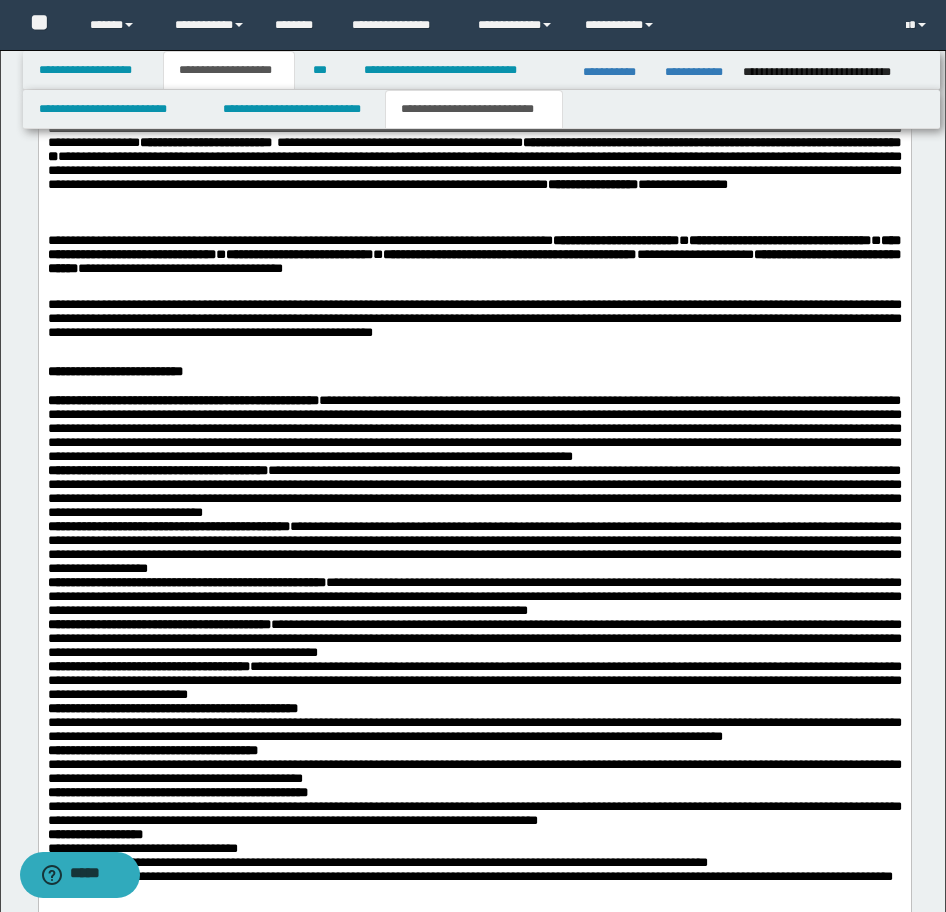 scroll, scrollTop: 2600, scrollLeft: 0, axis: vertical 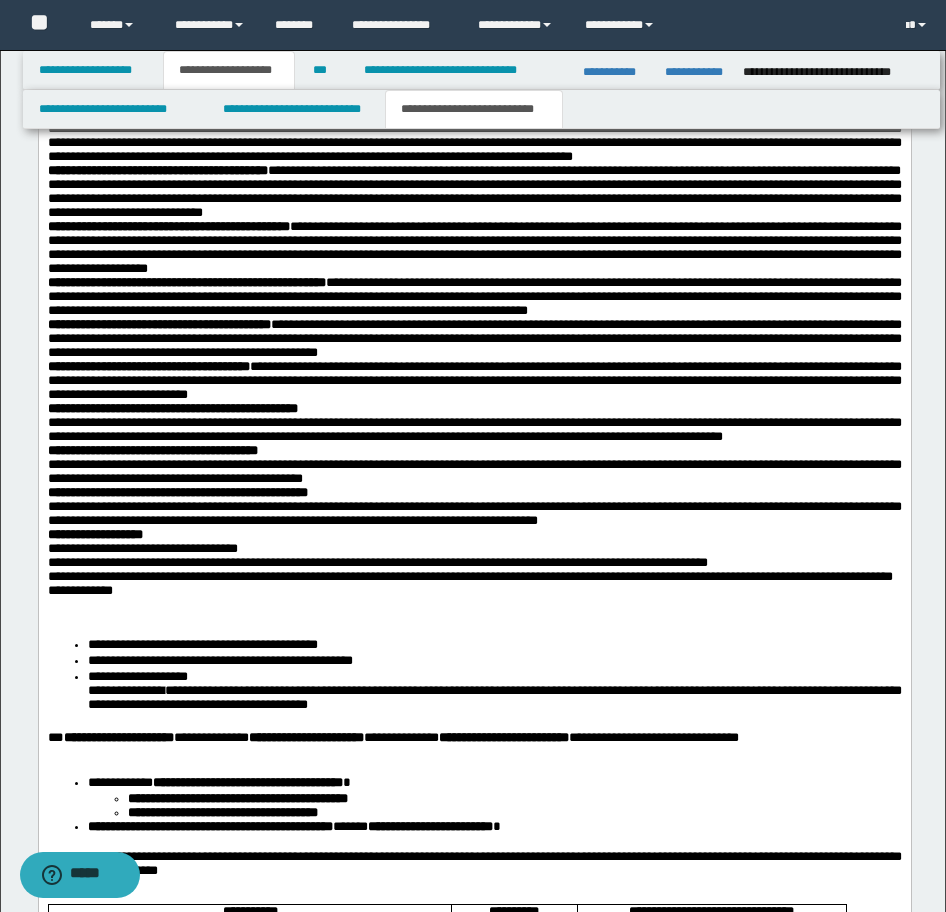 click on "**********" at bounding box center (474, 764) 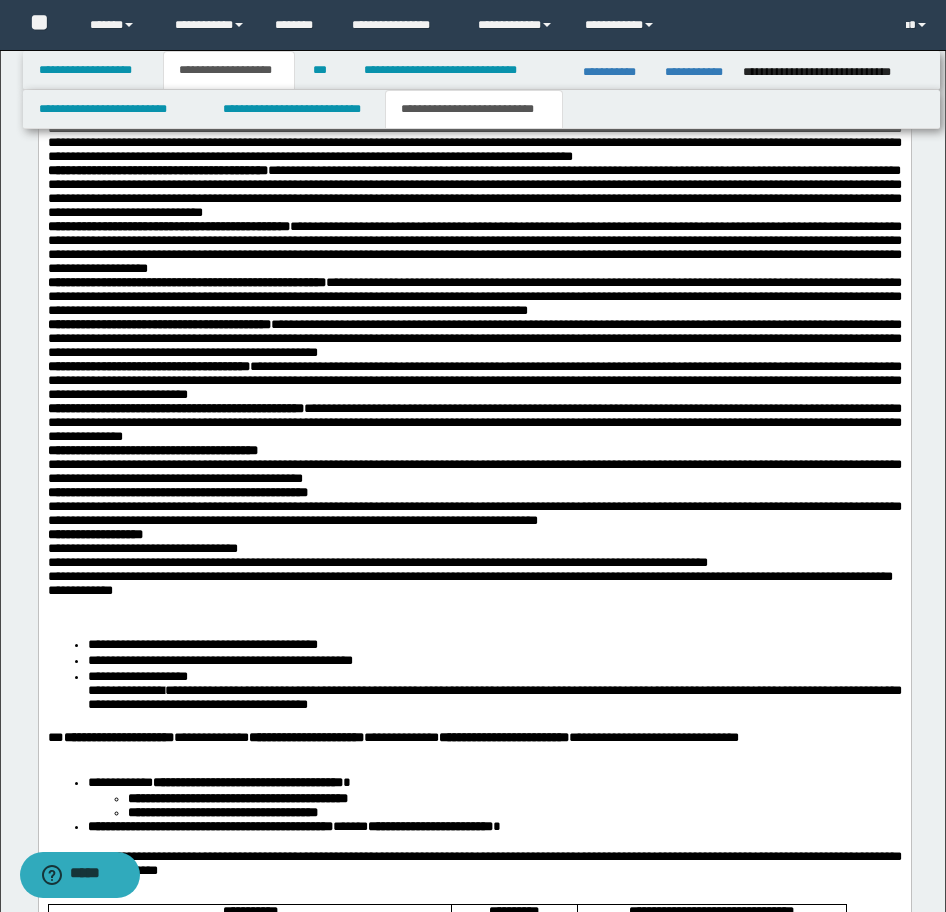 click on "**********" at bounding box center [474, 471] 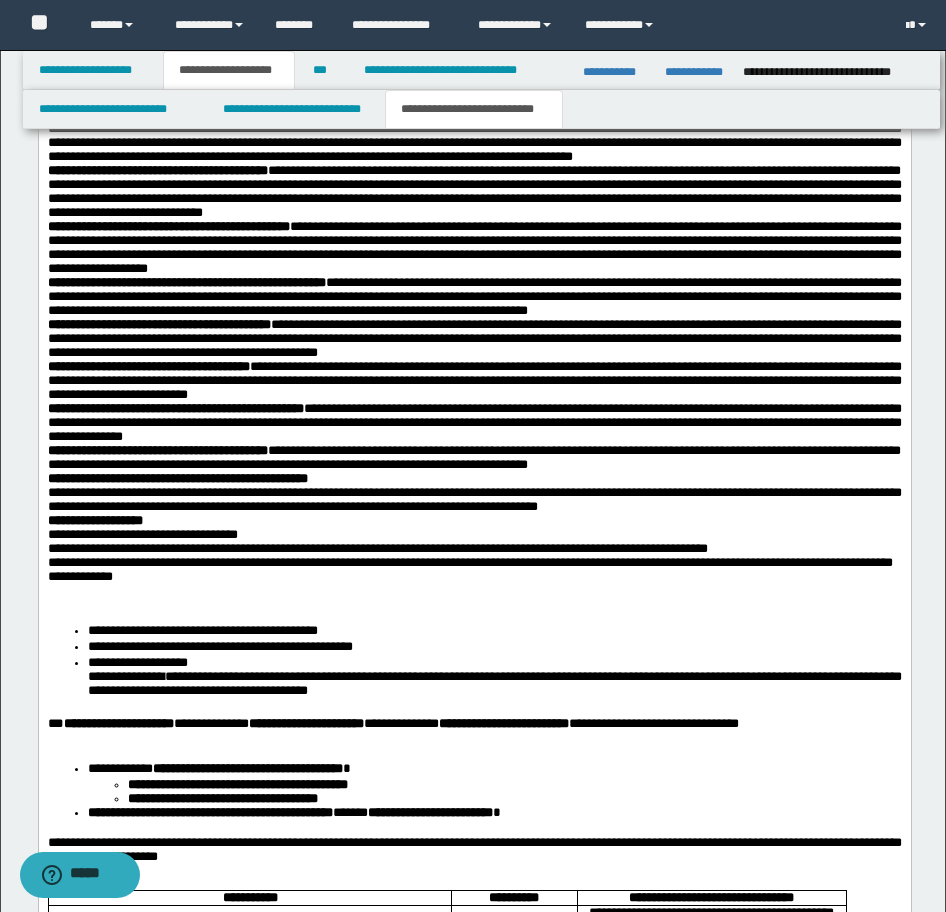 click on "**********" at bounding box center [474, 499] 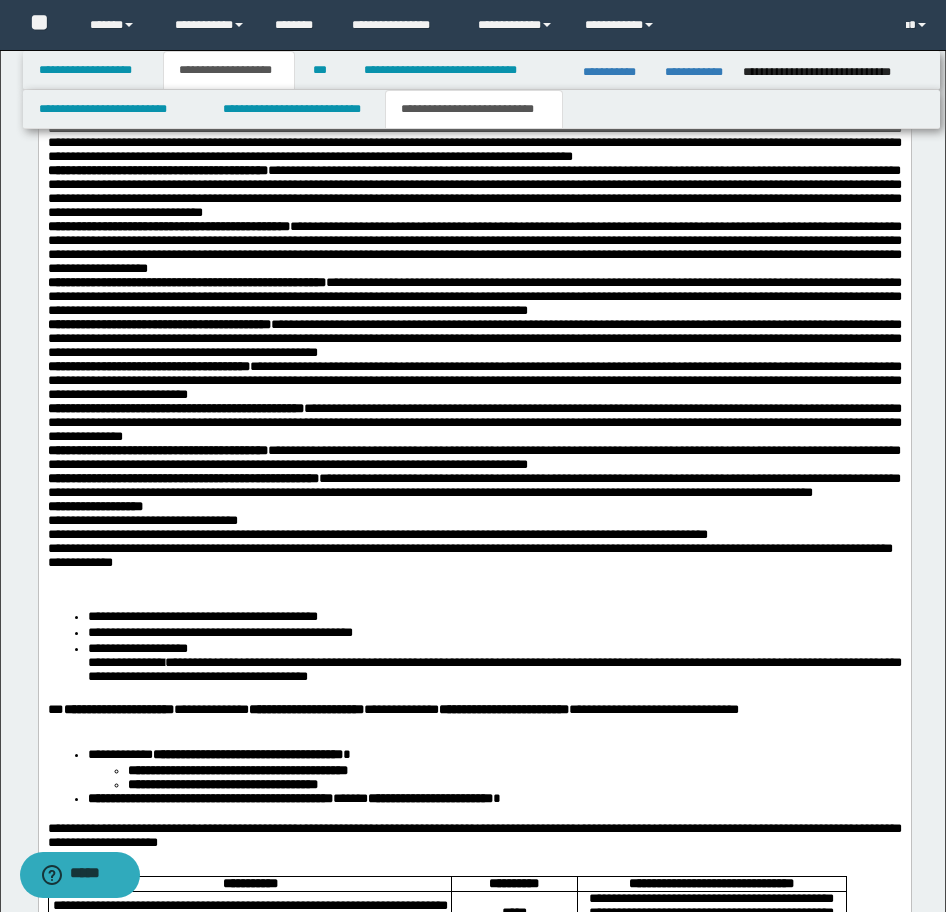 click on "**********" at bounding box center (142, 520) 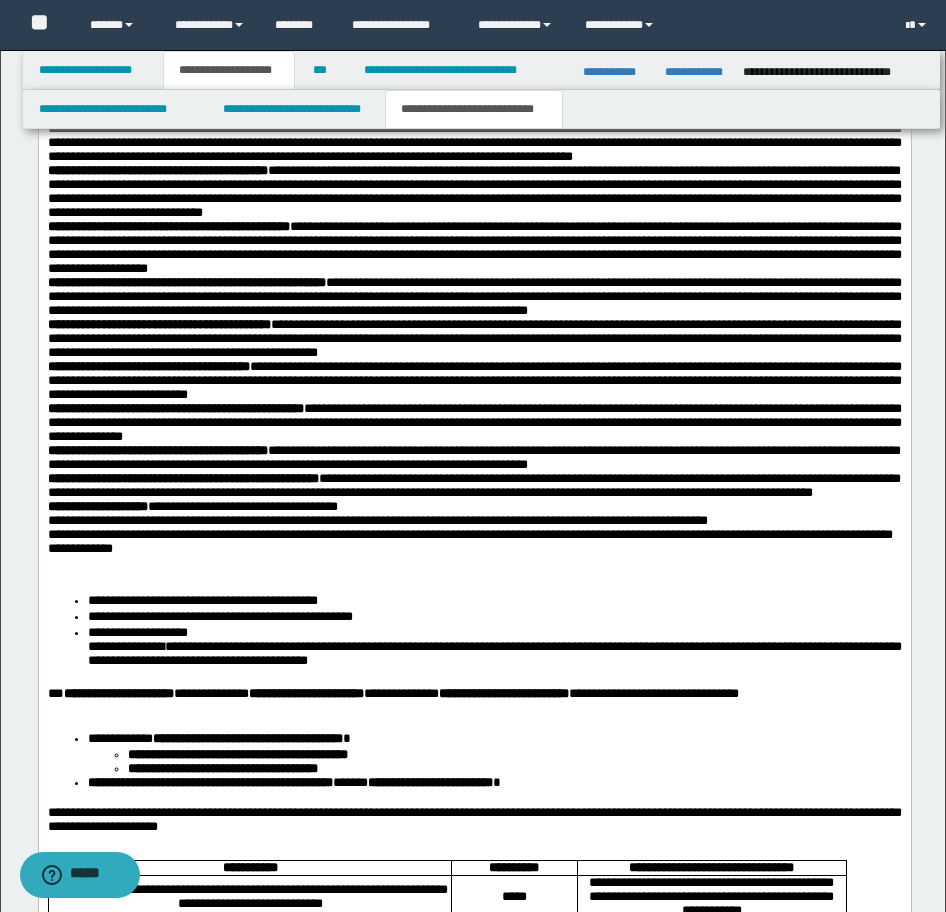 click on "**********" at bounding box center (377, 520) 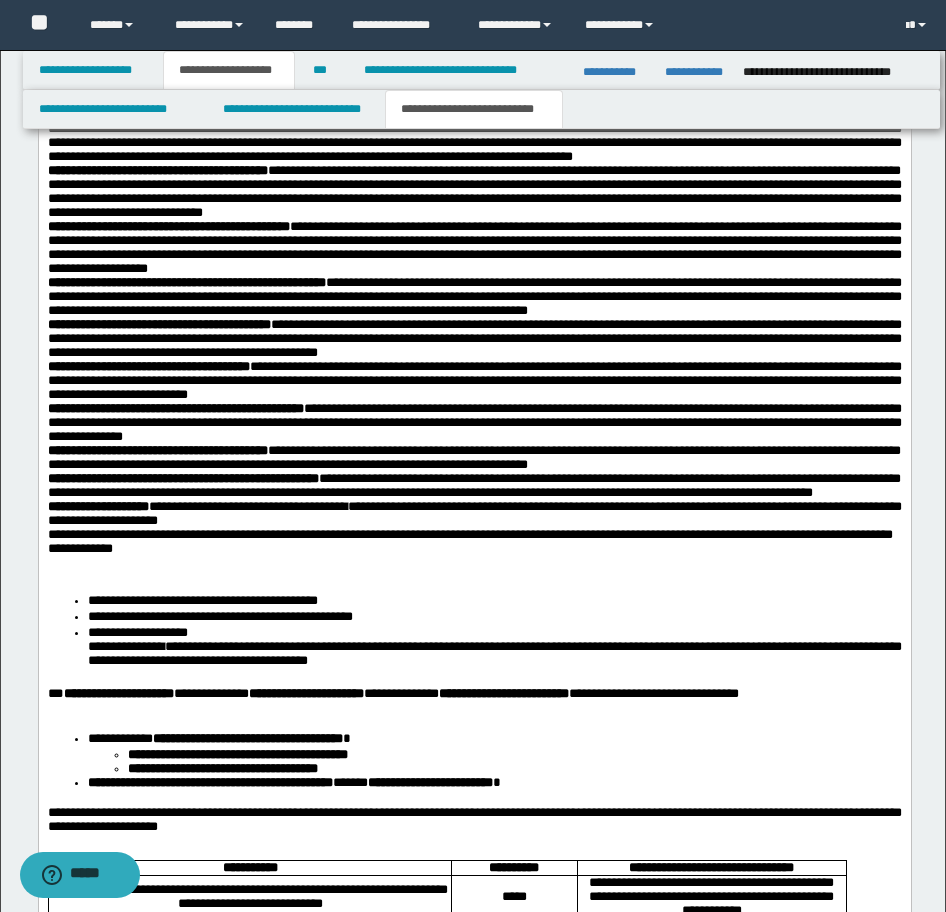 click on "**********" at bounding box center [469, 534] 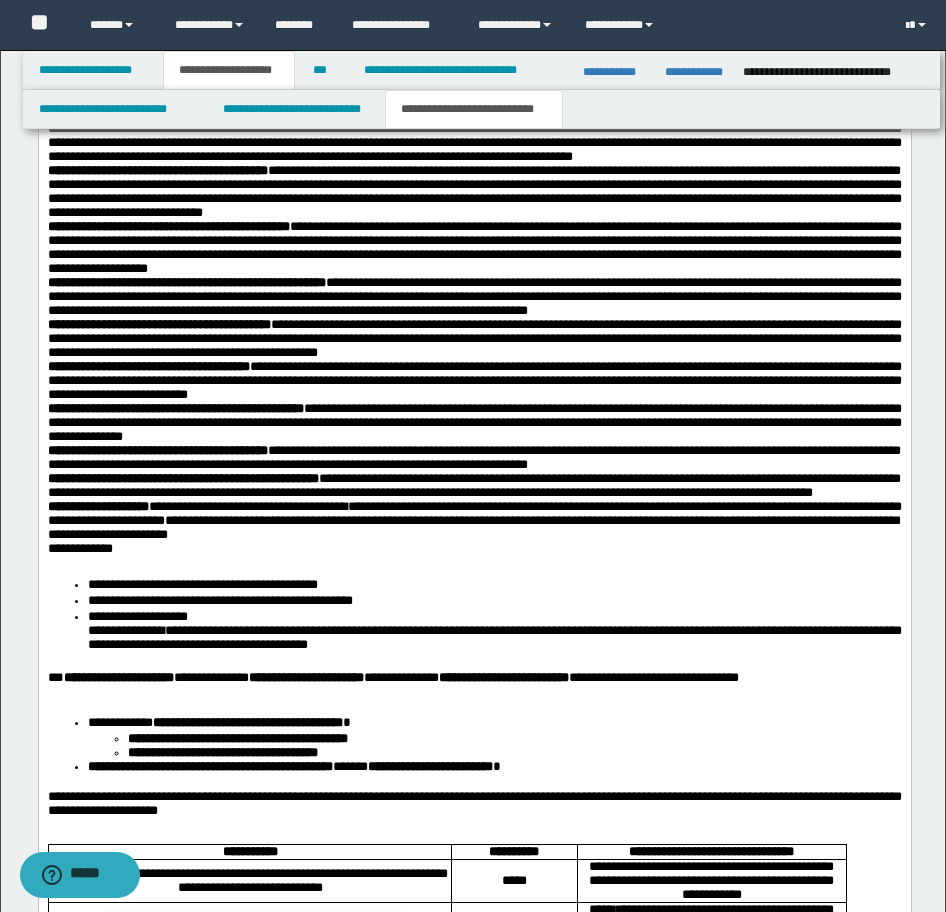click on "**********" at bounding box center (79, 548) 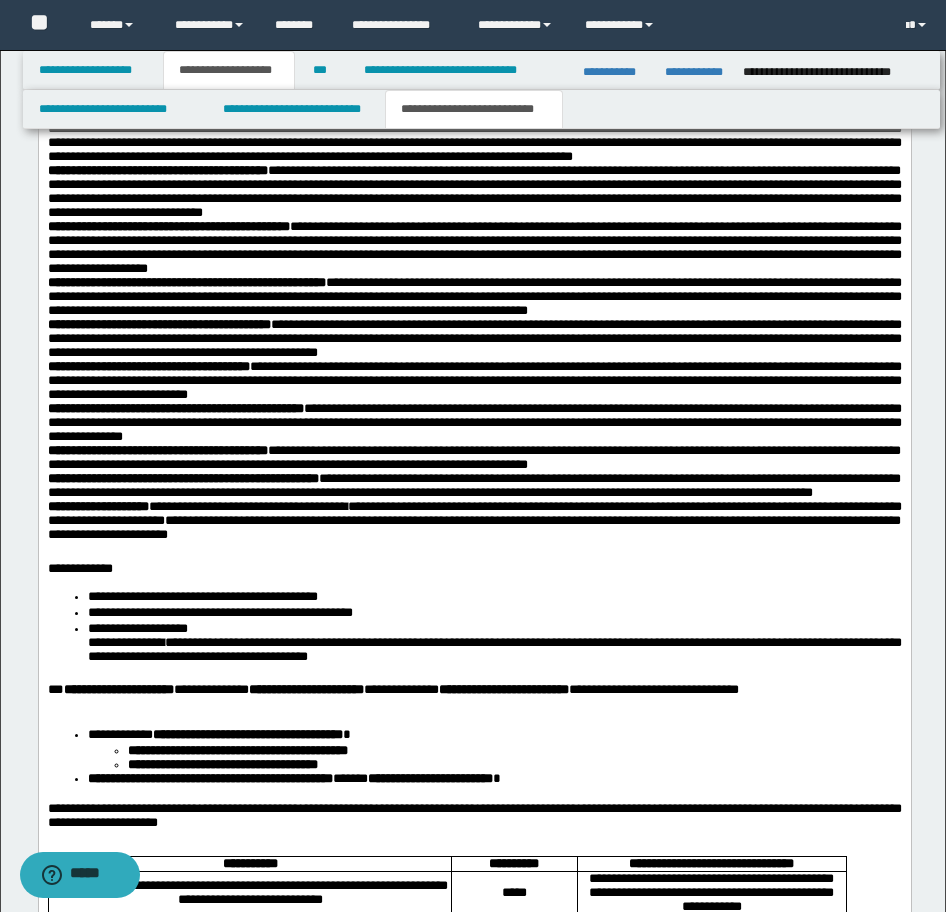 click on "**********" at bounding box center (202, 596) 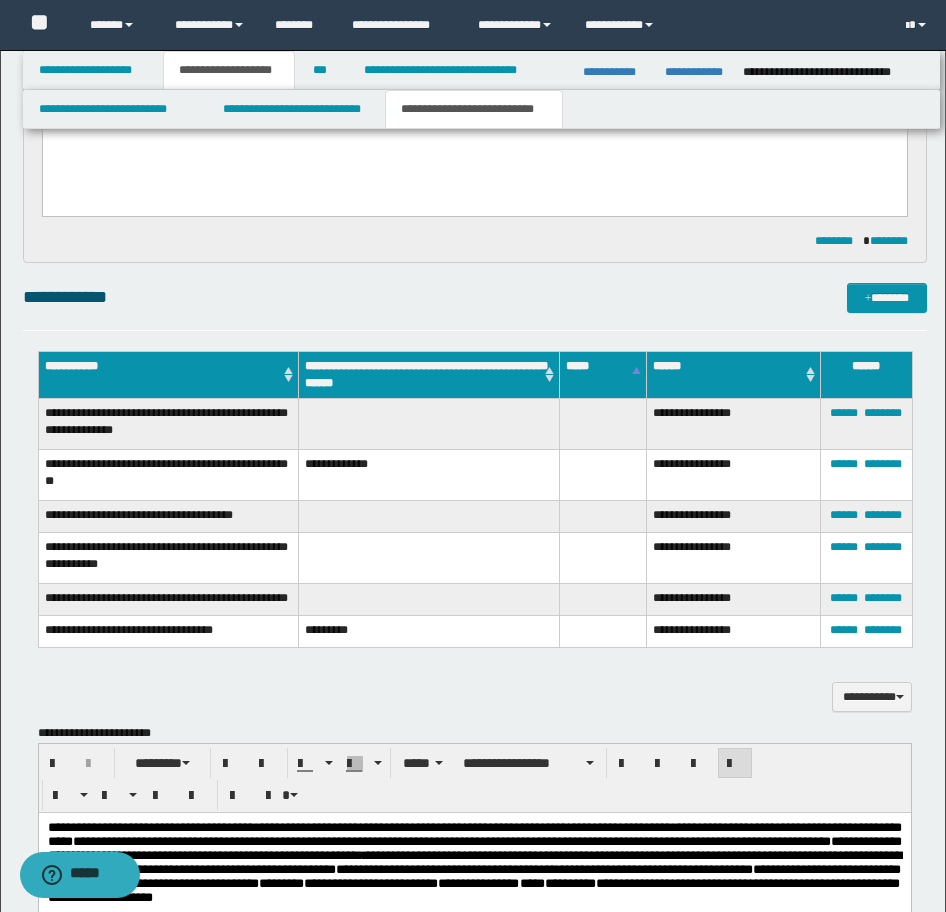 scroll, scrollTop: 1500, scrollLeft: 0, axis: vertical 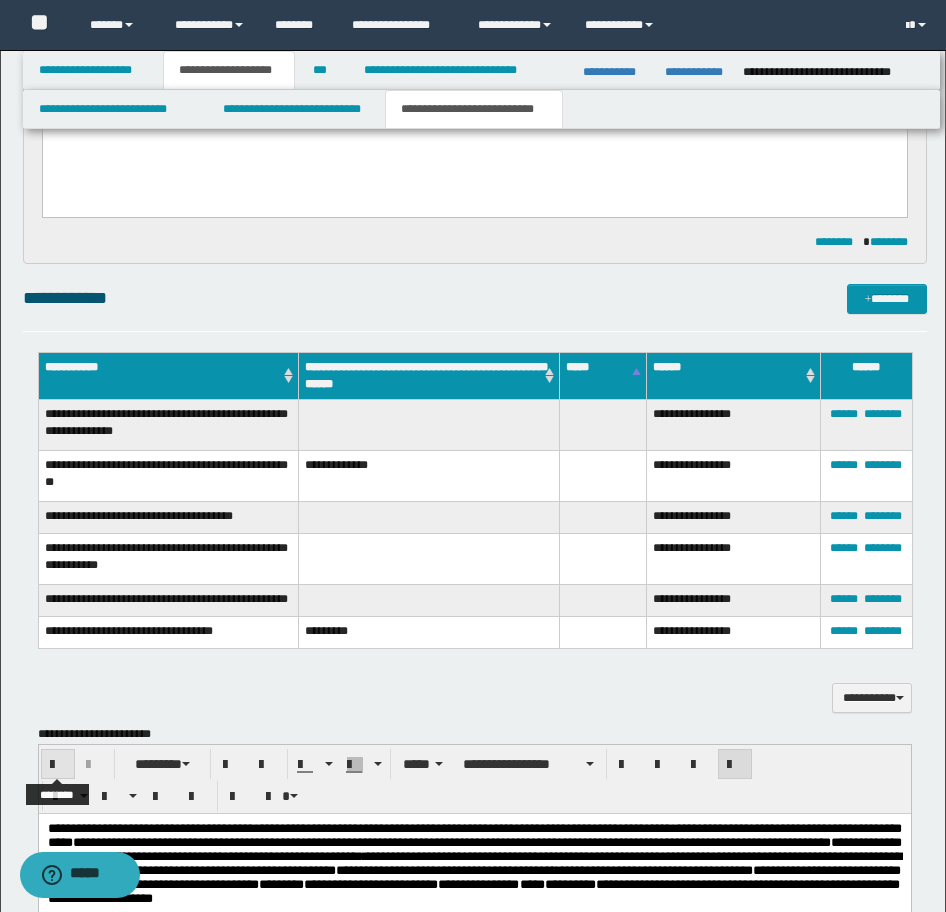 click at bounding box center (58, 765) 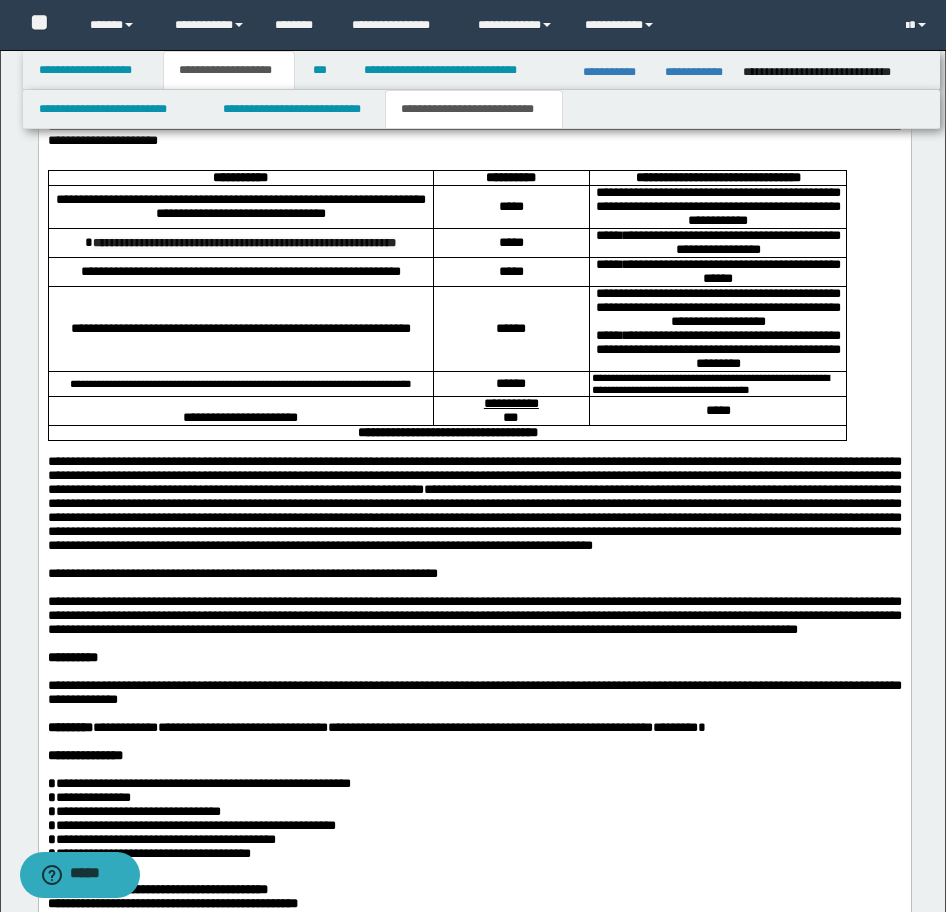 scroll, scrollTop: 3000, scrollLeft: 0, axis: vertical 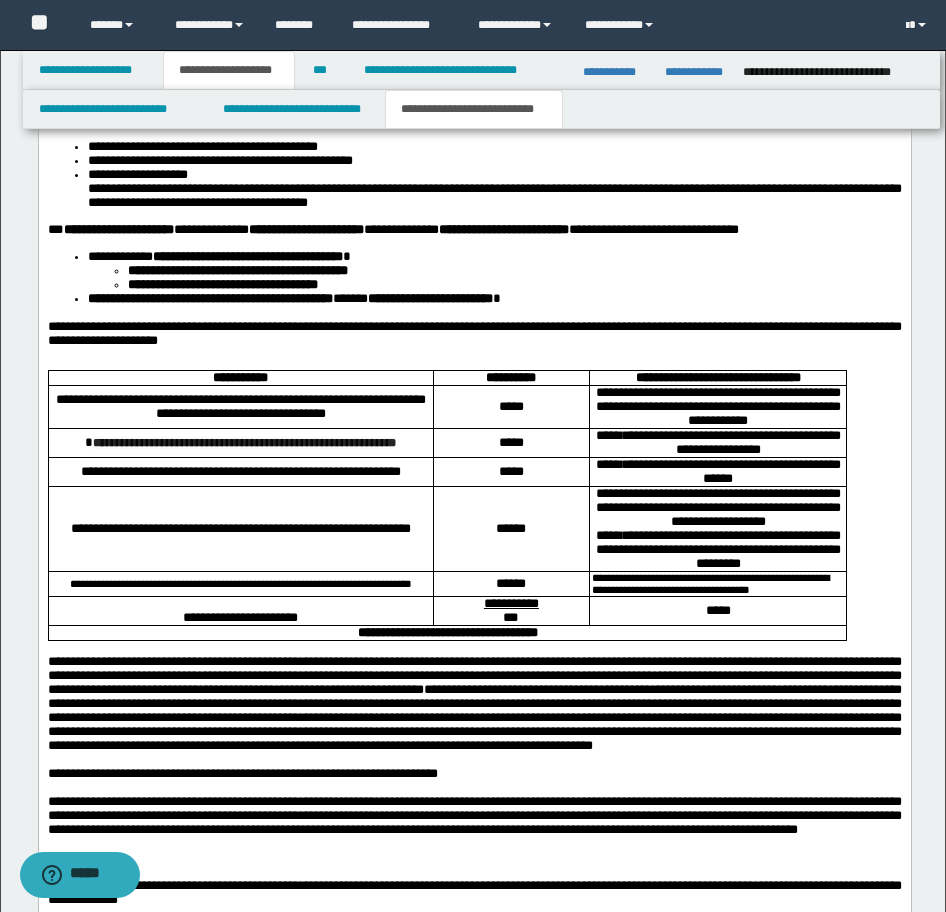 click on "**********" at bounding box center [474, 175] 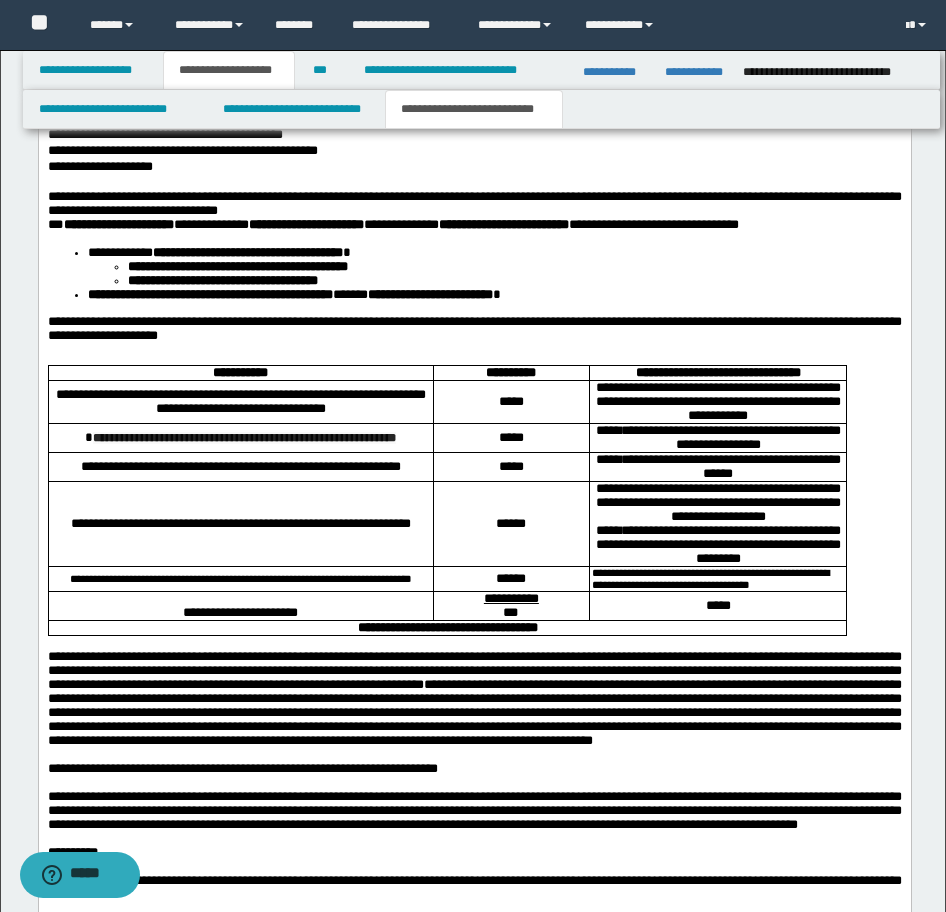 click on "**********" at bounding box center (392, 224) 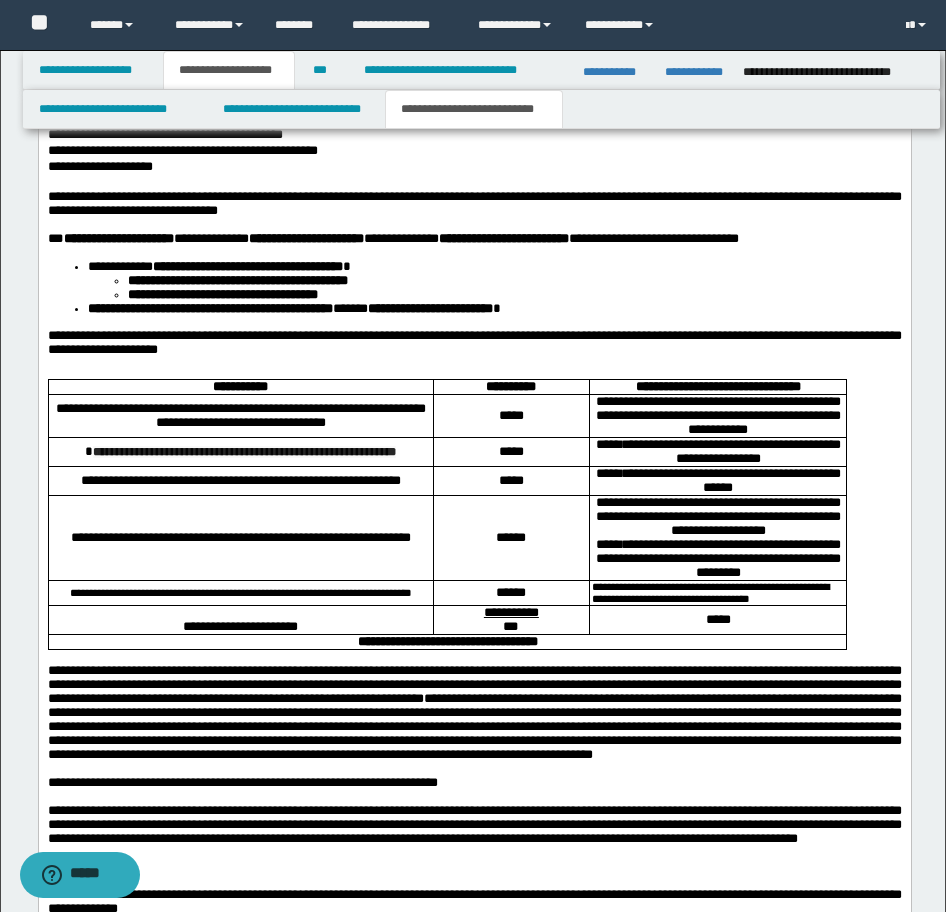 click on "**********" at bounding box center (474, 288) 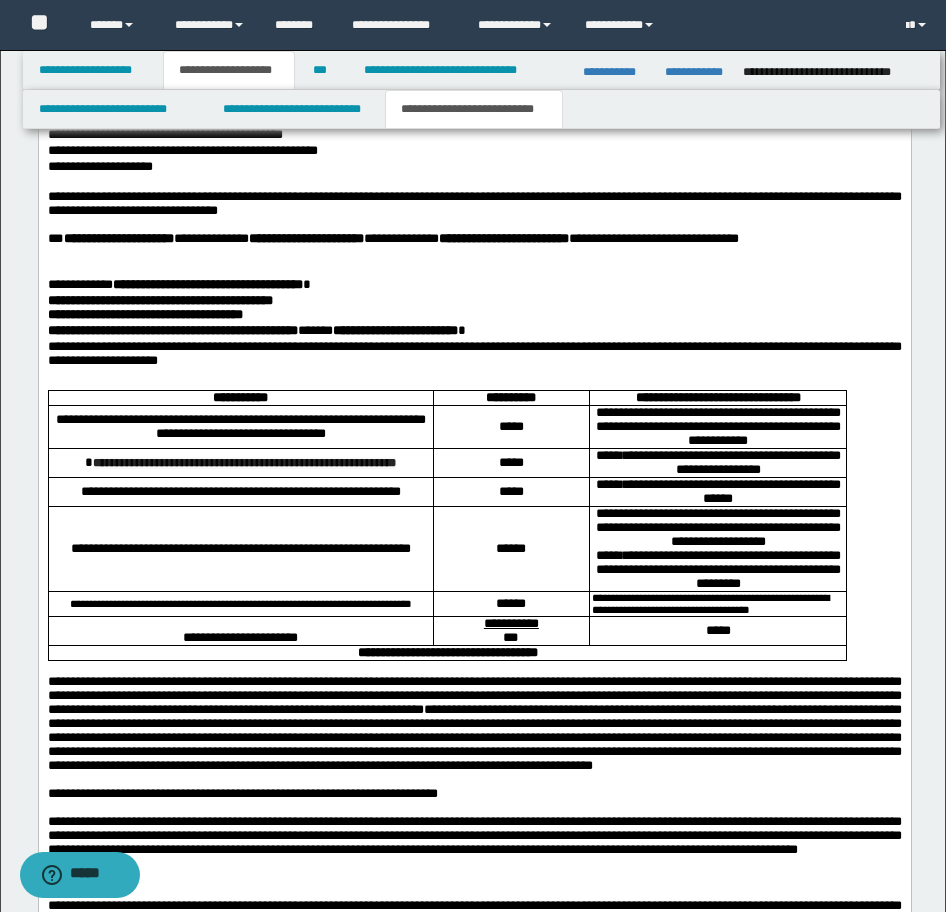 click on "**********" at bounding box center (474, 353) 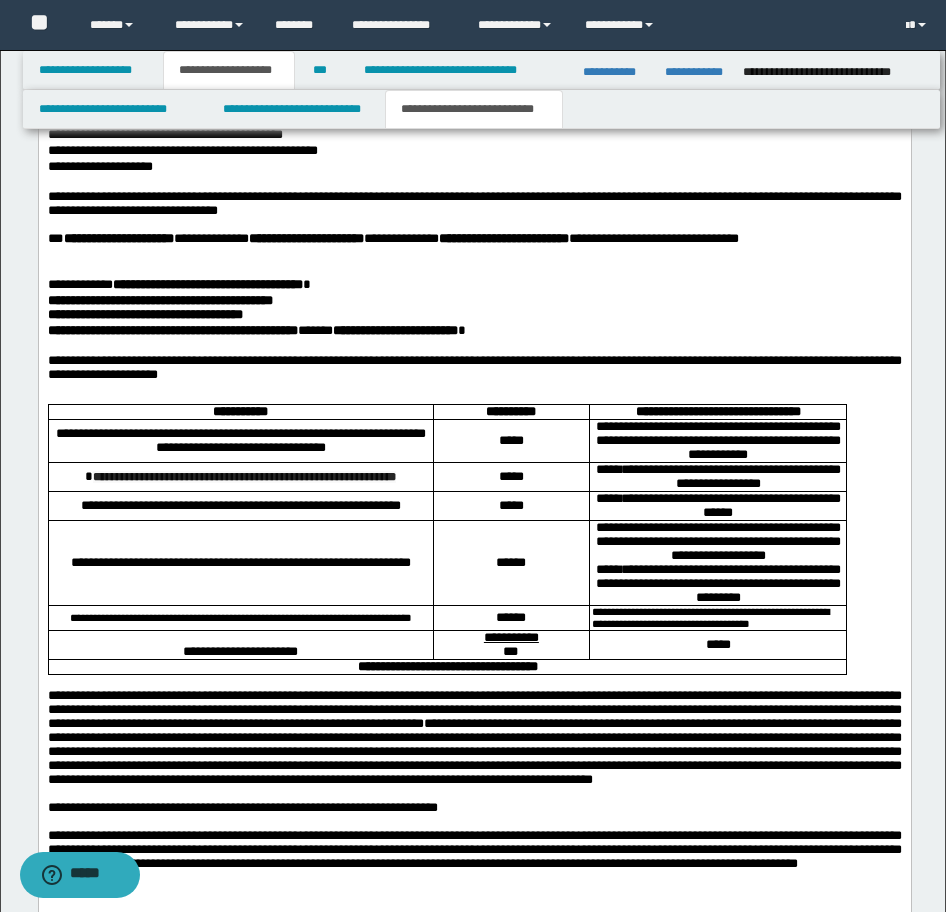 click at bounding box center [474, 389] 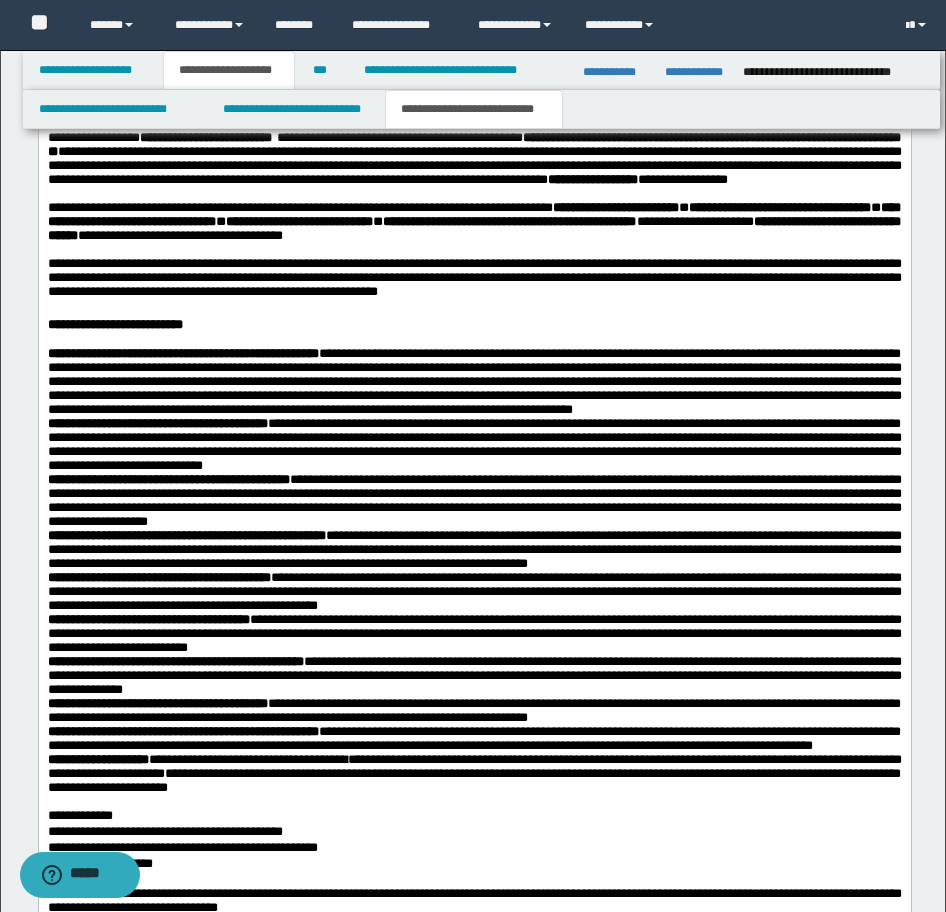scroll, scrollTop: 2000, scrollLeft: 0, axis: vertical 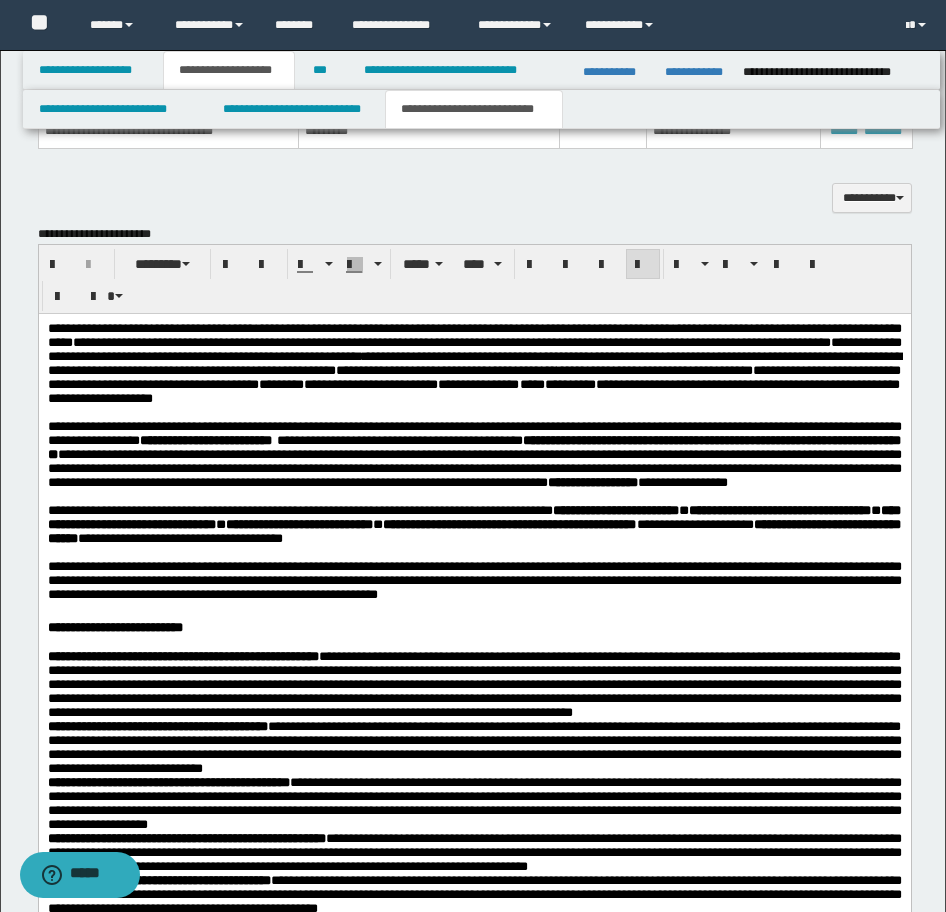 click on "**********" at bounding box center (474, 341) 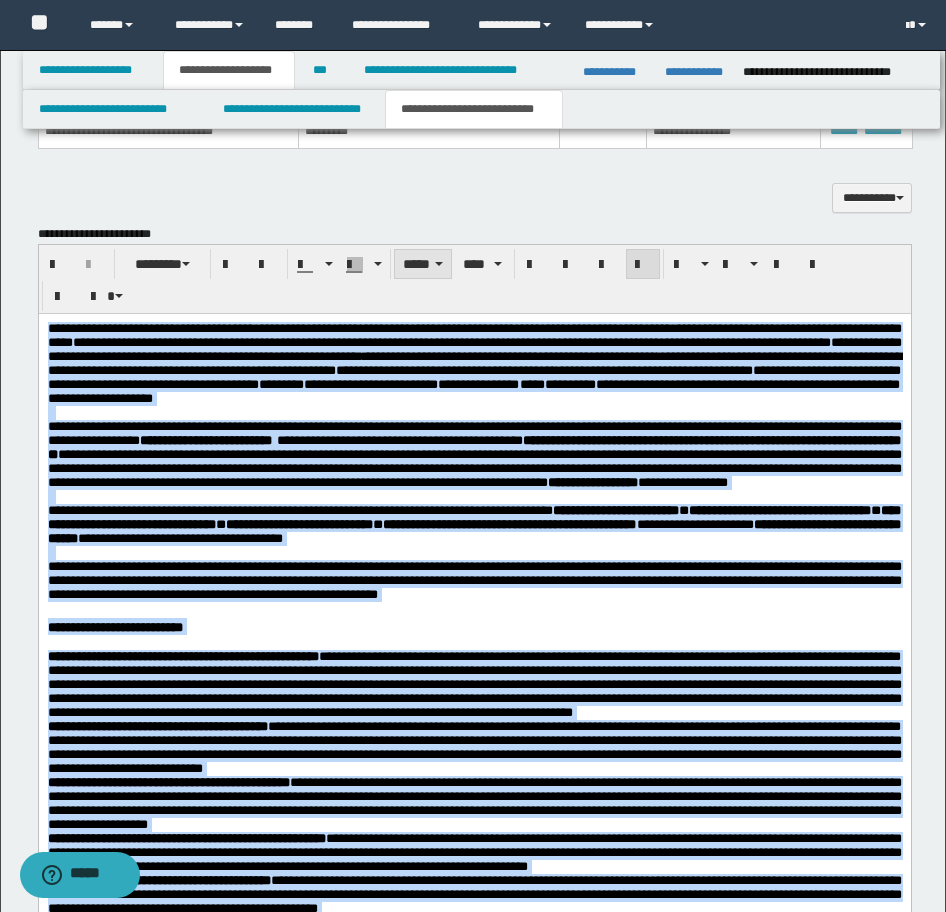 click on "*****" at bounding box center [423, 264] 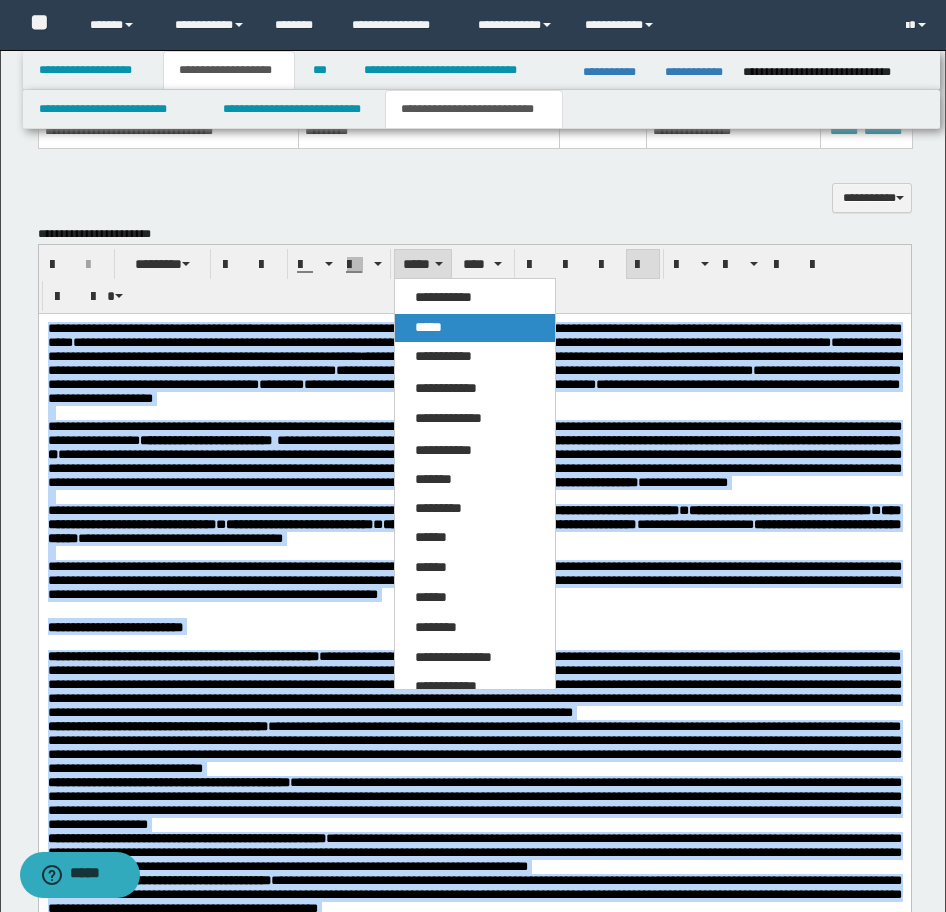 click on "*****" at bounding box center (428, 327) 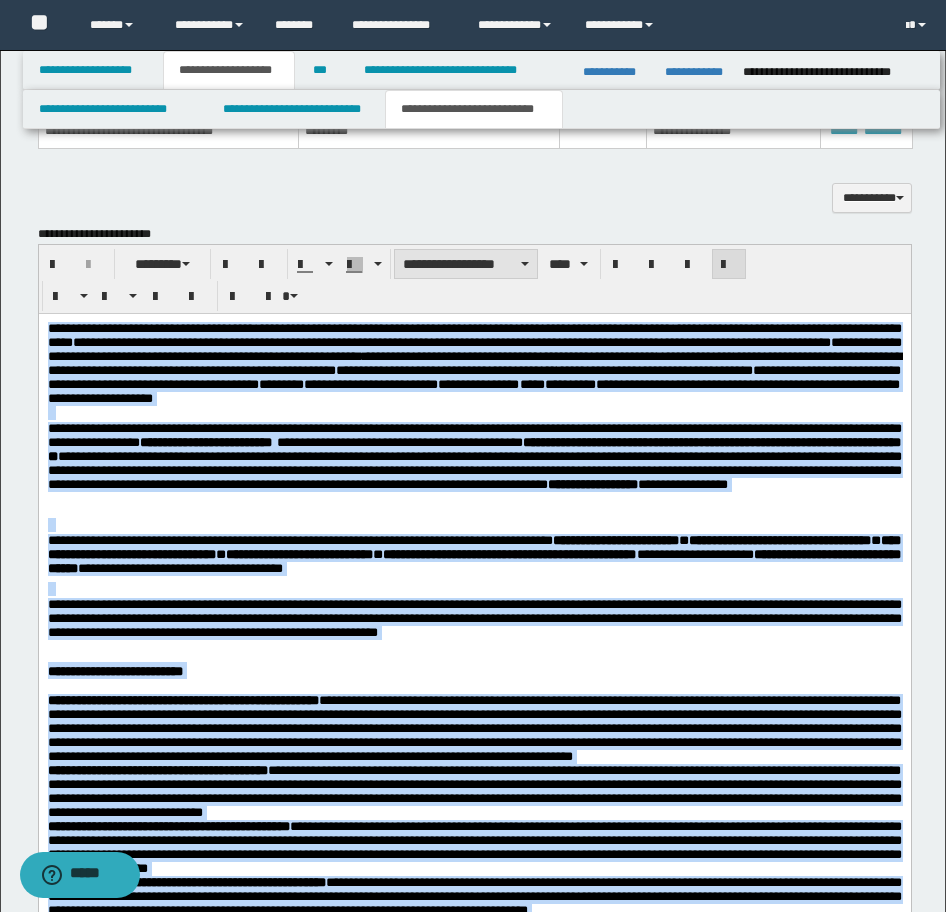 click on "**********" at bounding box center [466, 264] 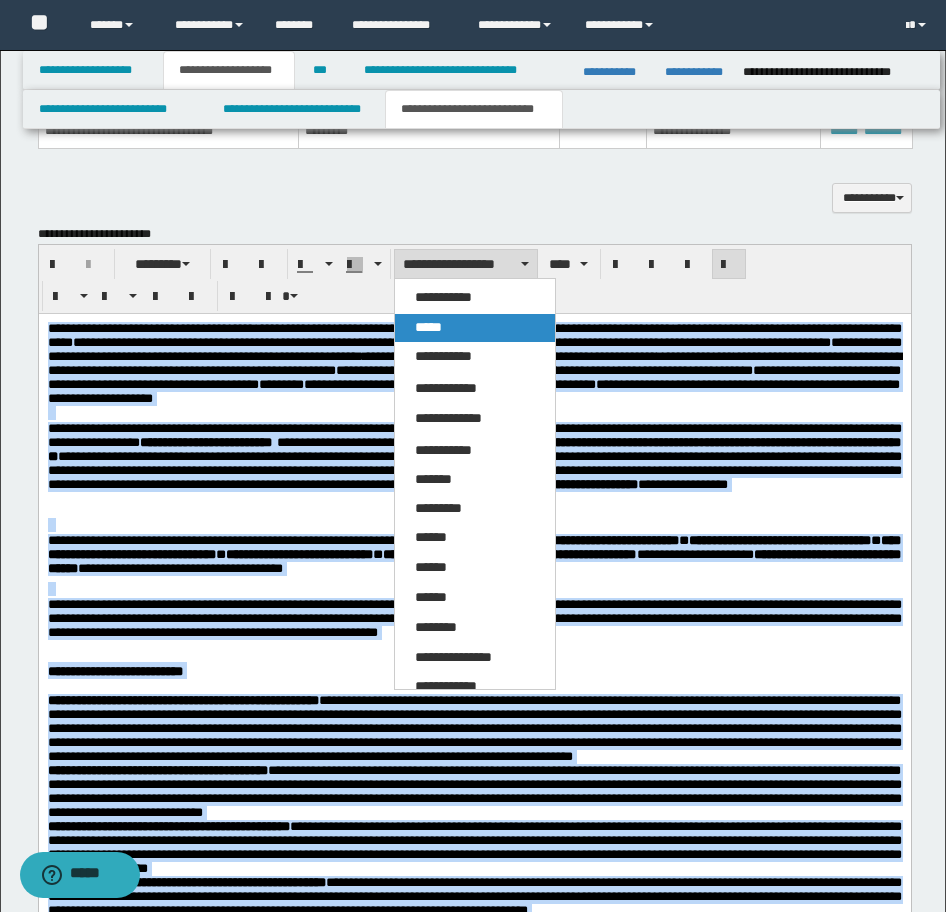 click on "*****" at bounding box center [428, 327] 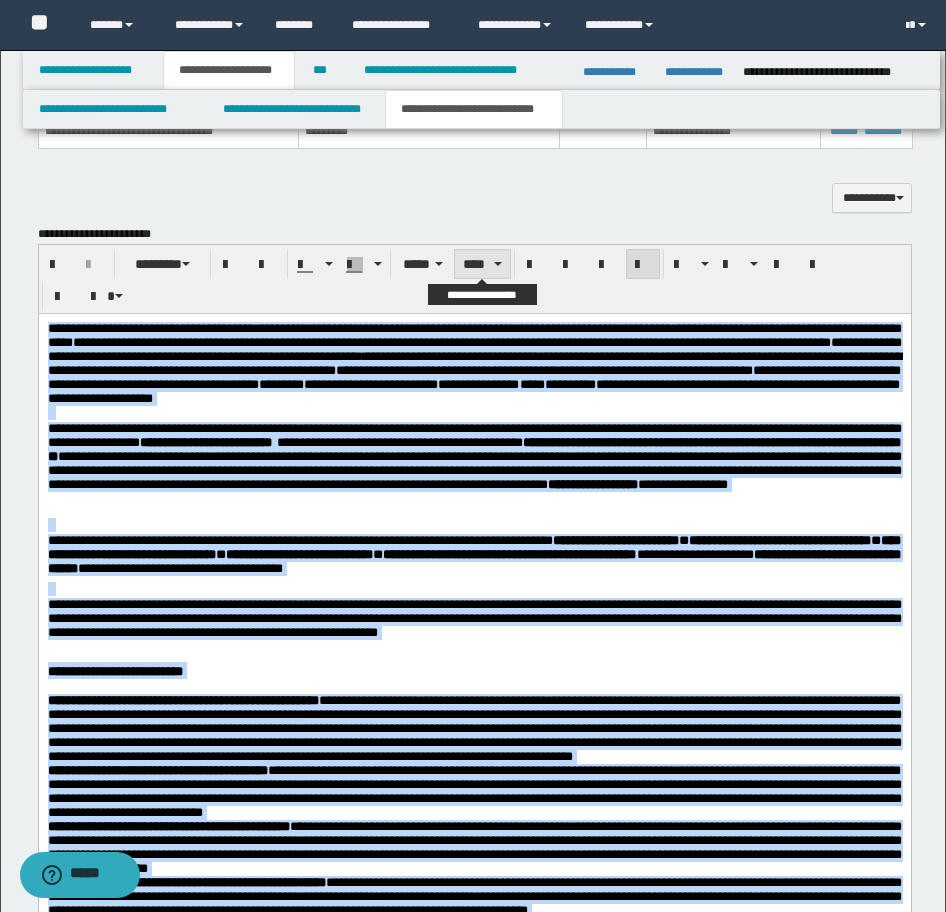 click on "****" at bounding box center (482, 264) 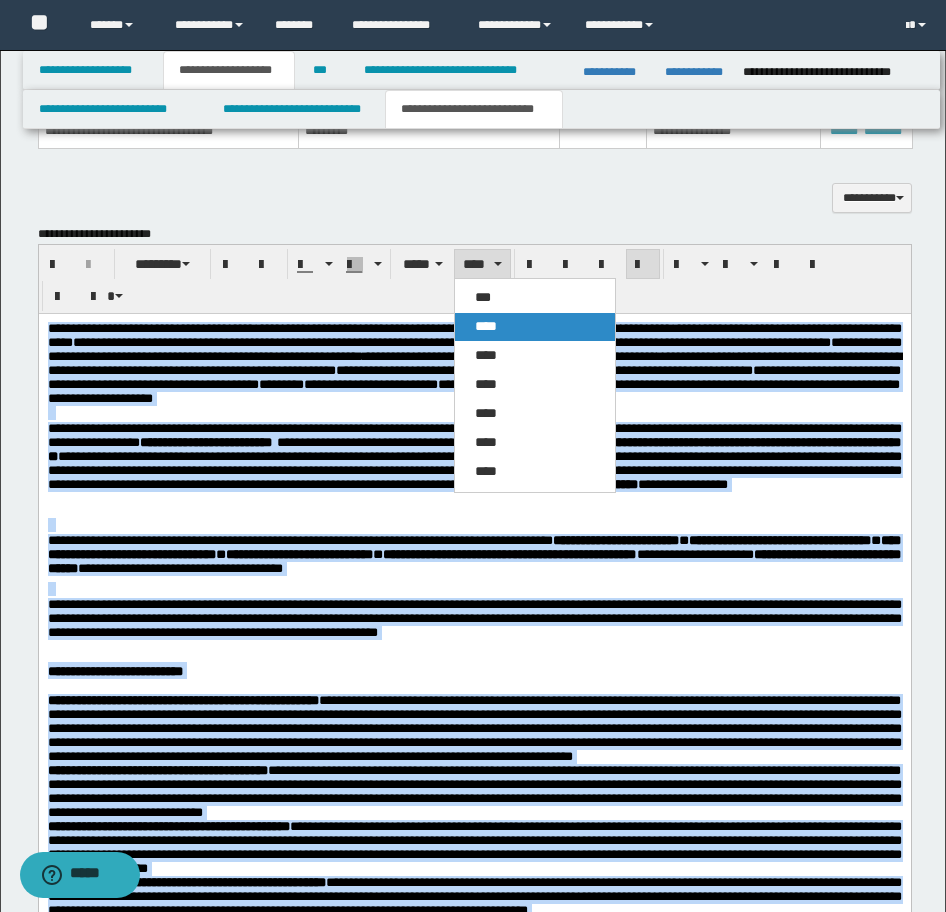 click on "****" at bounding box center [486, 326] 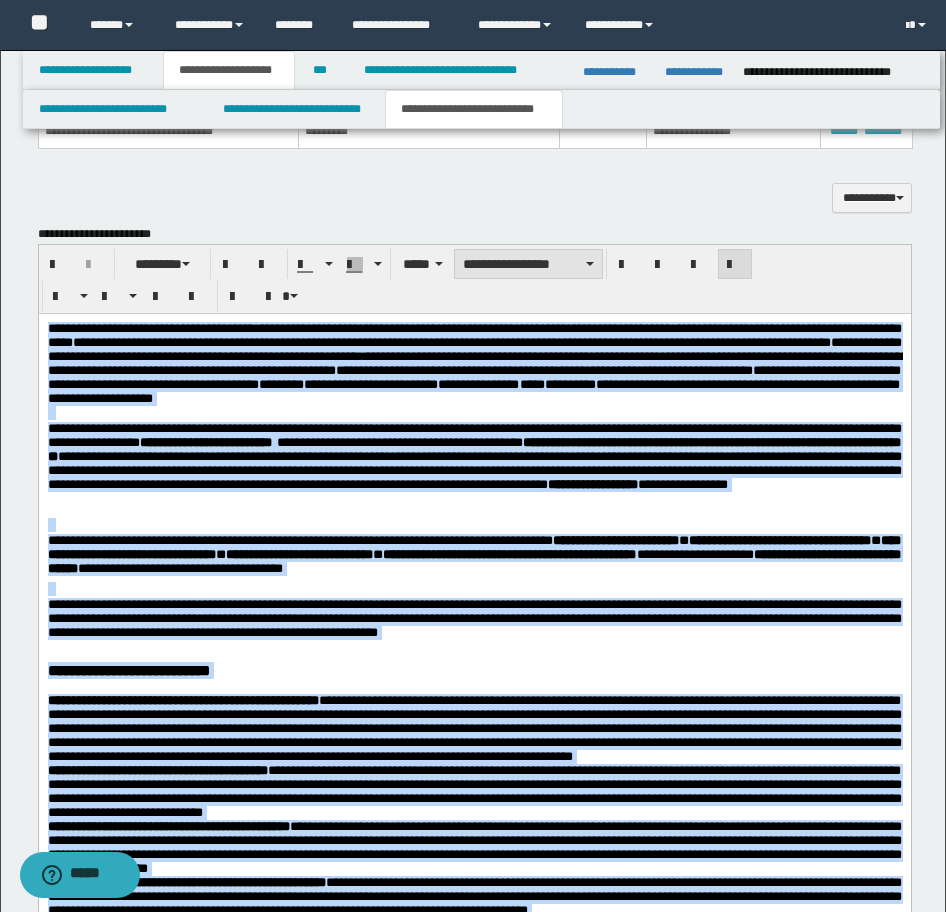 click on "**********" at bounding box center [528, 264] 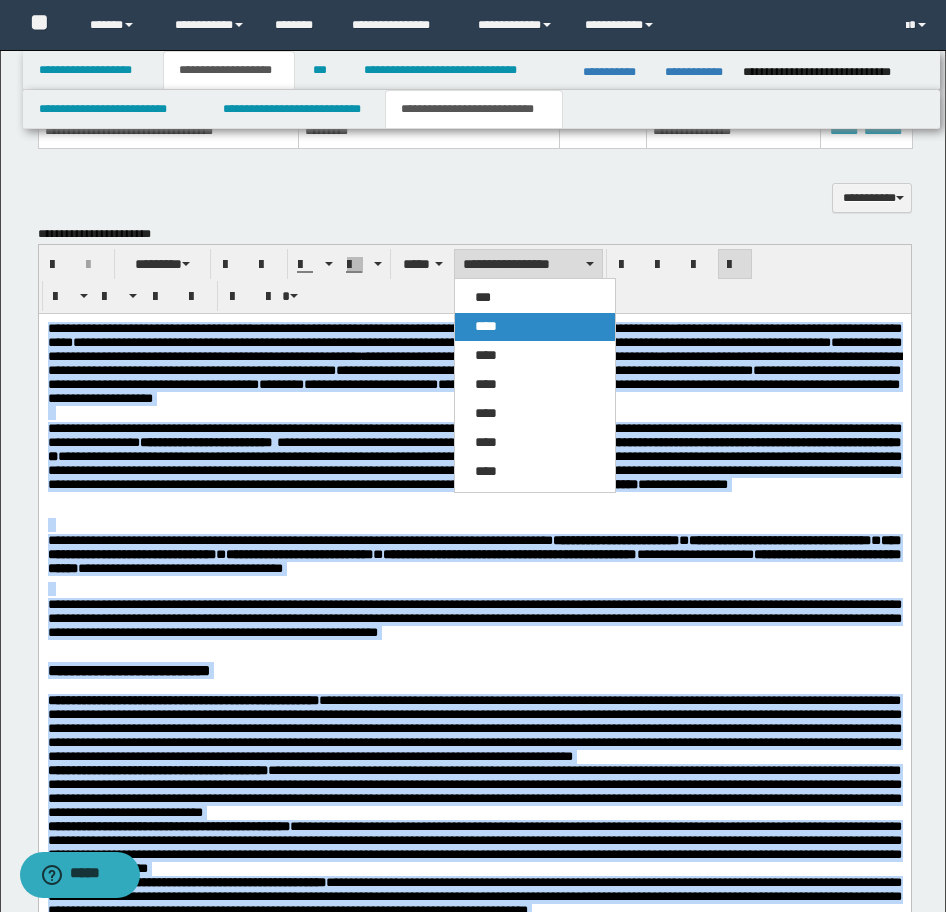 drag, startPoint x: 505, startPoint y: 326, endPoint x: 466, endPoint y: 105, distance: 224.4148 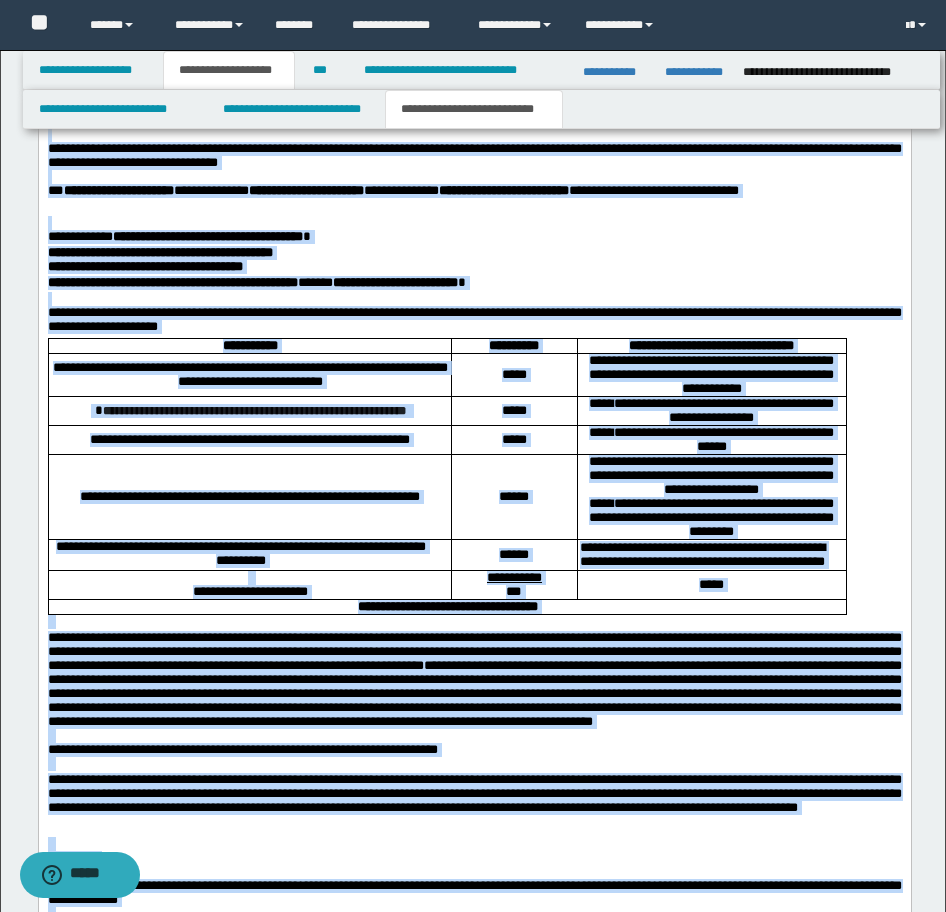 scroll, scrollTop: 3100, scrollLeft: 0, axis: vertical 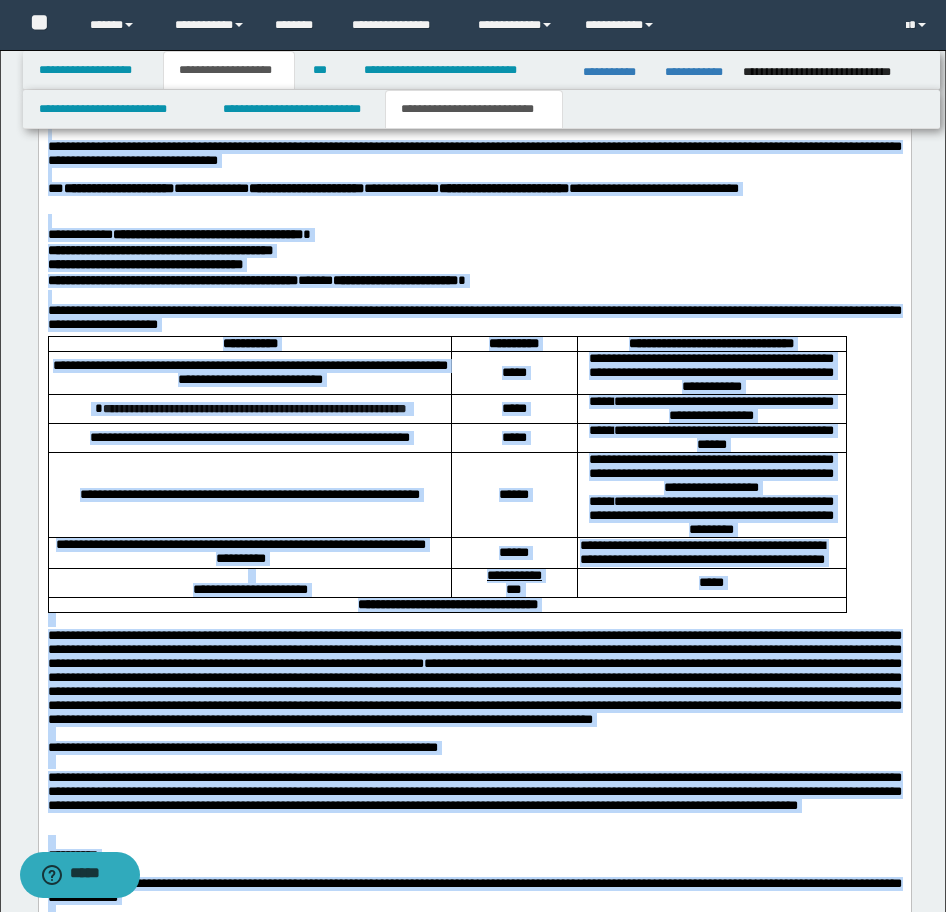 click on "*****" at bounding box center [513, 373] 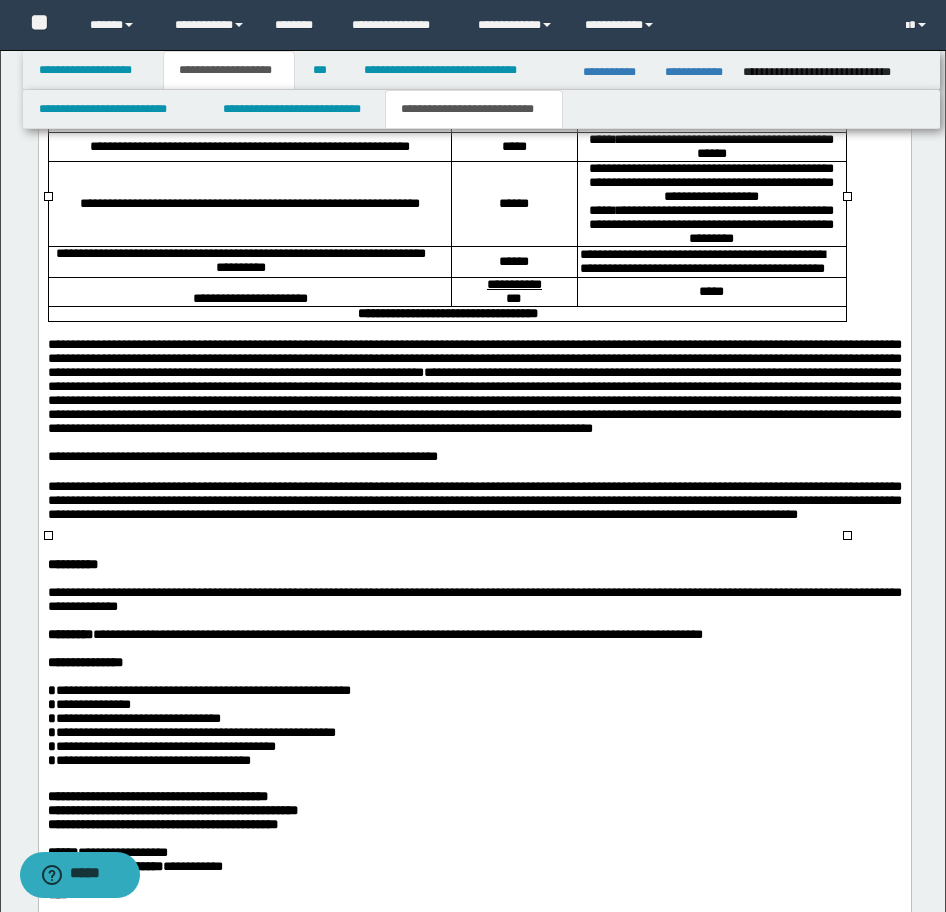 scroll, scrollTop: 3400, scrollLeft: 0, axis: vertical 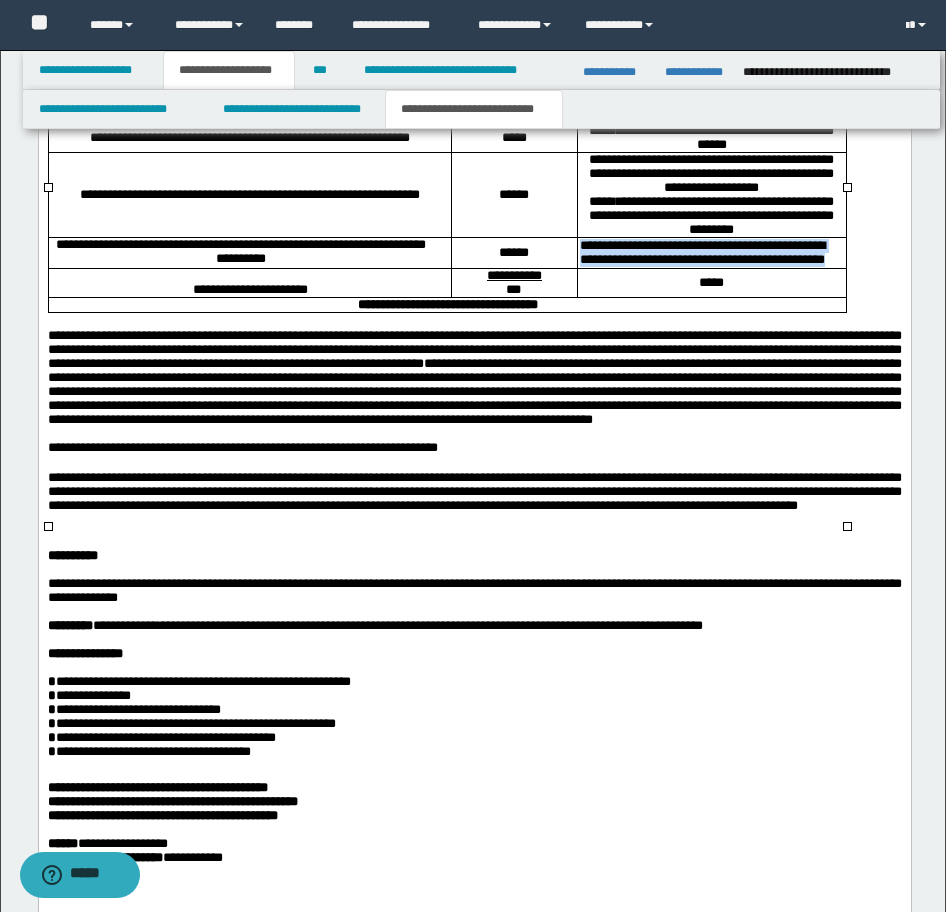 drag, startPoint x: 737, startPoint y: 470, endPoint x: 591, endPoint y: 445, distance: 148.12495 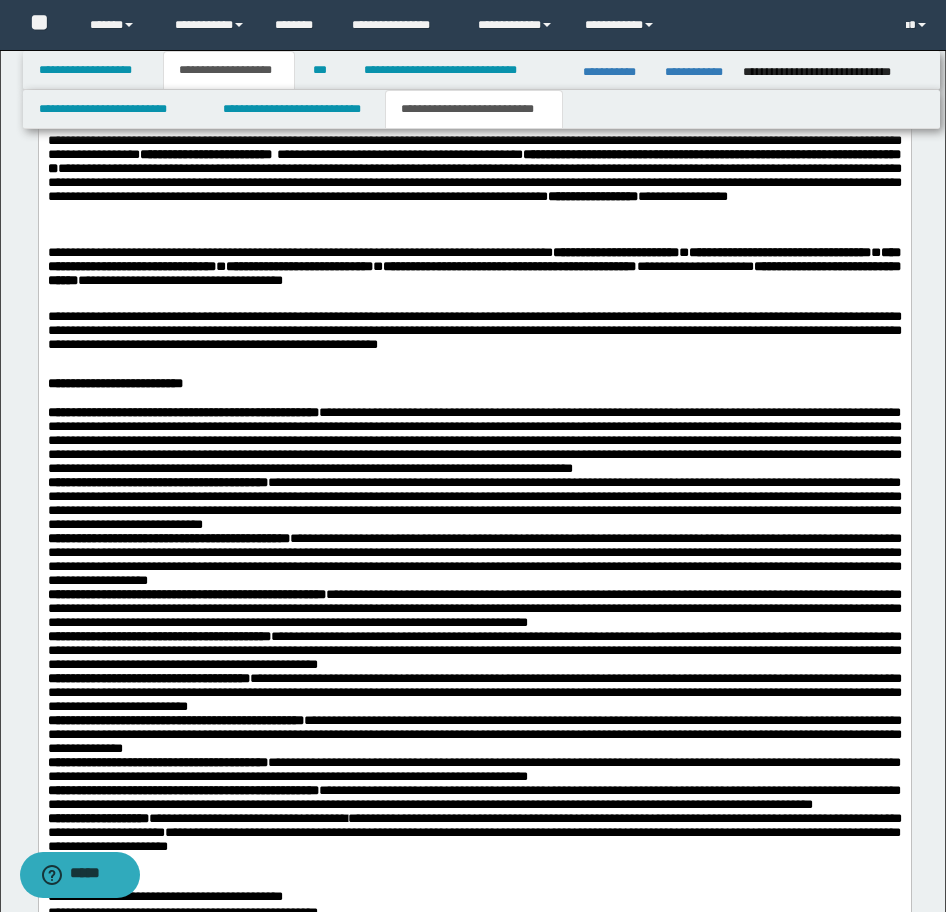 scroll, scrollTop: 2000, scrollLeft: 0, axis: vertical 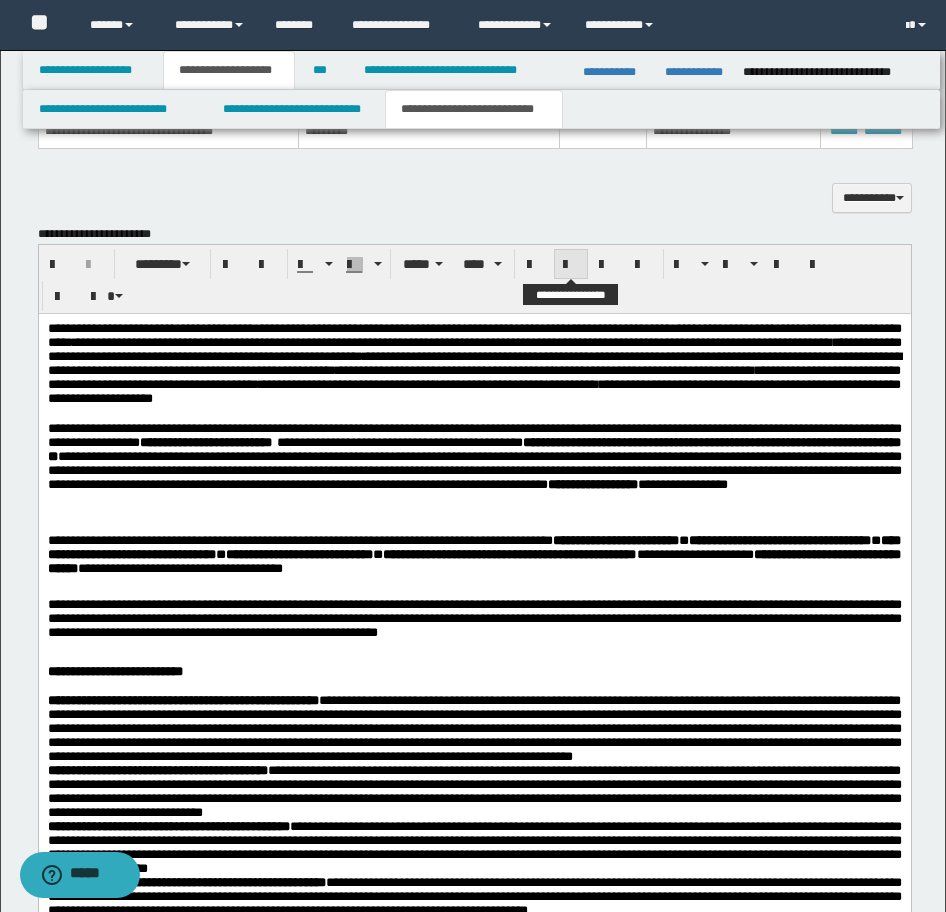 click at bounding box center [571, 264] 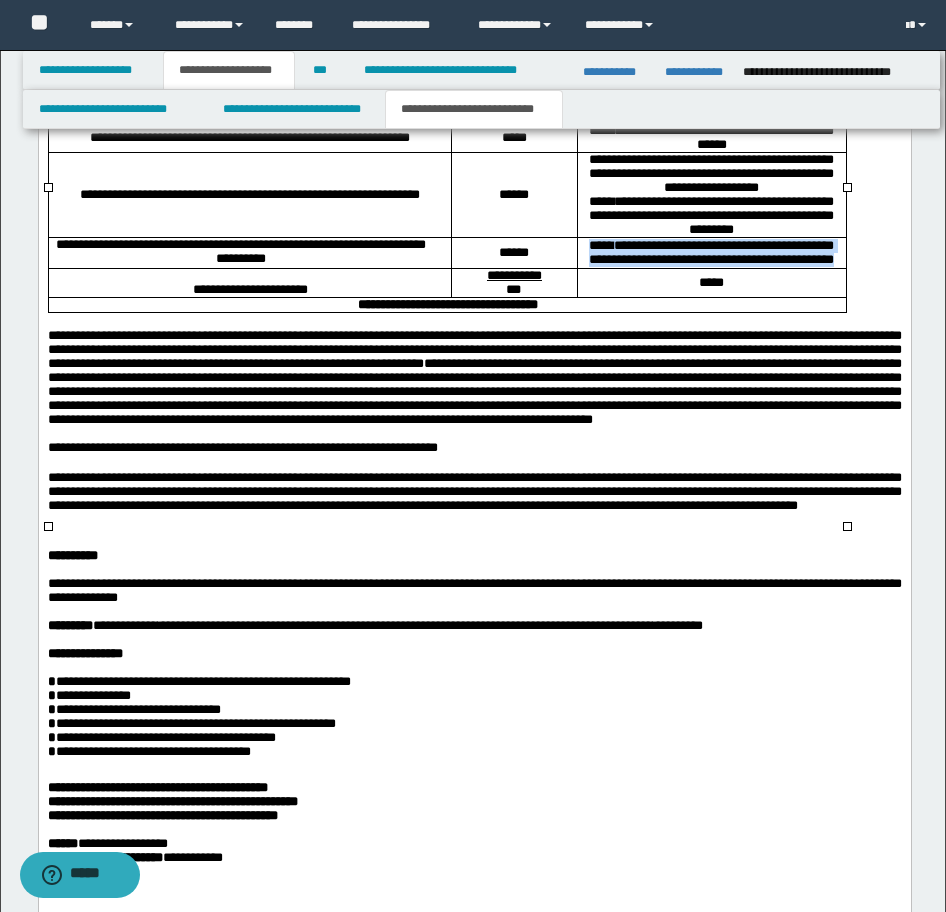 scroll, scrollTop: 3700, scrollLeft: 0, axis: vertical 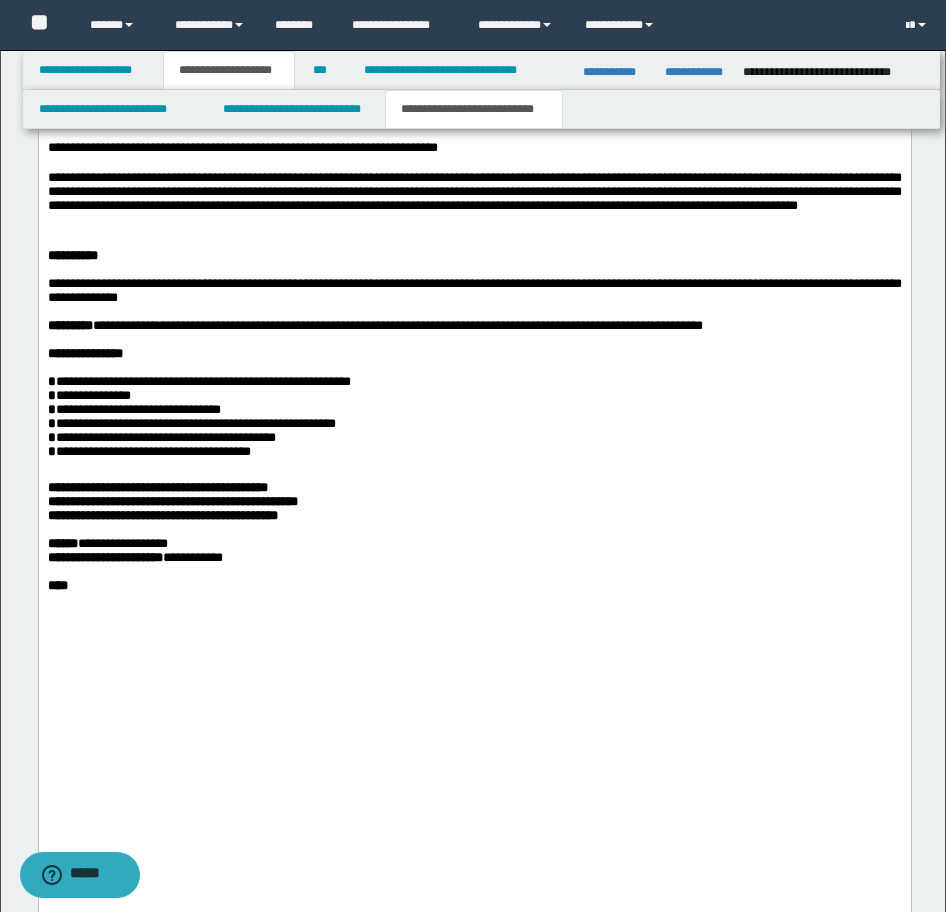 click on "**********" at bounding box center [198, 381] 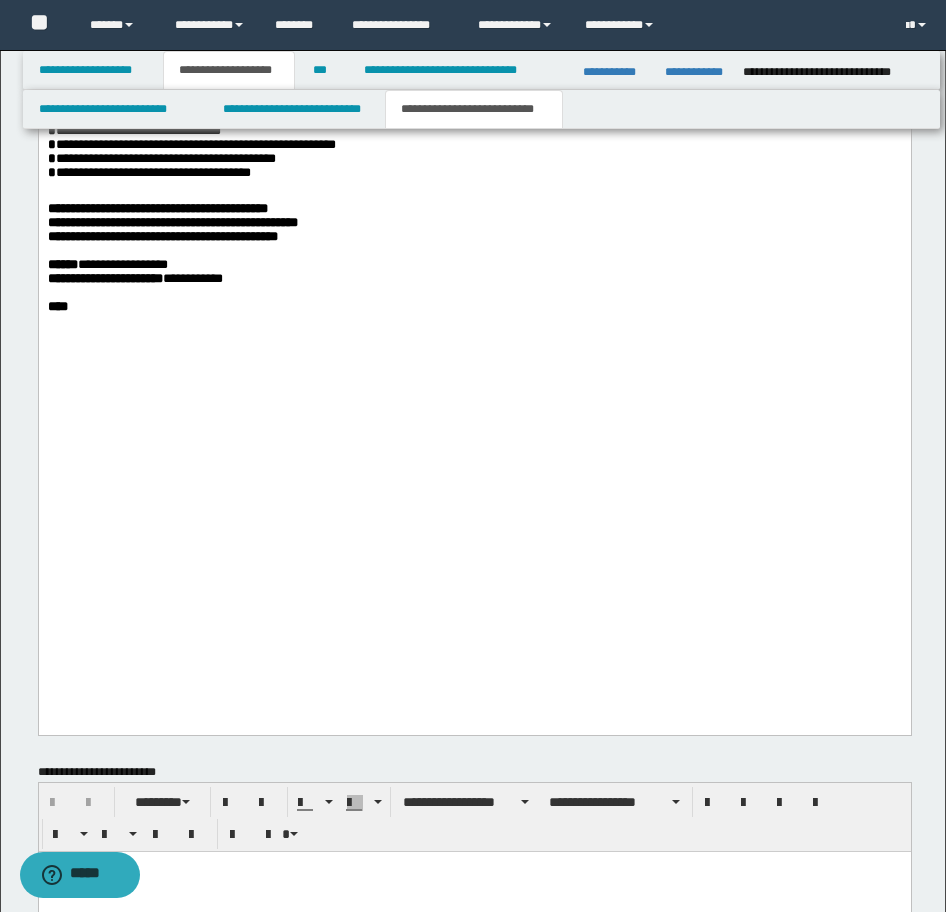 scroll, scrollTop: 4000, scrollLeft: 0, axis: vertical 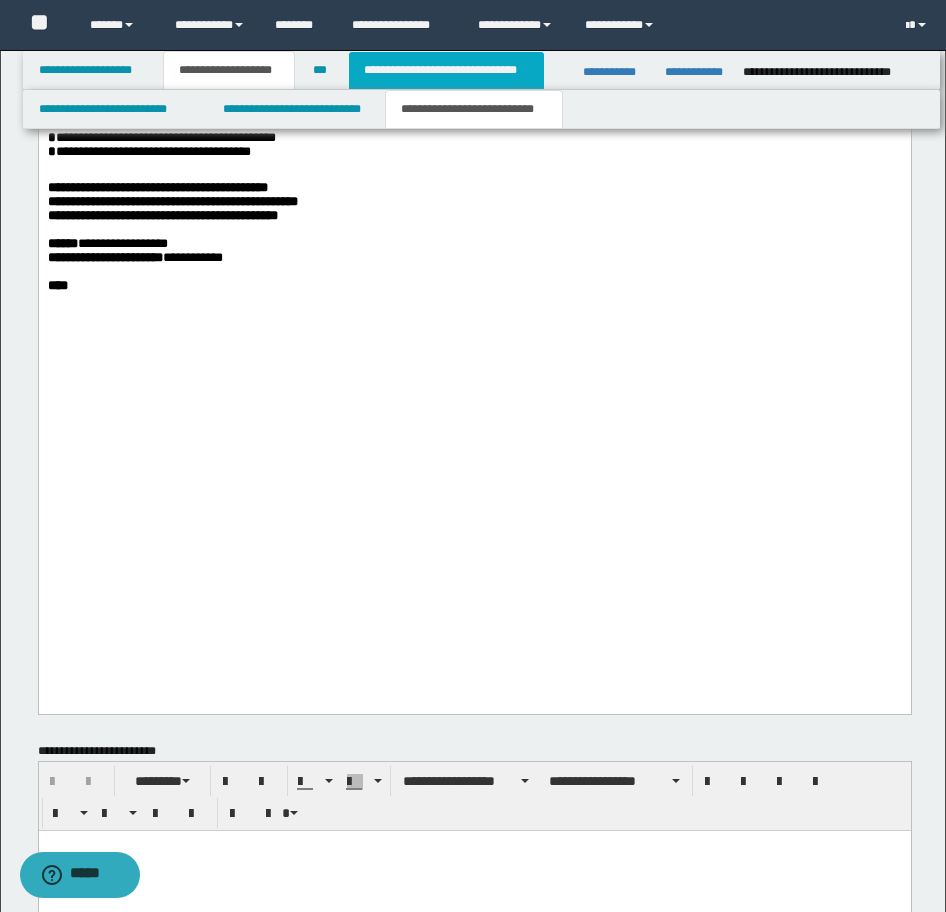 click on "**********" at bounding box center [446, 70] 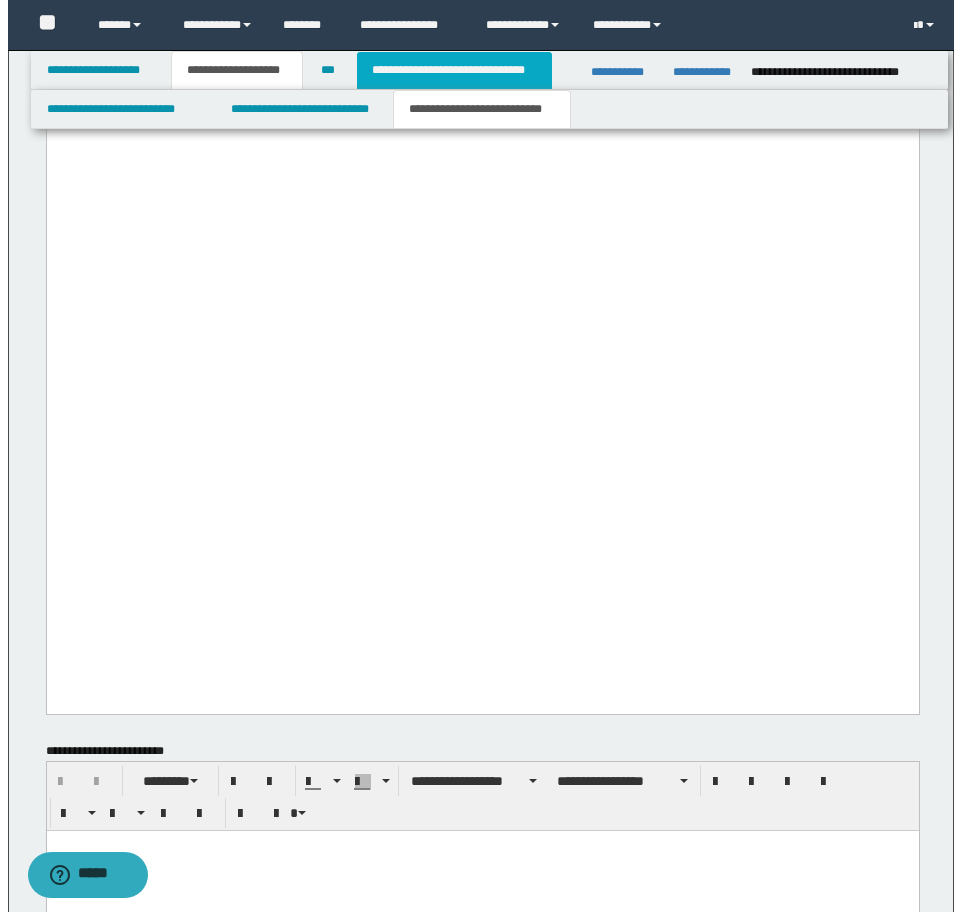scroll, scrollTop: 1229, scrollLeft: 0, axis: vertical 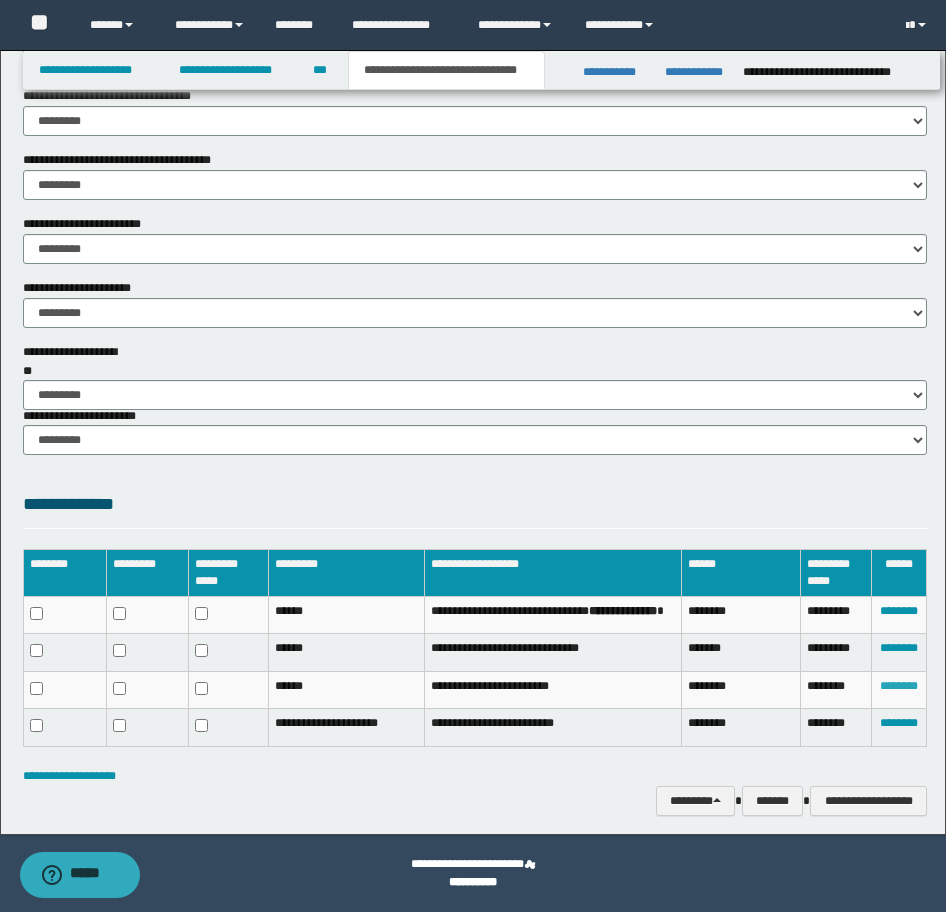 click on "********" at bounding box center (899, 686) 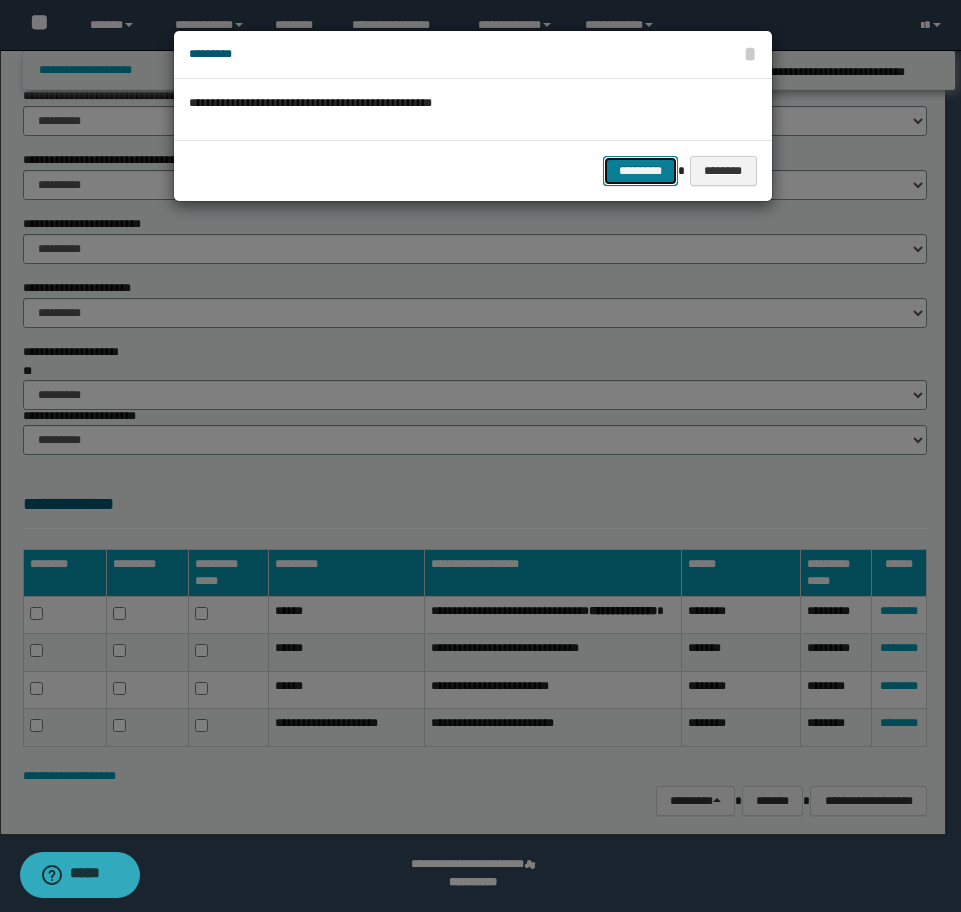 click on "*********" at bounding box center [640, 171] 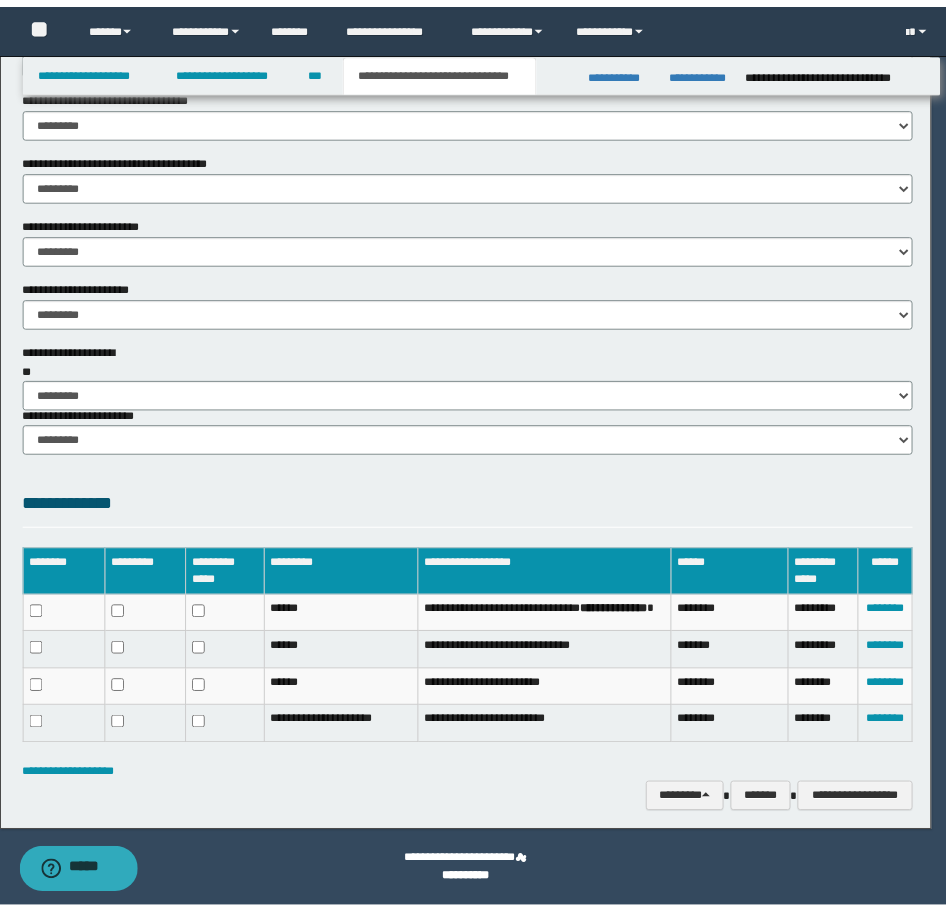 scroll, scrollTop: 1195, scrollLeft: 0, axis: vertical 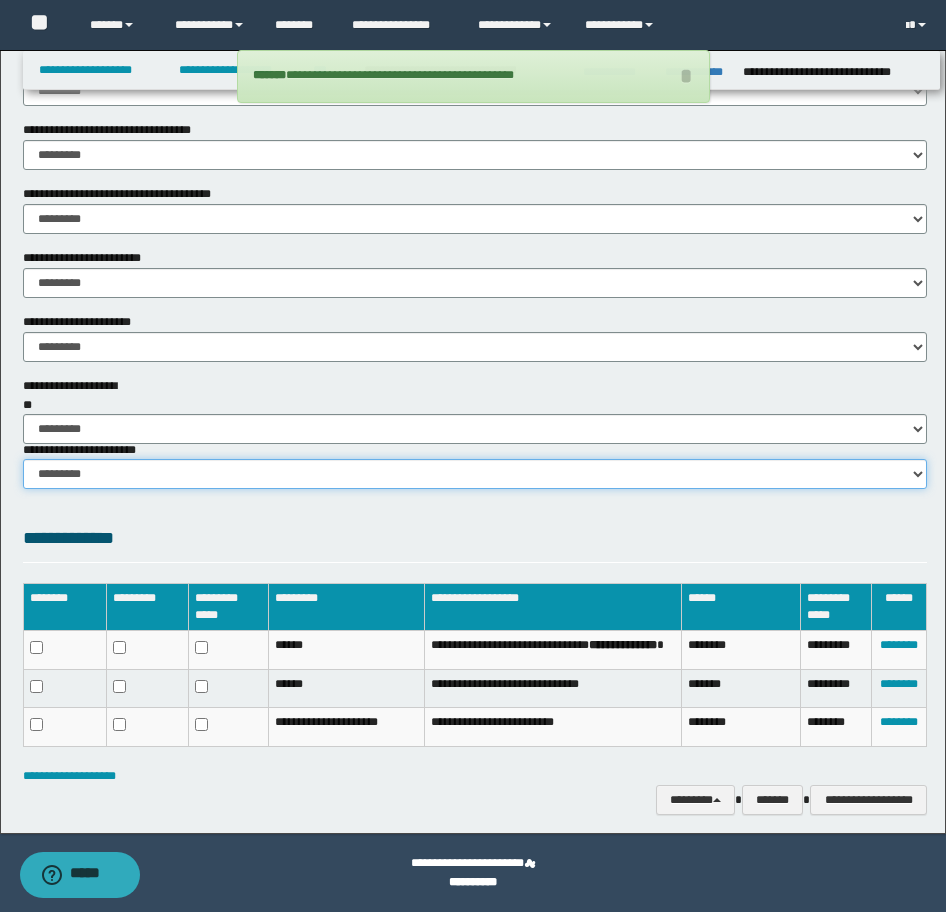 click on "*********
*********
*********" at bounding box center (475, 474) 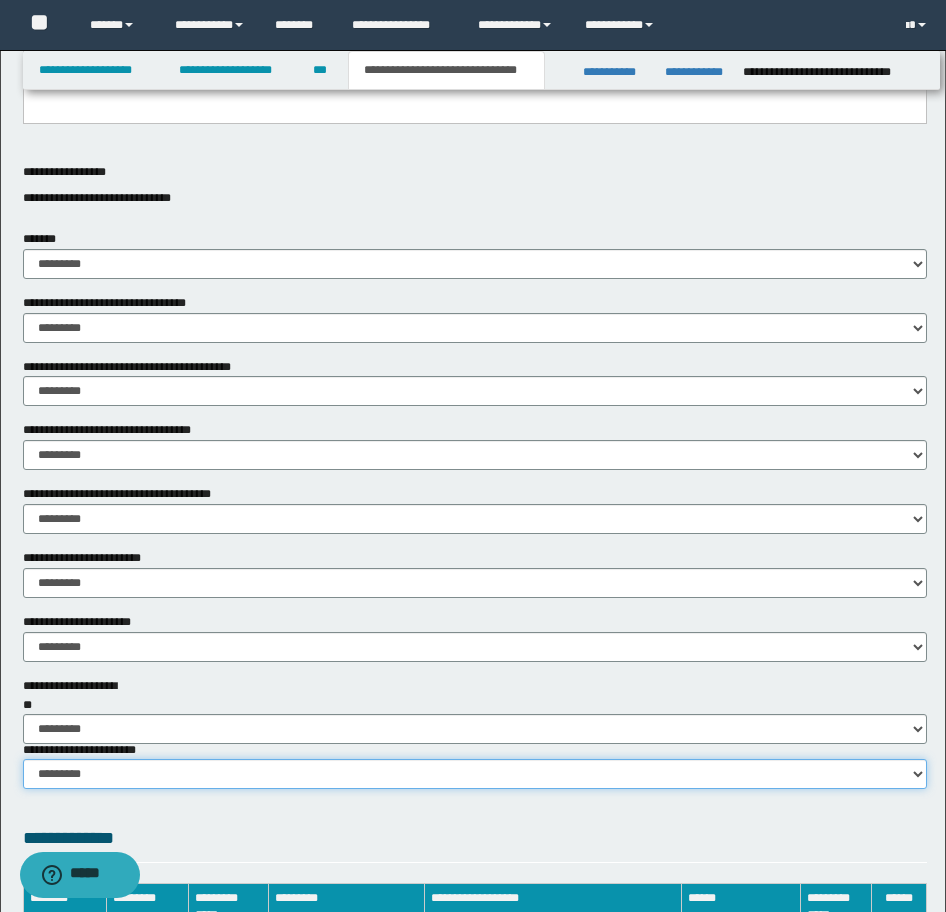 scroll, scrollTop: 1195, scrollLeft: 0, axis: vertical 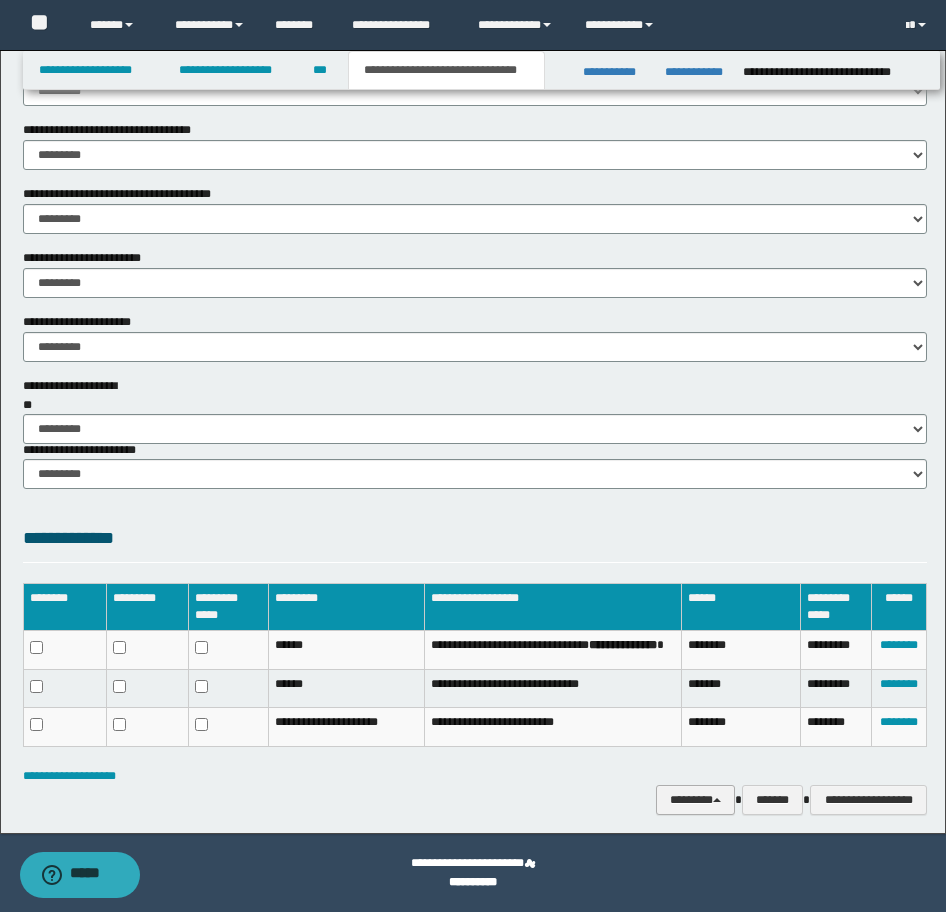 click on "********" at bounding box center [695, 800] 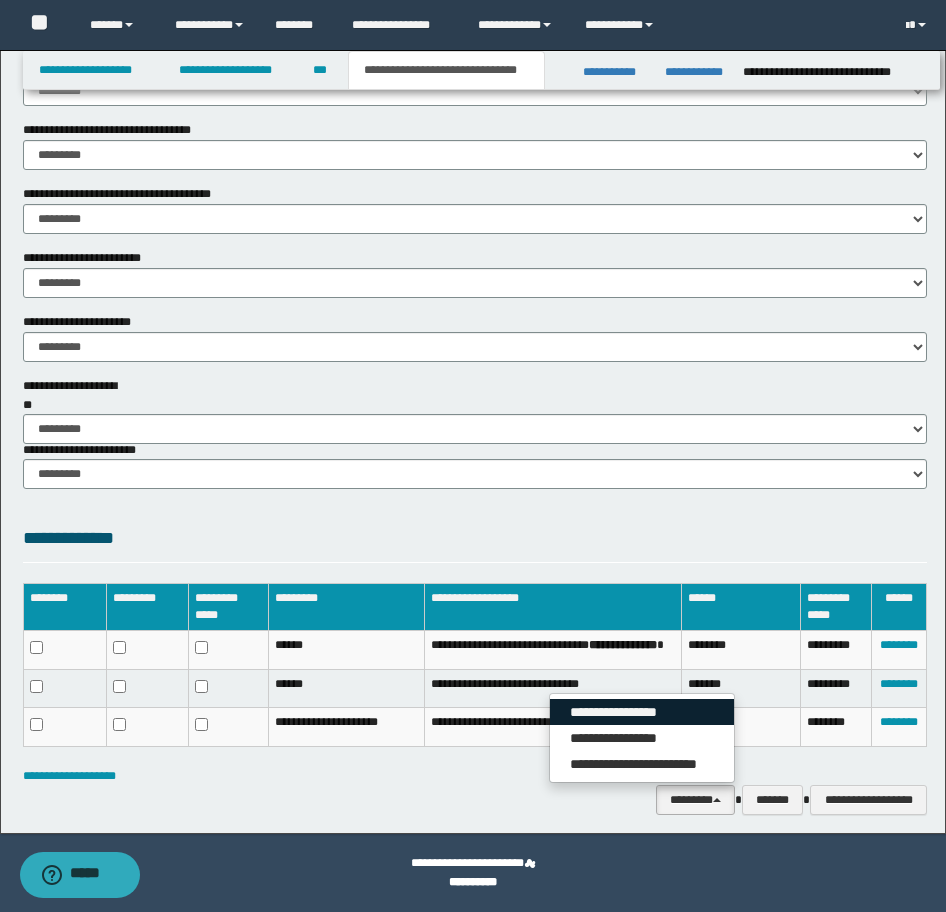 click on "**********" at bounding box center [642, 712] 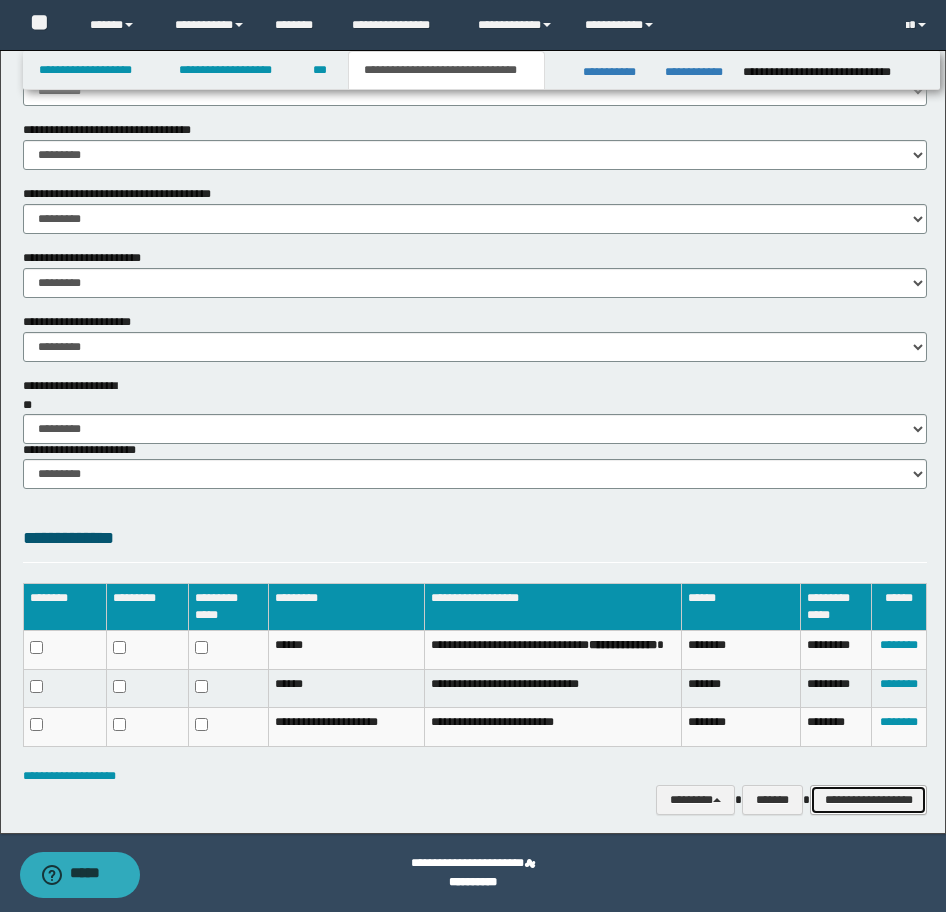 click on "**********" at bounding box center [868, 800] 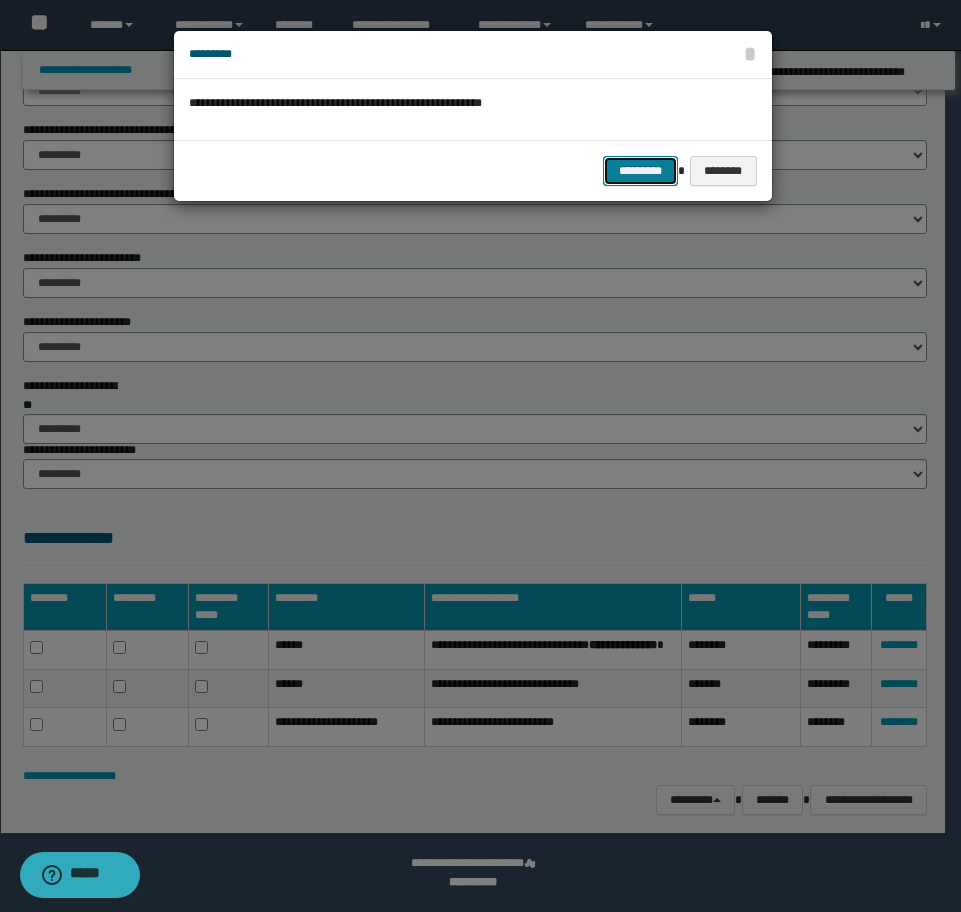 click on "*********" at bounding box center [640, 171] 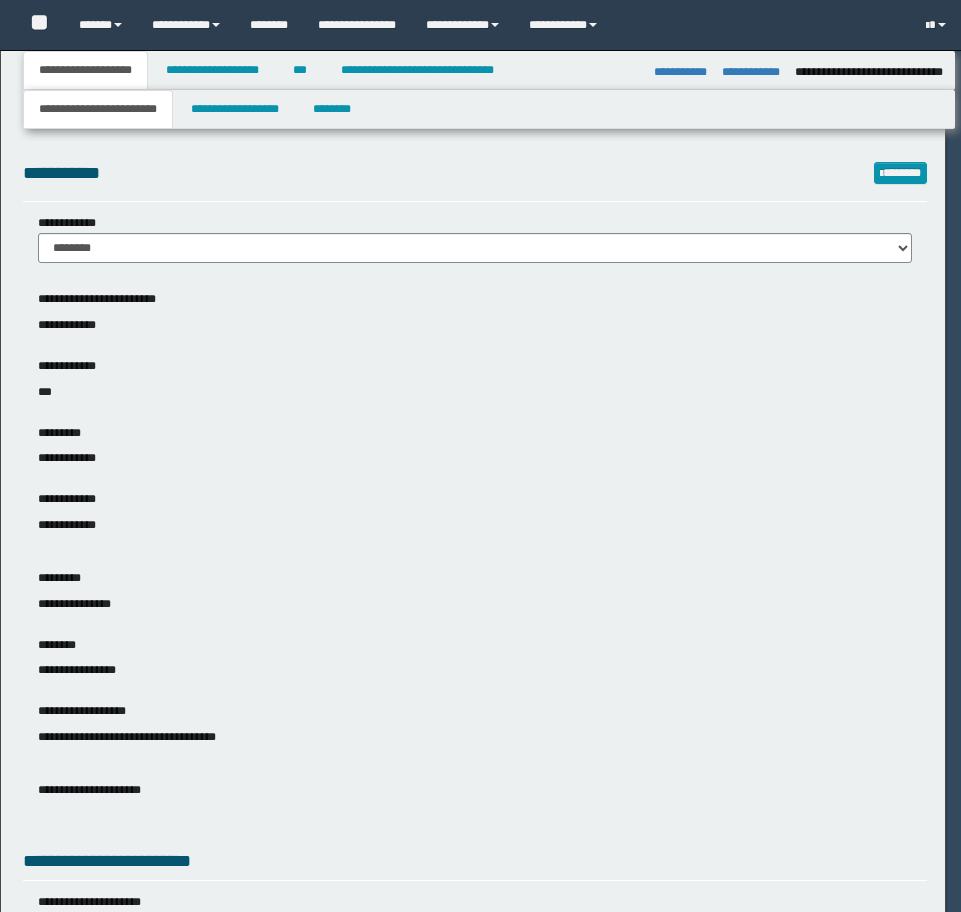 select on "*" 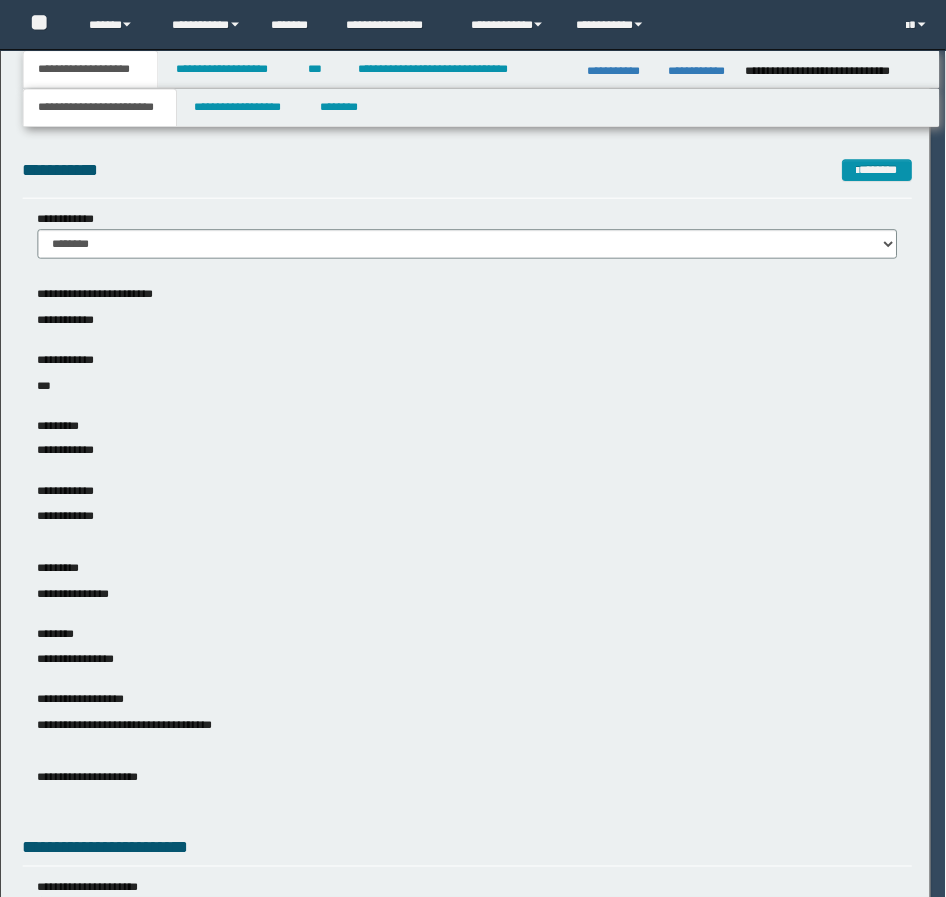 scroll, scrollTop: 0, scrollLeft: 0, axis: both 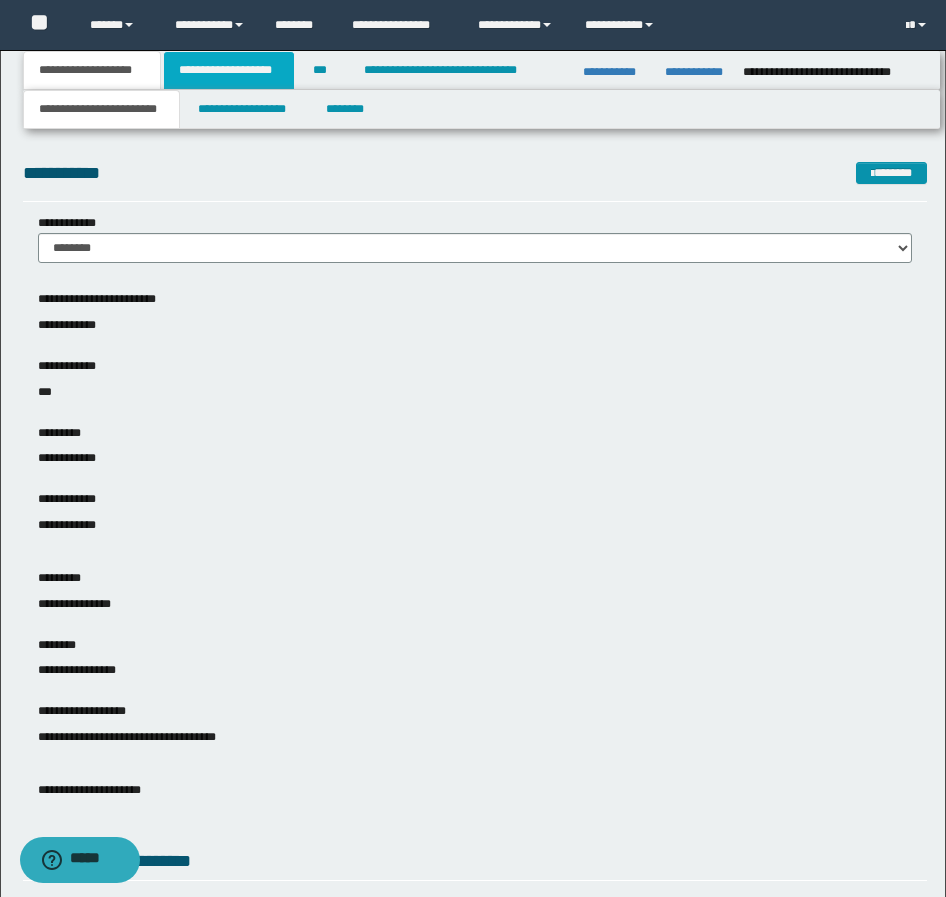 click on "**********" at bounding box center (229, 70) 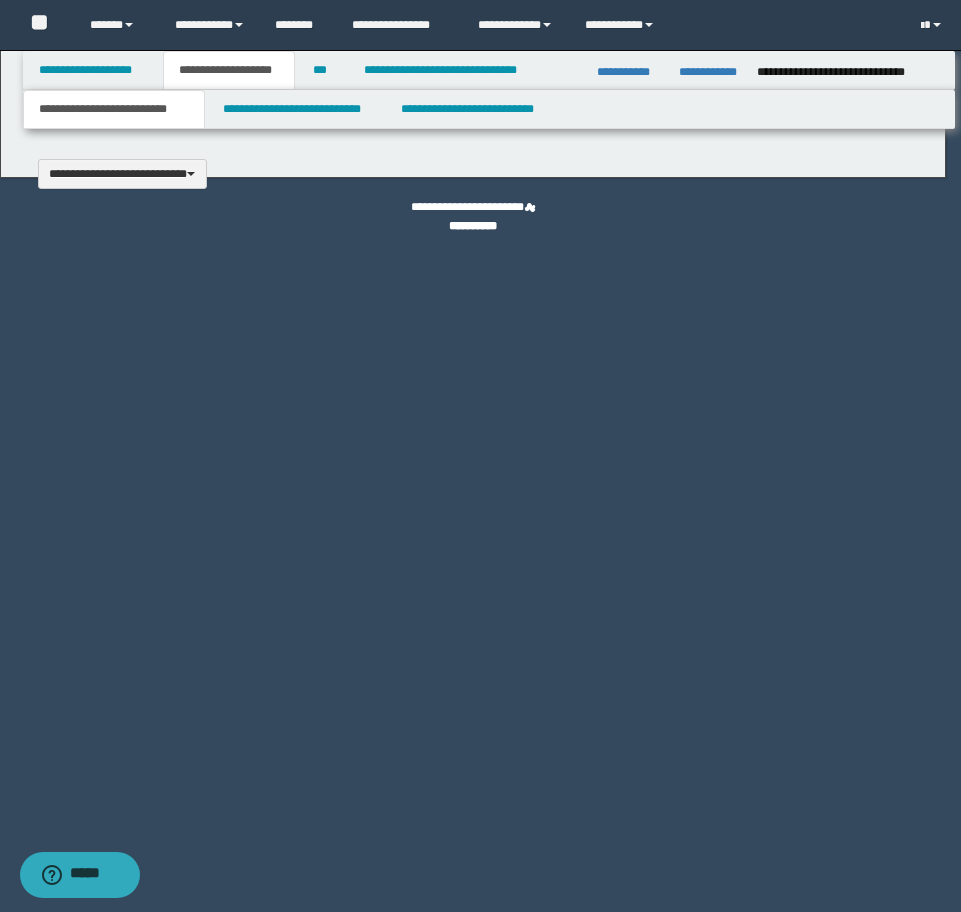 type 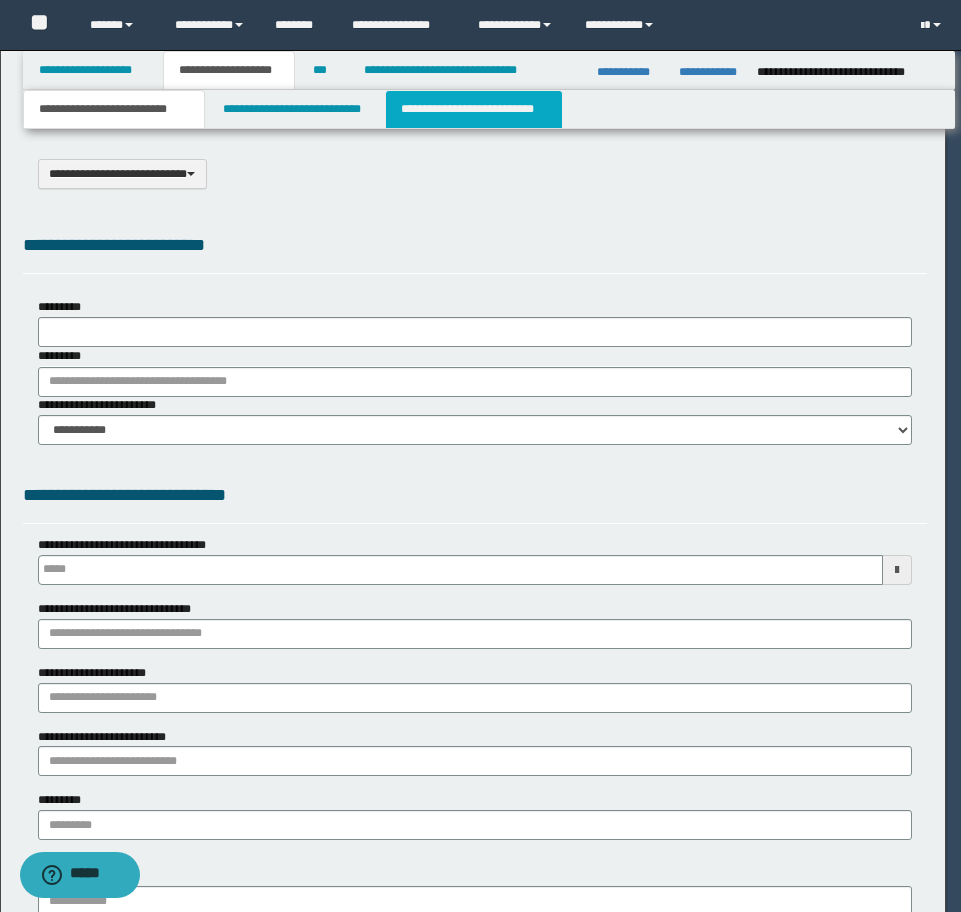 type on "**********" 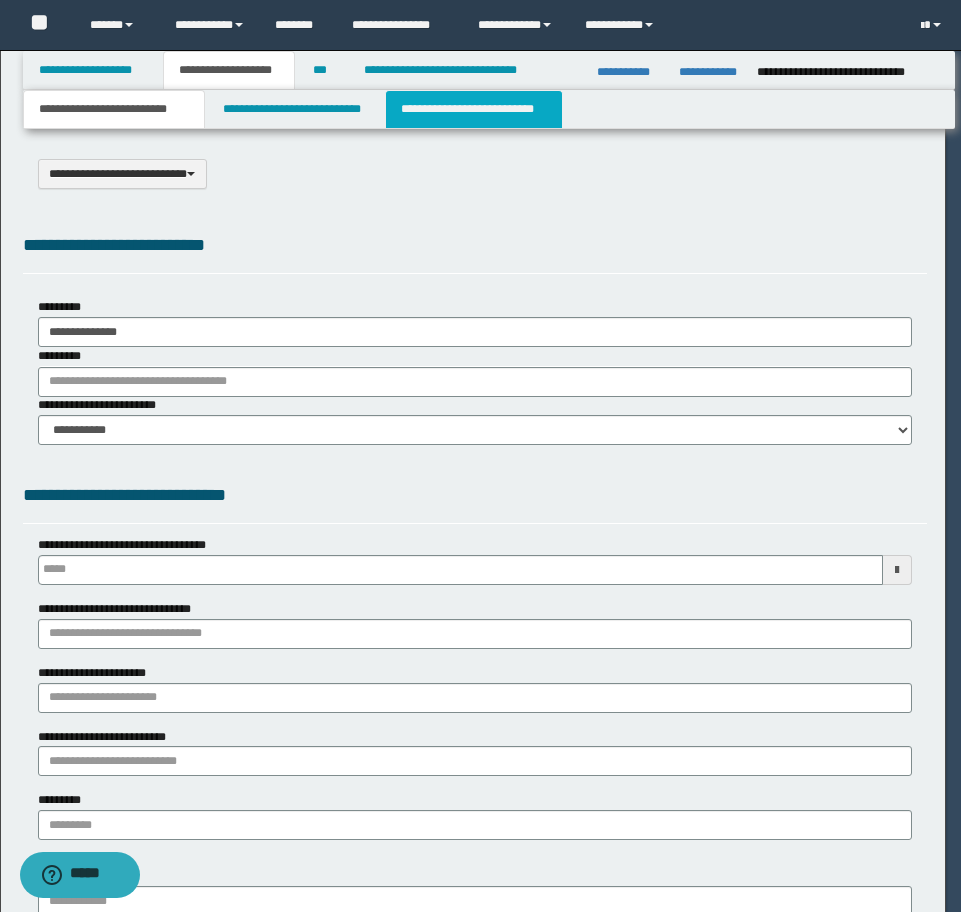 scroll, scrollTop: 0, scrollLeft: 0, axis: both 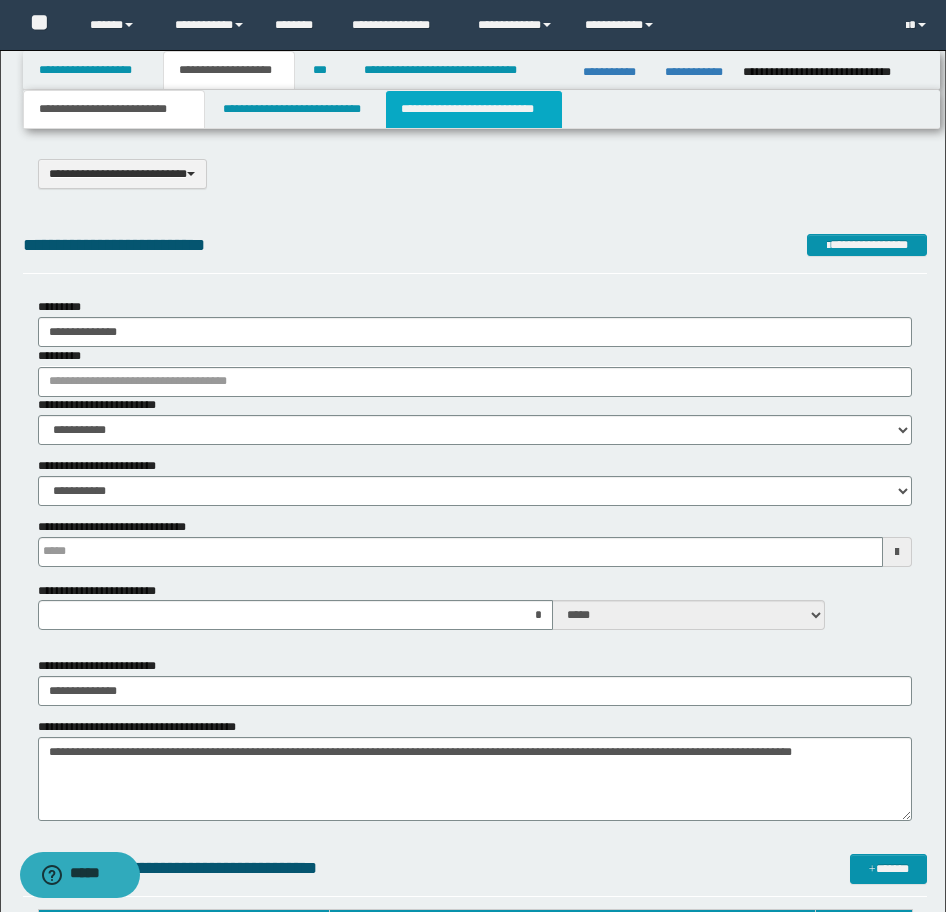 click on "**********" at bounding box center [474, 109] 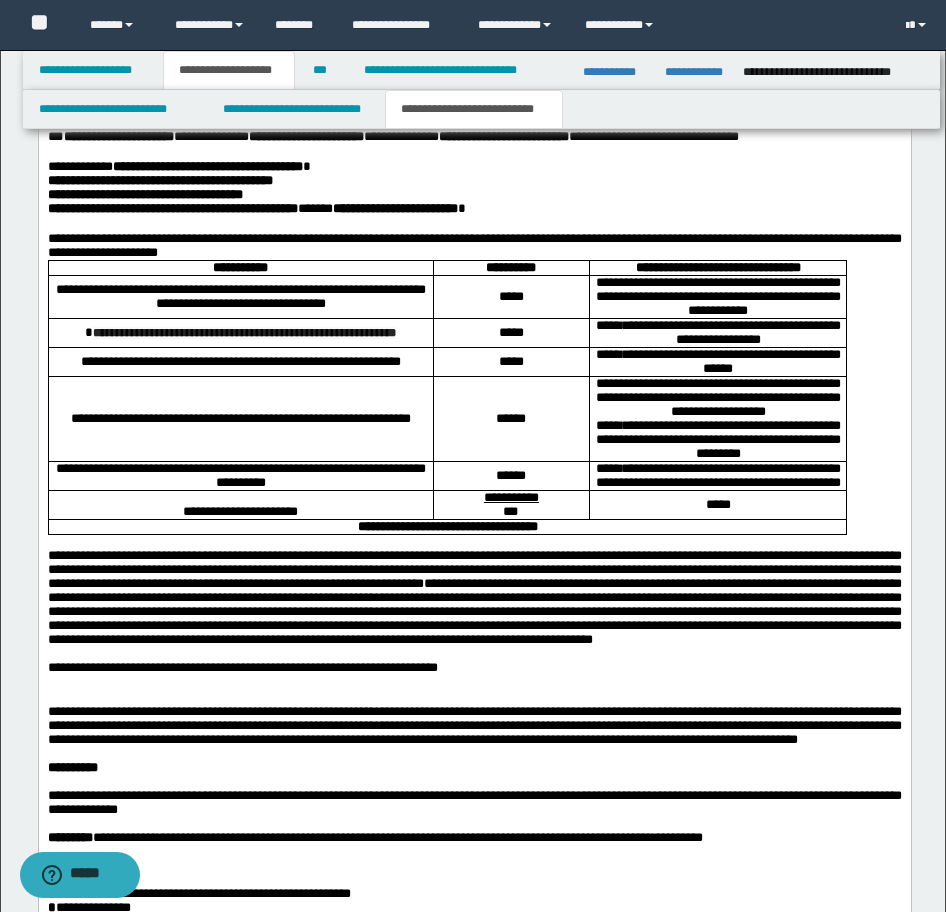 scroll, scrollTop: 3500, scrollLeft: 0, axis: vertical 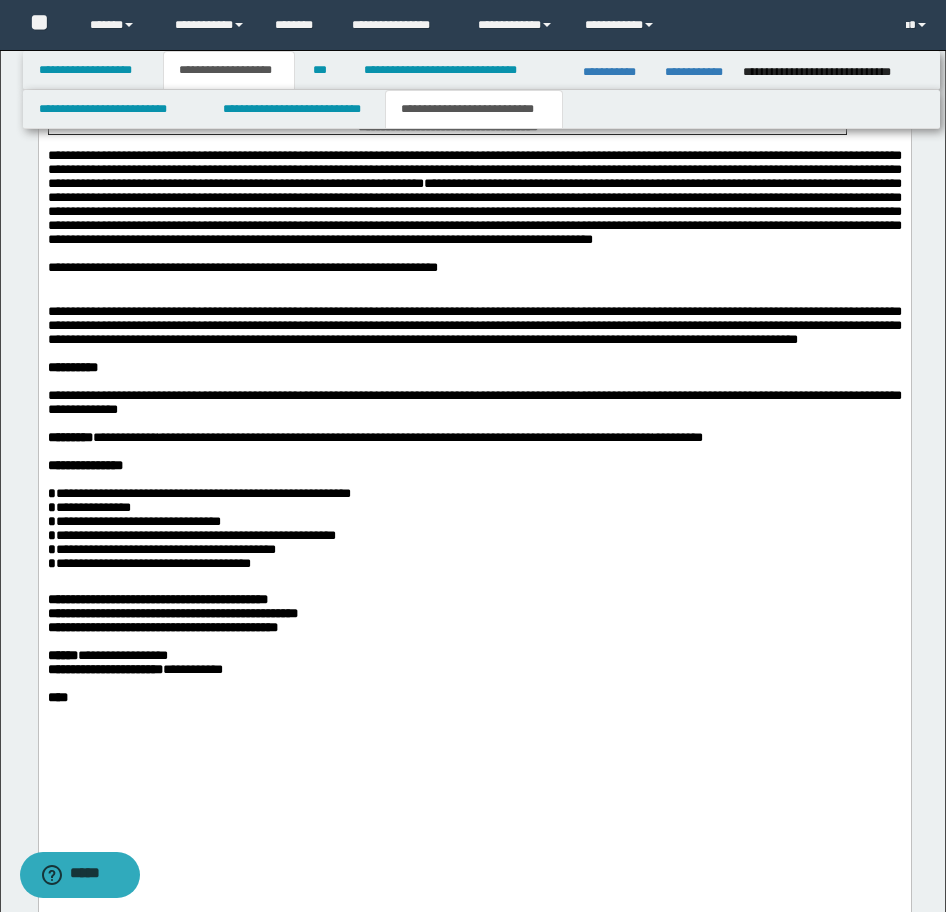 click at bounding box center [474, 297] 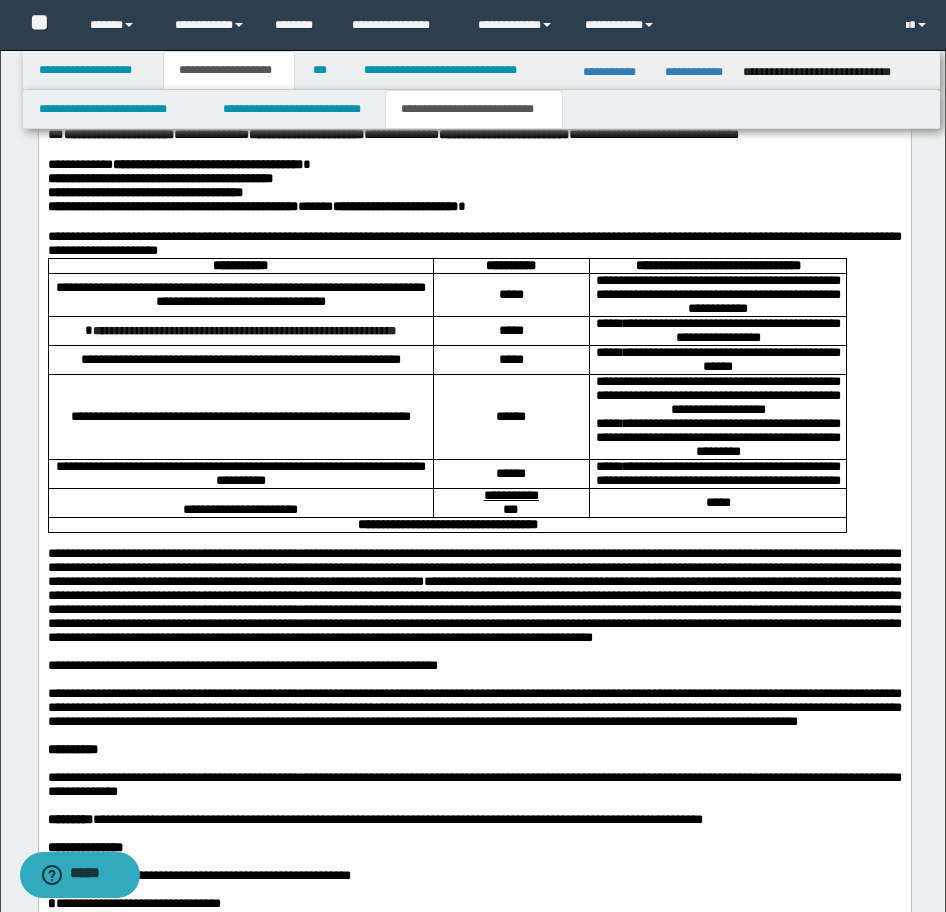 scroll, scrollTop: 3100, scrollLeft: 0, axis: vertical 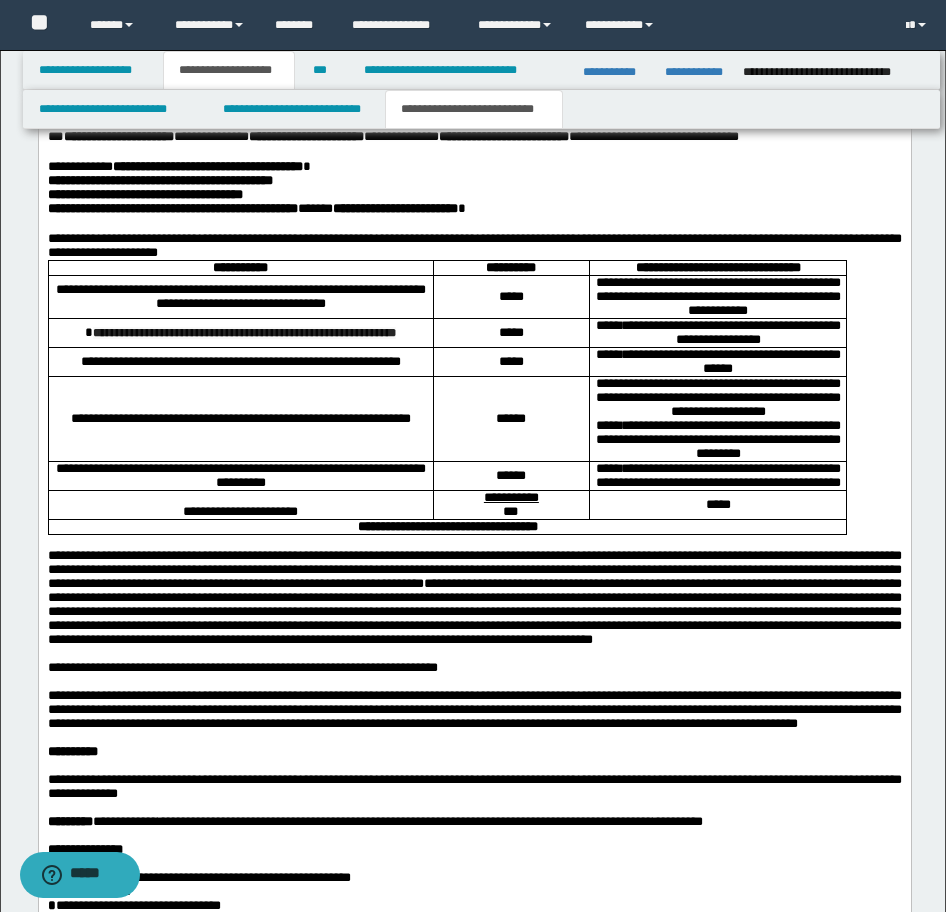 click on "**********" at bounding box center [474, 246] 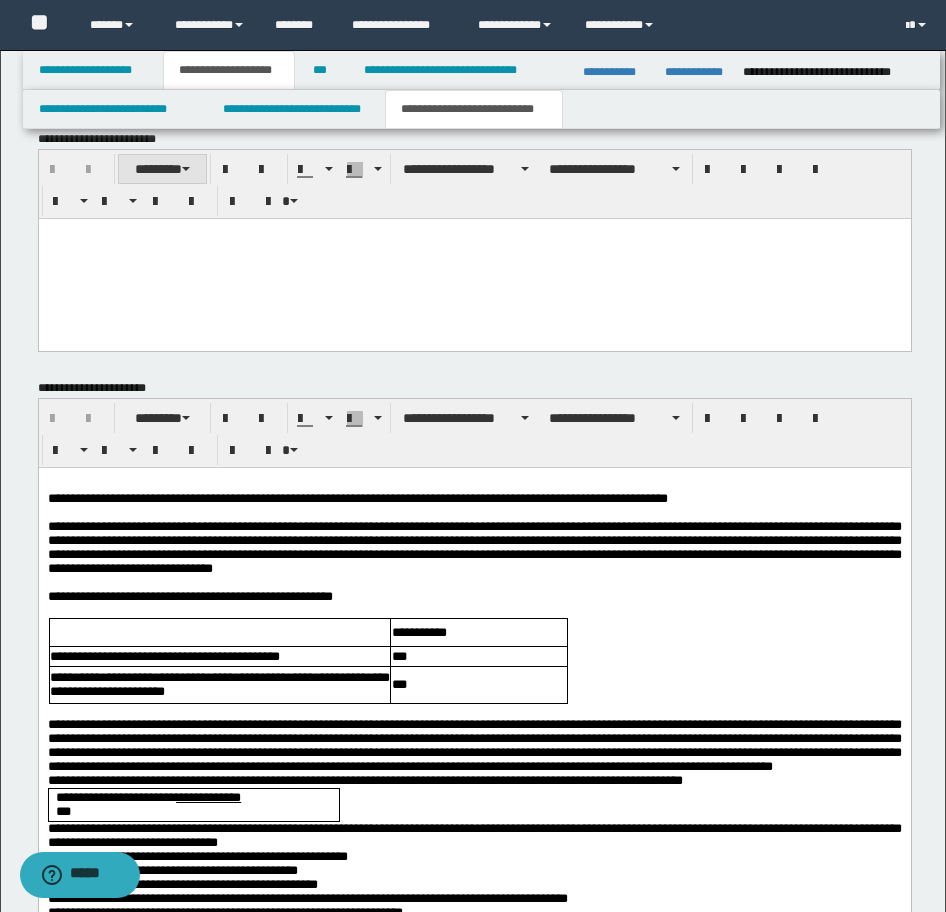 scroll, scrollTop: 4700, scrollLeft: 0, axis: vertical 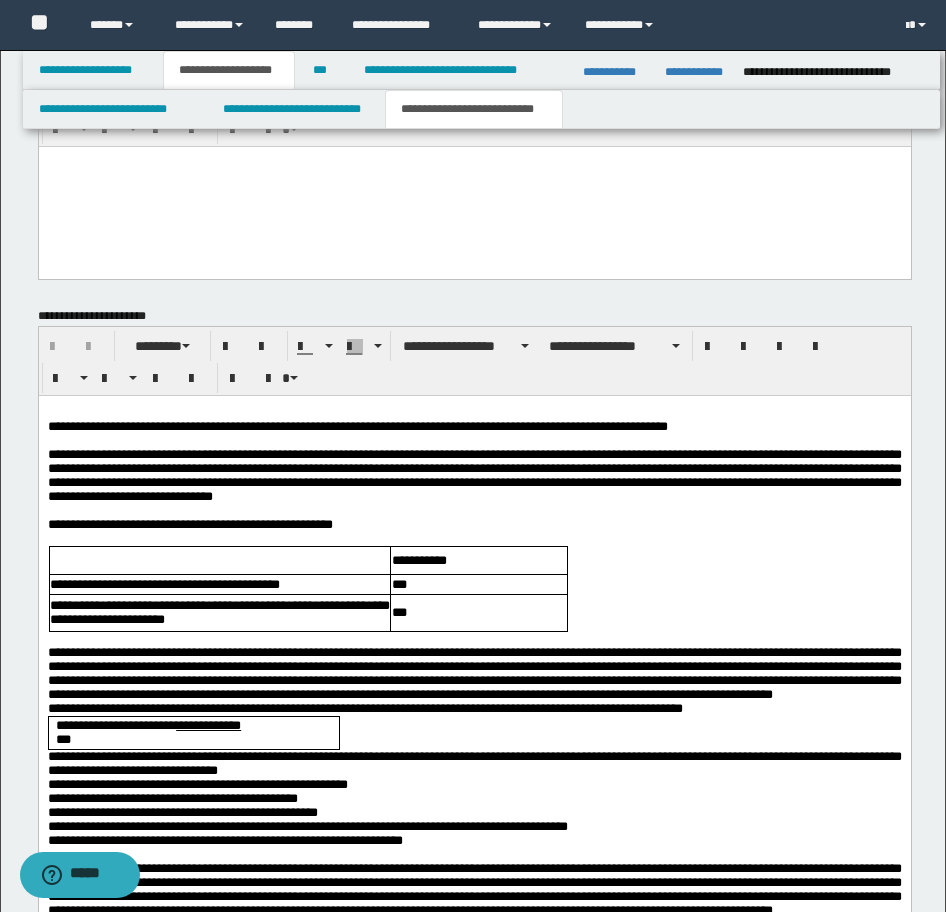 click on "**********" at bounding box center [357, 425] 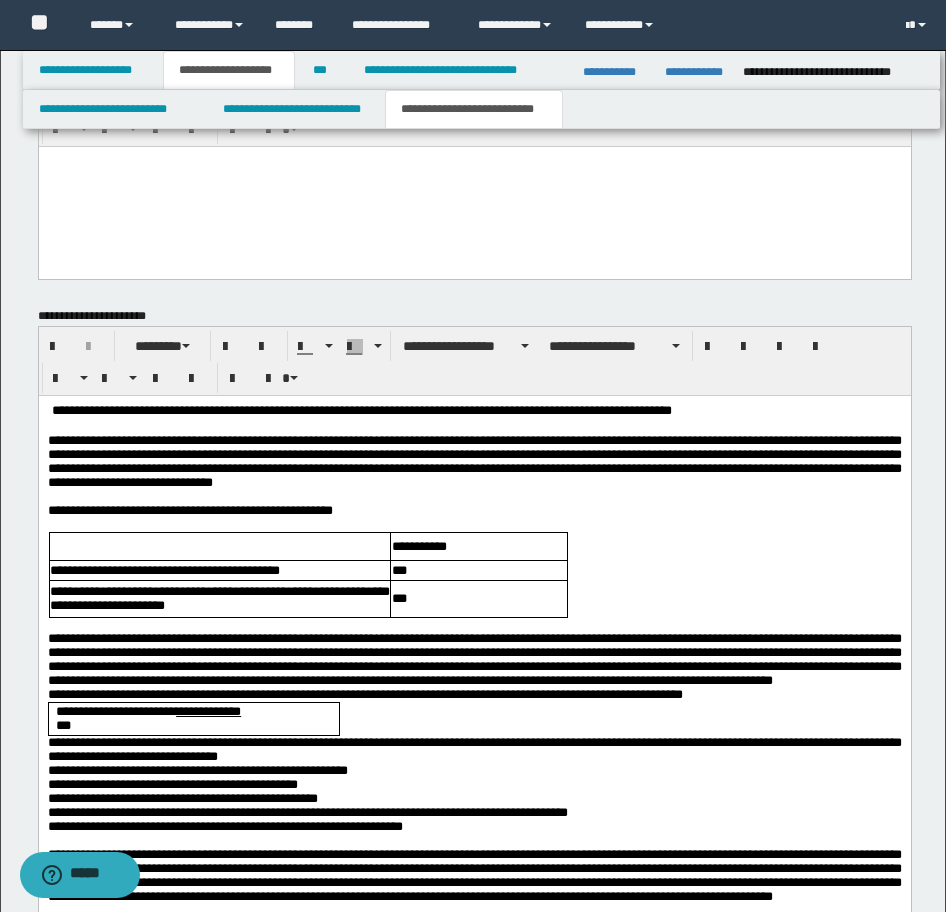 type 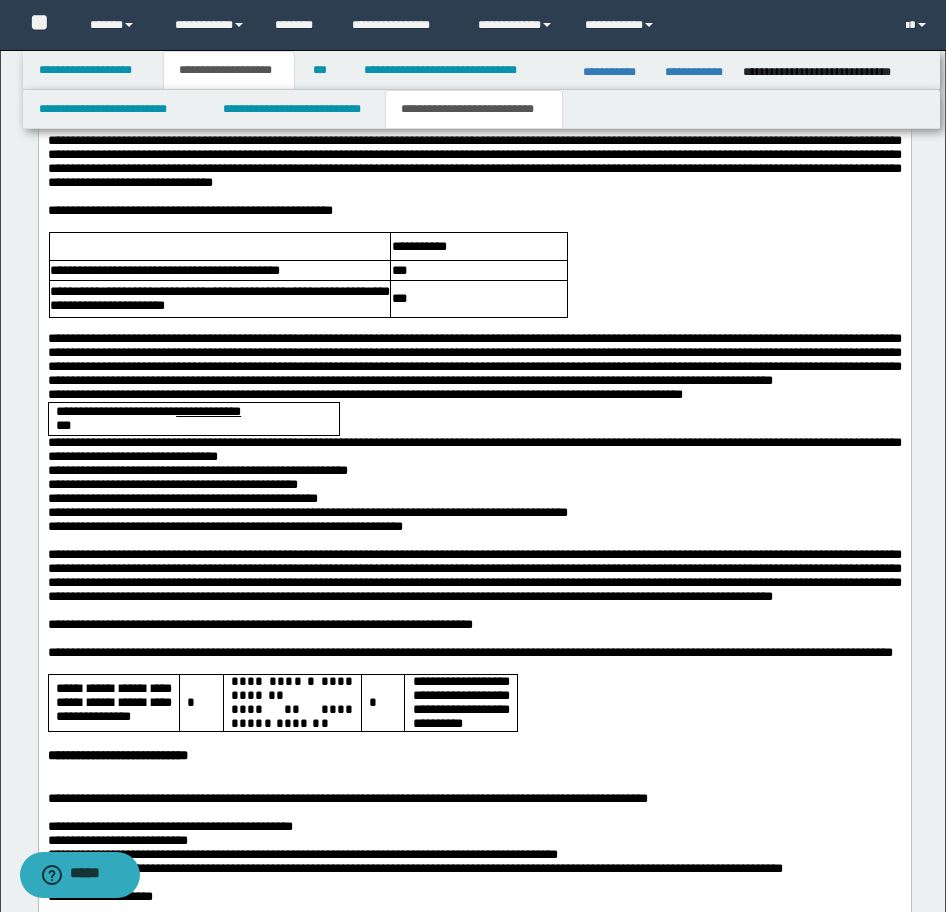 scroll, scrollTop: 5300, scrollLeft: 0, axis: vertical 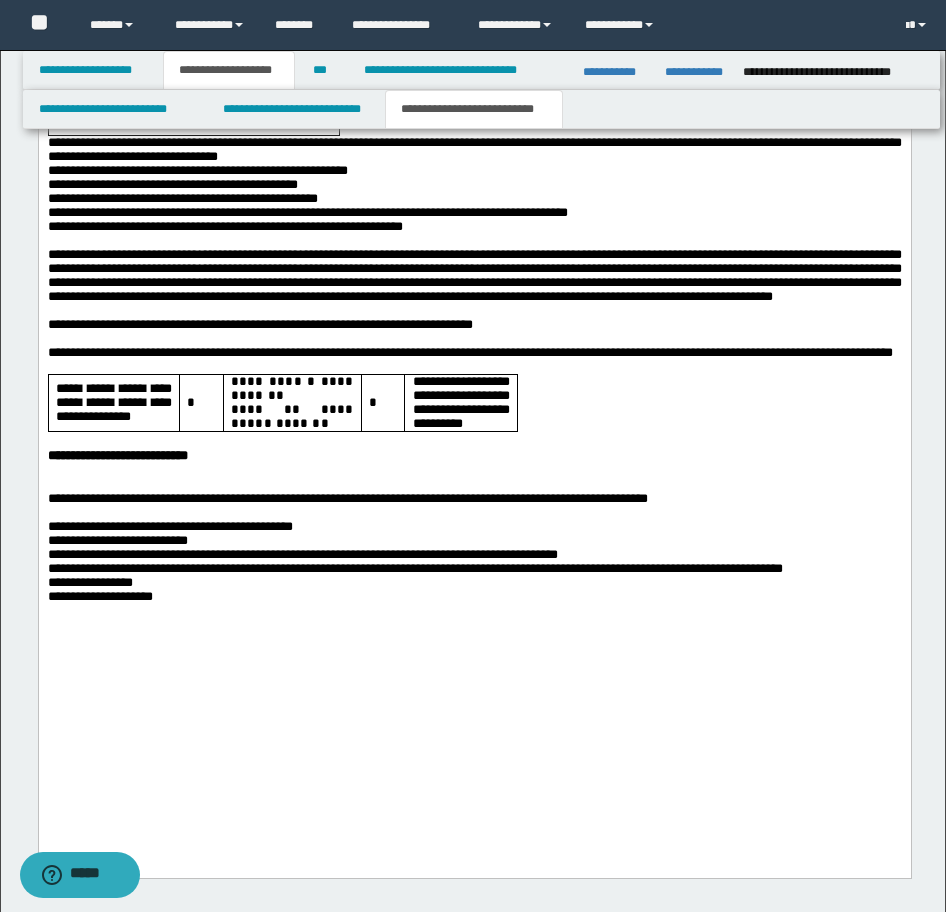 click at bounding box center [474, 485] 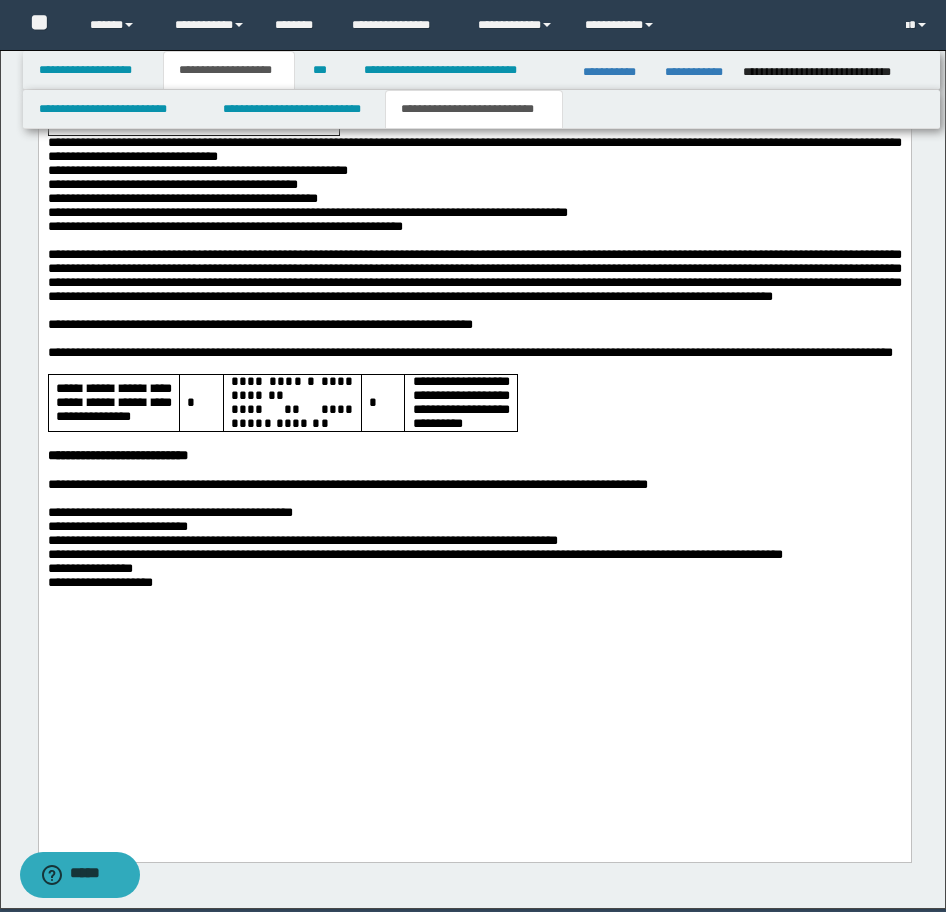 scroll, scrollTop: 5374, scrollLeft: 0, axis: vertical 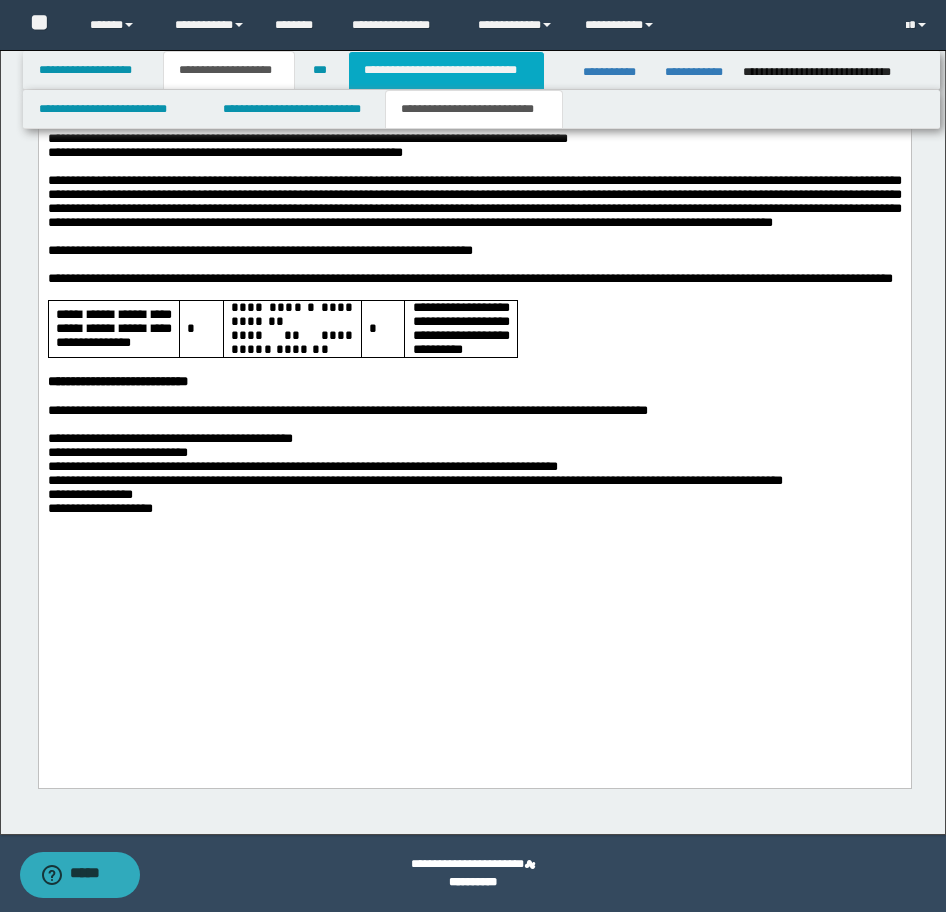 click on "**********" at bounding box center [446, 70] 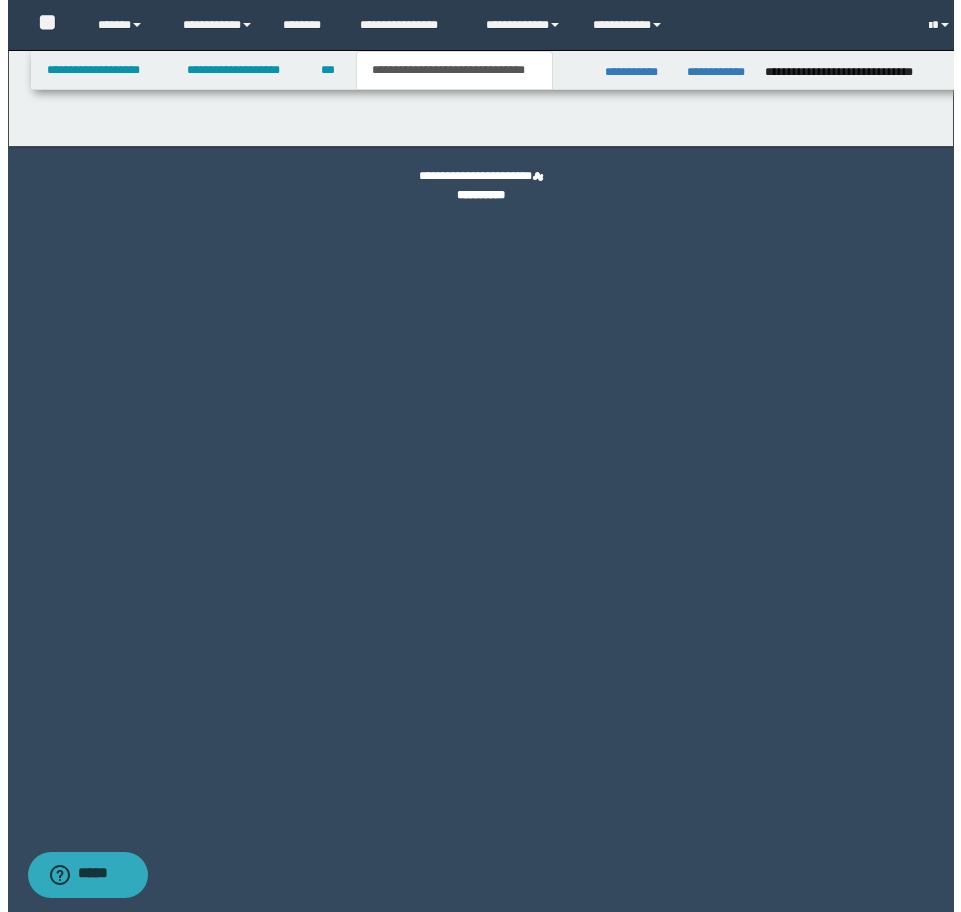 scroll, scrollTop: 0, scrollLeft: 0, axis: both 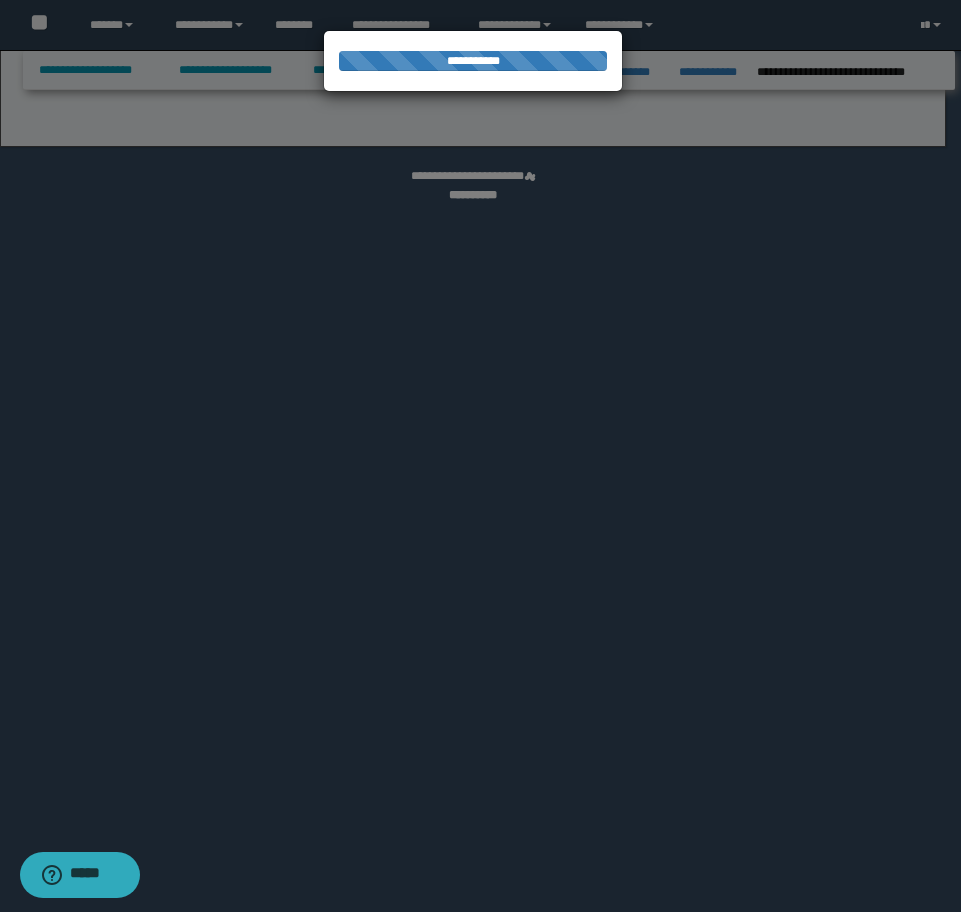 select on "*" 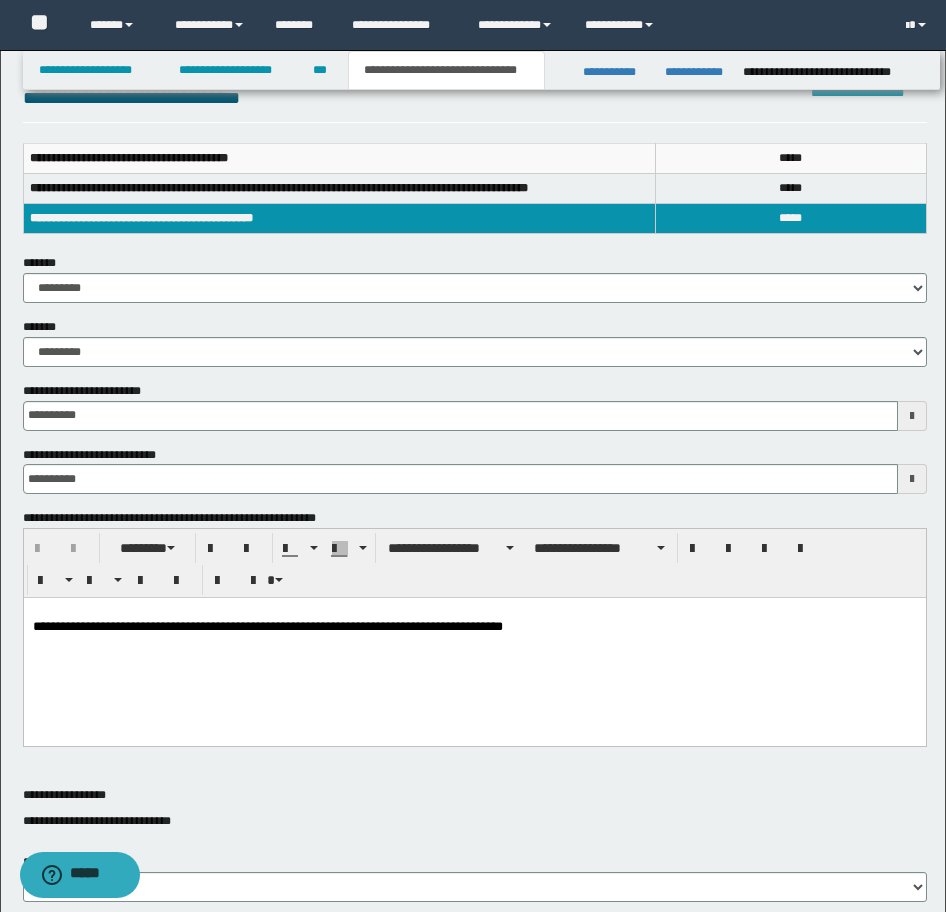 scroll, scrollTop: 400, scrollLeft: 0, axis: vertical 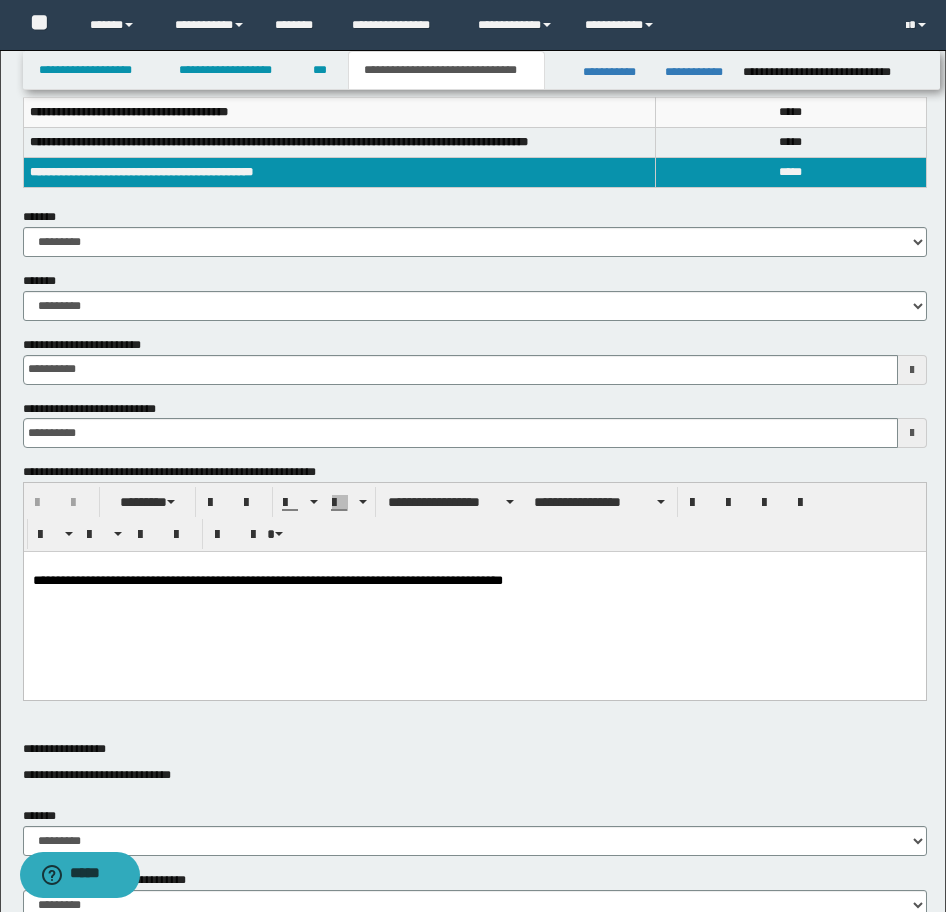 click on "**********" at bounding box center (474, 599) 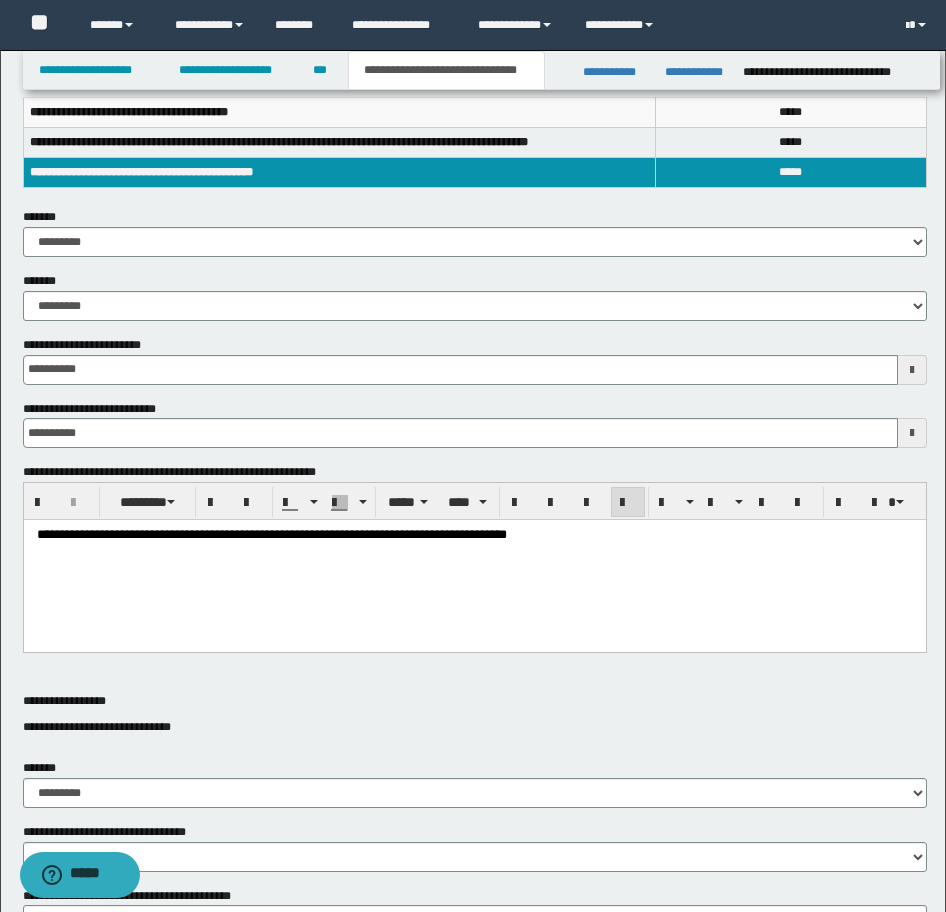 type 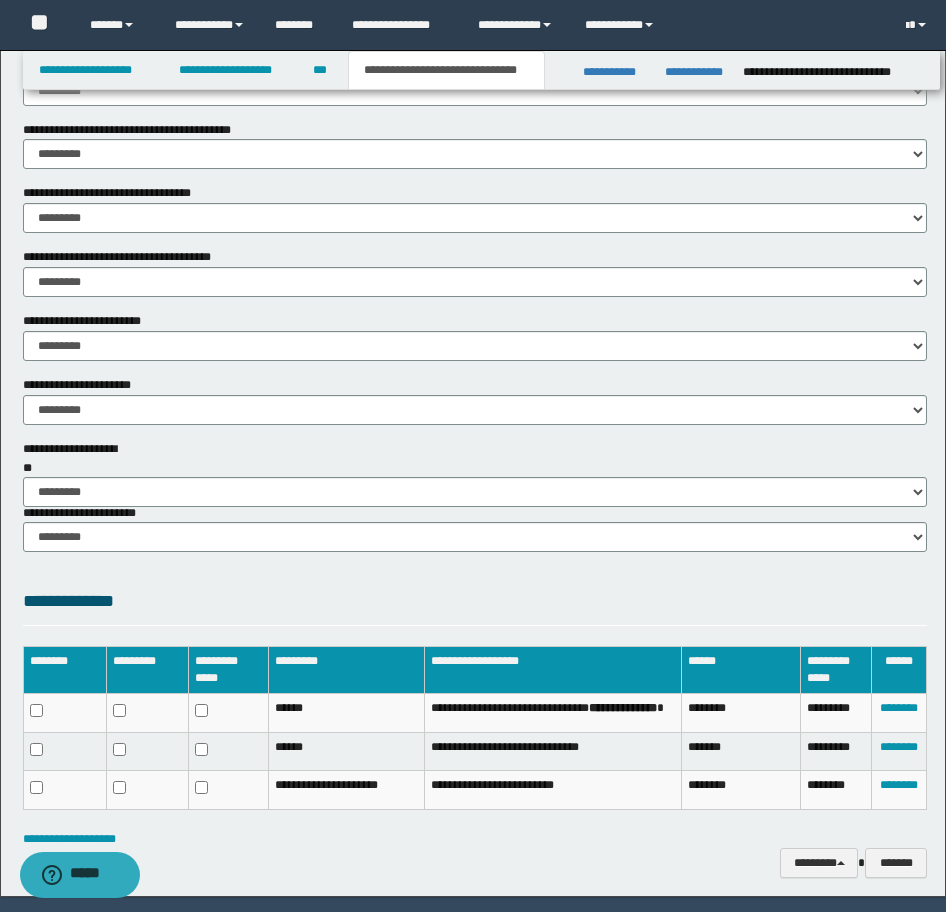 scroll, scrollTop: 1229, scrollLeft: 0, axis: vertical 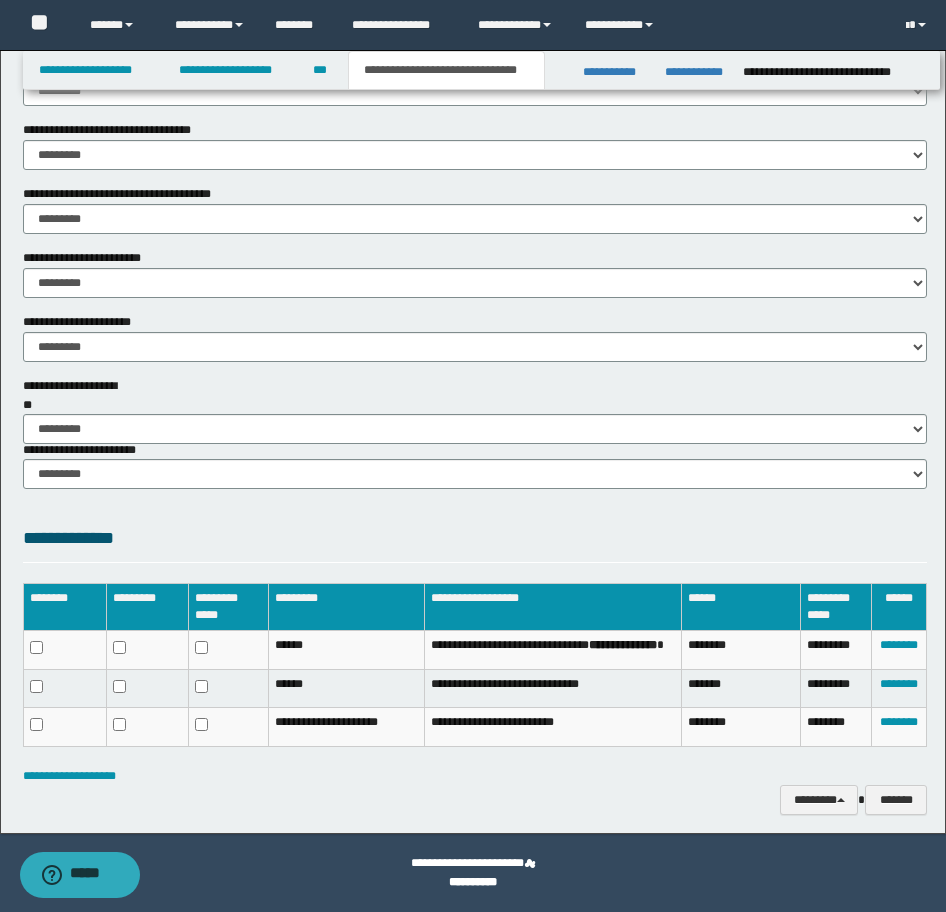 click on "**********" at bounding box center [473, -173] 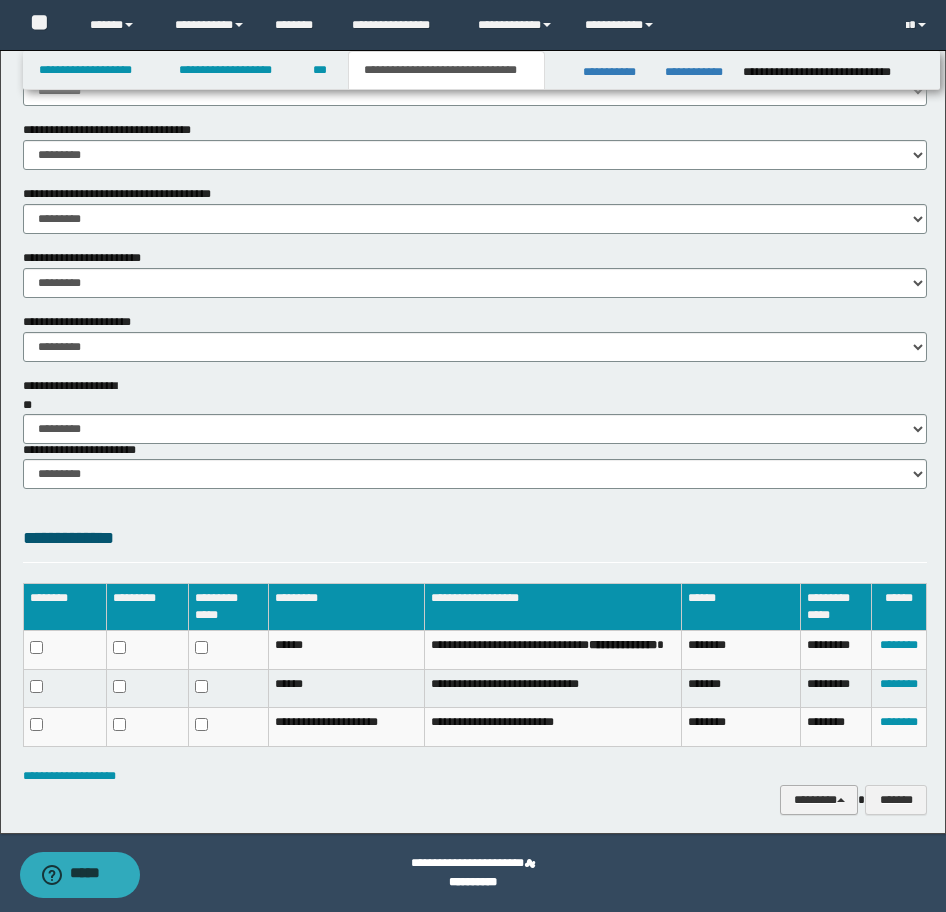 click on "********" at bounding box center (819, 800) 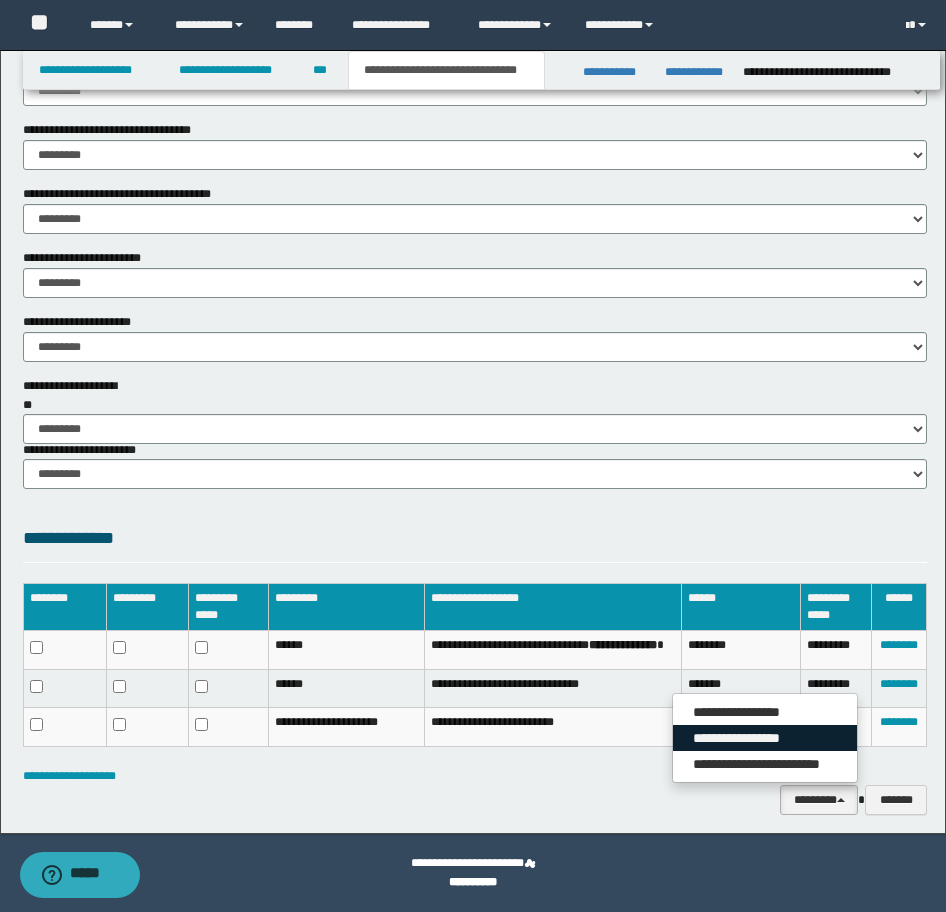 click on "**********" at bounding box center [765, 738] 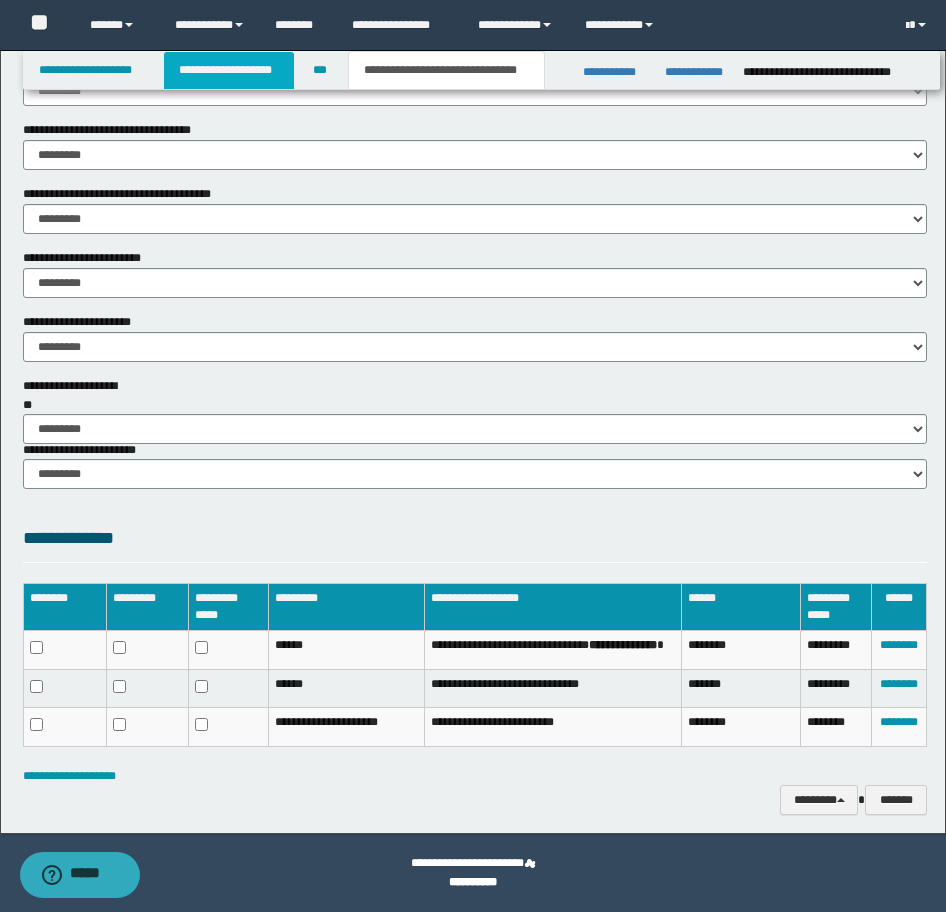 click on "**********" at bounding box center [229, 70] 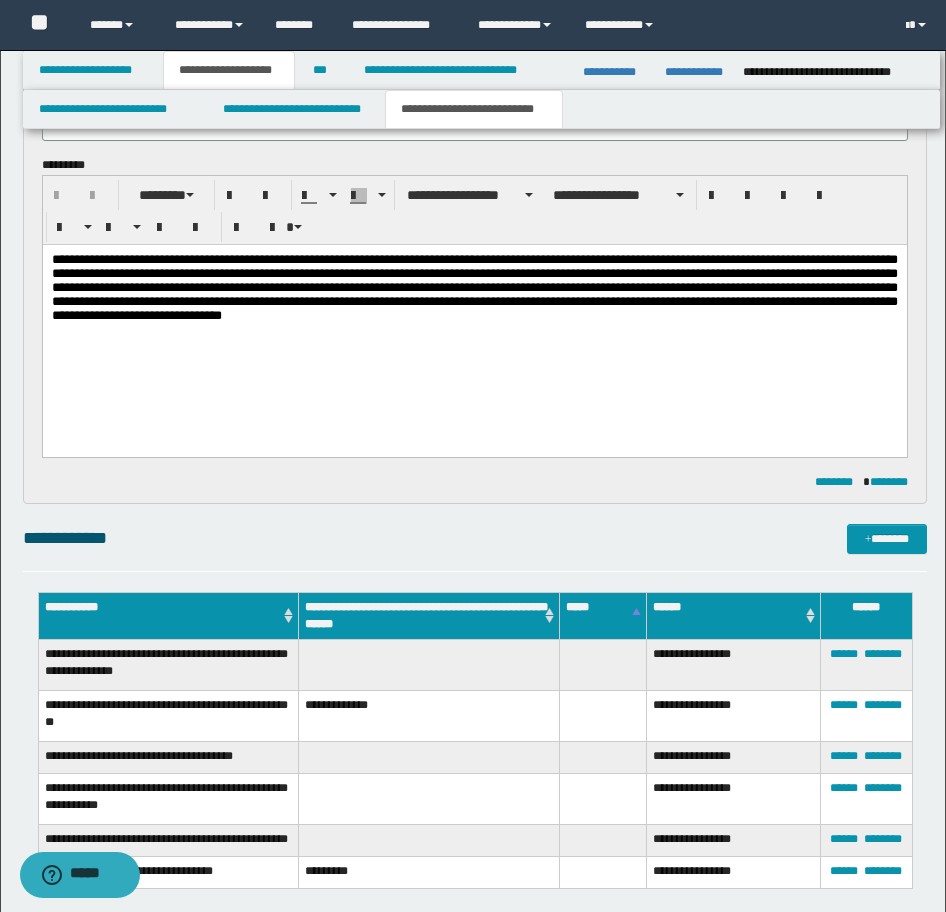 drag, startPoint x: 47, startPoint y: 255, endPoint x: 66, endPoint y: 264, distance: 21.023796 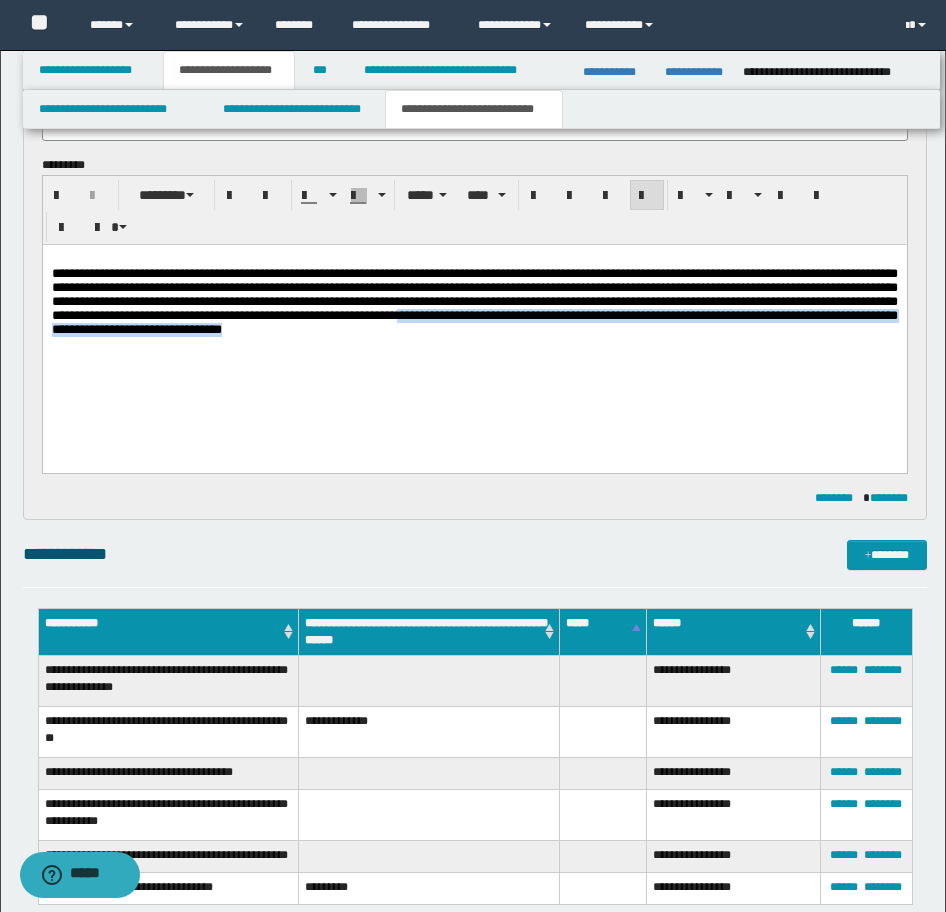 click on "**********" at bounding box center [474, 301] 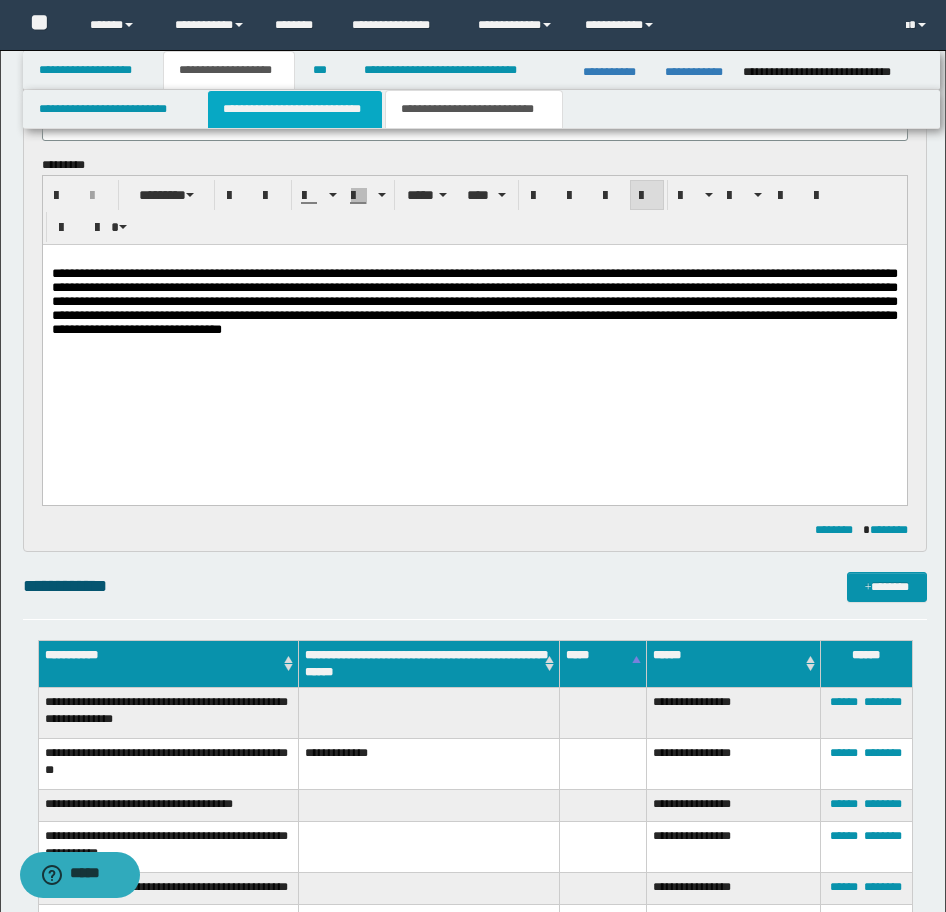 click on "**********" at bounding box center [295, 109] 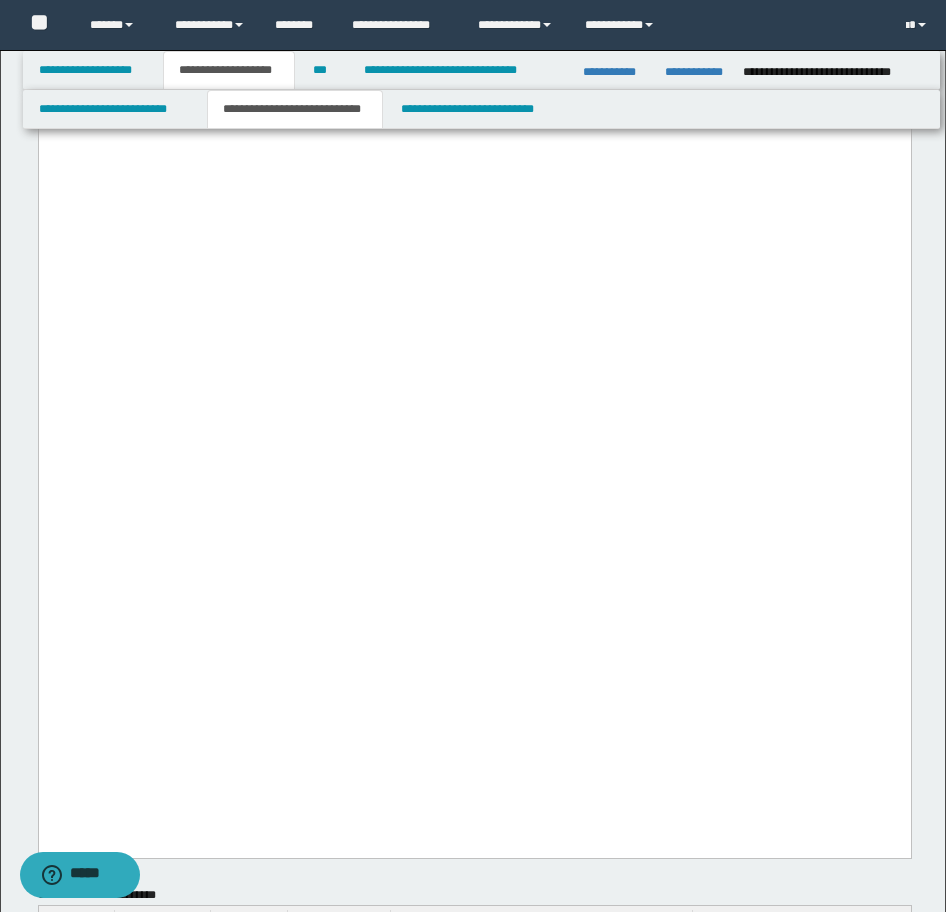 scroll, scrollTop: 4500, scrollLeft: 0, axis: vertical 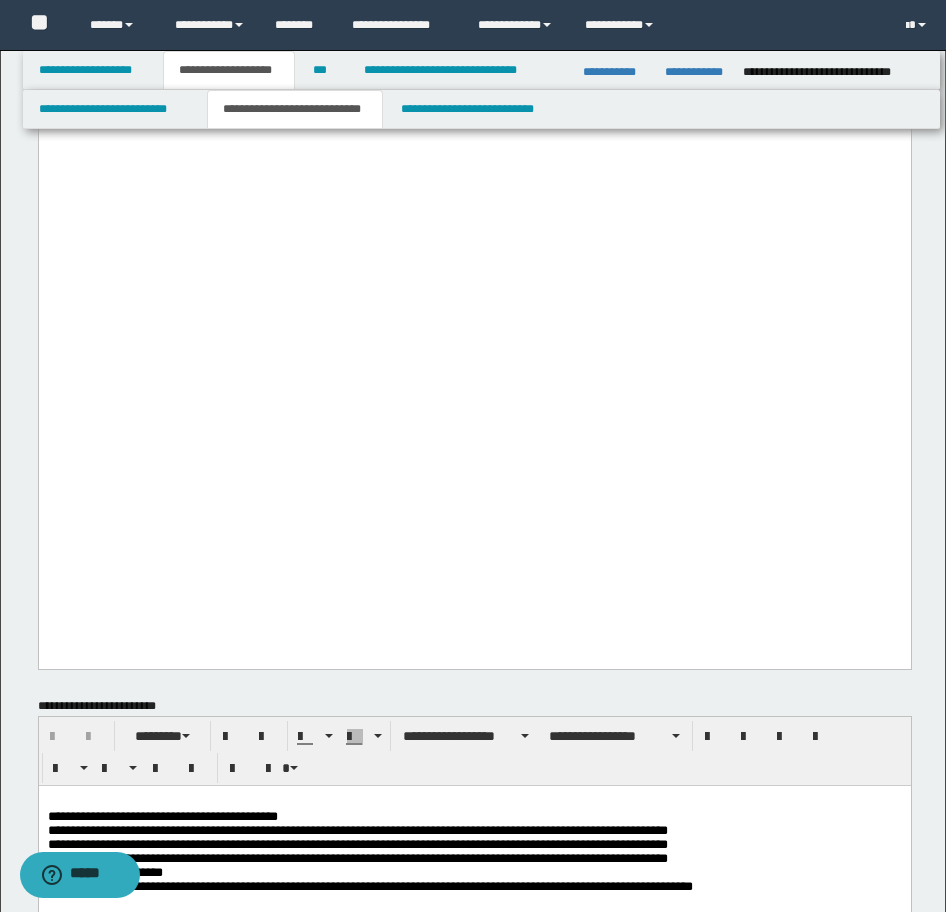 click on "**********" at bounding box center (474, -2302) 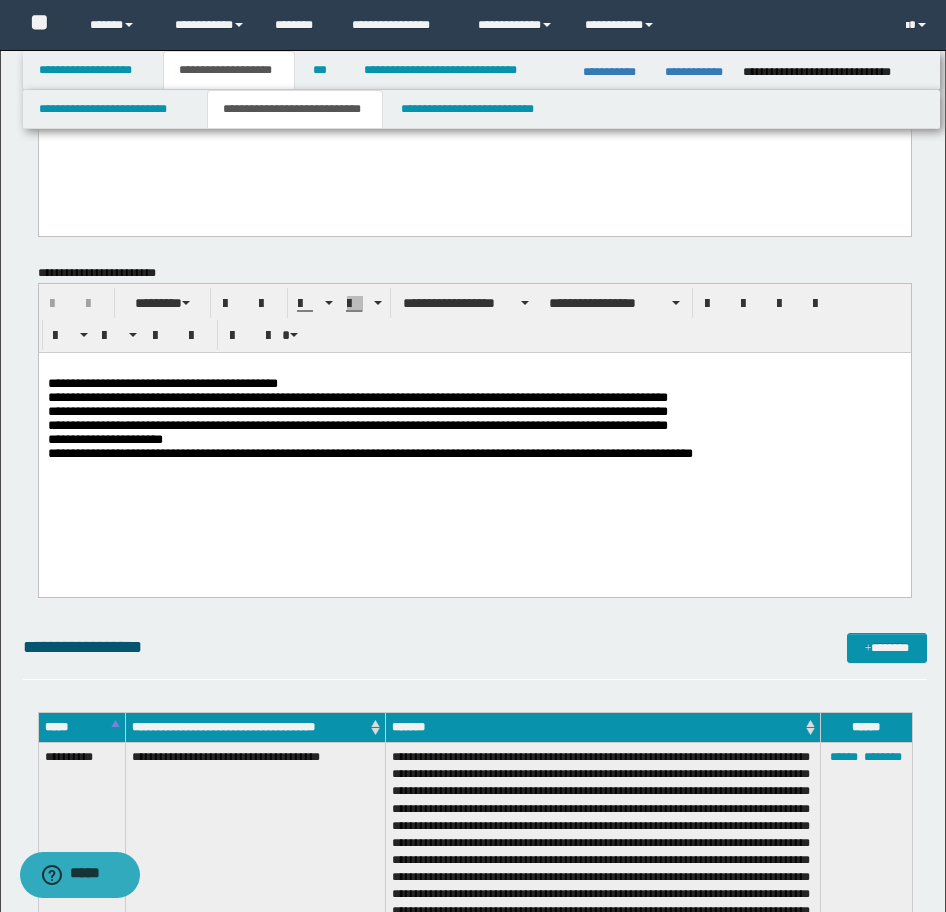 scroll, scrollTop: 5000, scrollLeft: 0, axis: vertical 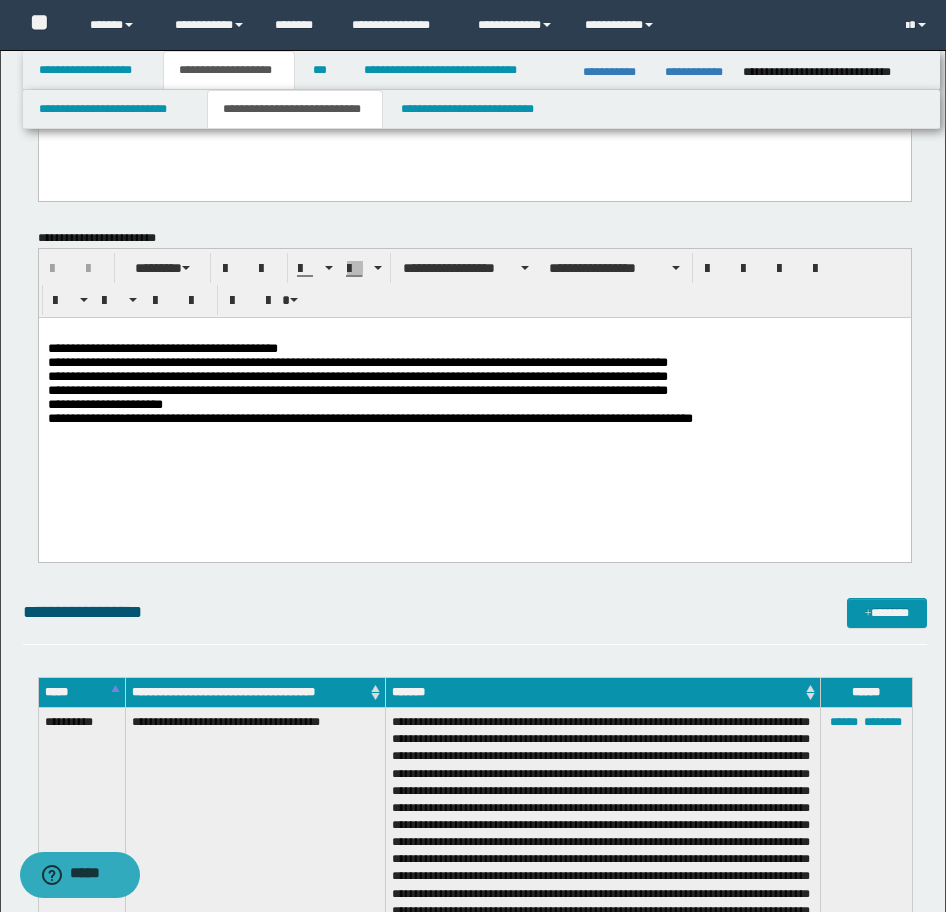 click on "**********" at bounding box center [474, 348] 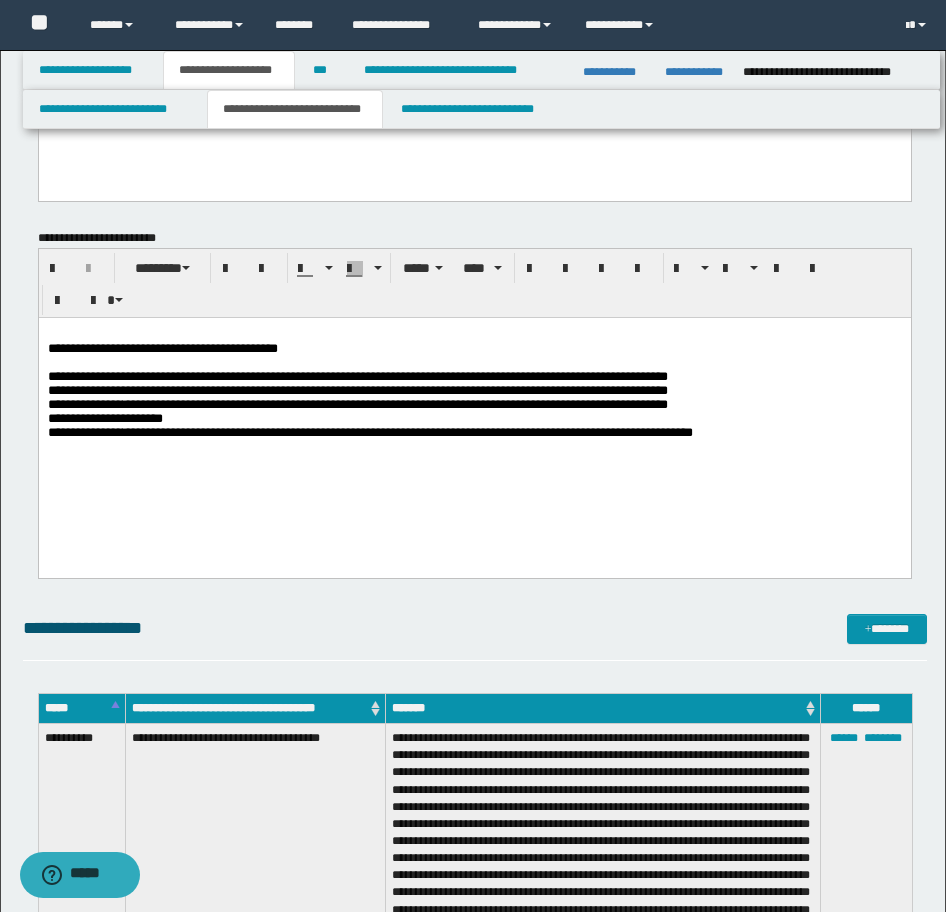 click on "**********" at bounding box center (474, 376) 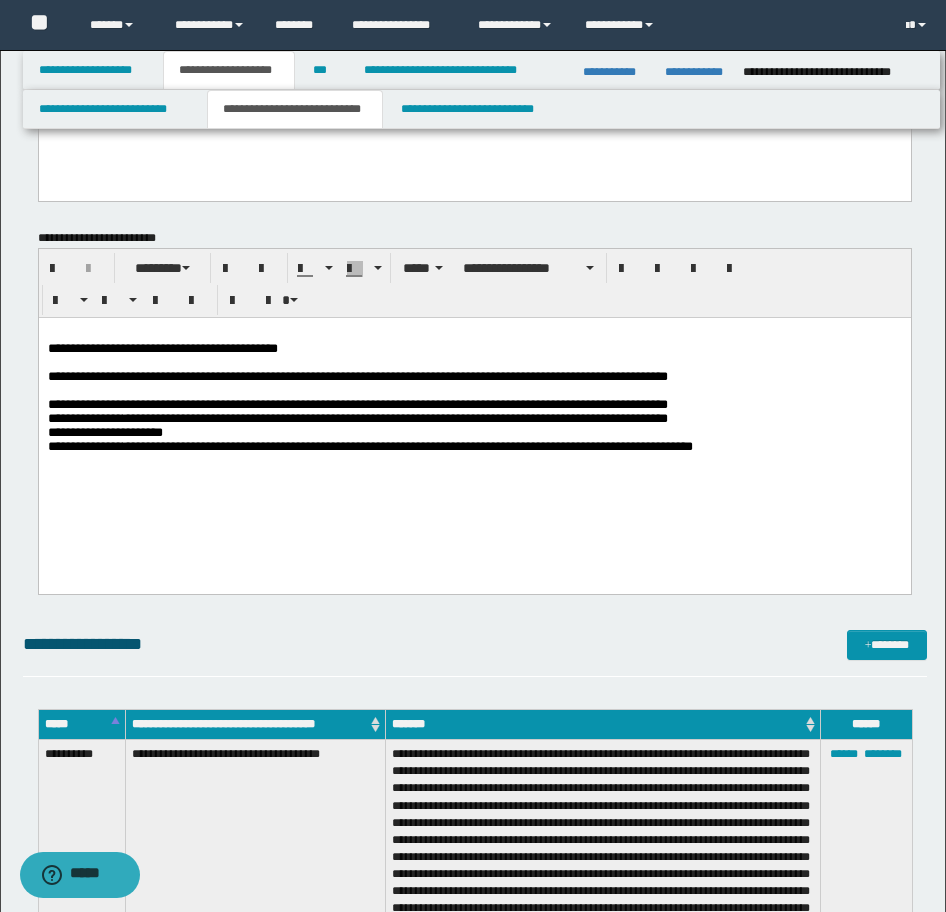 click on "**********" at bounding box center (474, 404) 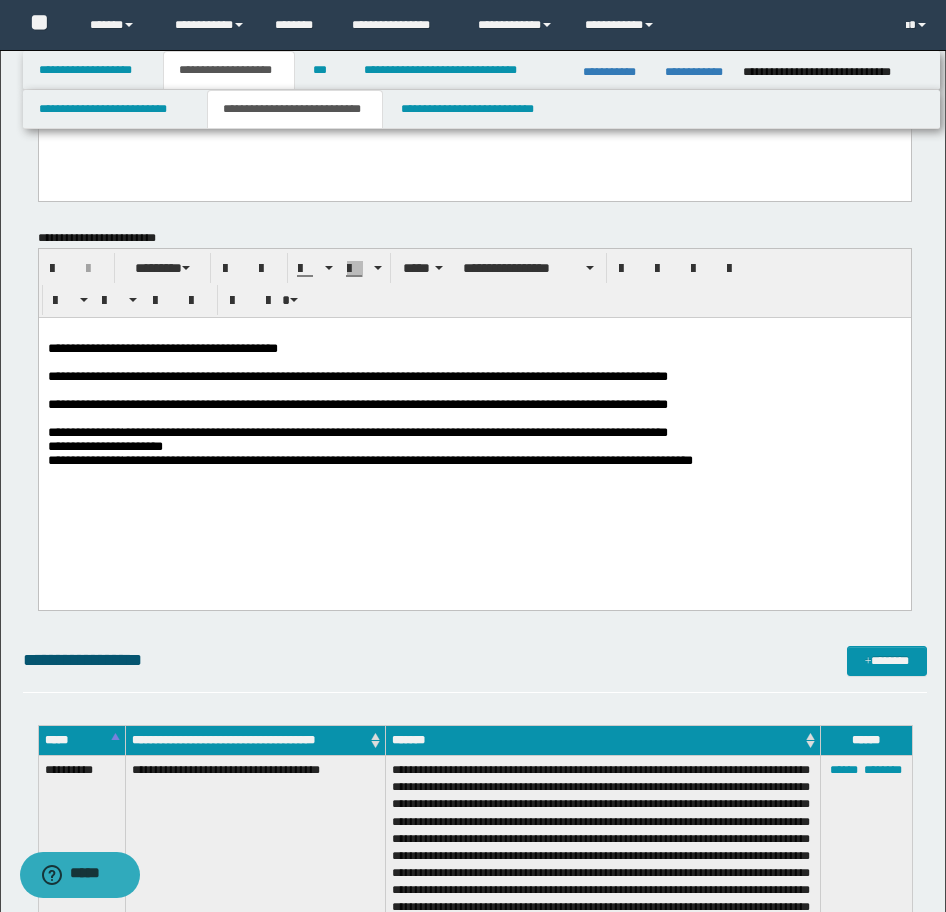 click on "**********" at bounding box center [474, 432] 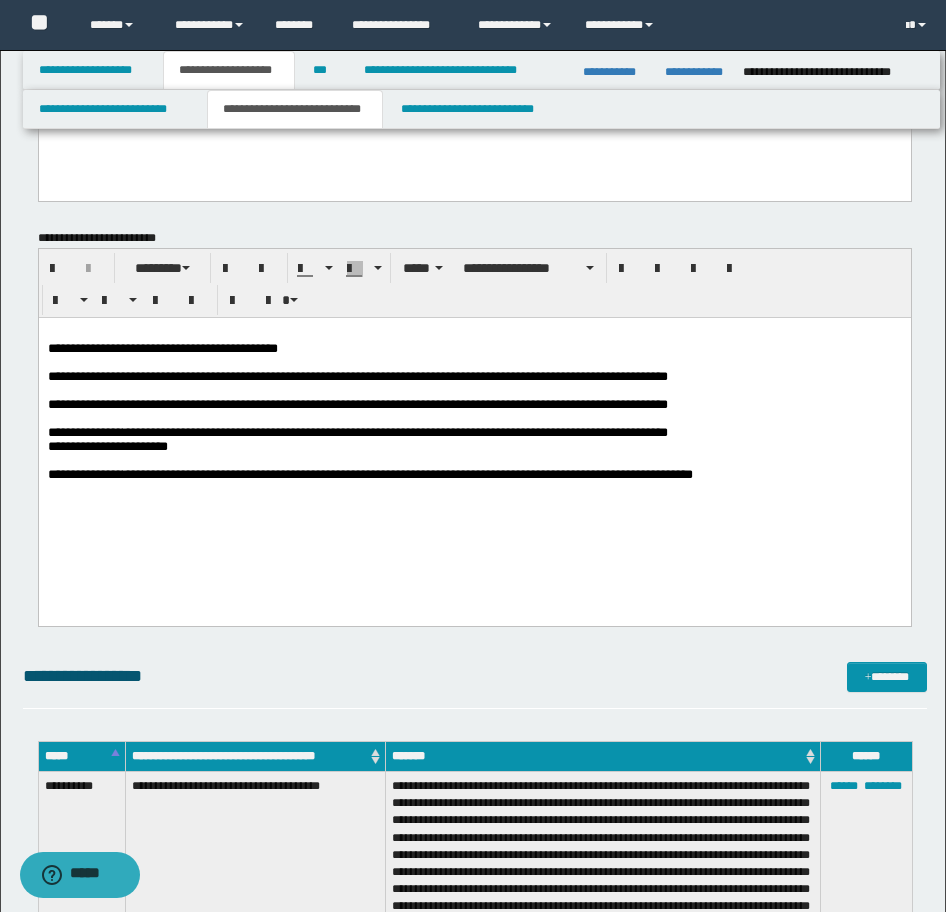 click on "**********" at bounding box center [474, 436] 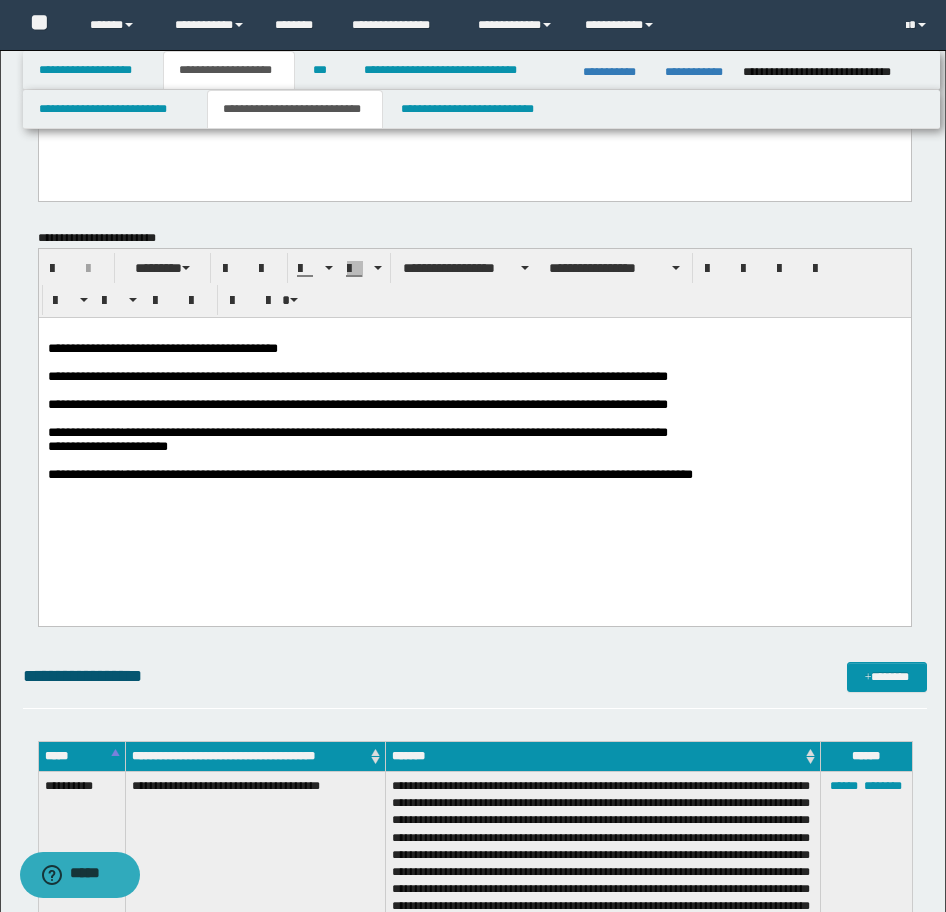click on "**********" at bounding box center (475, 428) 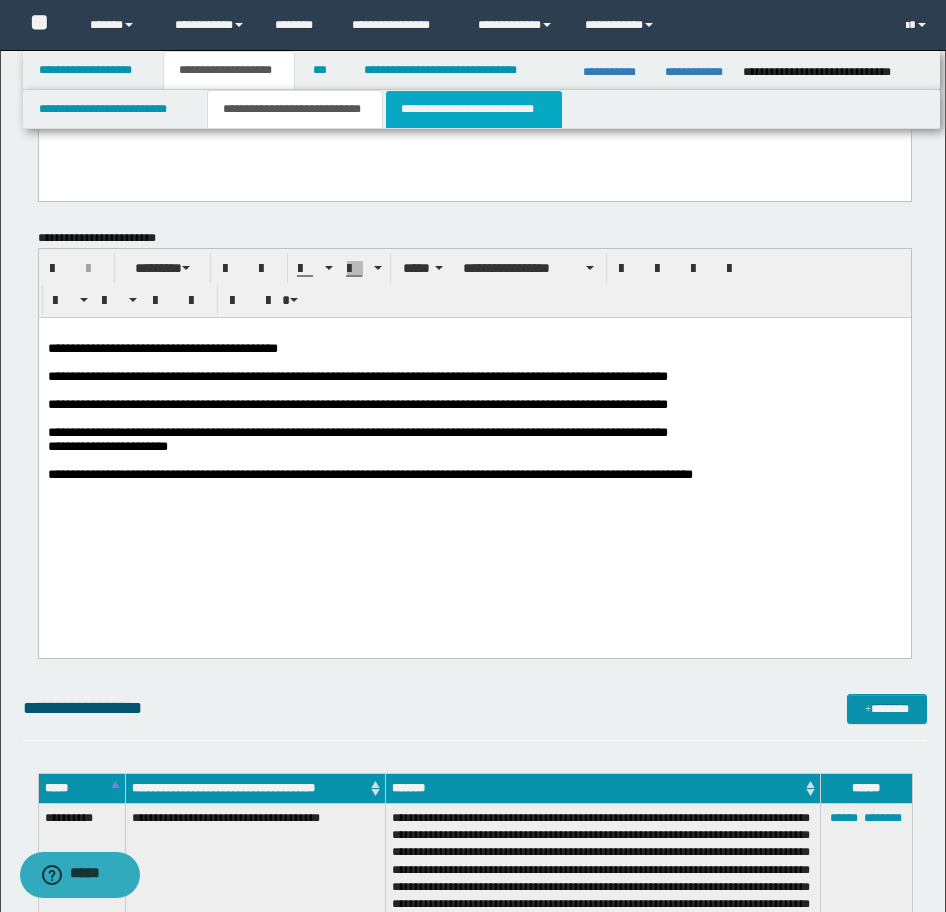 click on "**********" at bounding box center [474, 109] 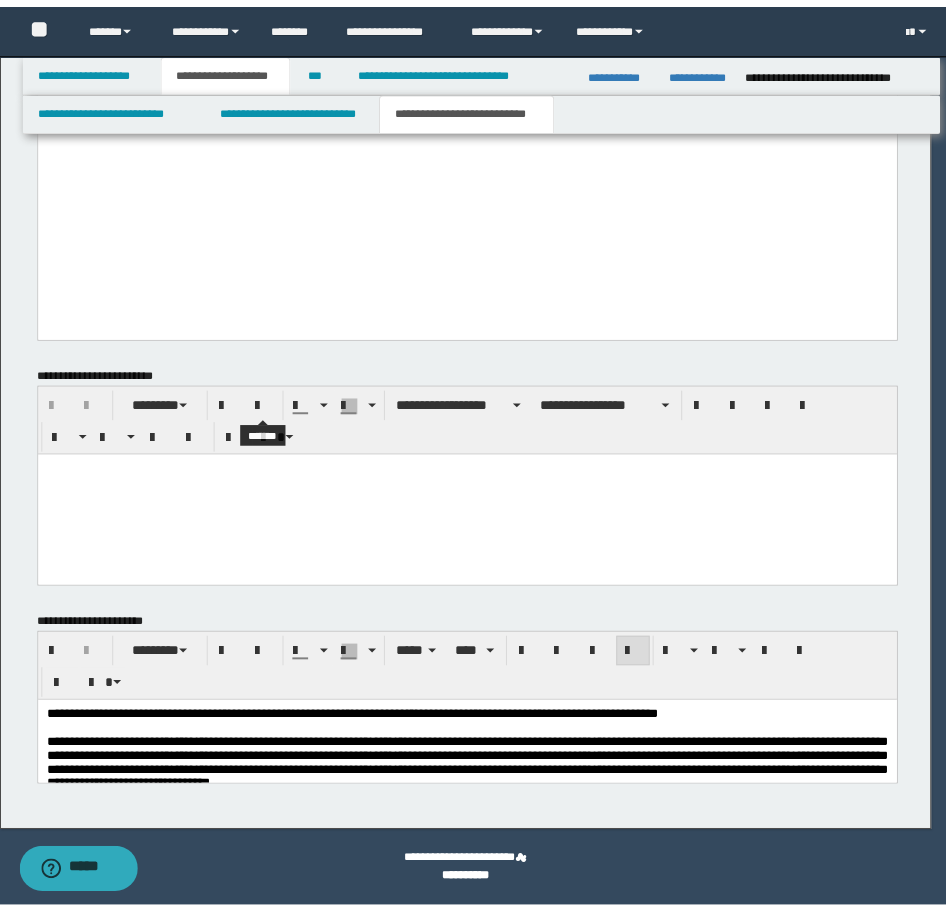 scroll, scrollTop: 4392, scrollLeft: 0, axis: vertical 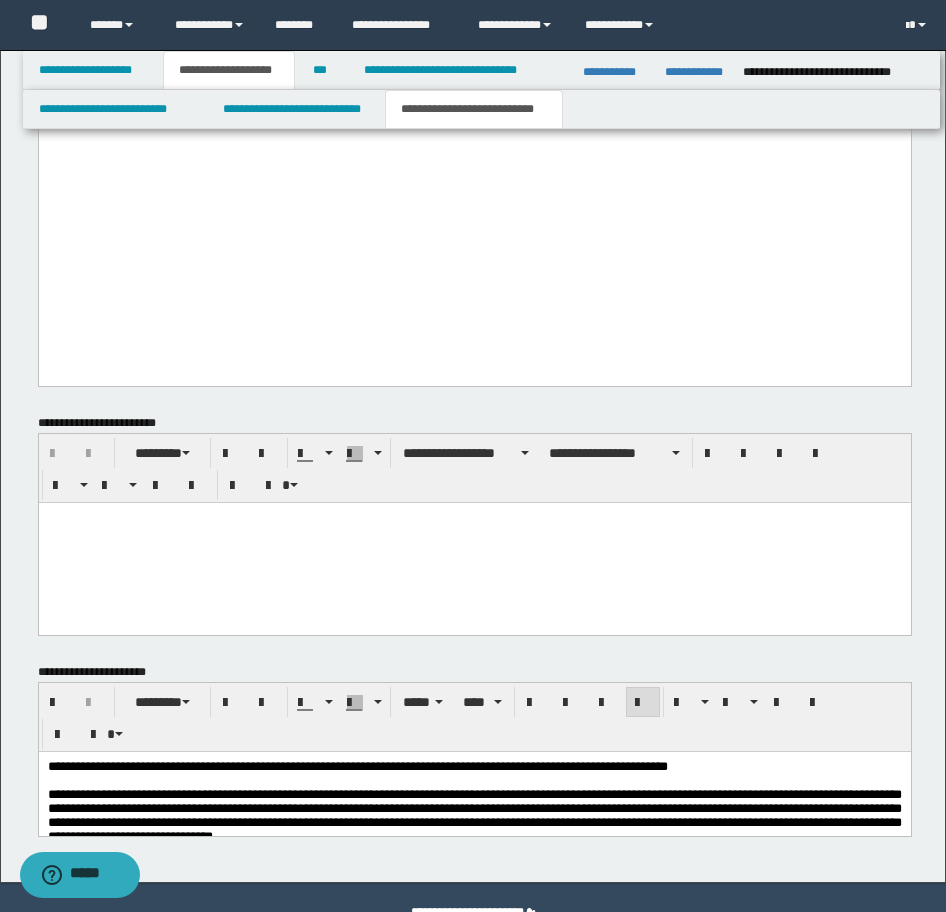 click on "****" at bounding box center [474, -148] 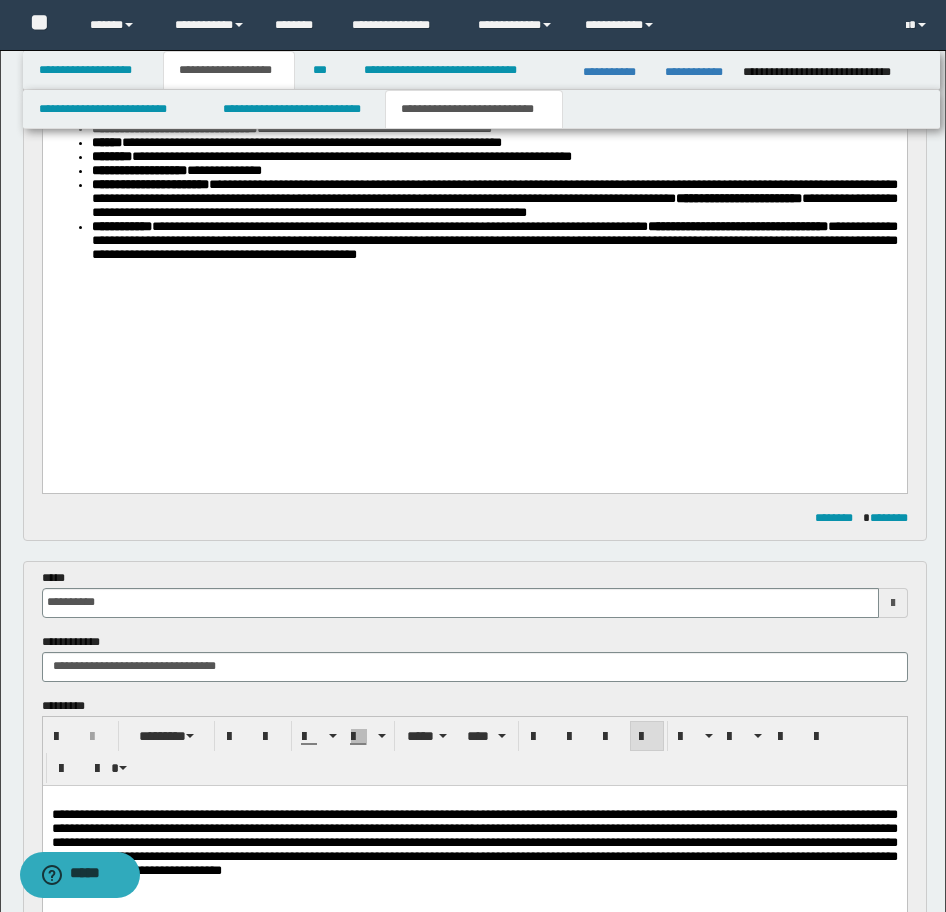 scroll, scrollTop: 707, scrollLeft: 0, axis: vertical 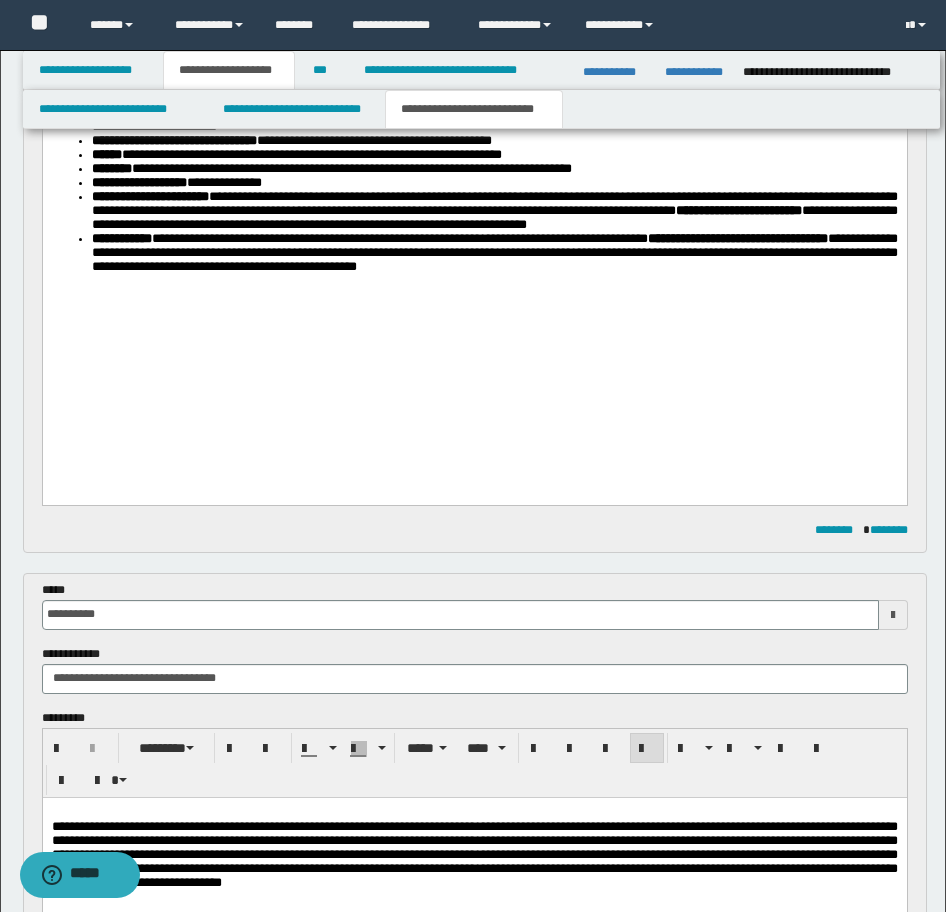 click on "**********" at bounding box center (474, 44) 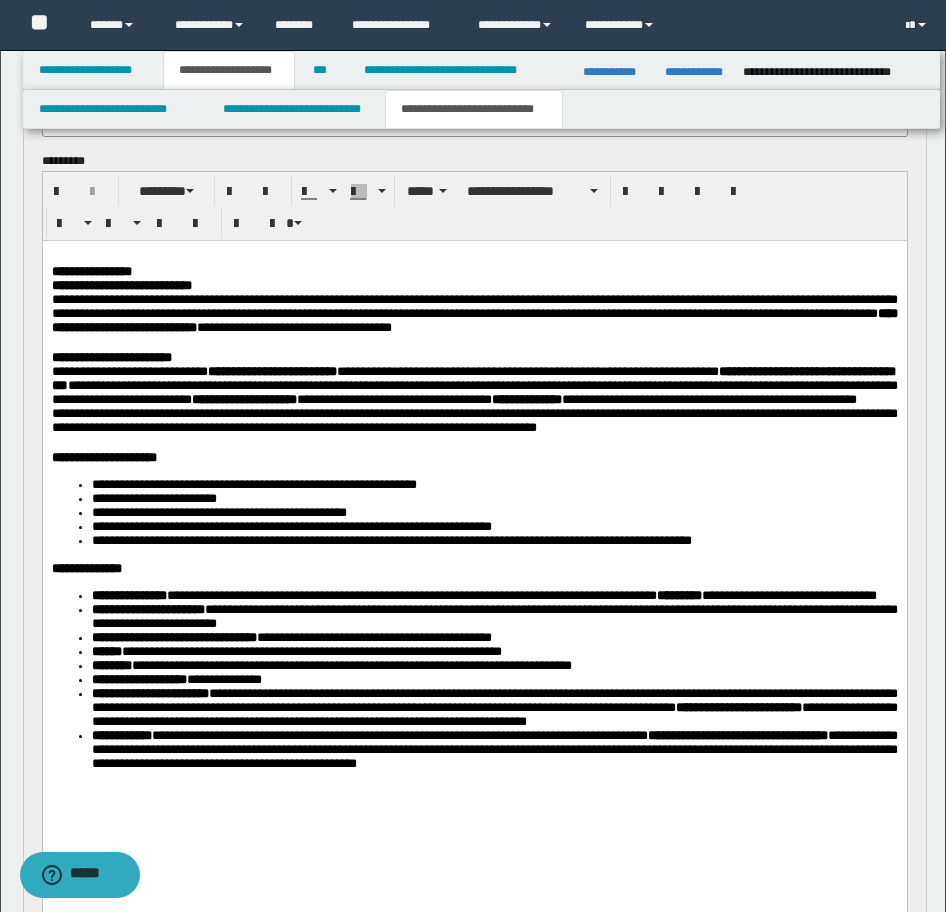 scroll, scrollTop: 207, scrollLeft: 0, axis: vertical 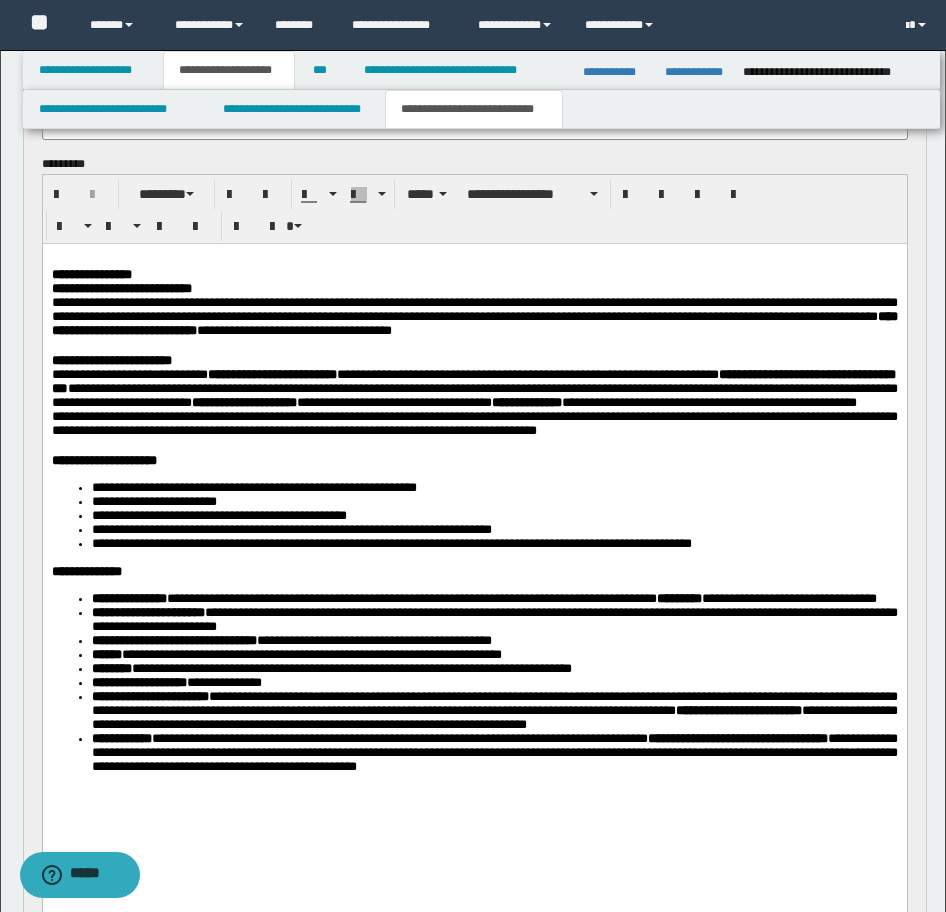 click on "**********" at bounding box center (474, 275) 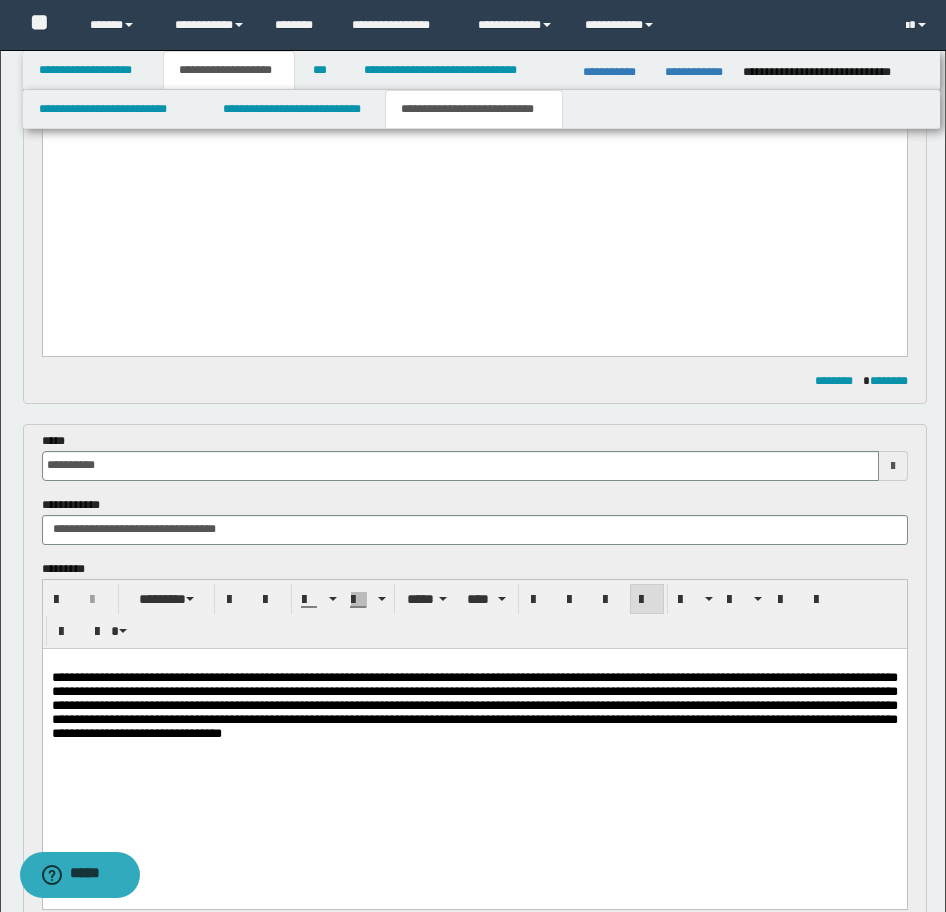 scroll, scrollTop: 1307, scrollLeft: 0, axis: vertical 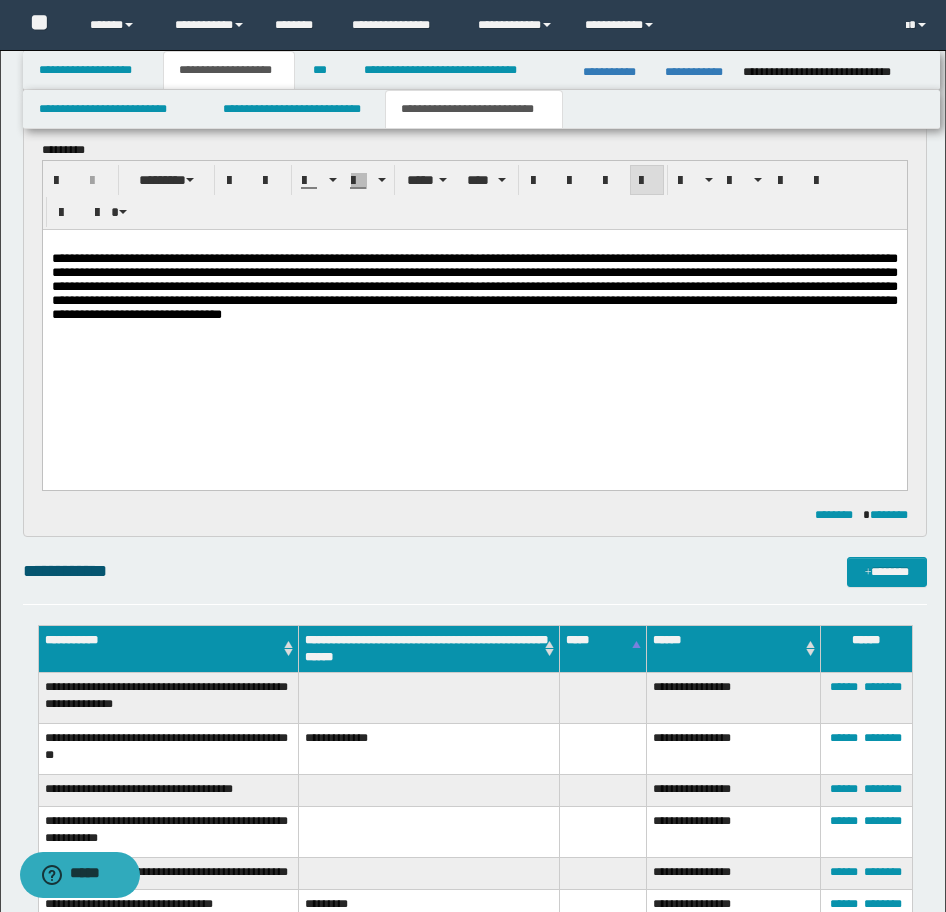 click on "**********" at bounding box center (474, 318) 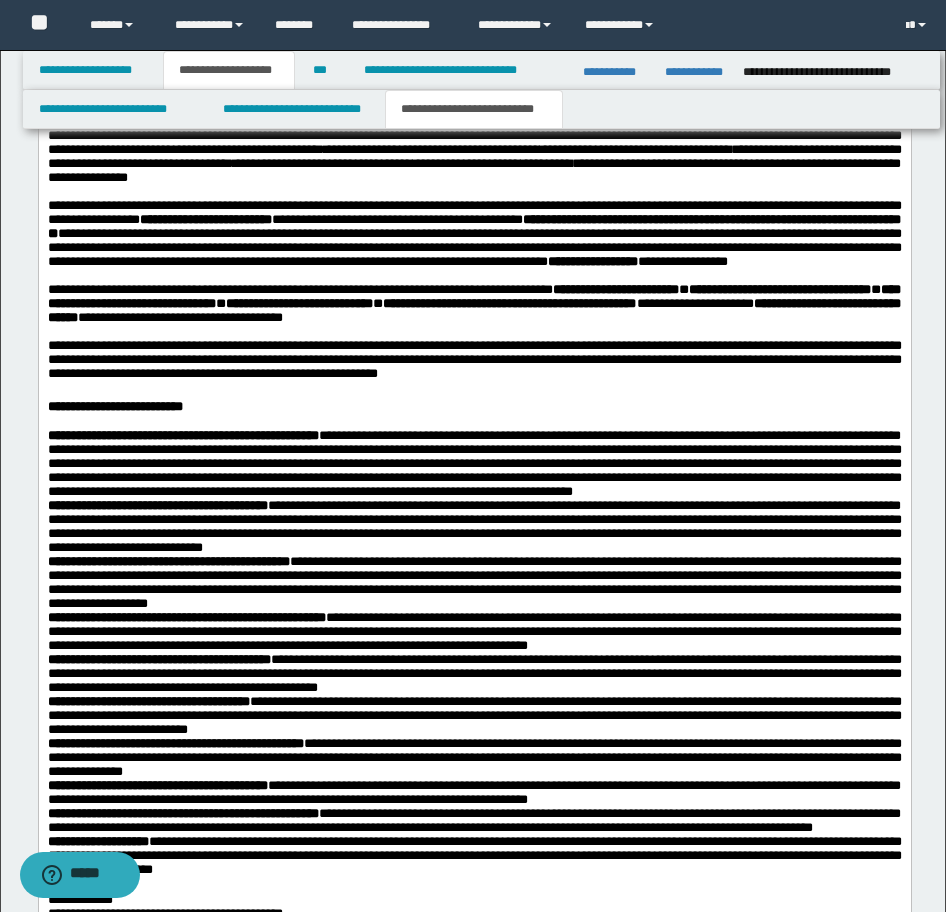 scroll, scrollTop: 2307, scrollLeft: 0, axis: vertical 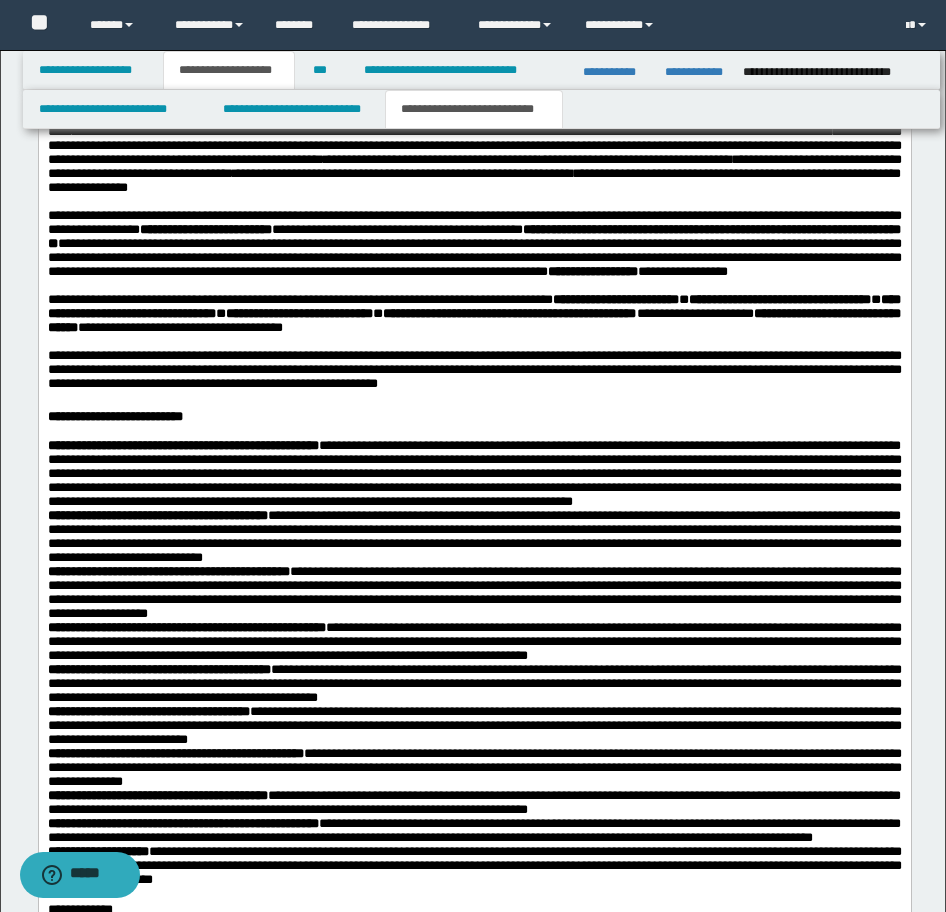 click on "**********" at bounding box center [474, 473] 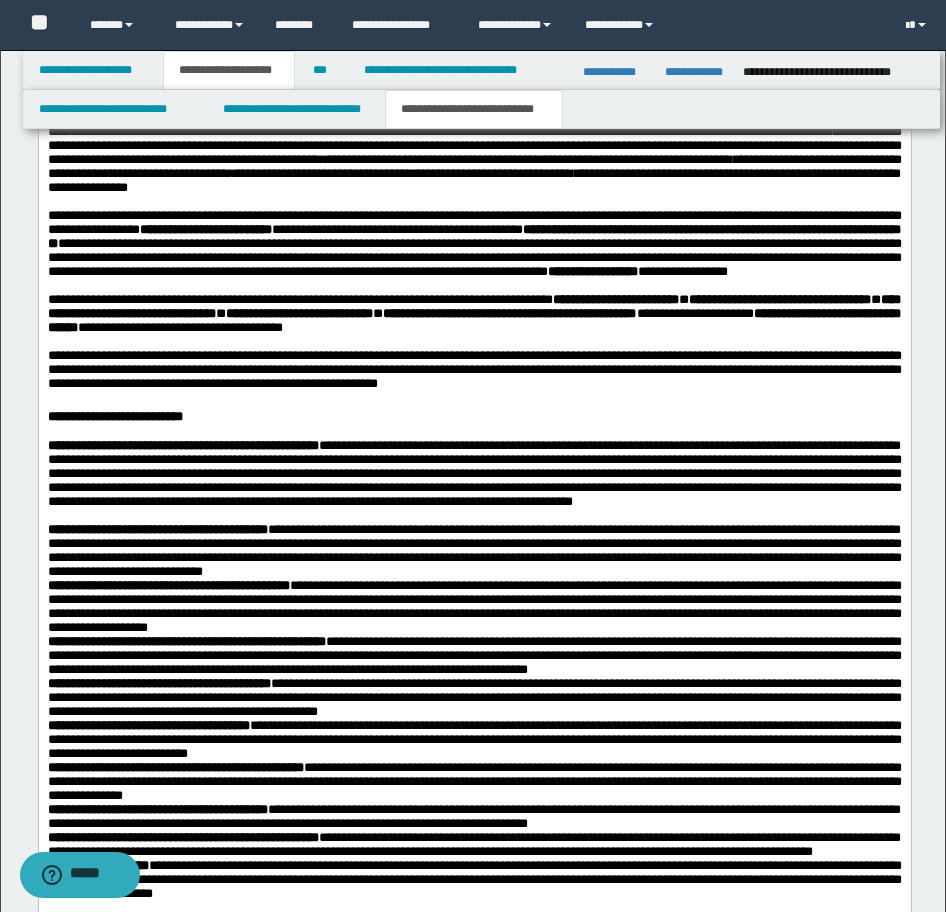 click on "**********" at bounding box center [474, 550] 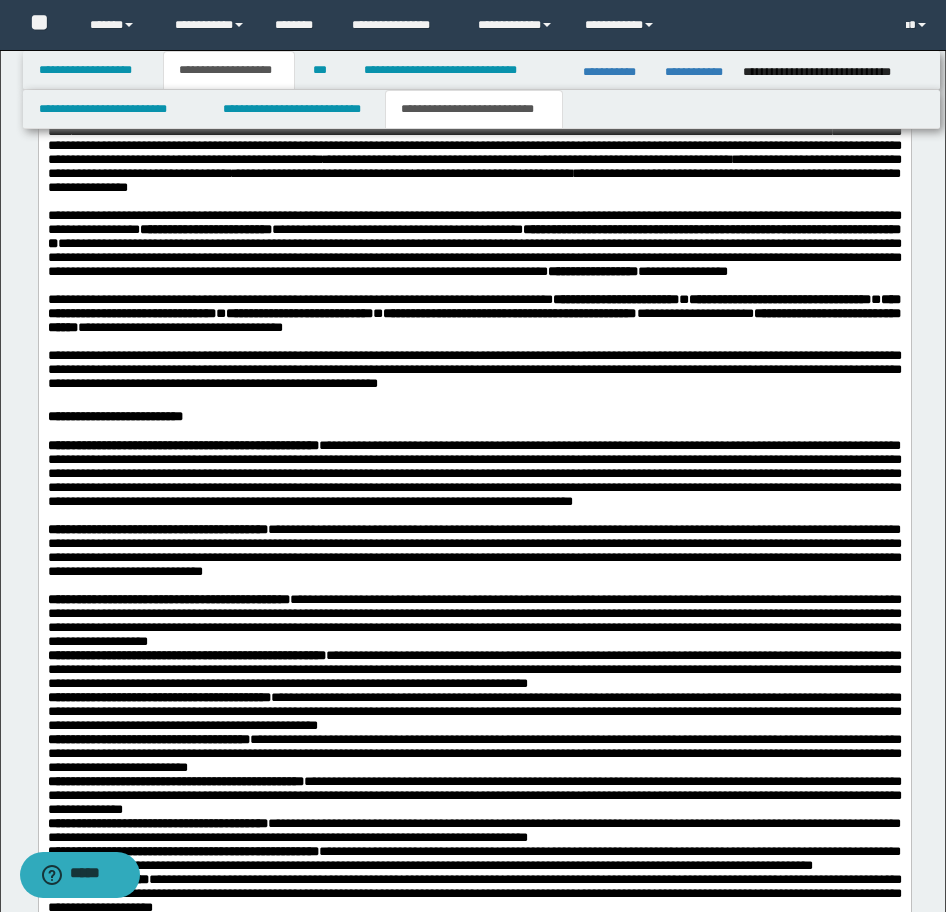 click on "**********" at bounding box center (474, 620) 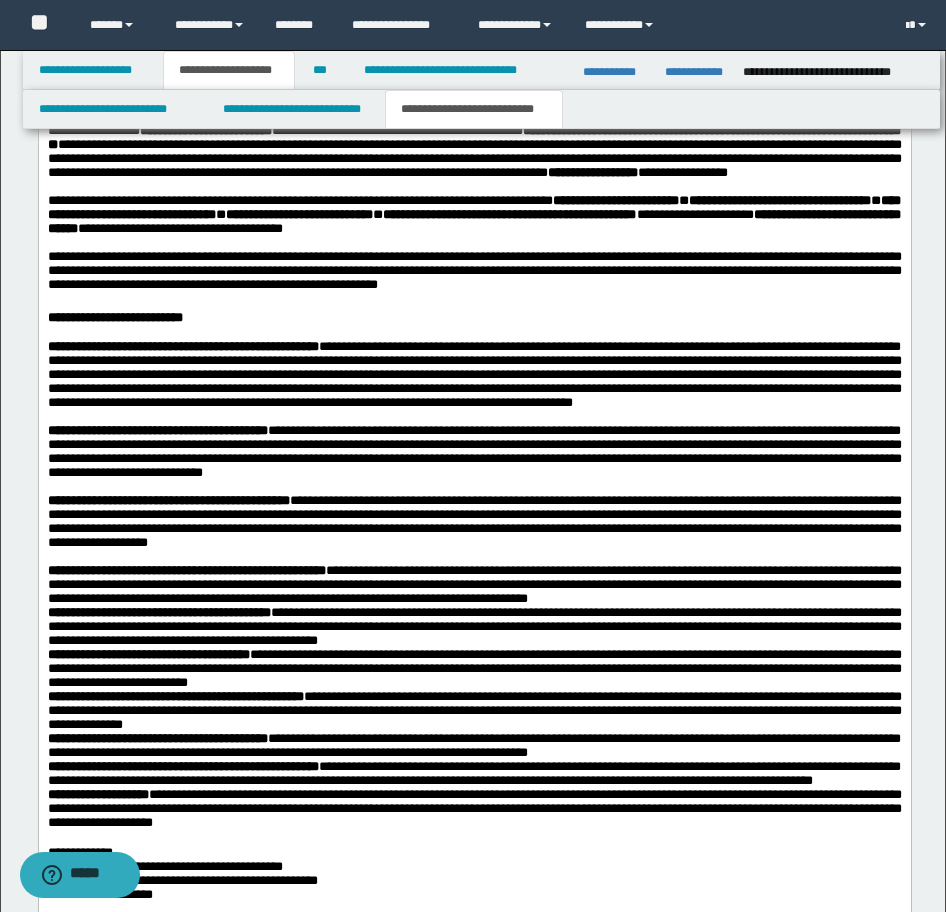 scroll, scrollTop: 2407, scrollLeft: 0, axis: vertical 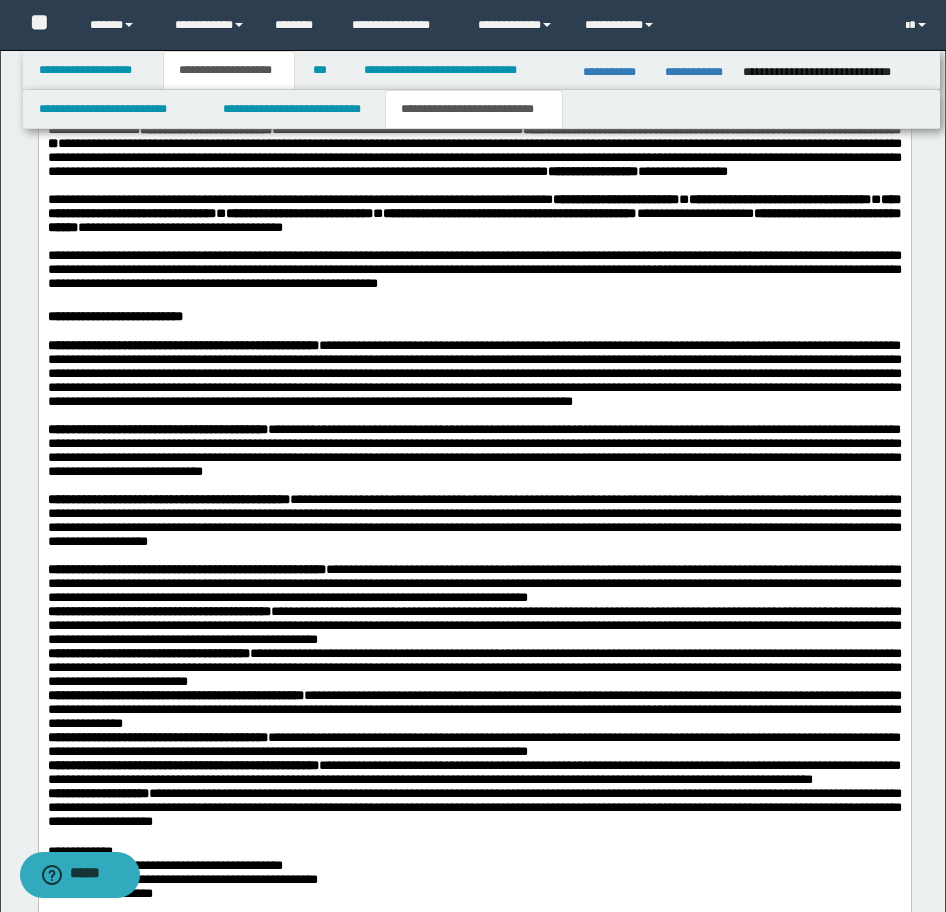 click on "**********" at bounding box center (474, 582) 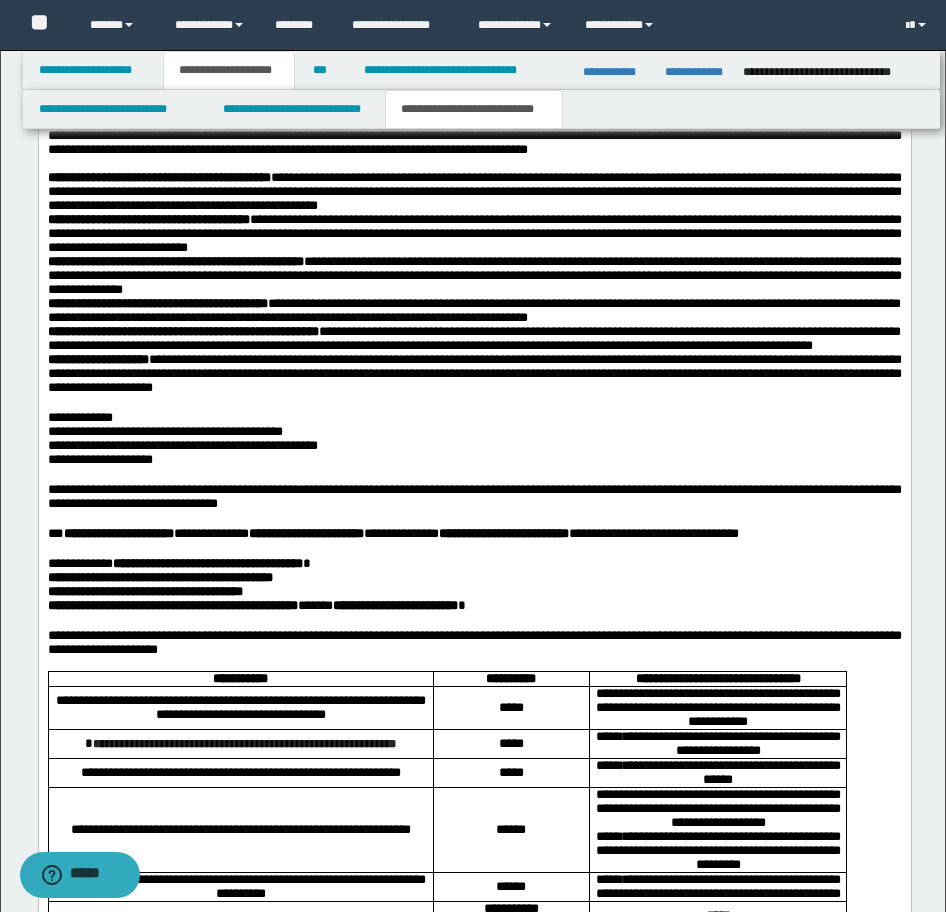 scroll, scrollTop: 2907, scrollLeft: 0, axis: vertical 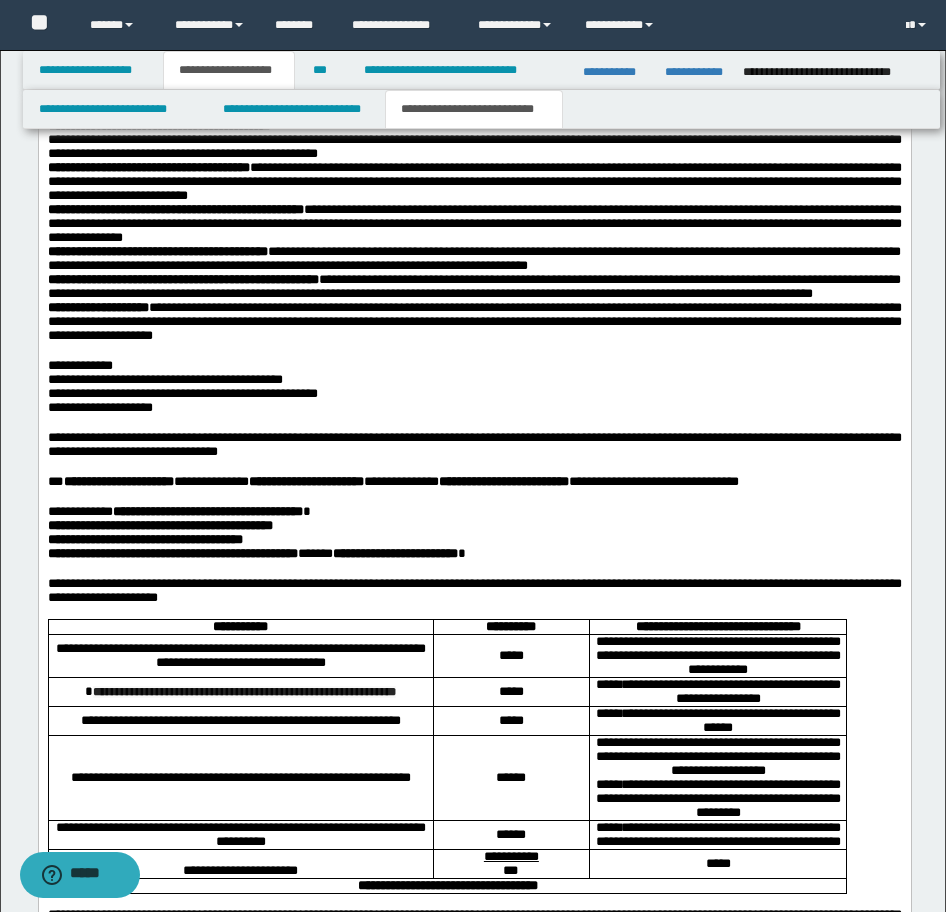 click on "**********" at bounding box center [474, 140] 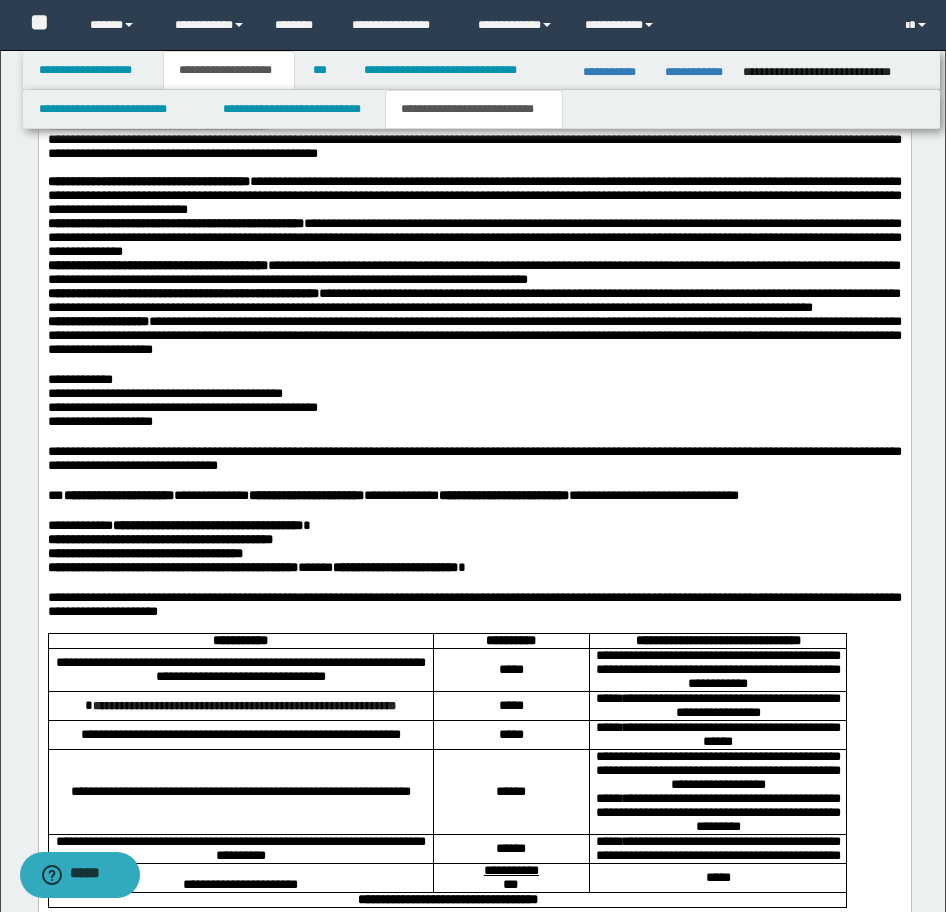 click on "**********" at bounding box center [474, 196] 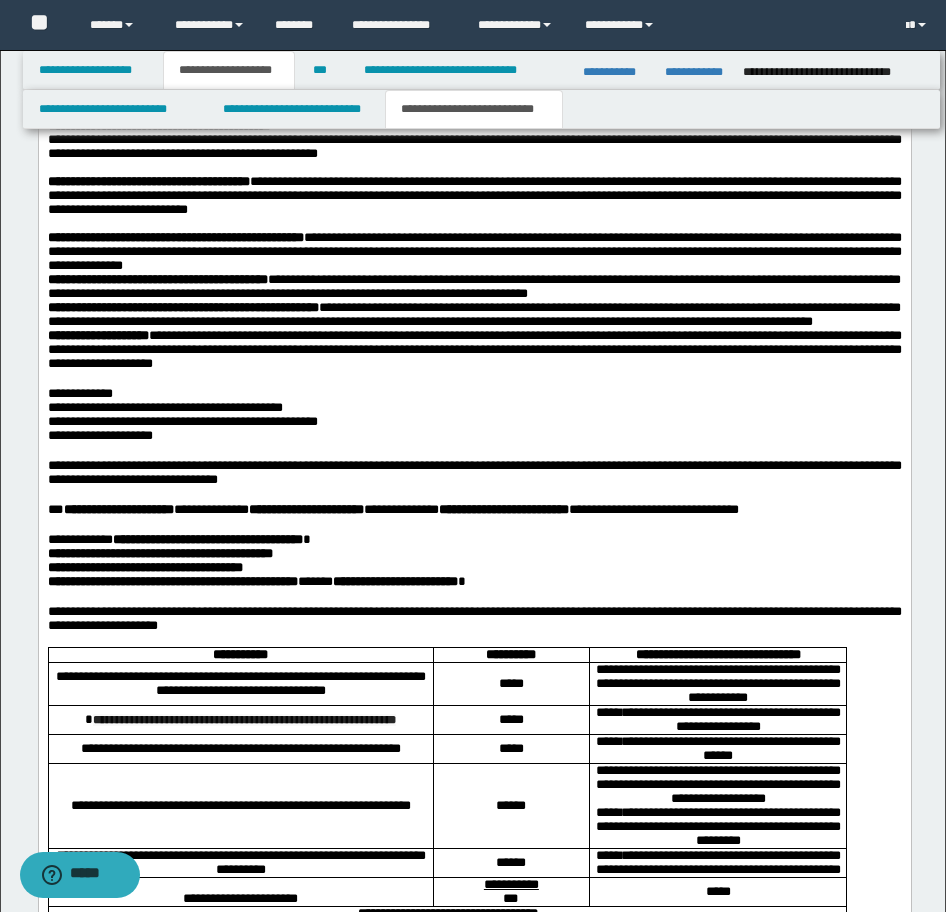 click on "**********" at bounding box center [474, 252] 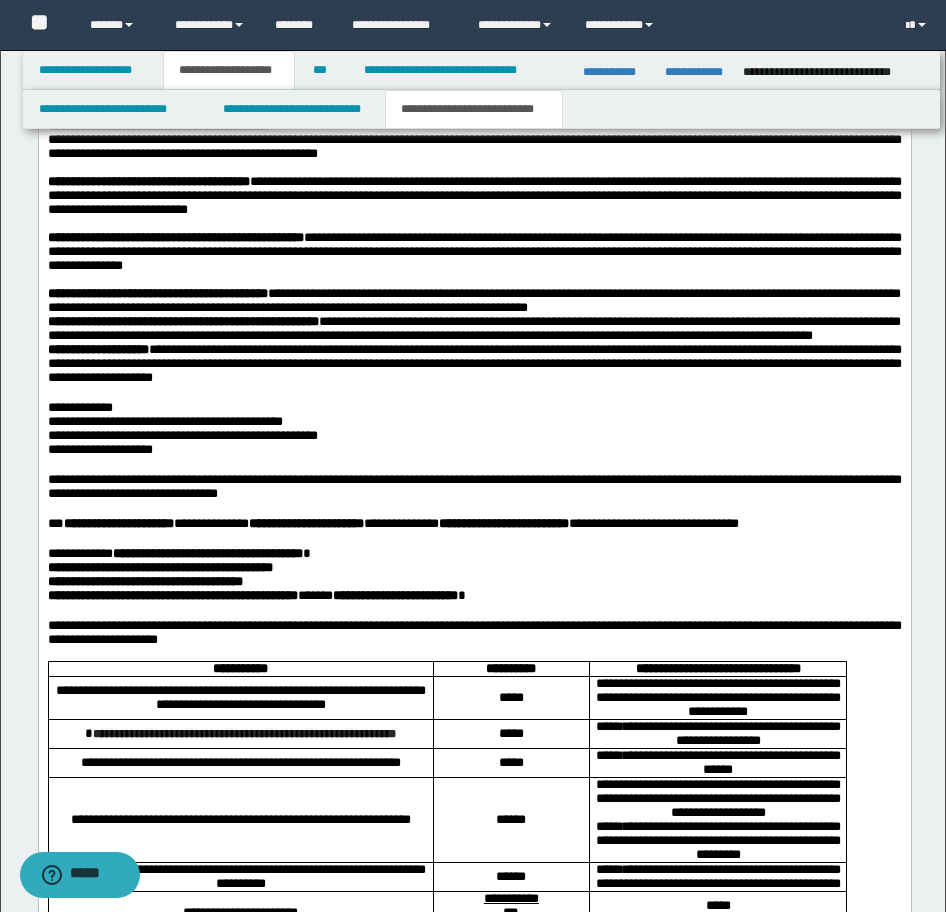 click on "**********" at bounding box center [474, 301] 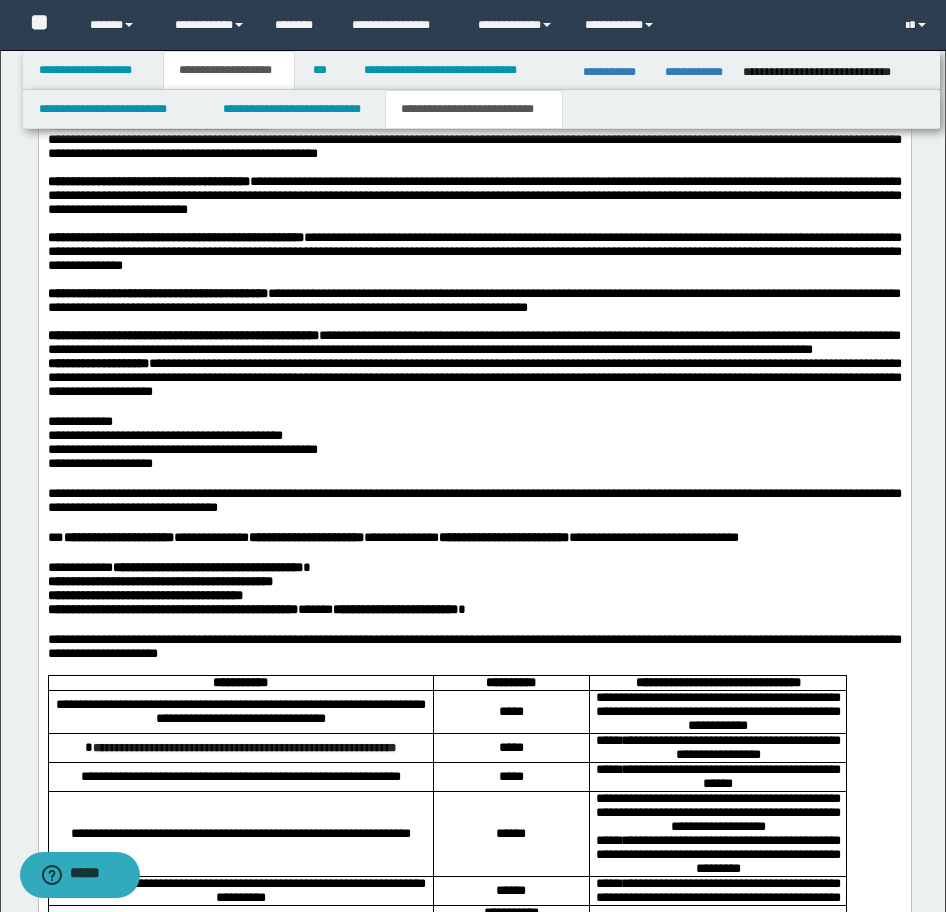 click on "**********" at bounding box center (474, 343) 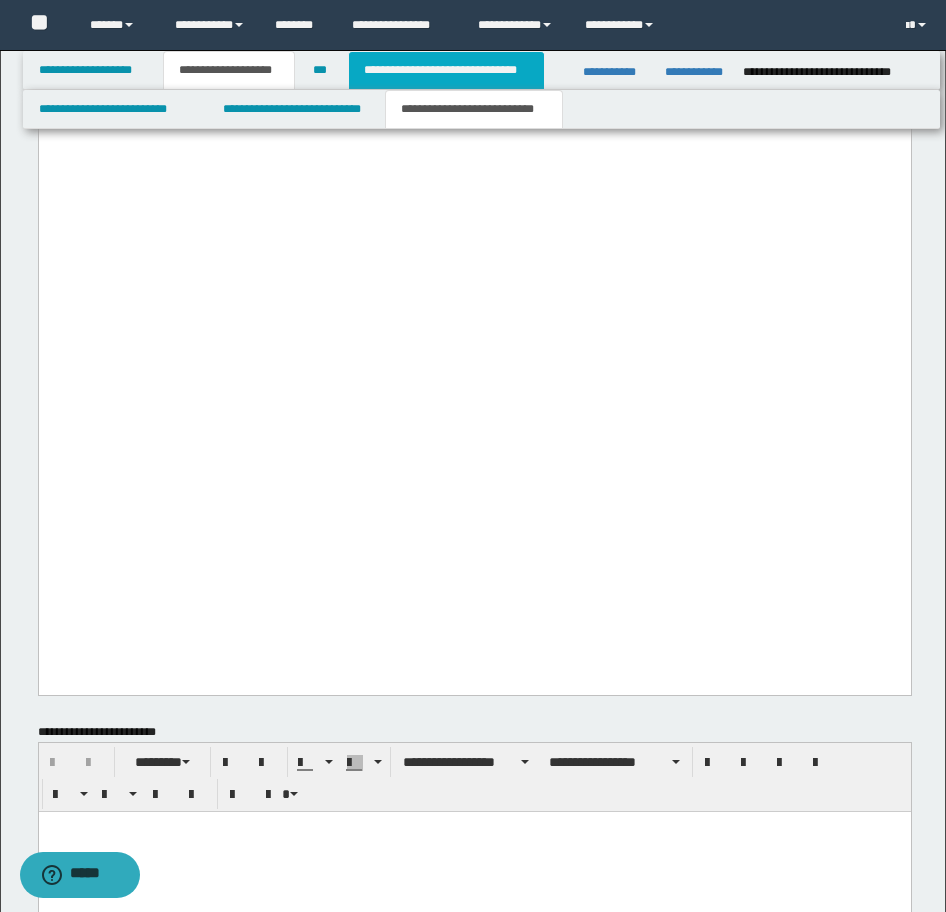 click on "**********" at bounding box center [446, 70] 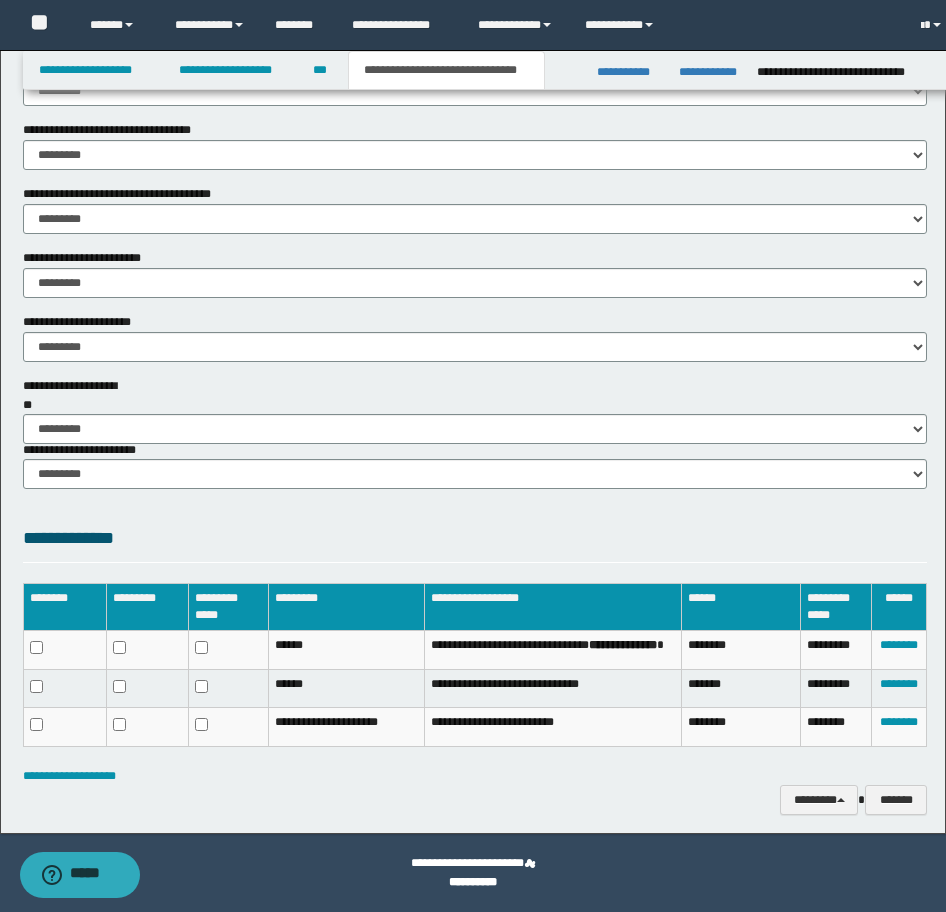 scroll, scrollTop: 1229, scrollLeft: 0, axis: vertical 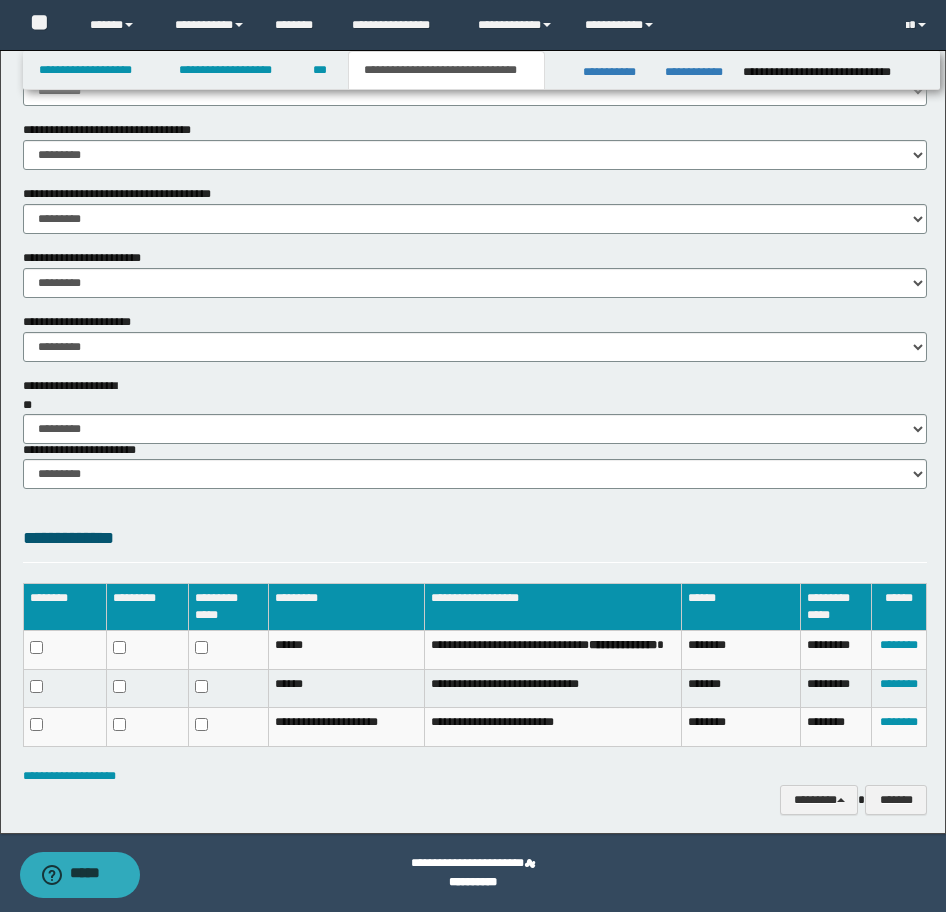 click on "**********" at bounding box center (473, -173) 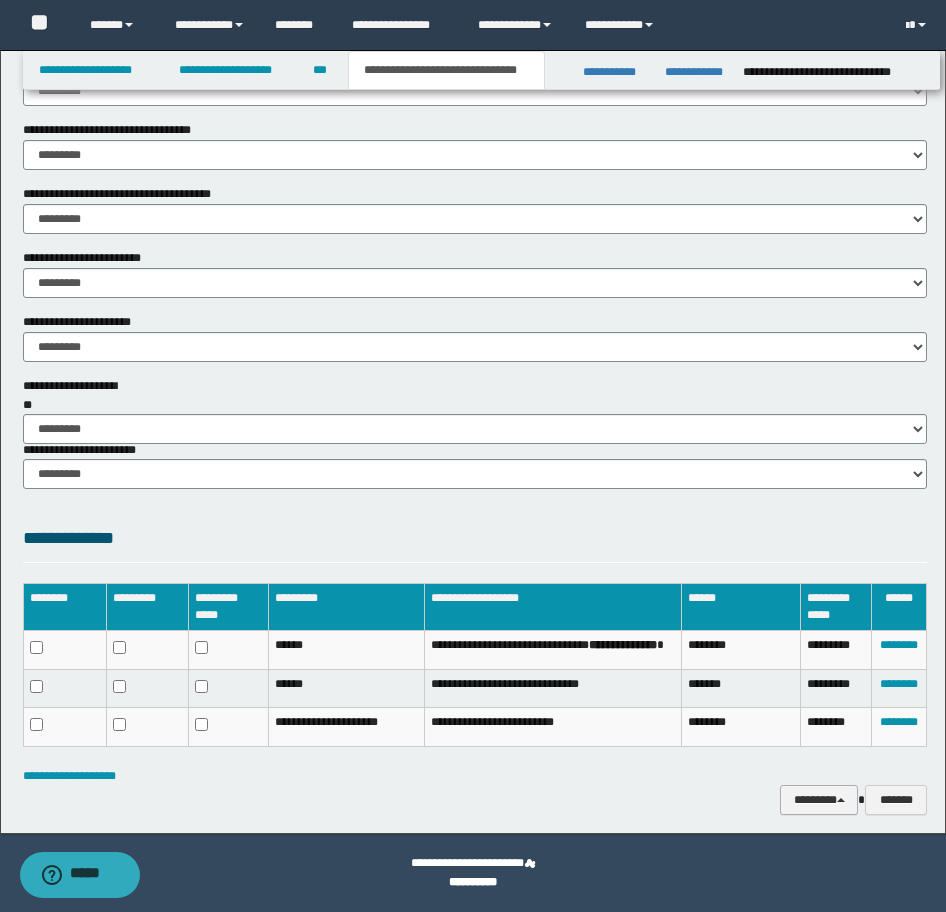 click on "********" at bounding box center (819, 800) 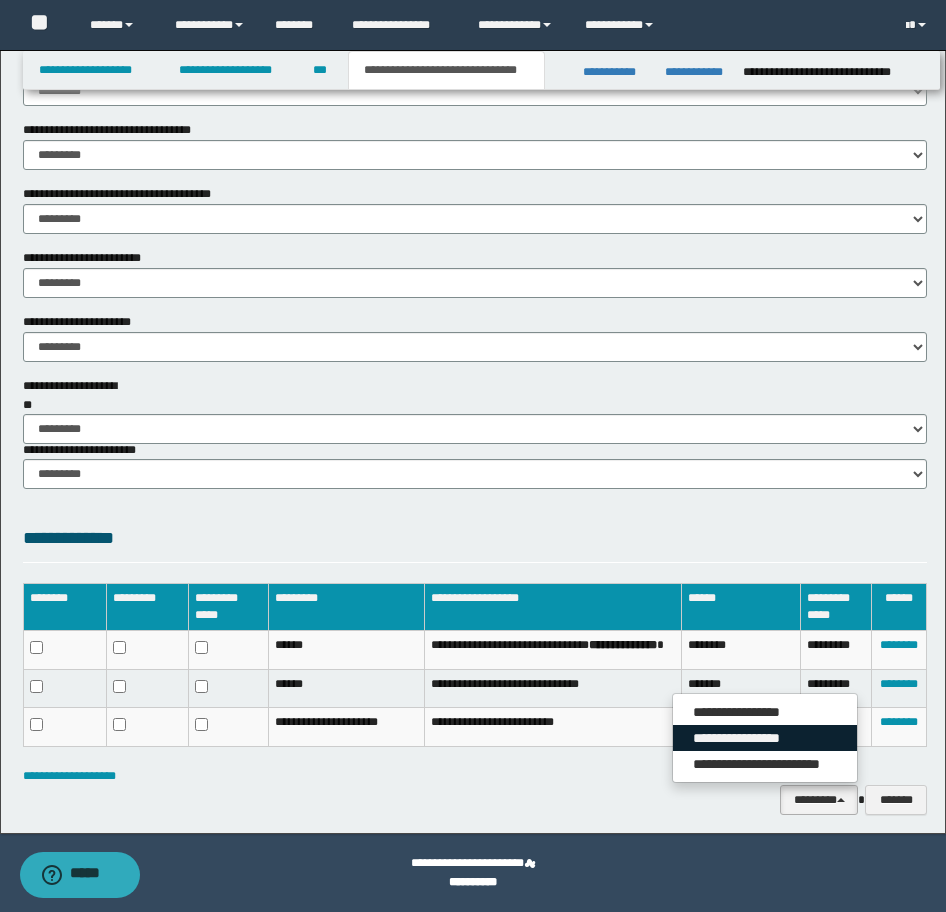 click on "**********" at bounding box center [765, 738] 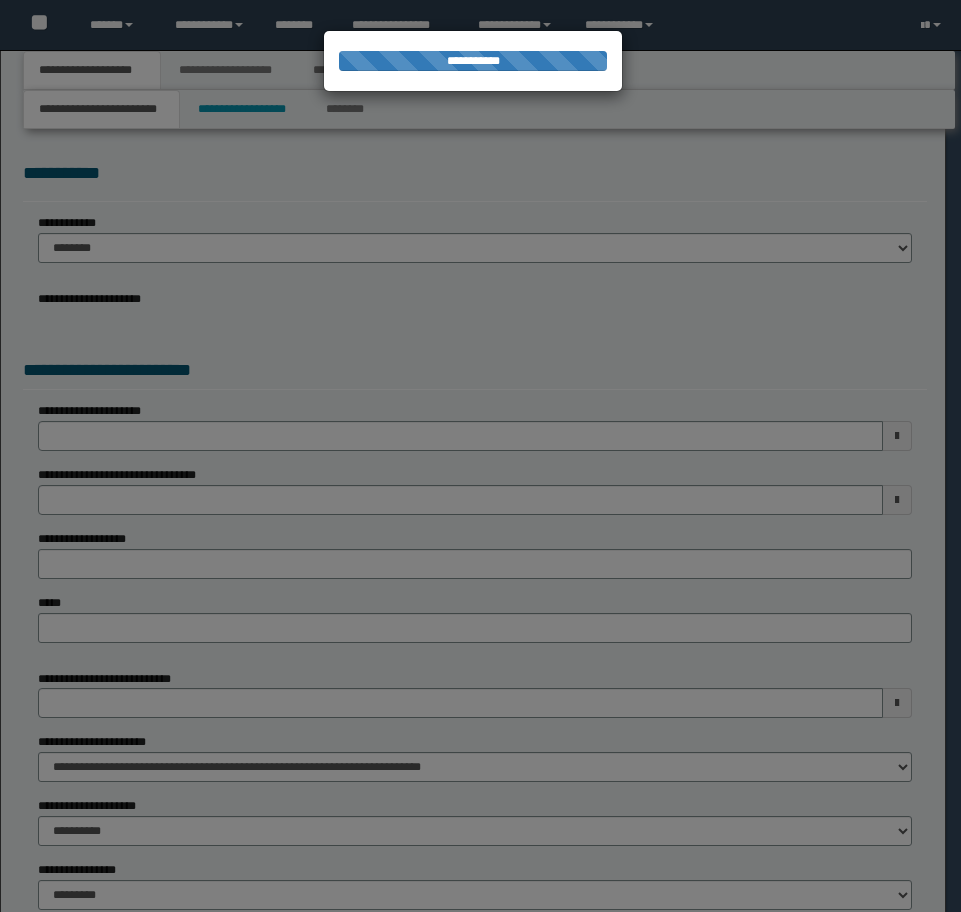 scroll, scrollTop: 0, scrollLeft: 0, axis: both 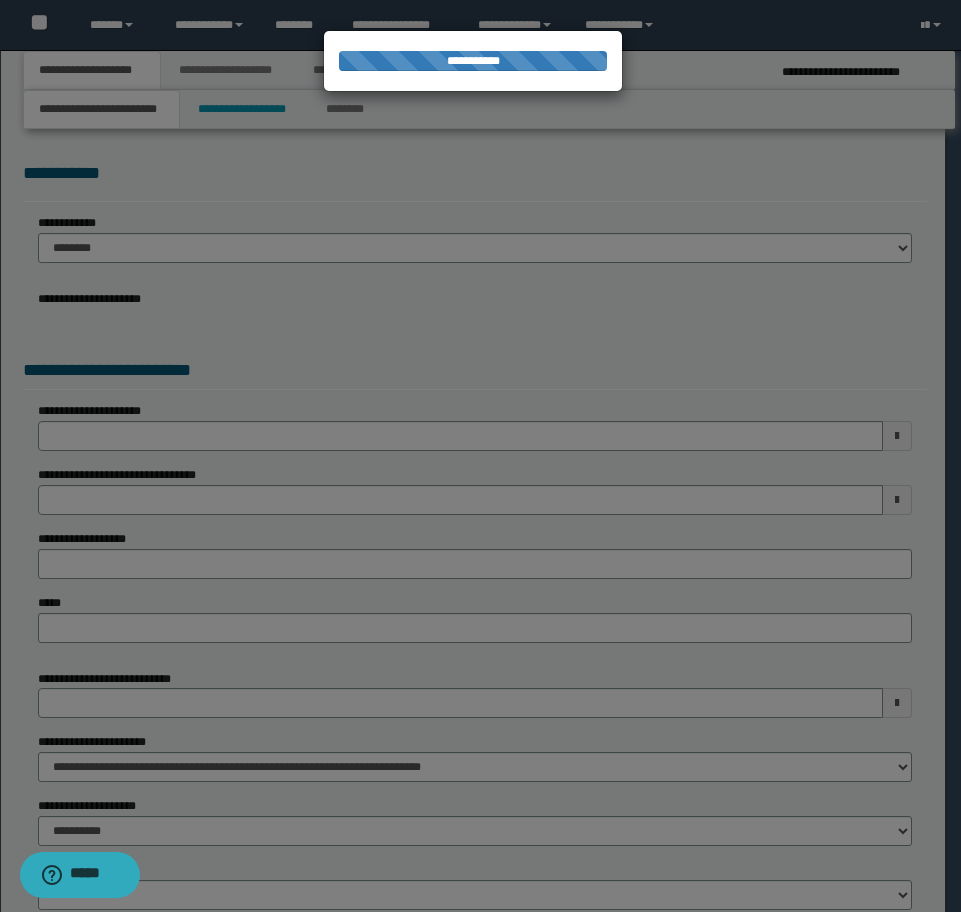 select on "*" 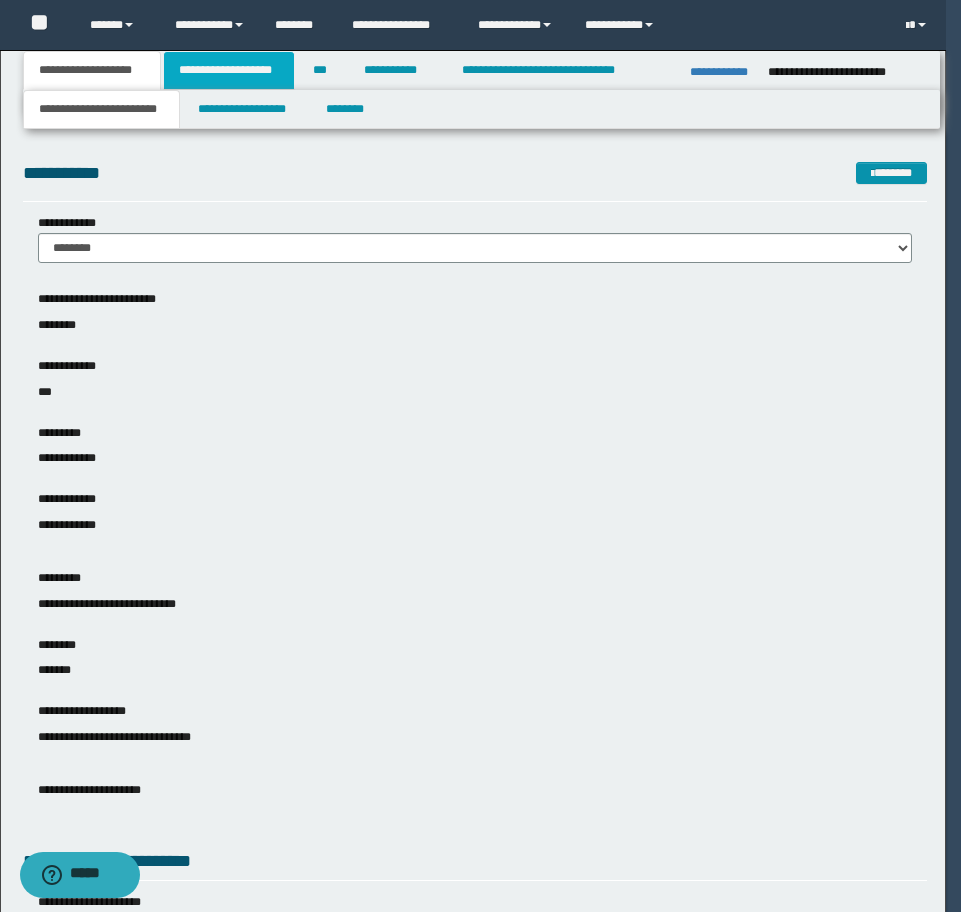 click on "**********" at bounding box center (229, 70) 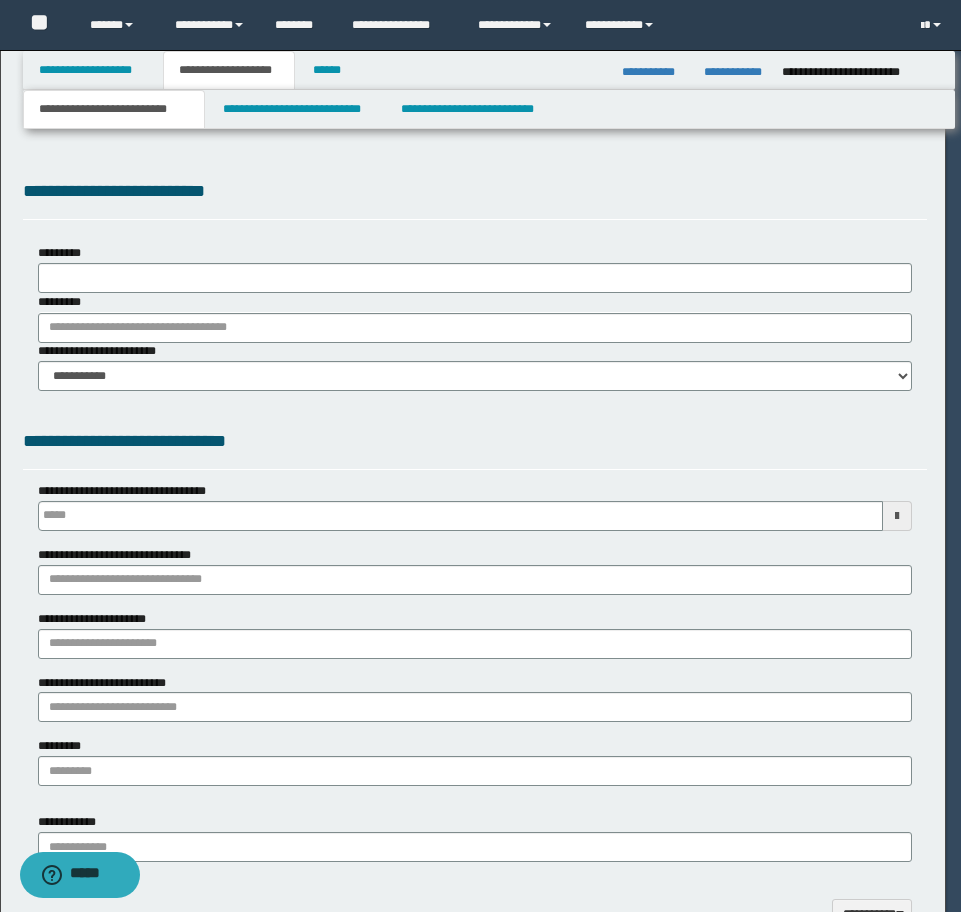 scroll, scrollTop: 0, scrollLeft: 0, axis: both 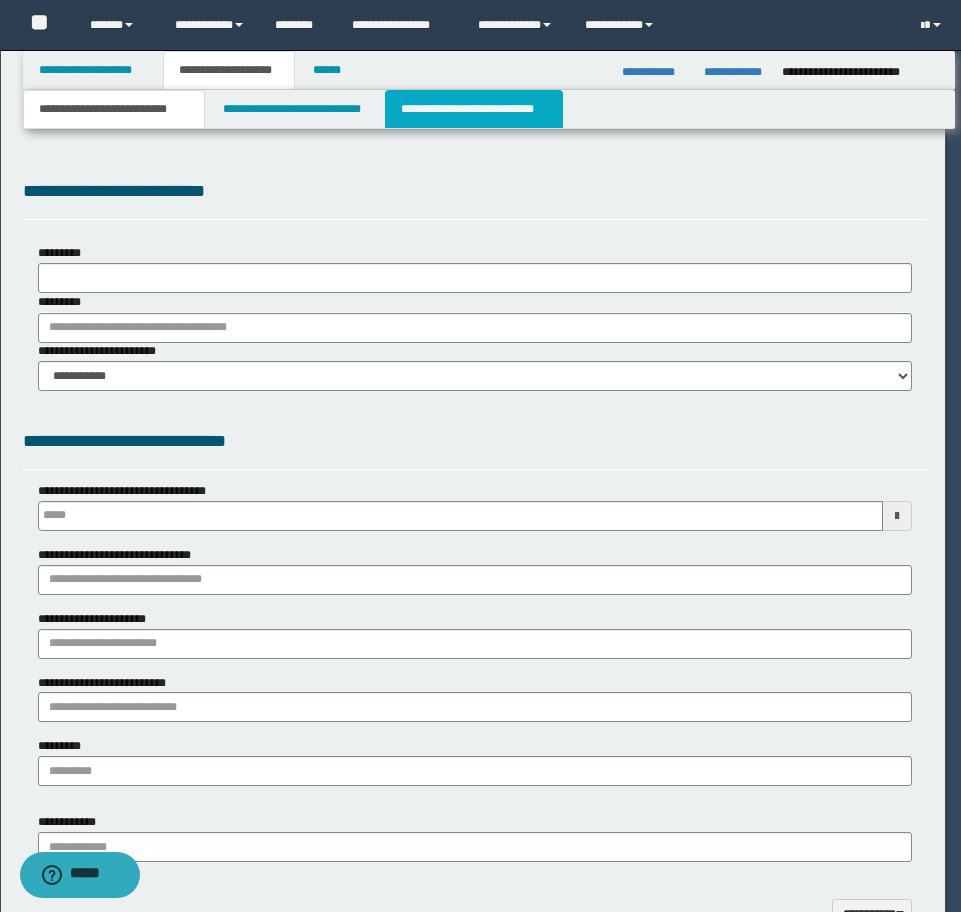 click on "**********" at bounding box center (474, 109) 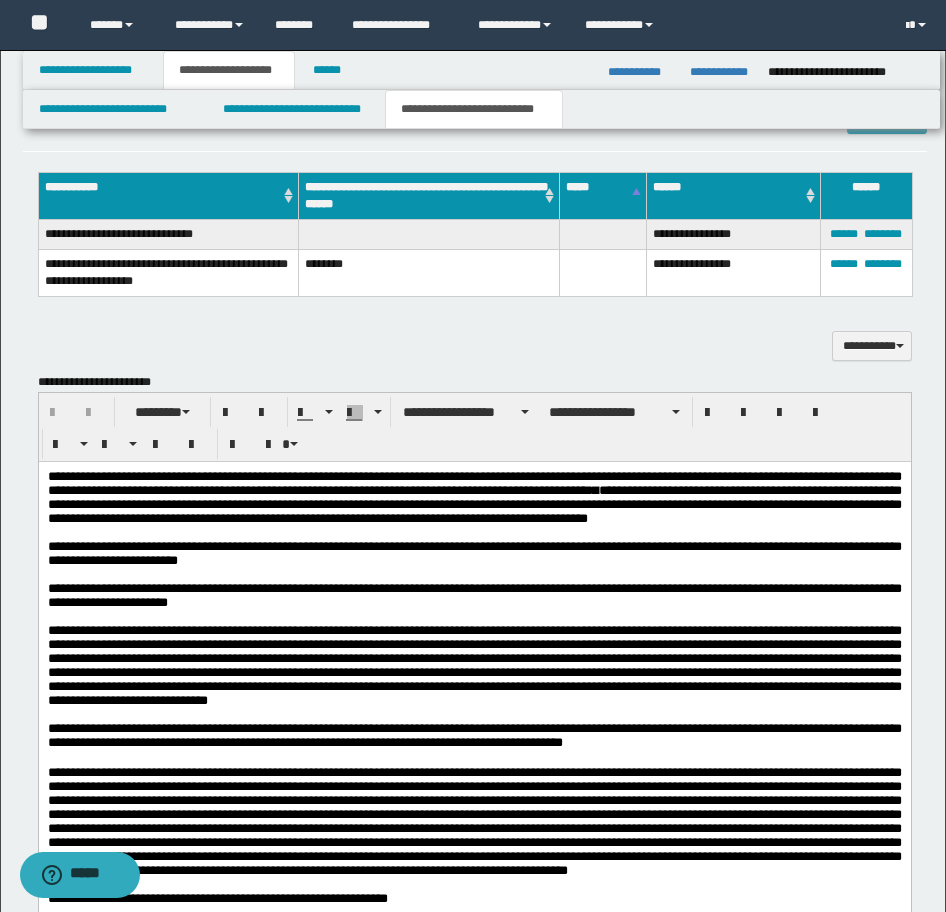 scroll, scrollTop: 1100, scrollLeft: 0, axis: vertical 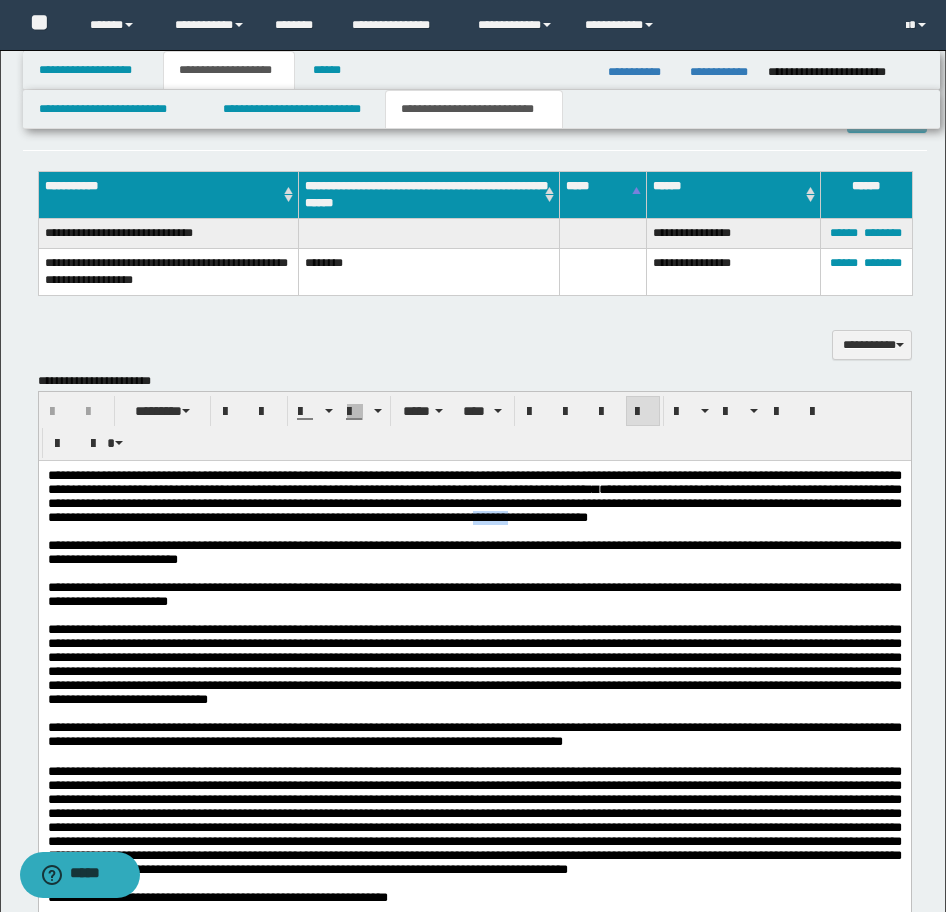 drag, startPoint x: 280, startPoint y: 537, endPoint x: 321, endPoint y: 538, distance: 41.01219 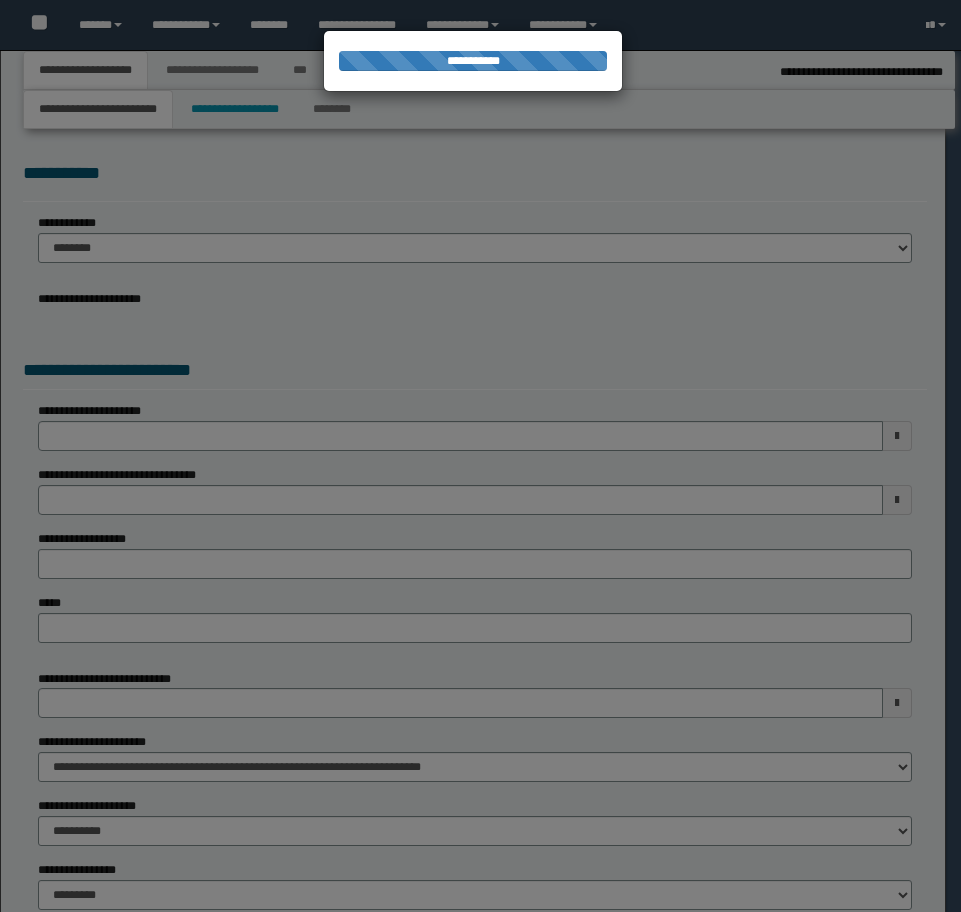 select on "*" 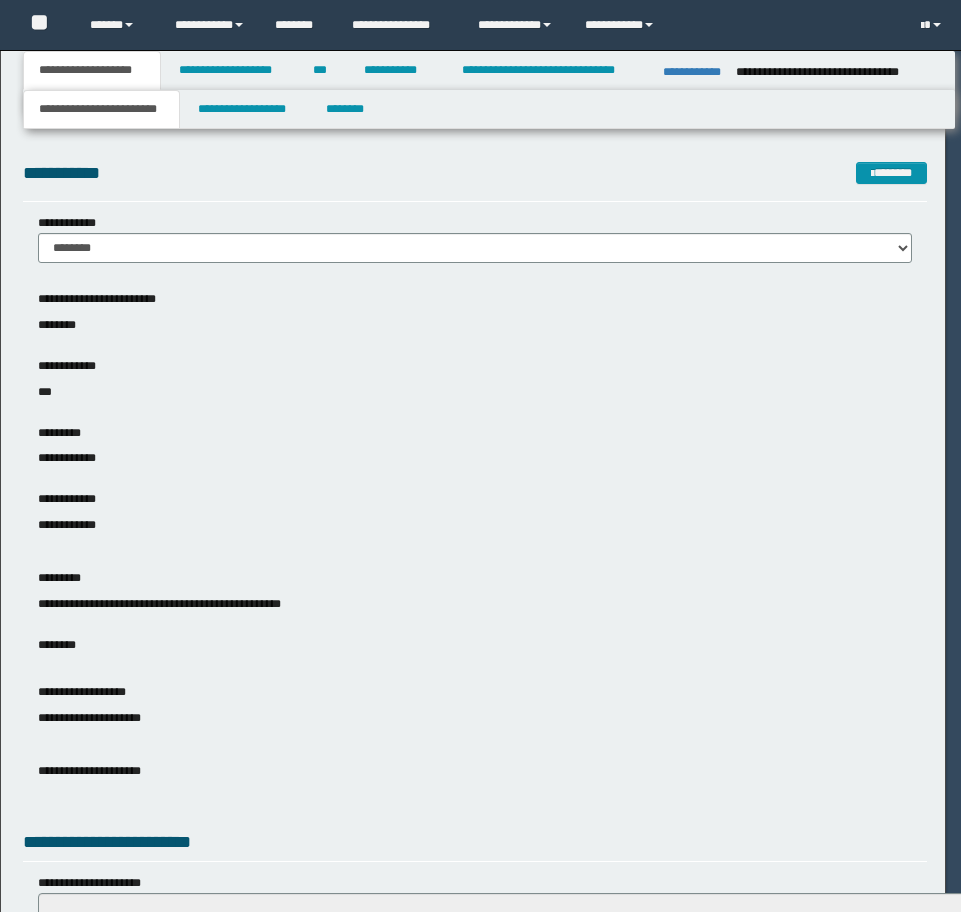scroll, scrollTop: 0, scrollLeft: 0, axis: both 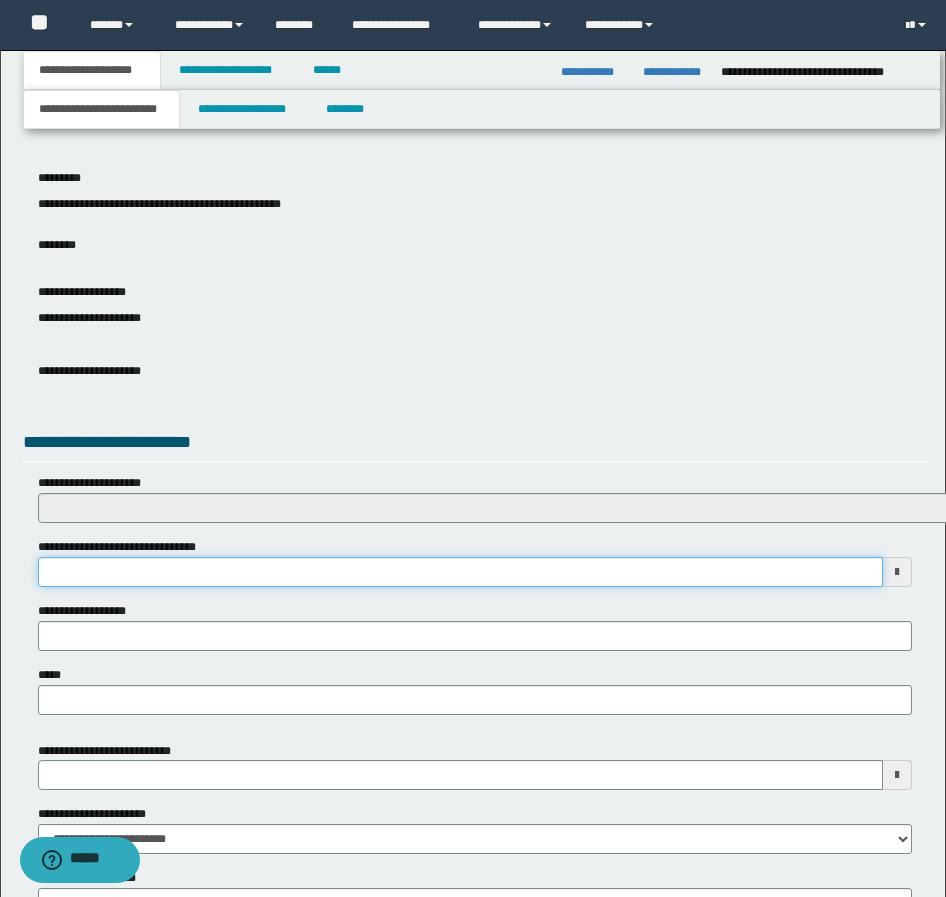 click on "**********" at bounding box center (460, 572) 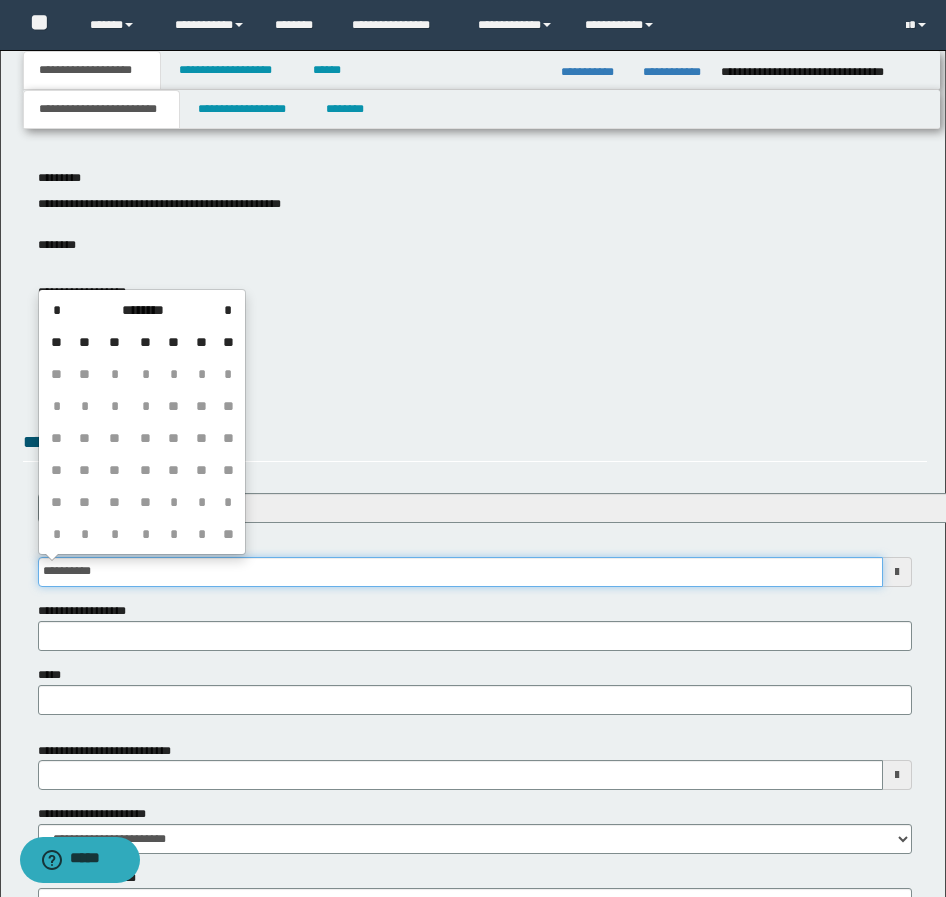 type on "**********" 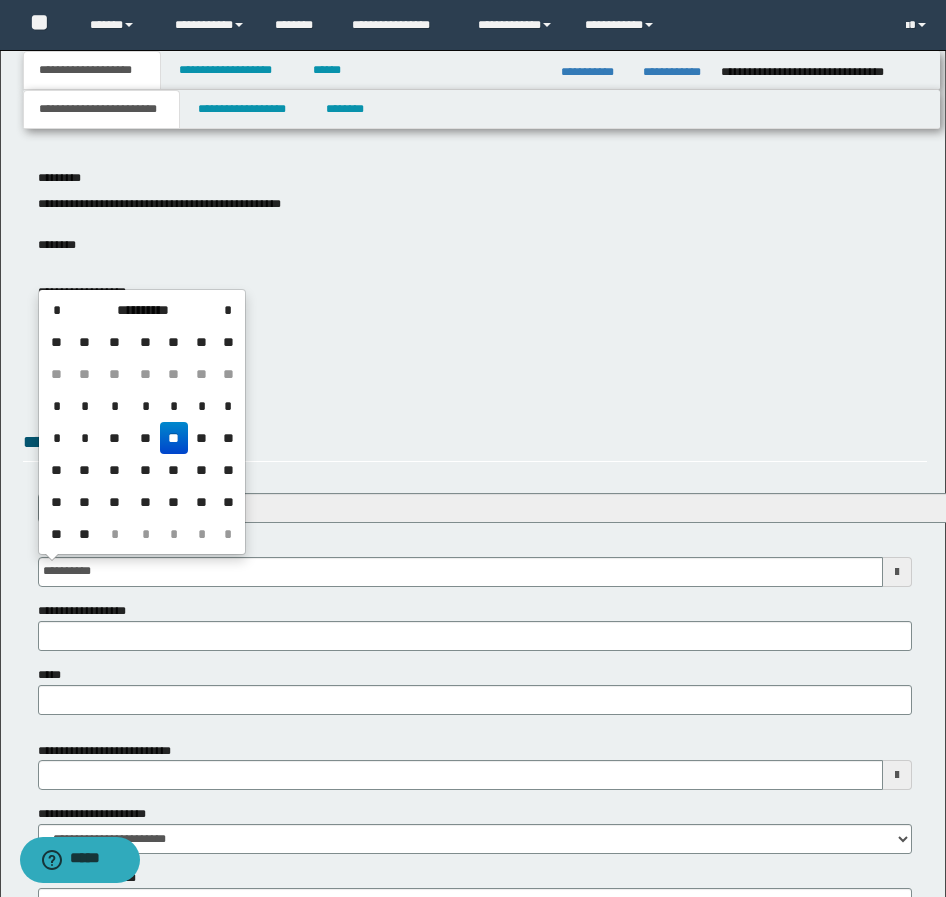 click on "**" at bounding box center (174, 438) 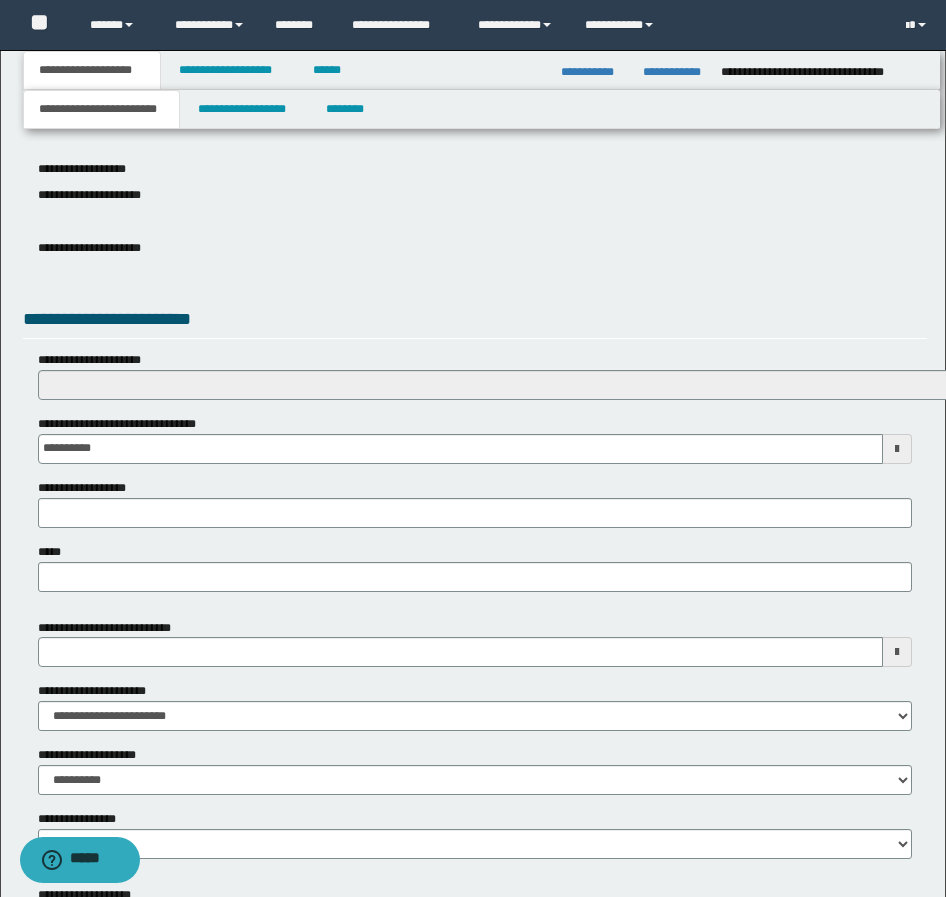 scroll, scrollTop: 700, scrollLeft: 0, axis: vertical 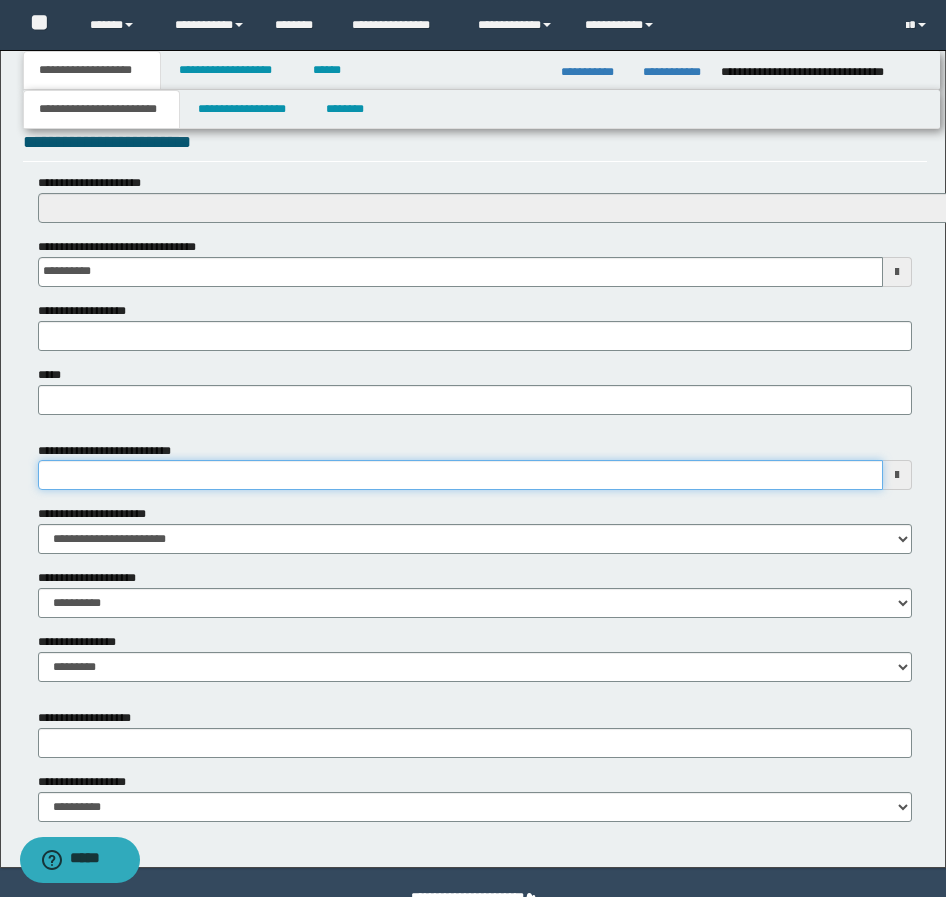 click on "**********" at bounding box center (460, 475) 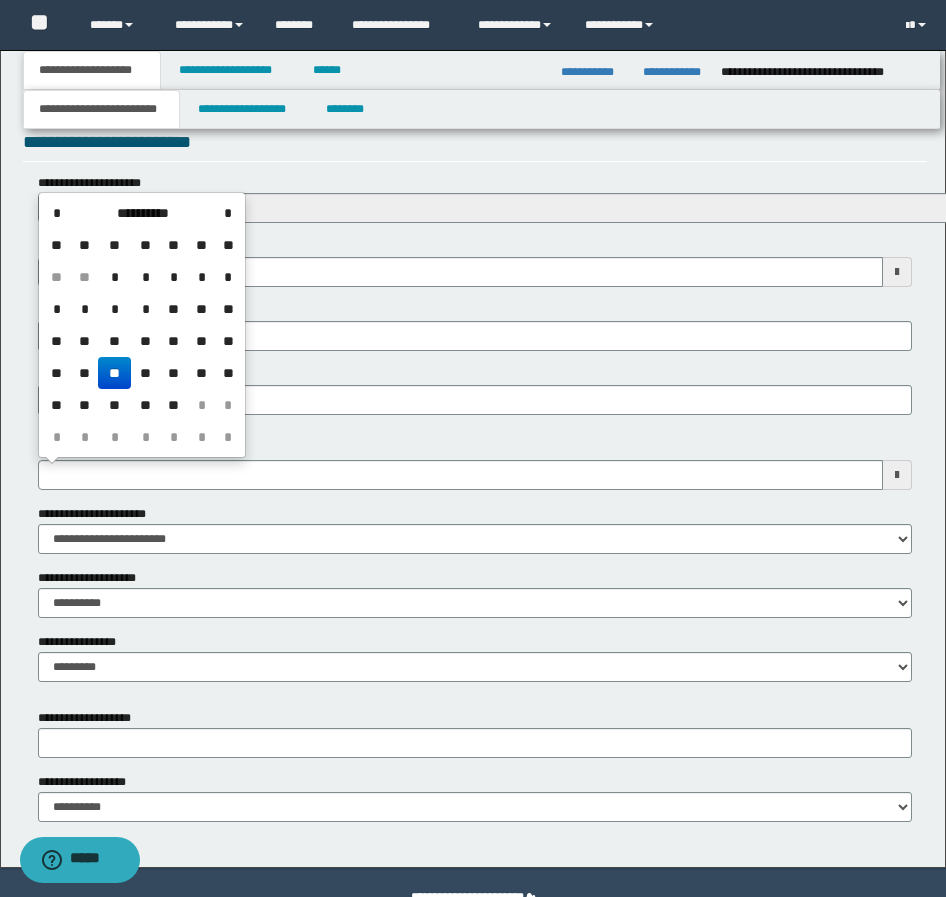 click on "**********" at bounding box center (475, 145) 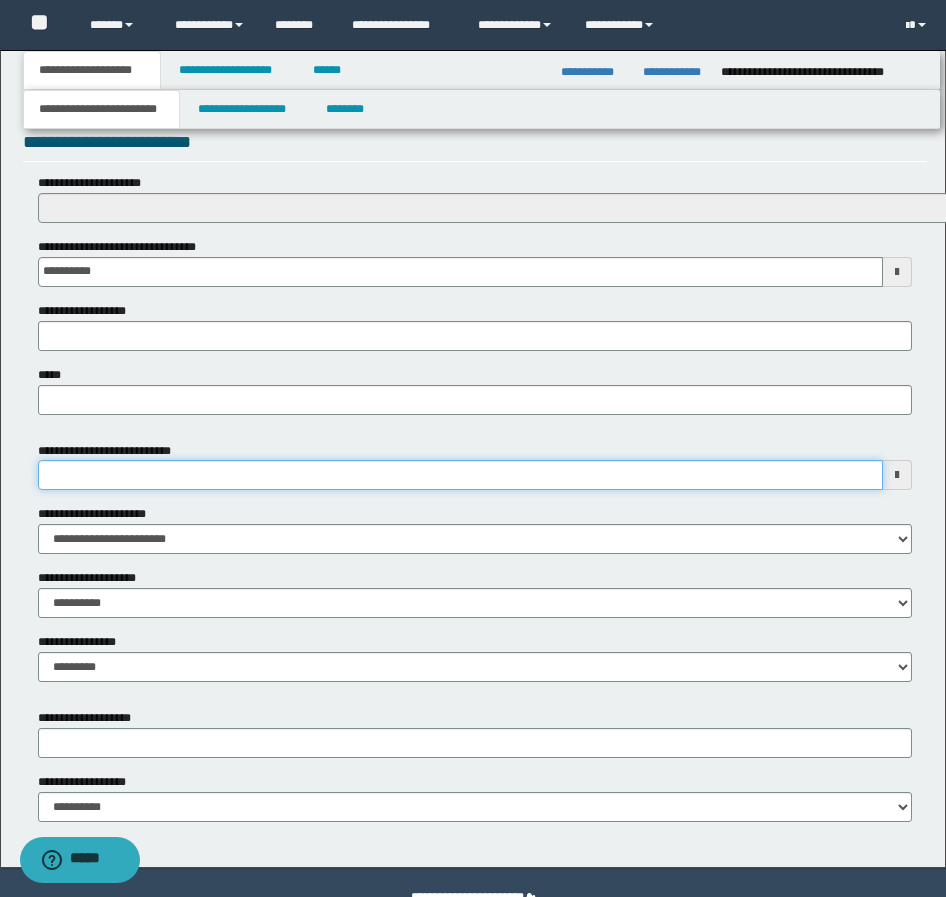 click on "**********" at bounding box center [460, 475] 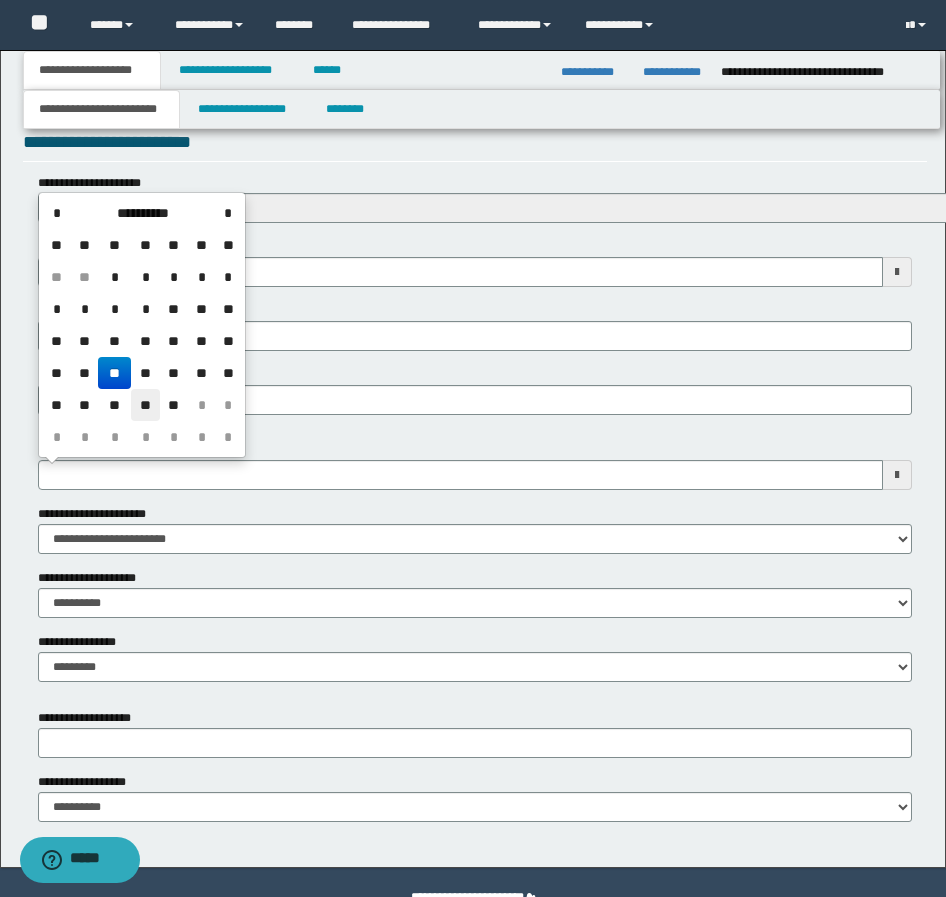 click on "**" at bounding box center (145, 405) 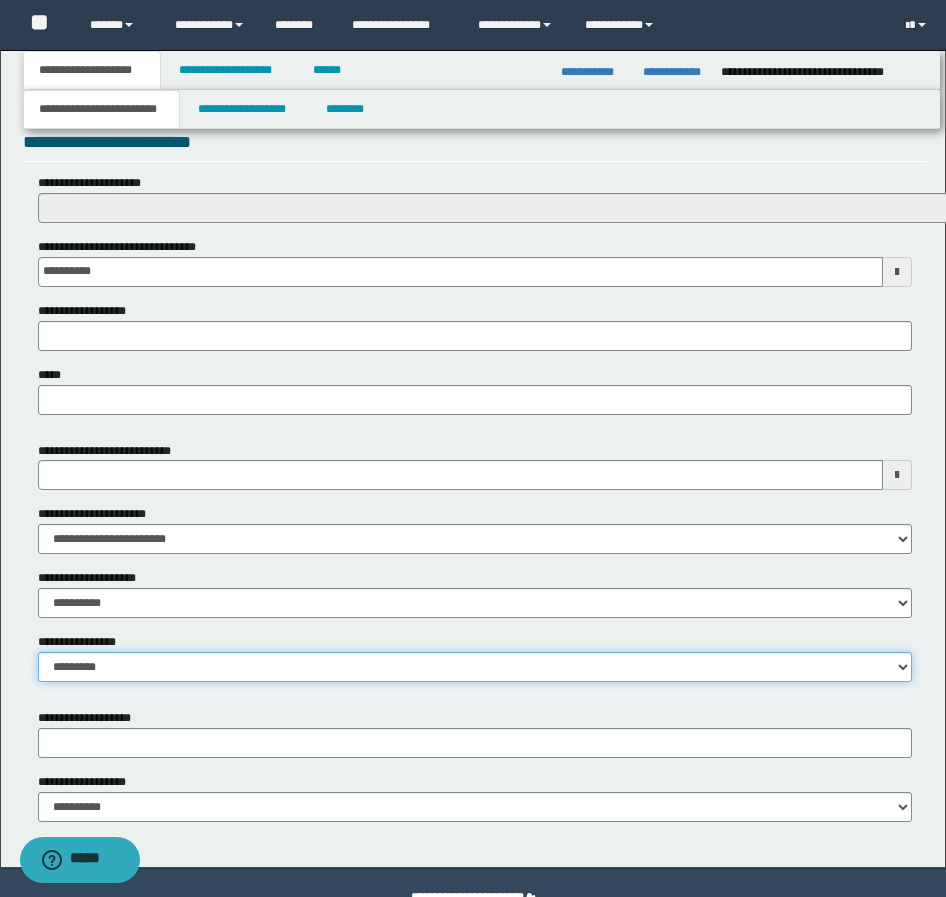 click on "**********" at bounding box center [475, 667] 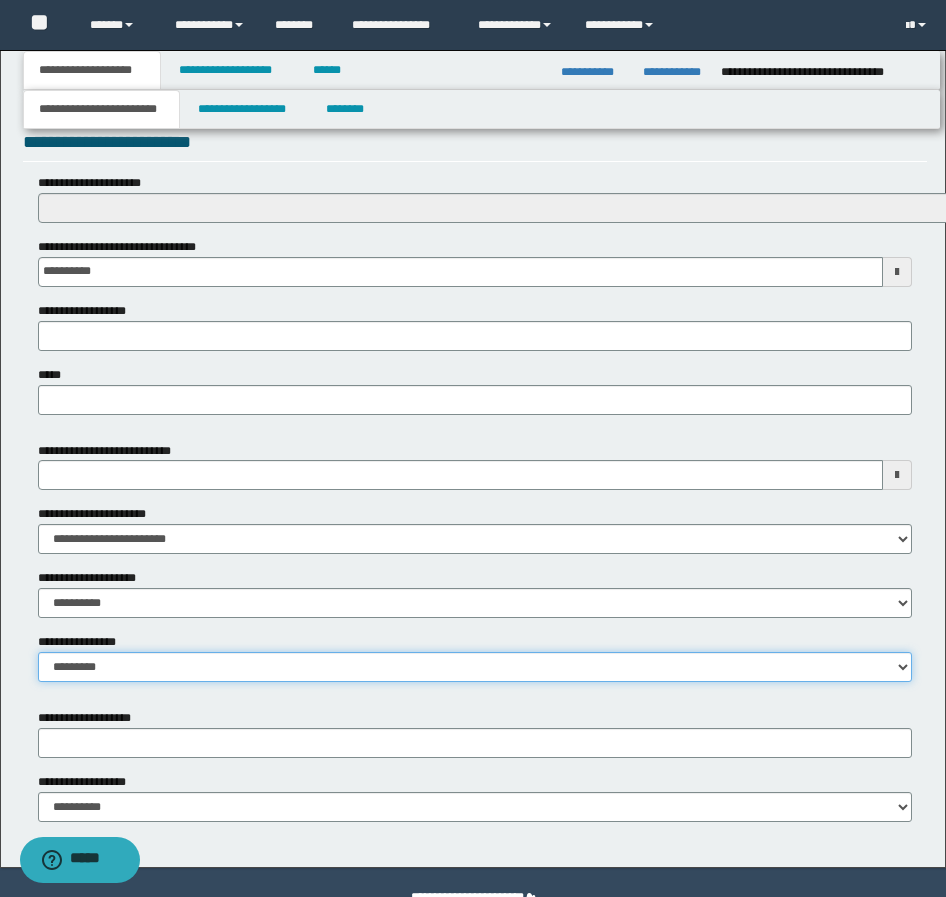 select on "*" 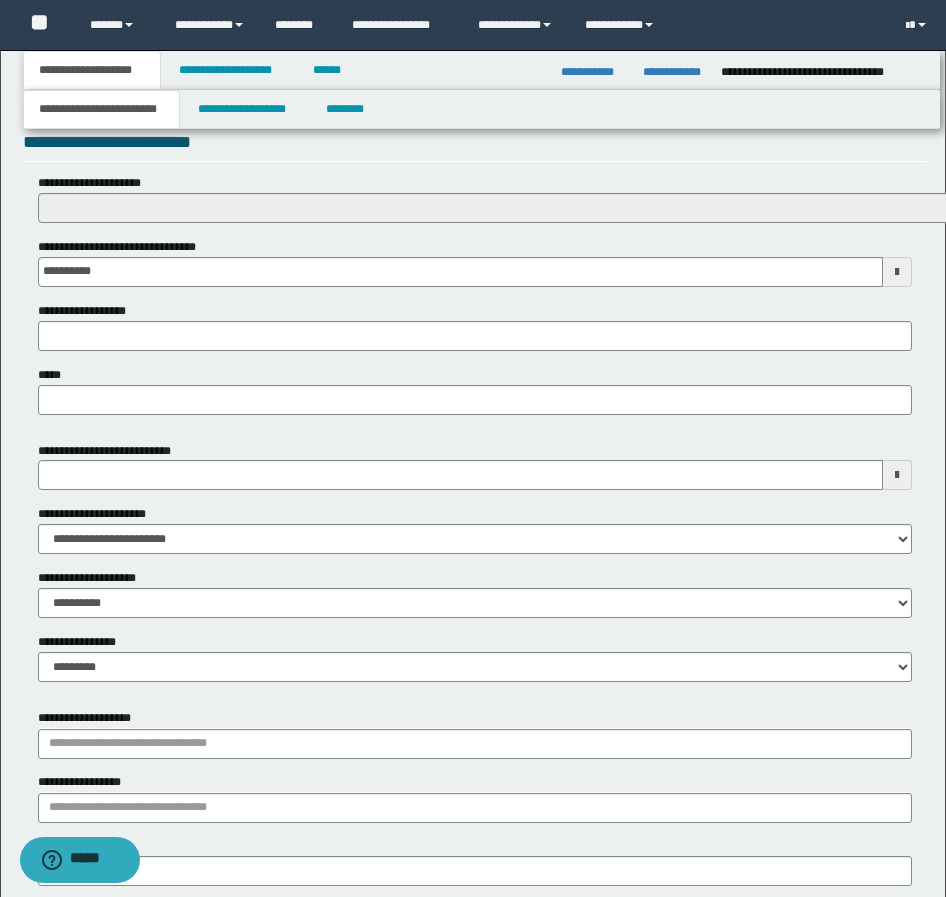 click on "**********" at bounding box center [475, 733] 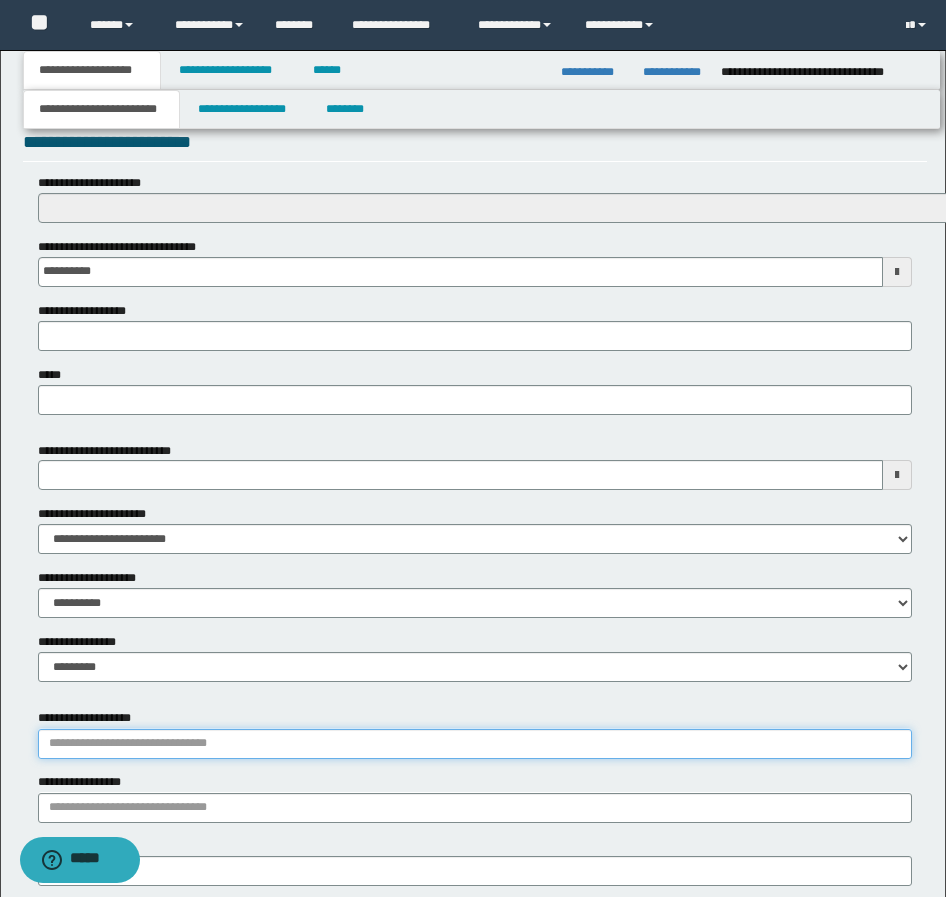 click on "**********" at bounding box center [475, 744] 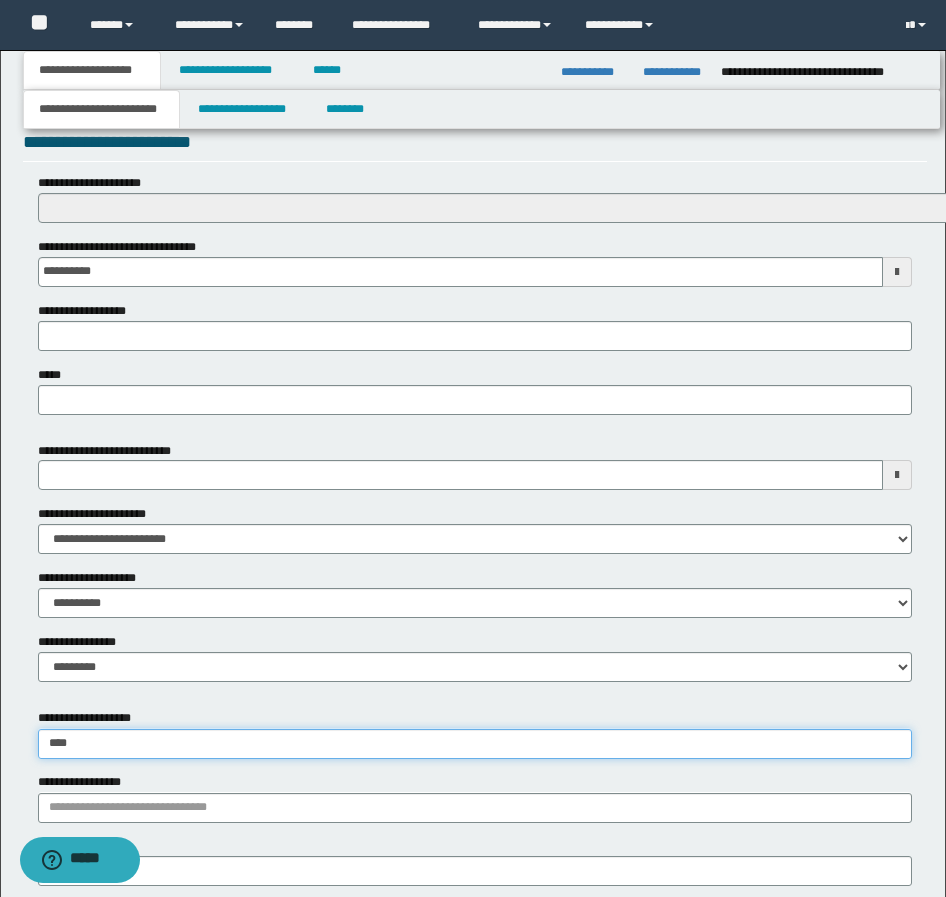 type on "*****" 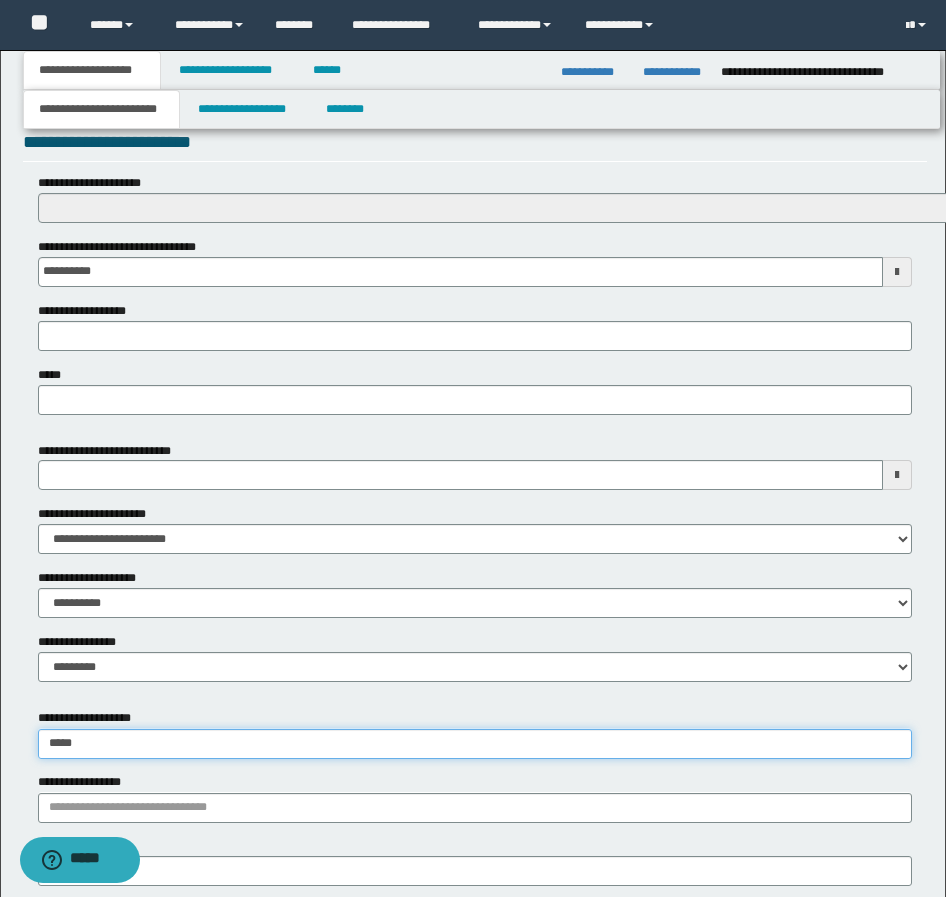 type on "*****" 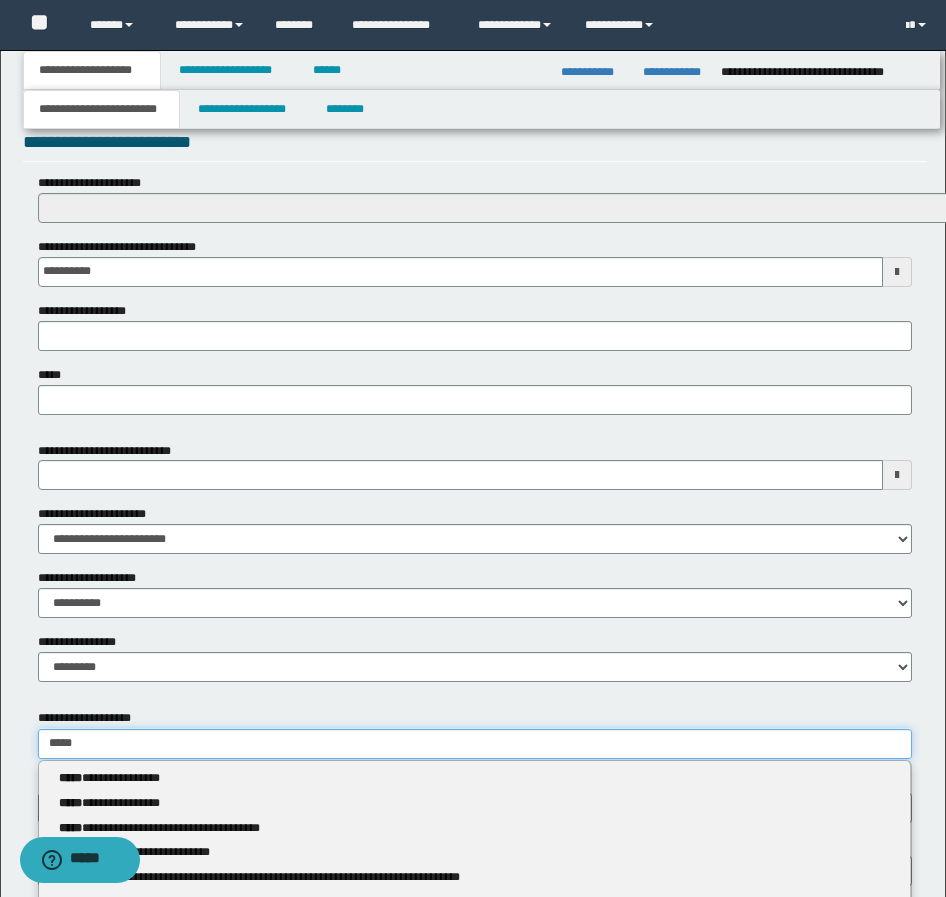 type 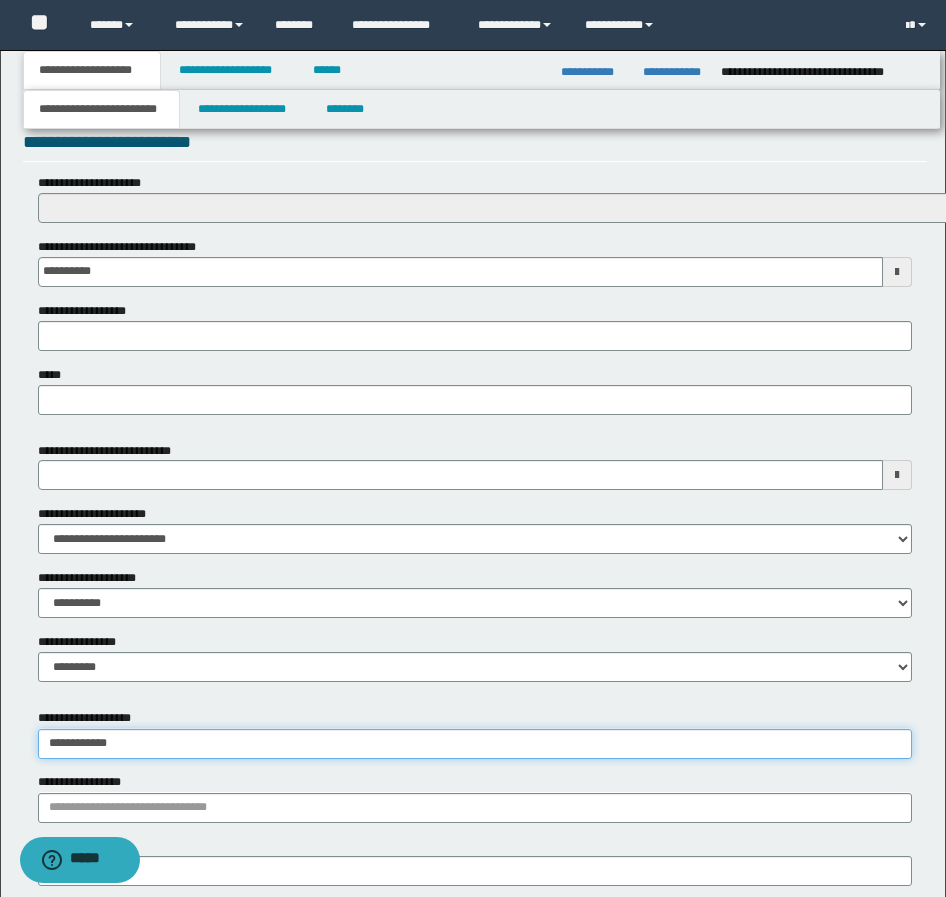 type on "**********" 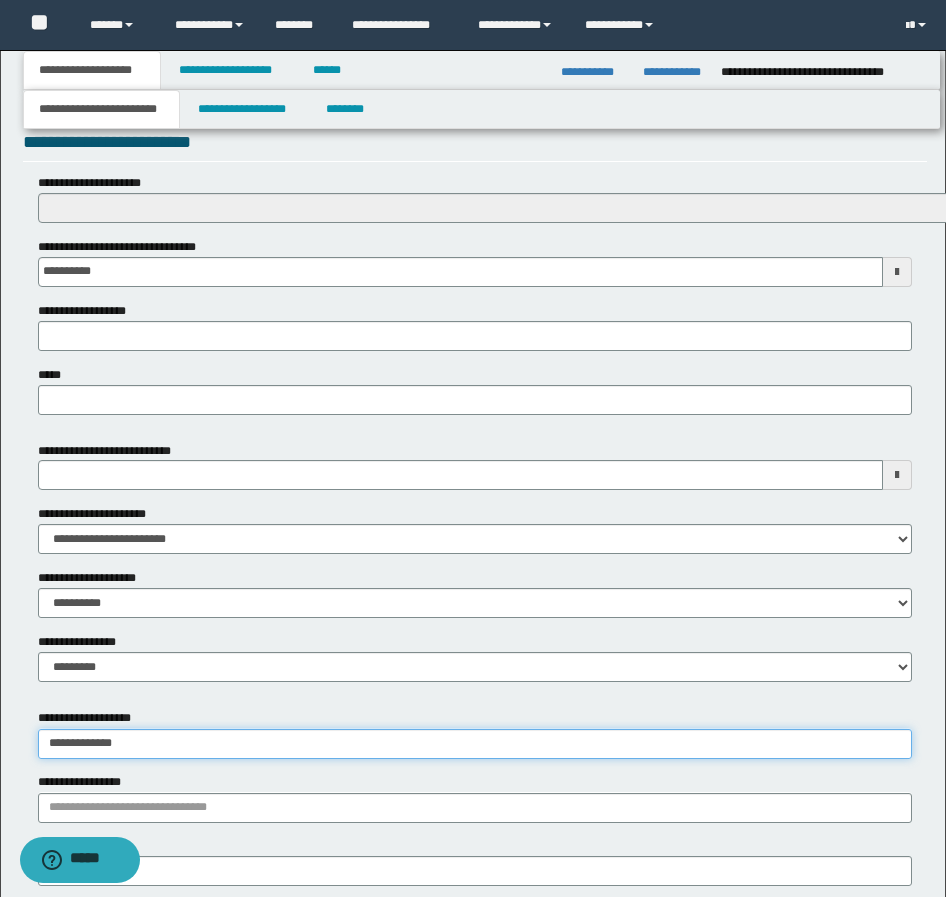 type on "**********" 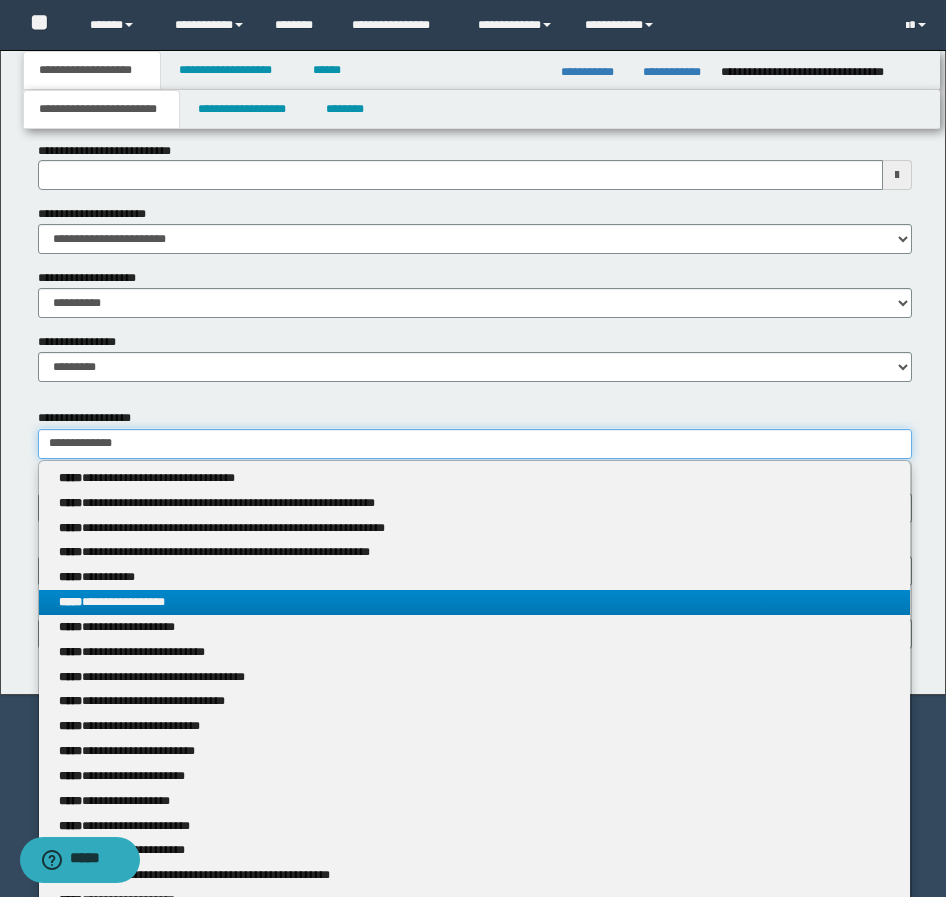 type on "**********" 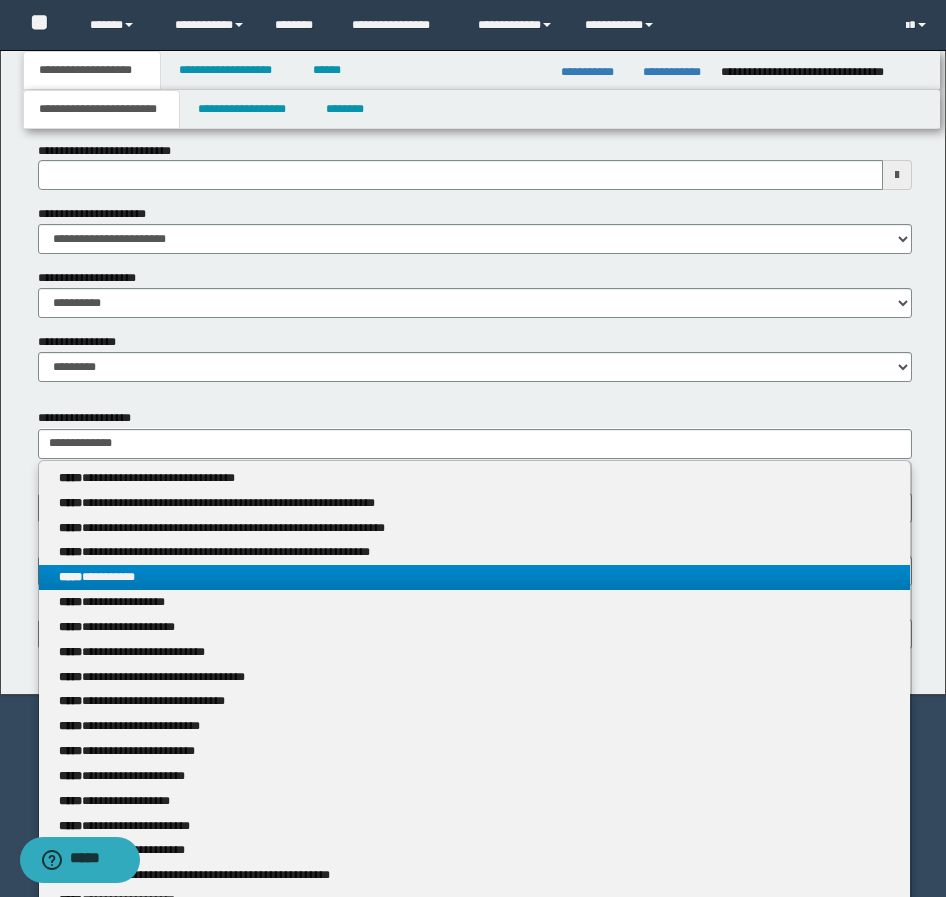 click on "**********" at bounding box center (474, 577) 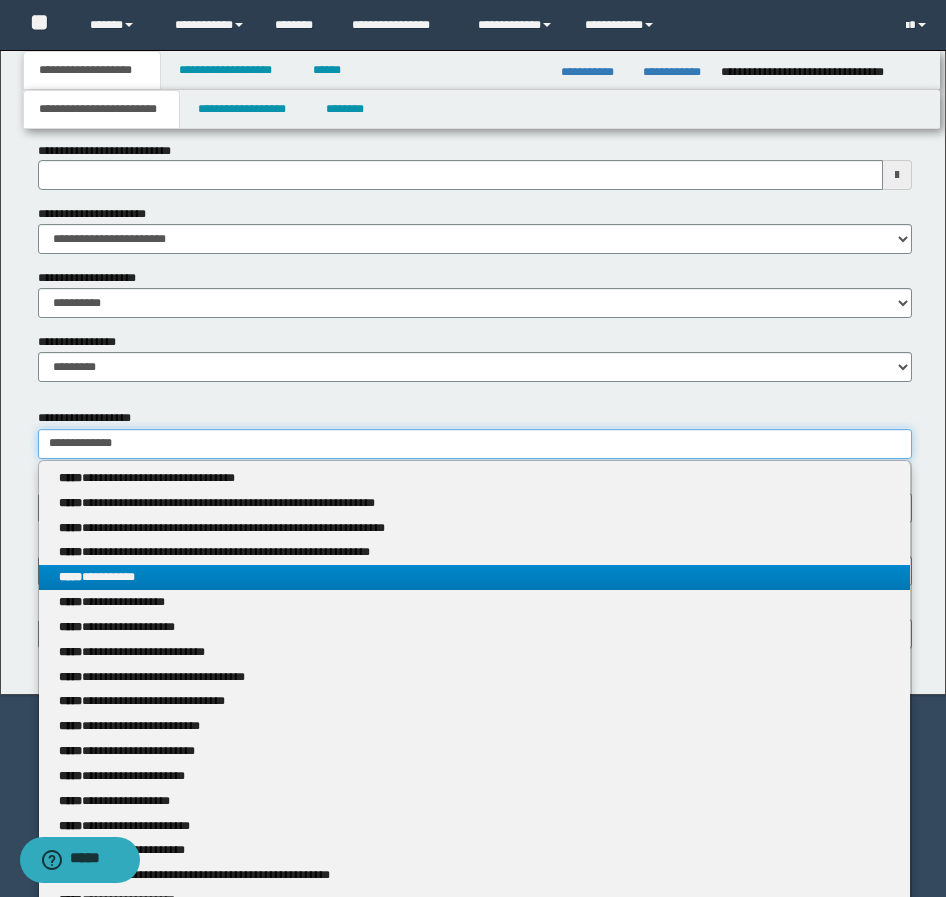 type 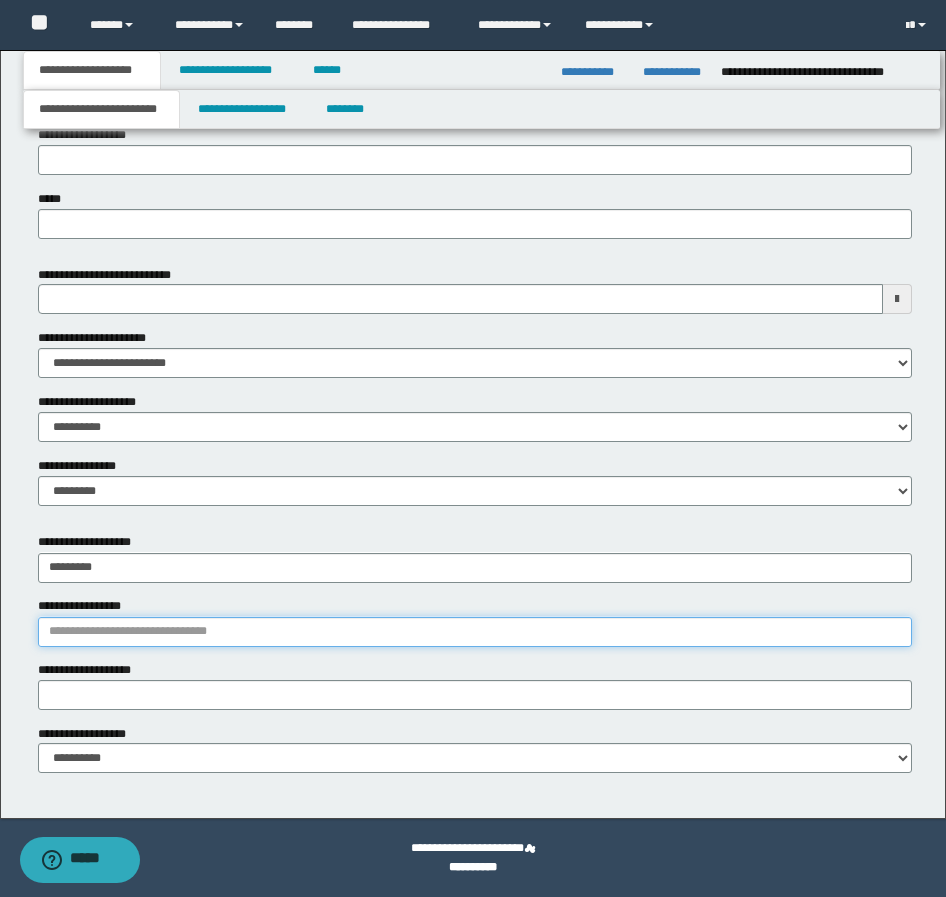 click on "**********" at bounding box center (475, 632) 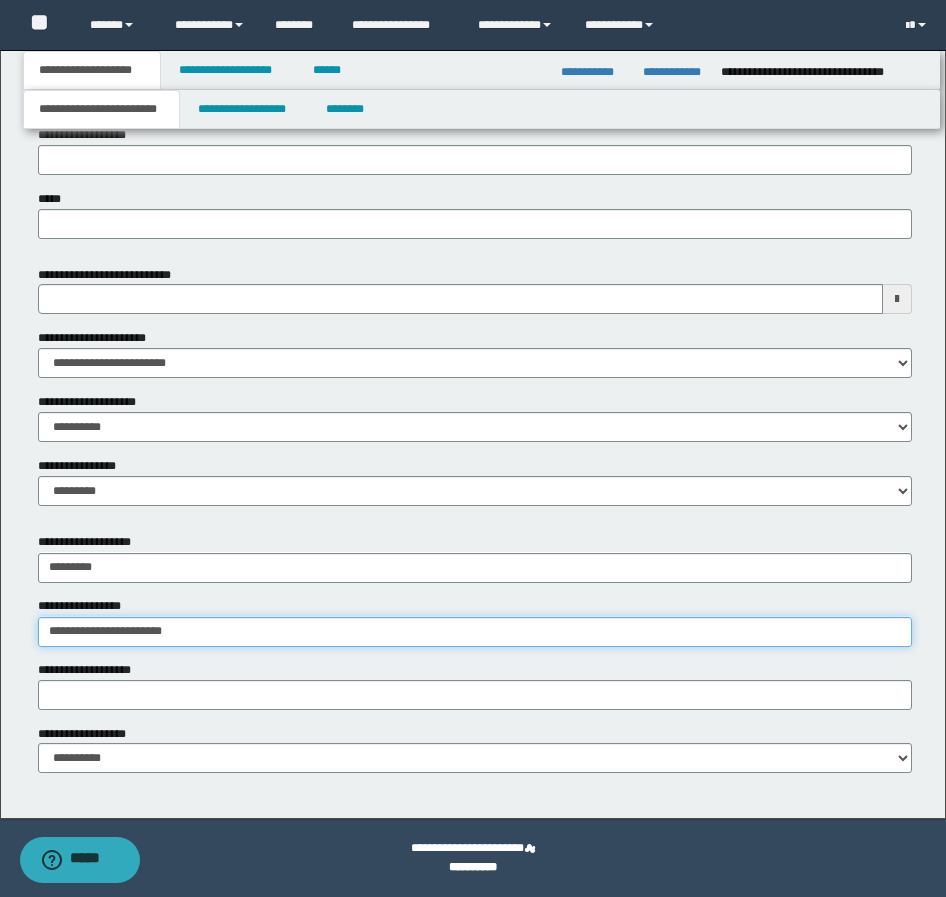 type on "**********" 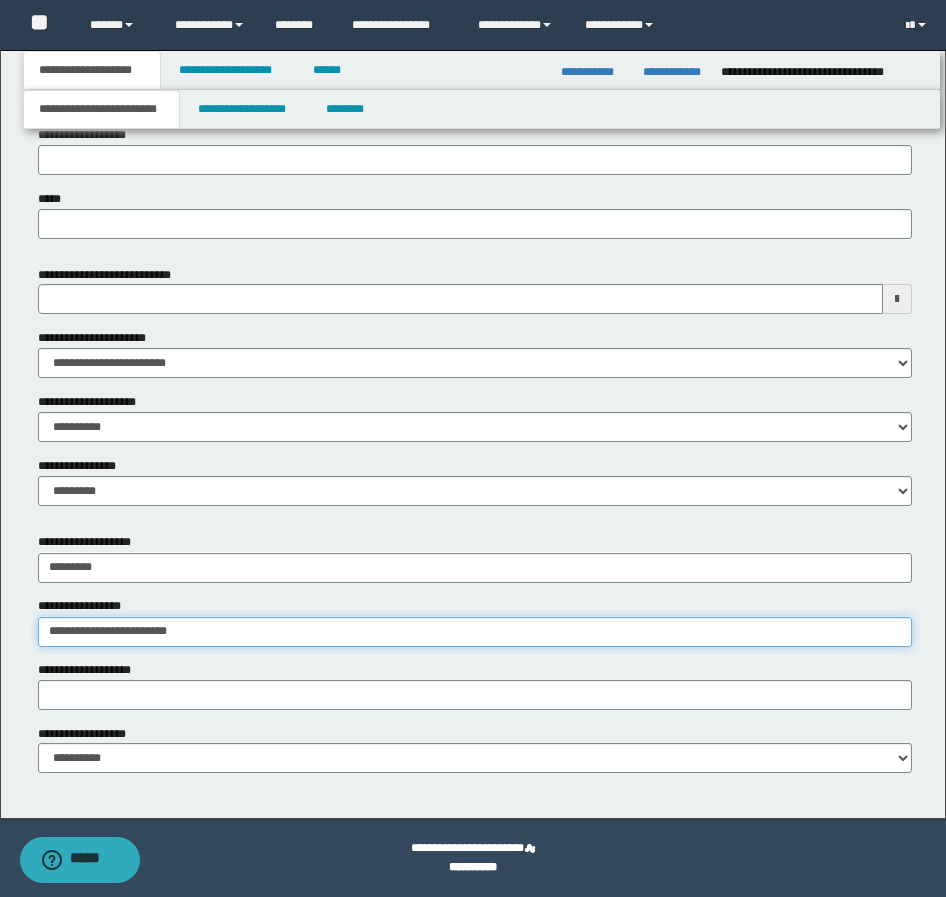 type on "**********" 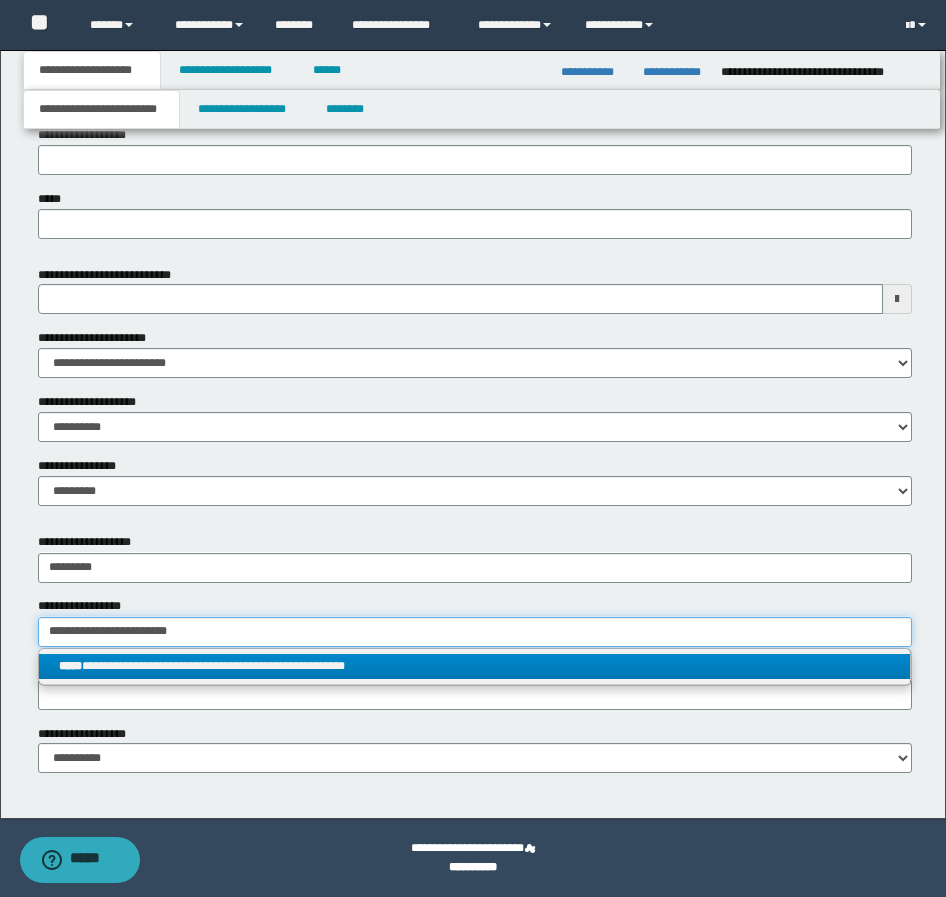 type on "**********" 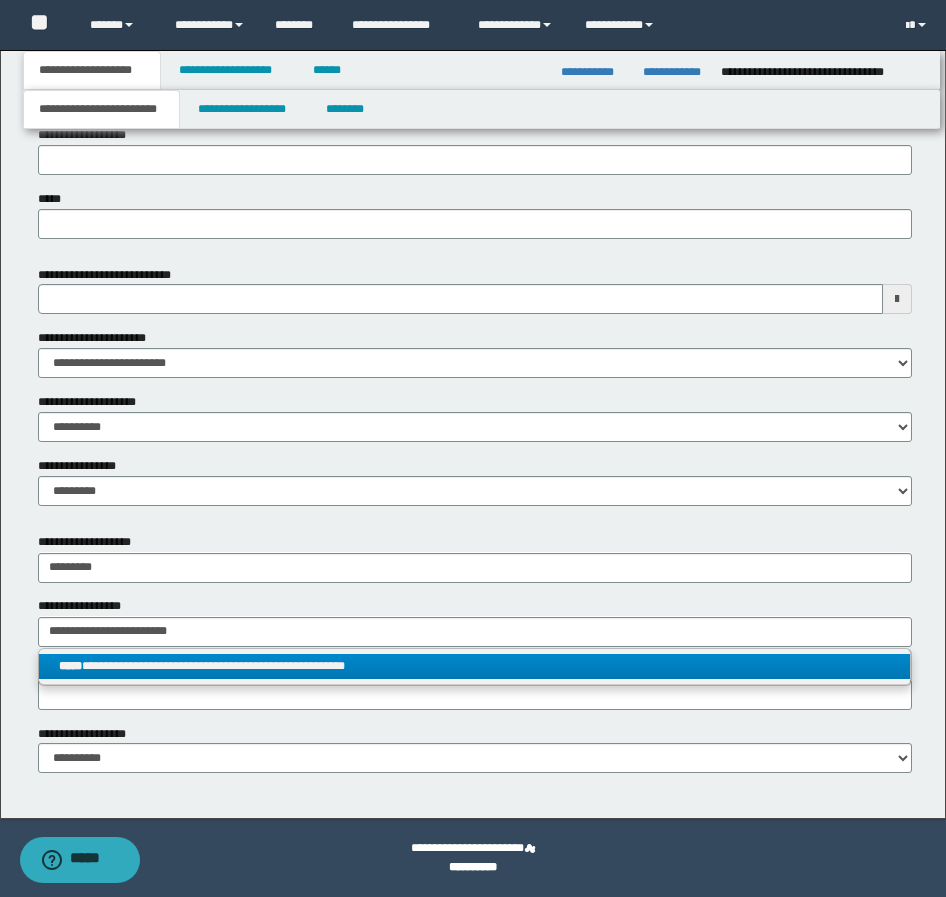 click on "**********" at bounding box center (474, 666) 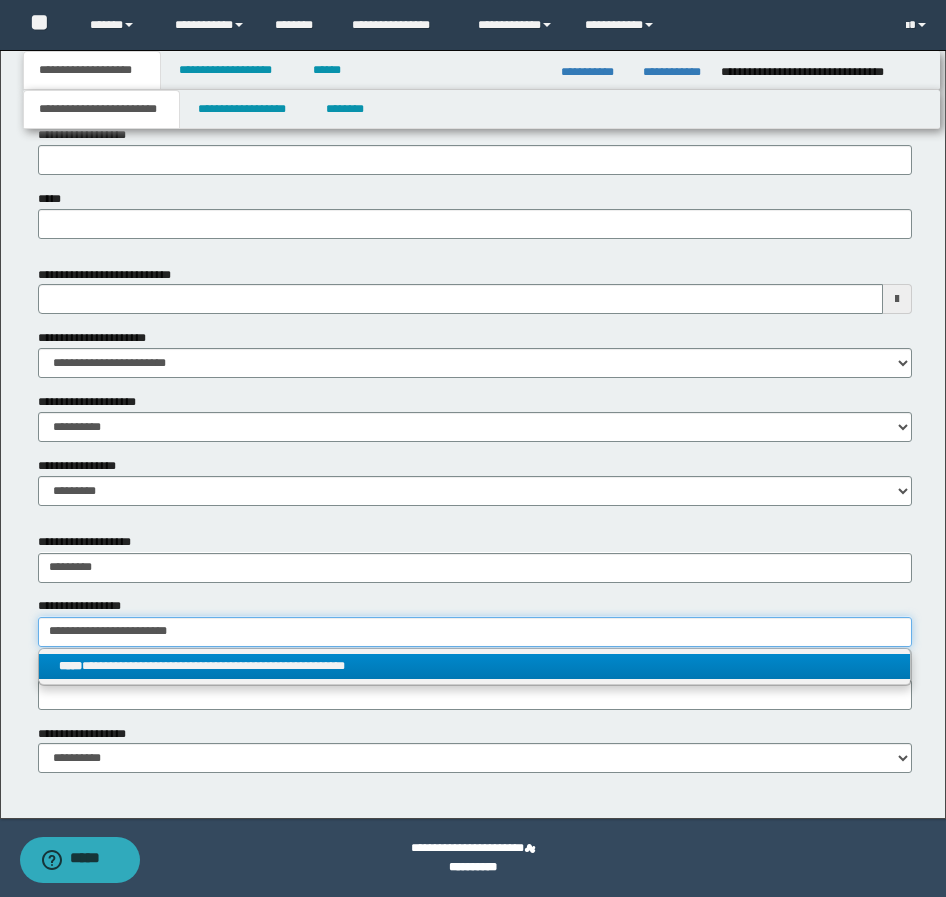 type 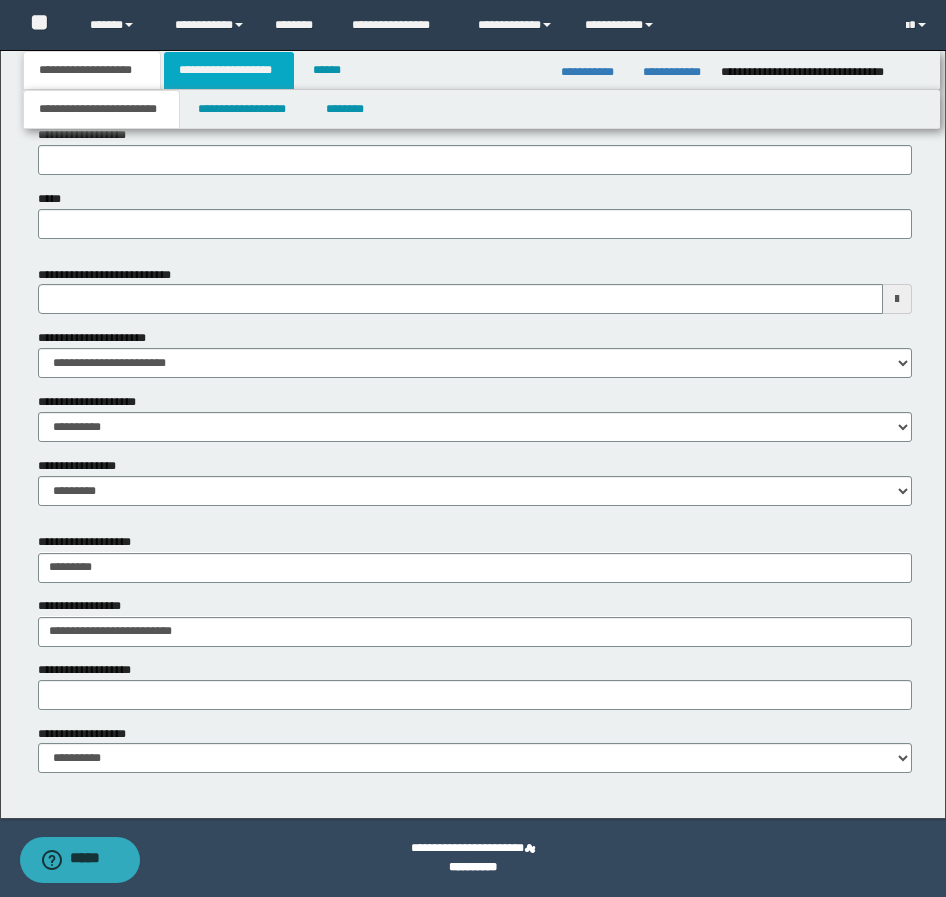 click on "**********" at bounding box center (229, 70) 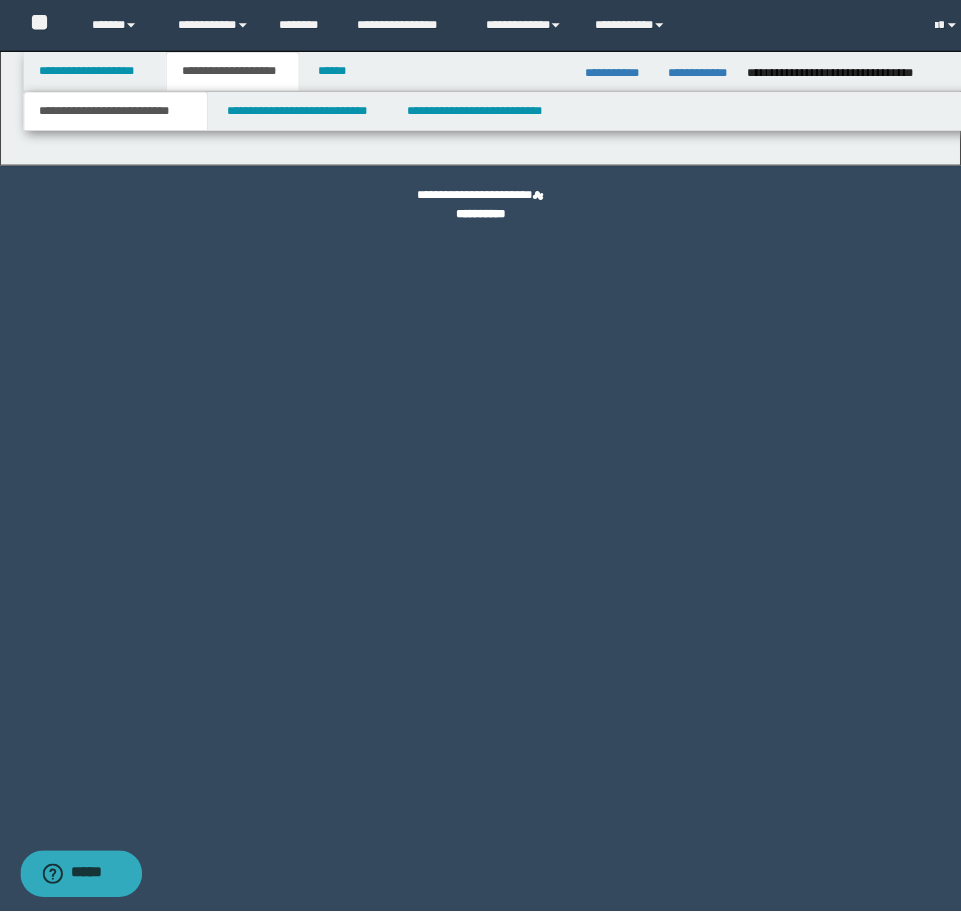 scroll, scrollTop: 0, scrollLeft: 0, axis: both 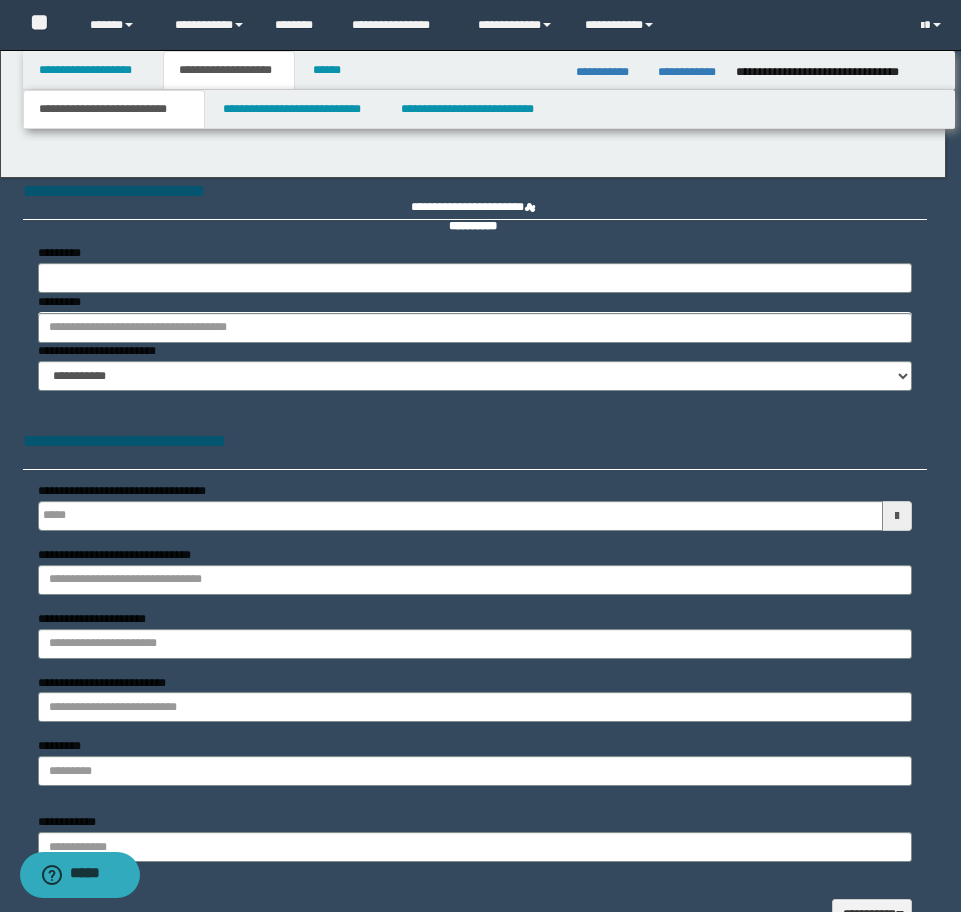 type 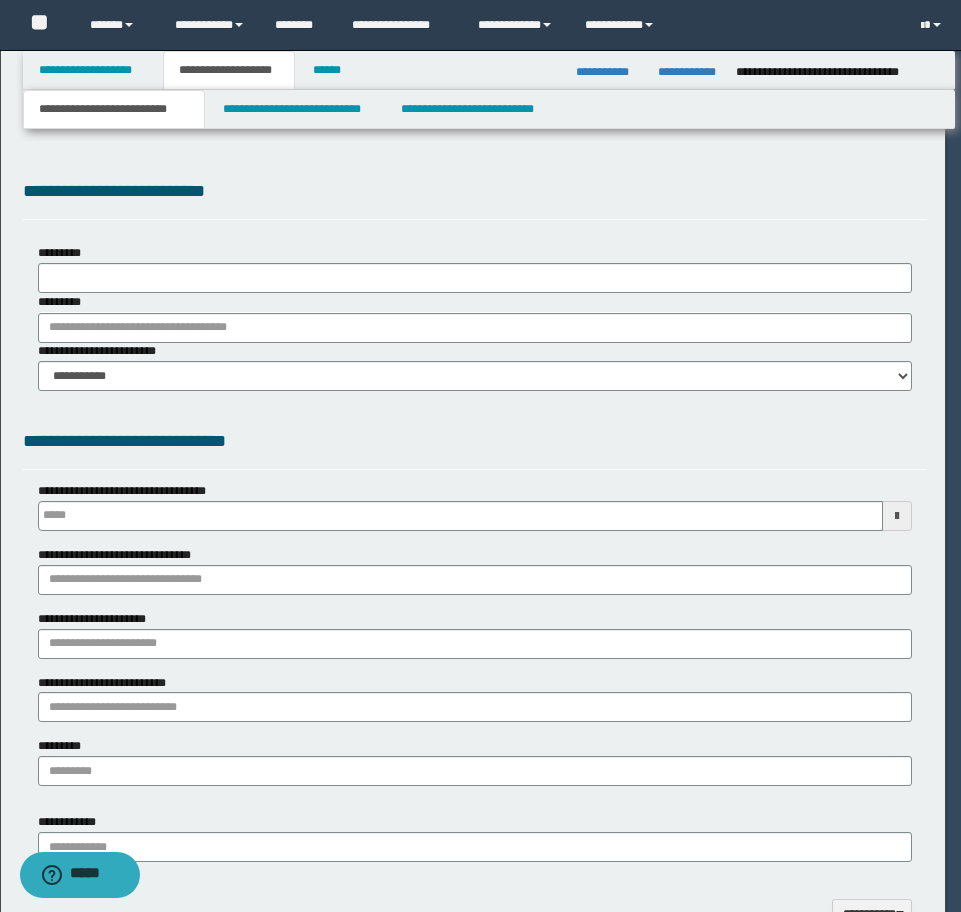 select on "*" 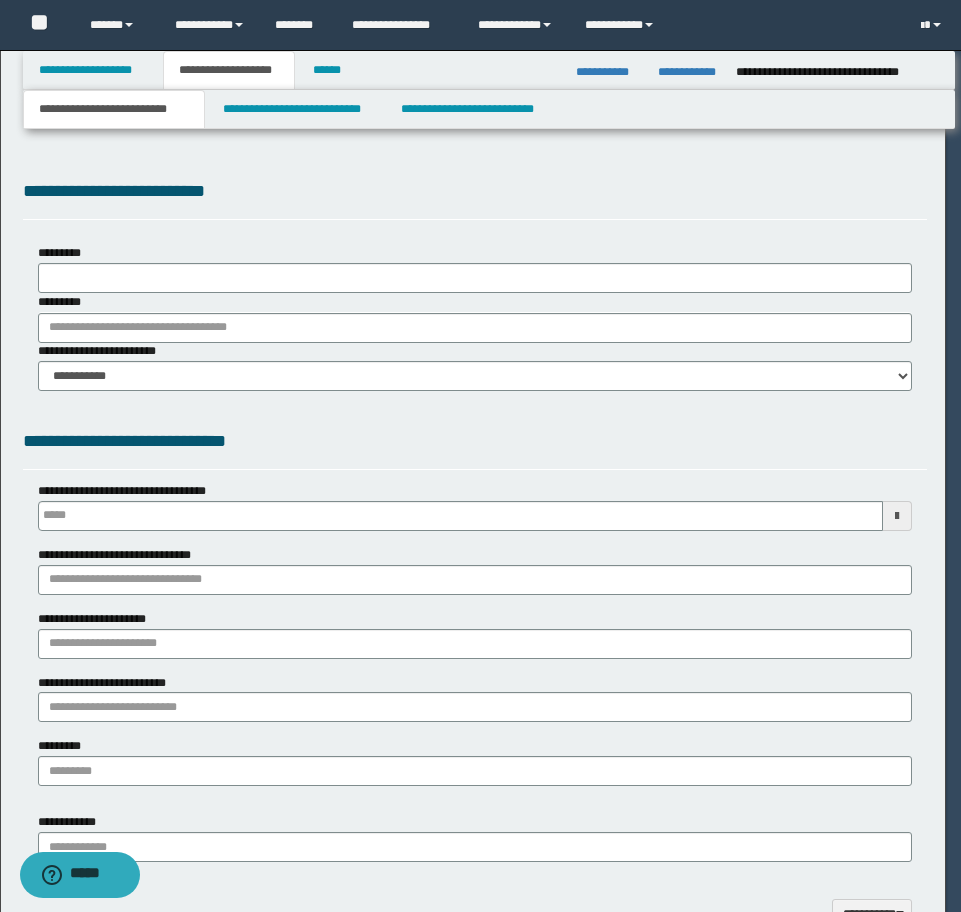type 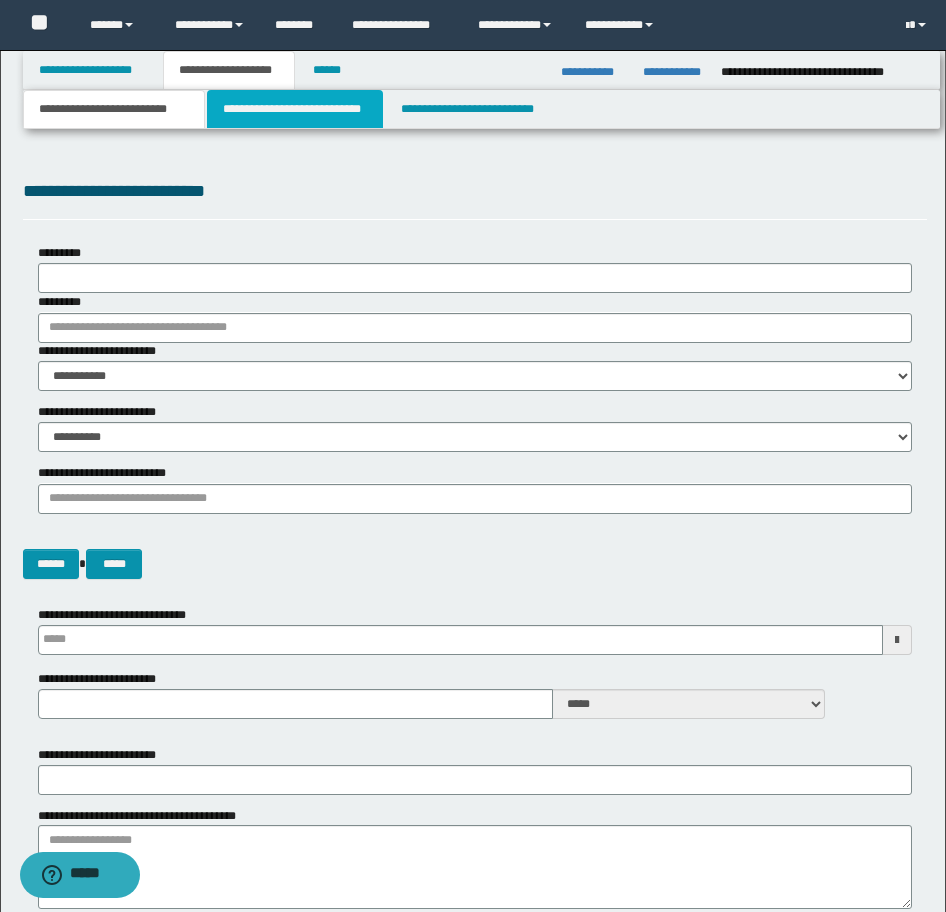 click on "**********" at bounding box center [295, 109] 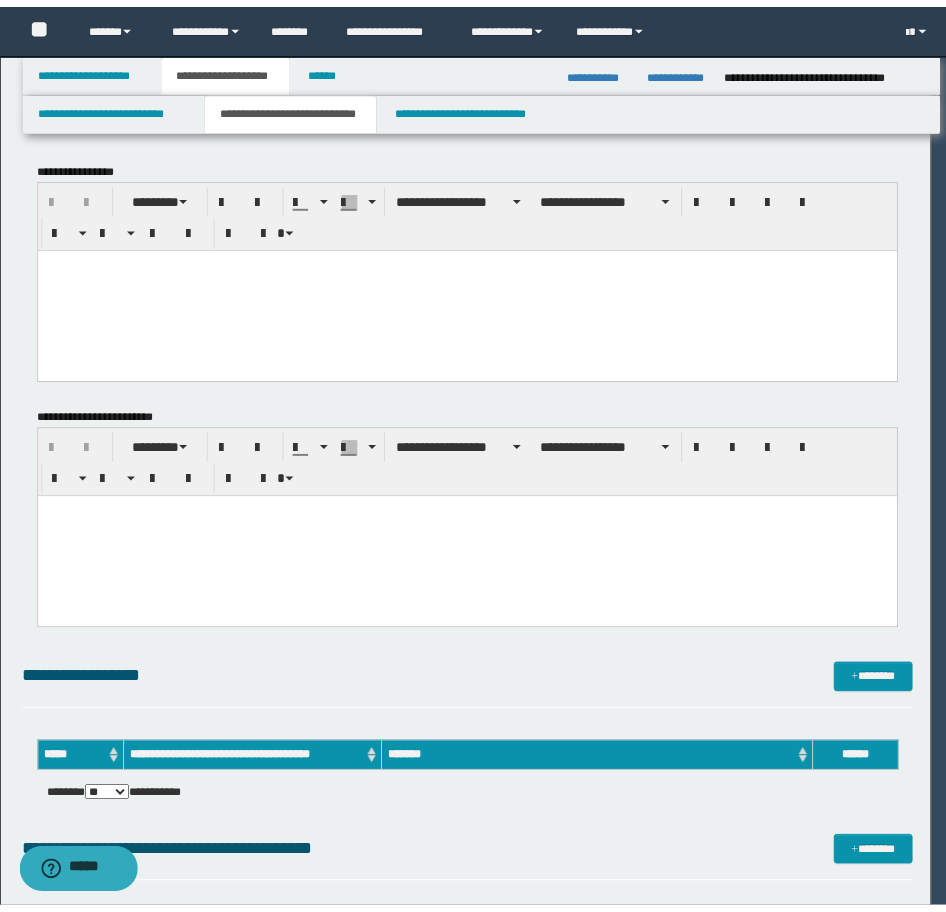 scroll, scrollTop: 0, scrollLeft: 0, axis: both 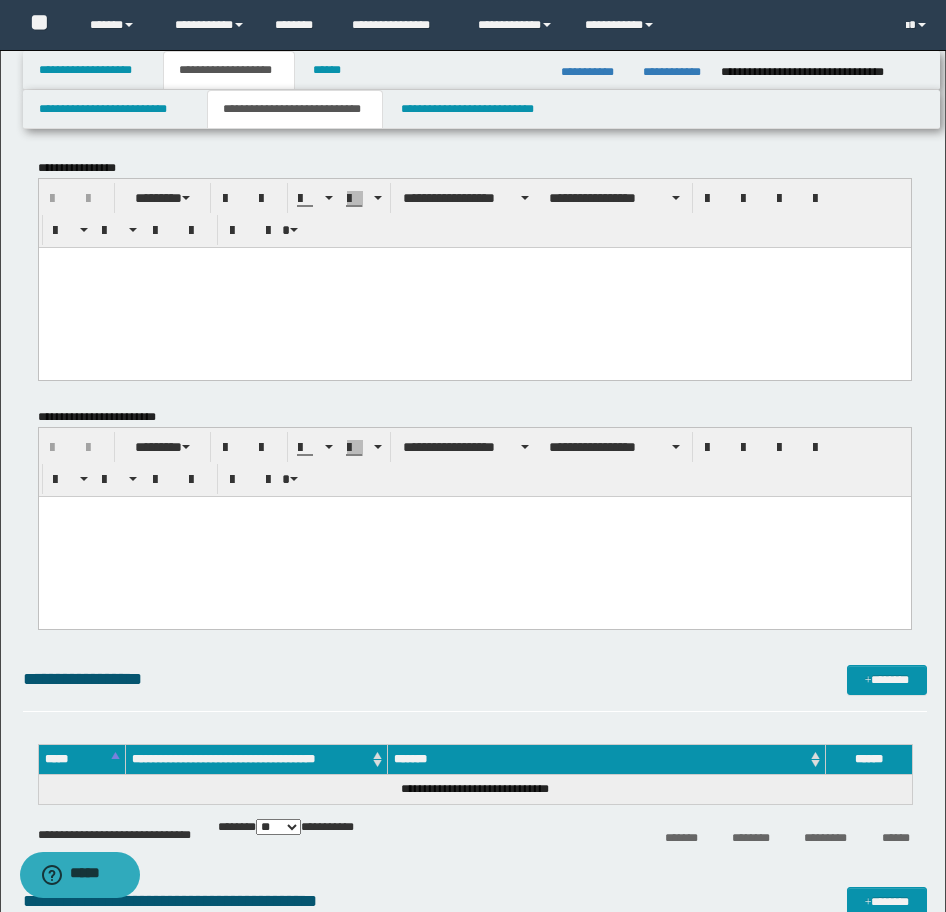 click at bounding box center [474, 287] 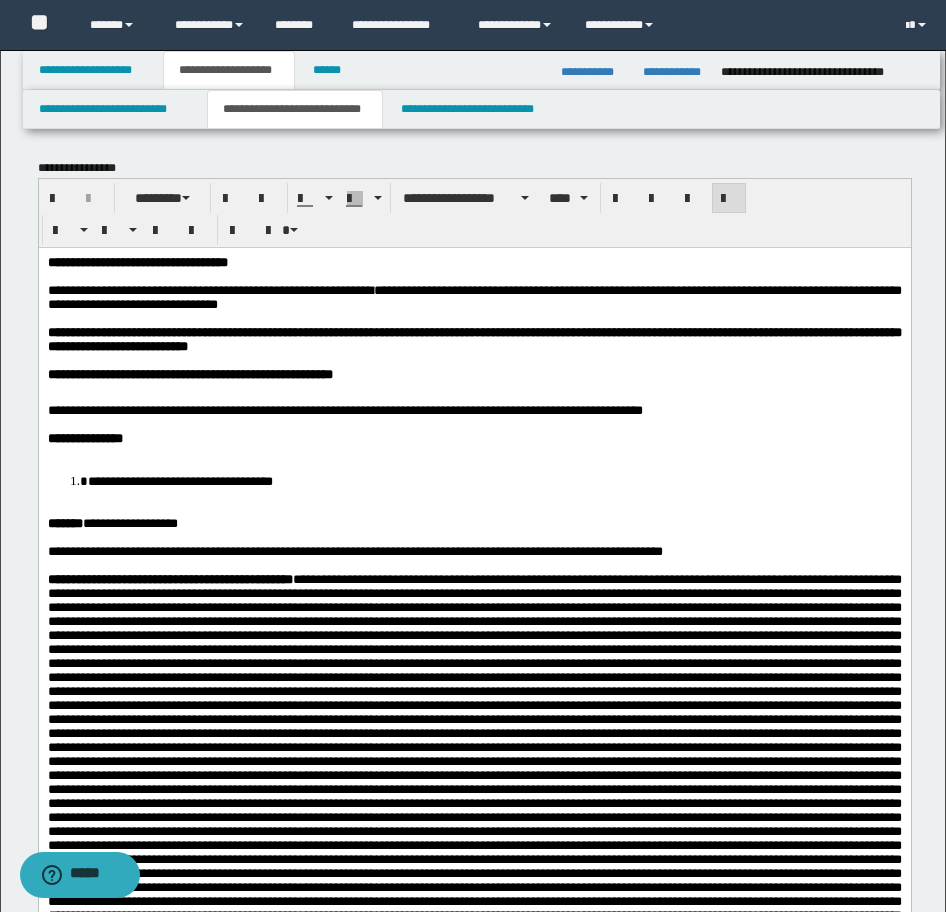 click on "**********" at bounding box center (137, 261) 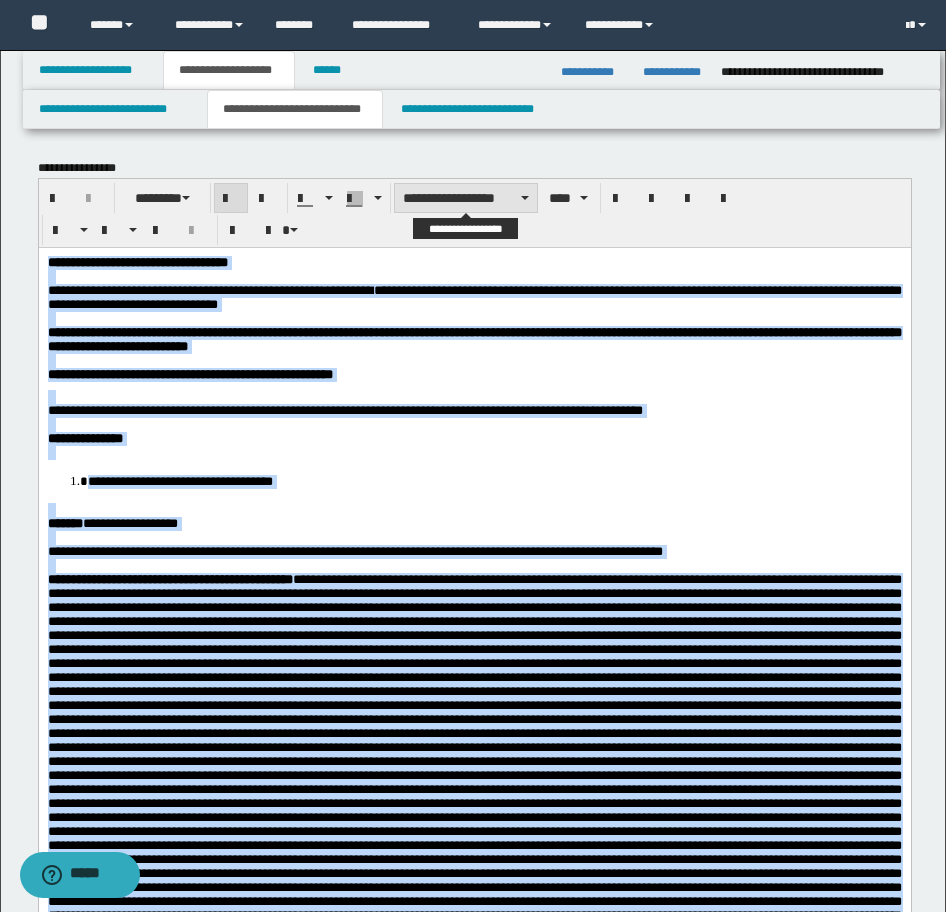 click on "**********" at bounding box center (466, 198) 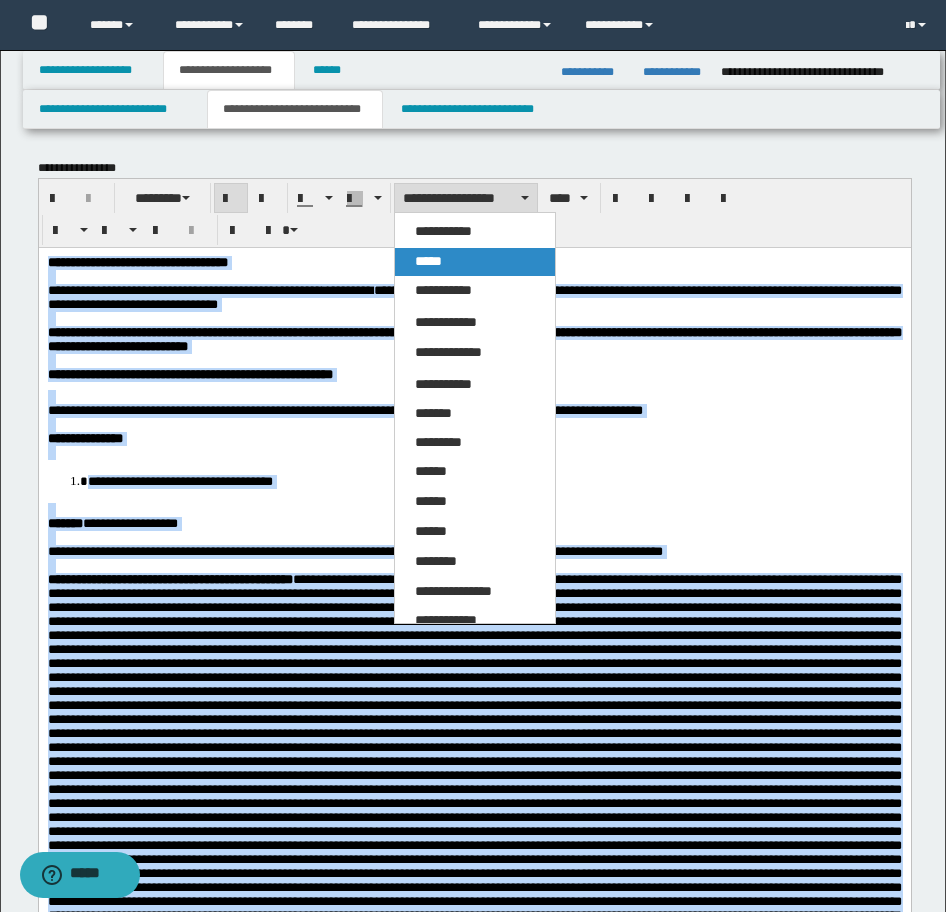 drag, startPoint x: 455, startPoint y: 263, endPoint x: 406, endPoint y: 66, distance: 203.00246 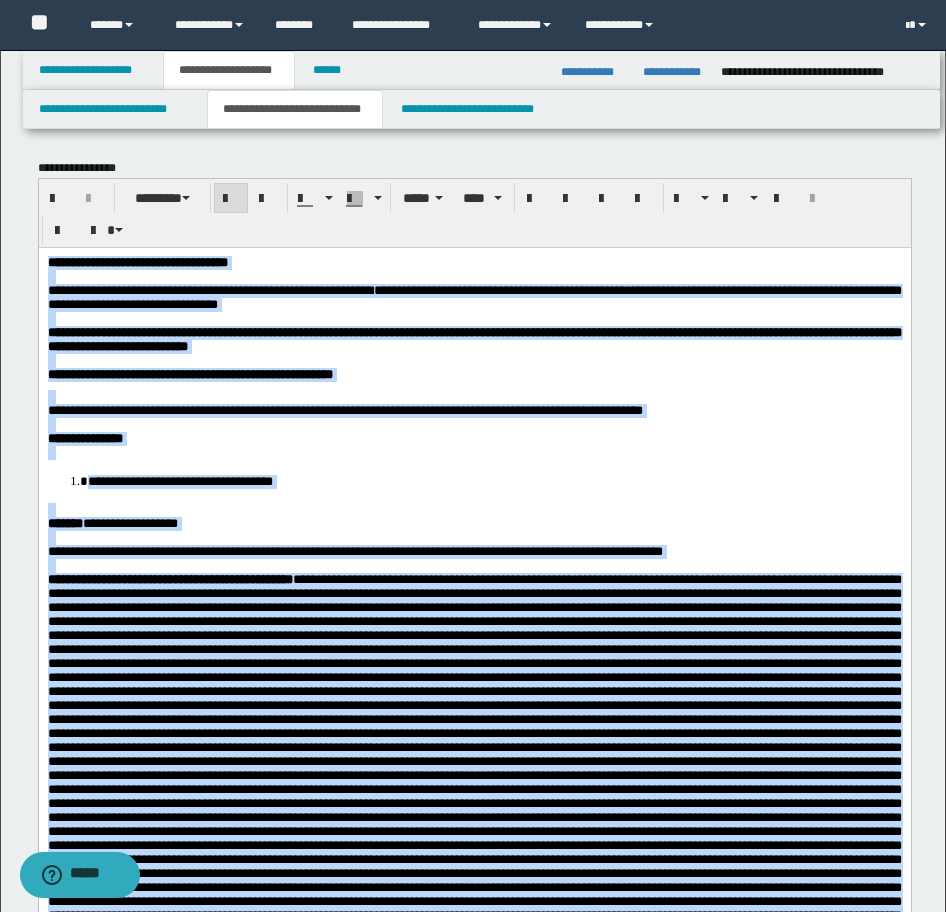 click on "**********" at bounding box center (474, 1362) 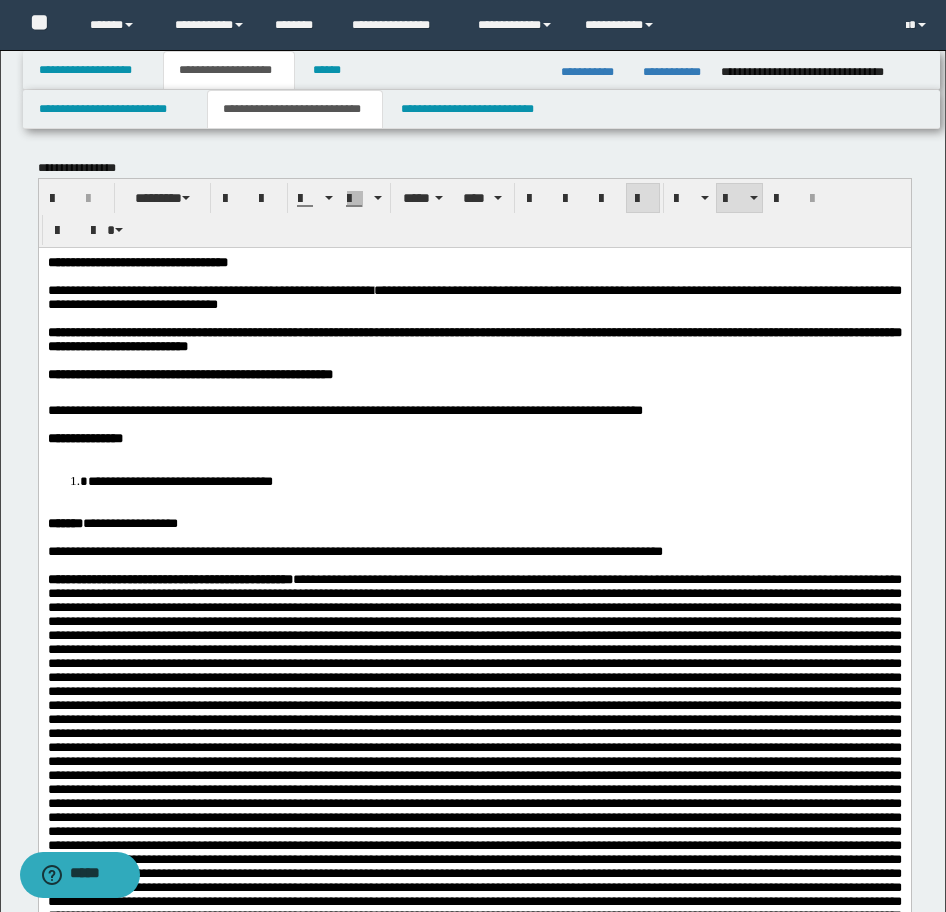 click on "**********" at bounding box center [494, 480] 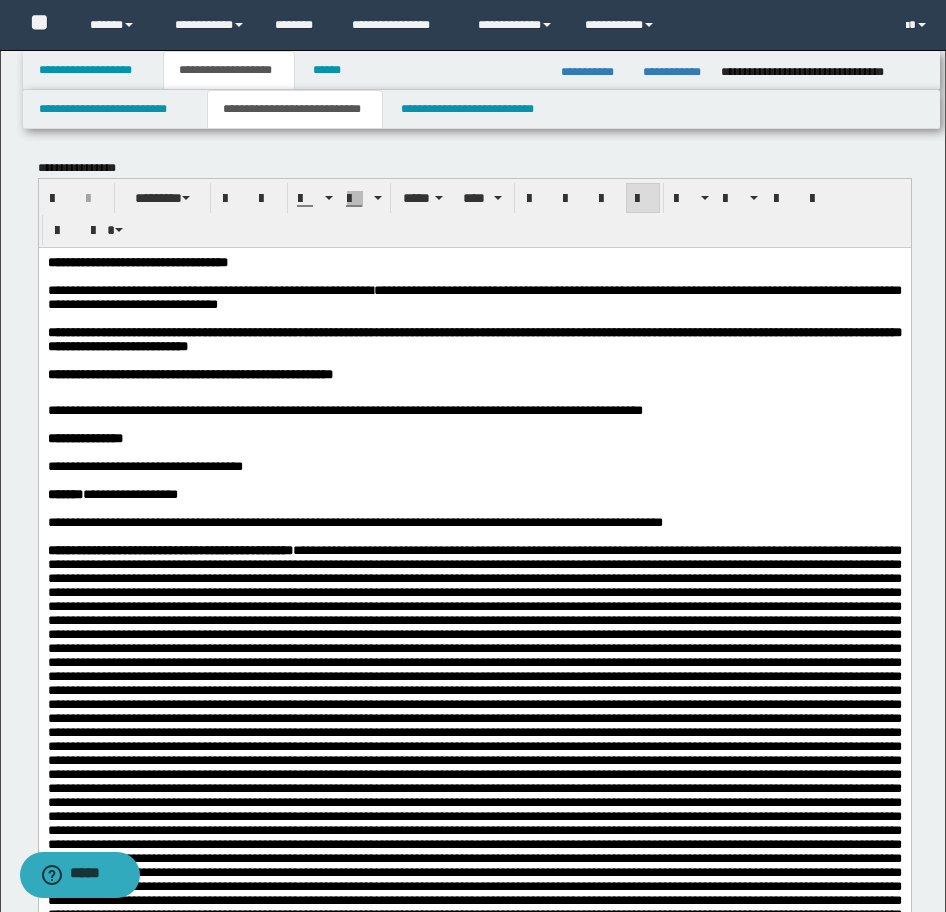 scroll, scrollTop: 300, scrollLeft: 0, axis: vertical 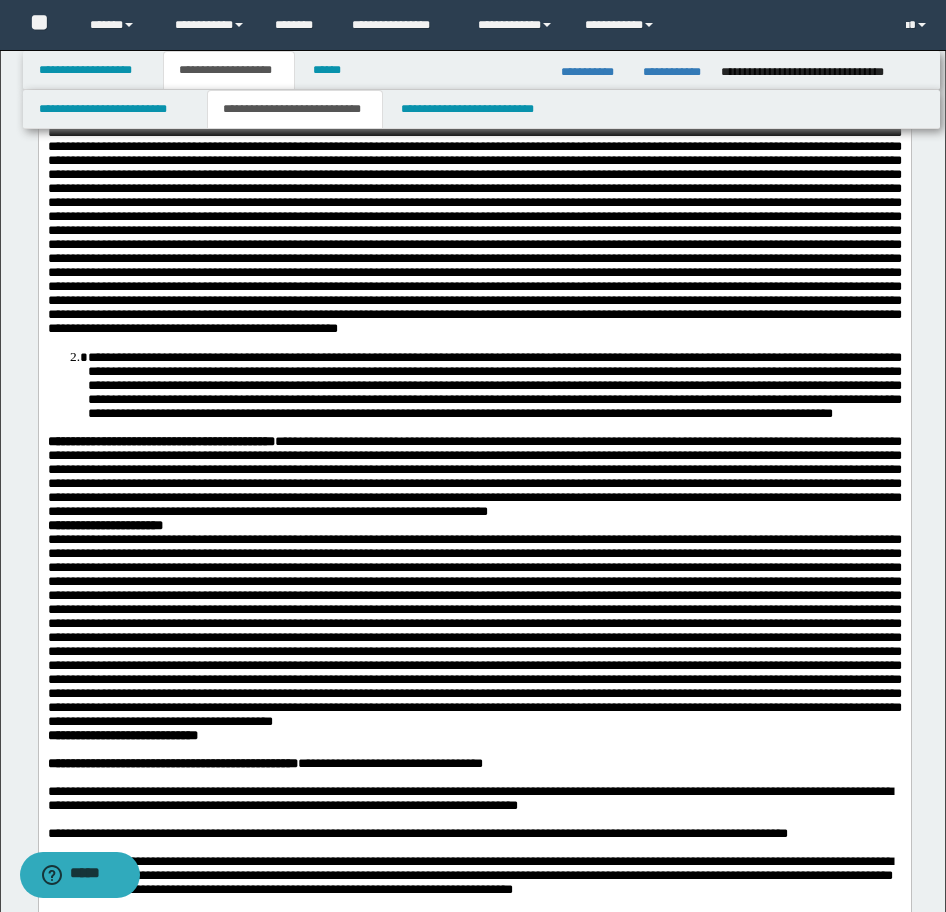 click on "**********" at bounding box center [494, 385] 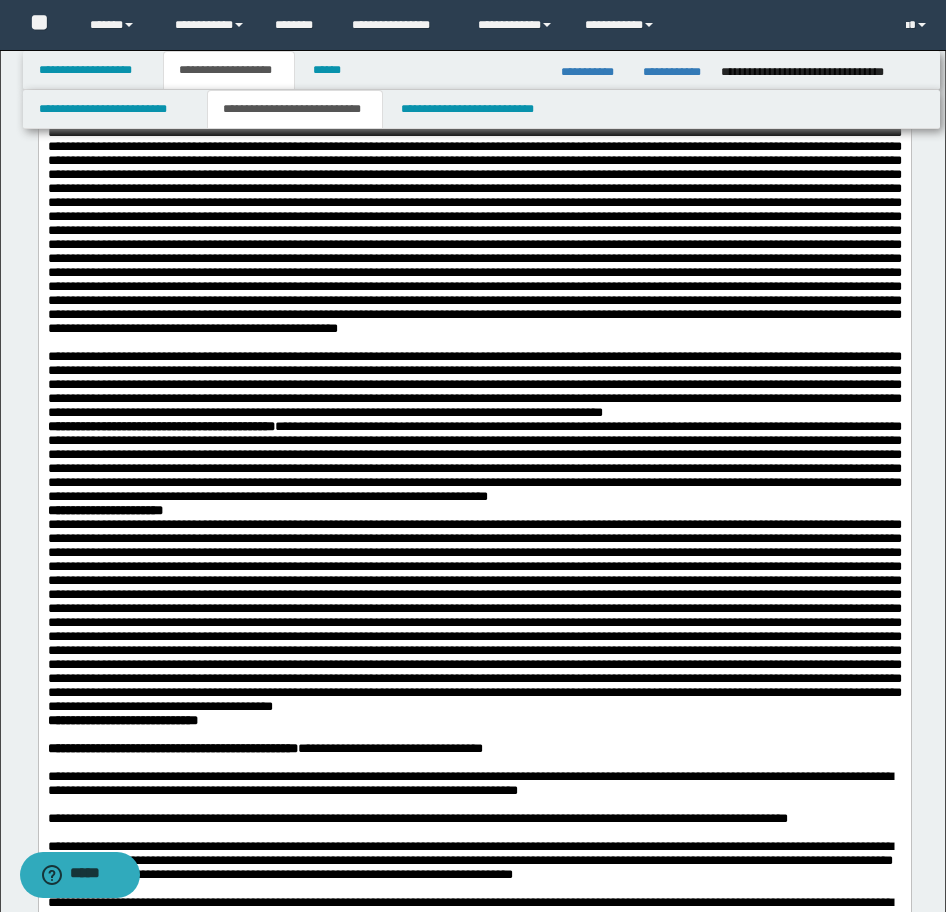 click on "**********" at bounding box center [474, 385] 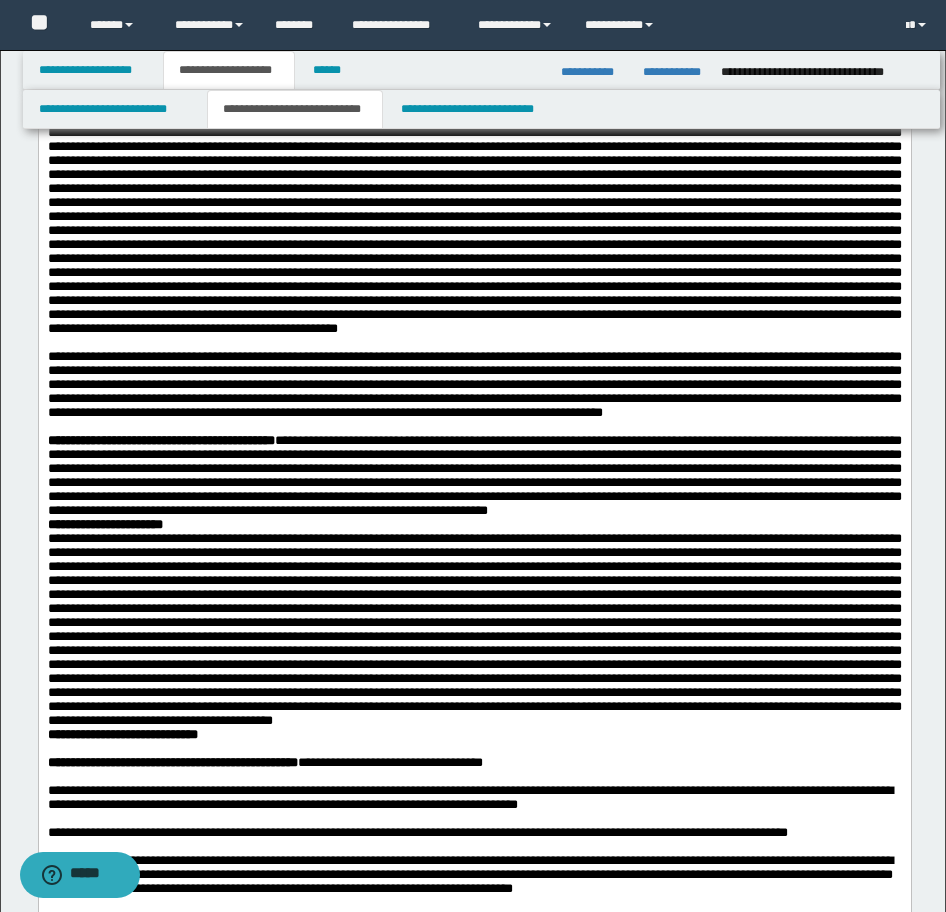 click on "**********" at bounding box center (474, 525) 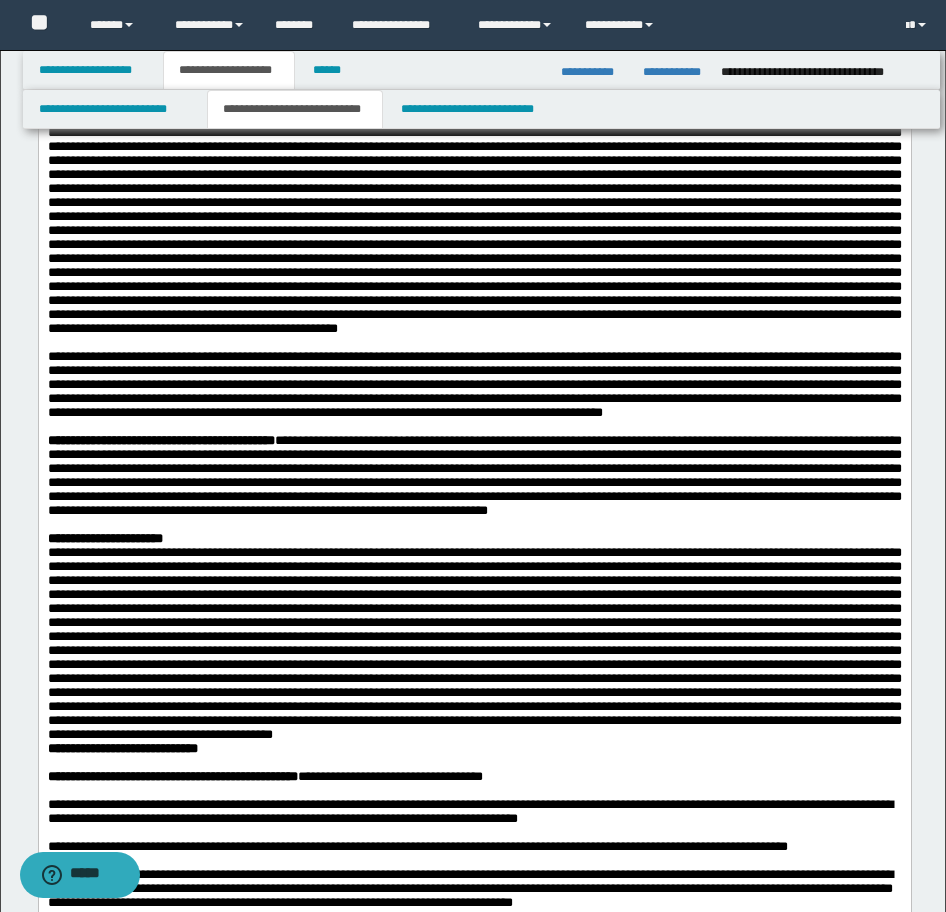 click on "**********" at bounding box center [474, 539] 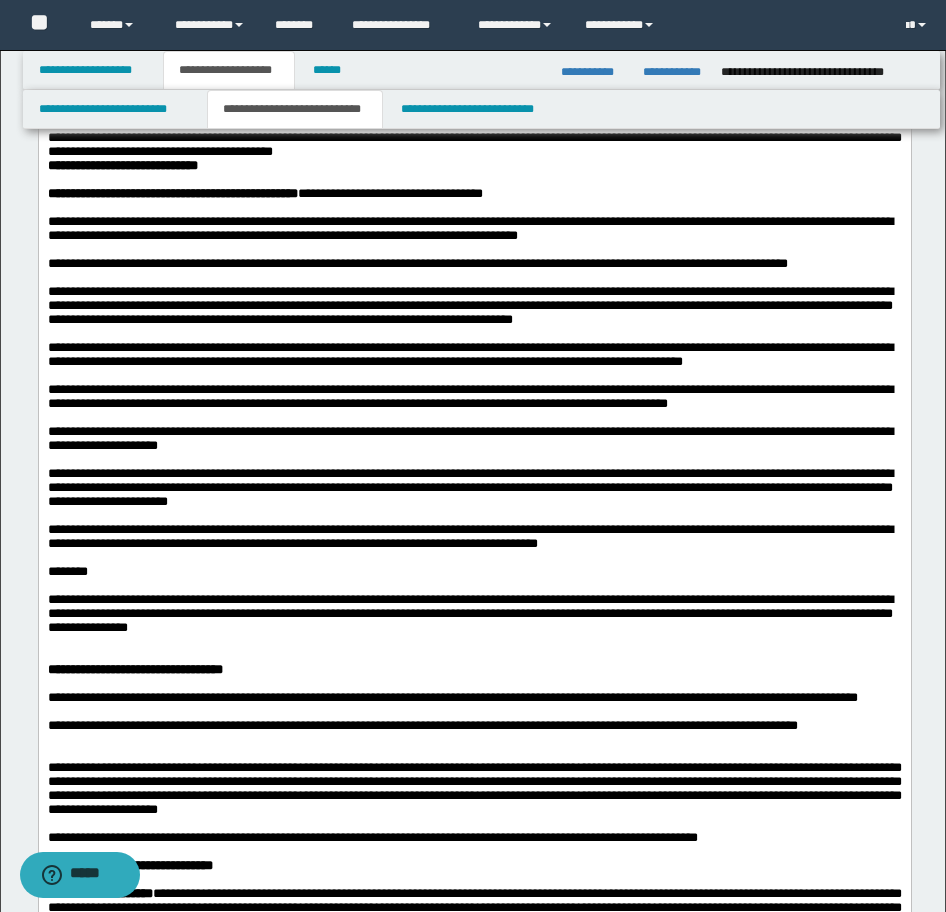 scroll, scrollTop: 1200, scrollLeft: 0, axis: vertical 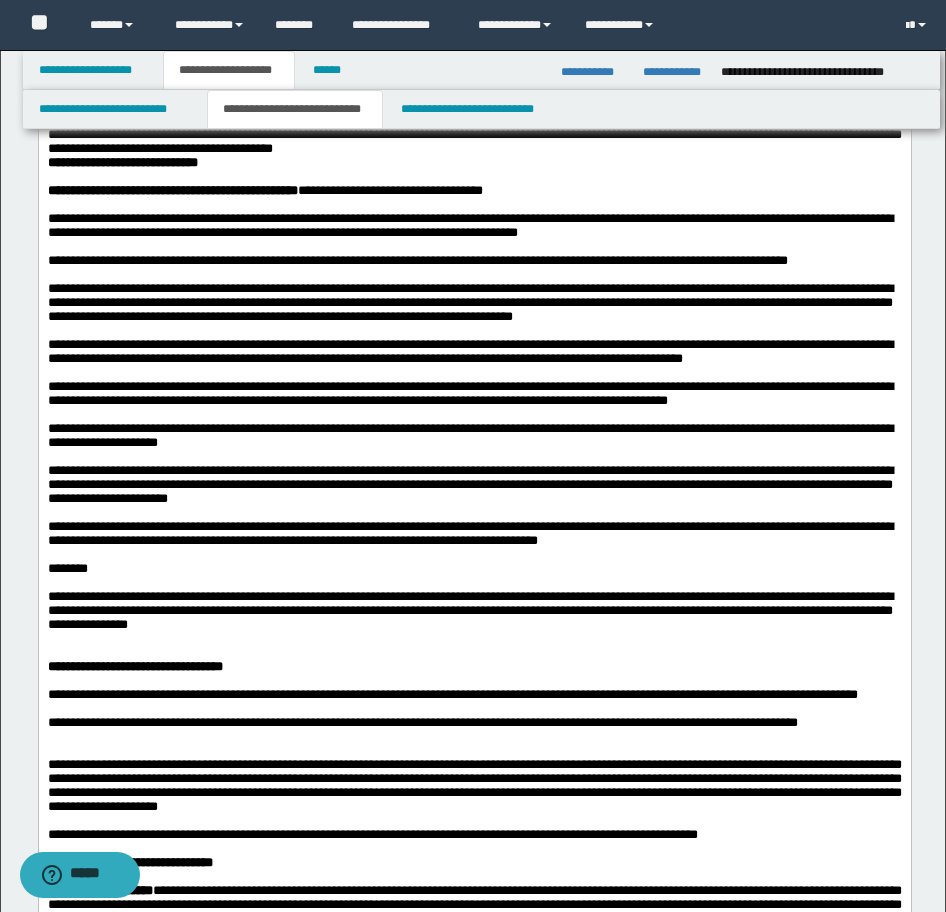 click at bounding box center [474, 58] 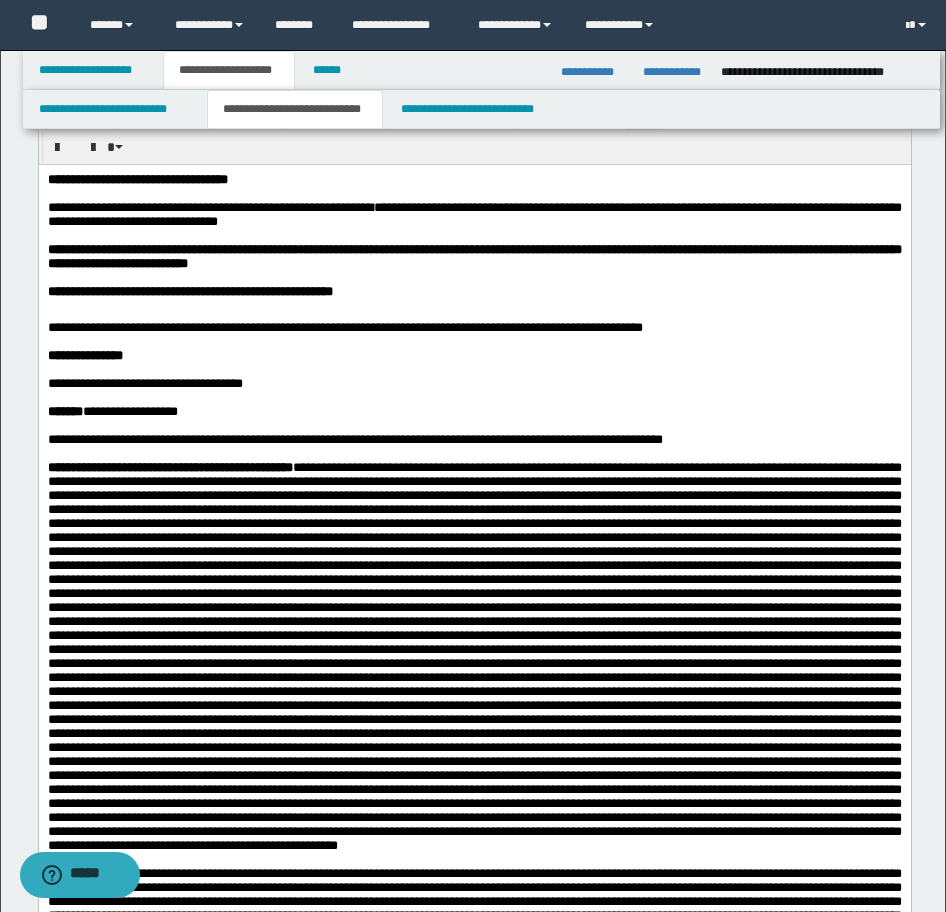 scroll, scrollTop: 0, scrollLeft: 0, axis: both 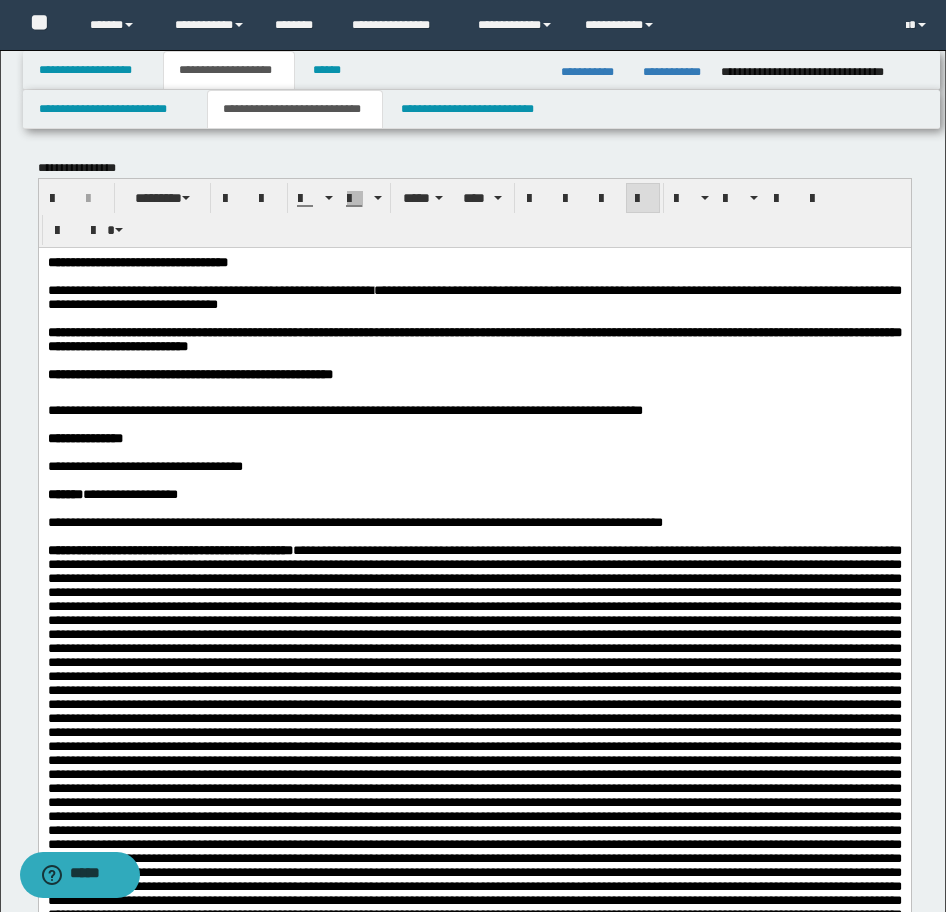 click on "**********" at bounding box center (137, 261) 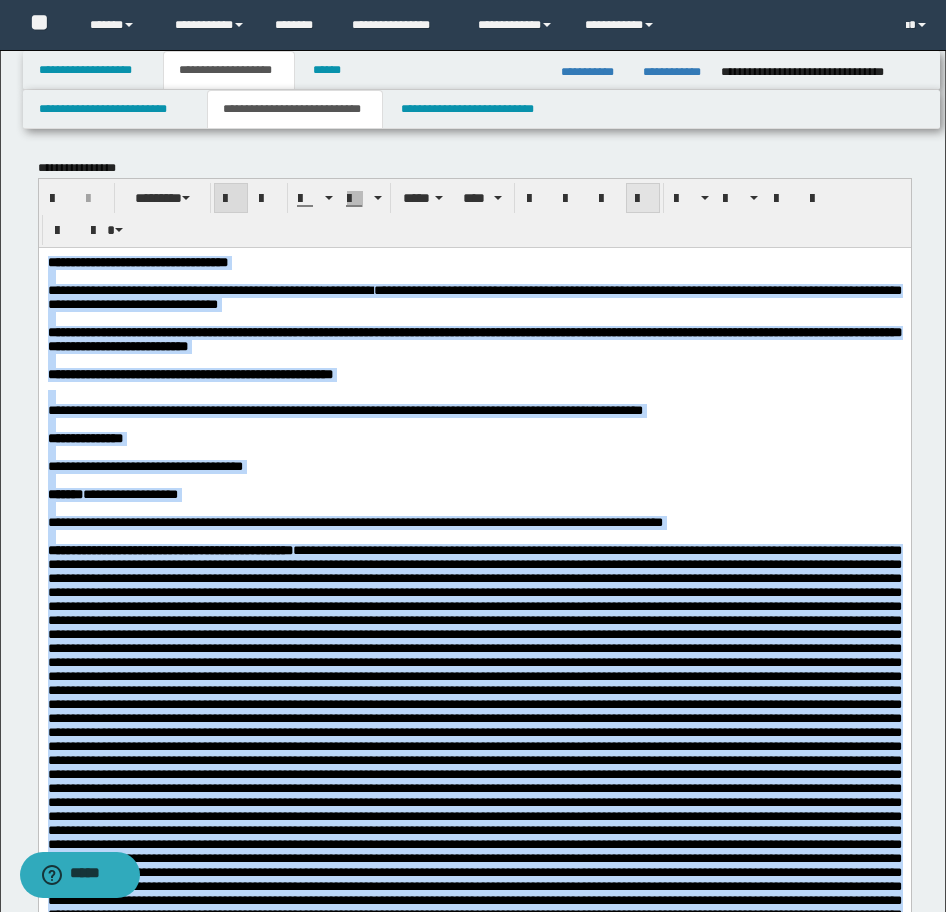 click at bounding box center (643, 198) 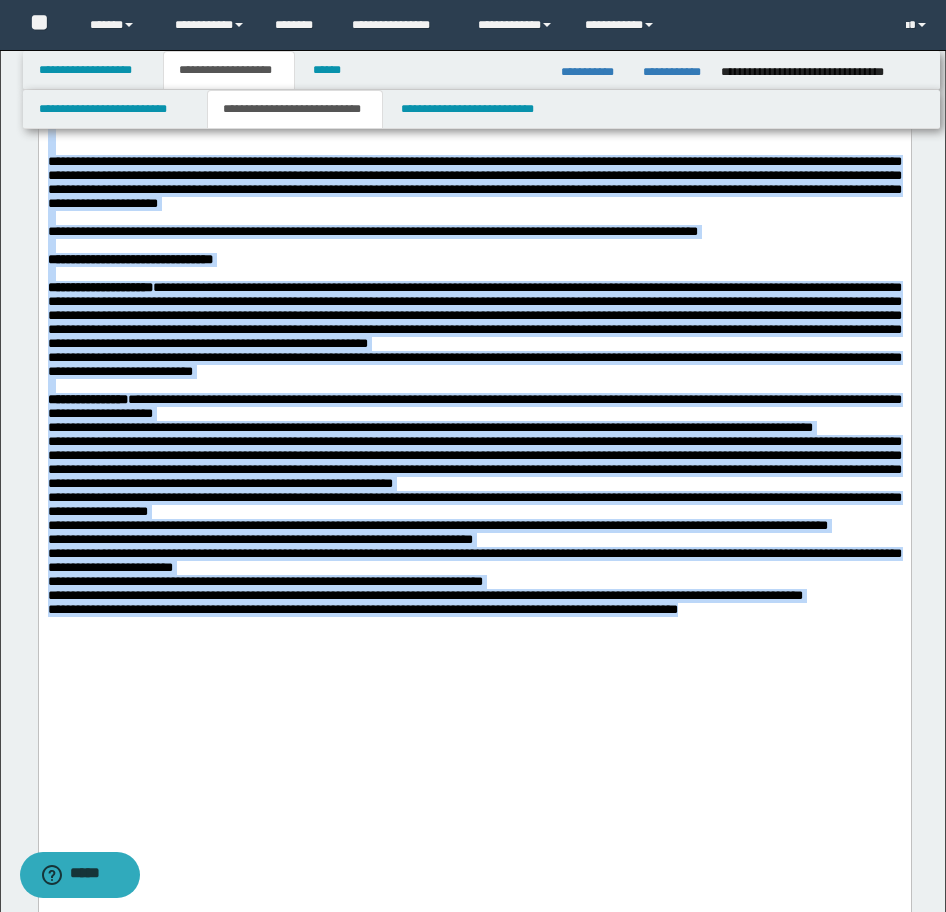 scroll, scrollTop: 2000, scrollLeft: 0, axis: vertical 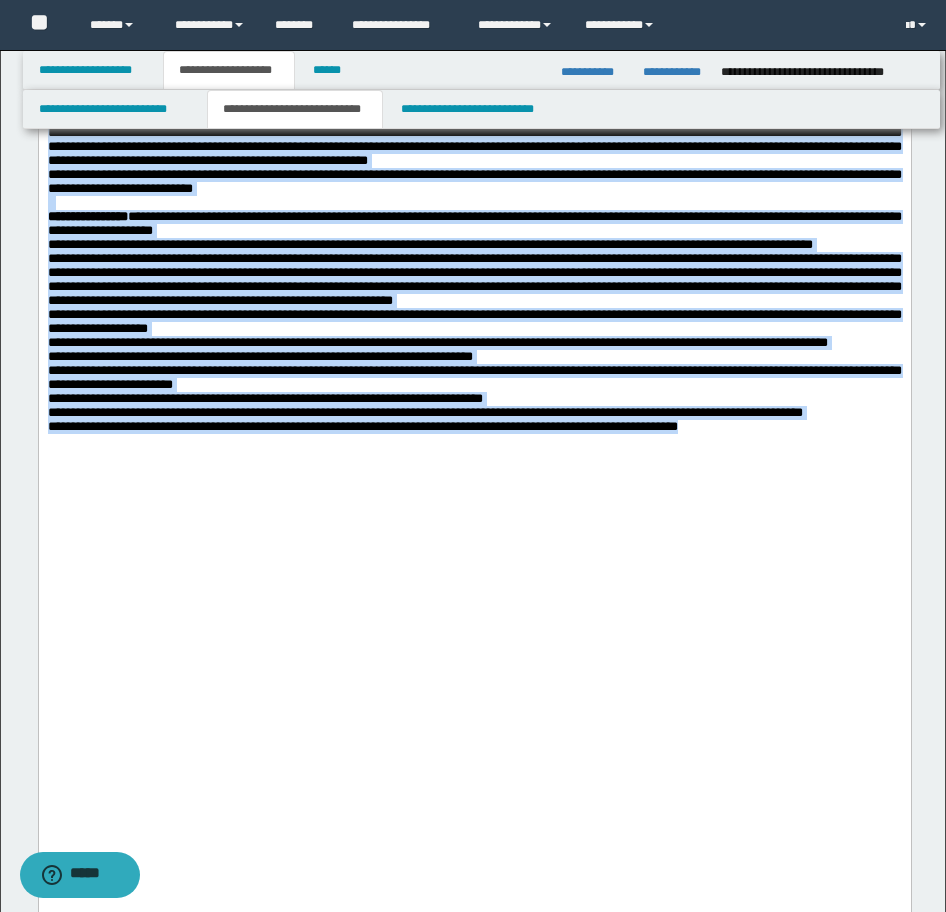 click at bounding box center (474, -35) 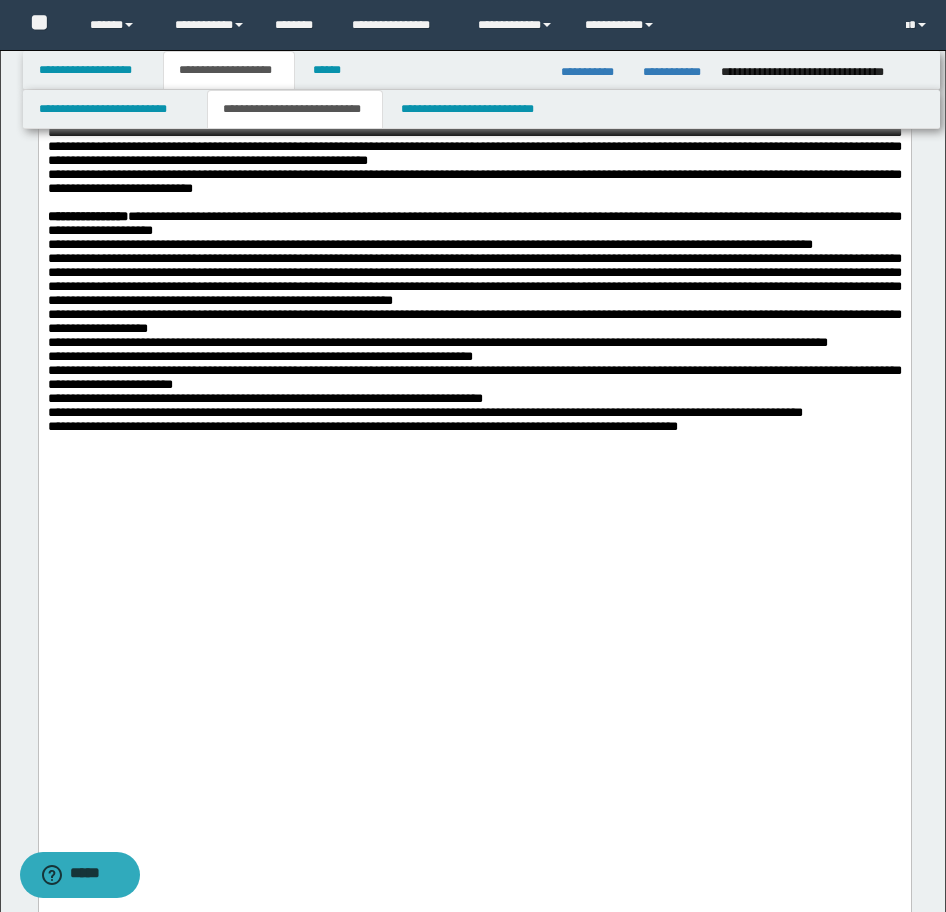 click on "**********" at bounding box center [134, -120] 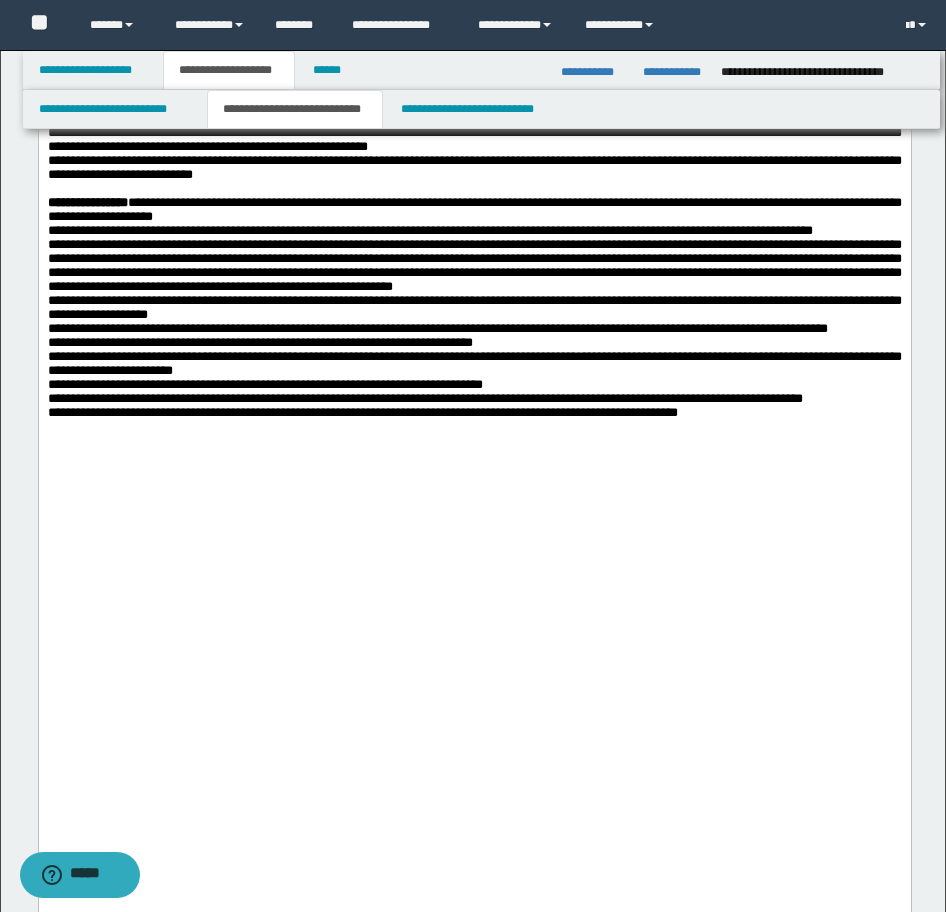 click at bounding box center (474, -49) 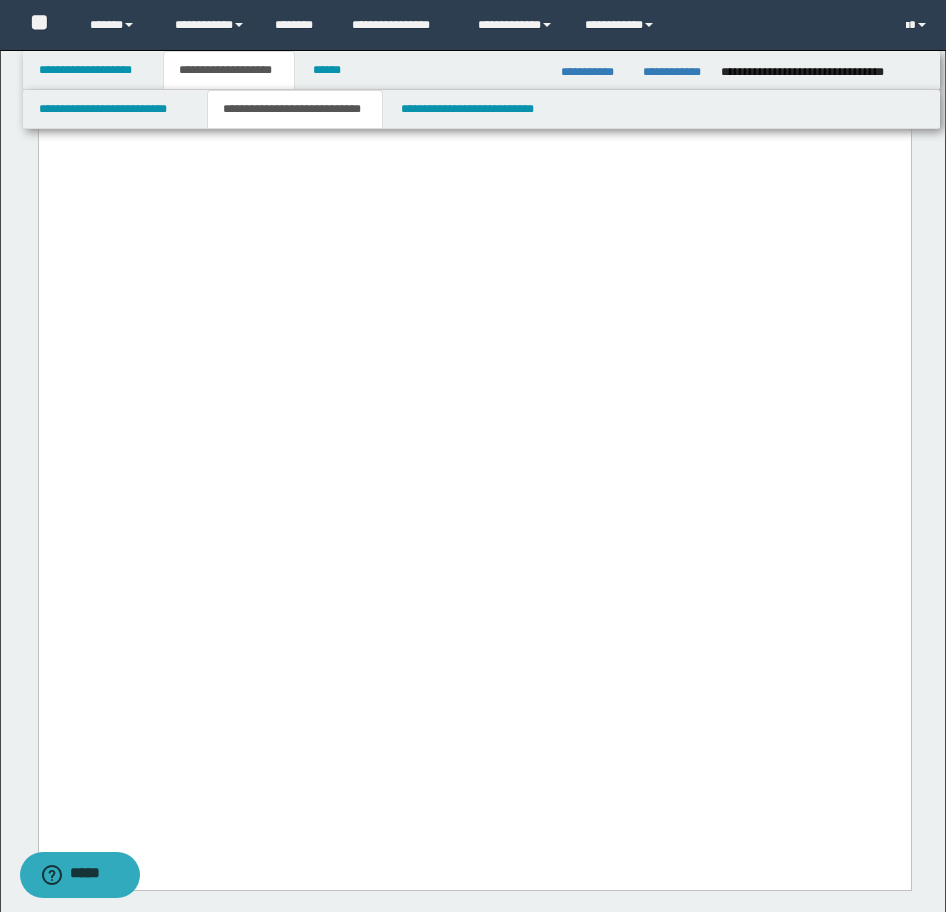 scroll, scrollTop: 2300, scrollLeft: 0, axis: vertical 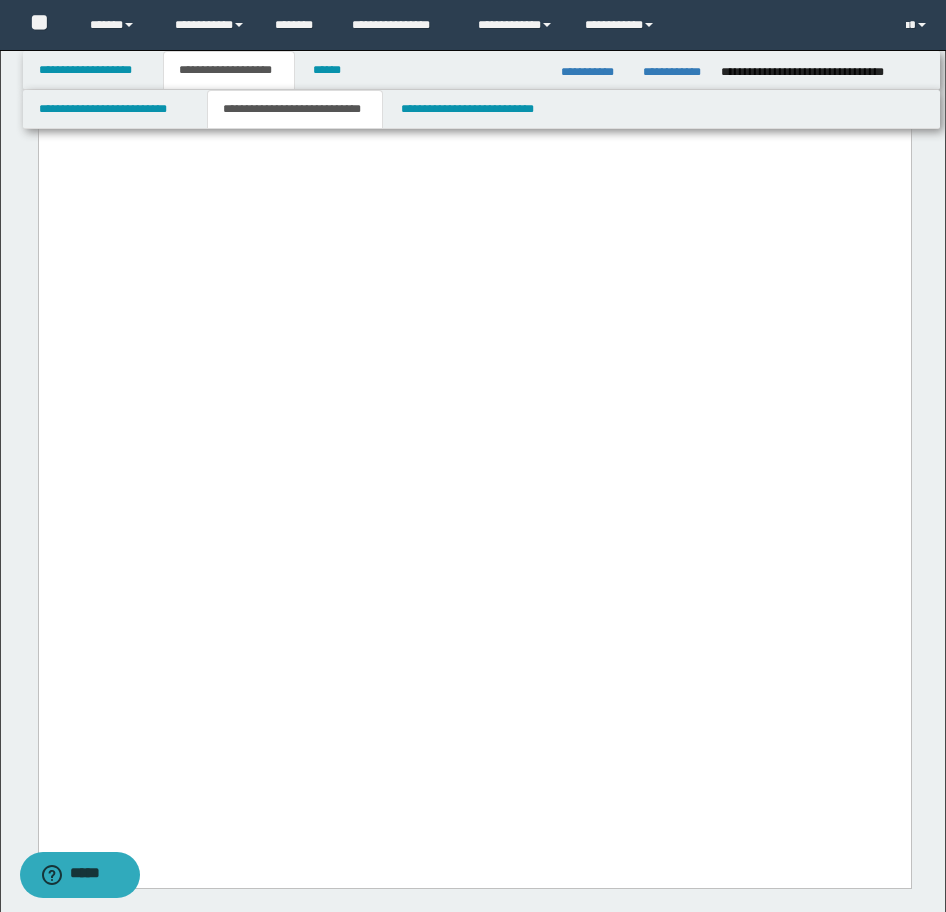 click on "**********" at bounding box center (474, -104) 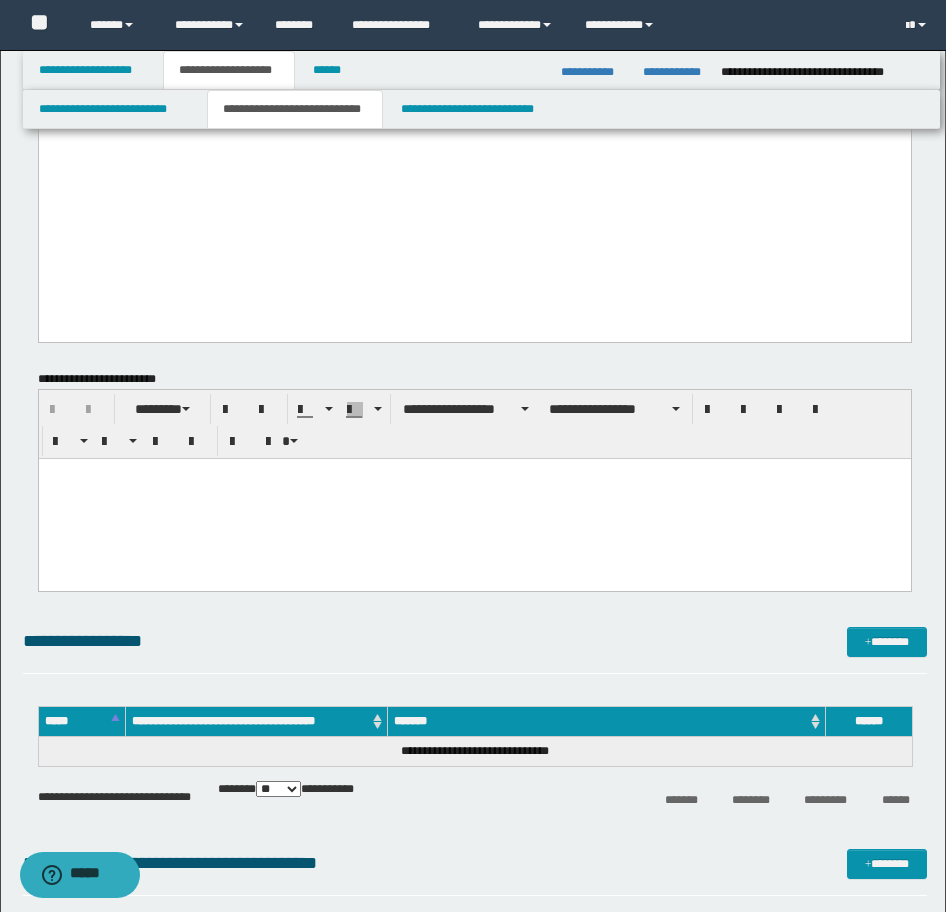 scroll, scrollTop: 2900, scrollLeft: 0, axis: vertical 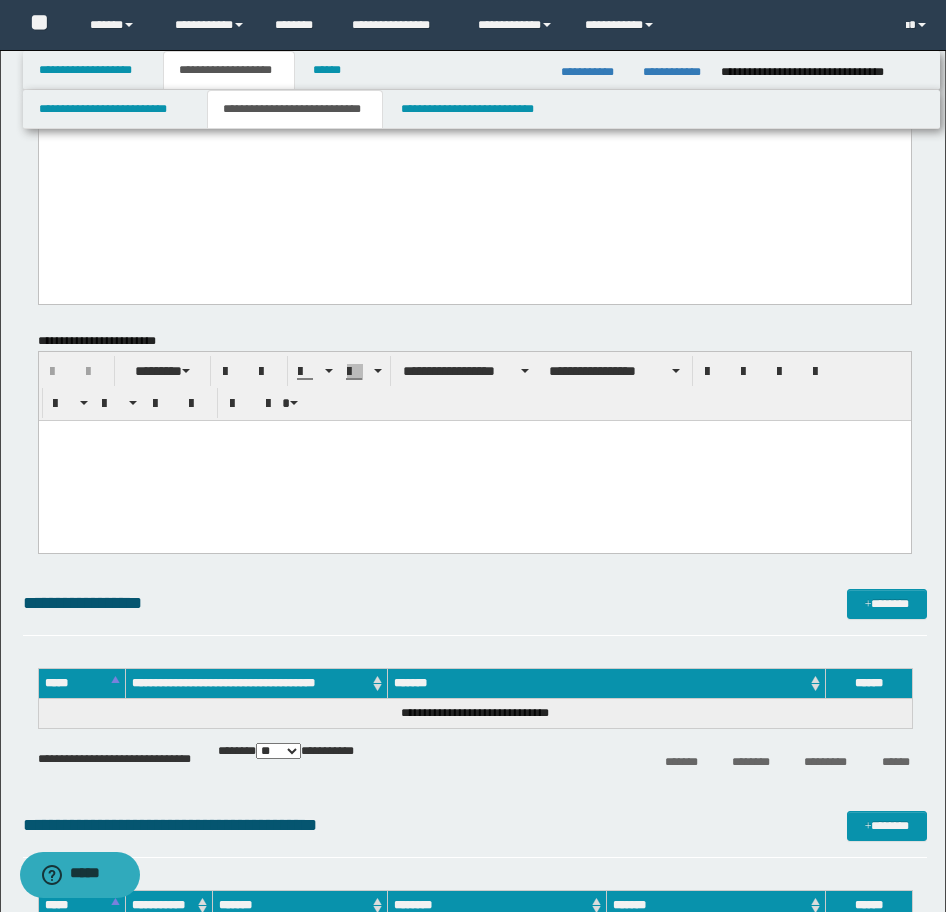 click at bounding box center [474, 460] 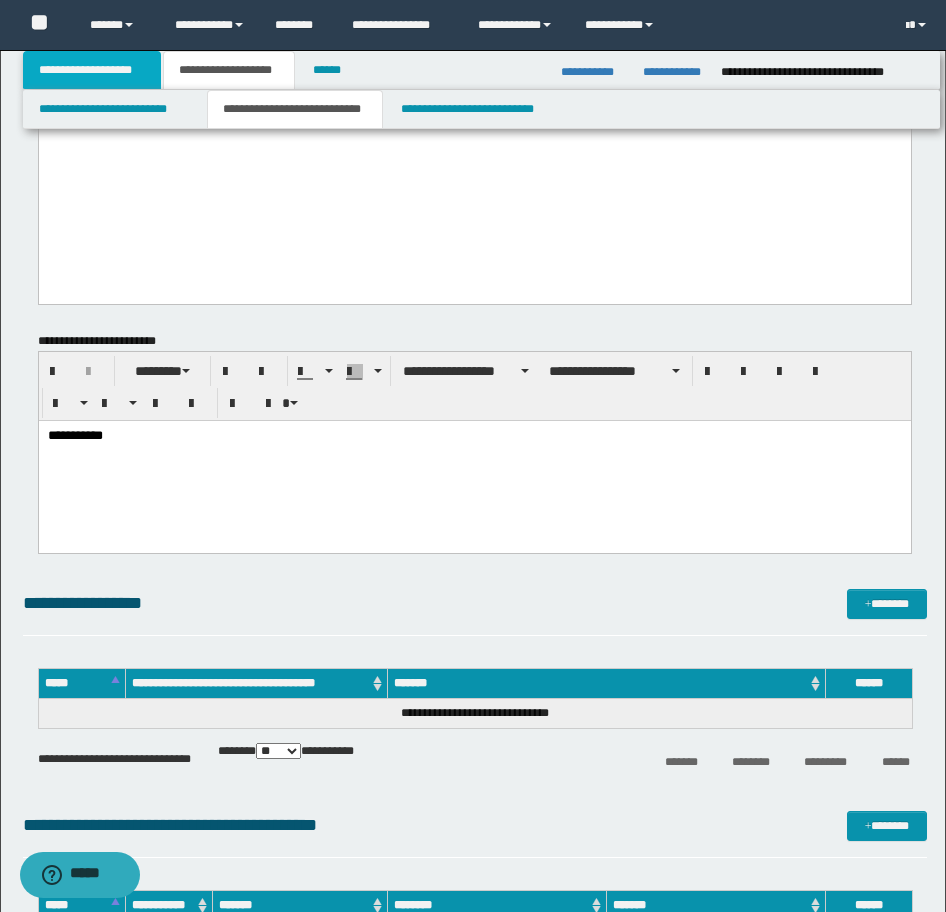 drag, startPoint x: 58, startPoint y: 76, endPoint x: 179, endPoint y: 90, distance: 121.80723 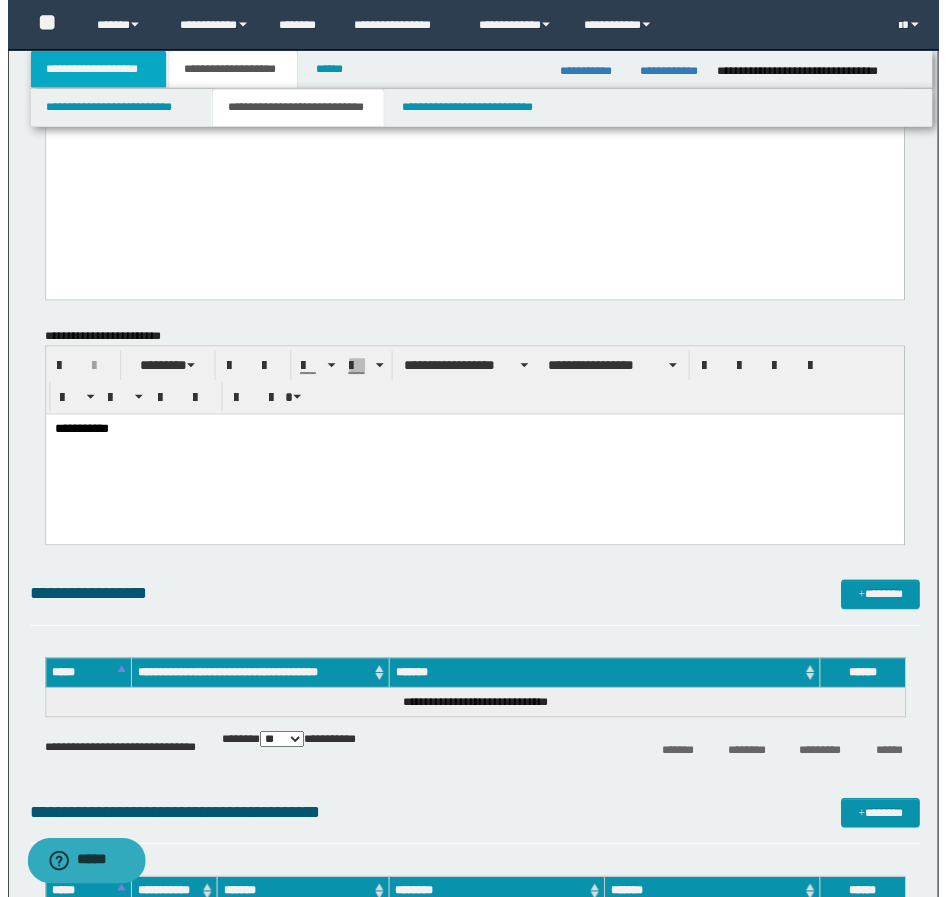 scroll, scrollTop: 876, scrollLeft: 0, axis: vertical 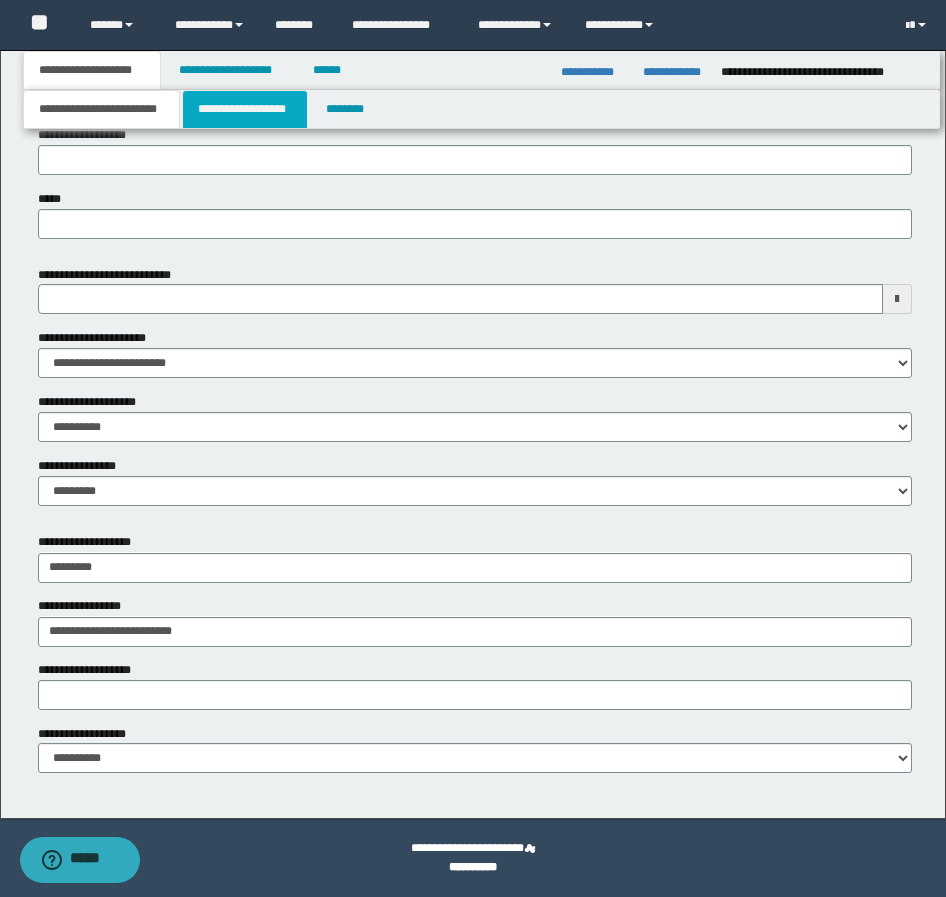 click on "**********" at bounding box center [245, 109] 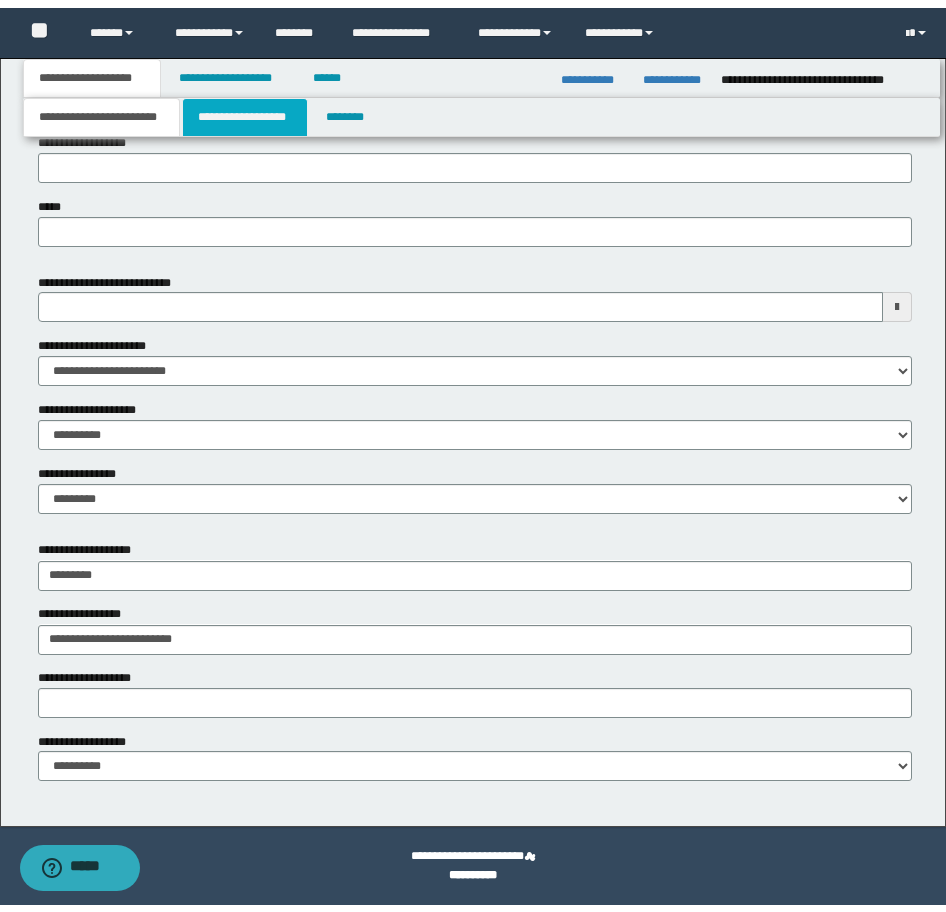 scroll, scrollTop: 0, scrollLeft: 0, axis: both 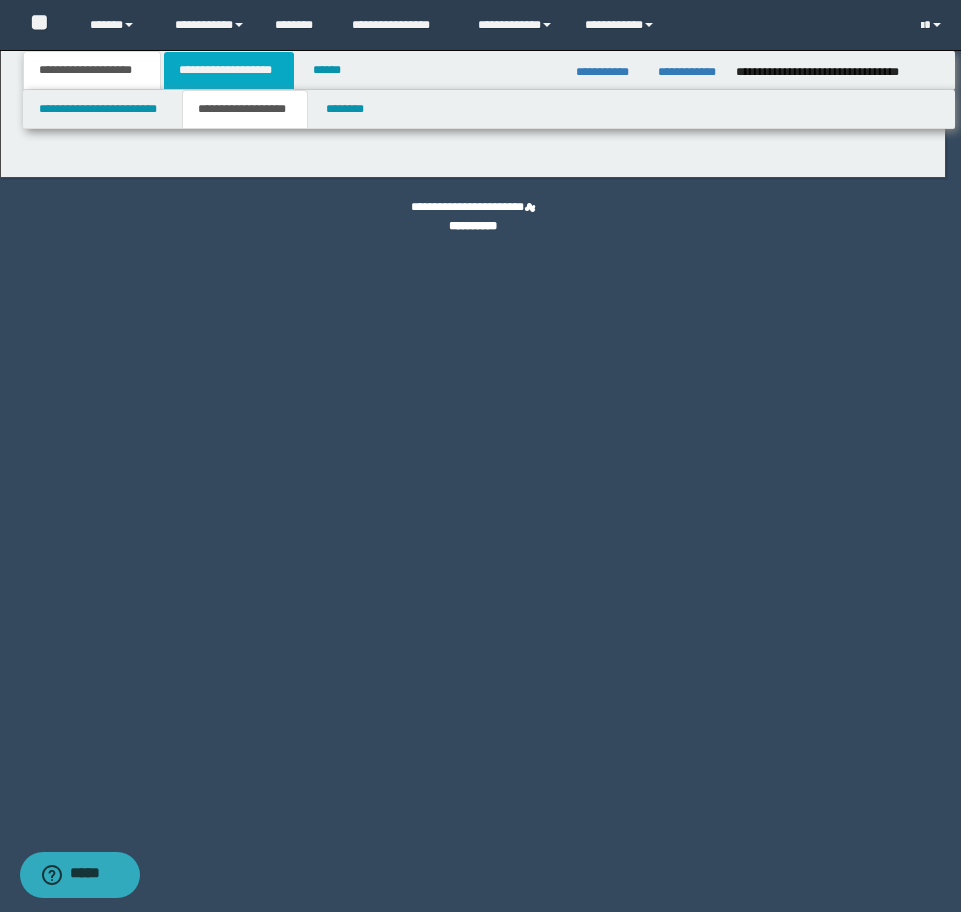 type on "********" 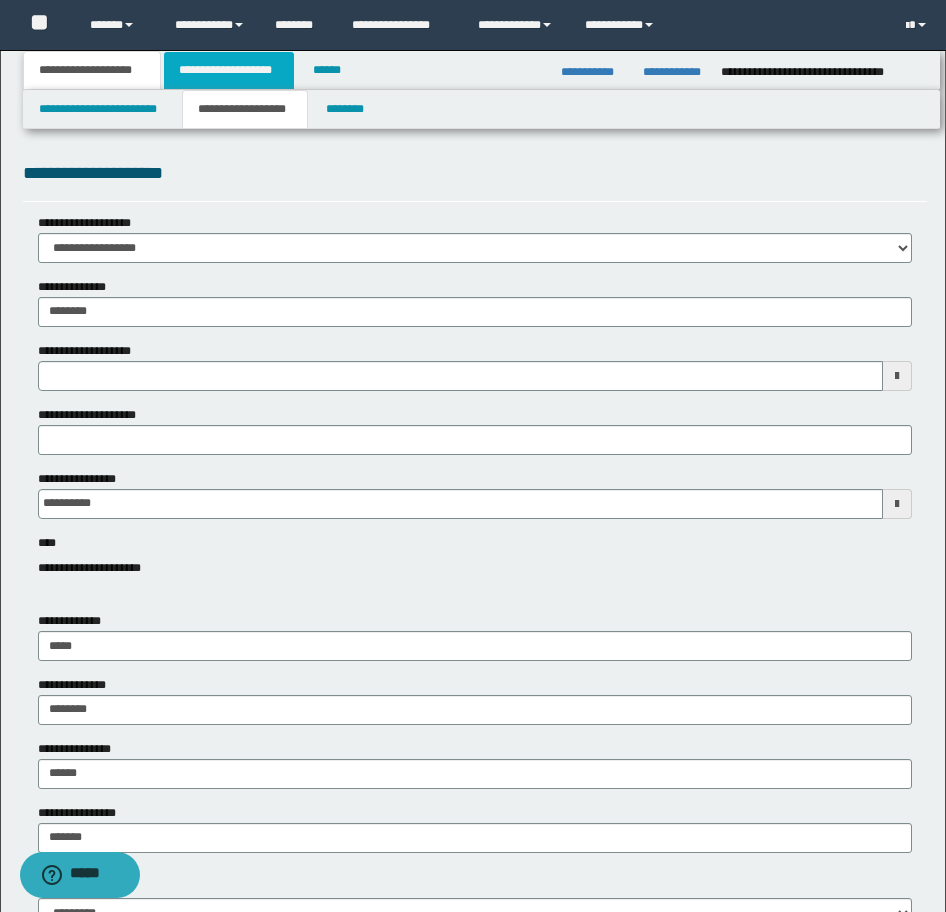 click on "**********" at bounding box center (229, 70) 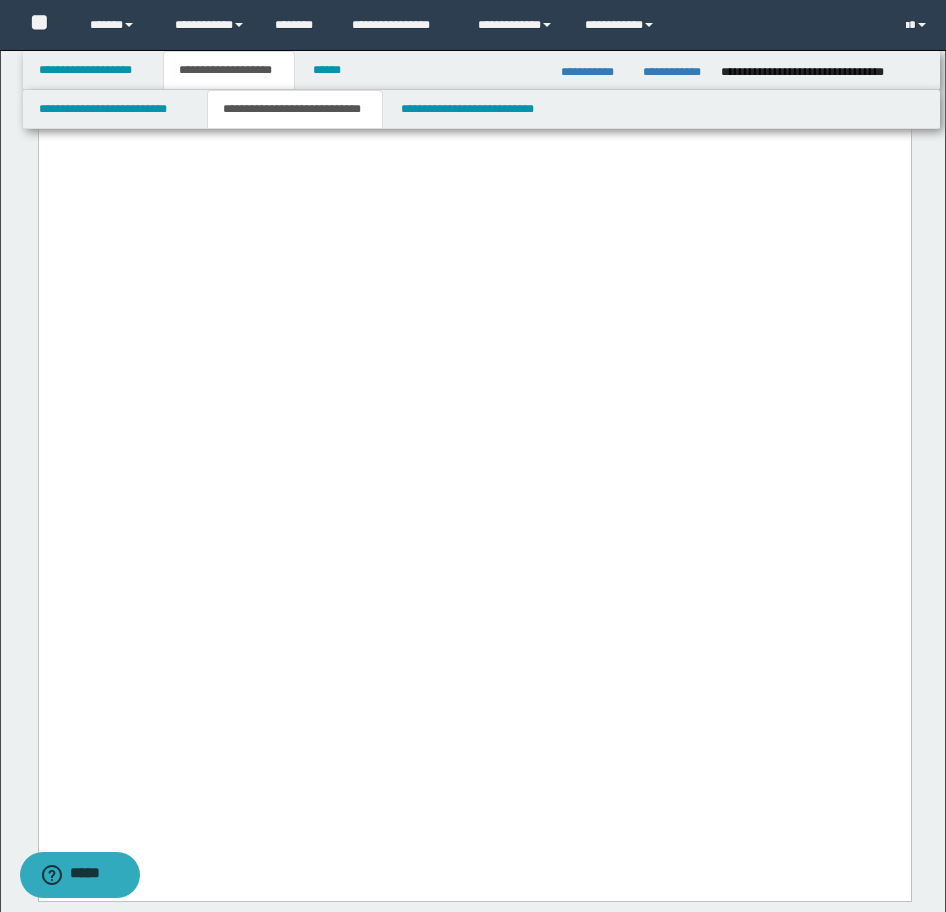 scroll, scrollTop: 2600, scrollLeft: 0, axis: vertical 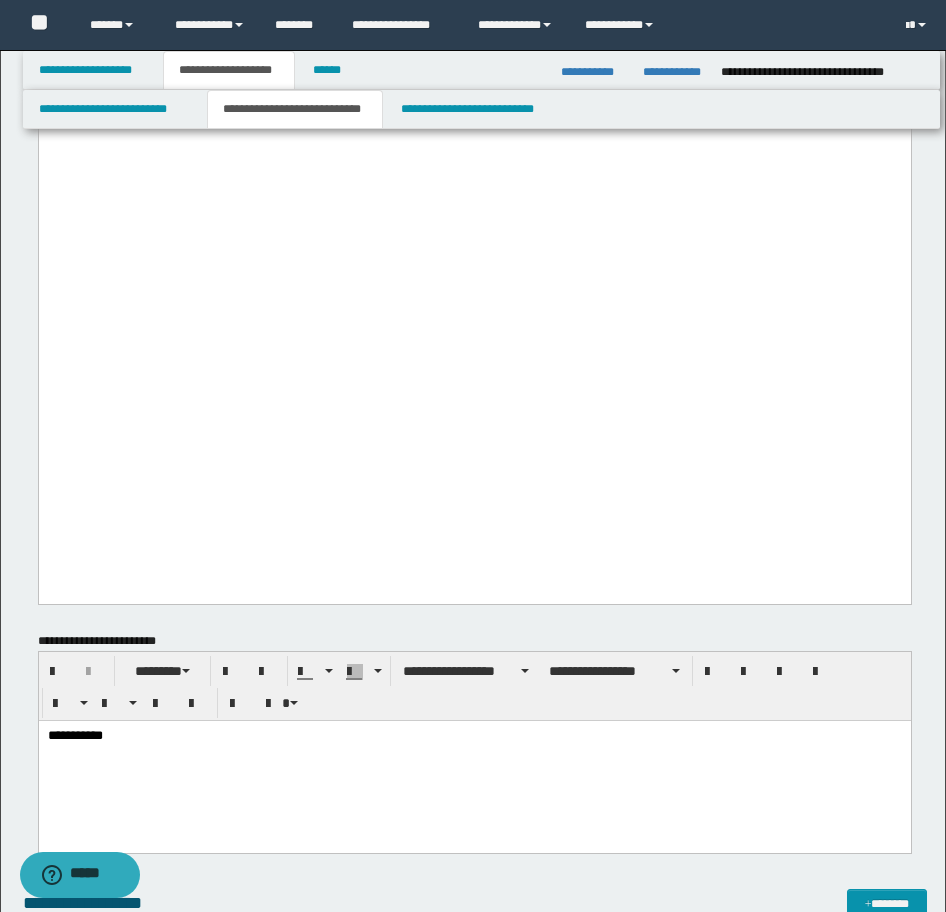 click on "**********" at bounding box center (474, 761) 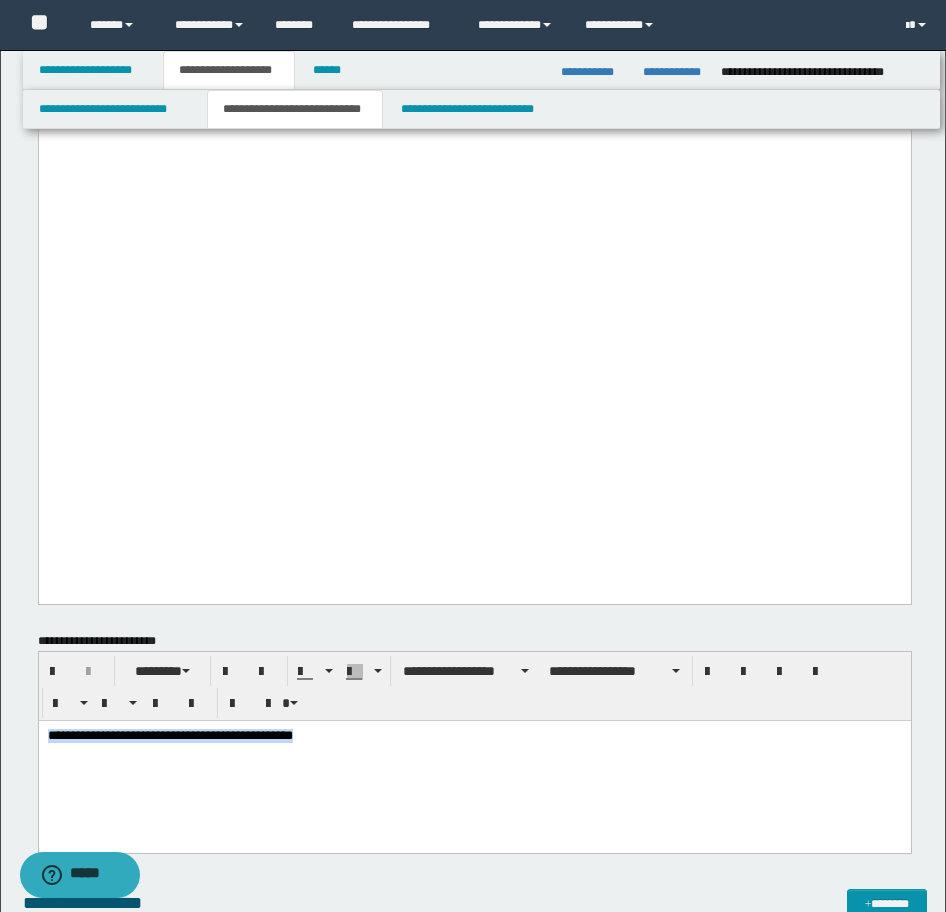 drag, startPoint x: 341, startPoint y: 740, endPoint x: 498, endPoint y: 1410, distance: 688.149 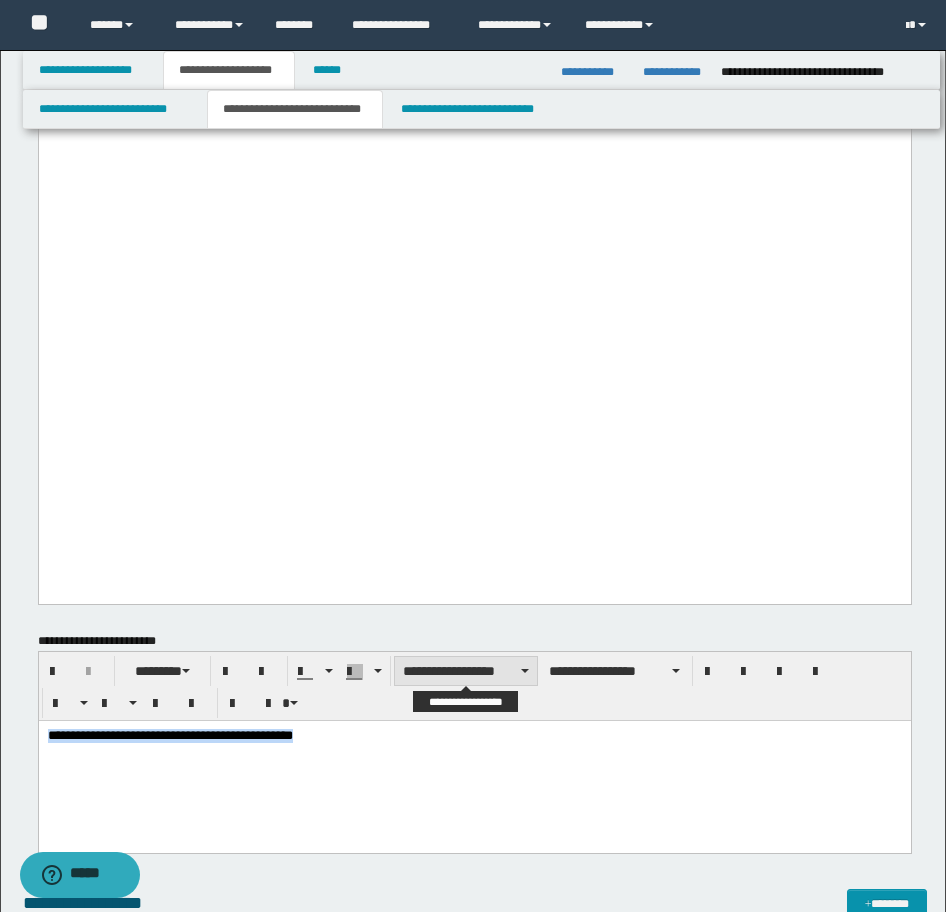 click on "**********" at bounding box center [466, 671] 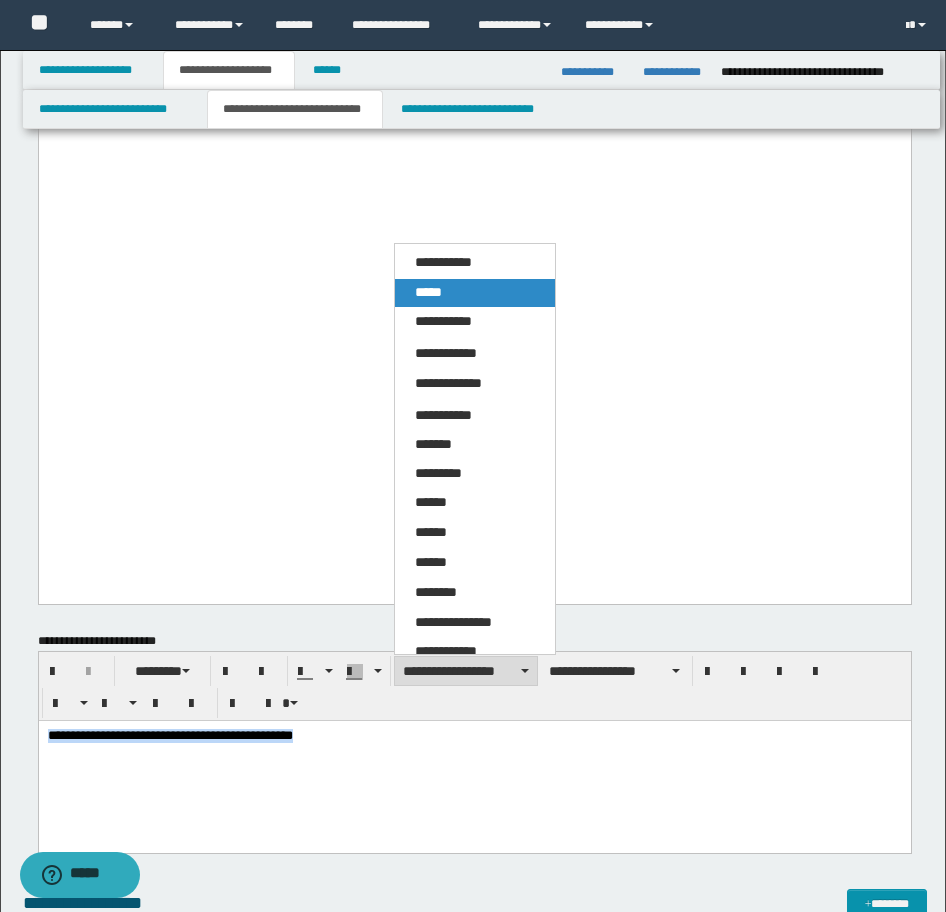 click on "*****" at bounding box center (475, 293) 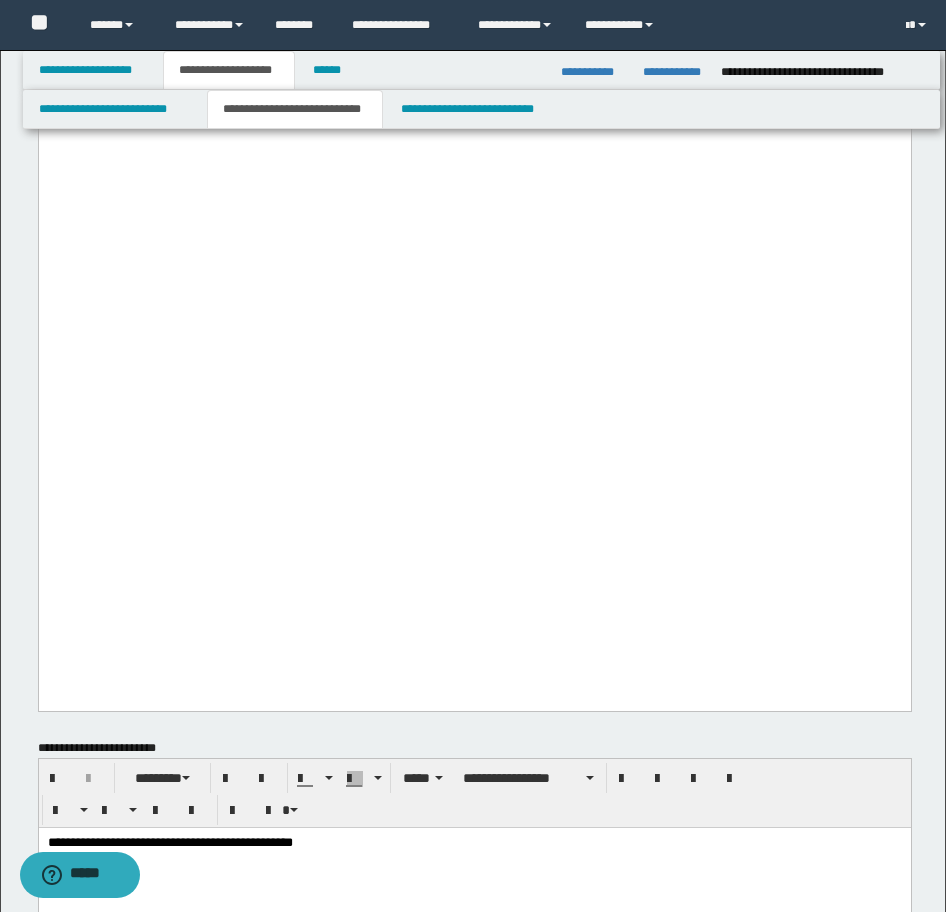 scroll, scrollTop: 2300, scrollLeft: 0, axis: vertical 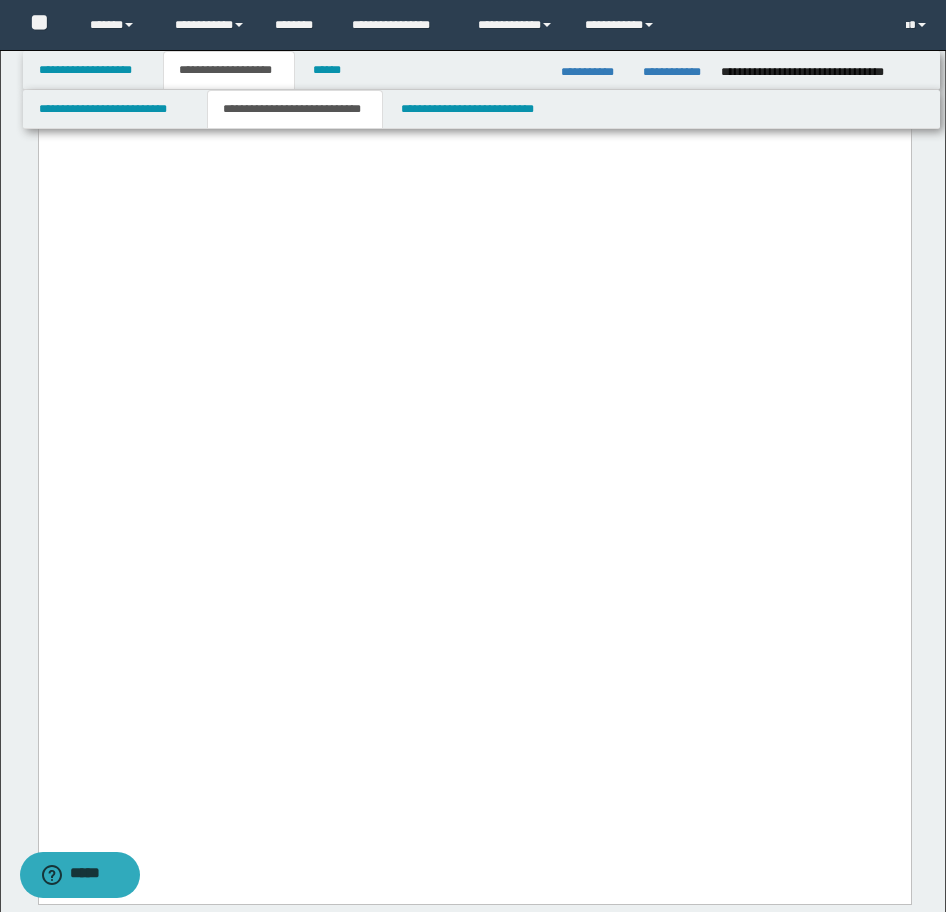 drag, startPoint x: 160, startPoint y: 342, endPoint x: 191, endPoint y: 345, distance: 31.144823 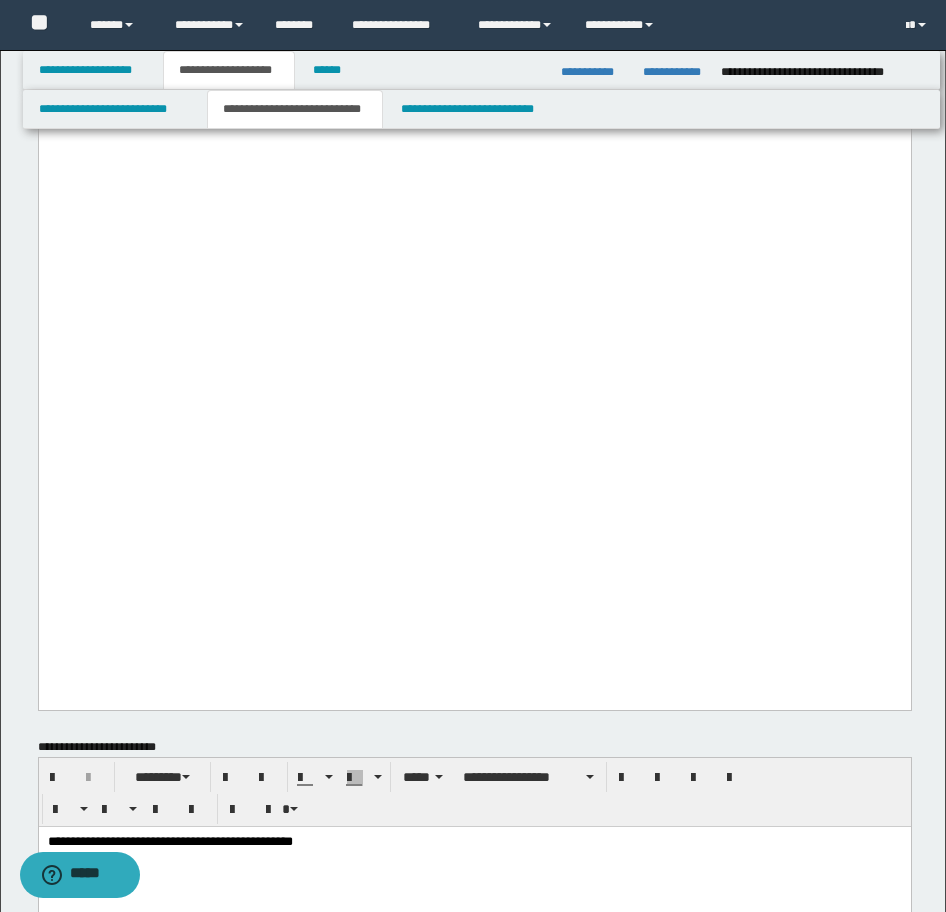 scroll, scrollTop: 2500, scrollLeft: 0, axis: vertical 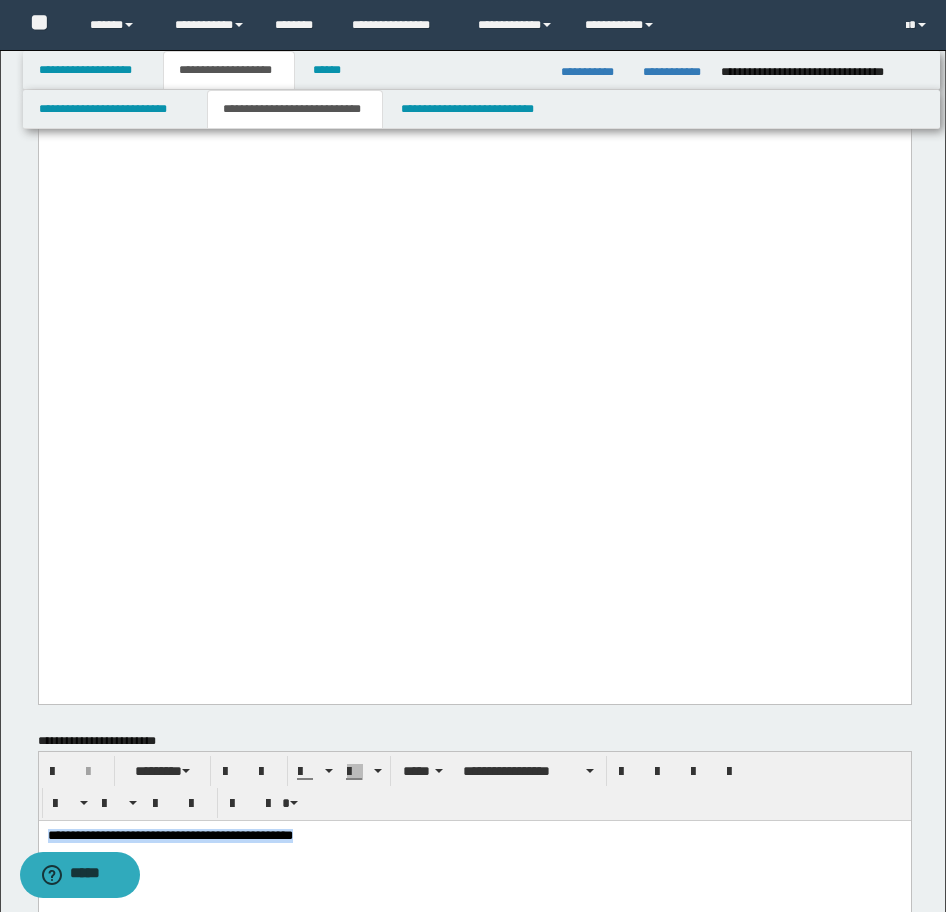 drag, startPoint x: 416, startPoint y: 840, endPoint x: 388, endPoint y: 847, distance: 28.86174 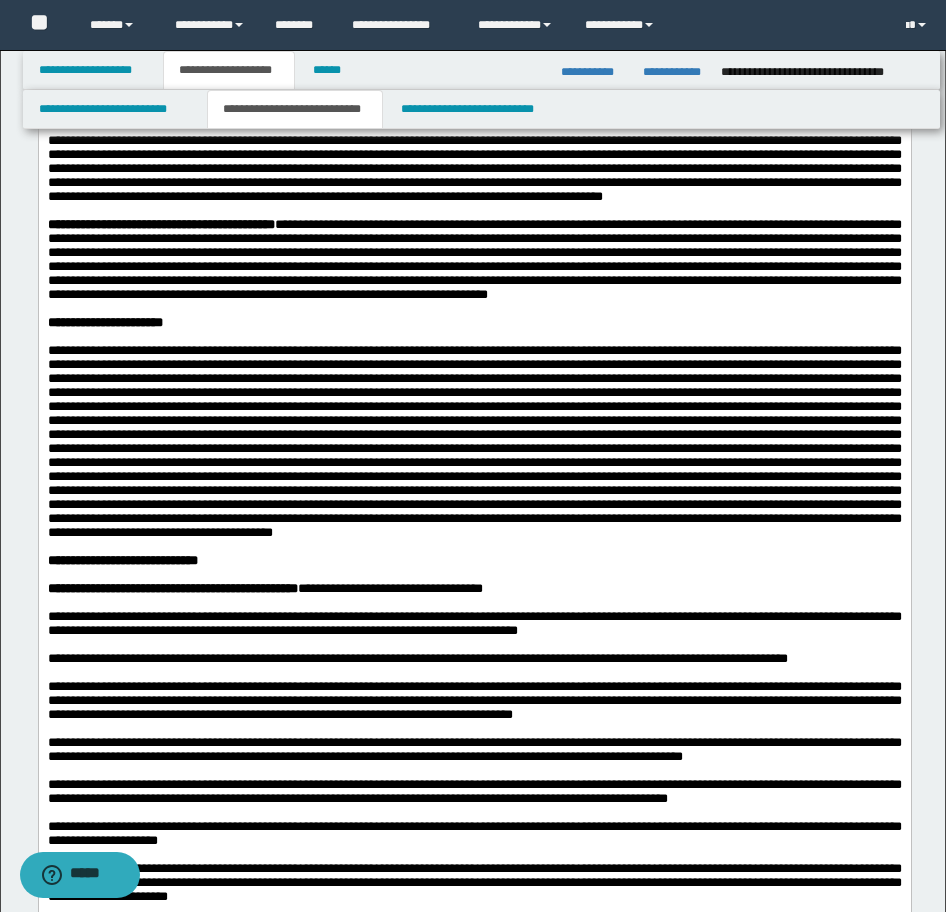 scroll, scrollTop: 800, scrollLeft: 0, axis: vertical 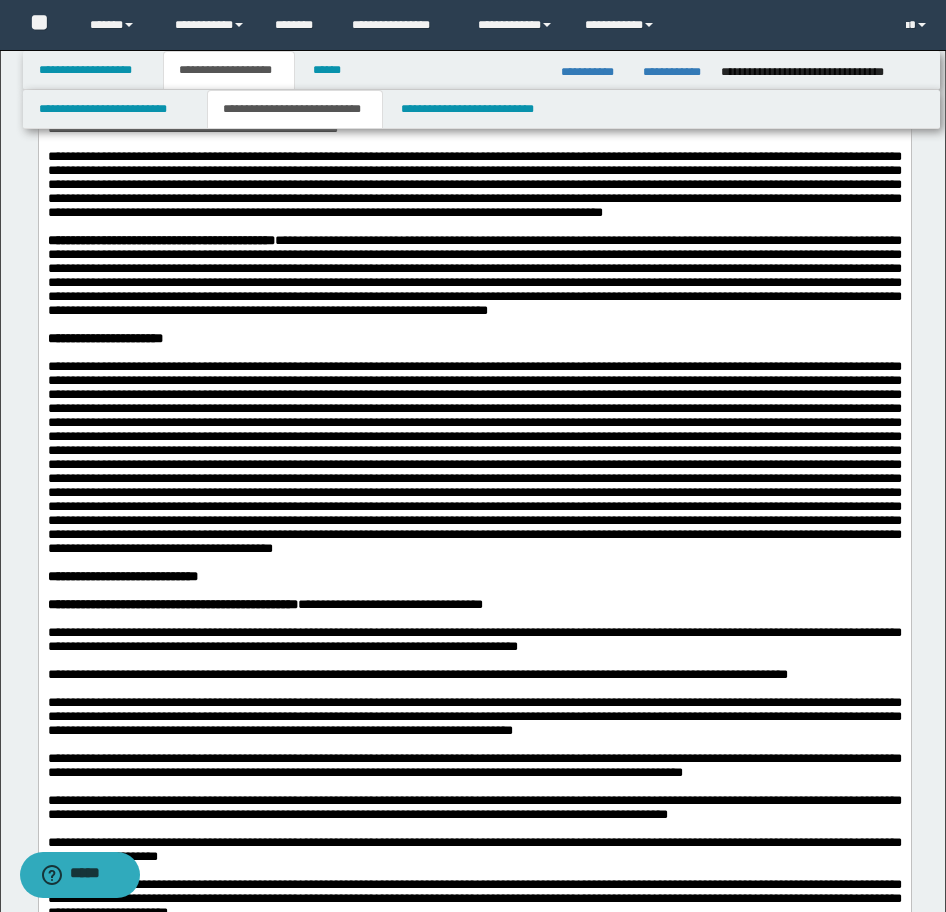 click at bounding box center [474, 457] 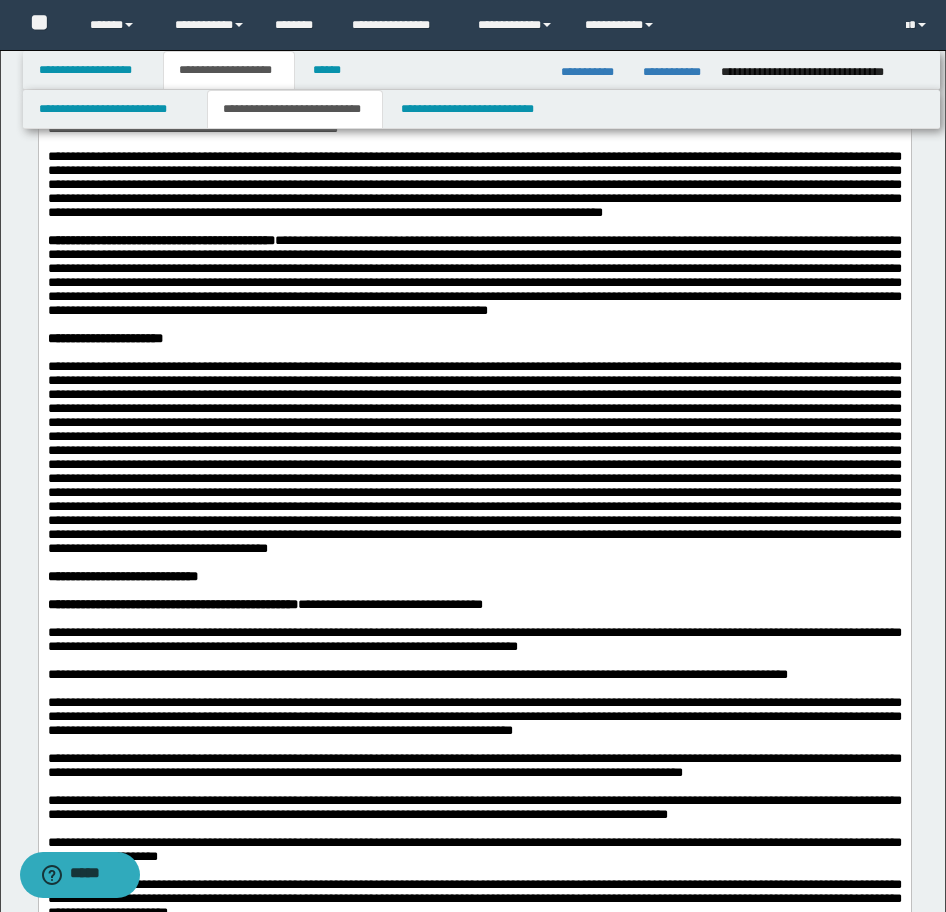 click on "**********" at bounding box center (474, 339) 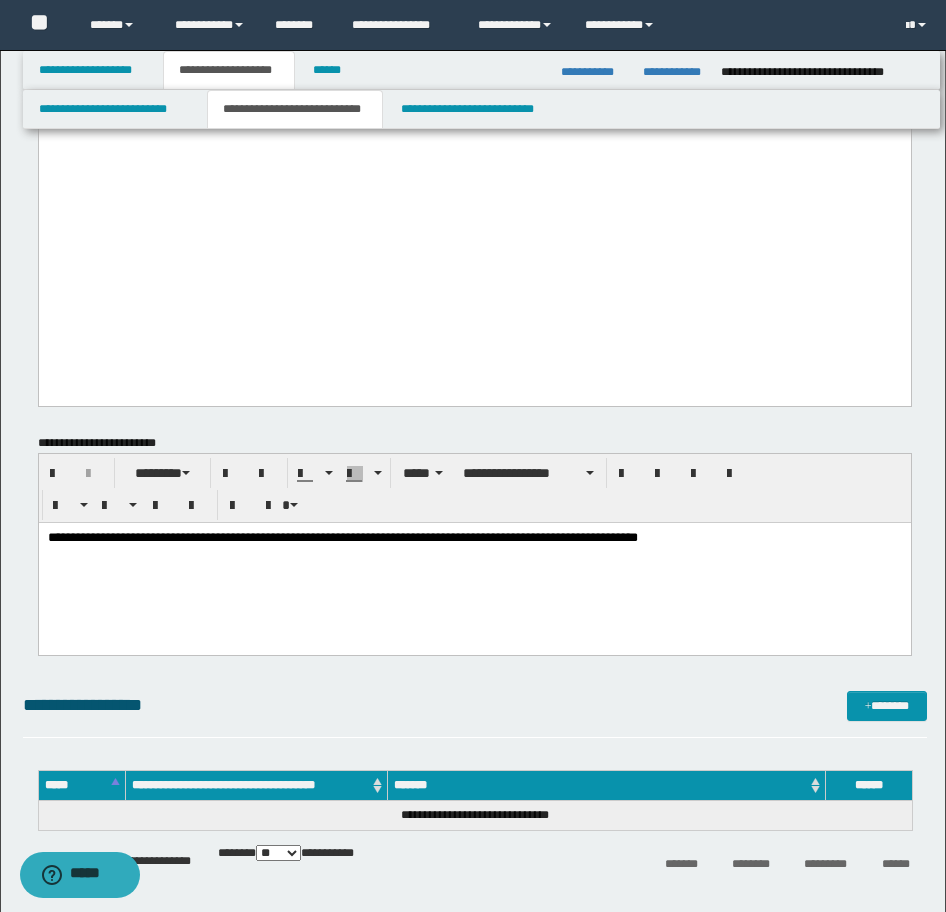 scroll, scrollTop: 2800, scrollLeft: 0, axis: vertical 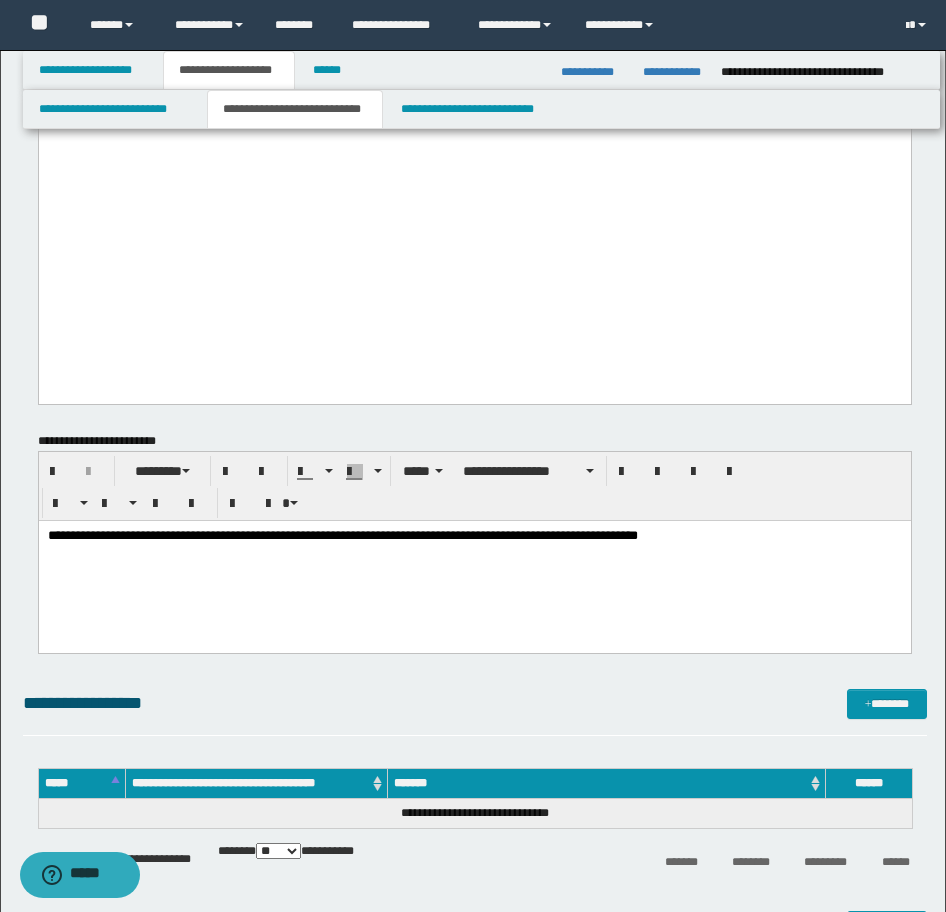 click on "**********" at bounding box center (342, 534) 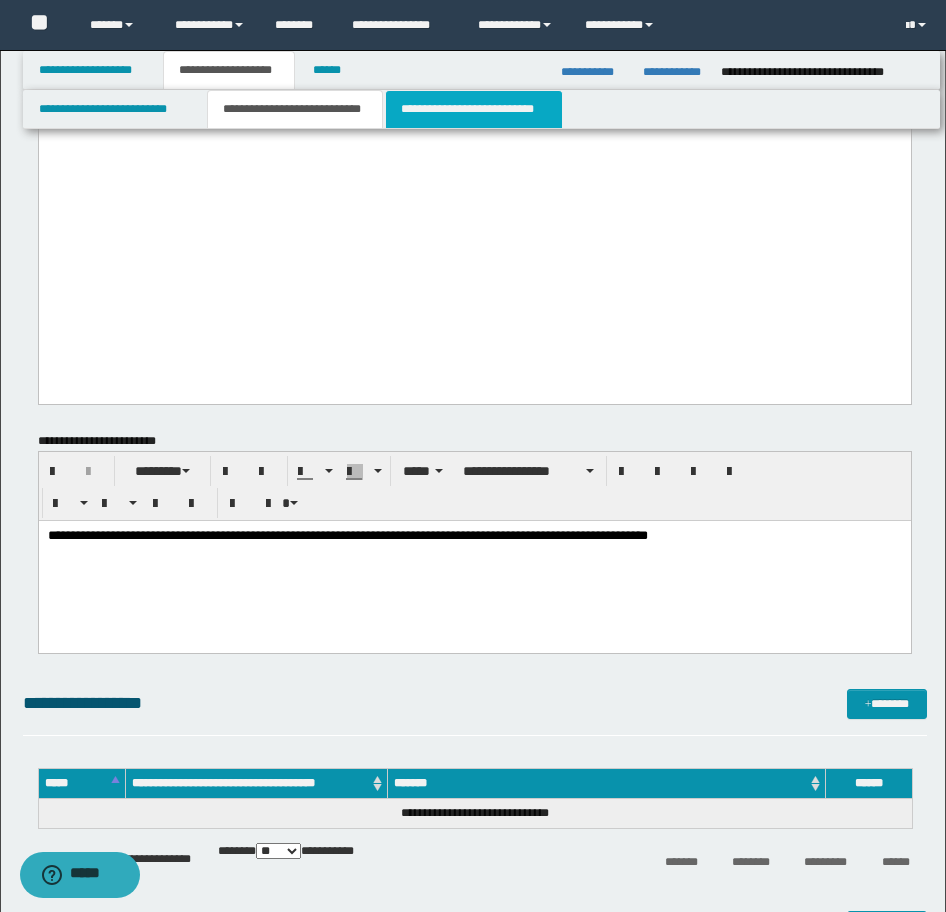 click on "**********" at bounding box center (474, 109) 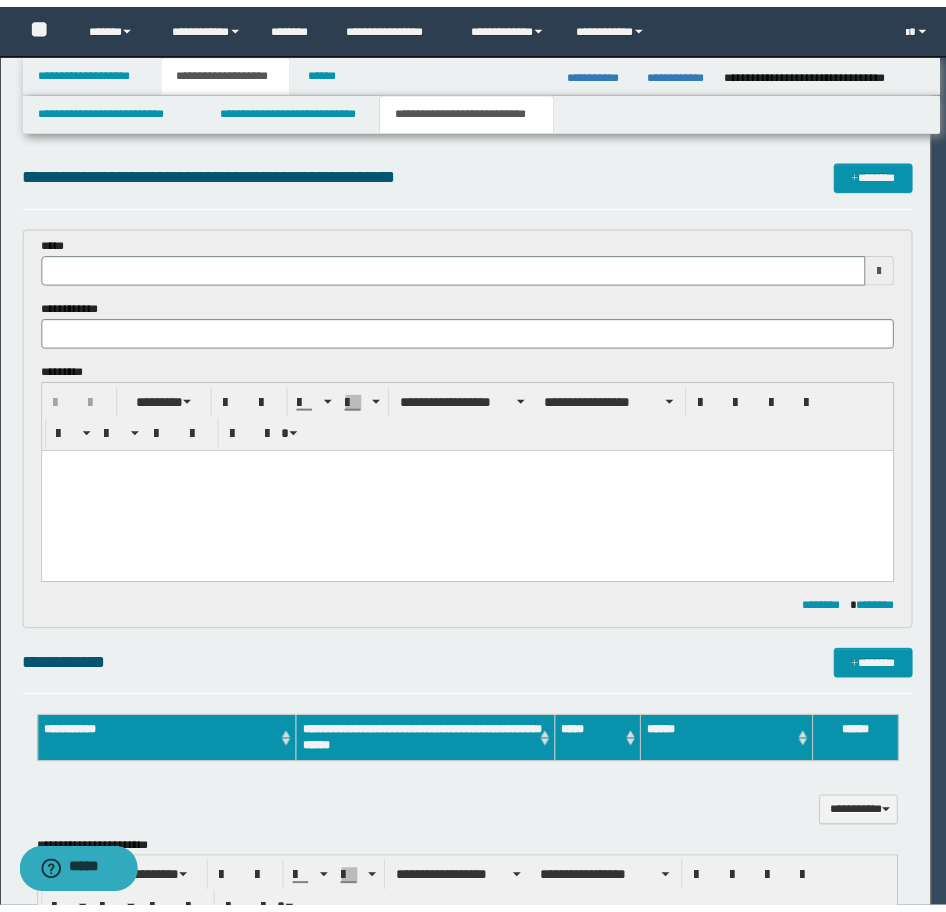 scroll, scrollTop: 0, scrollLeft: 0, axis: both 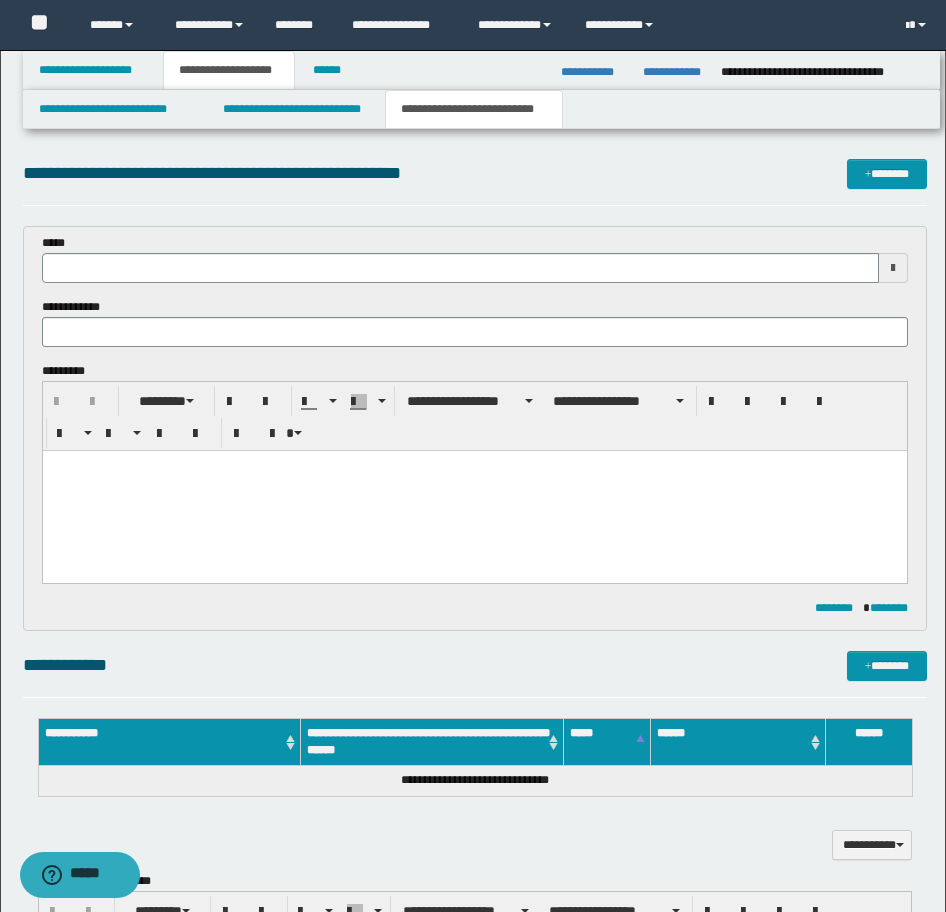 click at bounding box center [474, 491] 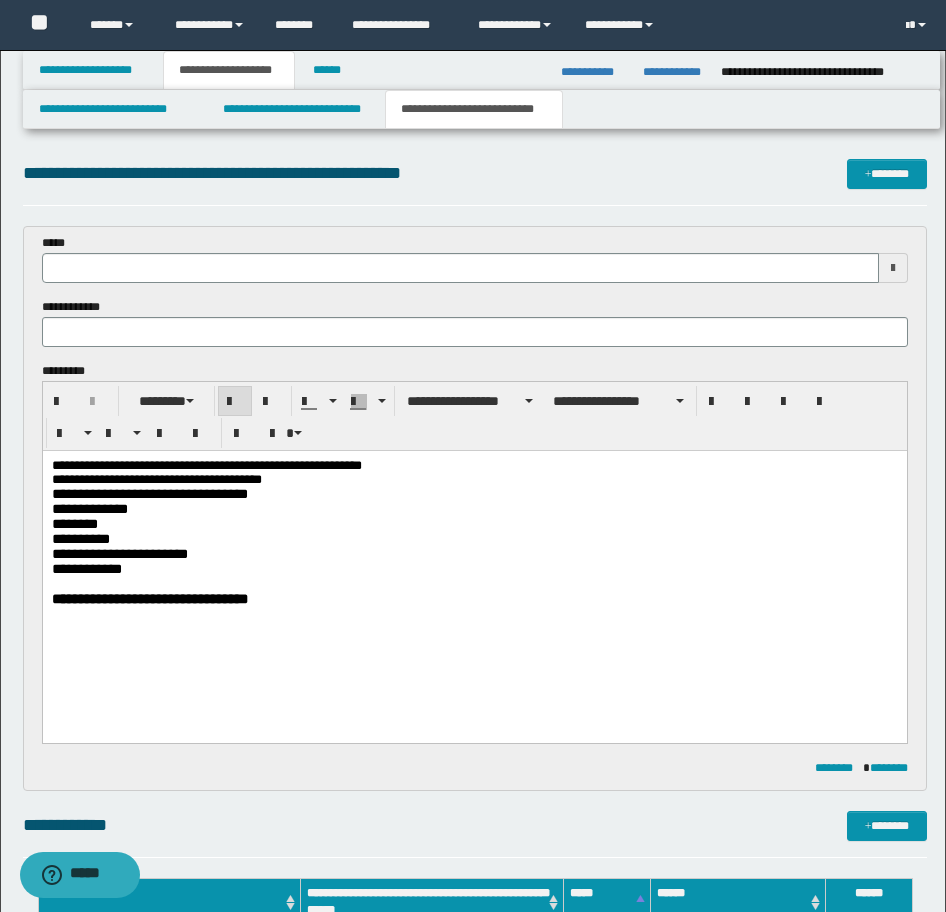 click at bounding box center [475, 332] 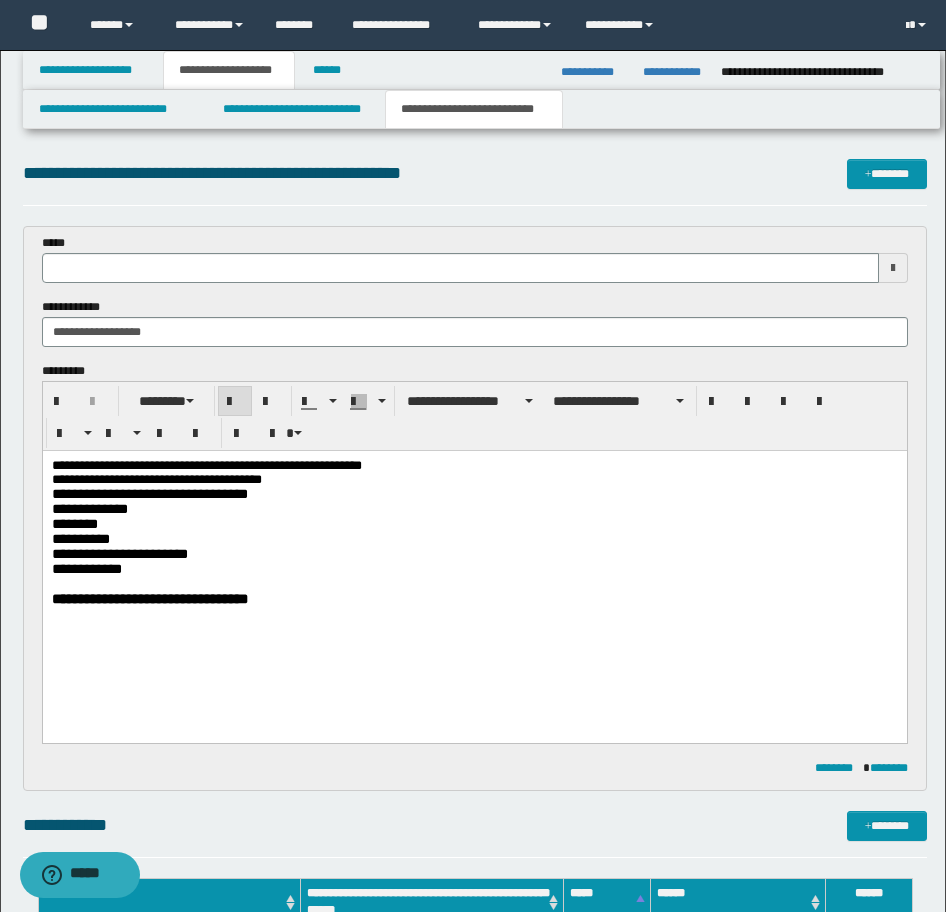 type 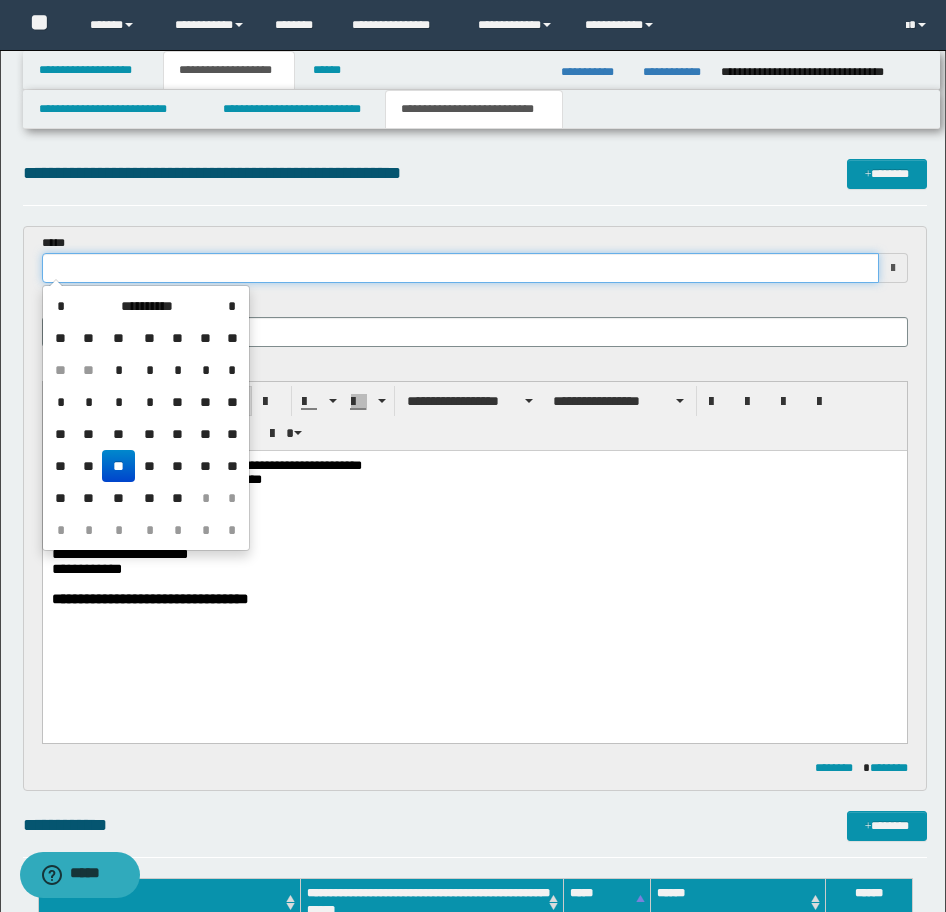 click at bounding box center [460, 268] 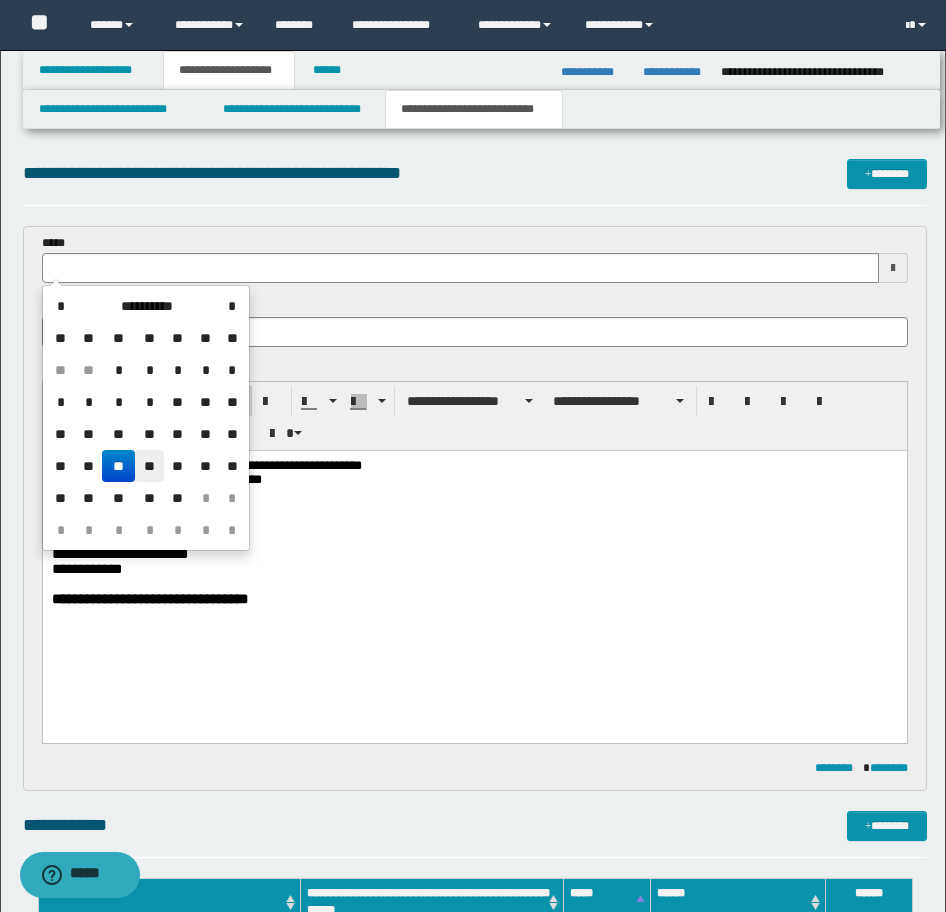 click on "**" at bounding box center [149, 466] 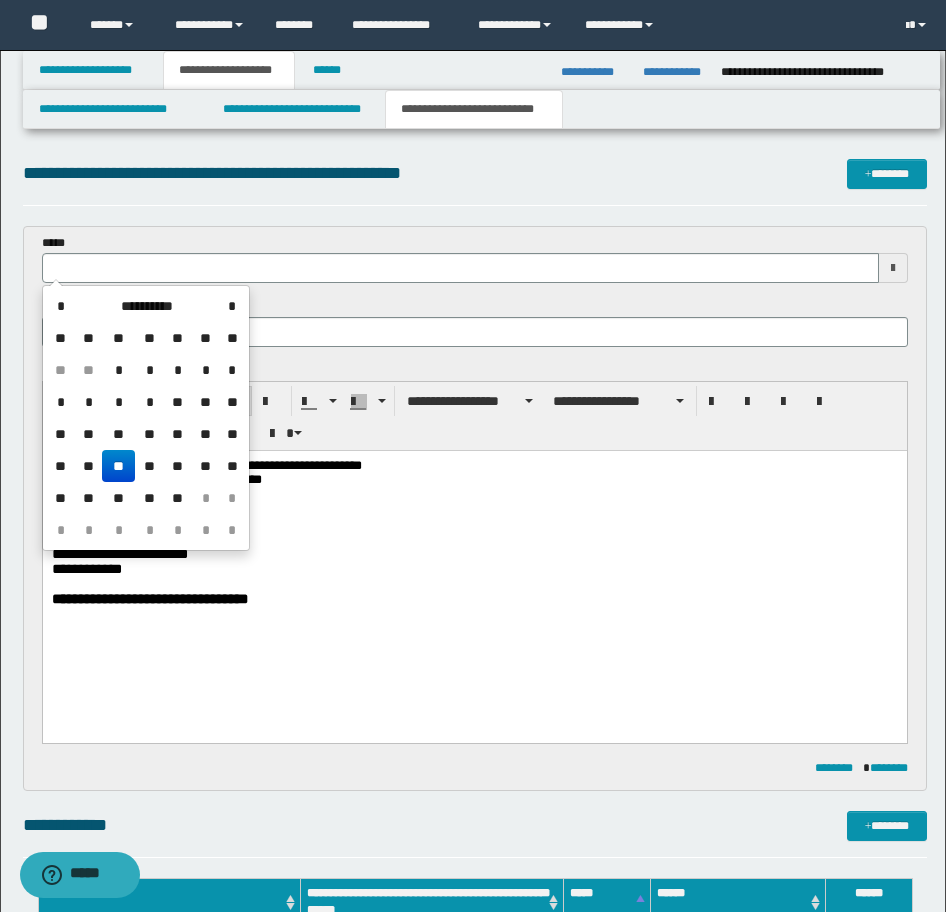 type on "**********" 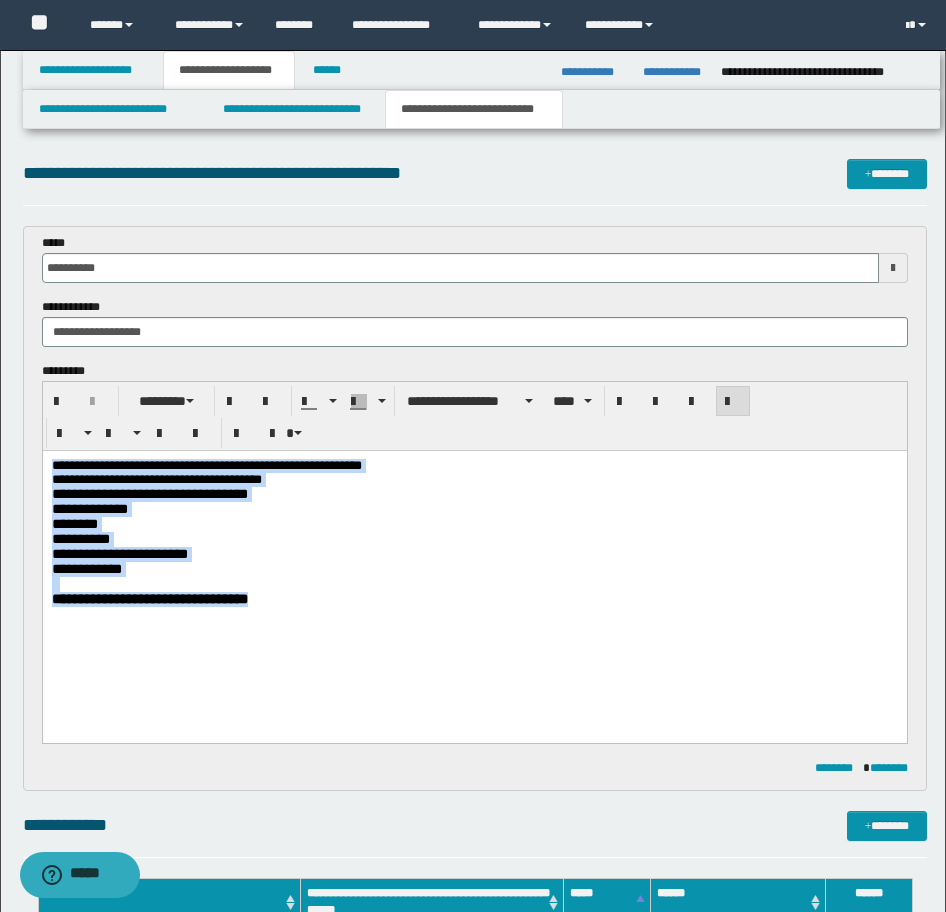 drag, startPoint x: 291, startPoint y: 631, endPoint x: -17, endPoint y: 396, distance: 387.4132 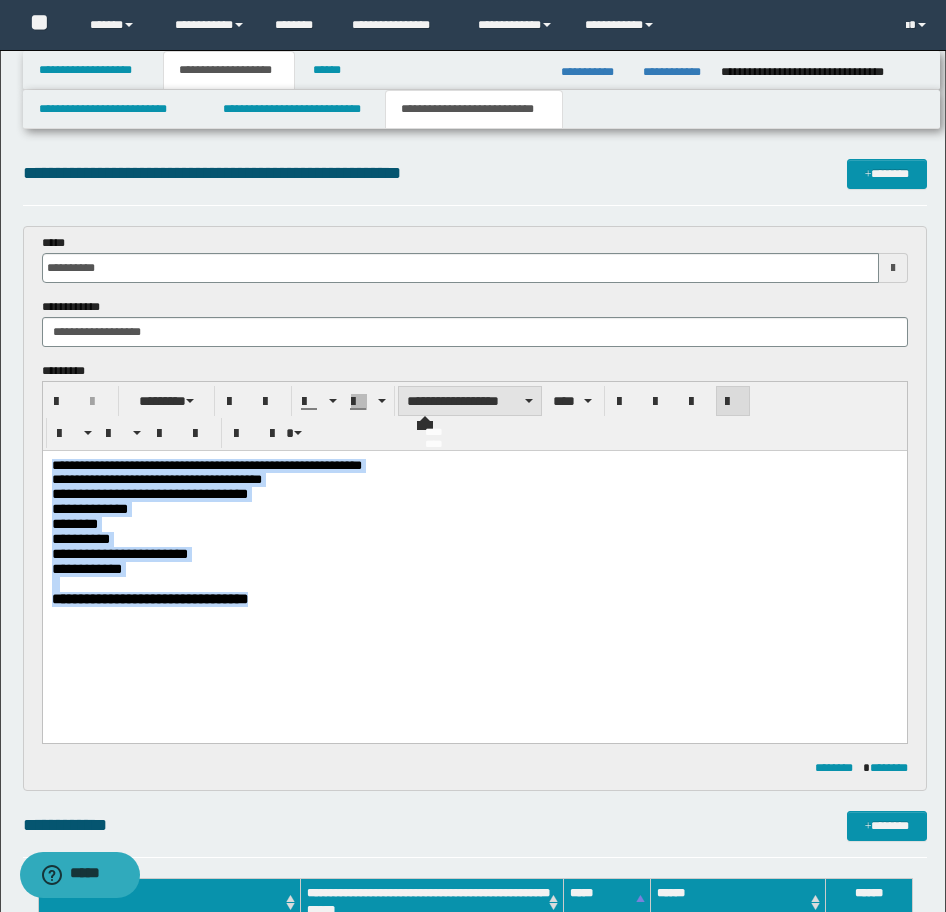 click on "**********" at bounding box center (470, 401) 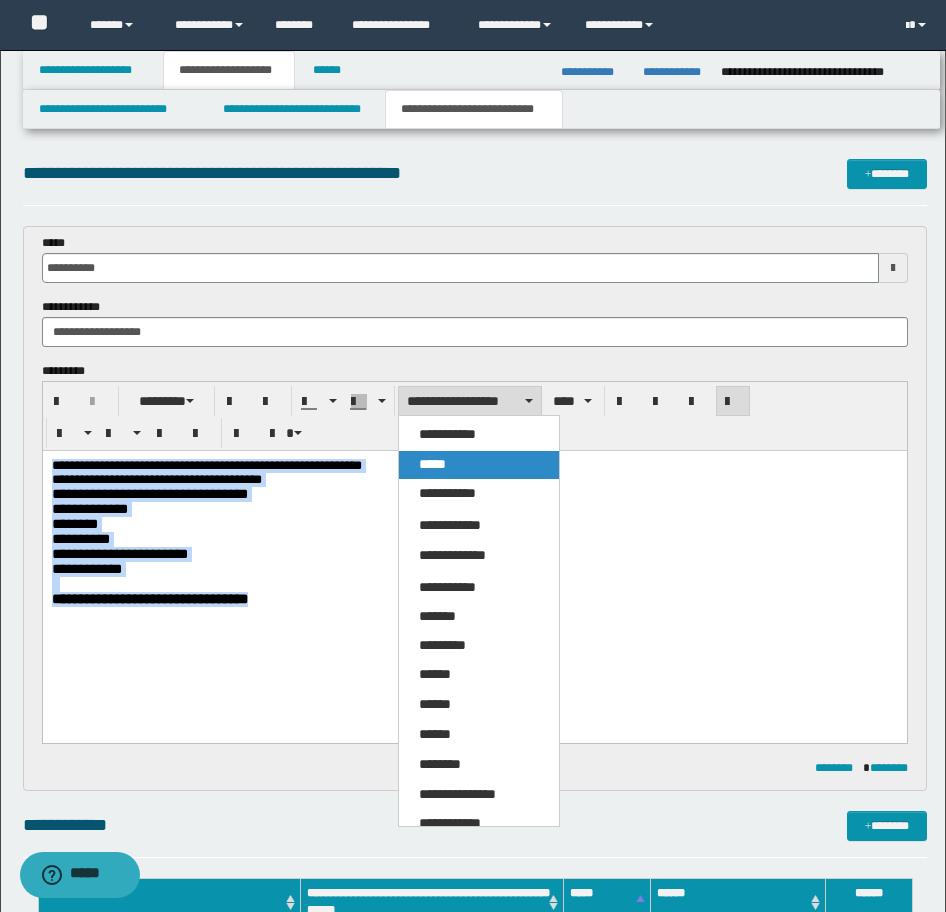 click on "*****" at bounding box center [479, 465] 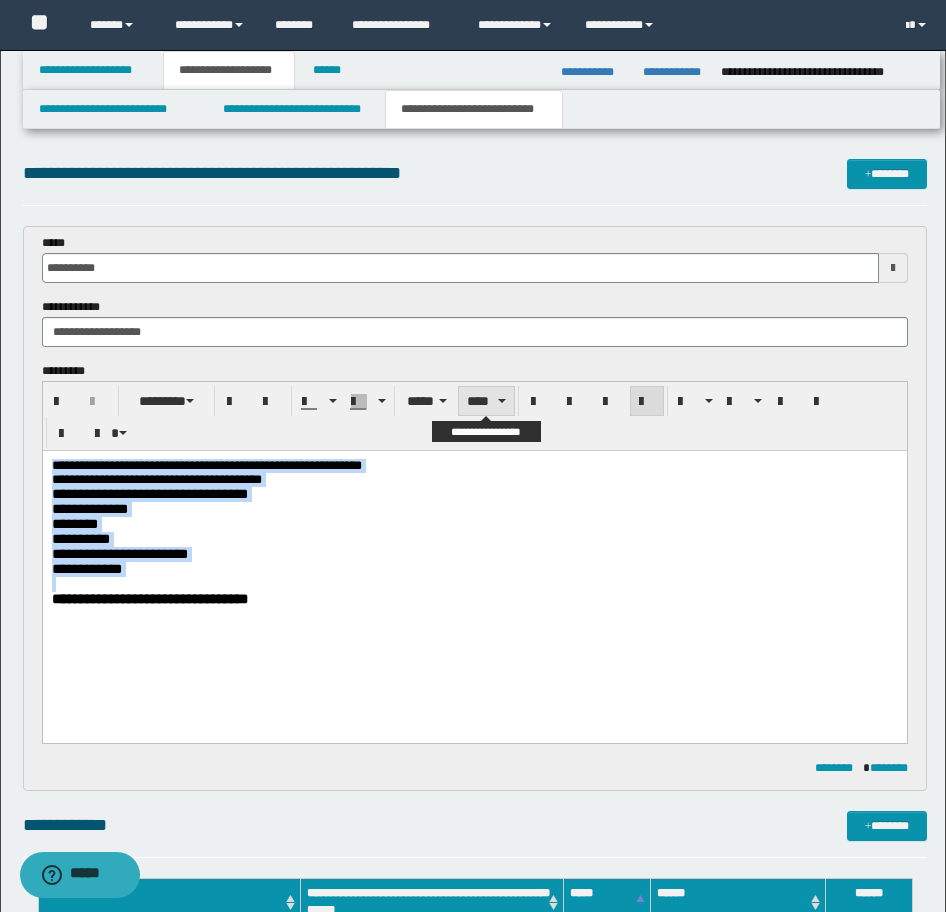 click on "****" at bounding box center [486, 401] 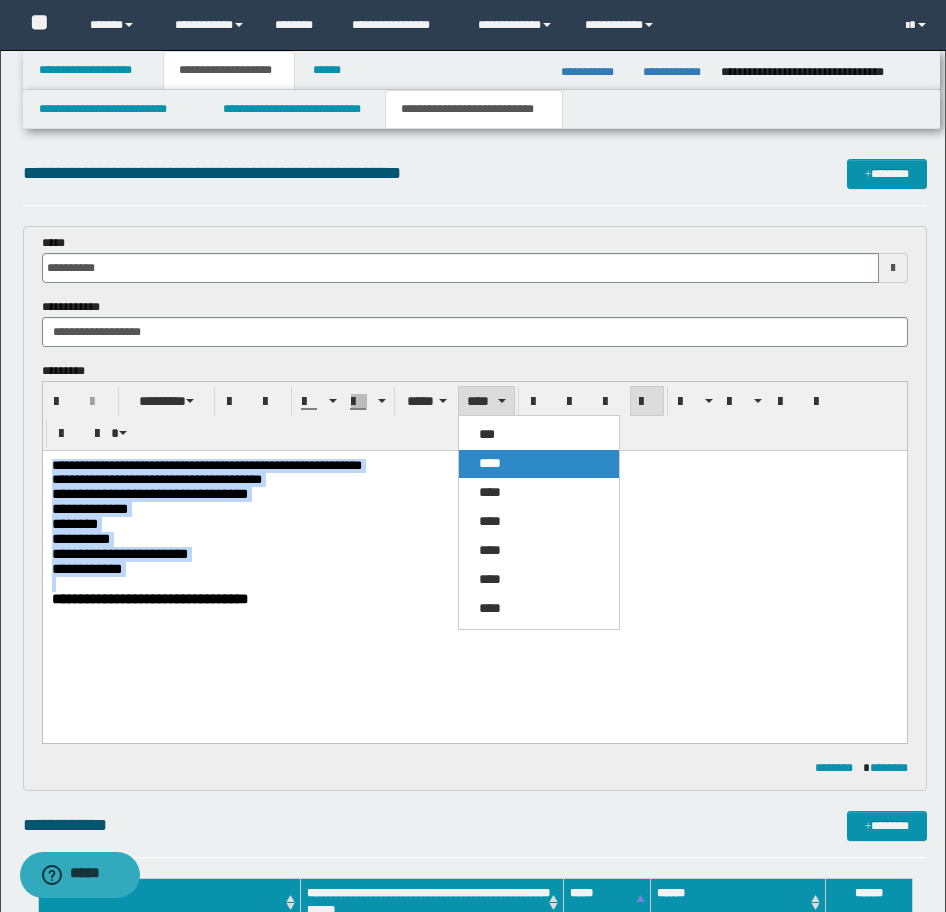 click on "****" at bounding box center [490, 463] 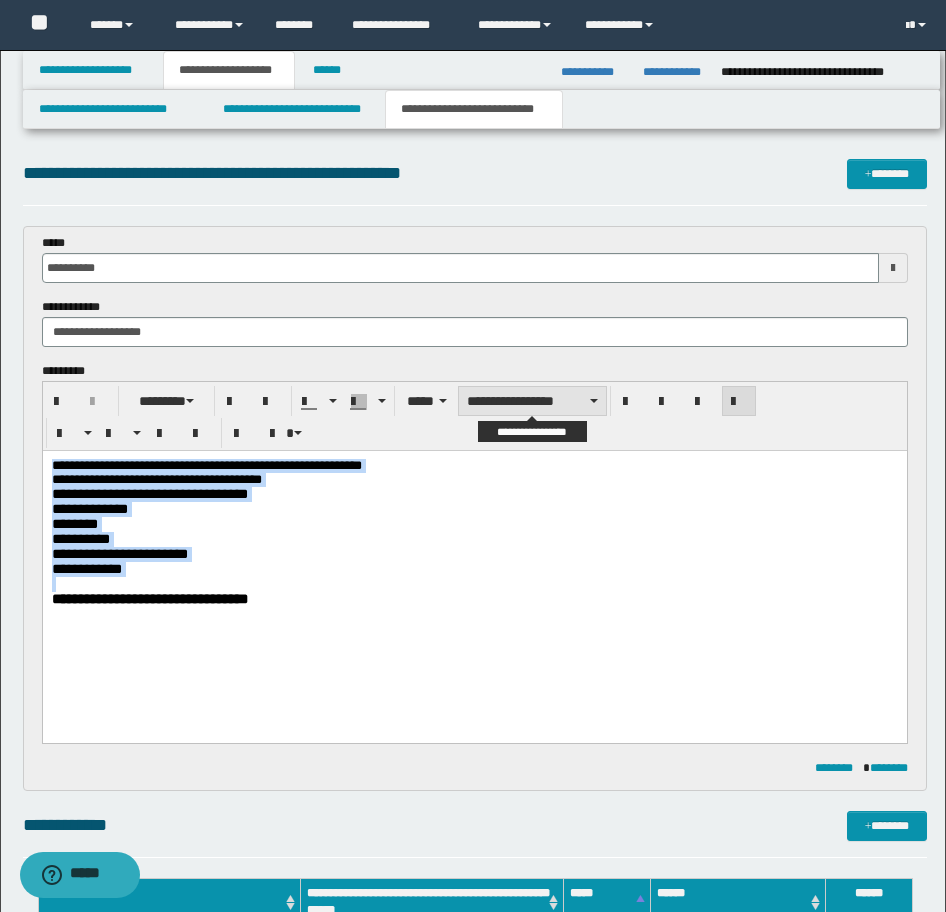 click on "**********" at bounding box center (532, 401) 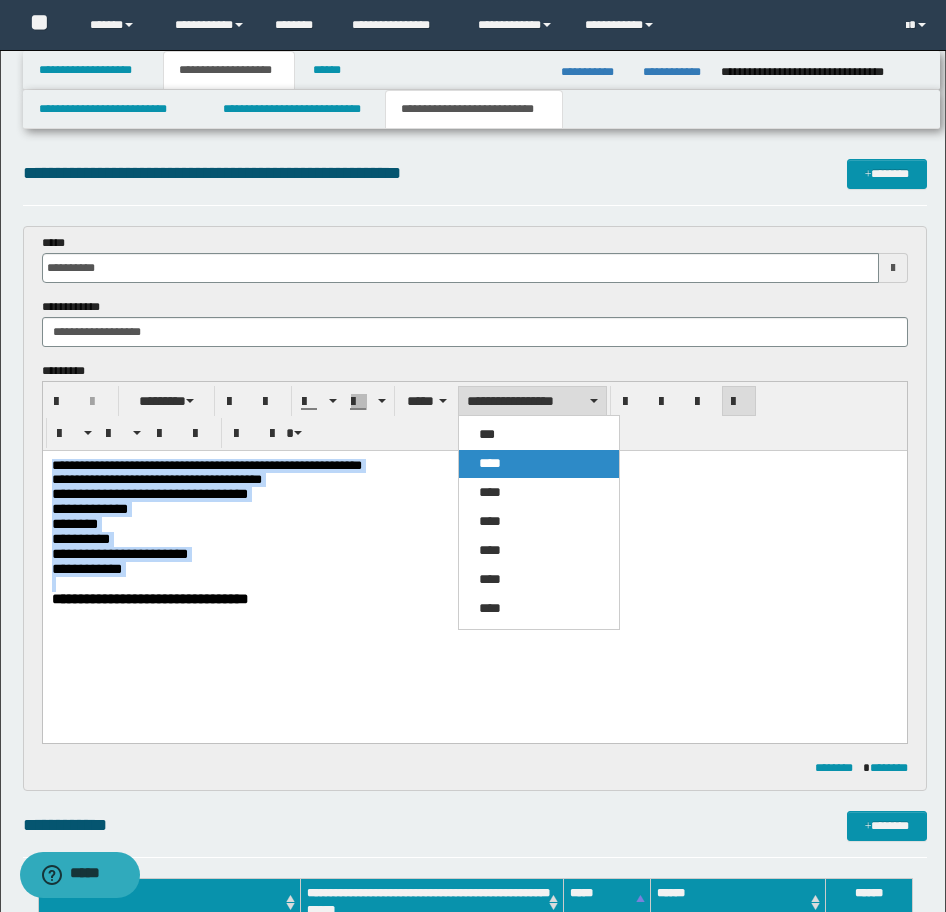 click on "****" at bounding box center (490, 463) 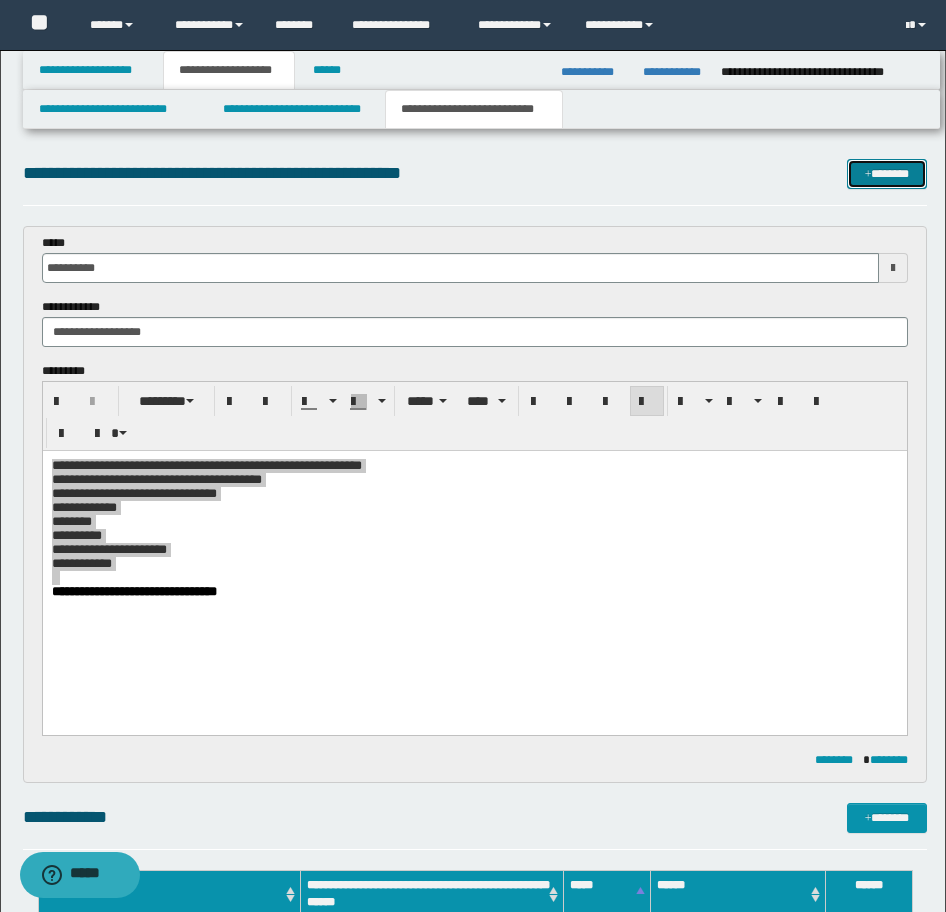 click on "*******" at bounding box center (887, 174) 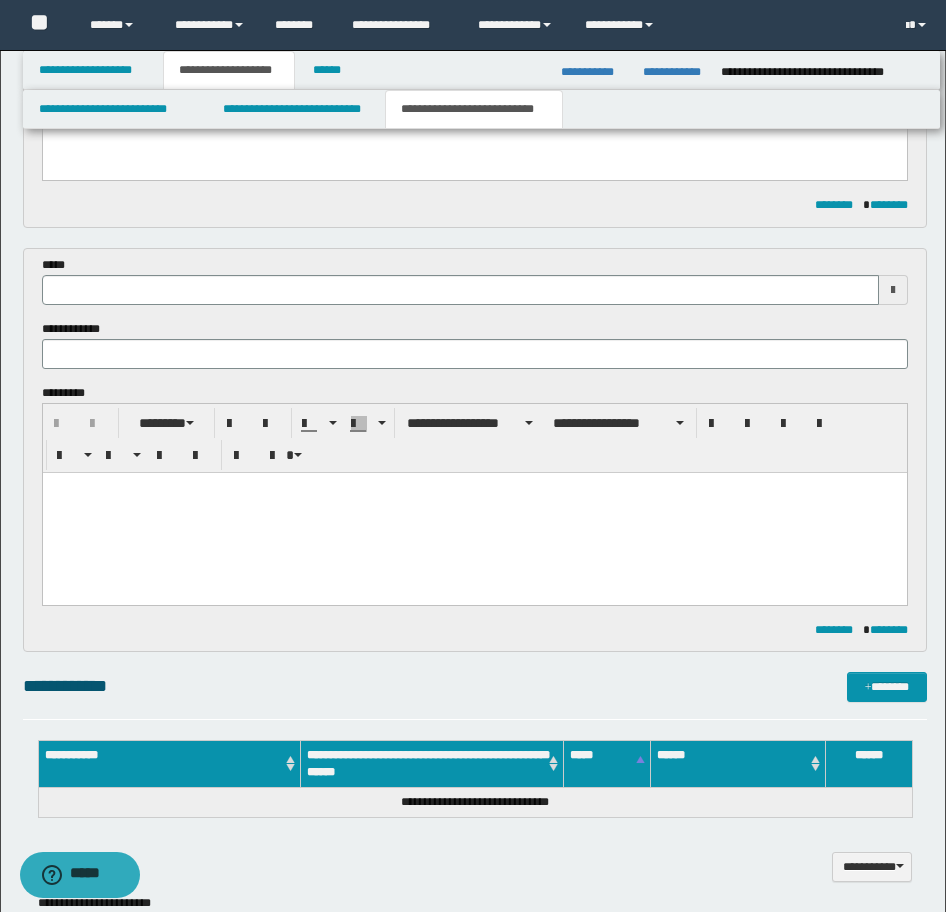 scroll, scrollTop: 330, scrollLeft: 0, axis: vertical 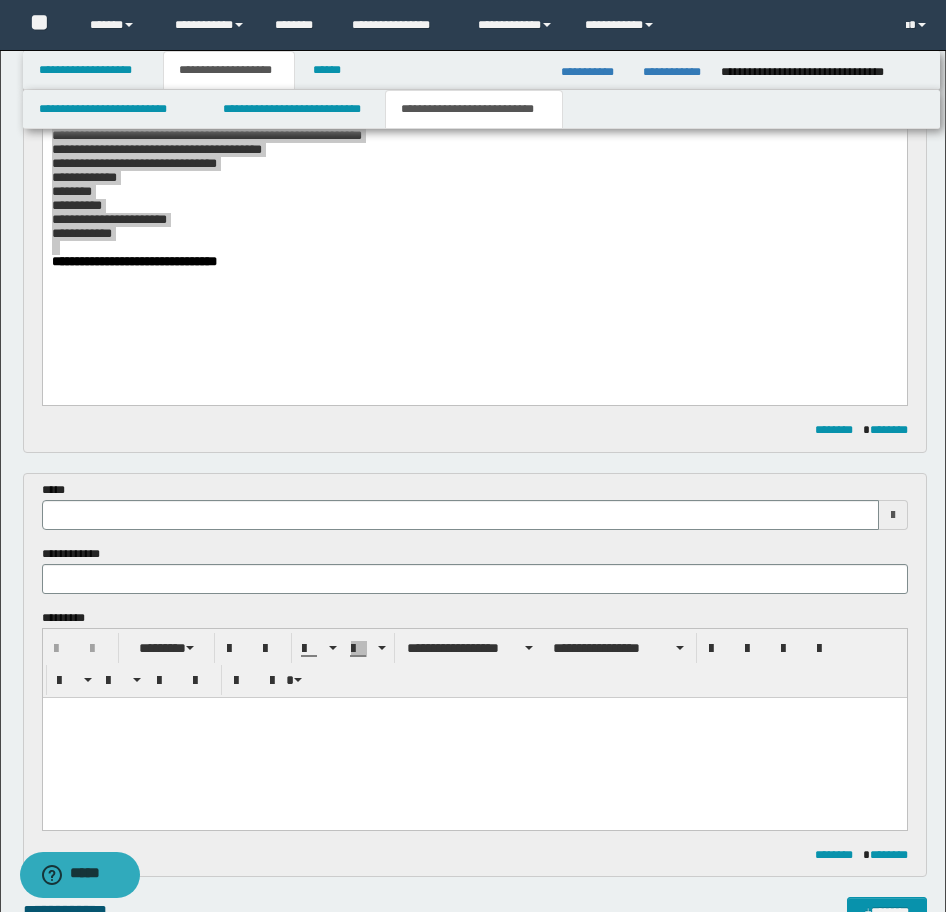 type 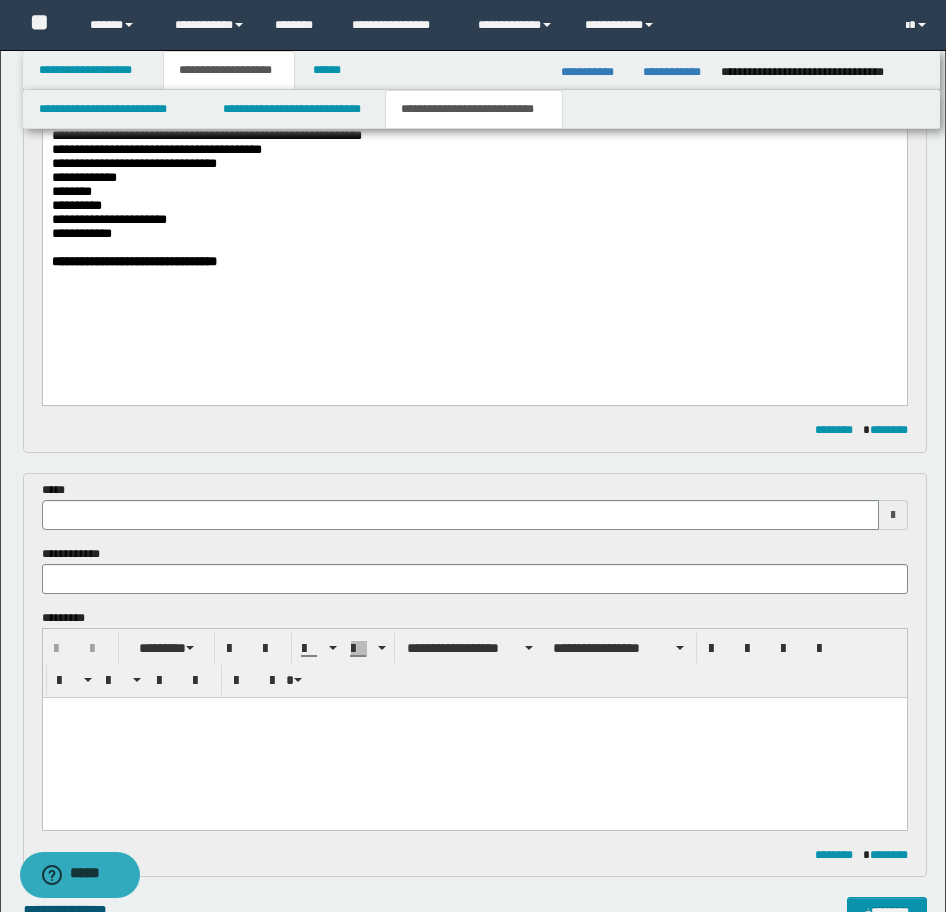 click on "**********" at bounding box center (474, 228) 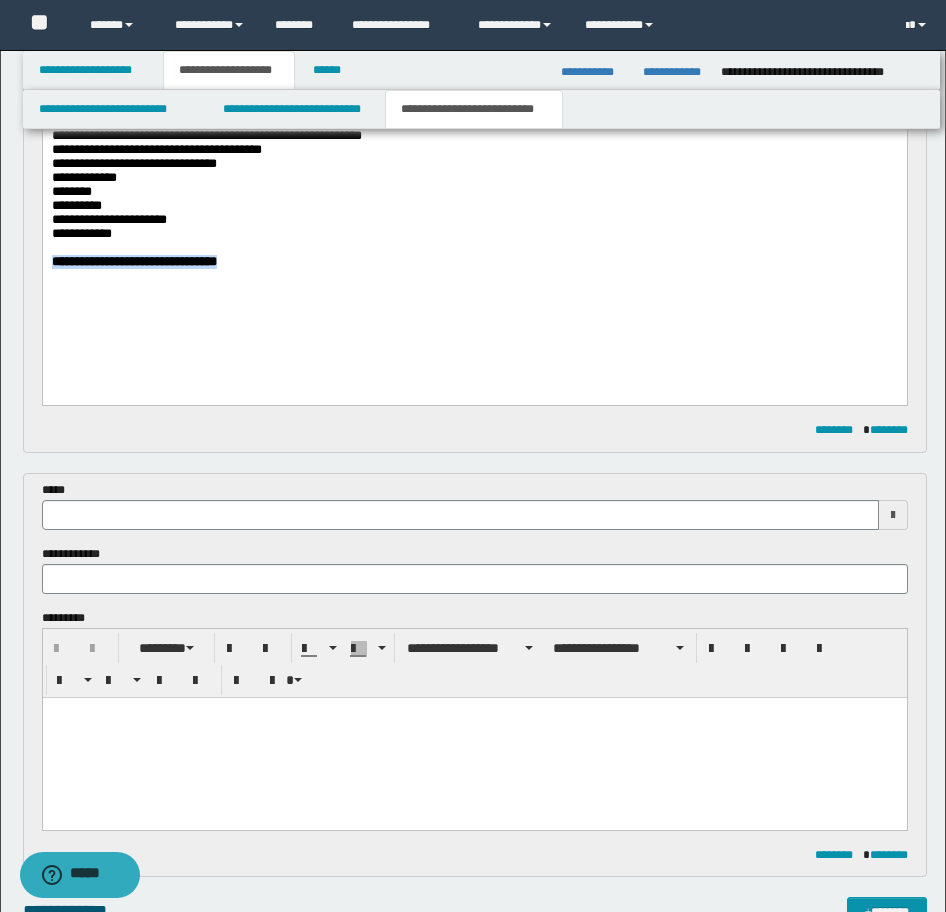 drag, startPoint x: 302, startPoint y: 283, endPoint x: 71, endPoint y: 401, distance: 259.39352 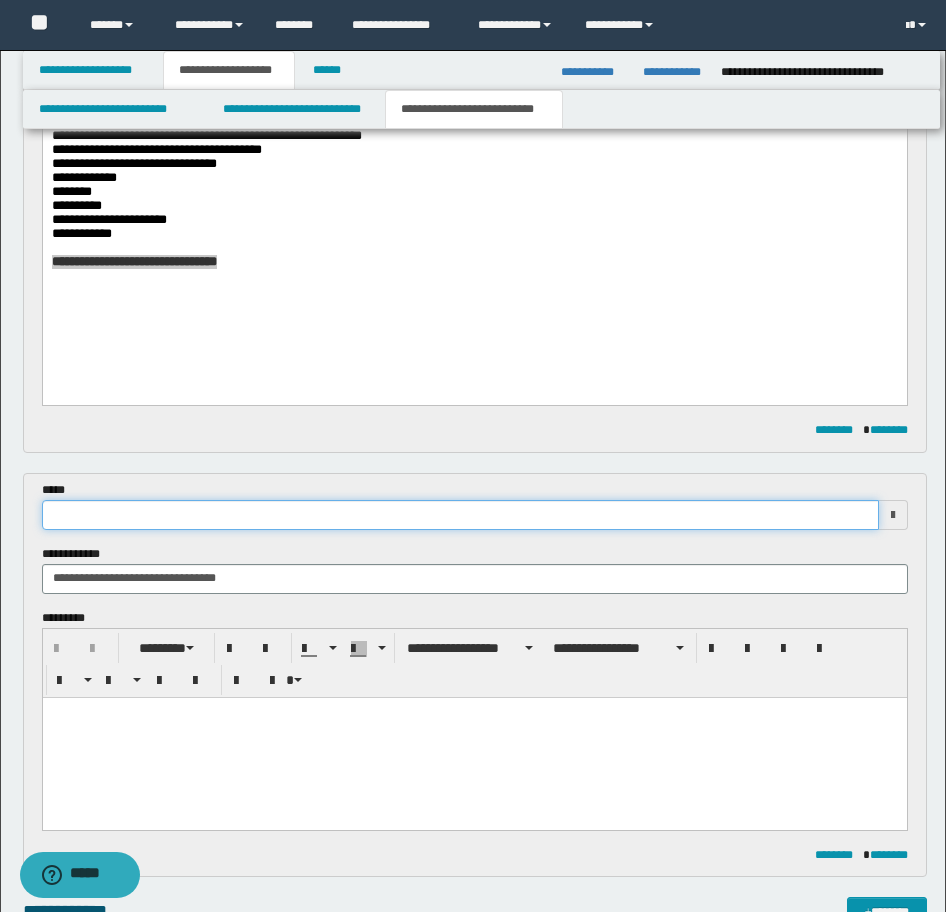 click at bounding box center [460, 515] 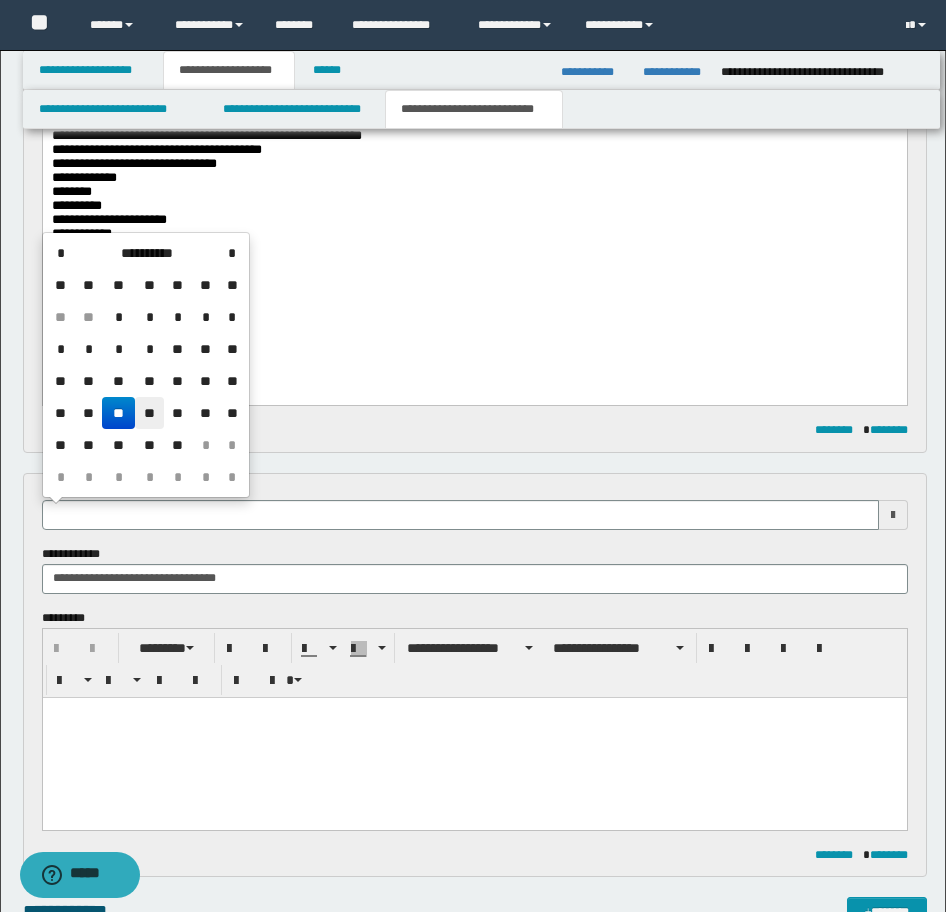 click on "**" at bounding box center [149, 413] 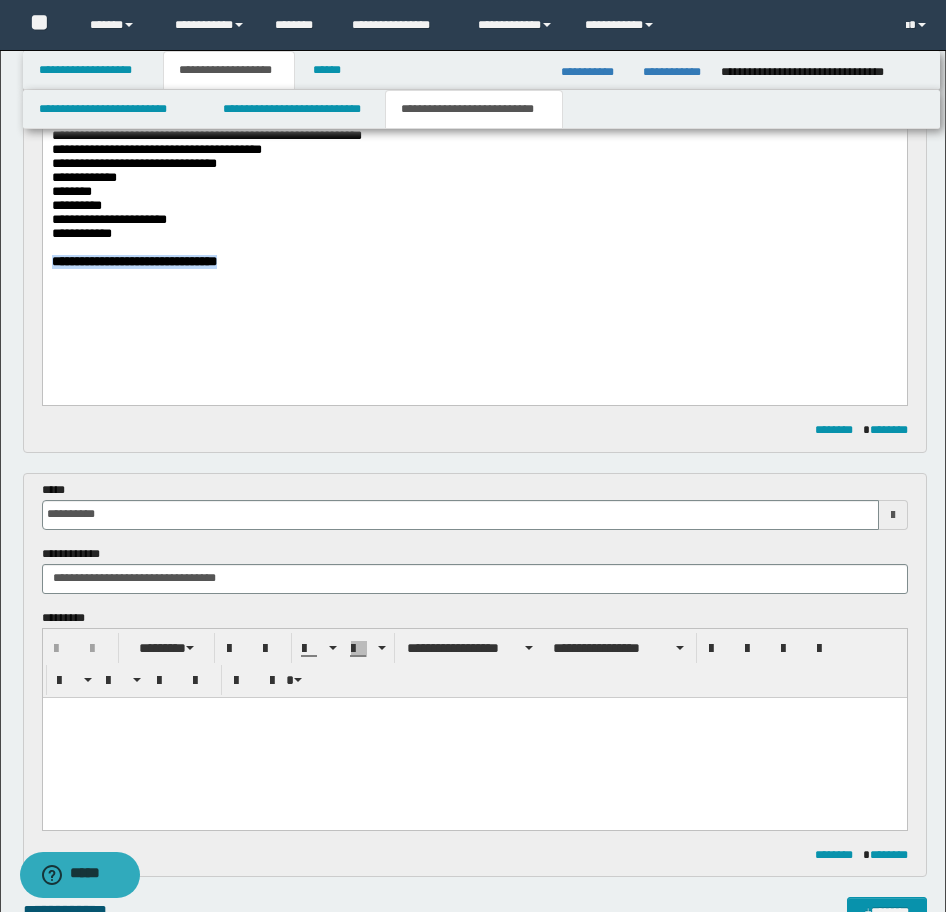 click on "**********" at bounding box center (474, 262) 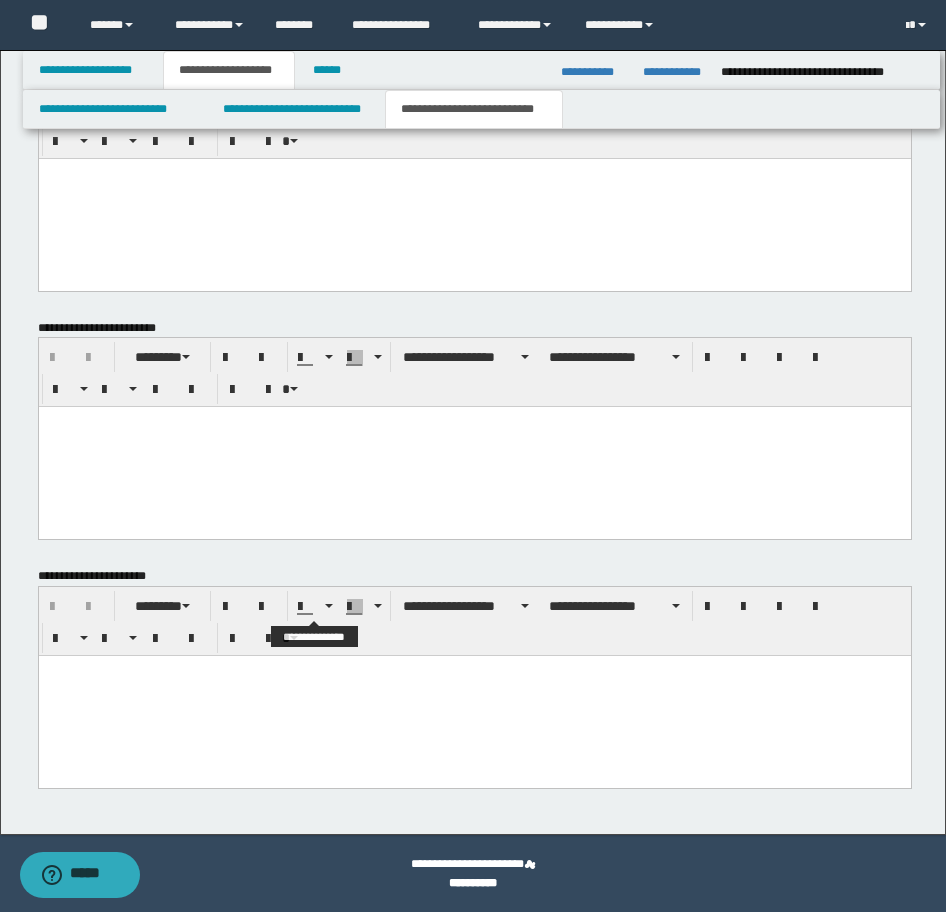 scroll, scrollTop: 1340, scrollLeft: 0, axis: vertical 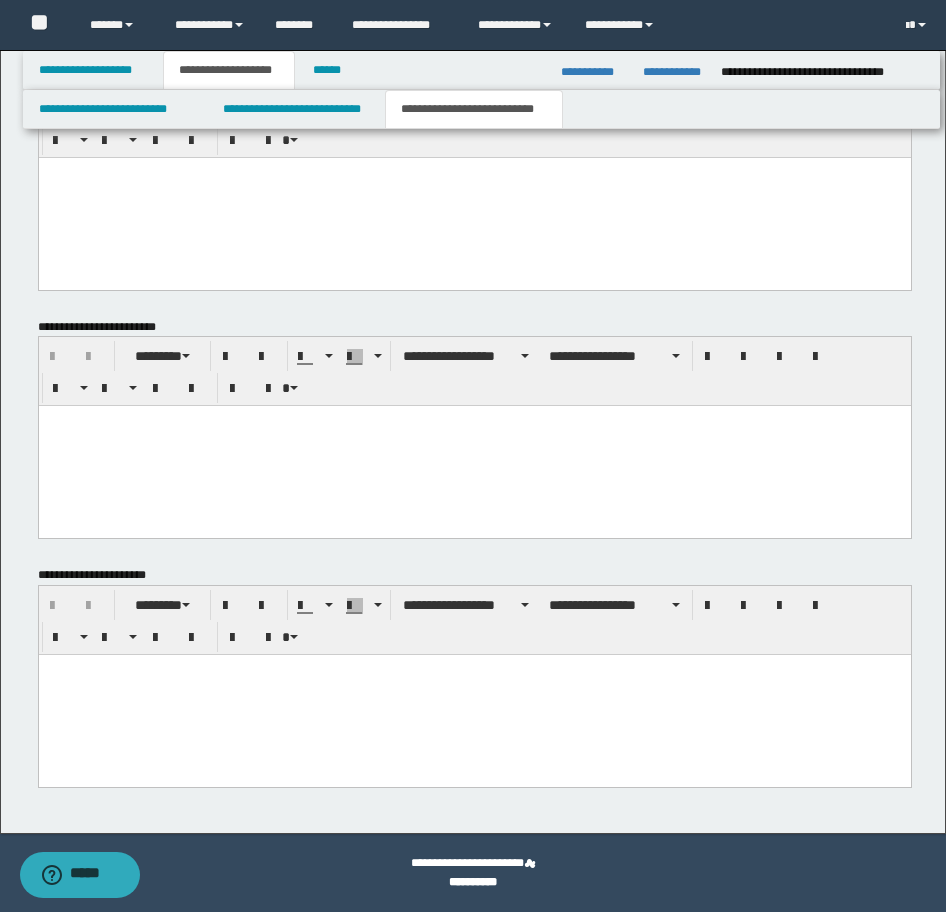 click at bounding box center [474, 695] 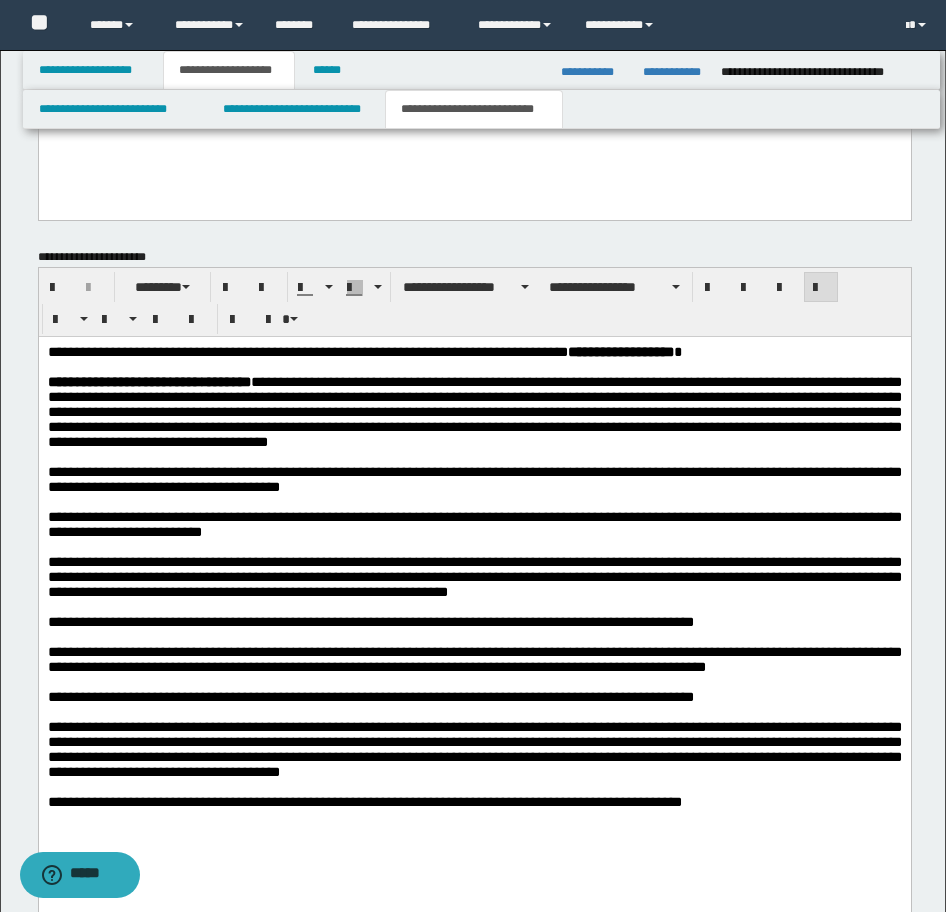 scroll, scrollTop: 1740, scrollLeft: 0, axis: vertical 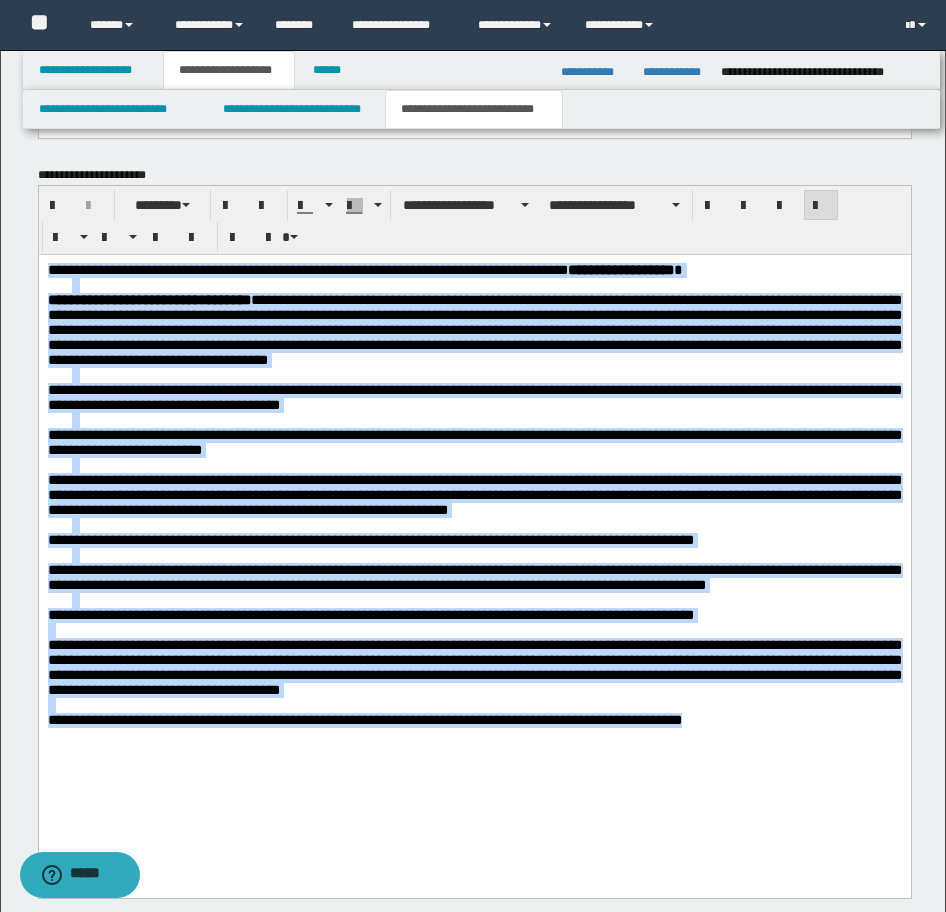 drag, startPoint x: 387, startPoint y: 669, endPoint x: 600, endPoint y: 492, distance: 276.94403 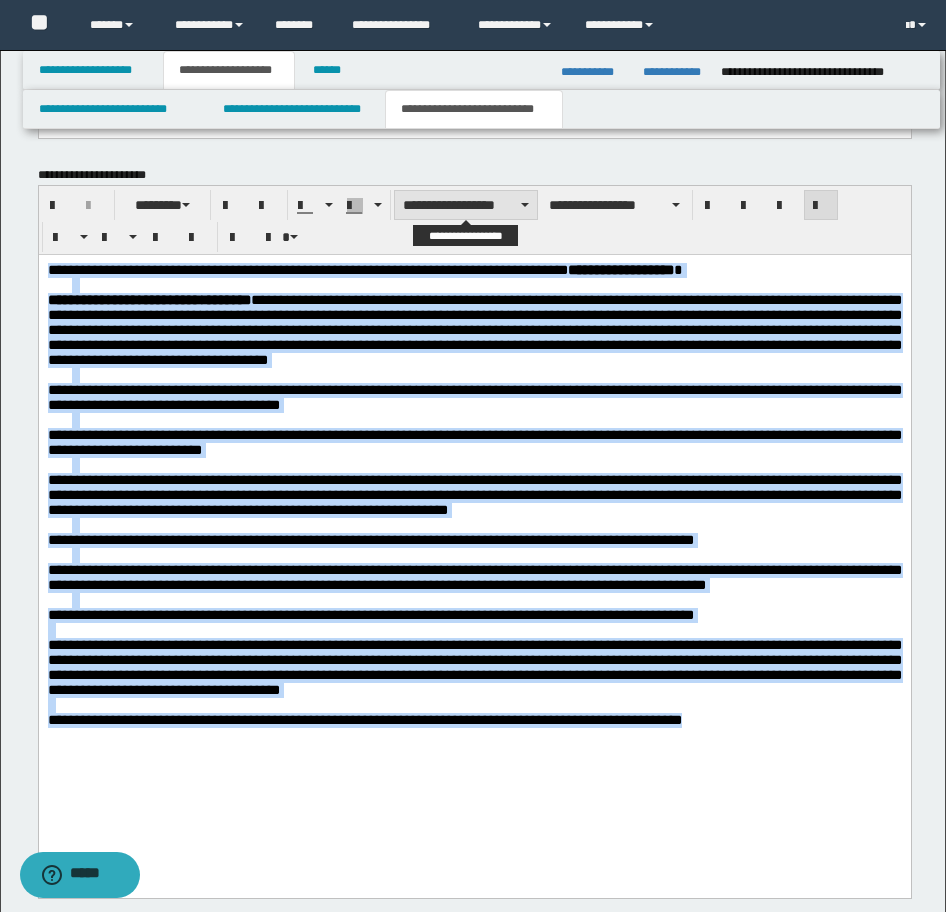 click on "**********" at bounding box center (466, 205) 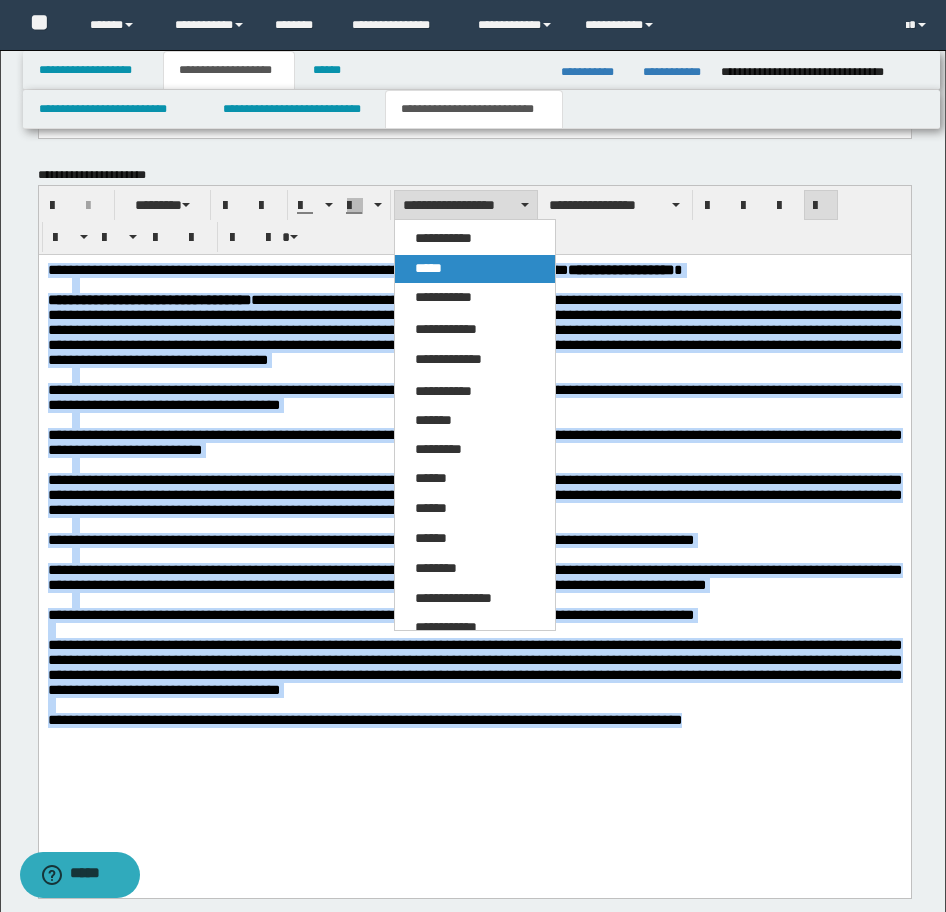 click on "*****" at bounding box center [475, 269] 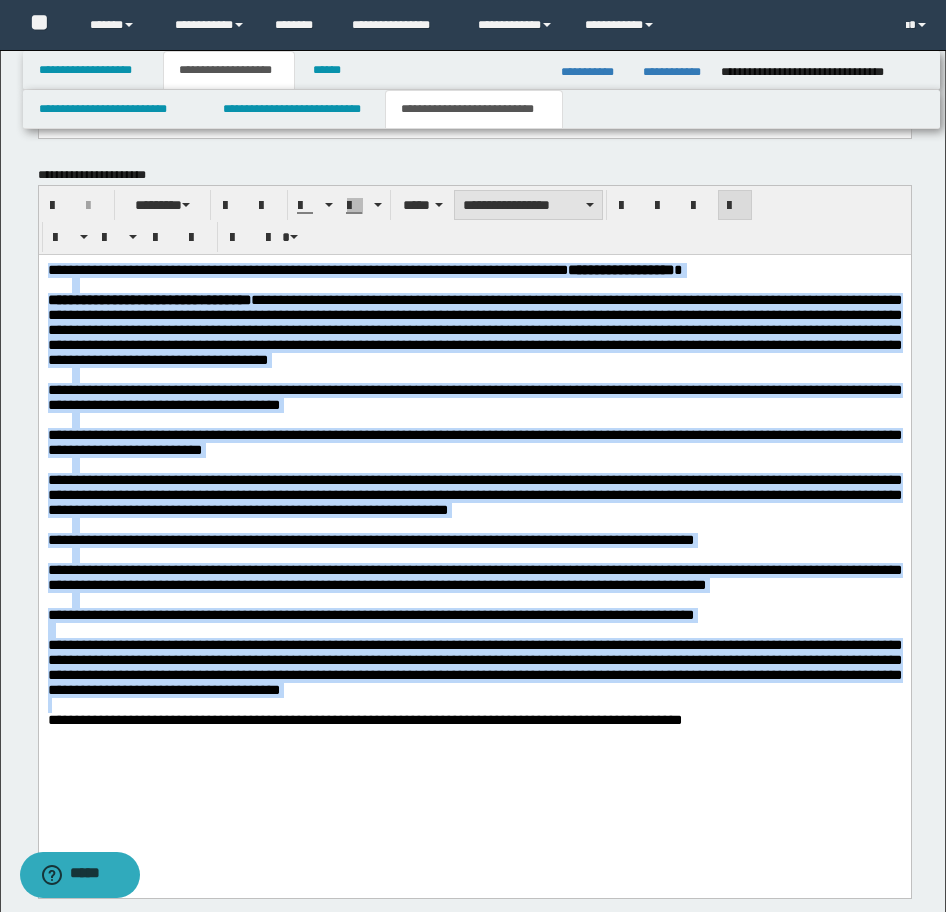 click on "**********" at bounding box center [528, 205] 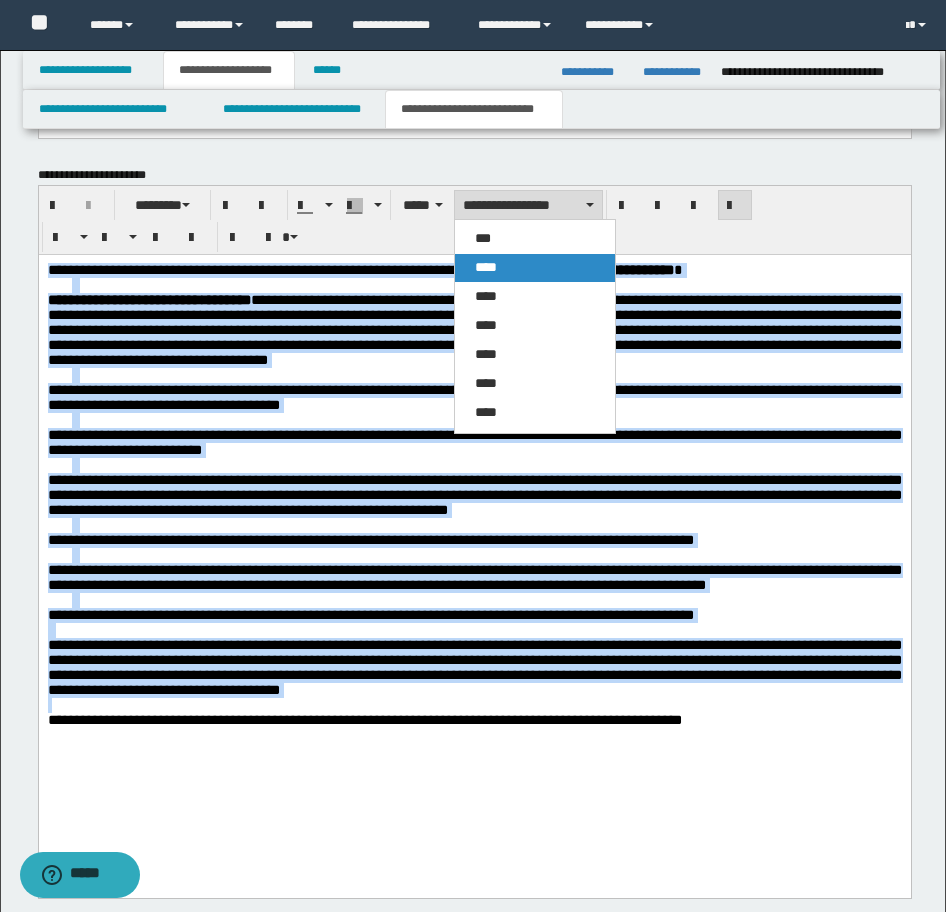 click on "****" at bounding box center (535, 268) 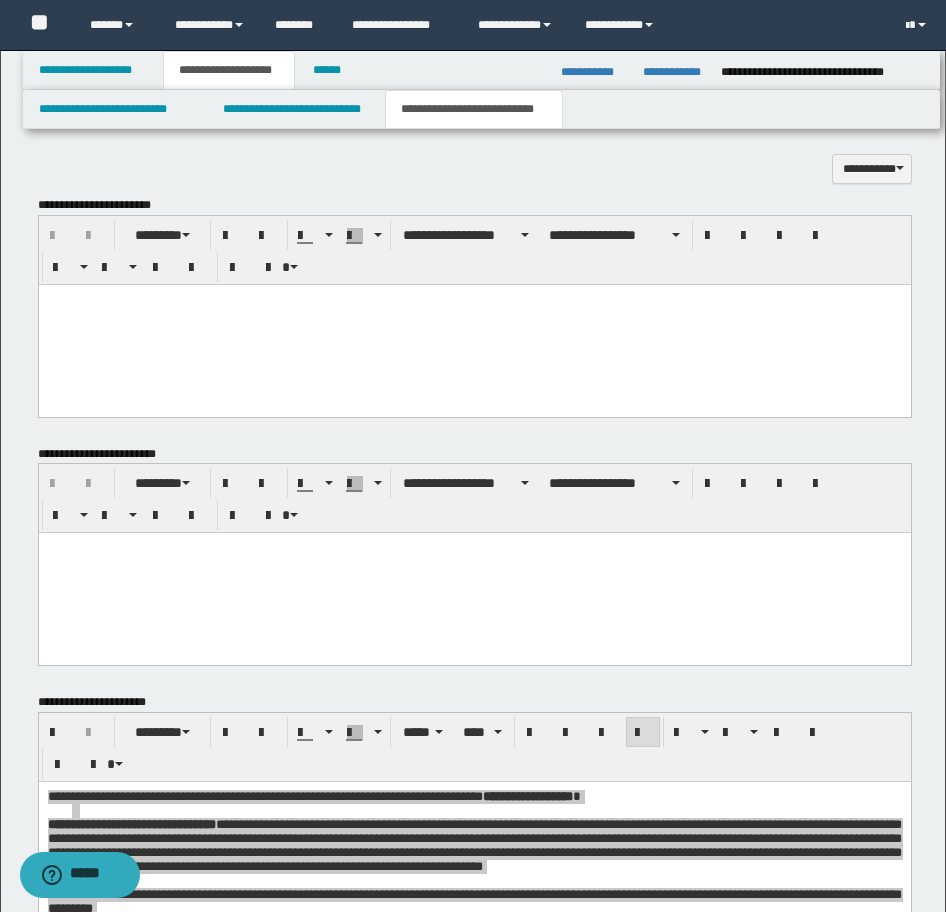 scroll, scrollTop: 1140, scrollLeft: 0, axis: vertical 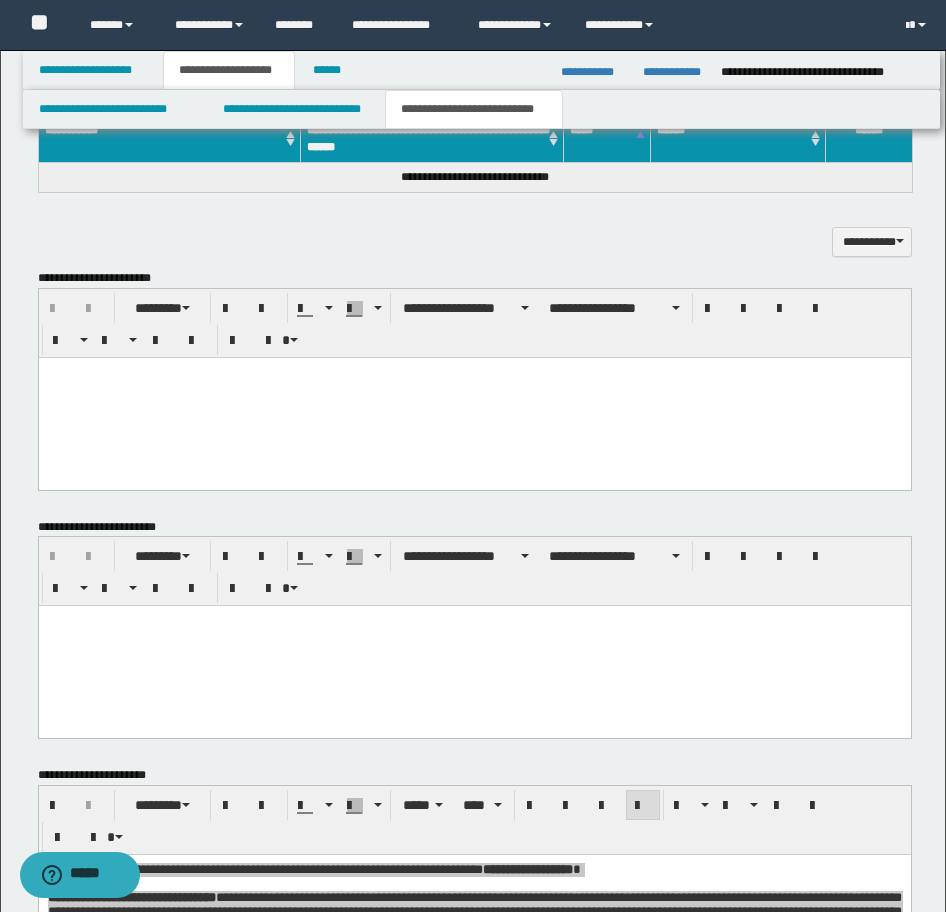 click at bounding box center [474, 397] 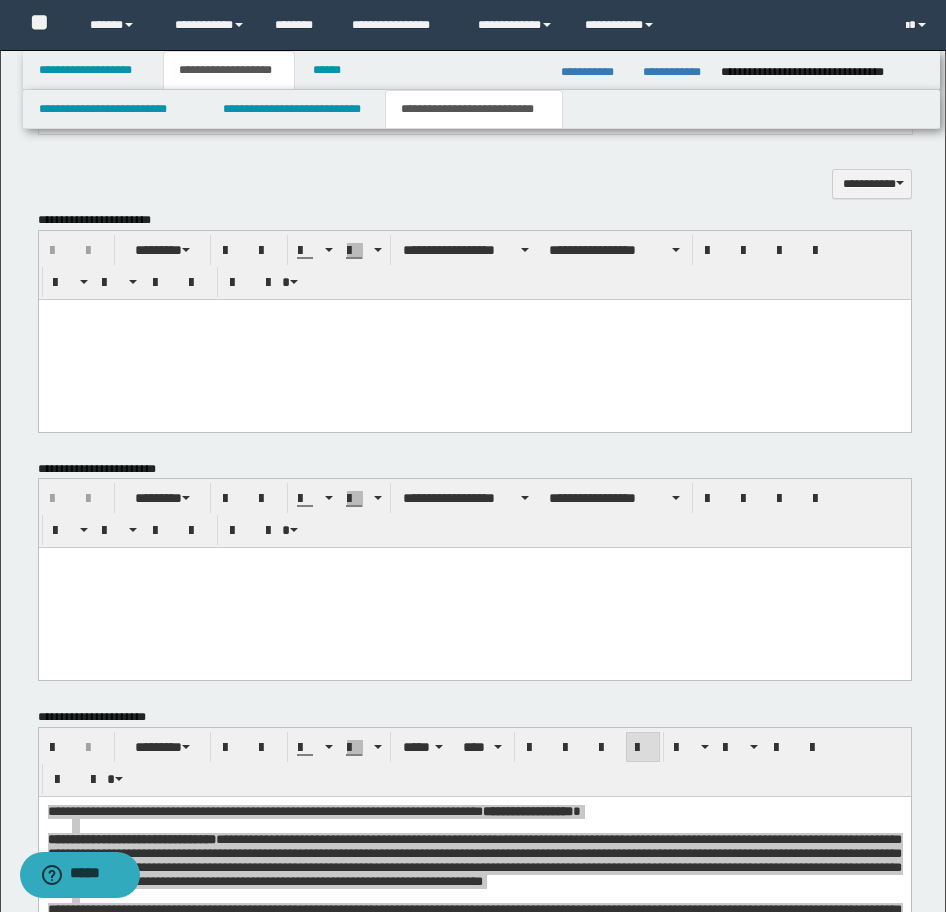 scroll, scrollTop: 1340, scrollLeft: 0, axis: vertical 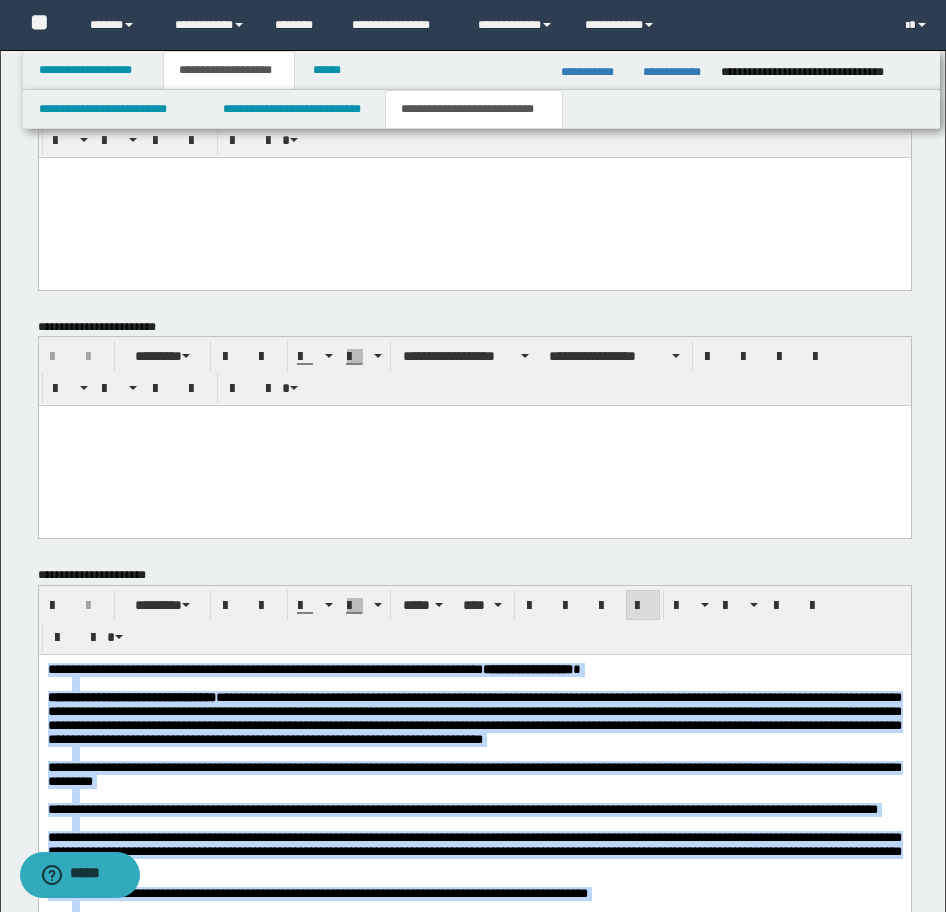 click at bounding box center (486, 684) 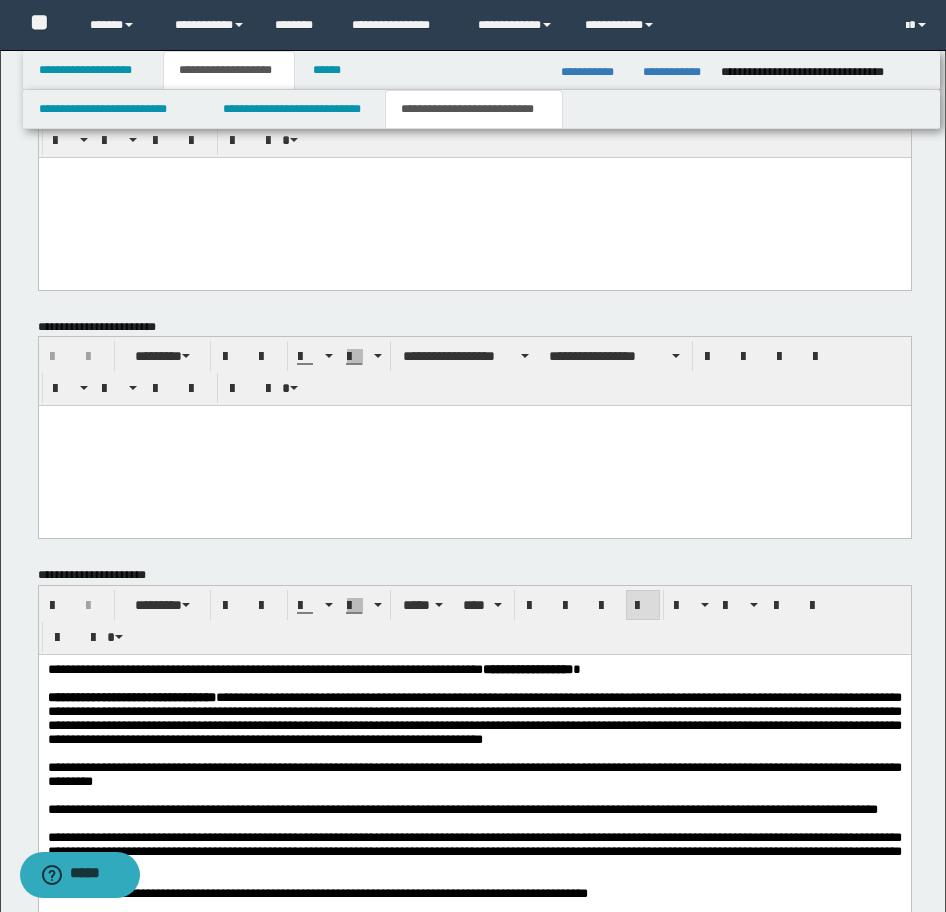 click at bounding box center (474, 197) 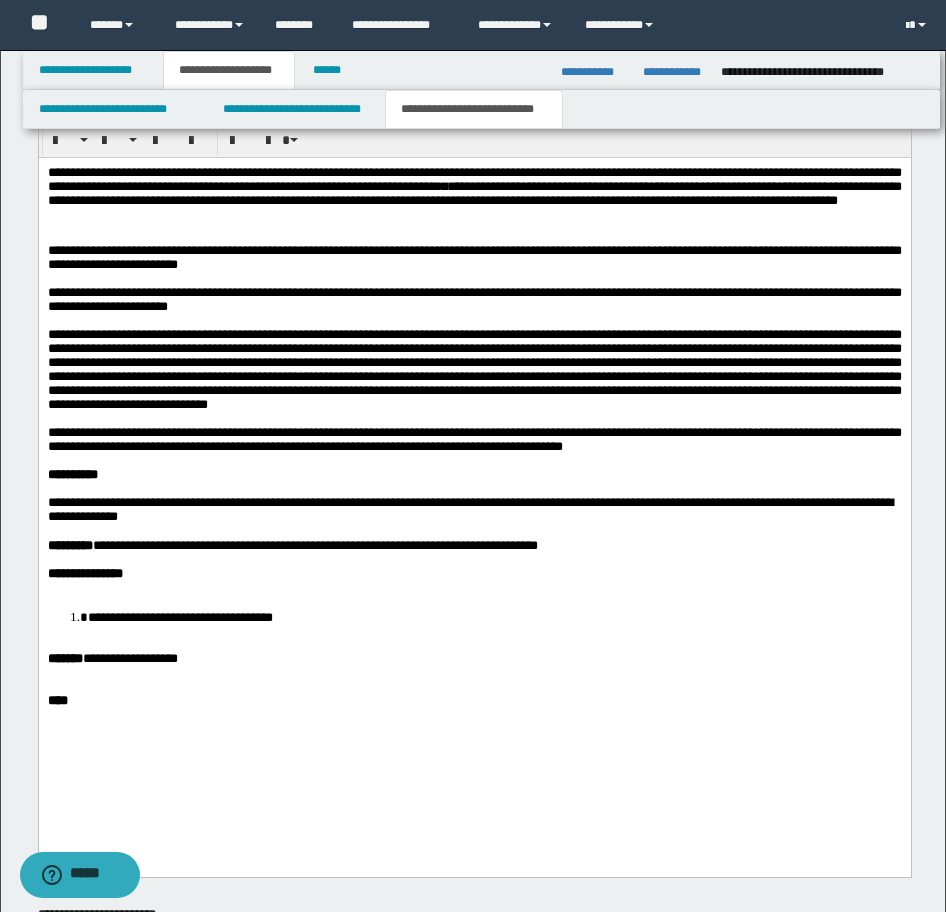 click on "**********" at bounding box center (494, 616) 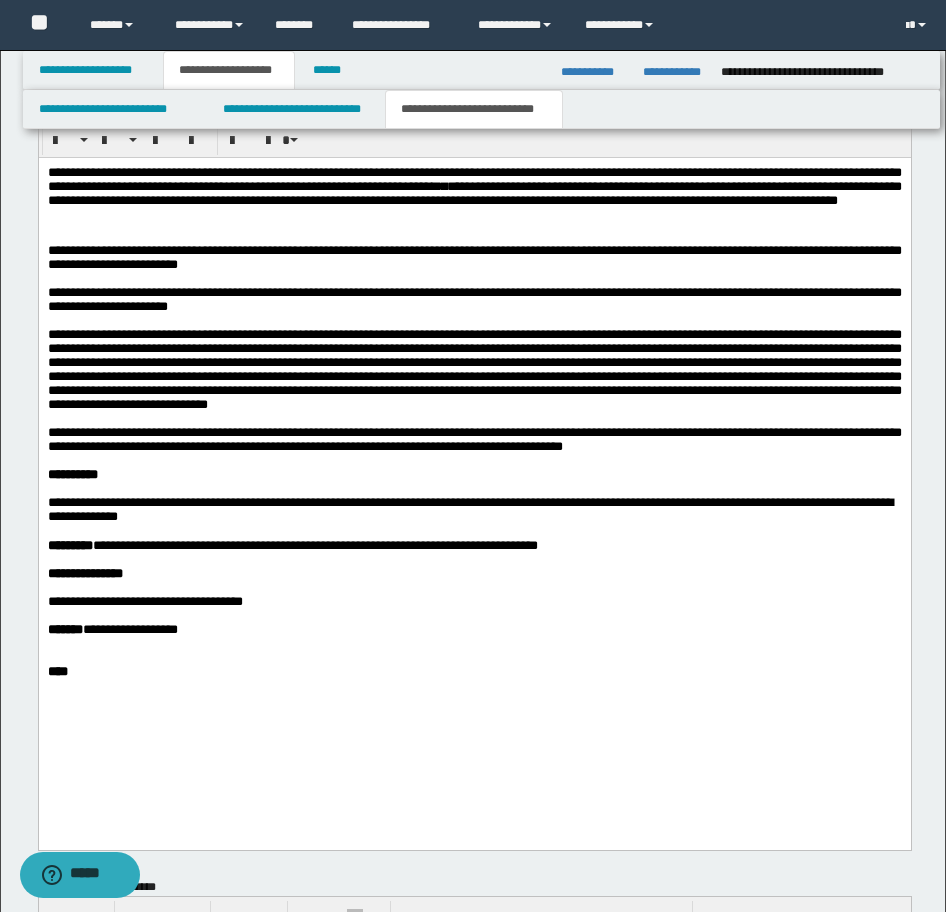 scroll, scrollTop: 1240, scrollLeft: 0, axis: vertical 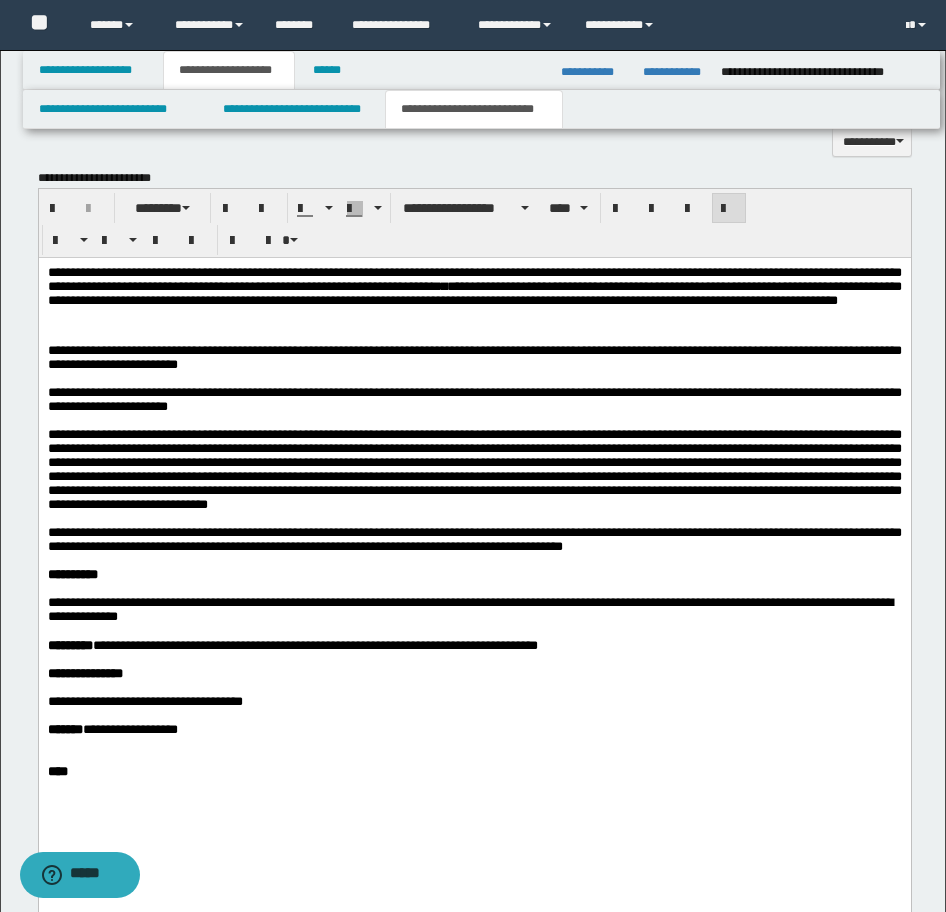click on "**********" at bounding box center (474, 278) 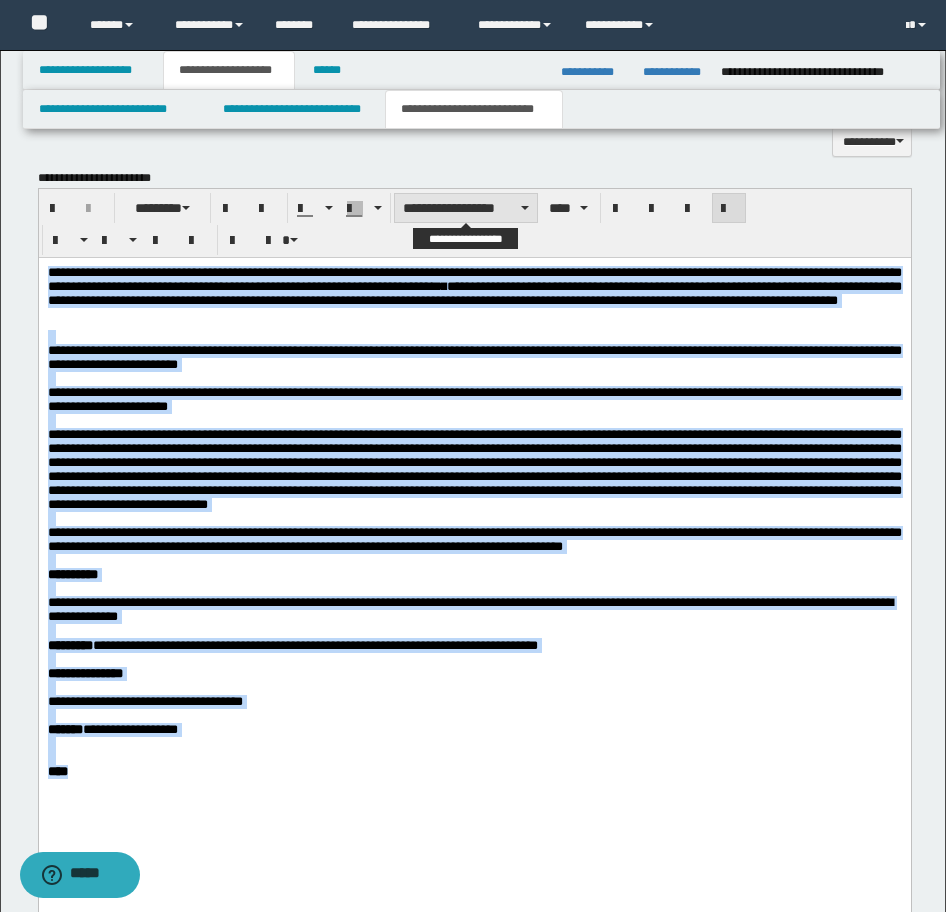 click on "**********" at bounding box center (466, 208) 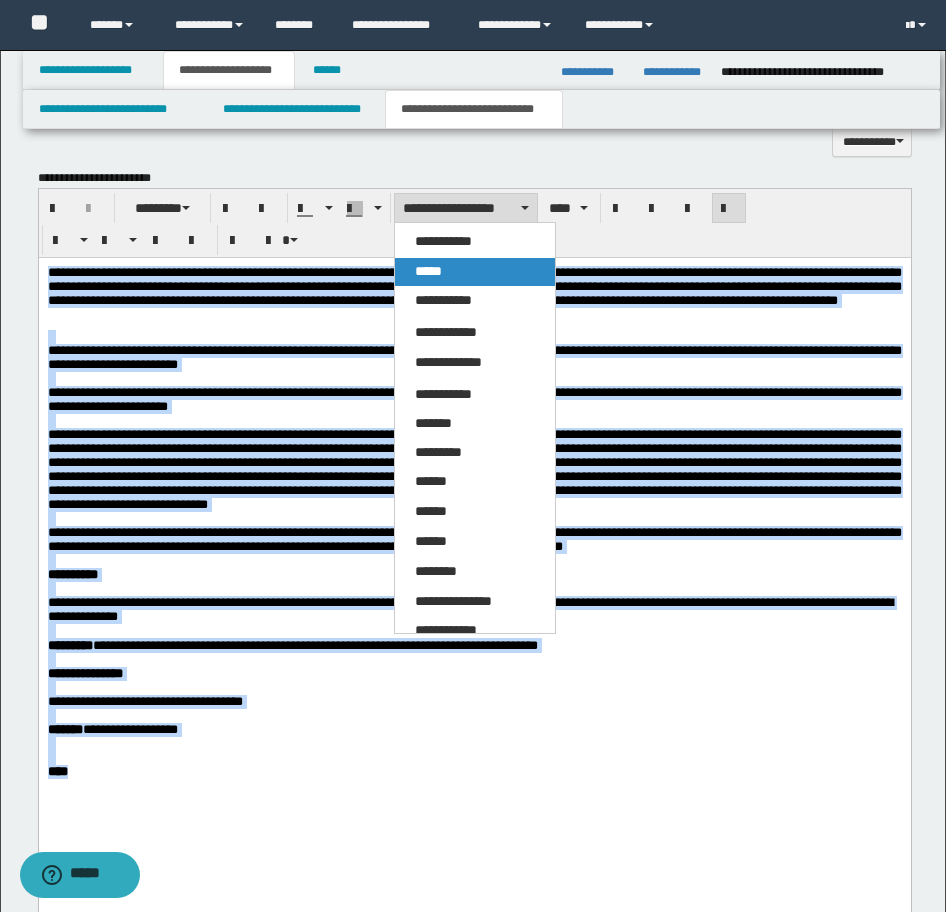 click on "*****" at bounding box center [475, 272] 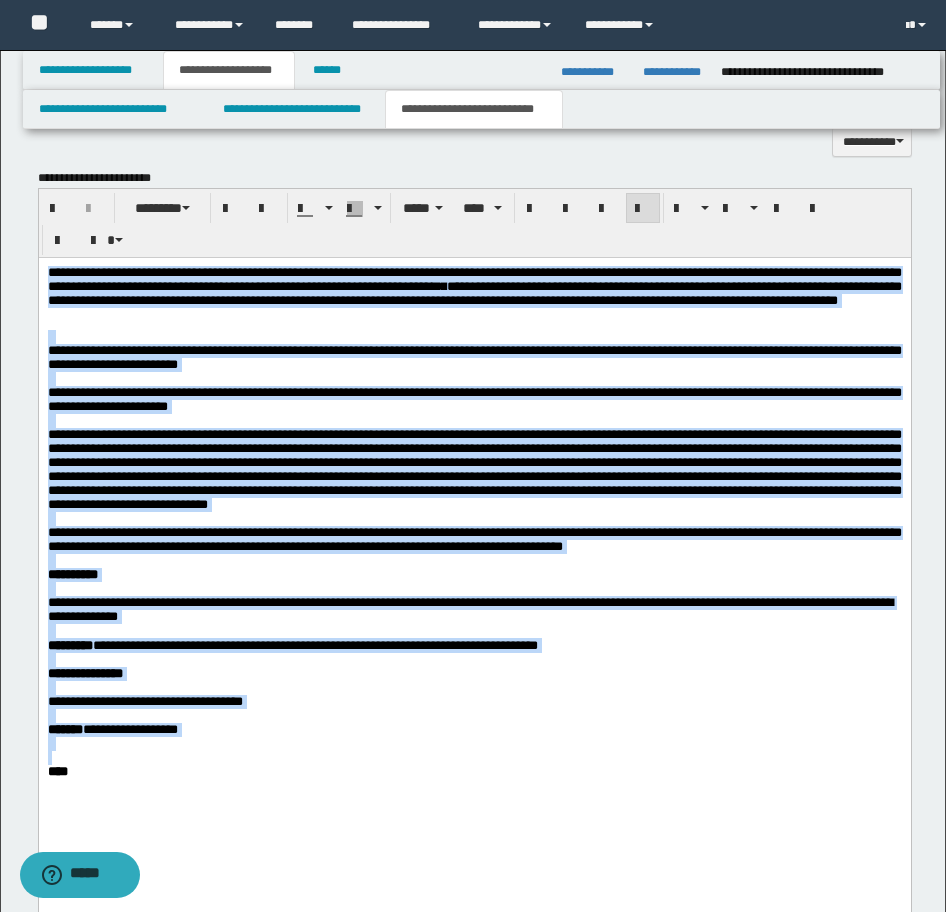 click on "**********" at bounding box center (474, 729) 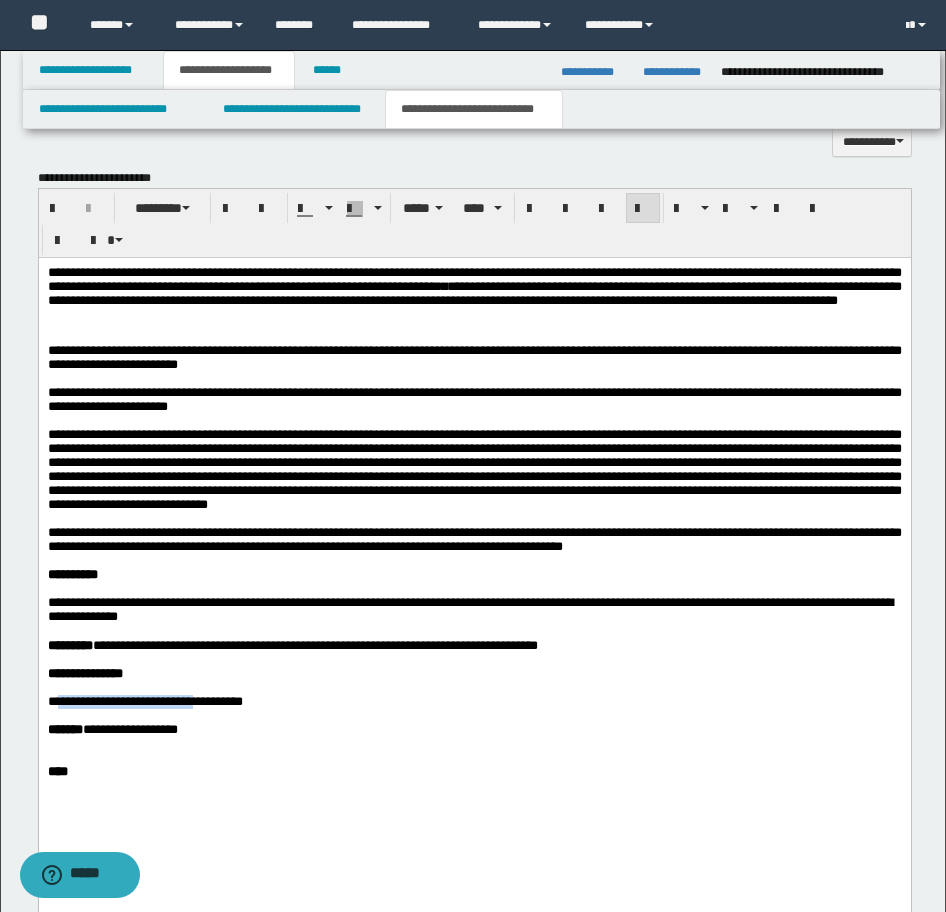 drag, startPoint x: 225, startPoint y: 769, endPoint x: 74, endPoint y: 770, distance: 151.00331 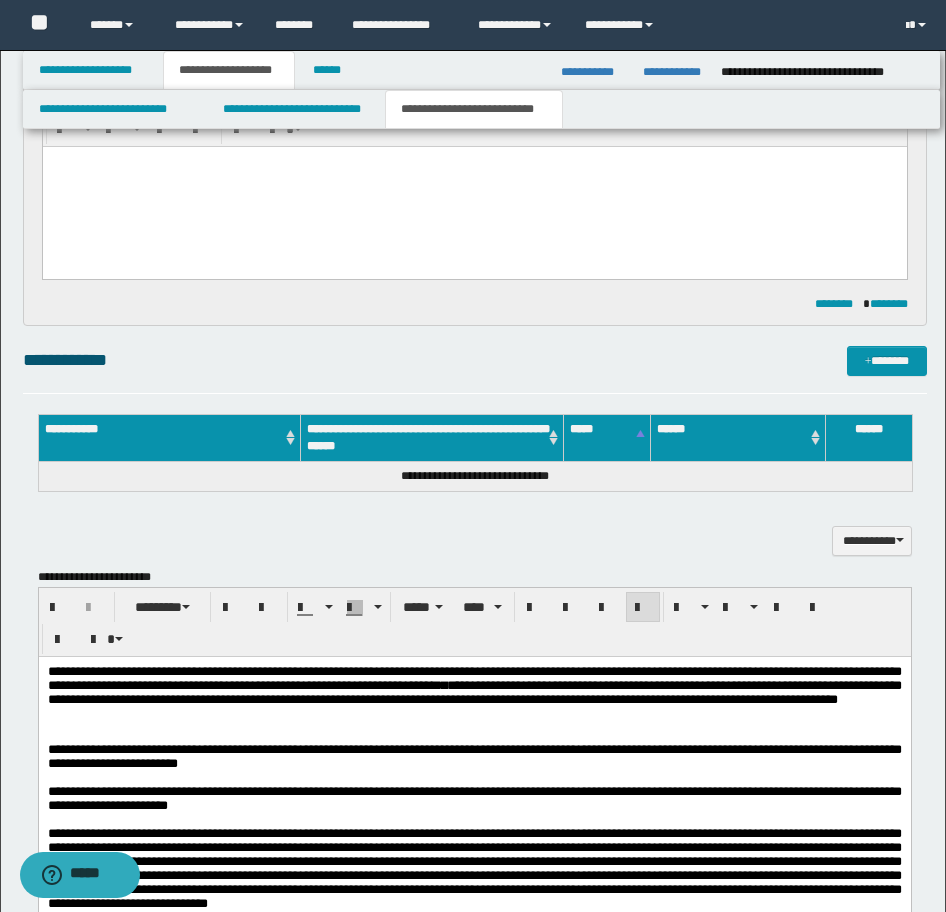 scroll, scrollTop: 840, scrollLeft: 0, axis: vertical 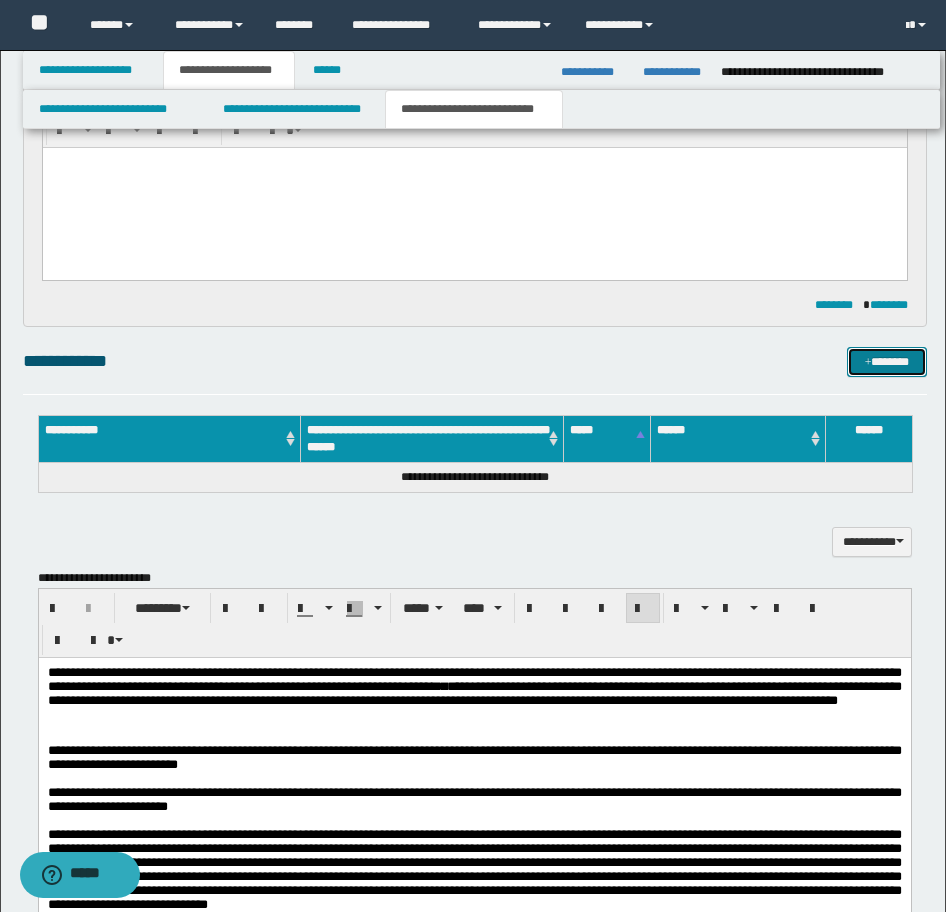 click on "*******" at bounding box center (887, 362) 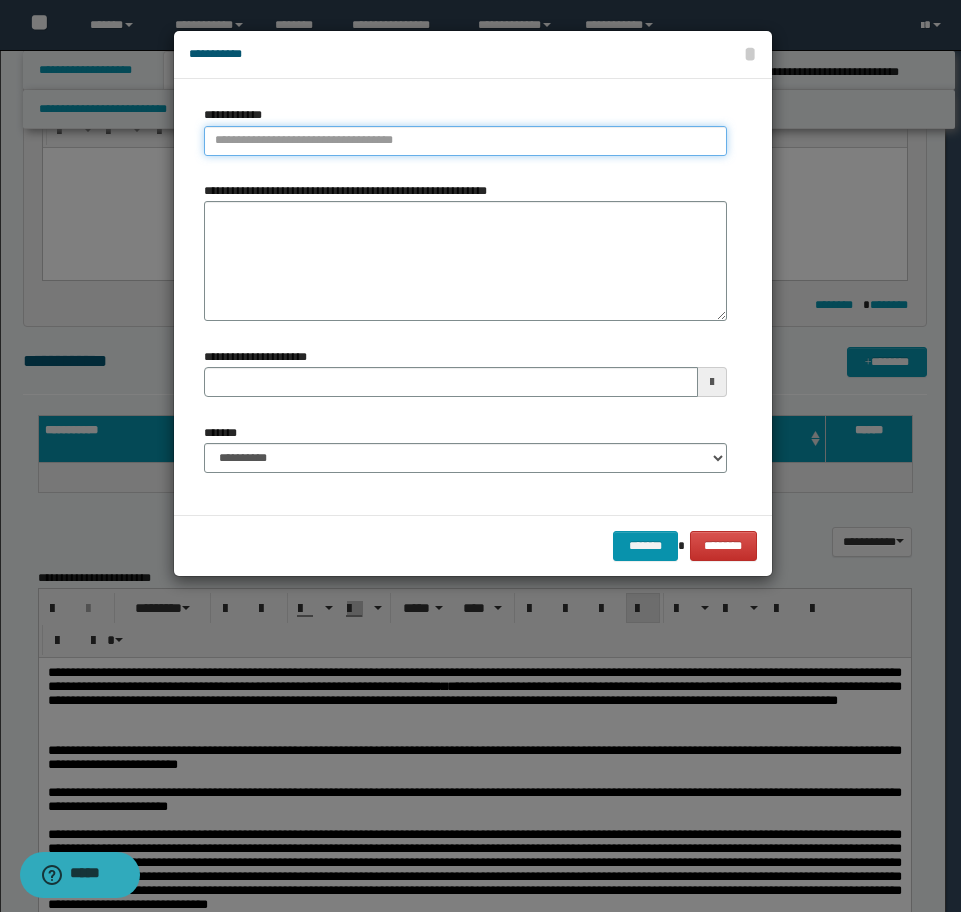 click on "**********" at bounding box center [465, 141] 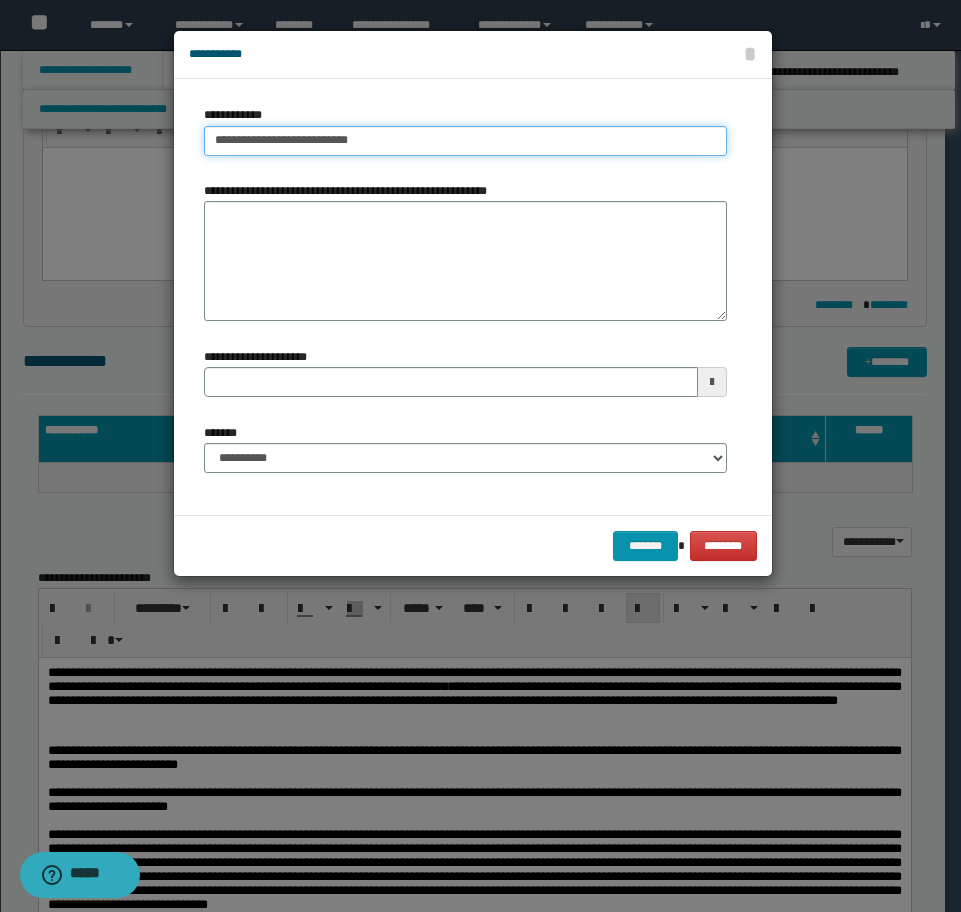 type on "**********" 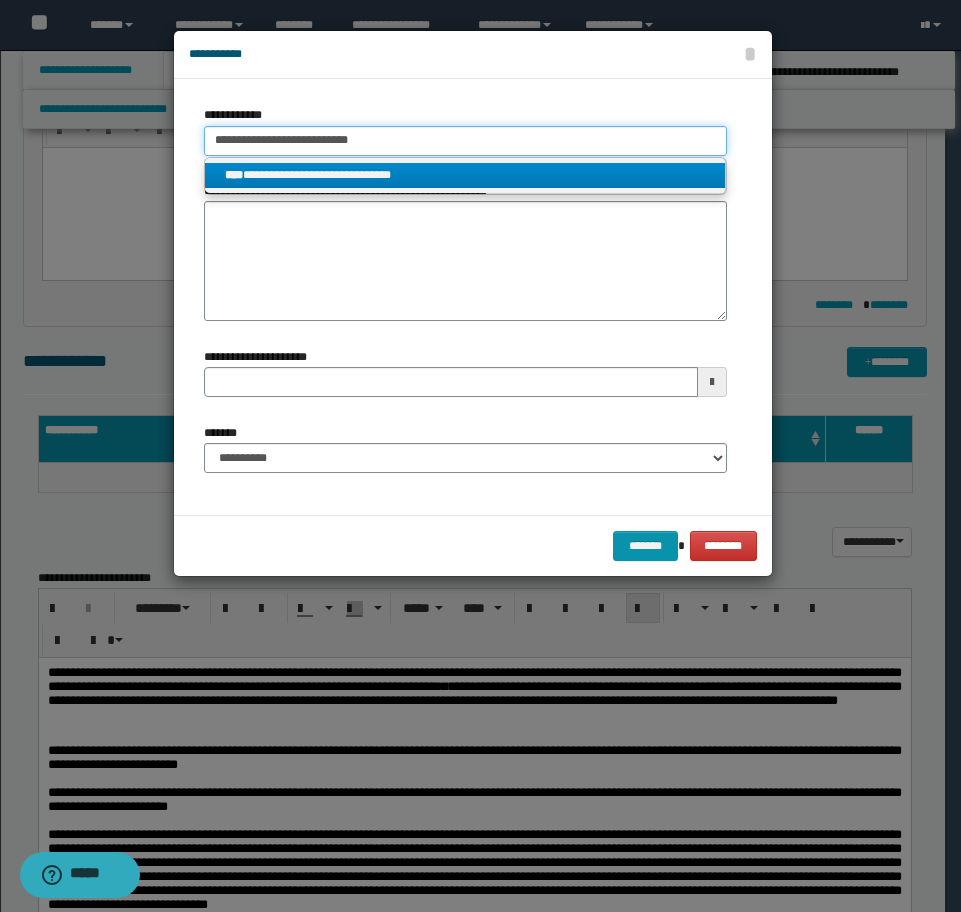 type on "**********" 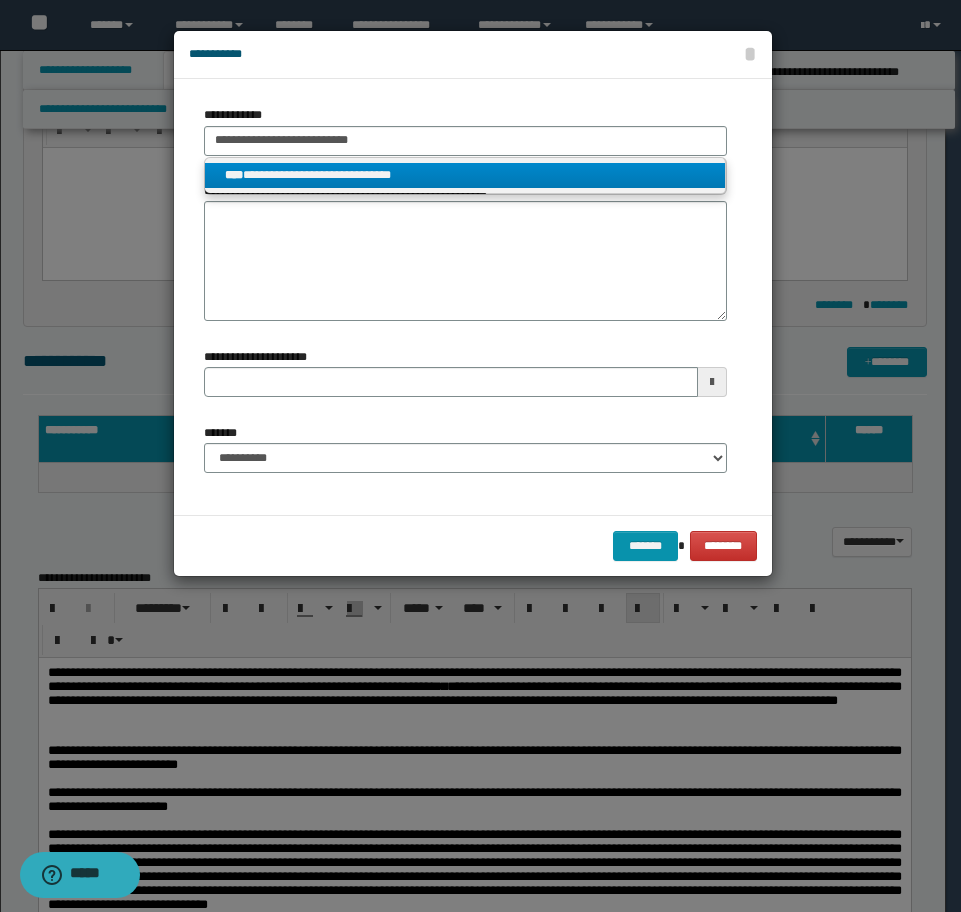 click on "**********" at bounding box center [465, 175] 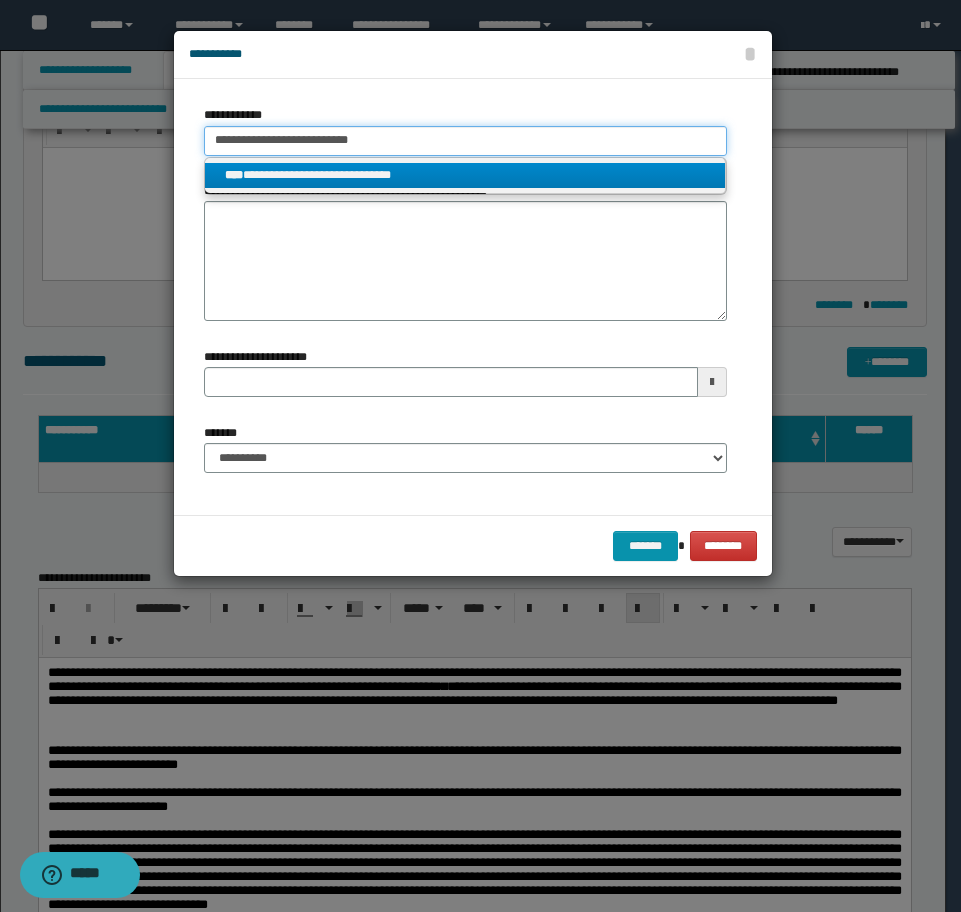 type 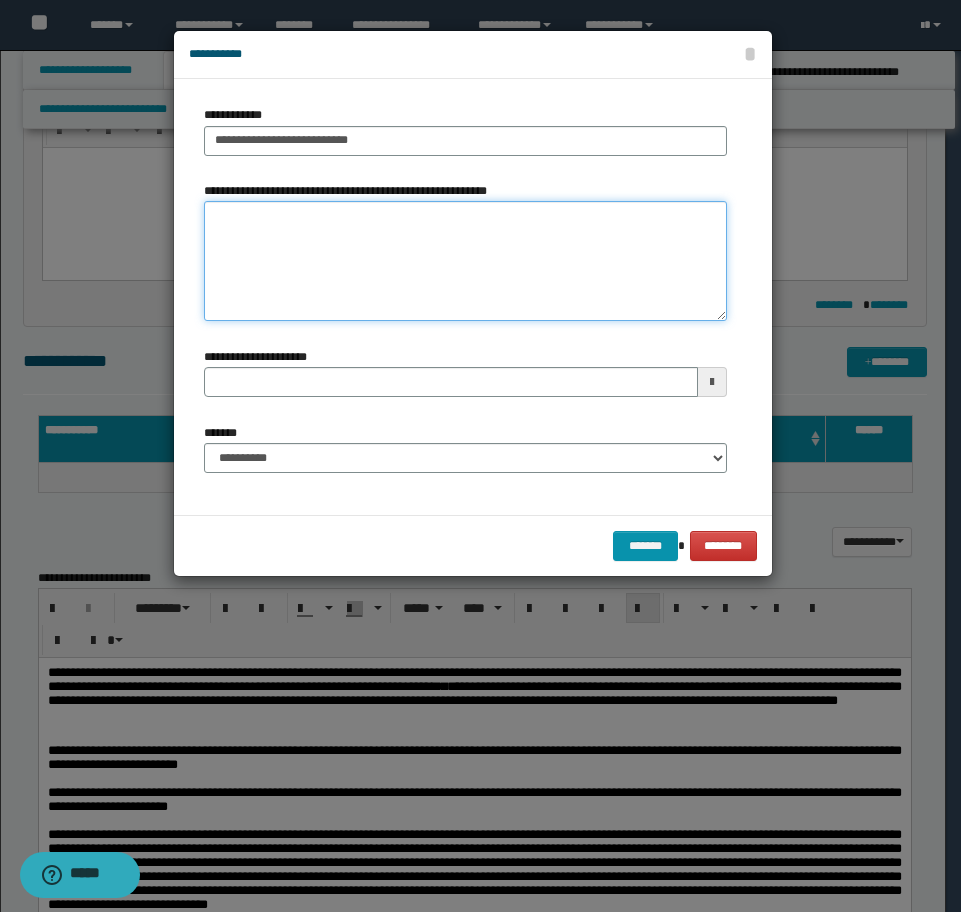 click on "**********" at bounding box center [465, 261] 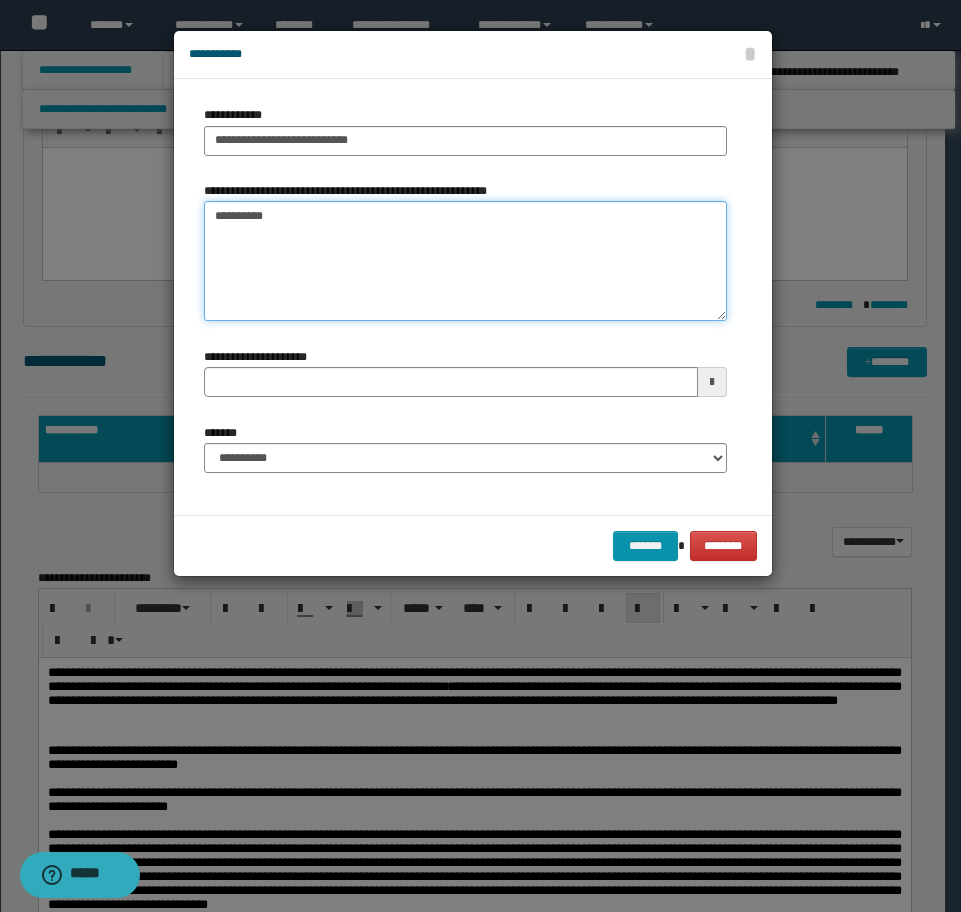 type on "*********" 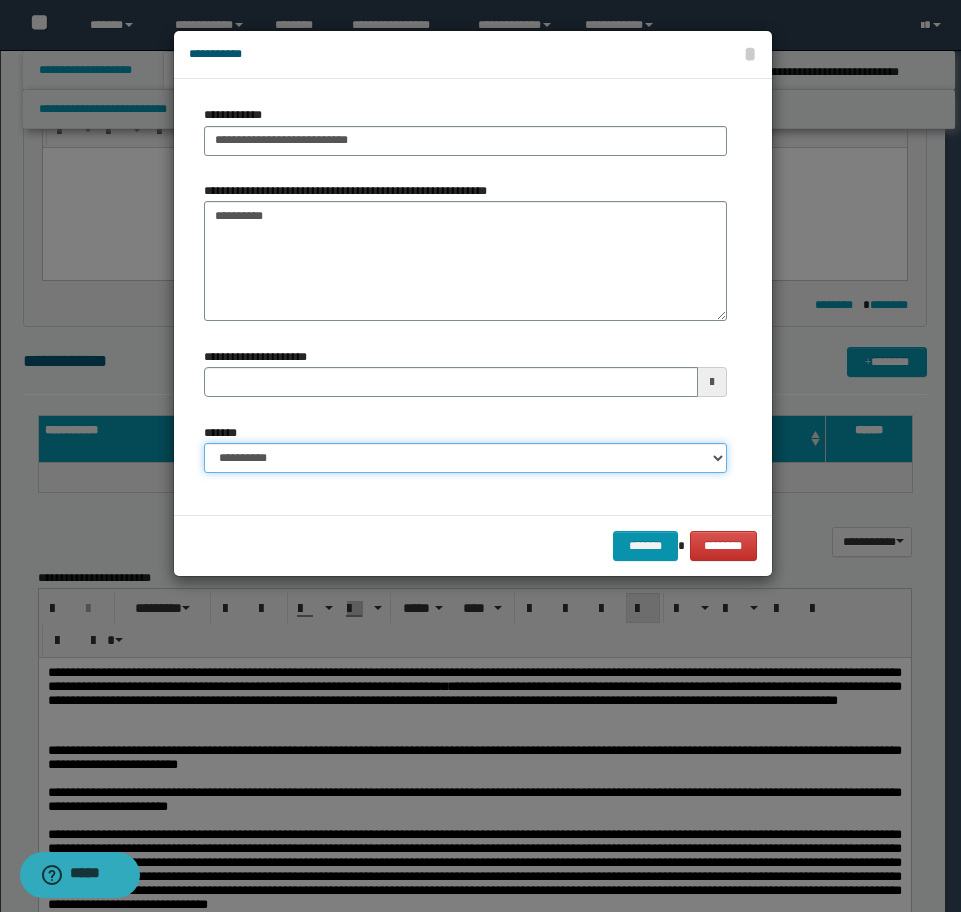 click on "**********" at bounding box center (465, 458) 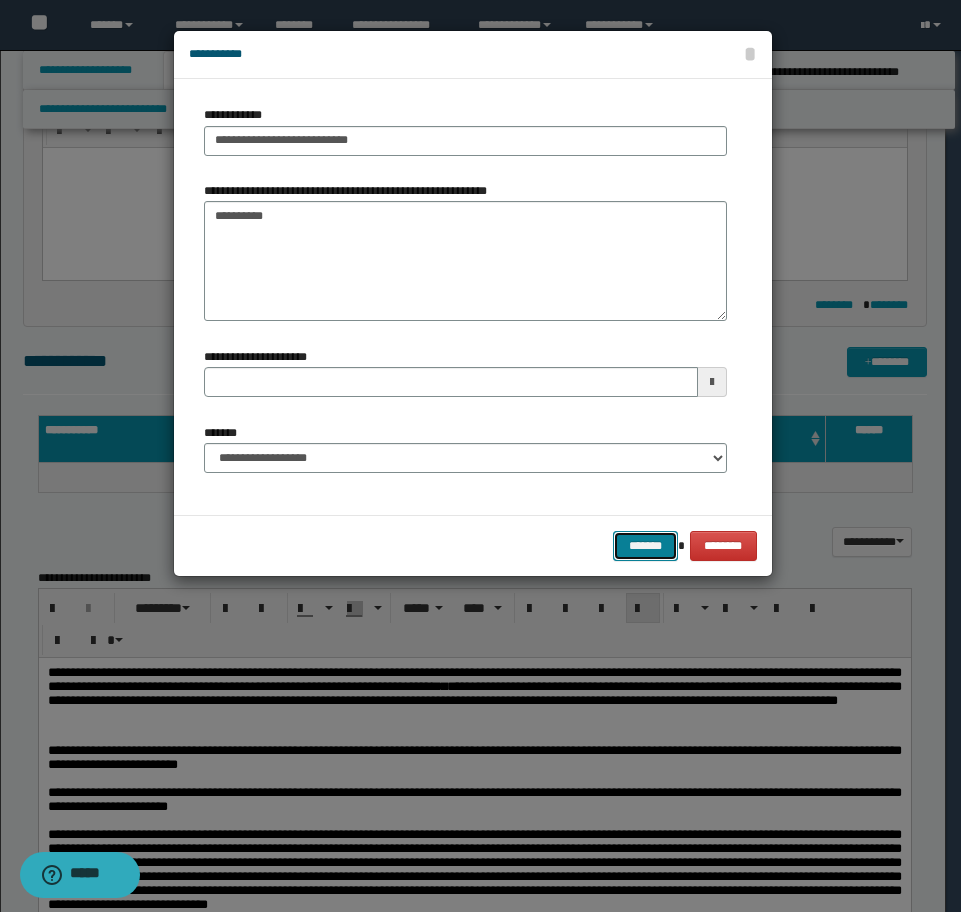 click on "*******" at bounding box center (645, 546) 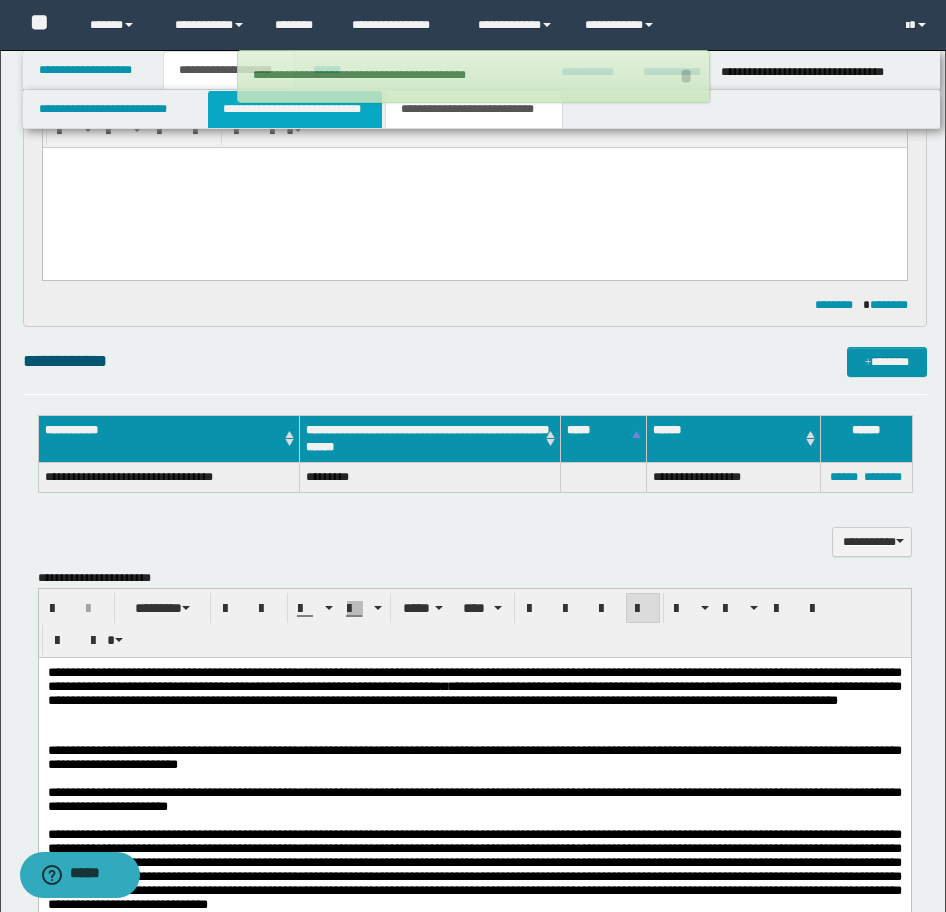 click on "**********" at bounding box center (295, 109) 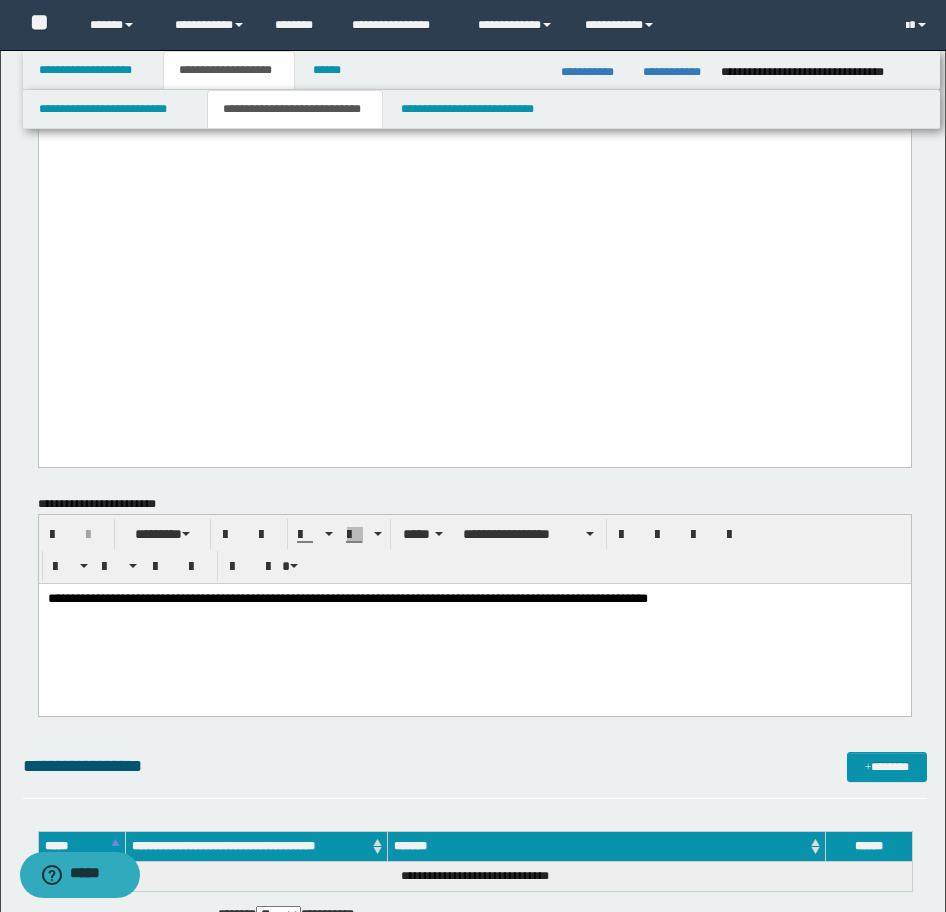 scroll, scrollTop: 2740, scrollLeft: 0, axis: vertical 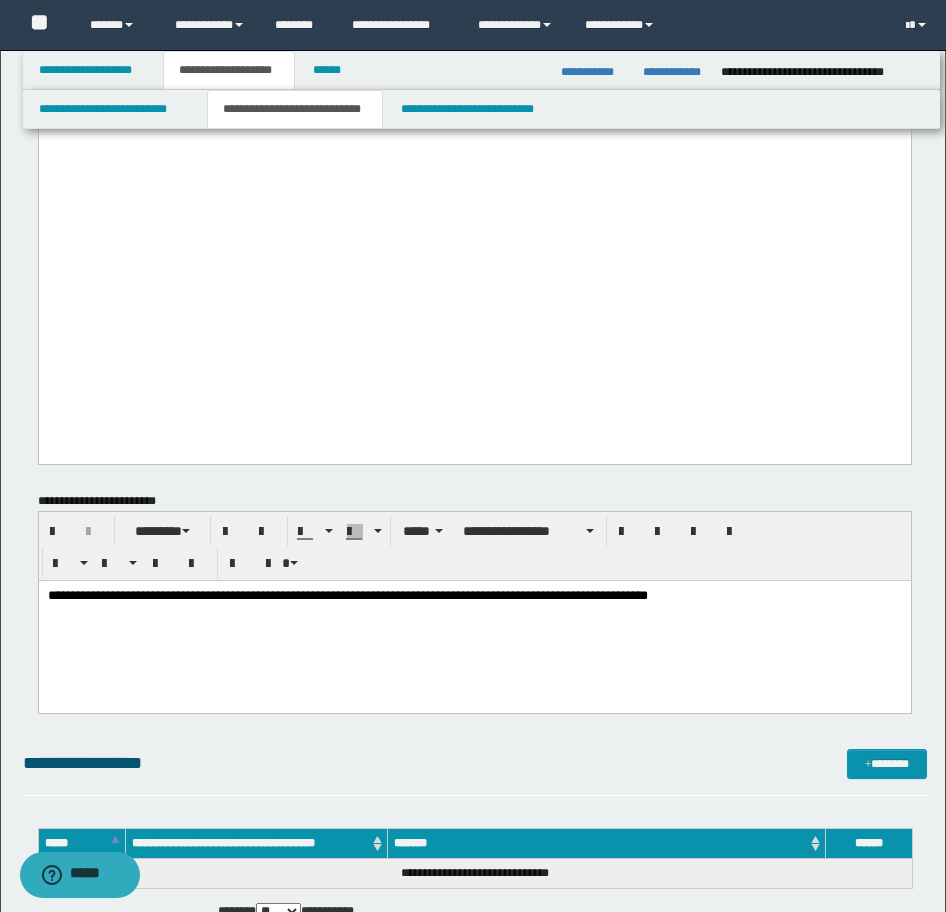 click on "**********" at bounding box center (474, 596) 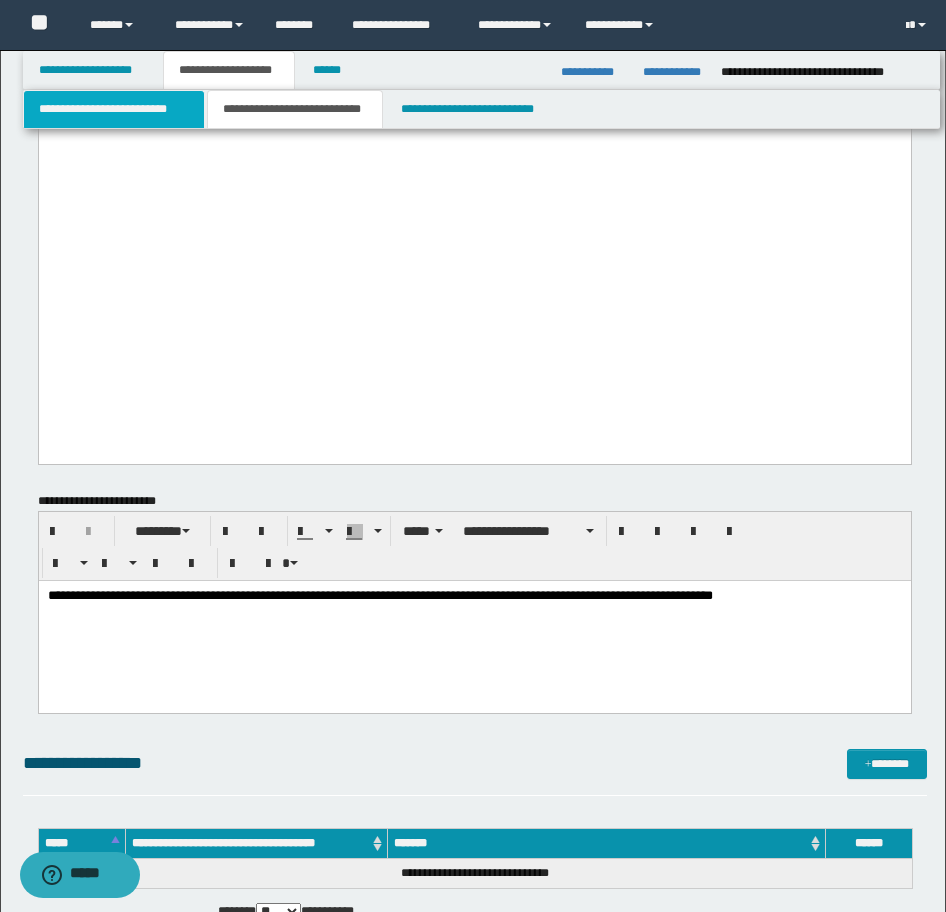 click on "**********" at bounding box center [114, 109] 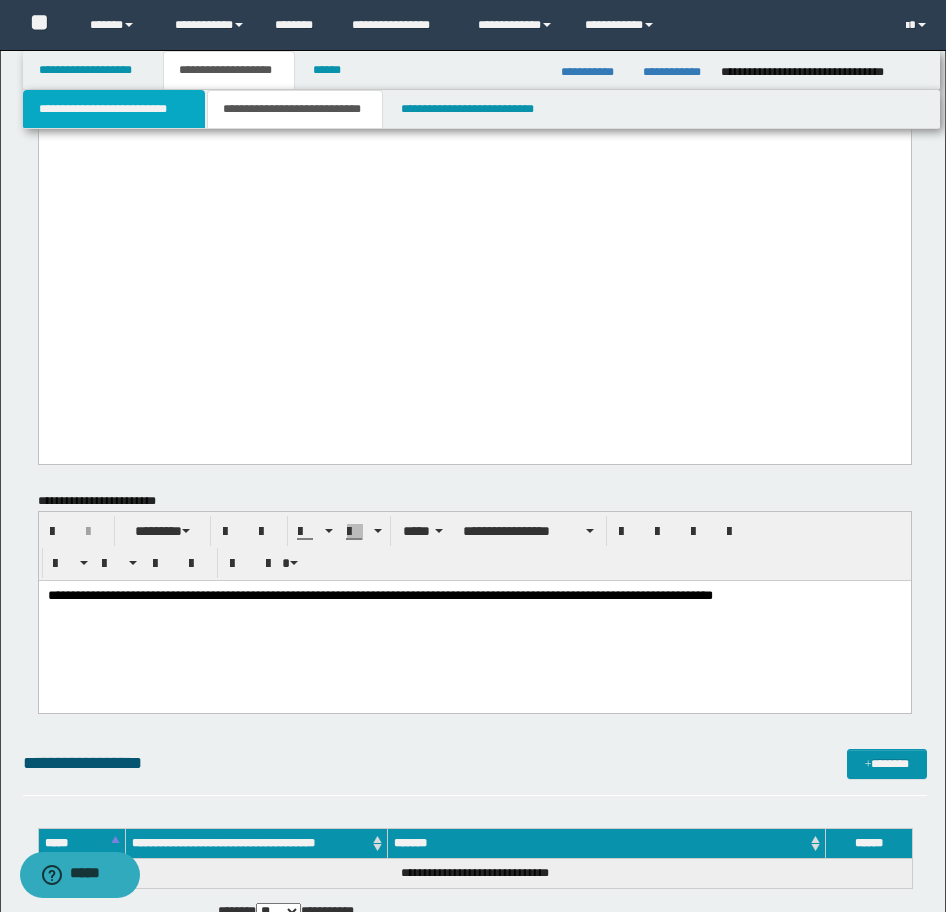 scroll, scrollTop: 1452, scrollLeft: 0, axis: vertical 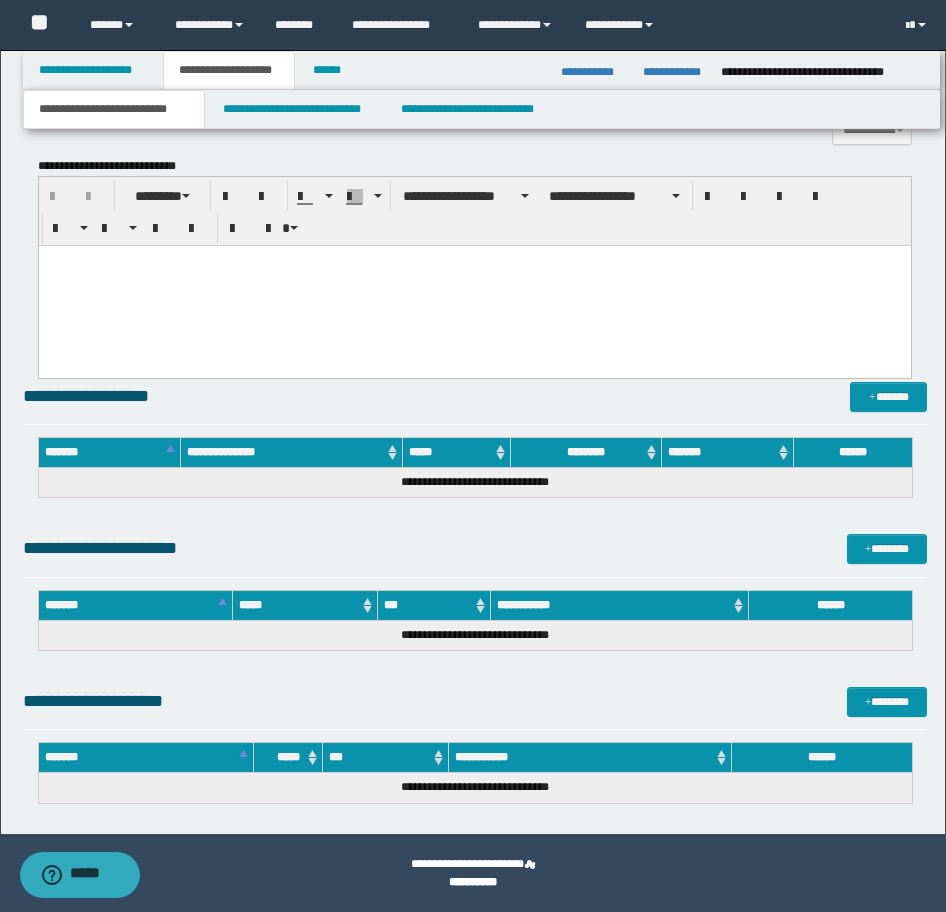 click at bounding box center (474, 285) 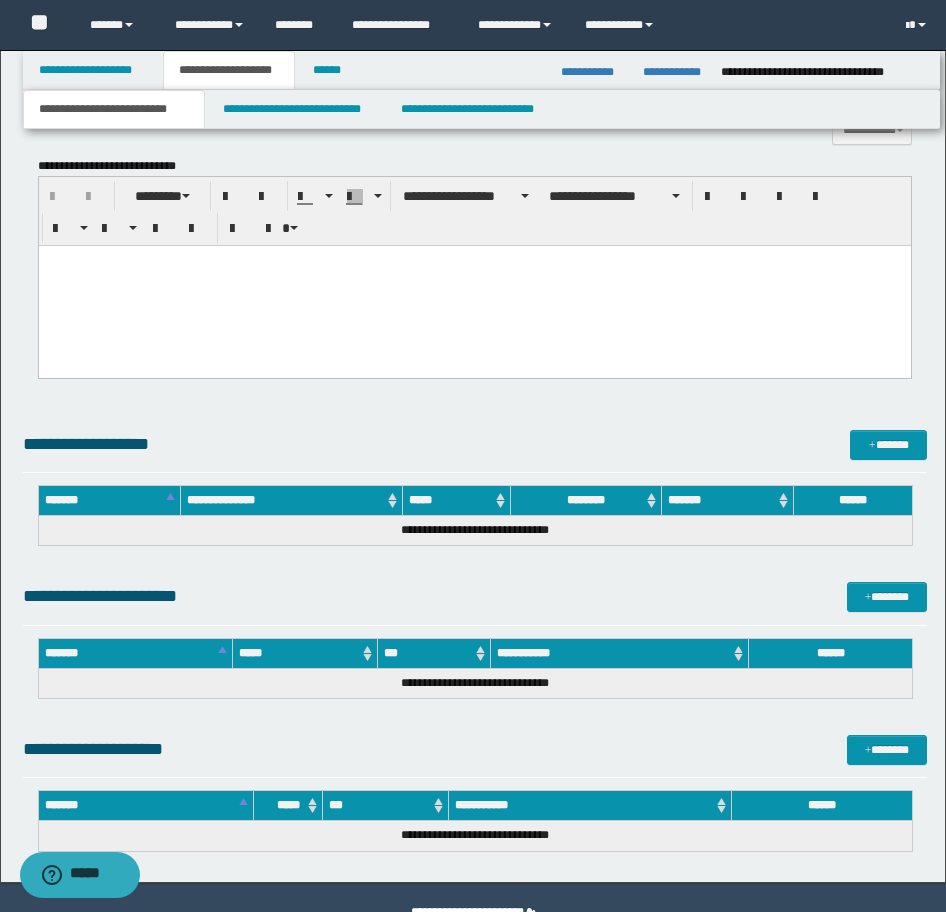 paste 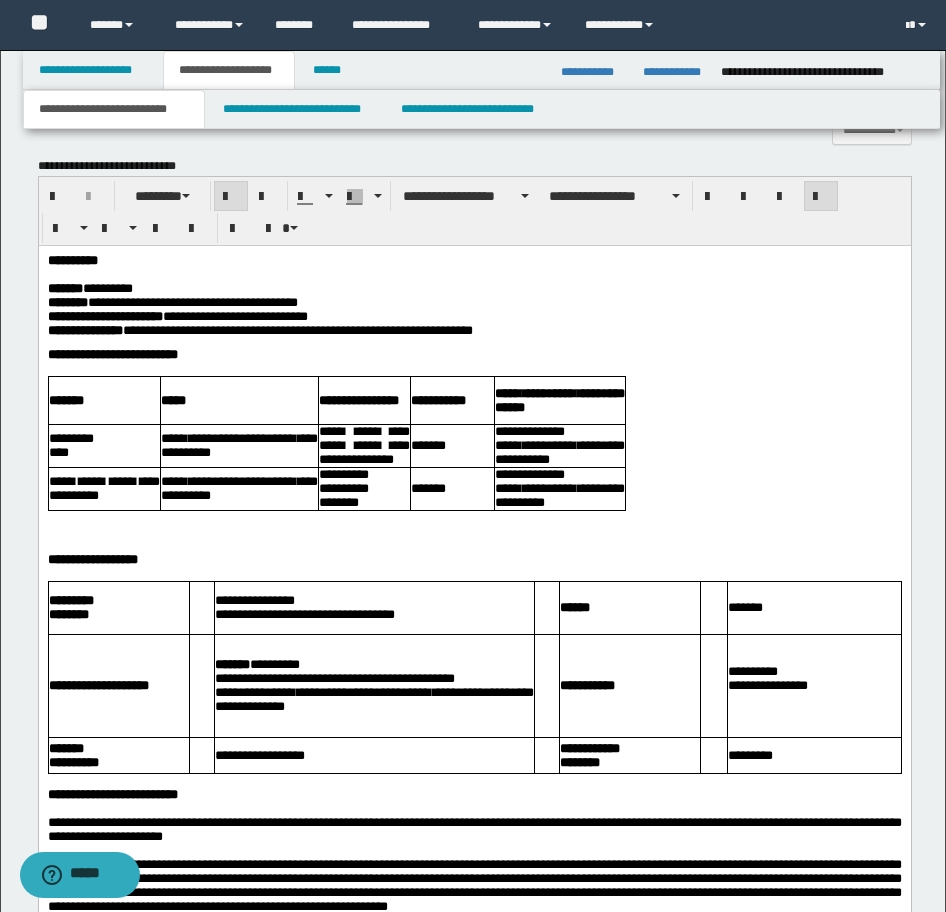 click on "**********" at bounding box center (72, 259) 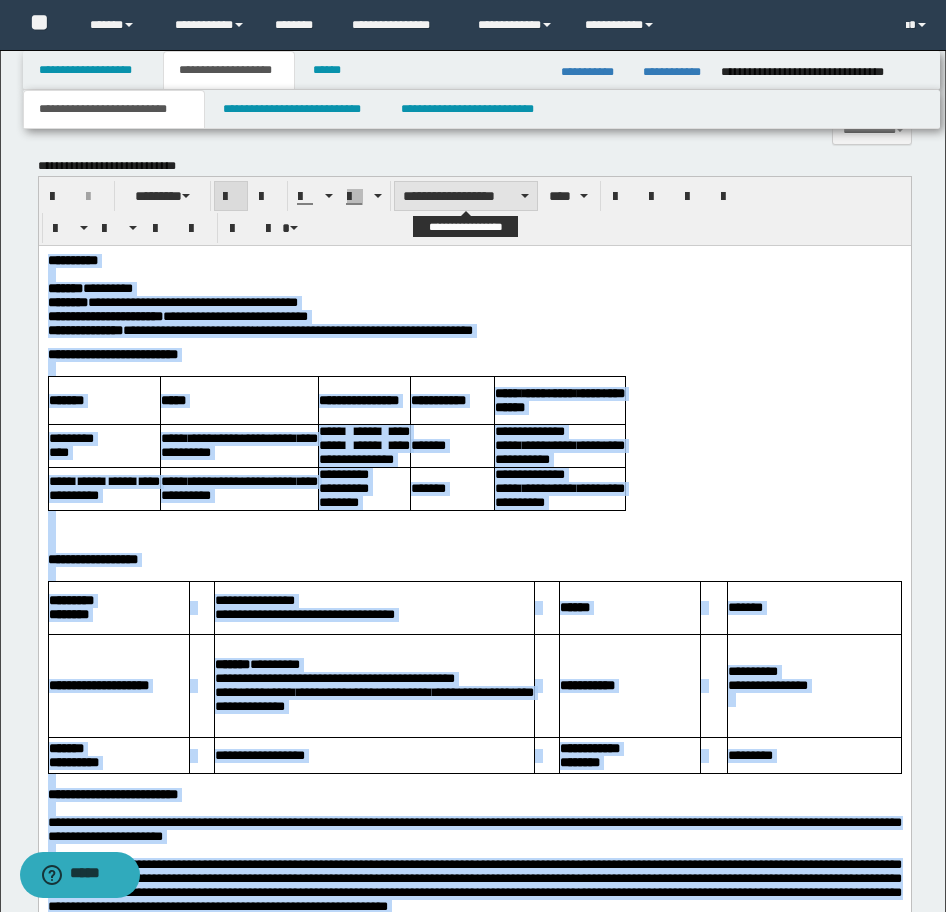 click on "**********" at bounding box center (466, 196) 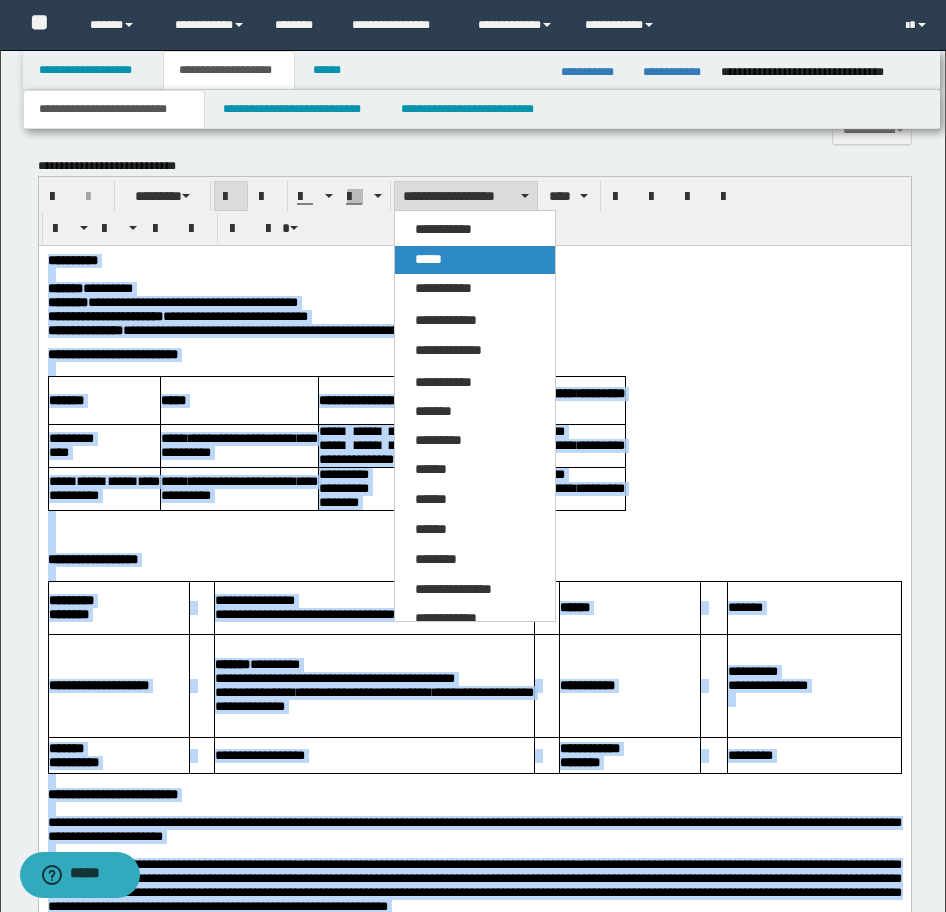 click on "*****" at bounding box center (475, 260) 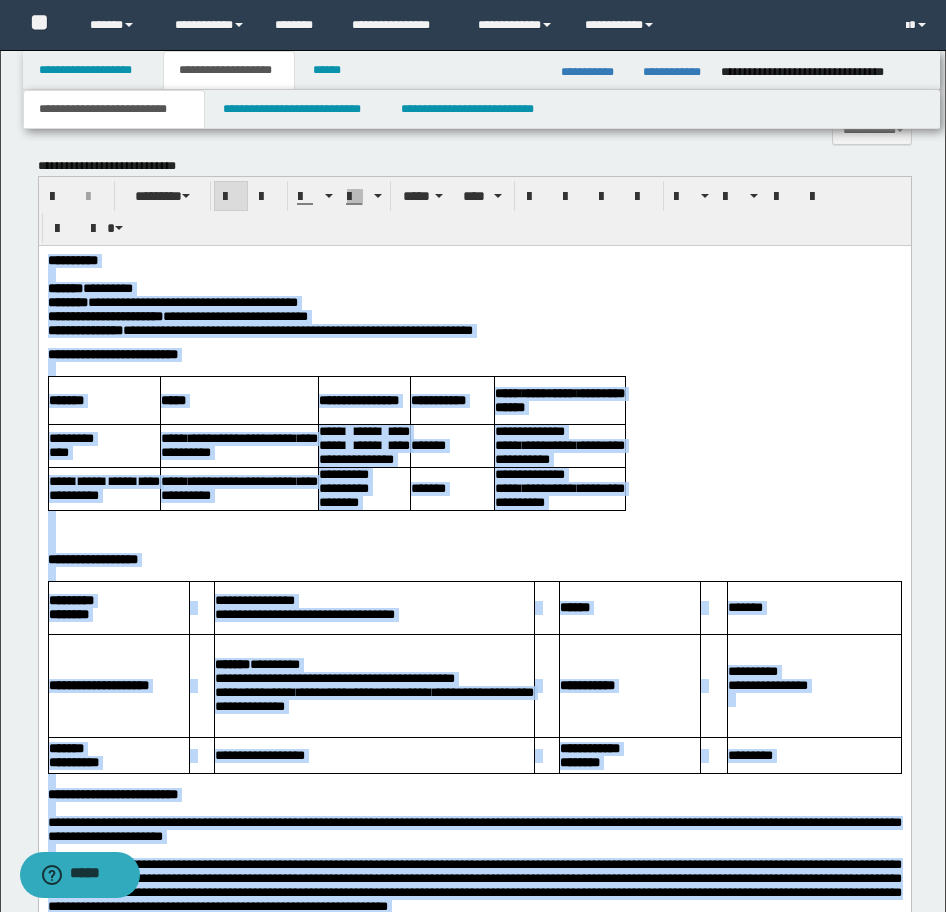 click at bounding box center [474, 517] 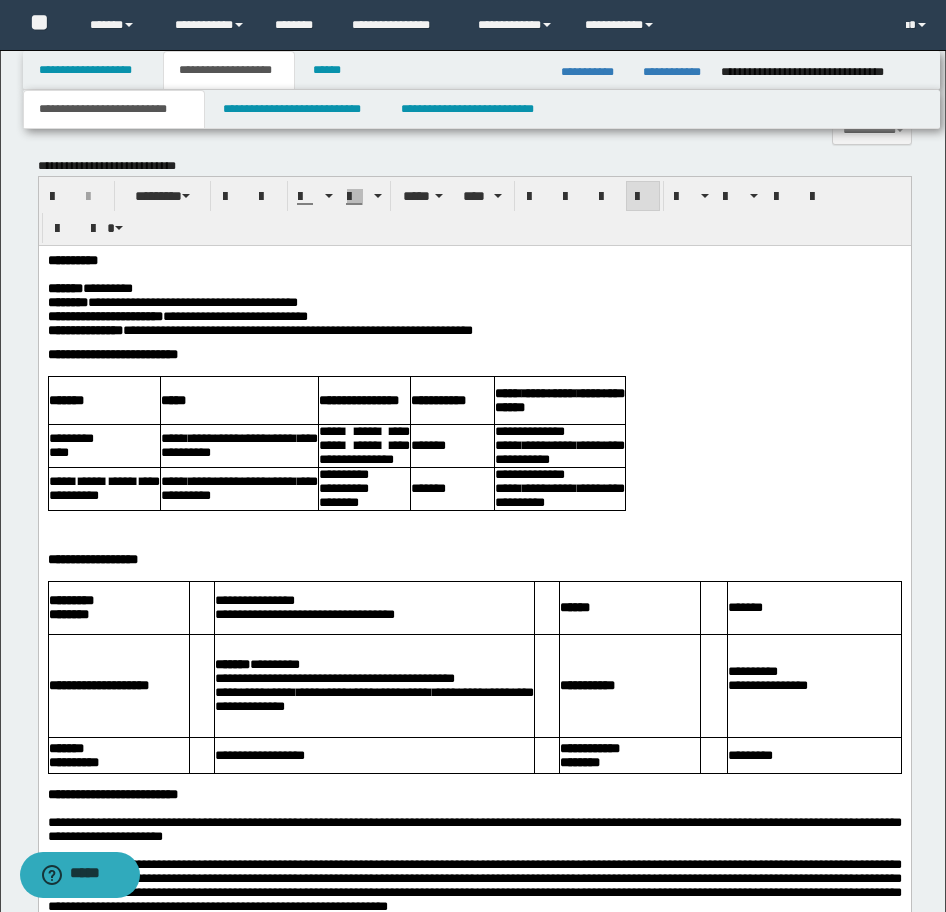 click on "**********" at bounding box center [559, 494] 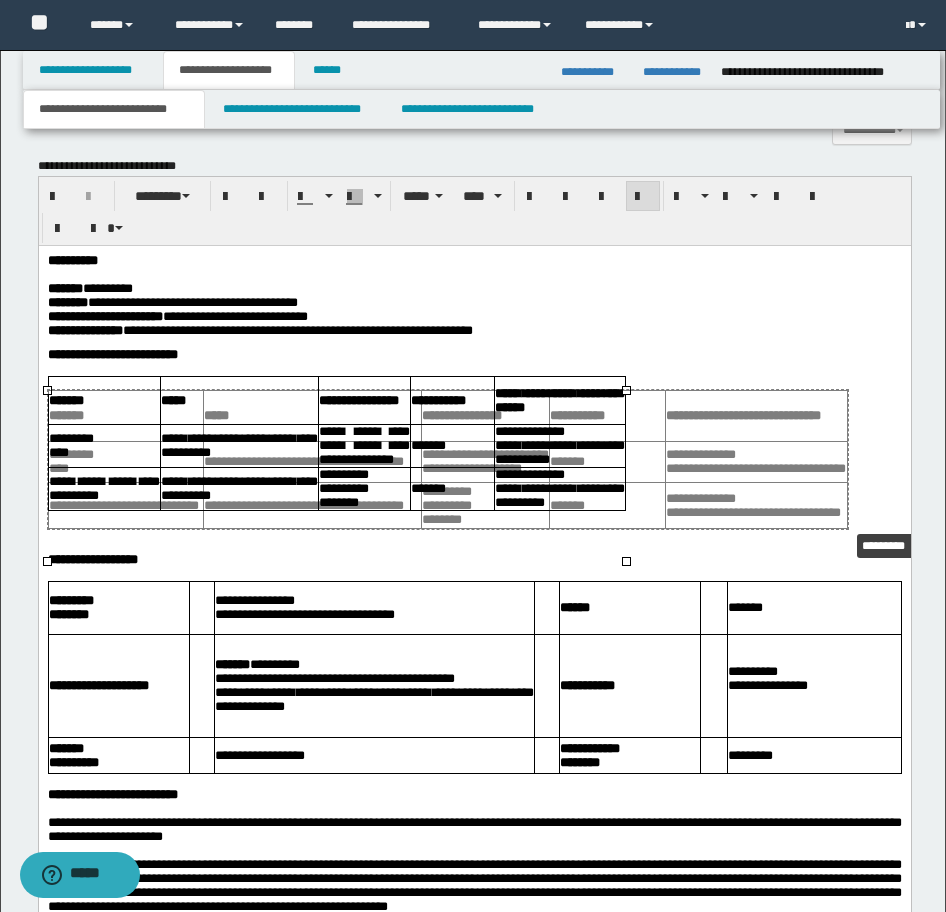 drag, startPoint x: 626, startPoint y: 560, endPoint x: 847, endPoint y: 528, distance: 223.30472 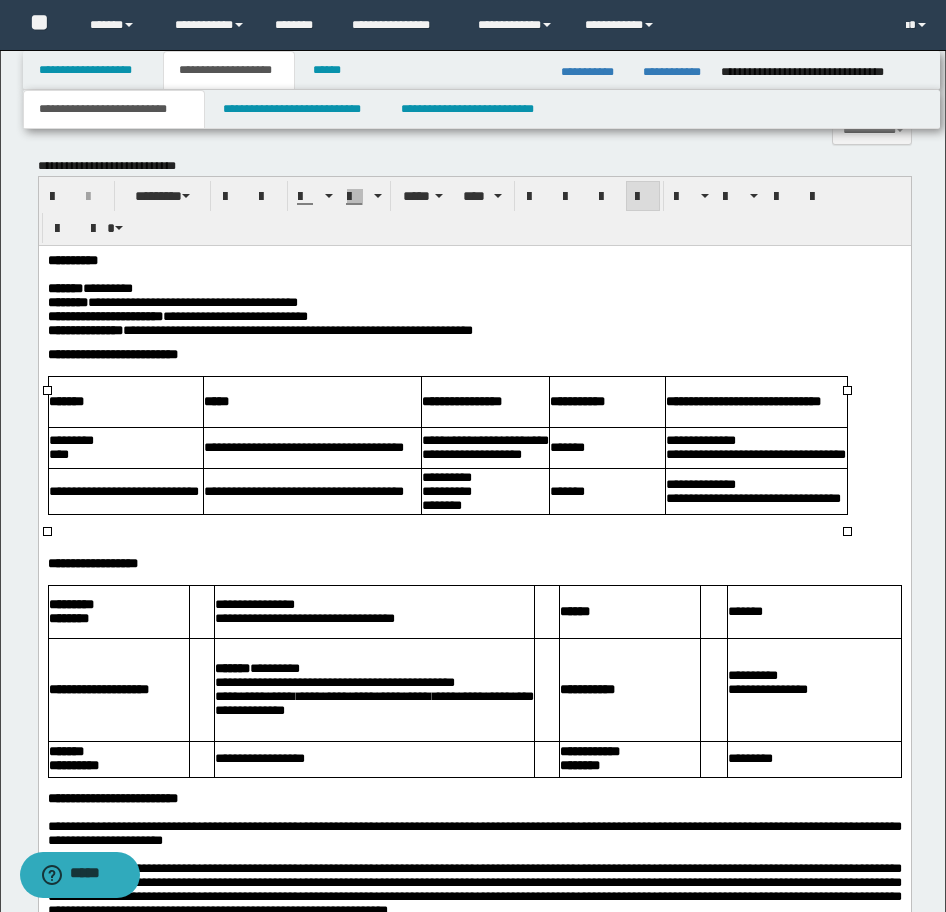 click on "**********" at bounding box center (813, 689) 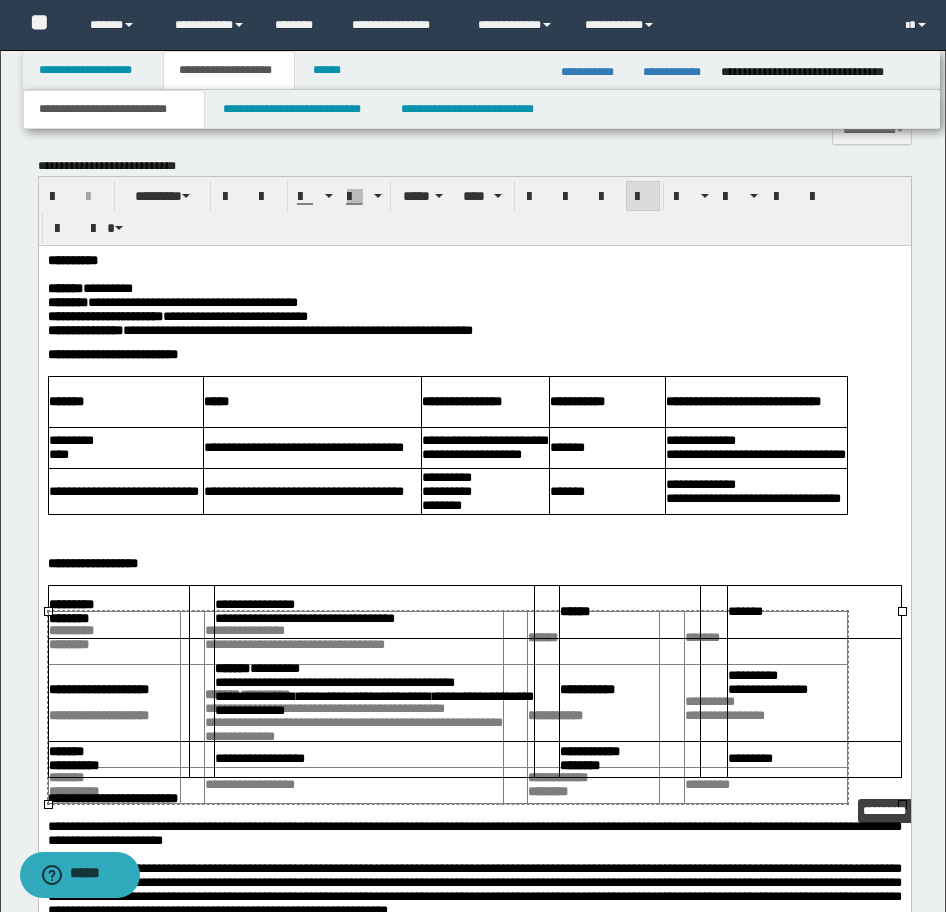 drag, startPoint x: 901, startPoint y: 805, endPoint x: 847, endPoint y: 795, distance: 54.91812 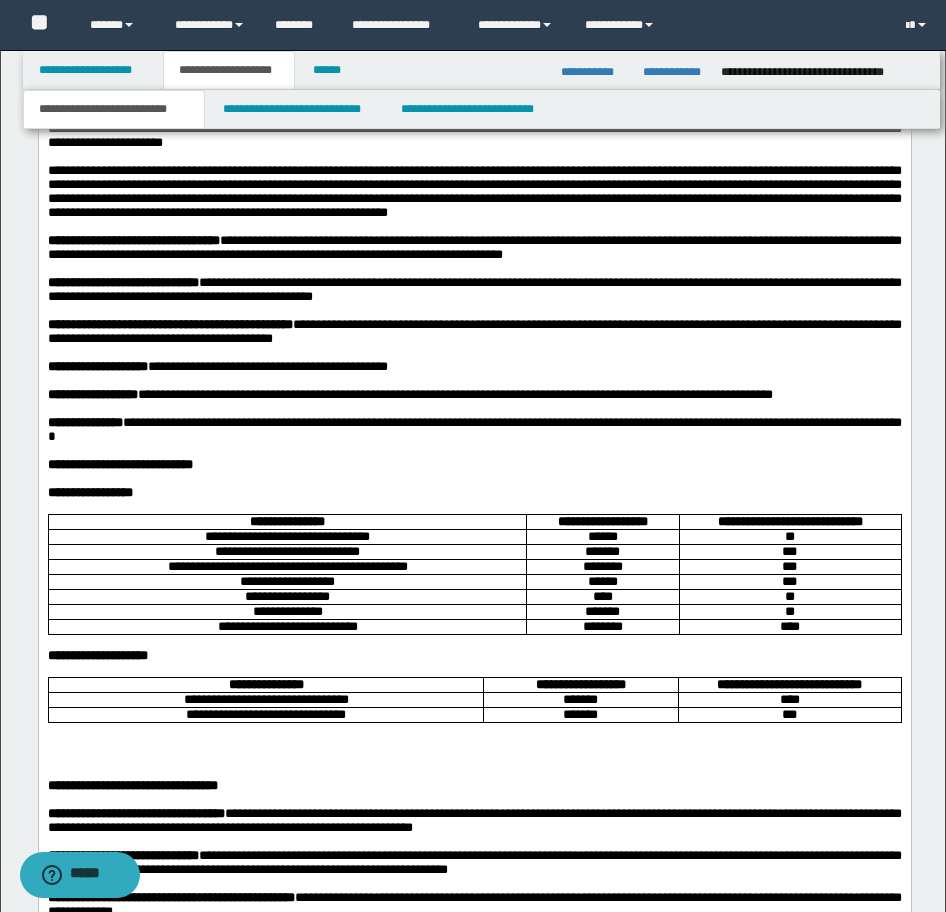 scroll, scrollTop: 2152, scrollLeft: 0, axis: vertical 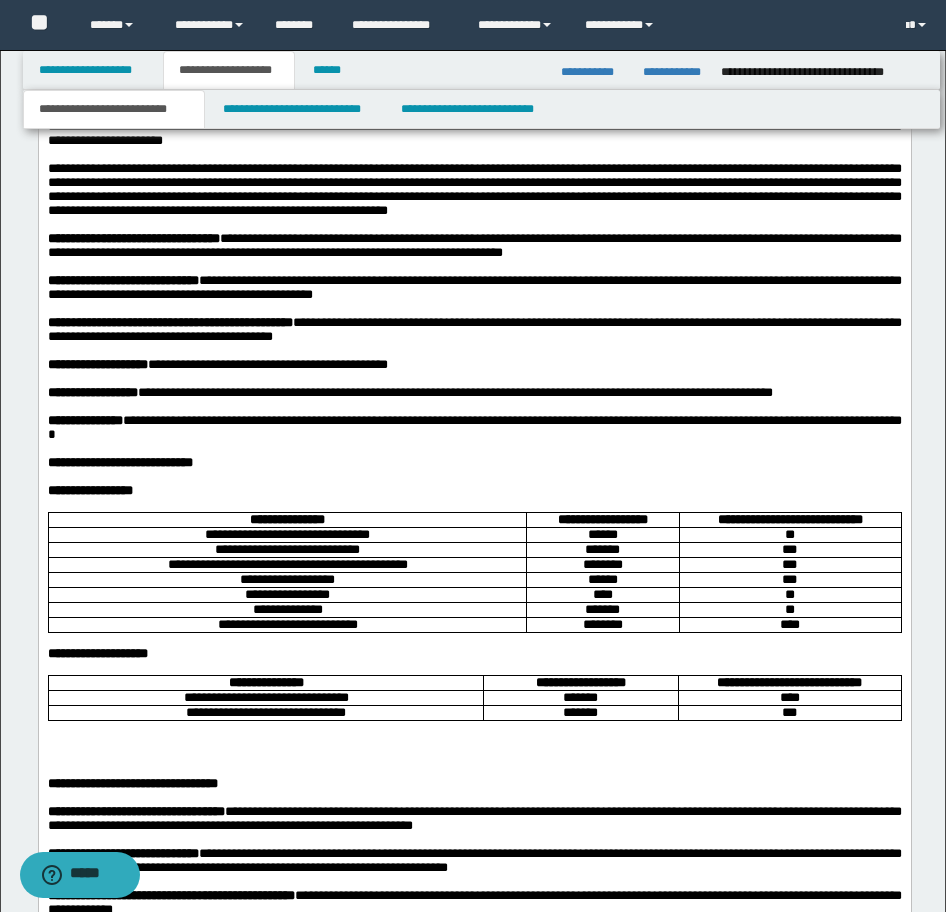 click on "**" at bounding box center (789, 595) 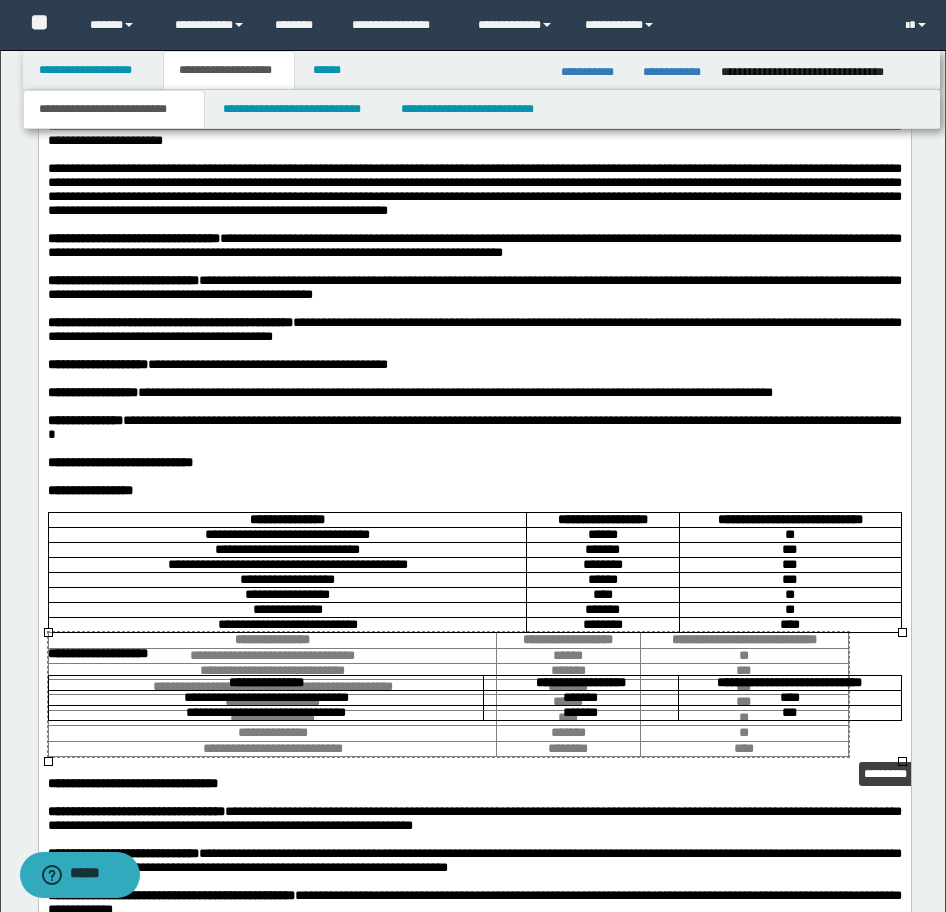 drag, startPoint x: 900, startPoint y: 764, endPoint x: 847, endPoint y: 760, distance: 53.15073 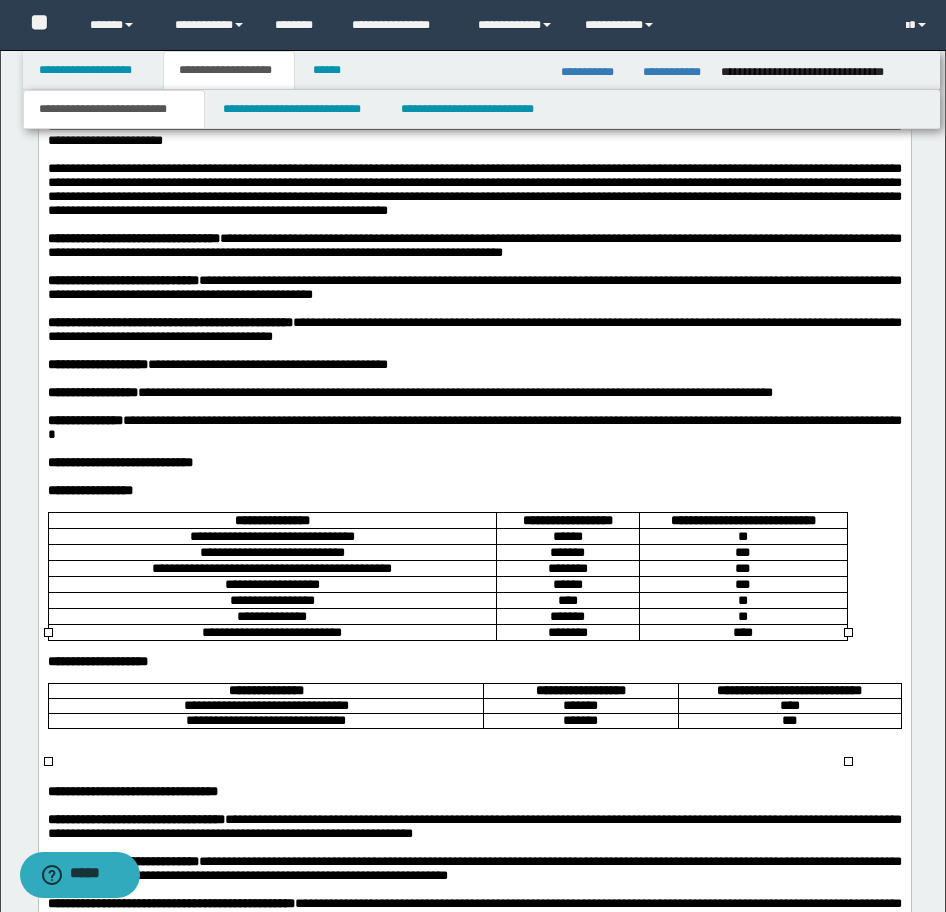click on "****" at bounding box center [789, 706] 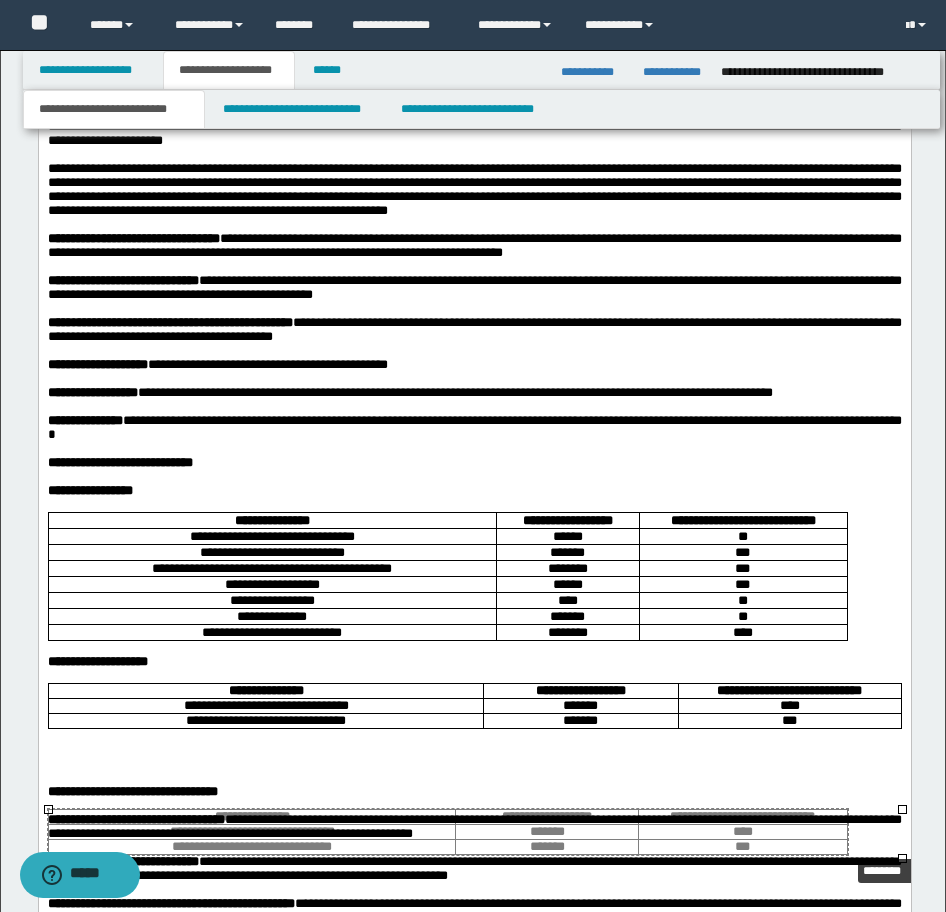 drag, startPoint x: 898, startPoint y: 856, endPoint x: 837, endPoint y: 848, distance: 61.522354 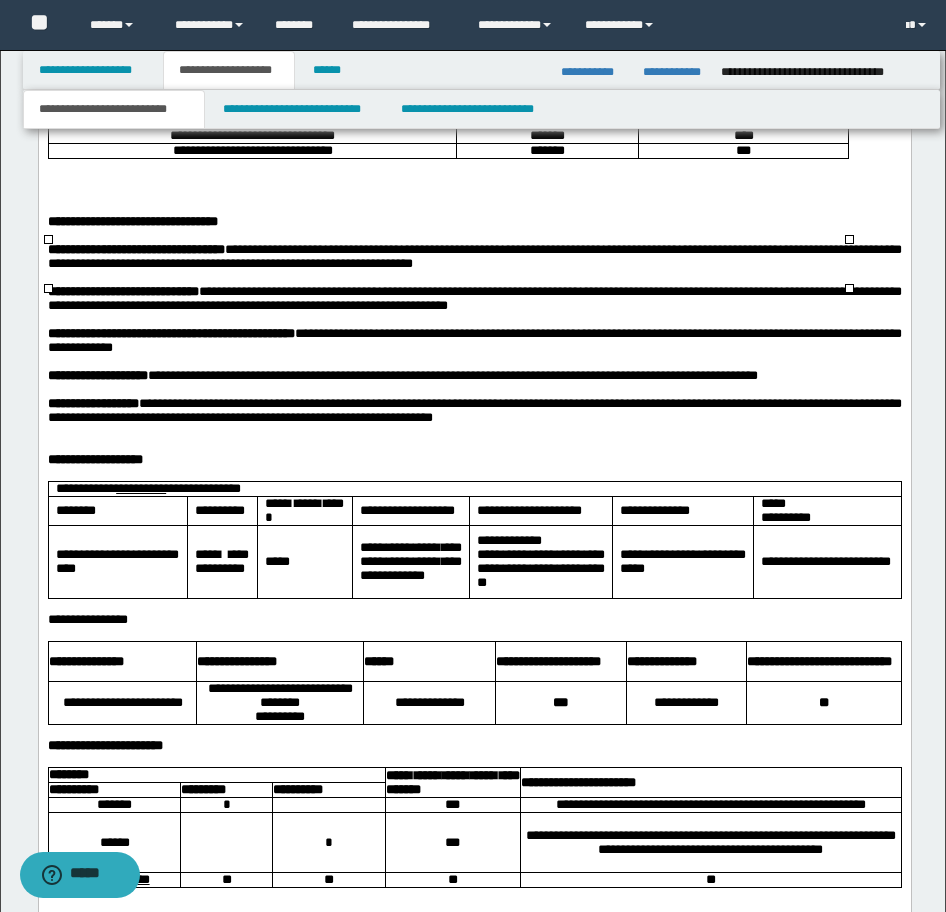 scroll, scrollTop: 2852, scrollLeft: 0, axis: vertical 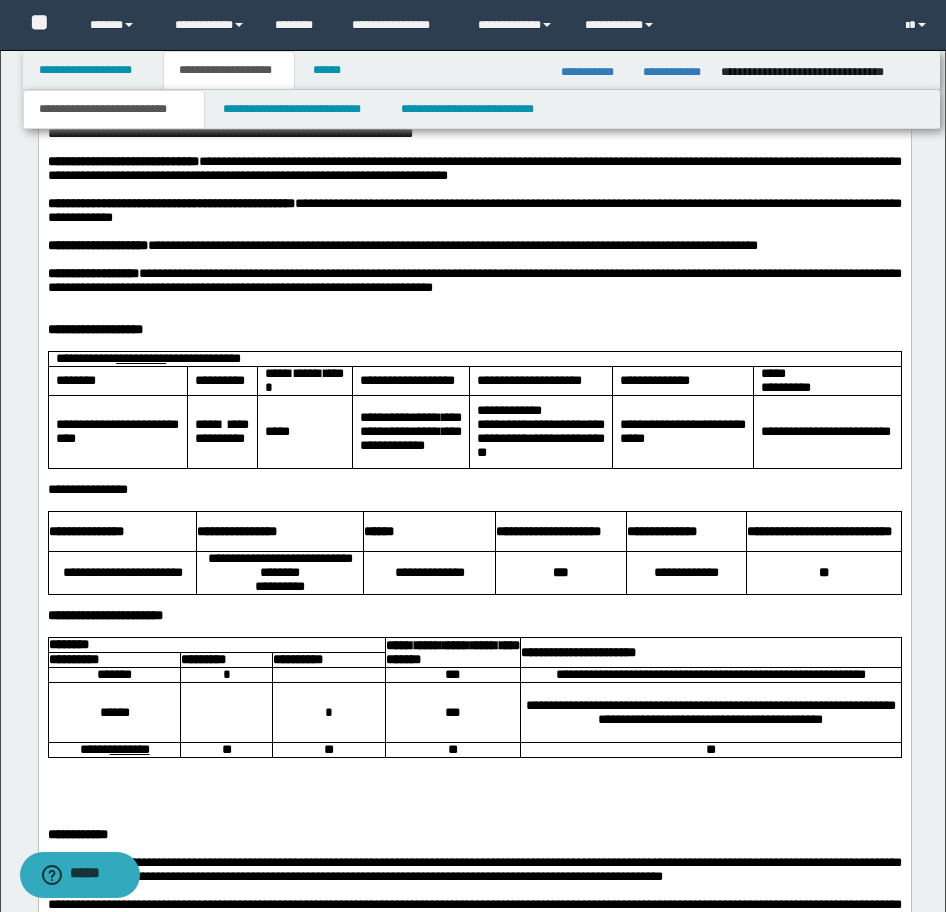 click at bounding box center (474, 78) 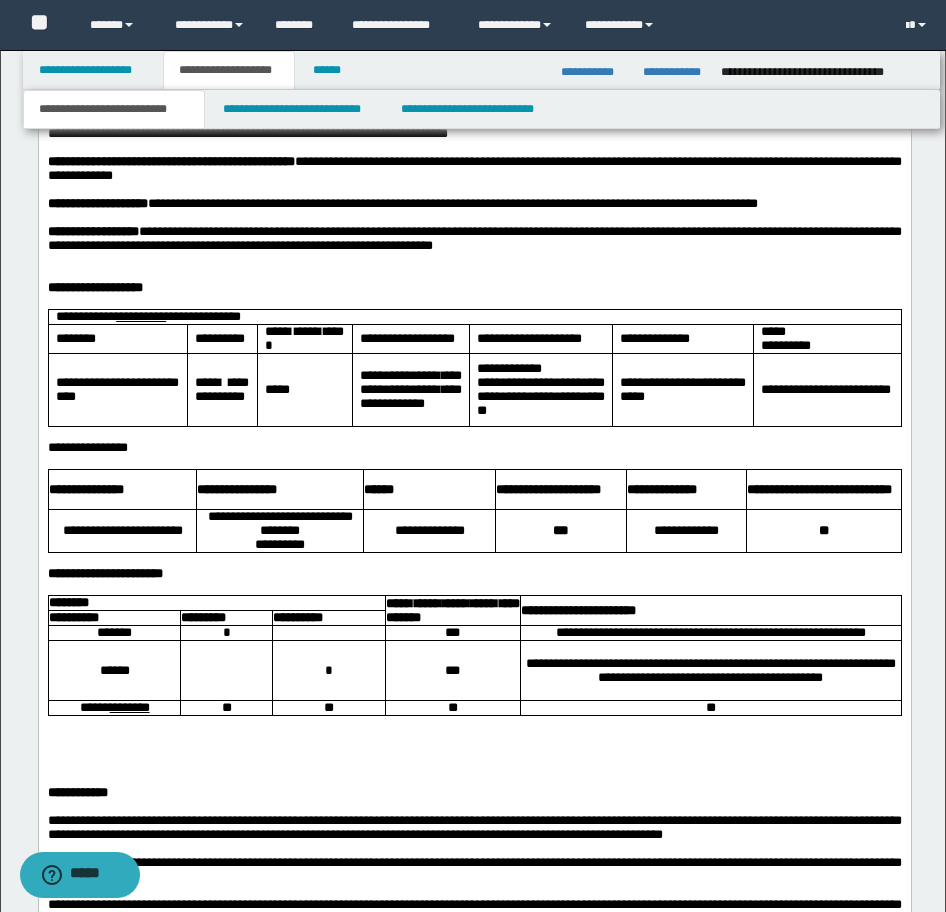 click on "**********" at bounding box center [826, 390] 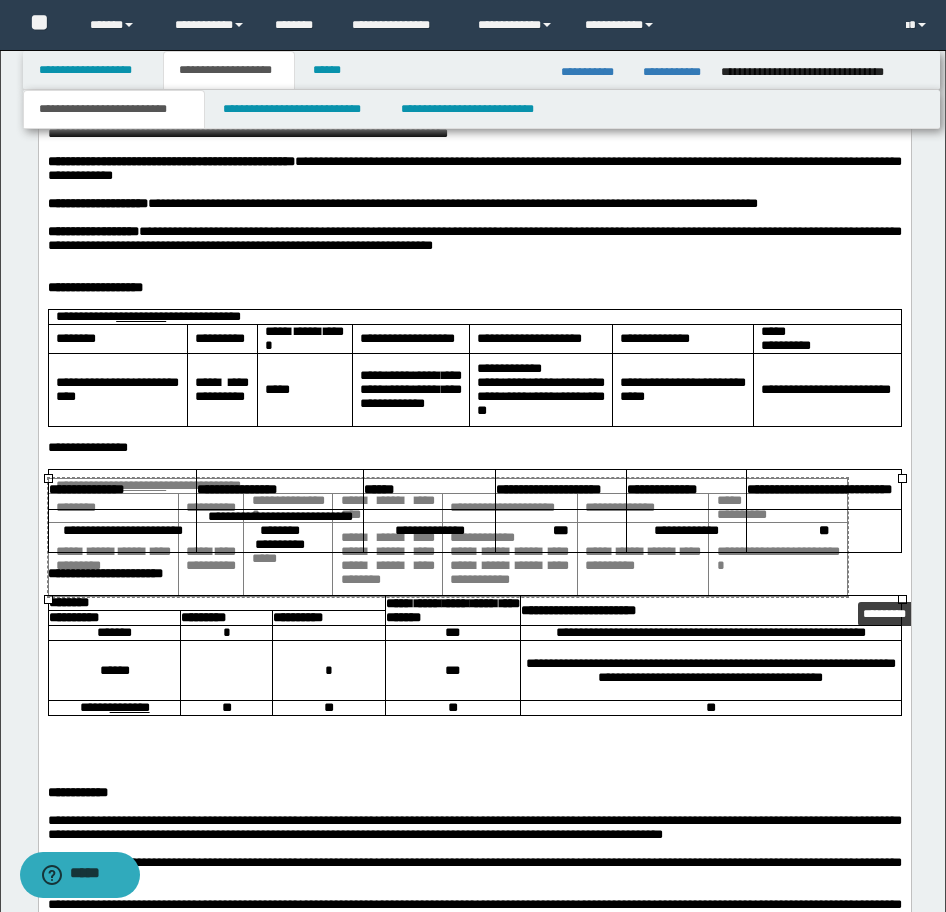 drag, startPoint x: 899, startPoint y: 602, endPoint x: 845, endPoint y: 599, distance: 54.08327 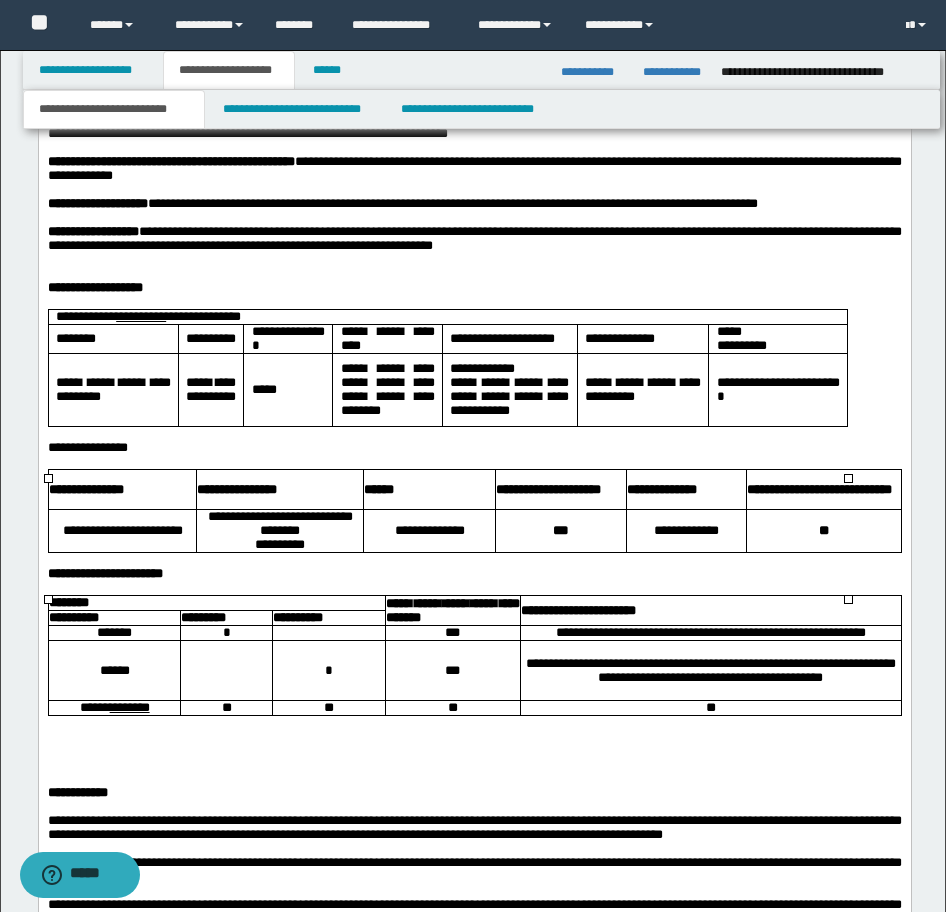 click on "**" at bounding box center (822, 531) 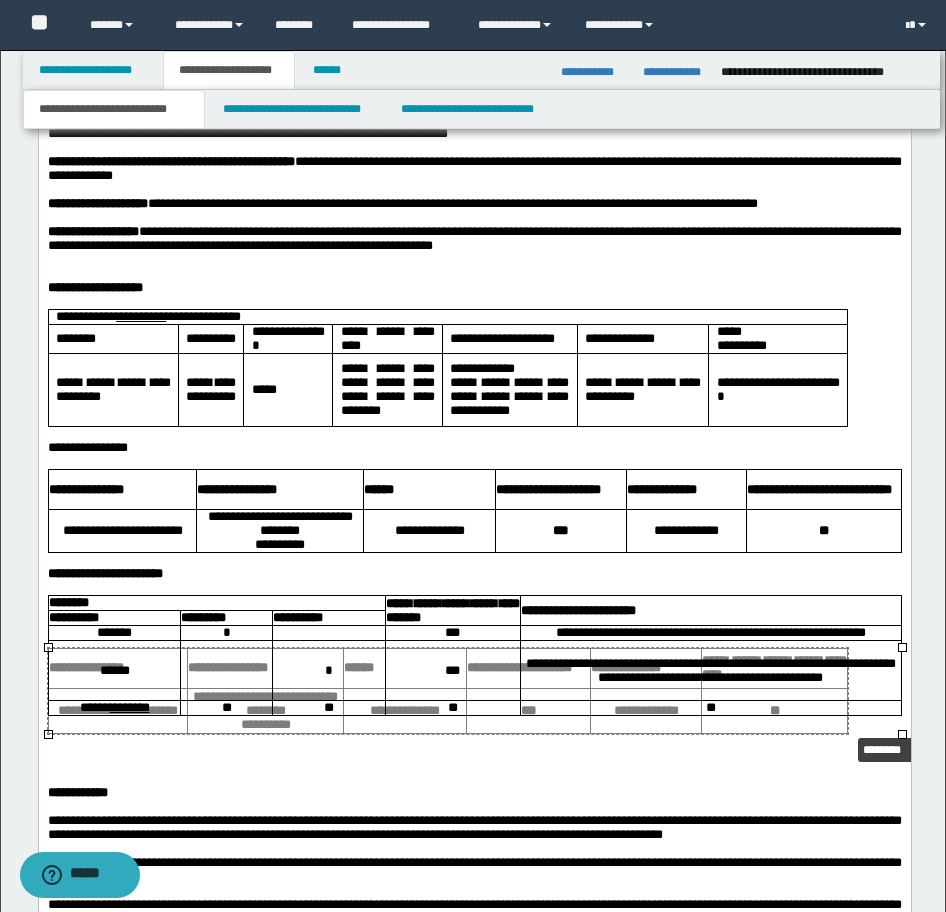 drag, startPoint x: 900, startPoint y: 732, endPoint x: 846, endPoint y: 731, distance: 54.00926 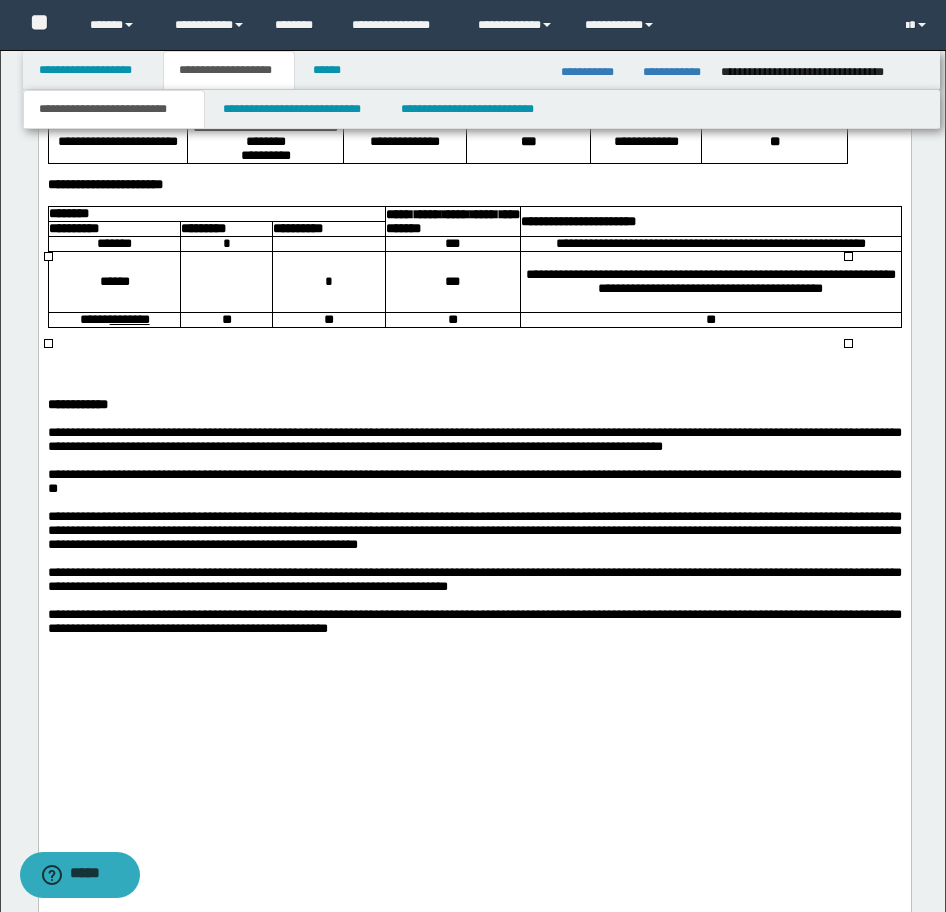 scroll, scrollTop: 3252, scrollLeft: 0, axis: vertical 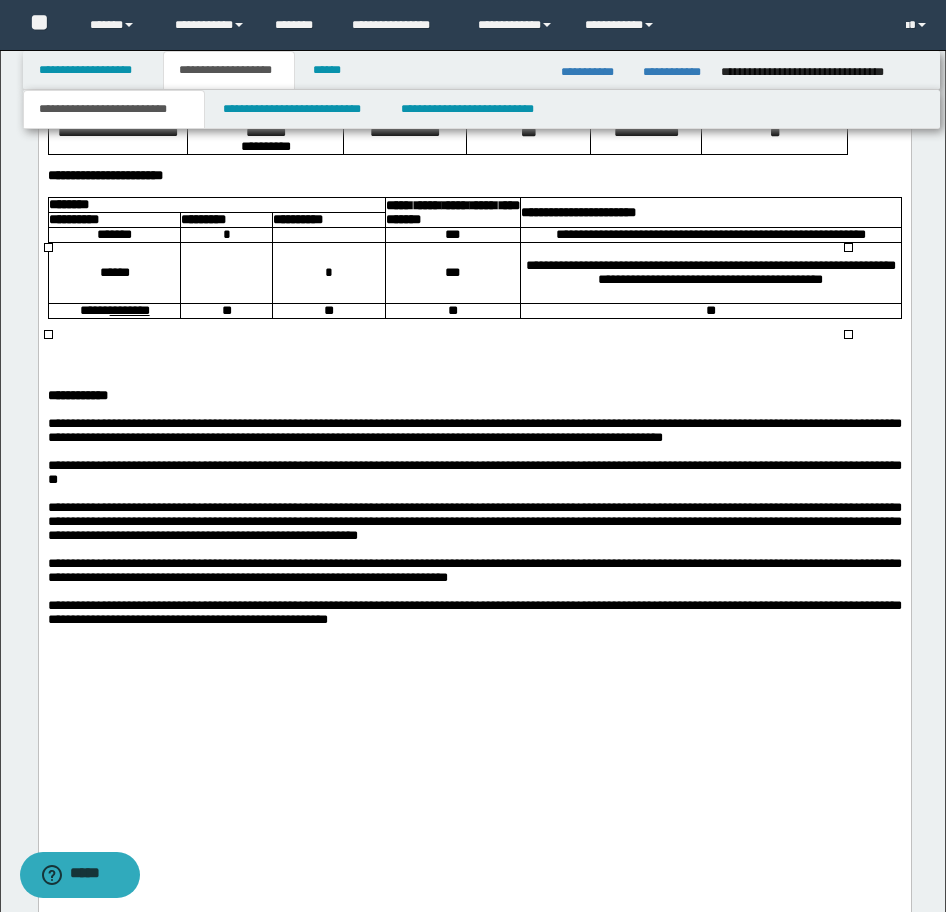 click on "**********" at bounding box center (710, 272) 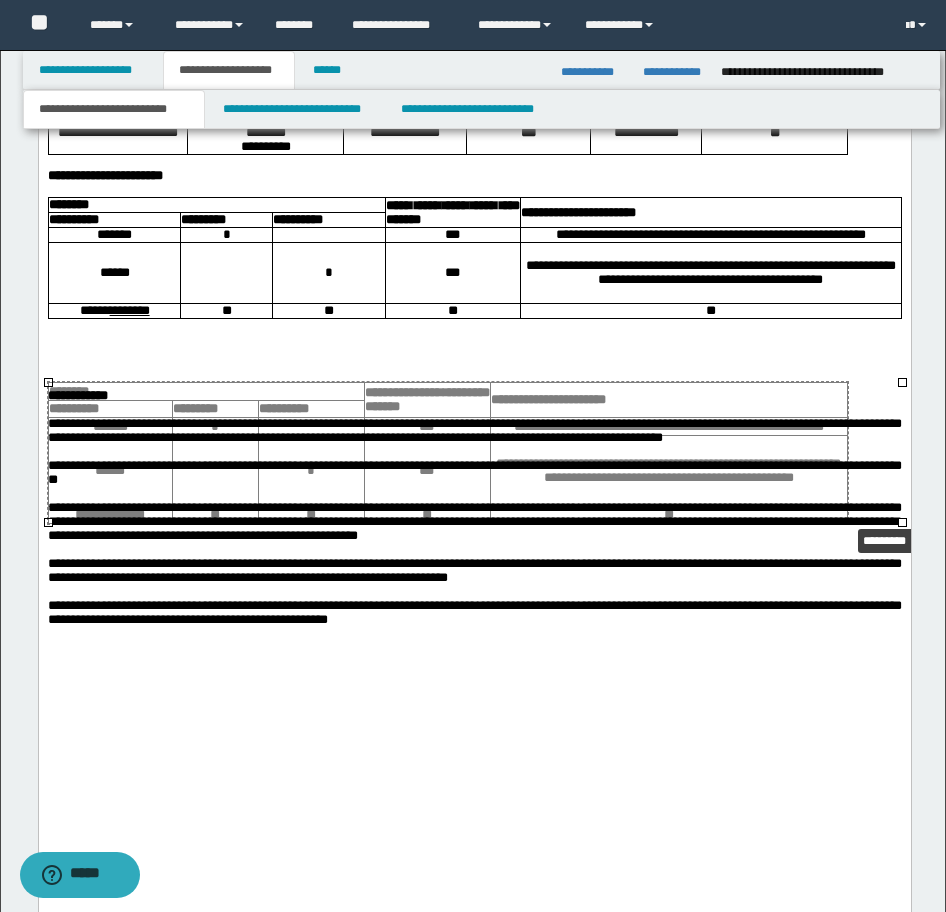drag, startPoint x: 898, startPoint y: 521, endPoint x: 844, endPoint y: 523, distance: 54.037025 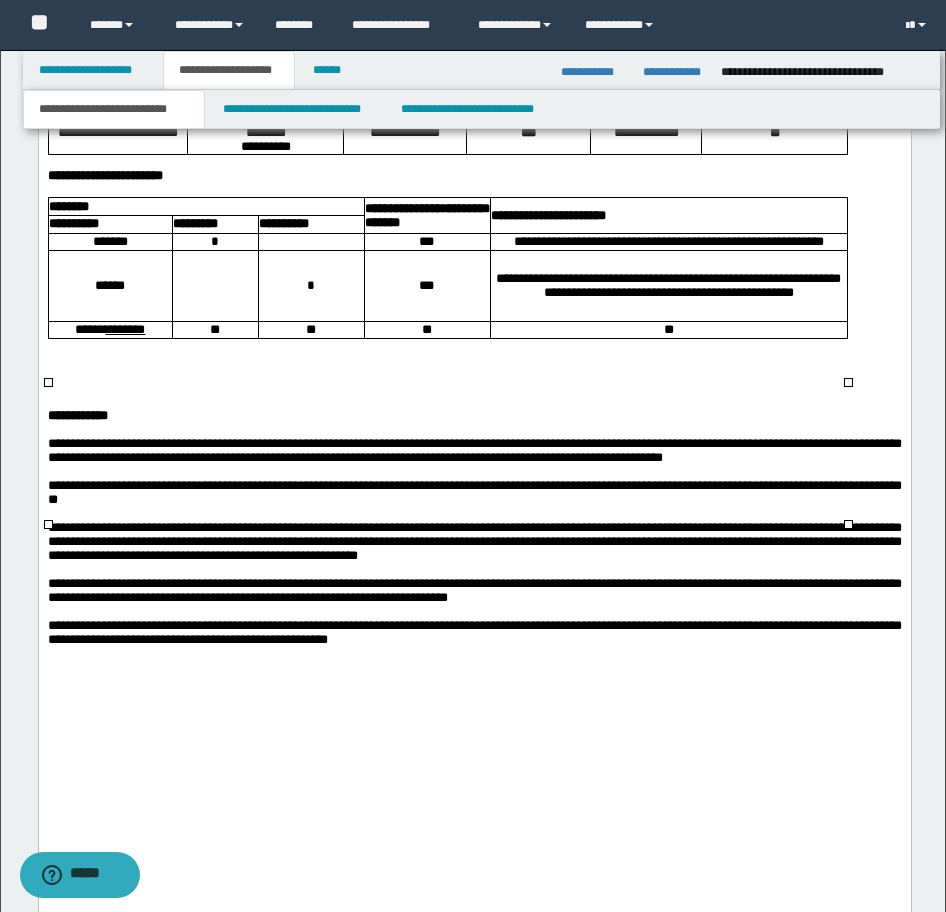 click at bounding box center (474, 402) 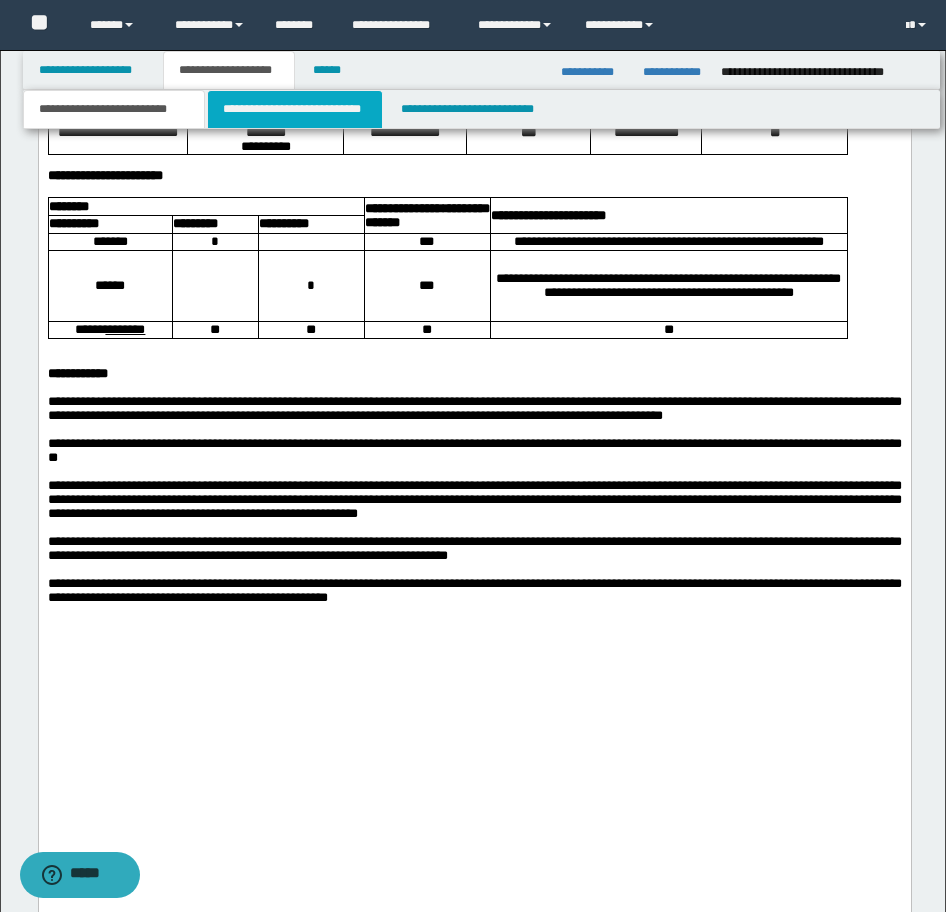 click on "**********" at bounding box center [295, 109] 